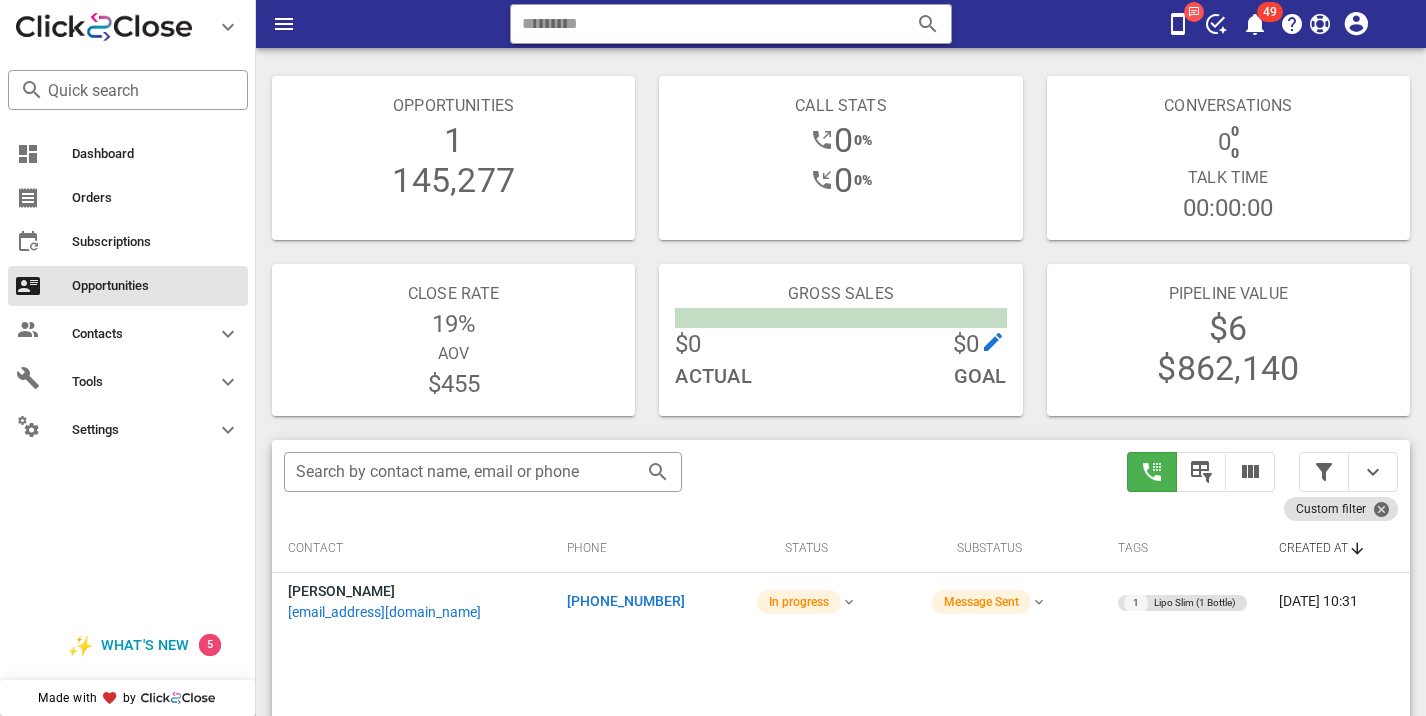 scroll, scrollTop: 349, scrollLeft: 0, axis: vertical 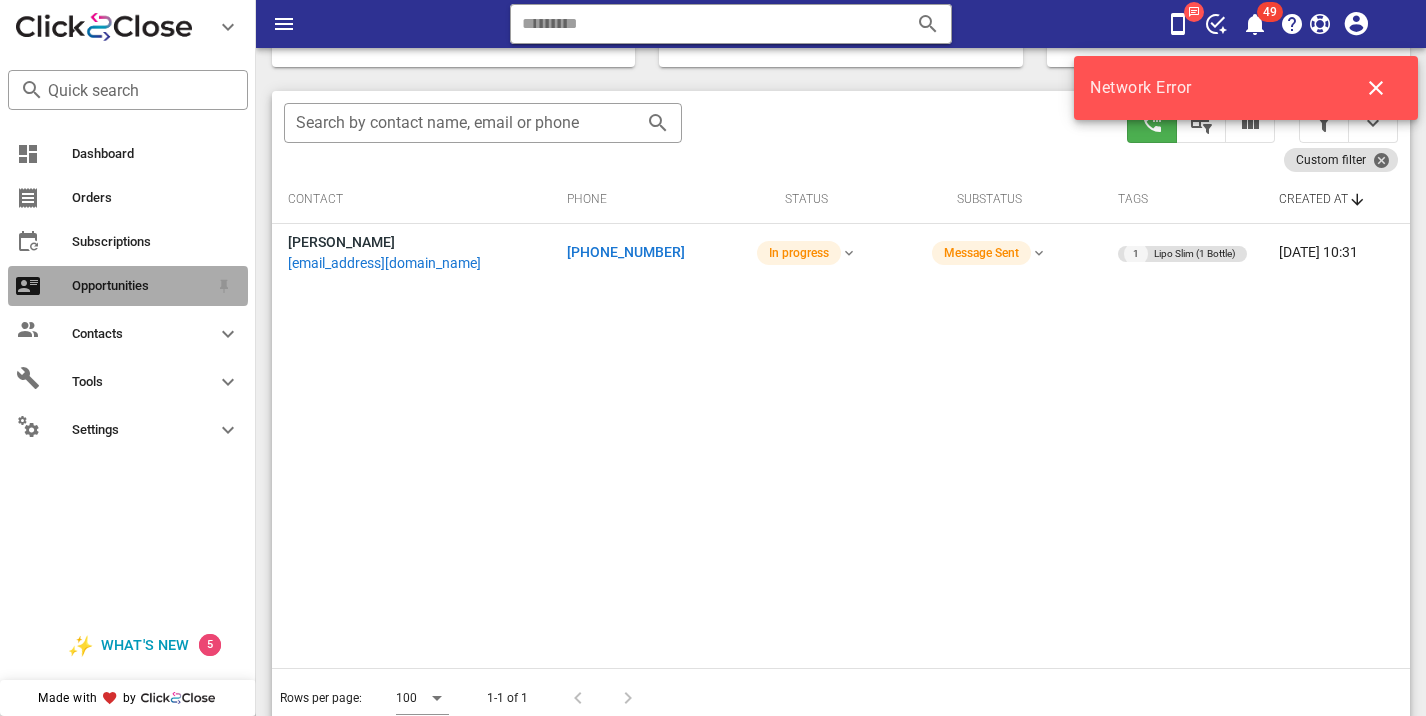 click on "Opportunities" at bounding box center (140, 286) 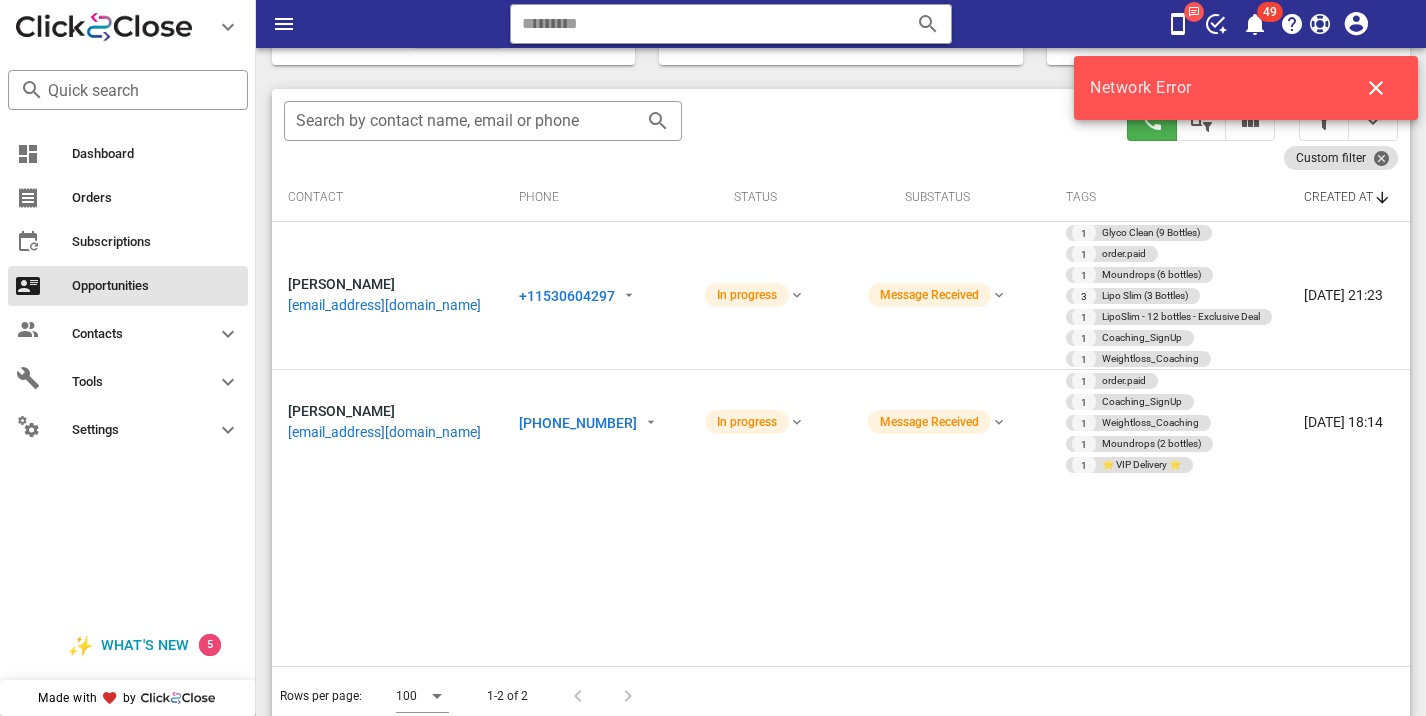 scroll, scrollTop: 349, scrollLeft: 0, axis: vertical 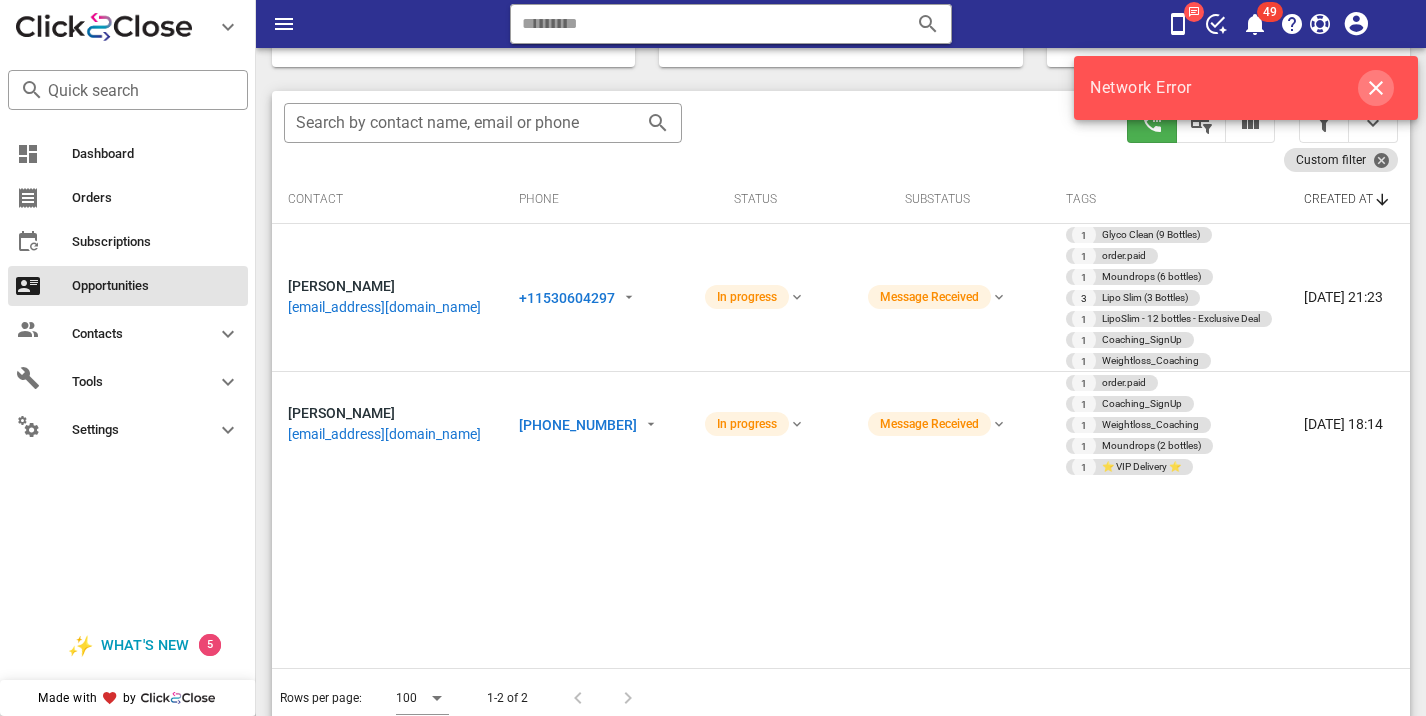 click at bounding box center [1376, 88] 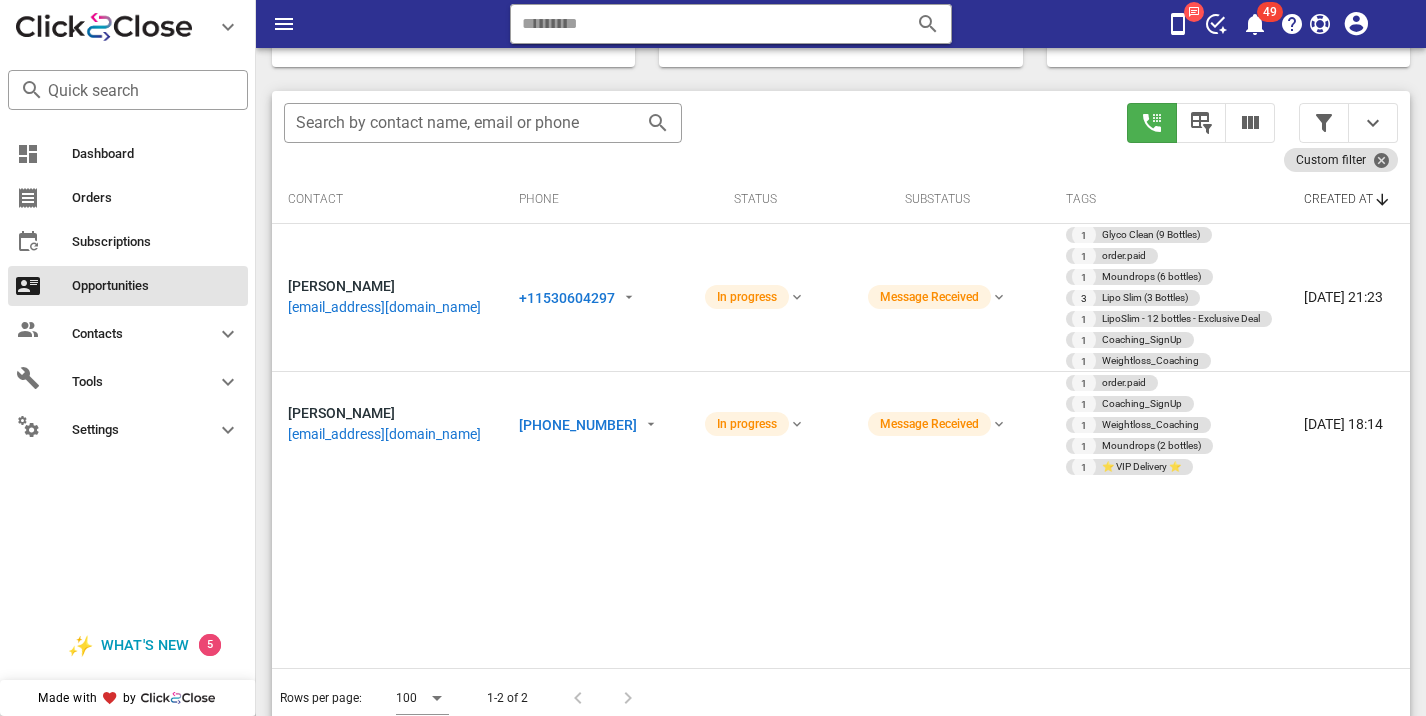 click on "[PHONE_NUMBER]" at bounding box center (578, 425) 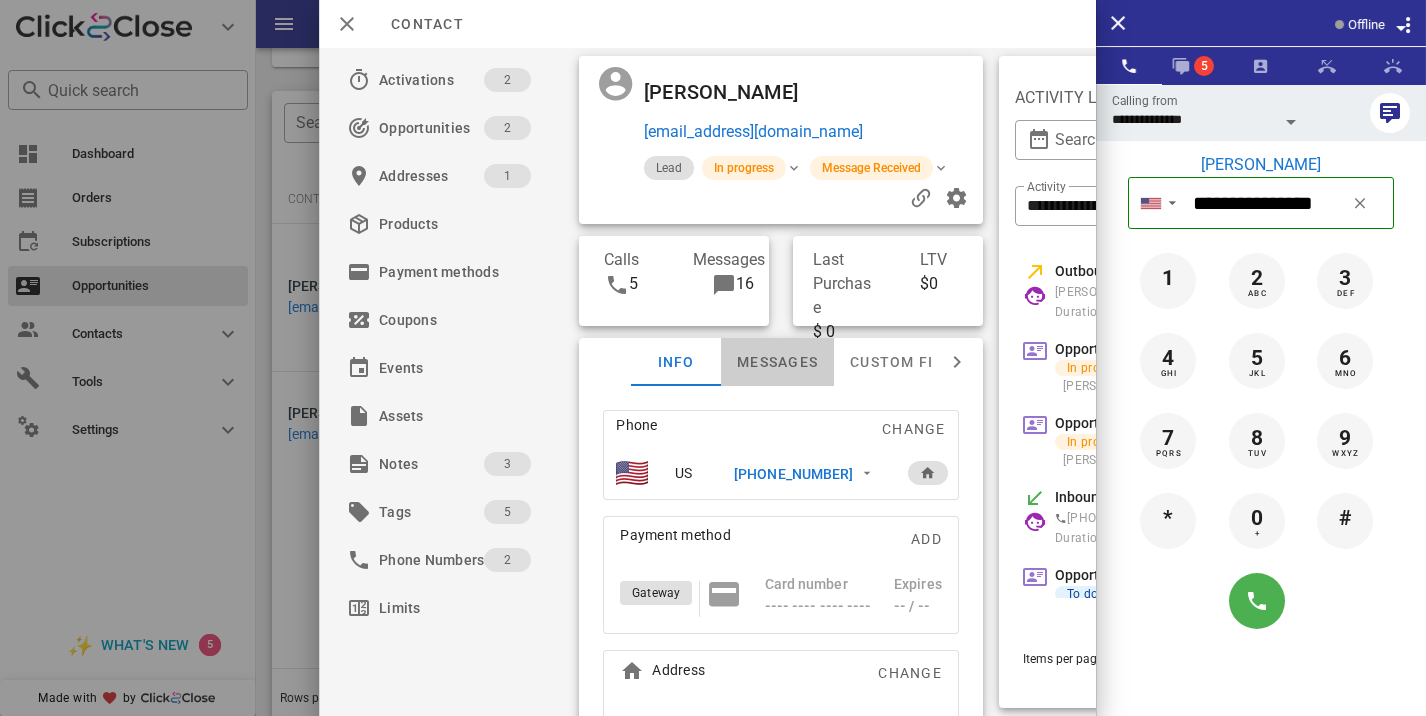 click on "Messages" at bounding box center (777, 362) 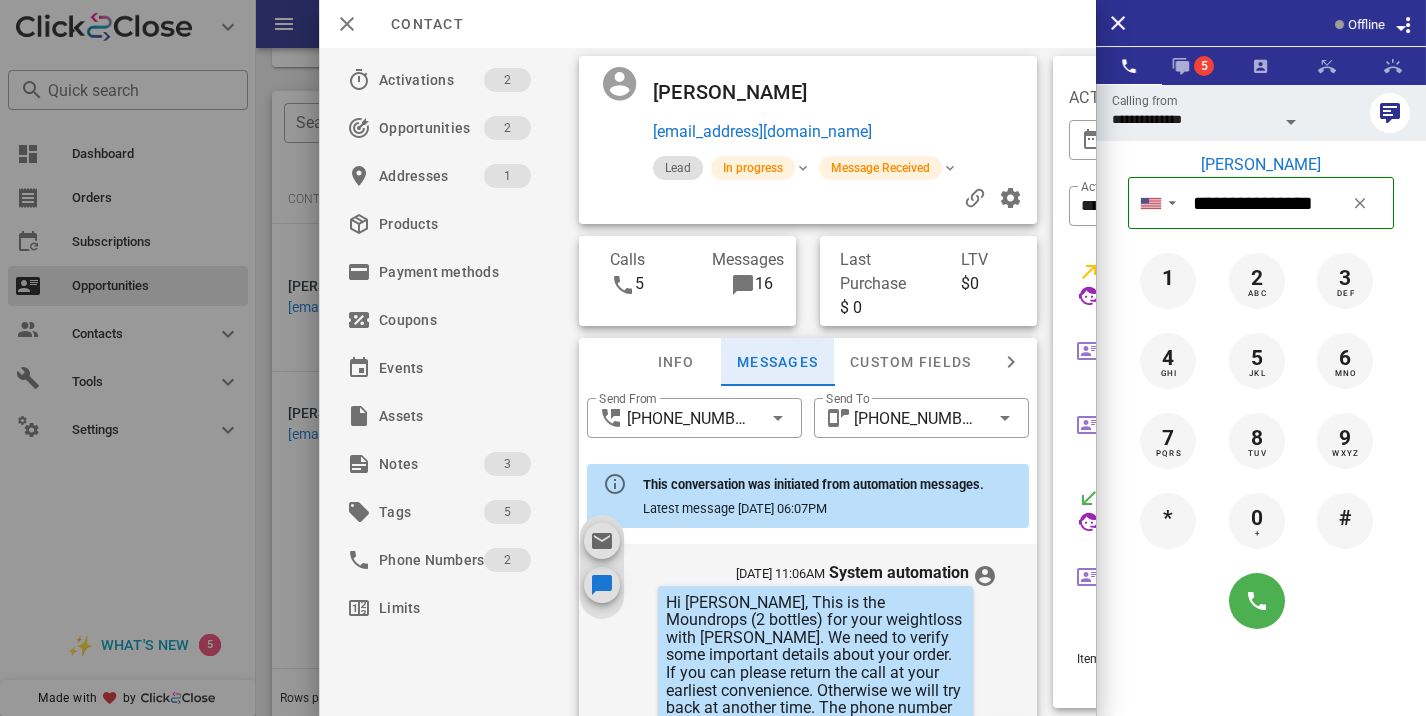 scroll, scrollTop: 3043, scrollLeft: 0, axis: vertical 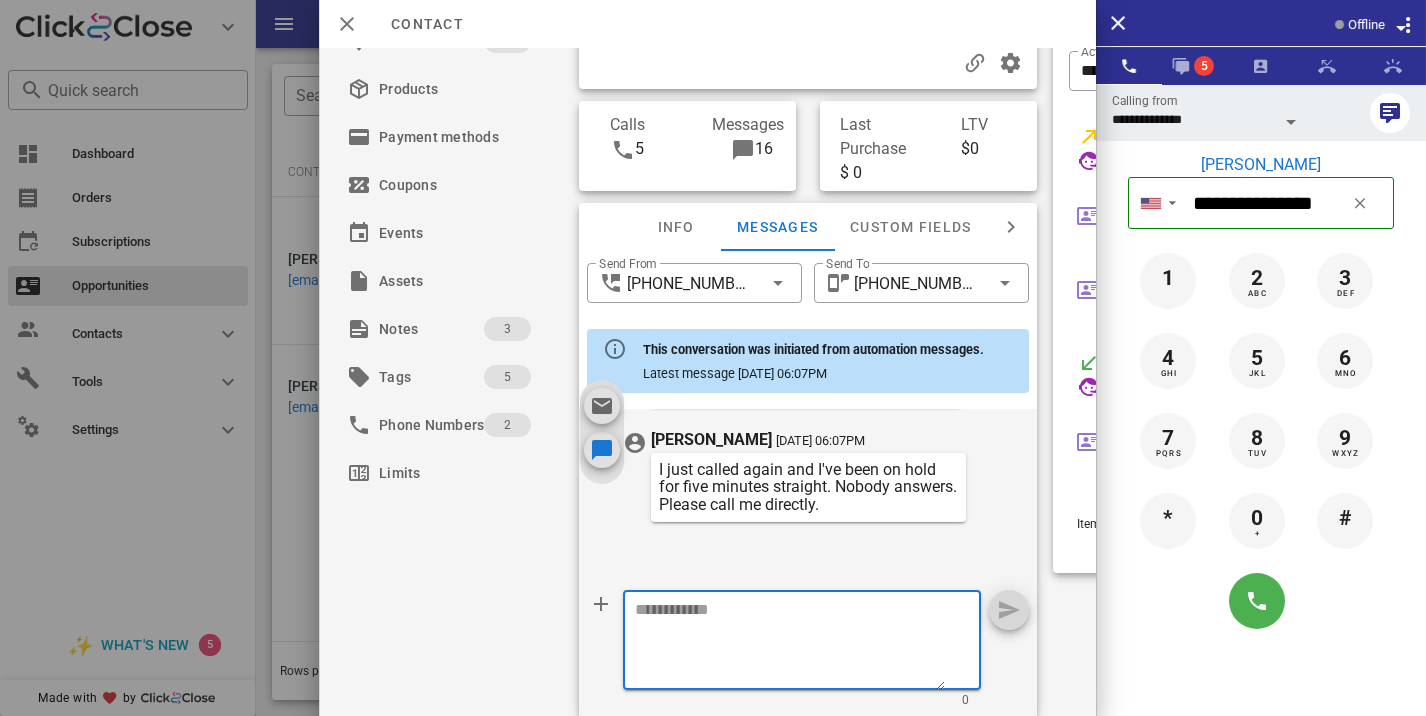click at bounding box center (790, 643) 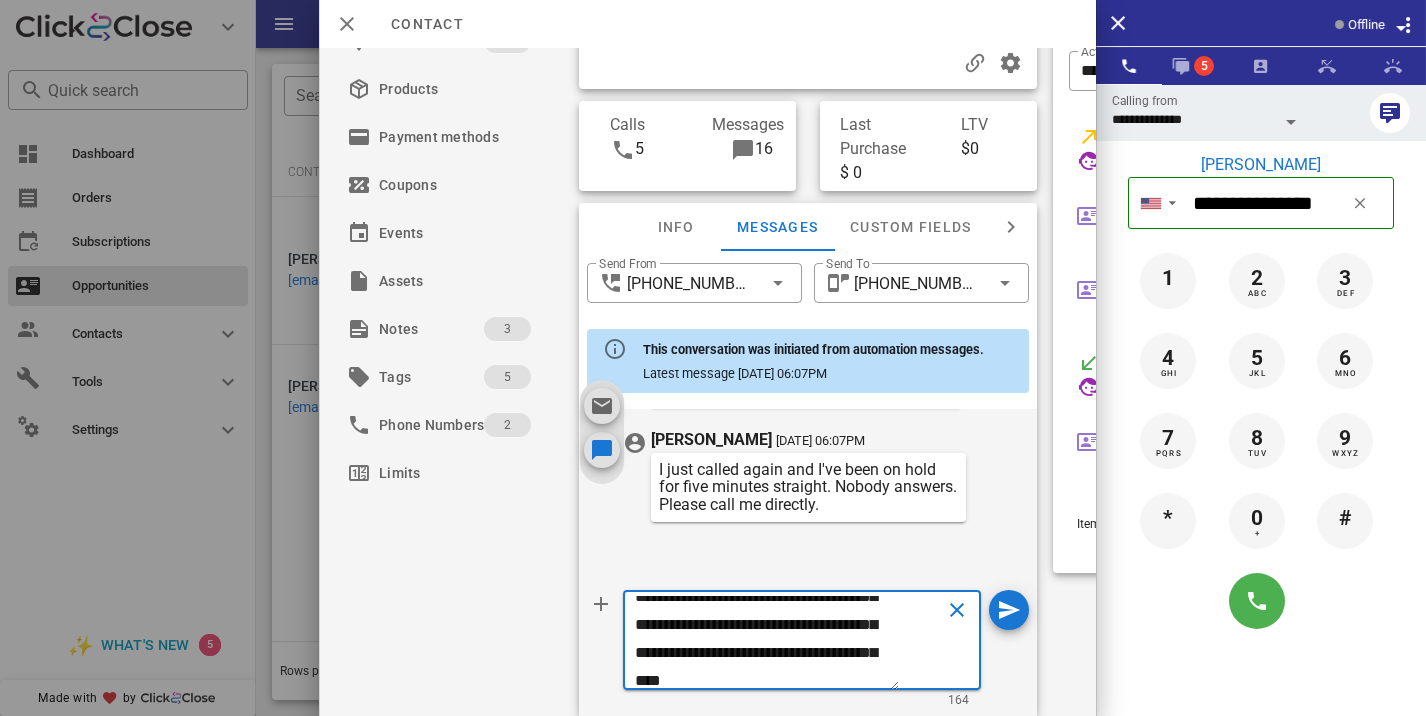 scroll, scrollTop: 69, scrollLeft: 0, axis: vertical 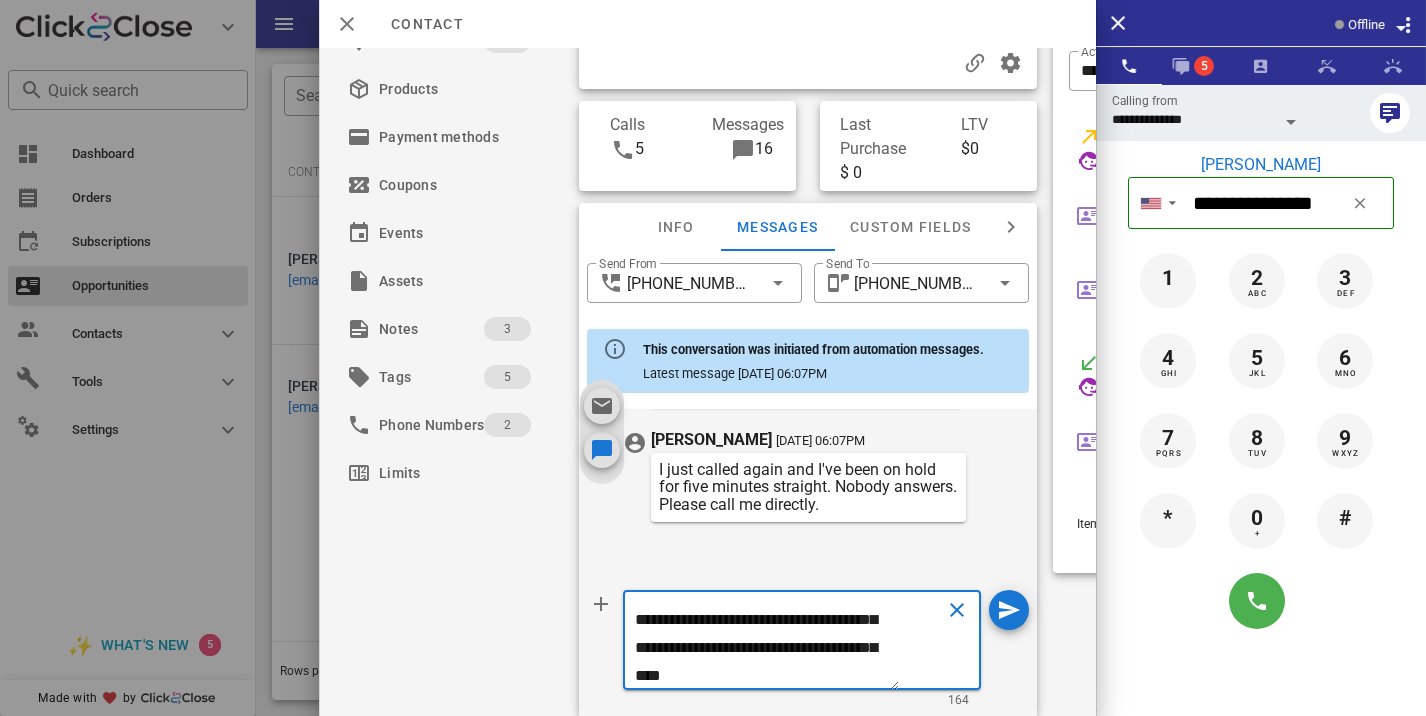 type on "**********" 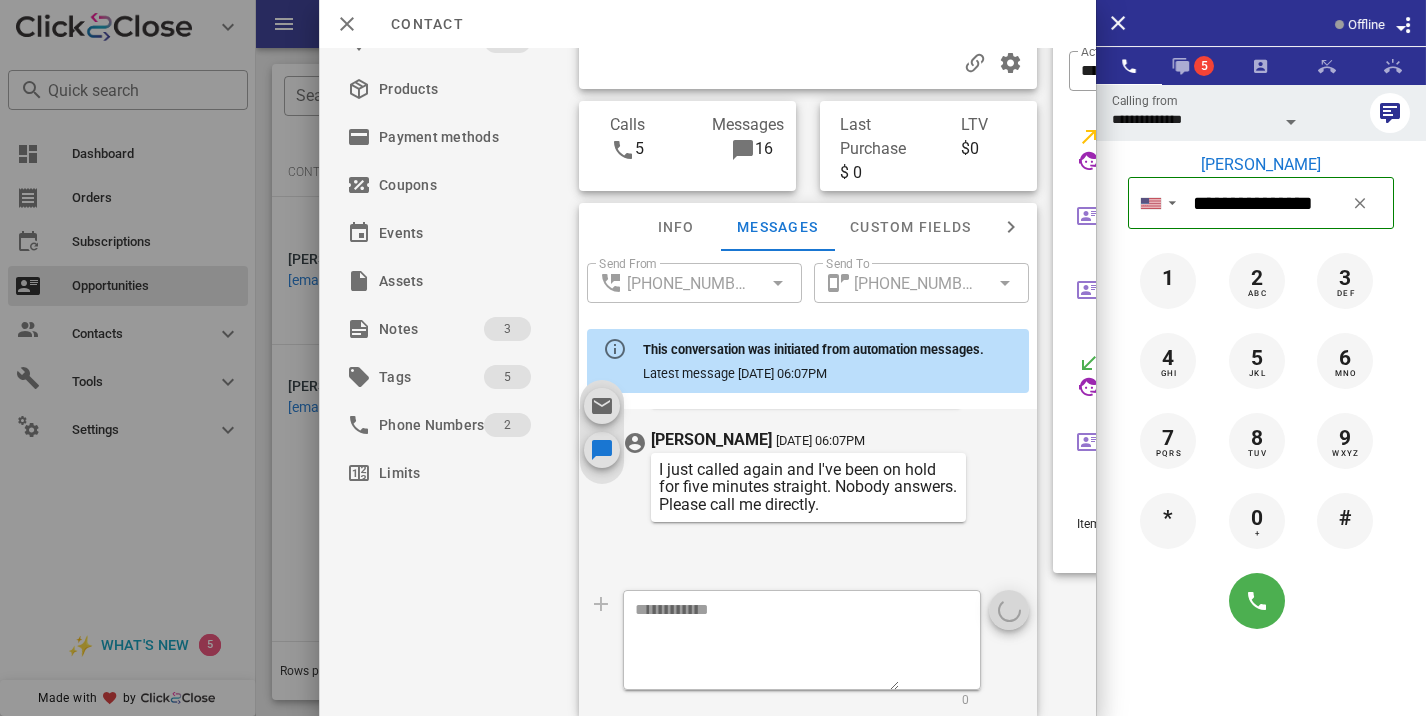 scroll, scrollTop: 0, scrollLeft: 0, axis: both 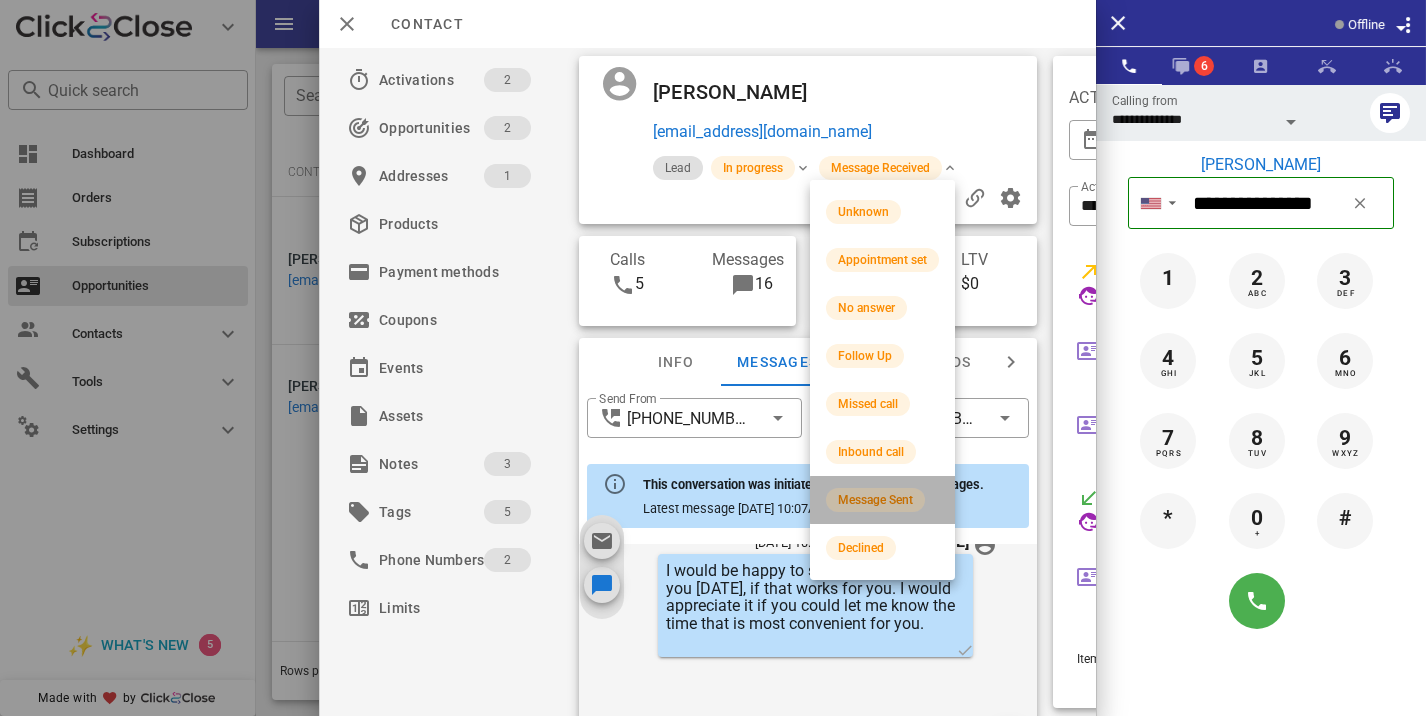 click on "Message Sent" at bounding box center [875, 500] 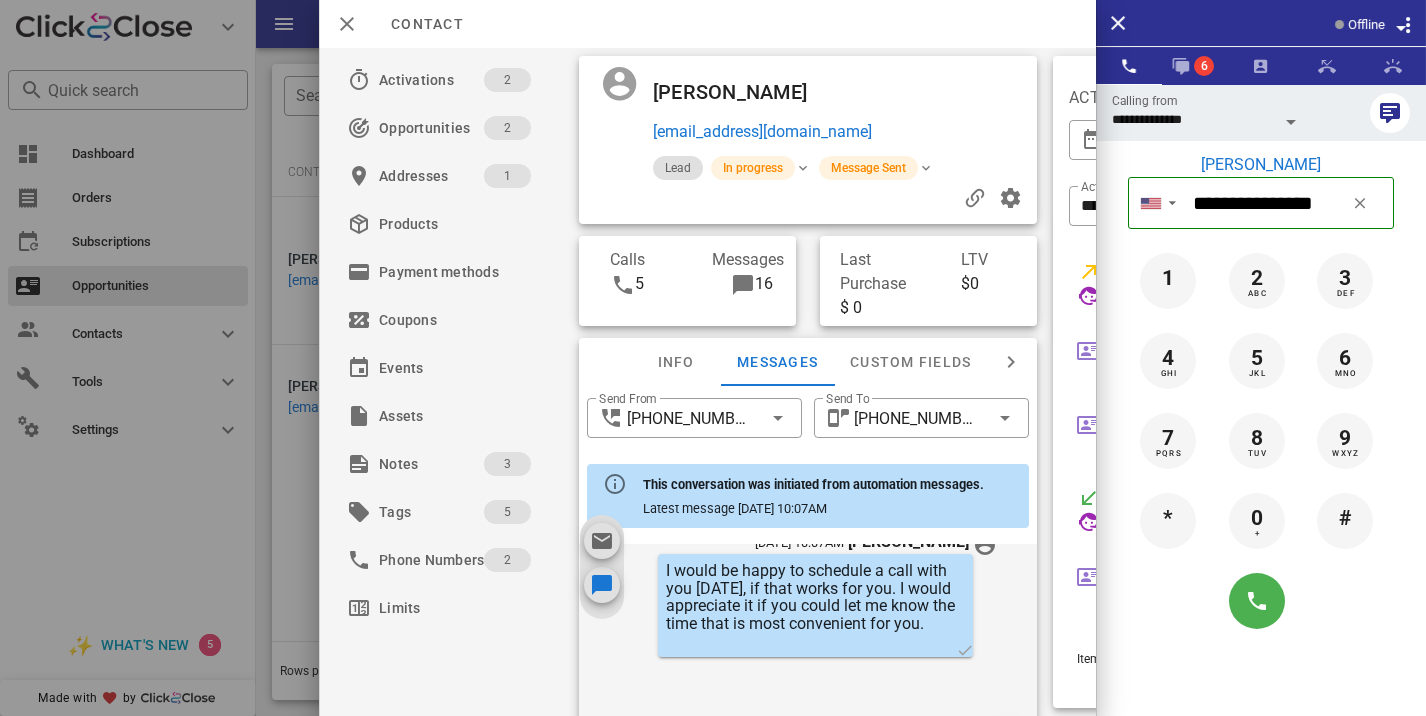 click at bounding box center (713, 358) 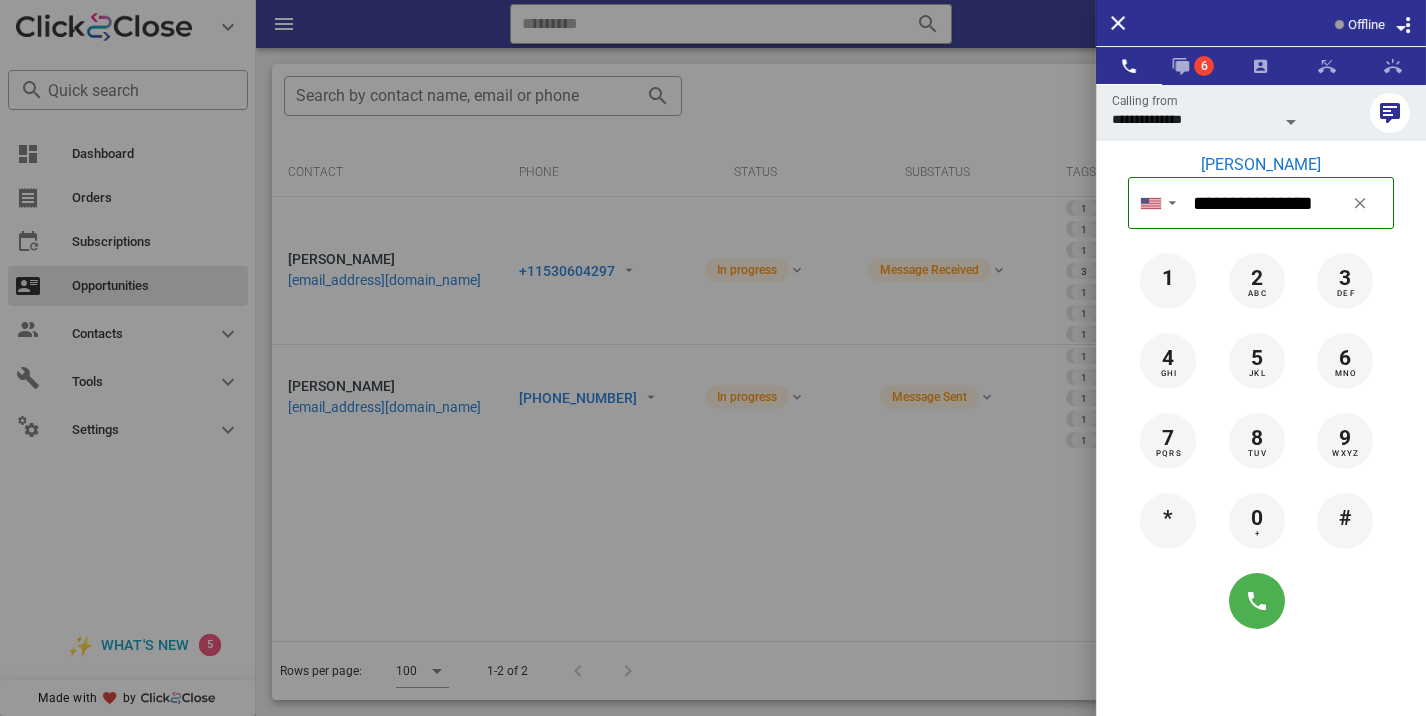 click at bounding box center [713, 358] 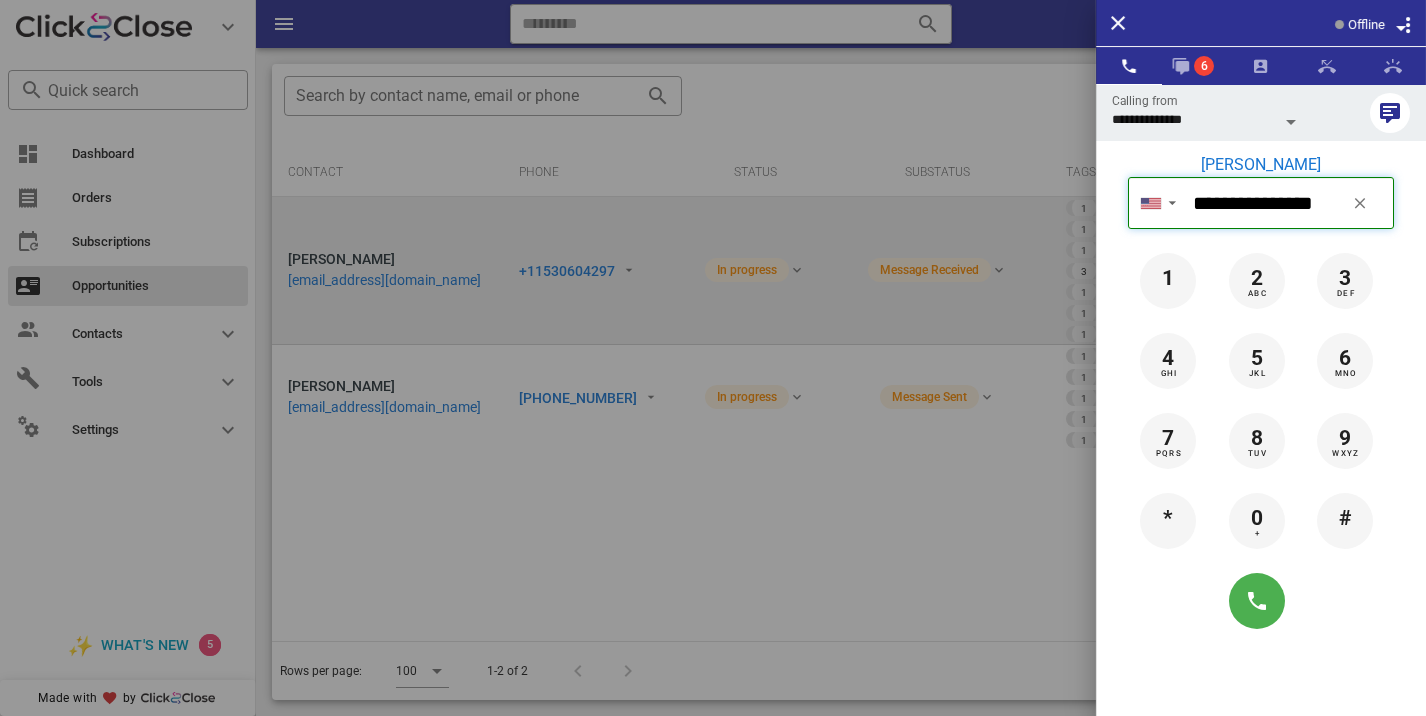 type 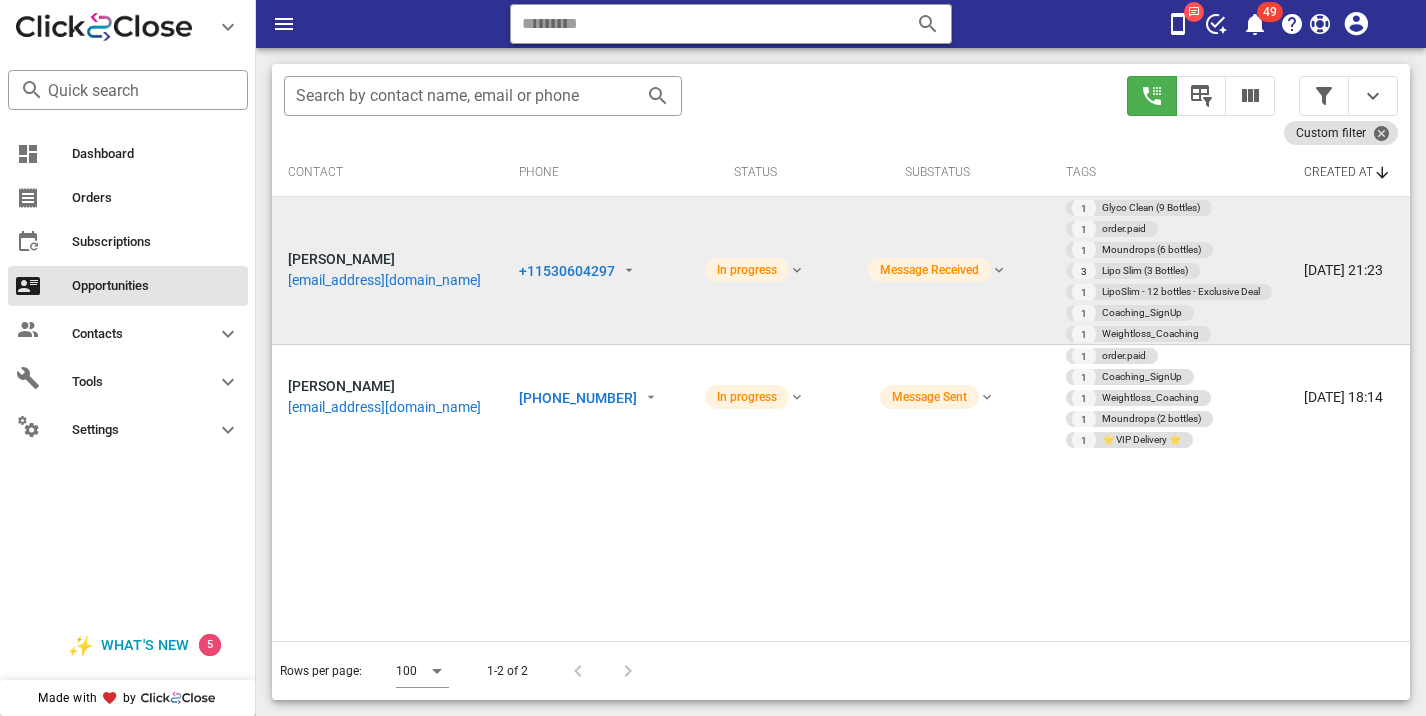 click on "+11530604297" at bounding box center (567, 271) 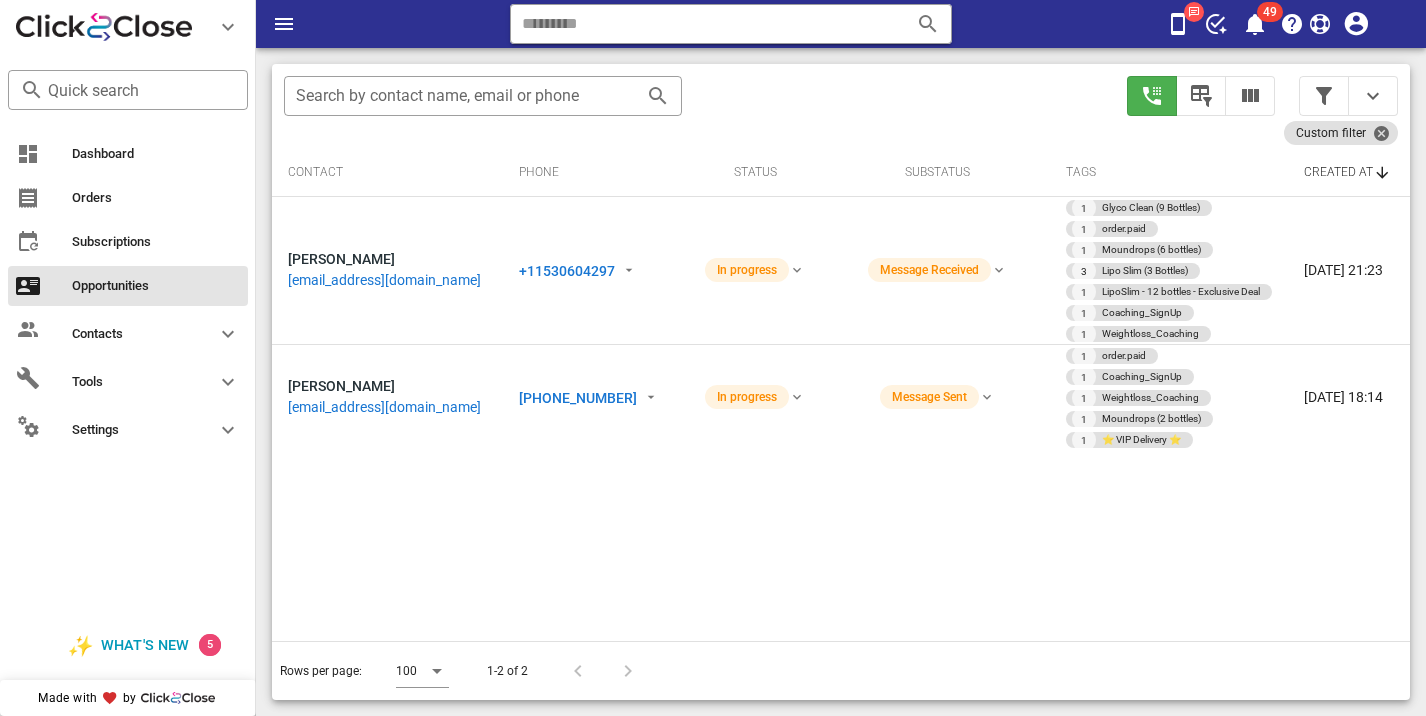 type on "**********" 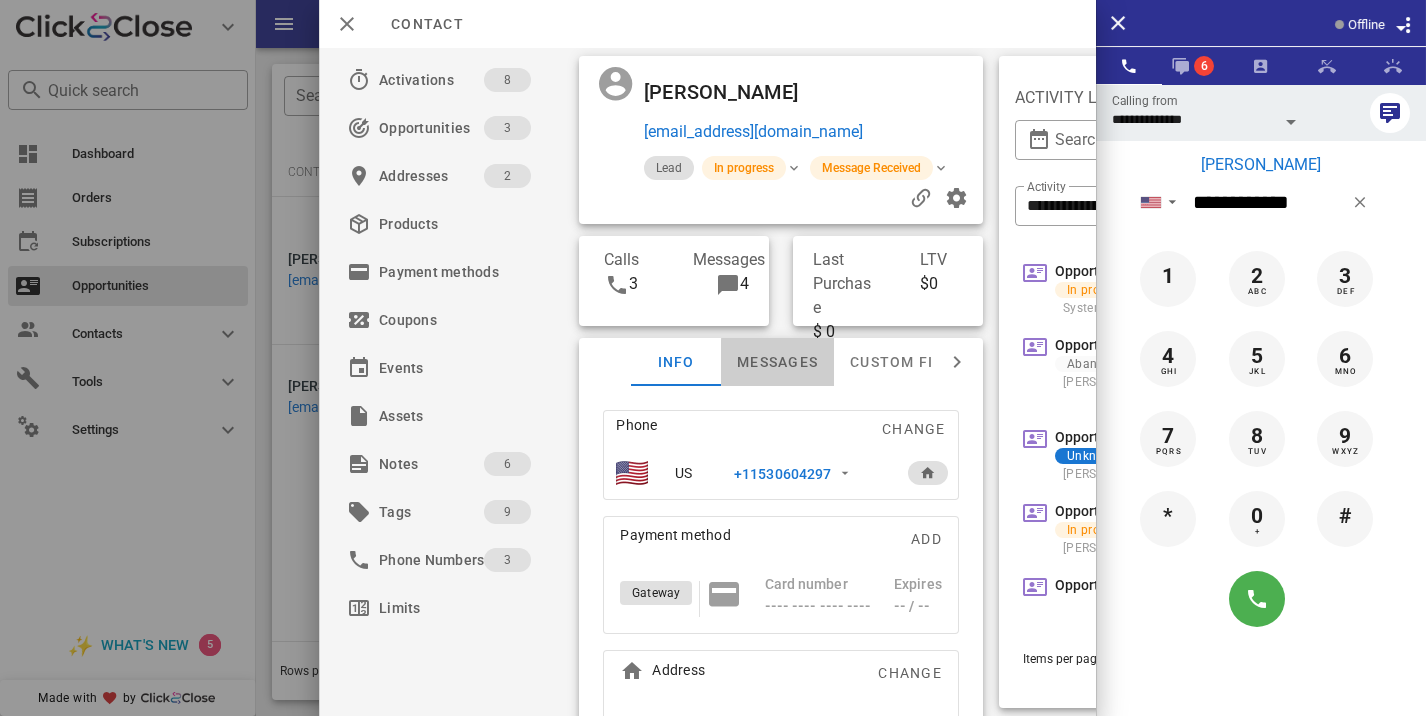 click on "Messages" at bounding box center [777, 362] 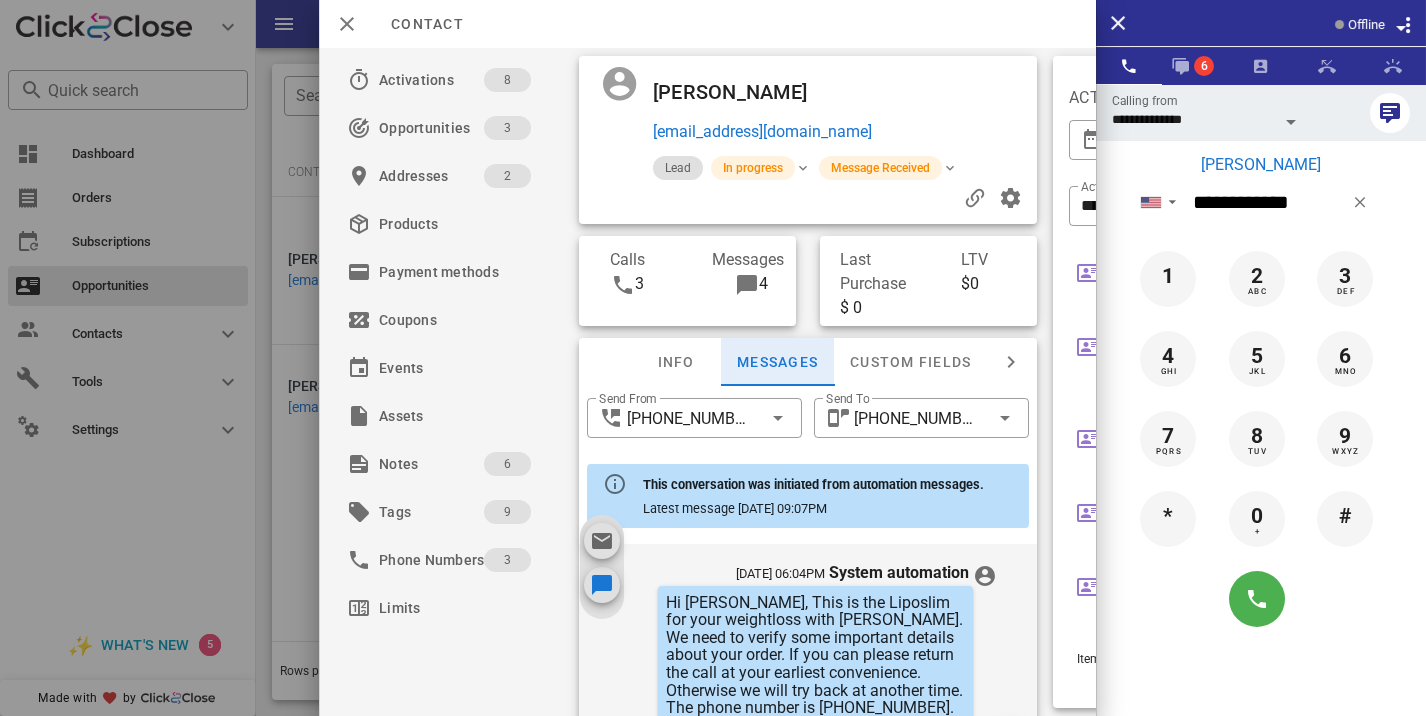 scroll, scrollTop: 2760, scrollLeft: 0, axis: vertical 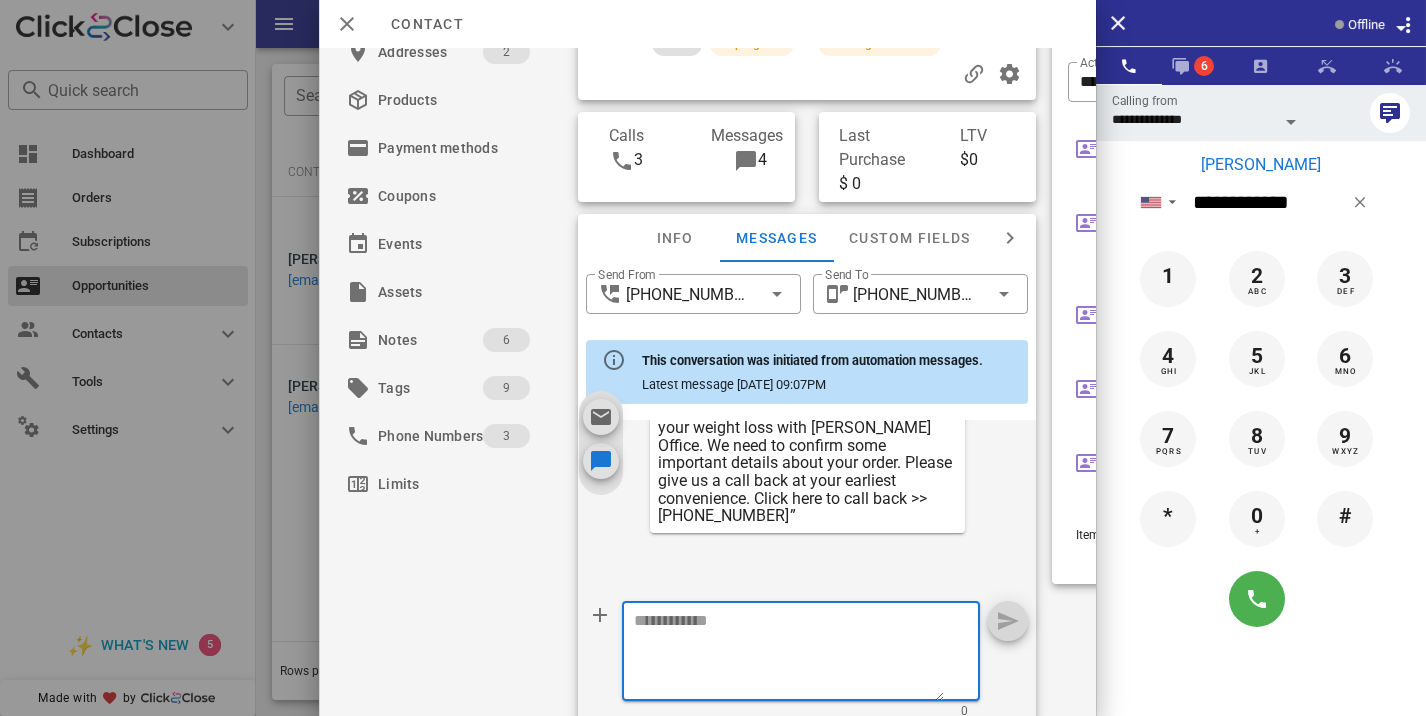 click at bounding box center (789, 654) 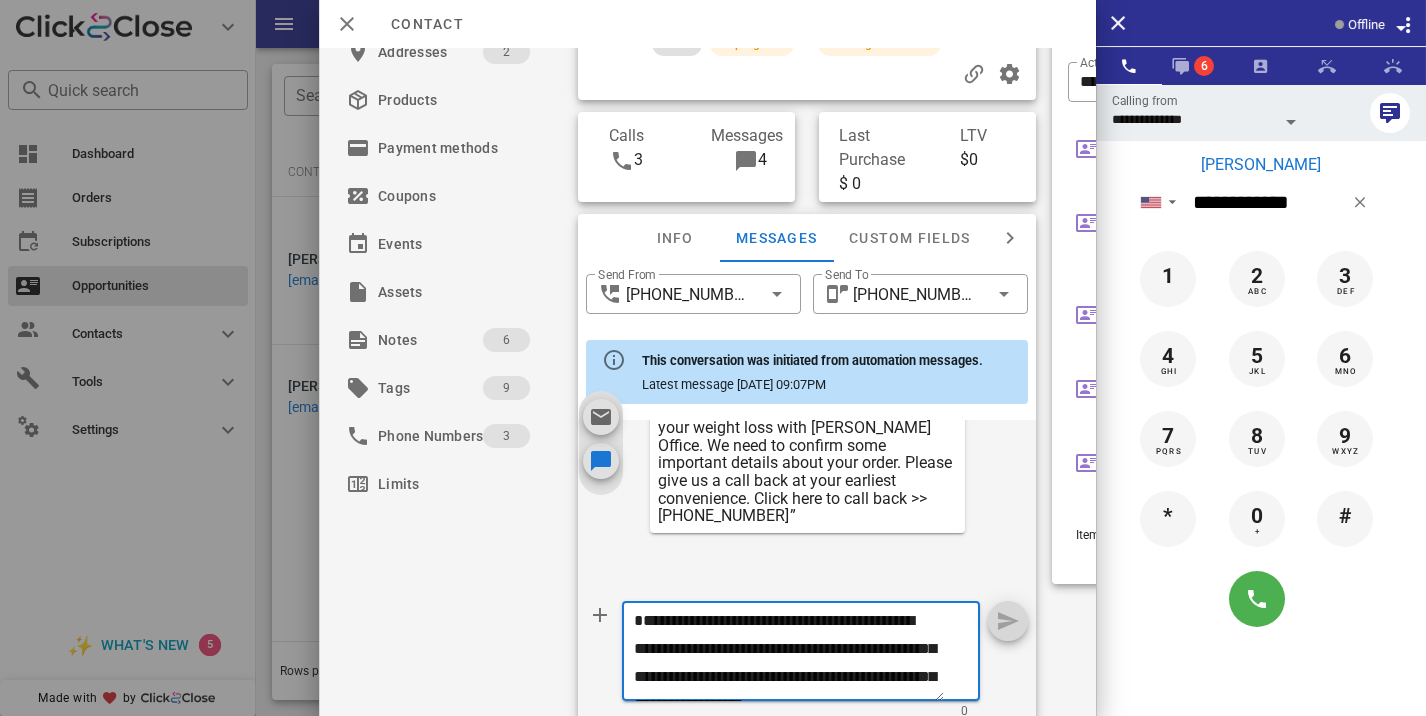 scroll, scrollTop: 41, scrollLeft: 0, axis: vertical 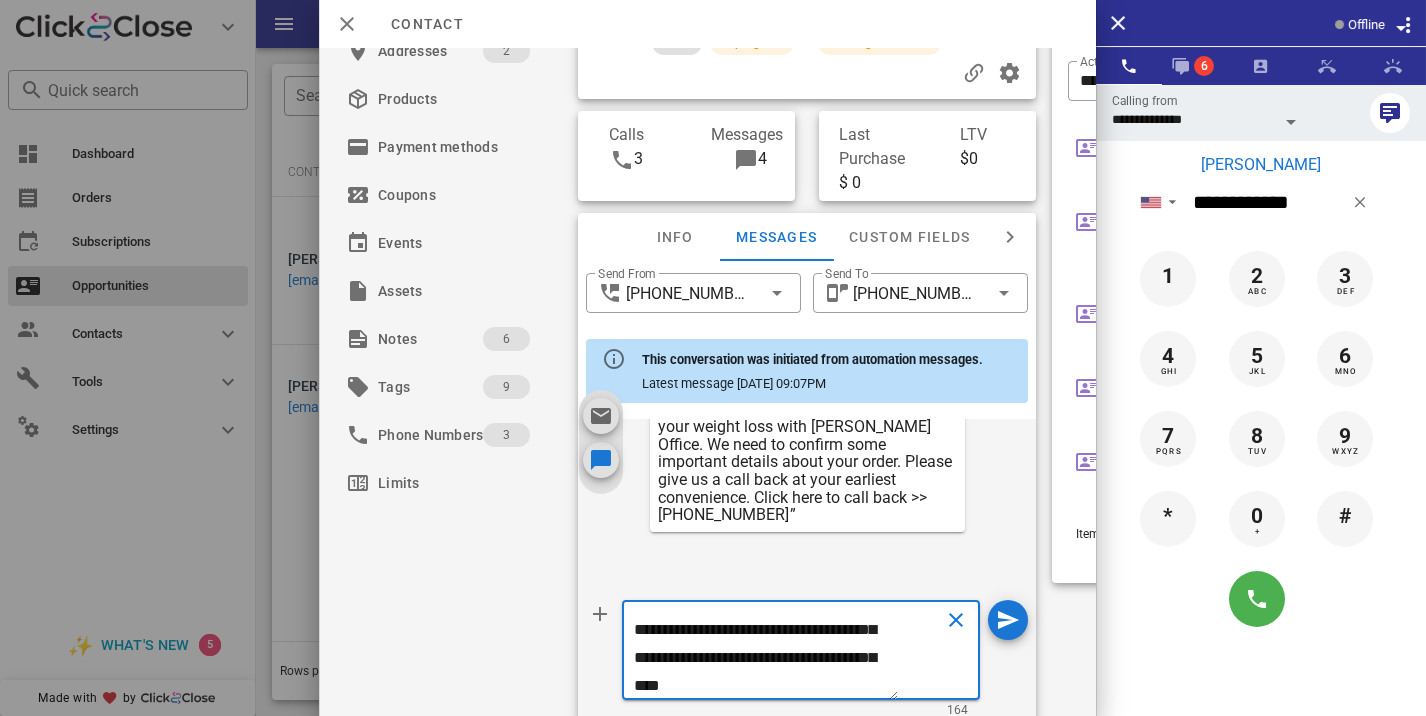 type on "**********" 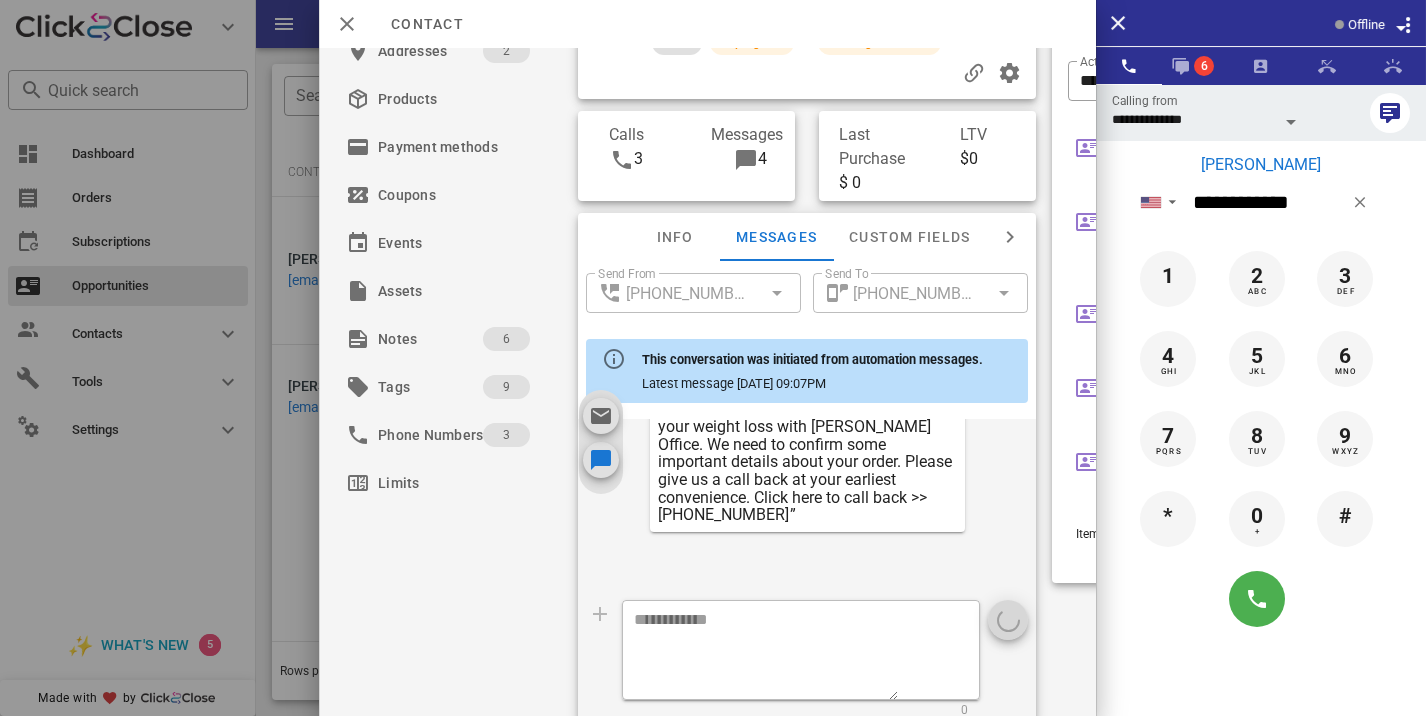 scroll, scrollTop: 0, scrollLeft: 0, axis: both 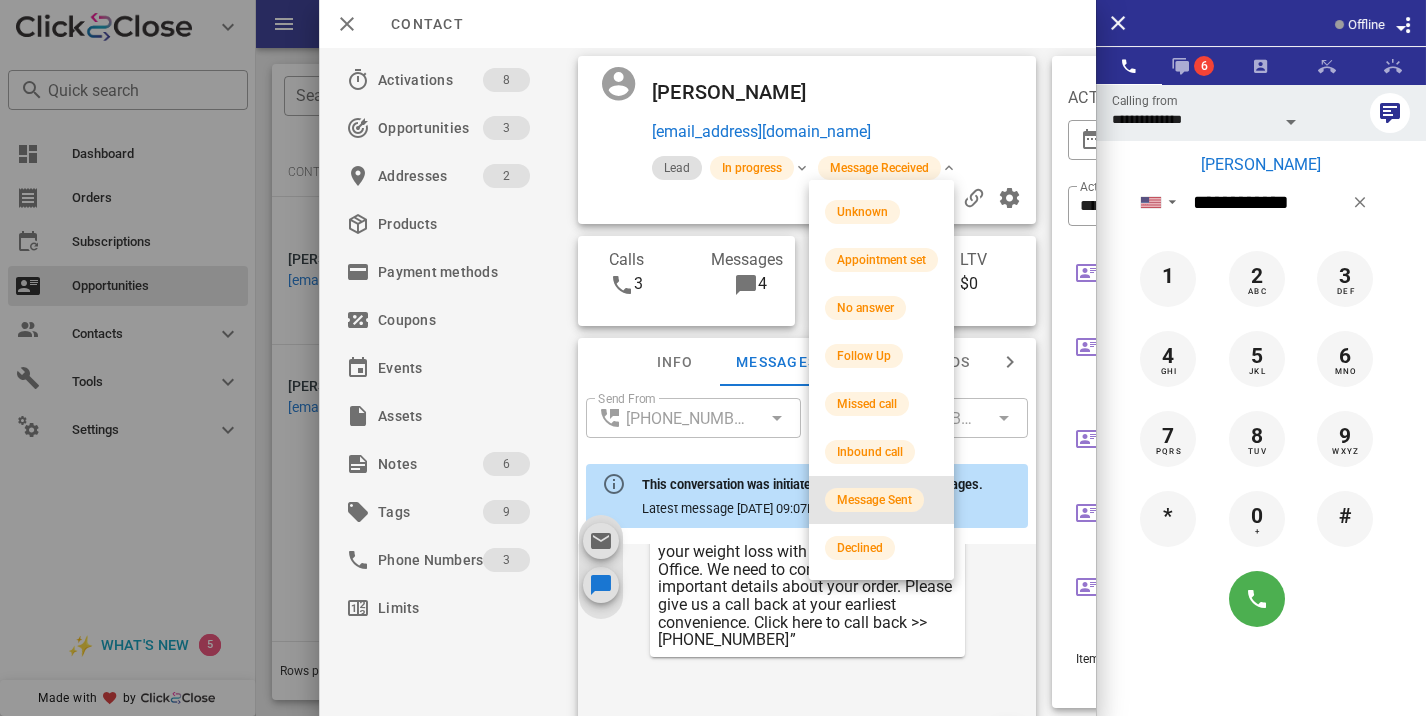 click on "Message Sent" at bounding box center [874, 500] 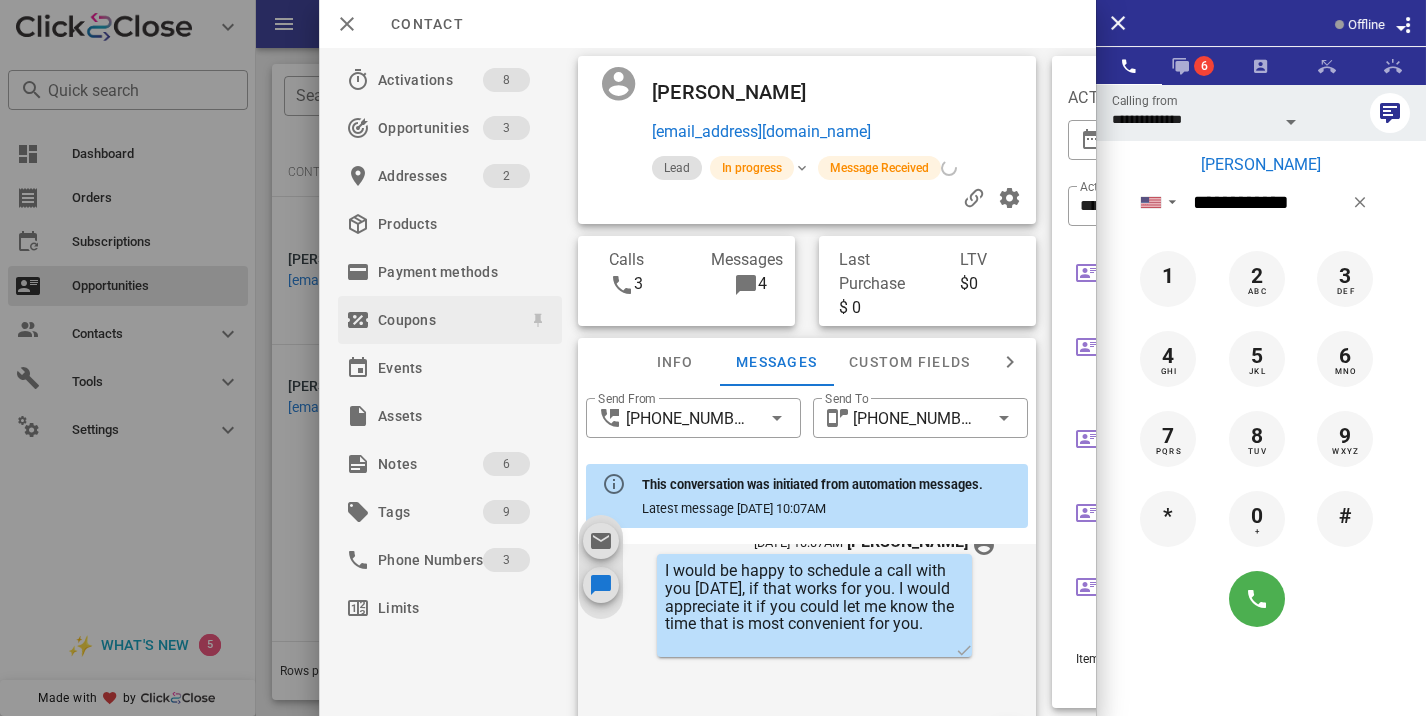 scroll, scrollTop: 2926, scrollLeft: 0, axis: vertical 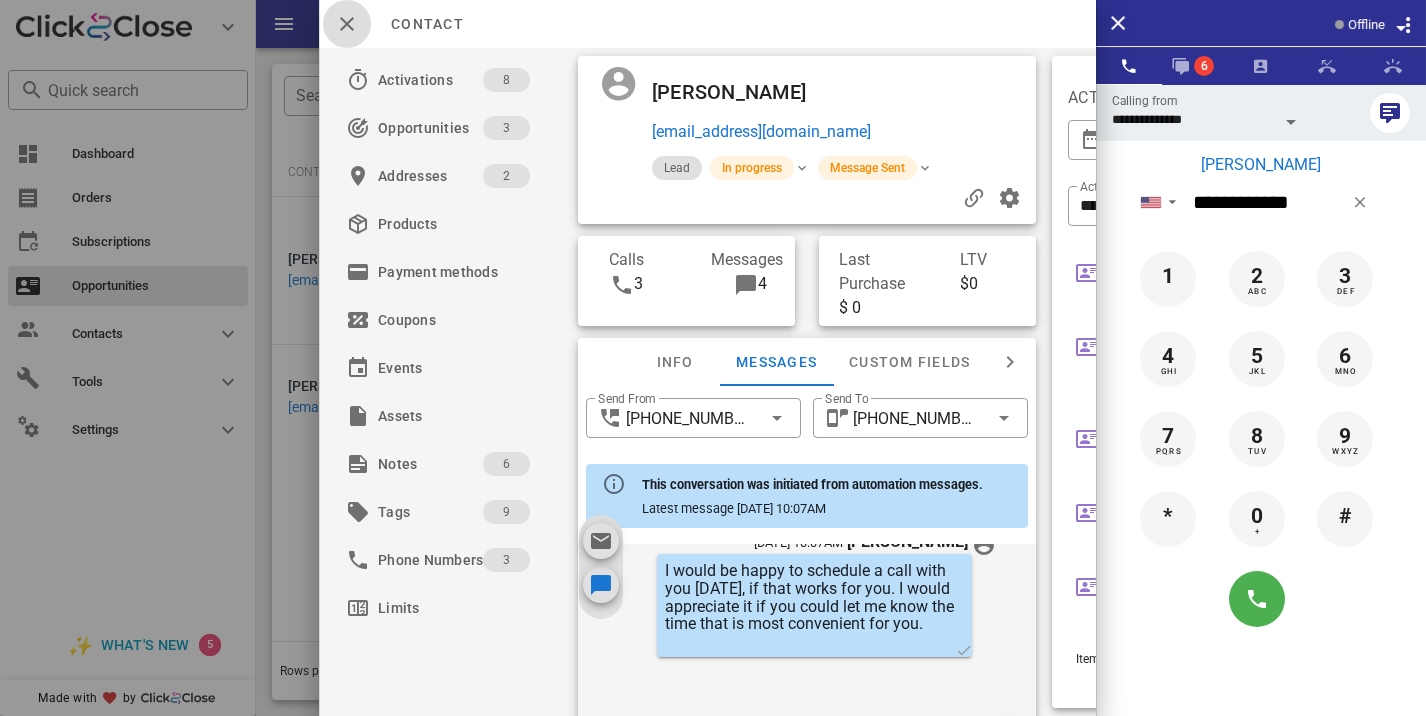 click at bounding box center (347, 24) 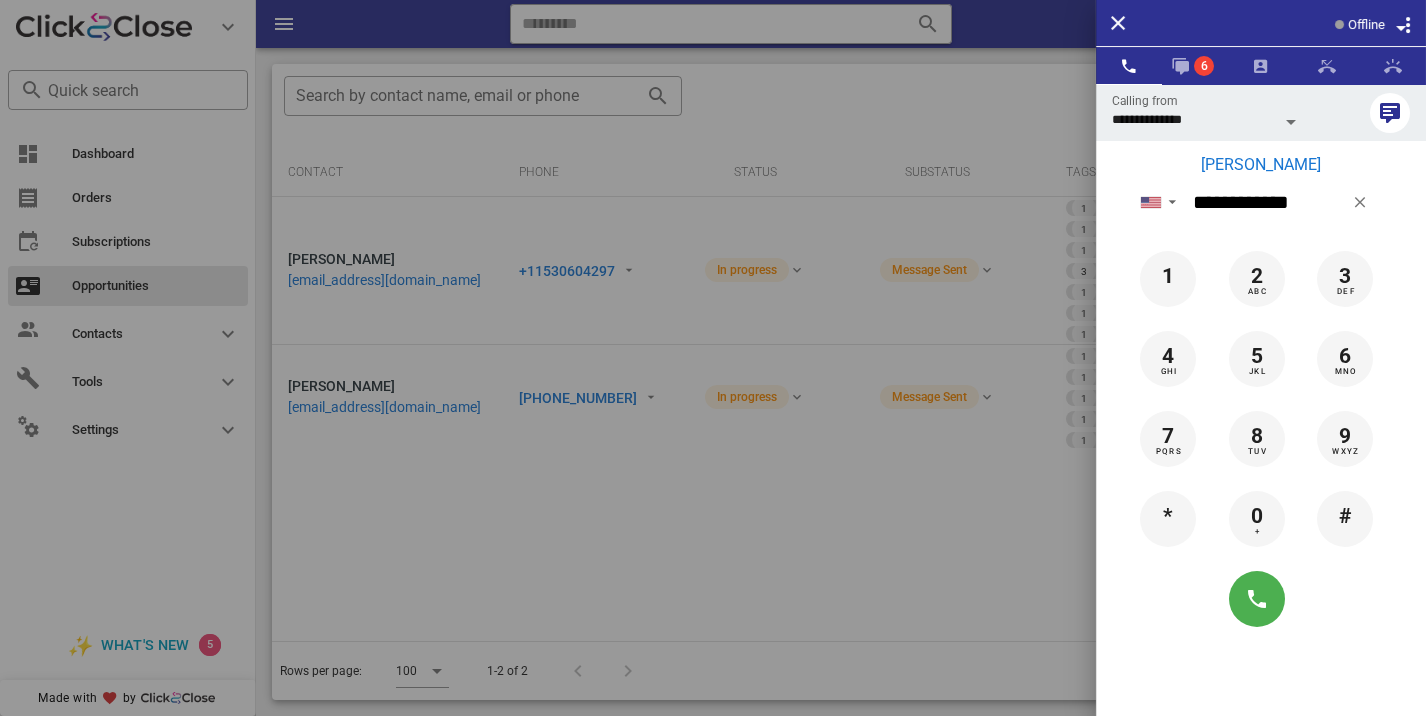 click at bounding box center [713, 358] 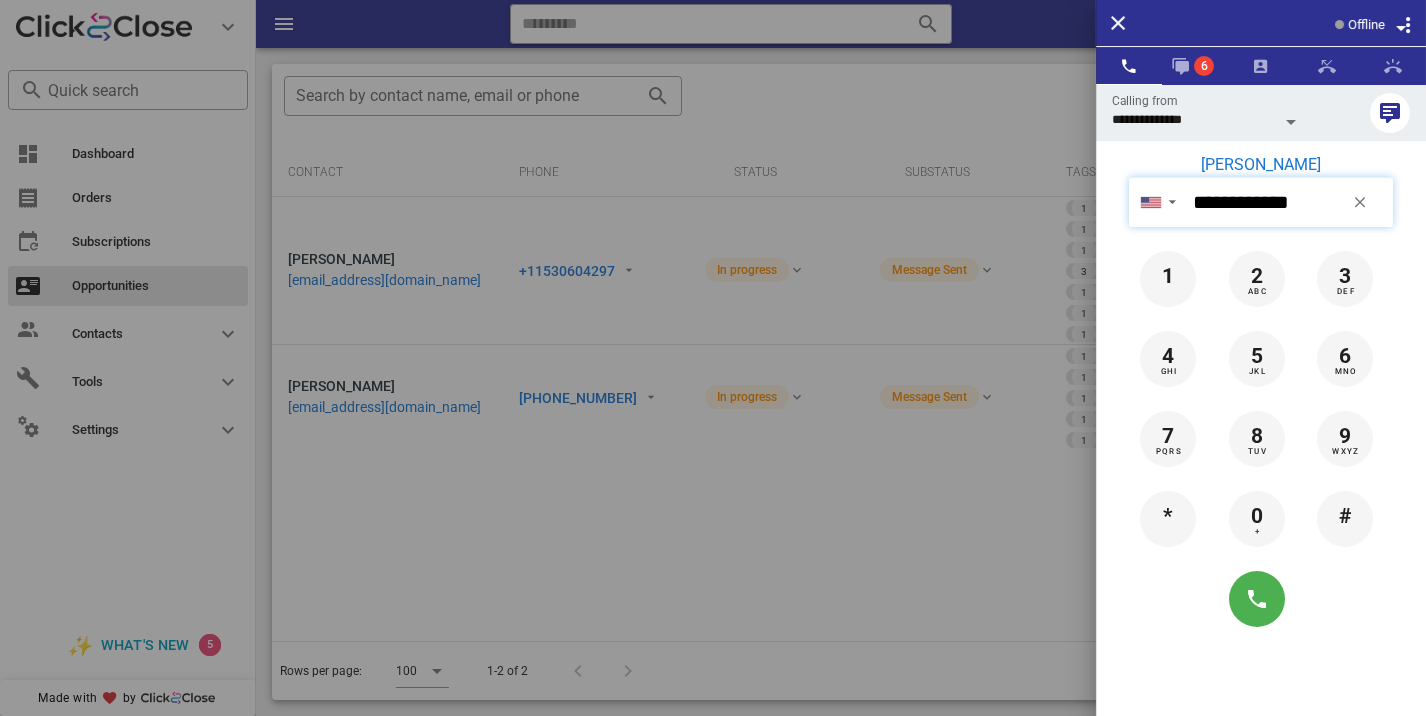 type 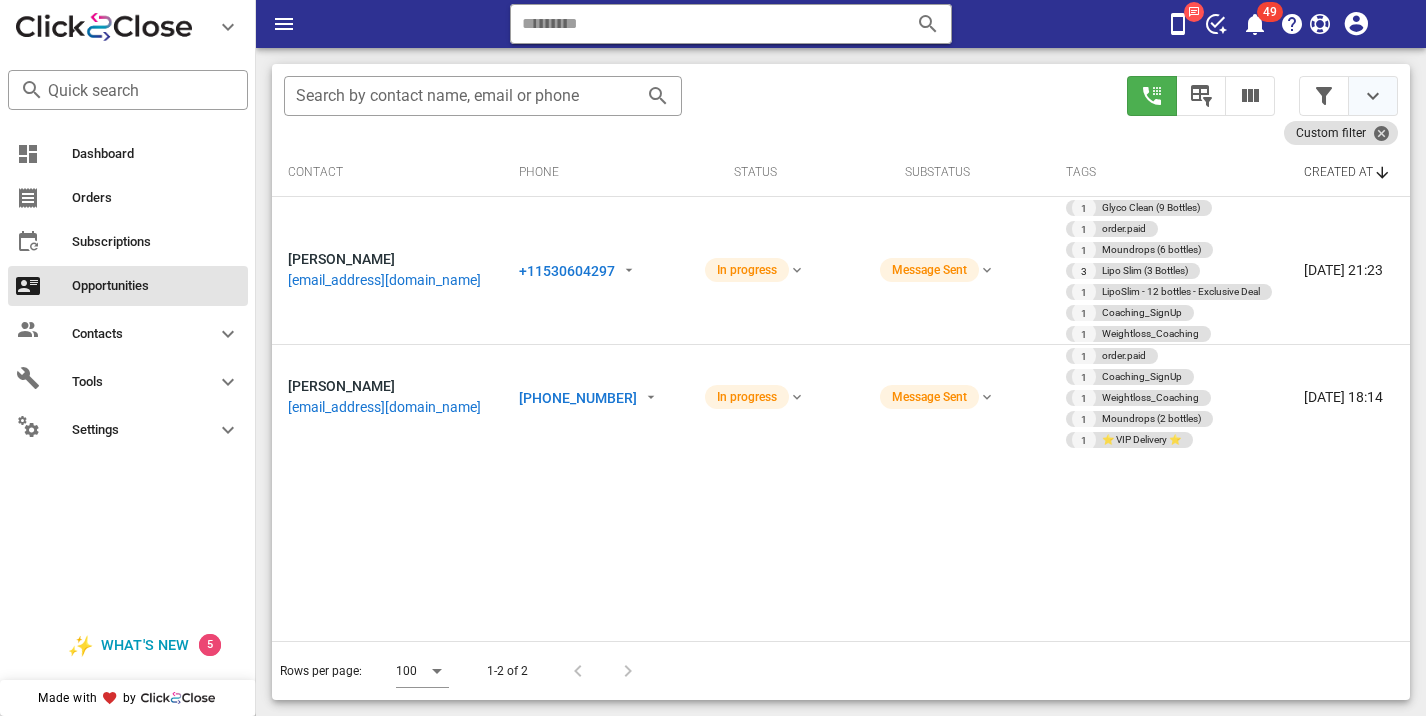 click at bounding box center [1373, 96] 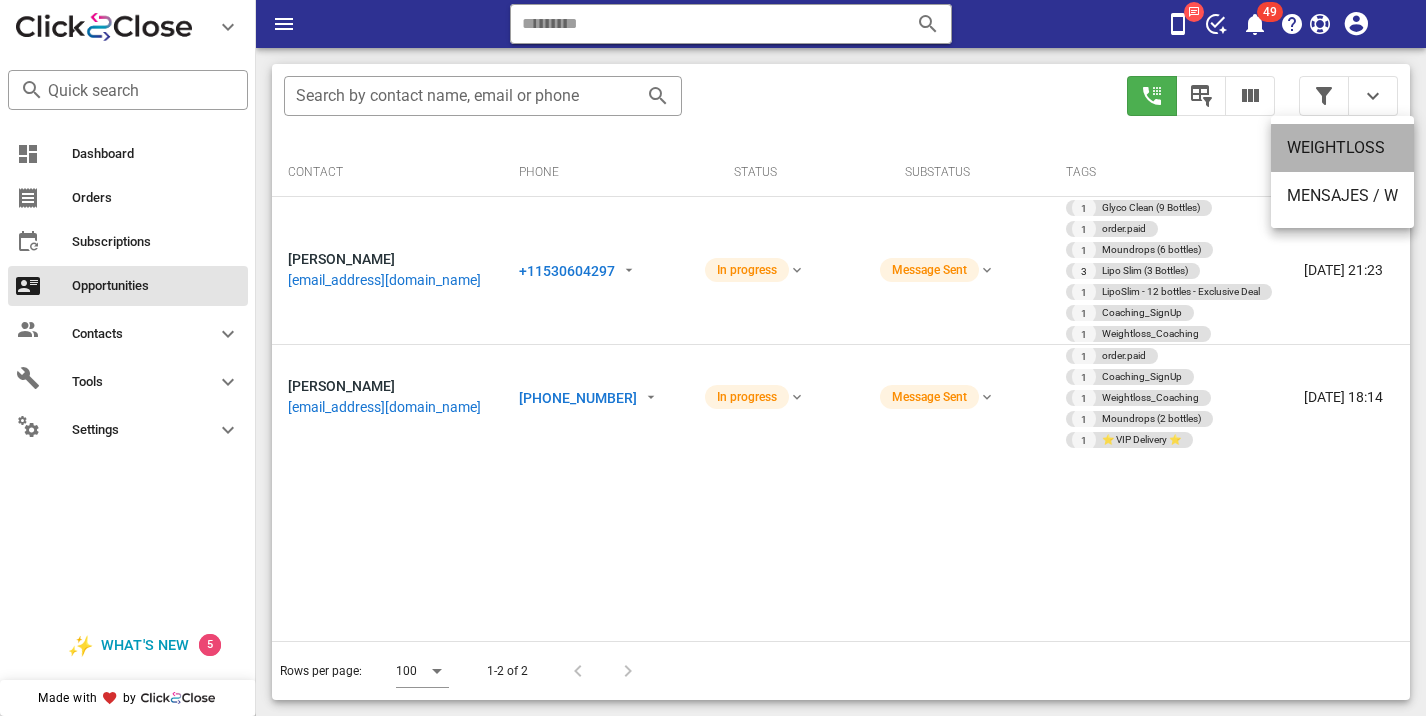 click on "WEIGHTLOSS" at bounding box center [1342, 148] 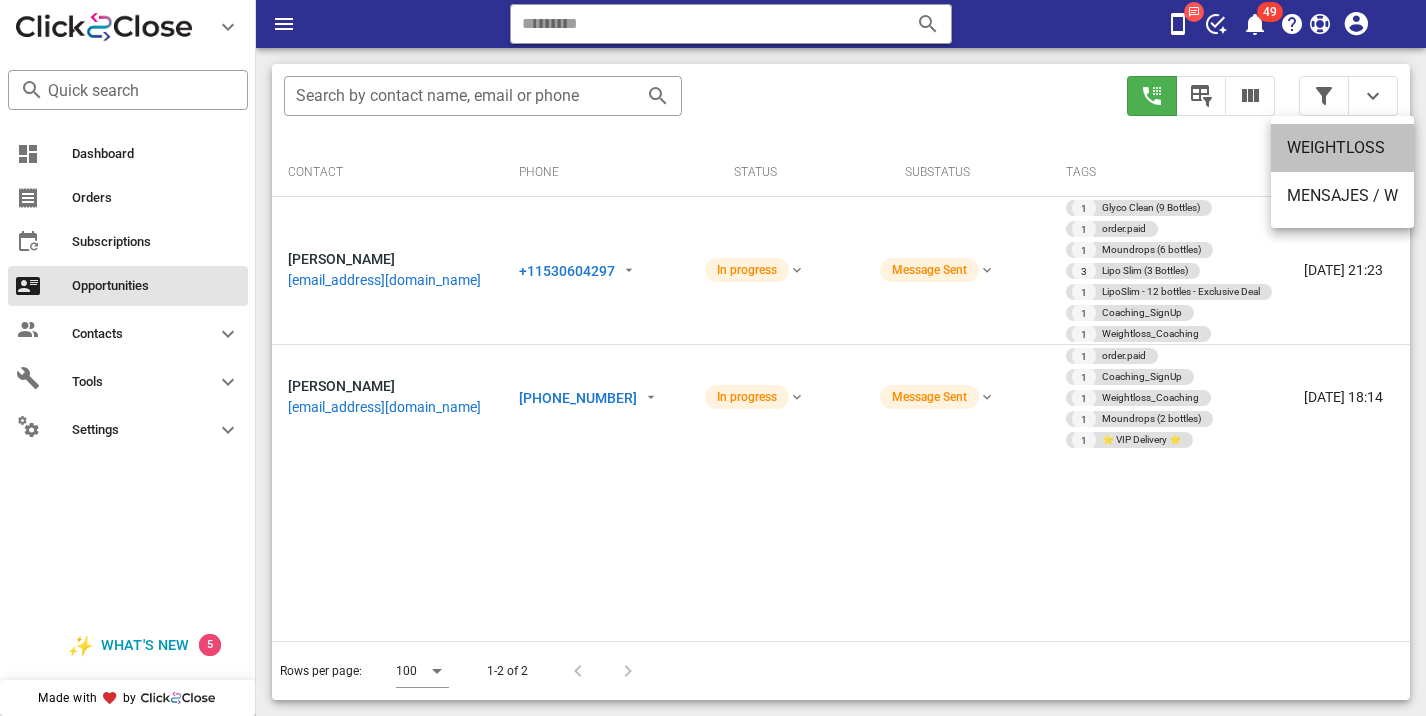type on "**********" 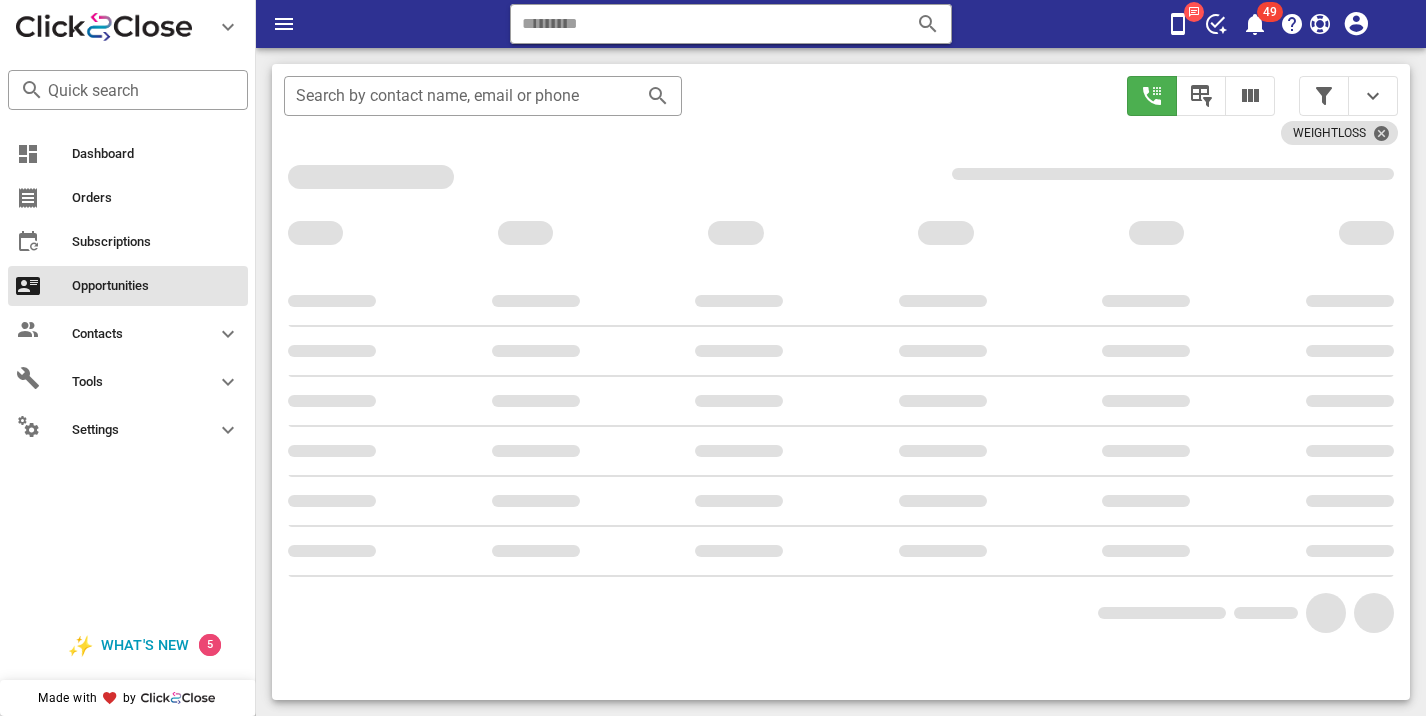 scroll, scrollTop: 356, scrollLeft: 0, axis: vertical 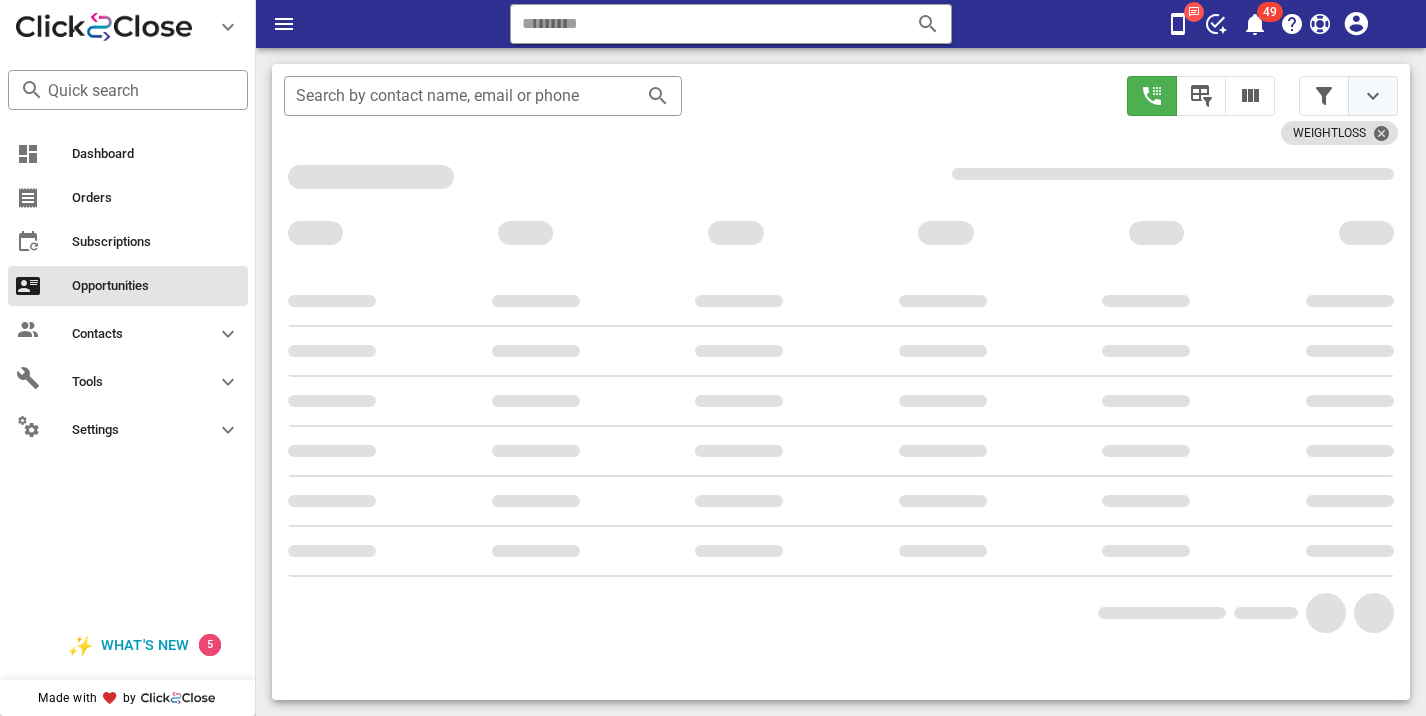 click at bounding box center [1373, 96] 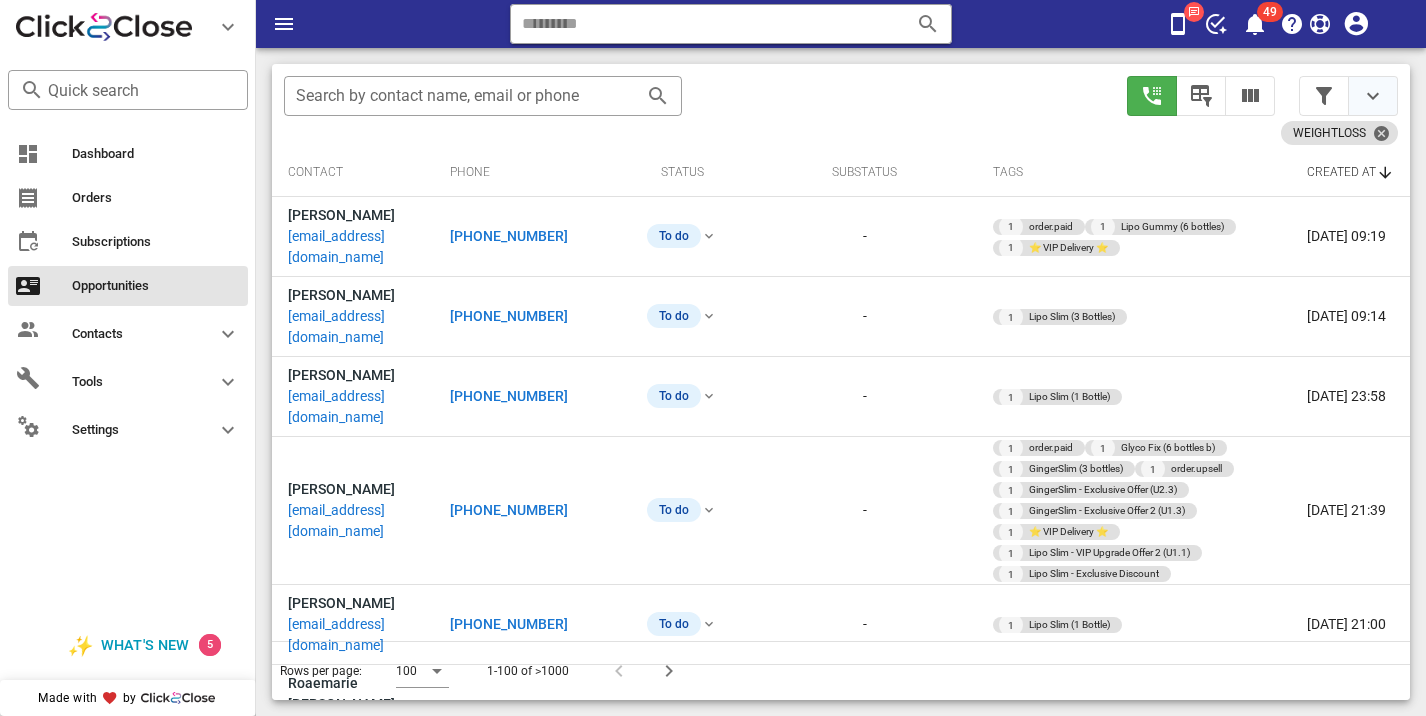 scroll, scrollTop: 374, scrollLeft: 0, axis: vertical 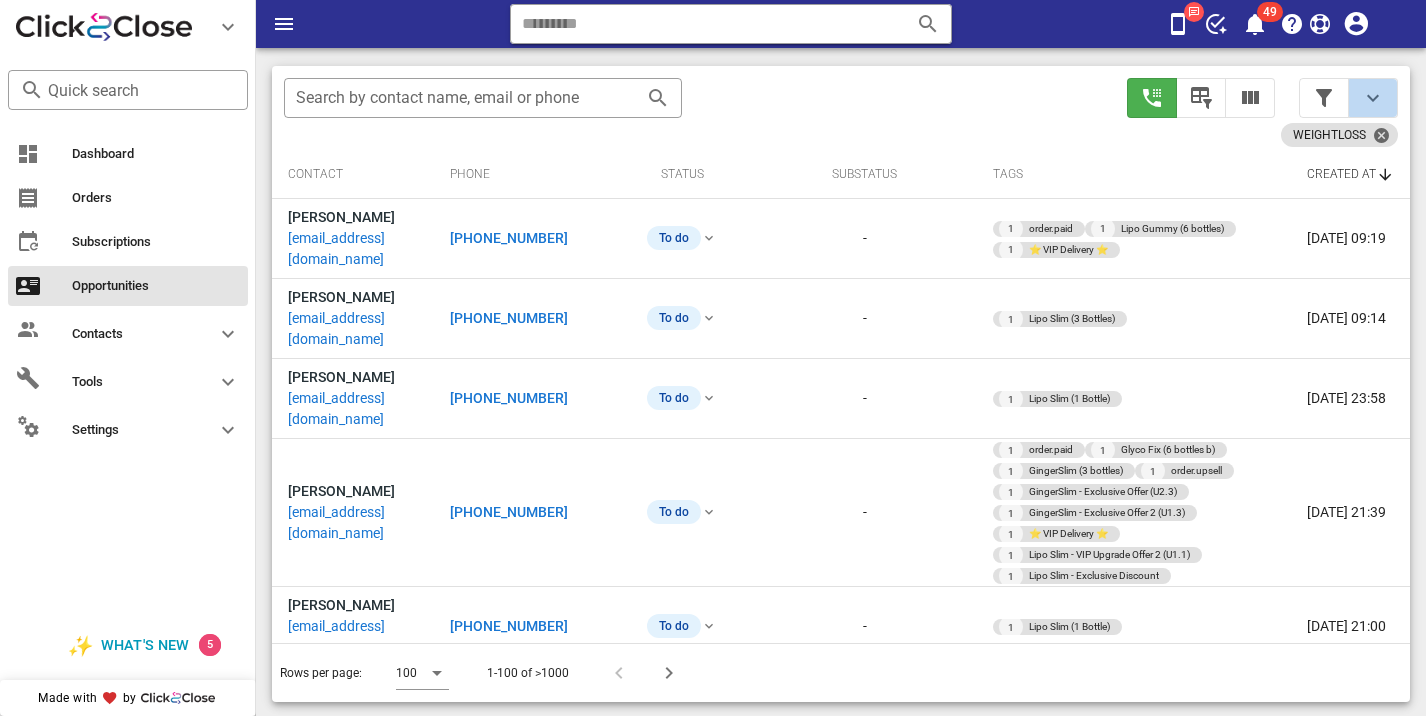 click at bounding box center [1373, 98] 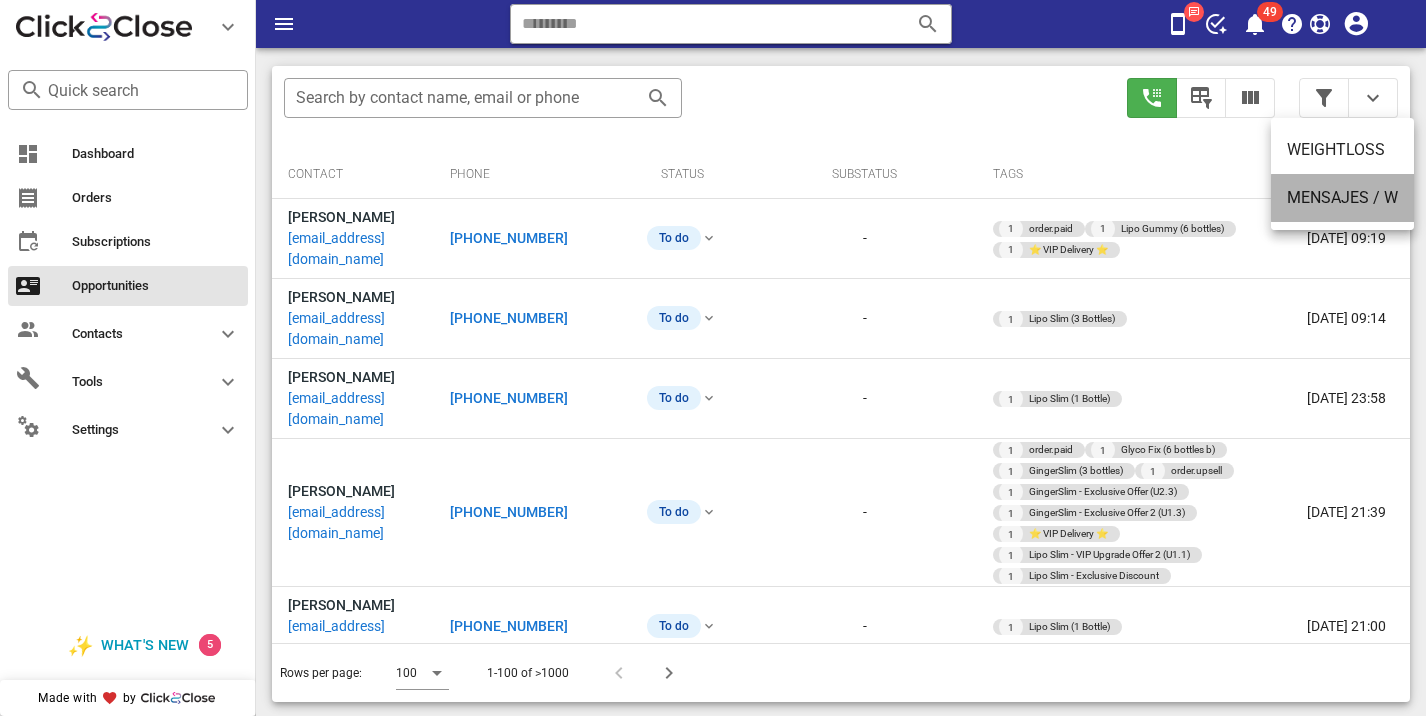click on "MENSAJES / W" at bounding box center (1342, 197) 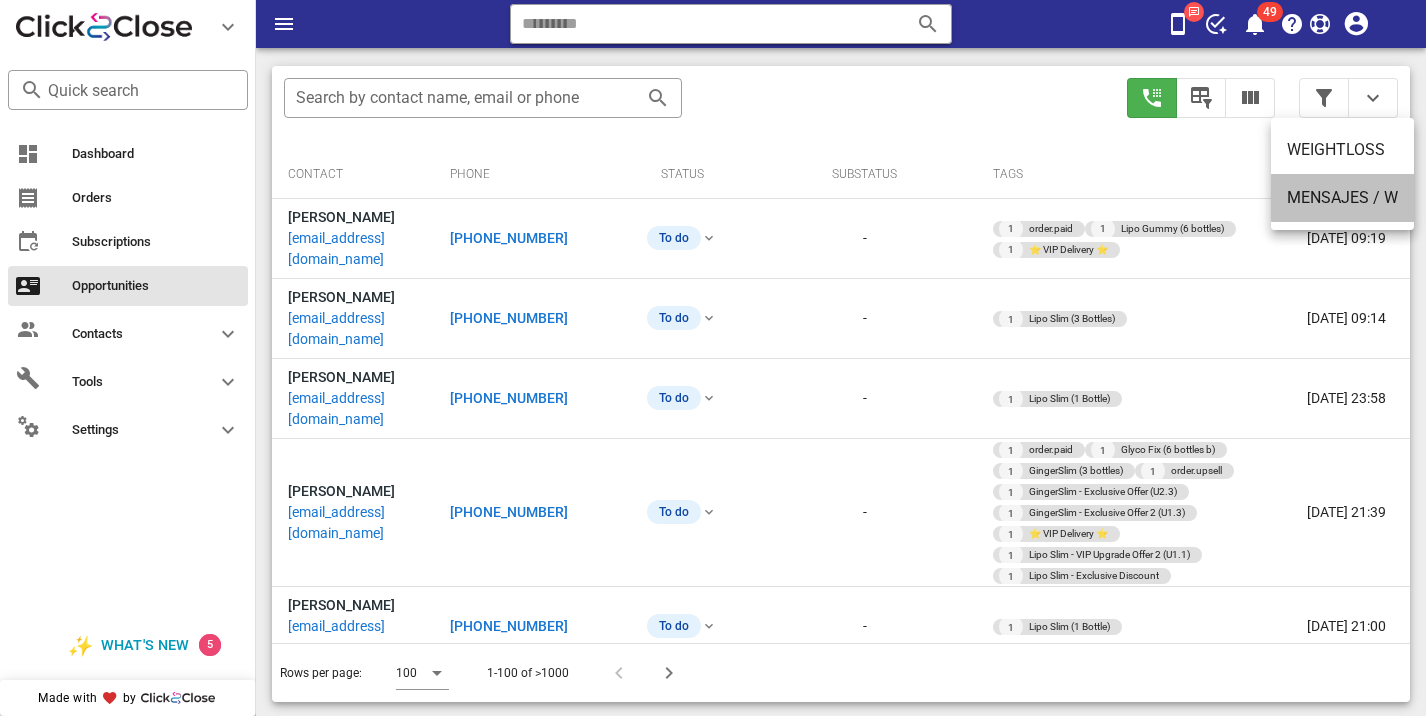 type on "**********" 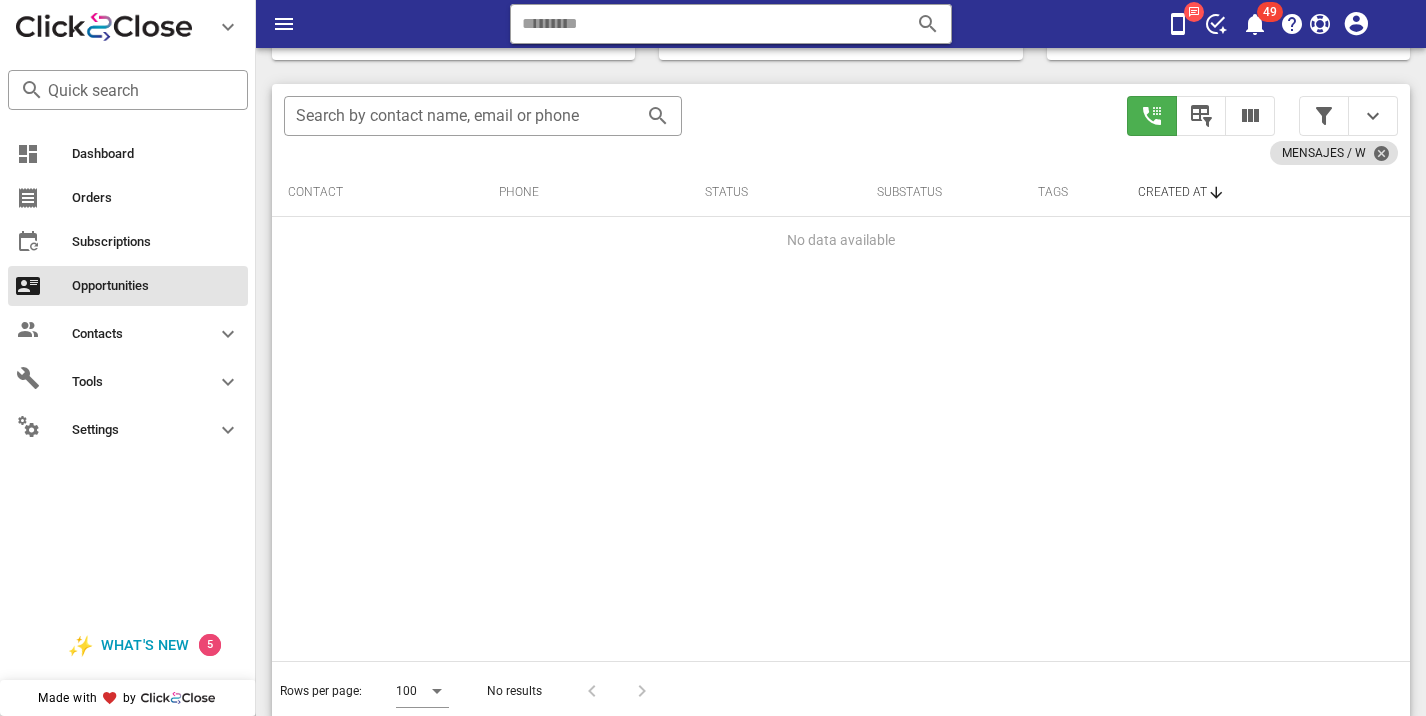 scroll, scrollTop: 374, scrollLeft: 0, axis: vertical 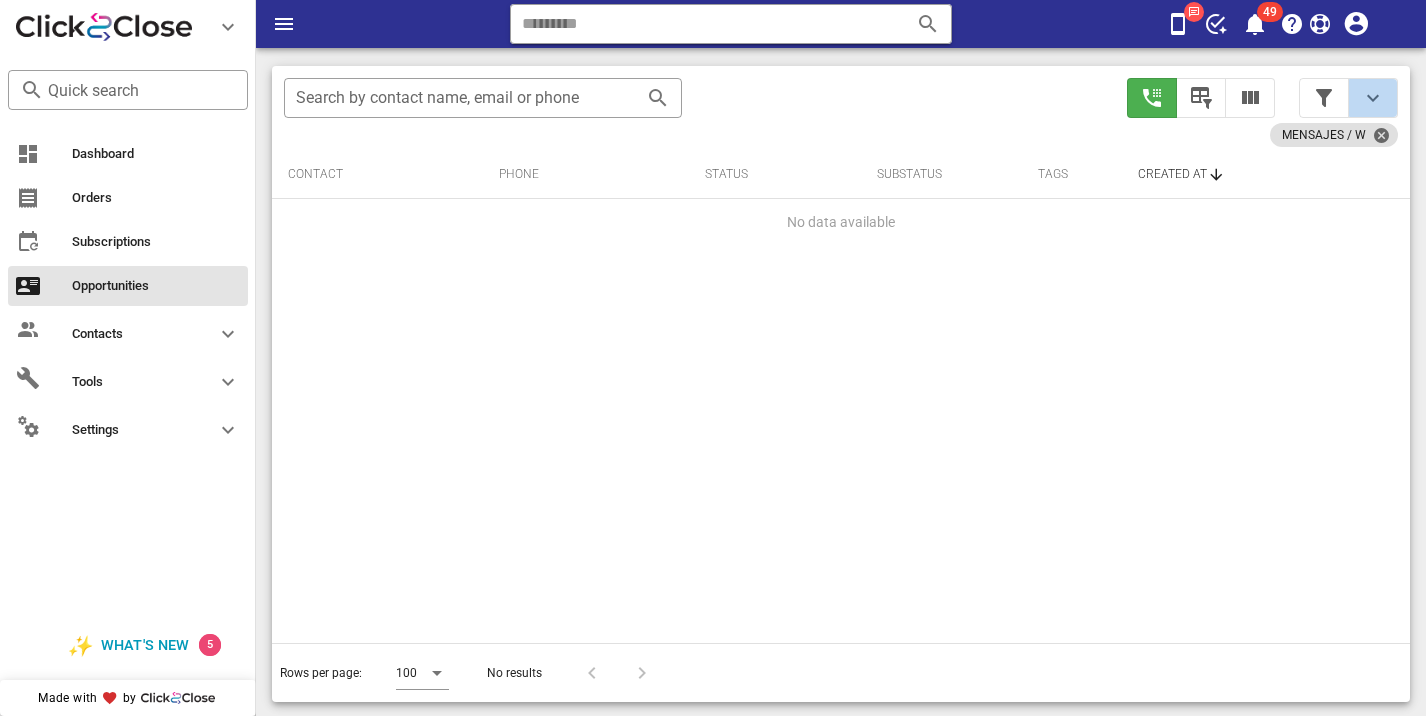 click at bounding box center [1373, 98] 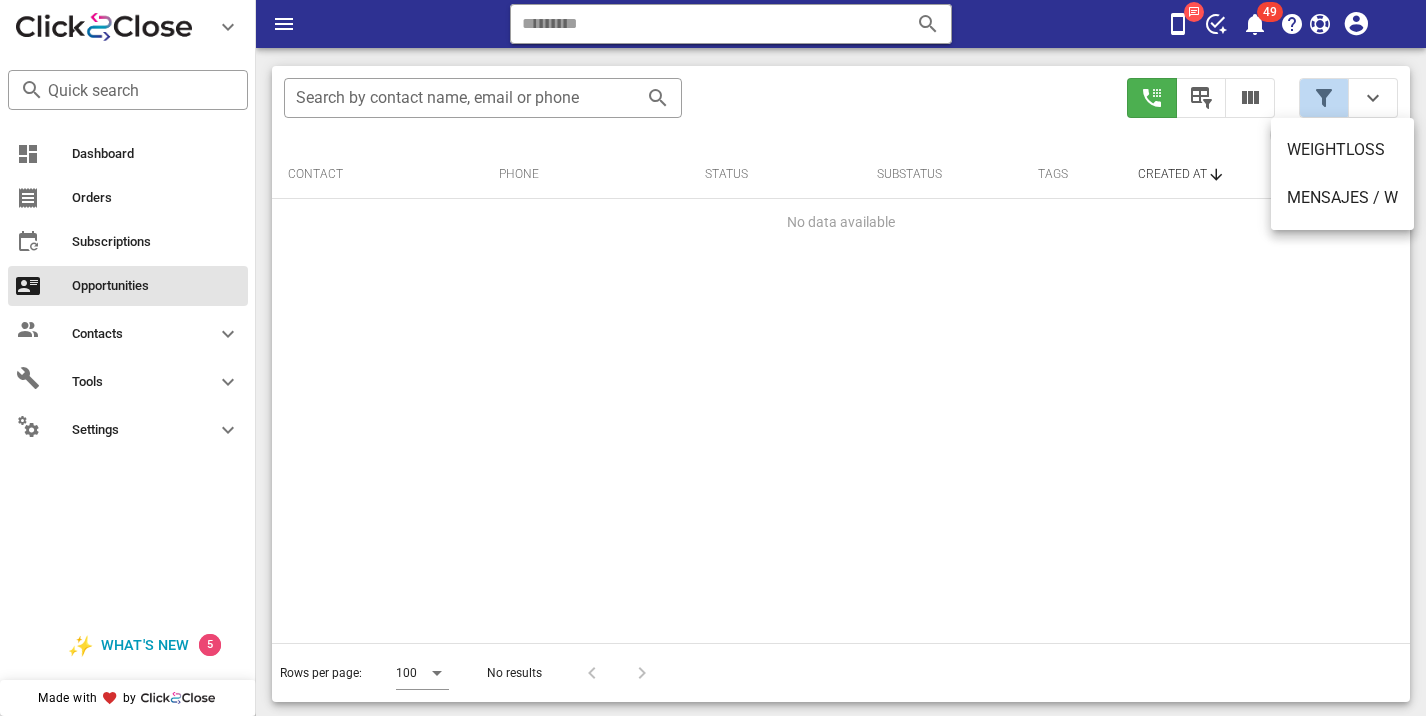 click at bounding box center [1324, 98] 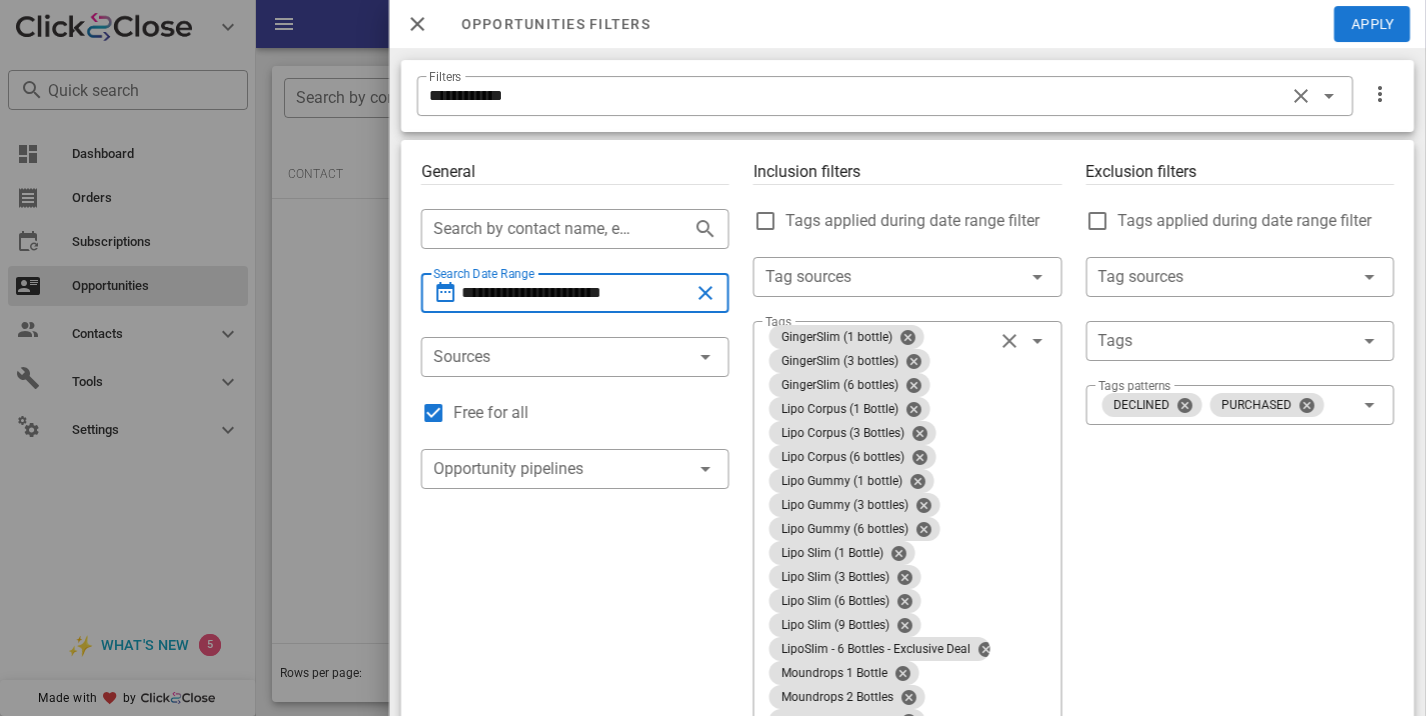click on "**********" at bounding box center (575, 293) 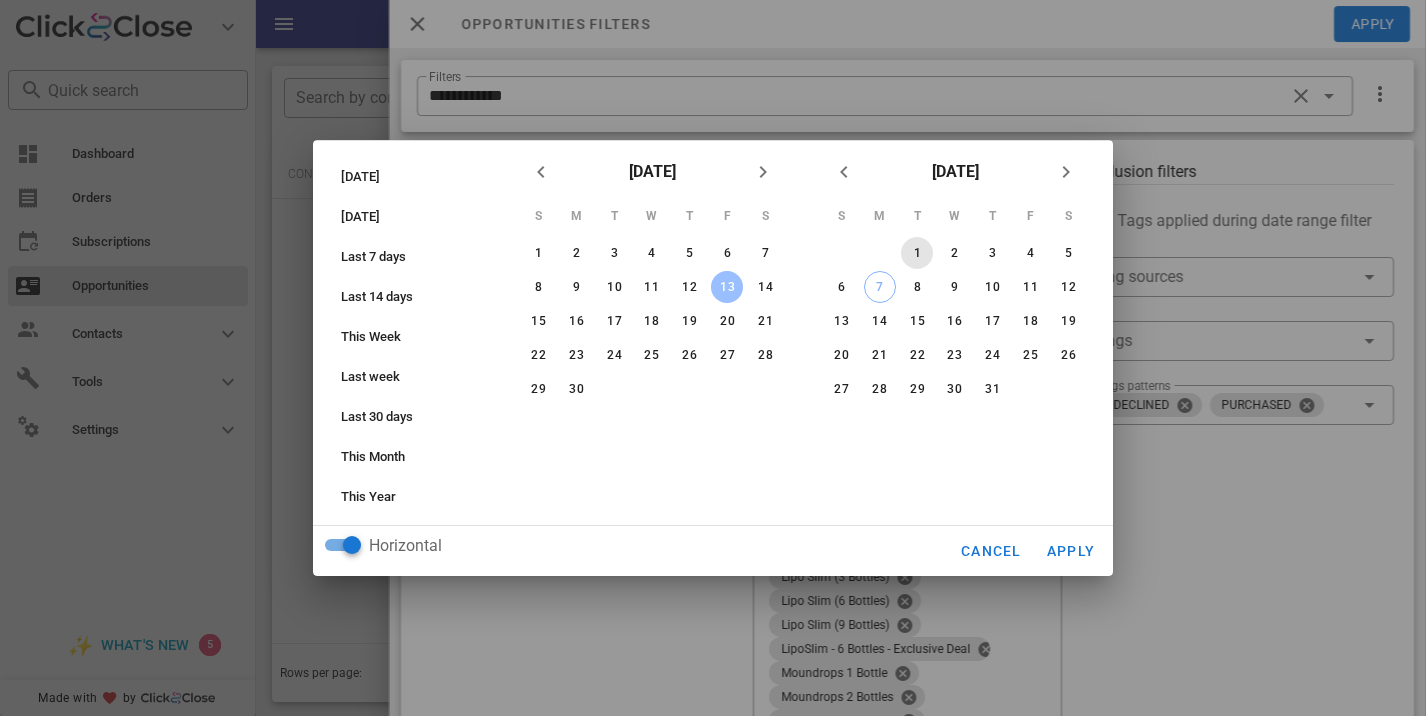 click on "1" at bounding box center [917, 253] 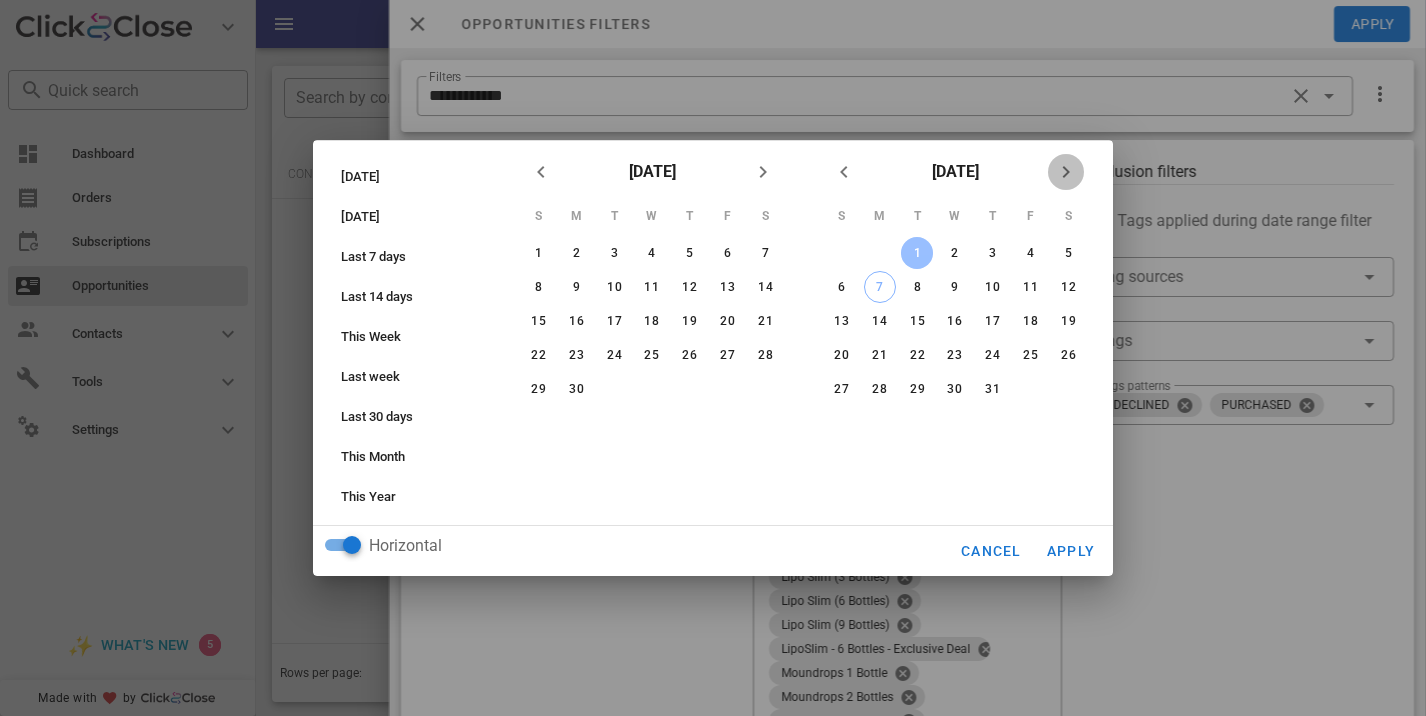 click at bounding box center (1066, 172) 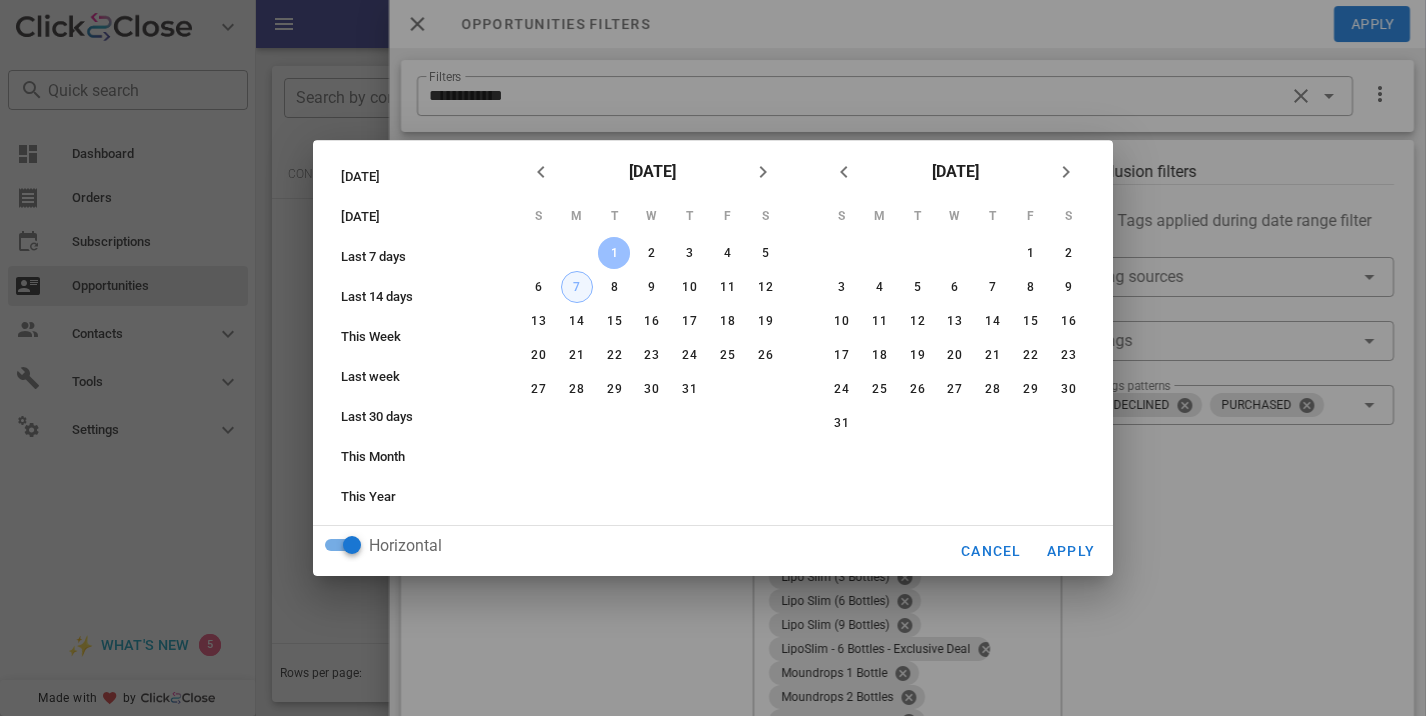 click on "7" at bounding box center (577, 287) 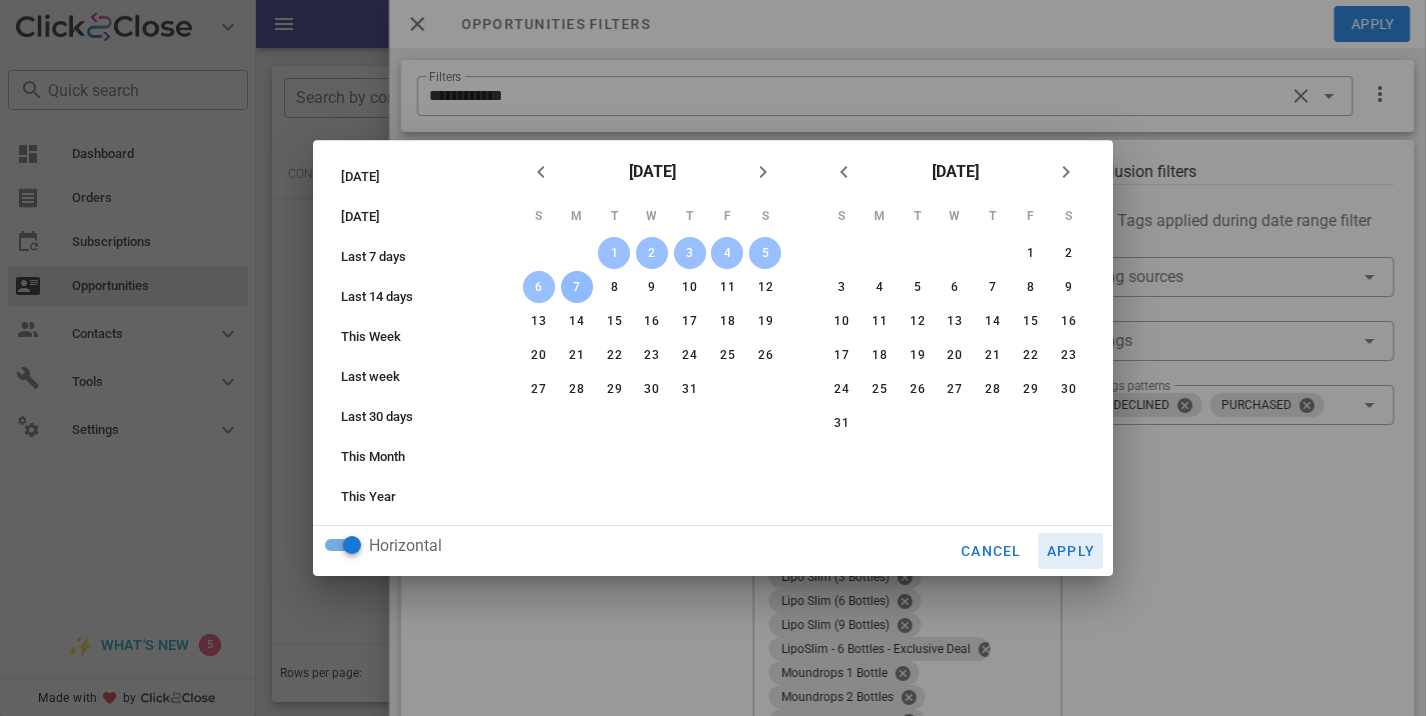 click on "Apply" at bounding box center (1071, 551) 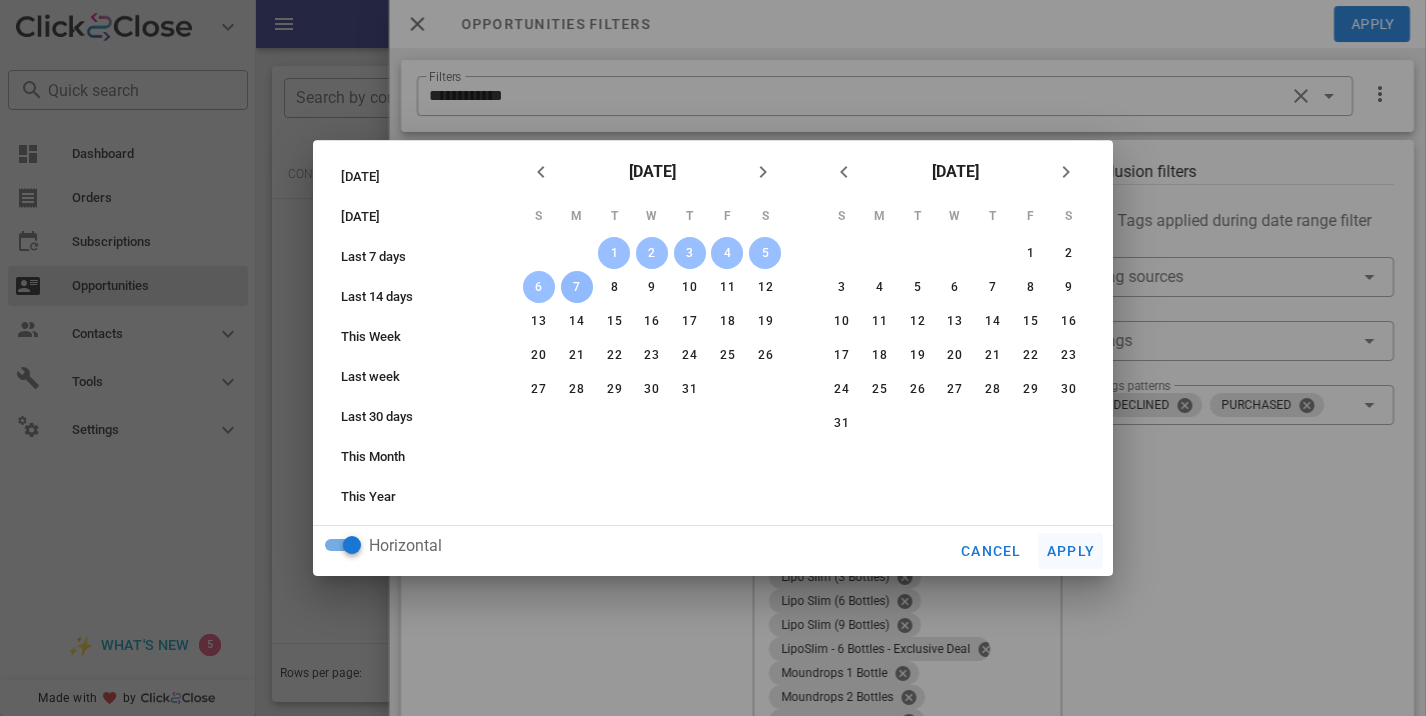 type 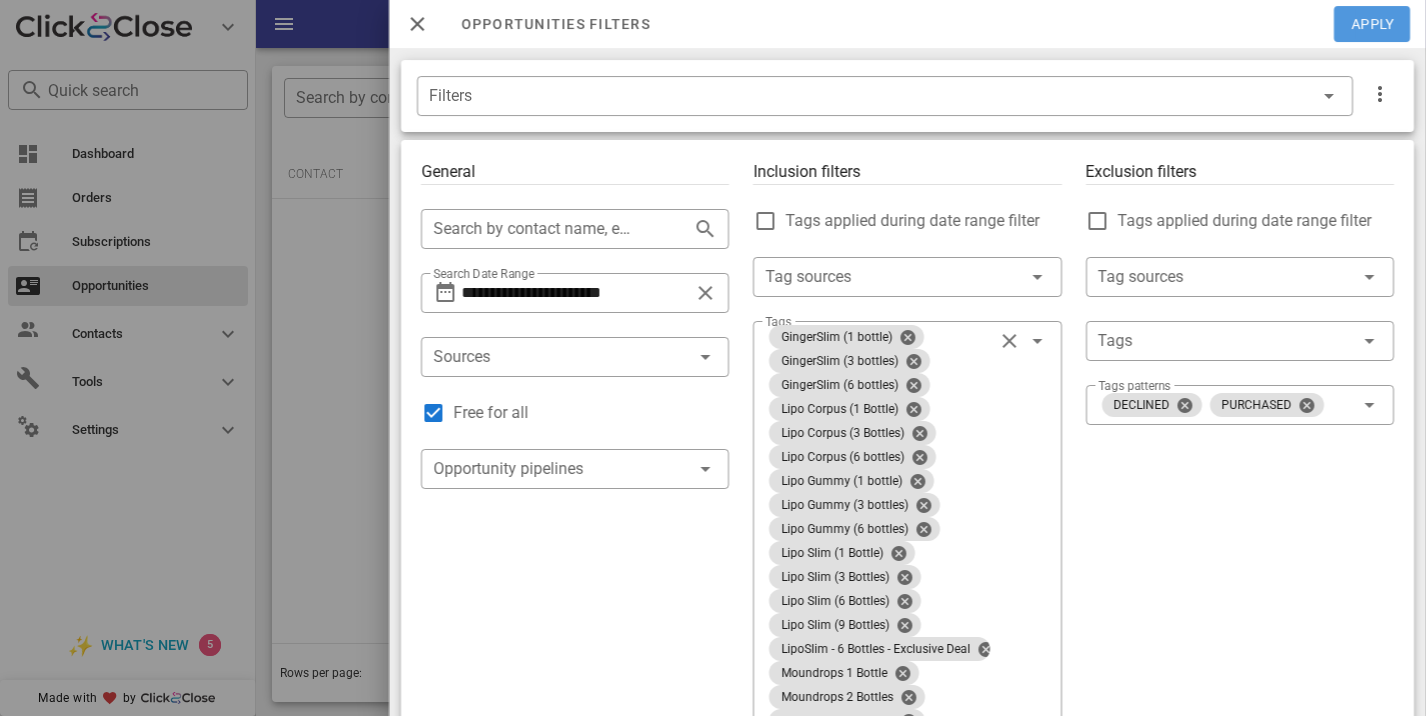 click on "Apply" at bounding box center [1373, 24] 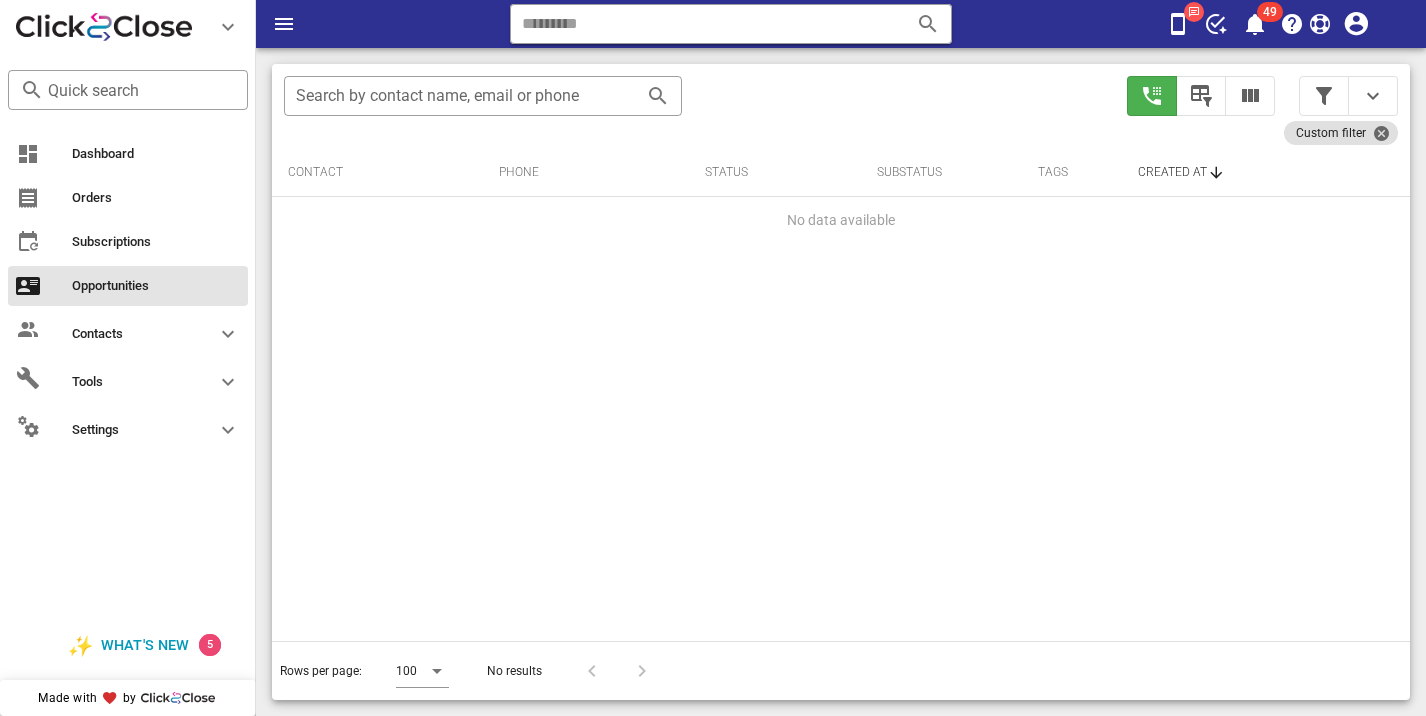 scroll, scrollTop: 374, scrollLeft: 0, axis: vertical 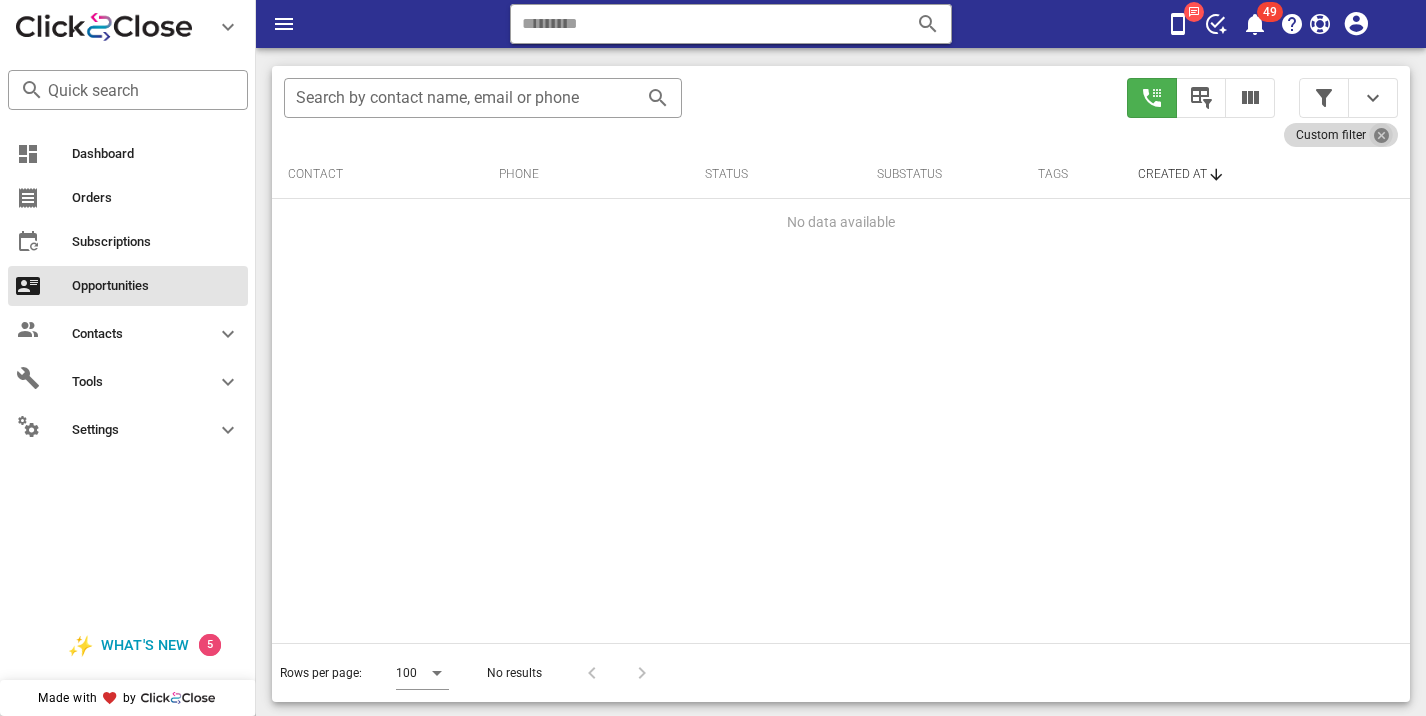 click at bounding box center [1381, 135] 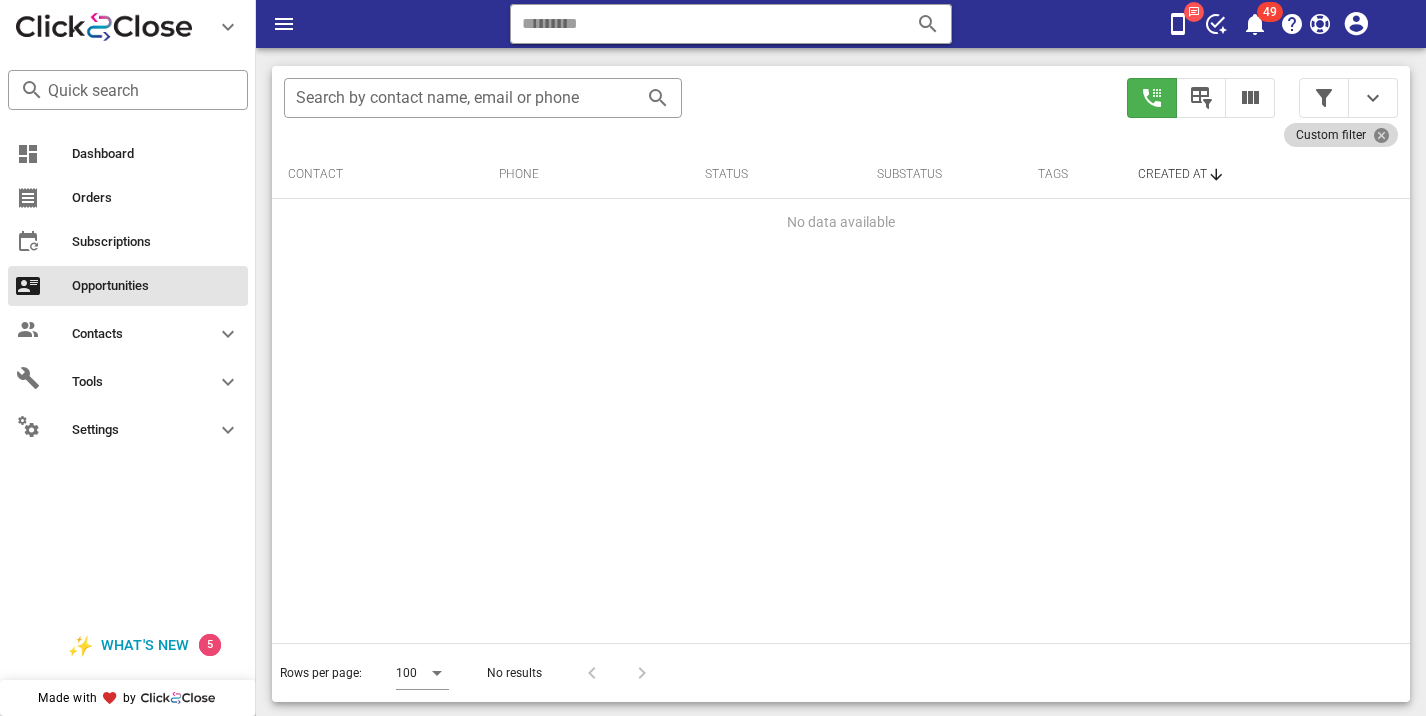type 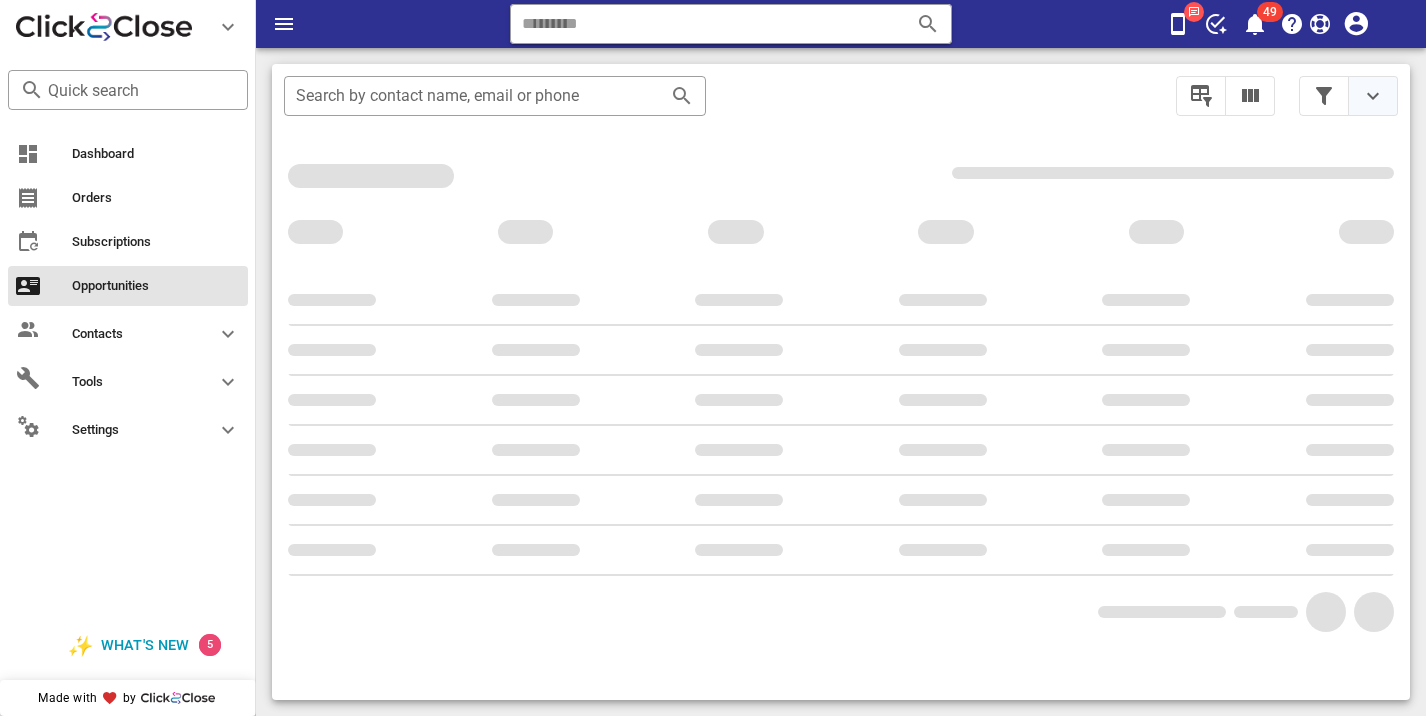 scroll, scrollTop: 356, scrollLeft: 0, axis: vertical 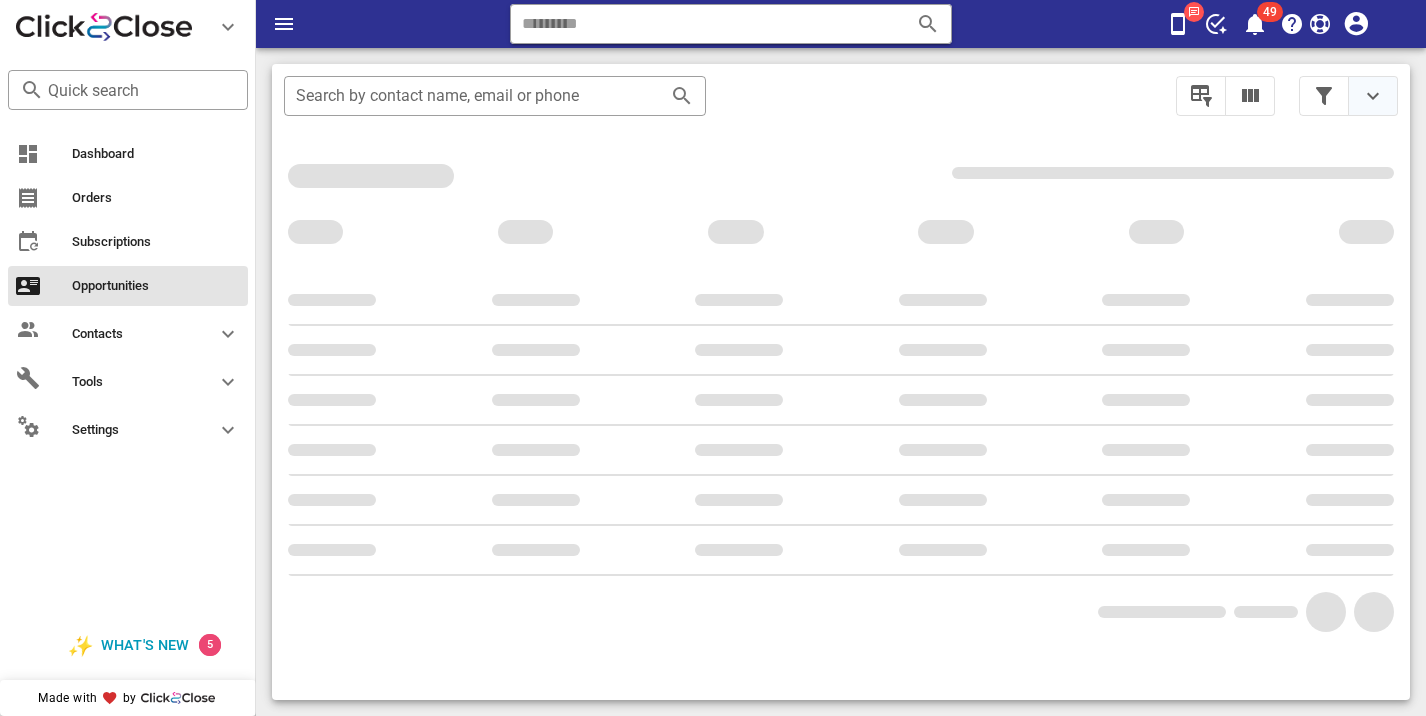 click at bounding box center [1373, 96] 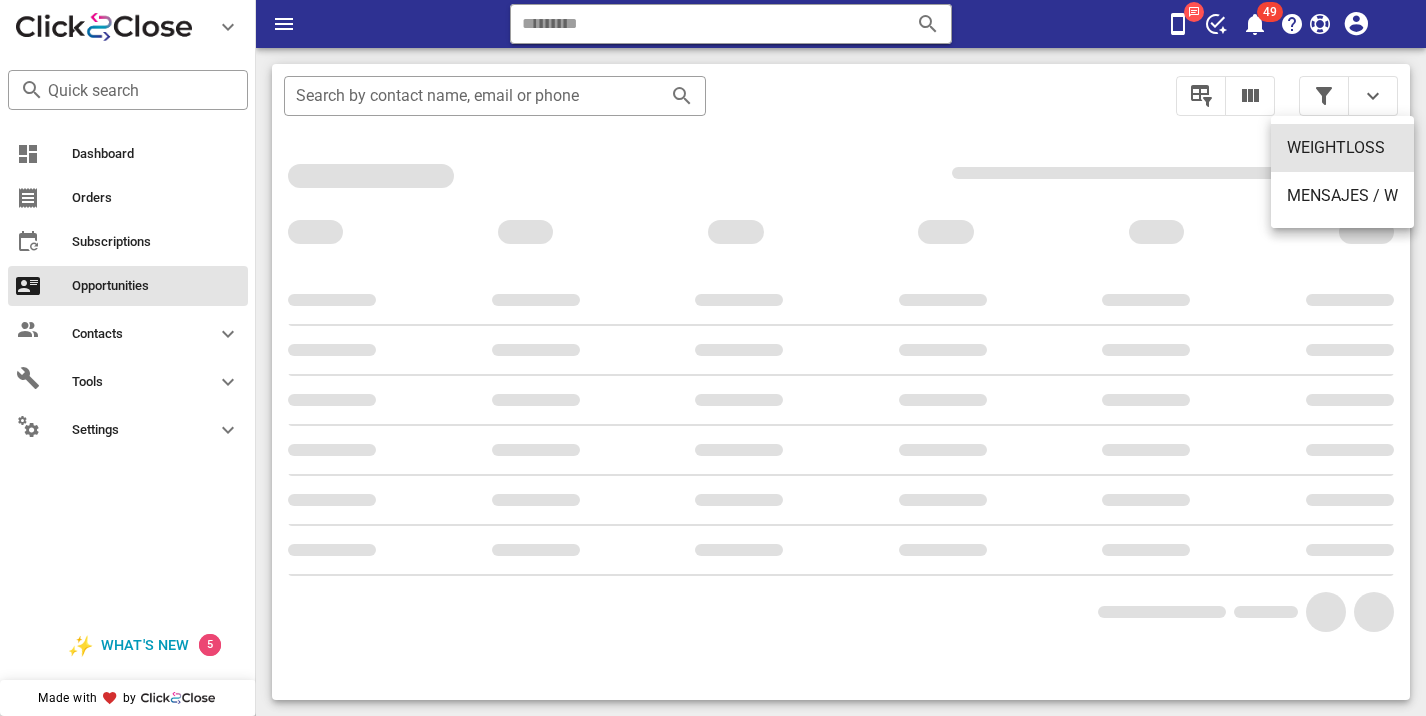 click on "WEIGHTLOSS" at bounding box center [1342, 147] 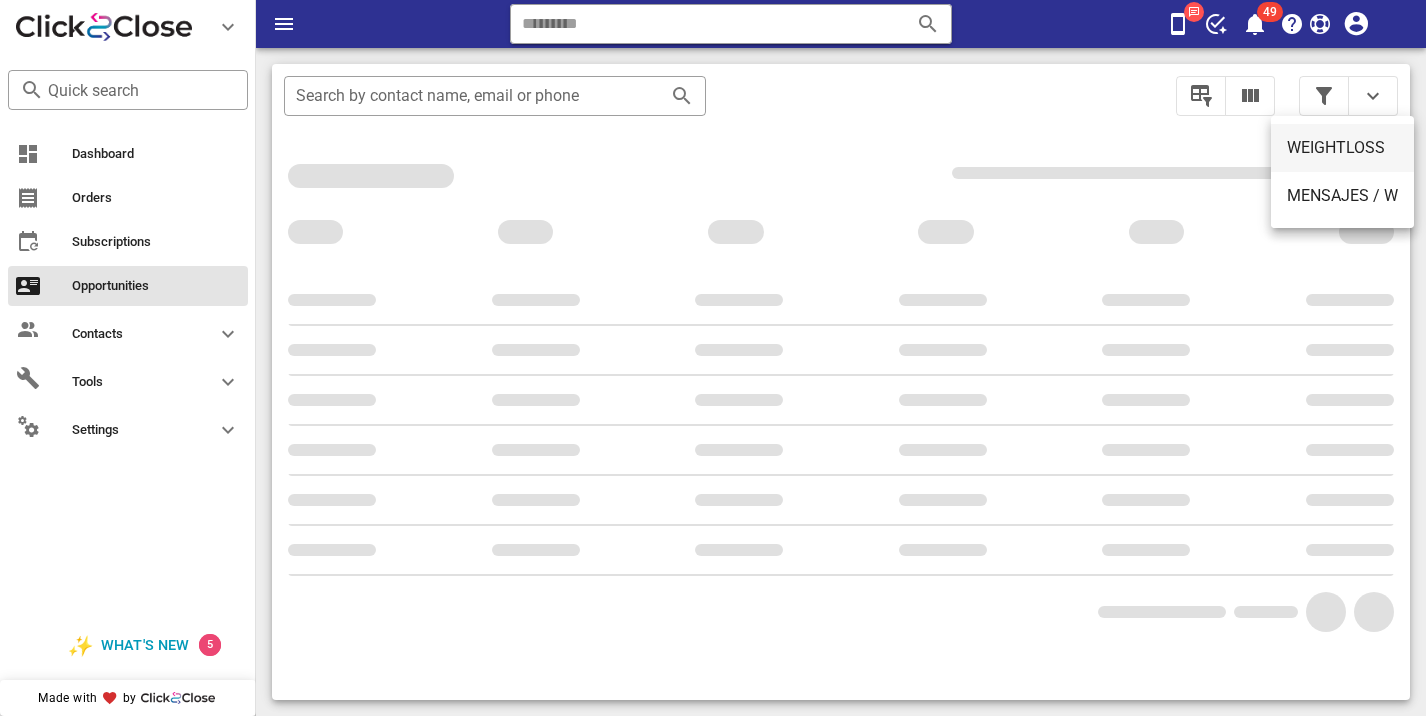 type on "**********" 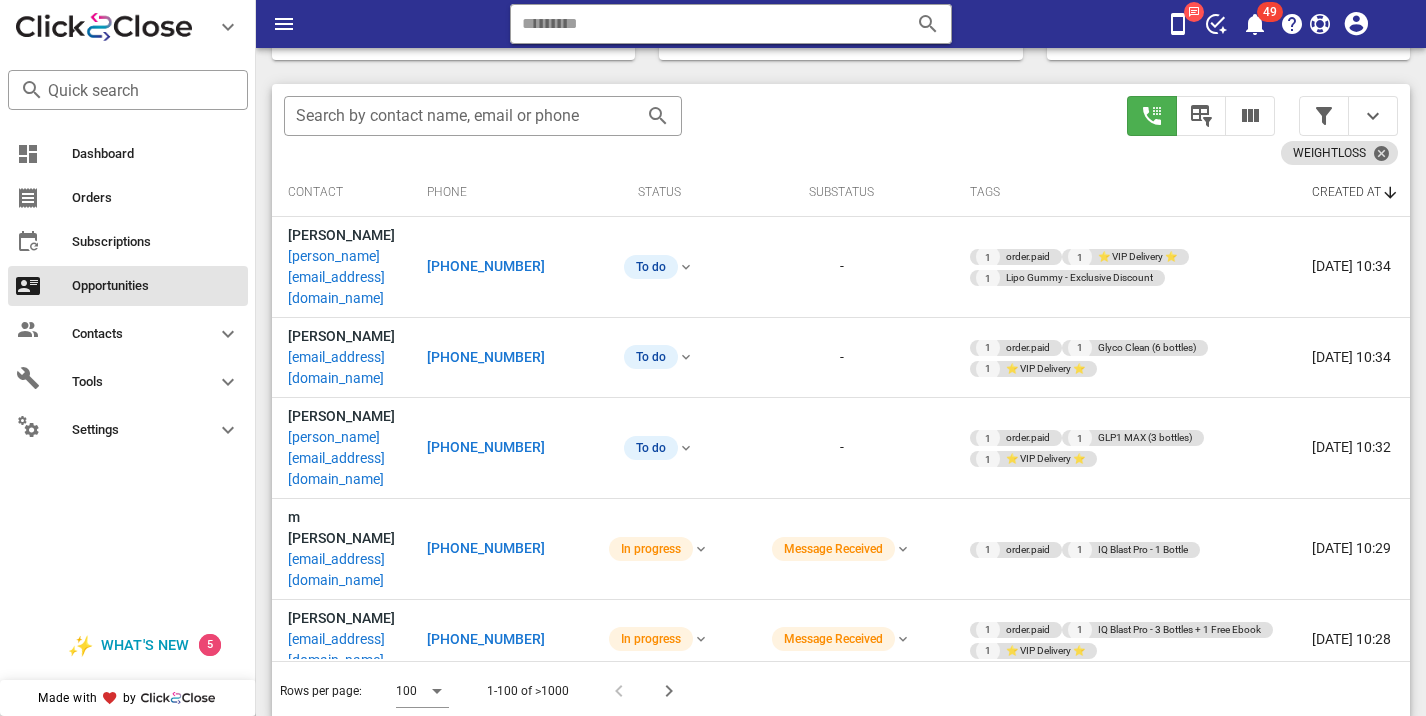 scroll, scrollTop: 374, scrollLeft: 0, axis: vertical 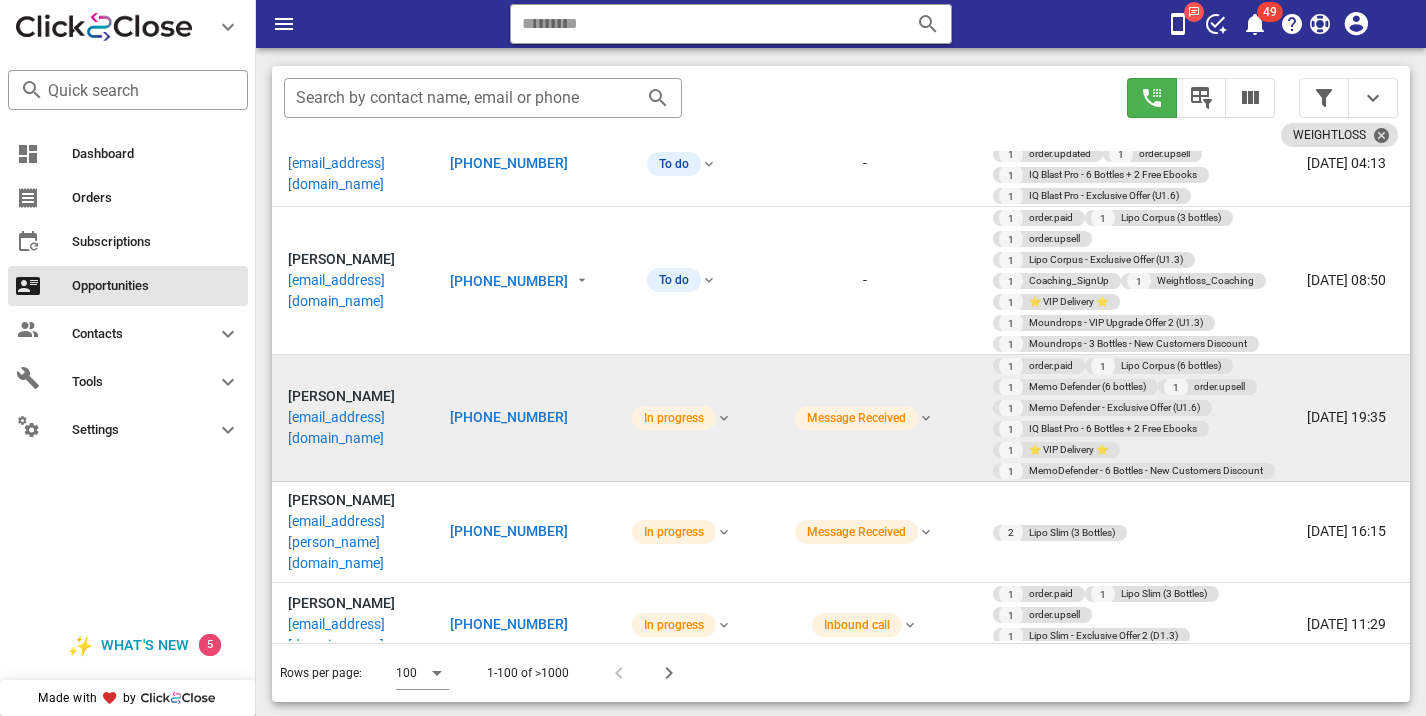 click on "[PHONE_NUMBER]" at bounding box center (509, 417) 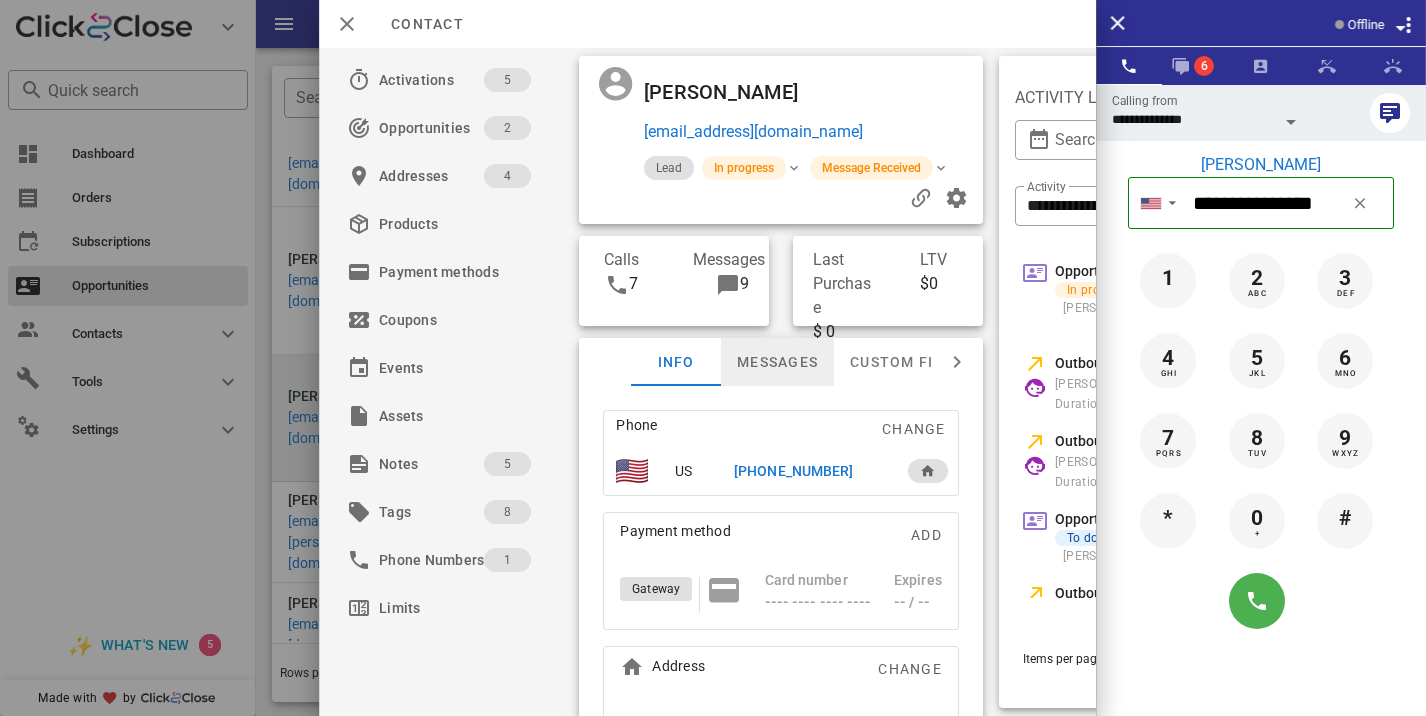 click on "Messages" at bounding box center (777, 362) 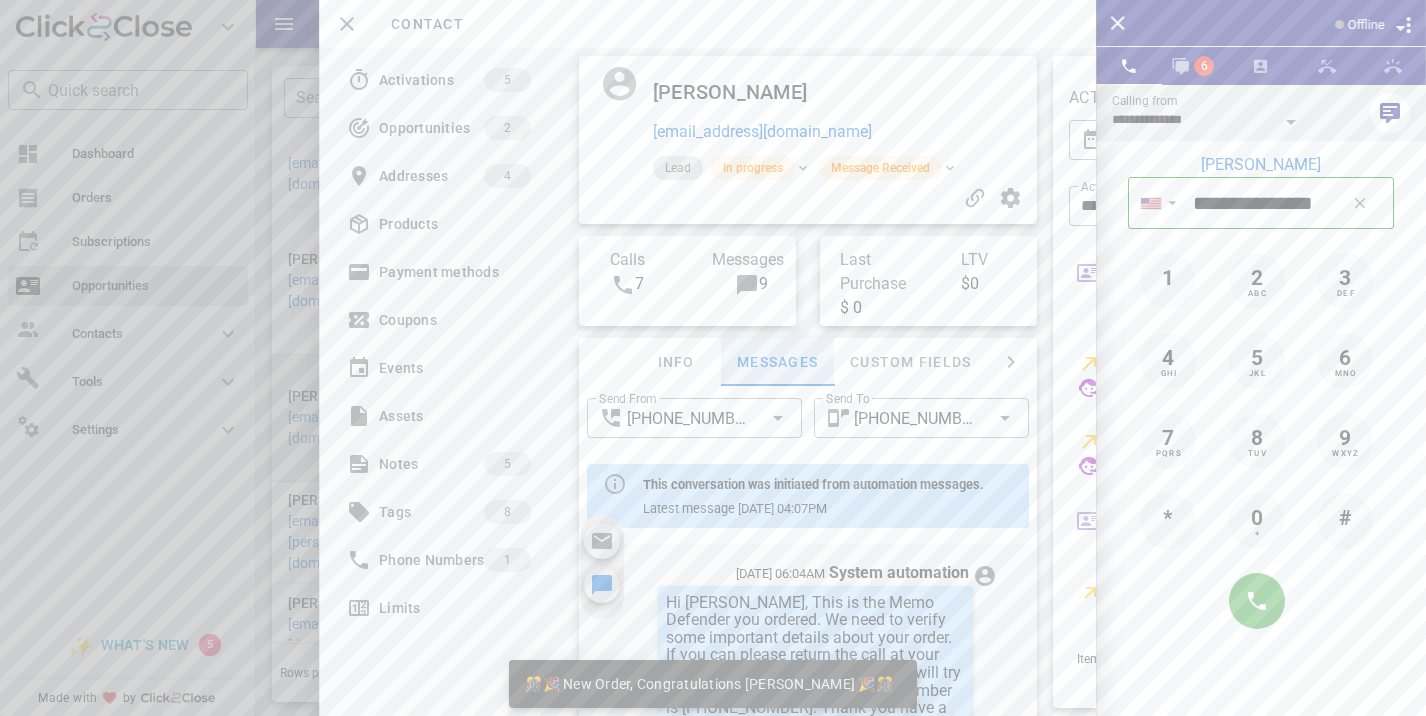 scroll, scrollTop: 2001, scrollLeft: 0, axis: vertical 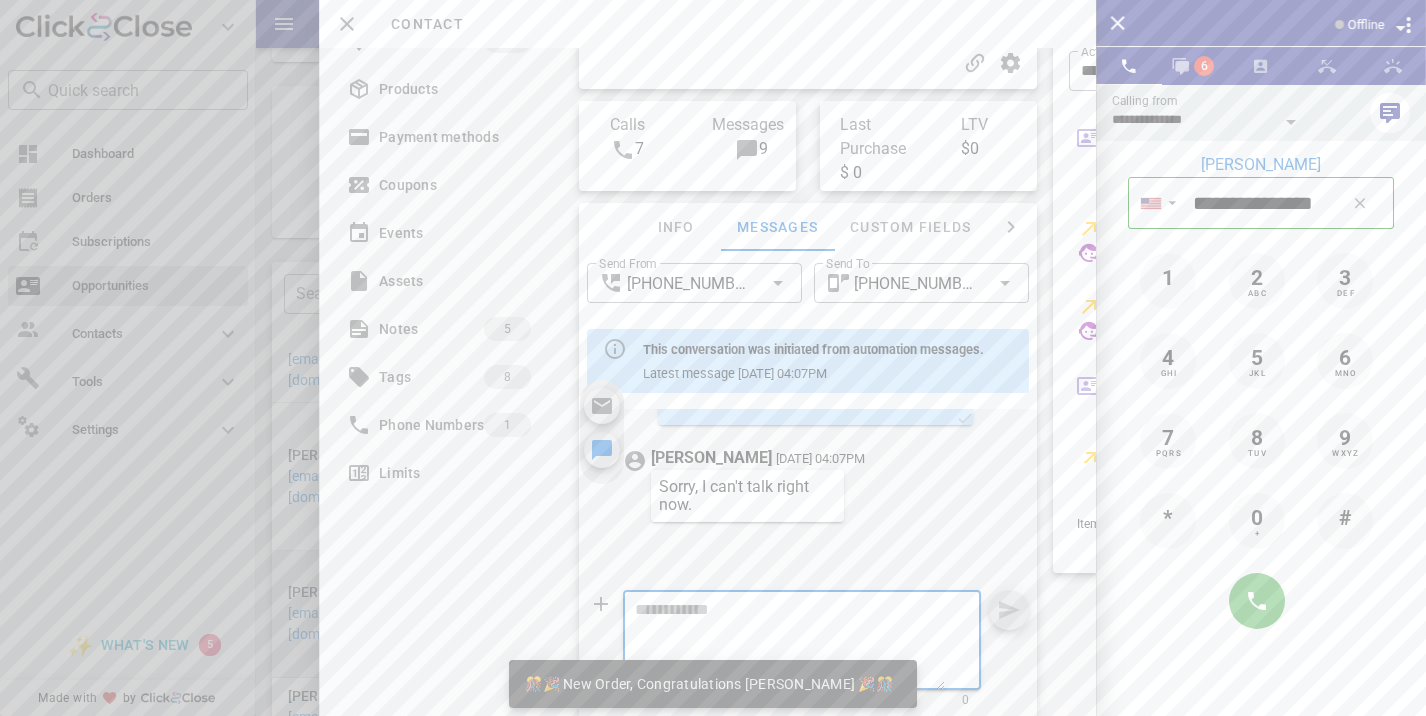 click at bounding box center (790, 643) 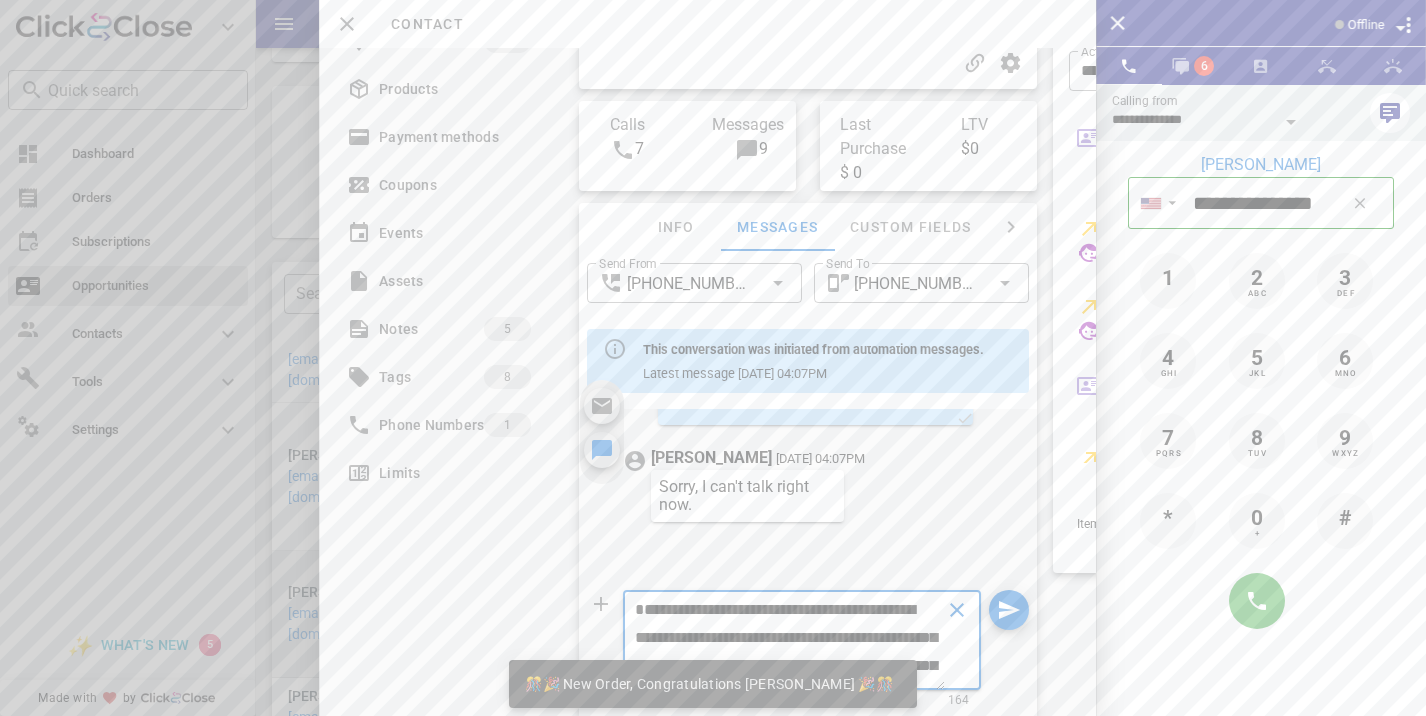 scroll, scrollTop: 41, scrollLeft: 0, axis: vertical 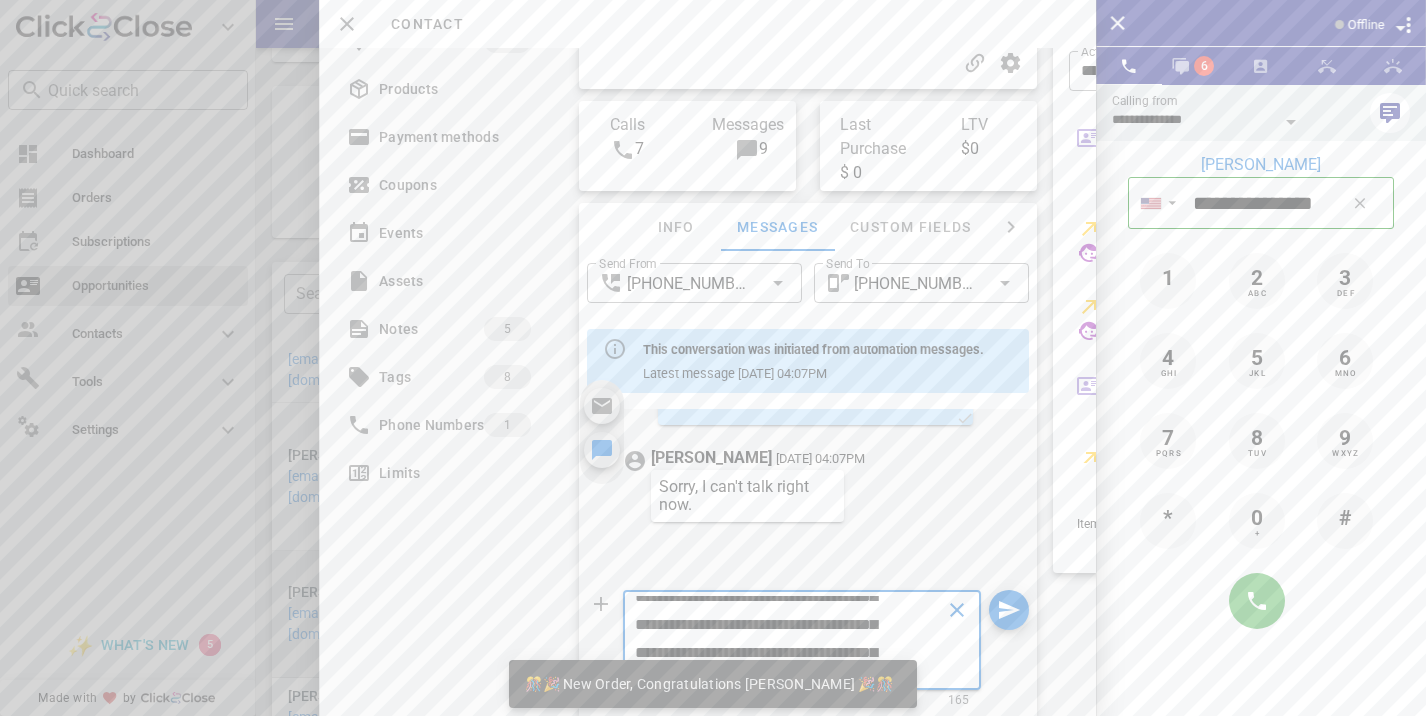 type on "**********" 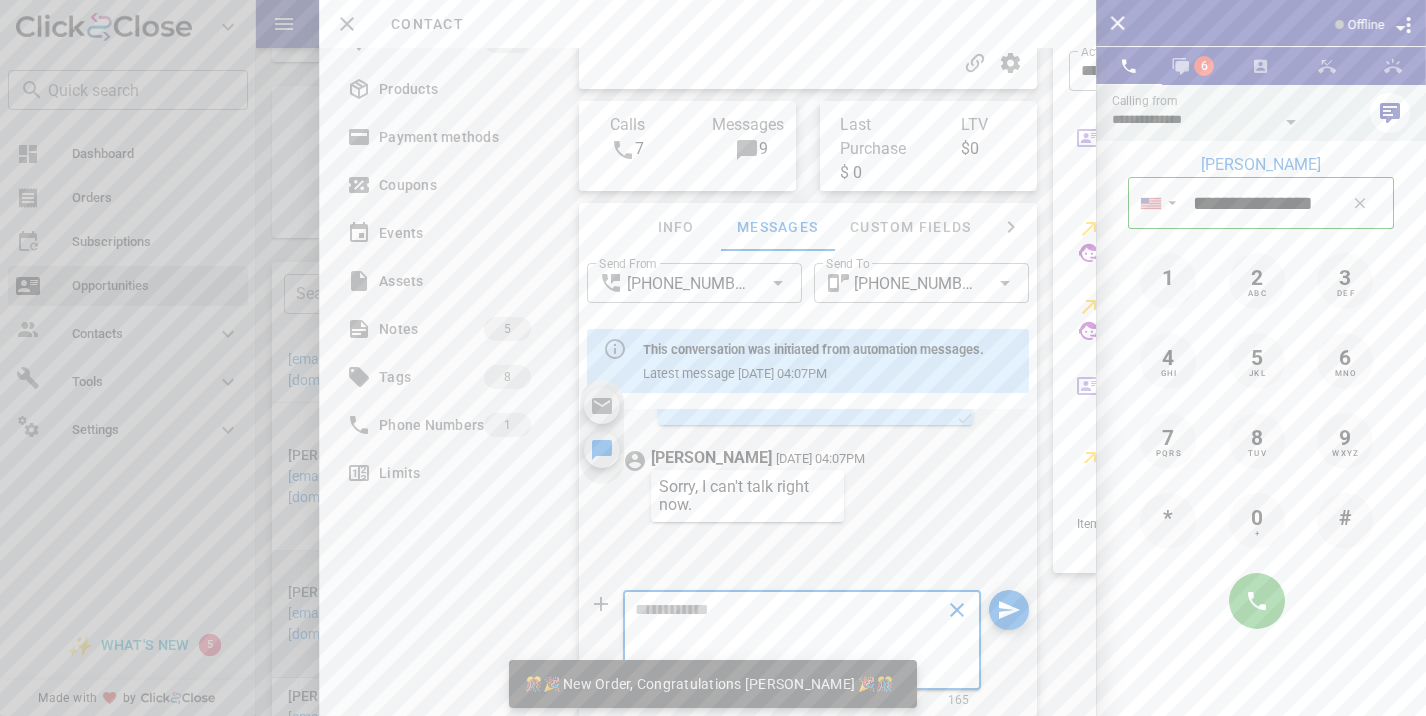 scroll, scrollTop: 0, scrollLeft: 0, axis: both 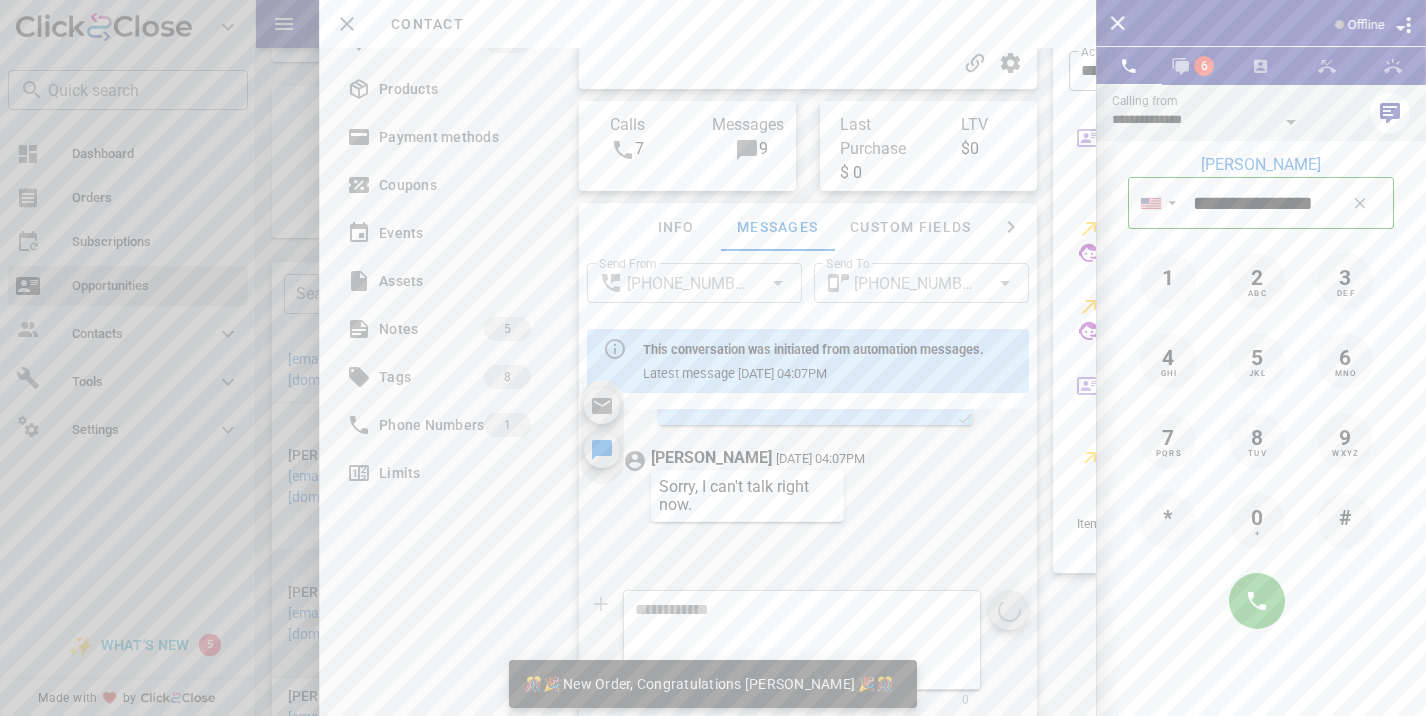 click at bounding box center (713, 358) 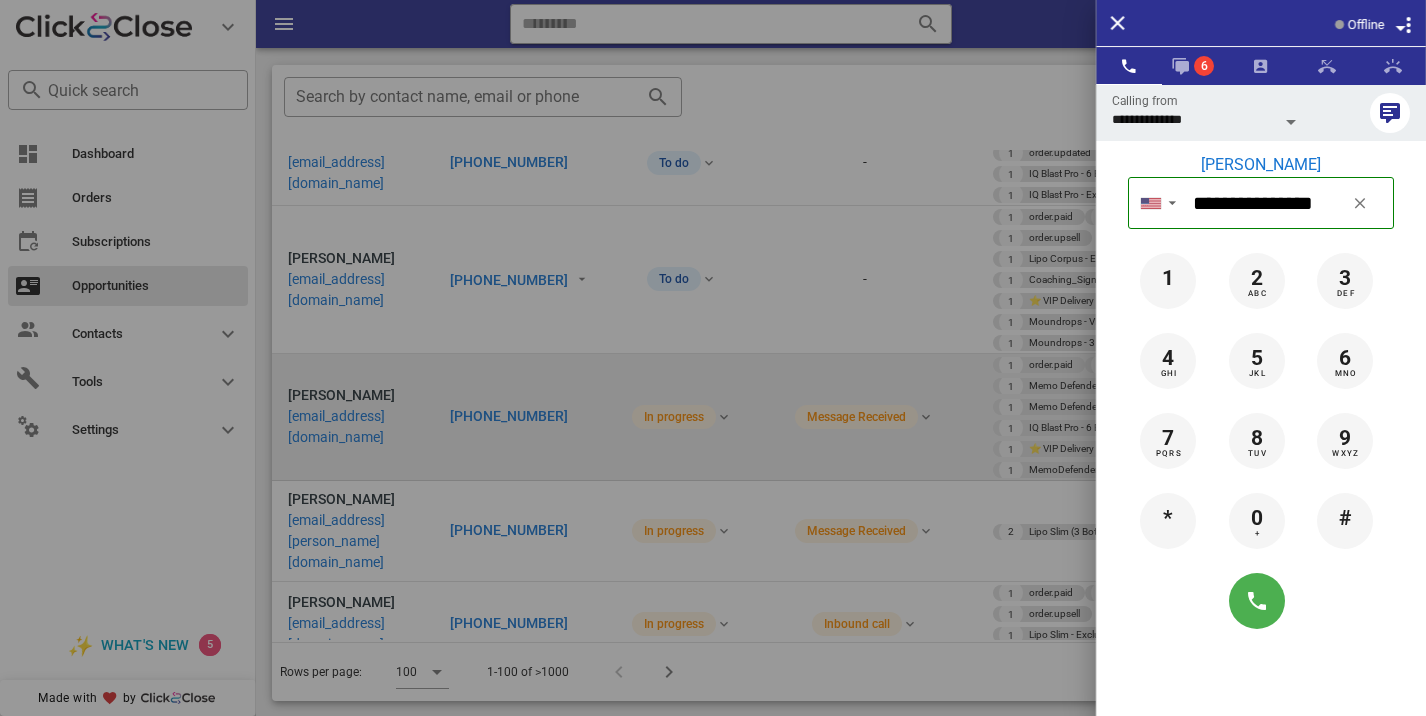 scroll, scrollTop: 376, scrollLeft: 0, axis: vertical 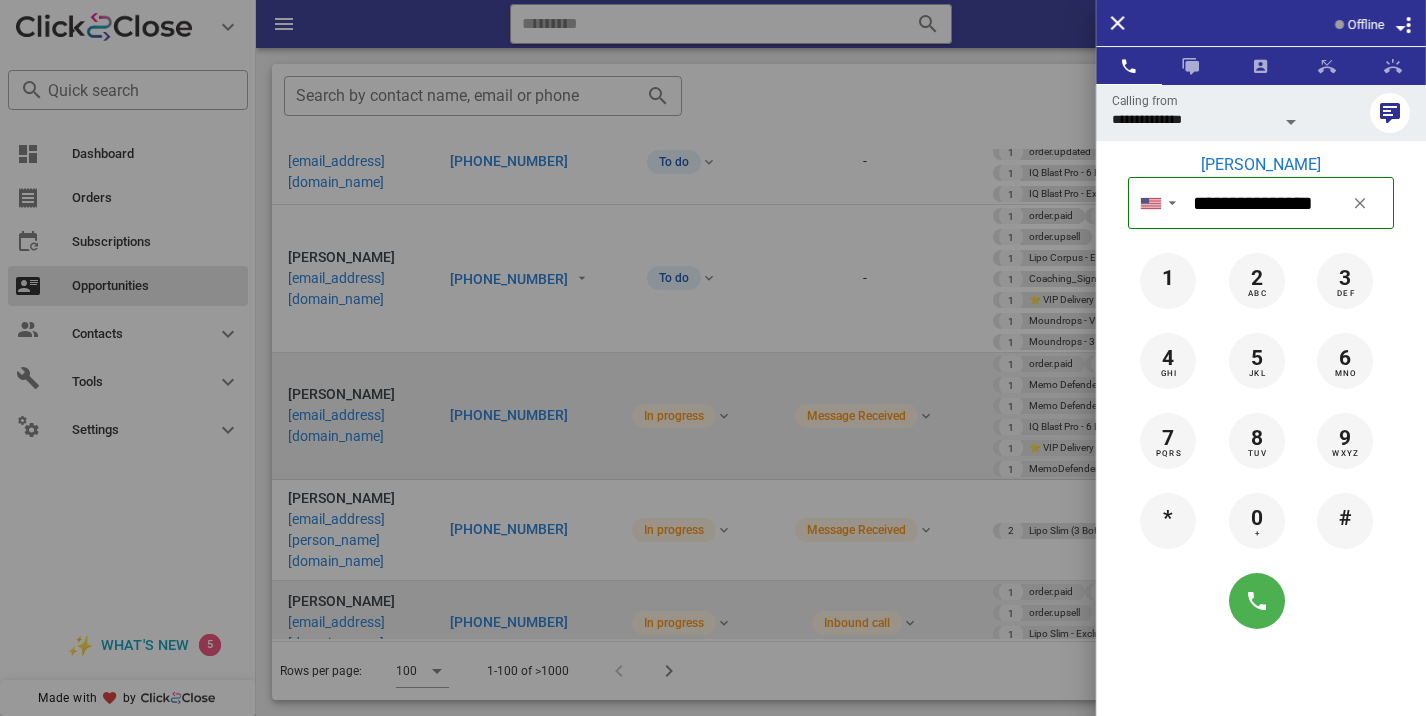 click at bounding box center [713, 358] 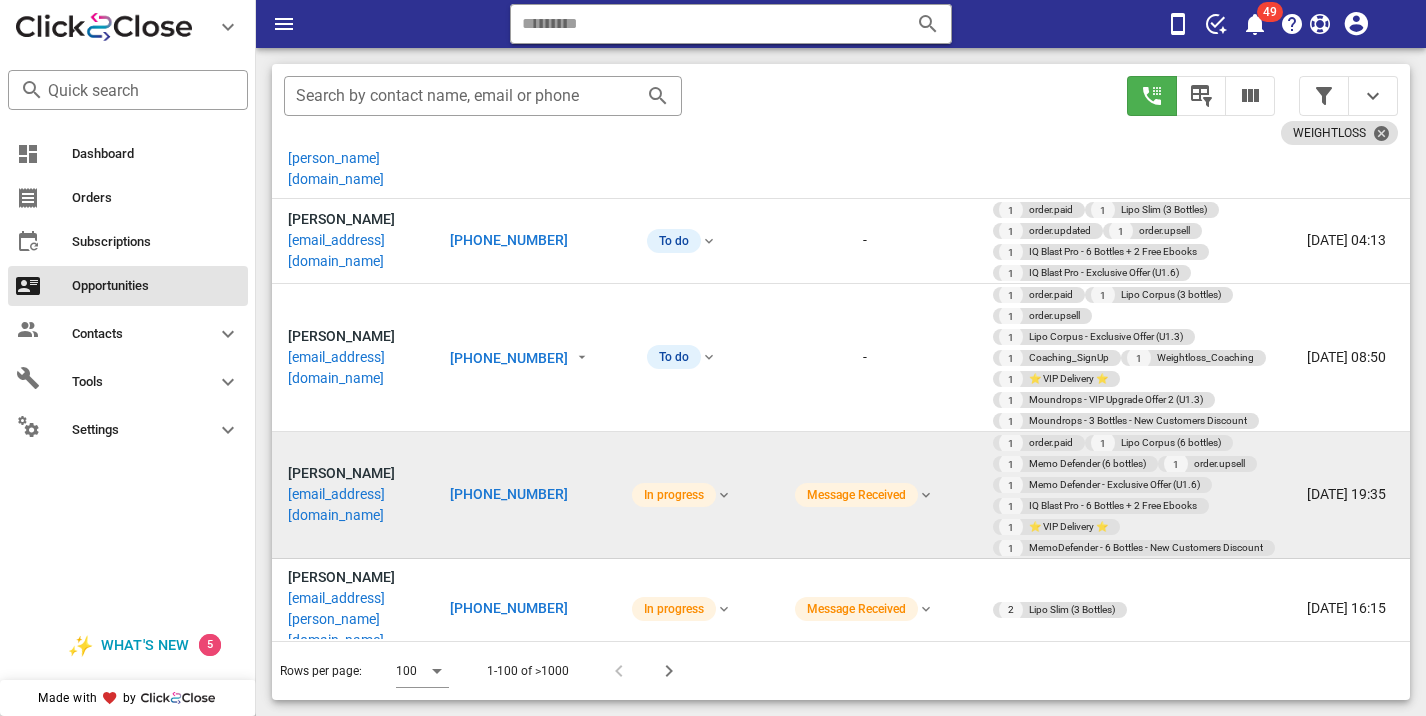 scroll, scrollTop: 886, scrollLeft: 0, axis: vertical 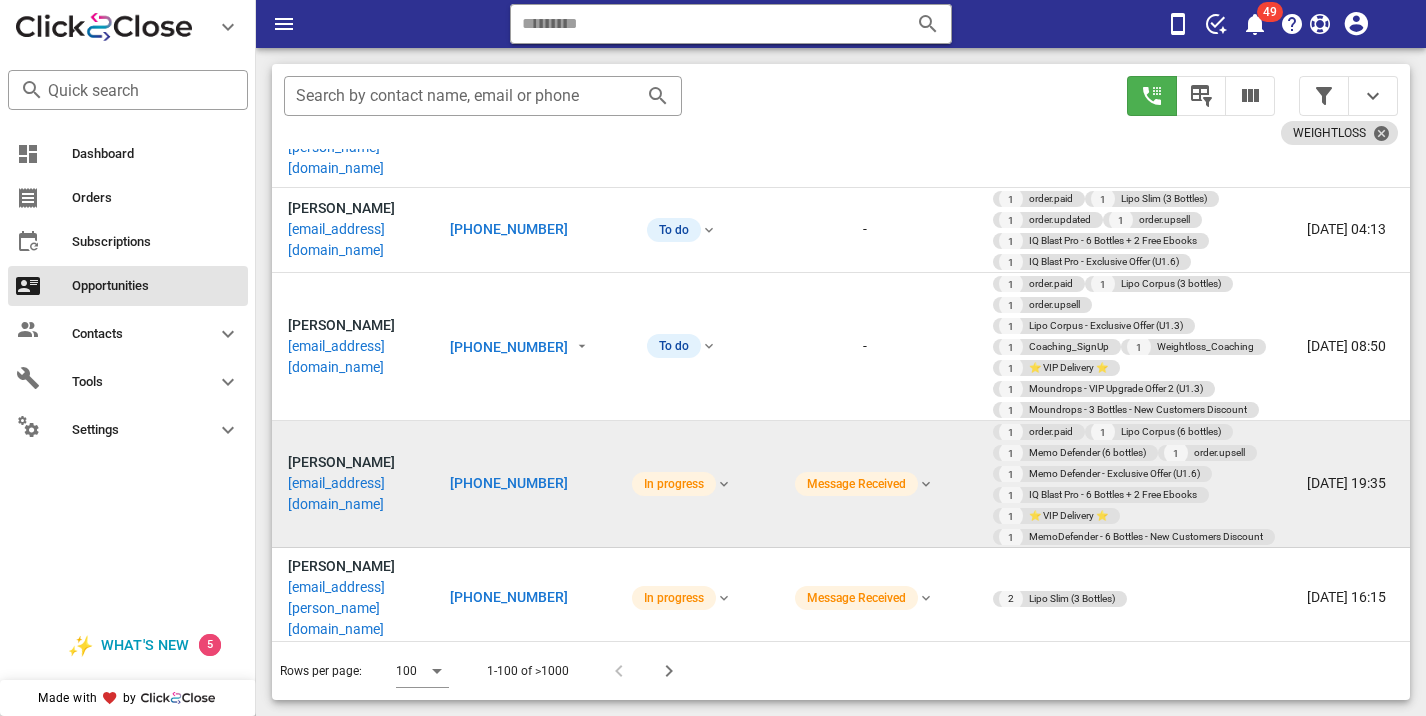 click on "[PHONE_NUMBER]" at bounding box center (509, 483) 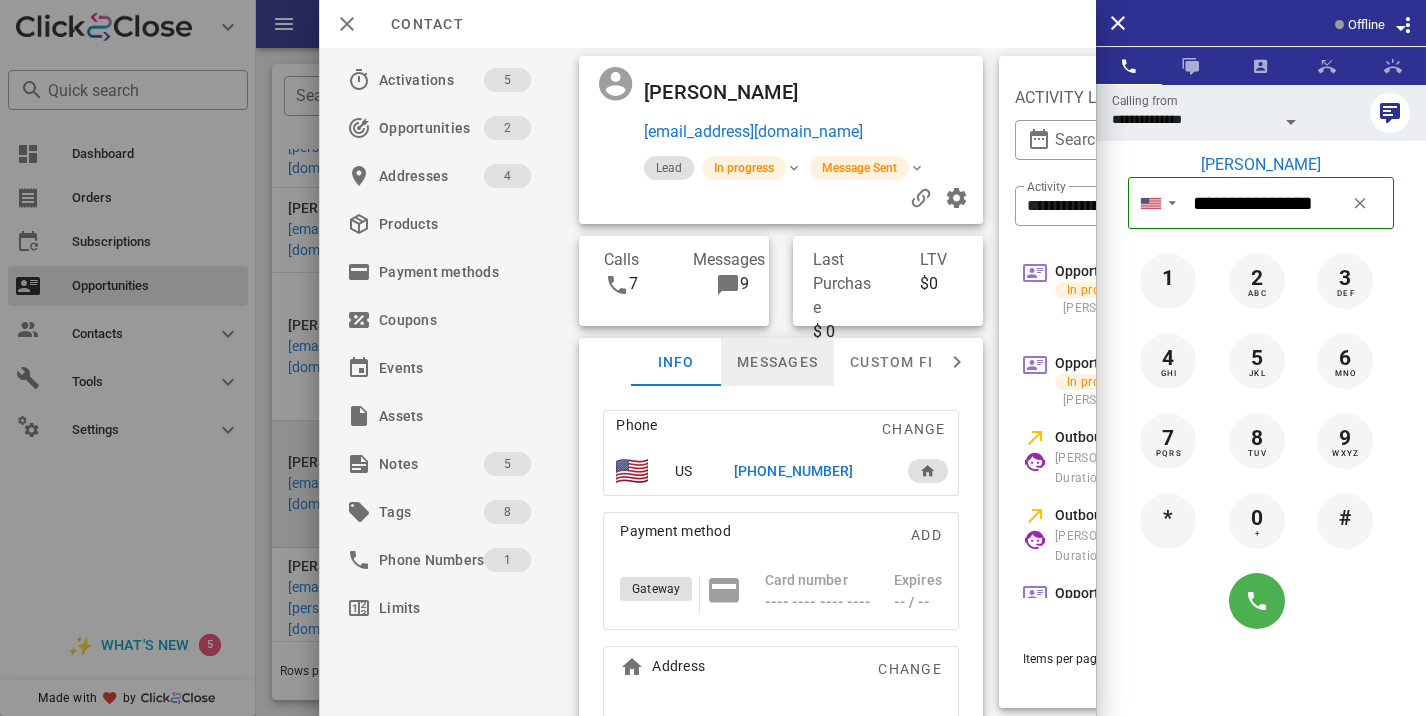 click on "Messages" at bounding box center (777, 362) 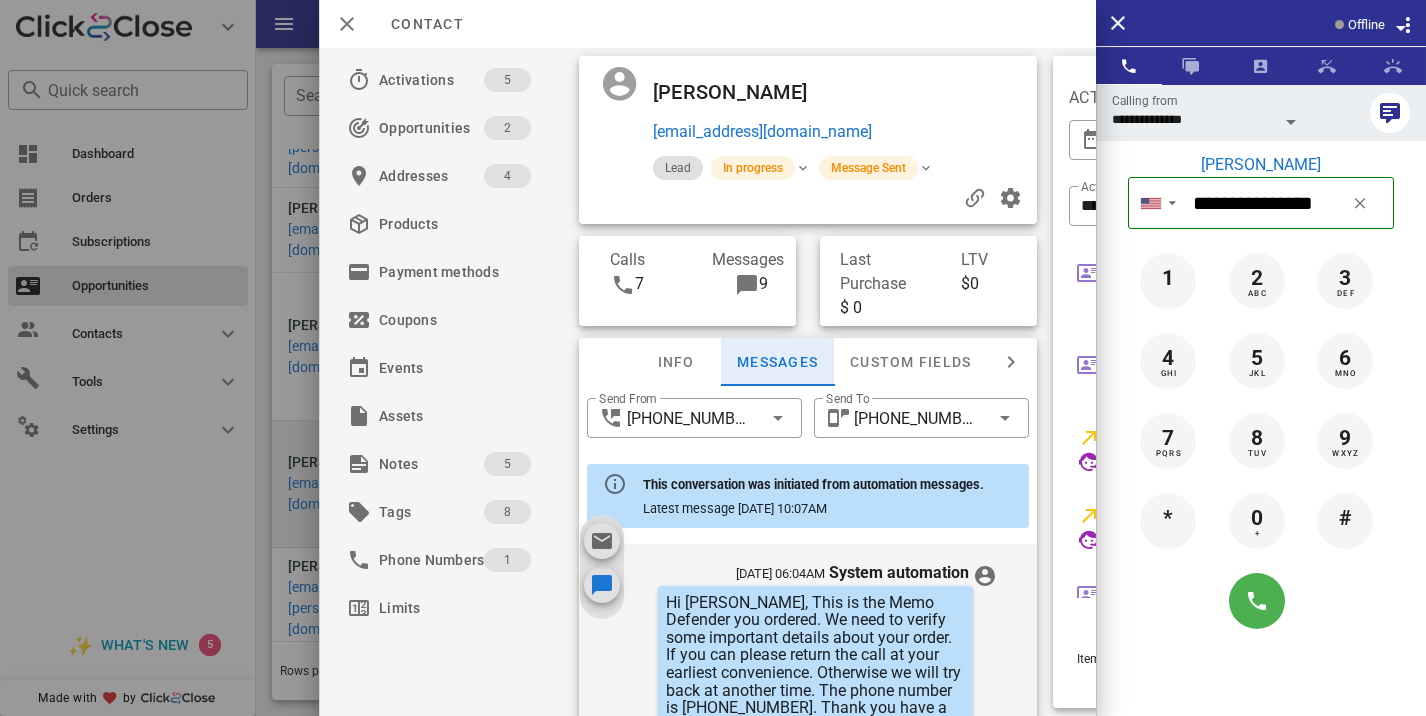 scroll, scrollTop: 2167, scrollLeft: 0, axis: vertical 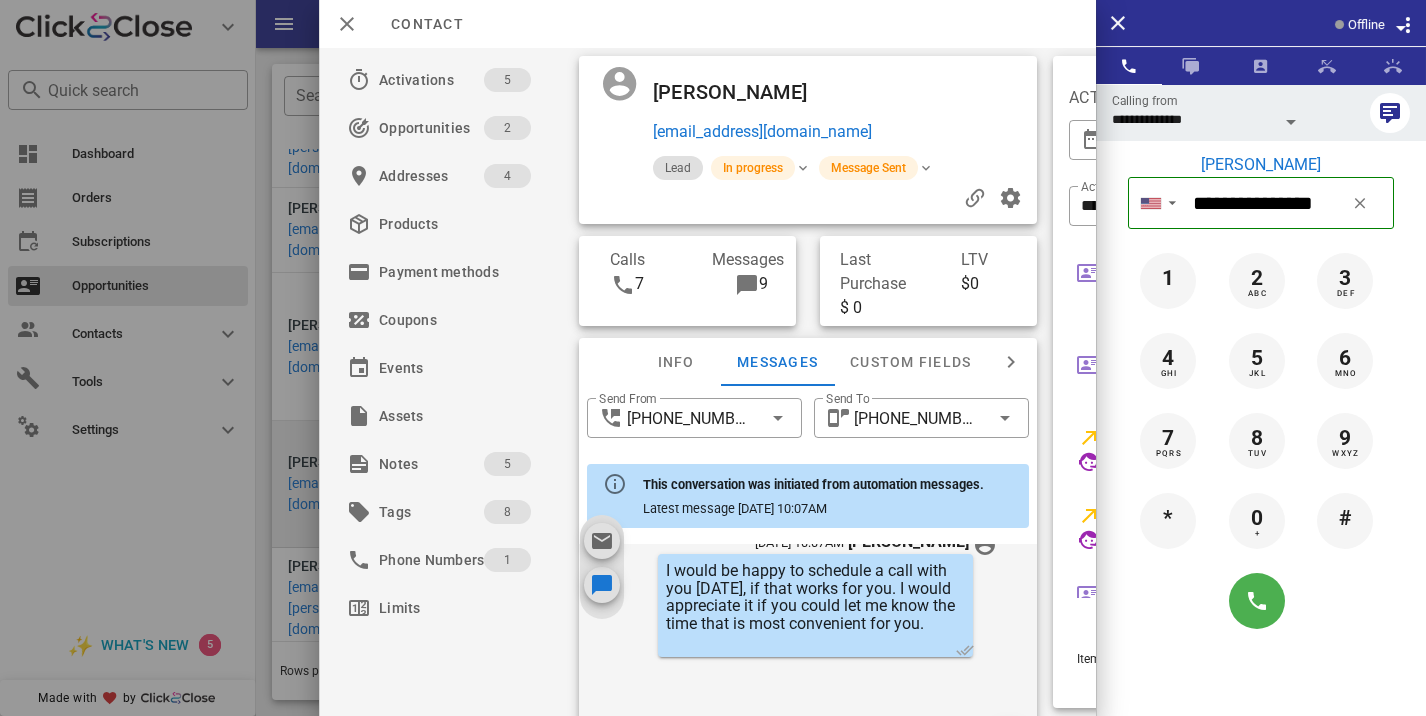 click at bounding box center (713, 358) 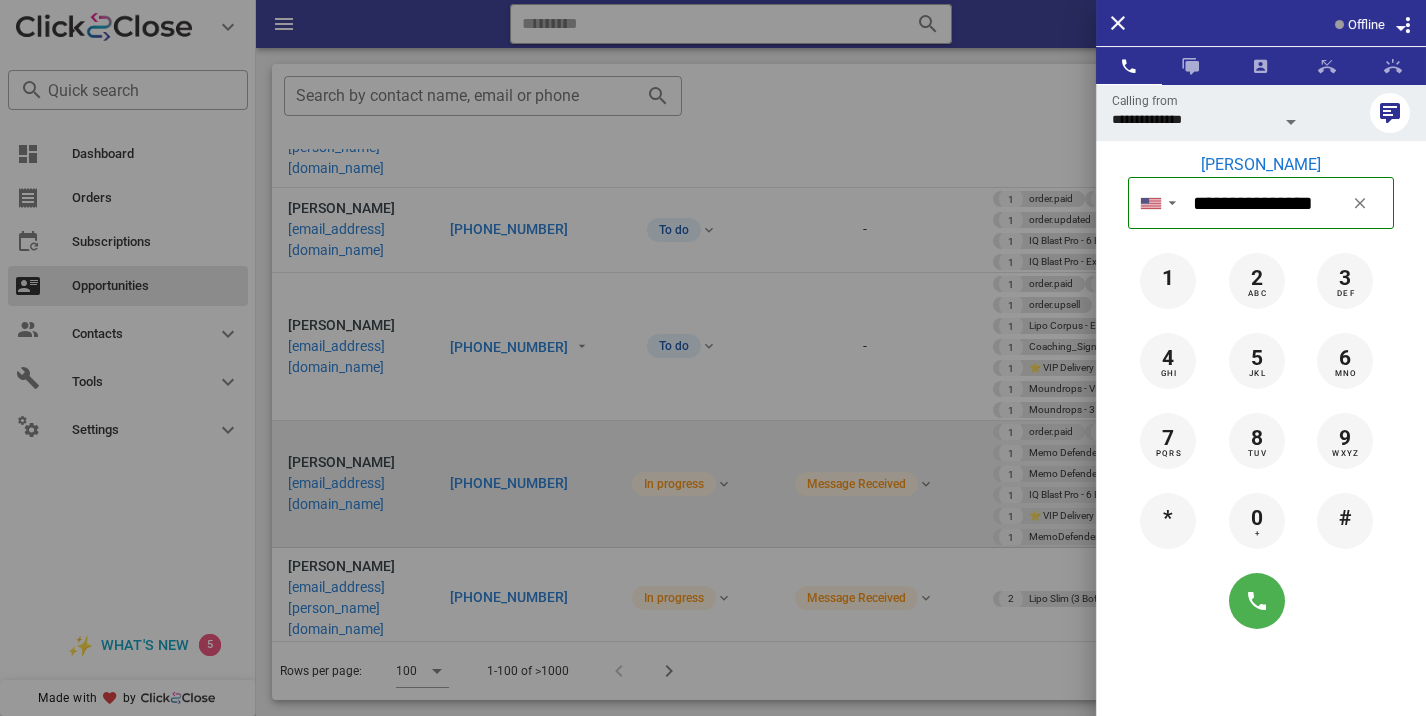 click at bounding box center [713, 358] 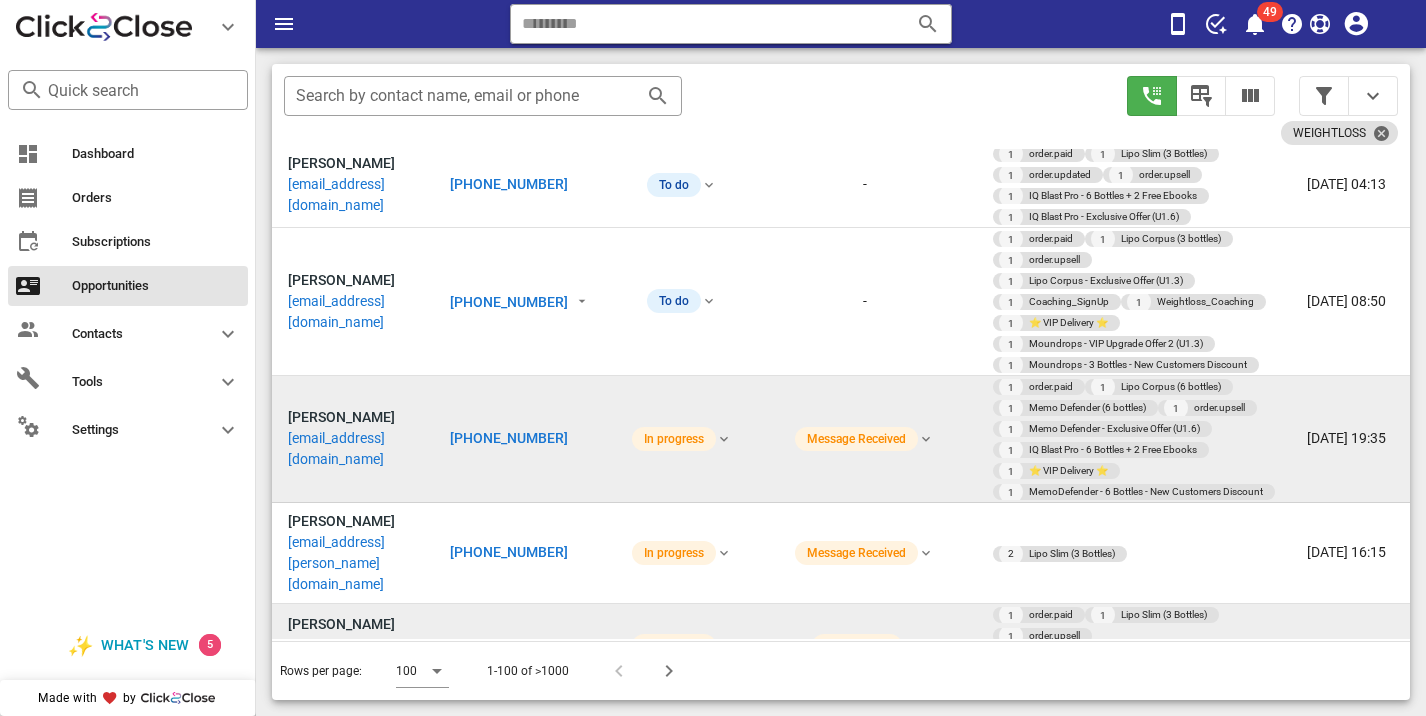 scroll, scrollTop: 955, scrollLeft: 0, axis: vertical 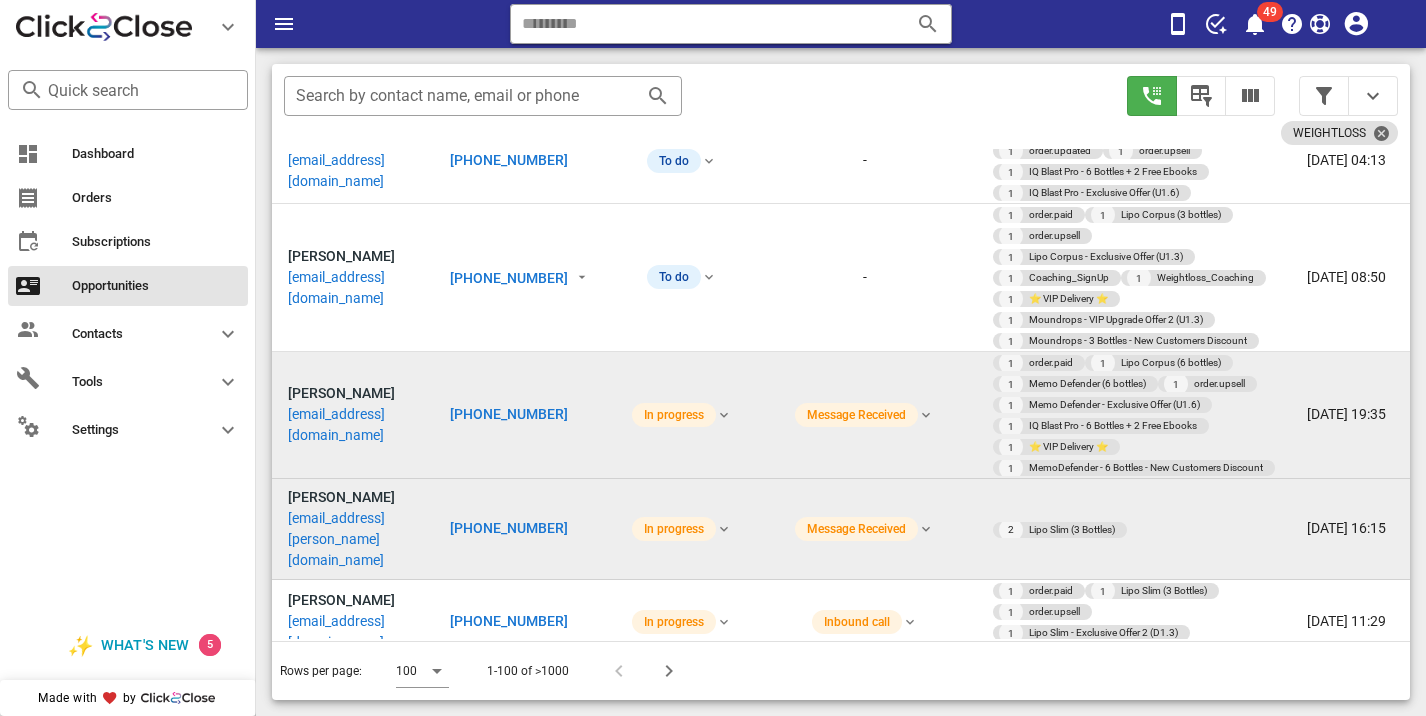 click on "[PHONE_NUMBER]" at bounding box center [509, 528] 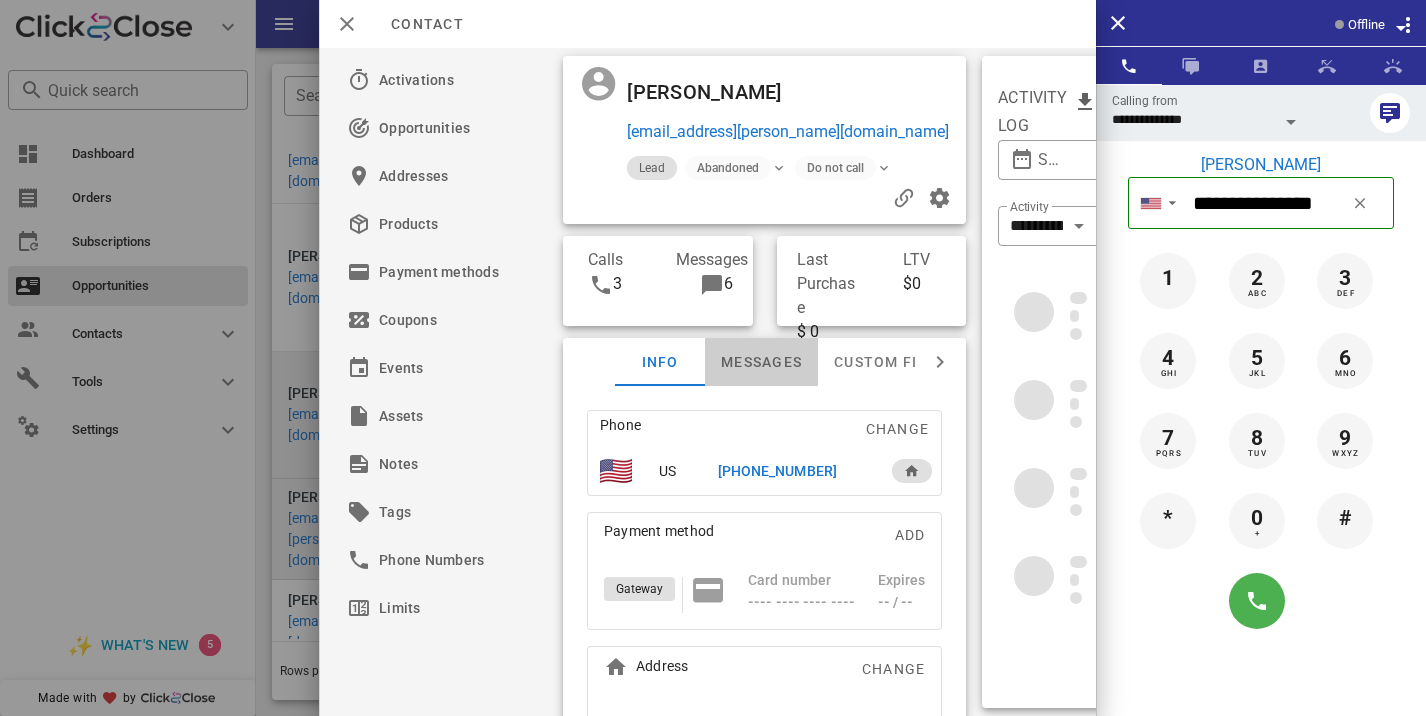 click on "Messages" at bounding box center (761, 362) 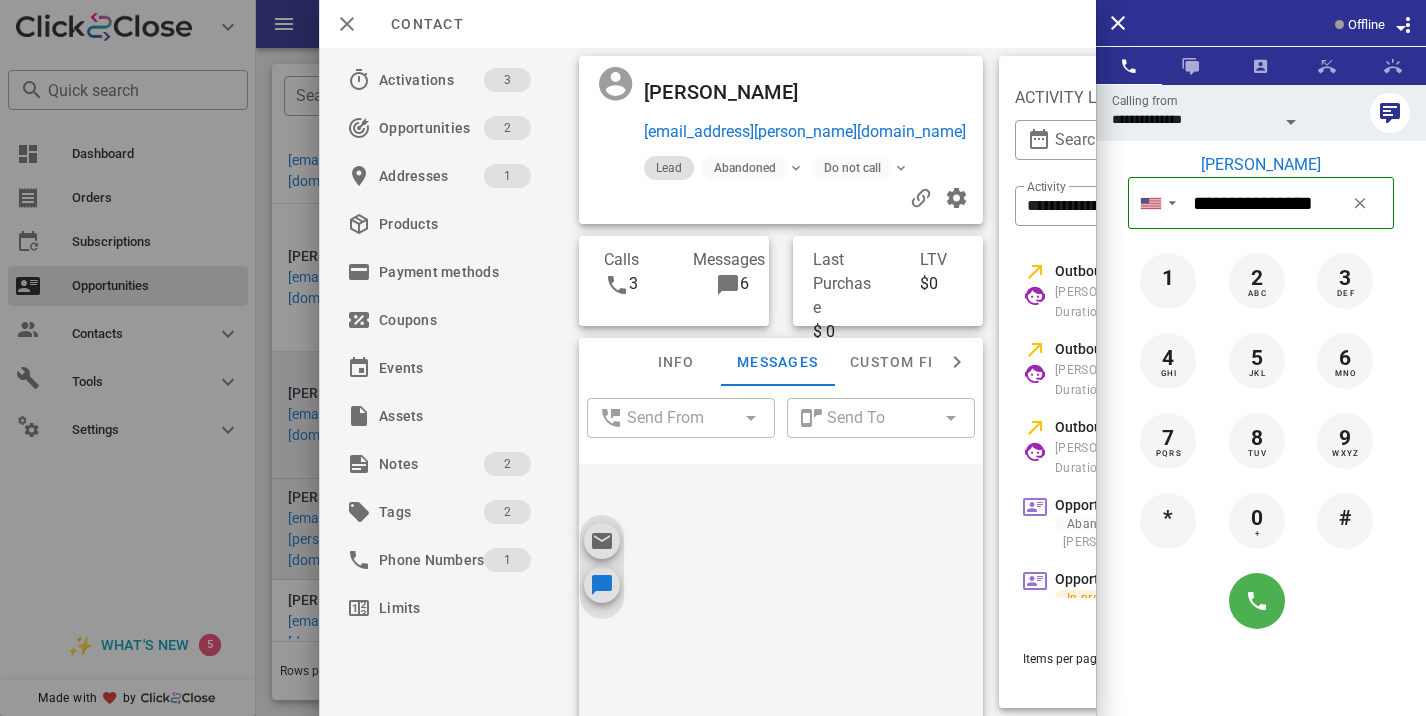 scroll, scrollTop: 1027, scrollLeft: 0, axis: vertical 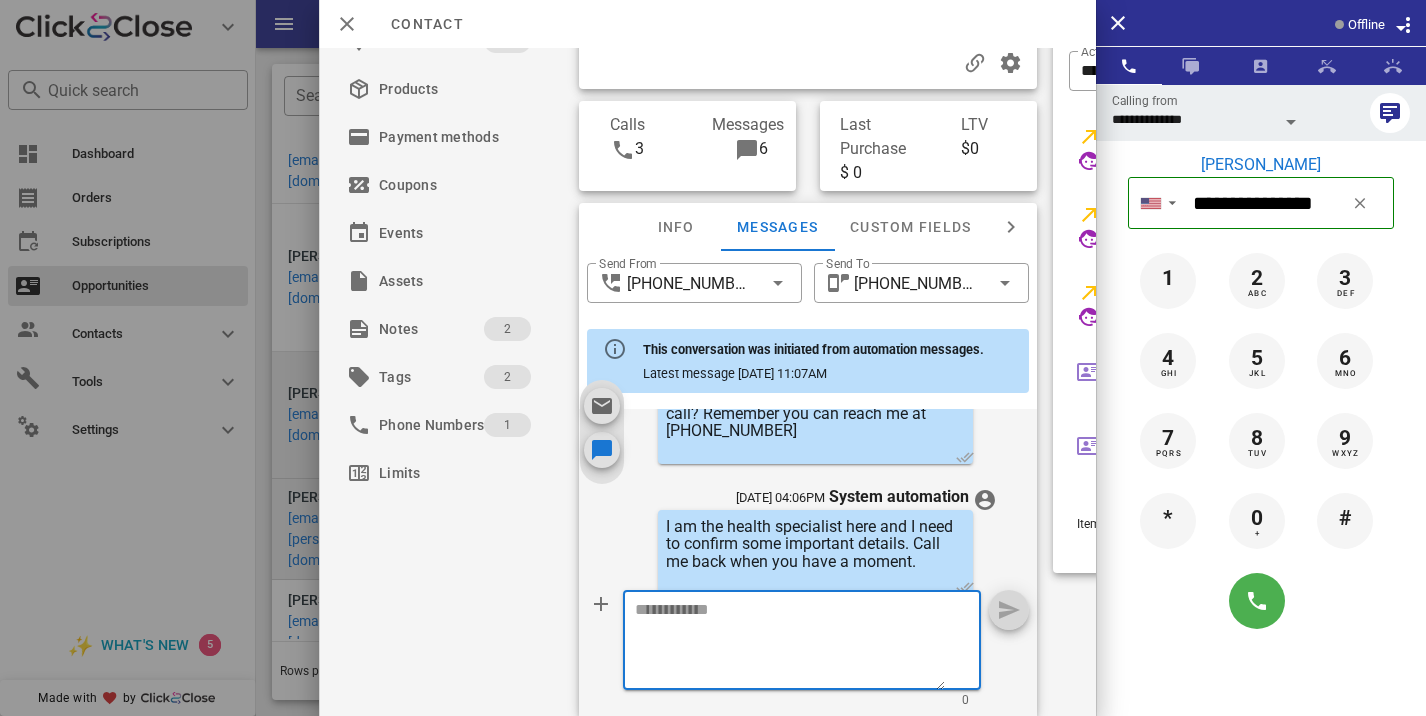 click at bounding box center [790, 643] 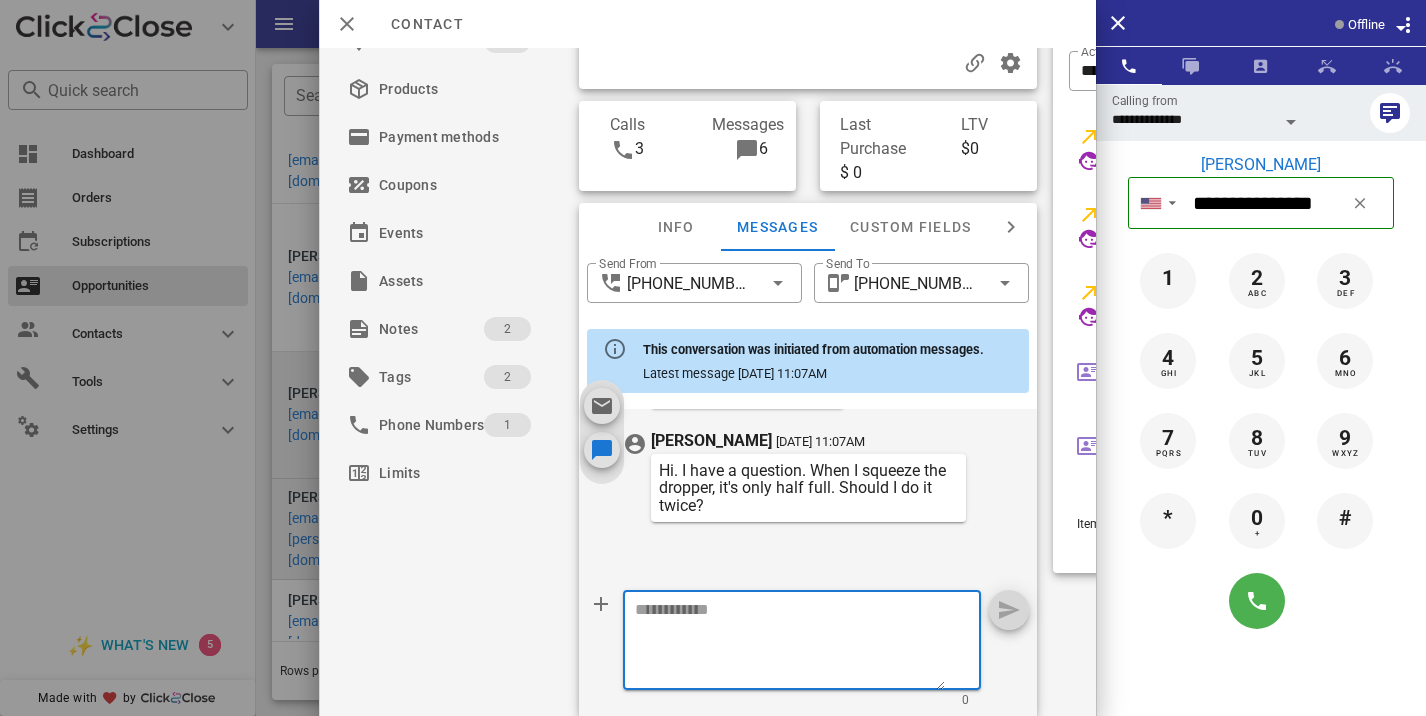 paste on "**********" 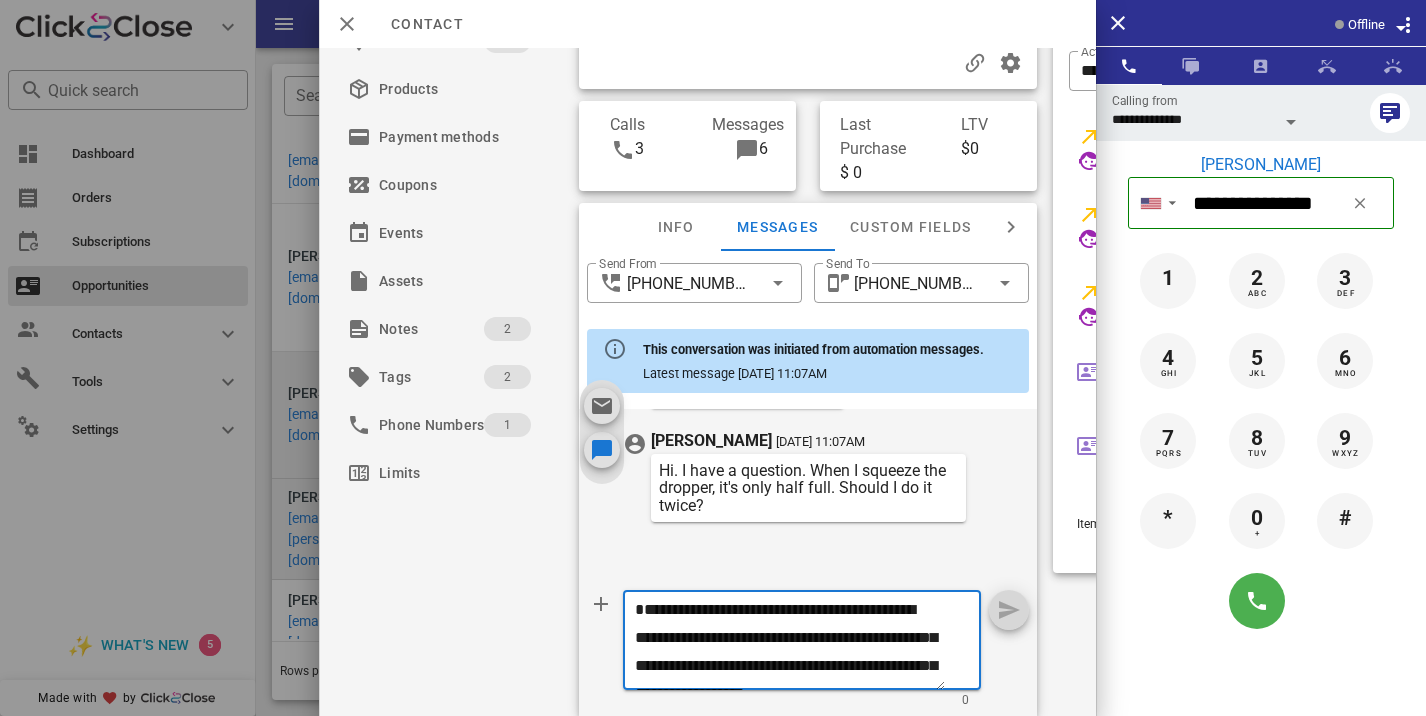 scroll, scrollTop: 41, scrollLeft: 0, axis: vertical 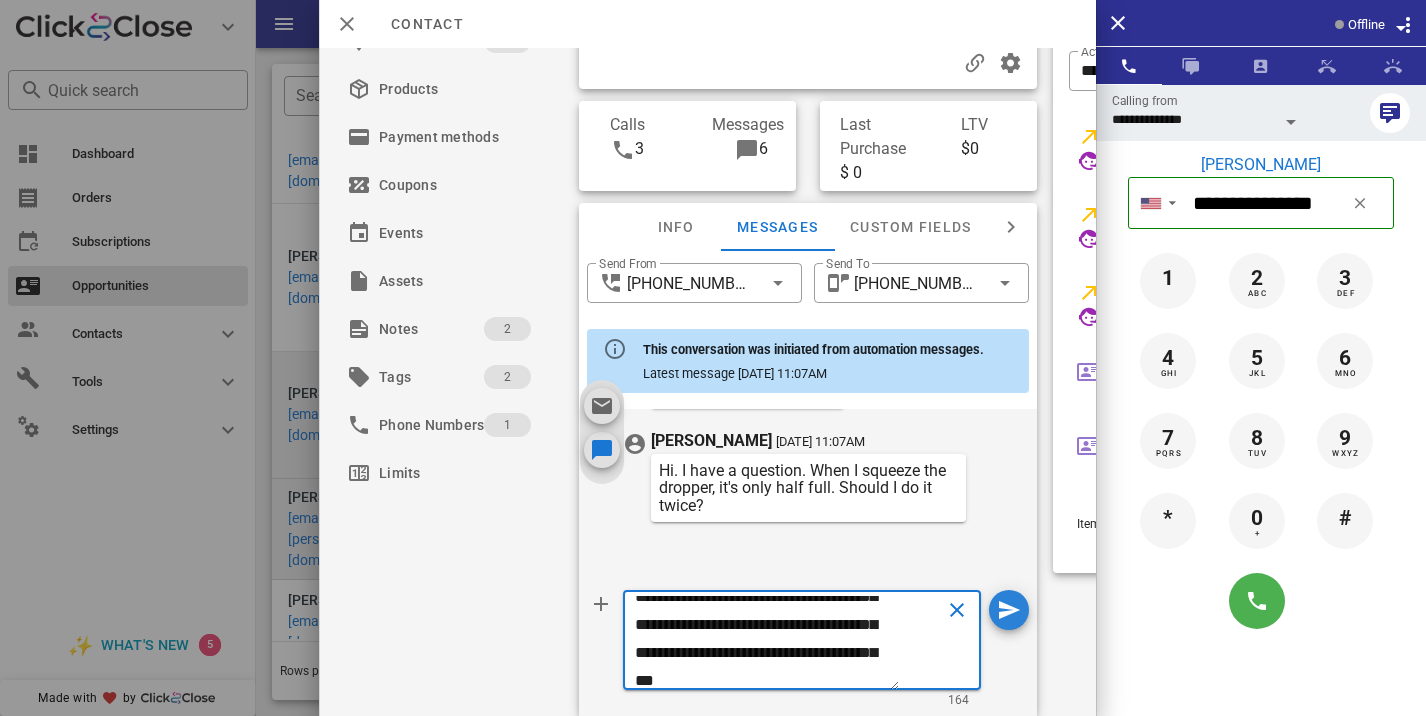 type on "**********" 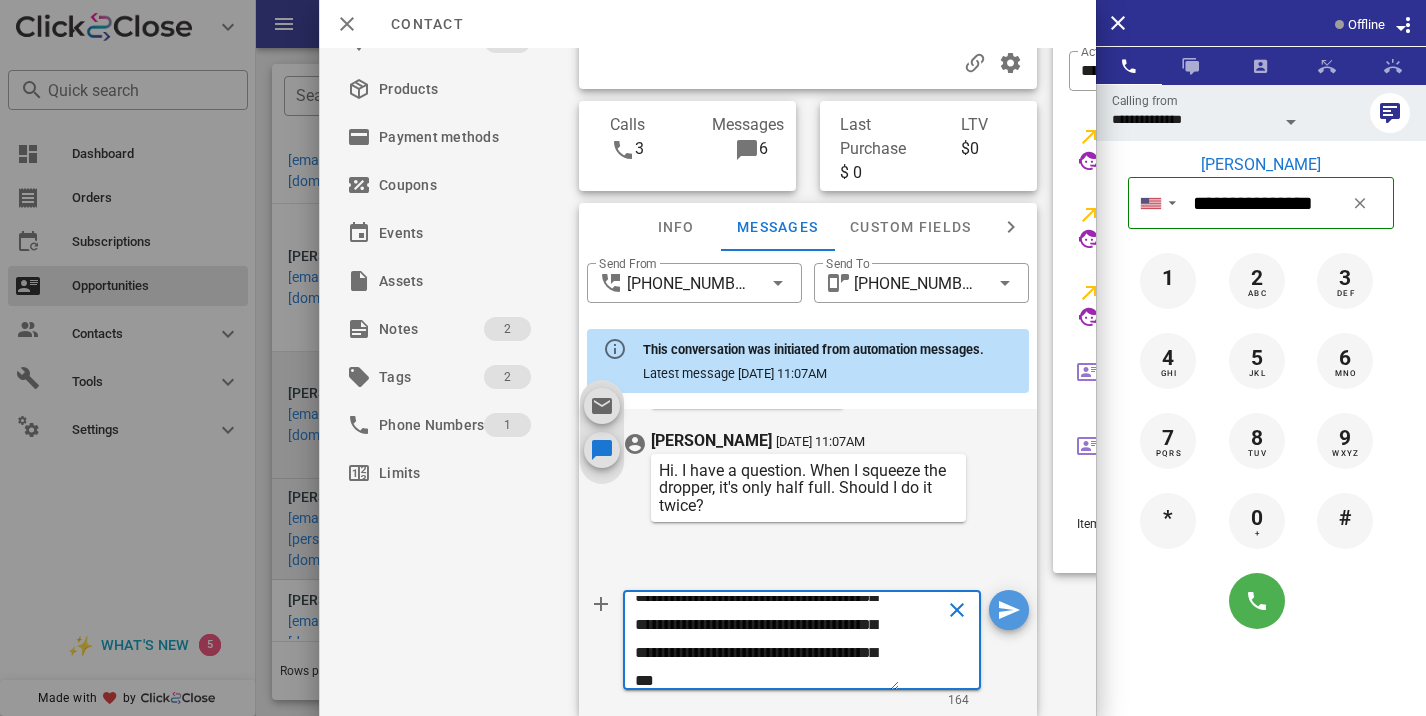 click at bounding box center (1009, 610) 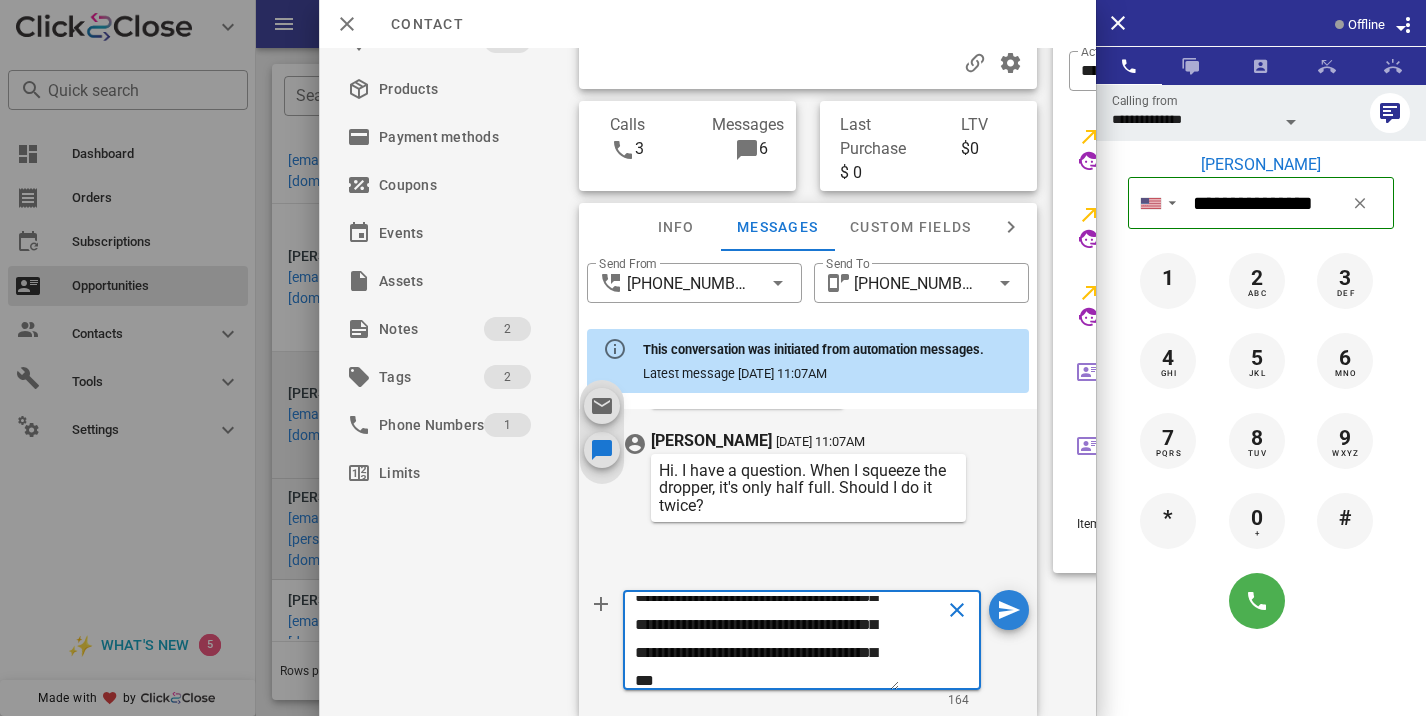 type 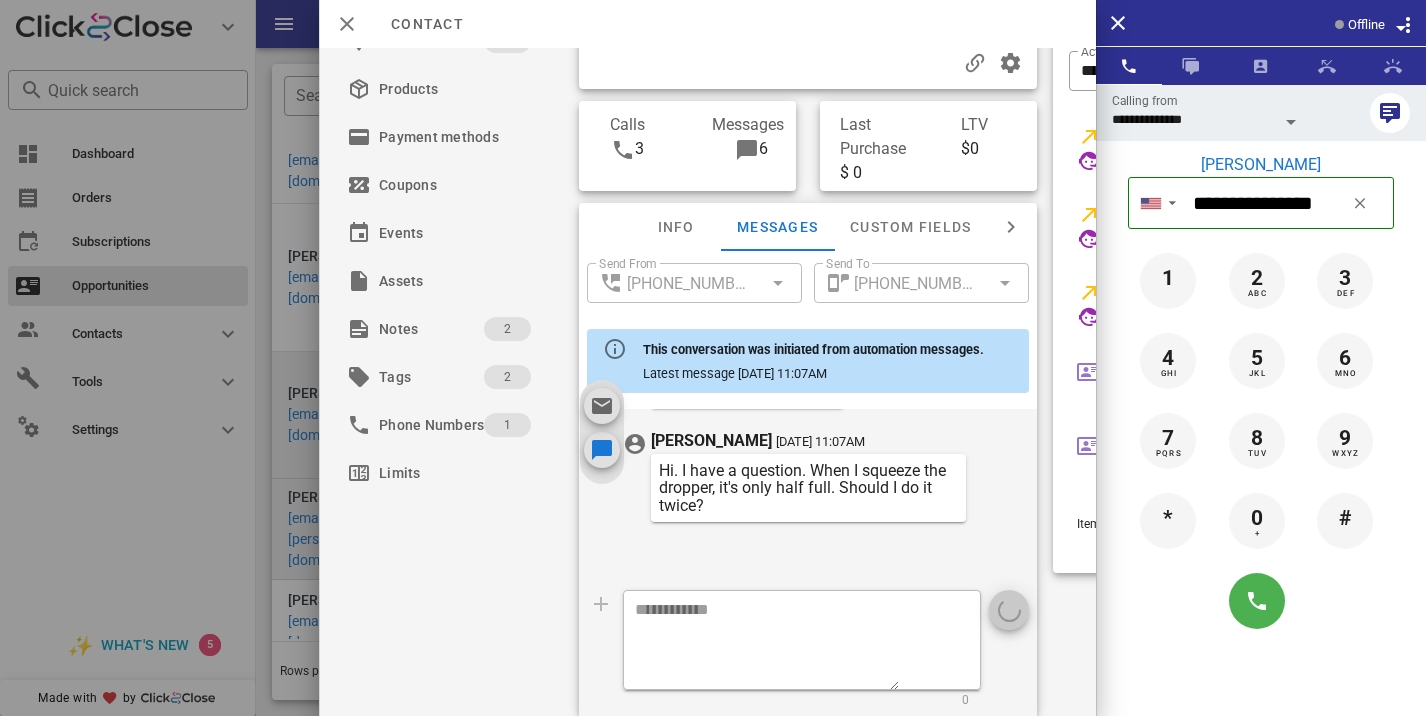 scroll, scrollTop: 0, scrollLeft: 0, axis: both 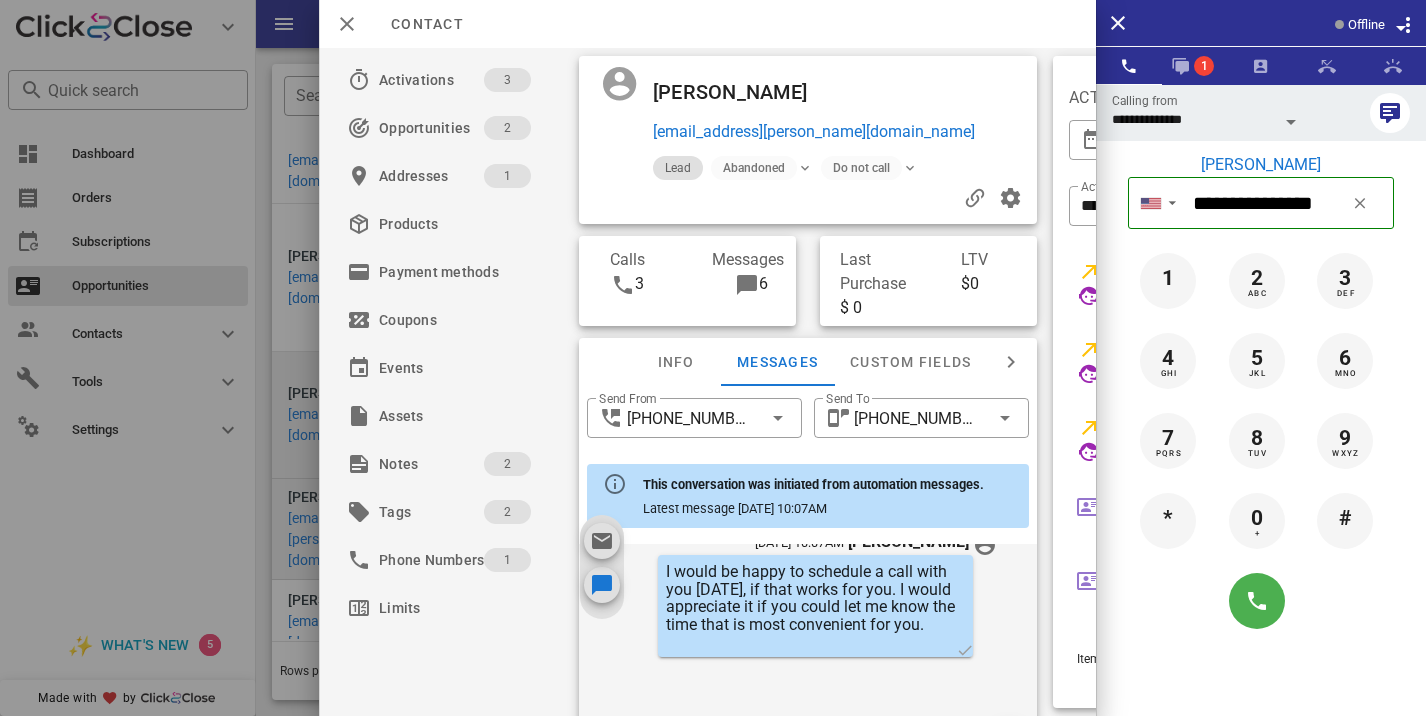 click at bounding box center (947, 92) 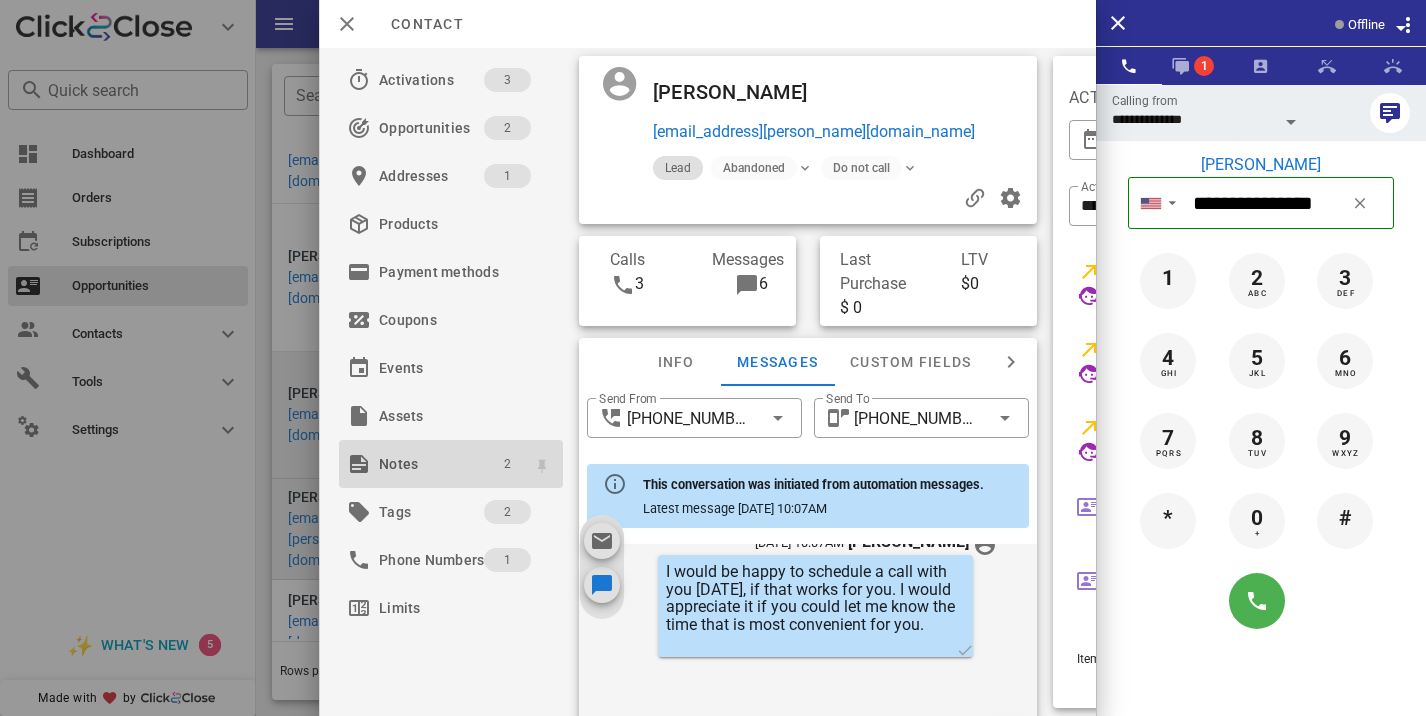 click on "2" at bounding box center (507, 464) 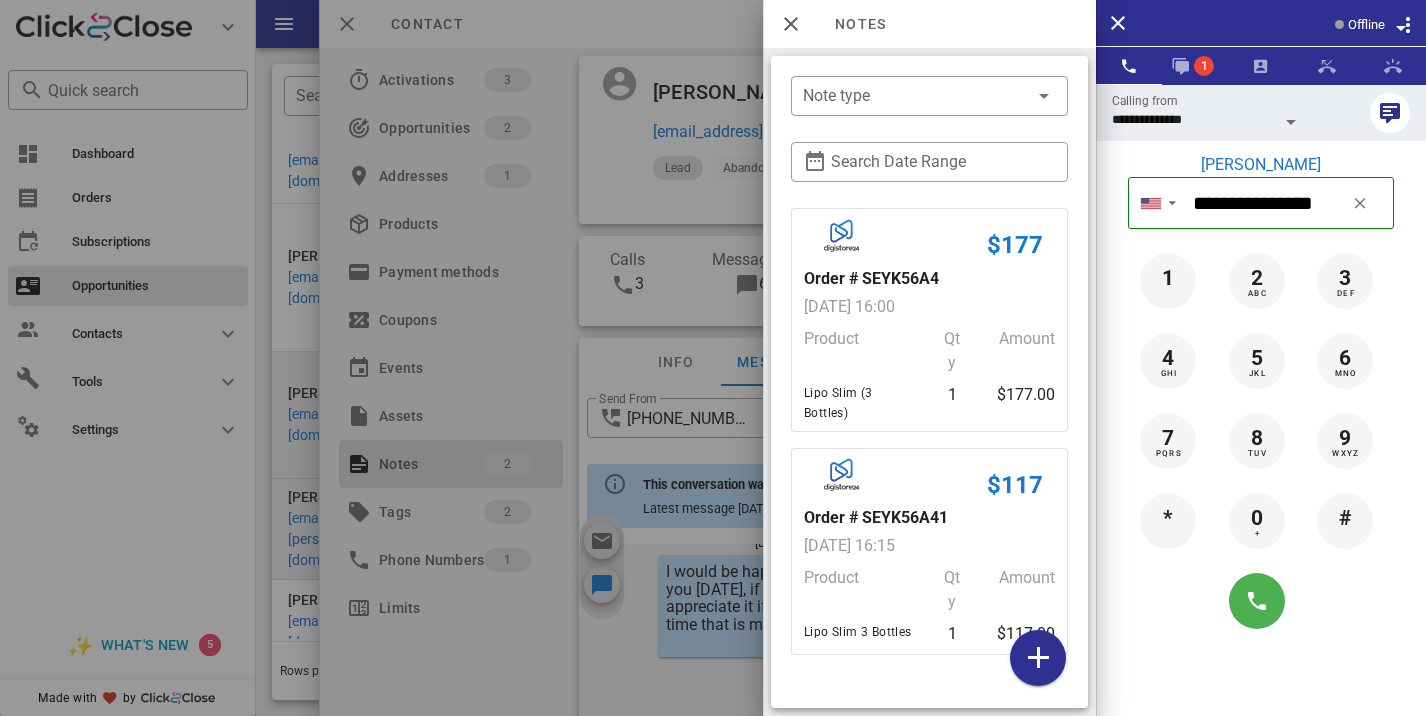 click at bounding box center (713, 358) 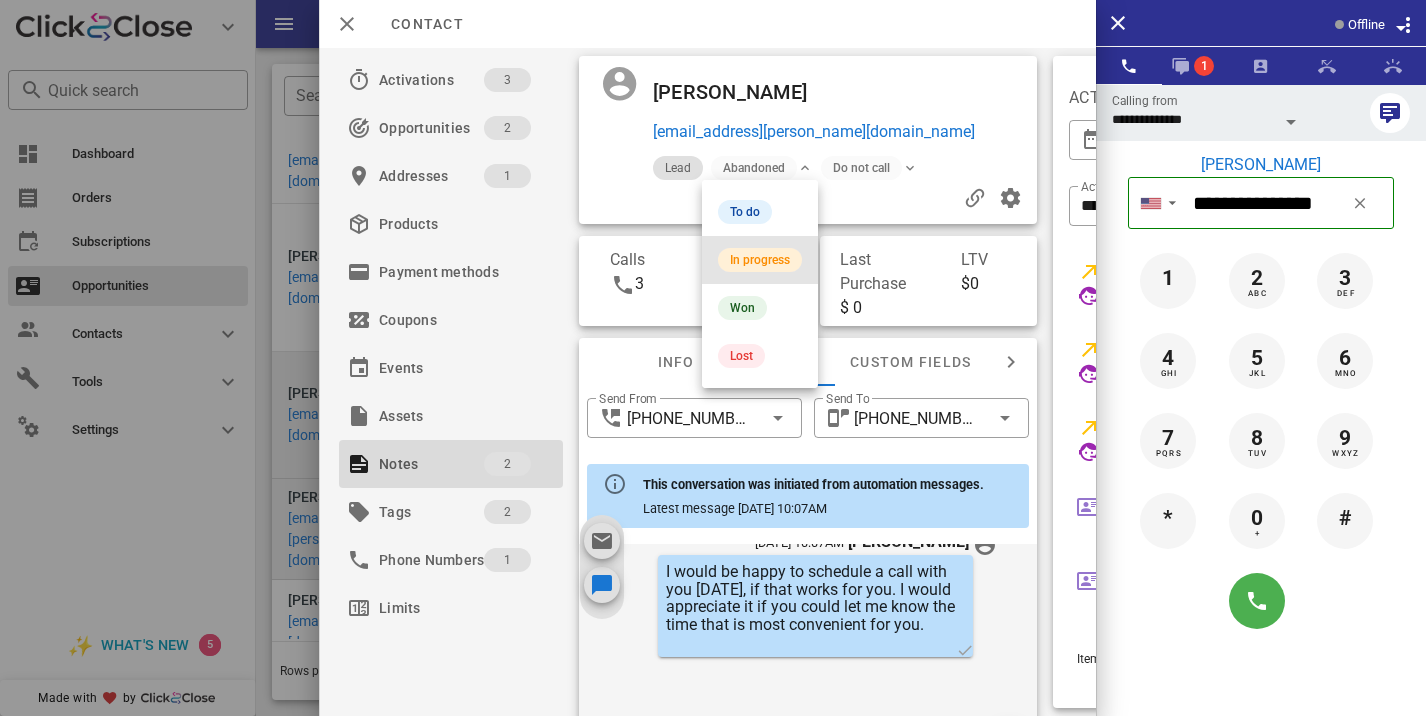 click on "In progress" at bounding box center [760, 260] 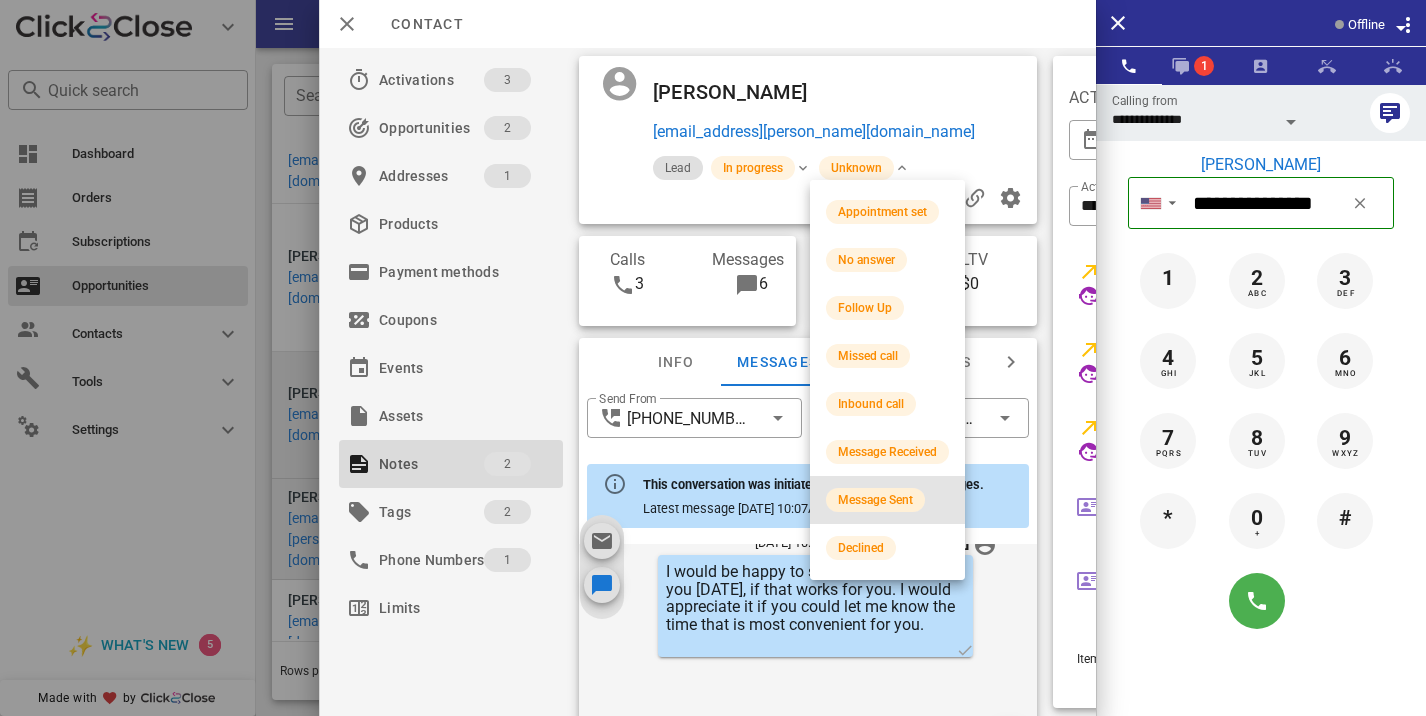 click on "Message Sent" at bounding box center [875, 500] 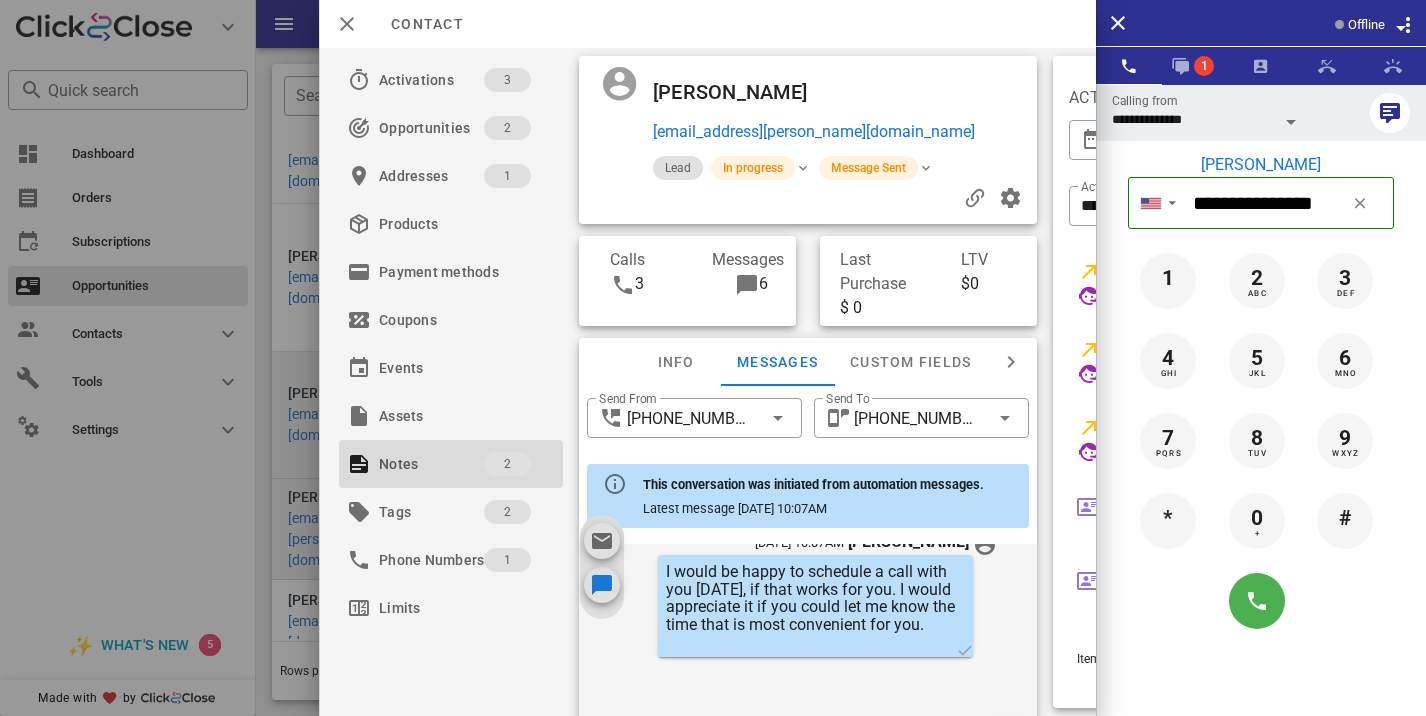 click at bounding box center [713, 358] 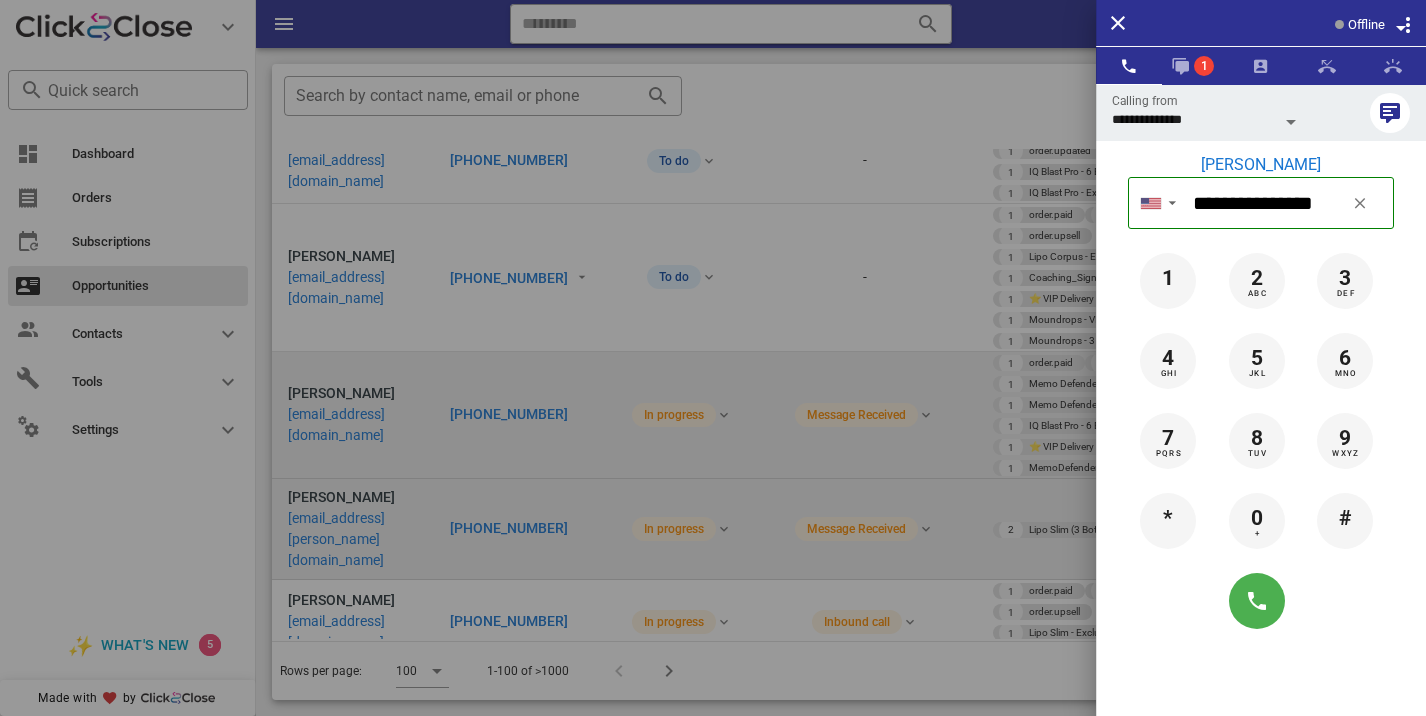 click at bounding box center [713, 358] 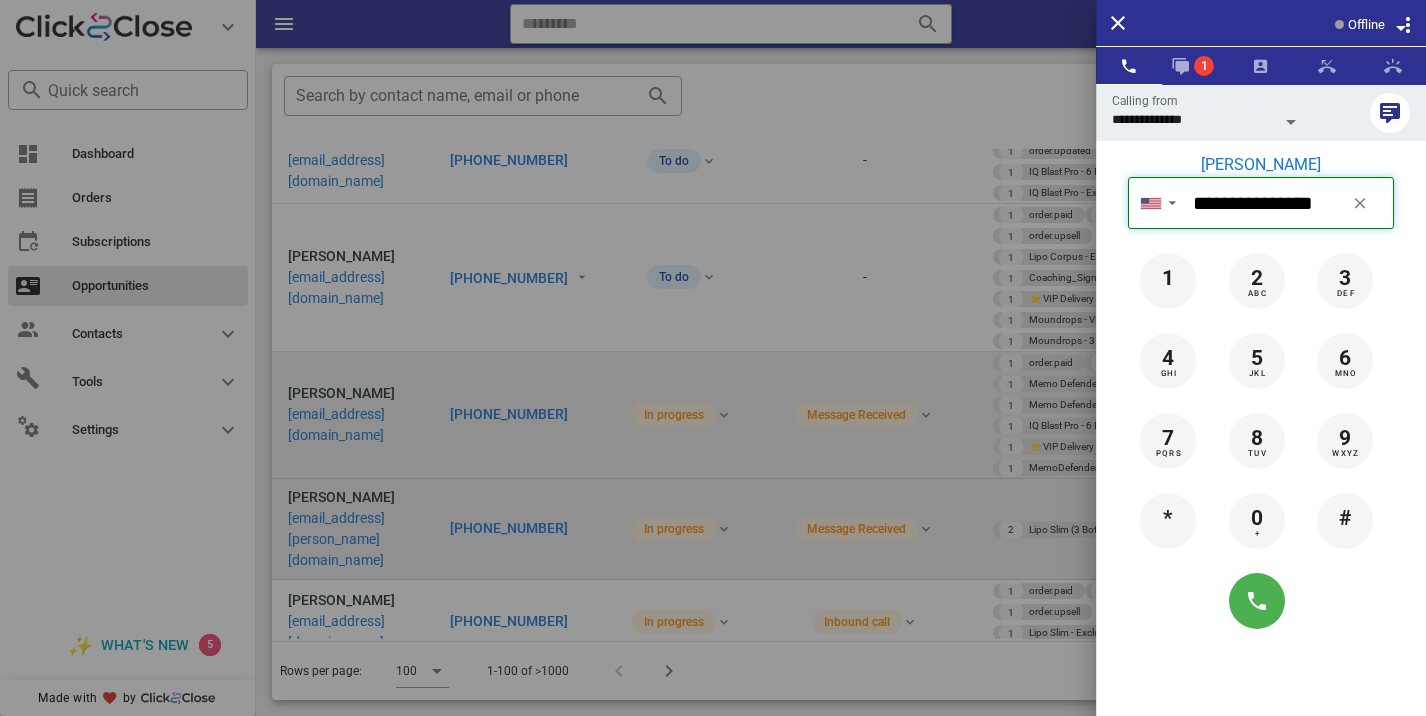 type 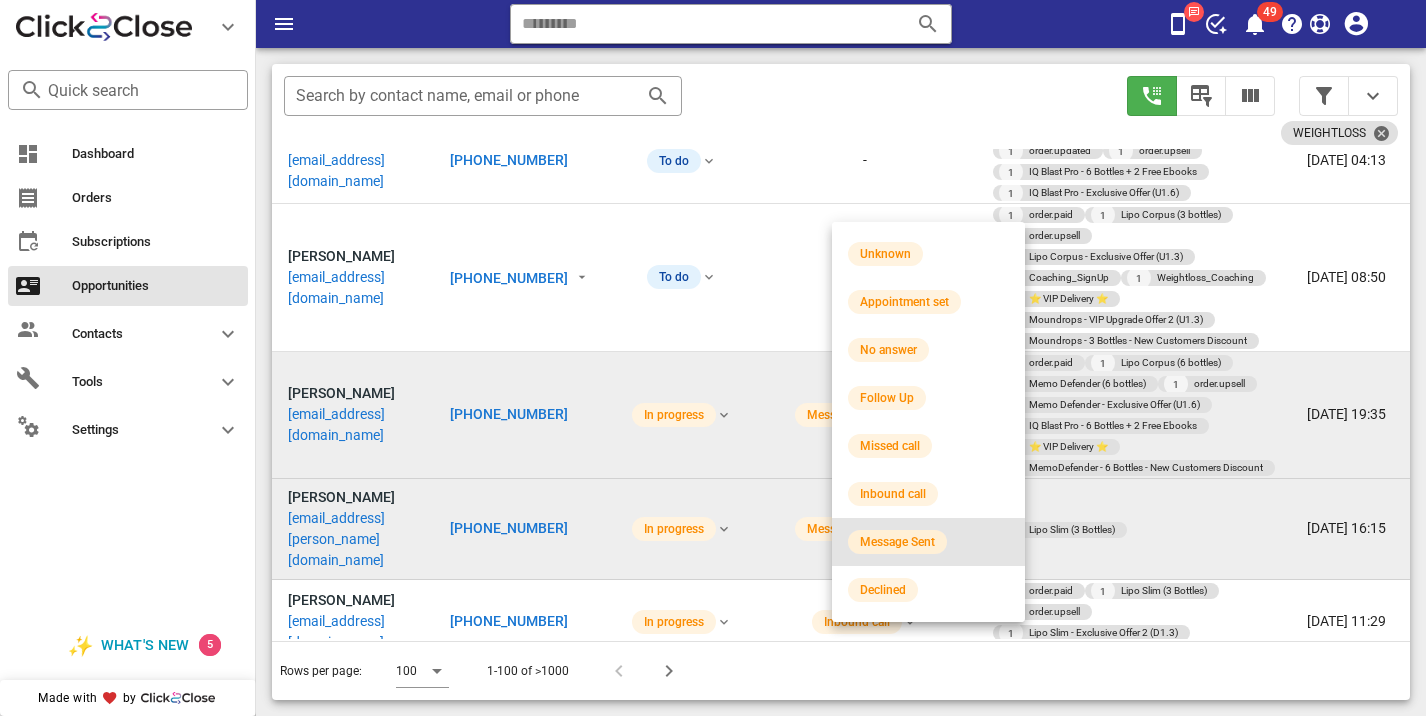 click on "Message Sent" at bounding box center (897, 542) 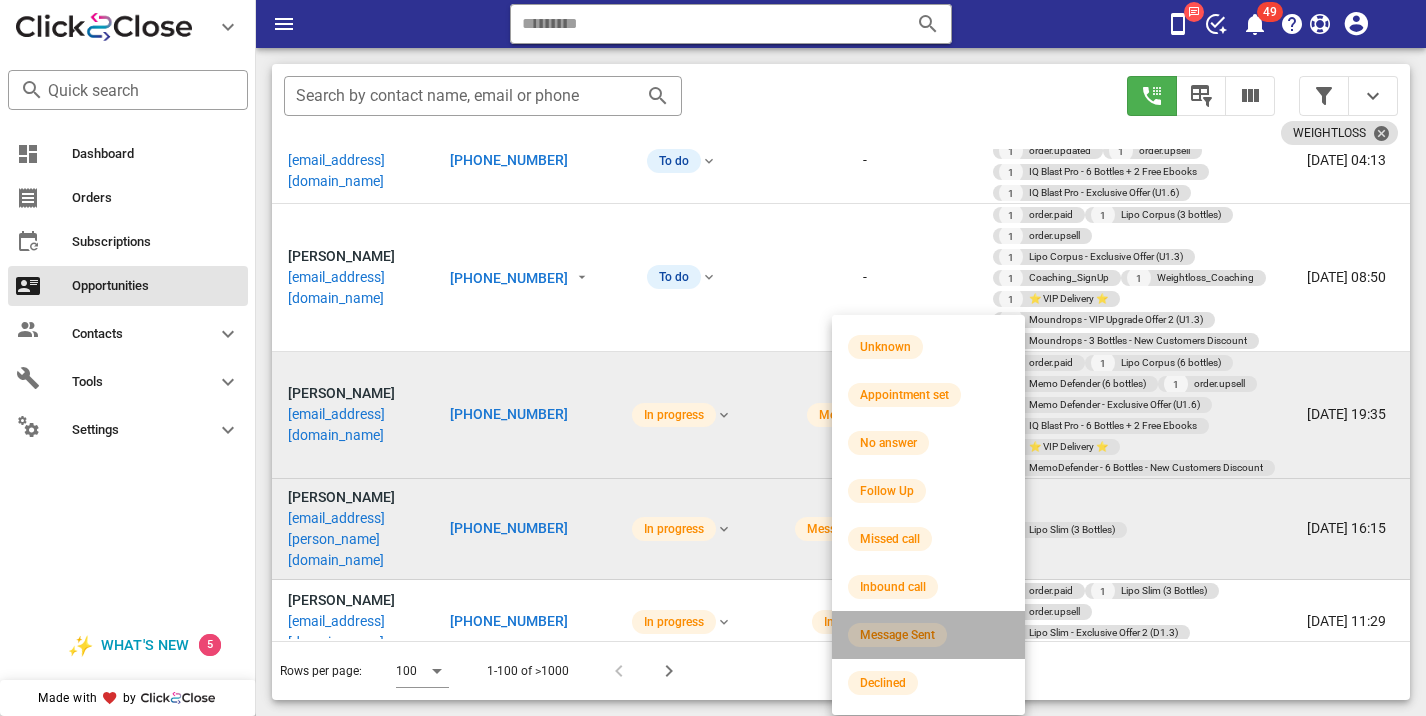 click on "Message Sent" at bounding box center [928, 635] 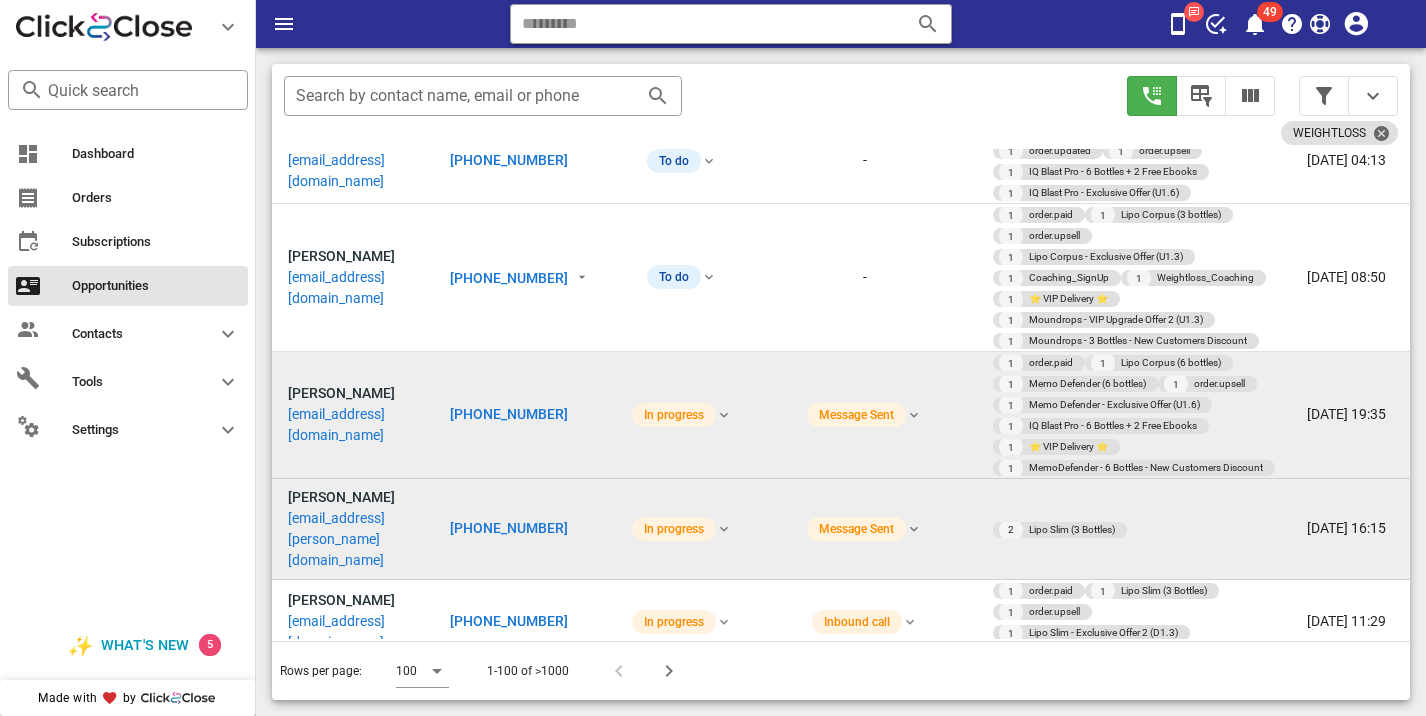 scroll, scrollTop: 975, scrollLeft: 0, axis: vertical 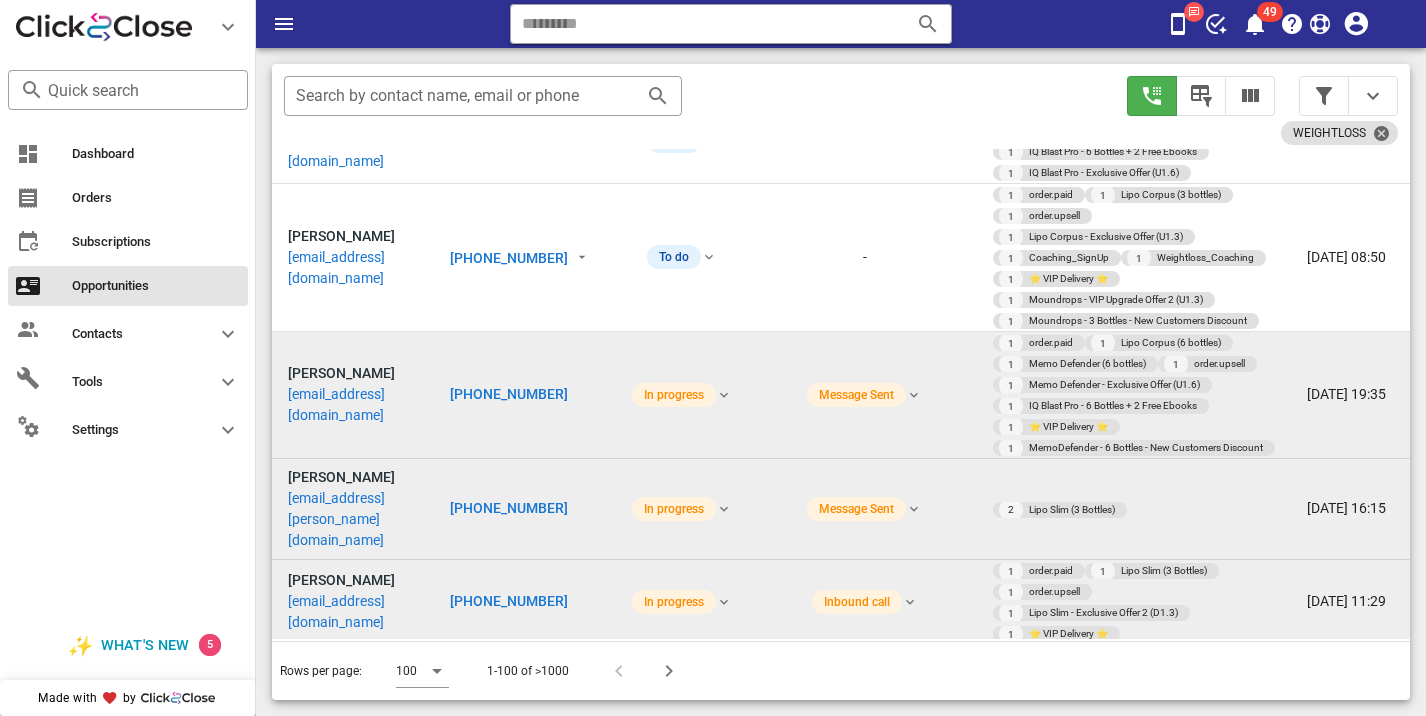 click on "[PHONE_NUMBER]" at bounding box center [509, 601] 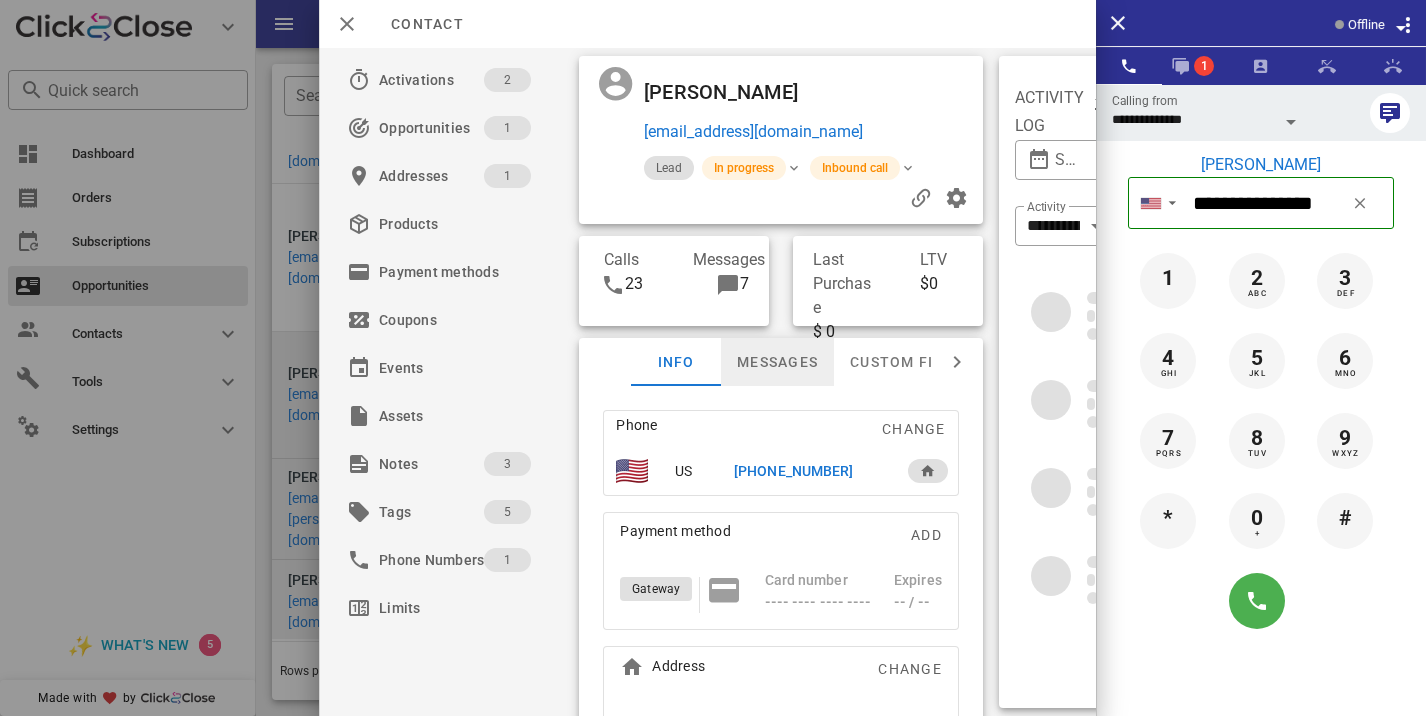 click on "Messages" at bounding box center (777, 362) 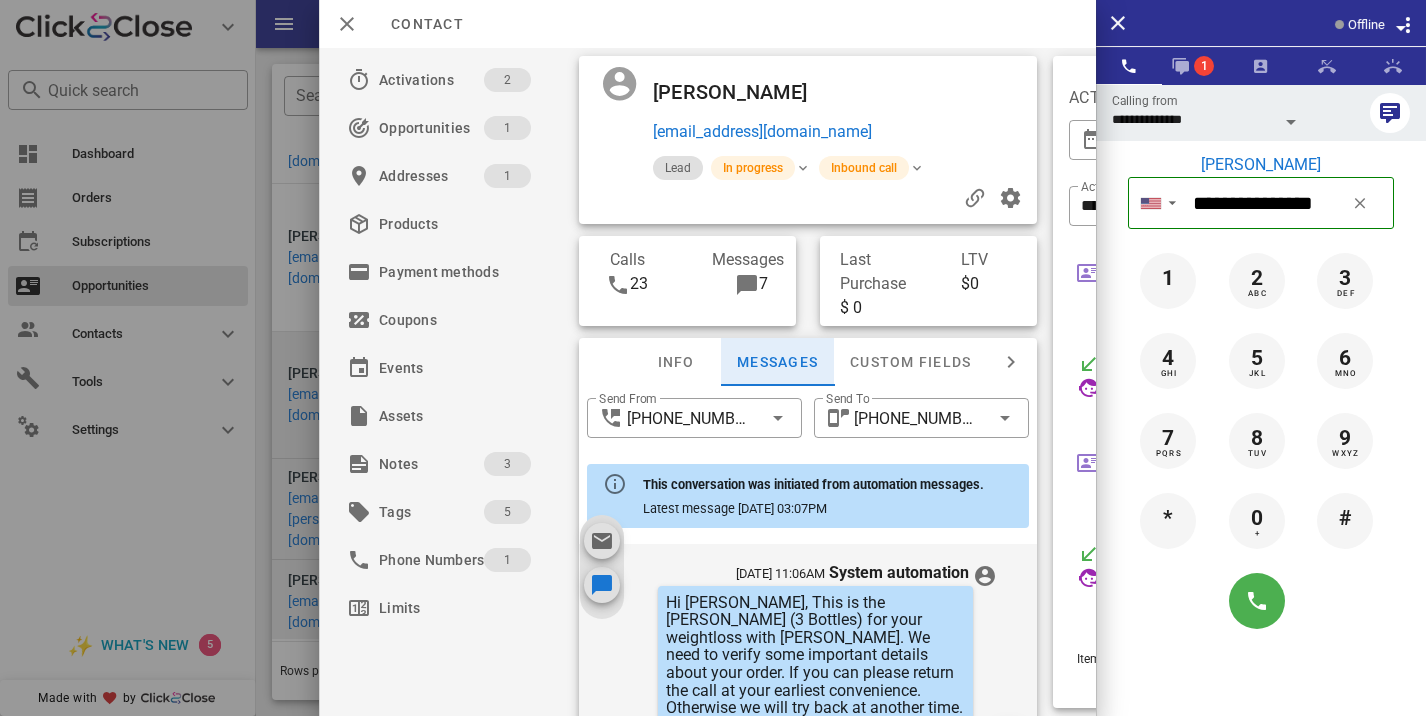 scroll, scrollTop: 1112, scrollLeft: 0, axis: vertical 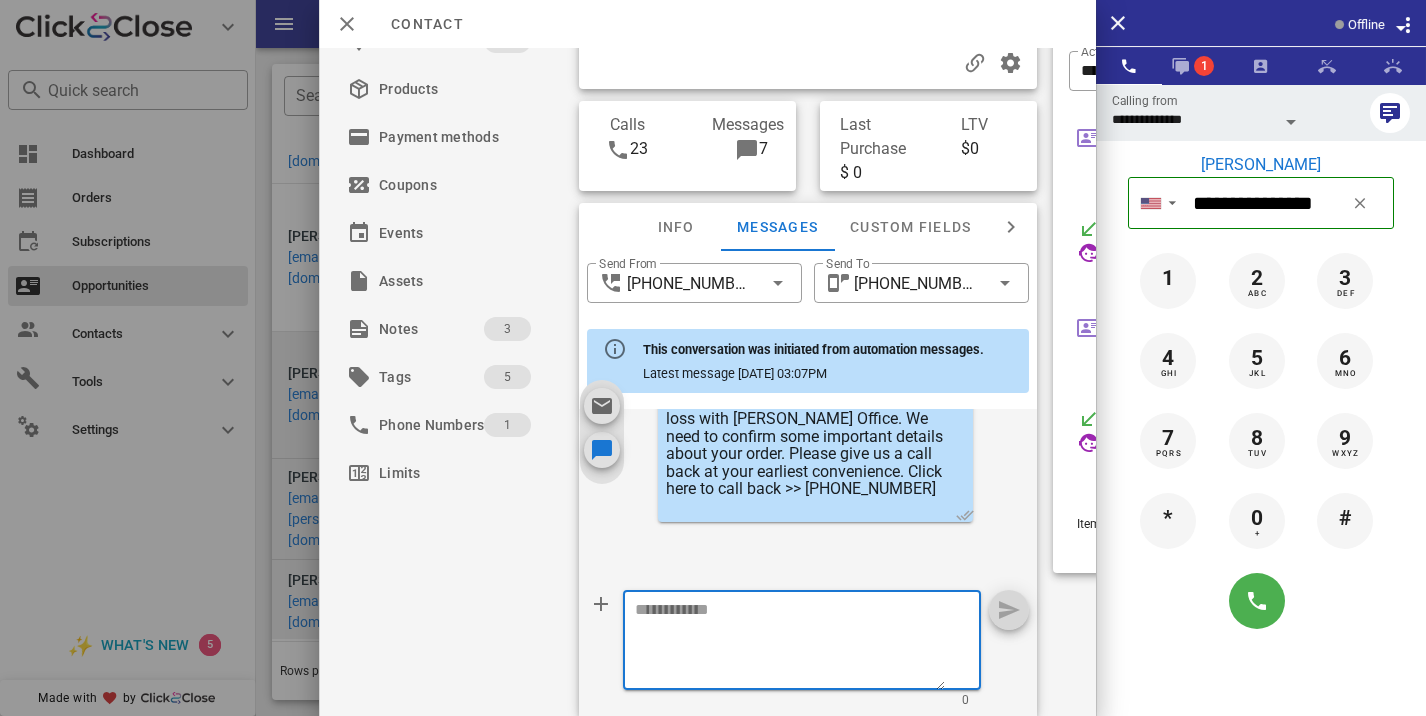 click at bounding box center [790, 643] 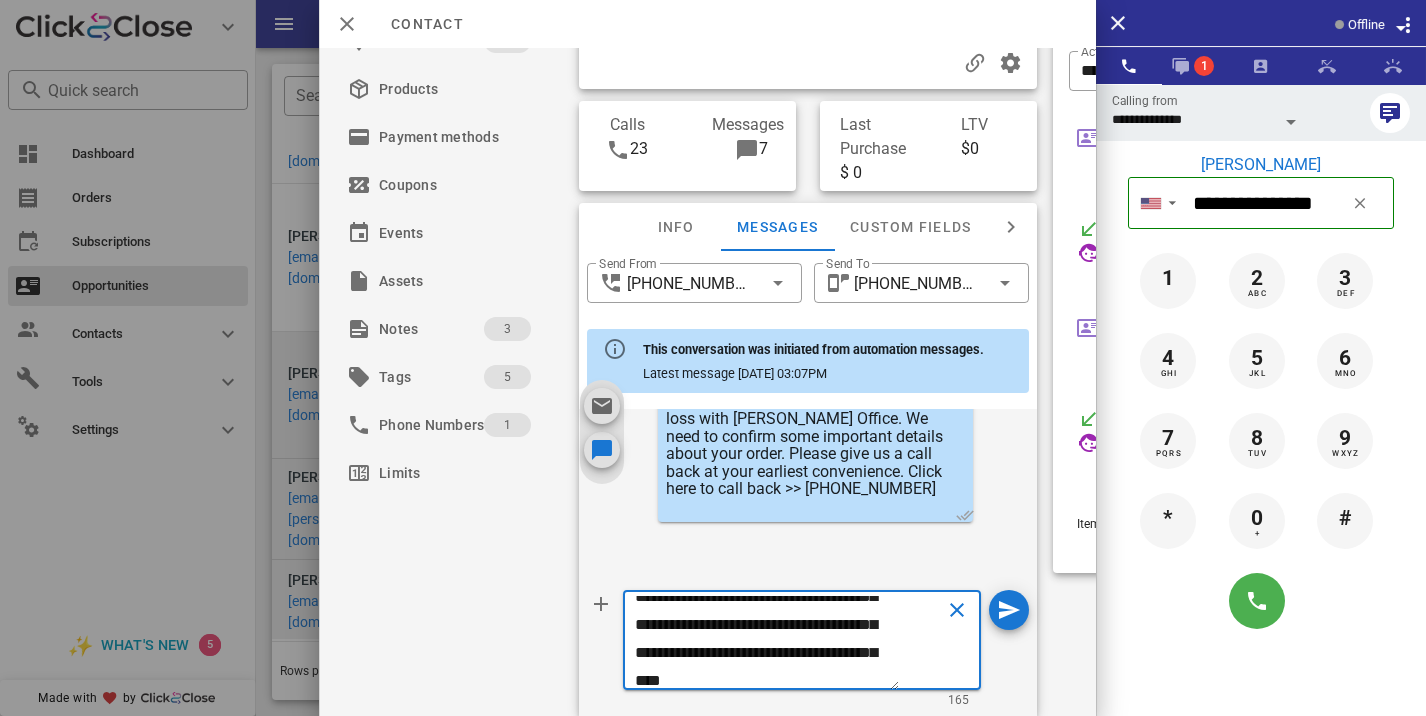 scroll, scrollTop: 69, scrollLeft: 0, axis: vertical 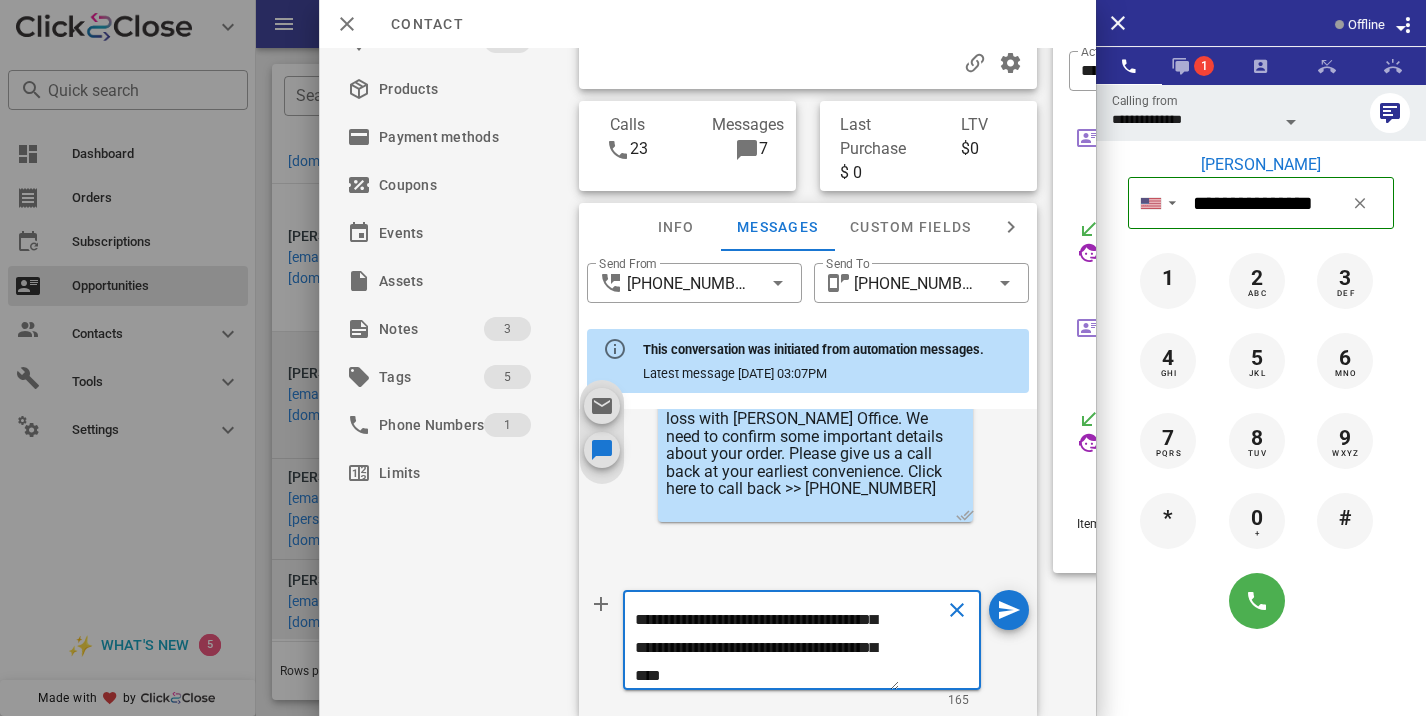 type on "**********" 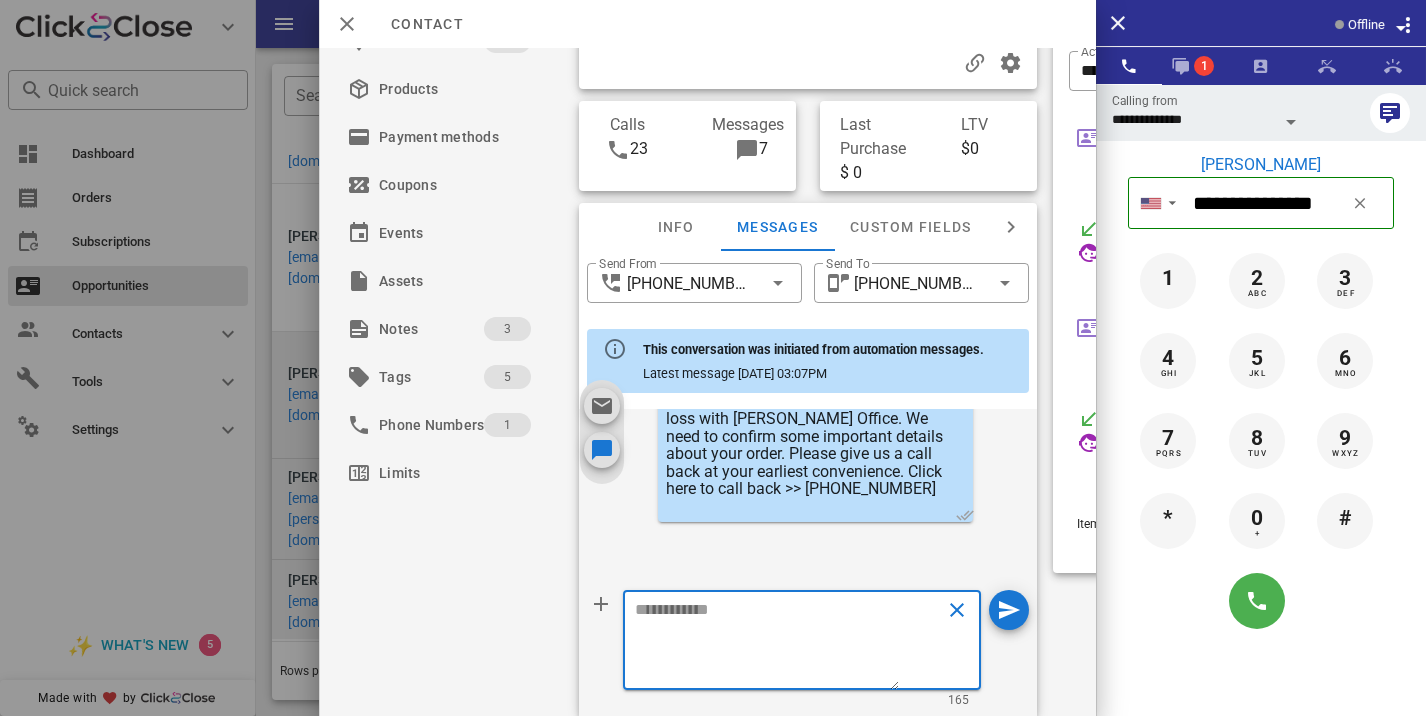 scroll, scrollTop: 0, scrollLeft: 0, axis: both 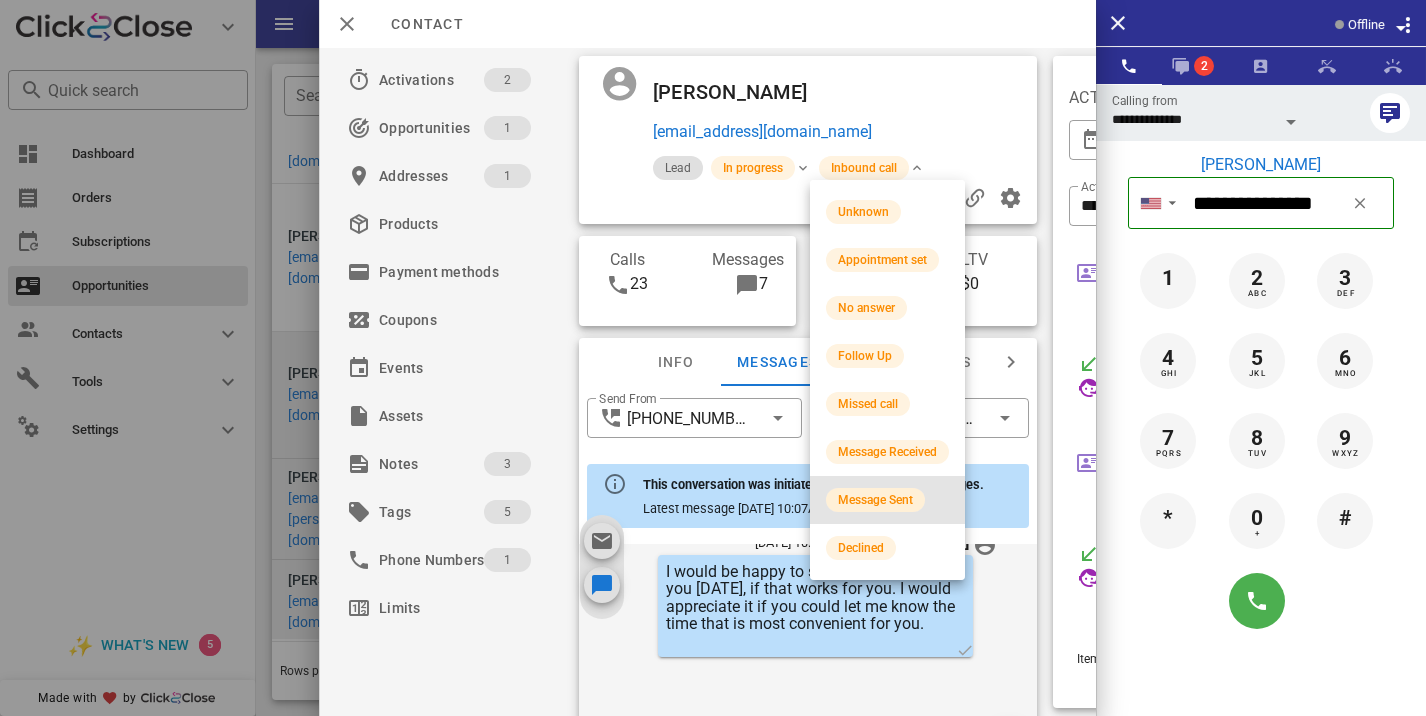 click on "Message Sent" at bounding box center [875, 500] 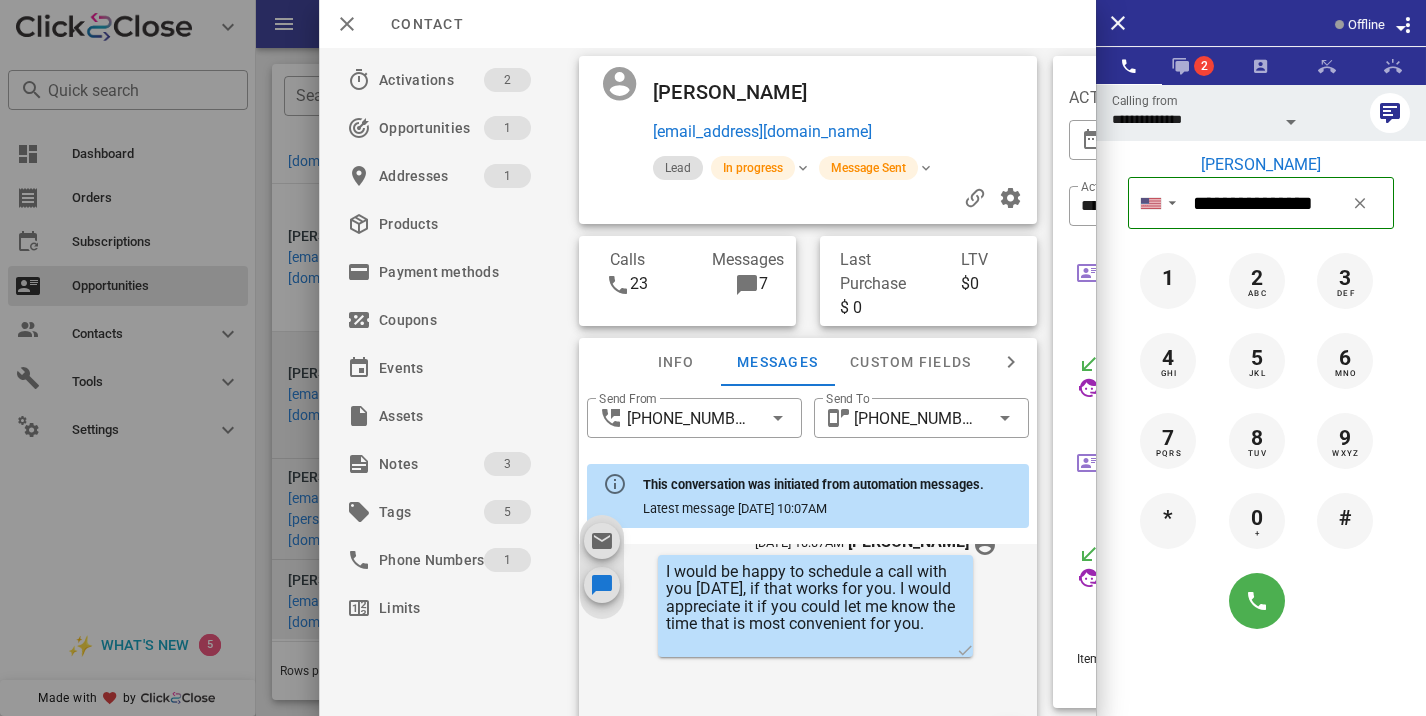 click at bounding box center [713, 358] 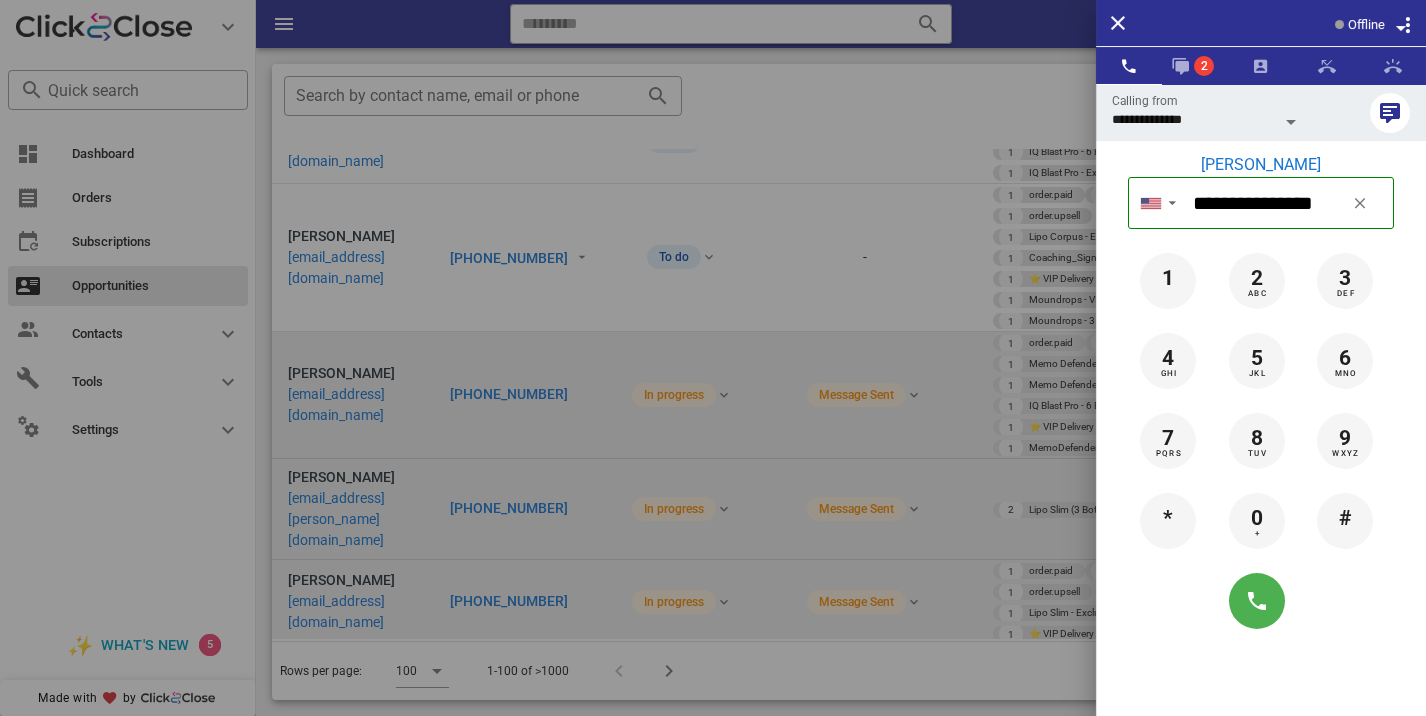 click at bounding box center (713, 358) 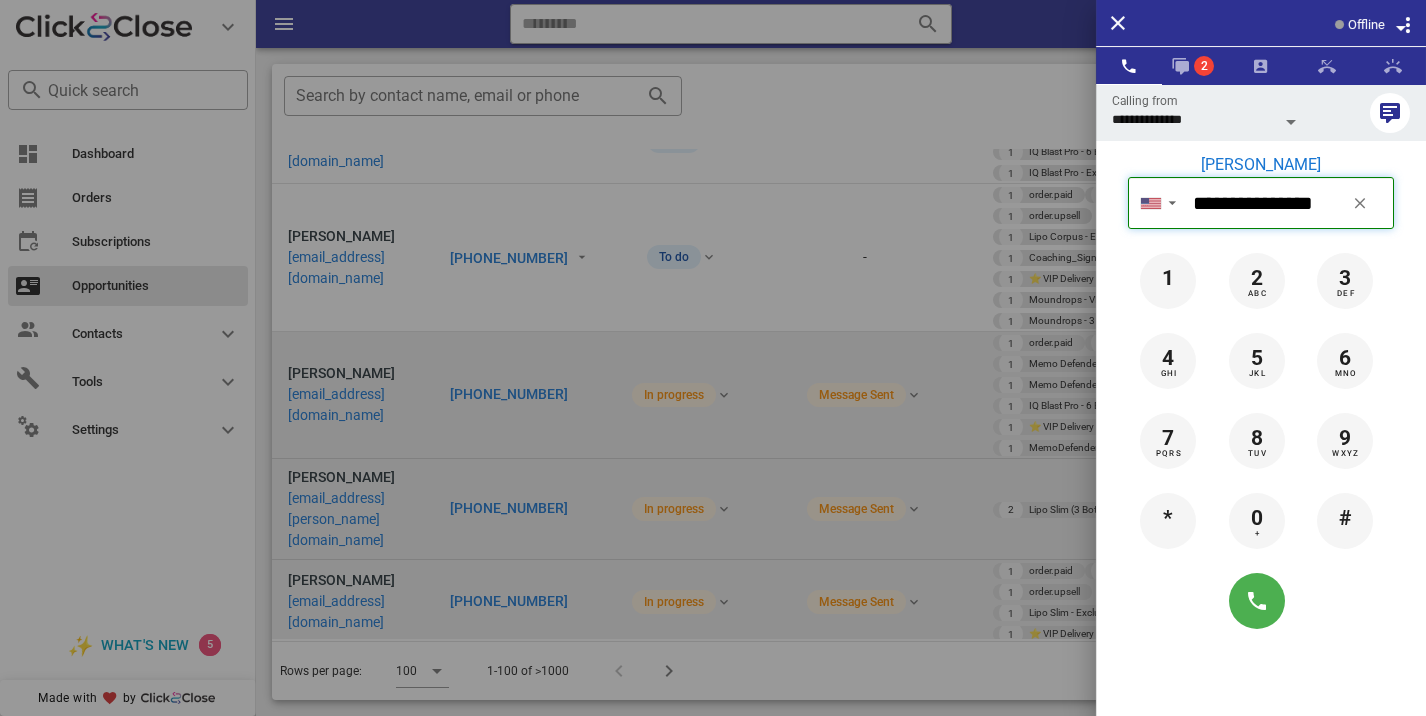 type 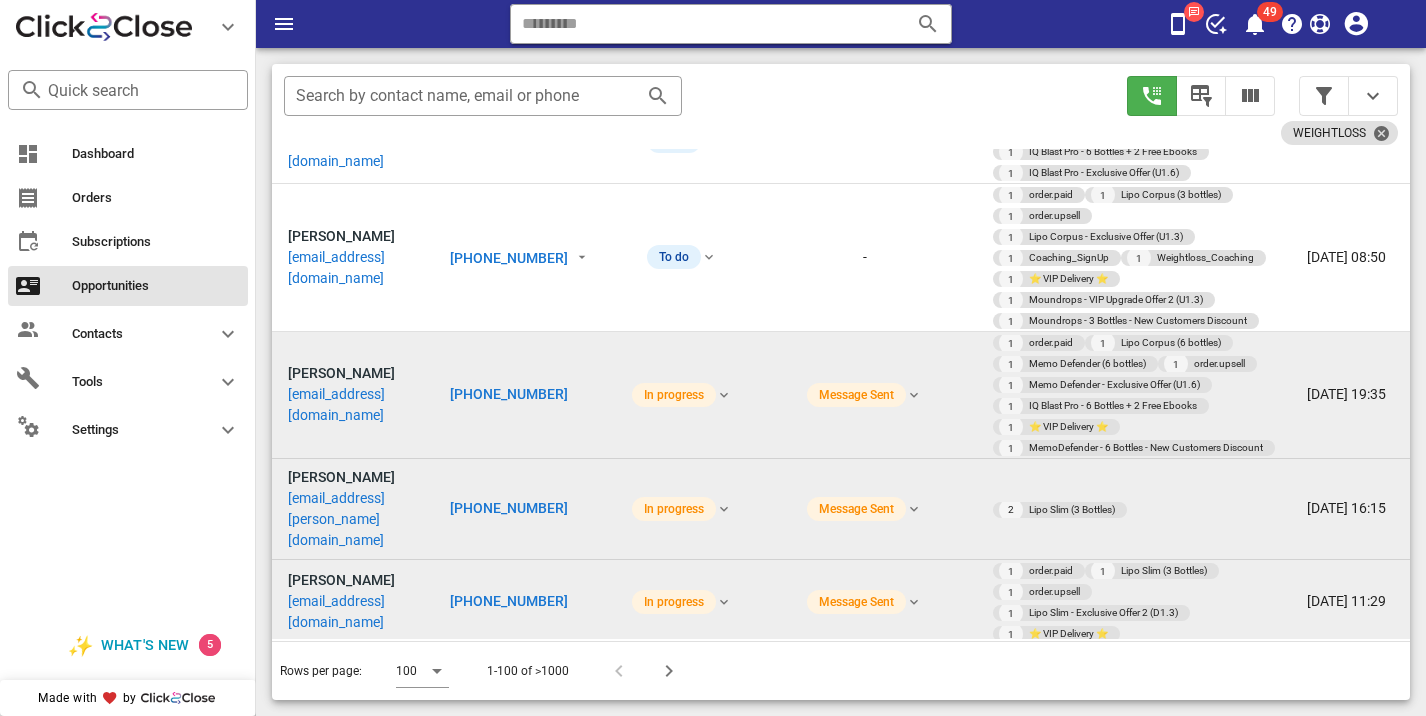 scroll, scrollTop: 1073, scrollLeft: 0, axis: vertical 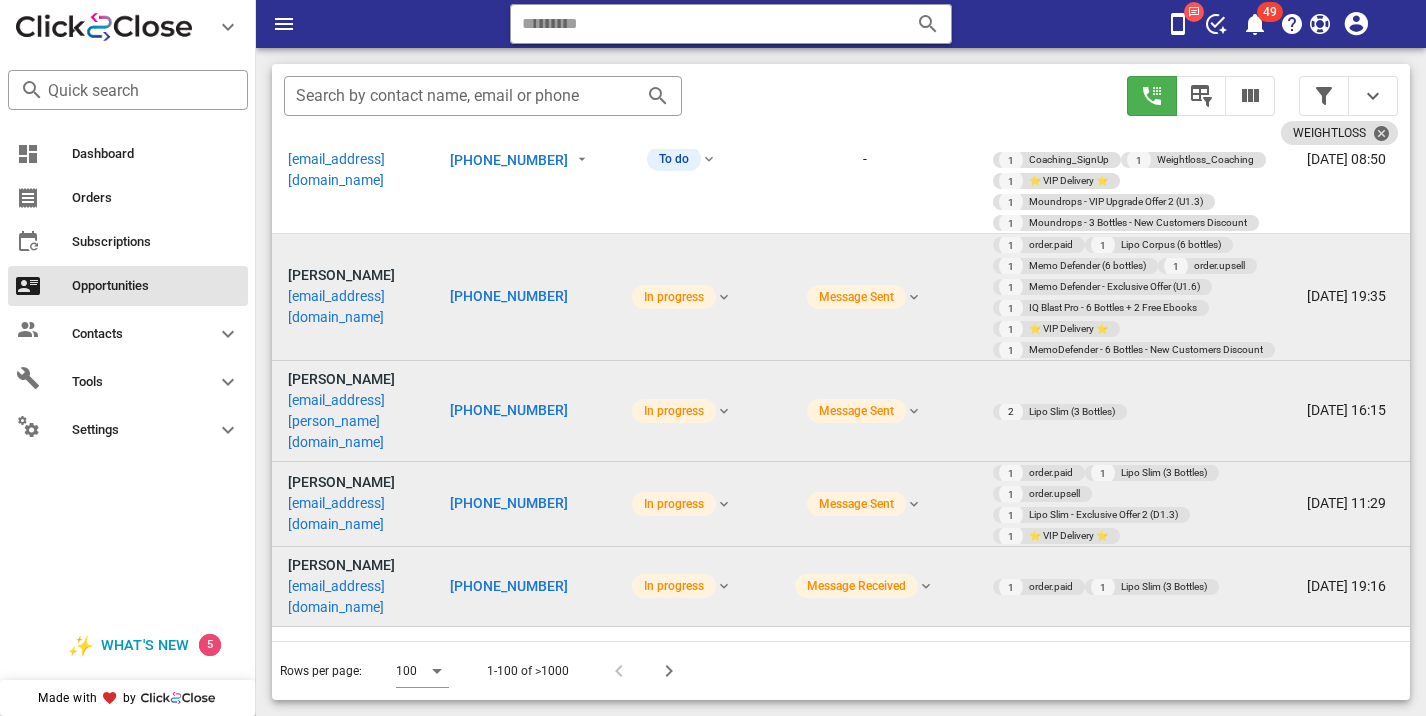 click on "[PHONE_NUMBER]" at bounding box center (509, 586) 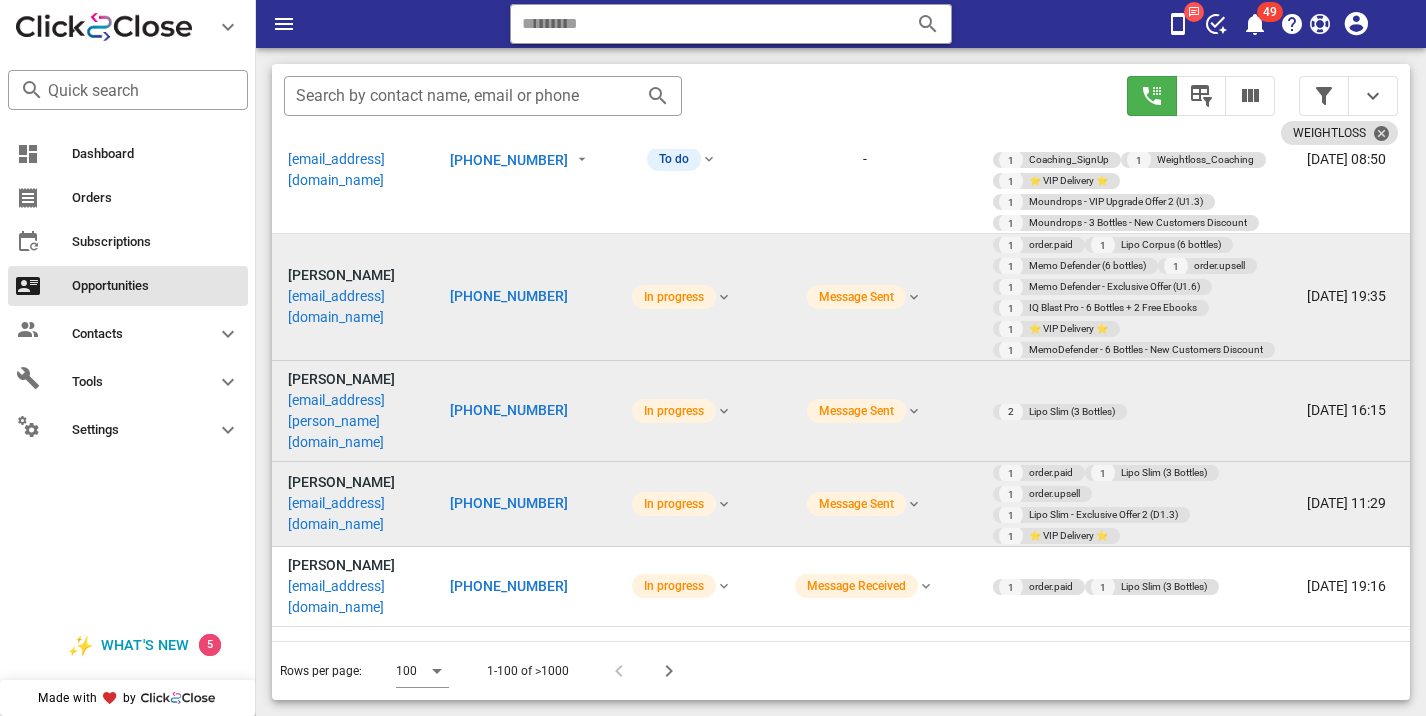 type on "**********" 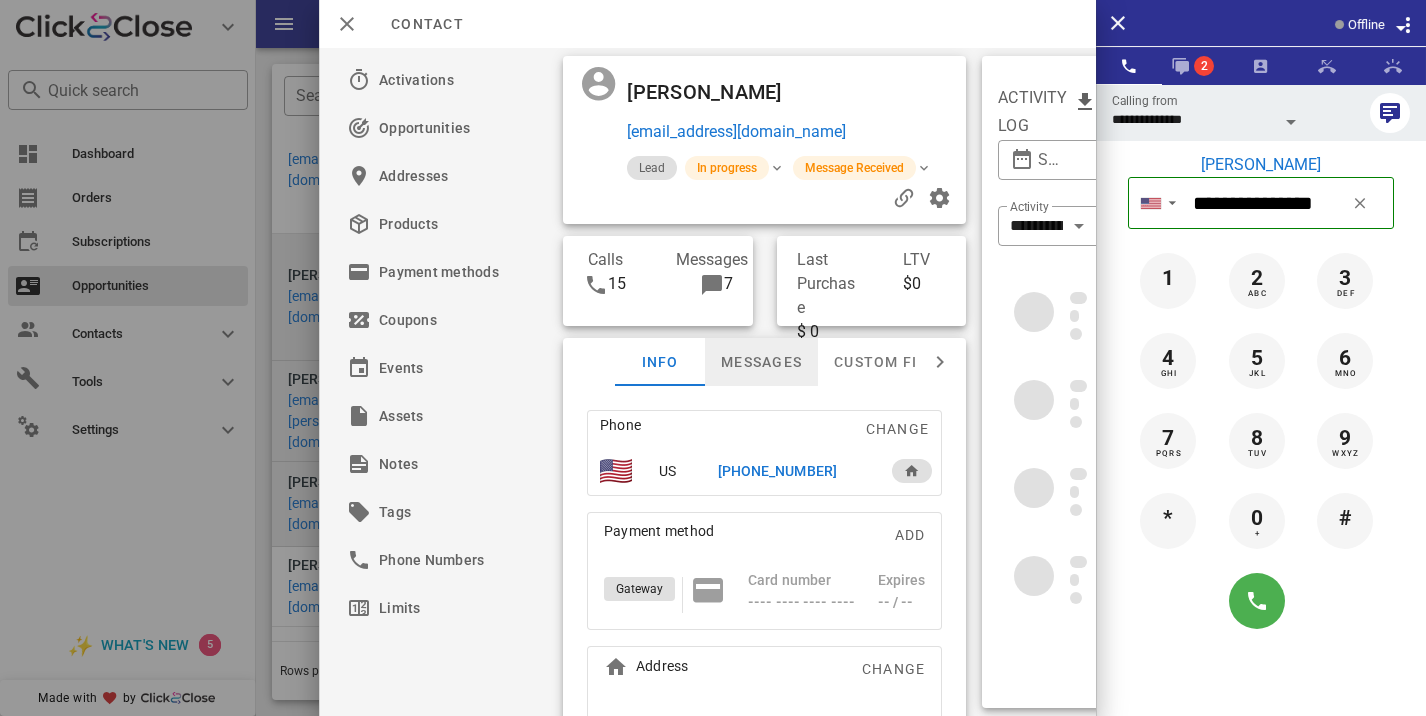 click on "Messages" at bounding box center [761, 362] 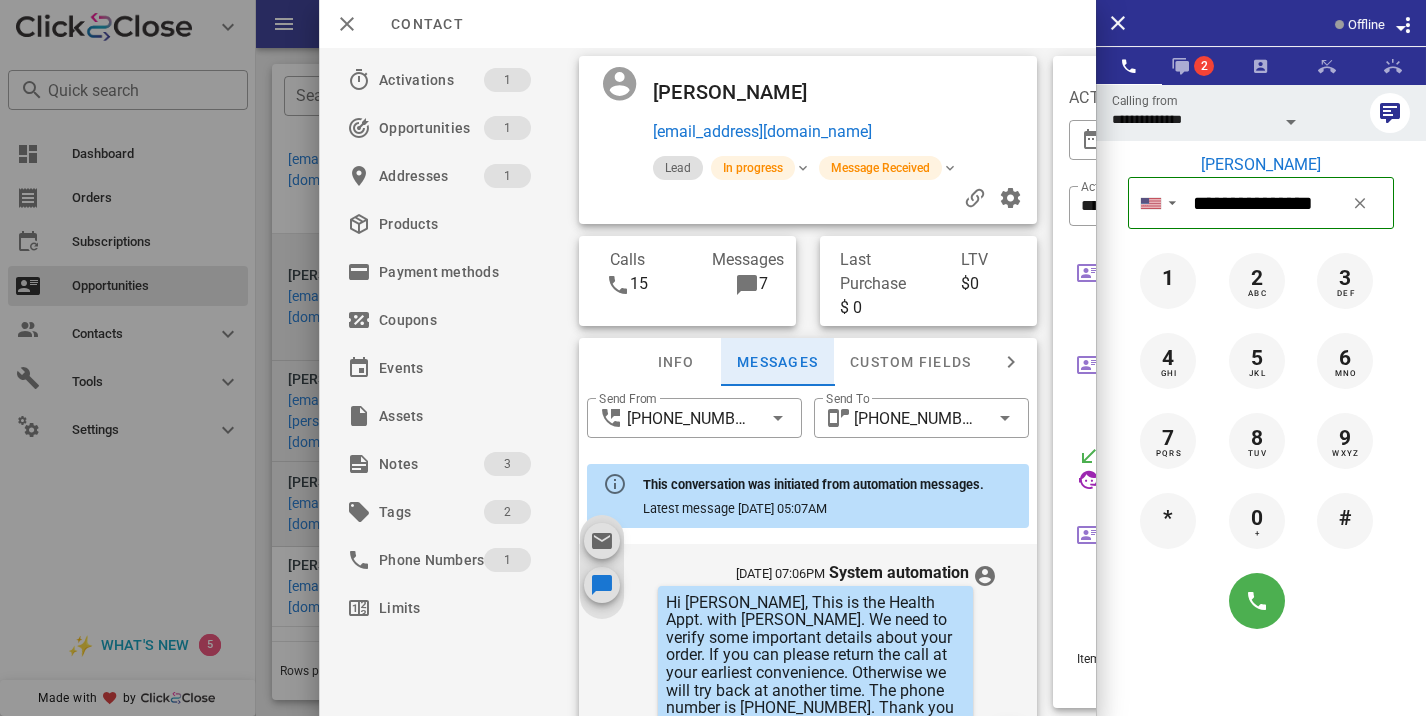 scroll, scrollTop: 1400, scrollLeft: 0, axis: vertical 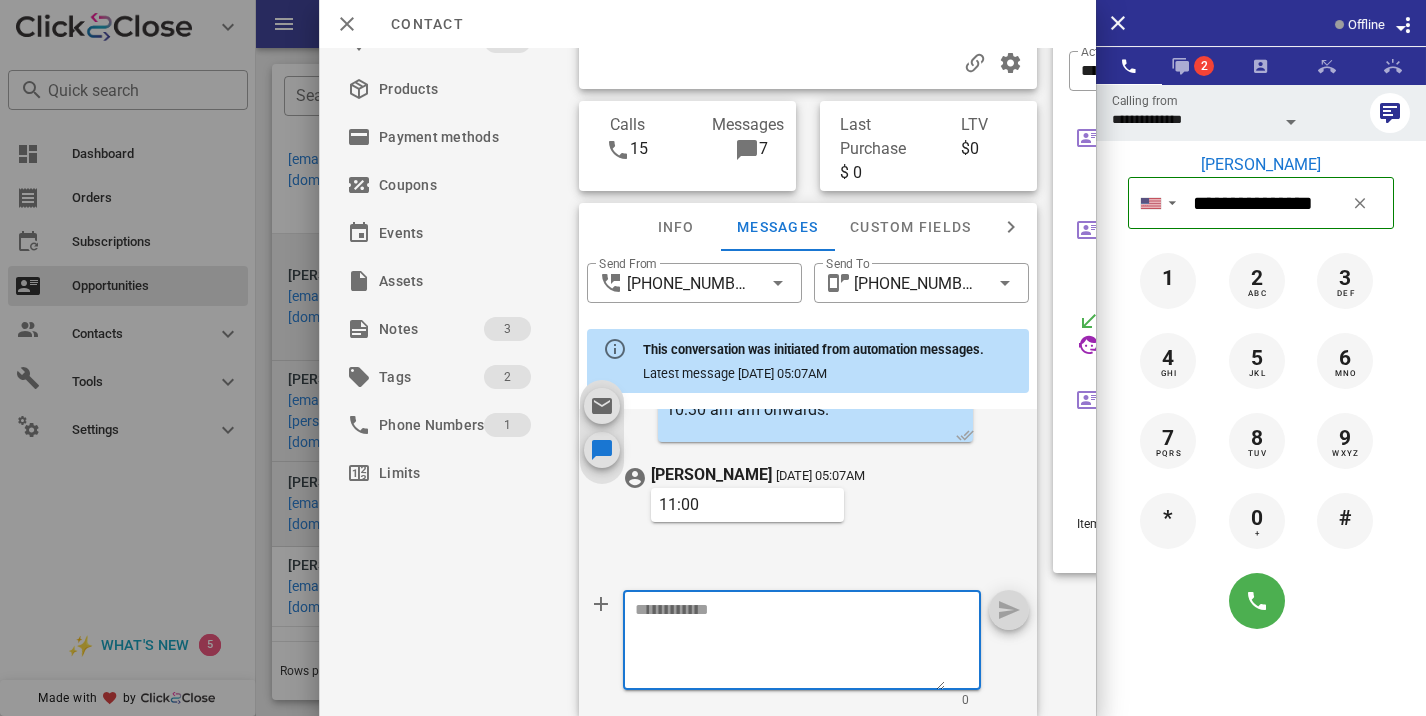click at bounding box center [790, 643] 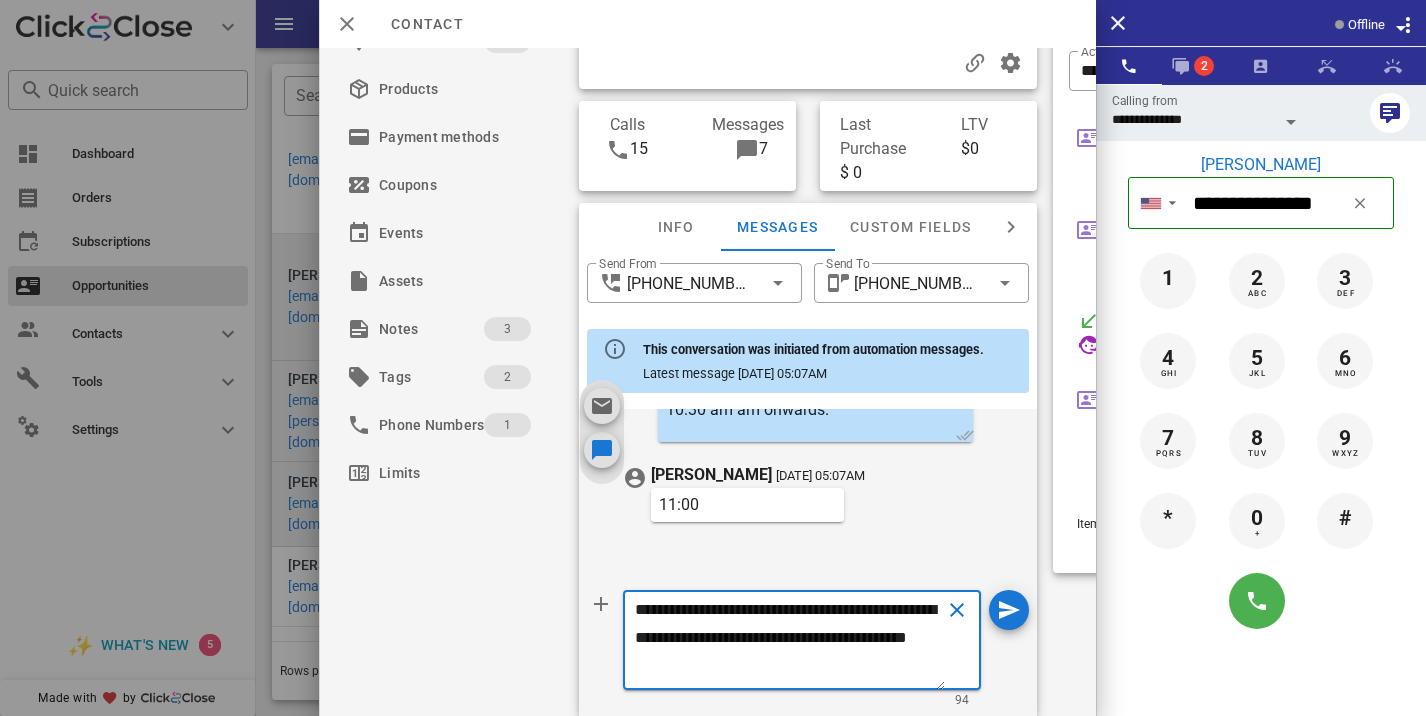 scroll, scrollTop: 13, scrollLeft: 0, axis: vertical 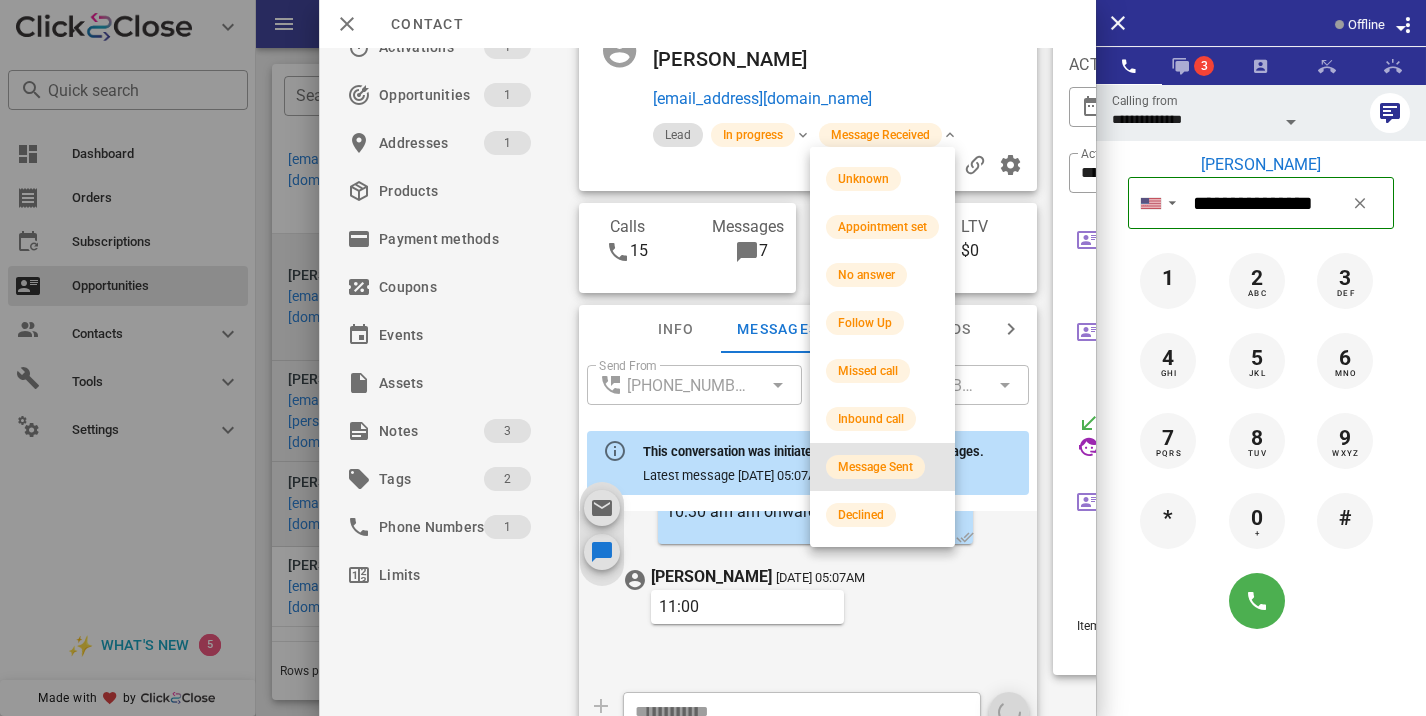 click on "Message Sent" at bounding box center (875, 467) 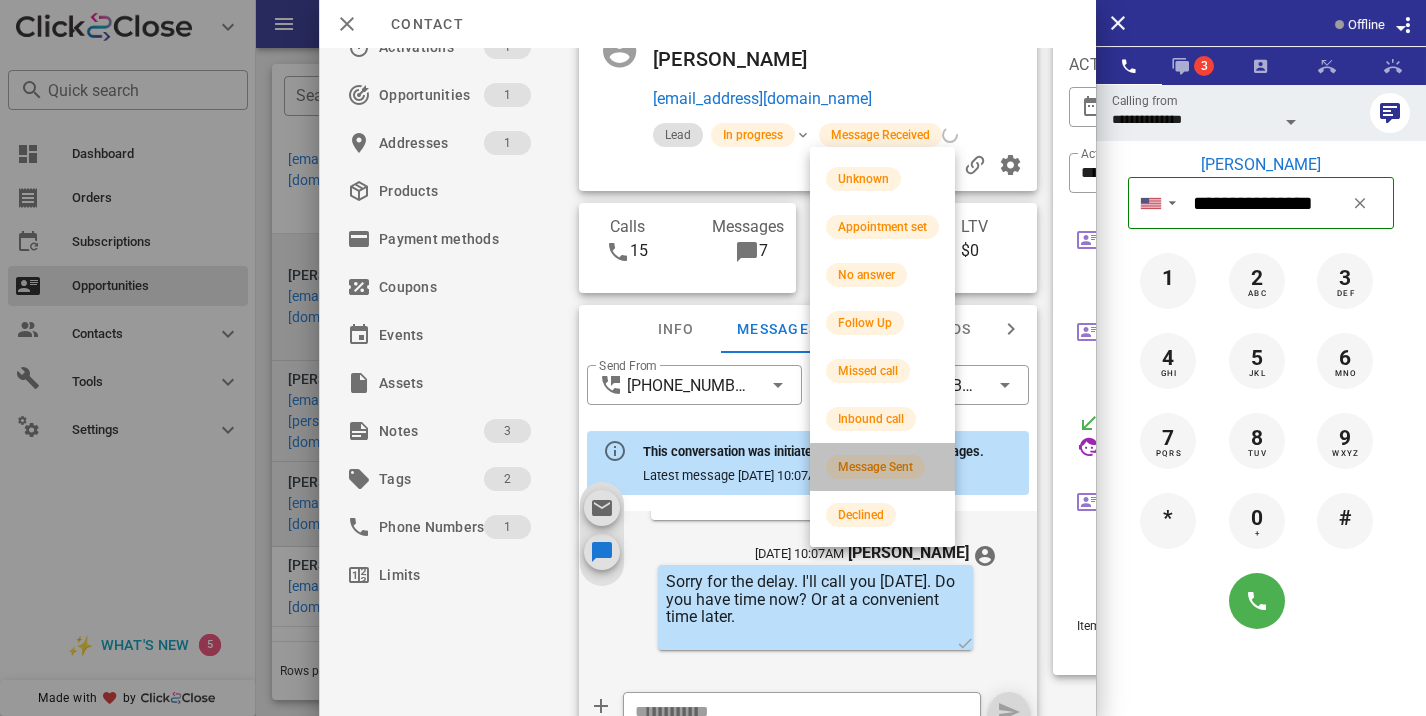 scroll, scrollTop: 1531, scrollLeft: 0, axis: vertical 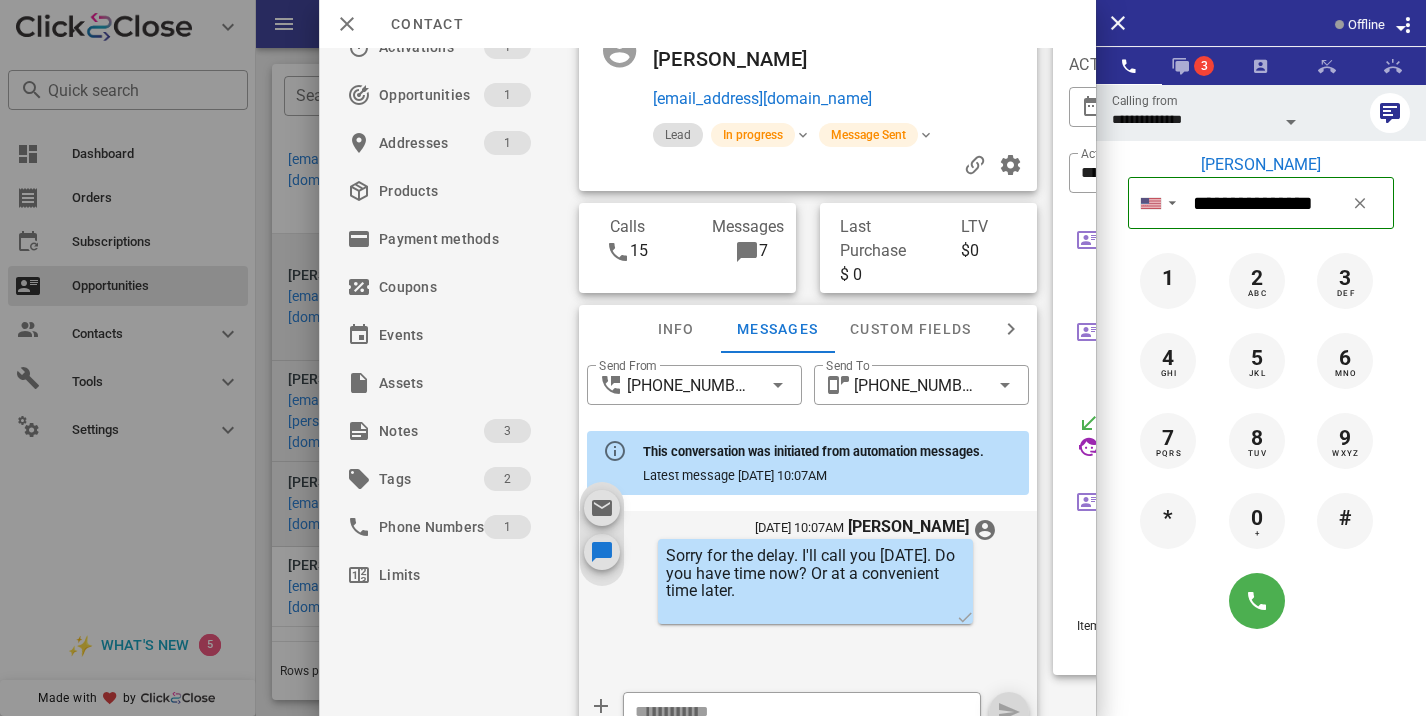 click at bounding box center (713, 358) 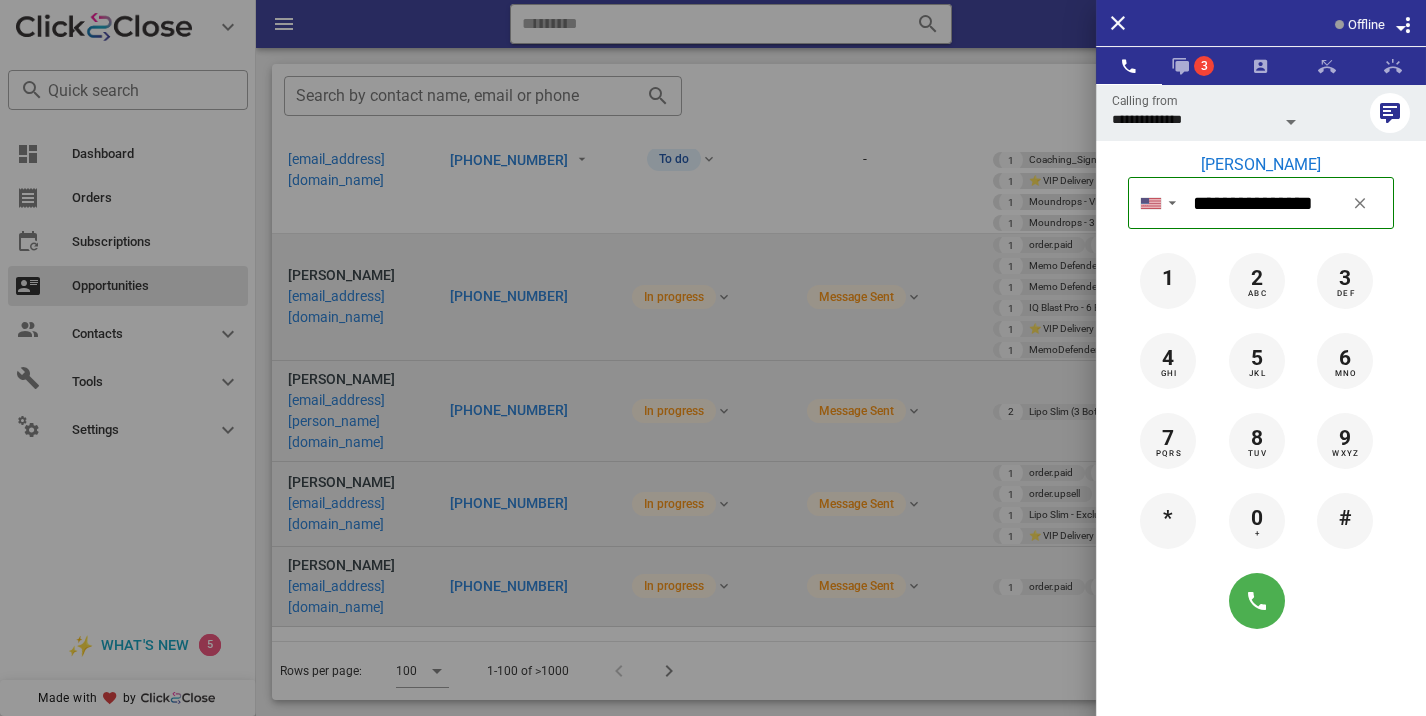 click at bounding box center (713, 358) 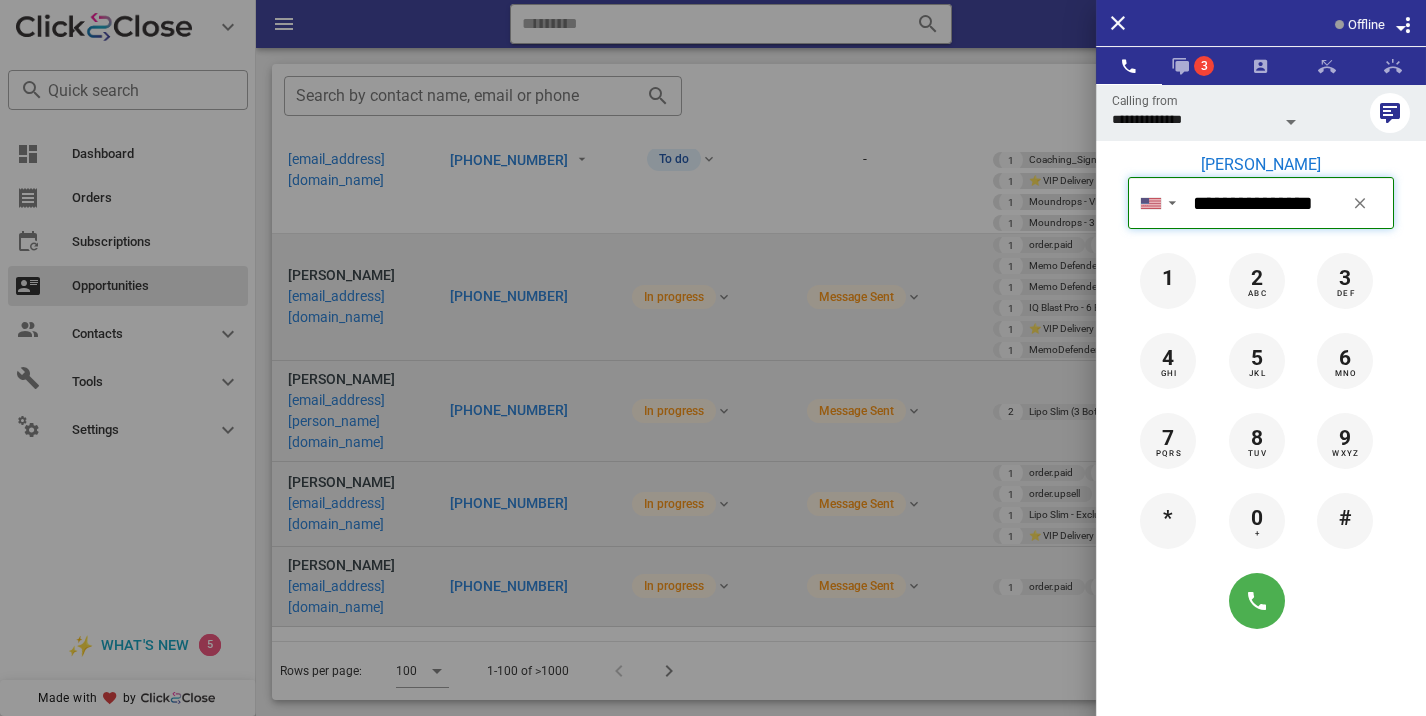 type 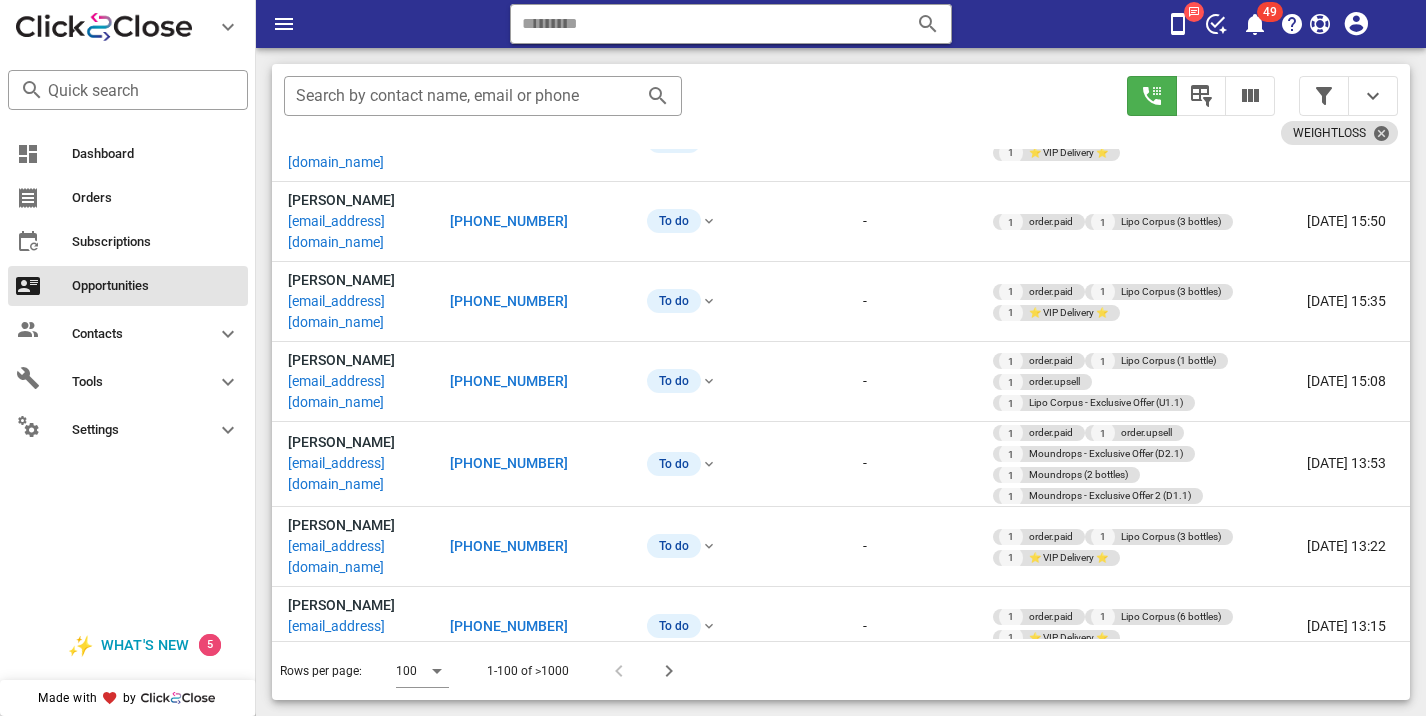 scroll, scrollTop: 1993, scrollLeft: 0, axis: vertical 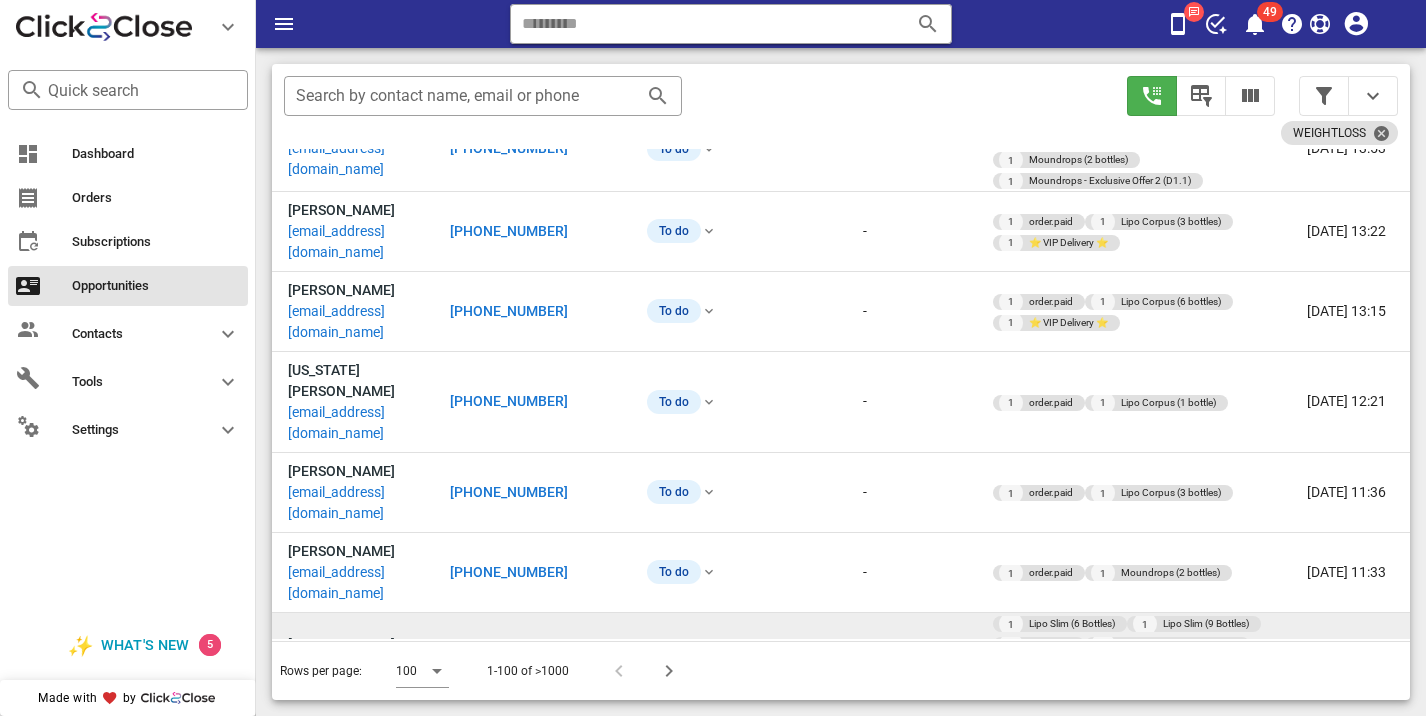 click on "[PHONE_NUMBER]" at bounding box center [509, 665] 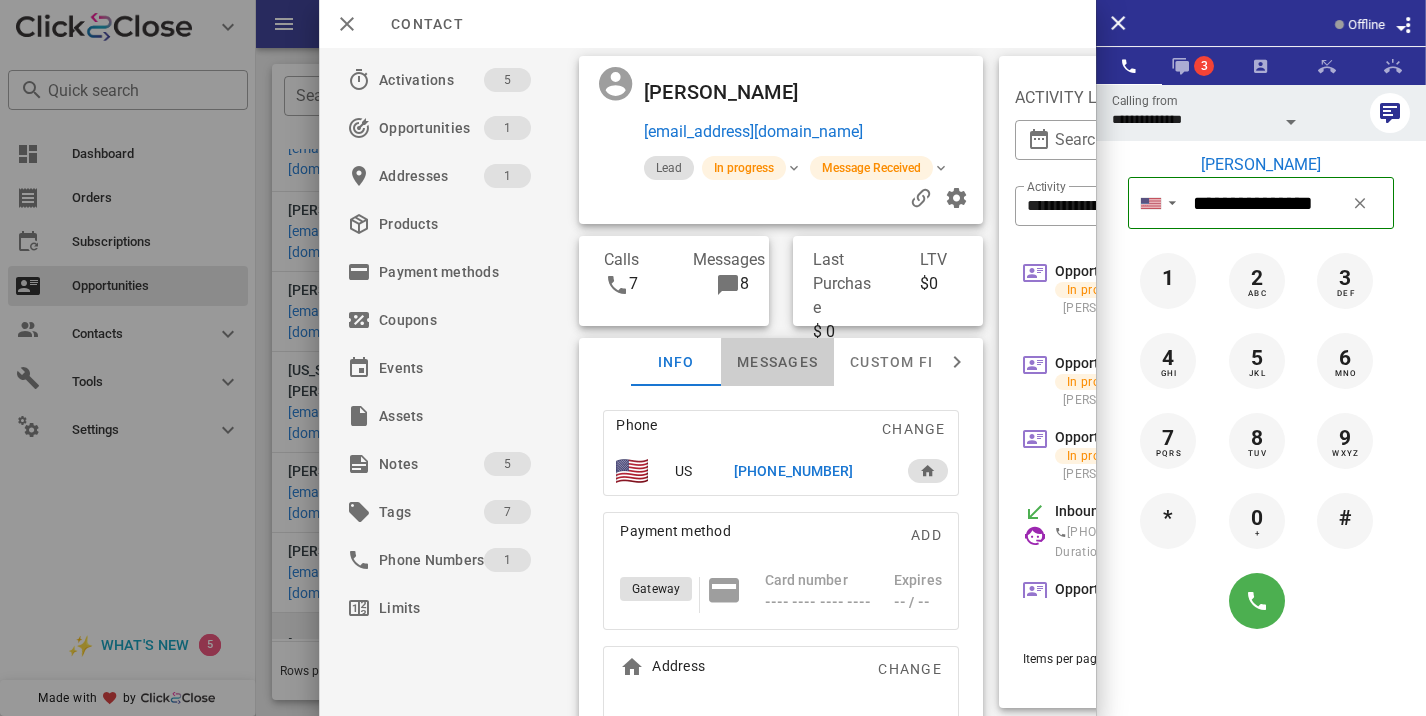 click on "Messages" at bounding box center (777, 362) 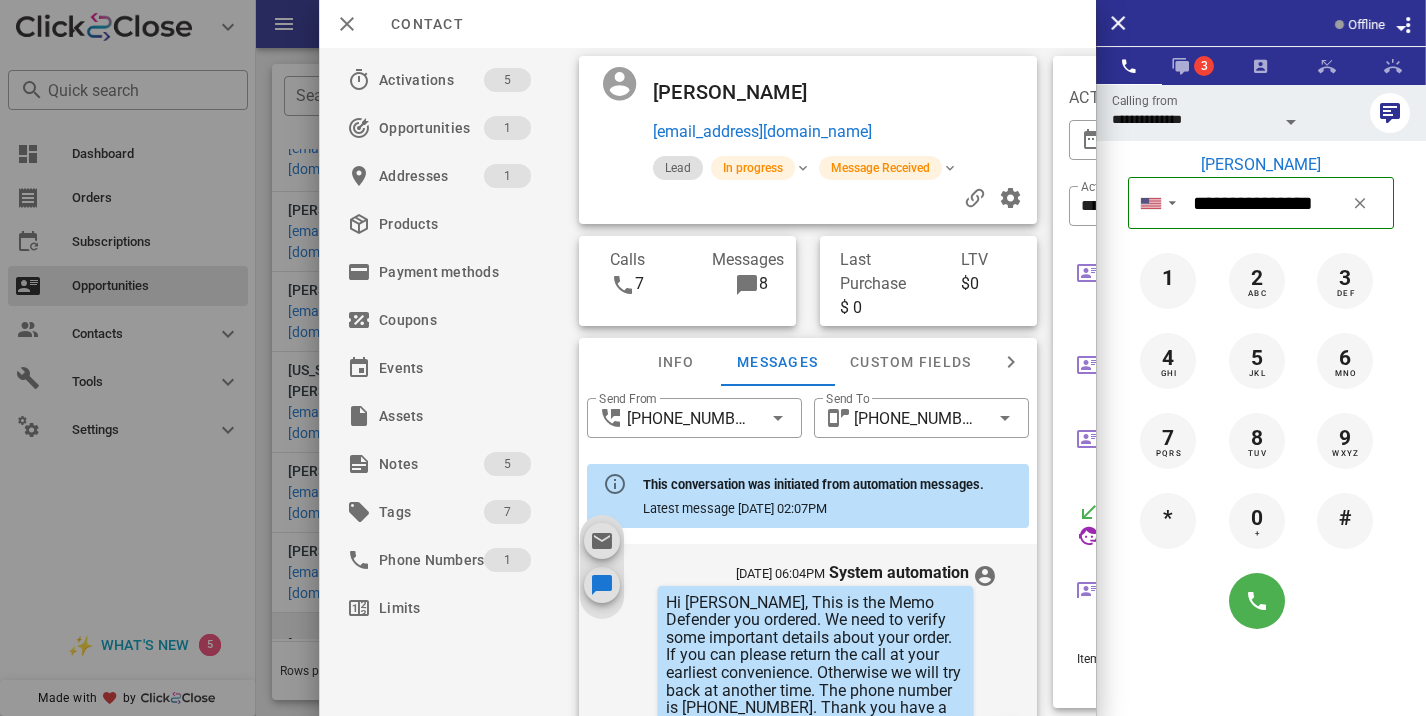 scroll, scrollTop: 2553, scrollLeft: 0, axis: vertical 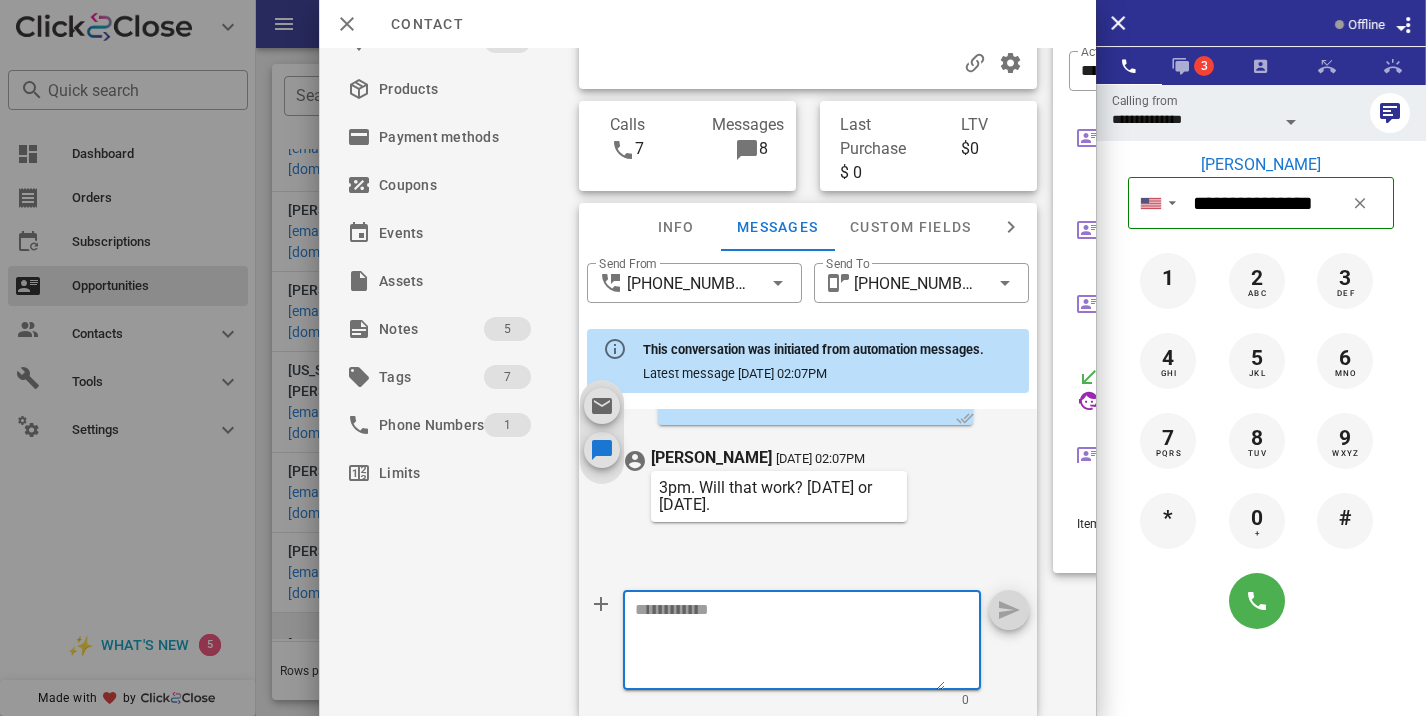 click at bounding box center (790, 643) 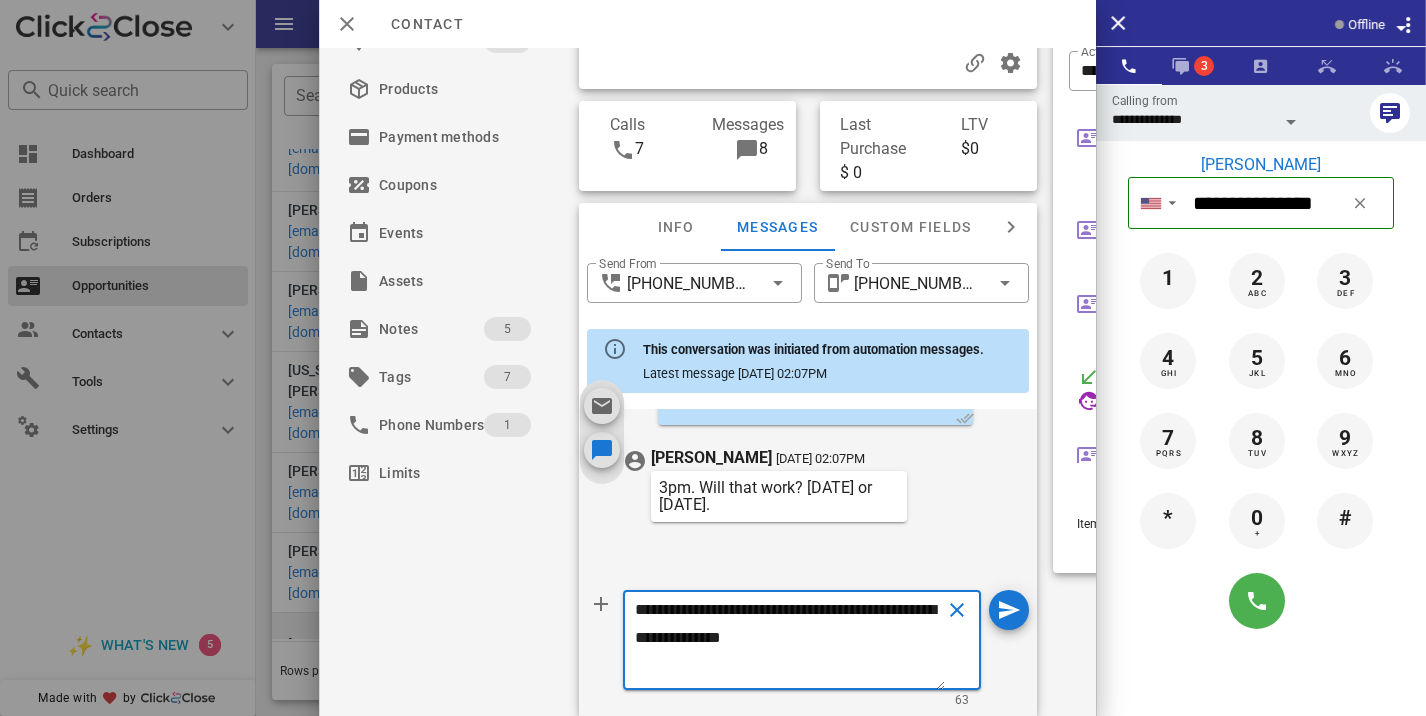 scroll, scrollTop: 13, scrollLeft: 0, axis: vertical 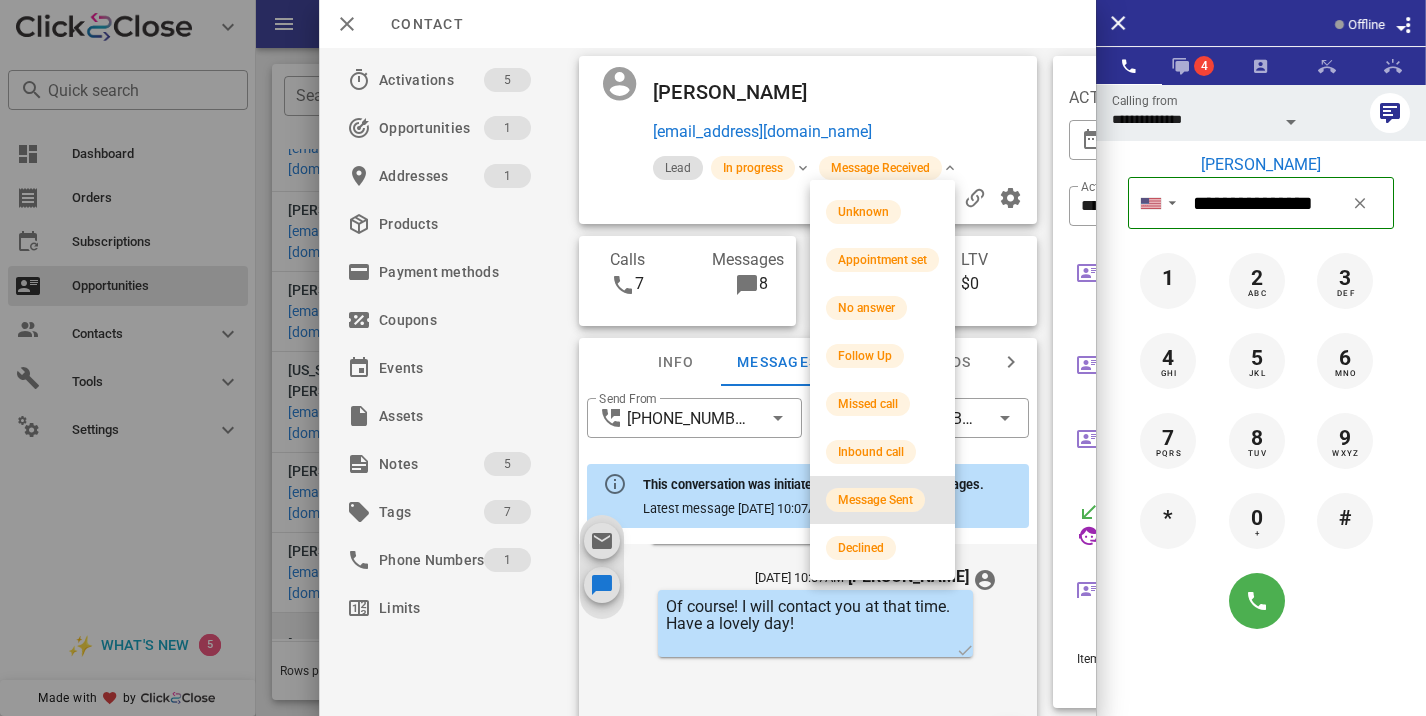 click on "Message Sent" at bounding box center (875, 500) 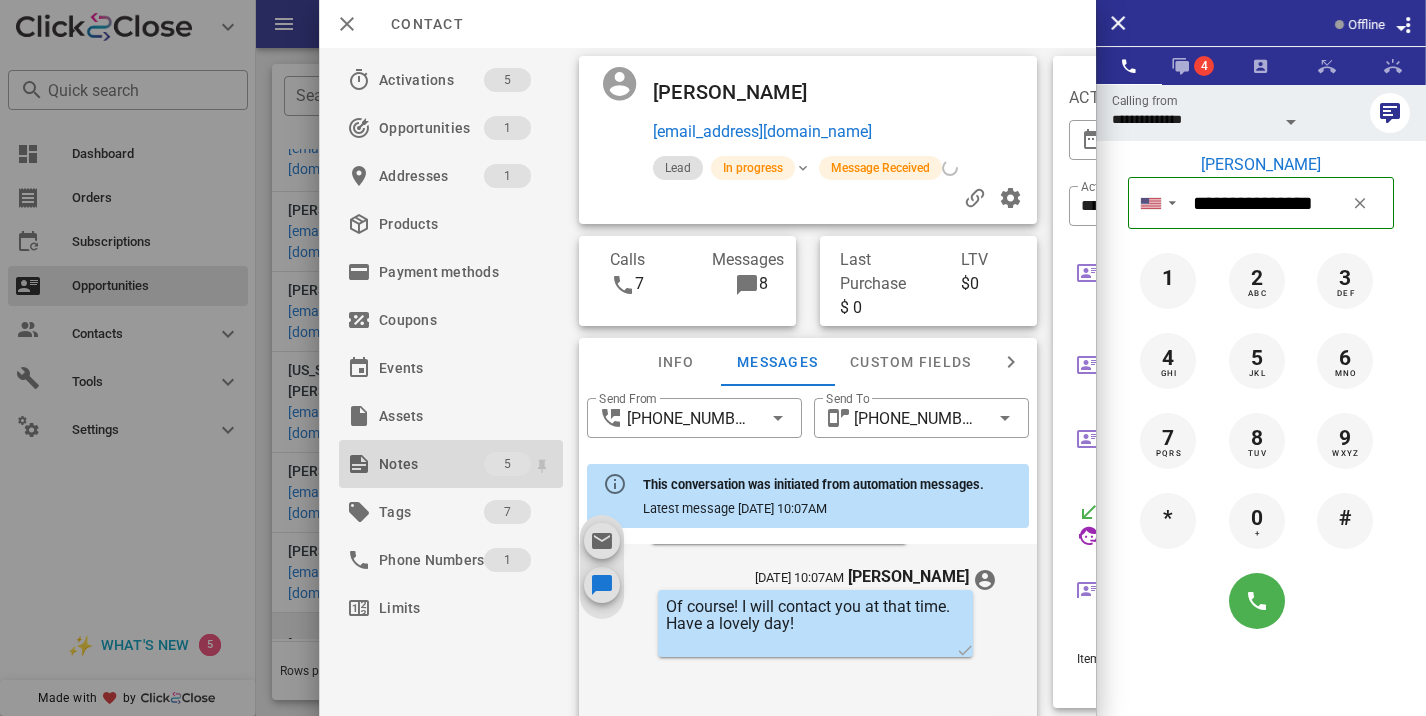 click on "Notes" at bounding box center [431, 464] 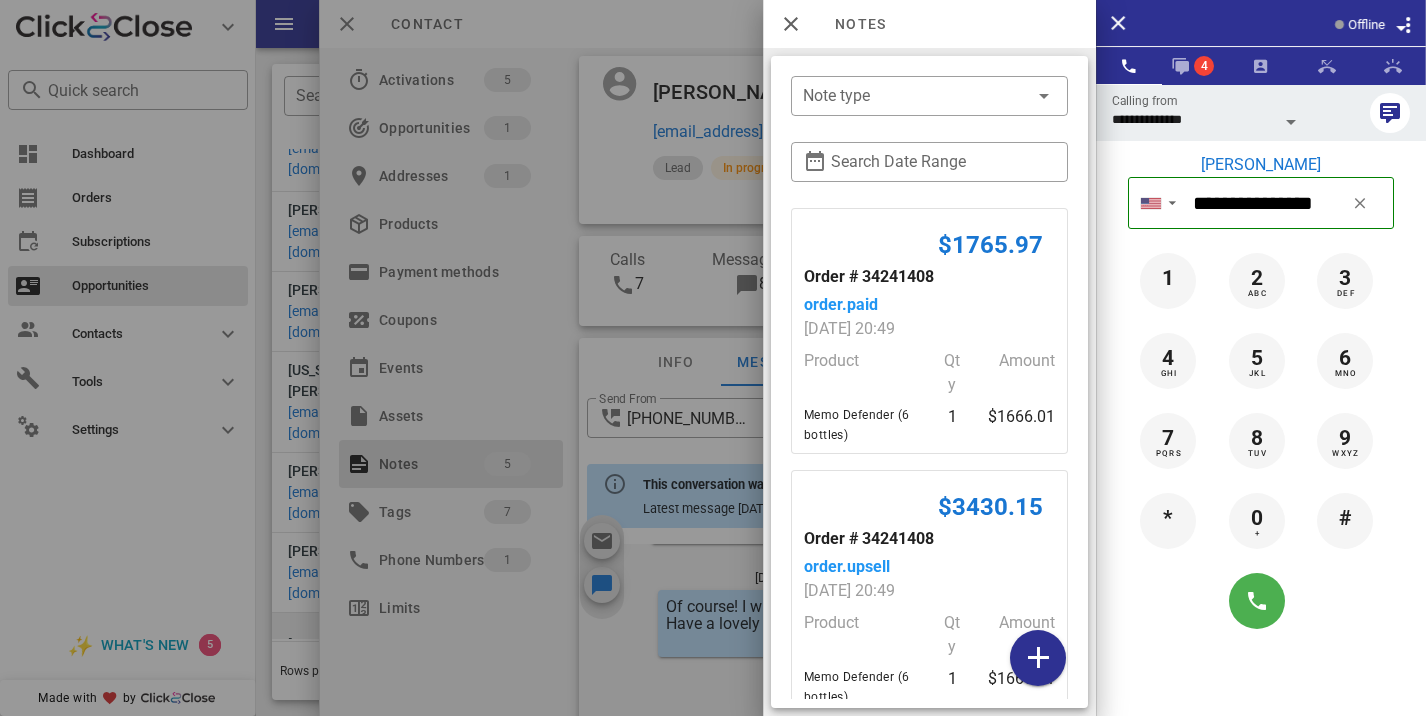 scroll, scrollTop: 987, scrollLeft: 0, axis: vertical 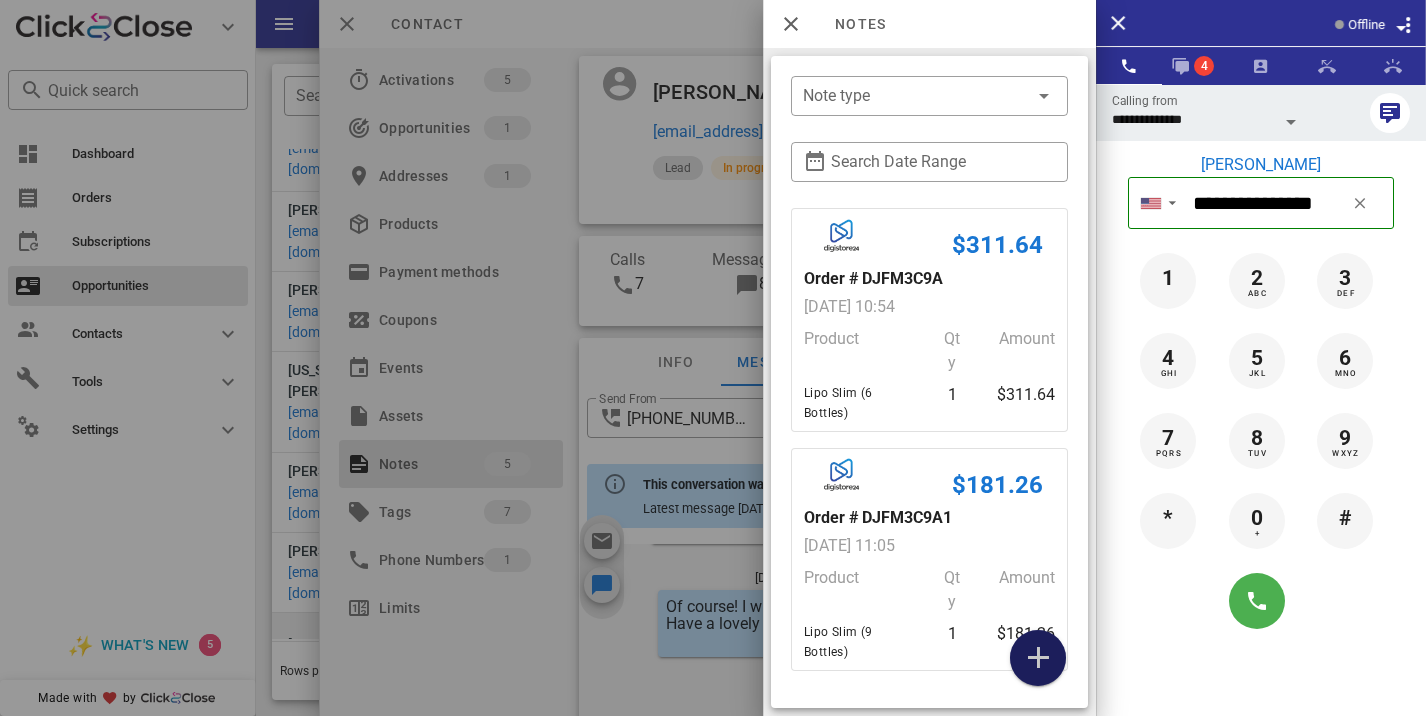 click at bounding box center (1038, 658) 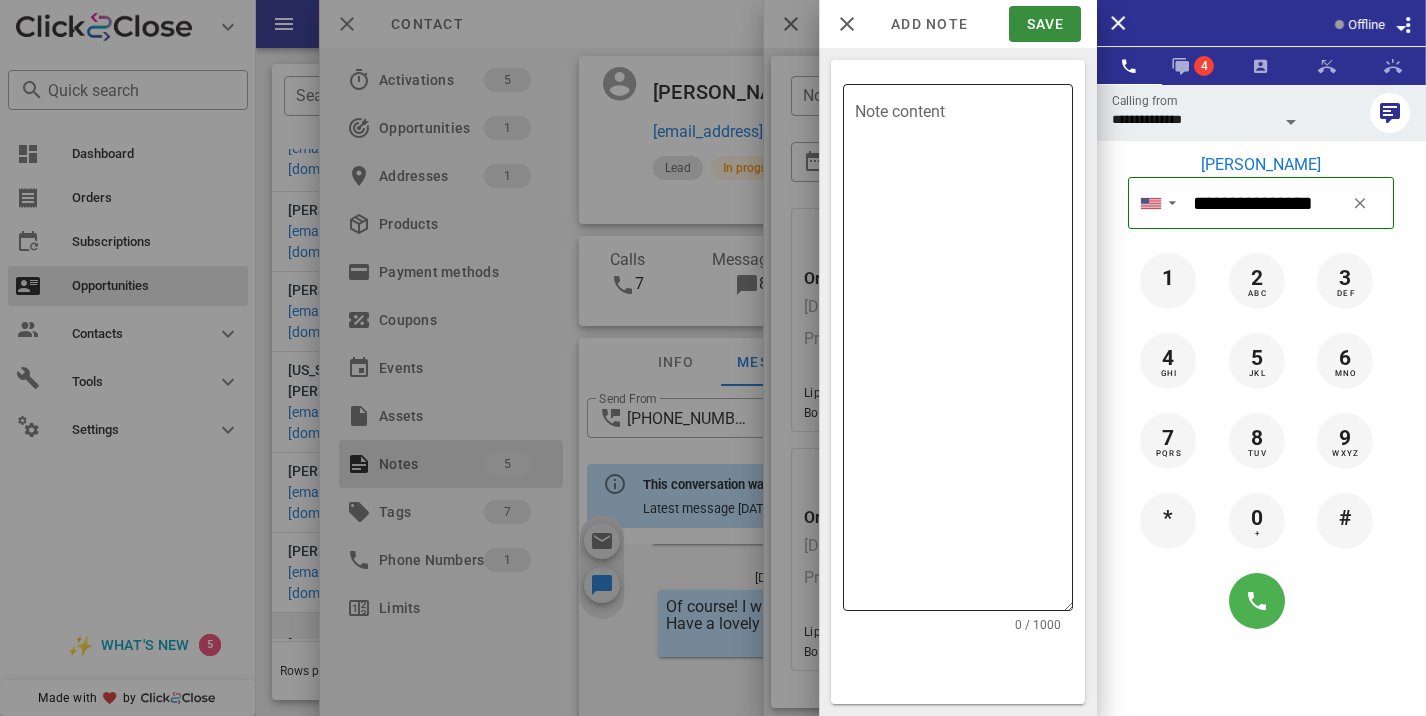 click on "Note content" at bounding box center (964, 352) 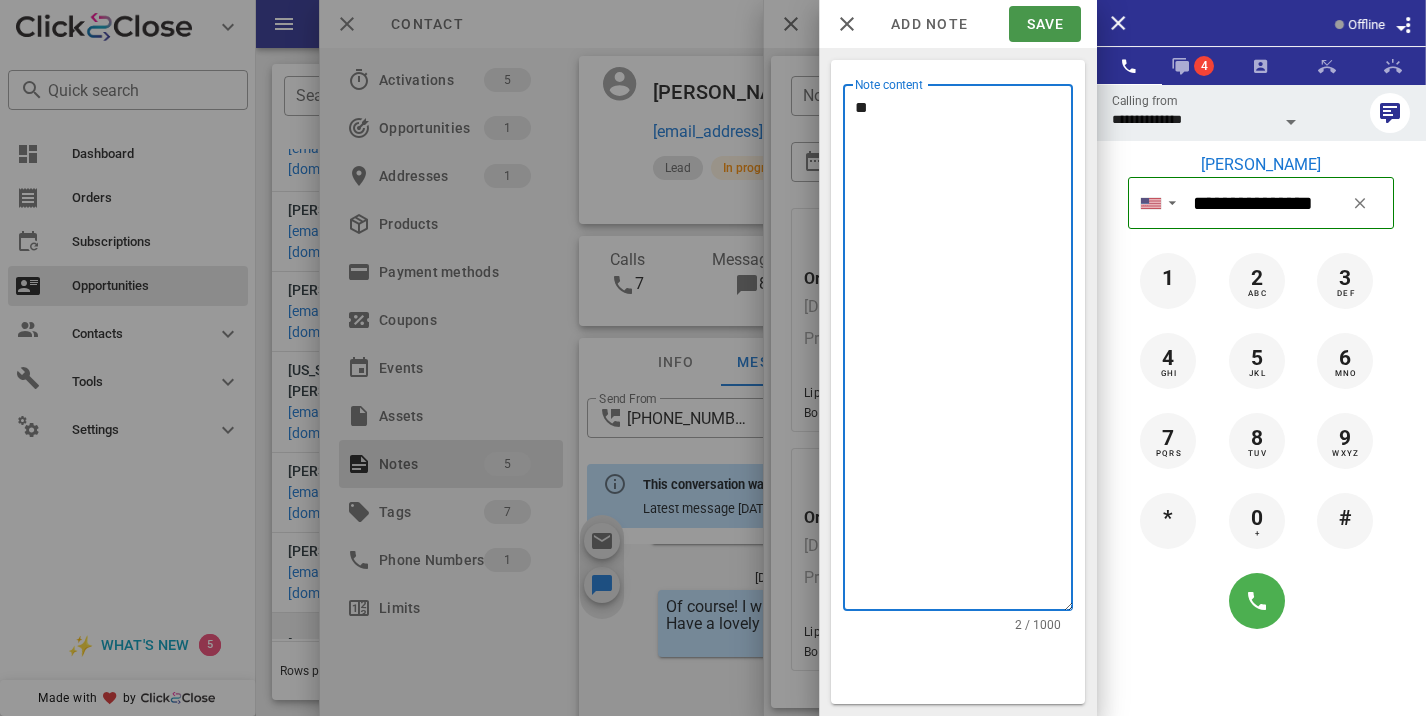 type on "**" 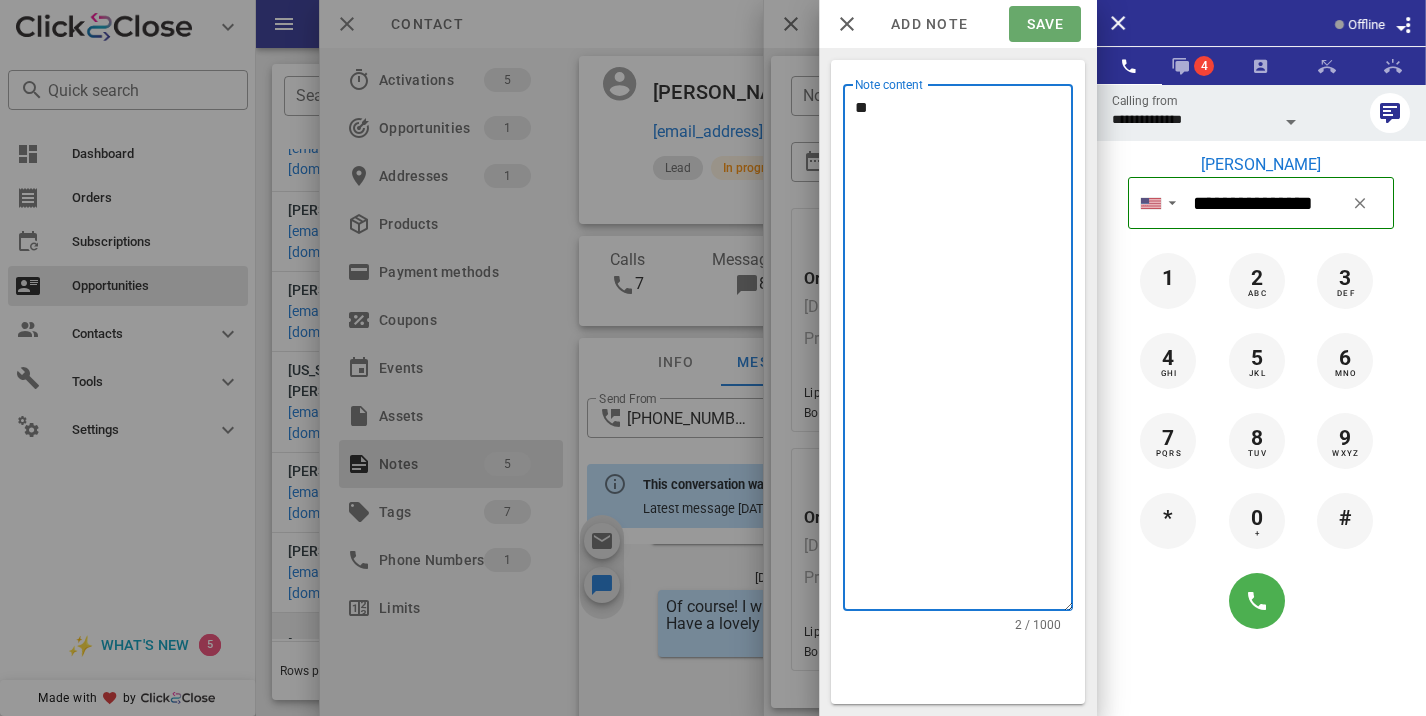 click on "Save" at bounding box center [1044, 24] 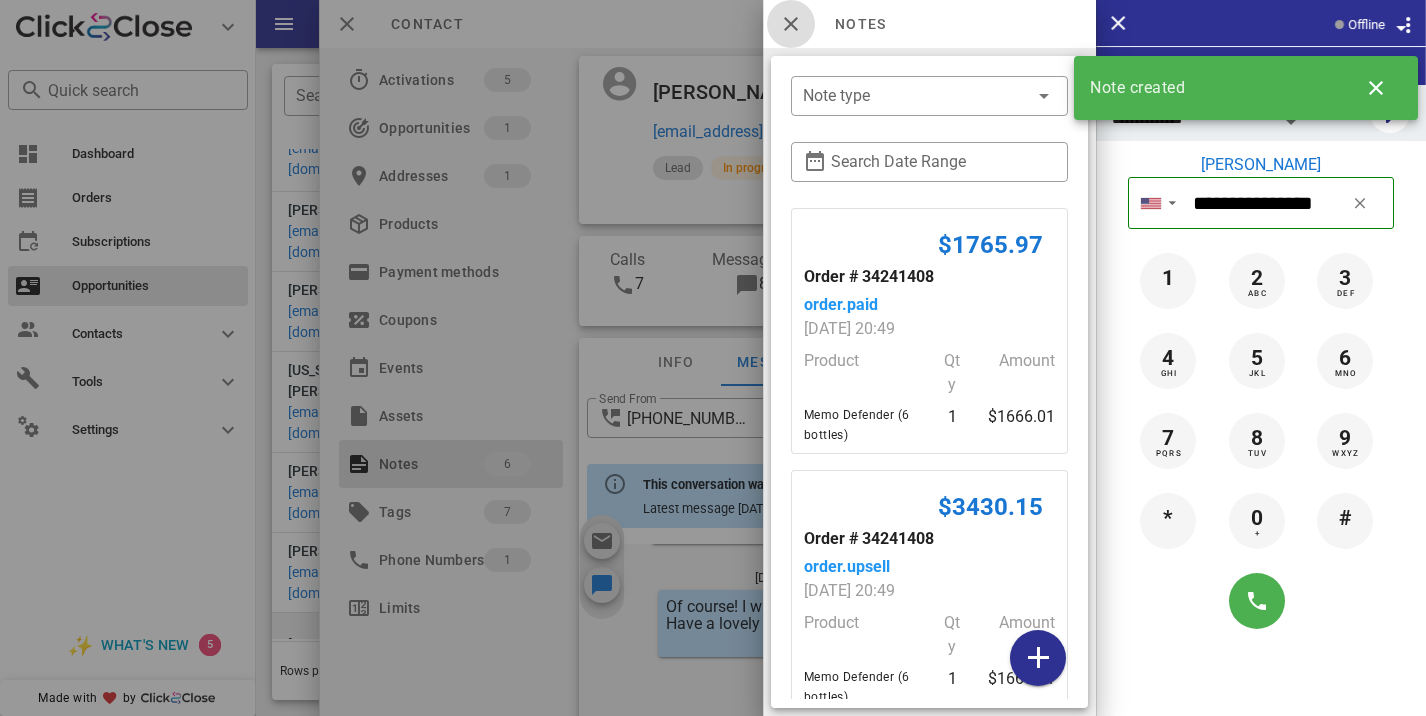 click at bounding box center [791, 24] 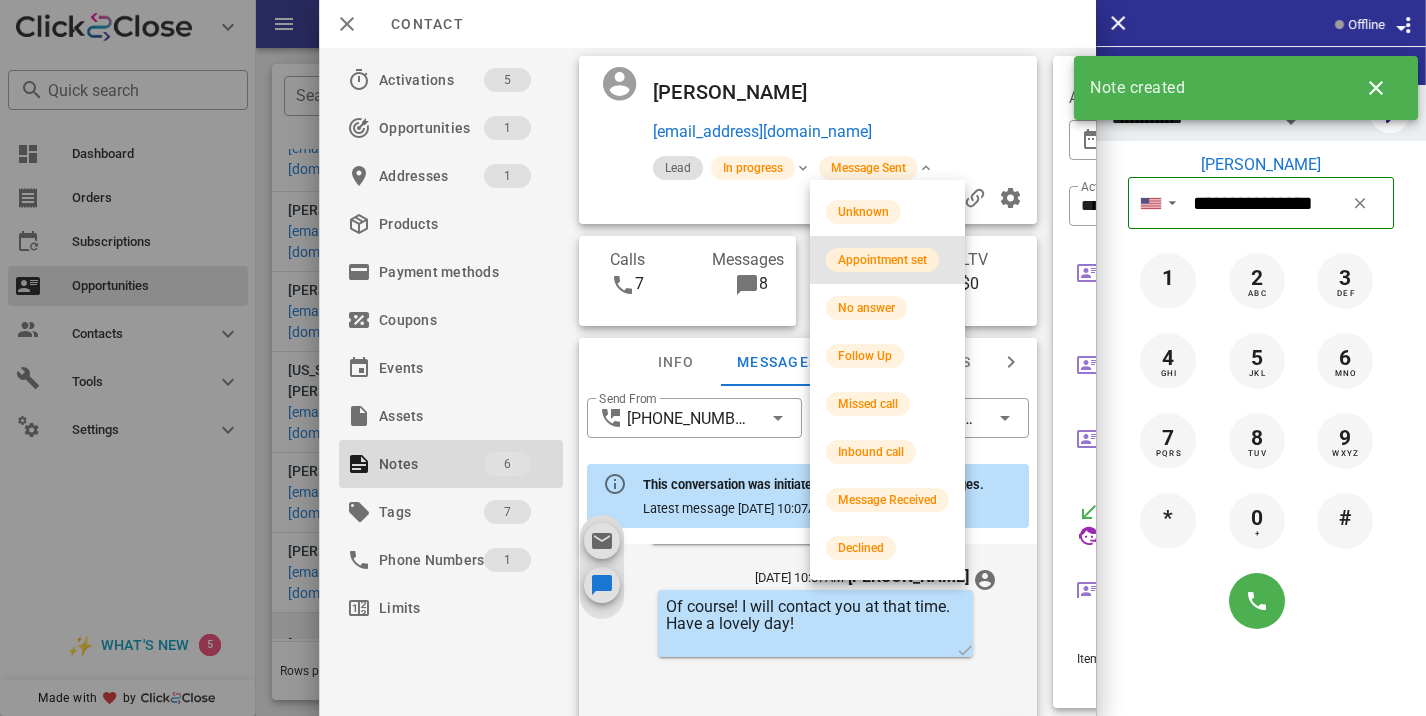 click on "Appointment set" at bounding box center (882, 260) 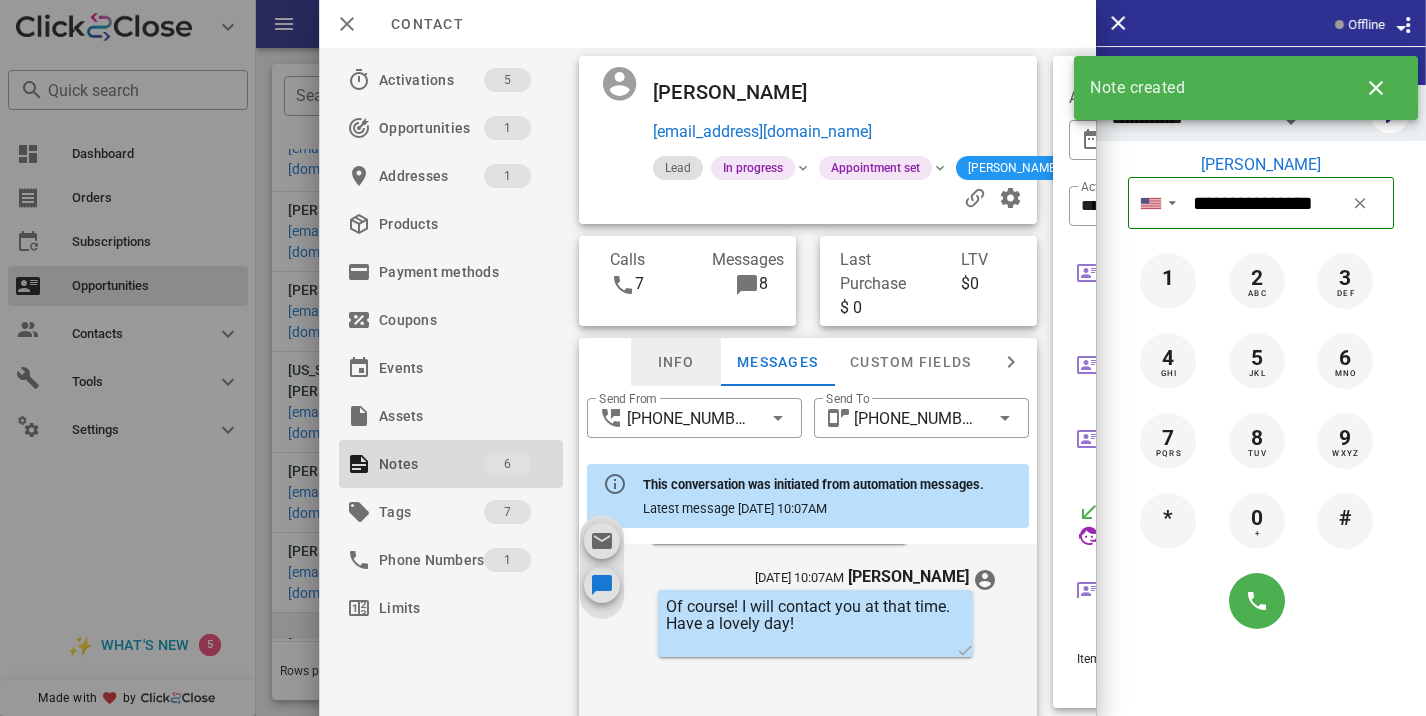 click on "Info" at bounding box center [676, 362] 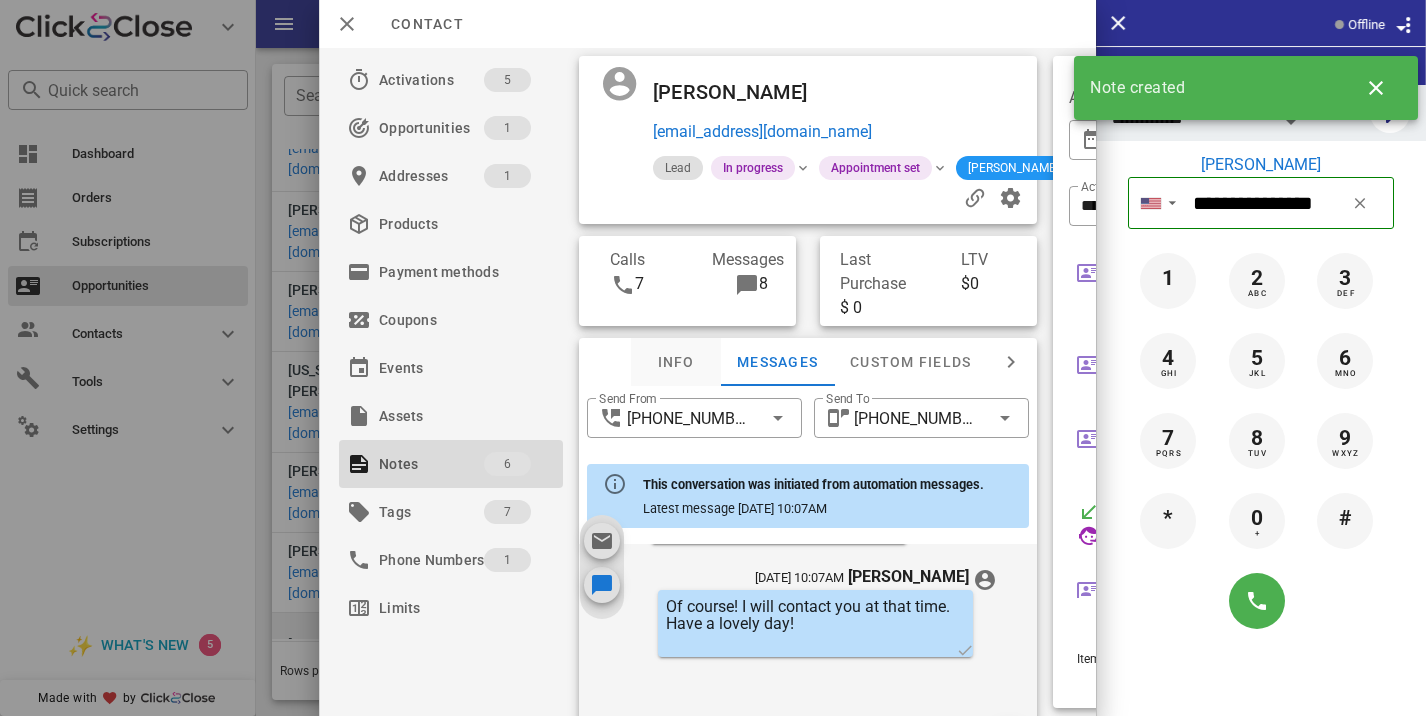 scroll, scrollTop: 2701, scrollLeft: 0, axis: vertical 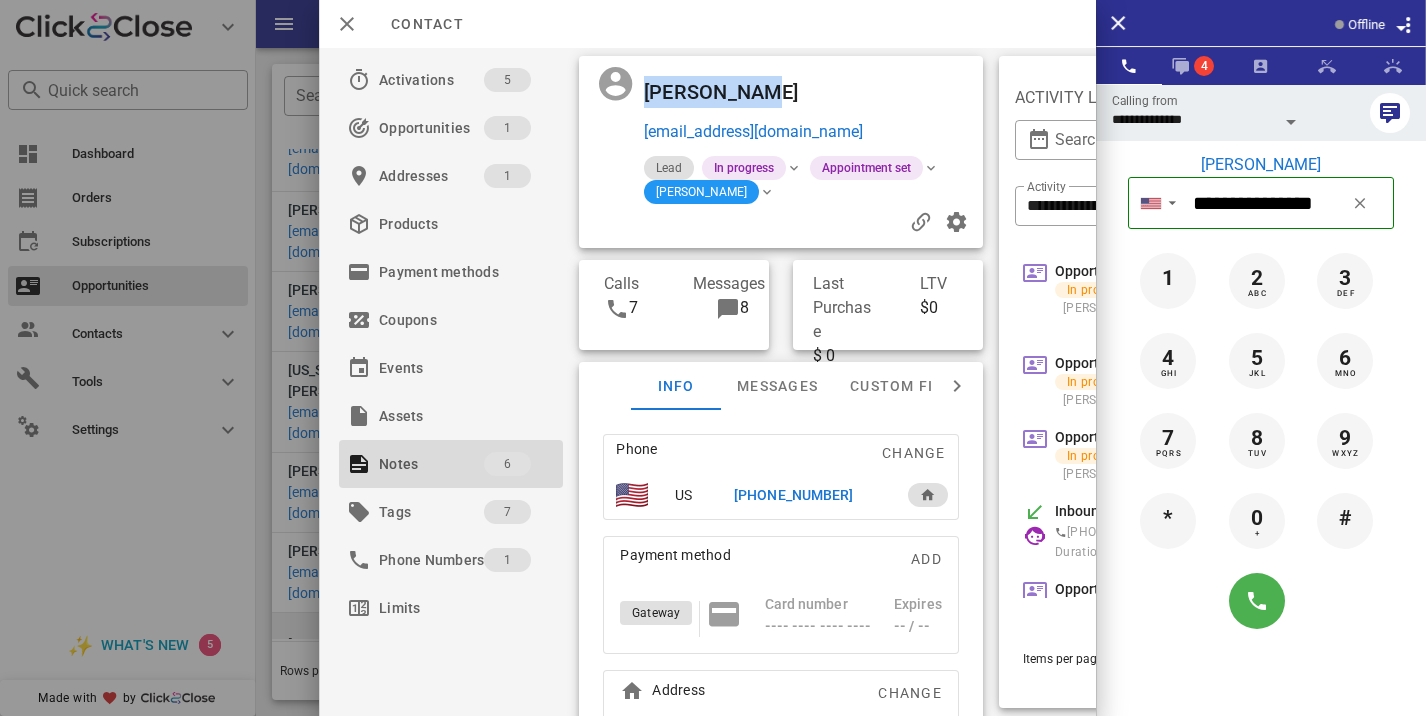 drag, startPoint x: 763, startPoint y: 91, endPoint x: 617, endPoint y: 82, distance: 146.27713 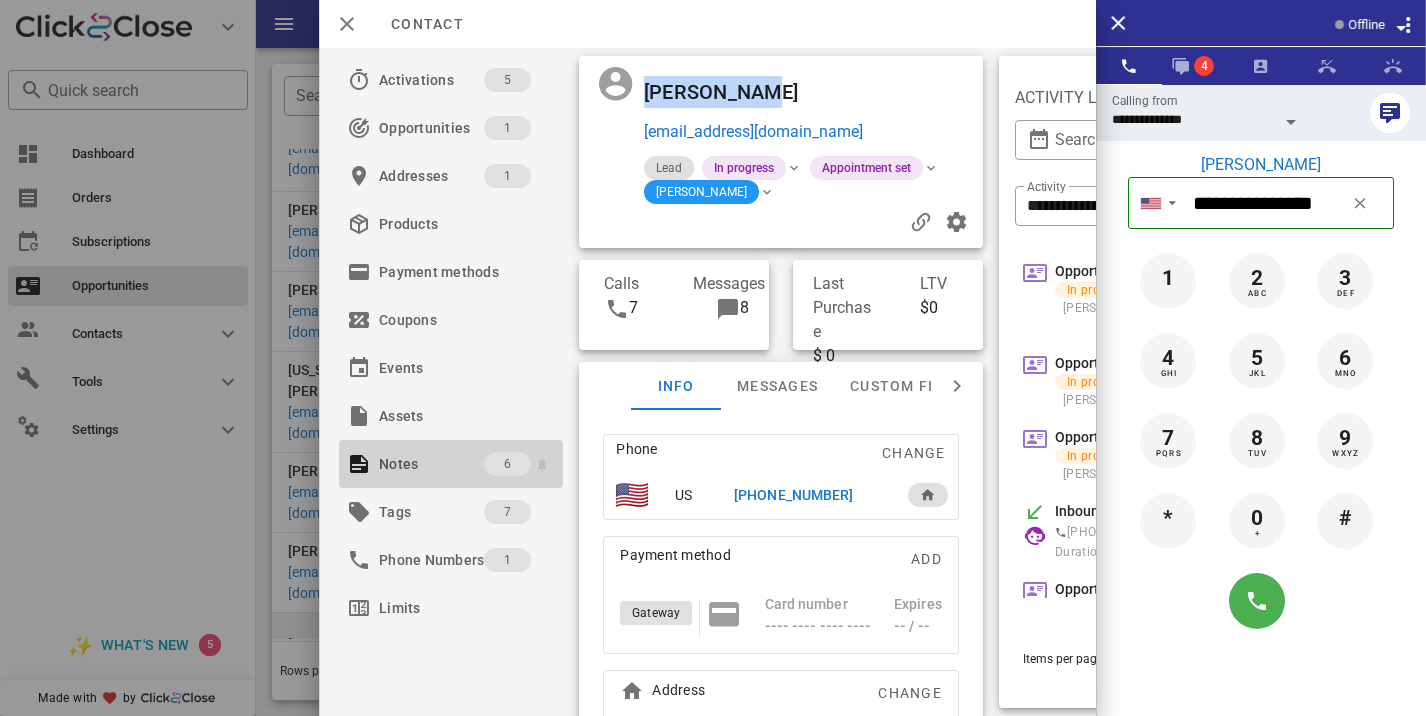 click on "Notes" at bounding box center (431, 464) 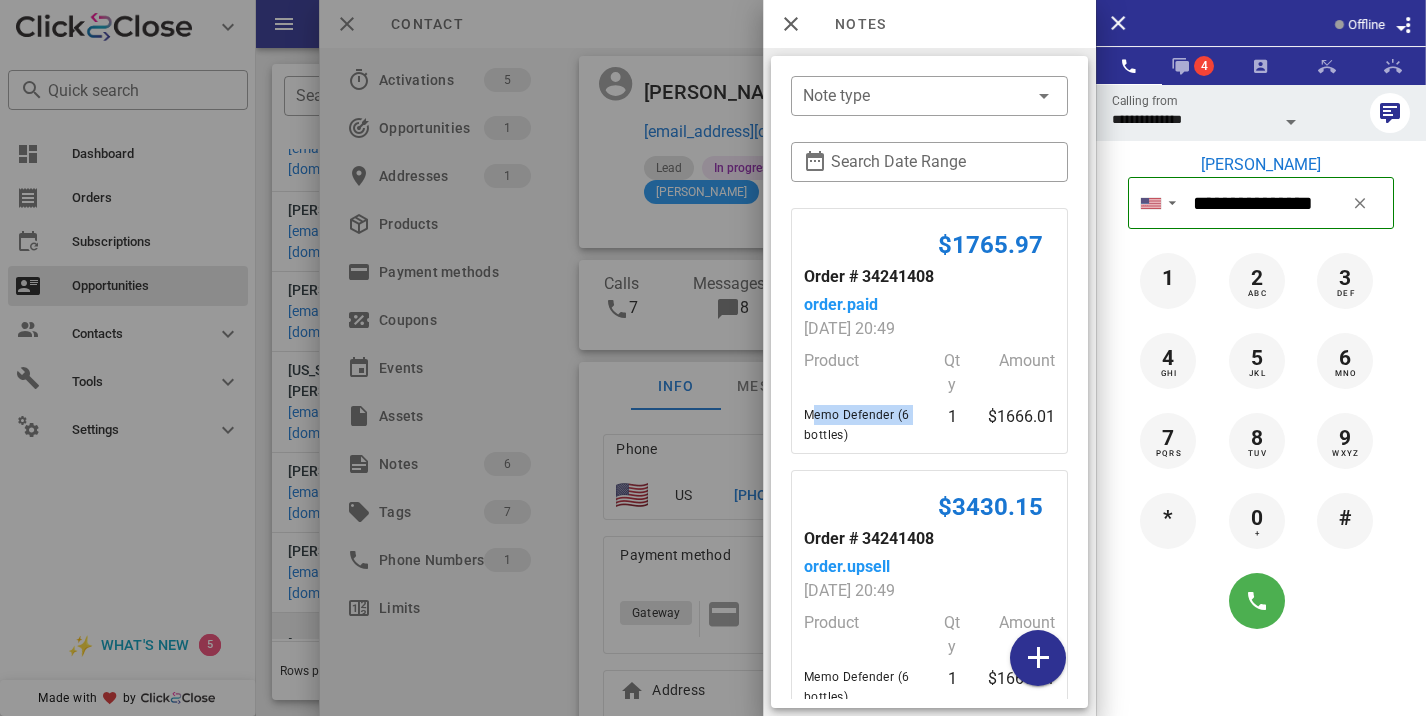 drag, startPoint x: 919, startPoint y: 413, endPoint x: 801, endPoint y: 404, distance: 118.34272 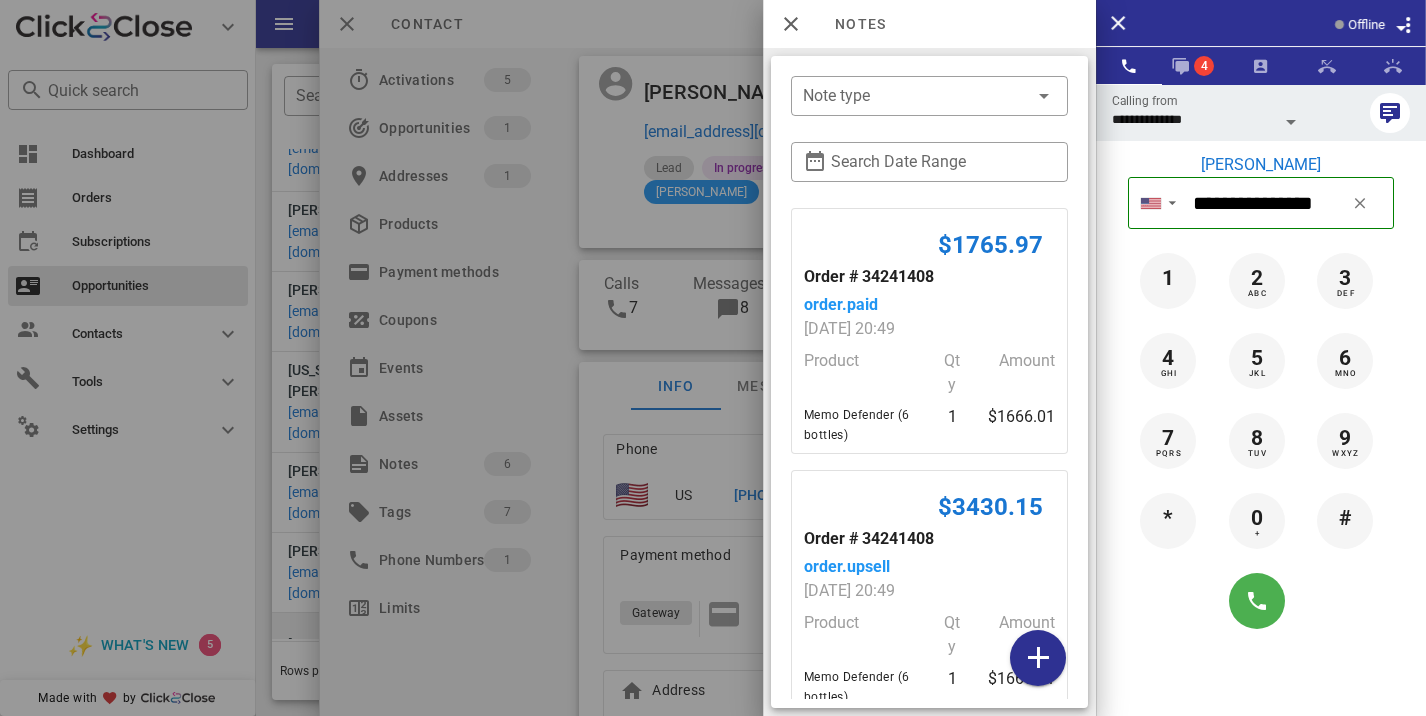 click on "Memo Defender (6 bottles)" at bounding box center [861, 425] 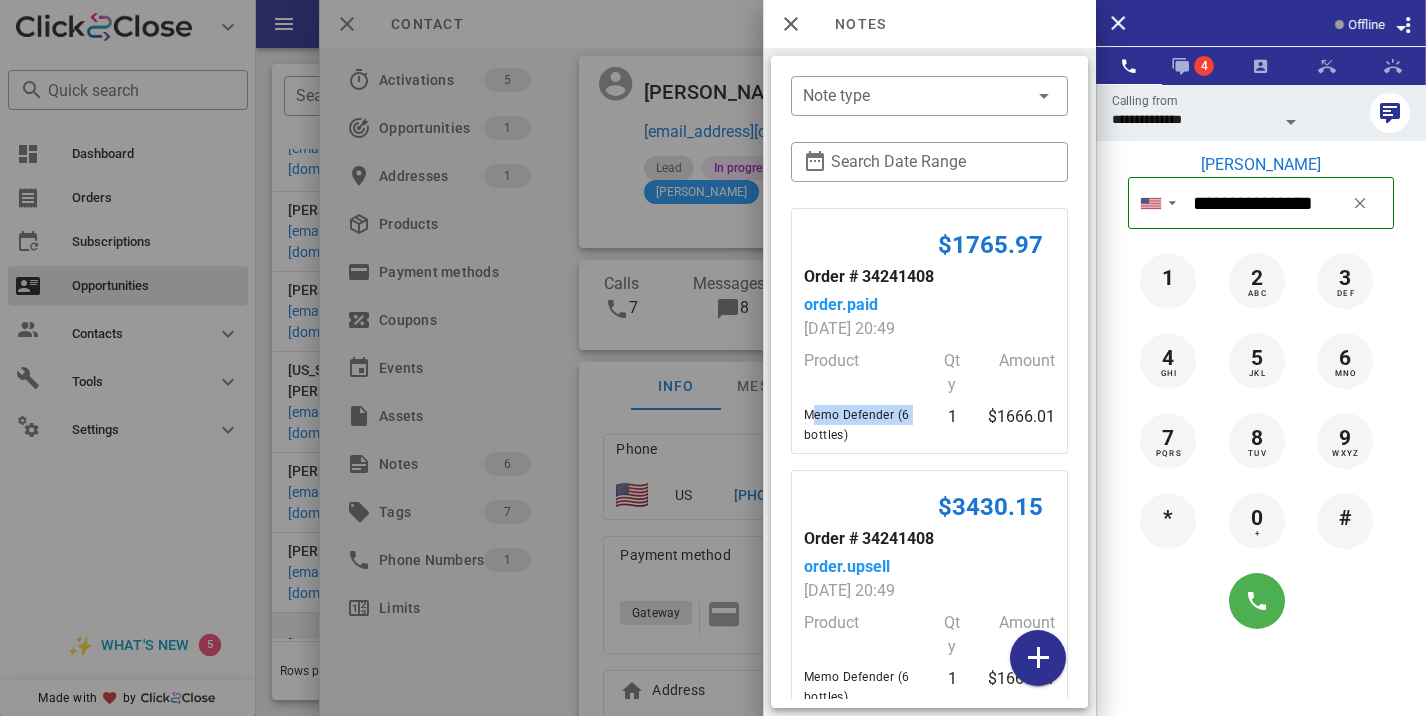 drag, startPoint x: 913, startPoint y: 416, endPoint x: 808, endPoint y: 420, distance: 105.076164 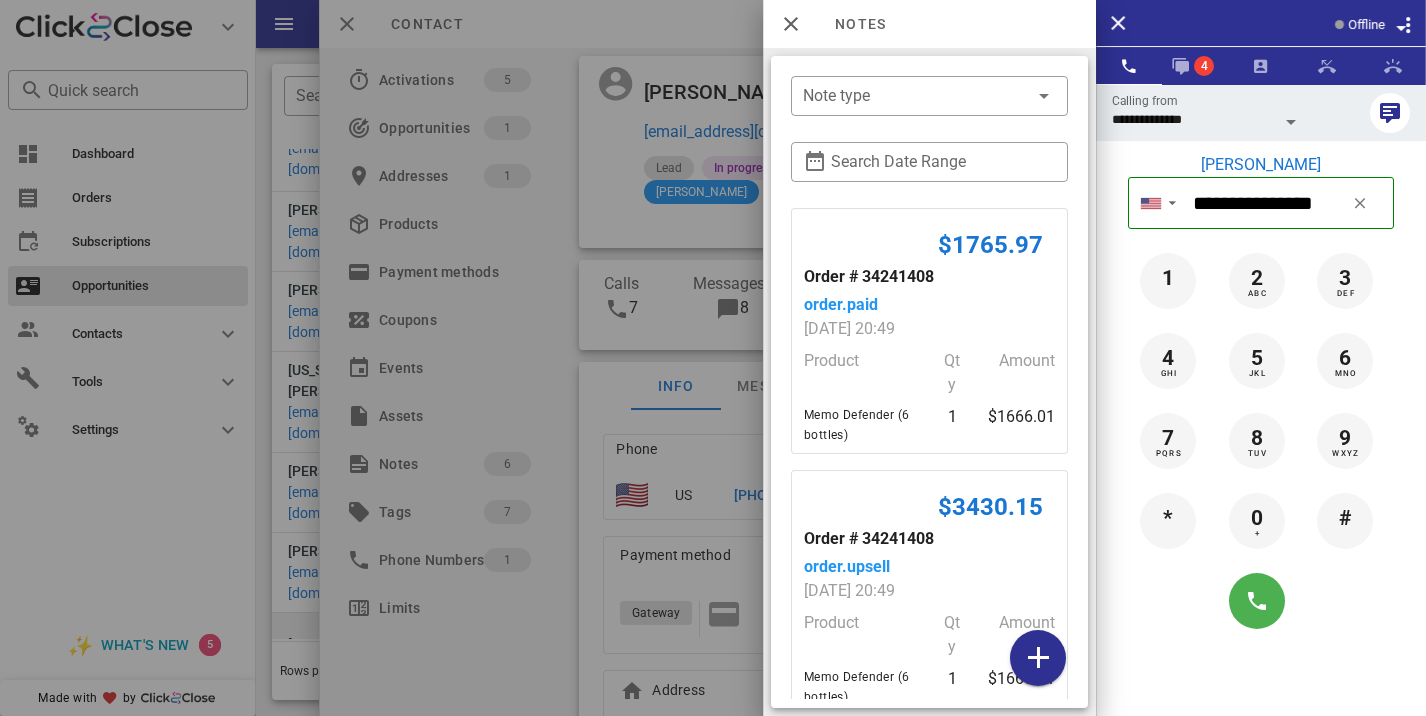 click at bounding box center (713, 358) 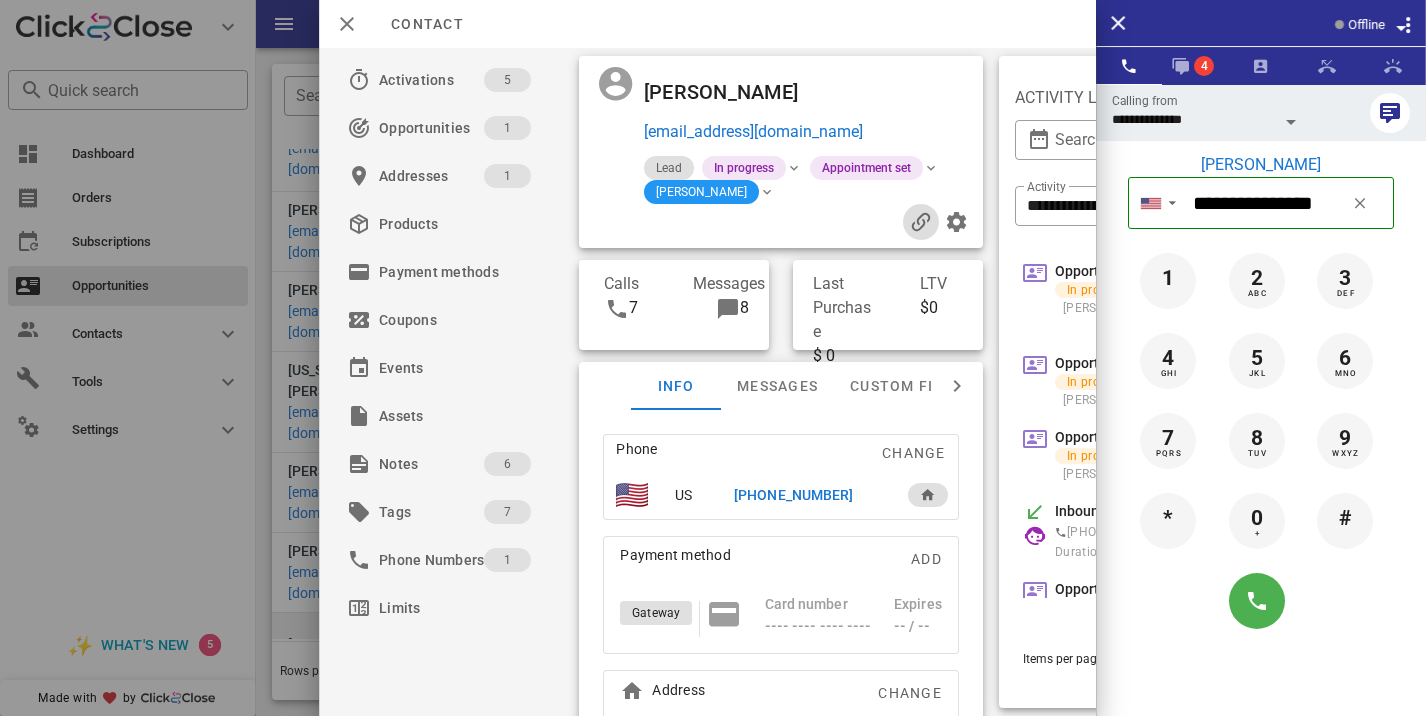 click at bounding box center [921, 222] 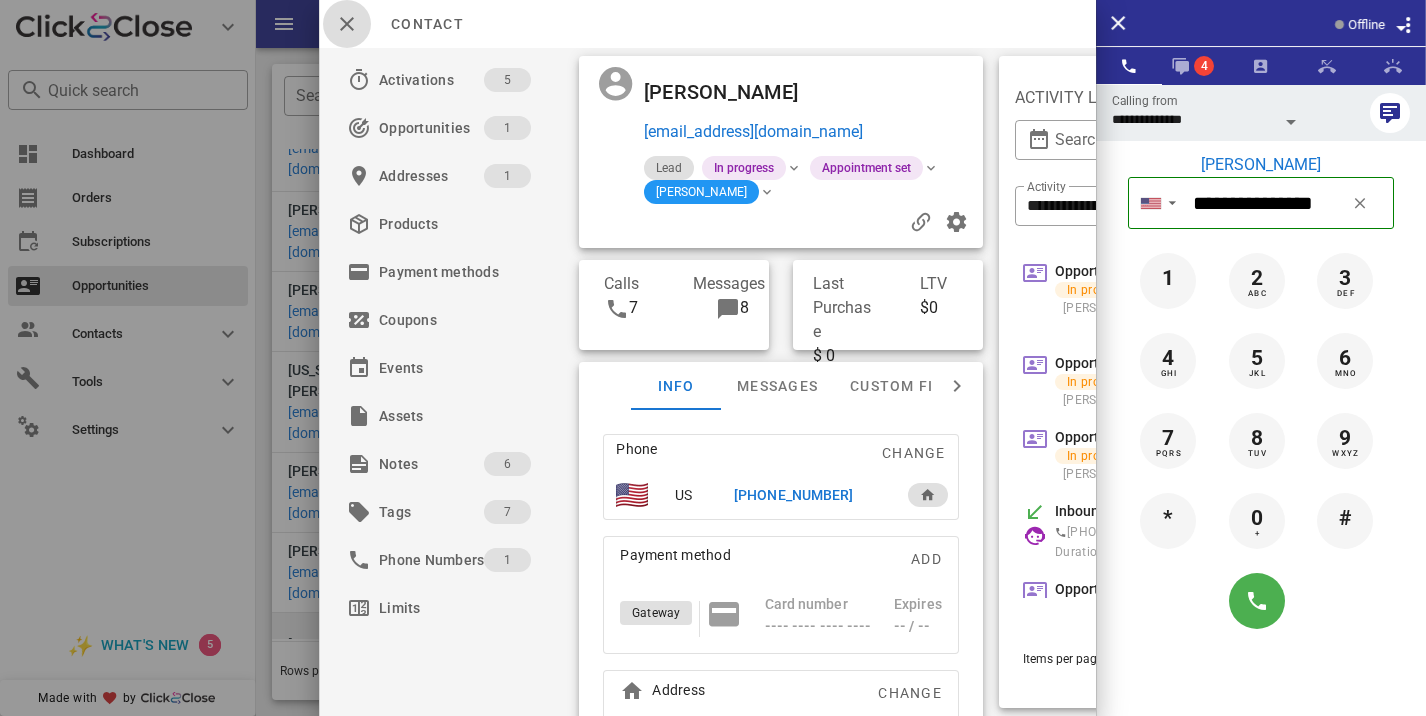click at bounding box center (347, 24) 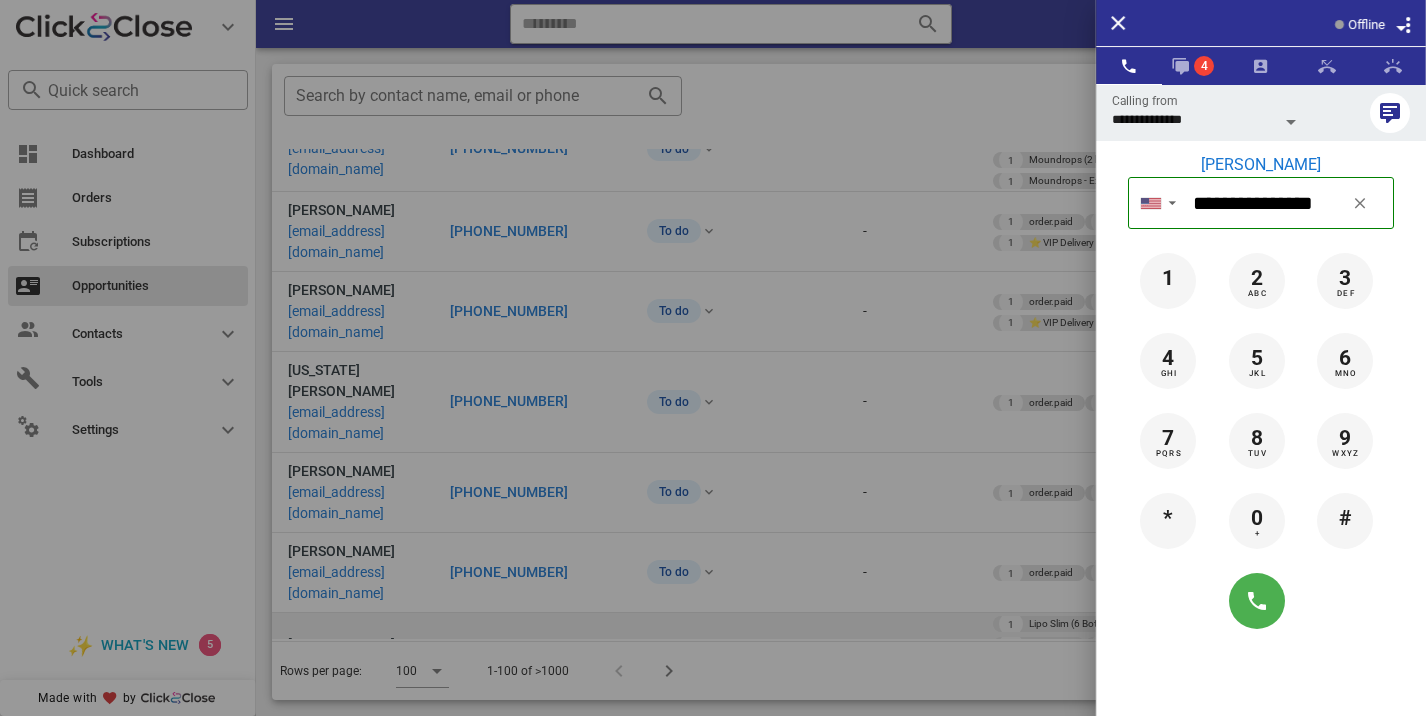 click at bounding box center (713, 358) 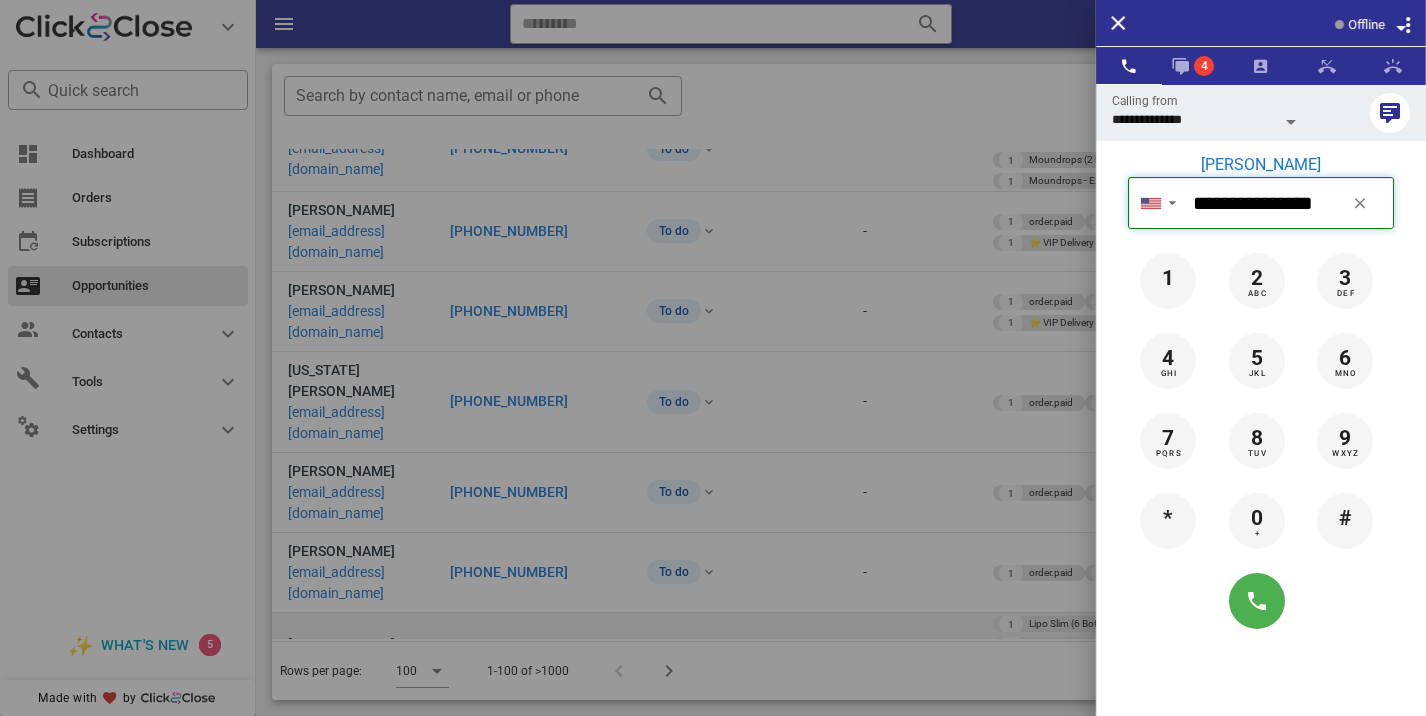 type 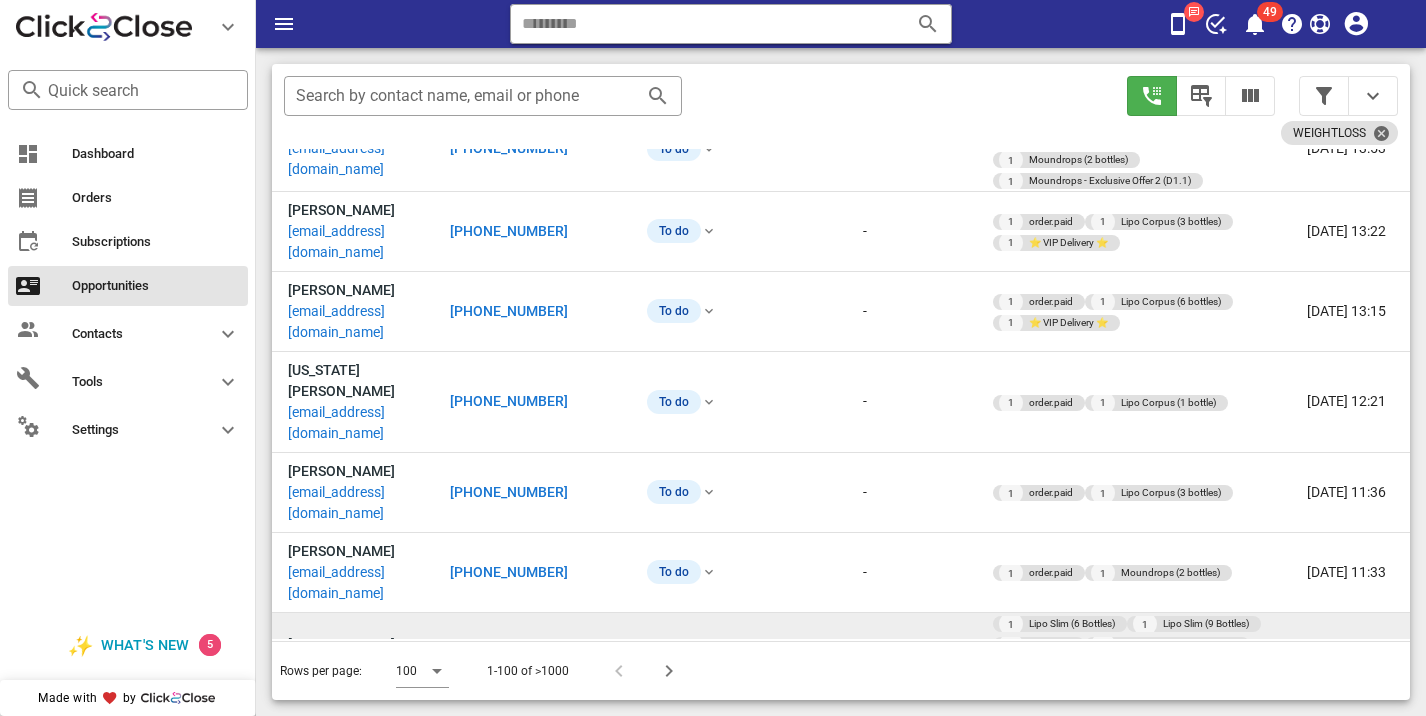 scroll, scrollTop: 2065, scrollLeft: 0, axis: vertical 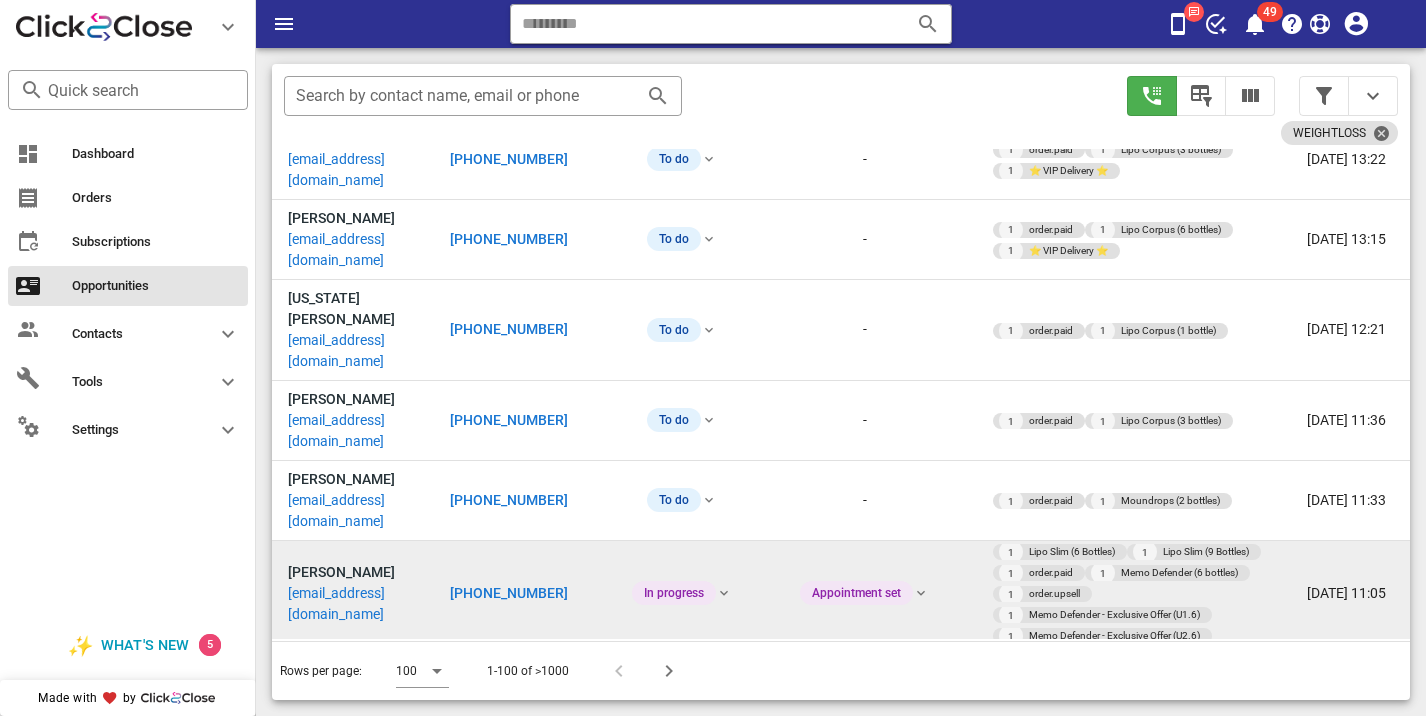 click on "[PHONE_NUMBER]" at bounding box center [509, 696] 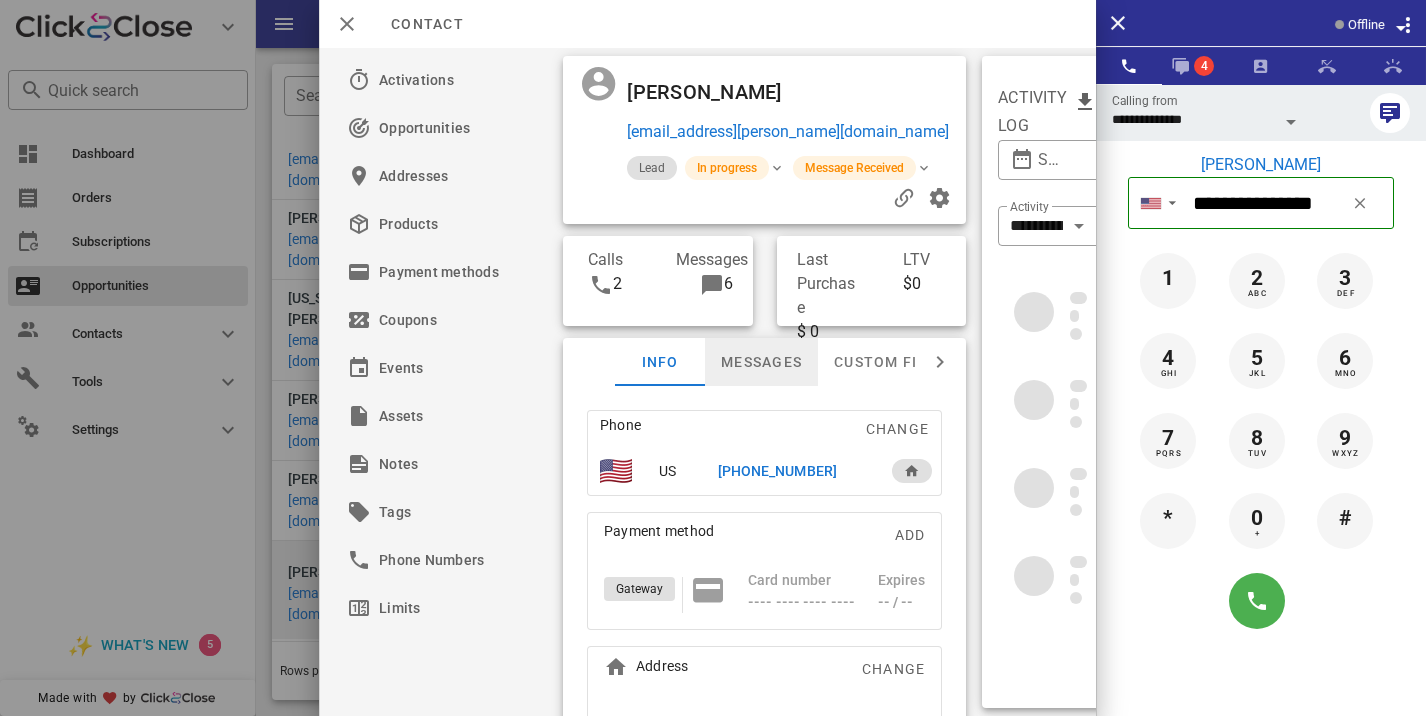 click on "Messages" at bounding box center [761, 362] 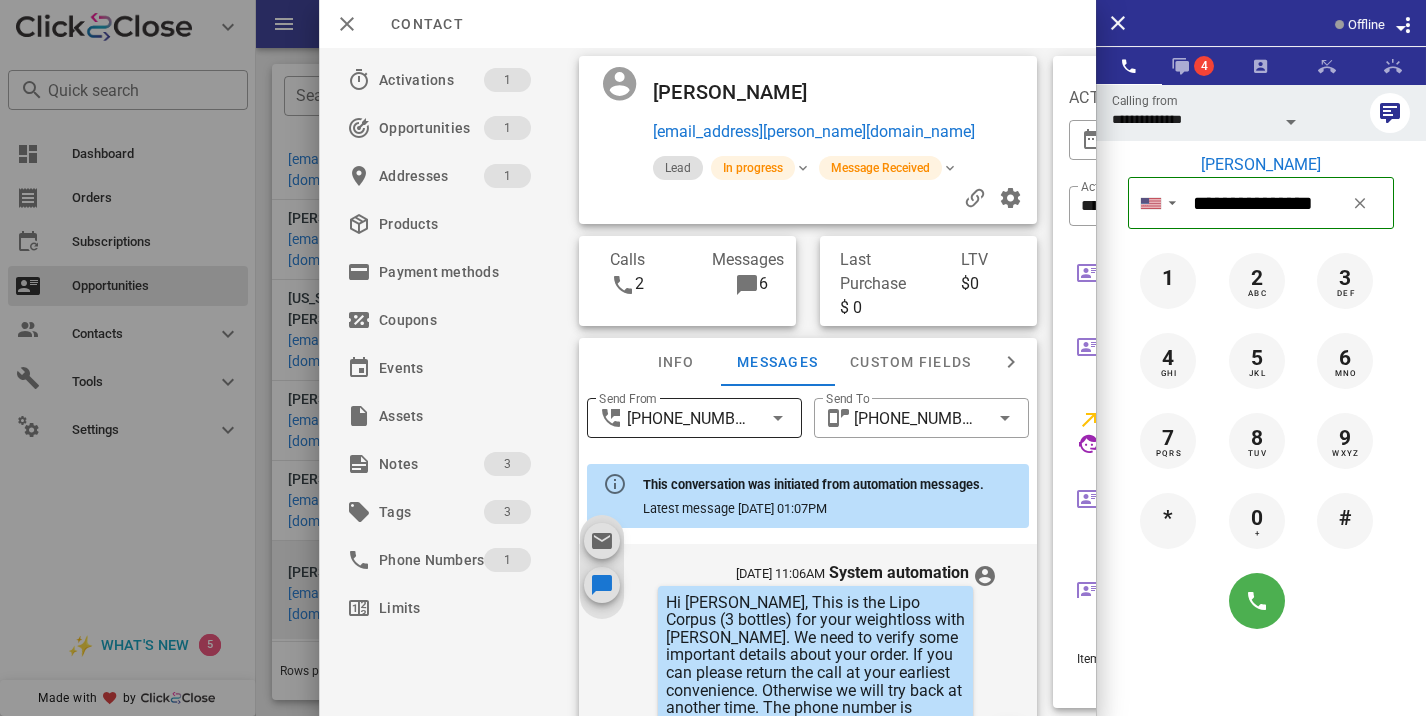 scroll, scrollTop: 1321, scrollLeft: 0, axis: vertical 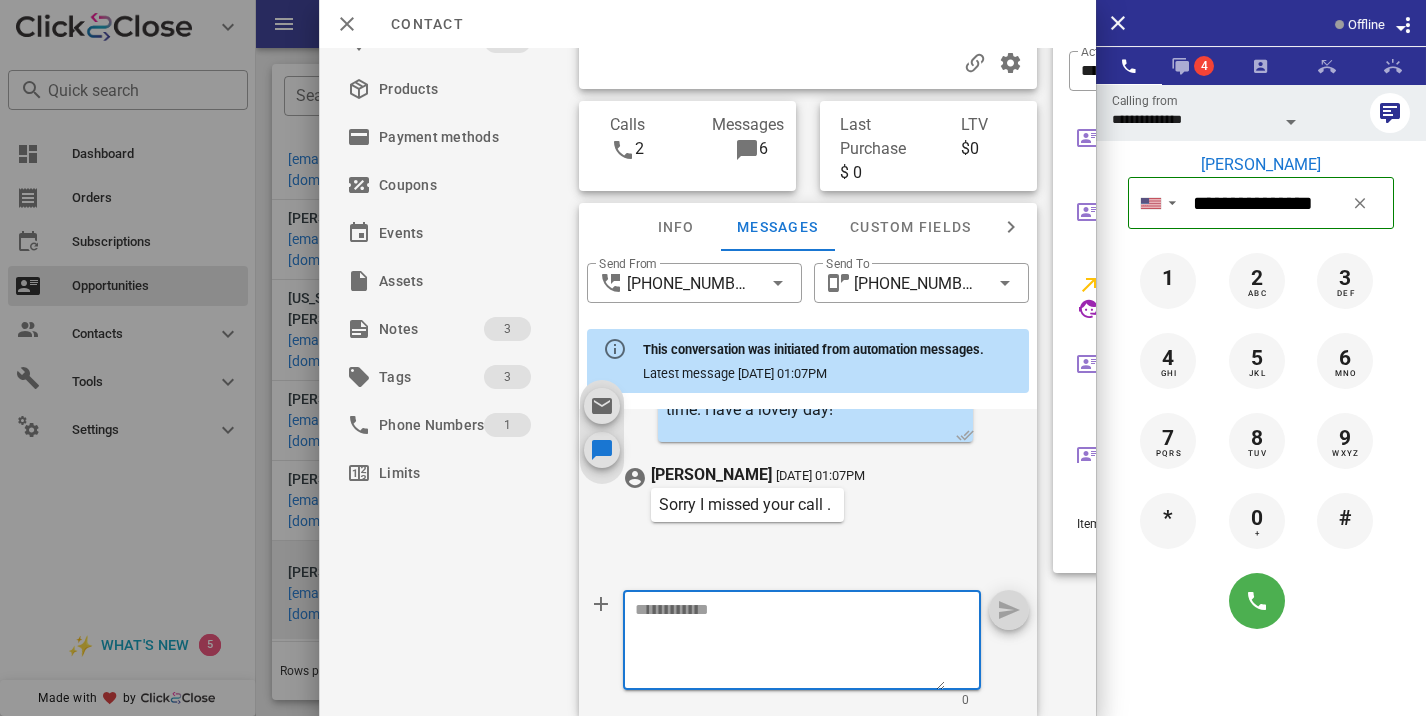click at bounding box center [790, 643] 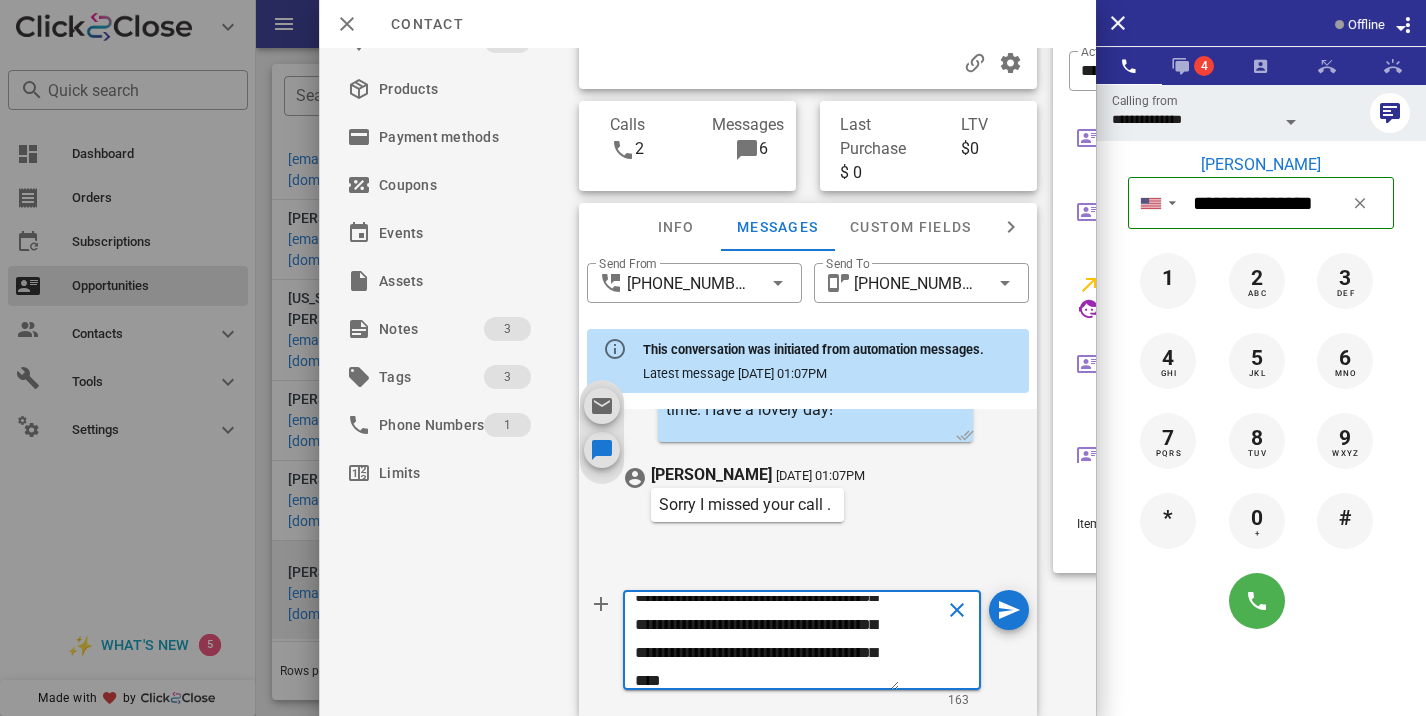 scroll, scrollTop: 69, scrollLeft: 0, axis: vertical 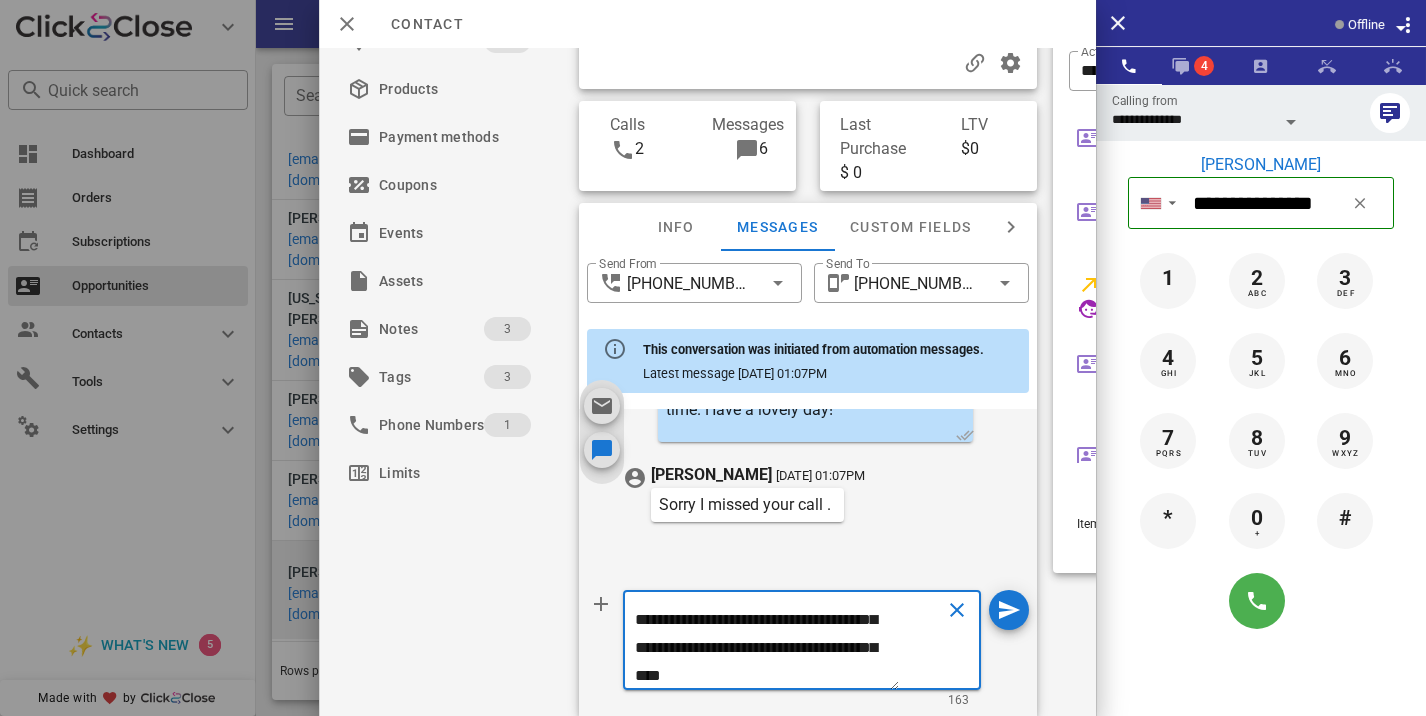 type on "**********" 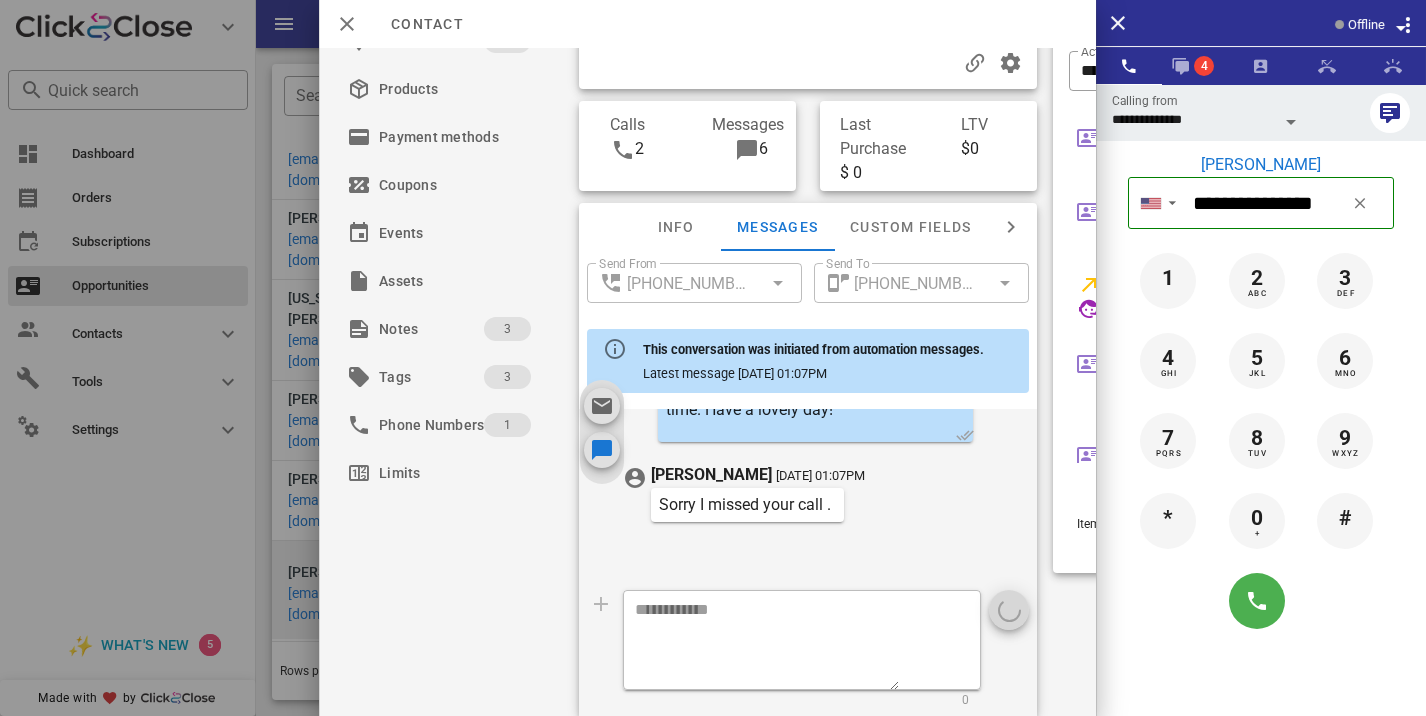 scroll, scrollTop: 0, scrollLeft: 0, axis: both 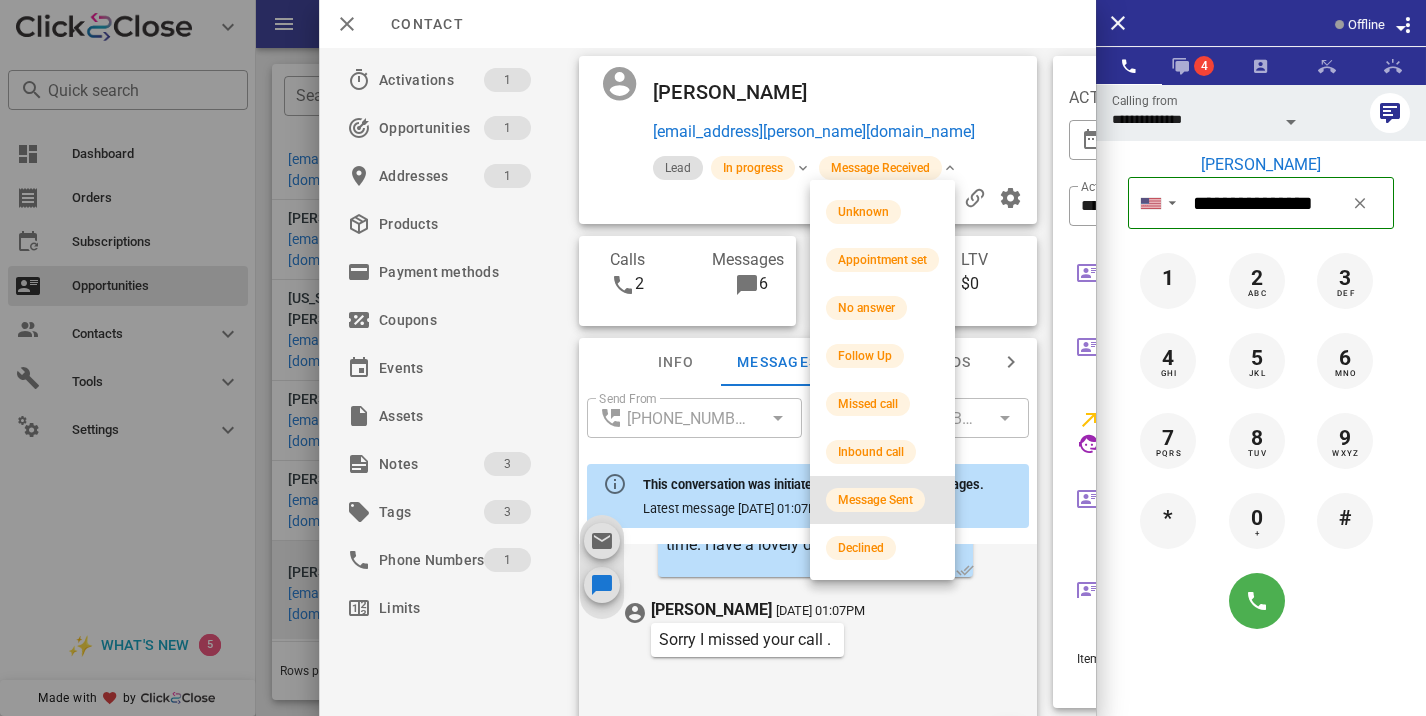 click on "Message Sent" at bounding box center [882, 500] 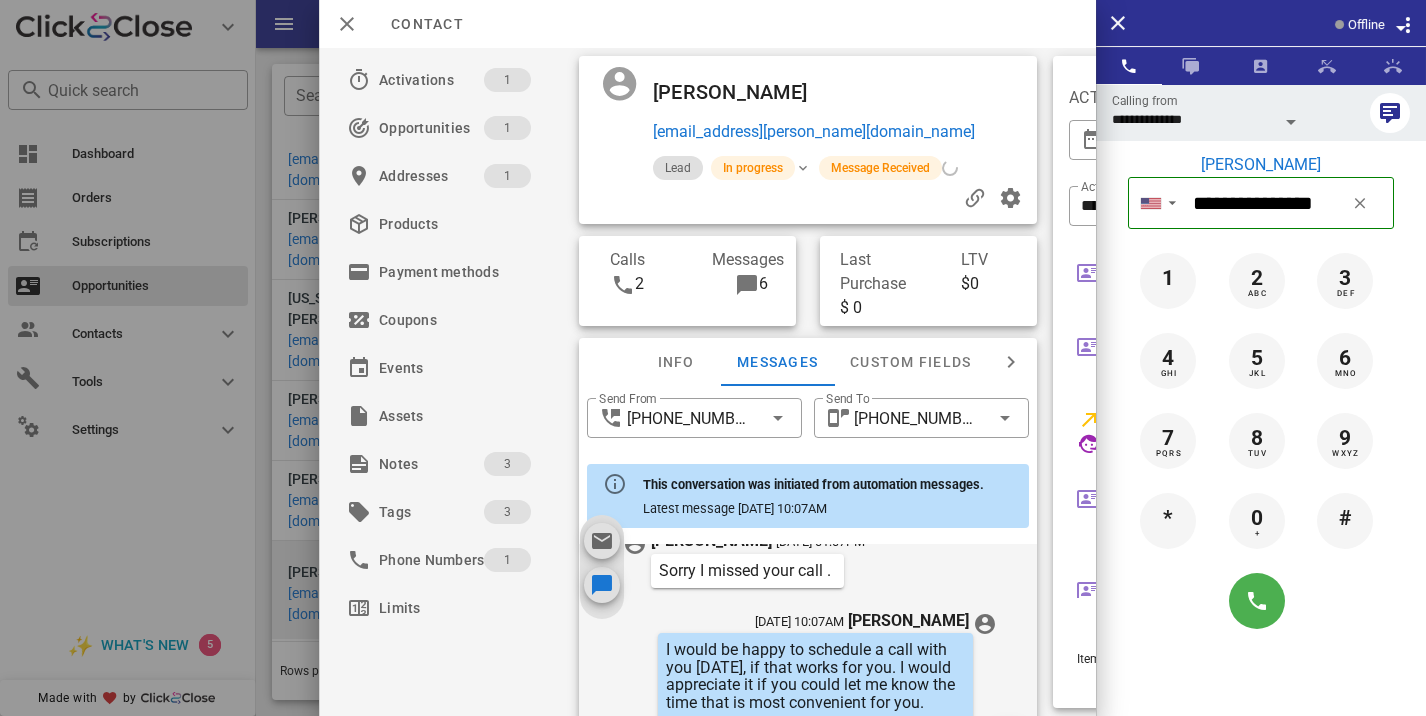 scroll, scrollTop: 1487, scrollLeft: 0, axis: vertical 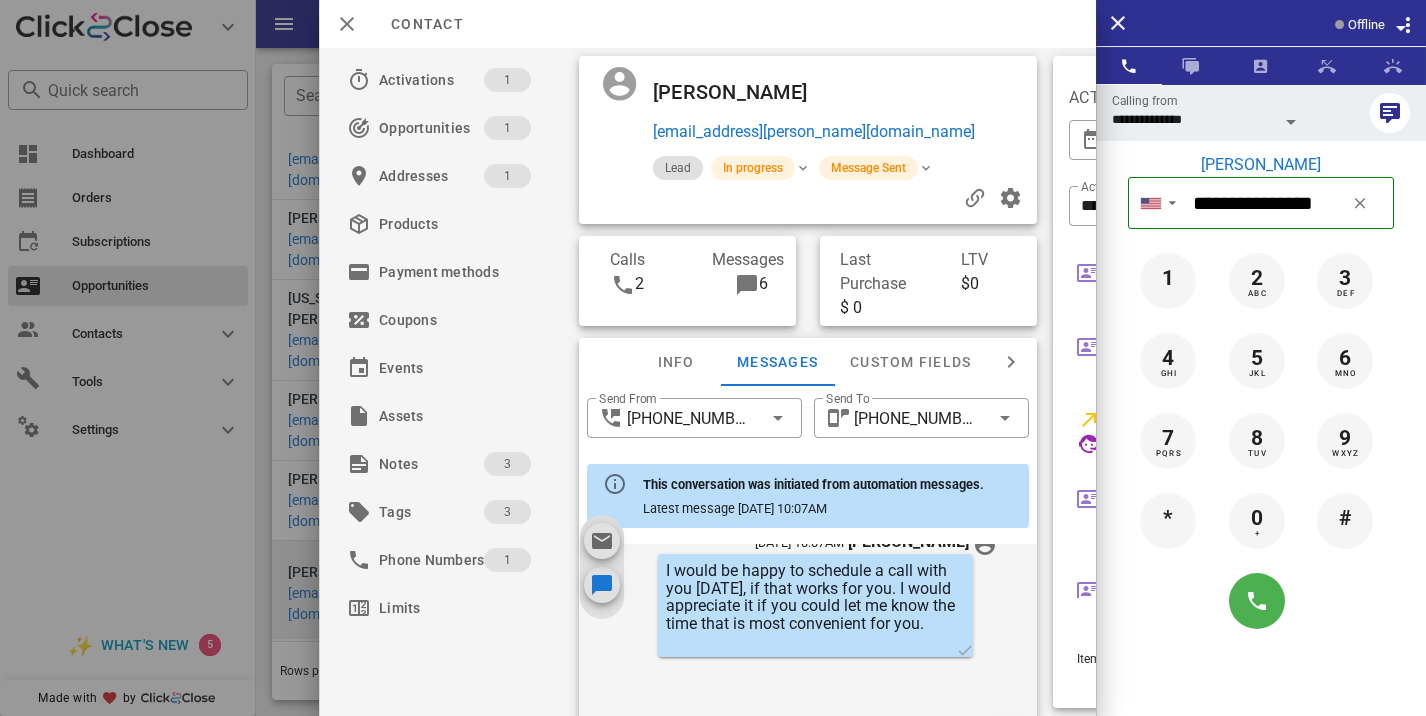 click at bounding box center [713, 358] 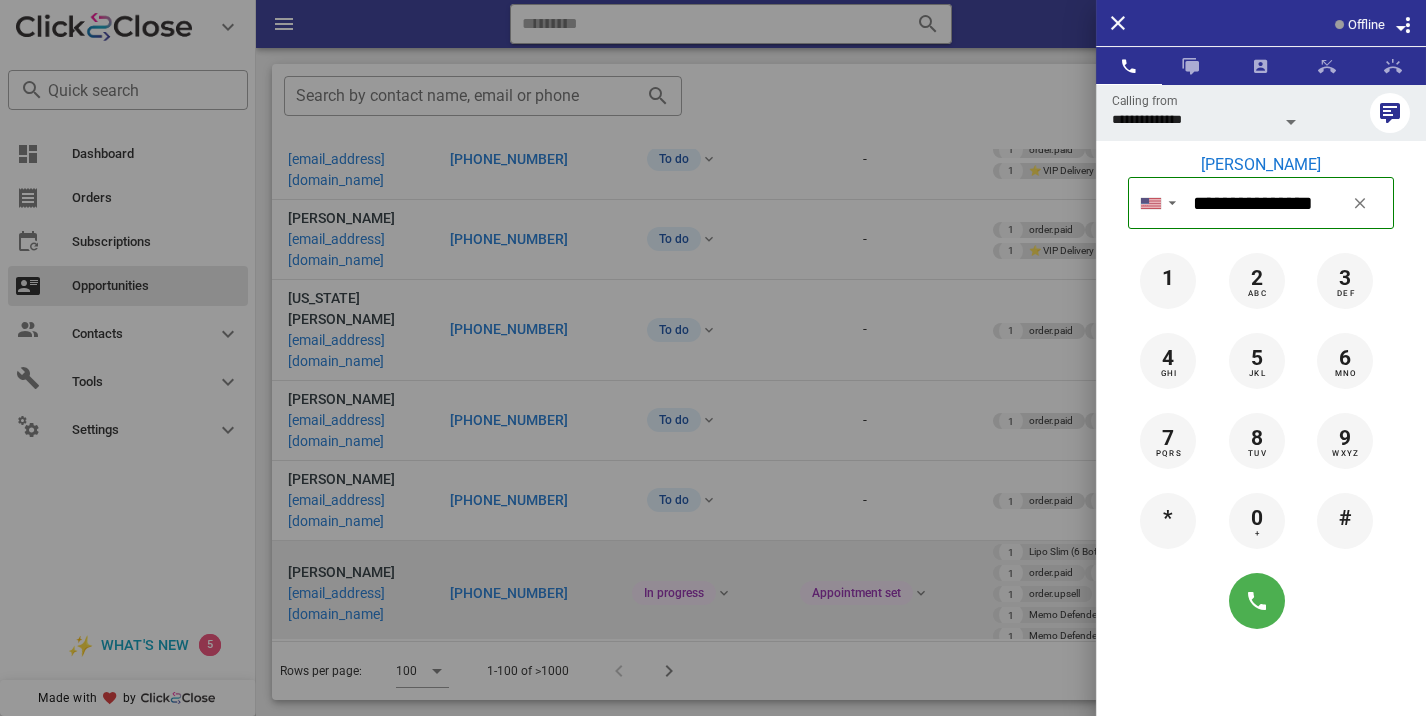 click at bounding box center (713, 358) 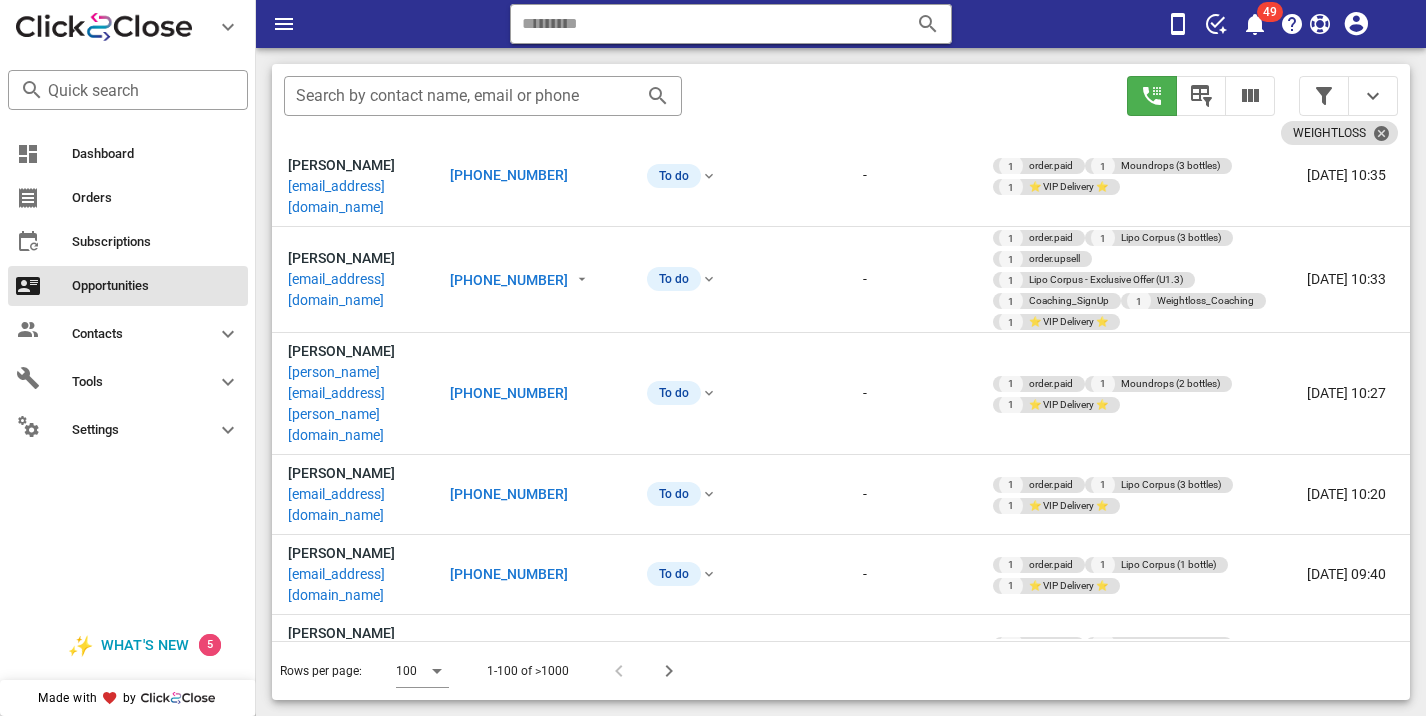 scroll, scrollTop: 2766, scrollLeft: 0, axis: vertical 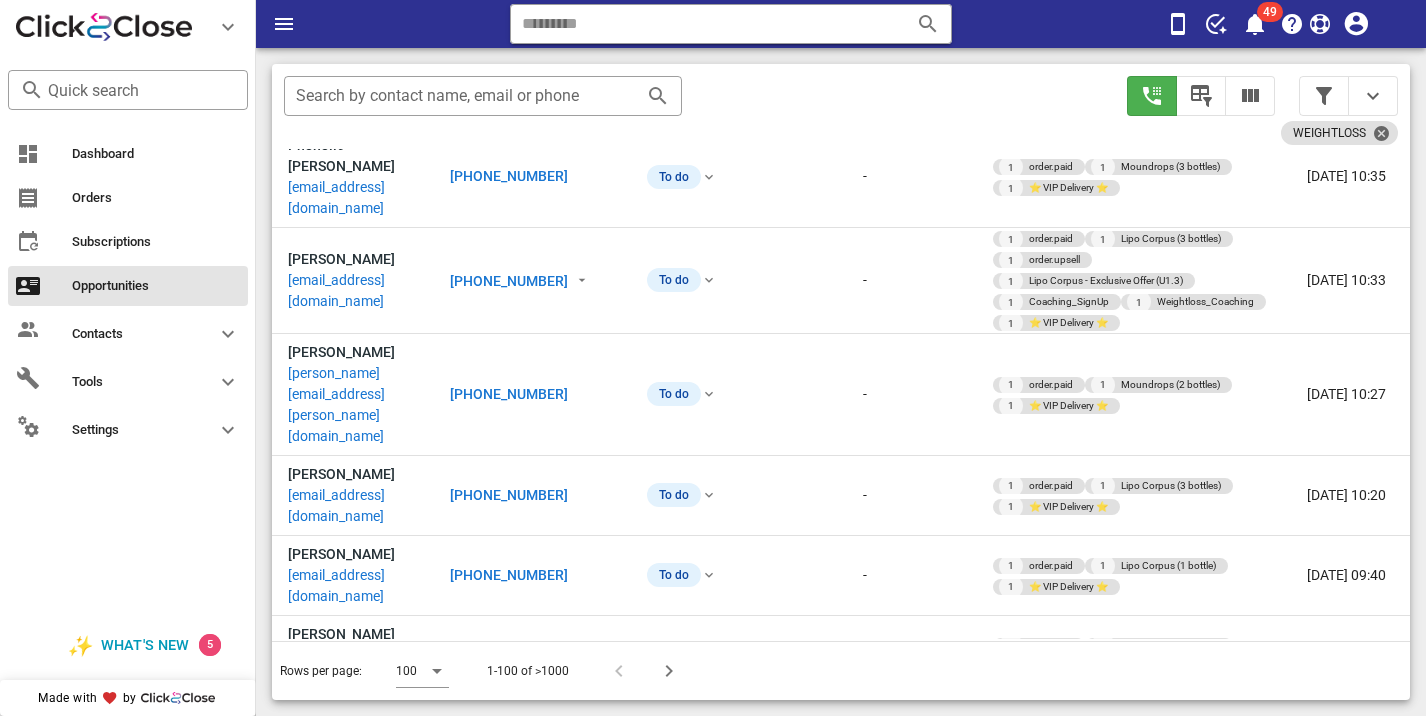 click on "[PHONE_NUMBER]" at bounding box center (509, 985) 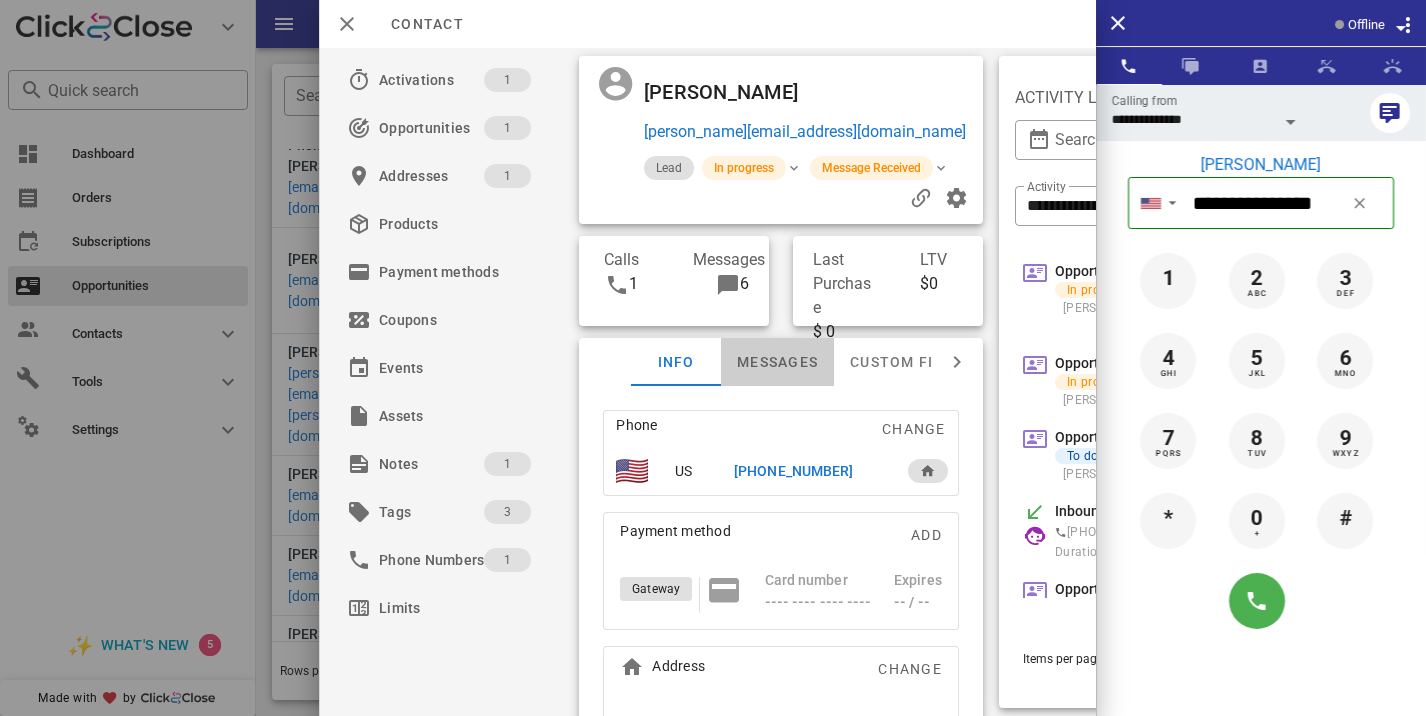 click on "Messages" at bounding box center (777, 362) 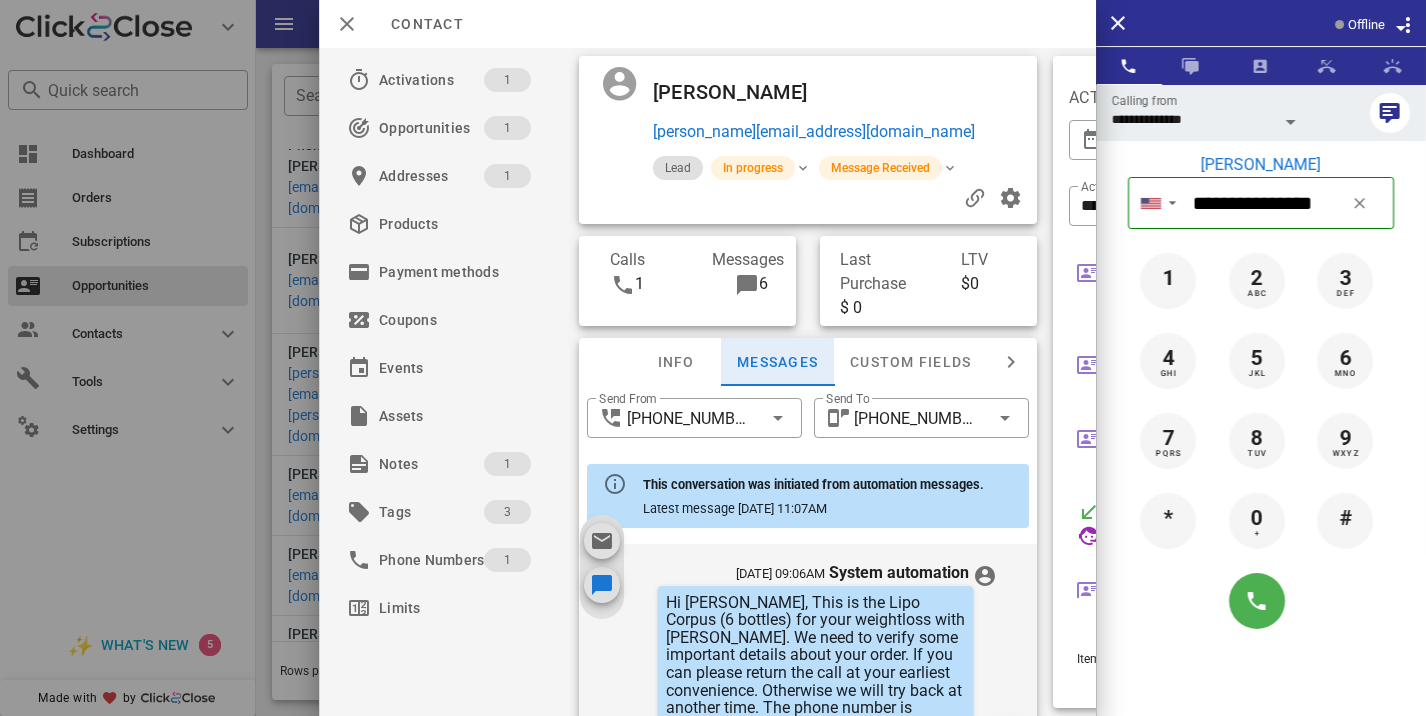 scroll, scrollTop: 955, scrollLeft: 0, axis: vertical 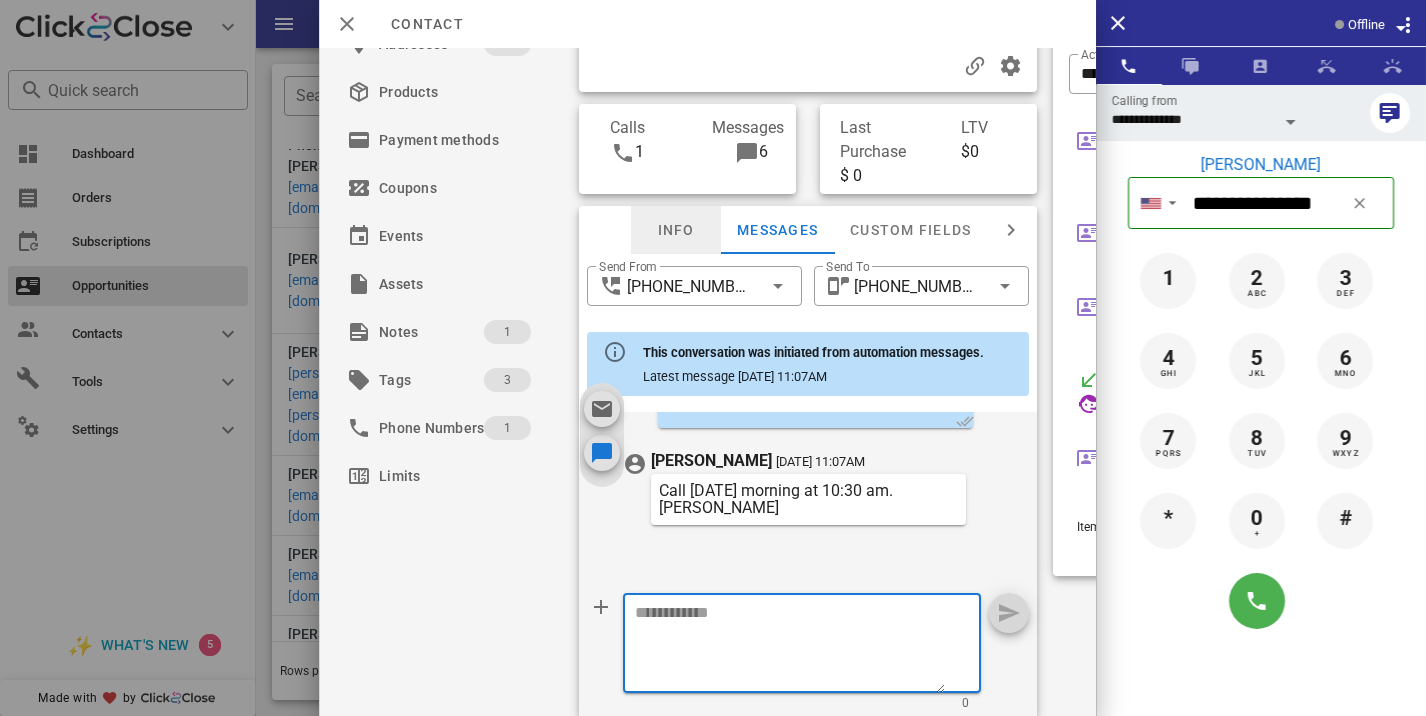 click on "Info" at bounding box center [676, 230] 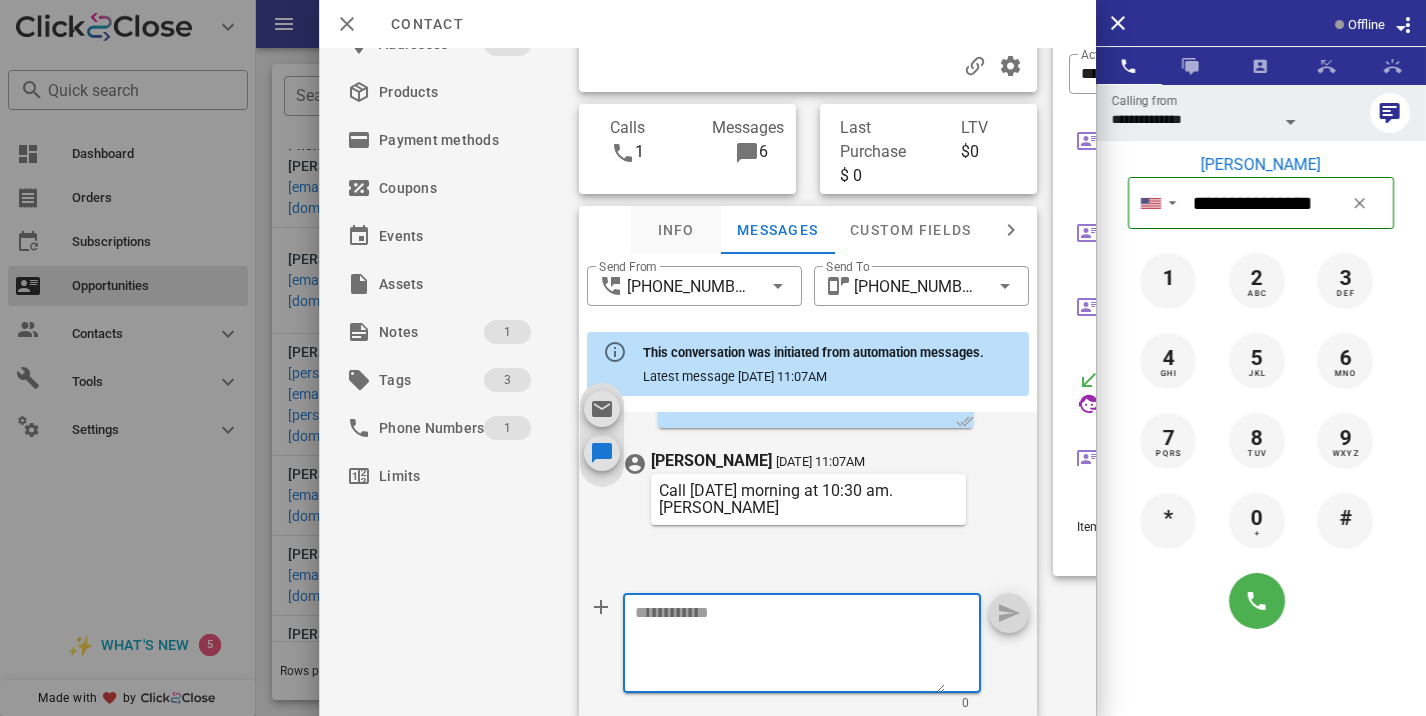 scroll, scrollTop: 98, scrollLeft: 0, axis: vertical 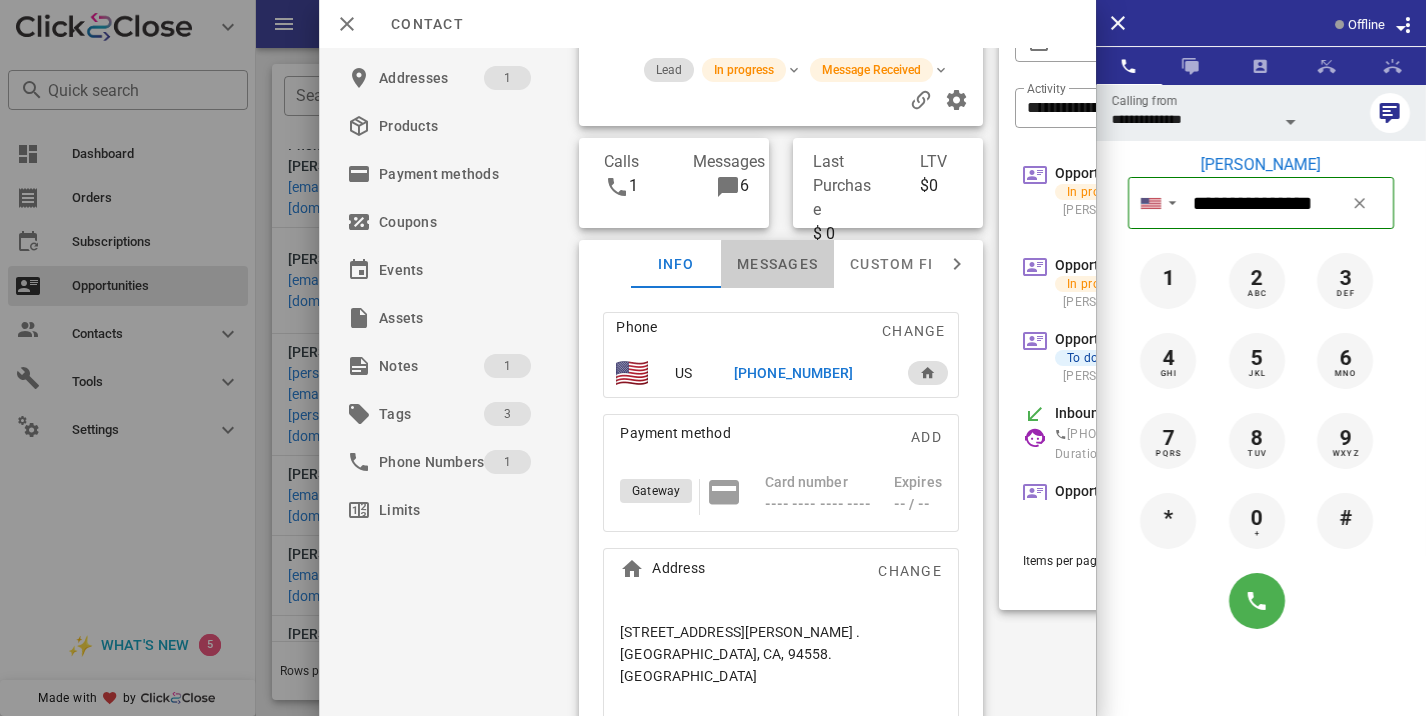 click on "Messages" at bounding box center (777, 264) 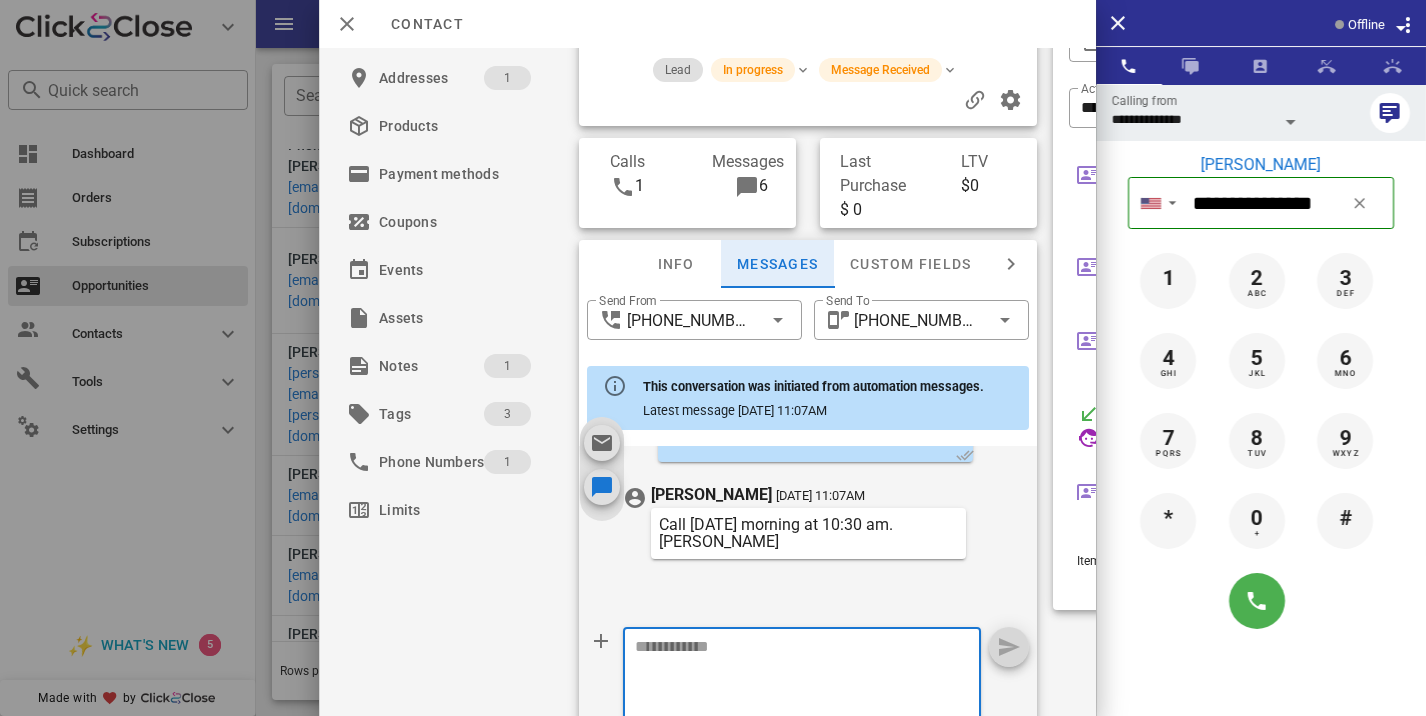 scroll, scrollTop: 955, scrollLeft: 0, axis: vertical 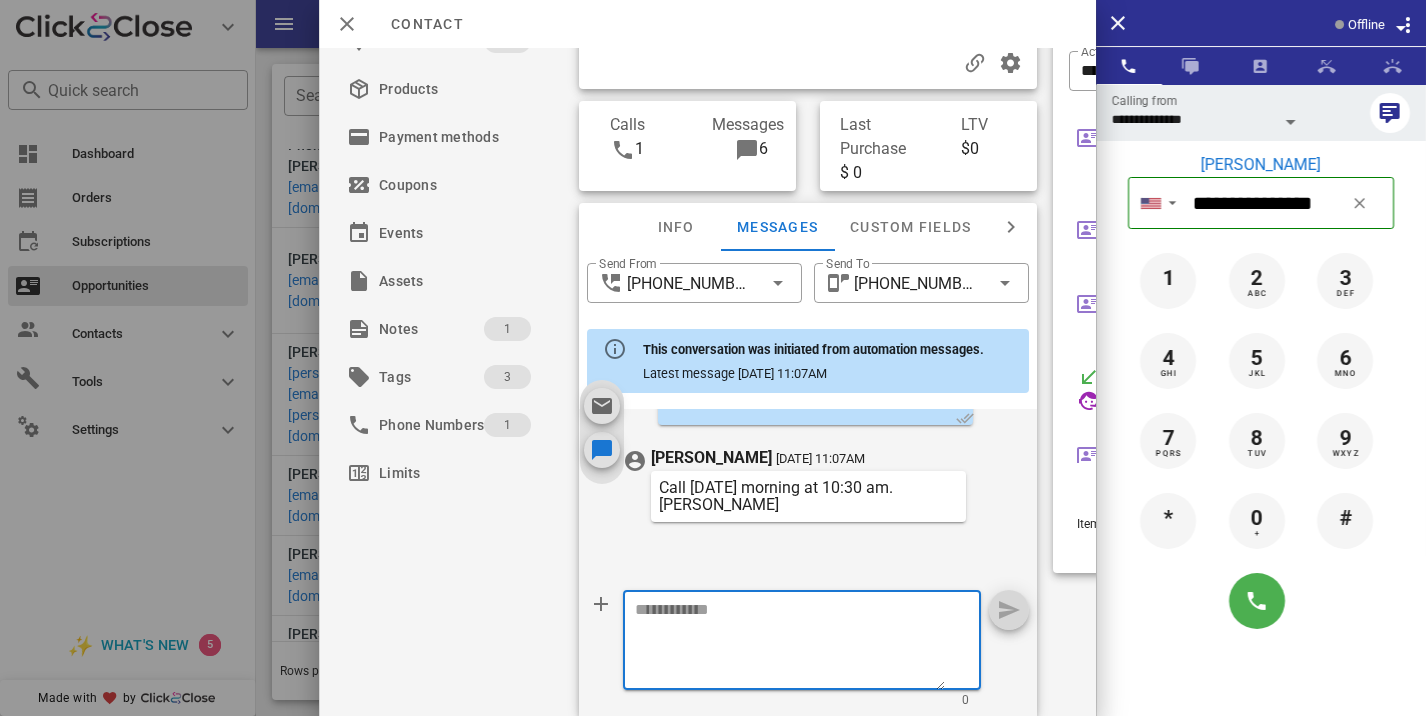 click at bounding box center (790, 643) 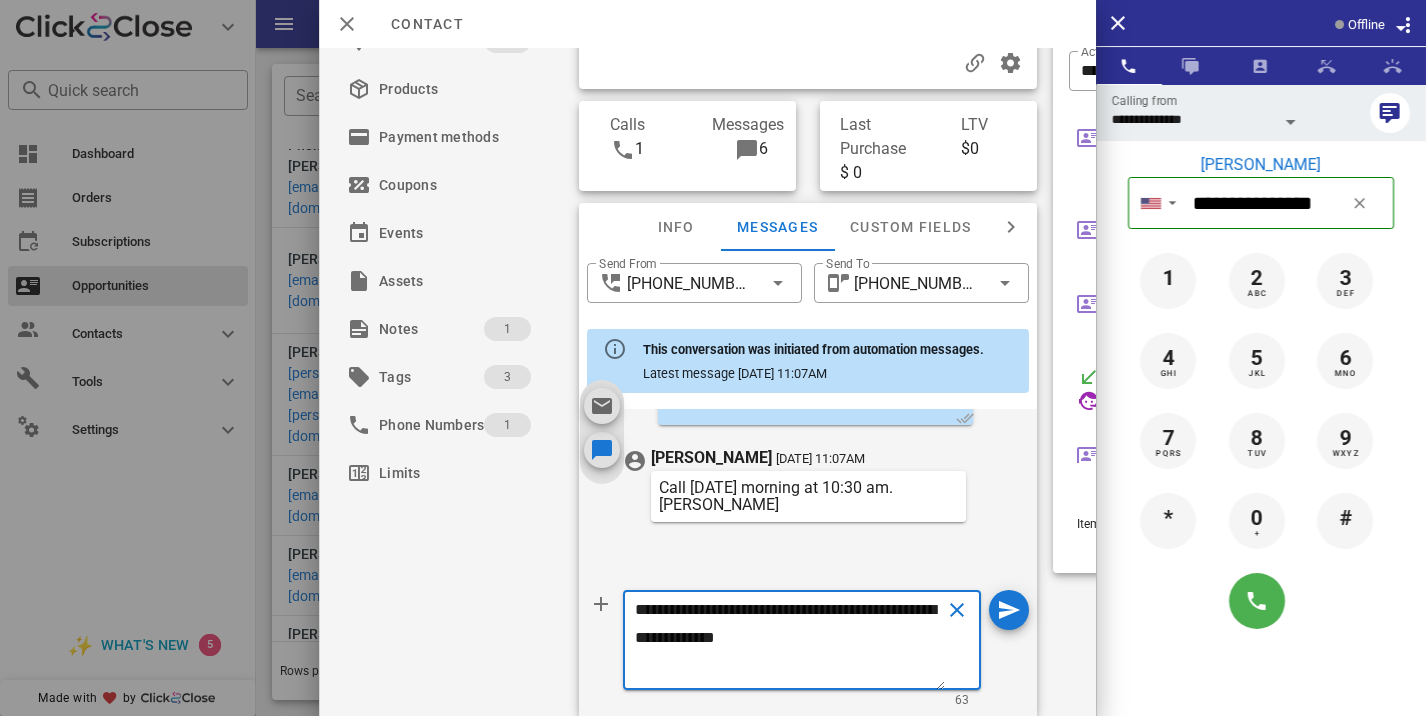 type on "**********" 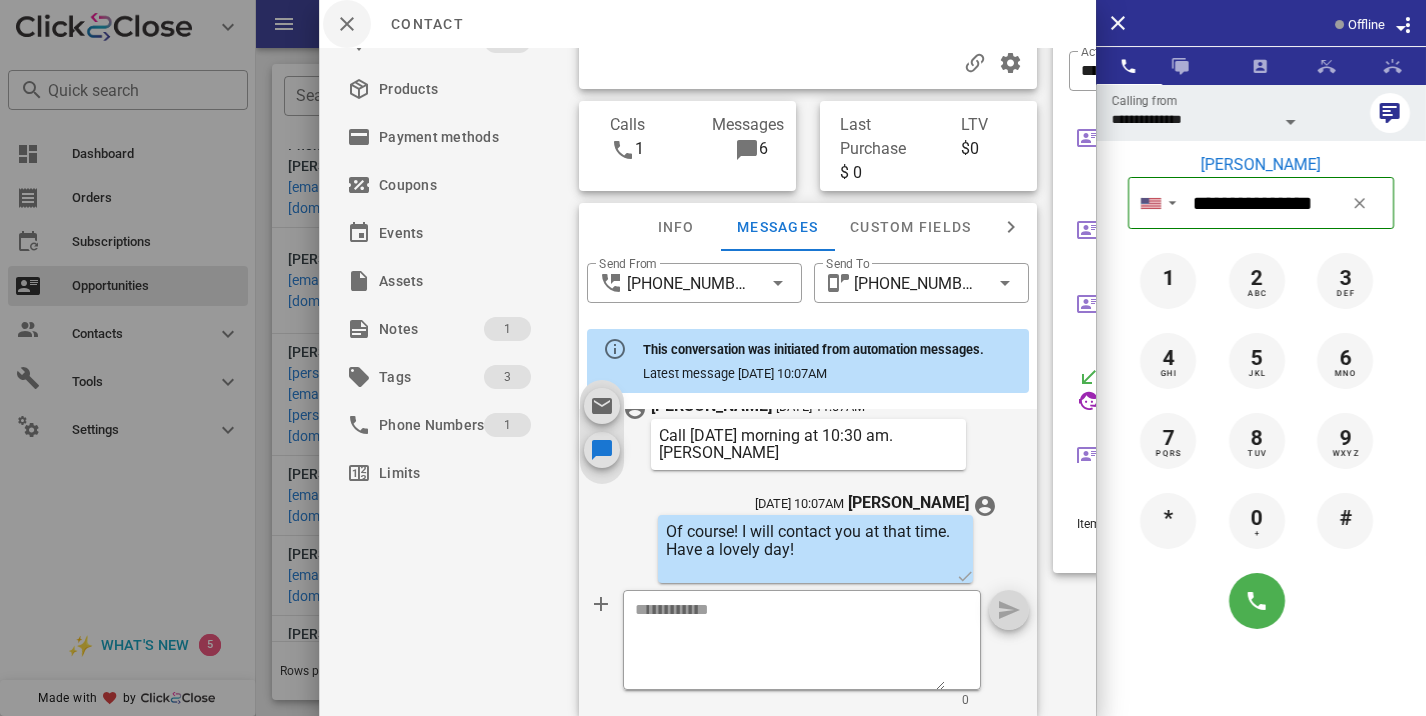 scroll, scrollTop: 1068, scrollLeft: 0, axis: vertical 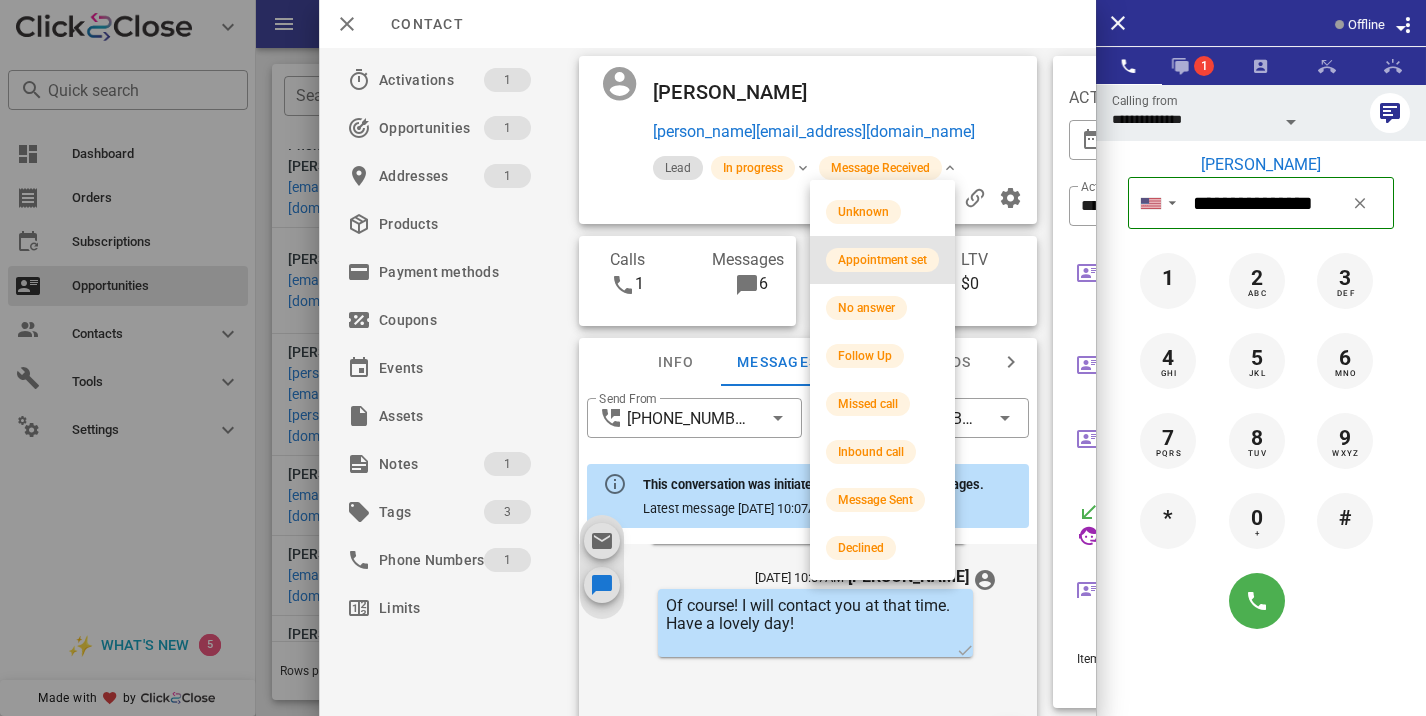click on "Appointment set" at bounding box center [882, 260] 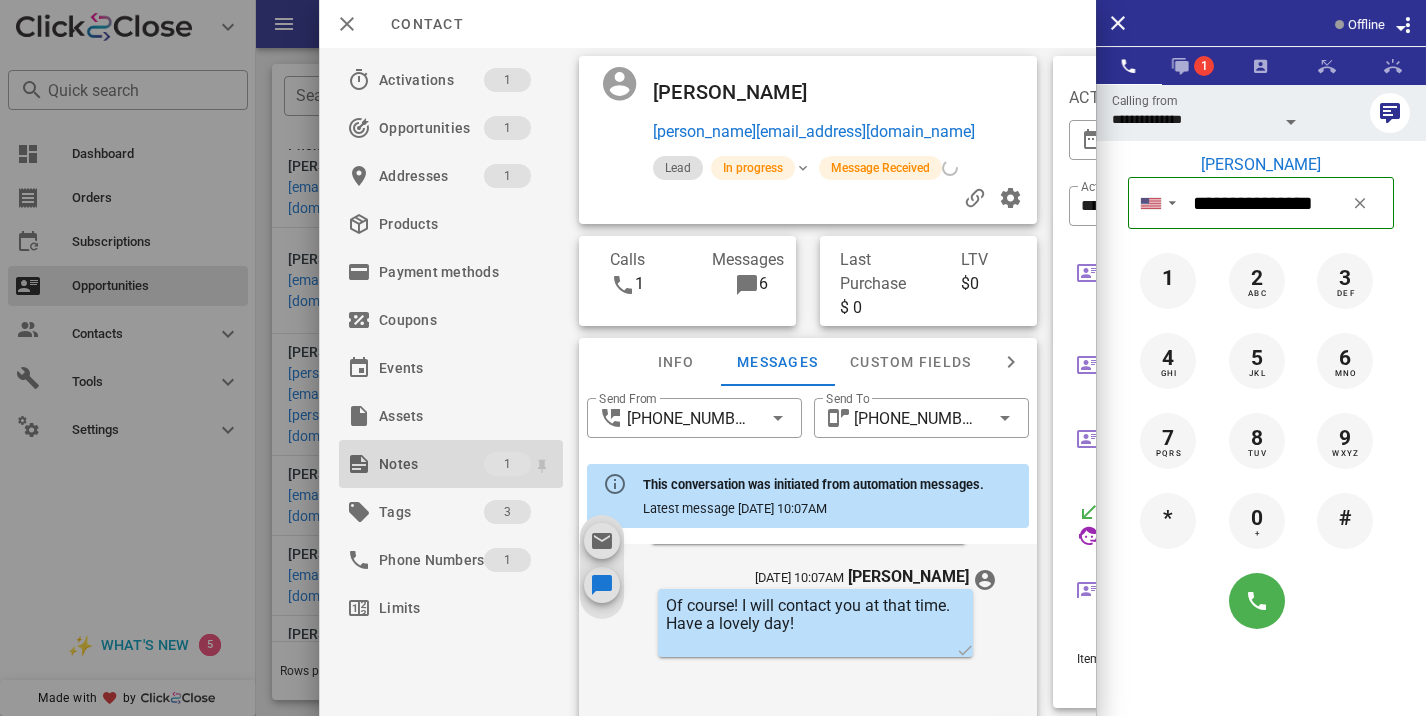click on "Notes" at bounding box center [431, 464] 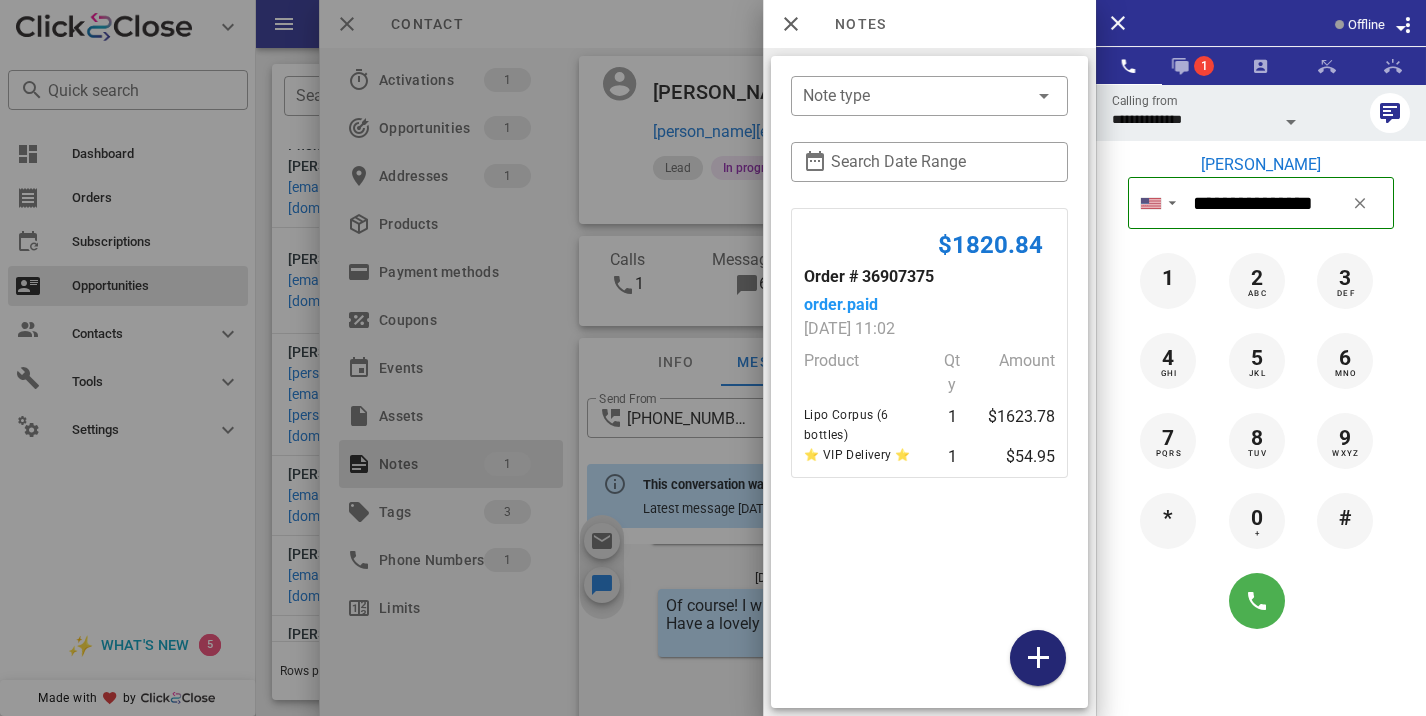 click at bounding box center (1038, 658) 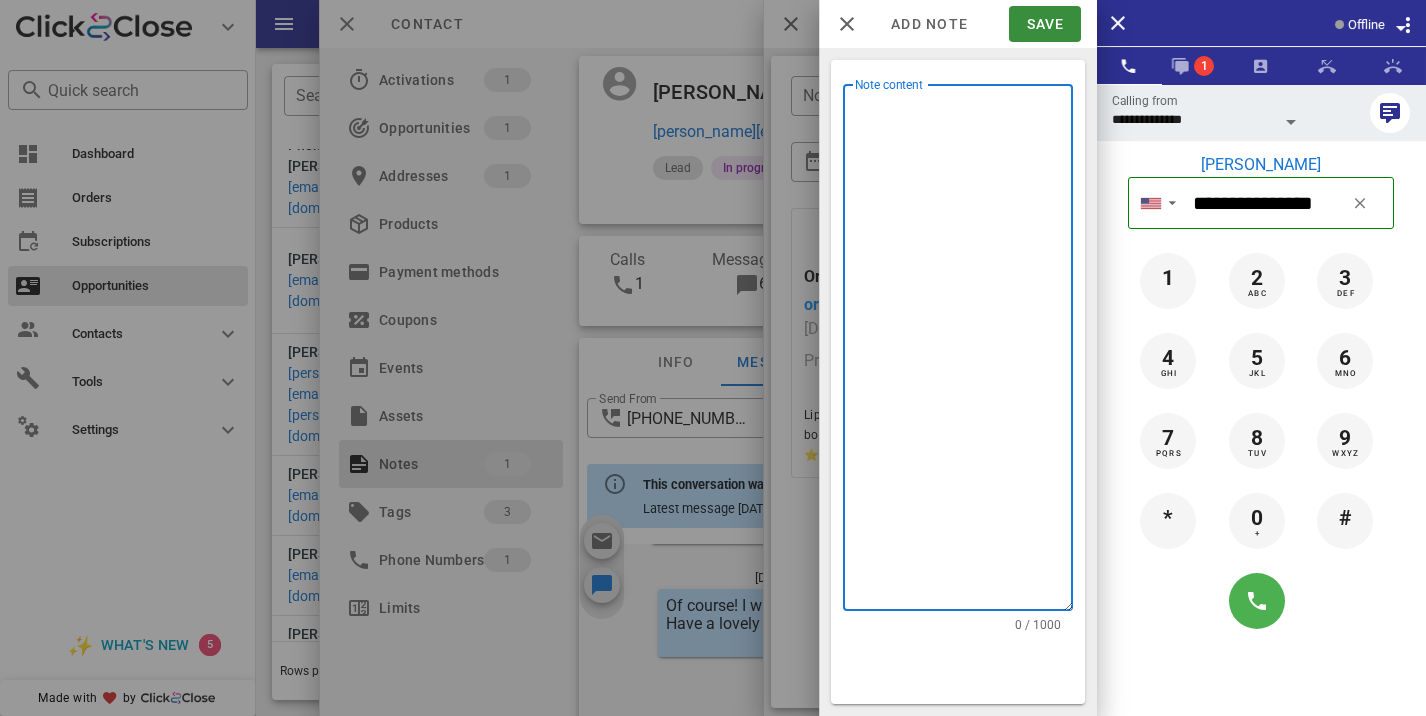 click on "Note content" at bounding box center [964, 352] 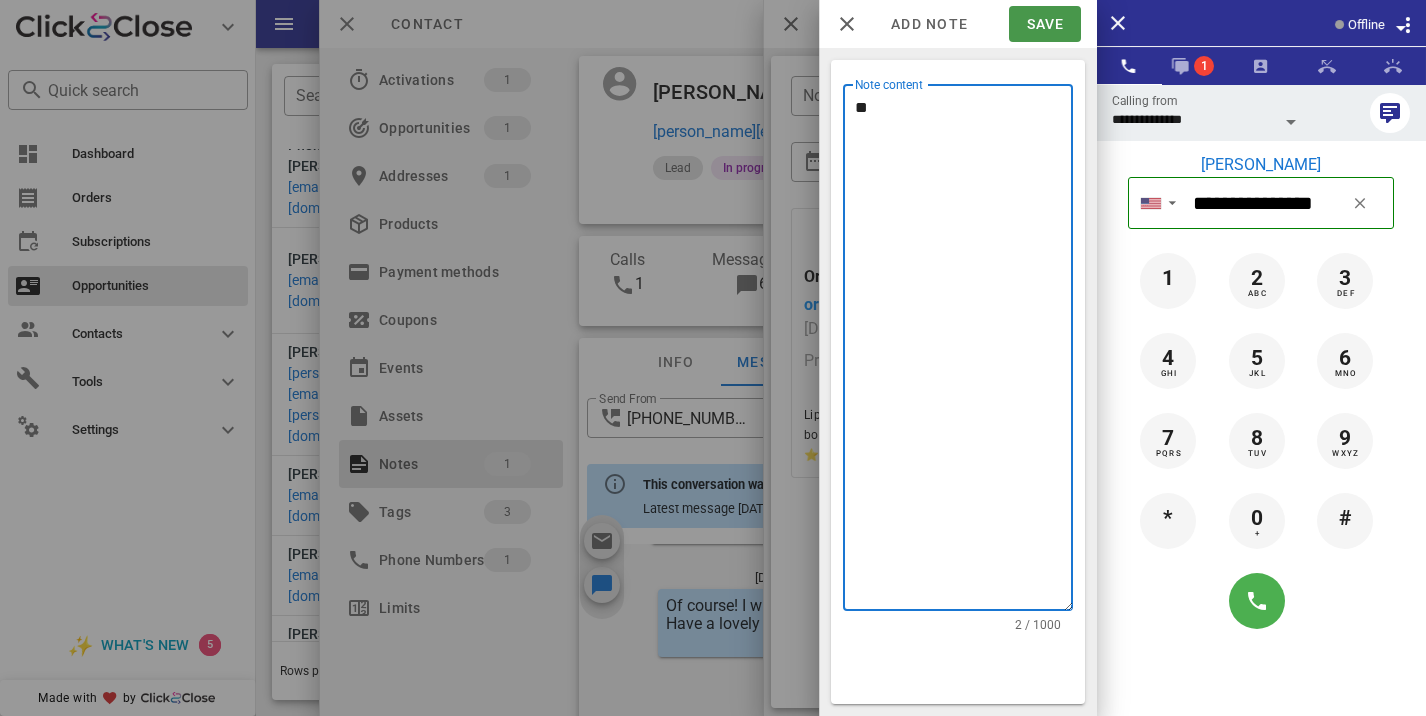 type on "**" 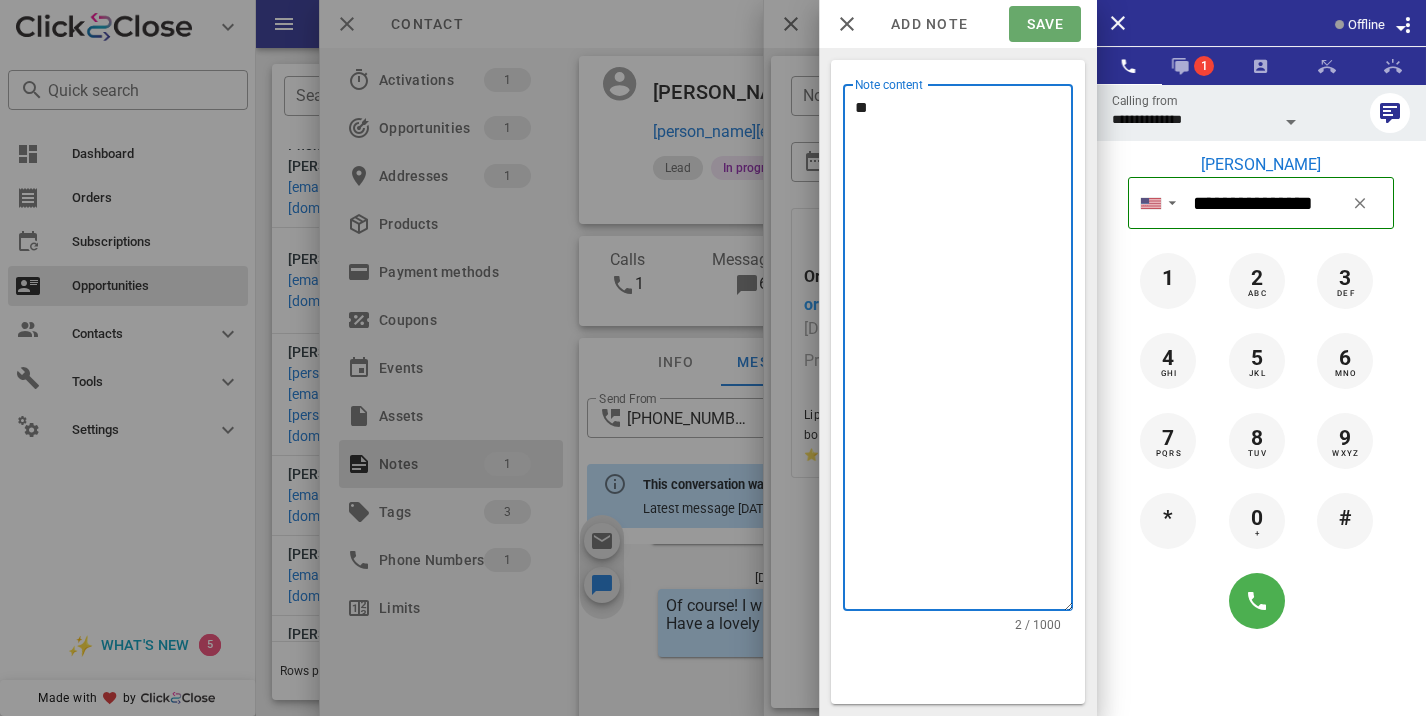 click on "Save" at bounding box center (1044, 24) 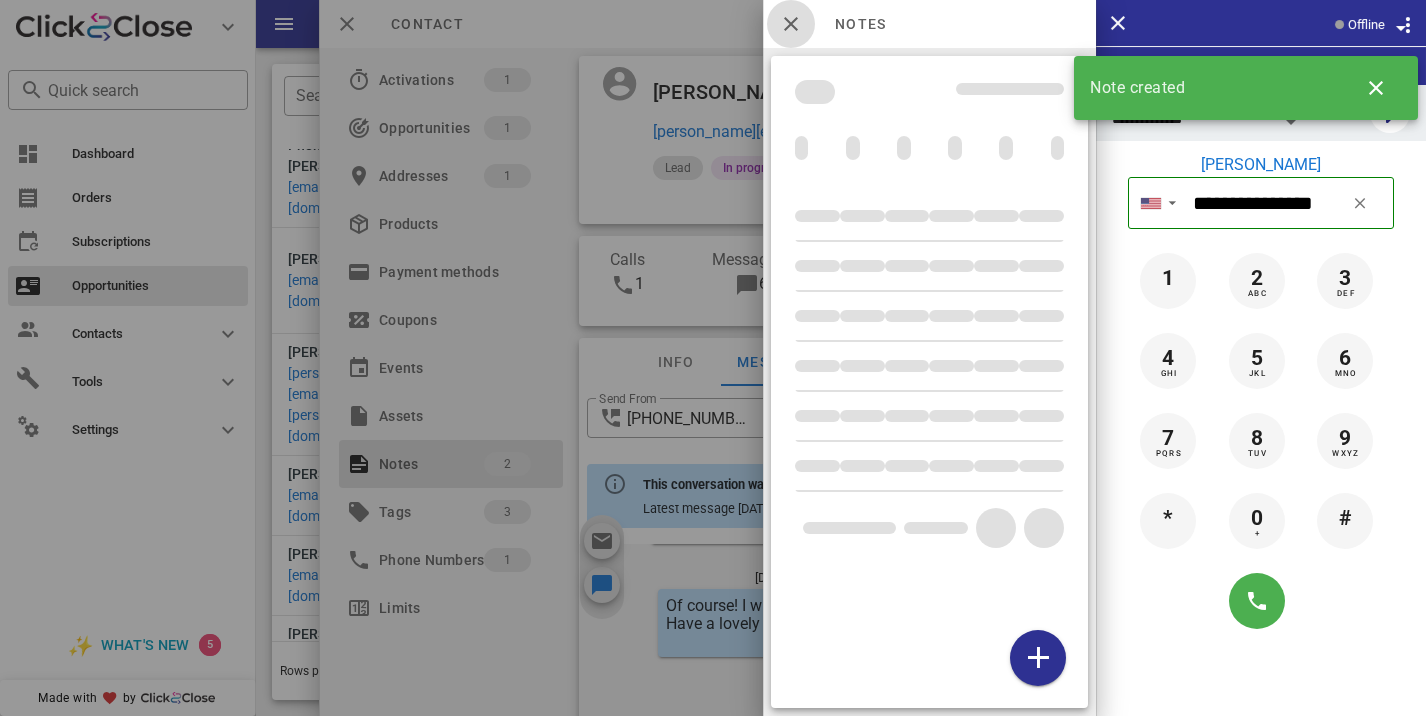 click at bounding box center [791, 24] 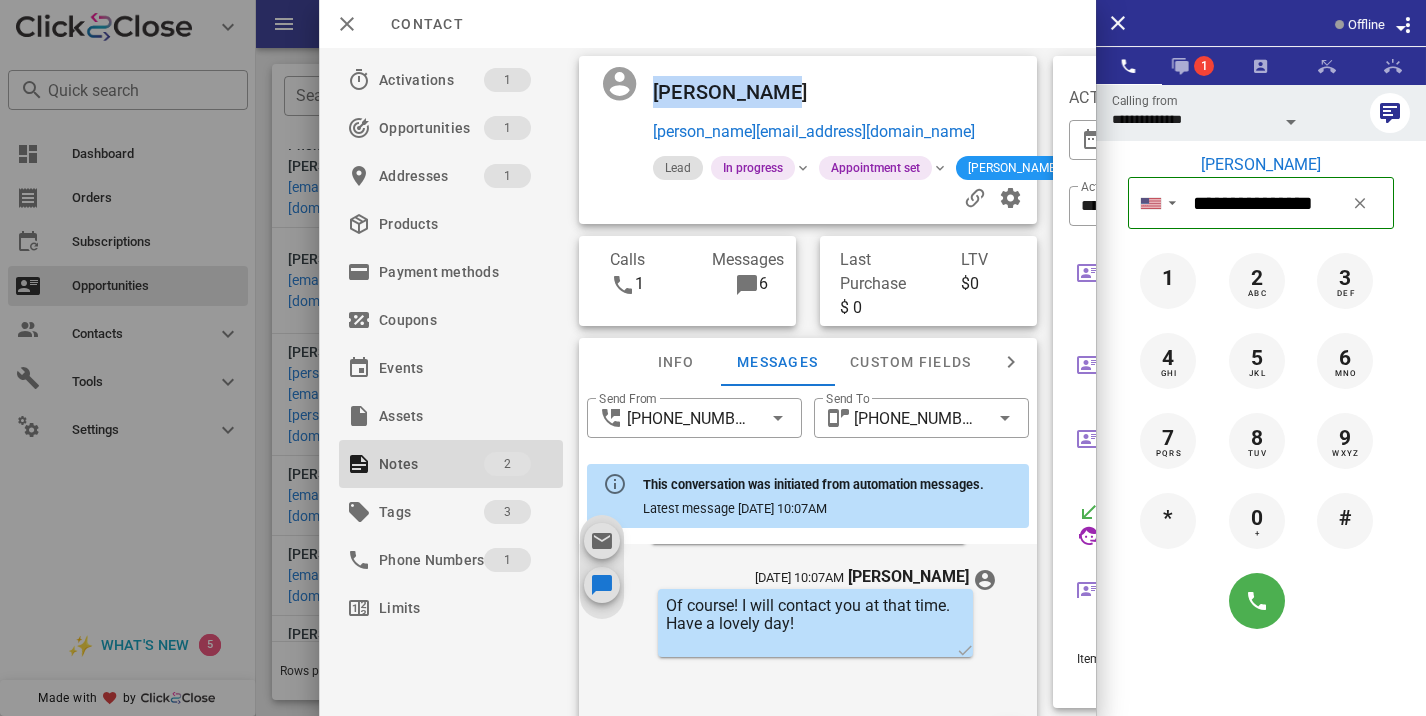 drag, startPoint x: 788, startPoint y: 94, endPoint x: 649, endPoint y: 88, distance: 139.12944 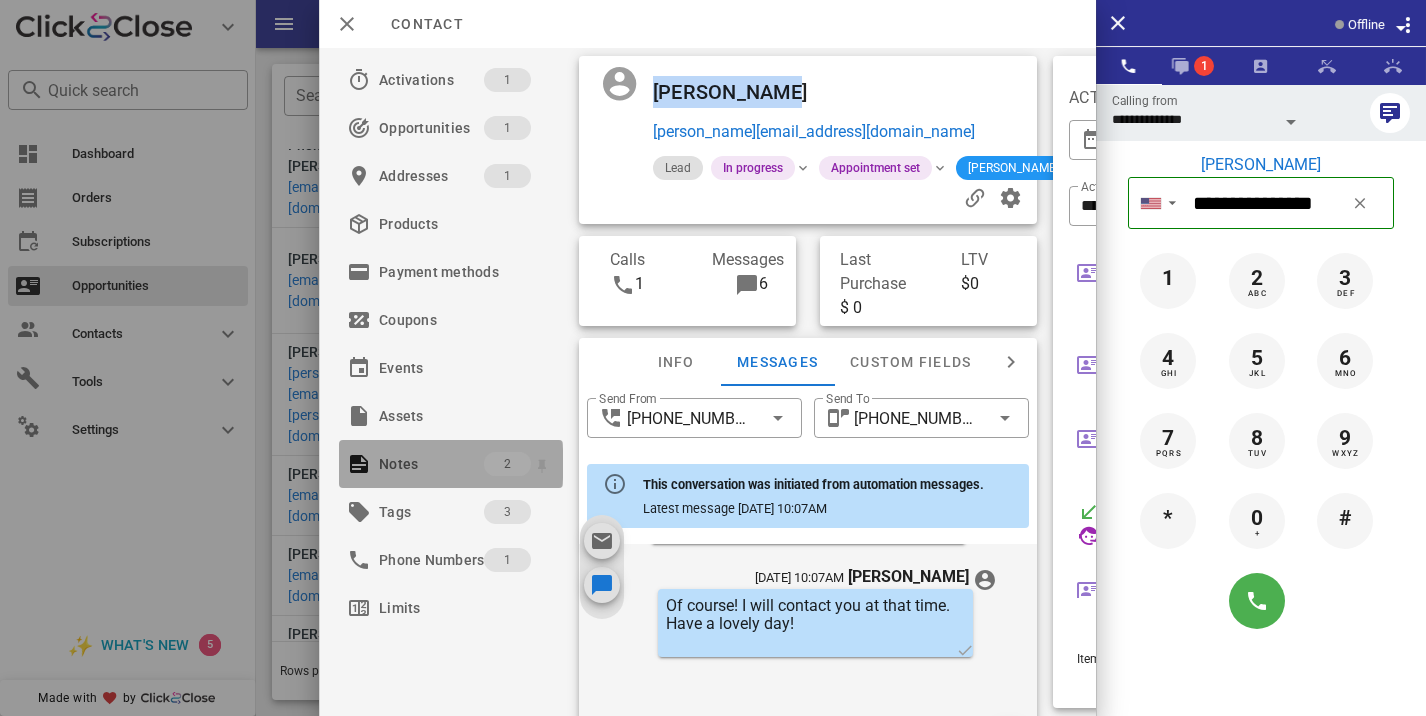 click on "2" at bounding box center [507, 464] 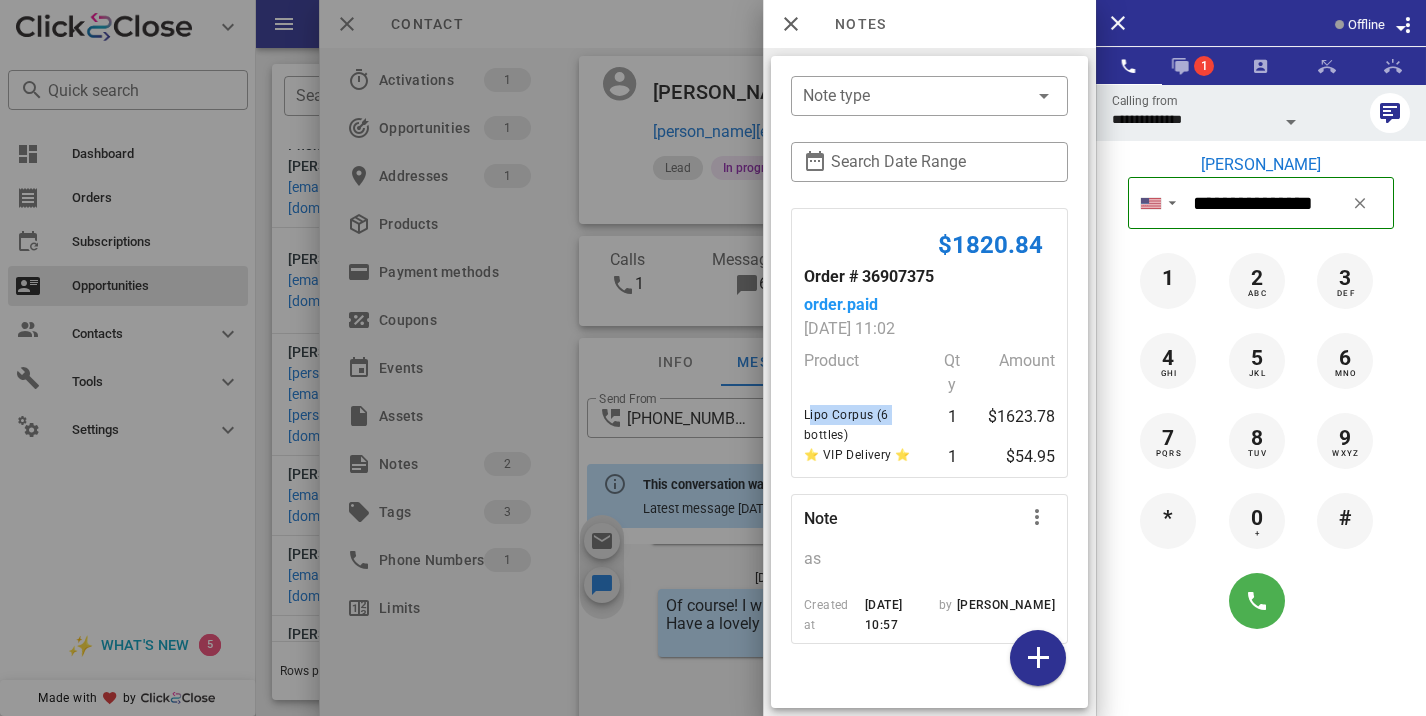 drag, startPoint x: 889, startPoint y: 421, endPoint x: 798, endPoint y: 411, distance: 91.5478 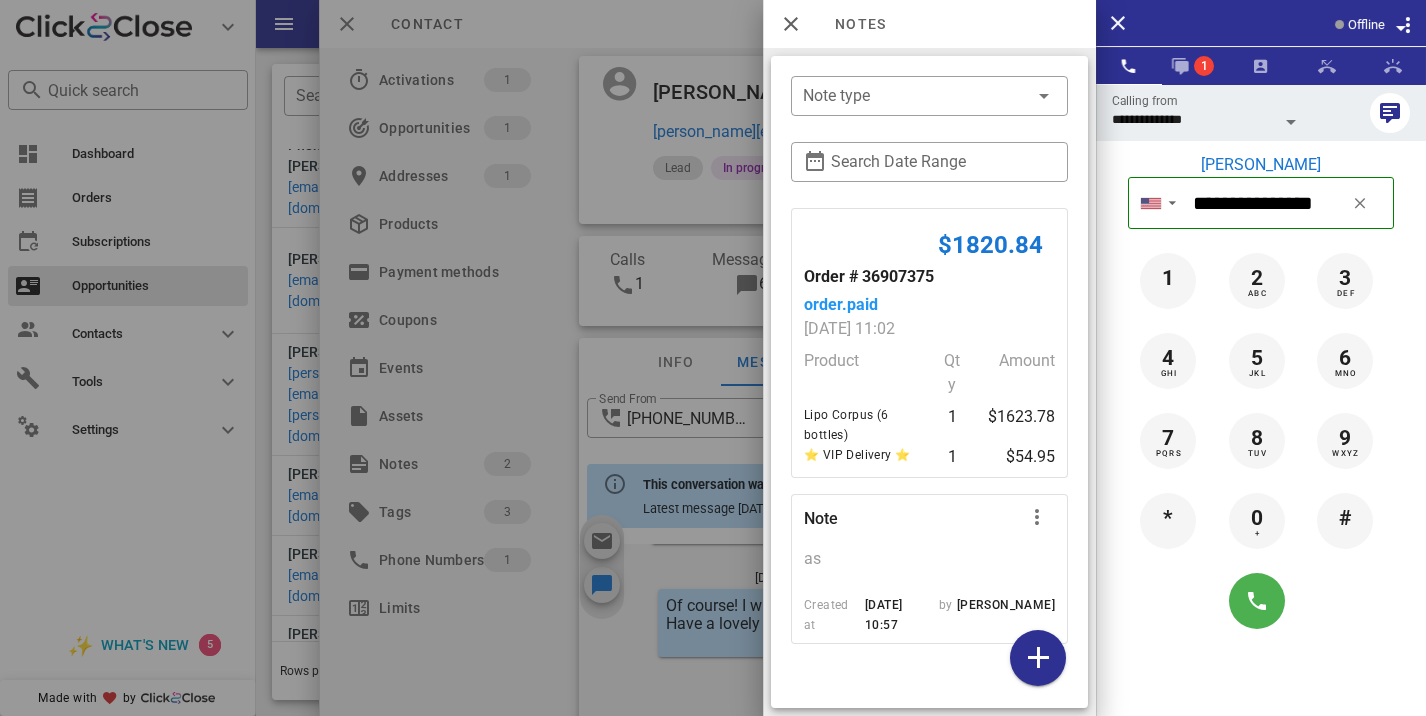 click at bounding box center (713, 358) 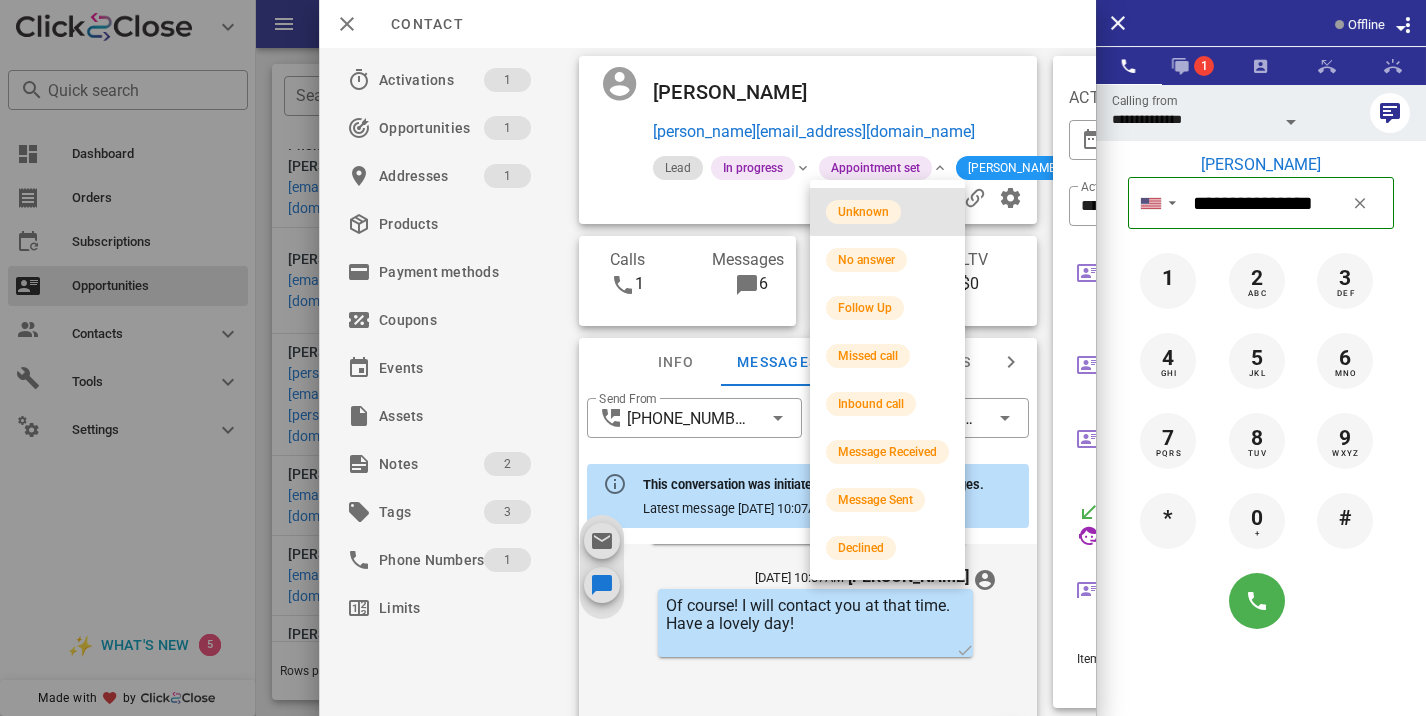 click on "Unknown" at bounding box center [887, 212] 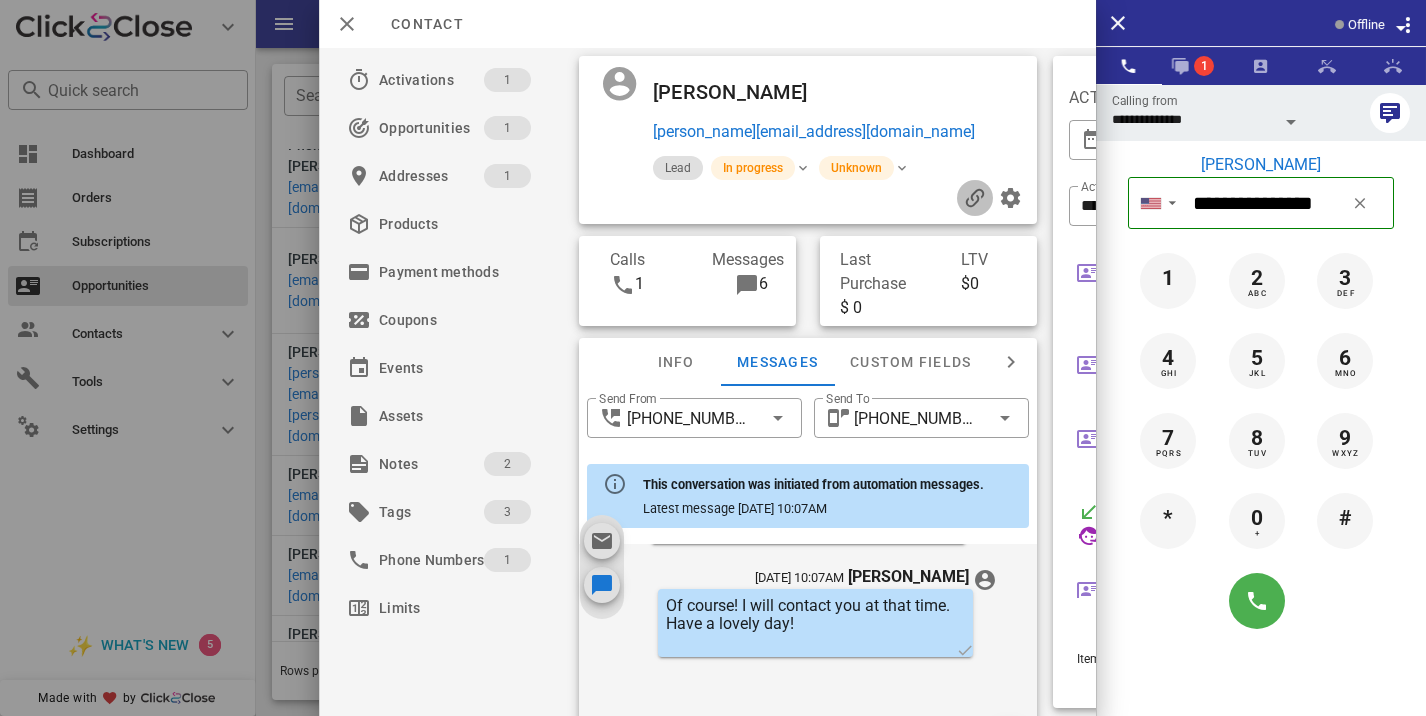 click at bounding box center [975, 198] 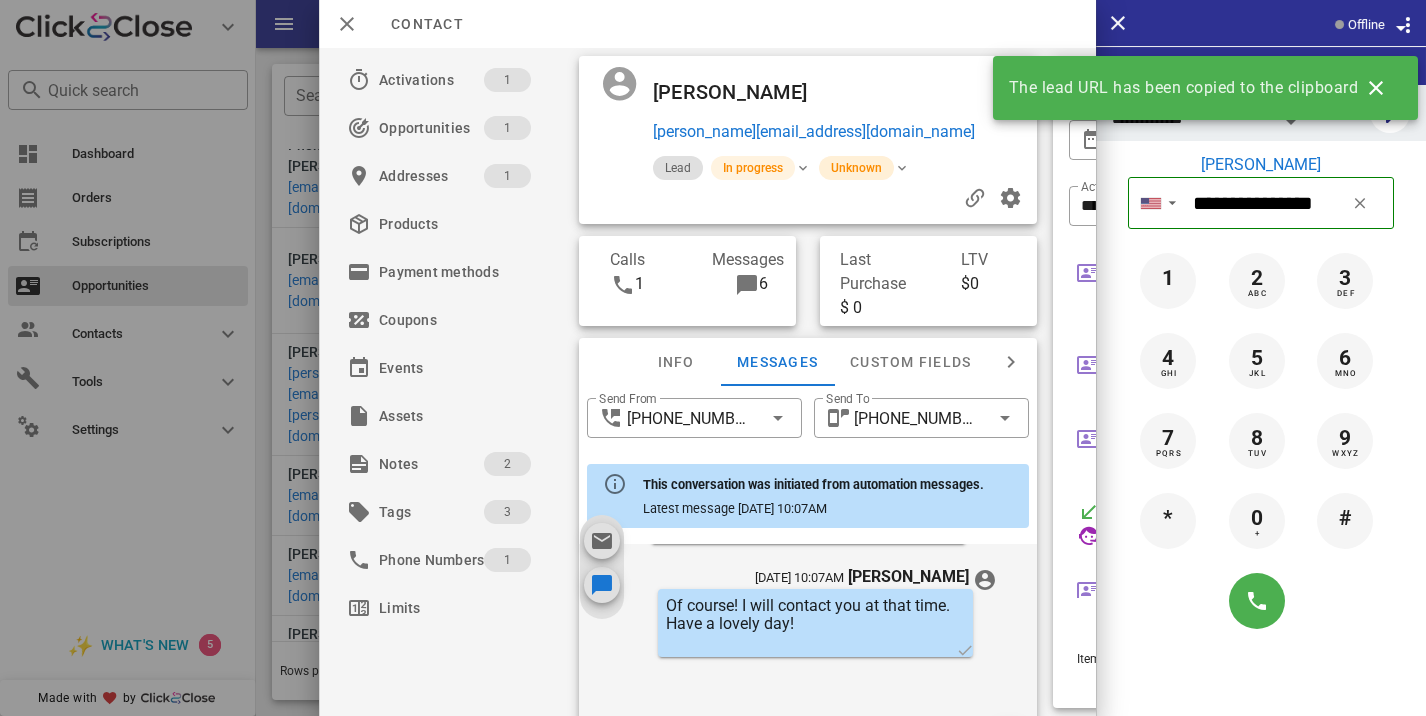 click on "Unknown" at bounding box center (856, 168) 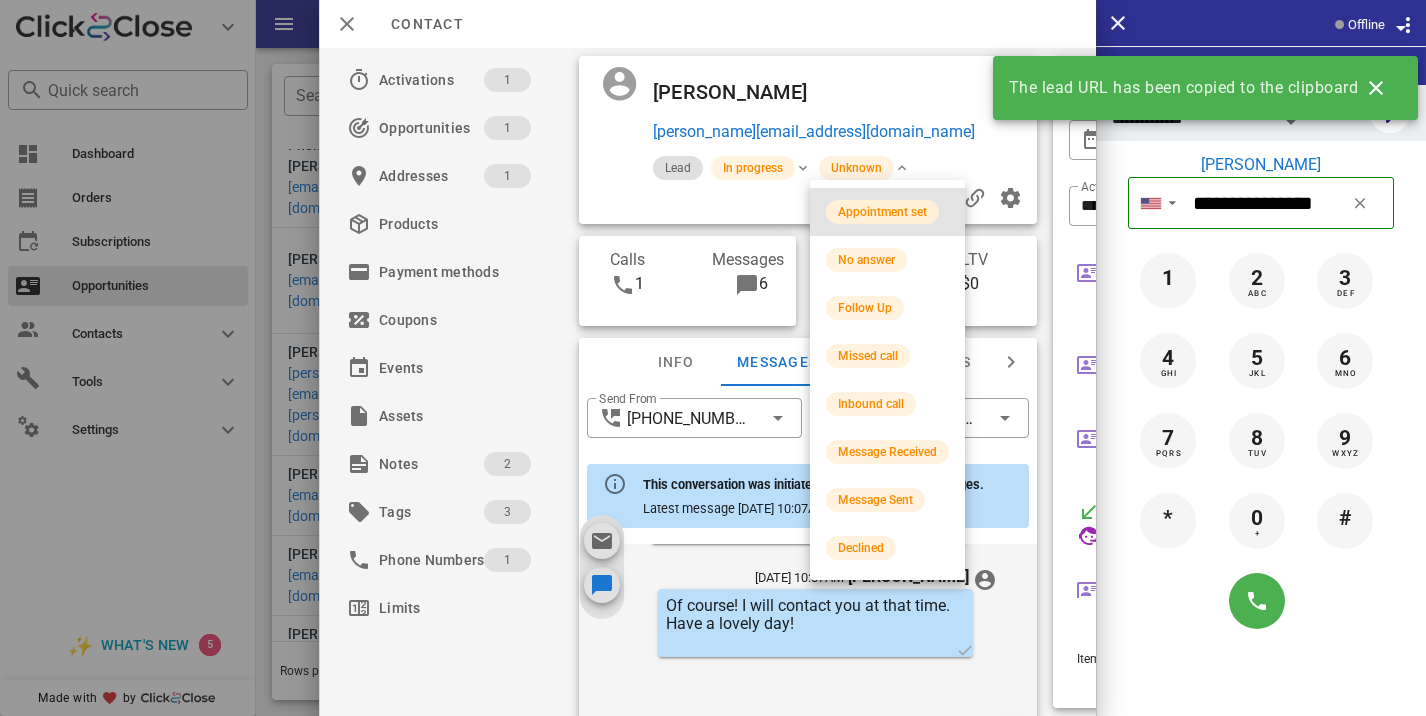 click on "Appointment set" at bounding box center (882, 212) 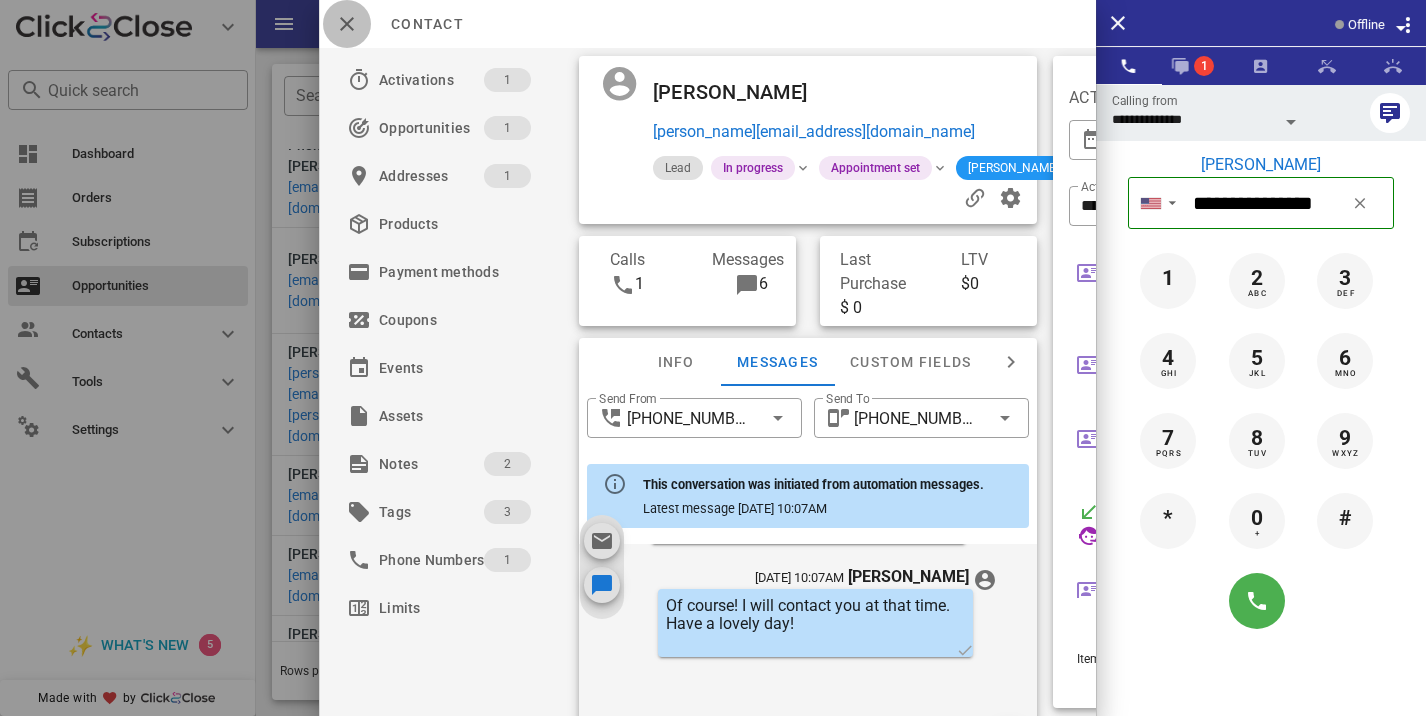 click at bounding box center [347, 24] 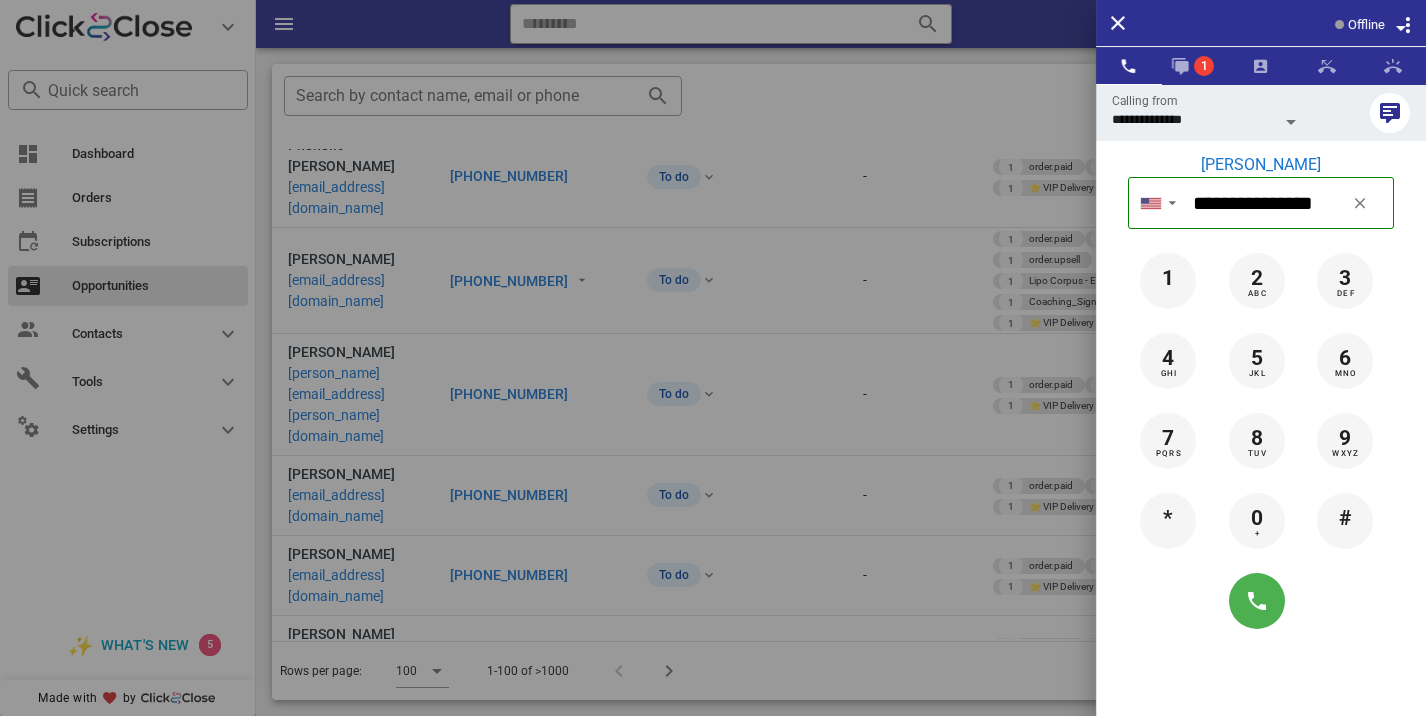 click at bounding box center [713, 358] 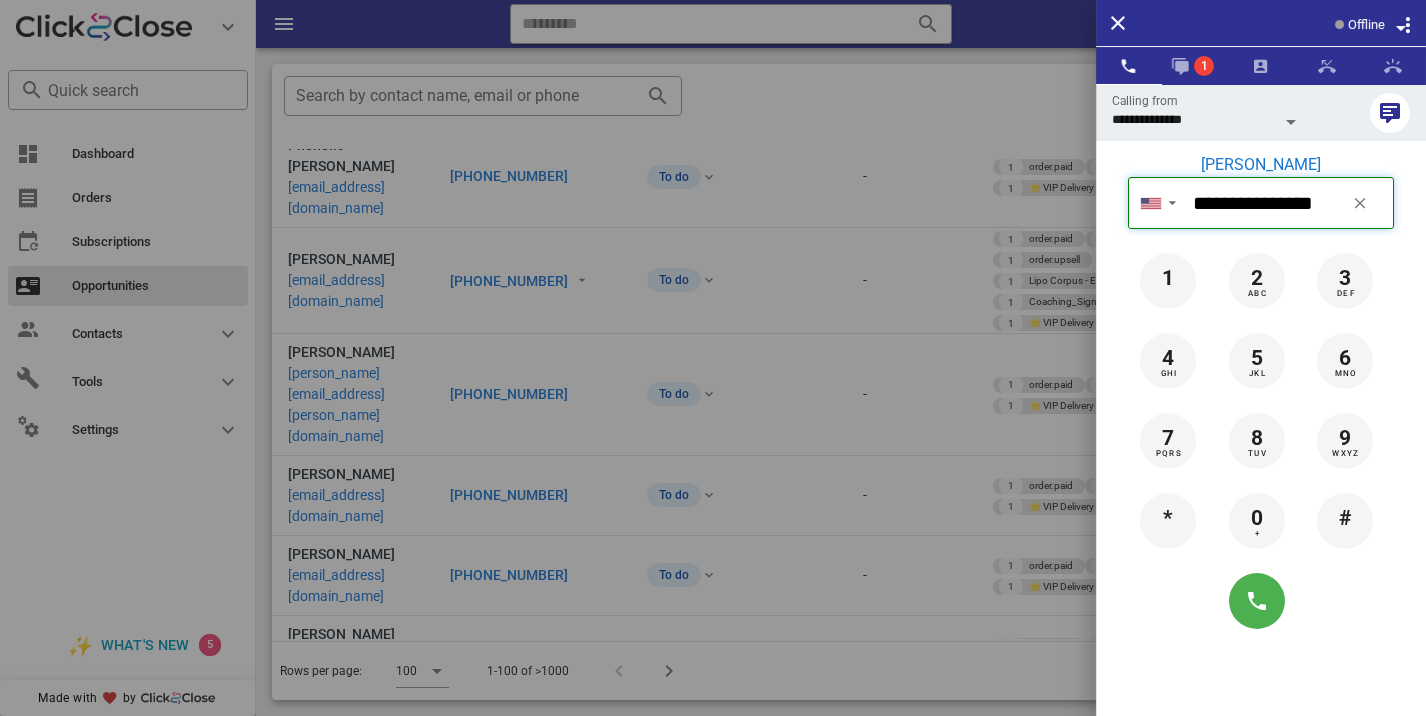 type 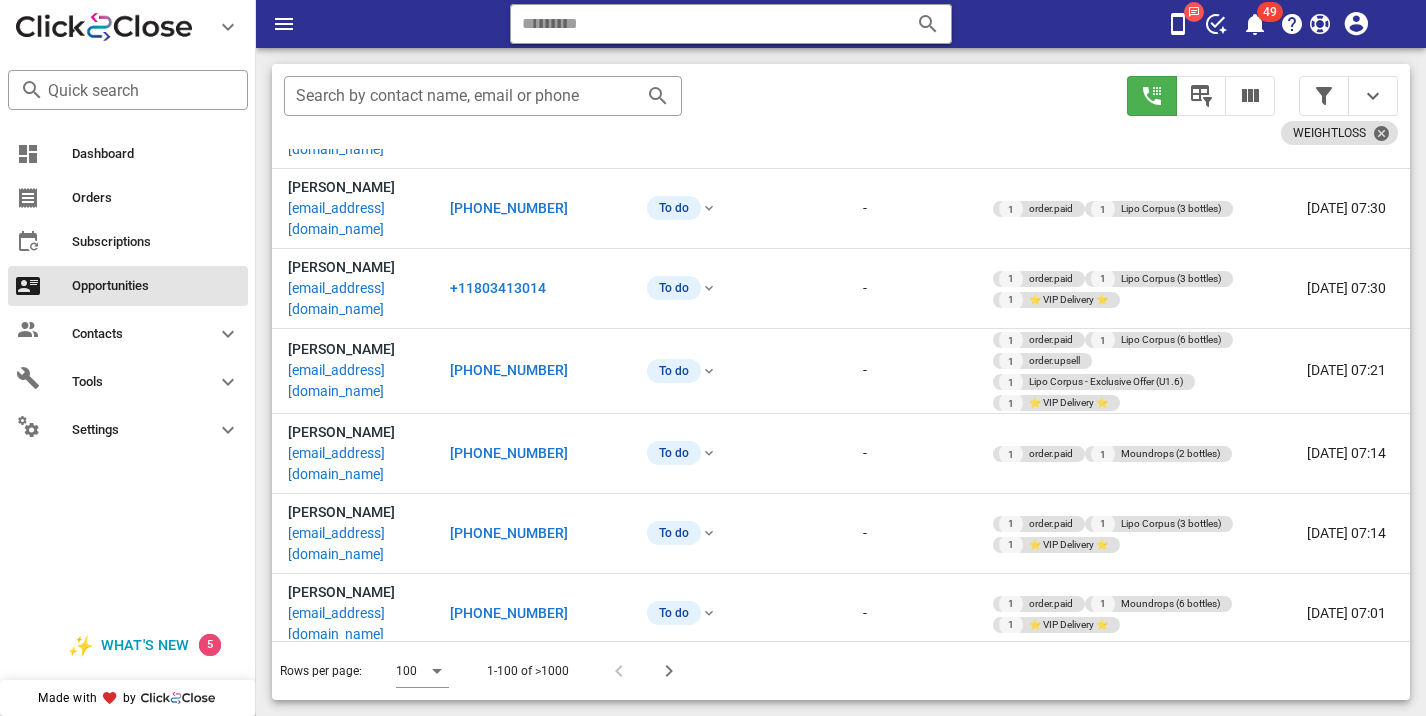 scroll, scrollTop: 4662, scrollLeft: 0, axis: vertical 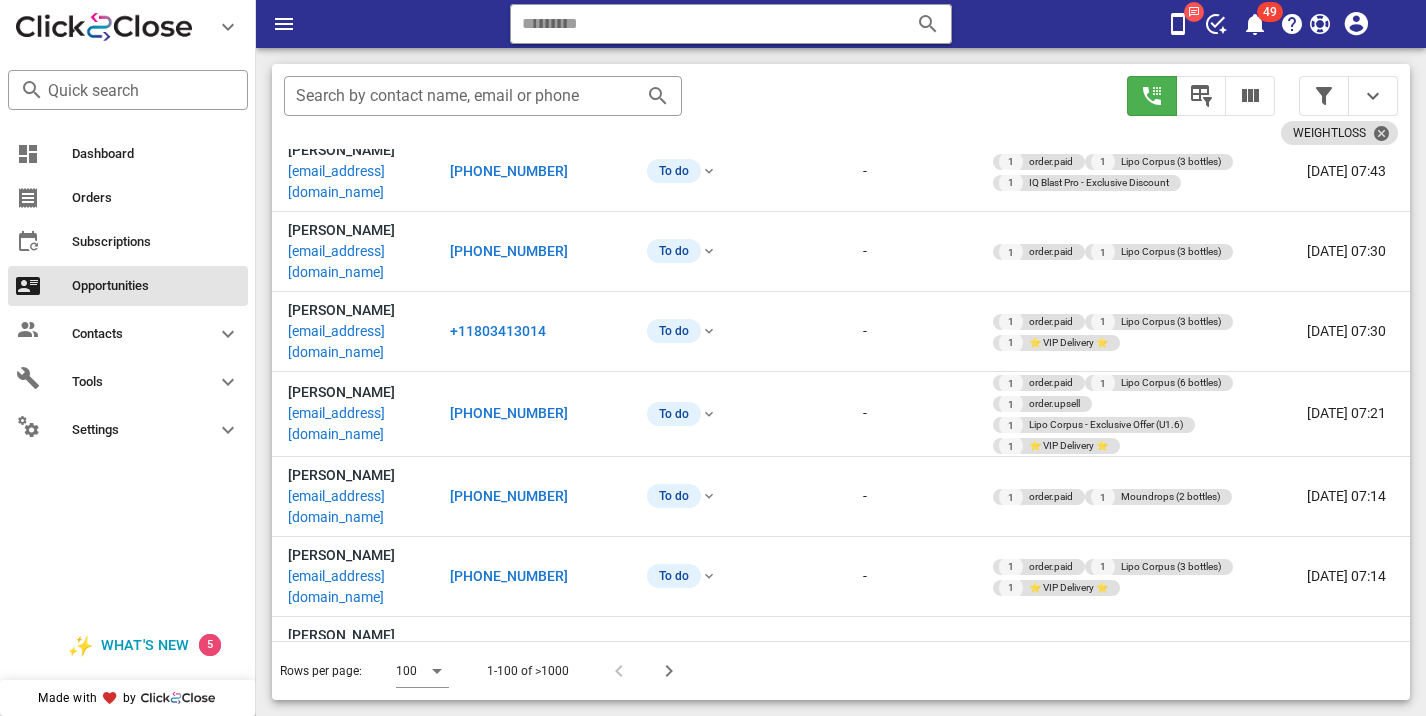 click on "[PHONE_NUMBER]" at bounding box center (509, 1903) 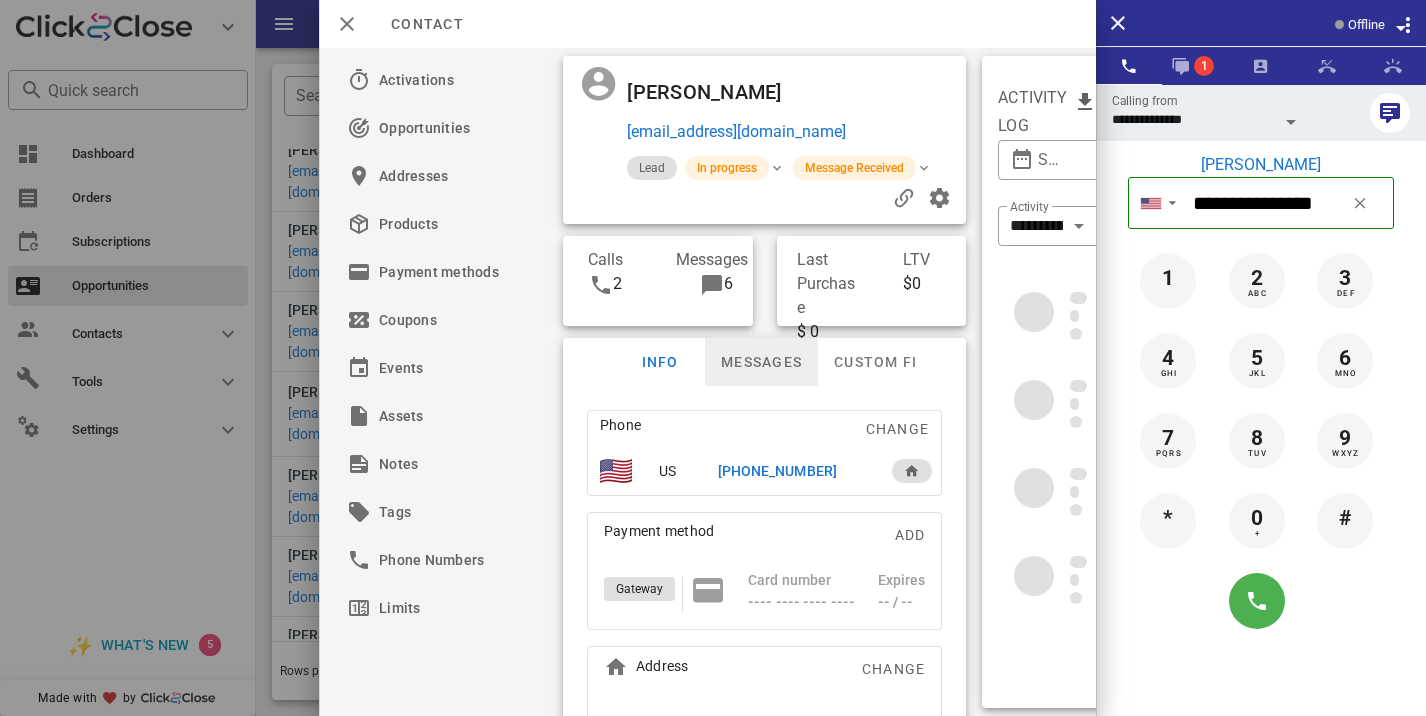 click on "Messages" at bounding box center [761, 362] 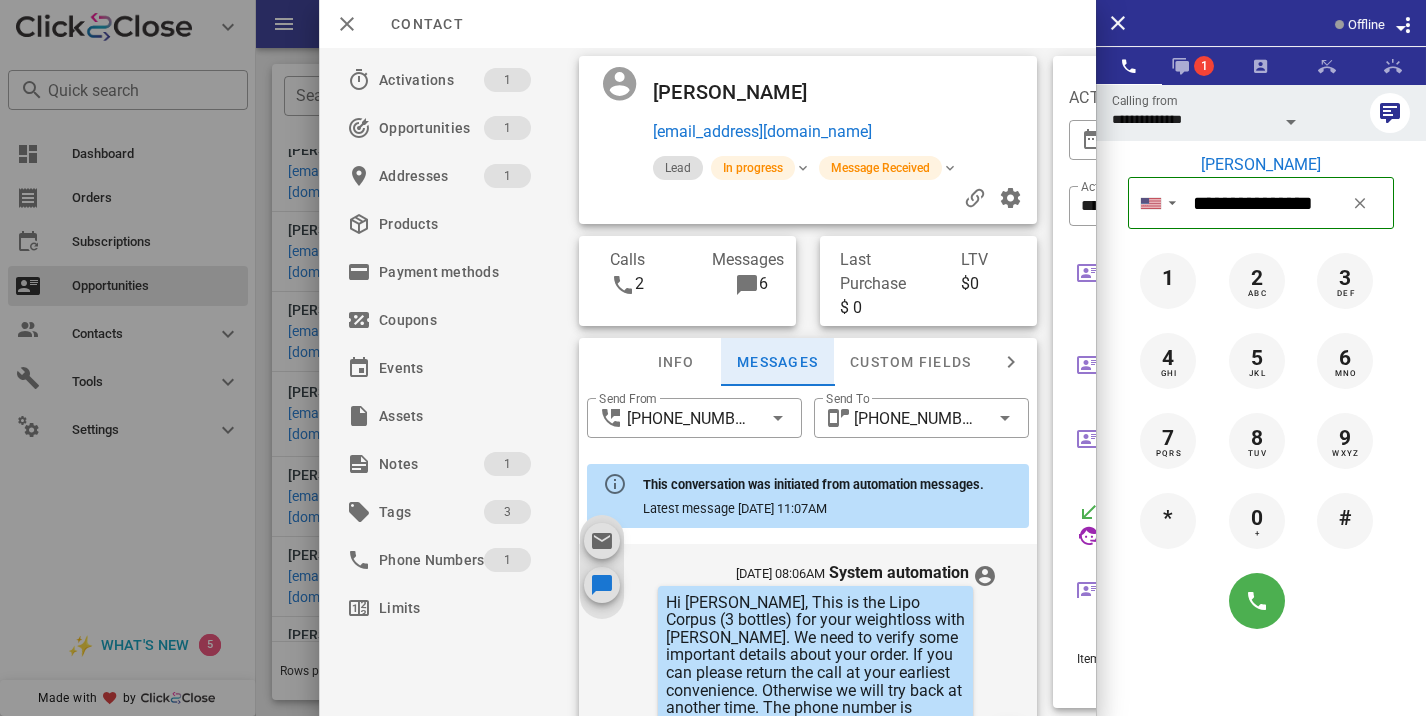 scroll, scrollTop: 1043, scrollLeft: 0, axis: vertical 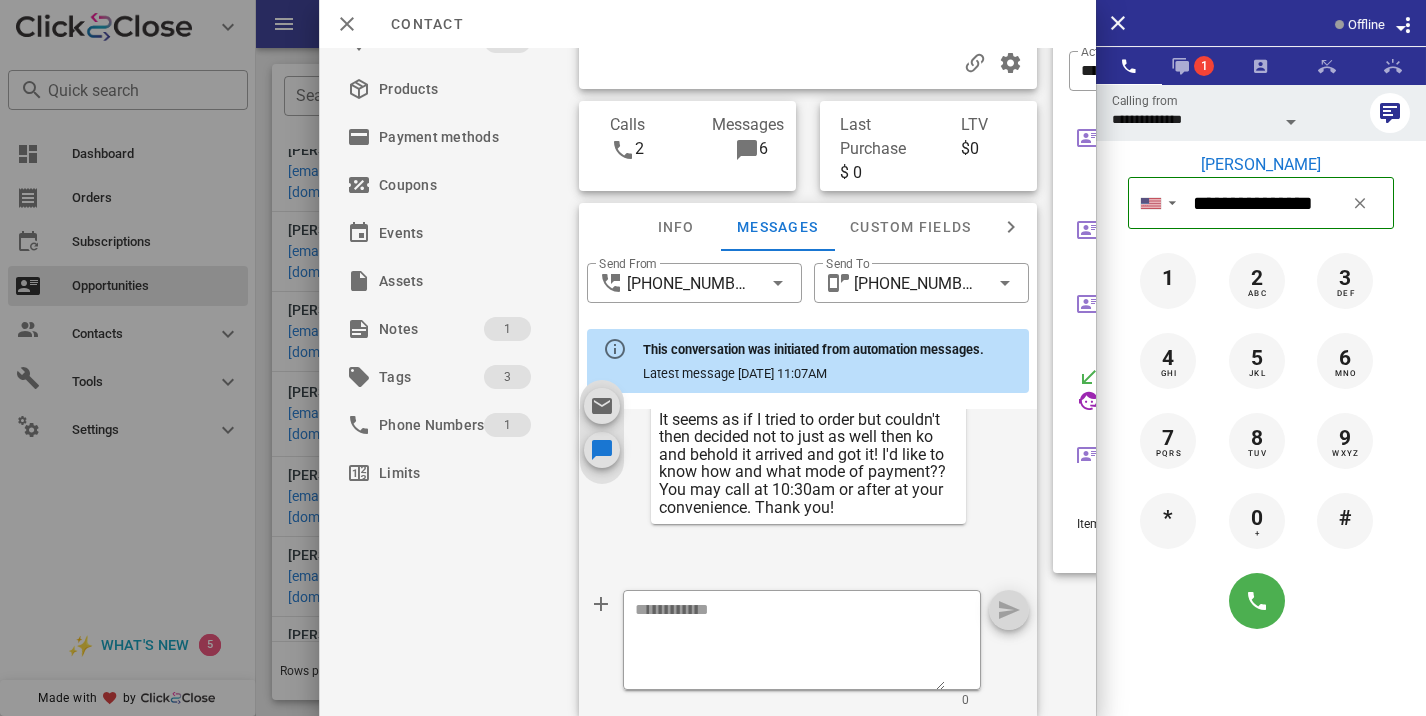 drag, startPoint x: 887, startPoint y: 528, endPoint x: 660, endPoint y: 485, distance: 231.03679 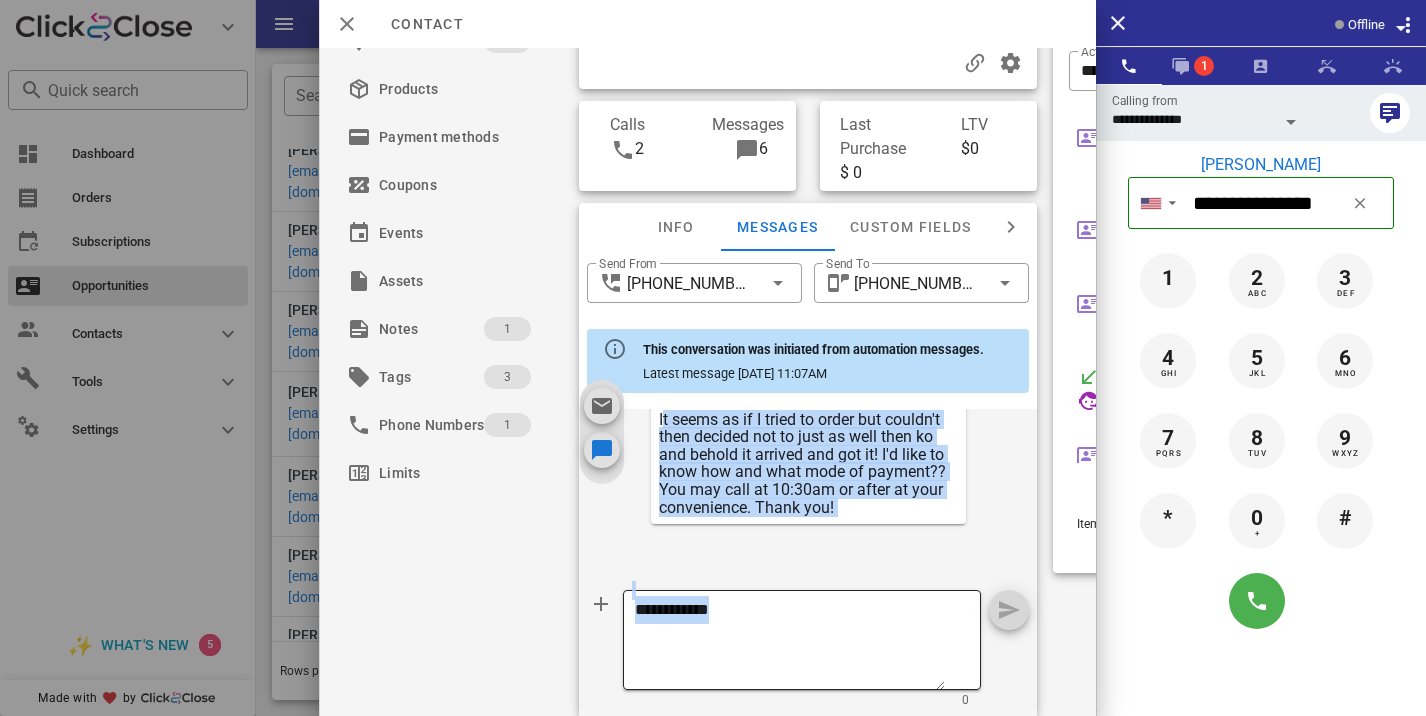 drag, startPoint x: 658, startPoint y: 481, endPoint x: 898, endPoint y: 588, distance: 262.77176 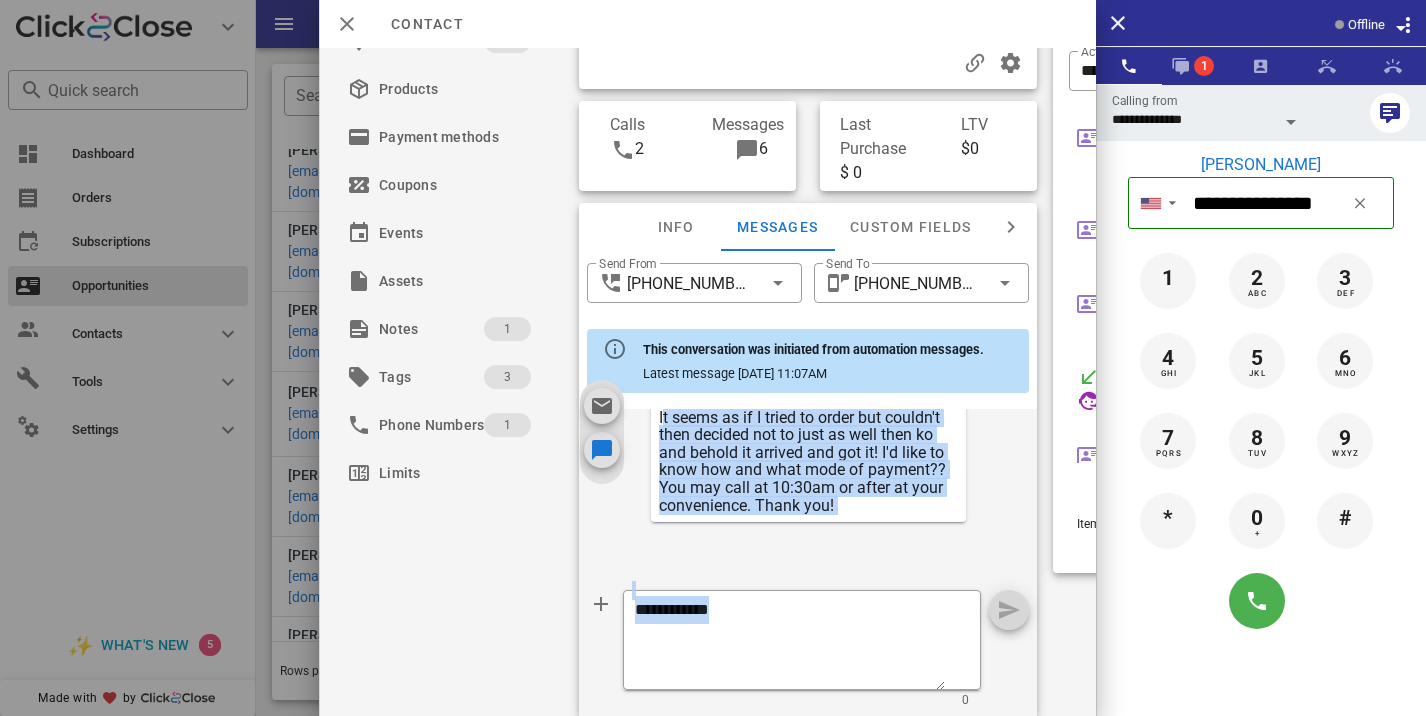 scroll, scrollTop: 1027, scrollLeft: 0, axis: vertical 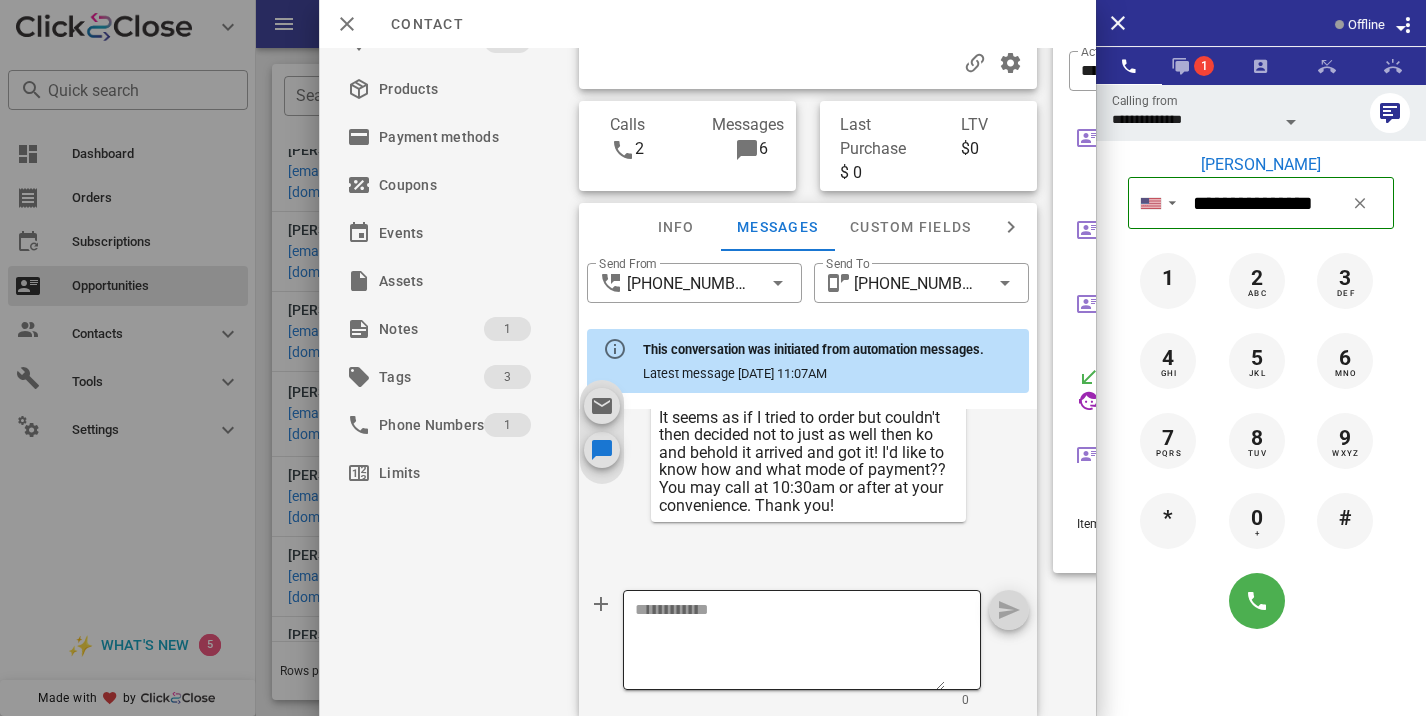 click at bounding box center [790, 643] 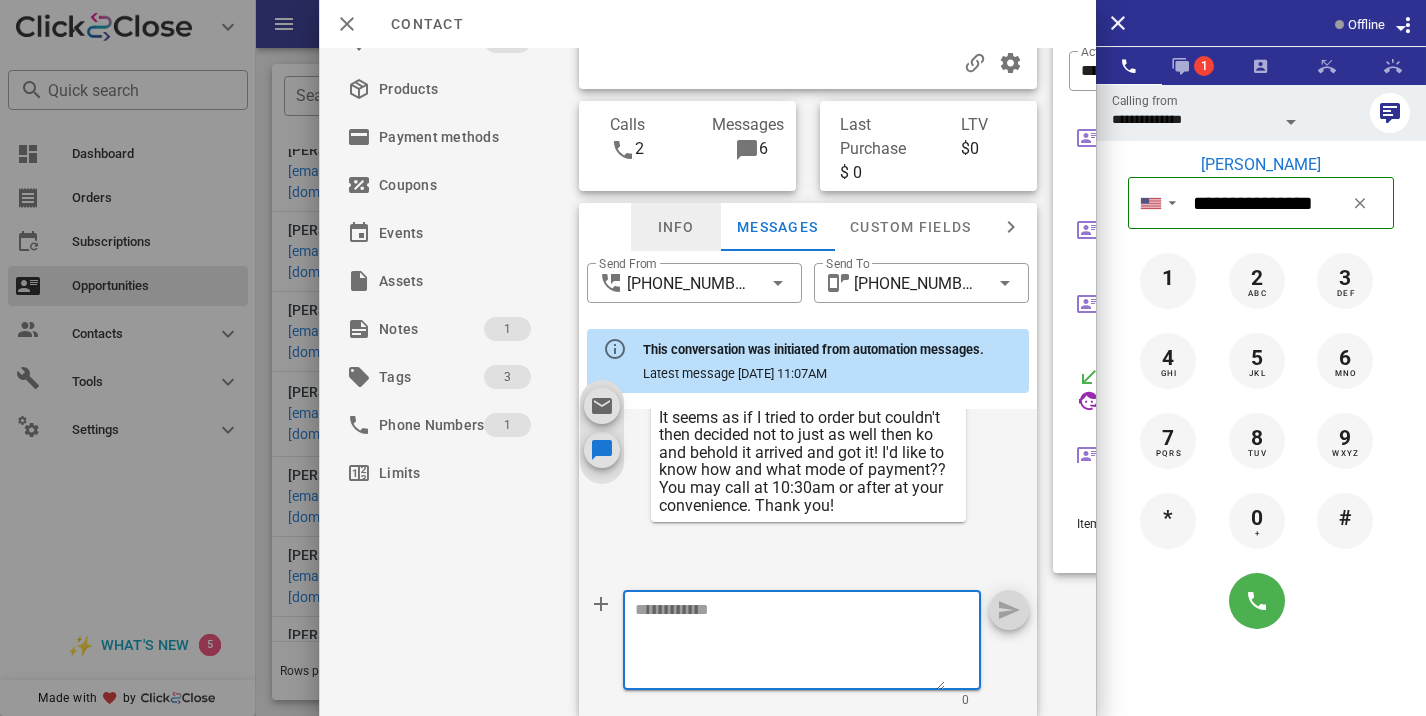 click on "Info" at bounding box center (676, 227) 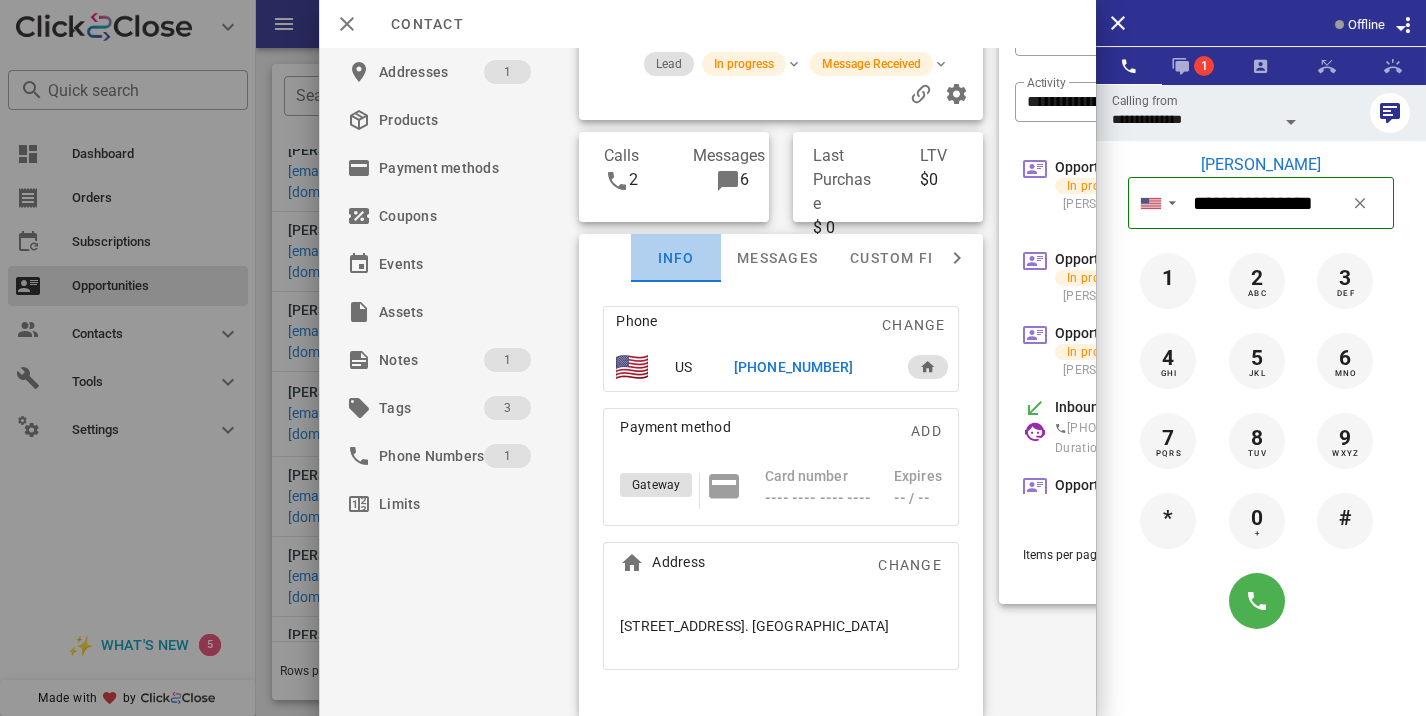 scroll, scrollTop: 120, scrollLeft: 0, axis: vertical 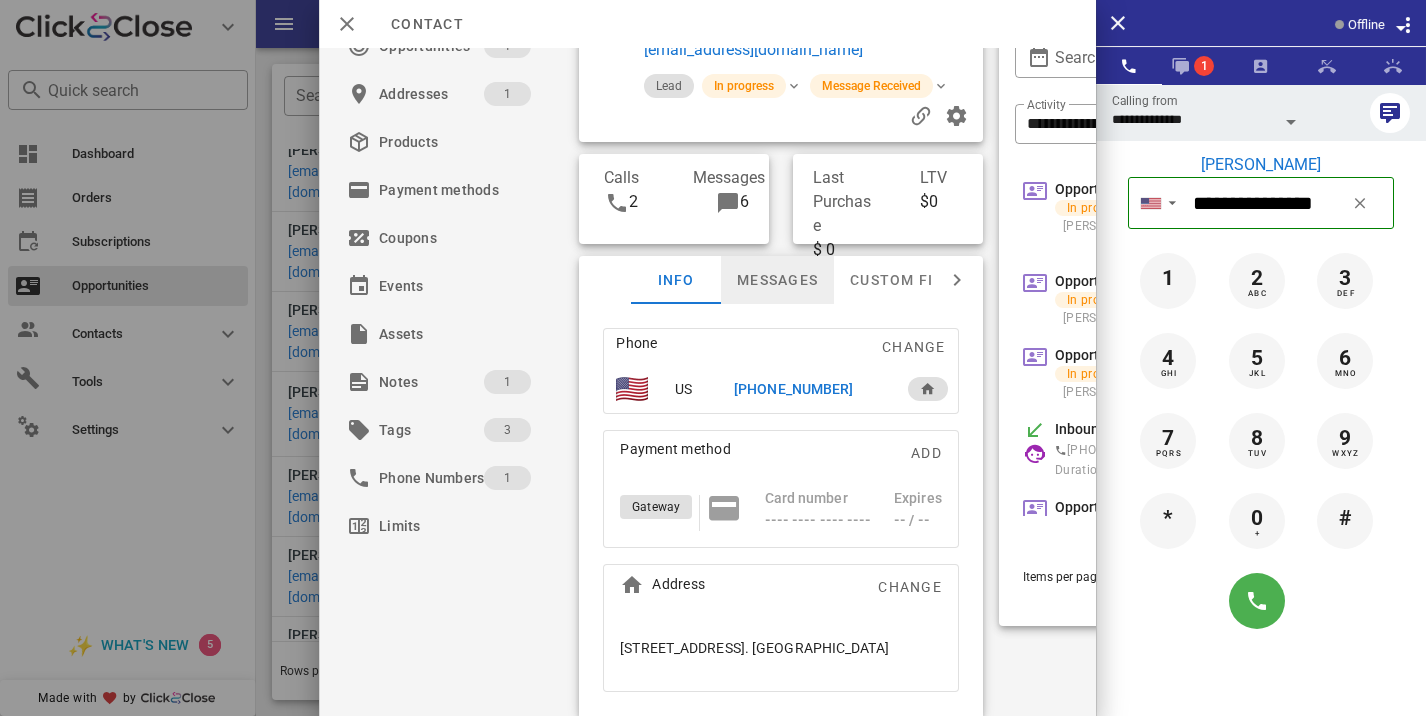 click on "Messages" at bounding box center (777, 280) 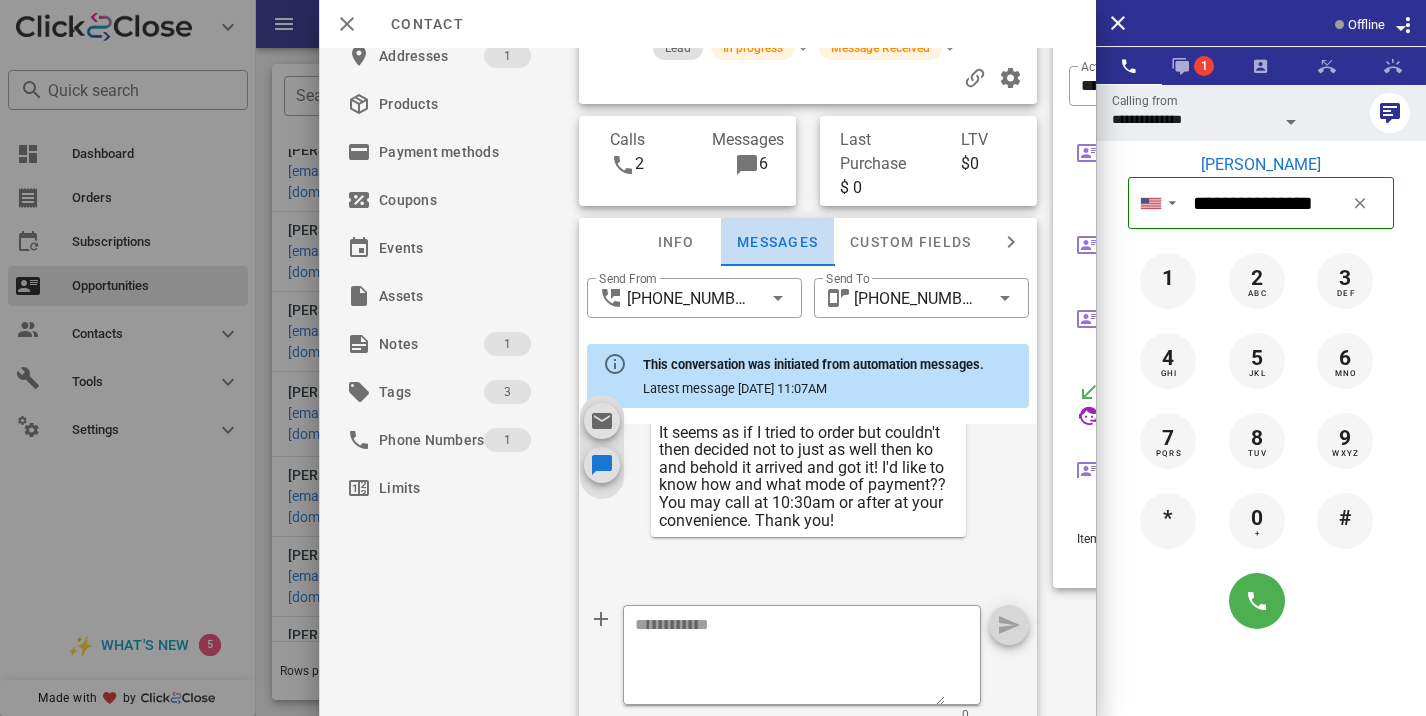 scroll, scrollTop: 1043, scrollLeft: 0, axis: vertical 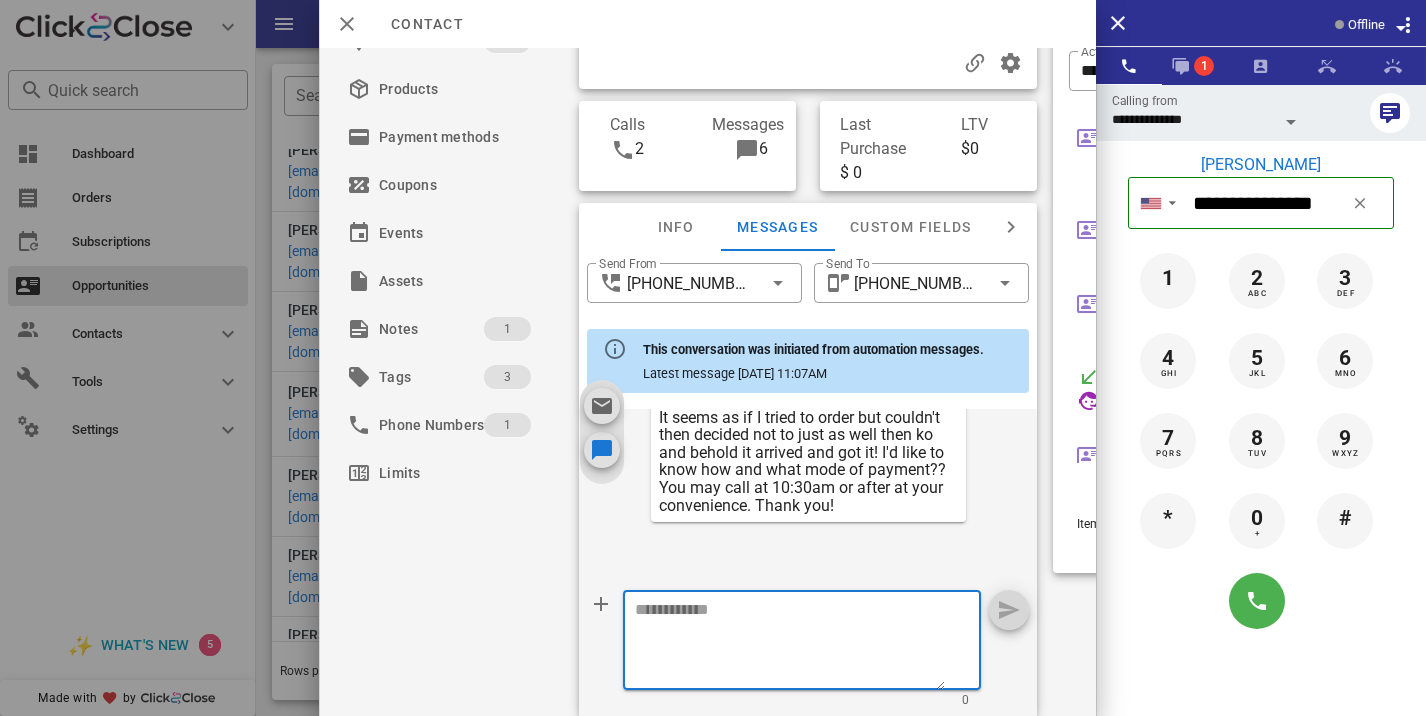 click at bounding box center (790, 643) 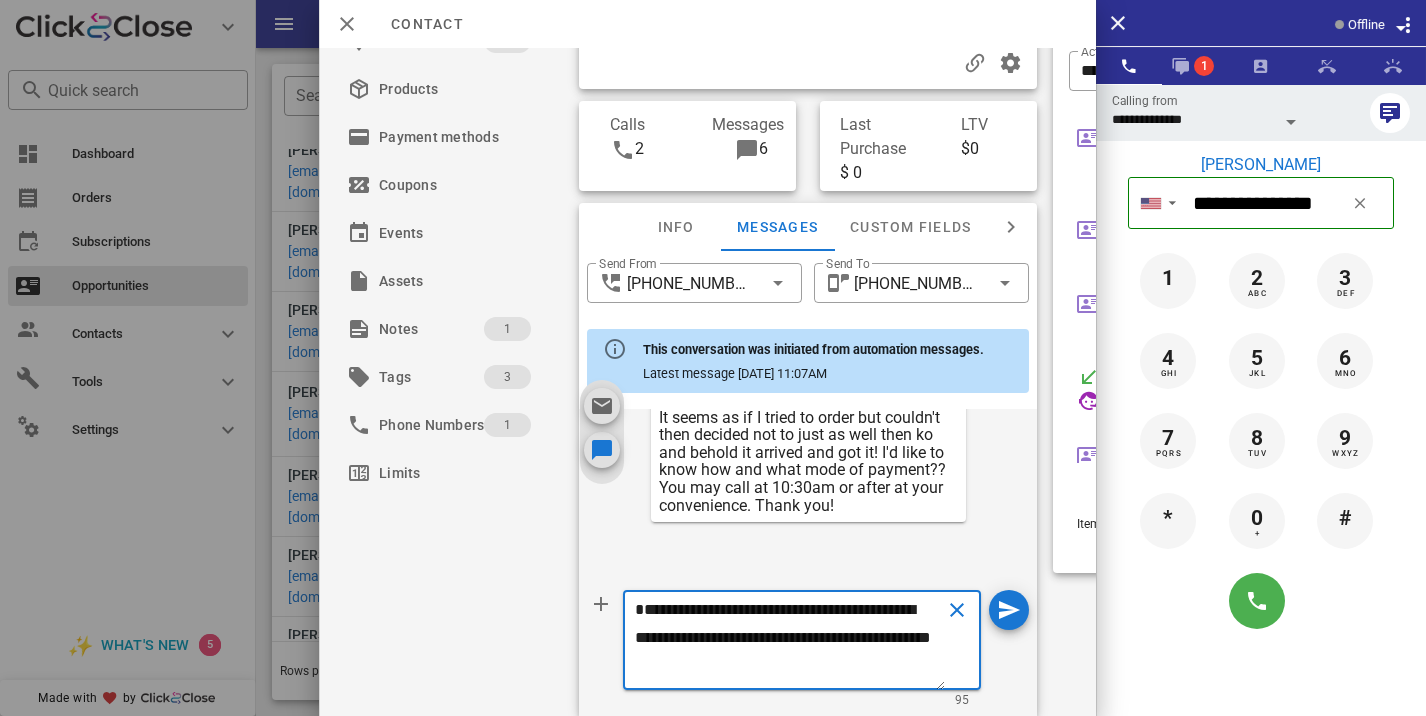 scroll, scrollTop: 13, scrollLeft: 0, axis: vertical 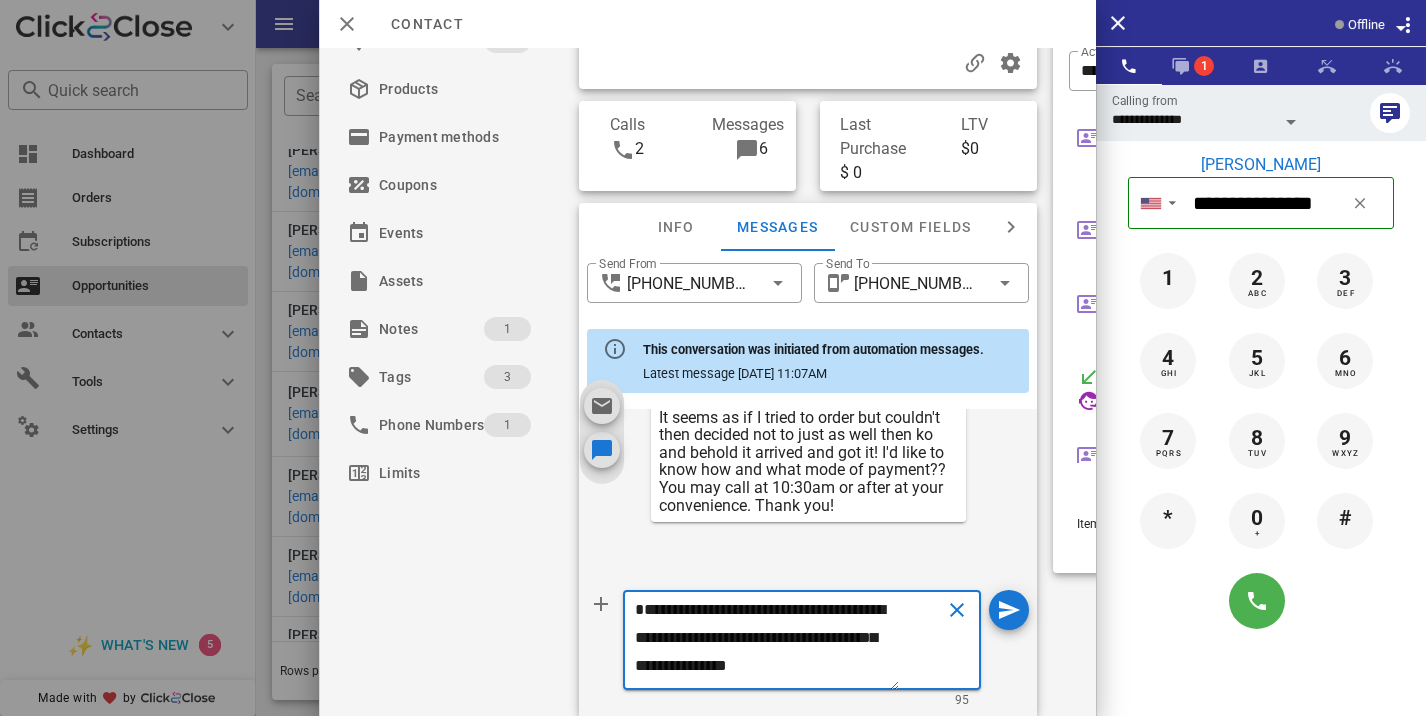 type on "**********" 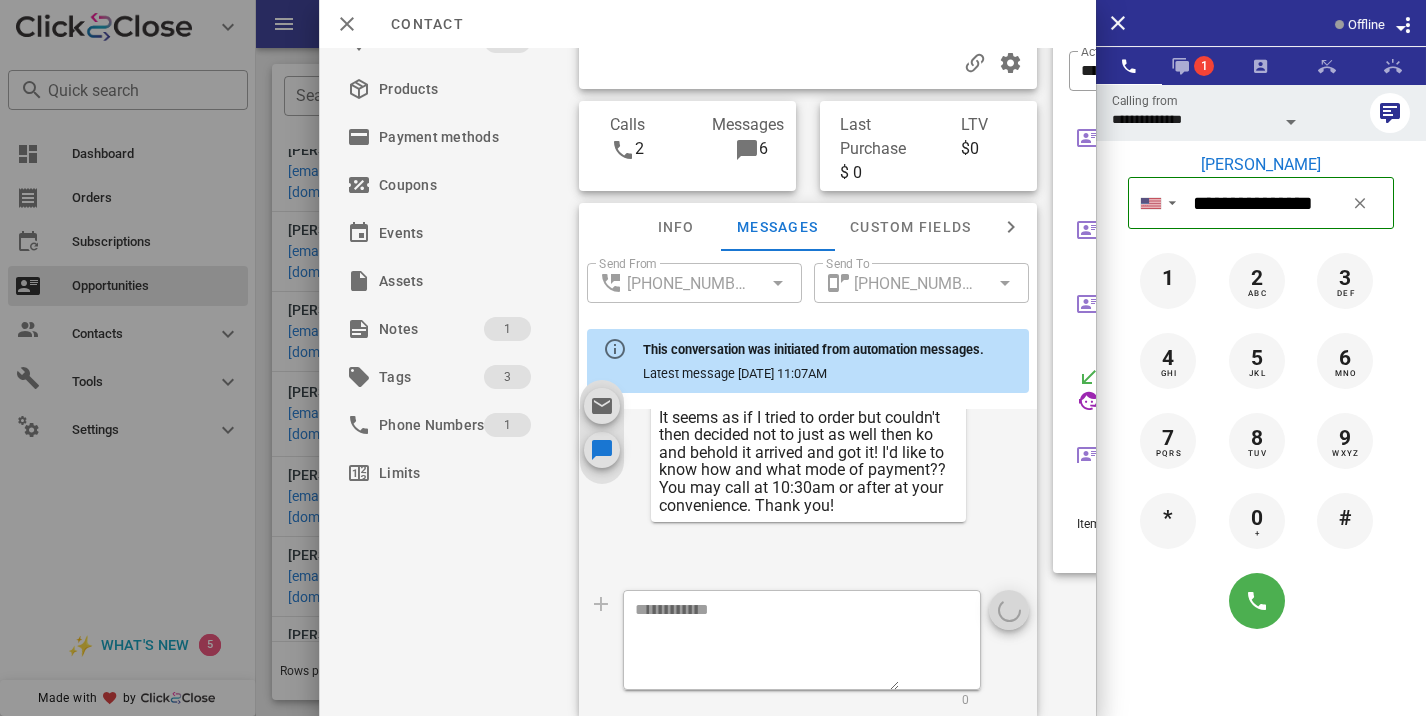 scroll, scrollTop: 0, scrollLeft: 0, axis: both 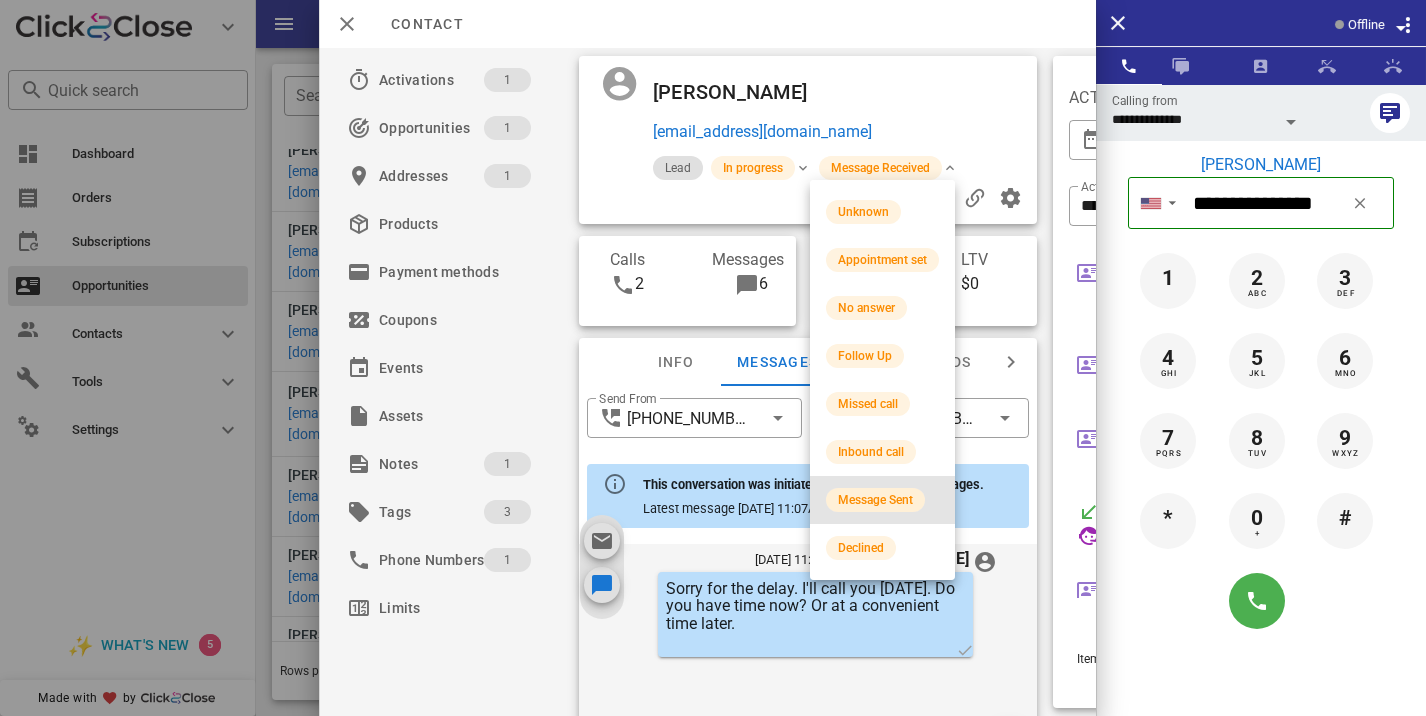 click on "Message Sent" at bounding box center (875, 500) 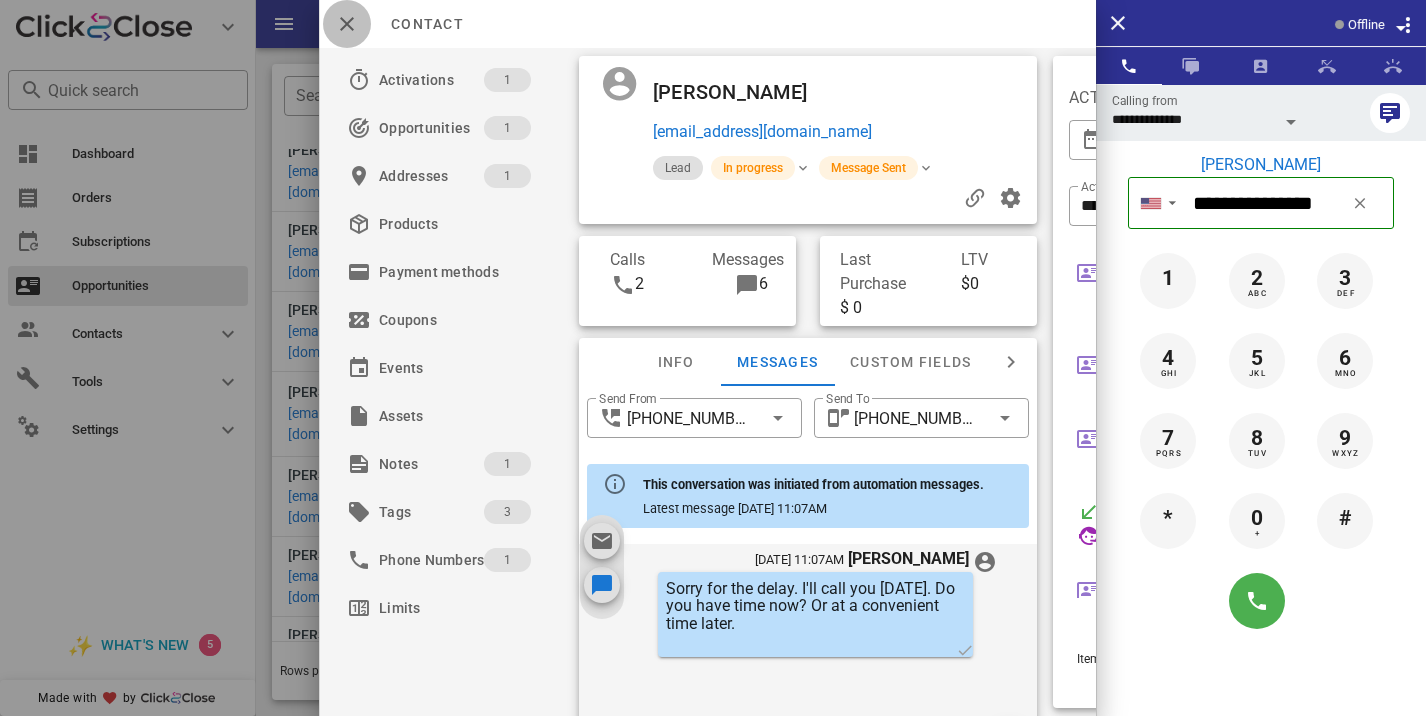 click at bounding box center (347, 24) 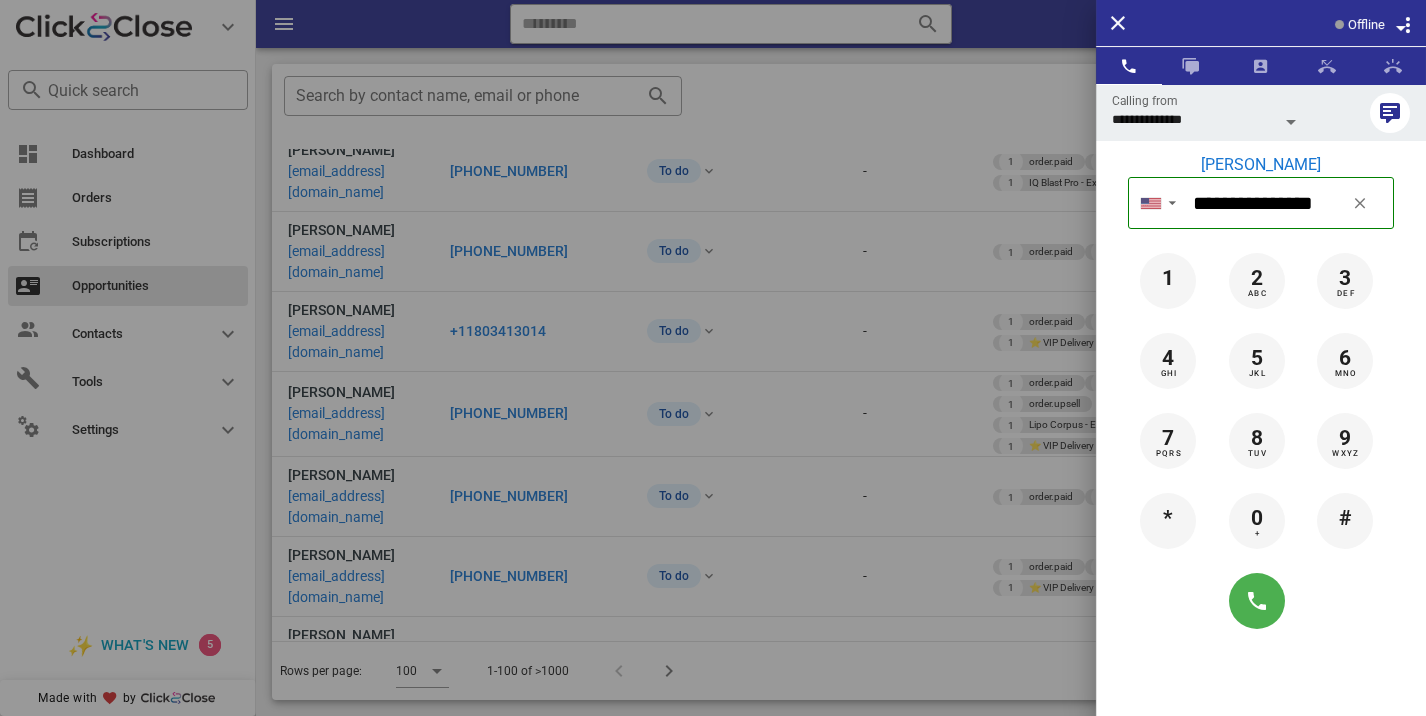 click at bounding box center [713, 358] 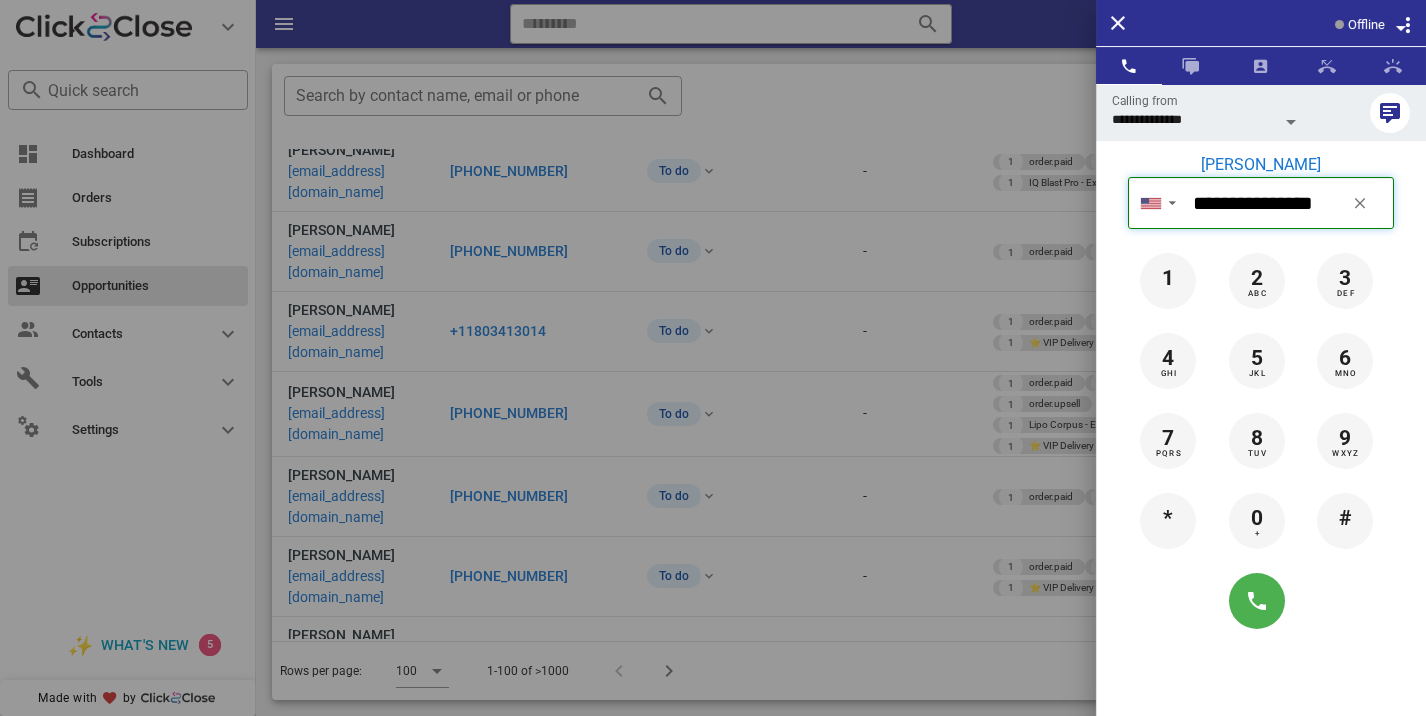 type 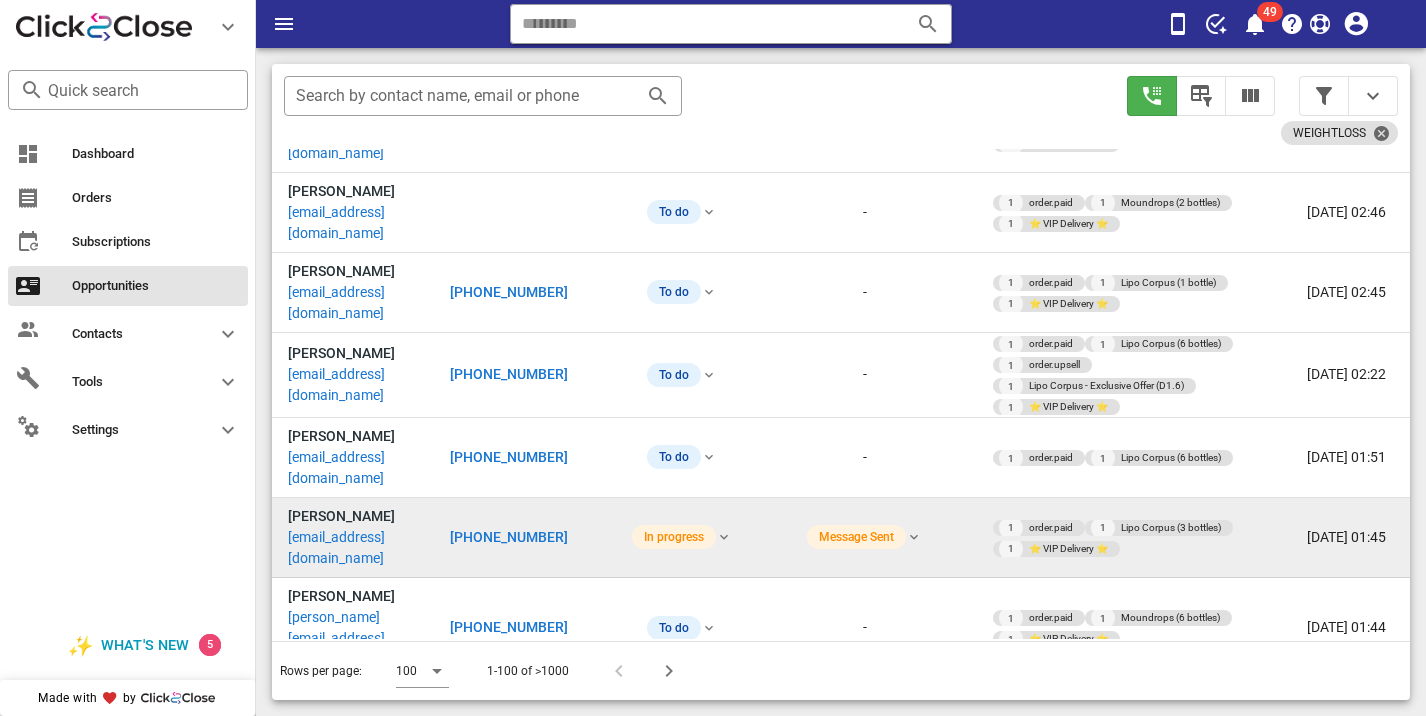 scroll, scrollTop: 6219, scrollLeft: 0, axis: vertical 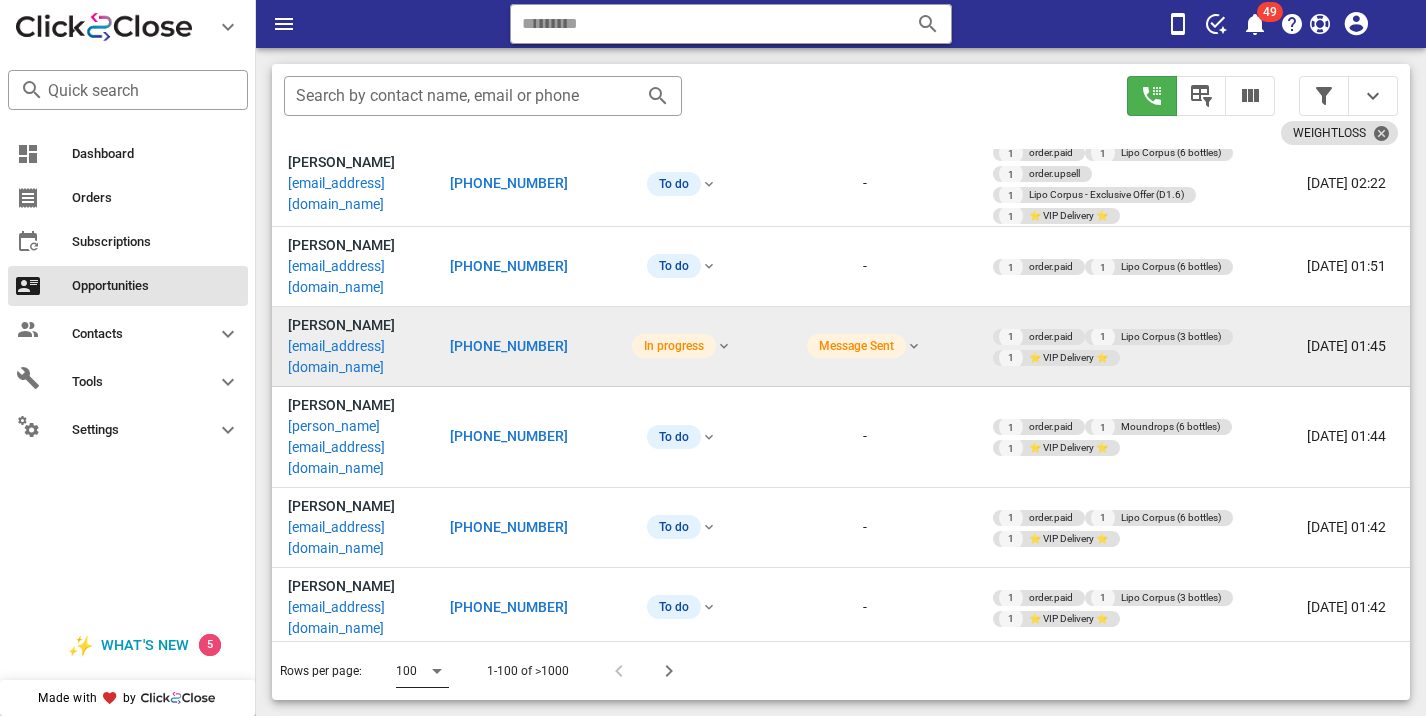 click on "100" at bounding box center [408, 671] 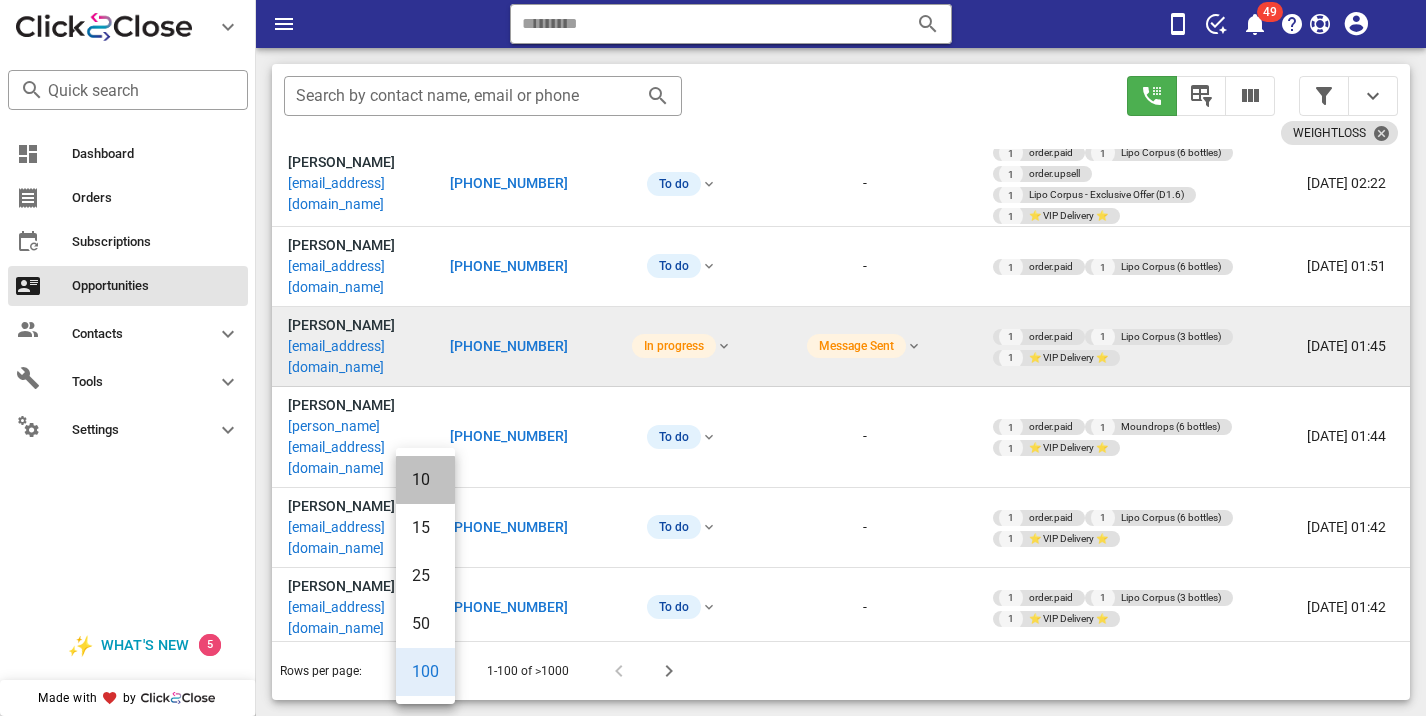 click on "10" at bounding box center [425, 479] 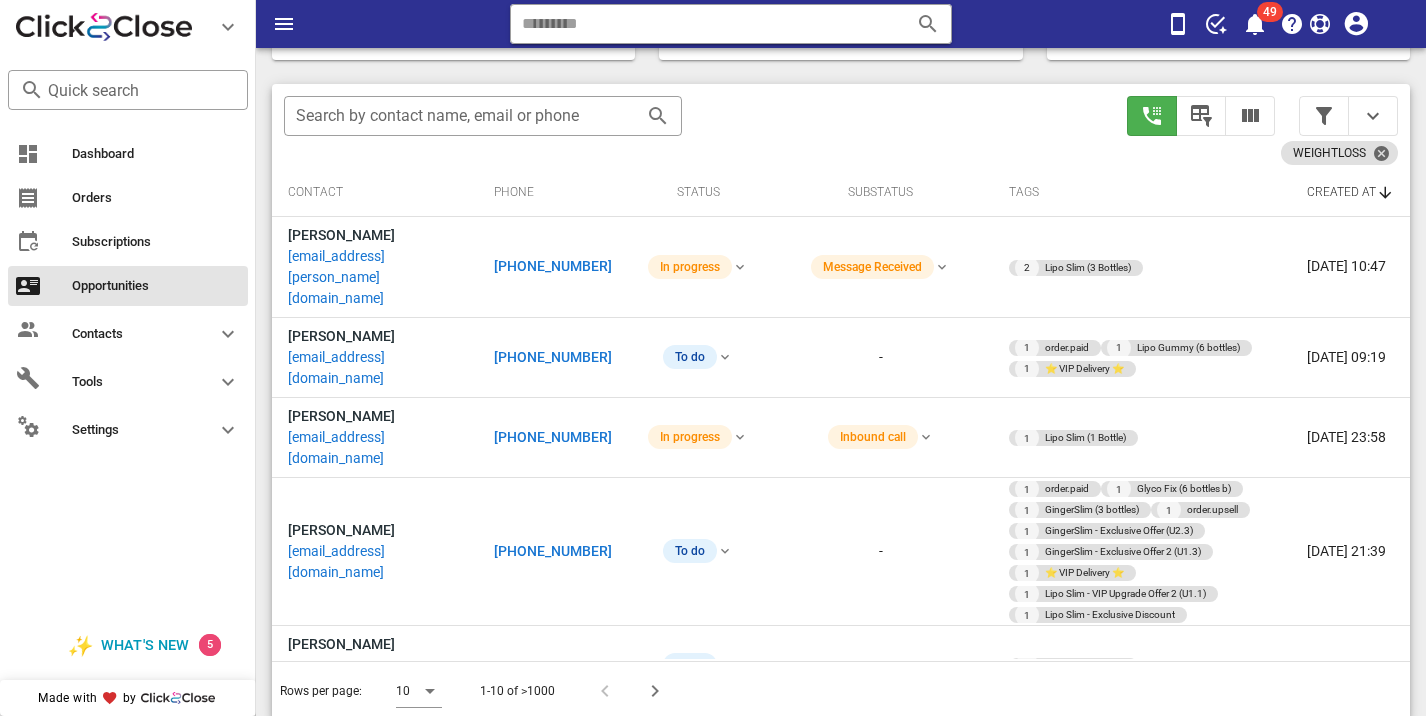 scroll, scrollTop: 376, scrollLeft: 0, axis: vertical 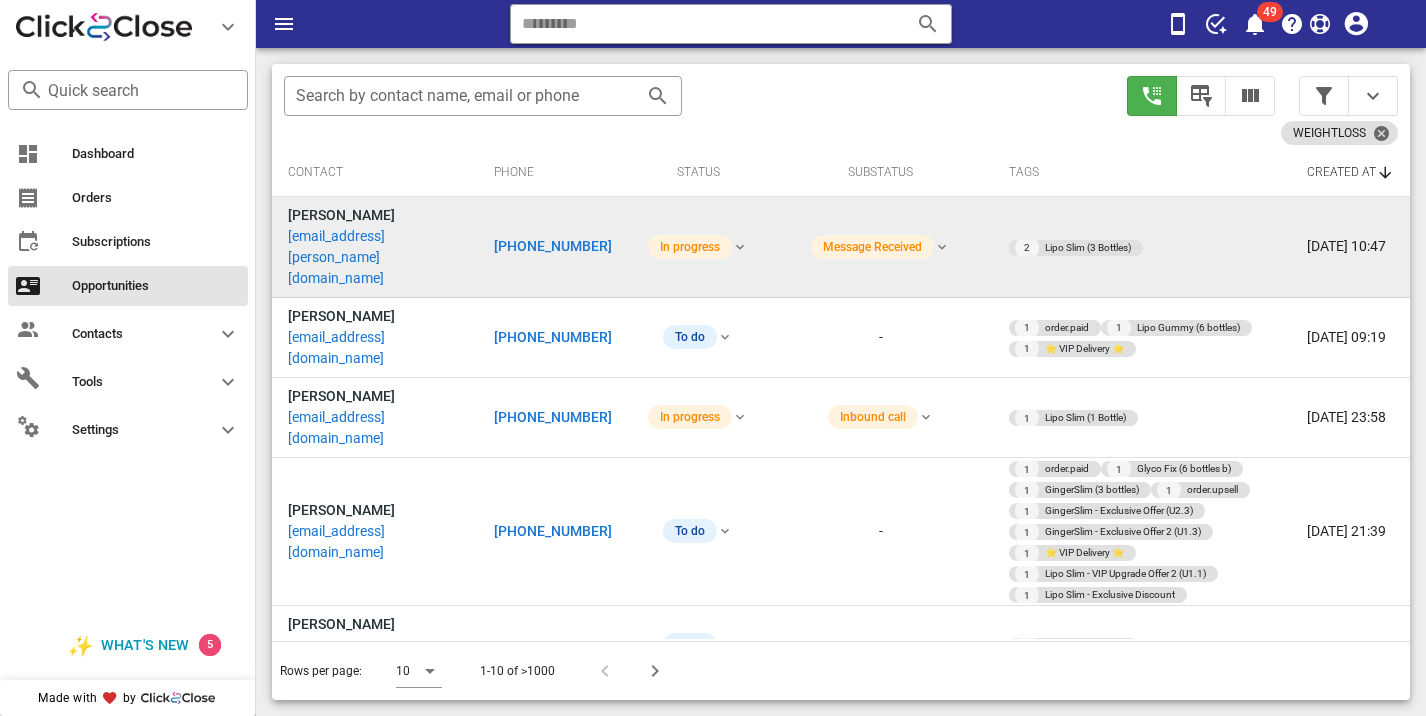 click on "[PHONE_NUMBER]" at bounding box center [553, 246] 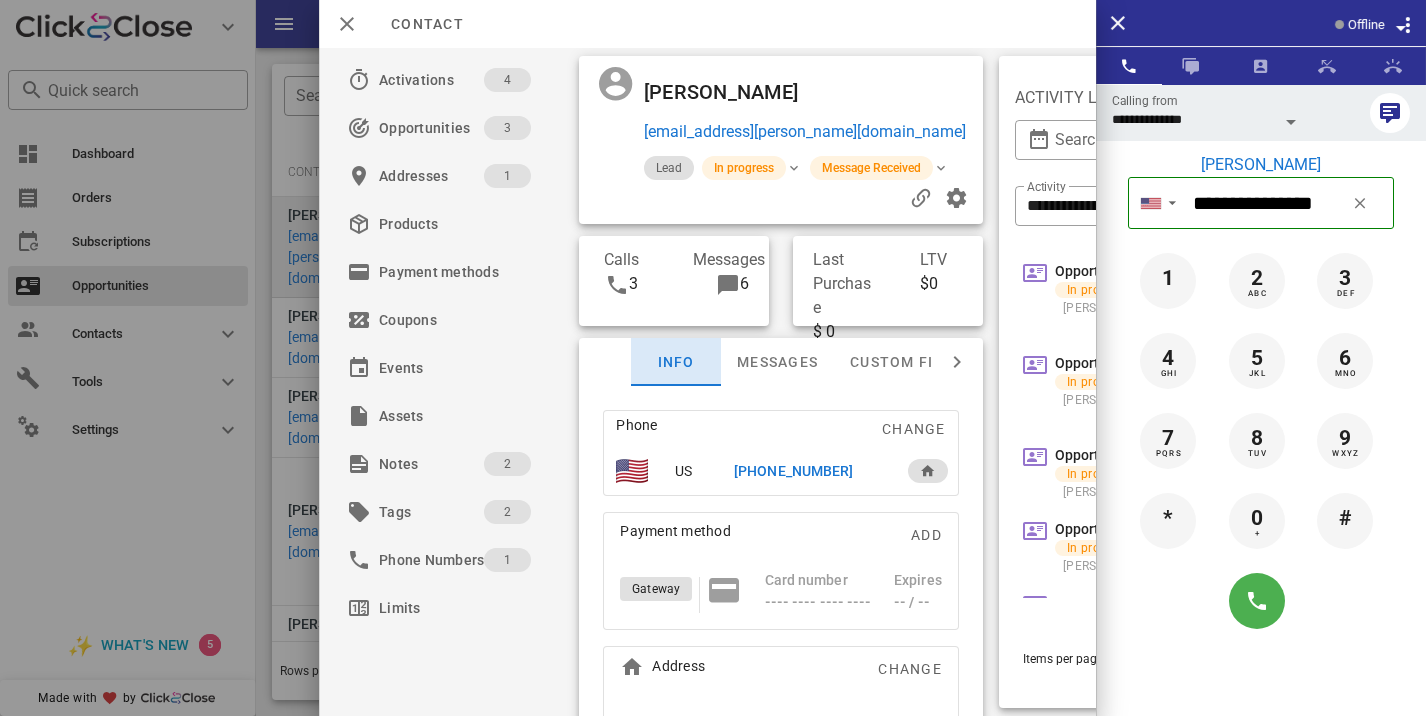 click on "Info" at bounding box center [676, 362] 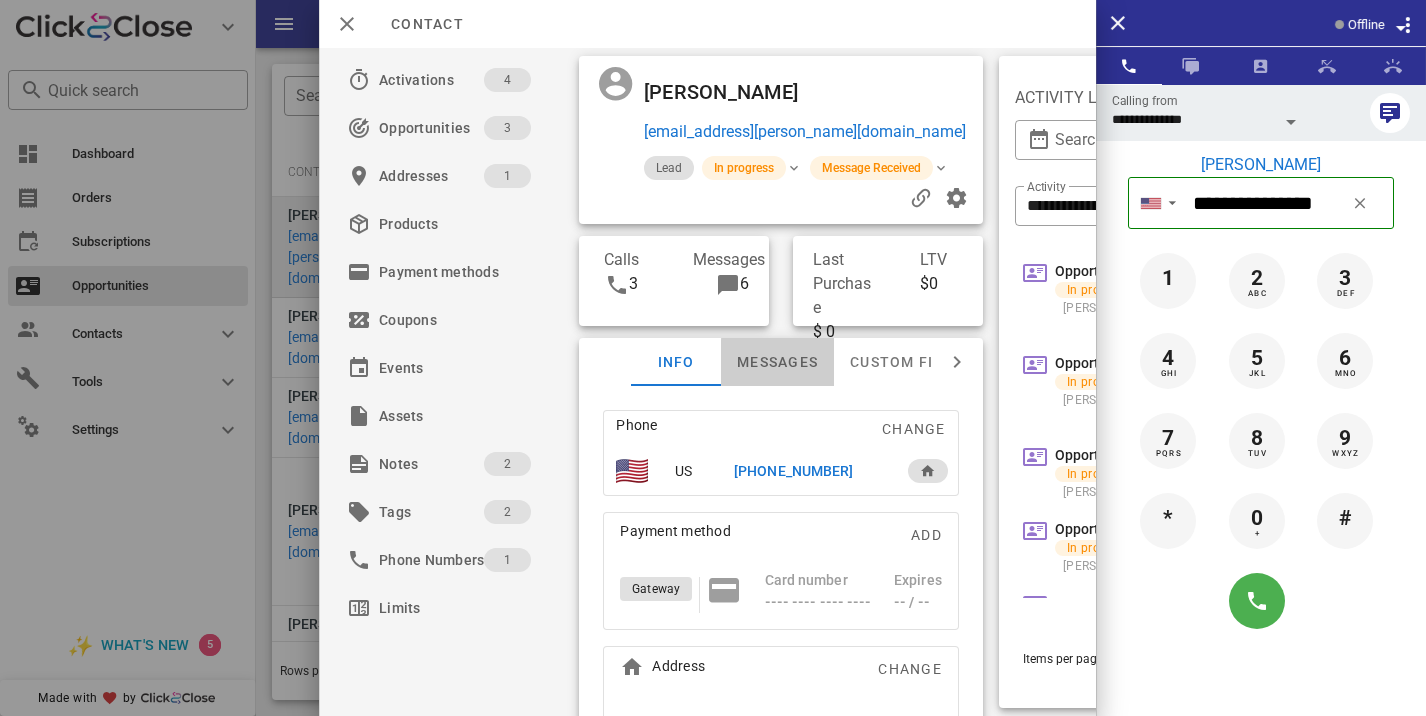 click on "Messages" at bounding box center (777, 362) 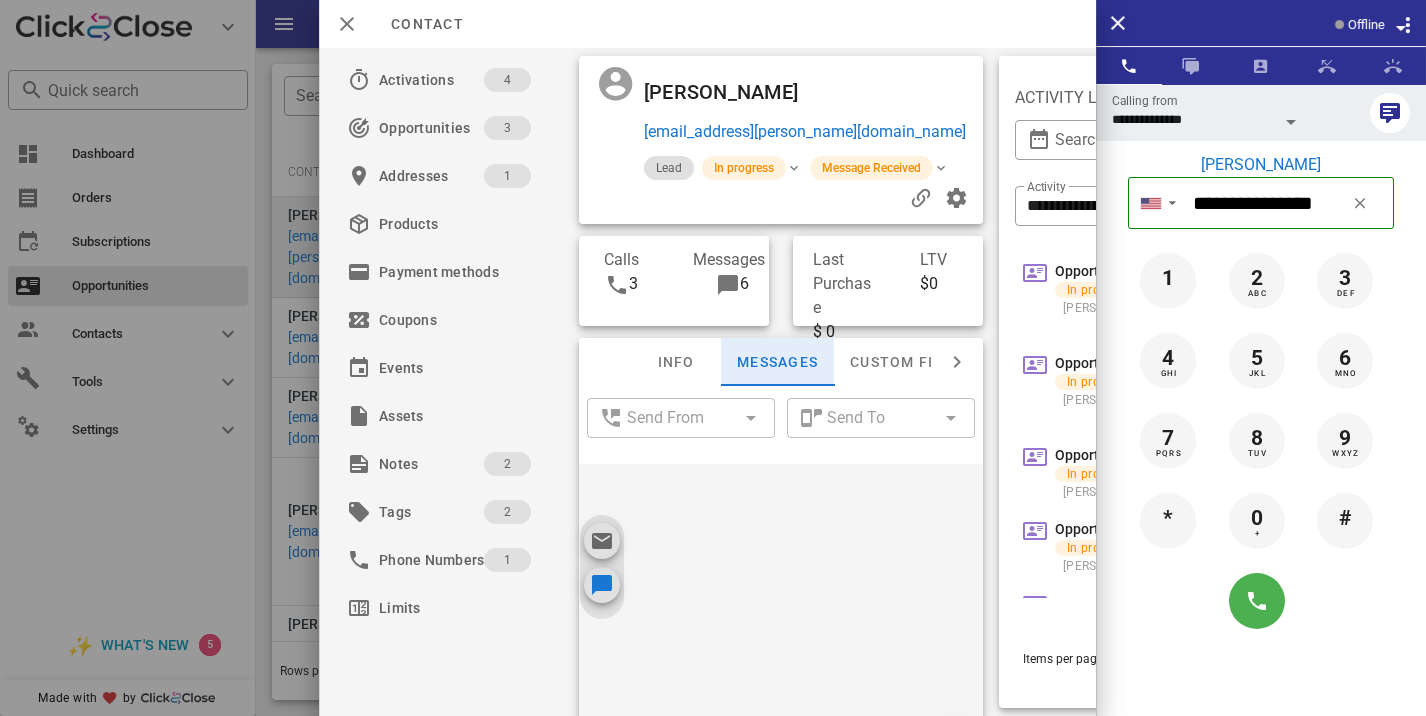 scroll, scrollTop: 1289, scrollLeft: 0, axis: vertical 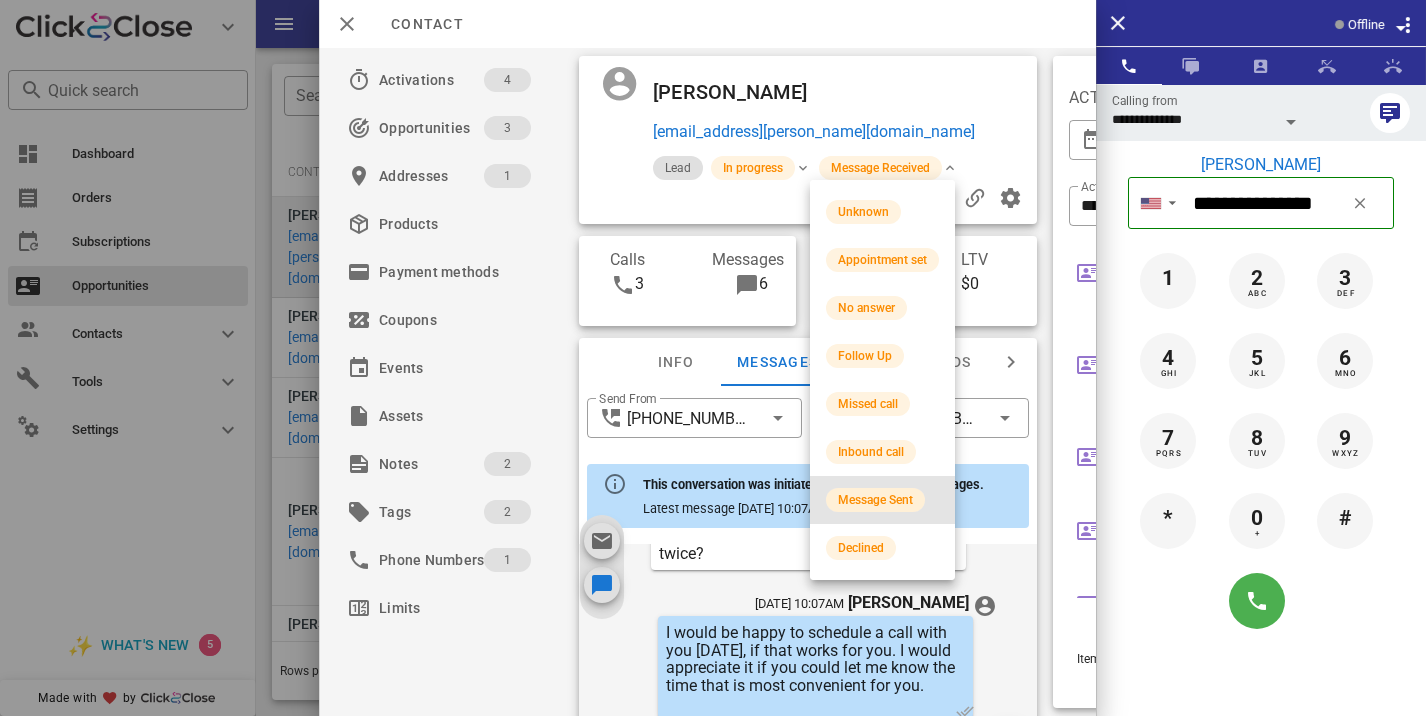 click on "Message Sent" at bounding box center (875, 500) 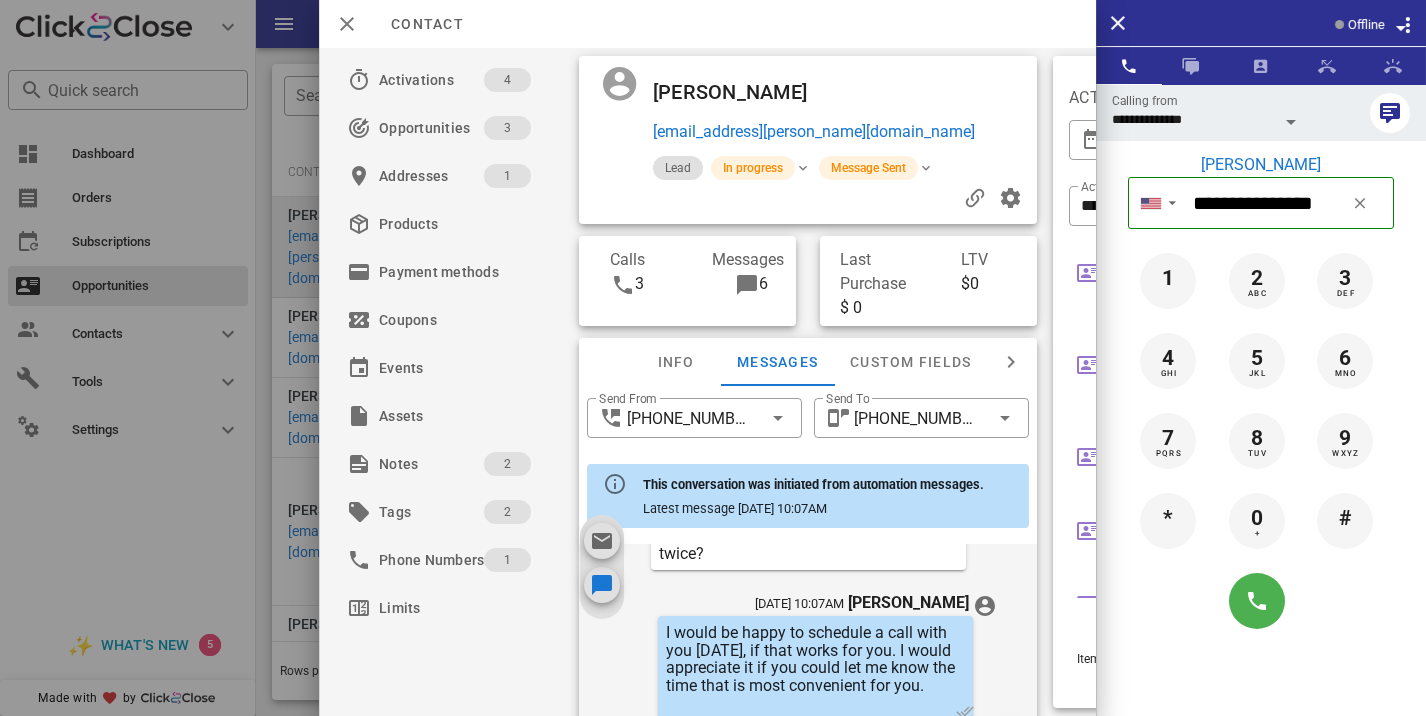 click at bounding box center (713, 358) 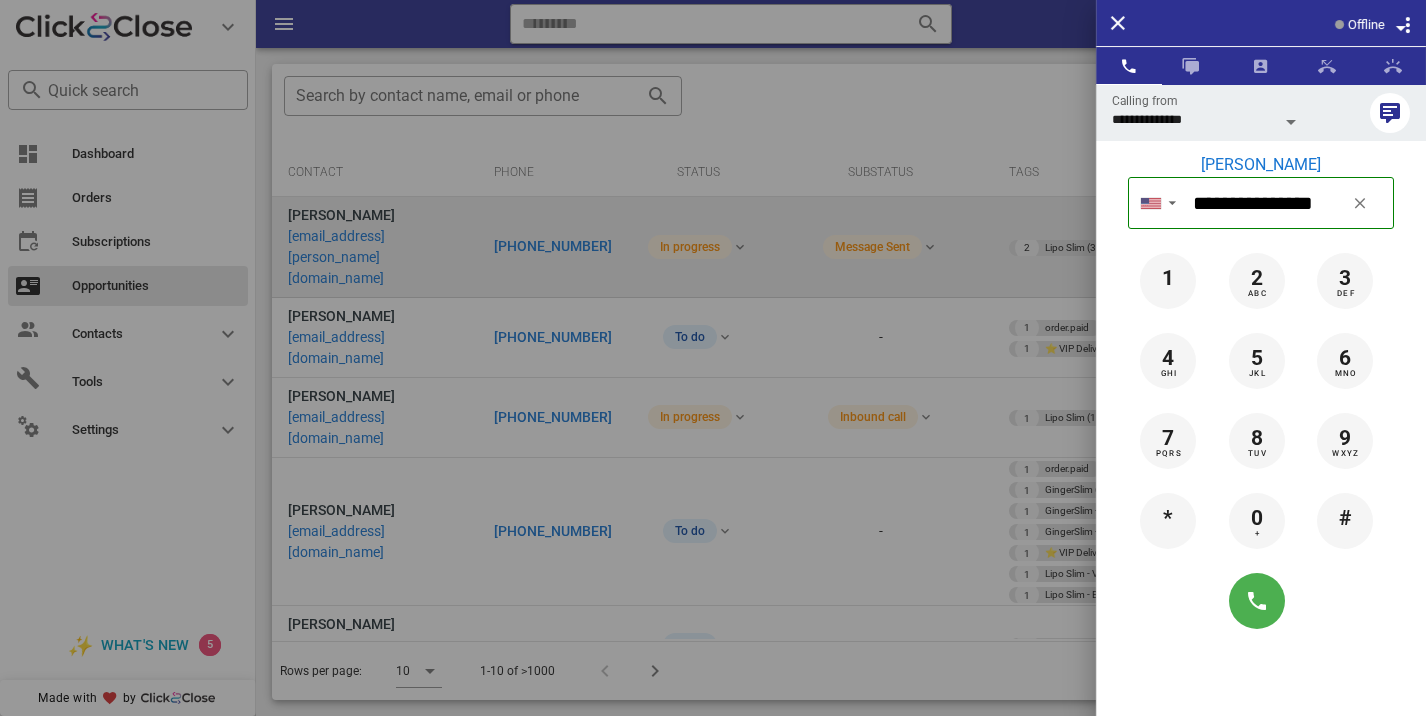 click at bounding box center [713, 358] 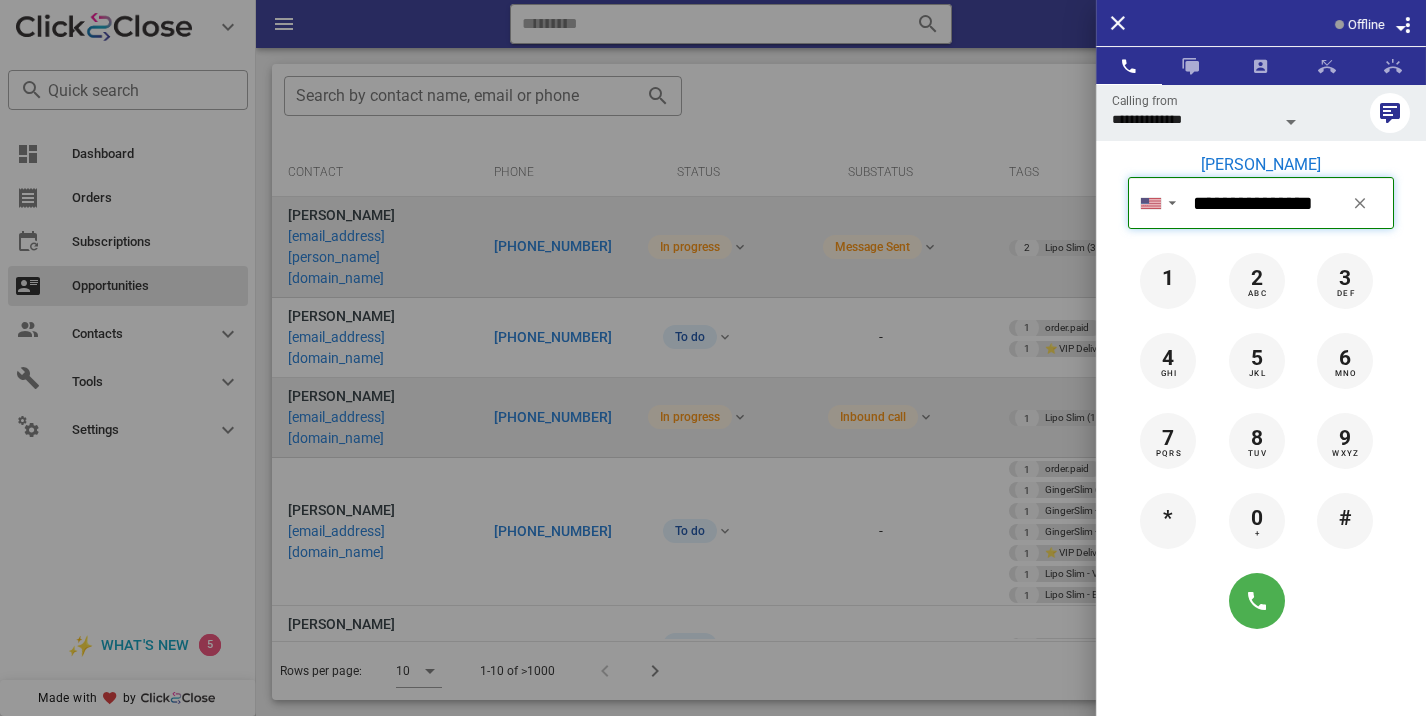 type 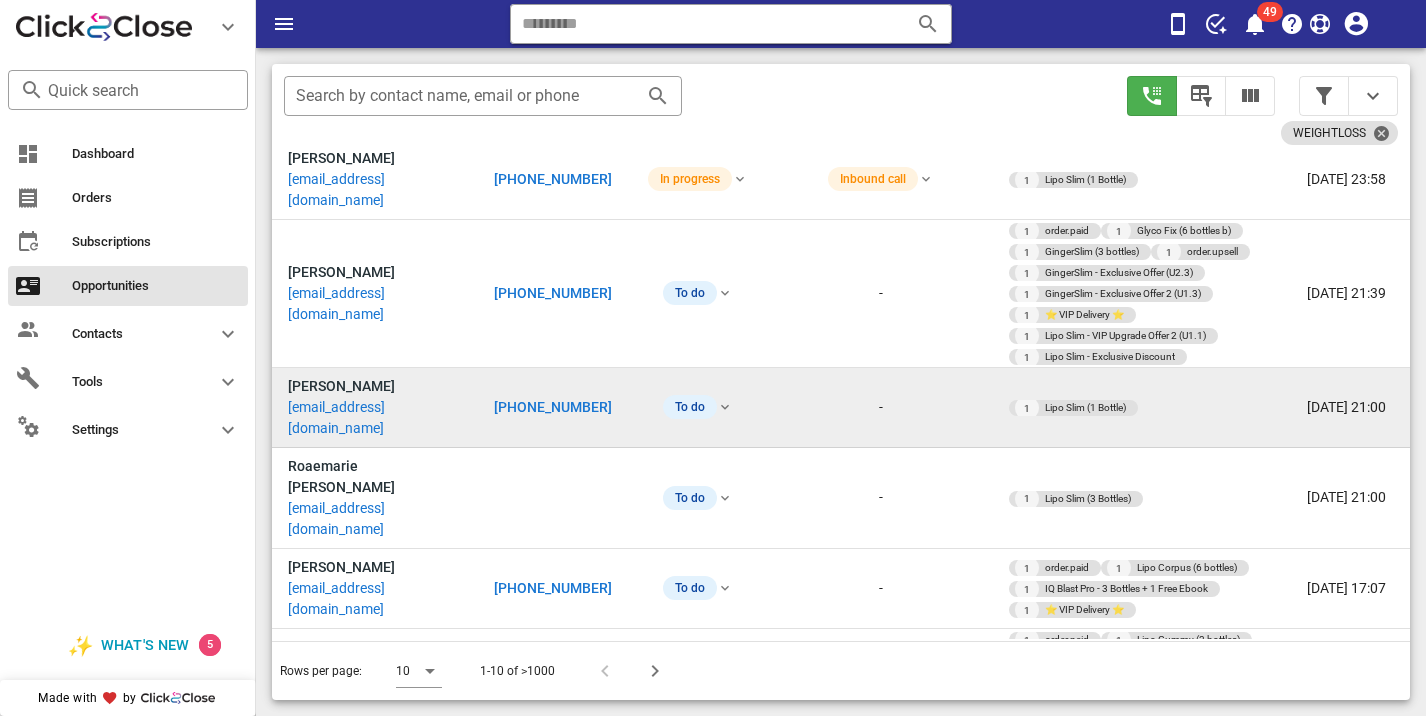 scroll, scrollTop: 330, scrollLeft: 0, axis: vertical 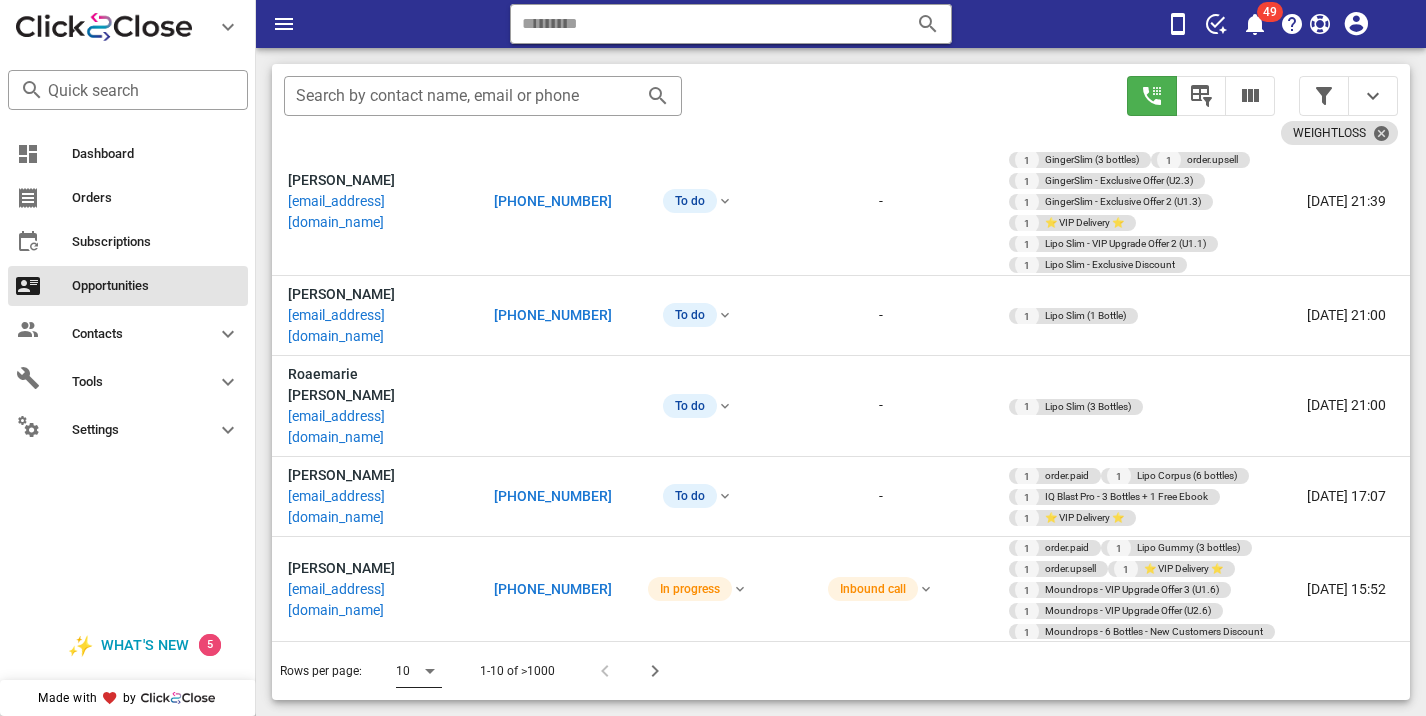 click on "10" at bounding box center [405, 671] 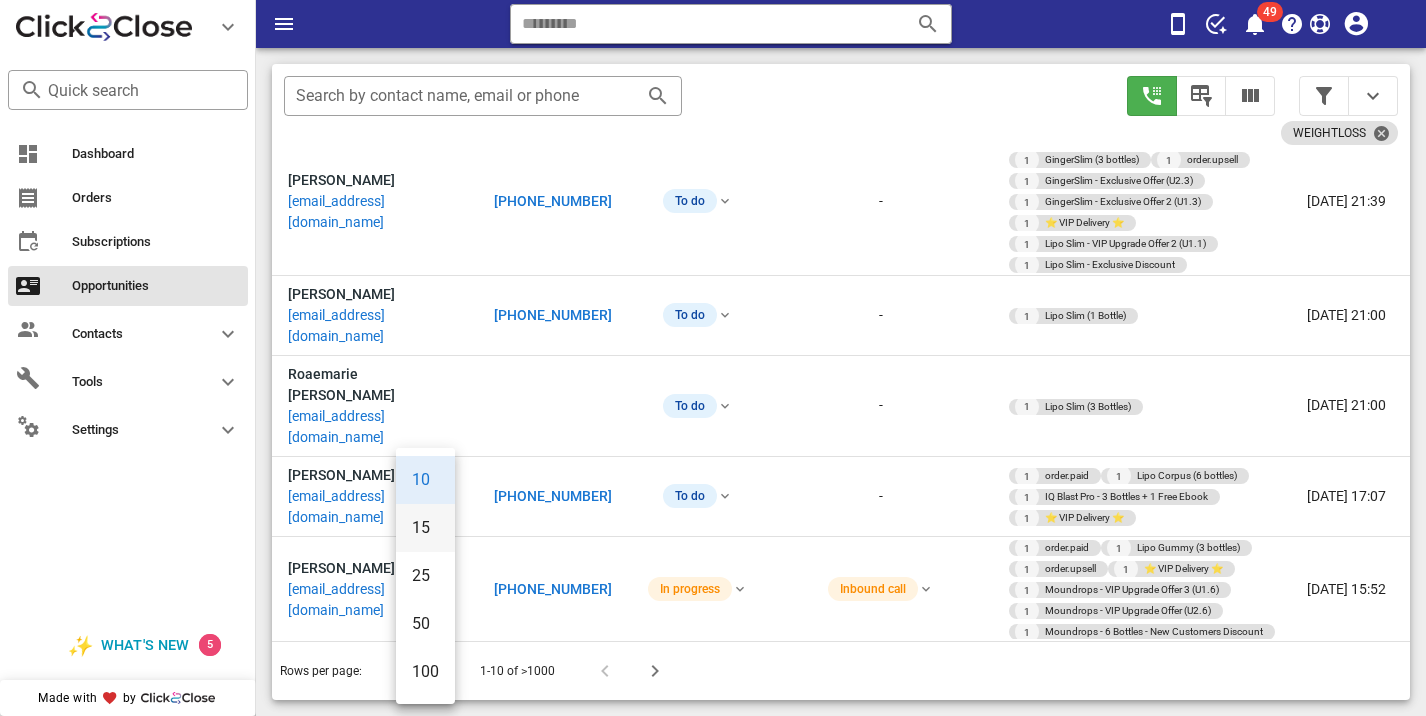 click on "15" at bounding box center (425, 527) 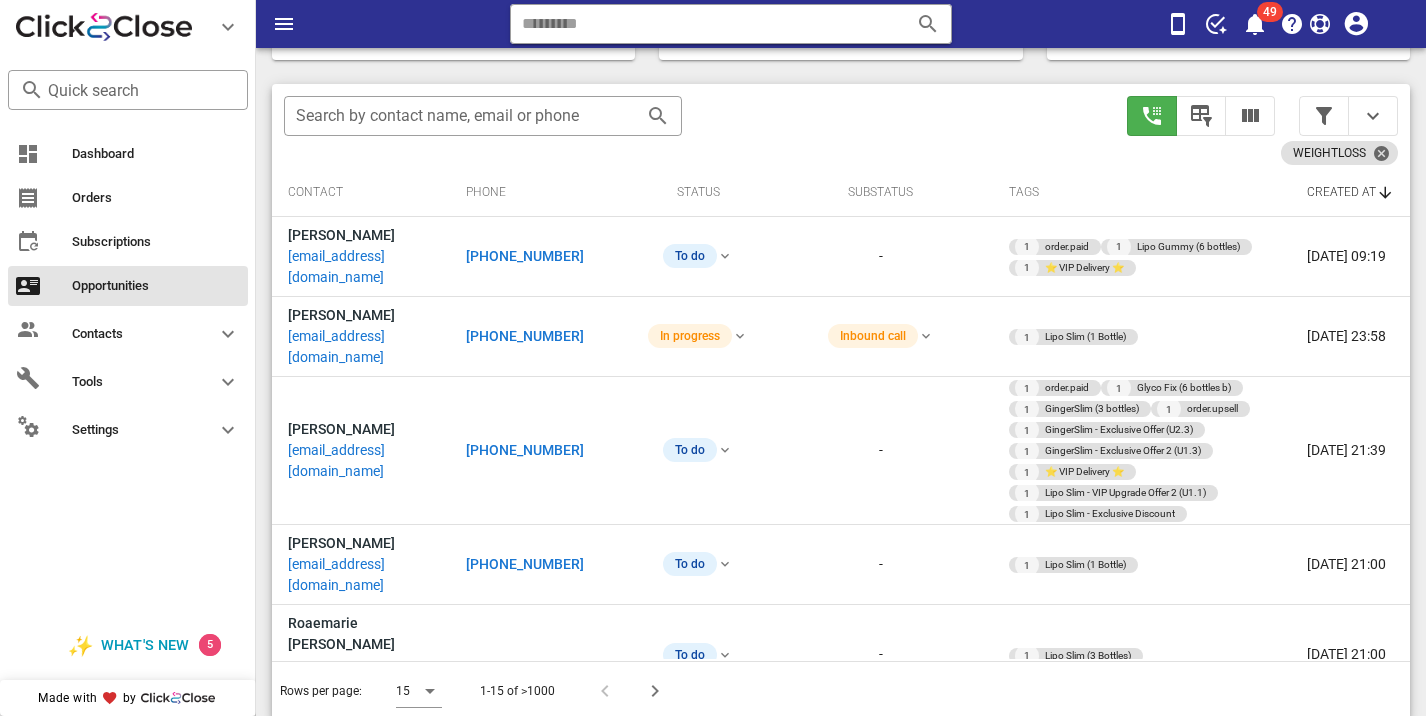 scroll, scrollTop: 376, scrollLeft: 0, axis: vertical 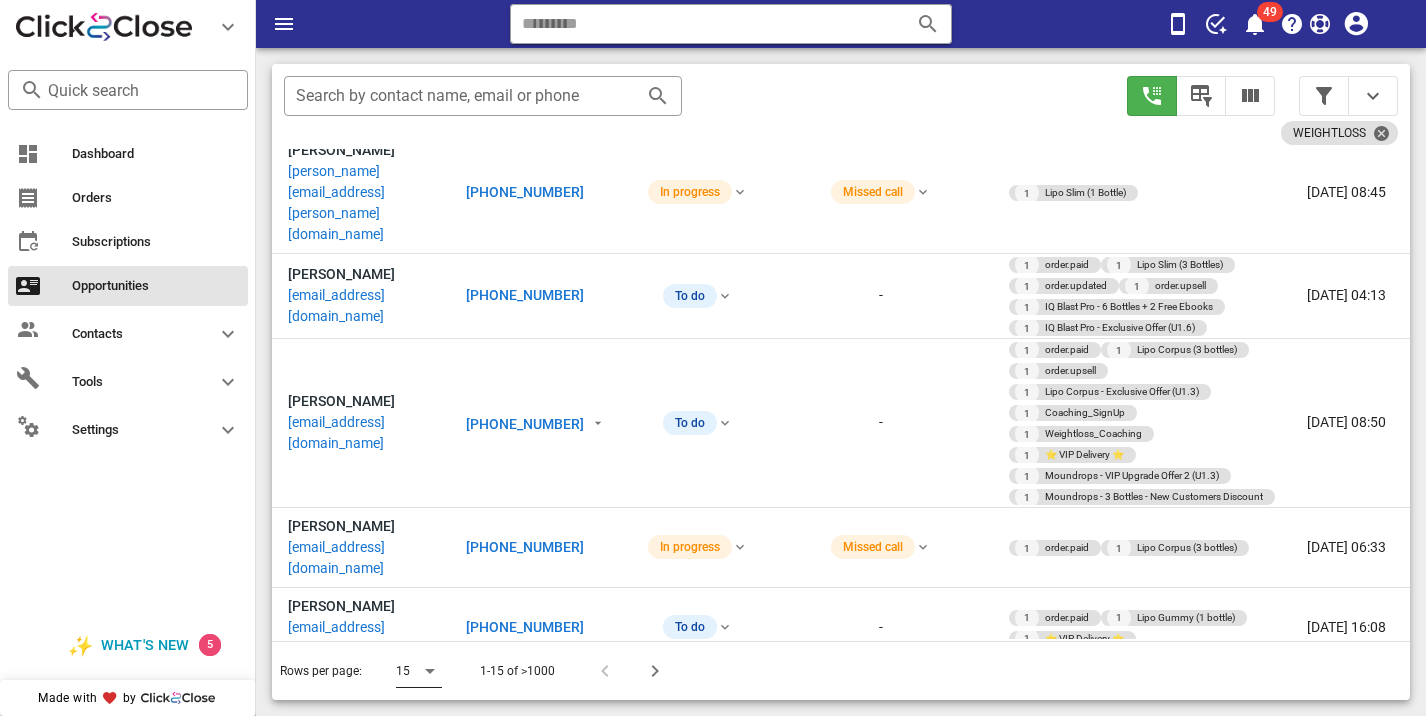 click at bounding box center (430, 671) 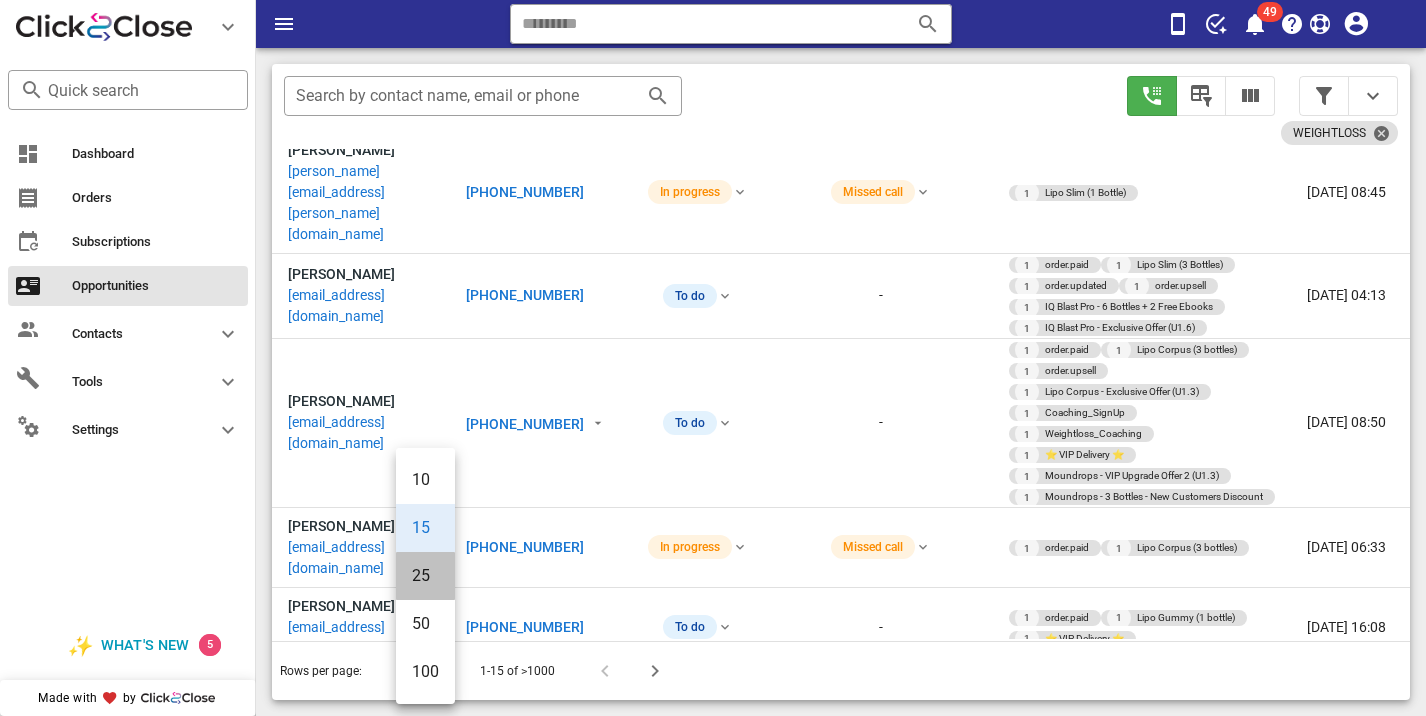 click on "25" at bounding box center [425, 575] 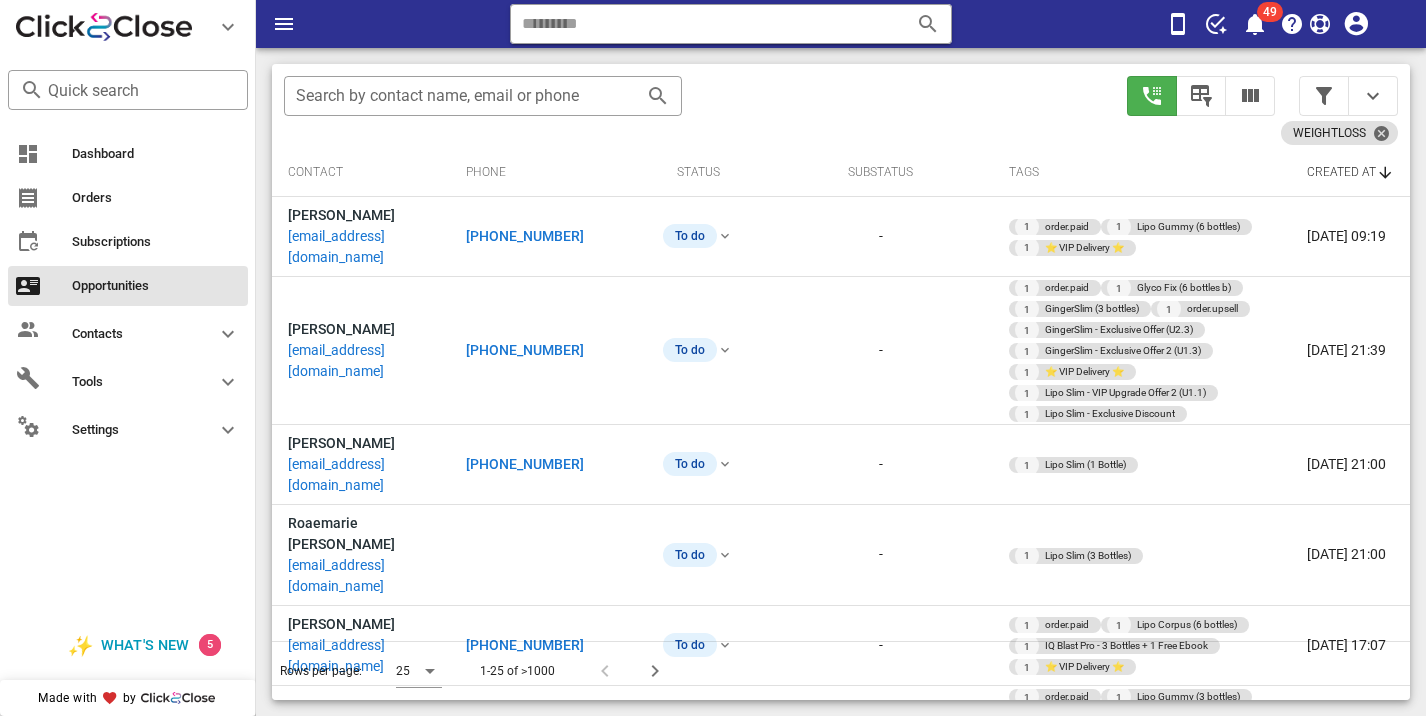 scroll, scrollTop: 376, scrollLeft: 0, axis: vertical 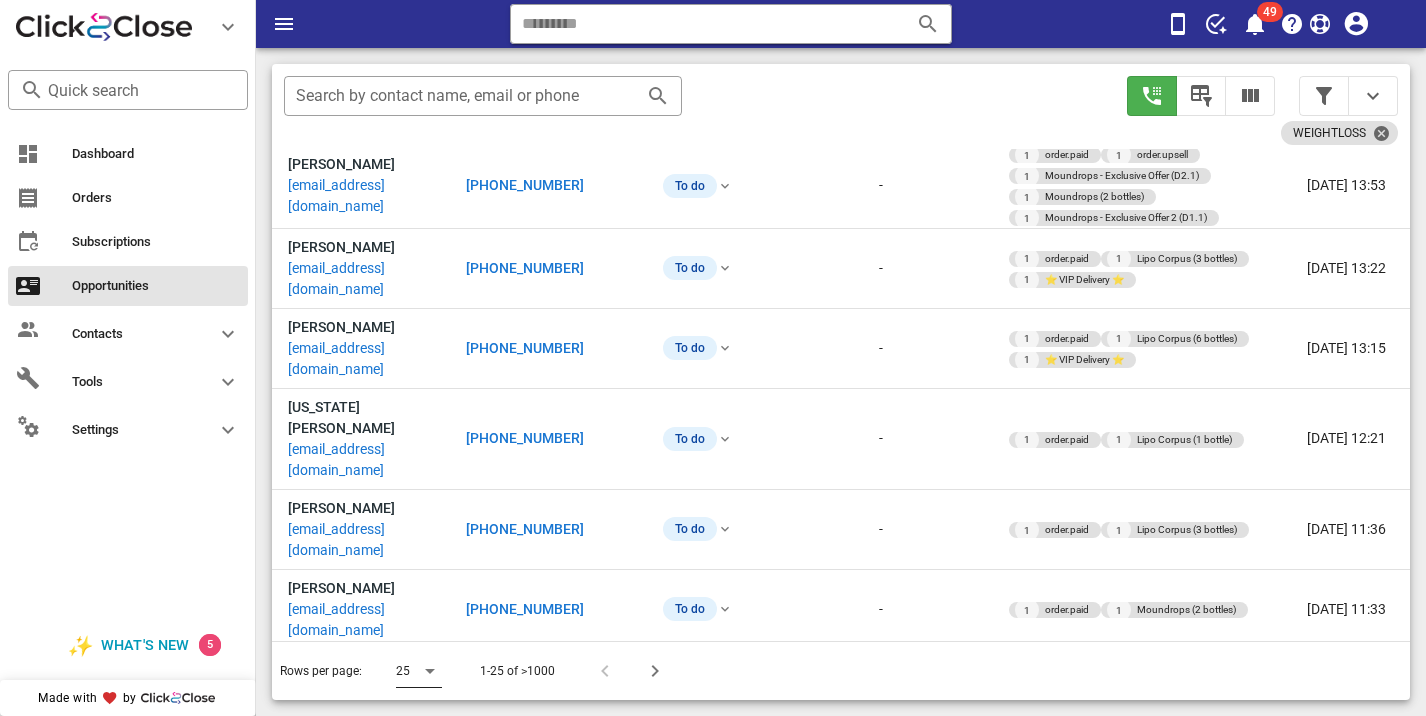 click at bounding box center [430, 671] 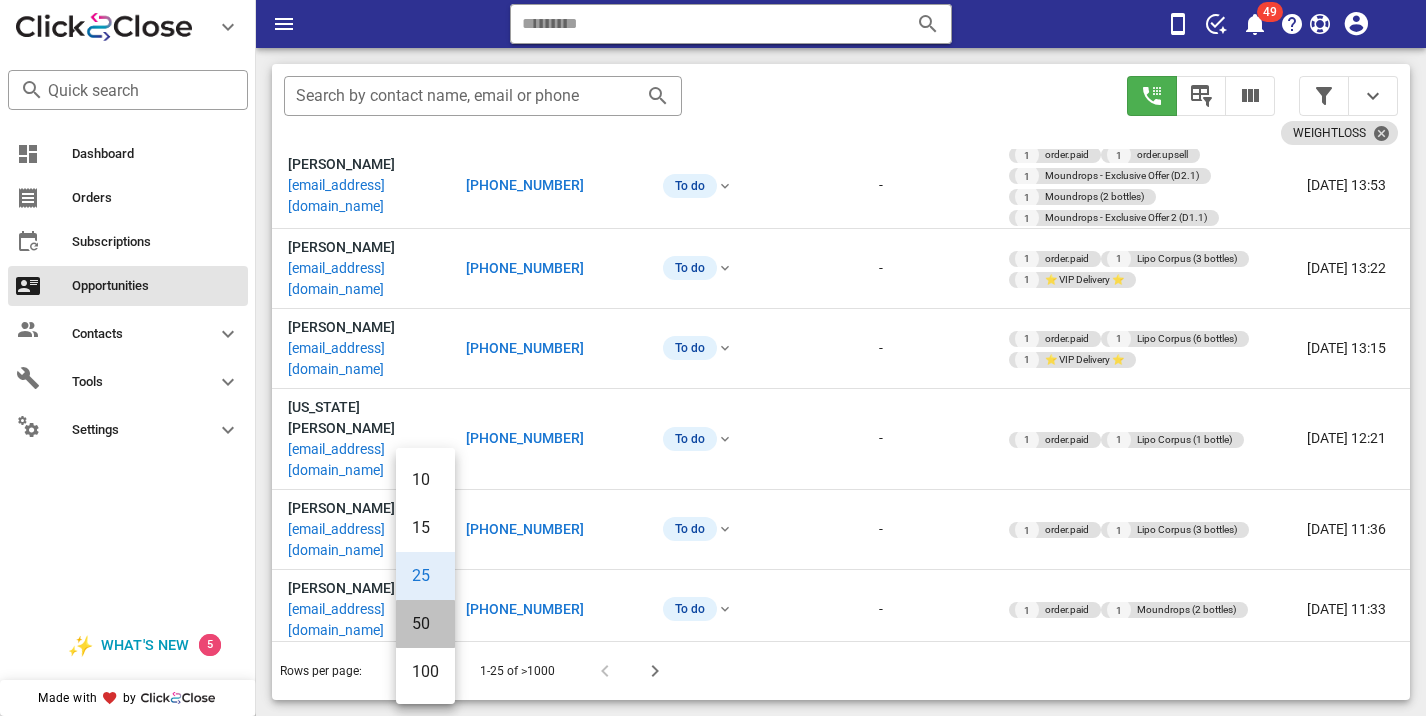 click on "50" at bounding box center [425, 623] 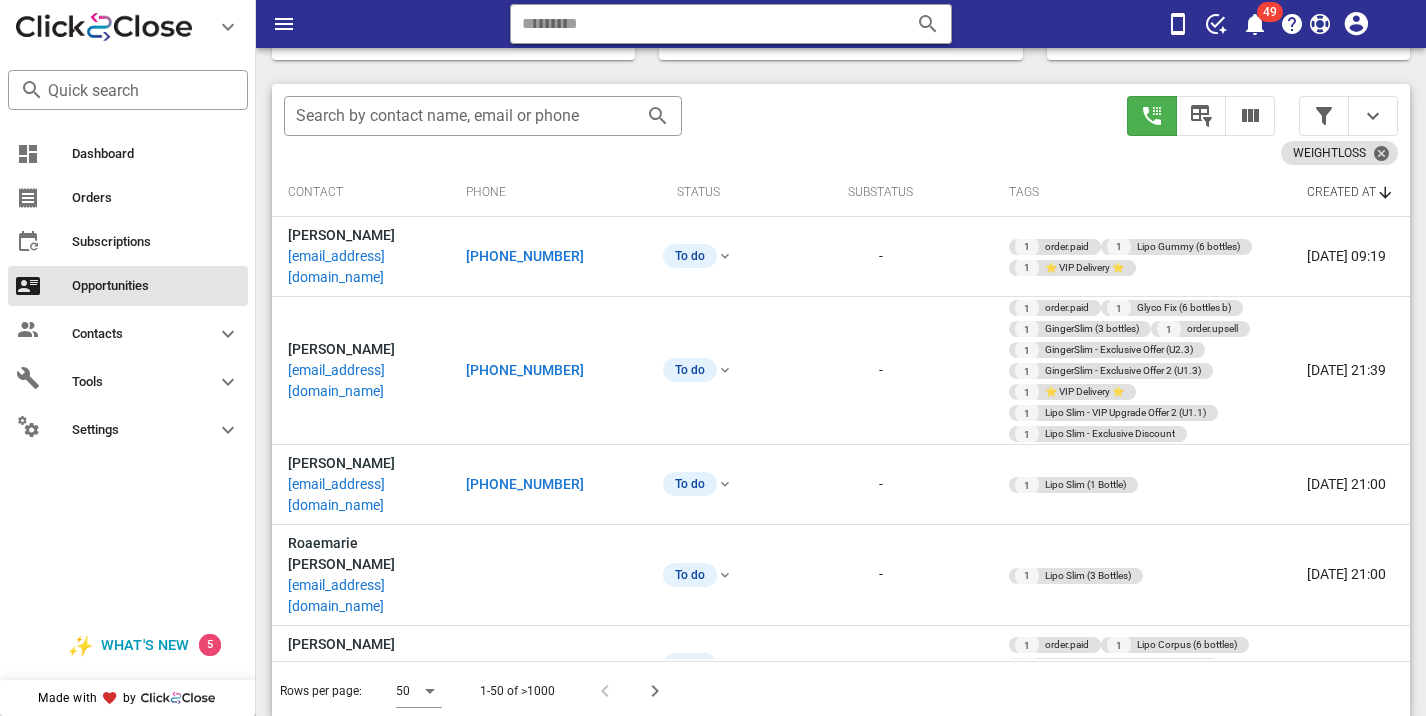scroll, scrollTop: 376, scrollLeft: 0, axis: vertical 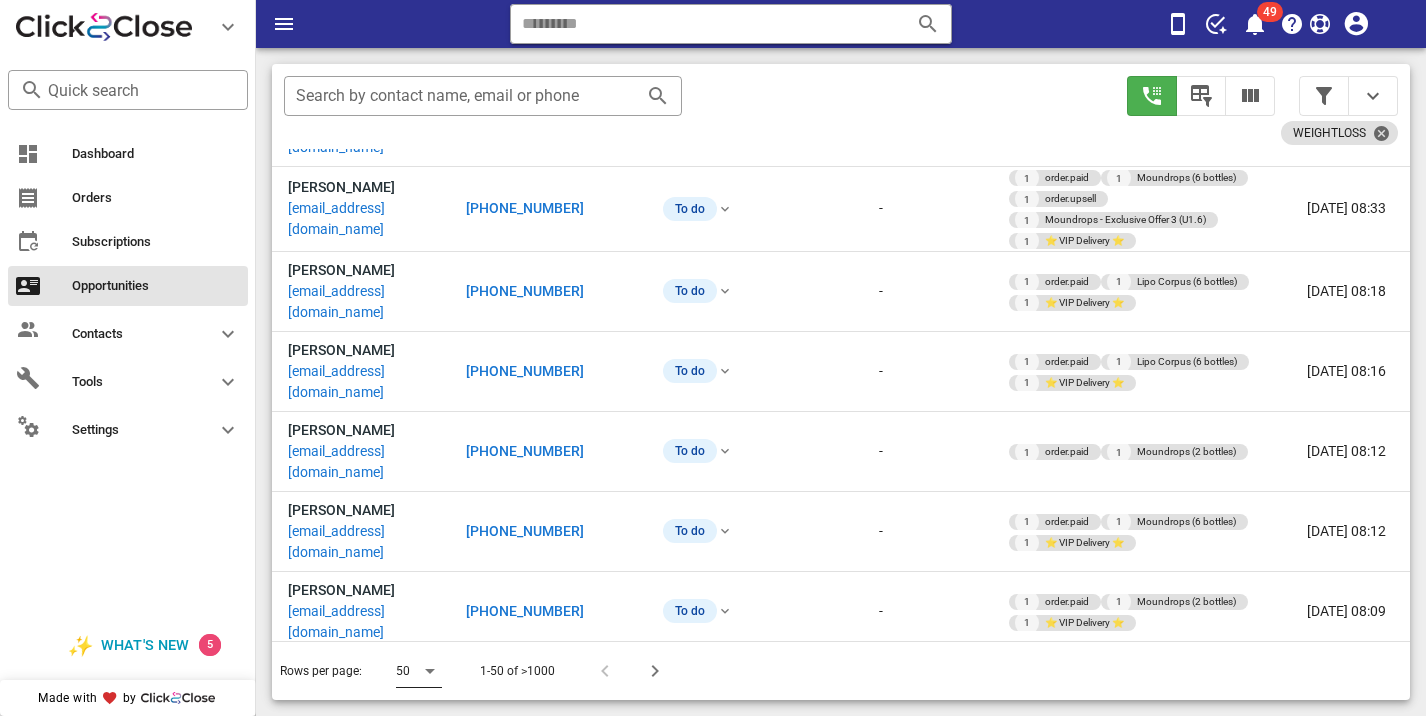 click on "50" at bounding box center (419, 671) 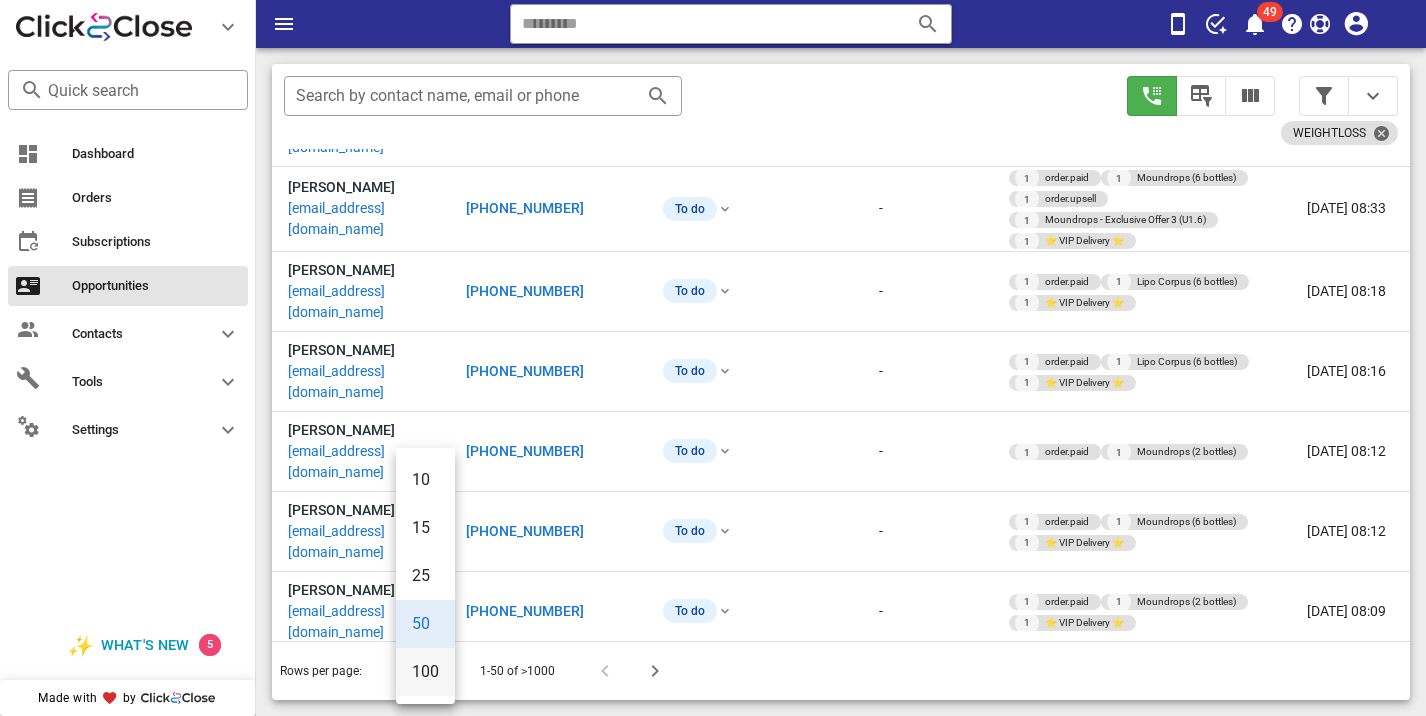 click on "100" at bounding box center (425, 671) 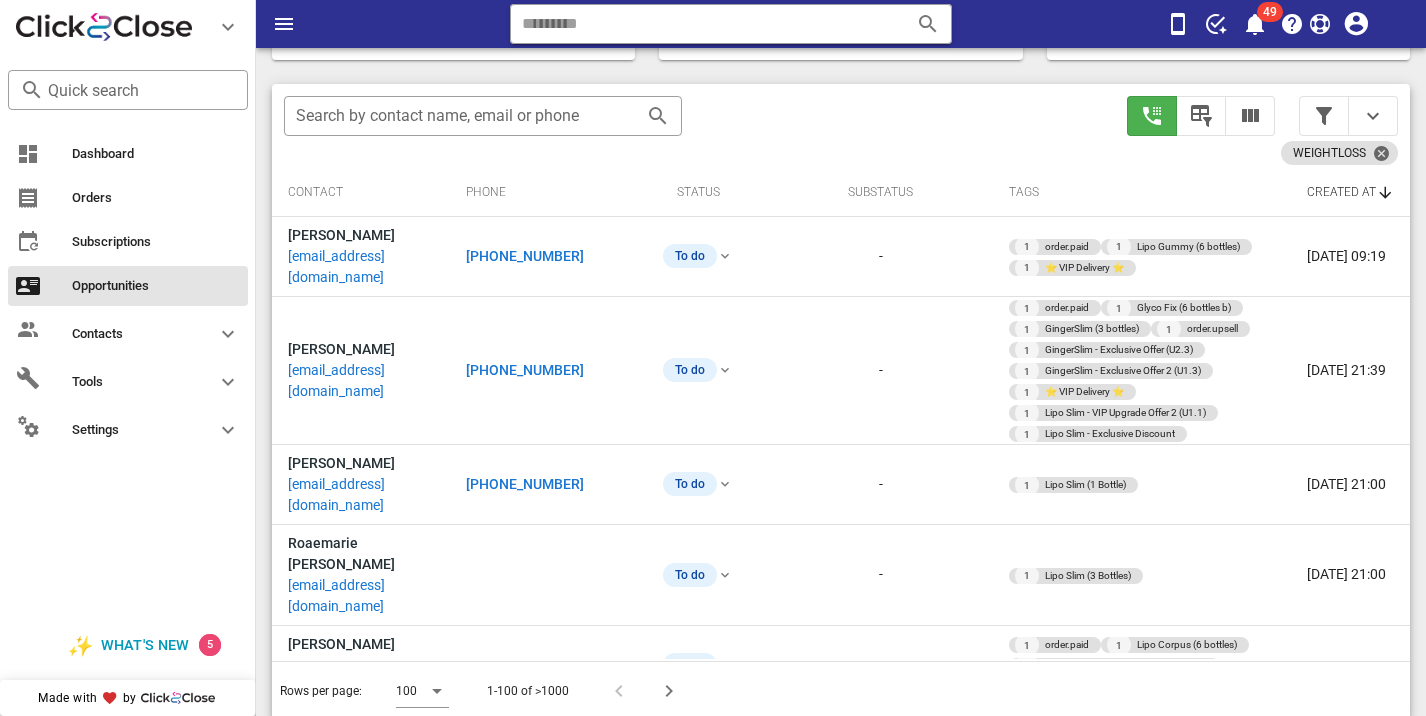 scroll, scrollTop: 376, scrollLeft: 0, axis: vertical 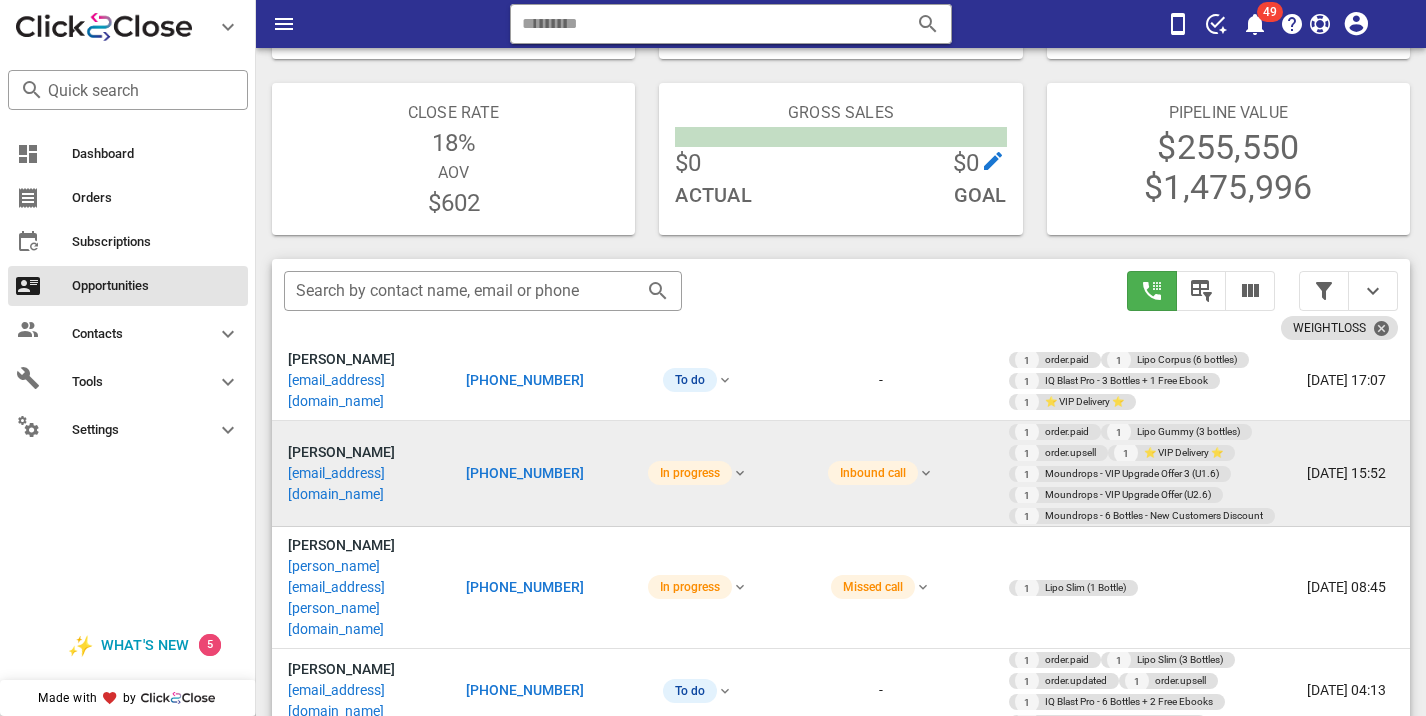 click on "[PHONE_NUMBER]" at bounding box center [525, 473] 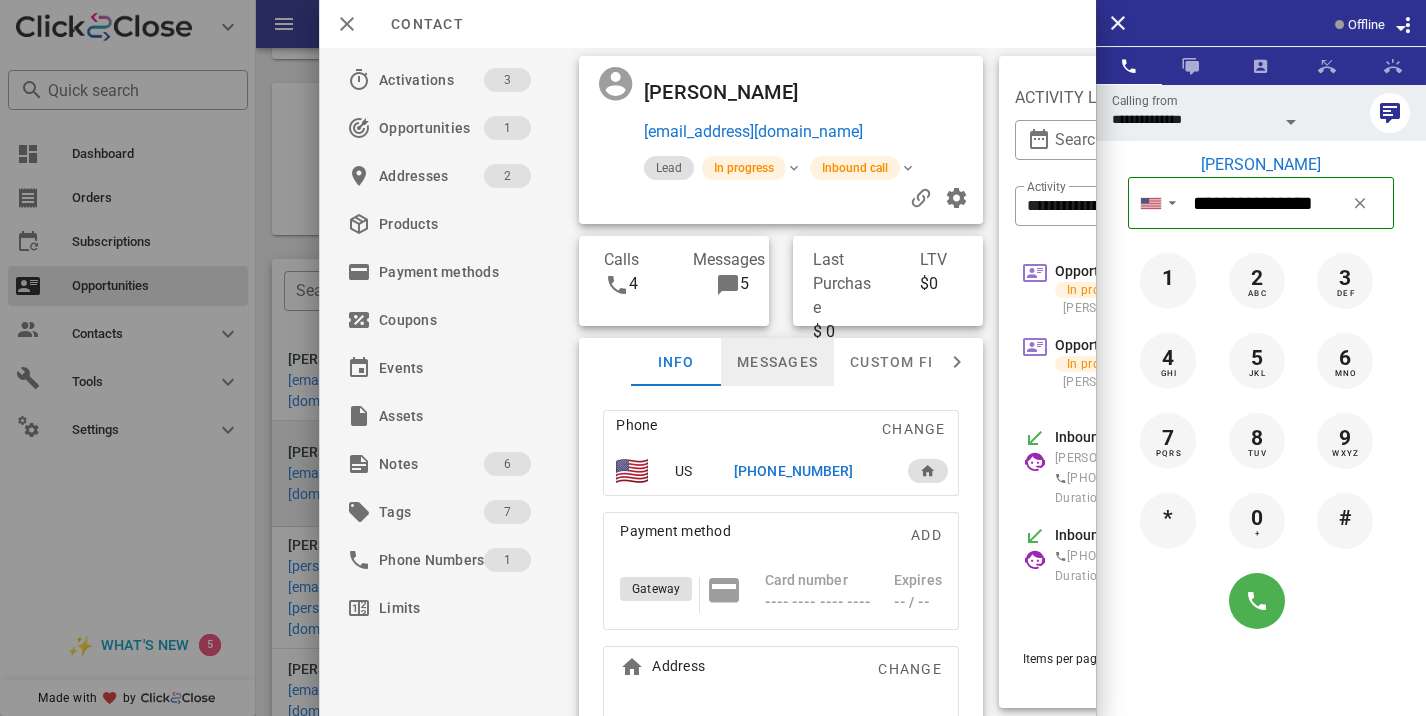 click on "Messages" at bounding box center [777, 362] 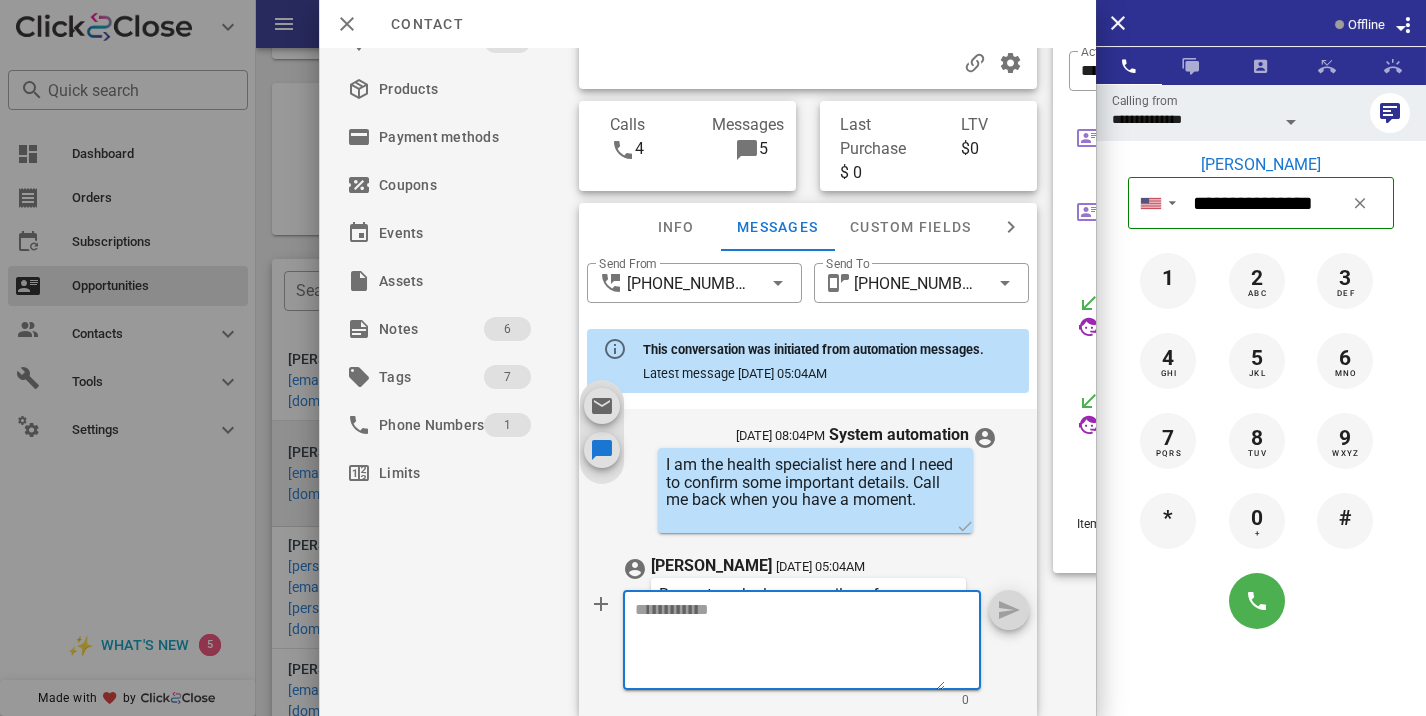 scroll, scrollTop: 754, scrollLeft: 0, axis: vertical 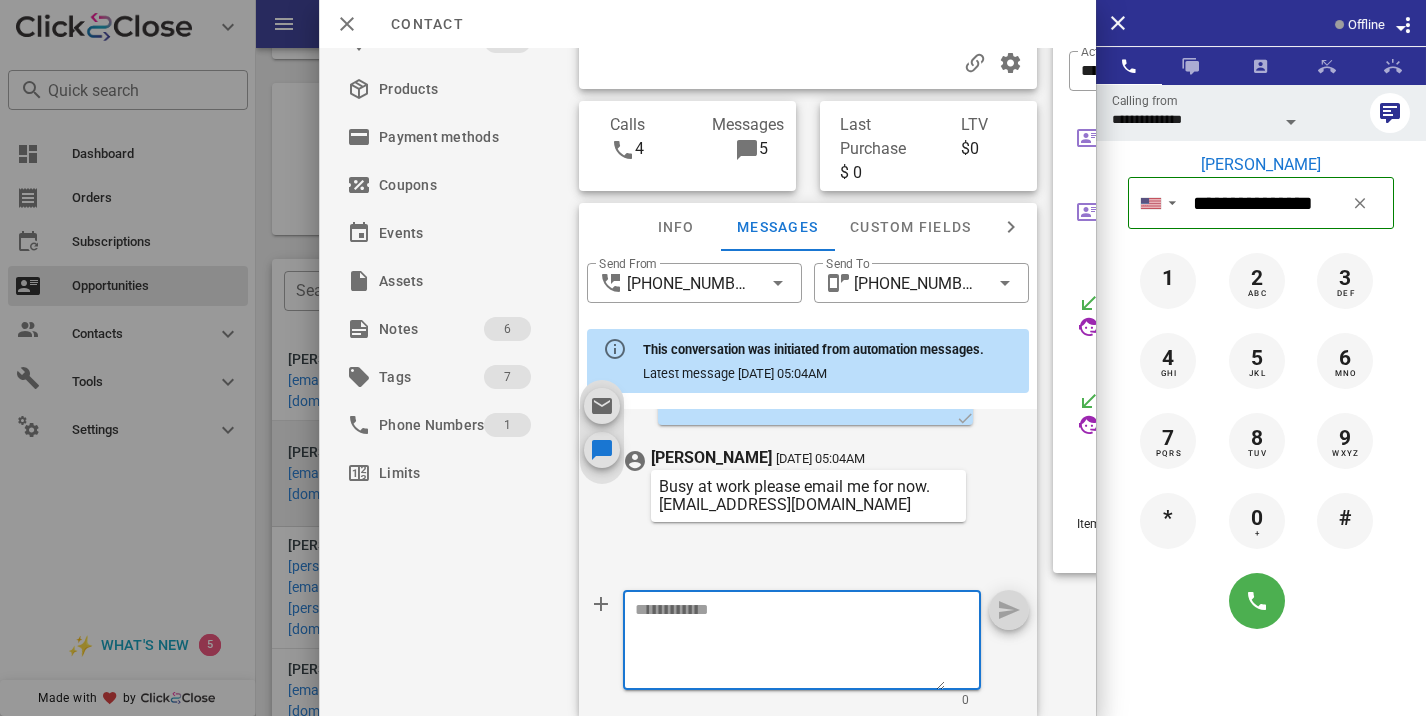 click at bounding box center [790, 643] 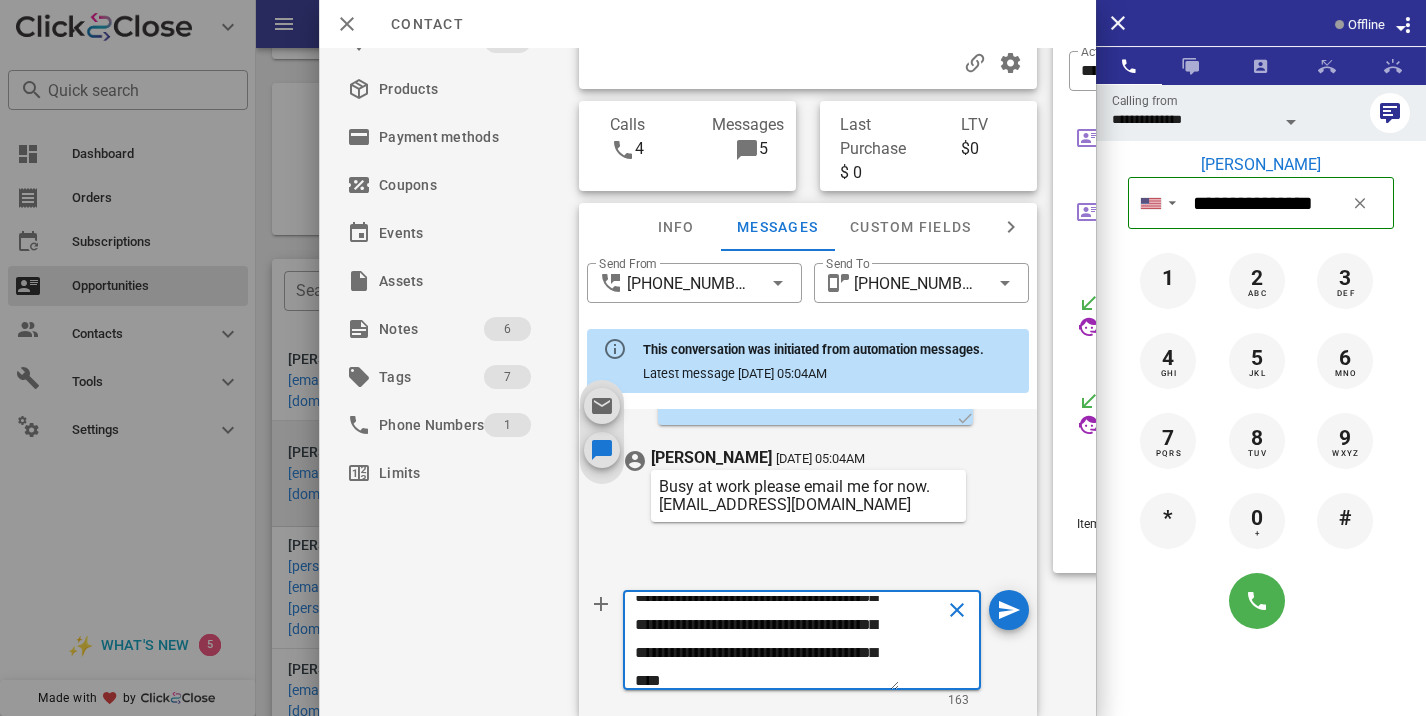 scroll, scrollTop: 69, scrollLeft: 0, axis: vertical 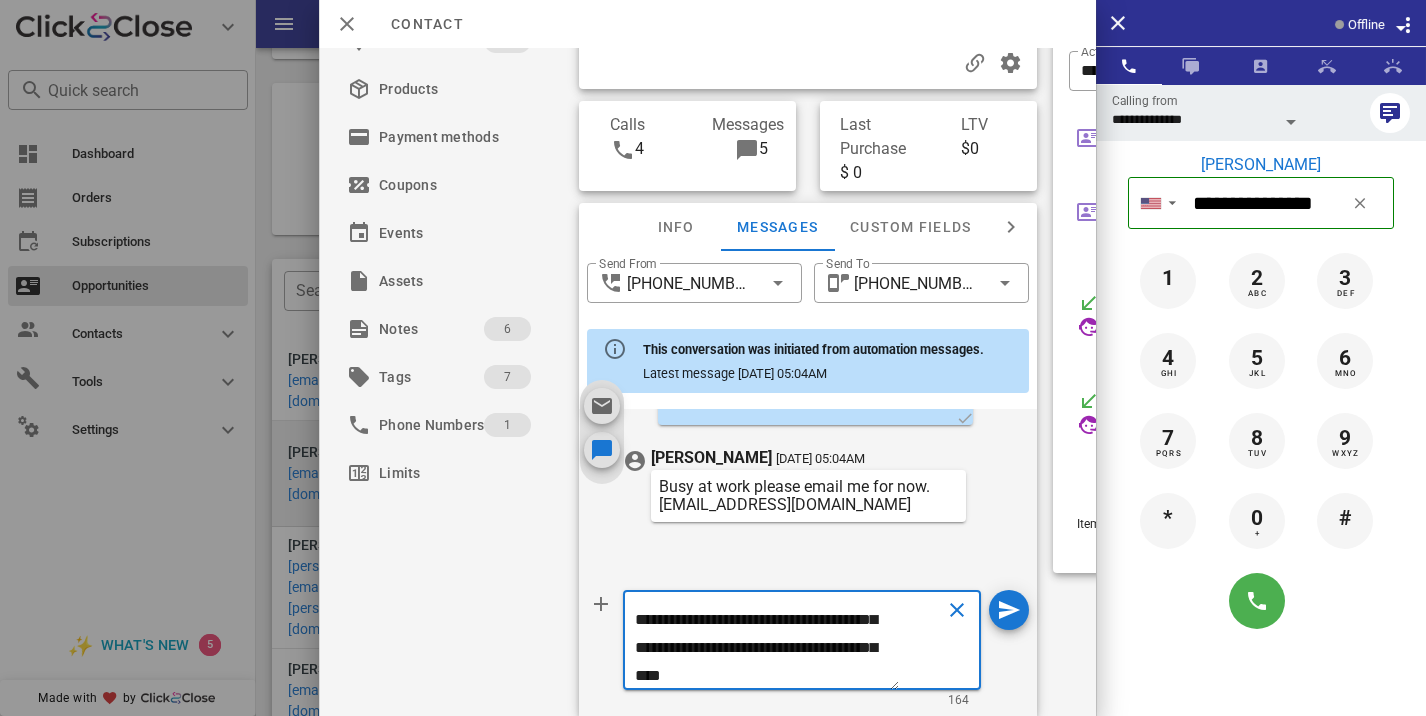 type on "**********" 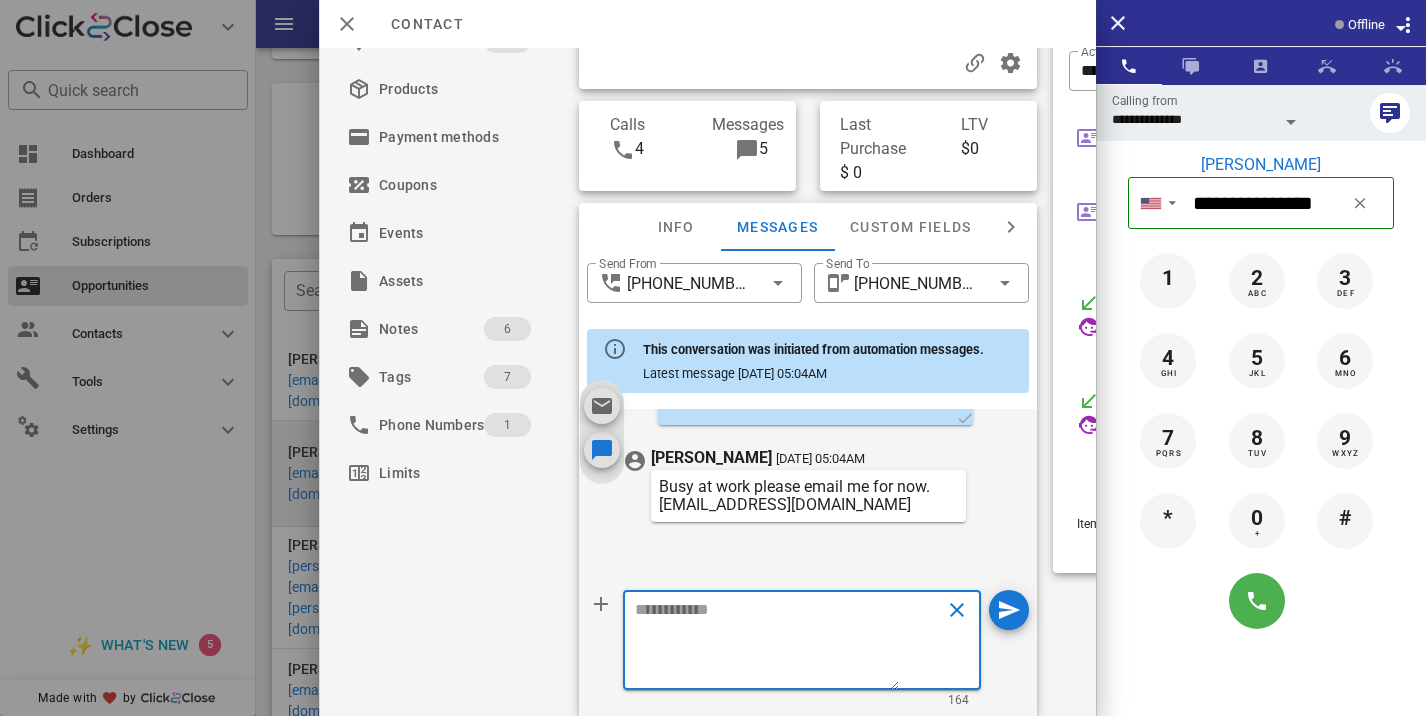 scroll, scrollTop: 0, scrollLeft: 0, axis: both 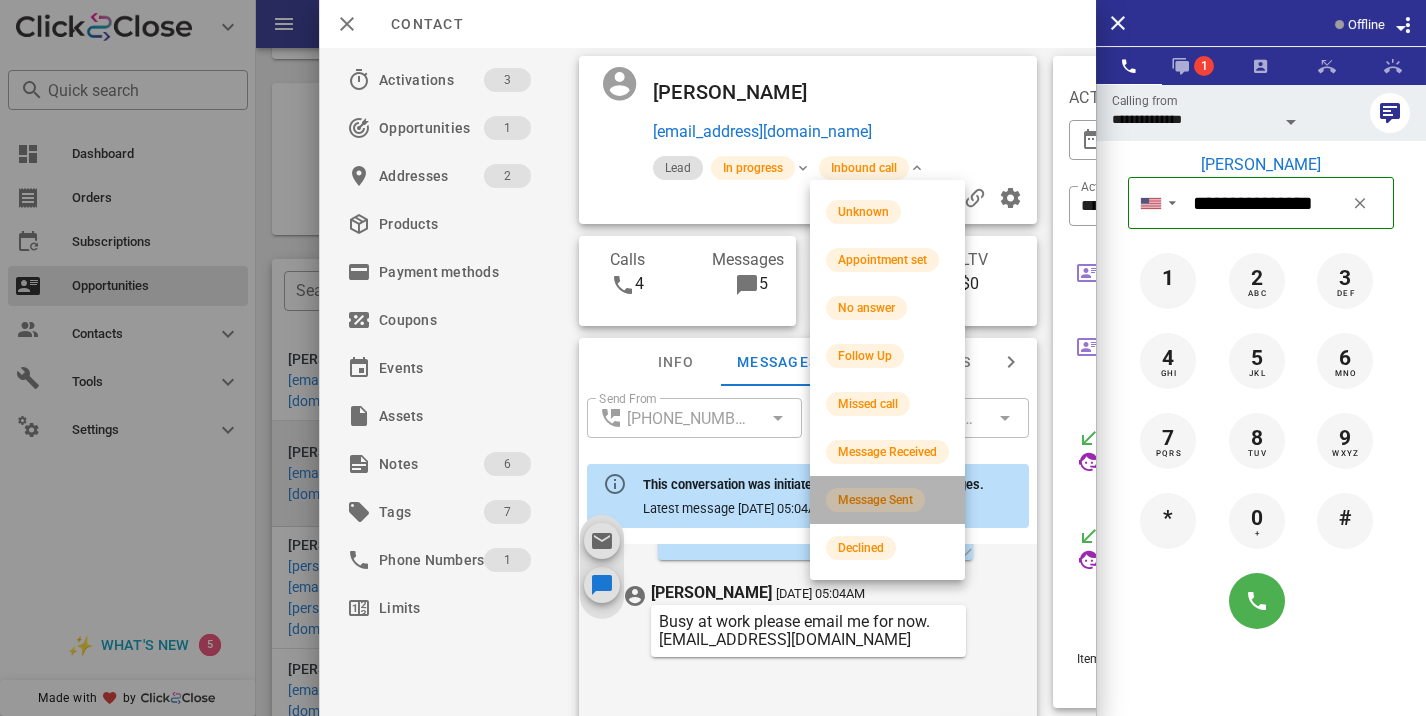 click on "Message Sent" at bounding box center [875, 500] 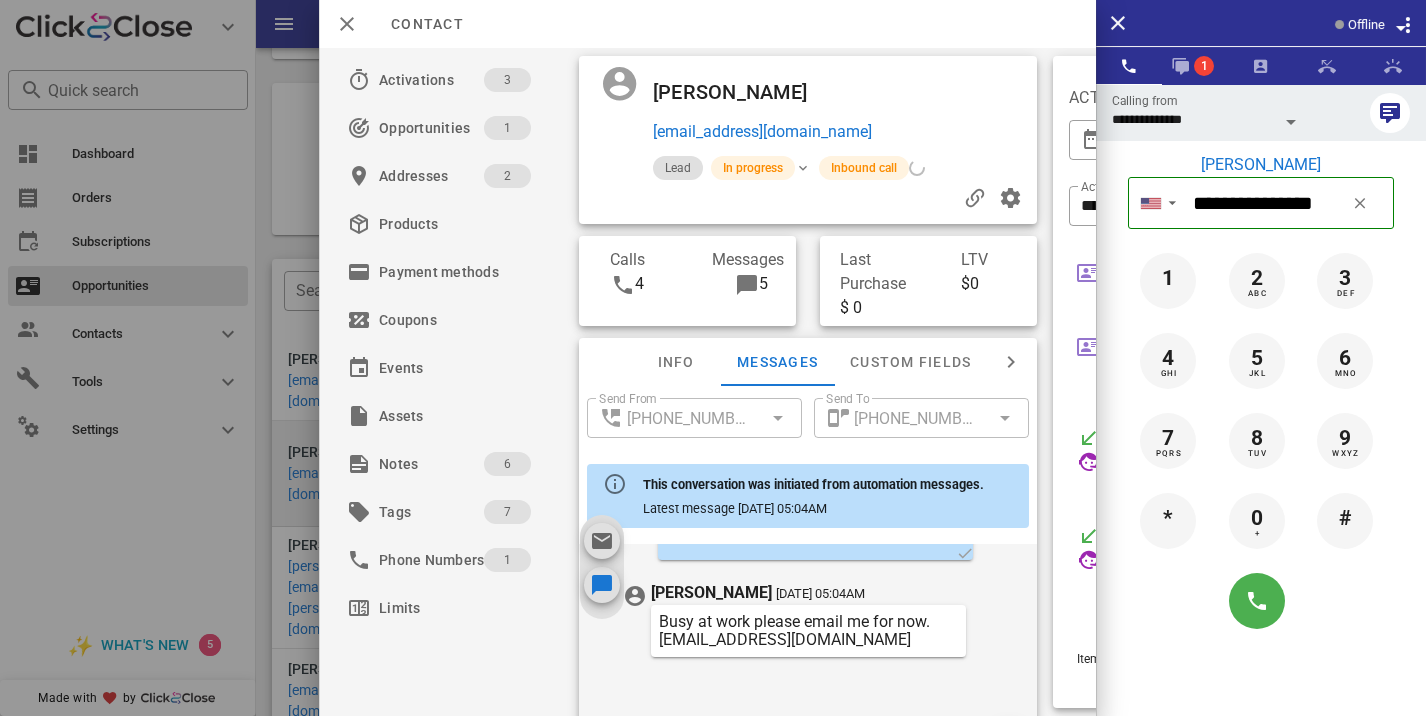 scroll, scrollTop: 920, scrollLeft: 0, axis: vertical 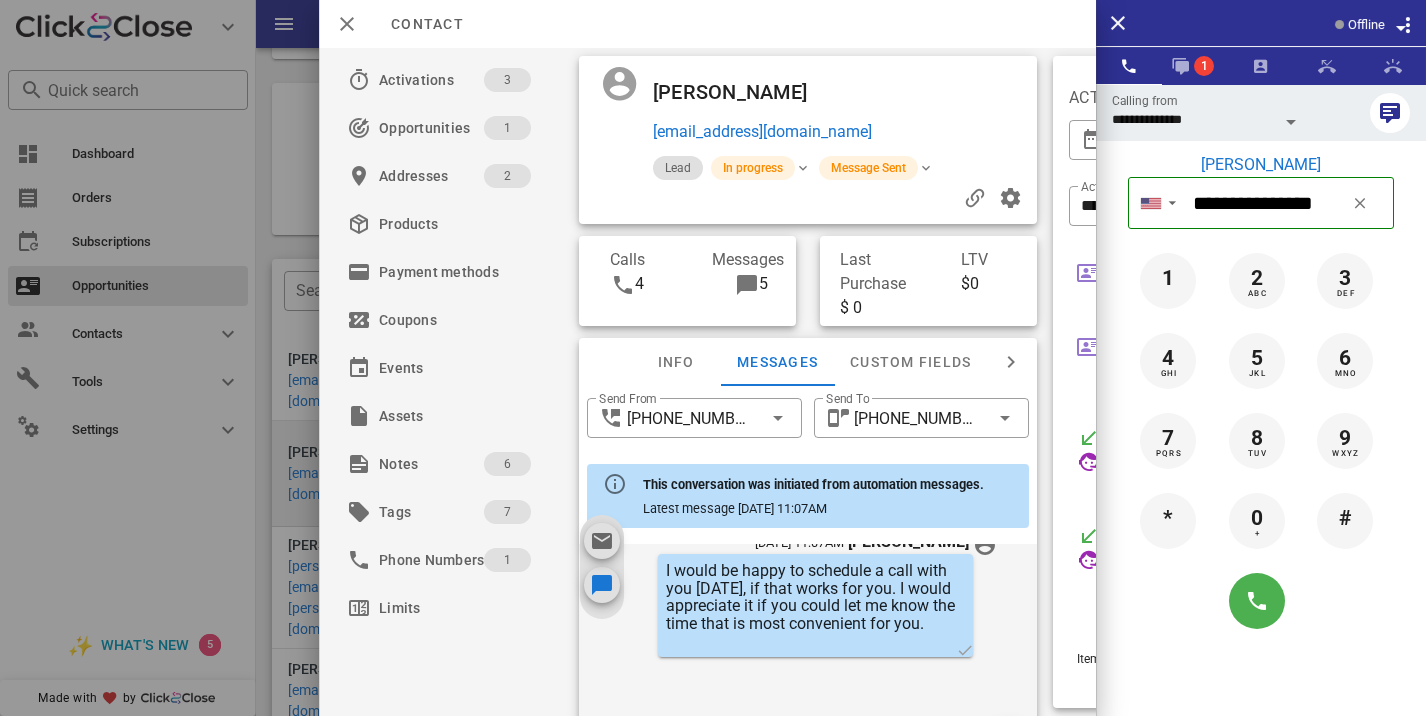 click at bounding box center (713, 358) 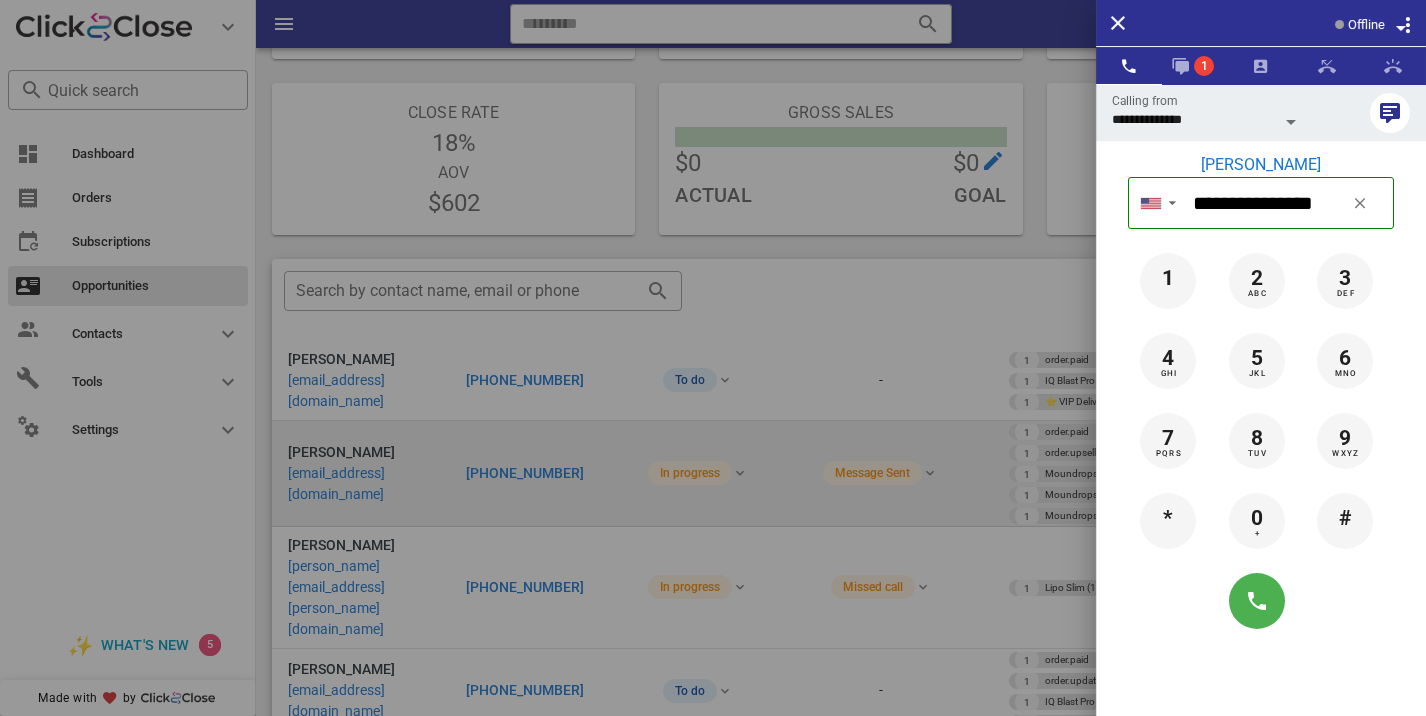 click at bounding box center (713, 358) 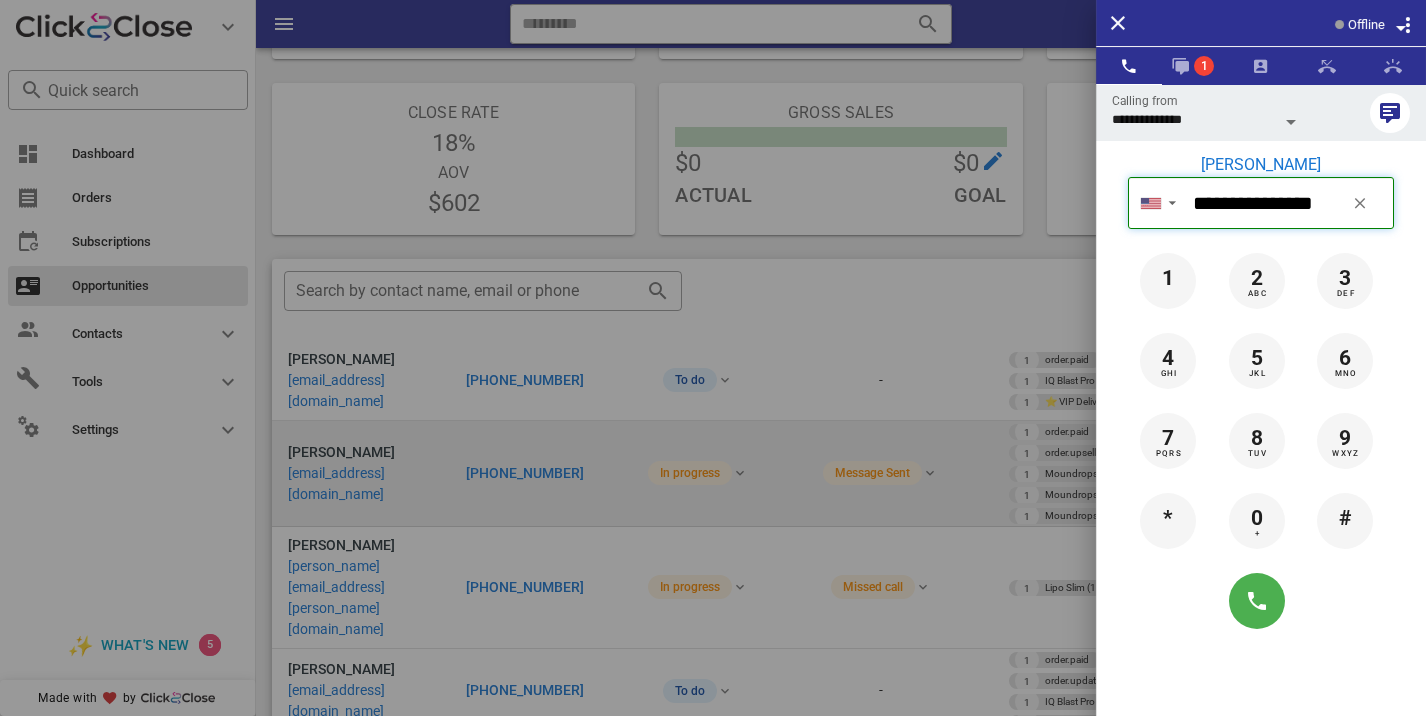 type 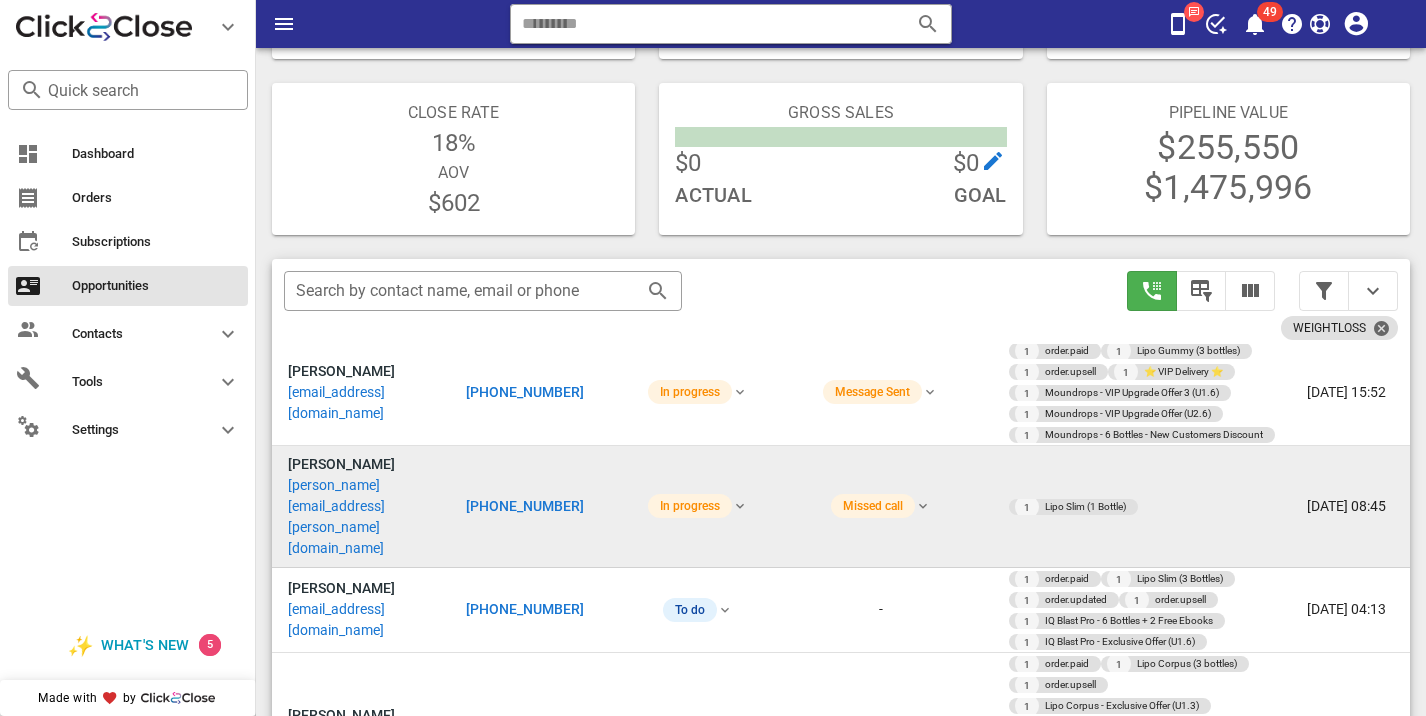 scroll, scrollTop: 540, scrollLeft: 0, axis: vertical 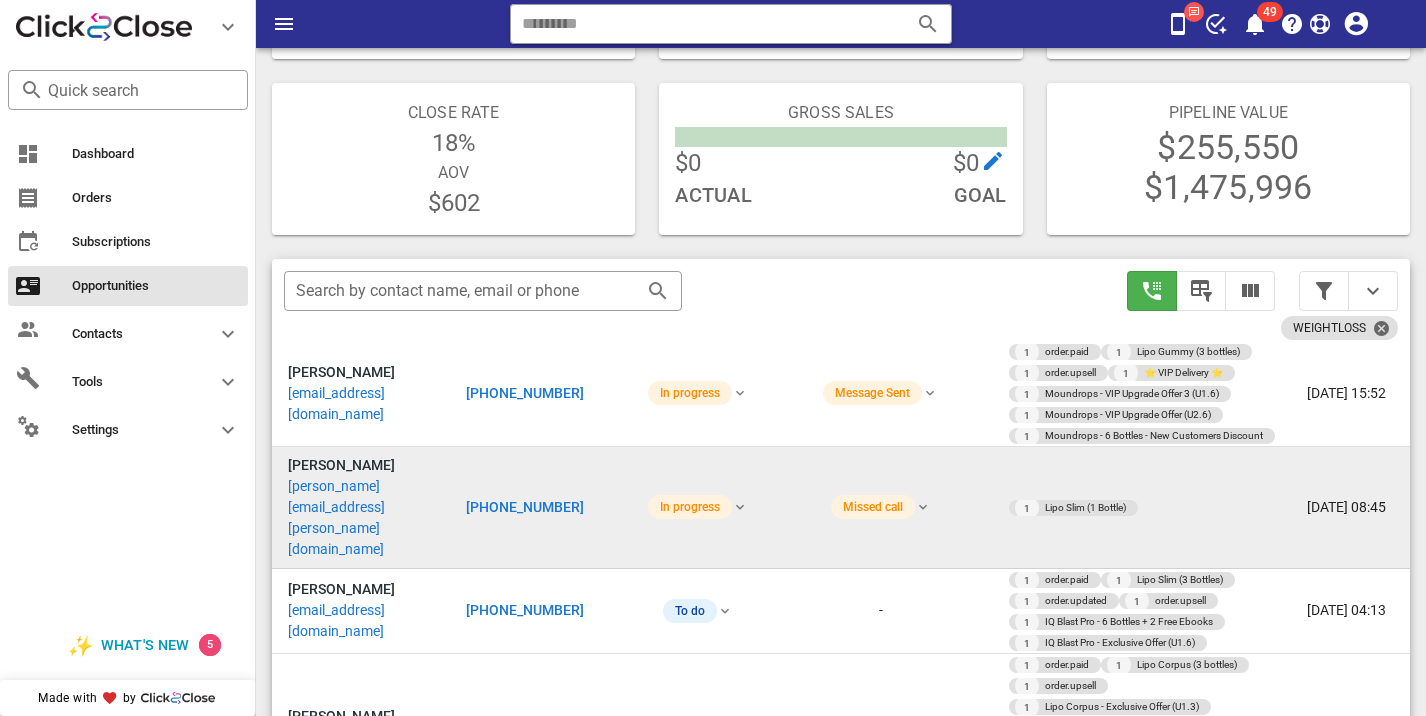 click on "[PHONE_NUMBER]" at bounding box center [539, 508] 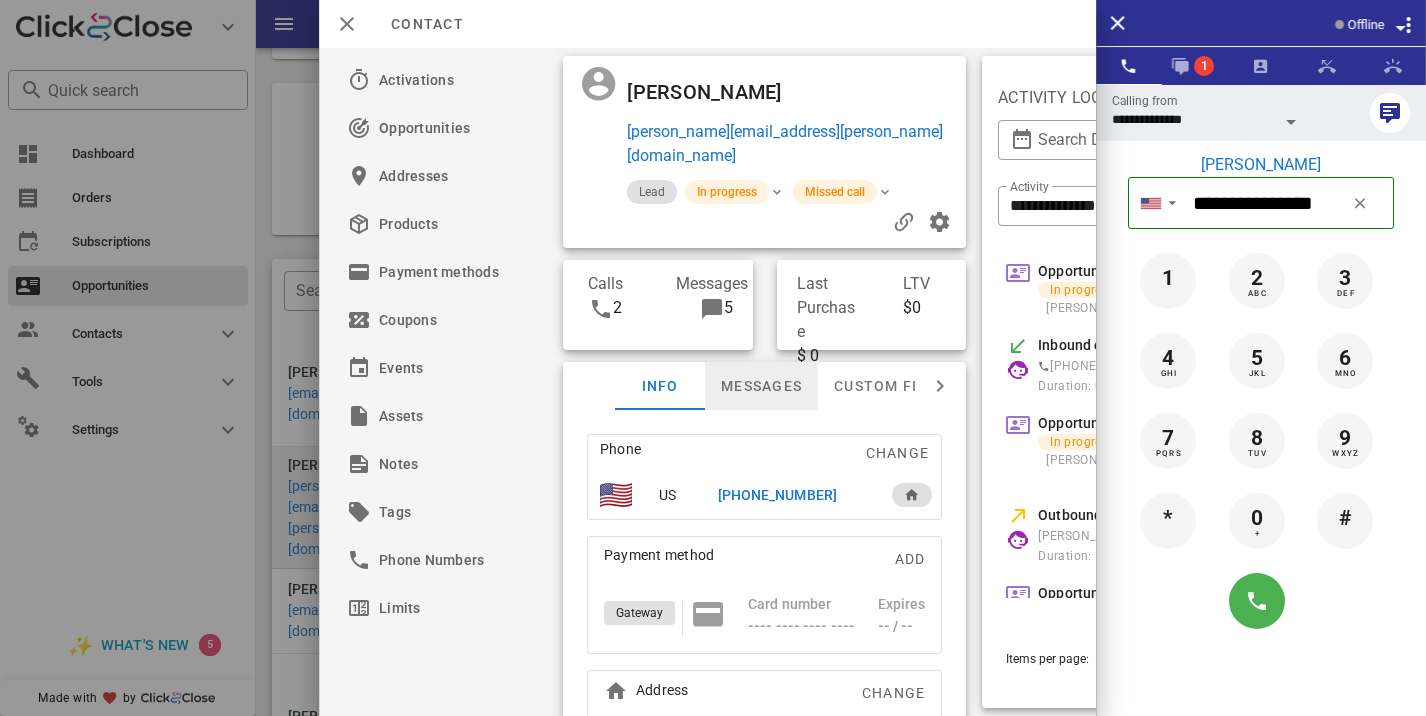 click on "Messages" at bounding box center [761, 386] 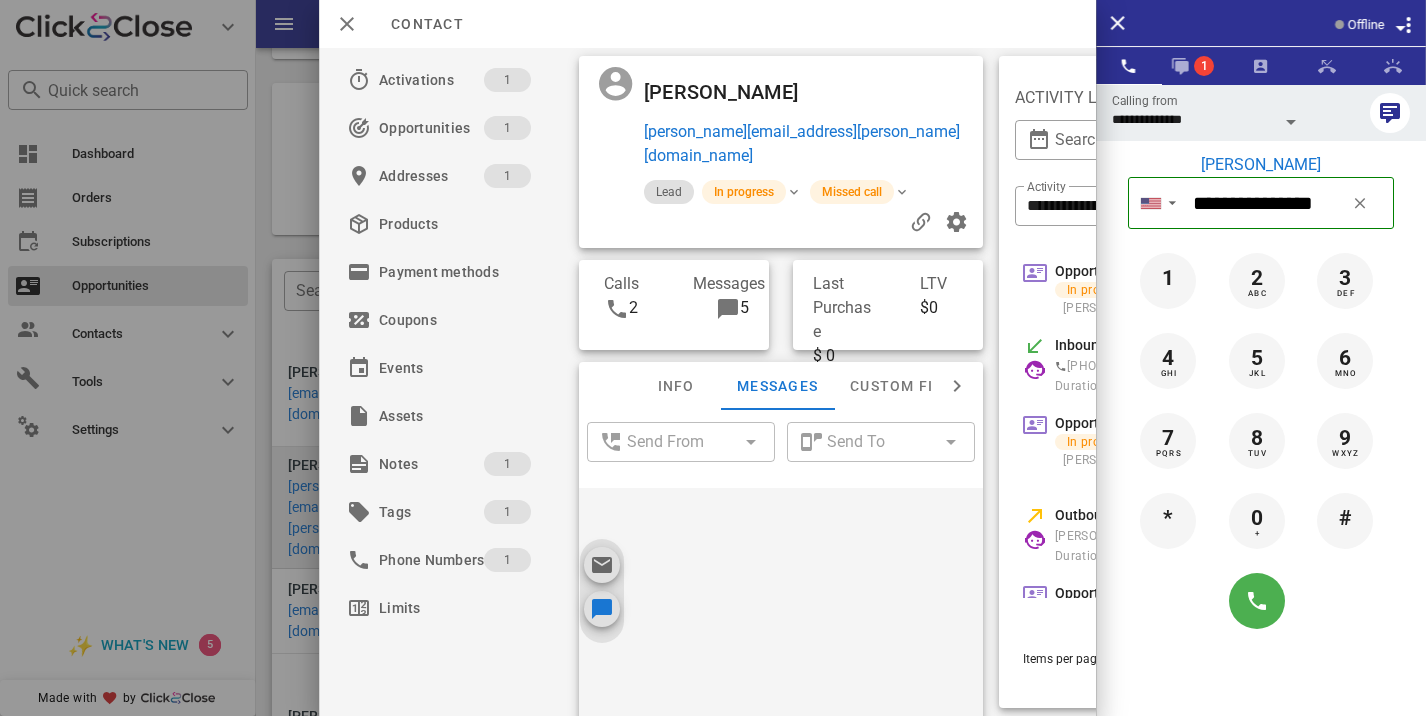 scroll, scrollTop: 151, scrollLeft: 0, axis: vertical 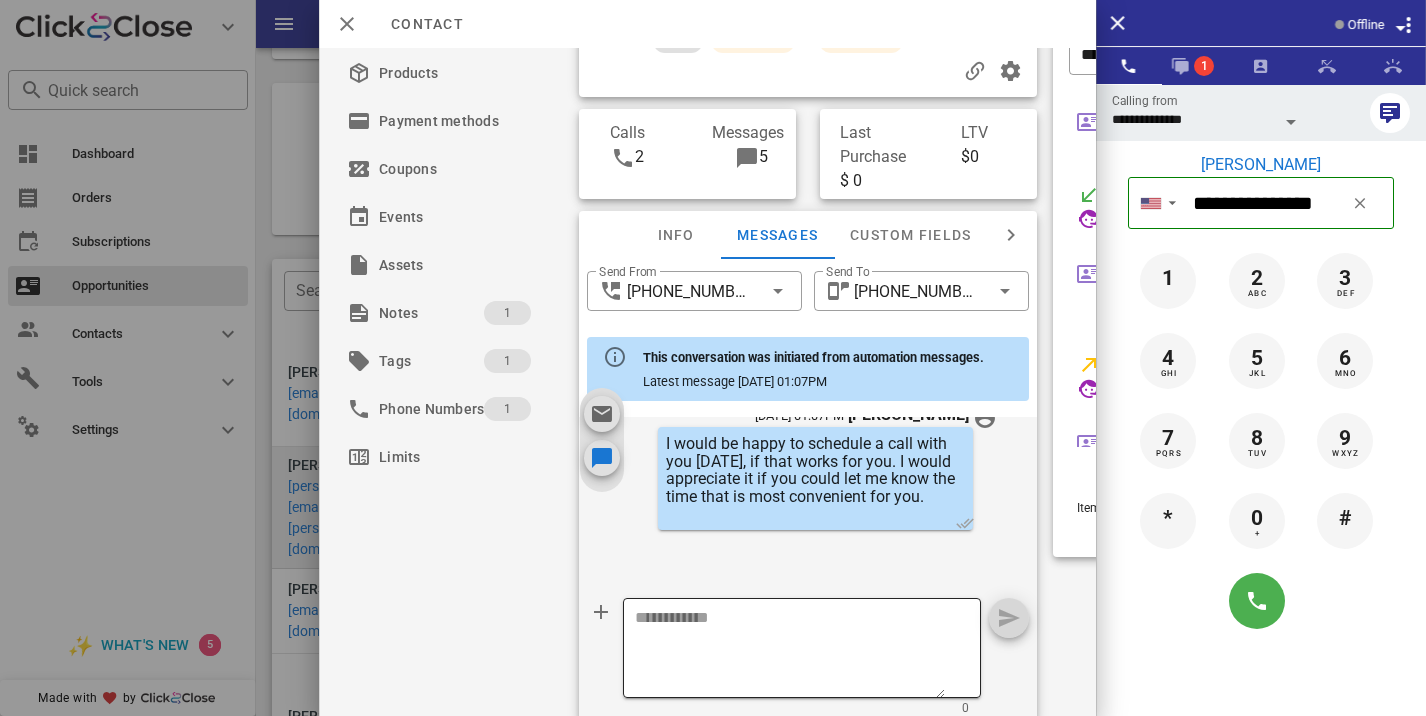 click at bounding box center (790, 651) 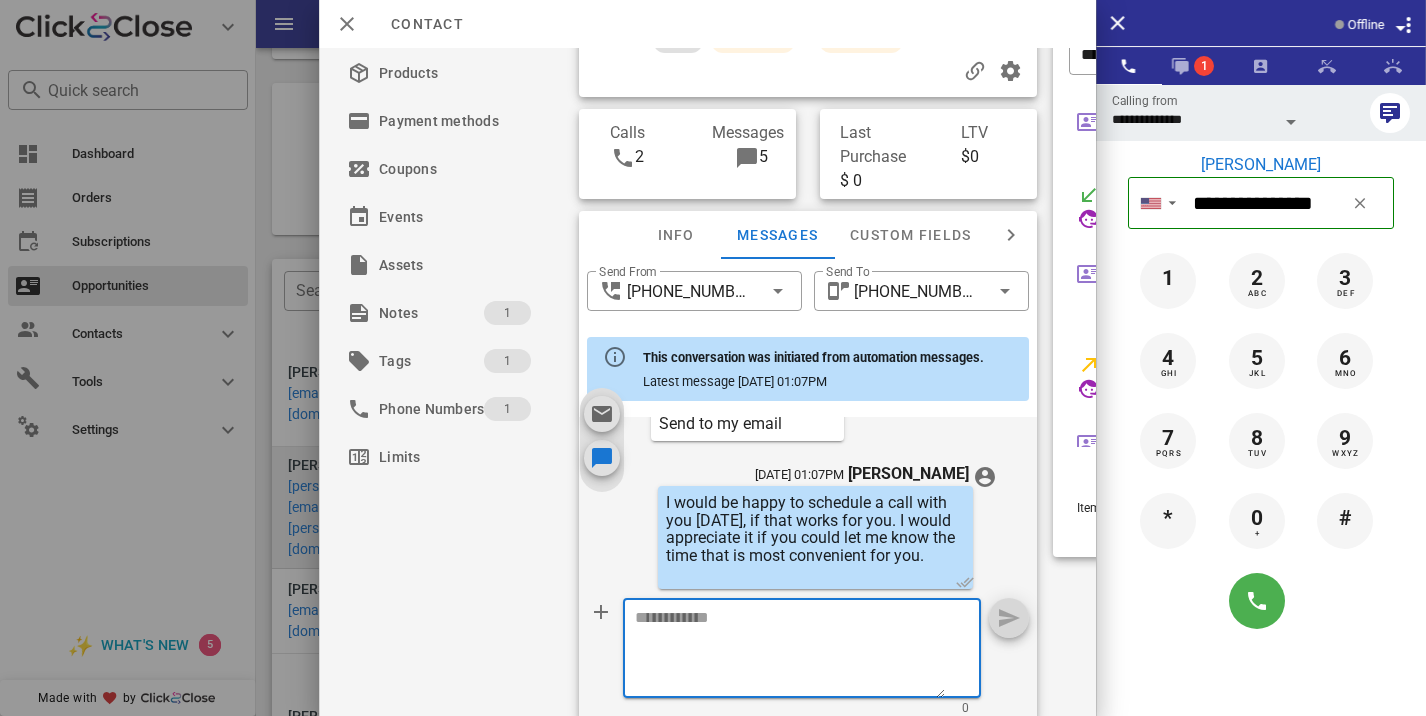 scroll, scrollTop: 803, scrollLeft: 0, axis: vertical 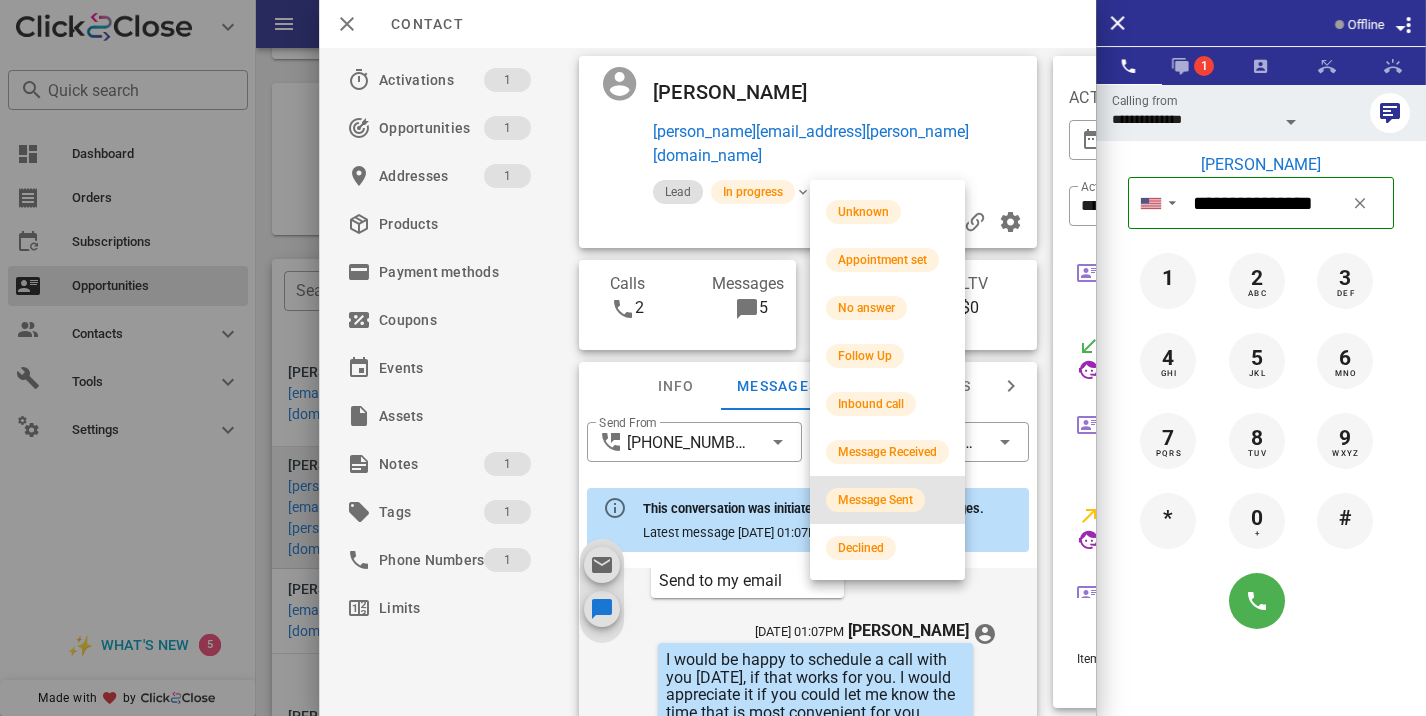 click on "Message Sent" at bounding box center (875, 500) 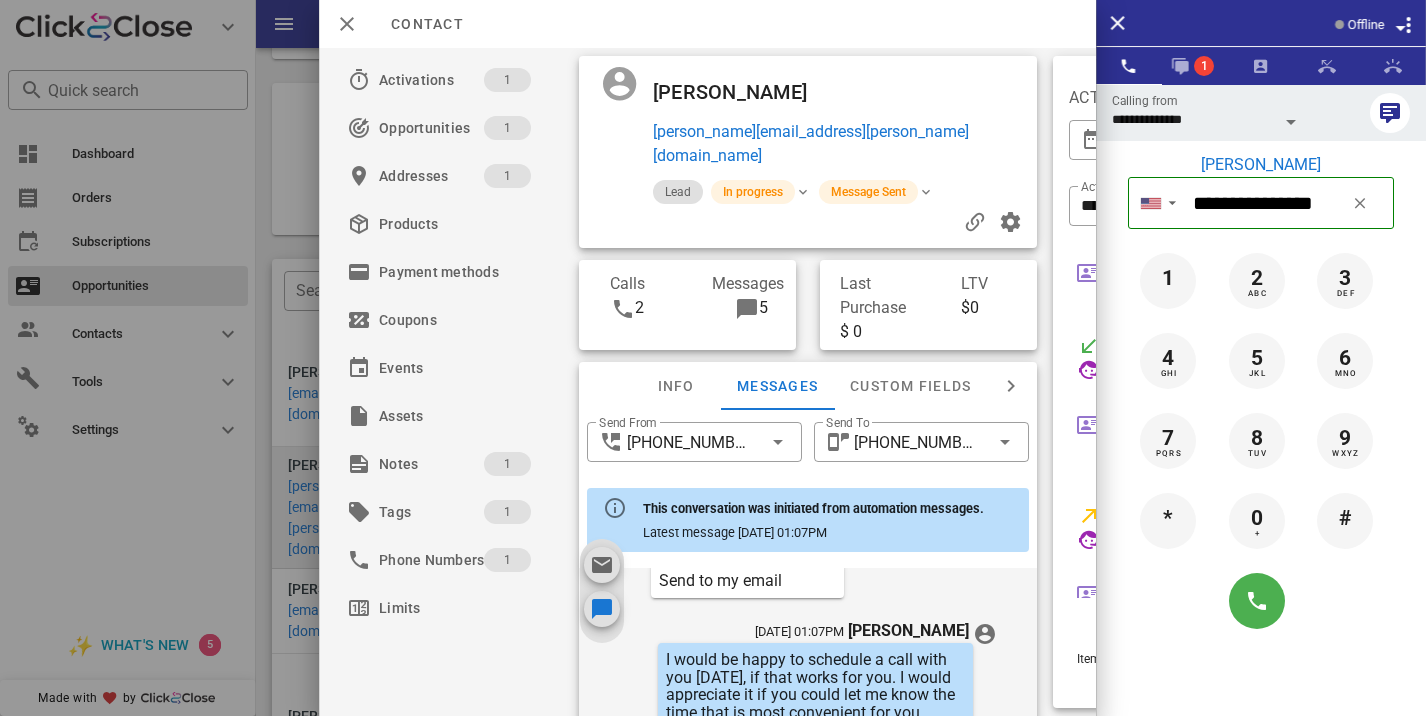 click at bounding box center [713, 358] 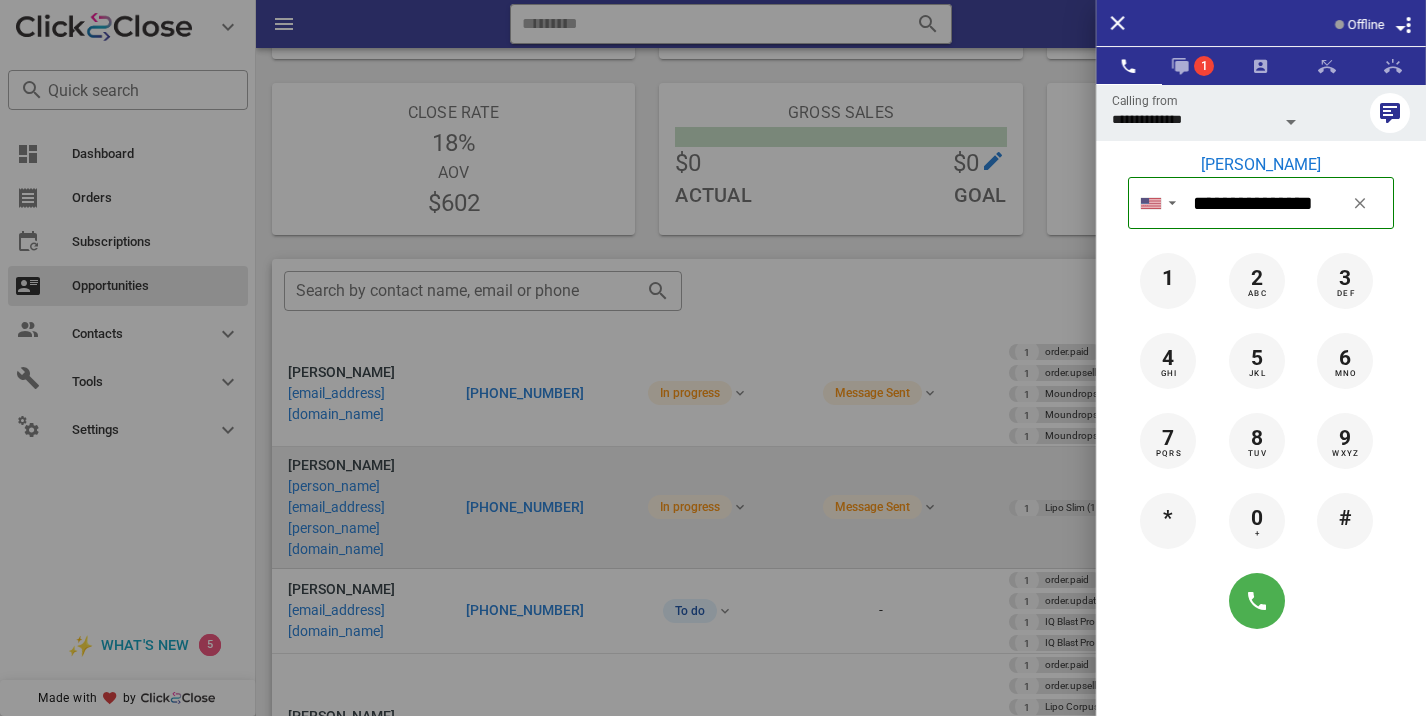 click at bounding box center (713, 358) 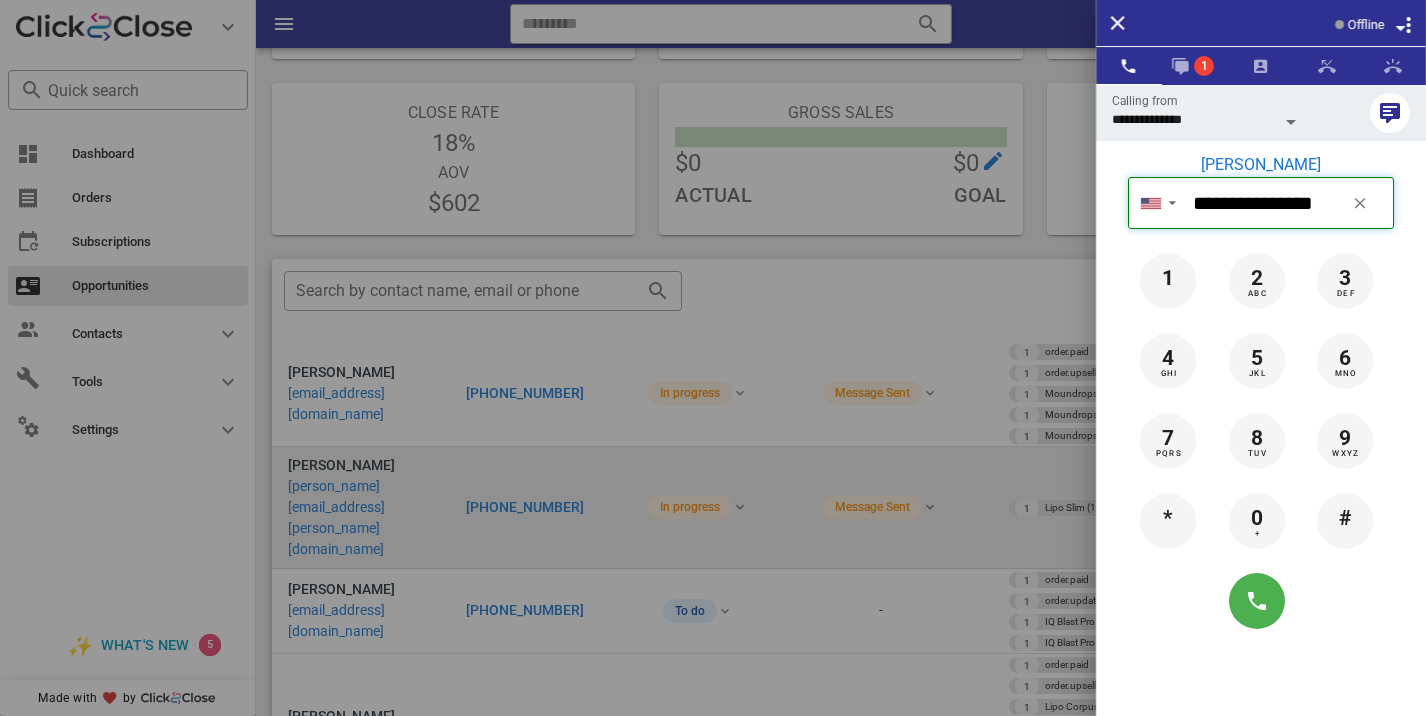 type 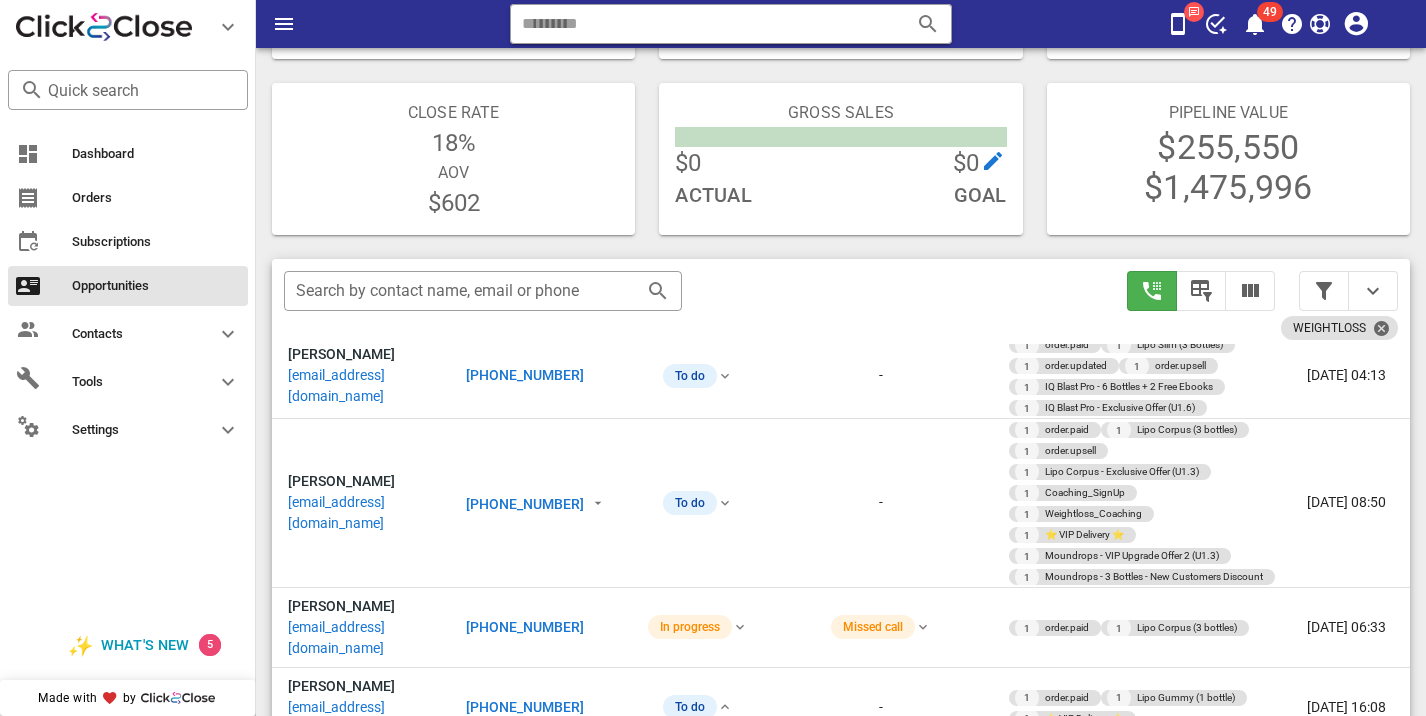 scroll, scrollTop: 821, scrollLeft: 0, axis: vertical 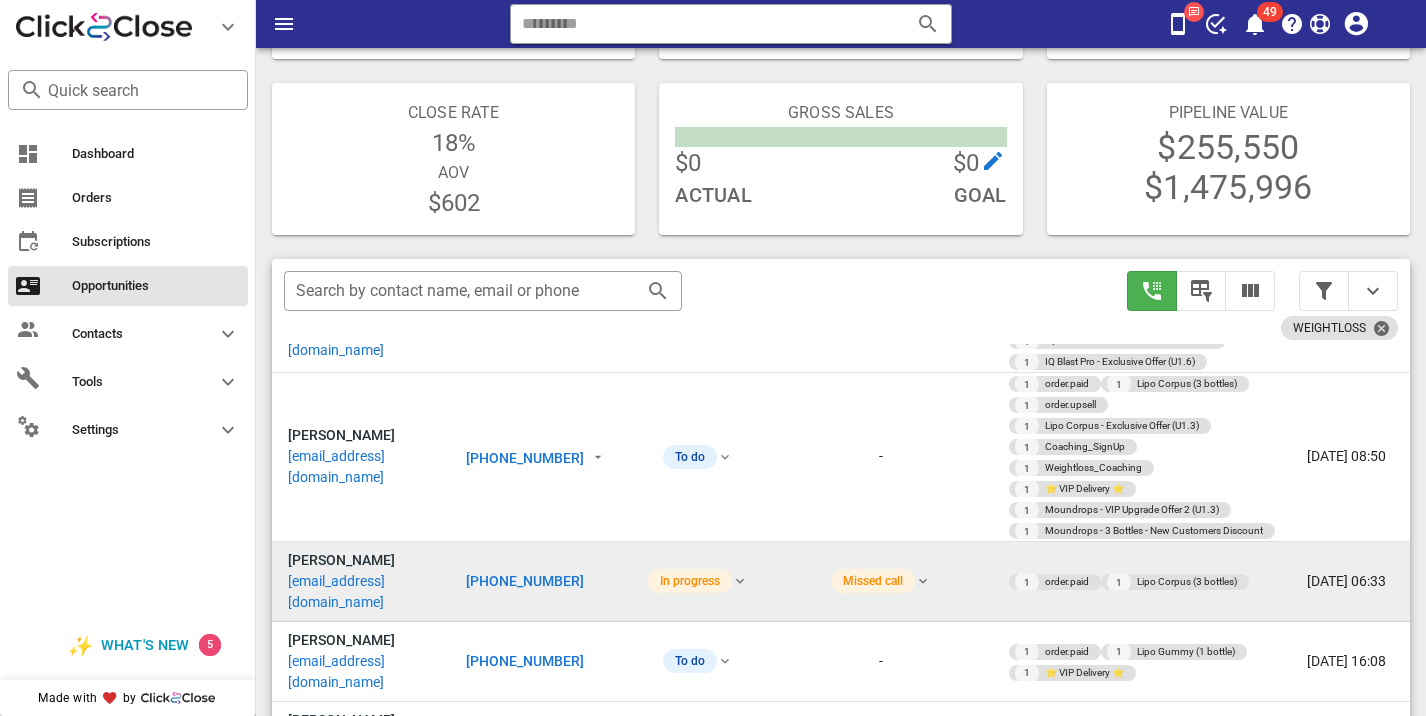 click on "[PHONE_NUMBER]" at bounding box center [525, 581] 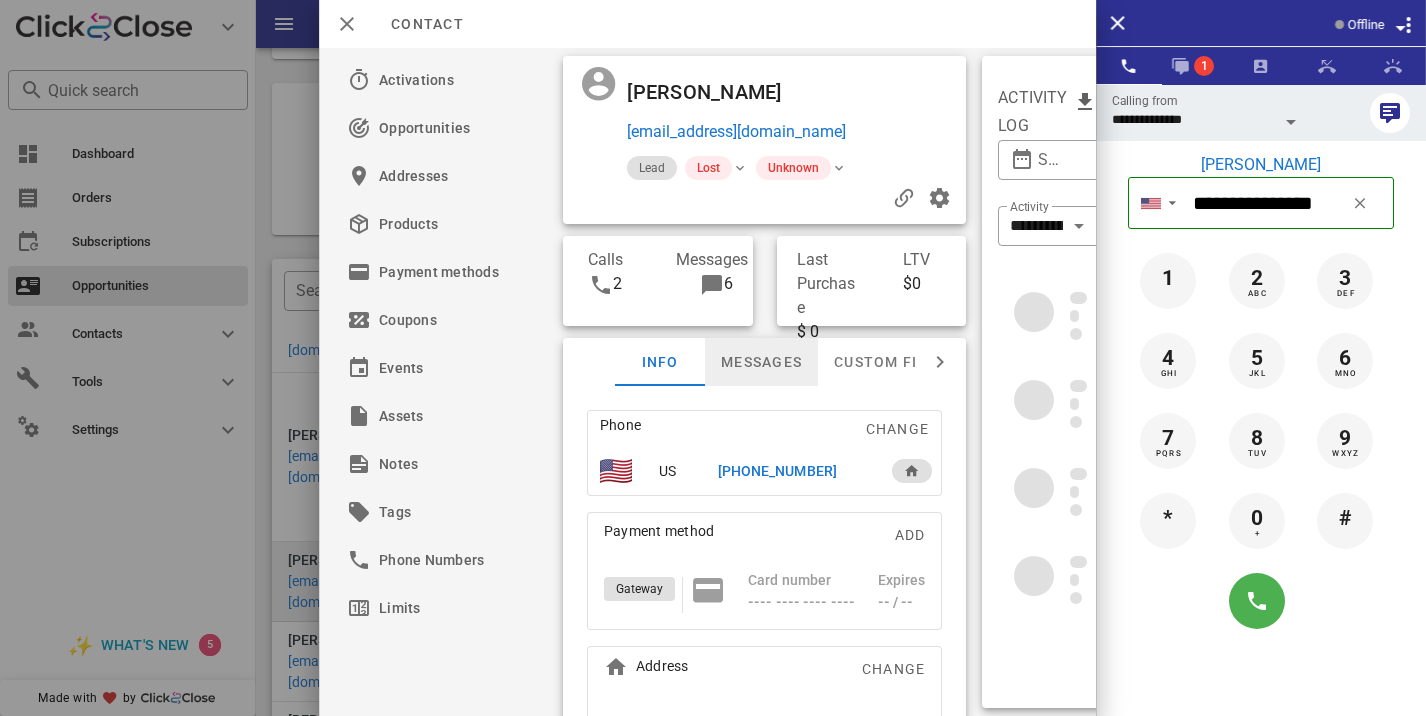 click on "Messages" at bounding box center (761, 362) 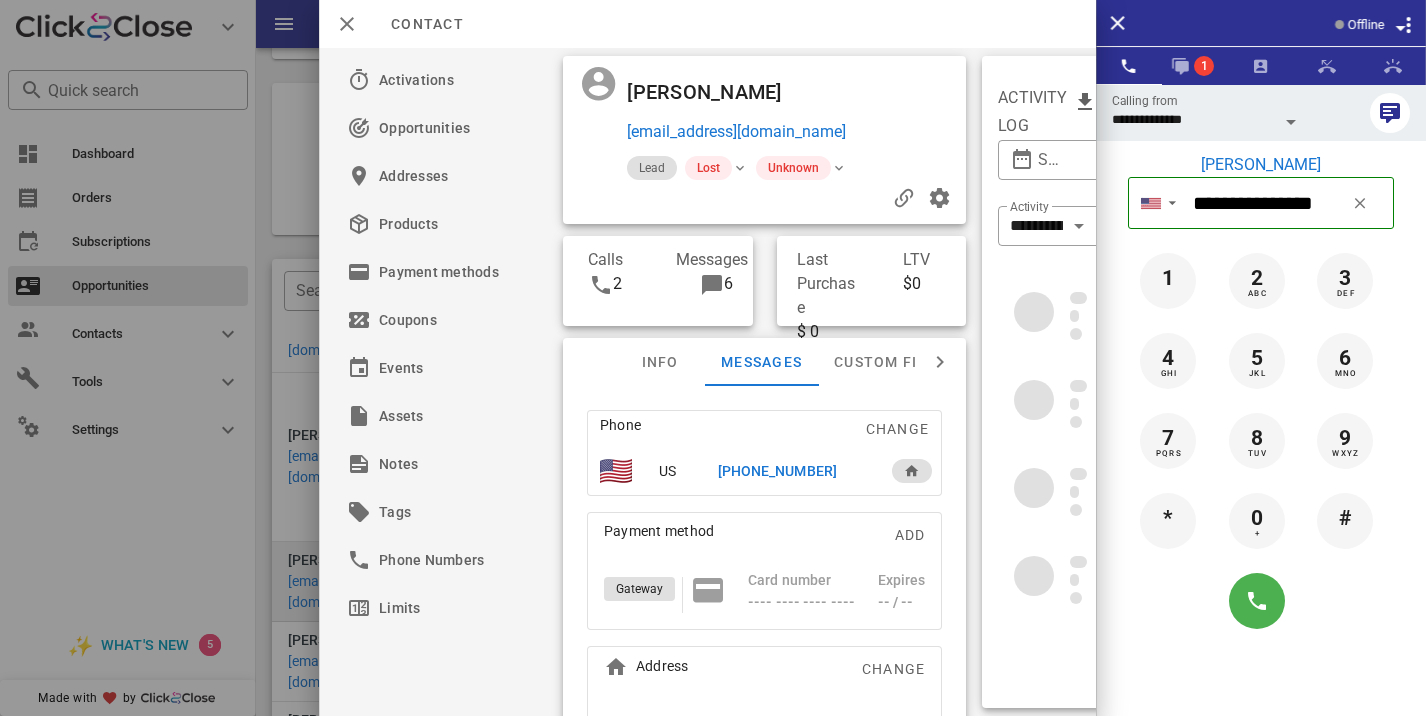 click at bounding box center (713, 358) 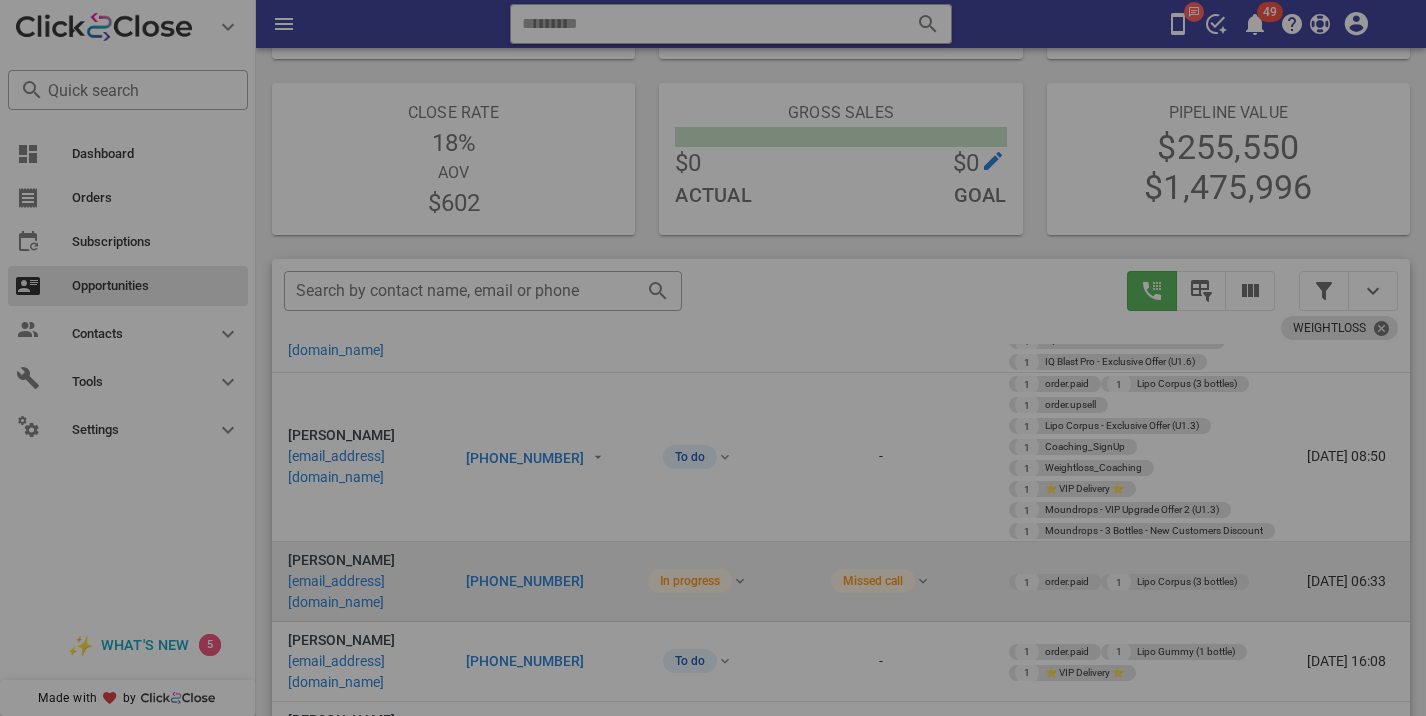 type 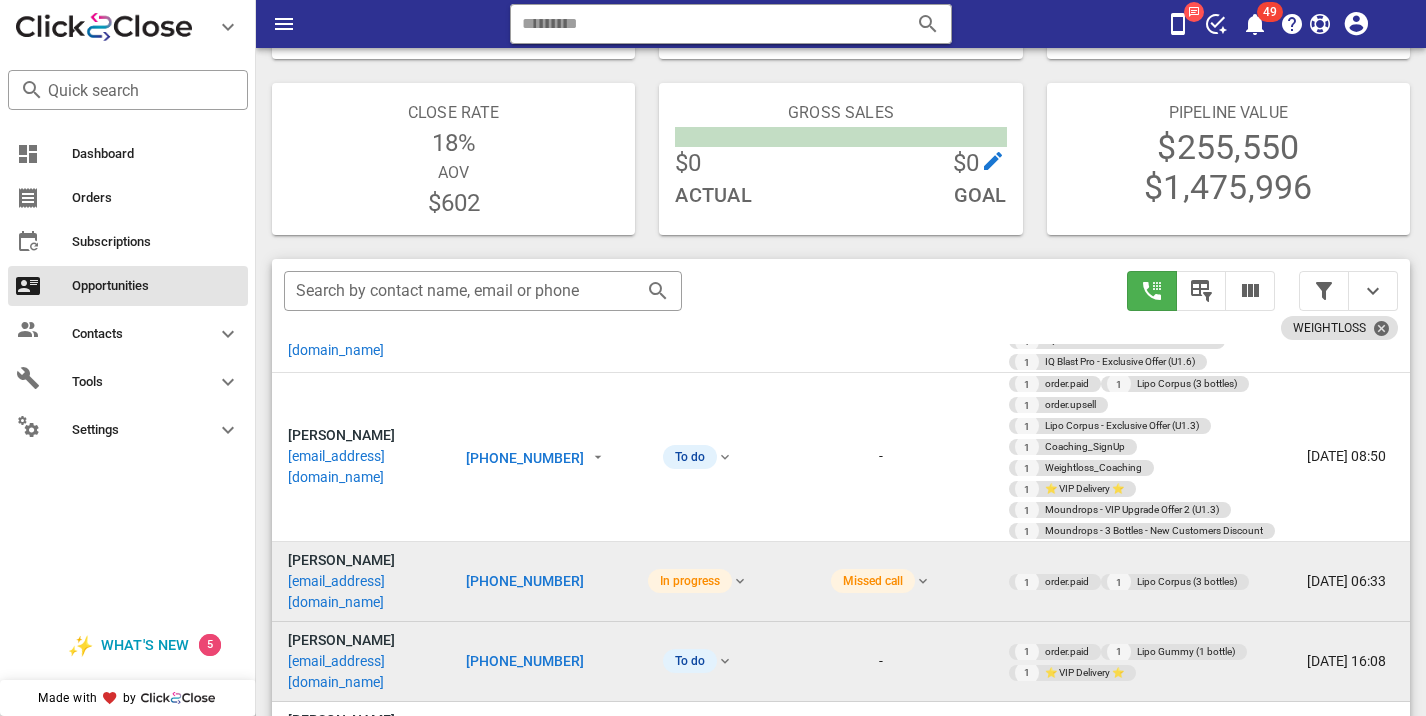 click on "[PERSON_NAME]" at bounding box center (341, 640) 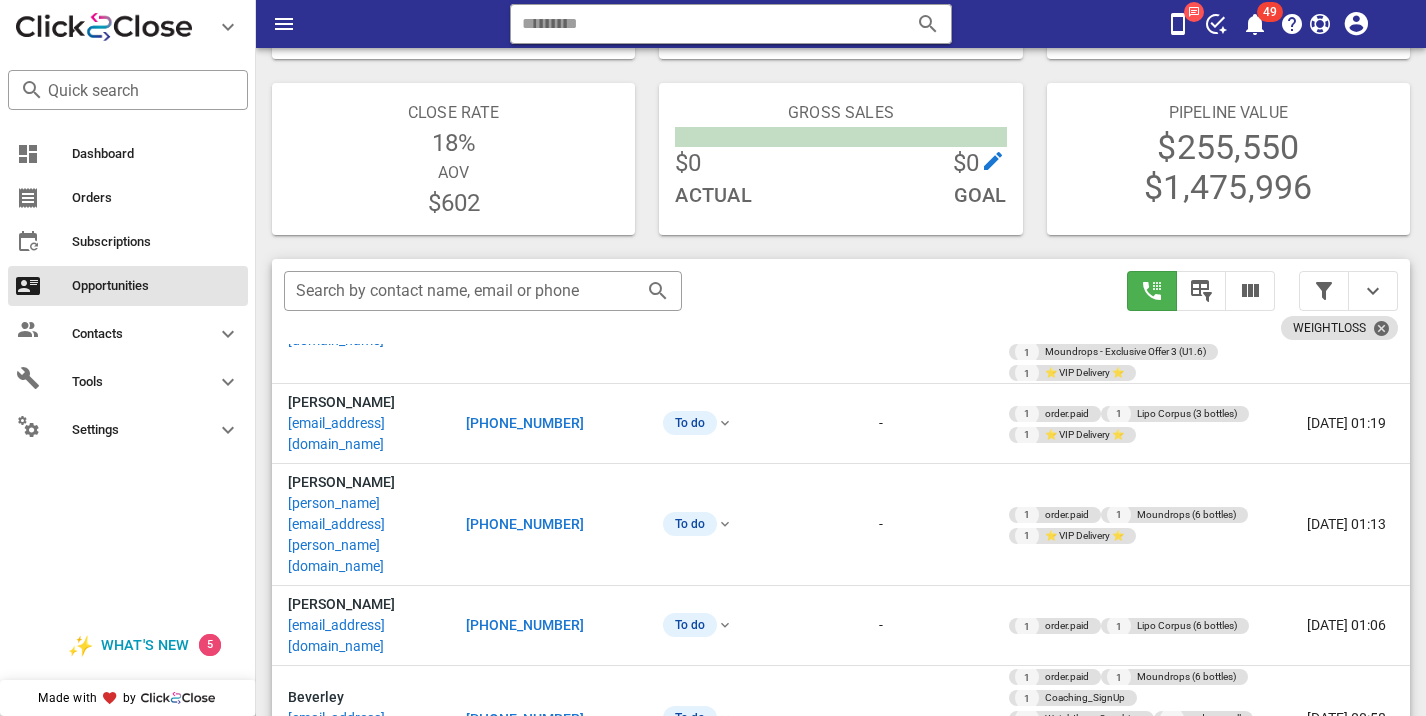 scroll, scrollTop: 6198, scrollLeft: 0, axis: vertical 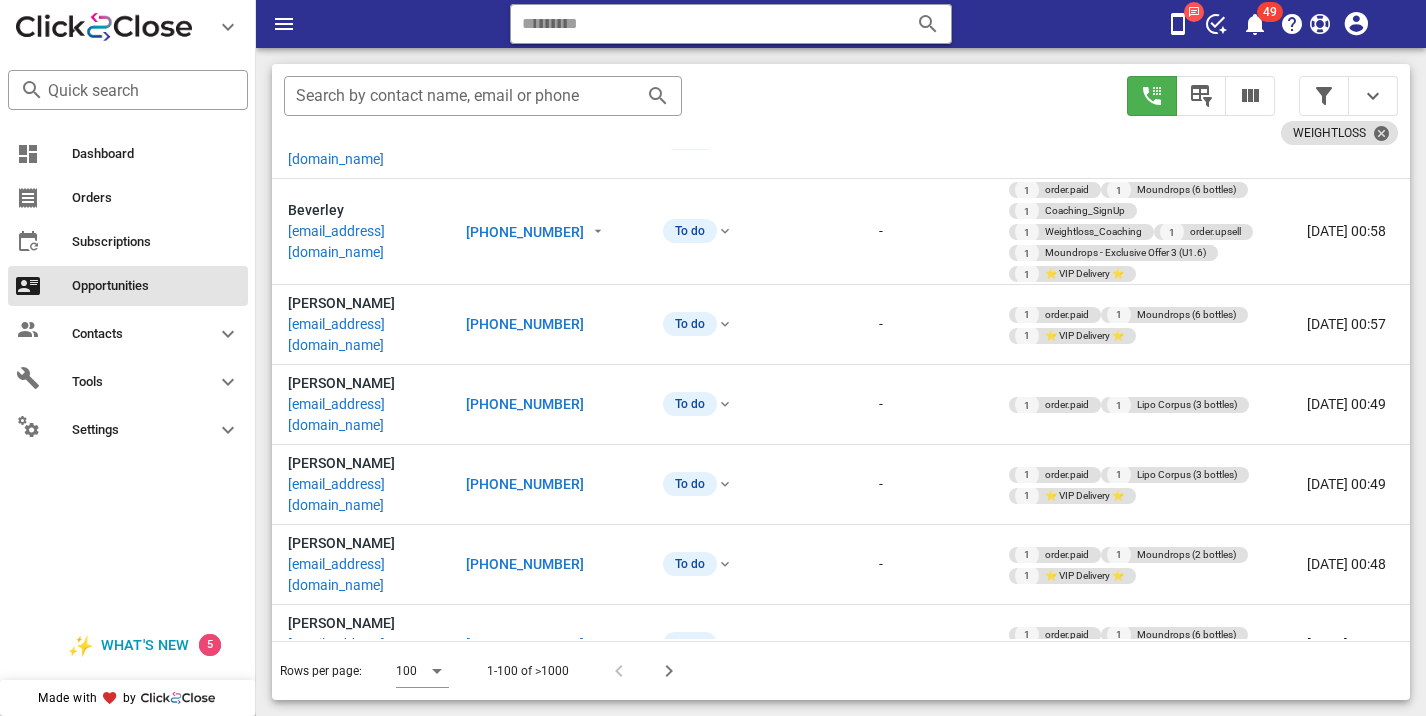click on "[PHONE_NUMBER]" at bounding box center [525, 2222] 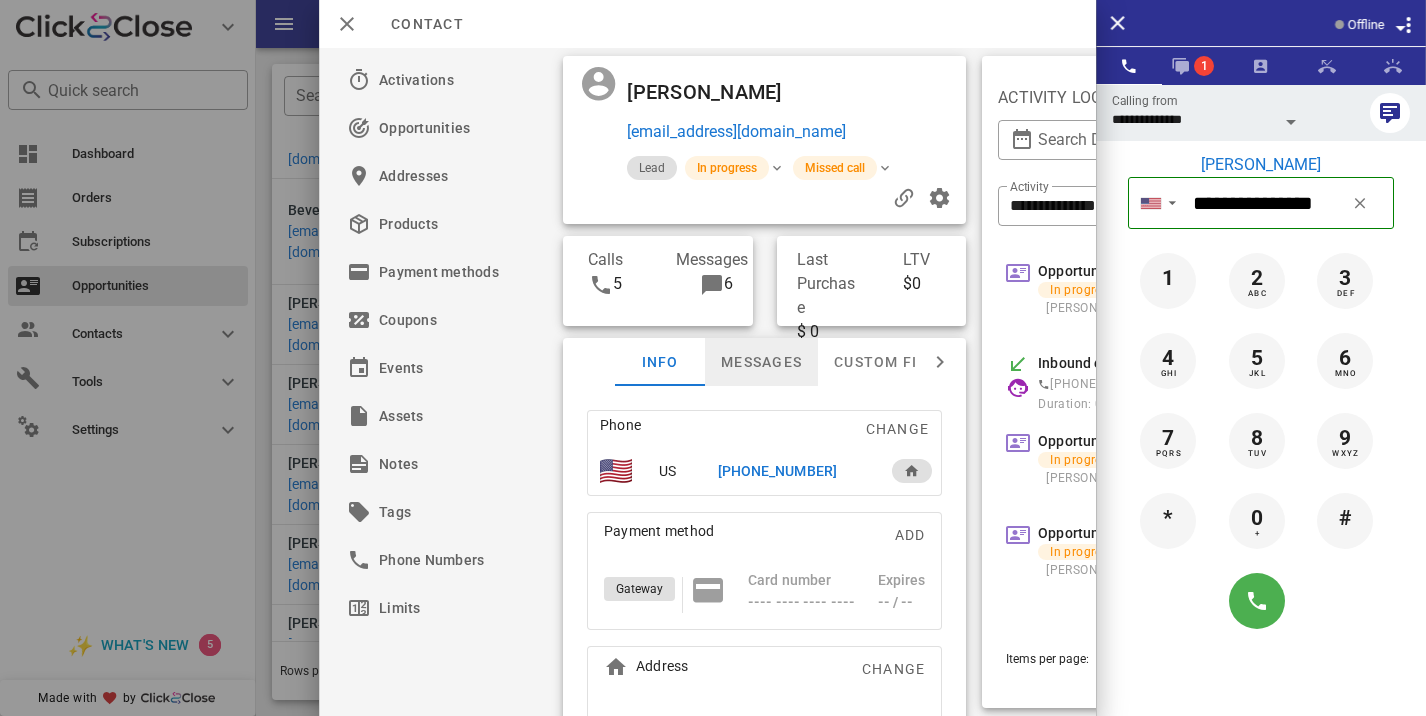 click on "Messages" at bounding box center (761, 362) 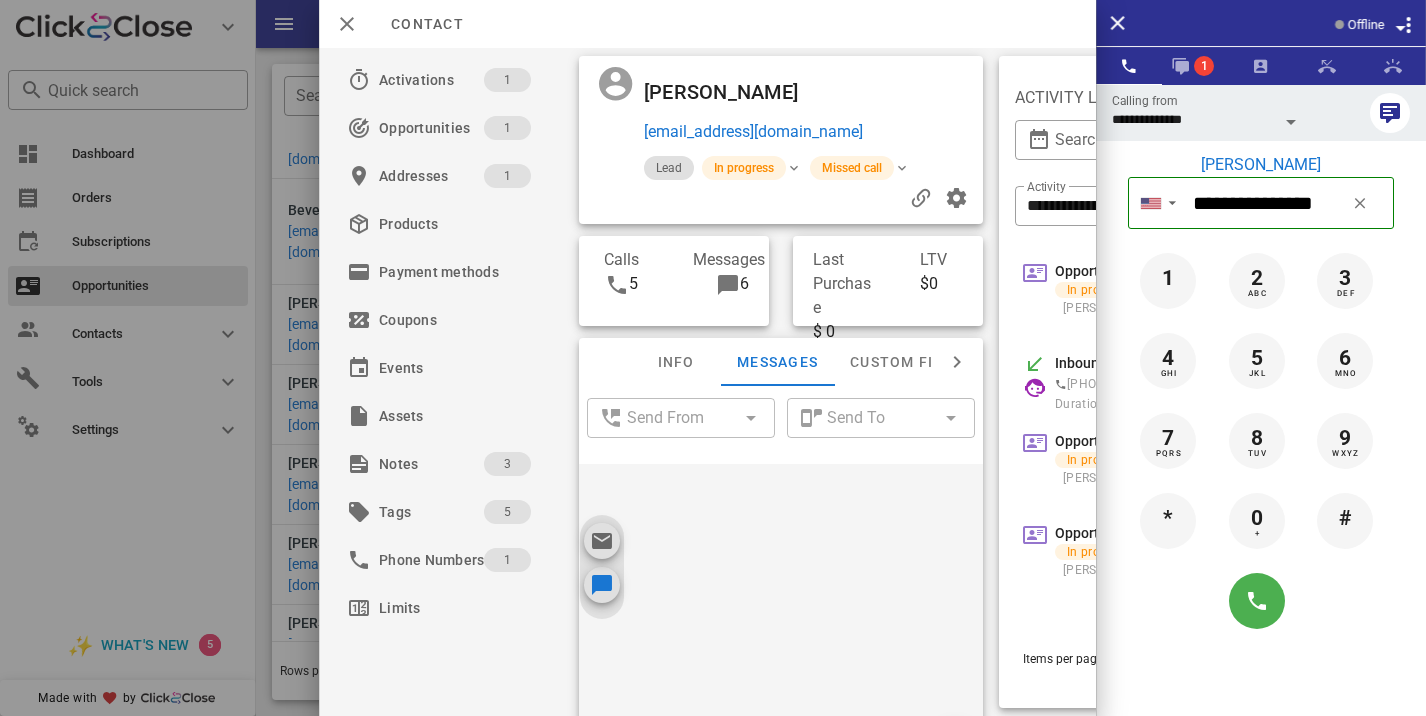 scroll, scrollTop: 151, scrollLeft: 0, axis: vertical 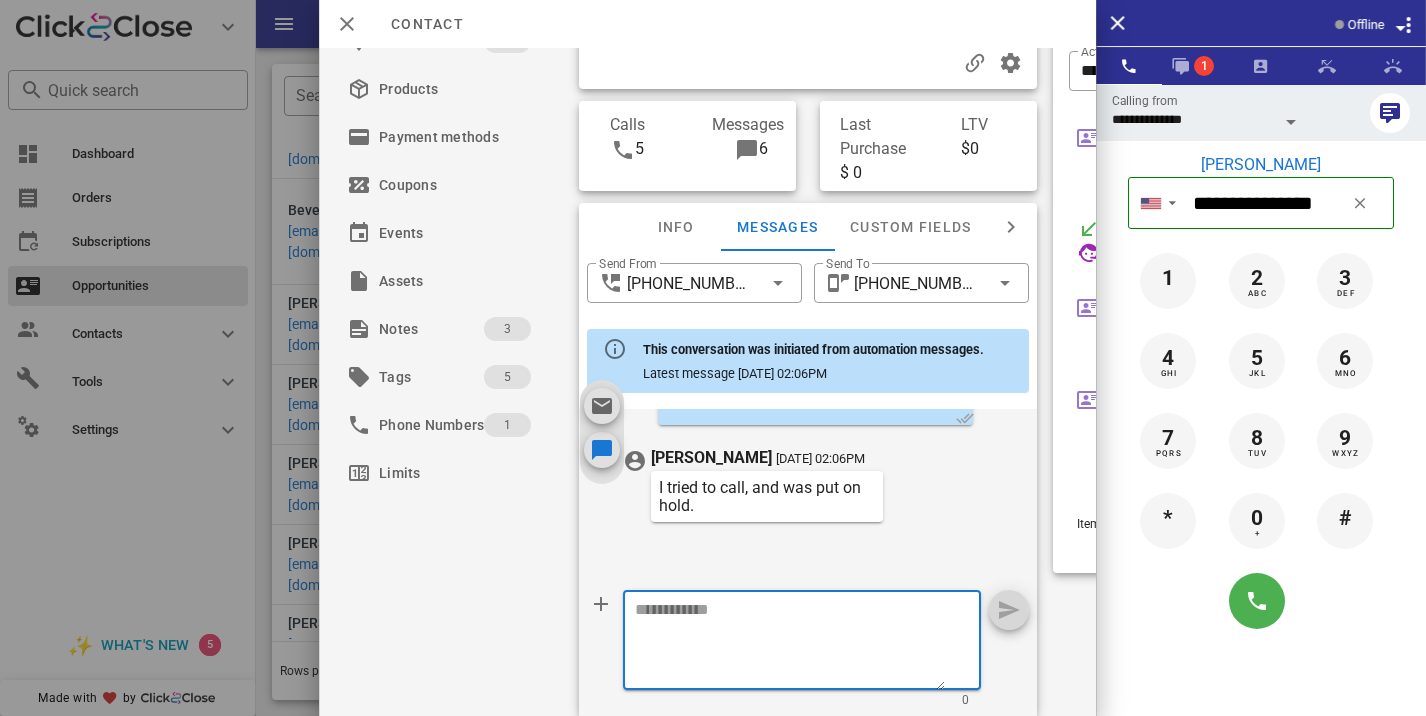 drag, startPoint x: 812, startPoint y: 612, endPoint x: 812, endPoint y: 589, distance: 23 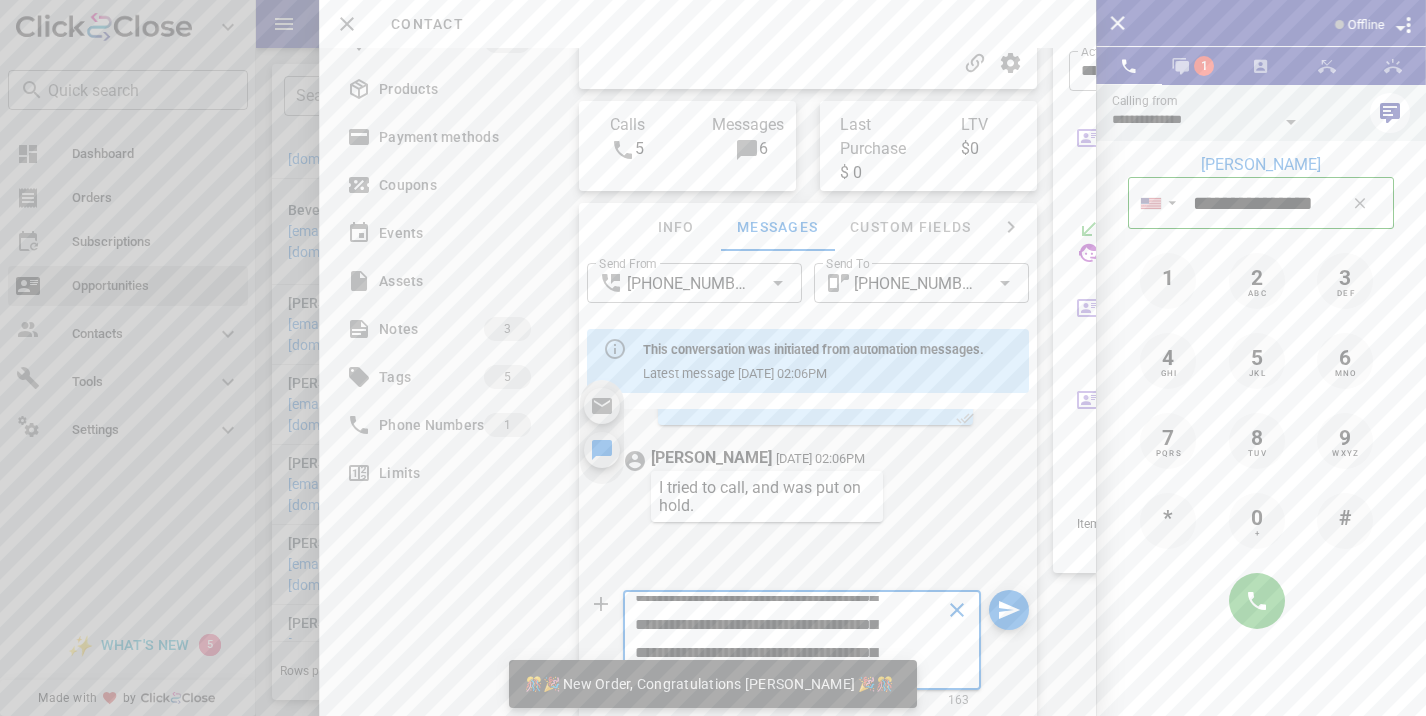 scroll, scrollTop: 0, scrollLeft: 0, axis: both 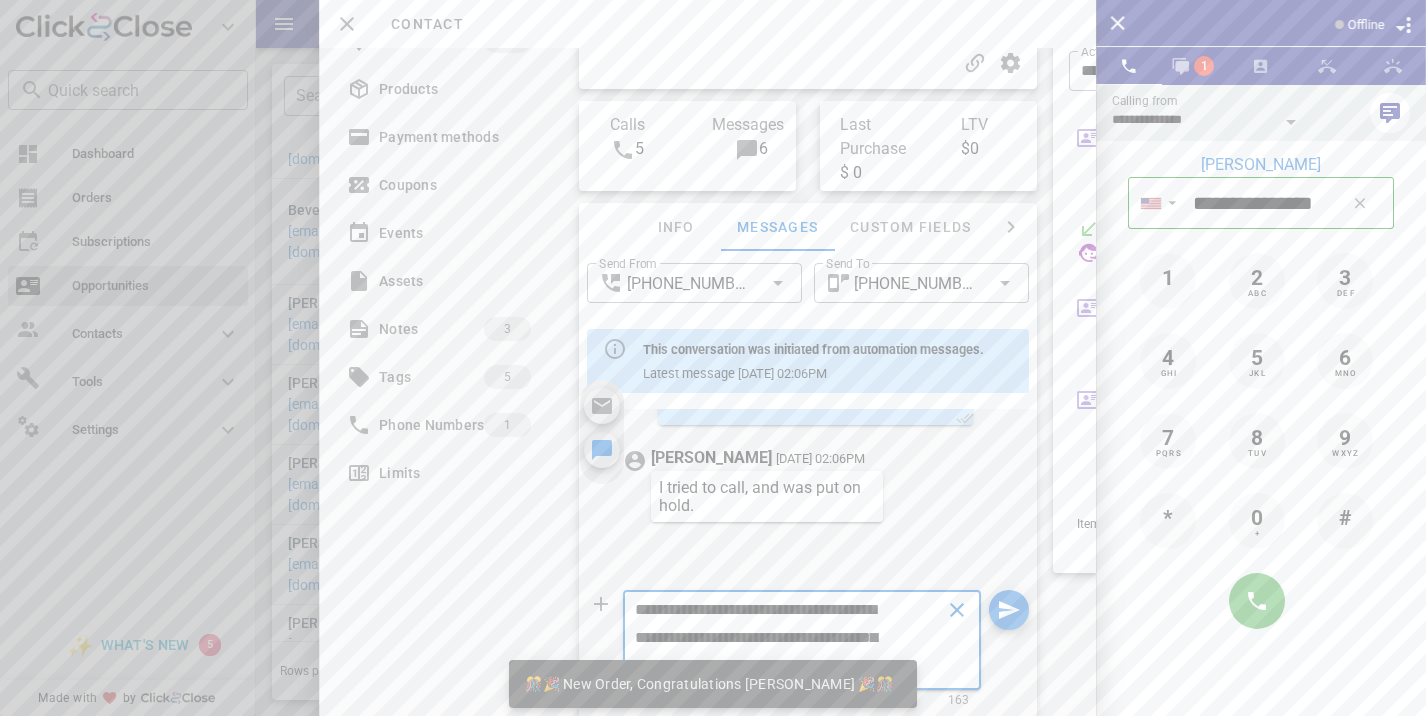 type on "**********" 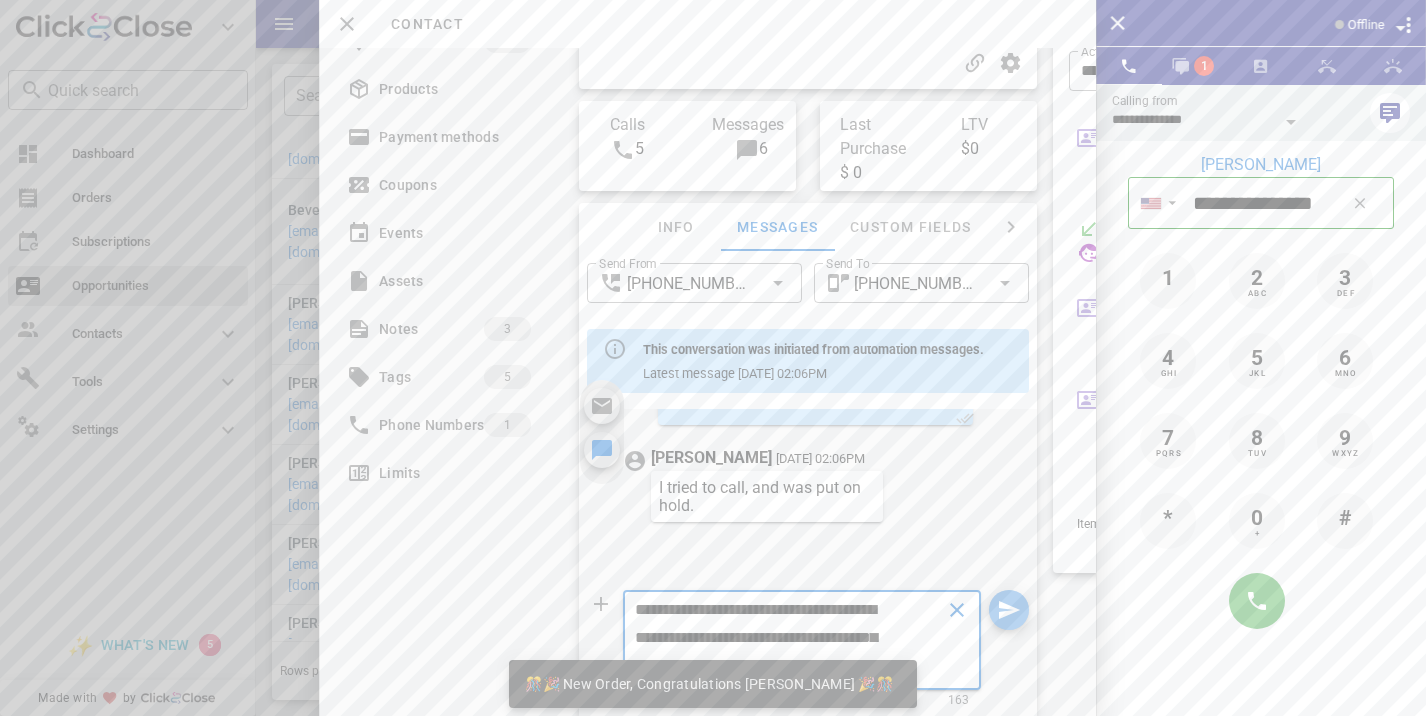 click at bounding box center (1009, 610) 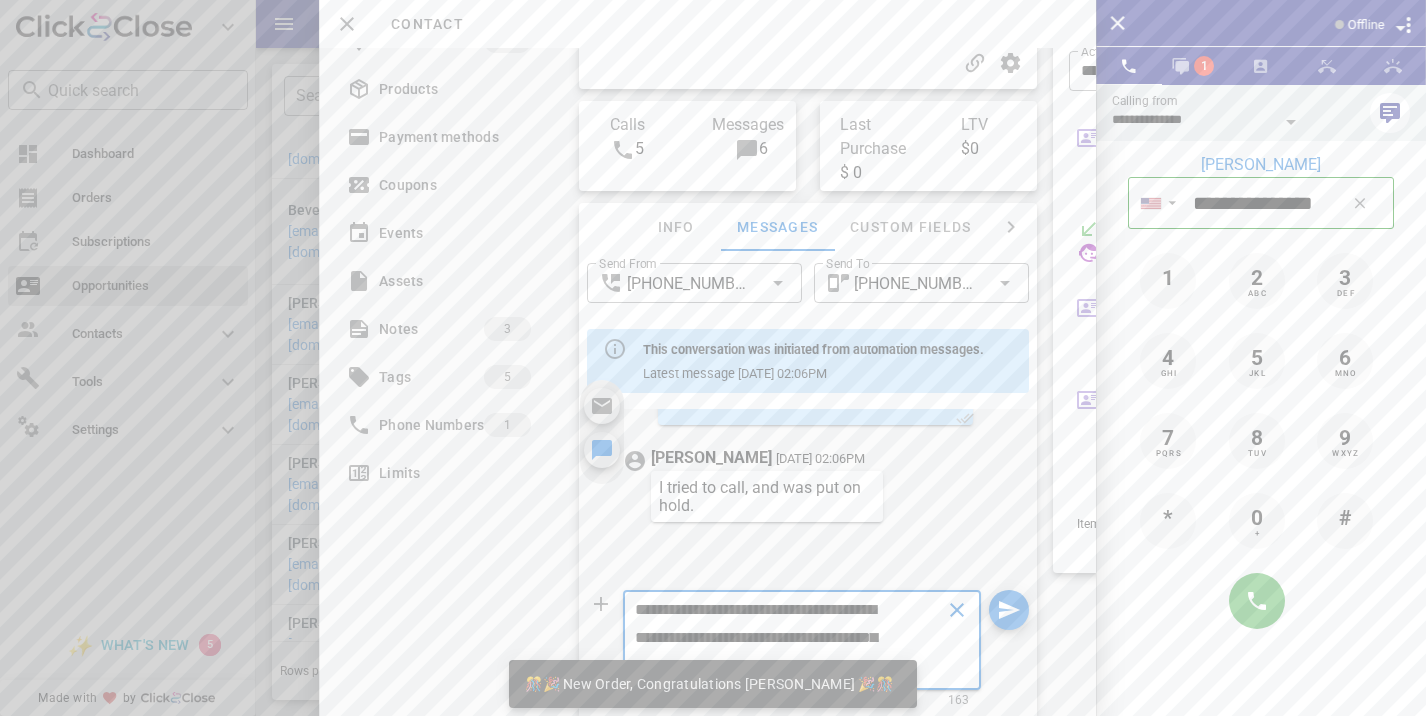 type 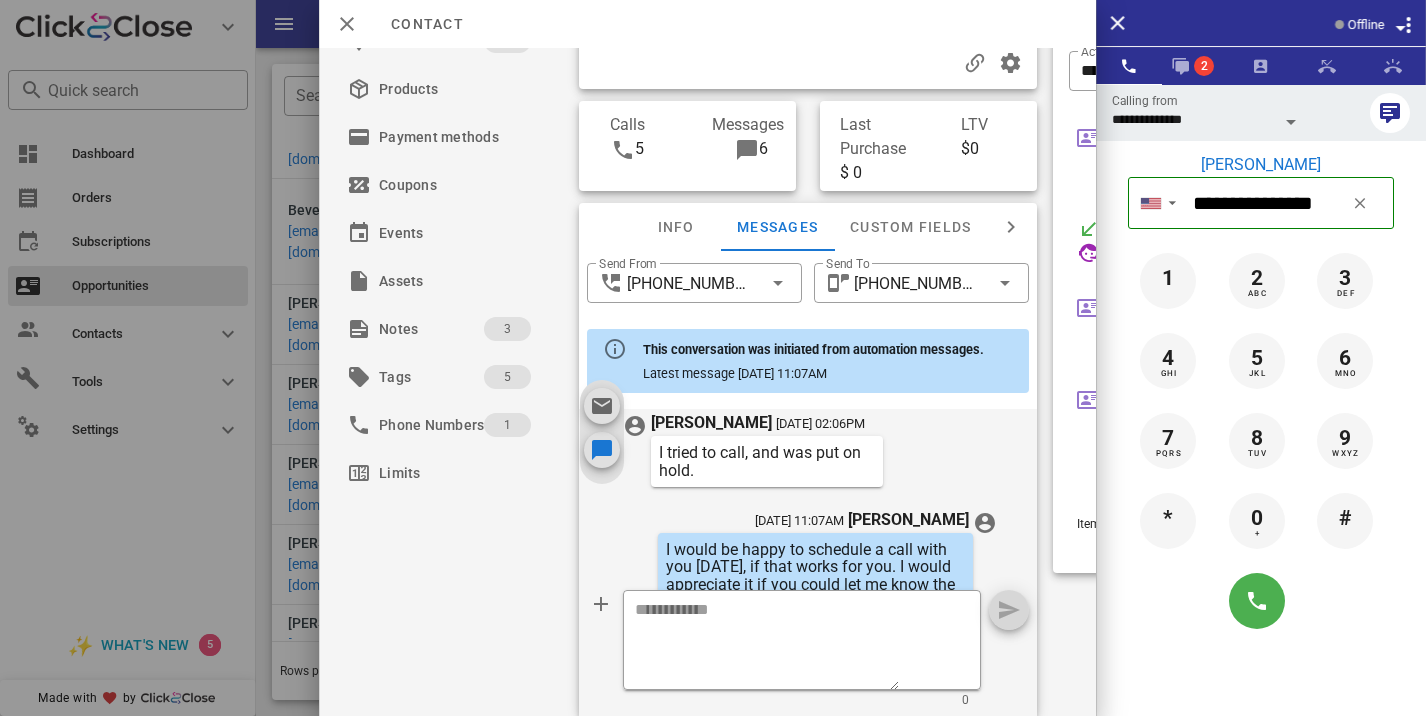 scroll, scrollTop: 937, scrollLeft: 0, axis: vertical 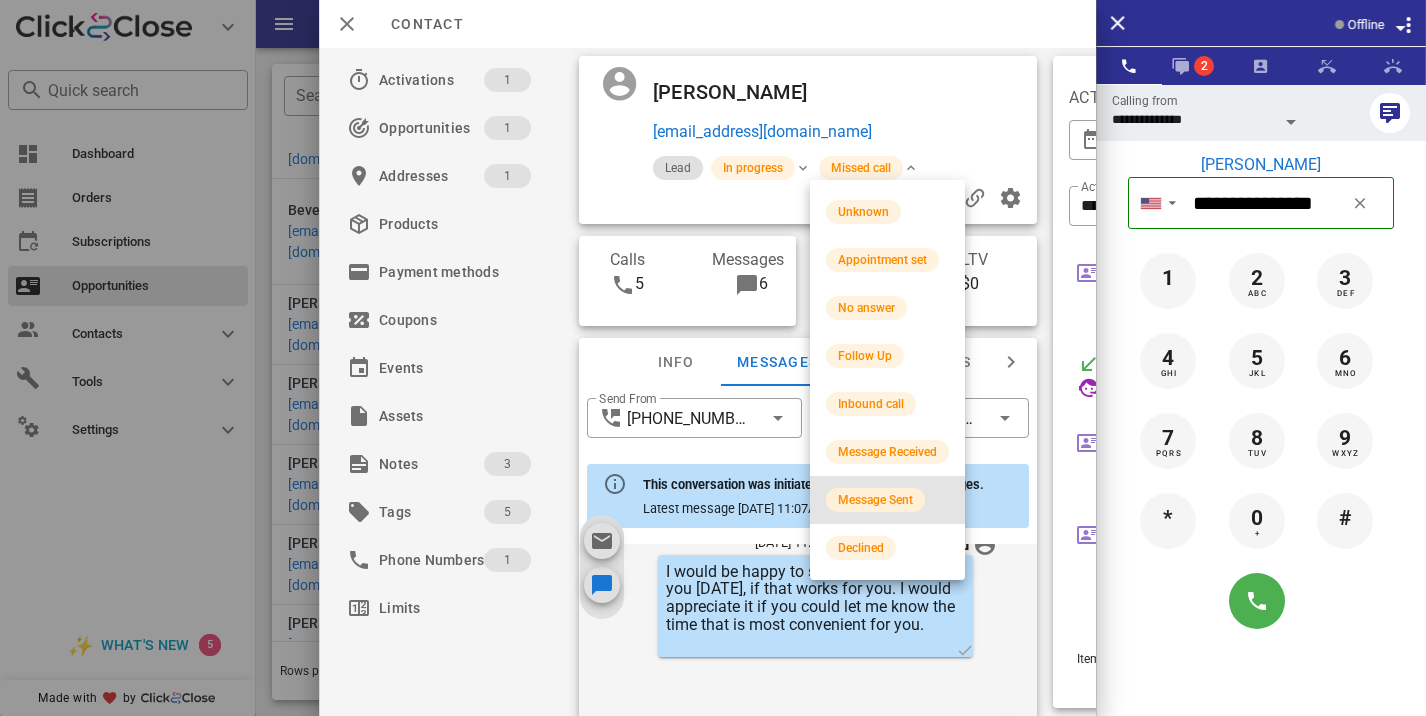 click on "Message Sent" at bounding box center [875, 500] 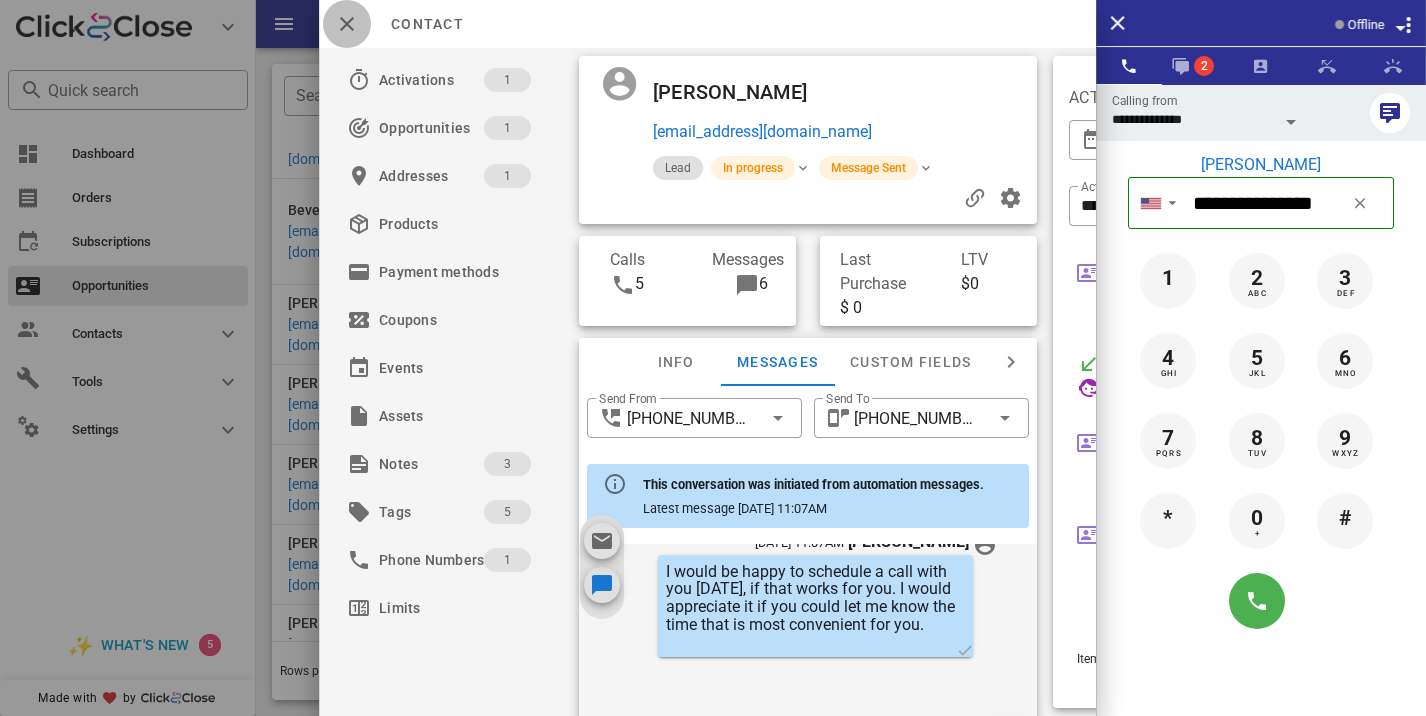 click at bounding box center (347, 24) 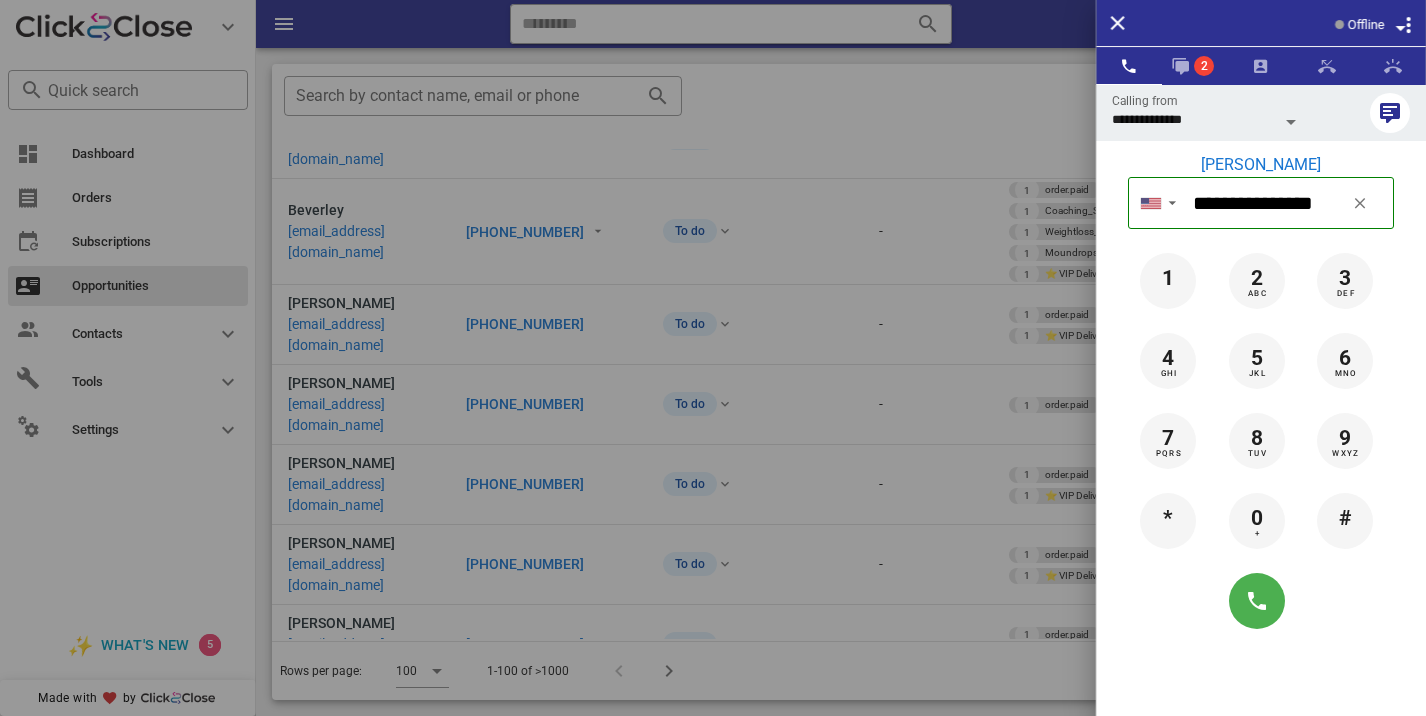 click at bounding box center (713, 358) 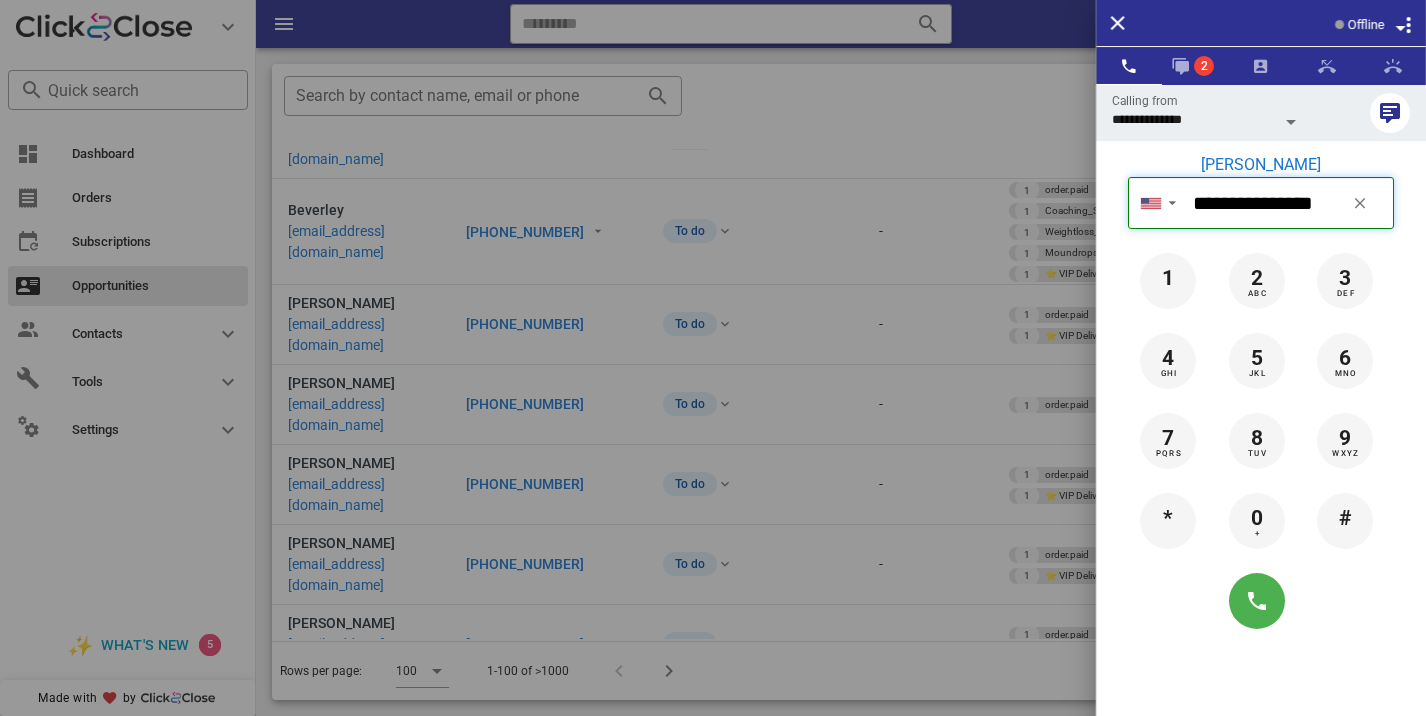 type 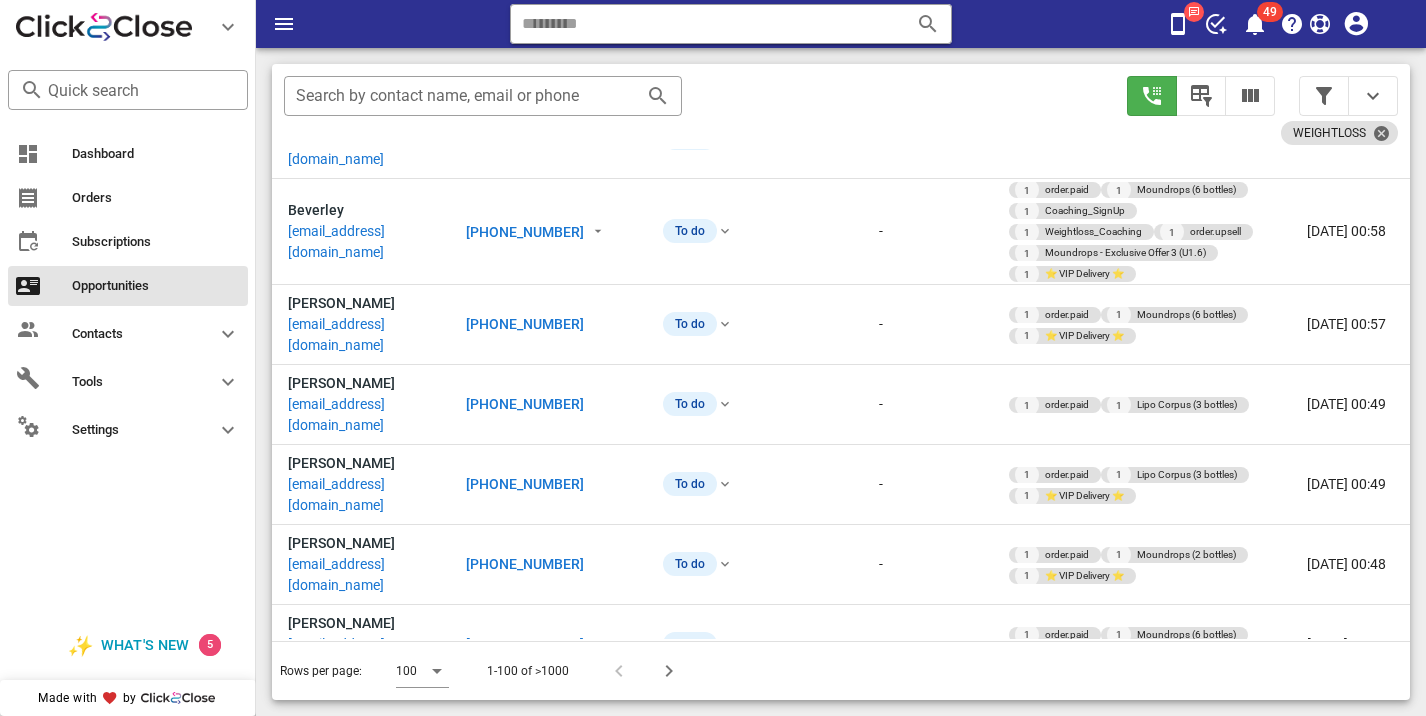 click on "[PHONE_NUMBER]" at bounding box center [525, 2741] 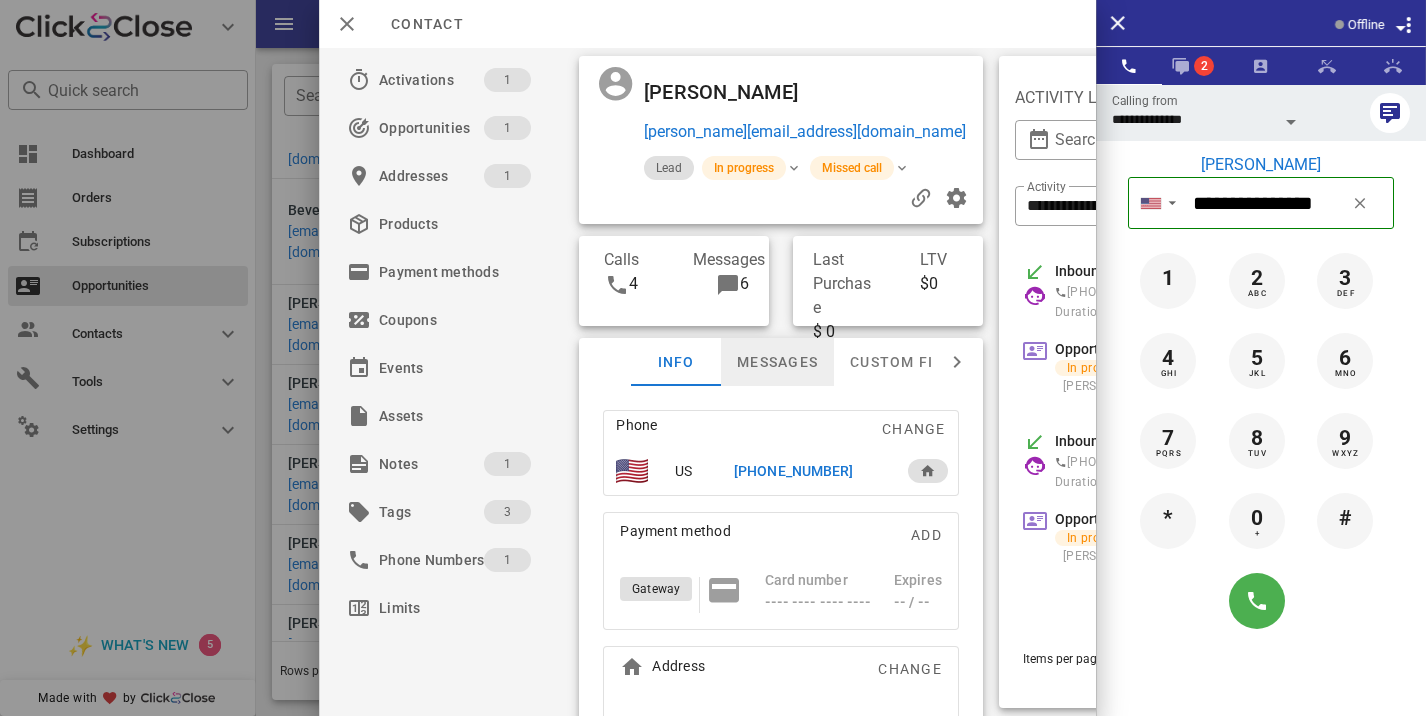click on "Messages" at bounding box center (777, 362) 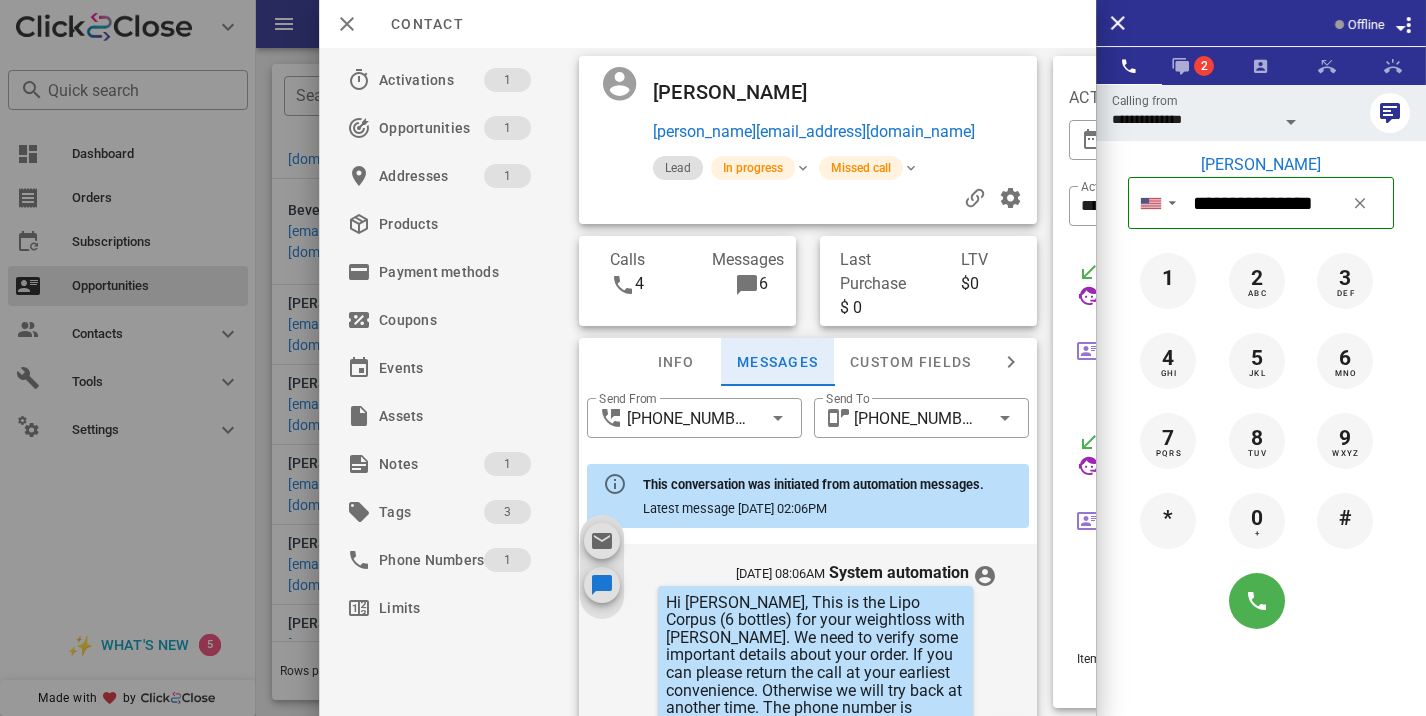 scroll, scrollTop: 893, scrollLeft: 0, axis: vertical 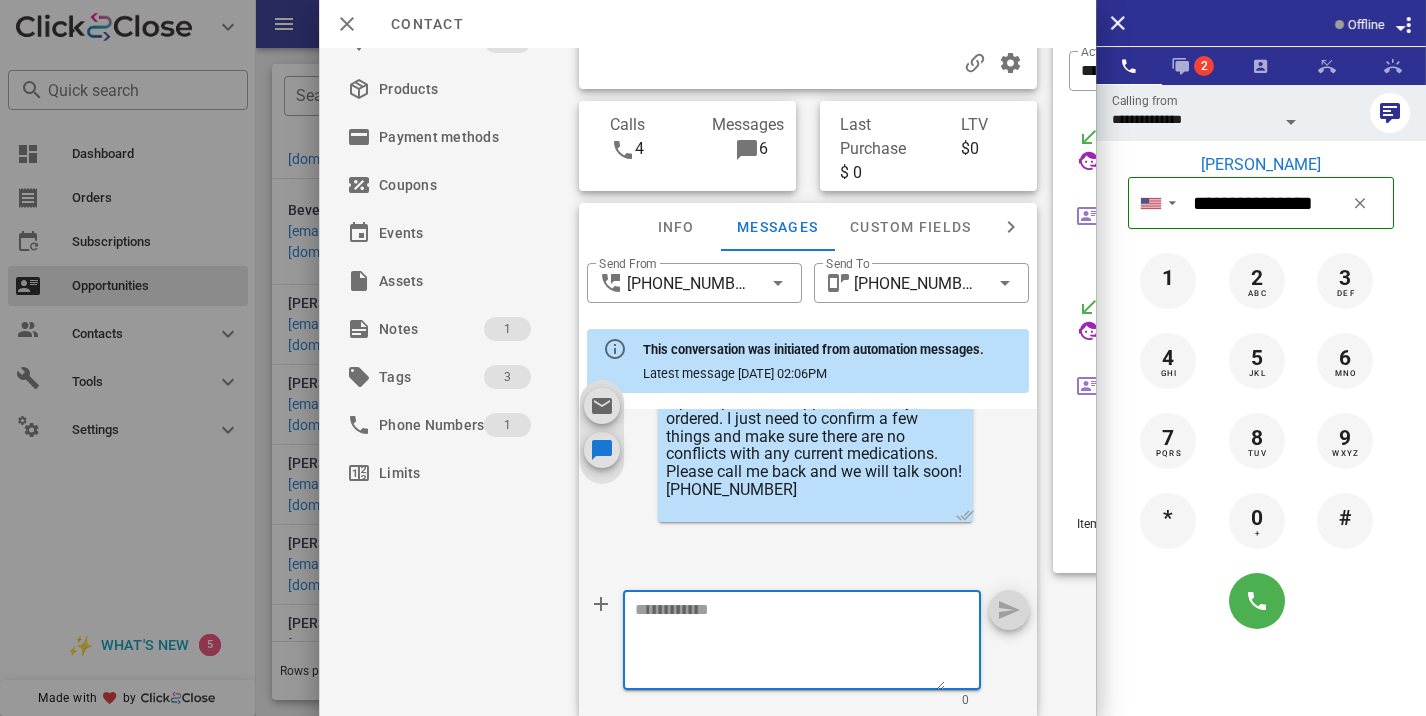 click at bounding box center [790, 643] 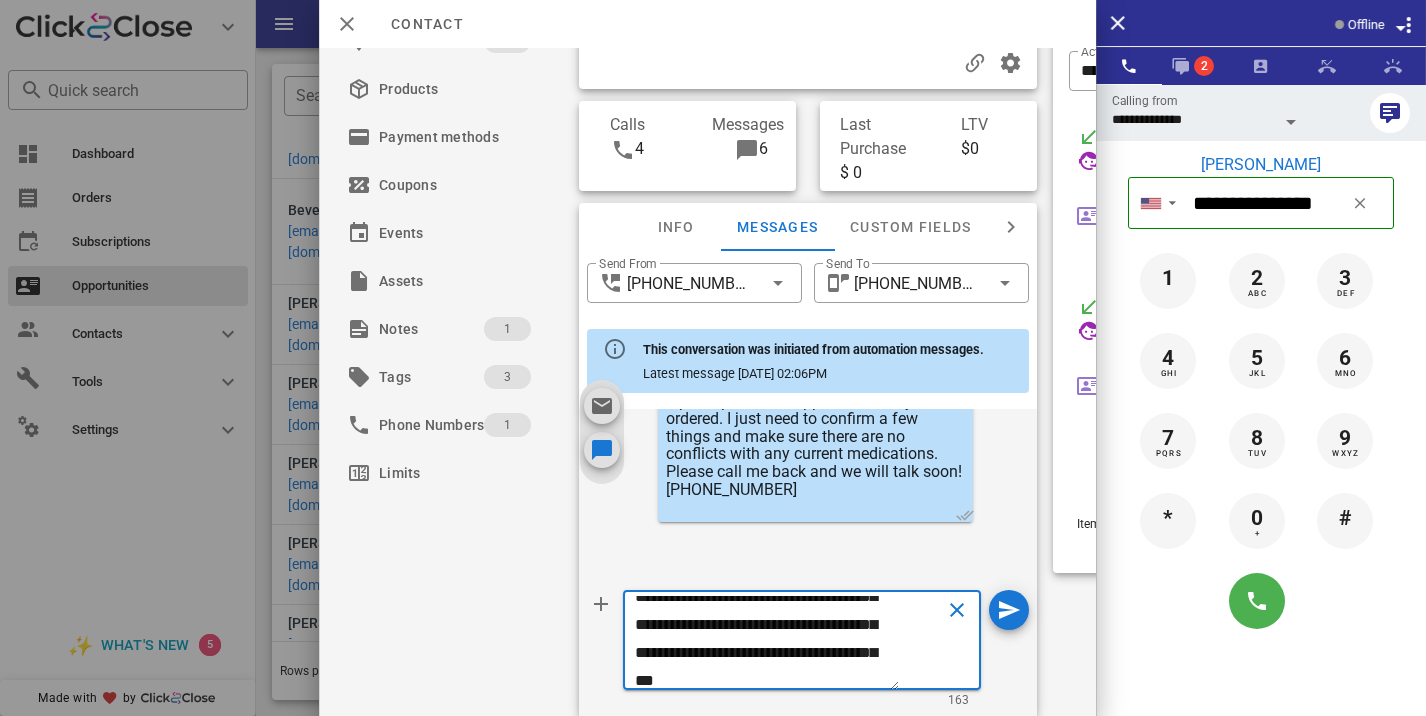 scroll, scrollTop: 0, scrollLeft: 0, axis: both 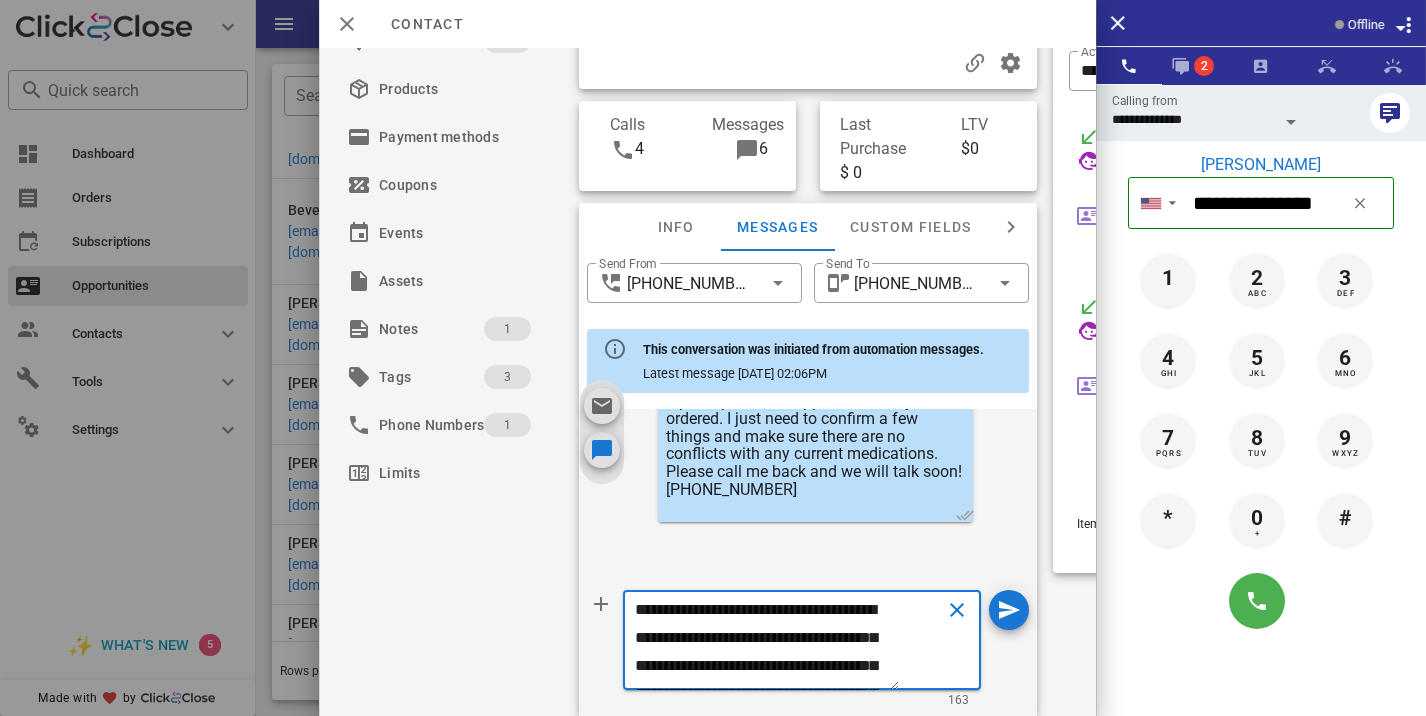 type on "**********" 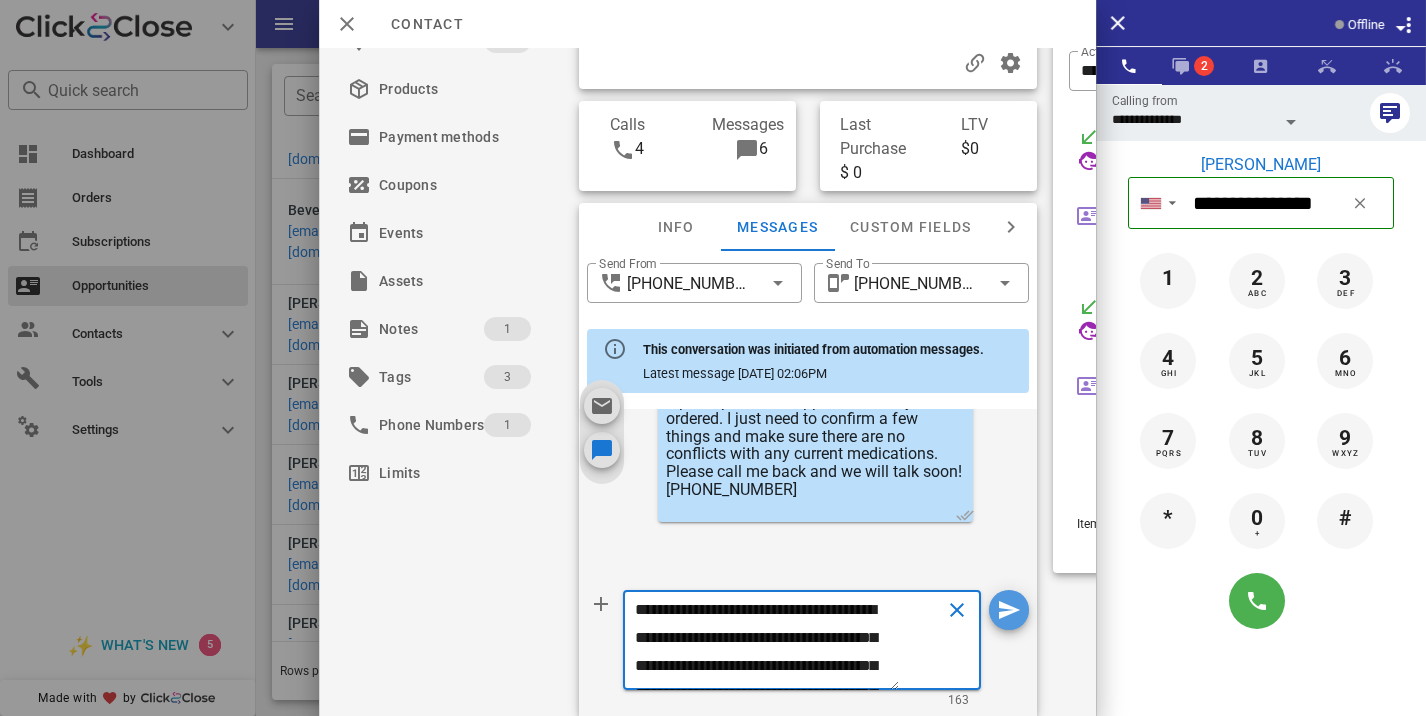 click at bounding box center [1009, 610] 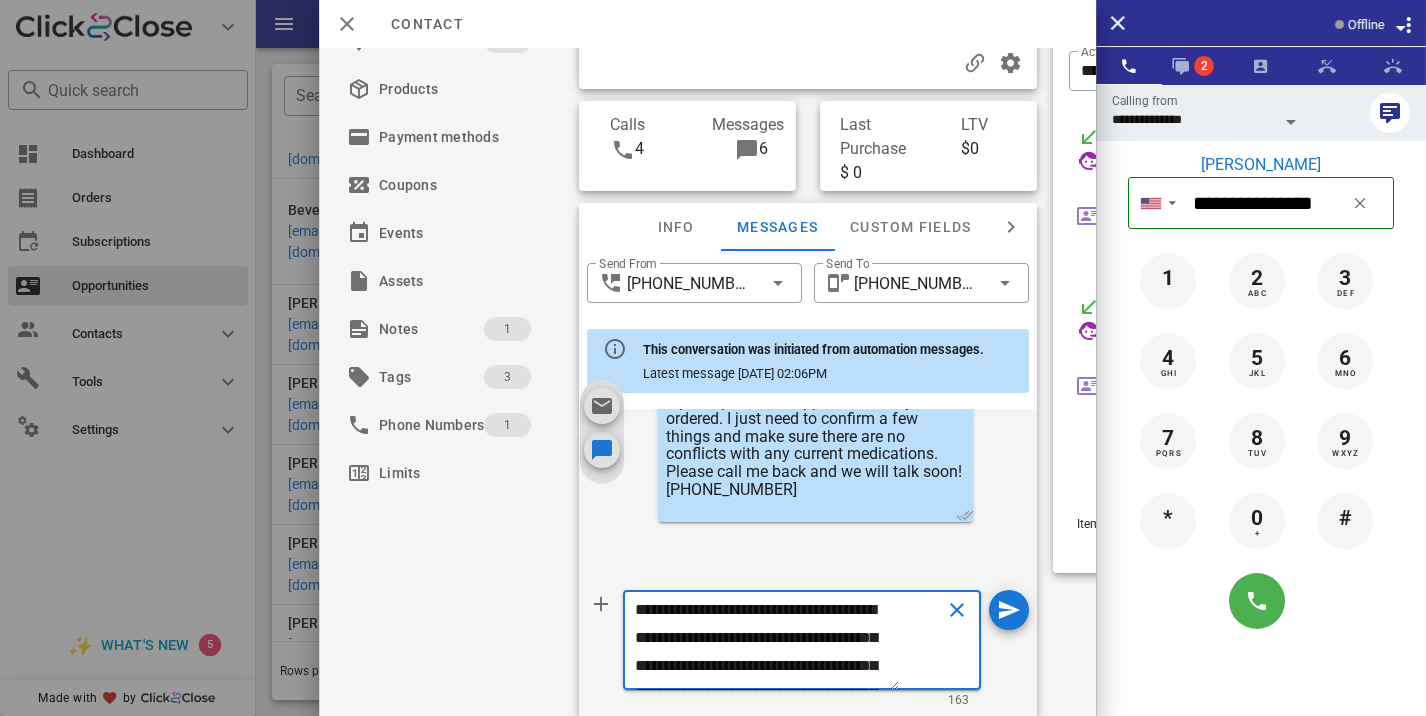 type 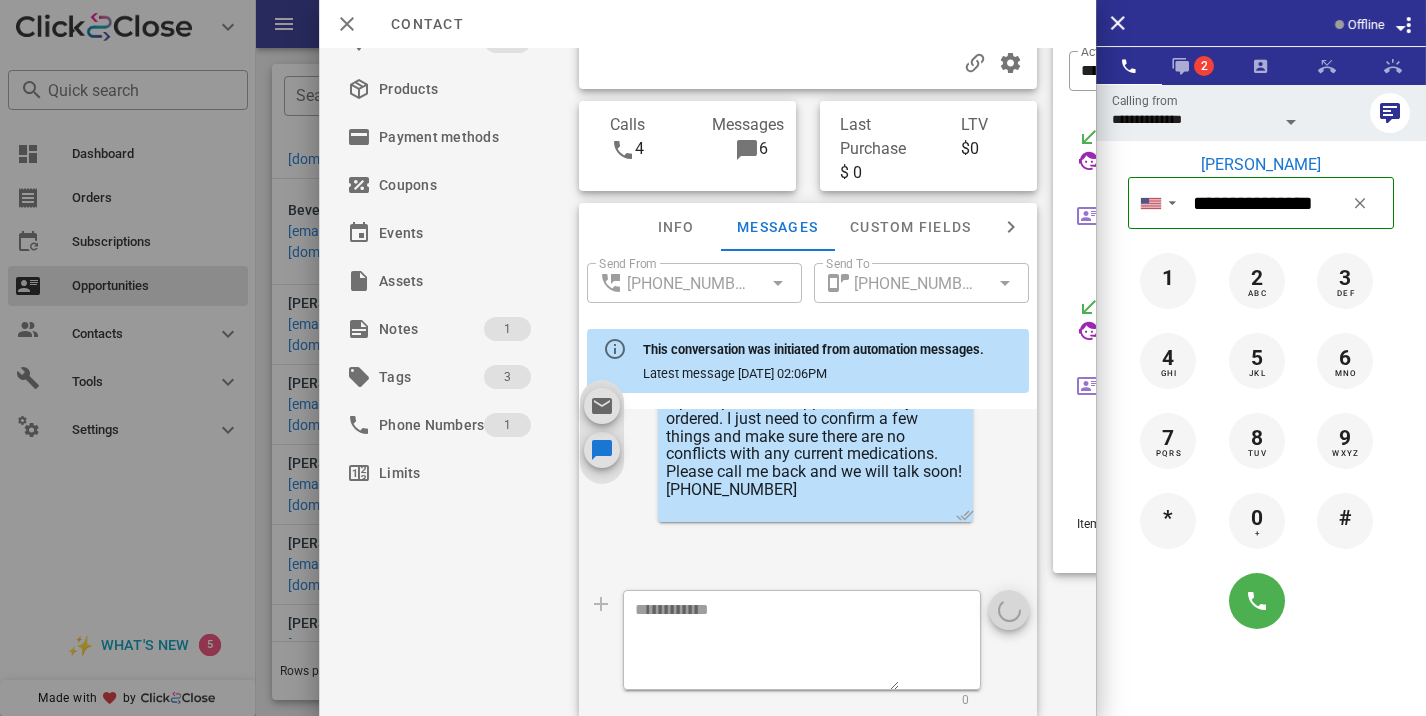 scroll, scrollTop: 0, scrollLeft: 0, axis: both 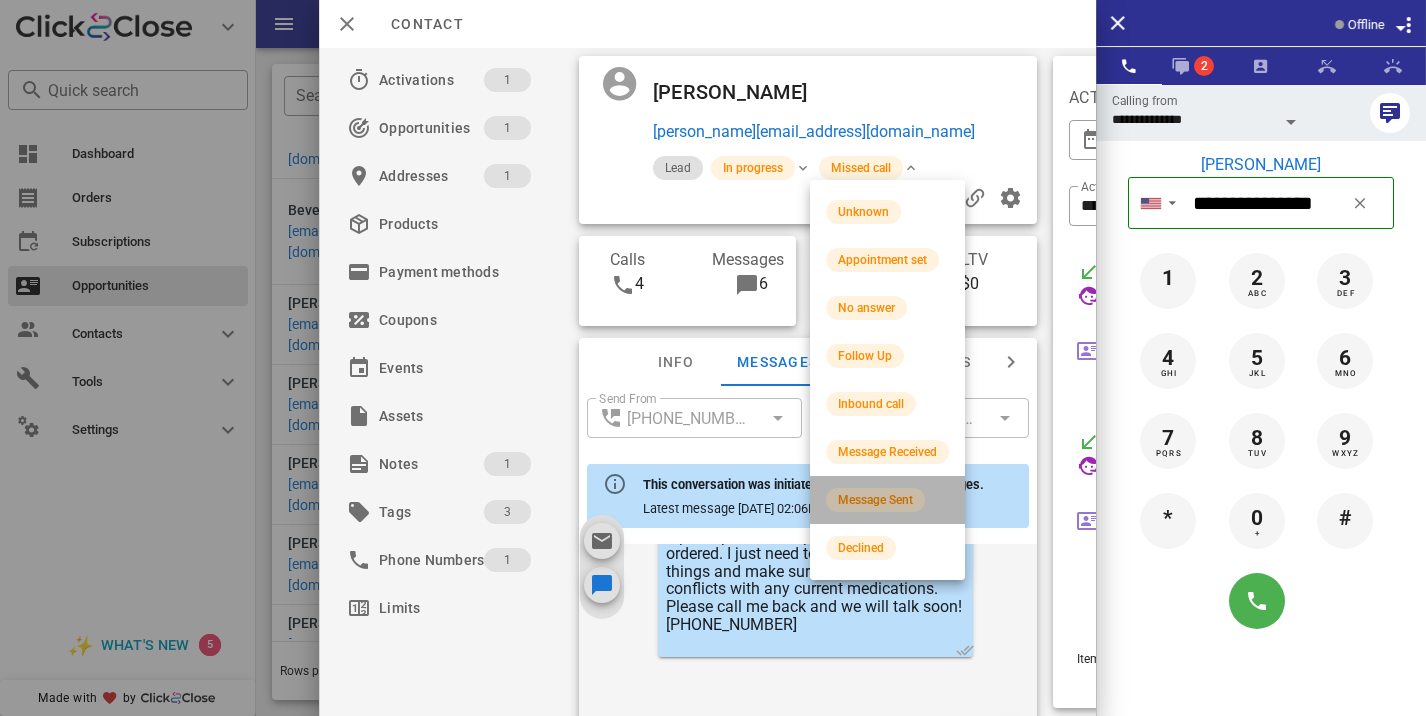 click on "Message Sent" at bounding box center (875, 500) 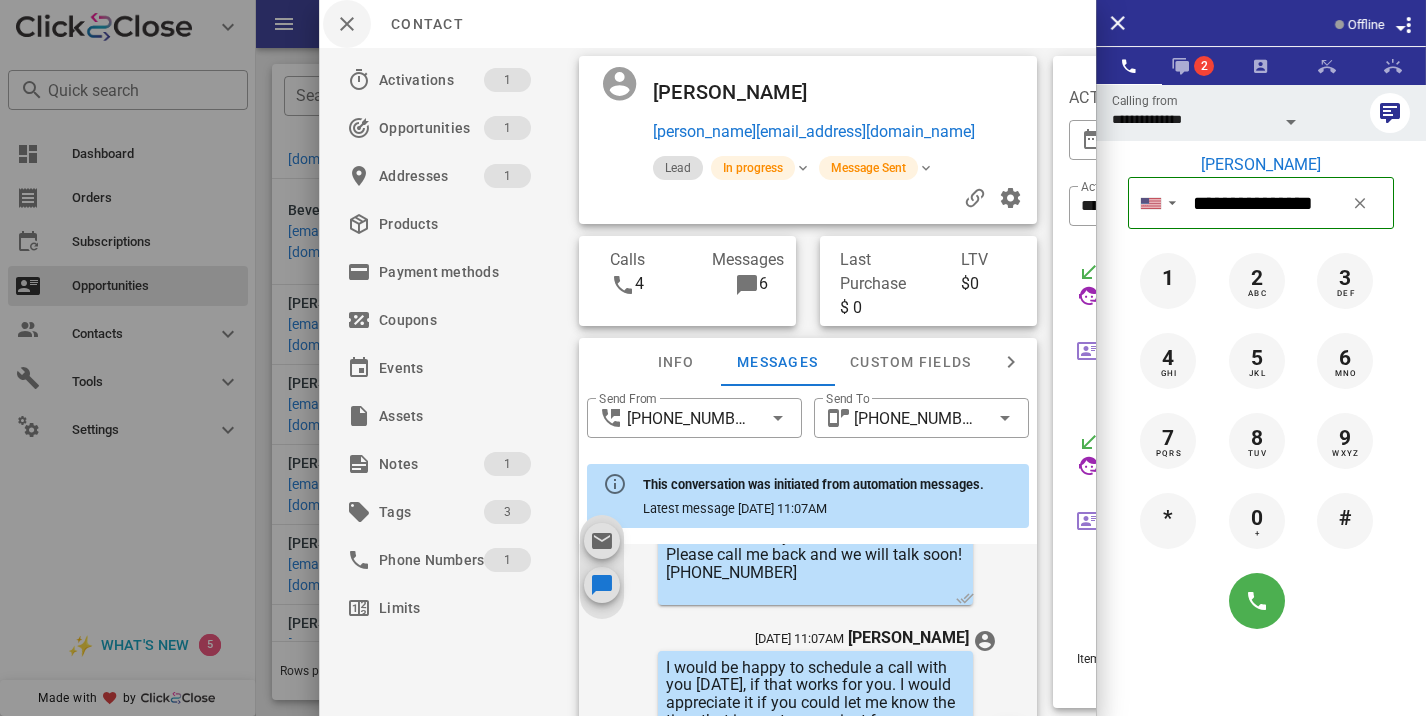 scroll, scrollTop: 1059, scrollLeft: 0, axis: vertical 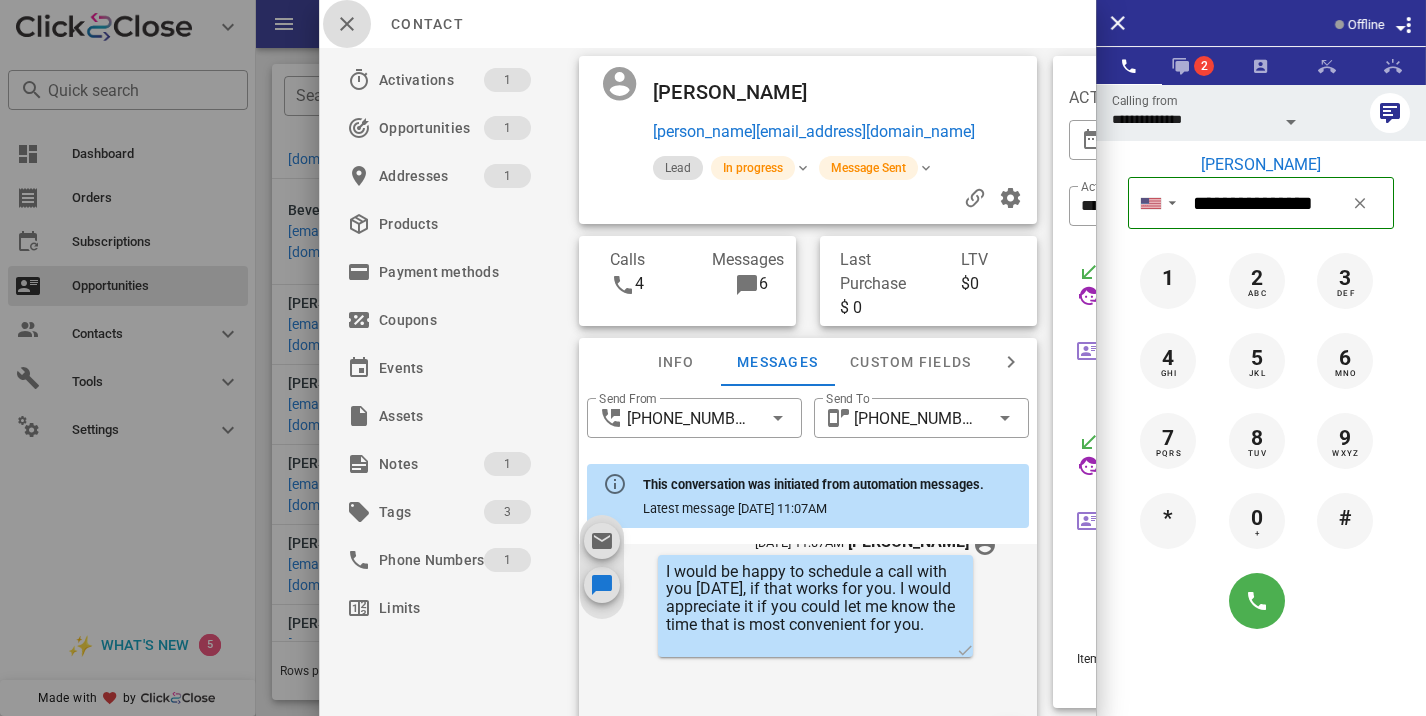 click at bounding box center [347, 24] 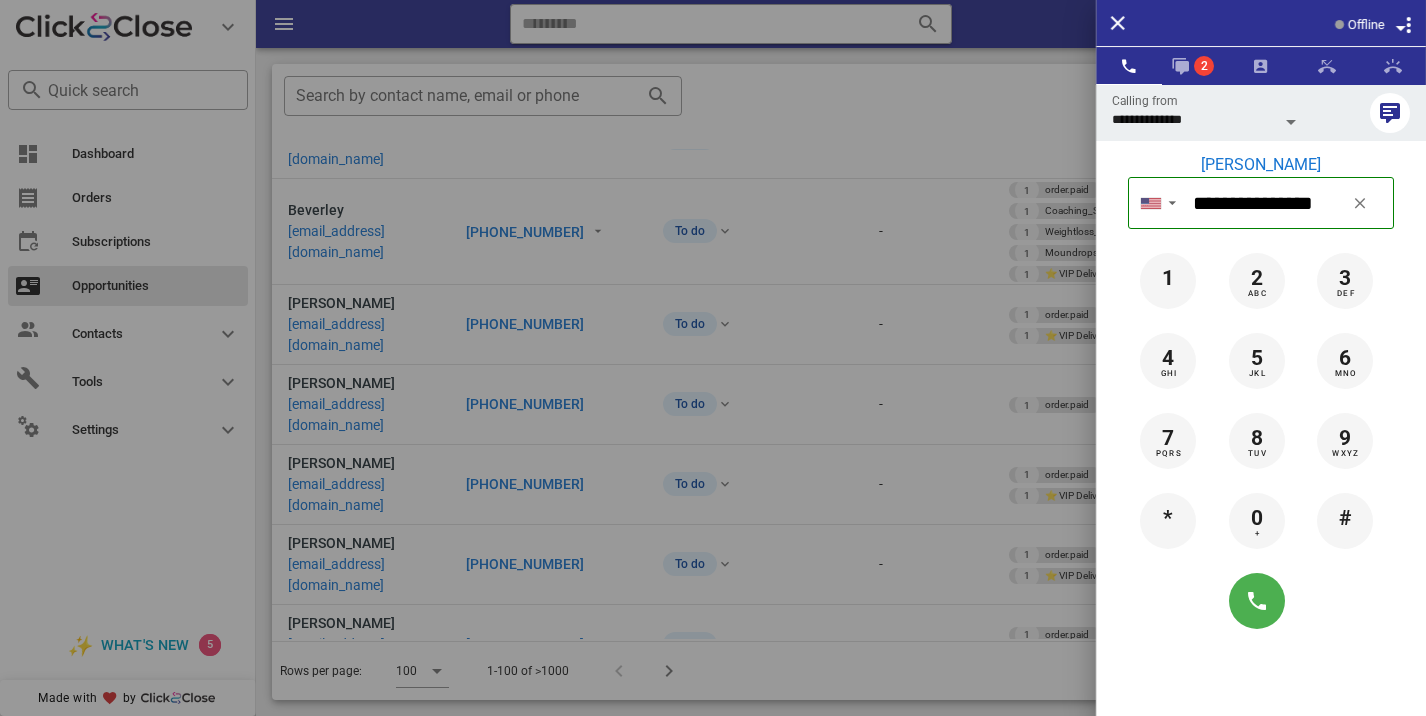 click at bounding box center (713, 358) 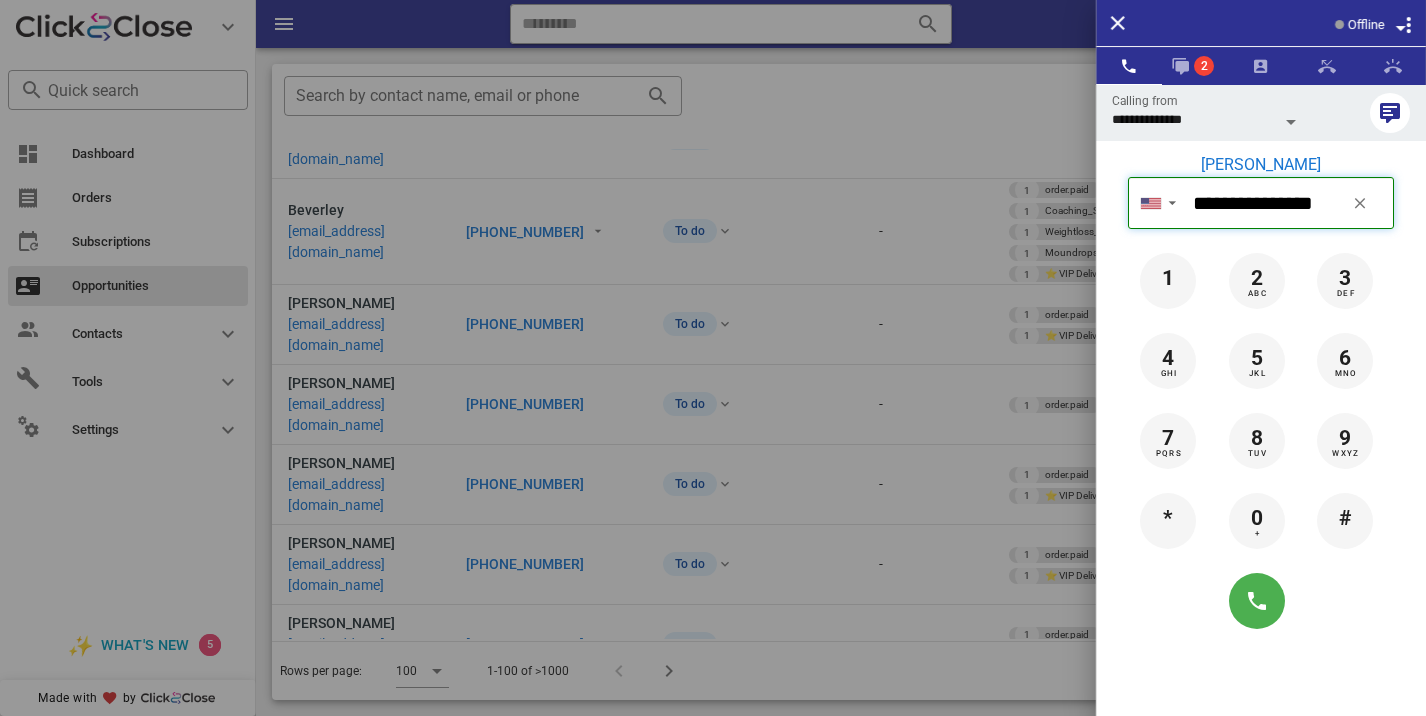 type 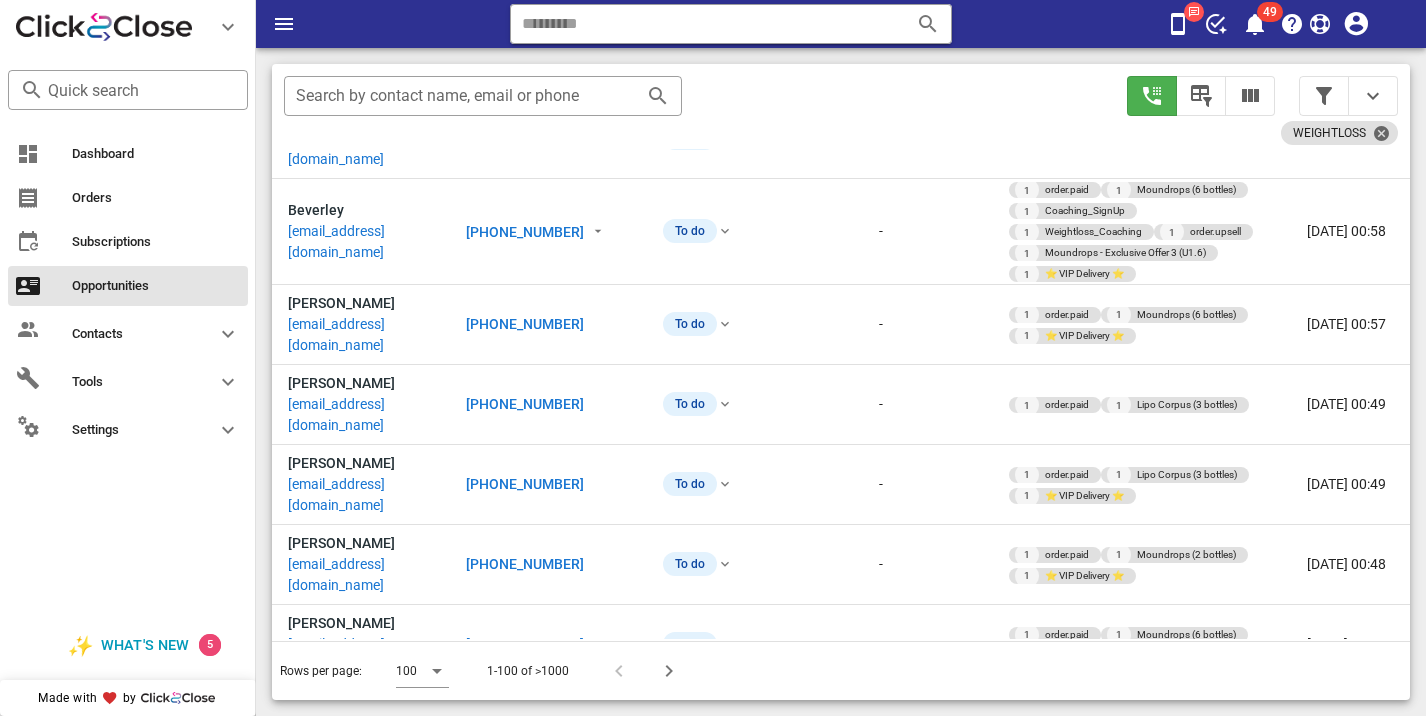 scroll, scrollTop: 4221, scrollLeft: 0, axis: vertical 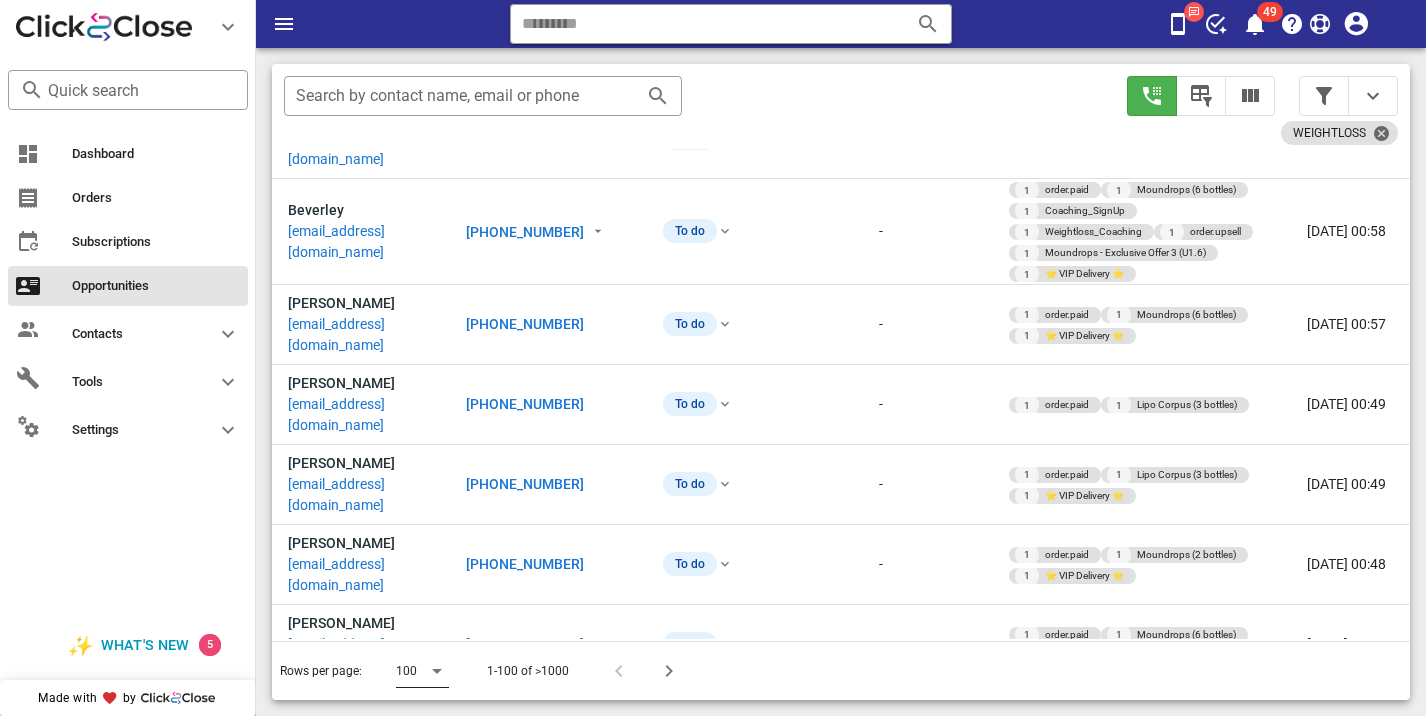 click at bounding box center [437, 671] 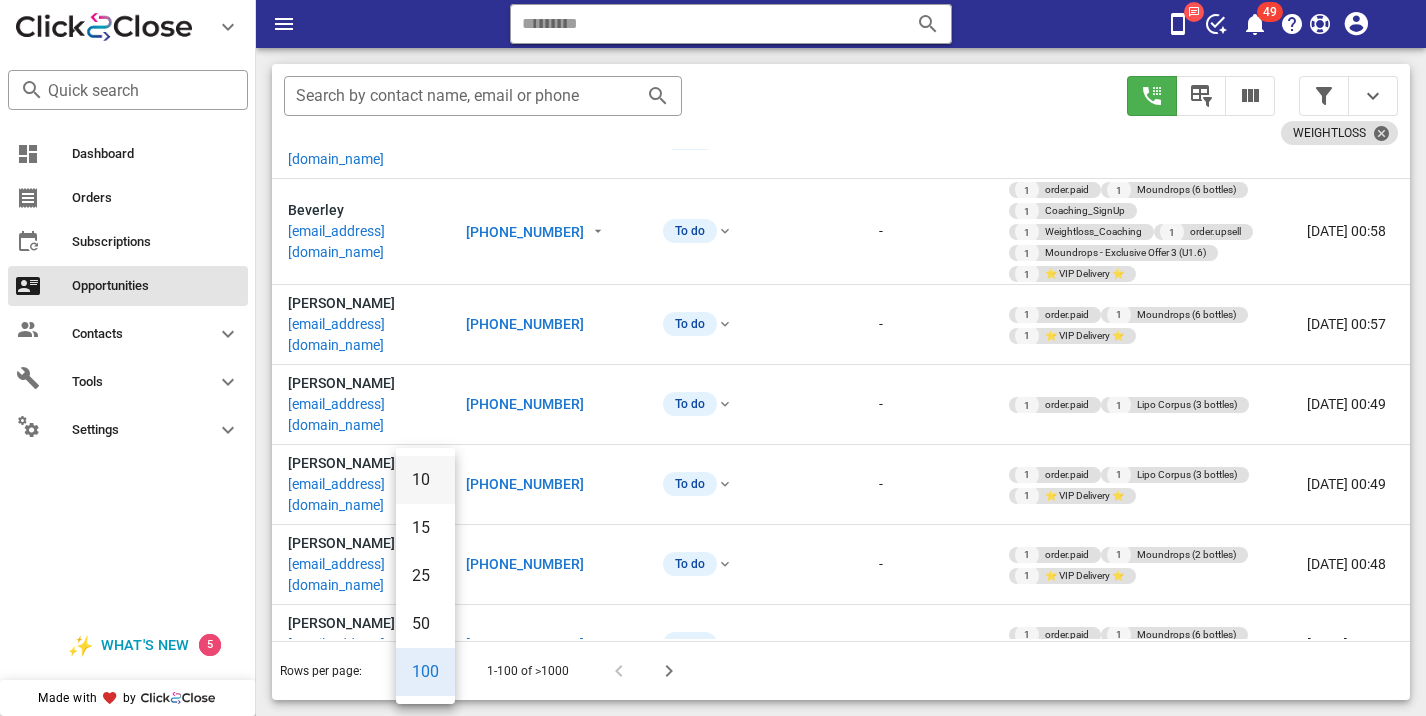 click on "10" at bounding box center (425, 479) 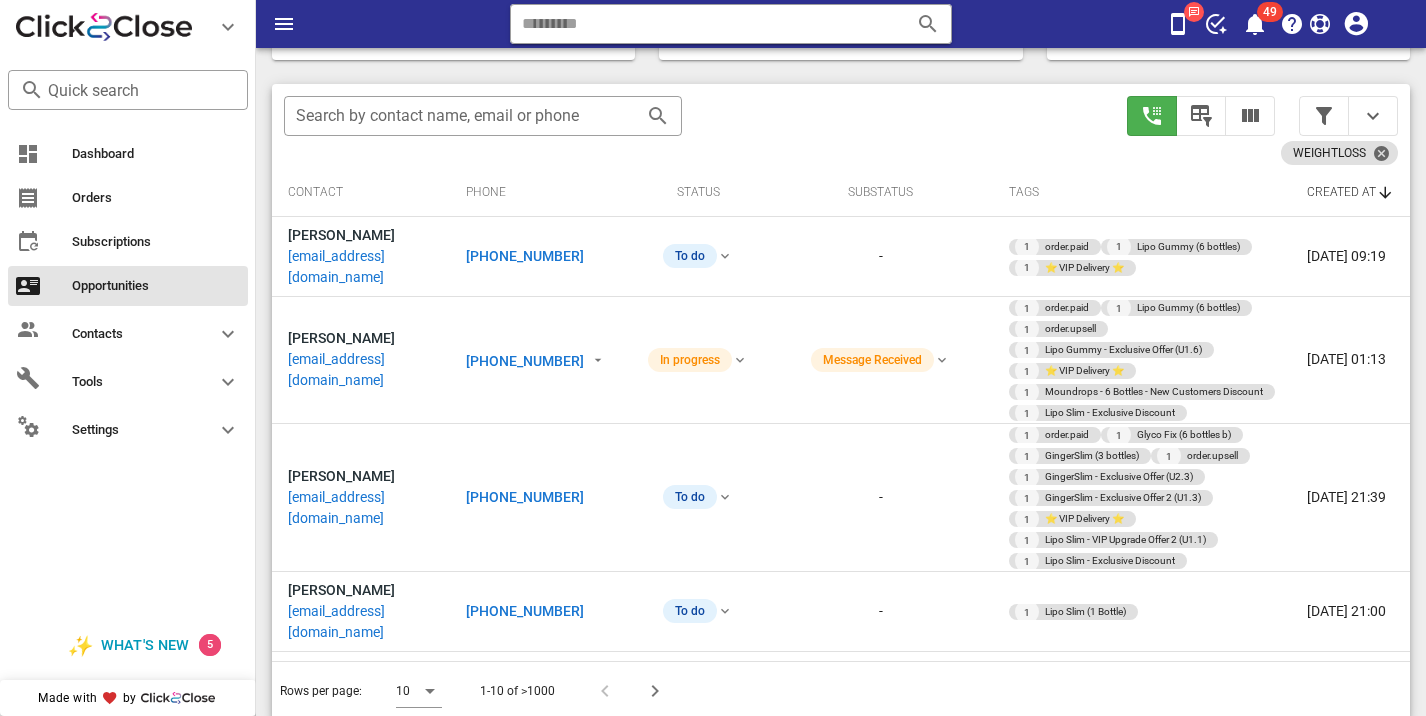 scroll, scrollTop: 376, scrollLeft: 0, axis: vertical 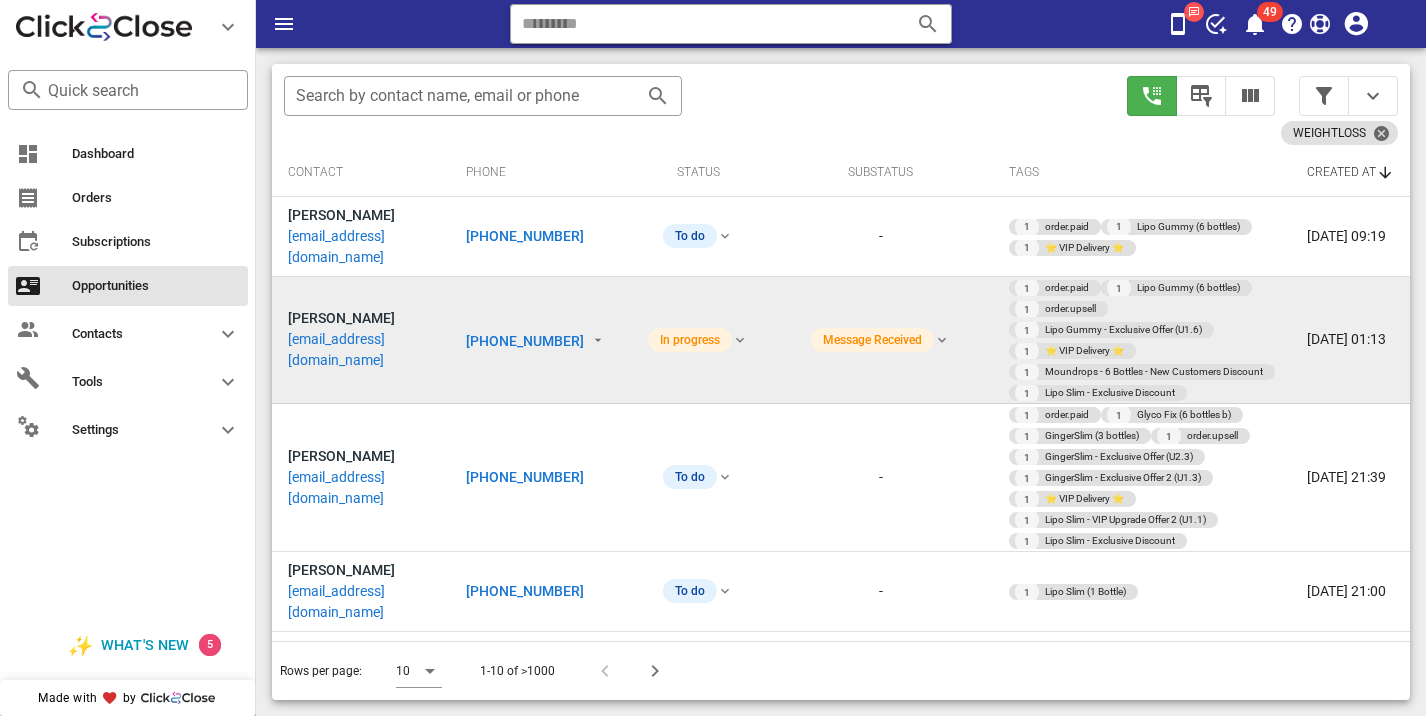 click on "[PHONE_NUMBER]" at bounding box center [539, 340] 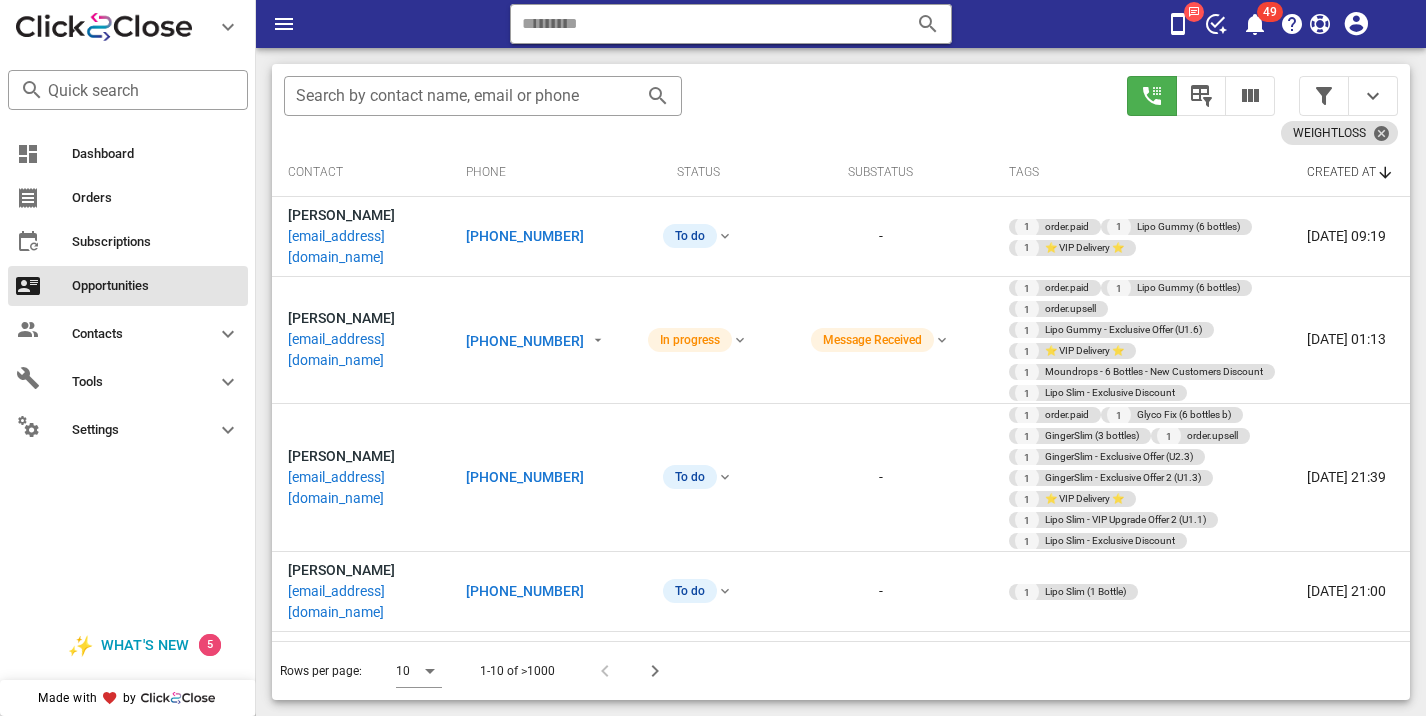 type on "**********" 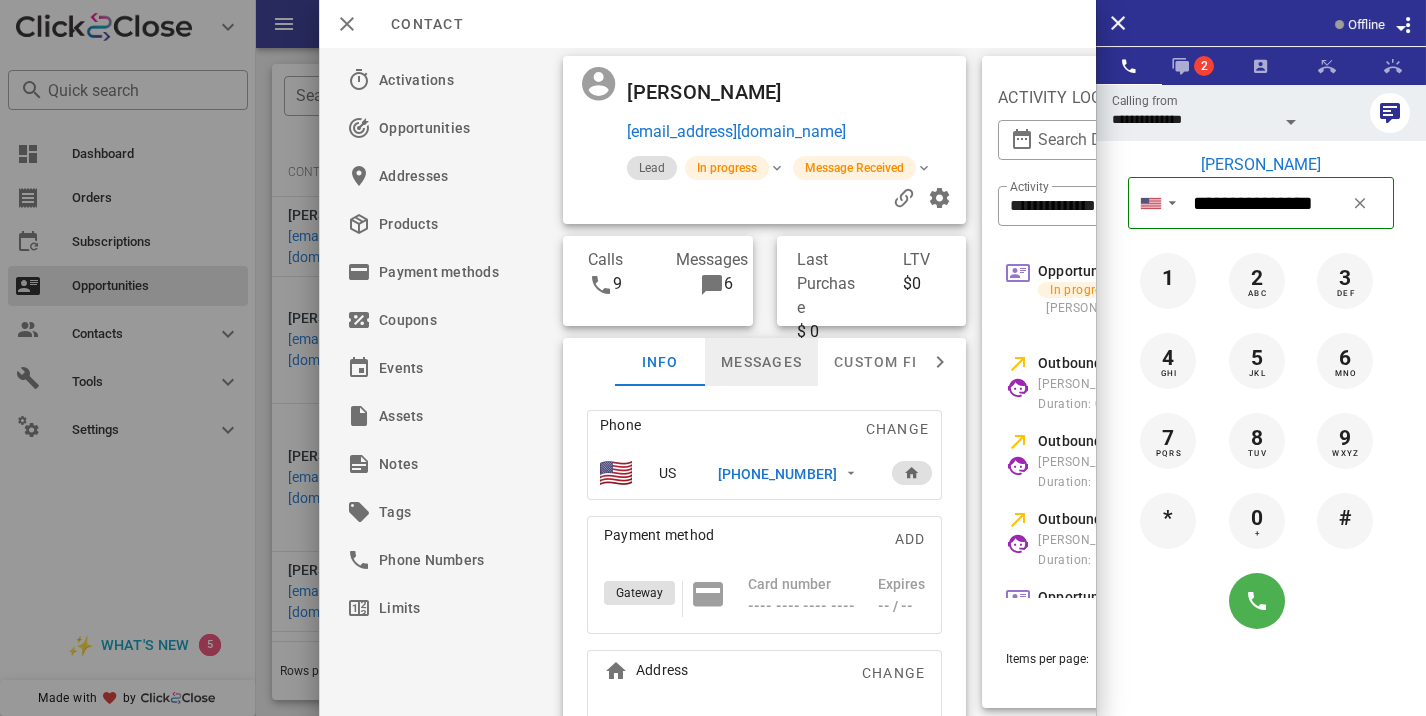 click on "Messages" at bounding box center (761, 362) 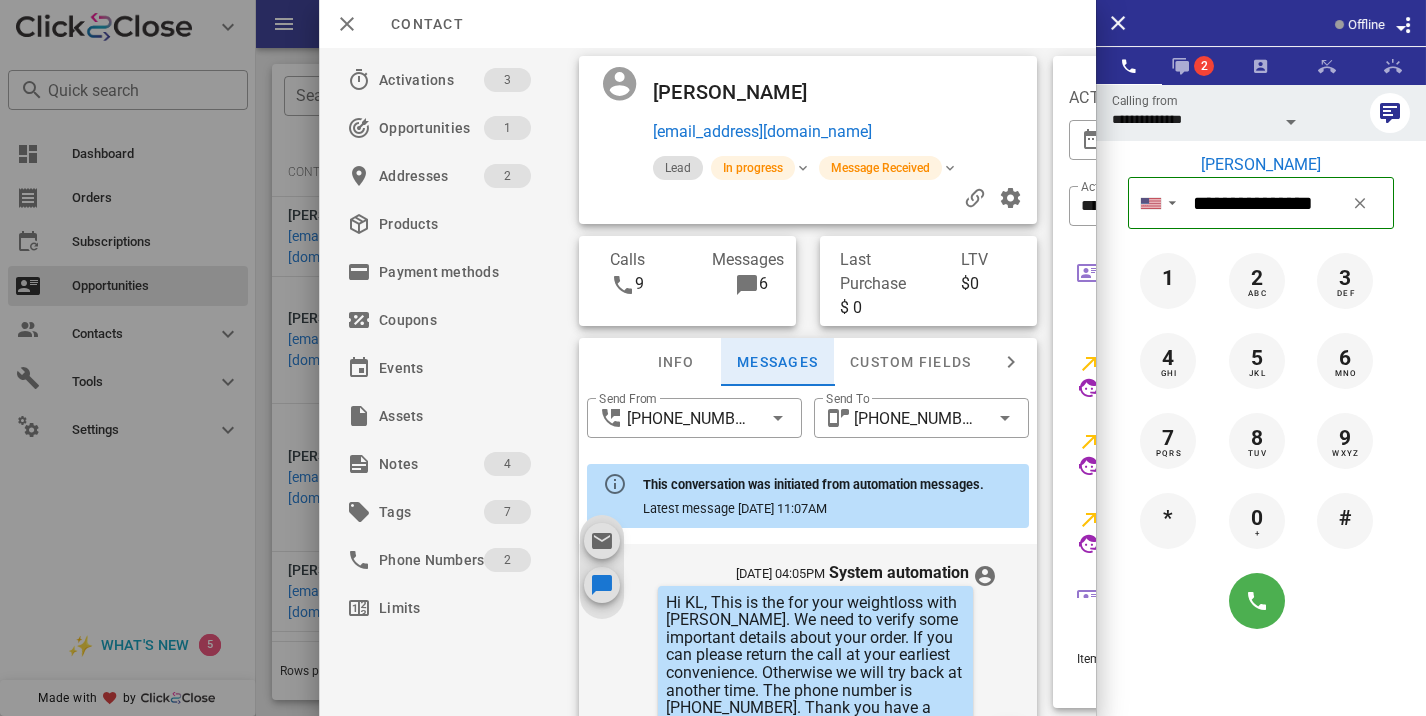 scroll, scrollTop: 1156, scrollLeft: 0, axis: vertical 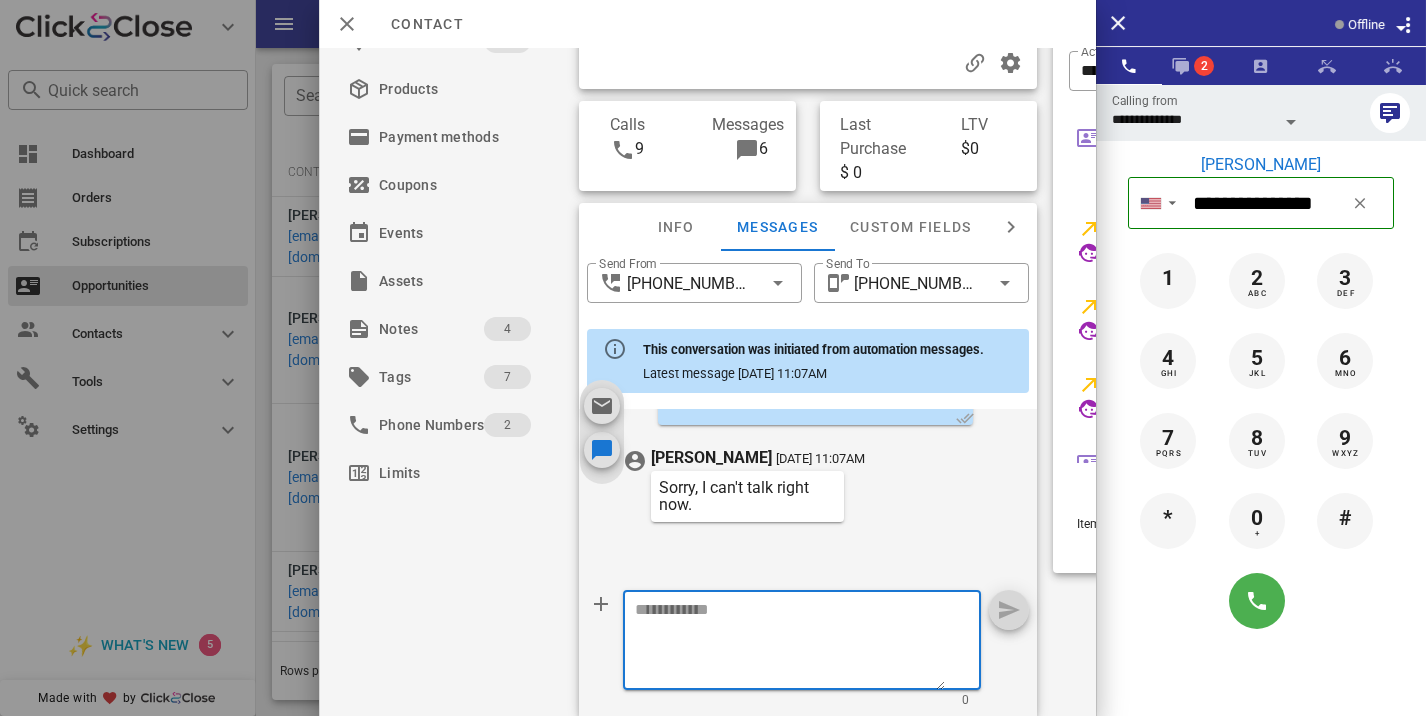 click at bounding box center (790, 643) 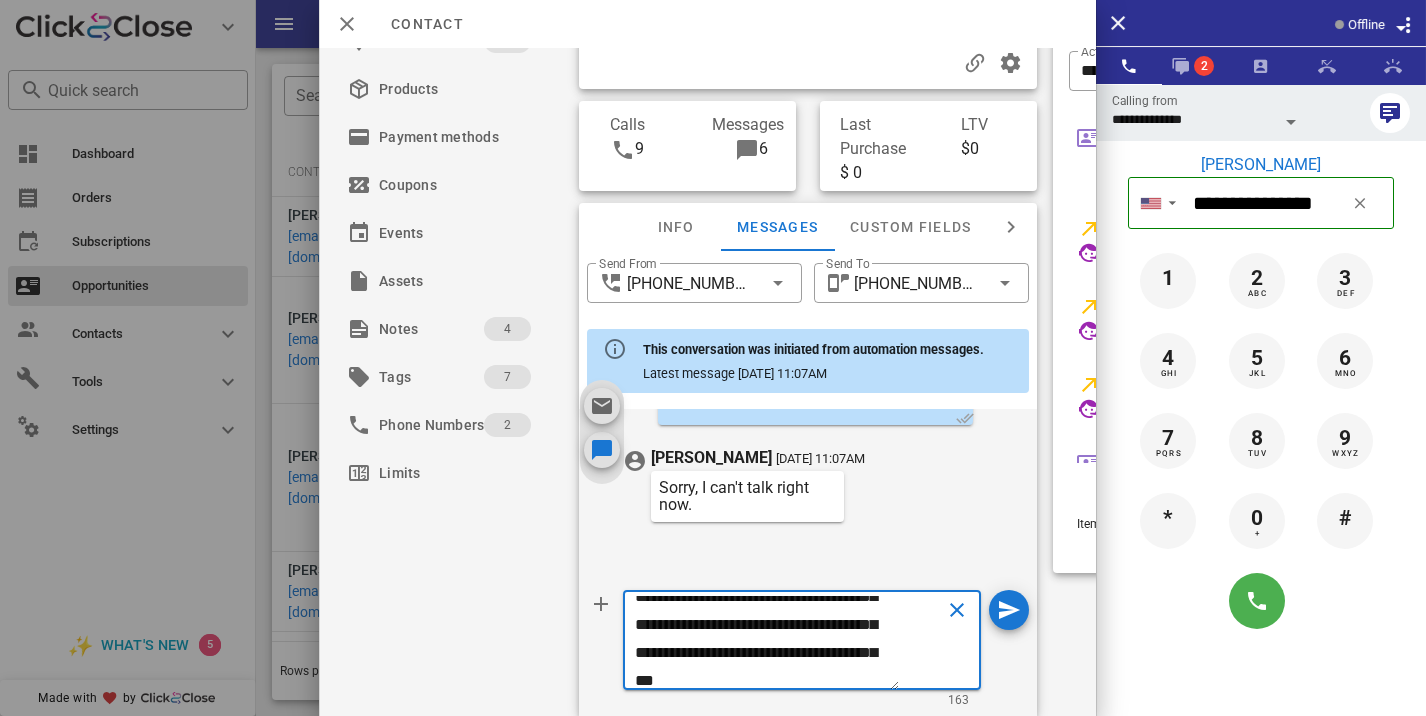 scroll, scrollTop: 0, scrollLeft: 0, axis: both 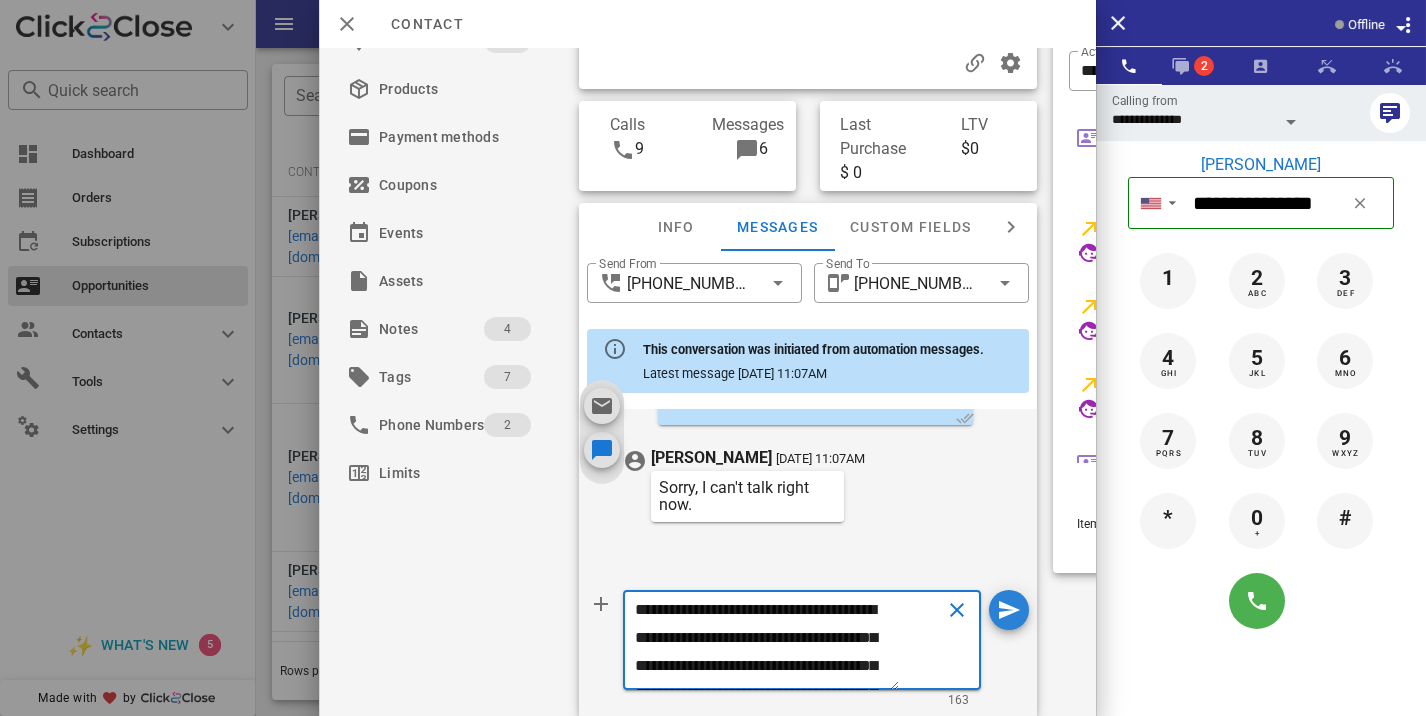 type on "**********" 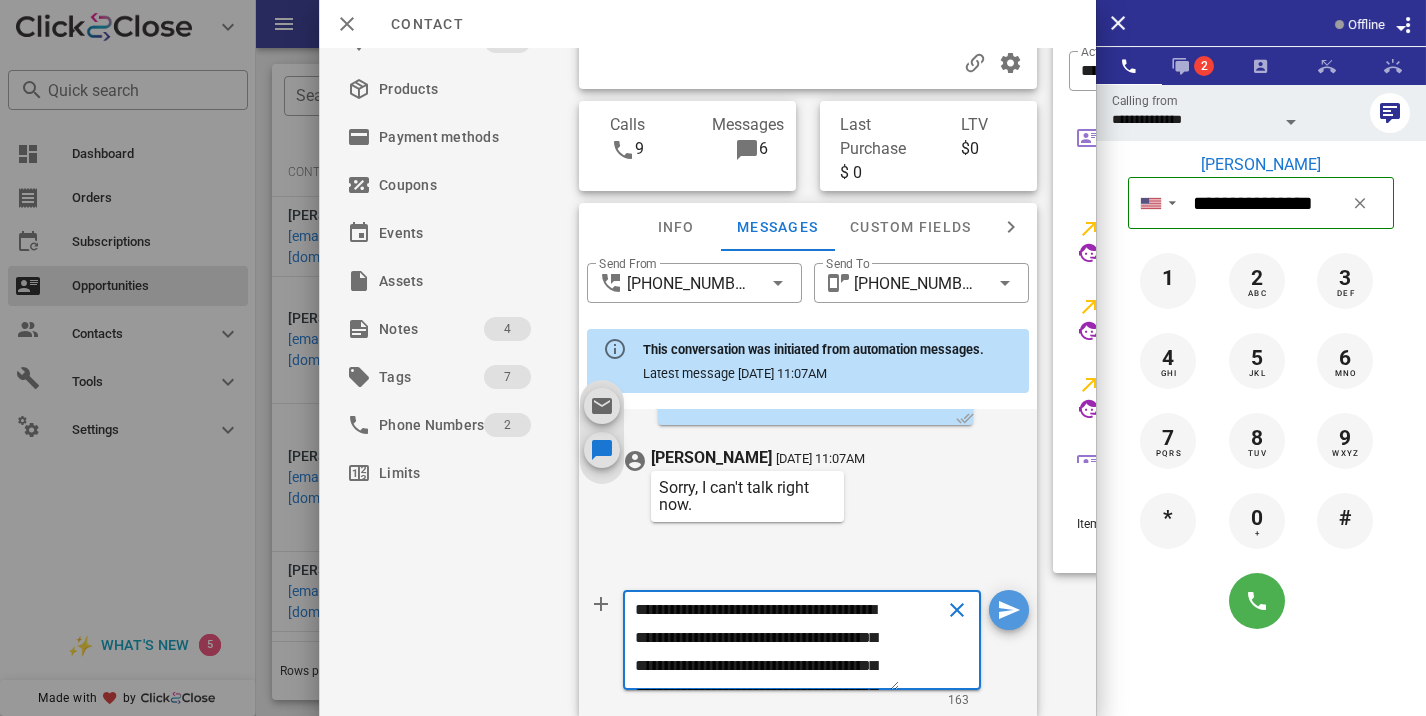 click at bounding box center [1009, 610] 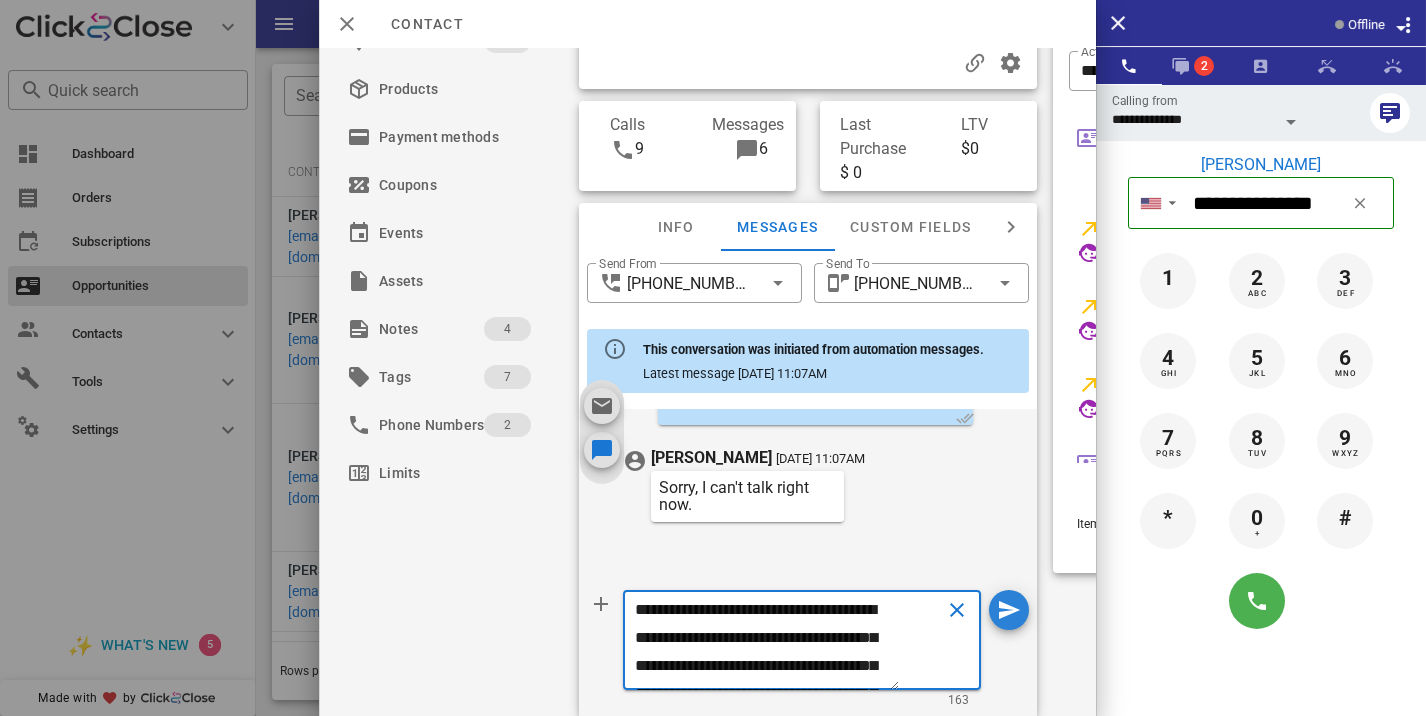 type 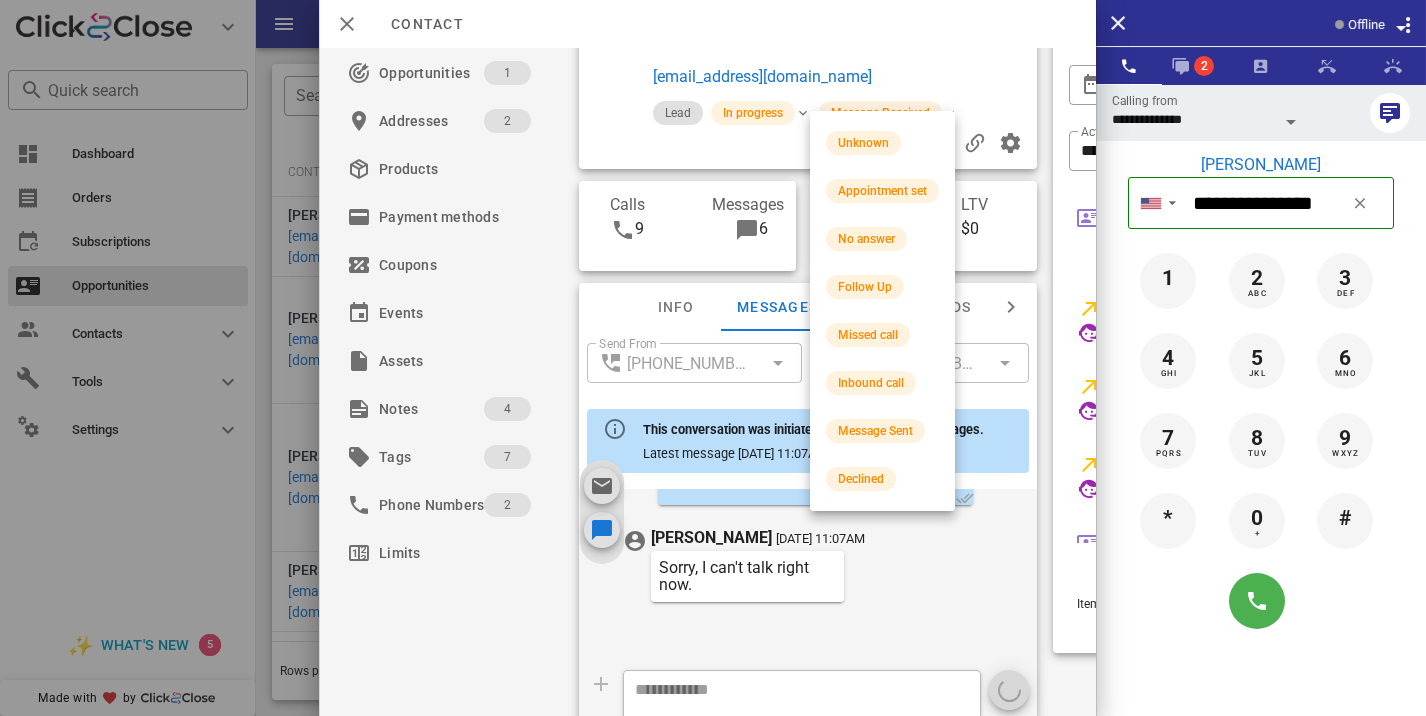 scroll, scrollTop: 0, scrollLeft: 0, axis: both 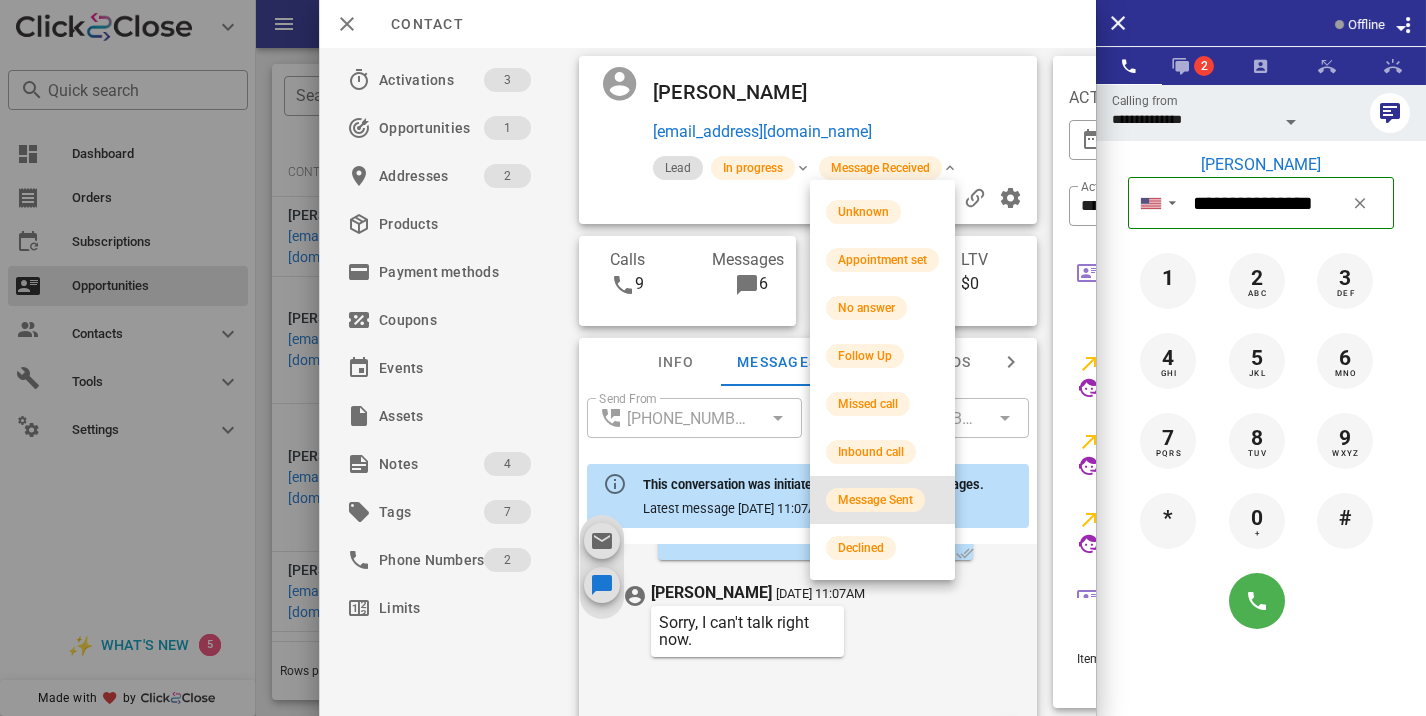 click on "Message Sent" at bounding box center (875, 500) 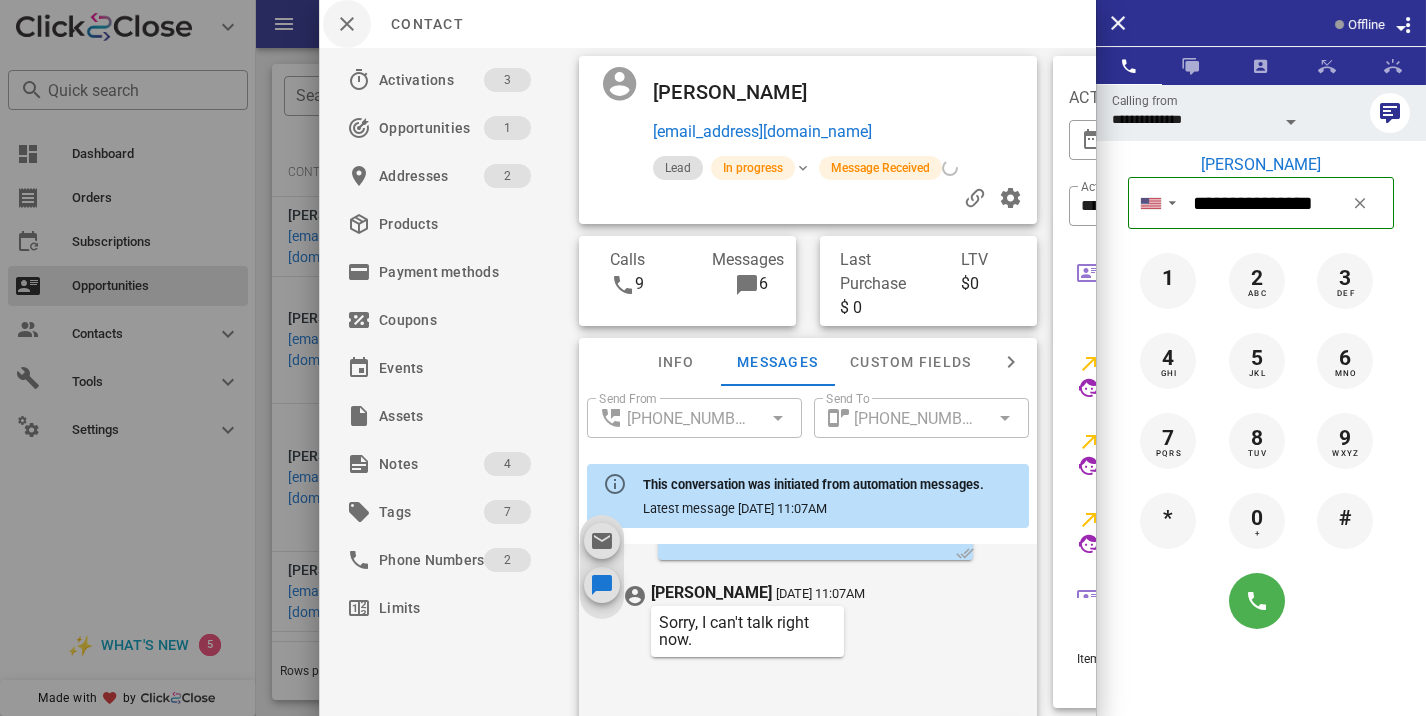 scroll, scrollTop: 1321, scrollLeft: 0, axis: vertical 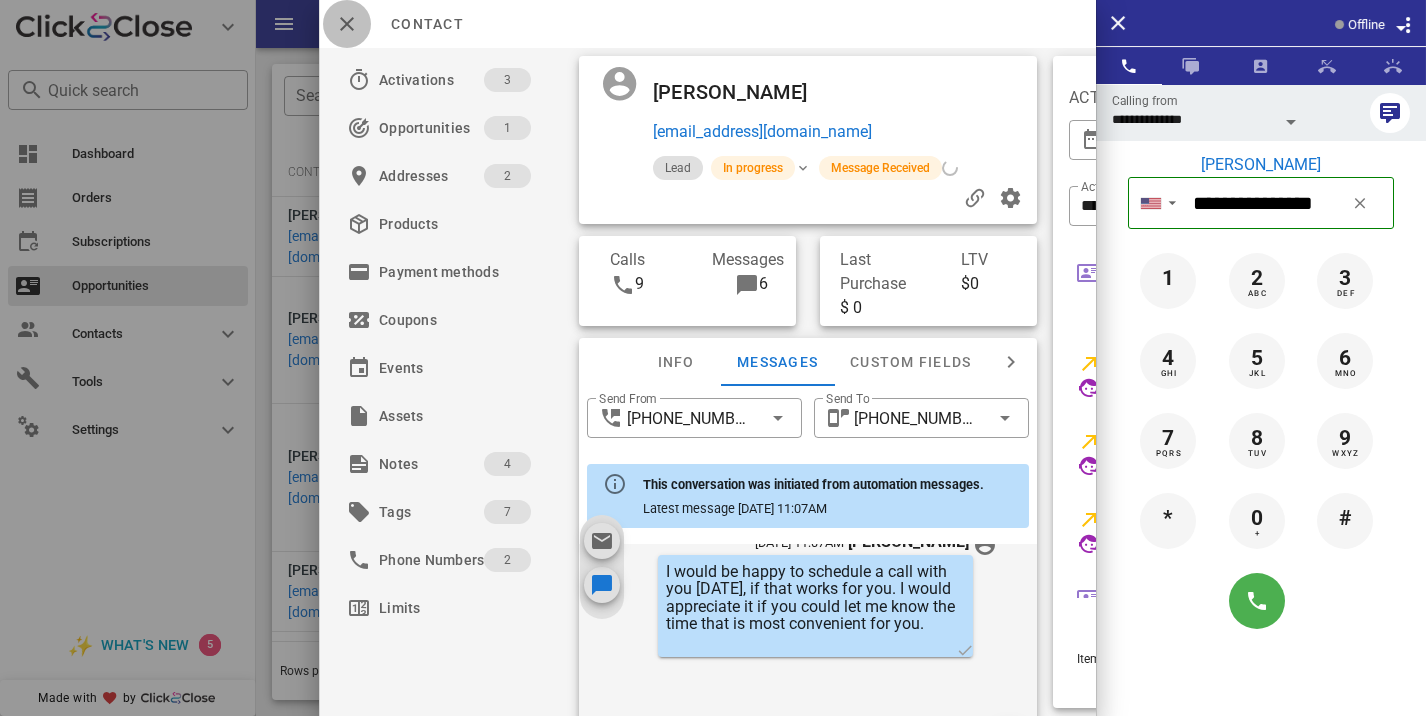 click at bounding box center [347, 24] 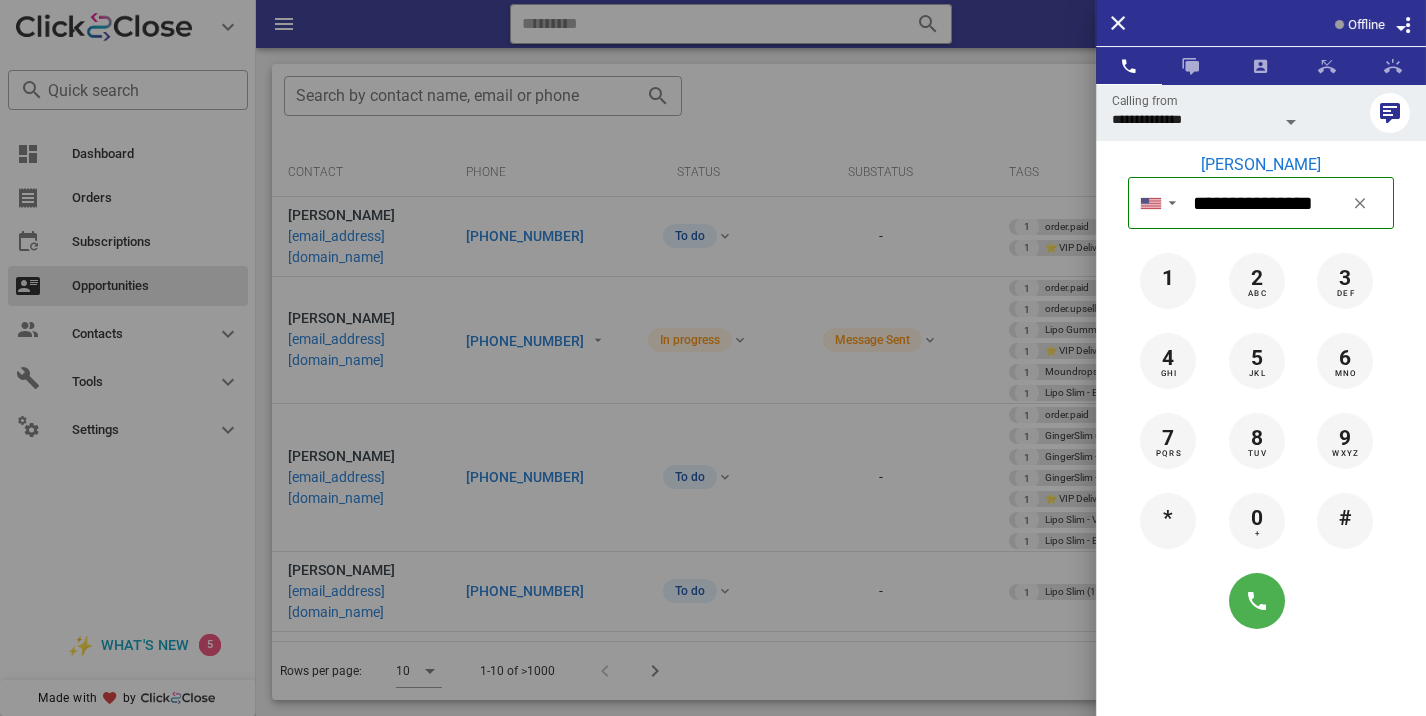 click at bounding box center (713, 358) 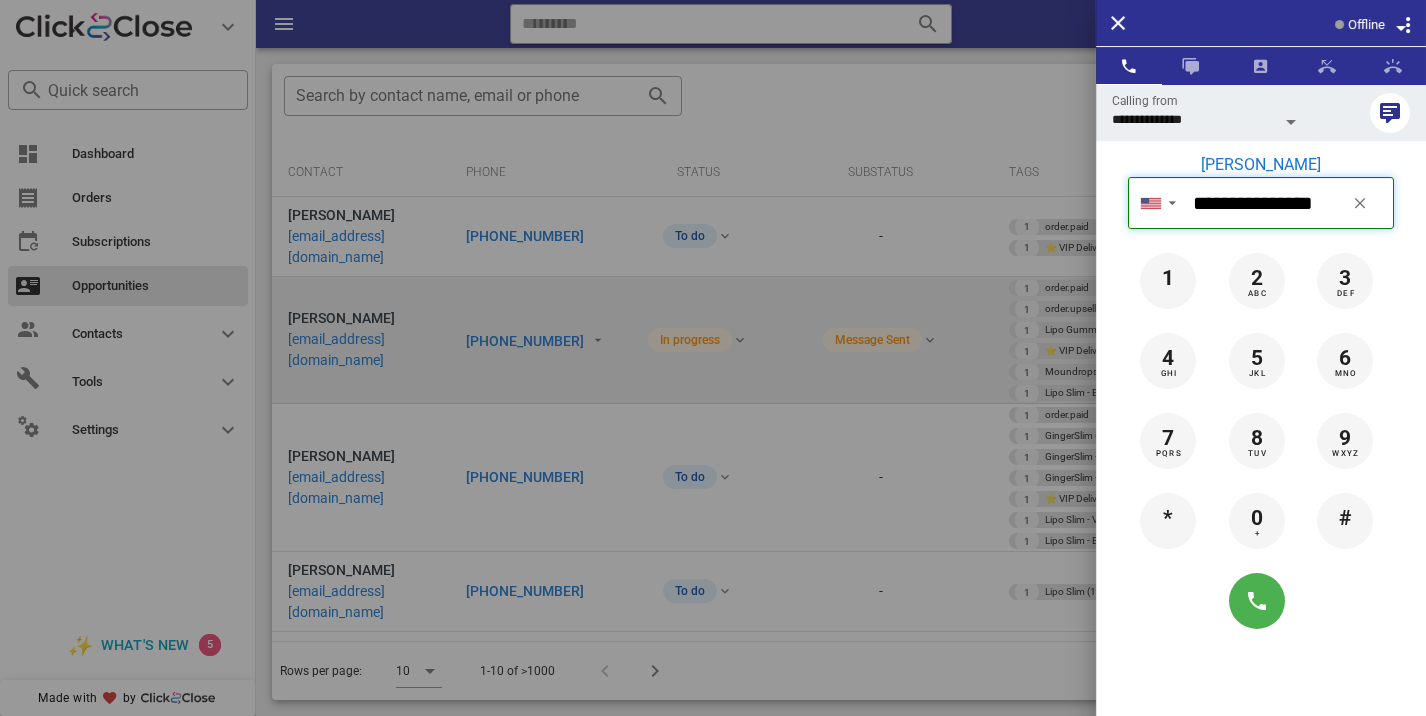 type 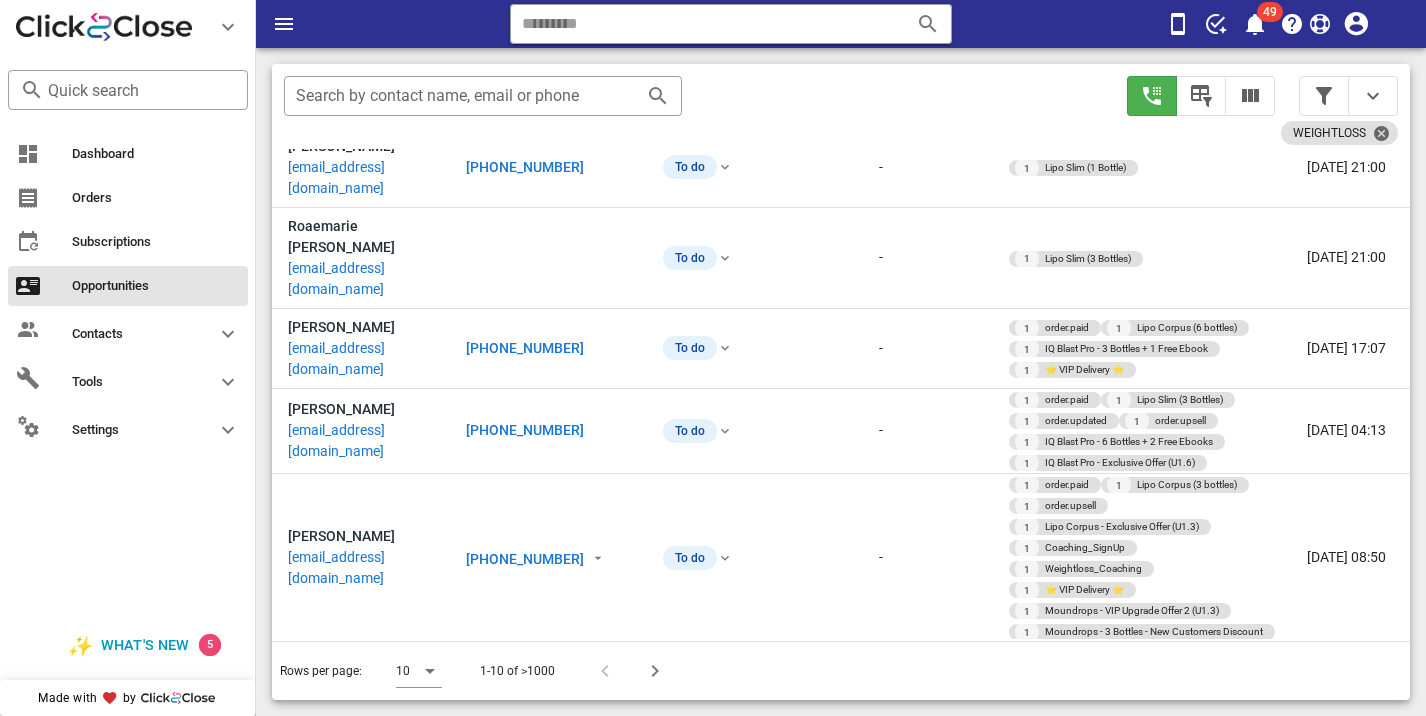 scroll, scrollTop: 461, scrollLeft: 0, axis: vertical 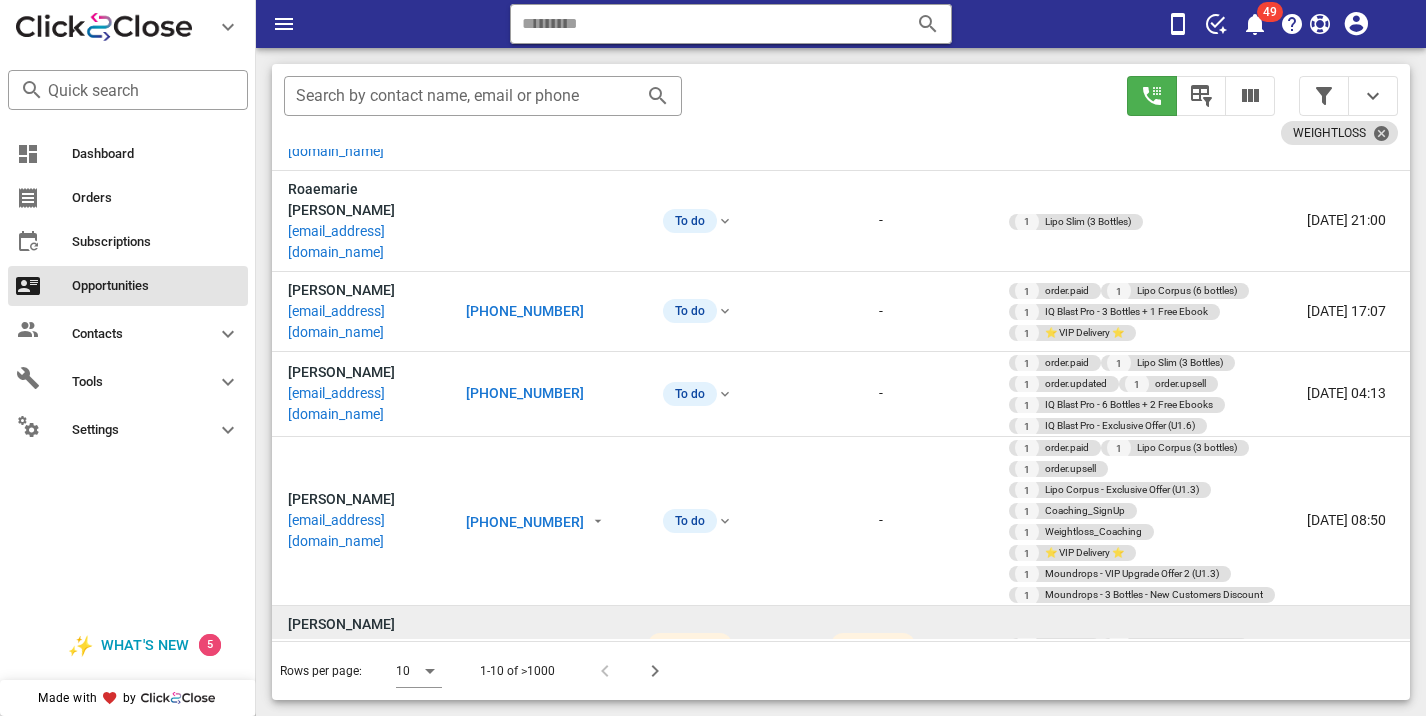click on "[PHONE_NUMBER]" at bounding box center [525, 645] 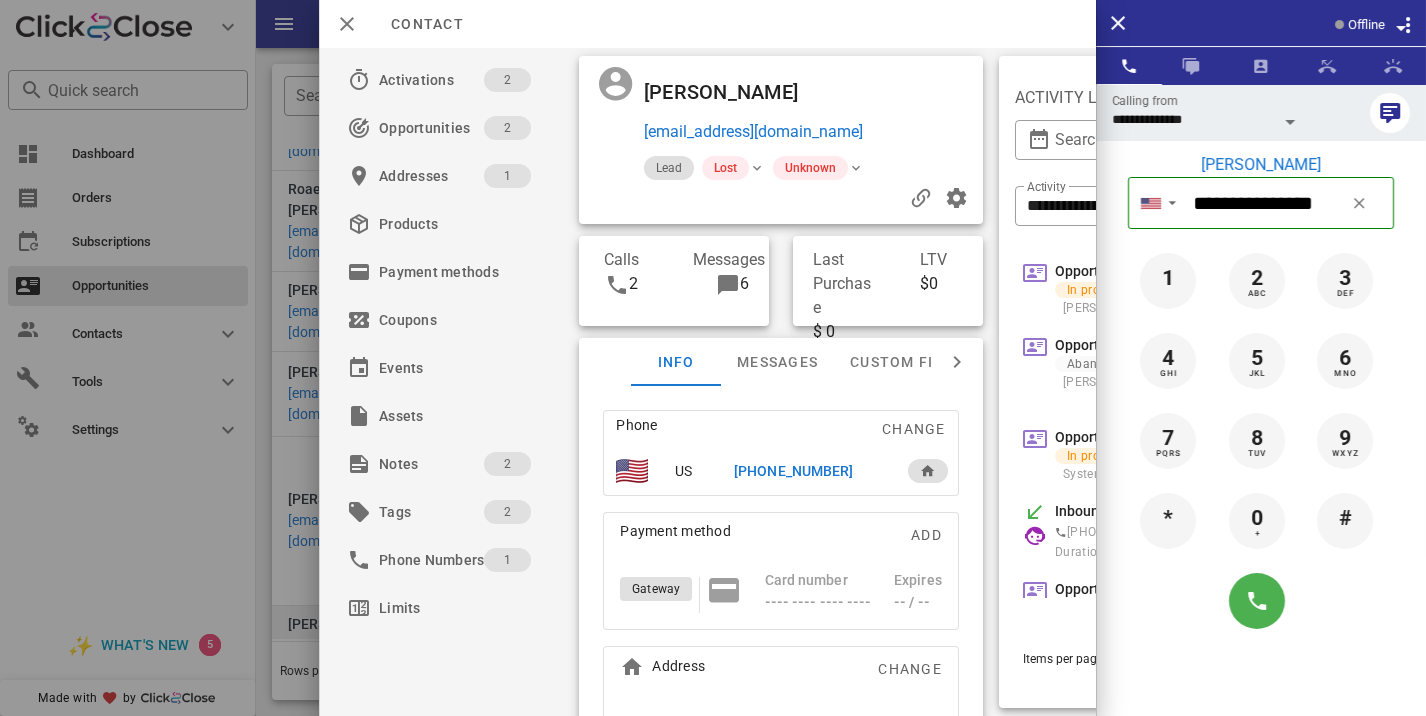 click at bounding box center (713, 358) 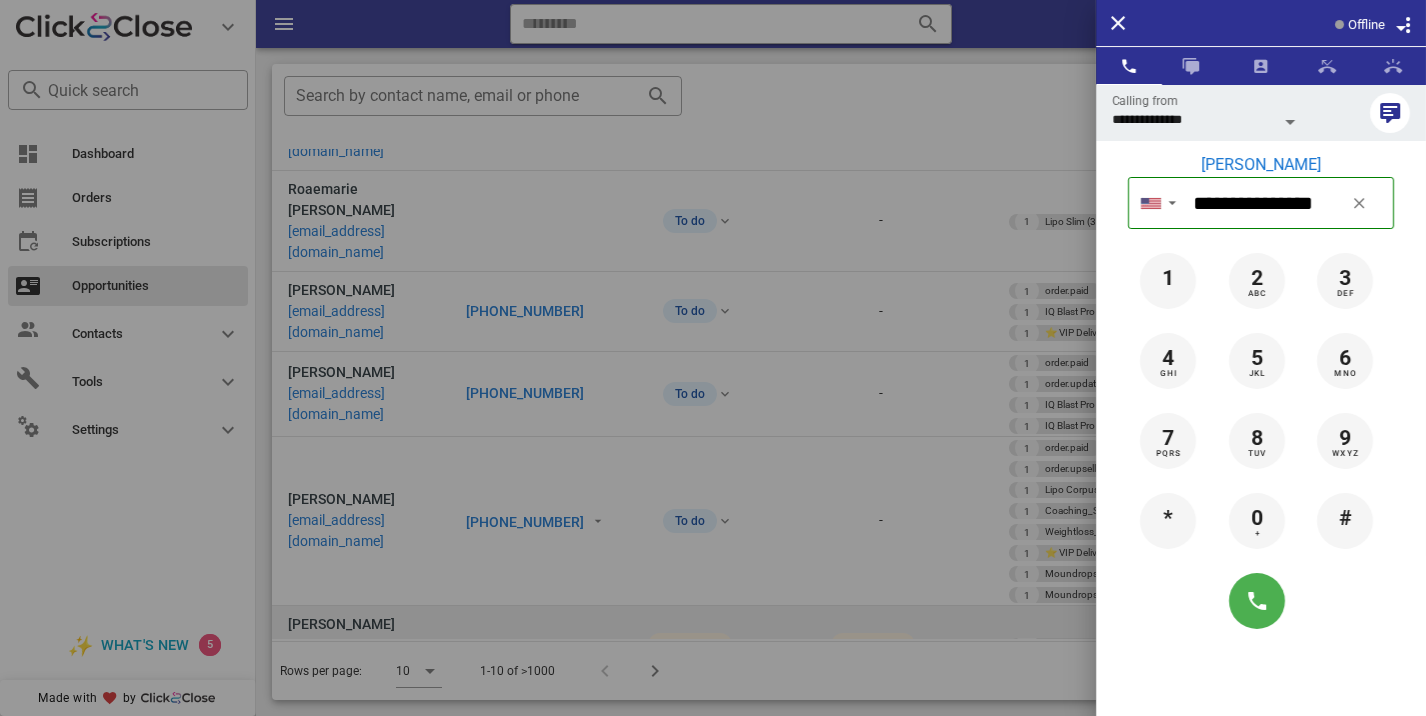 click at bounding box center (713, 358) 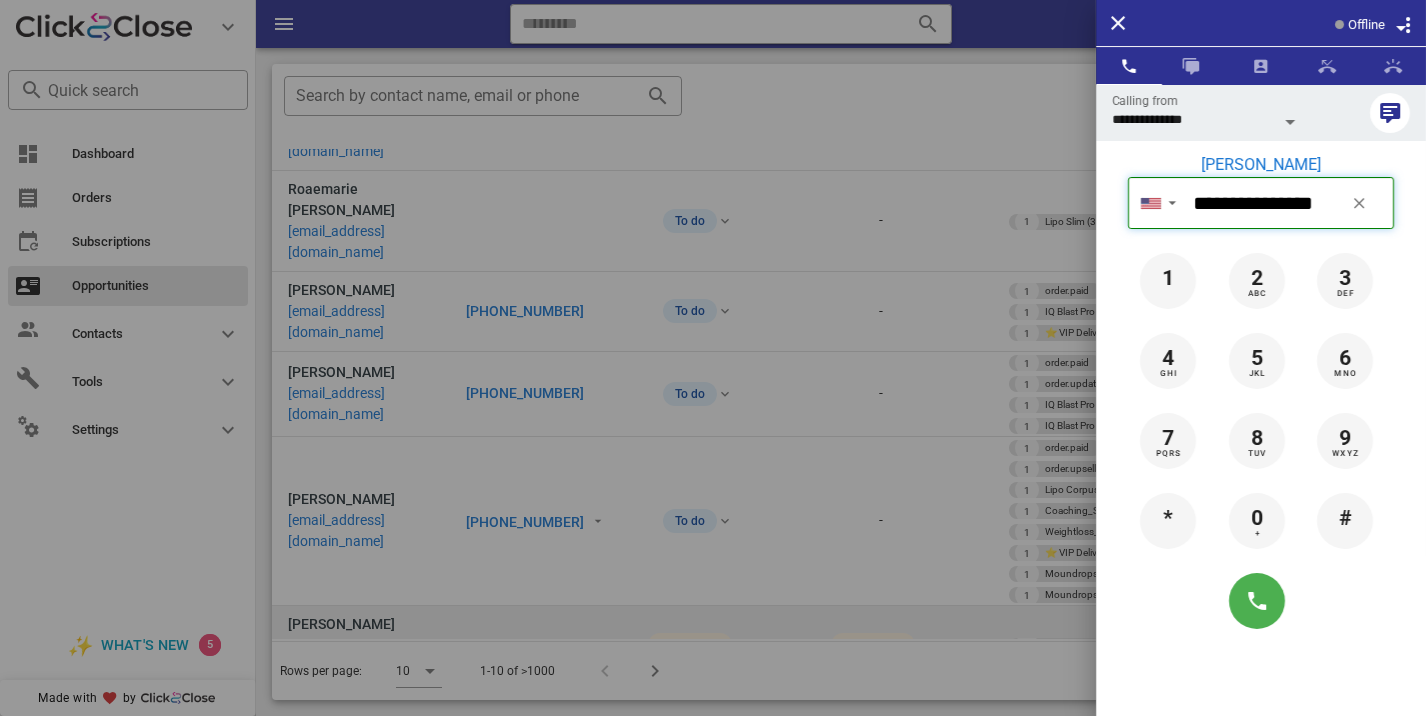 type 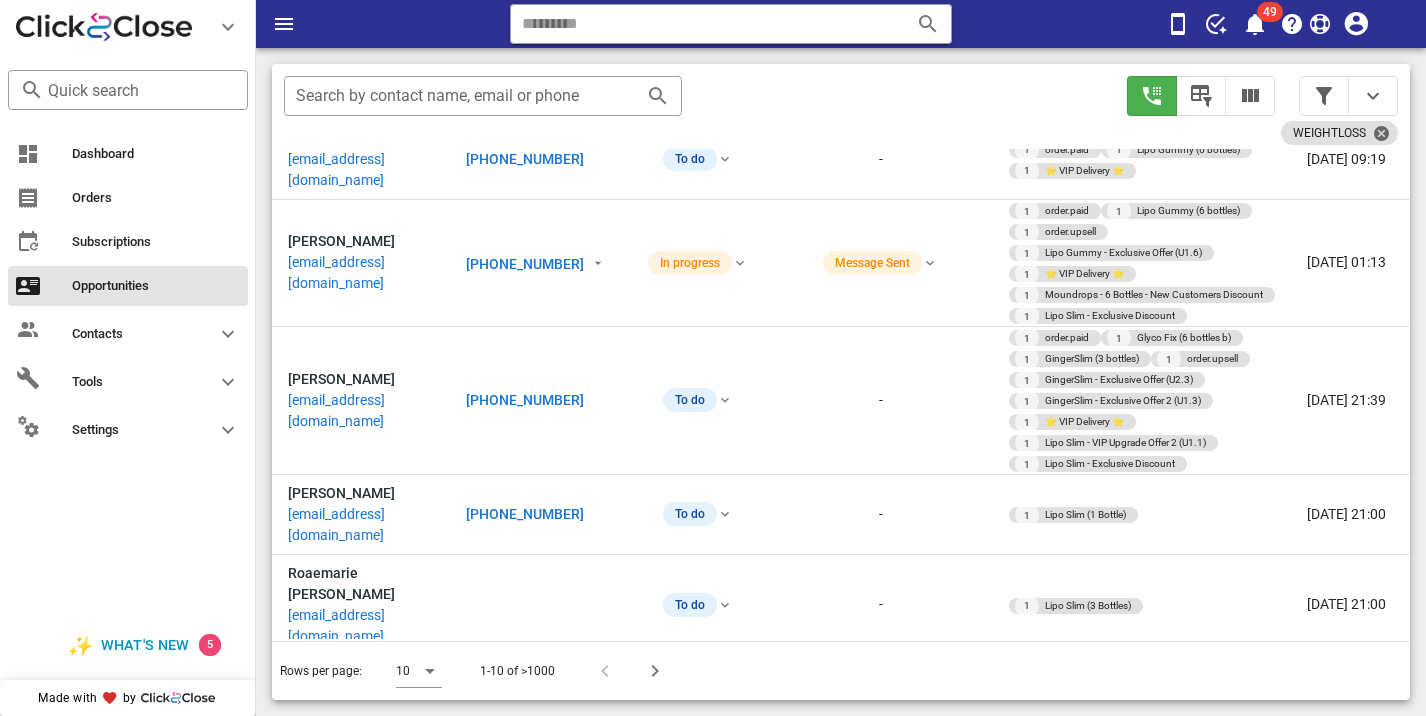 scroll, scrollTop: 0, scrollLeft: 0, axis: both 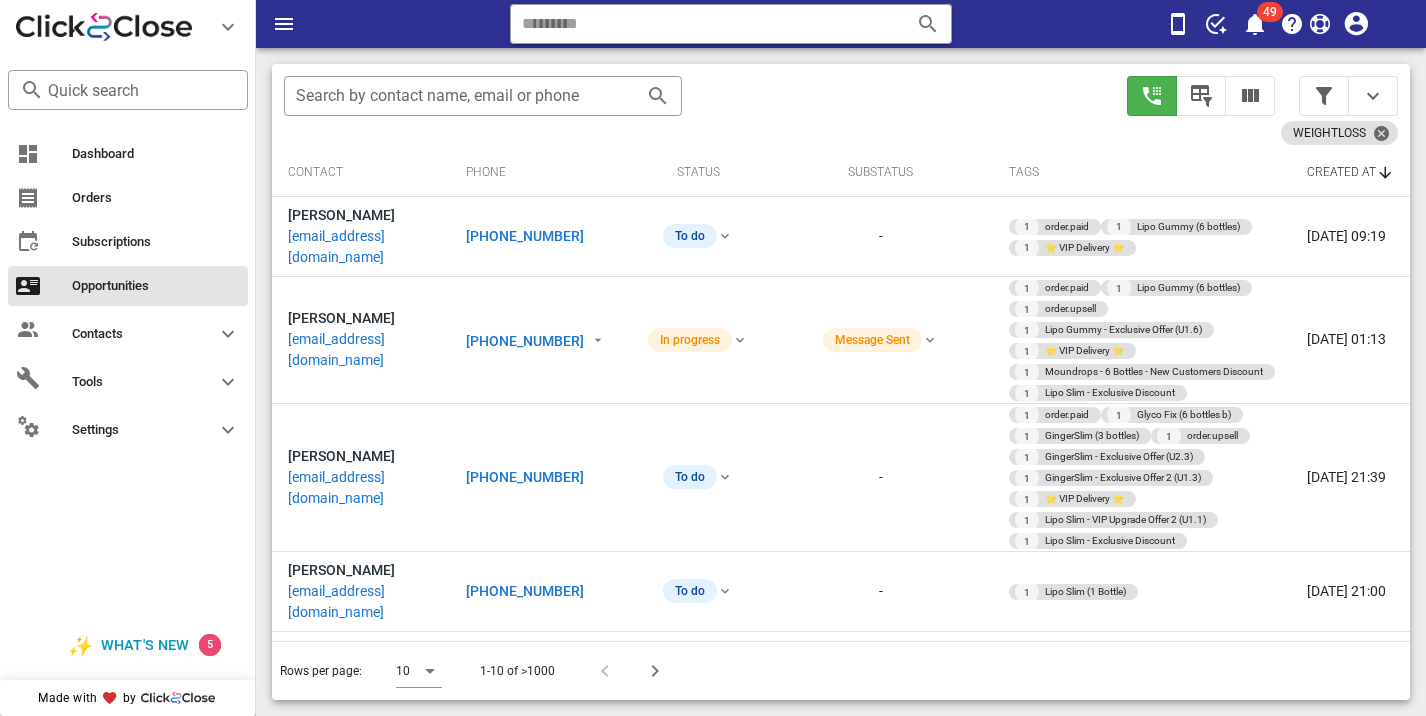 click on "[PHONE_NUMBER]" at bounding box center [525, 236] 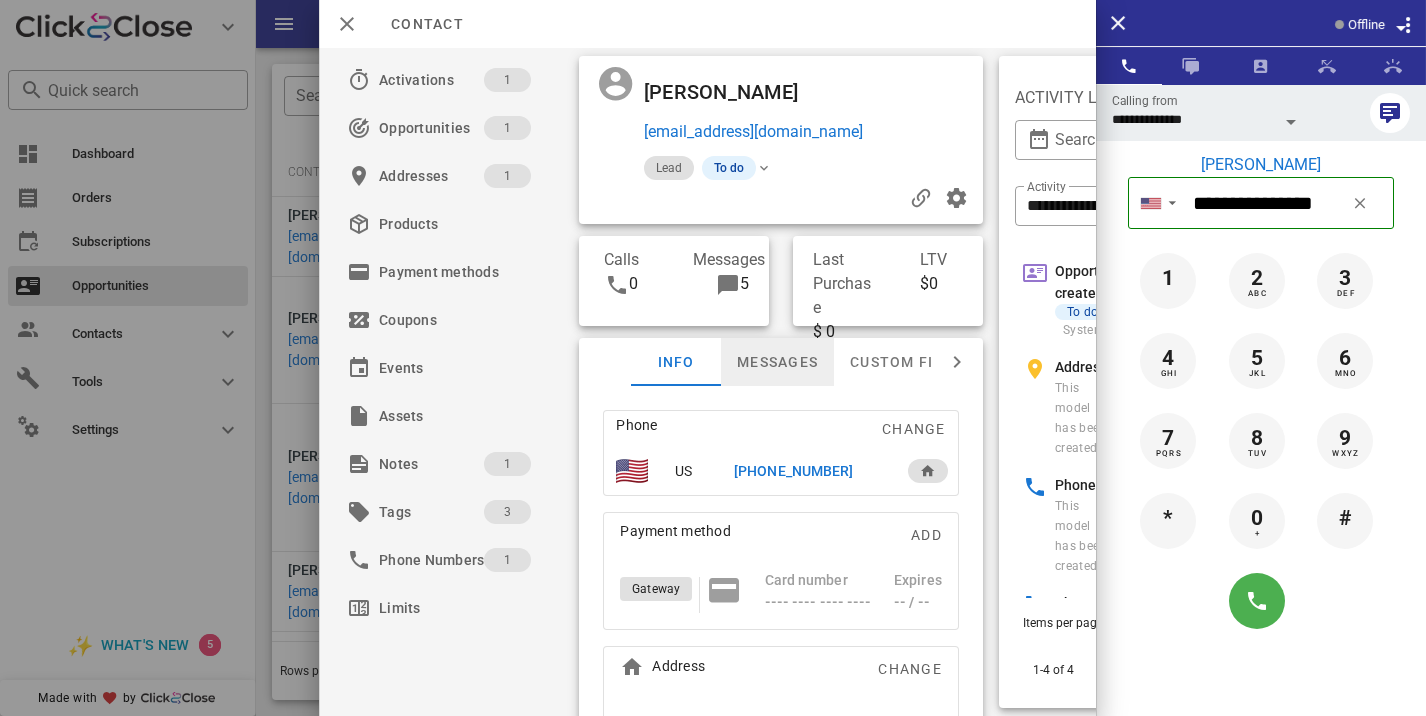 click on "Messages" at bounding box center [777, 362] 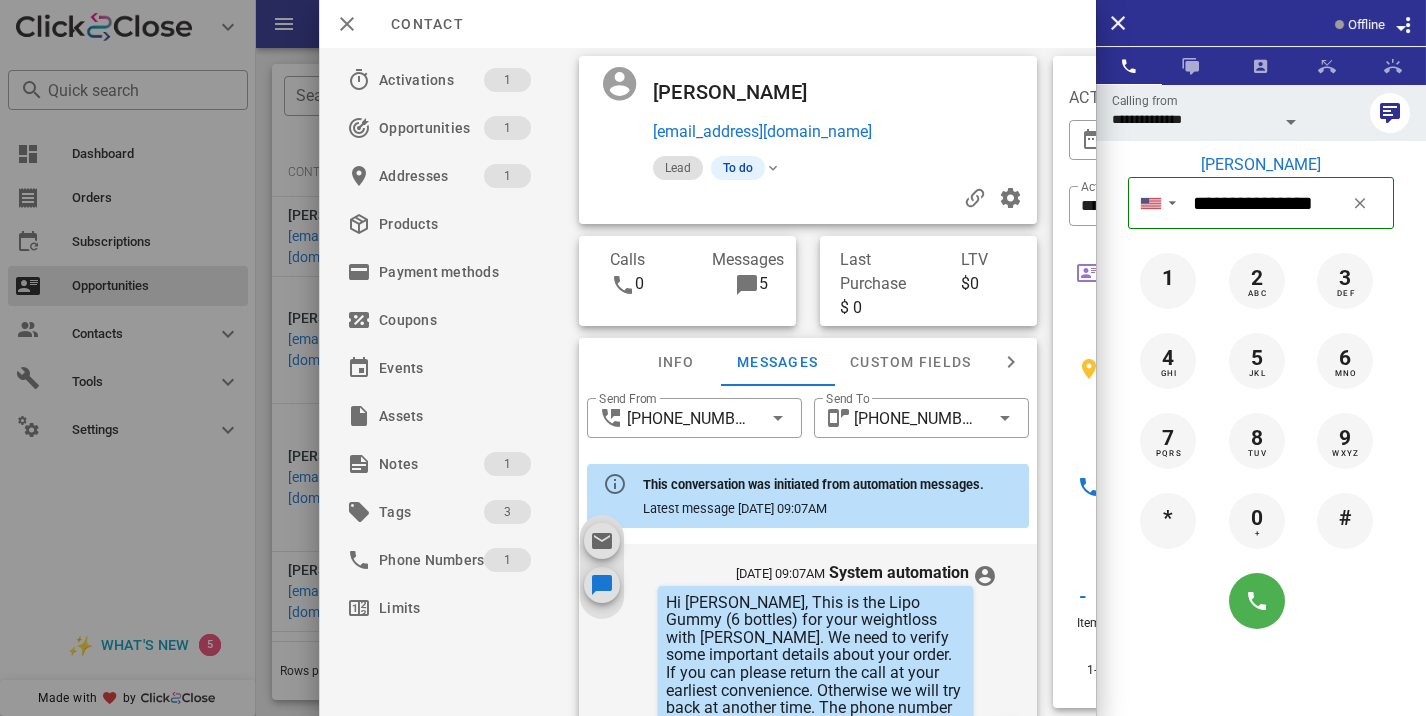 scroll, scrollTop: 674, scrollLeft: 0, axis: vertical 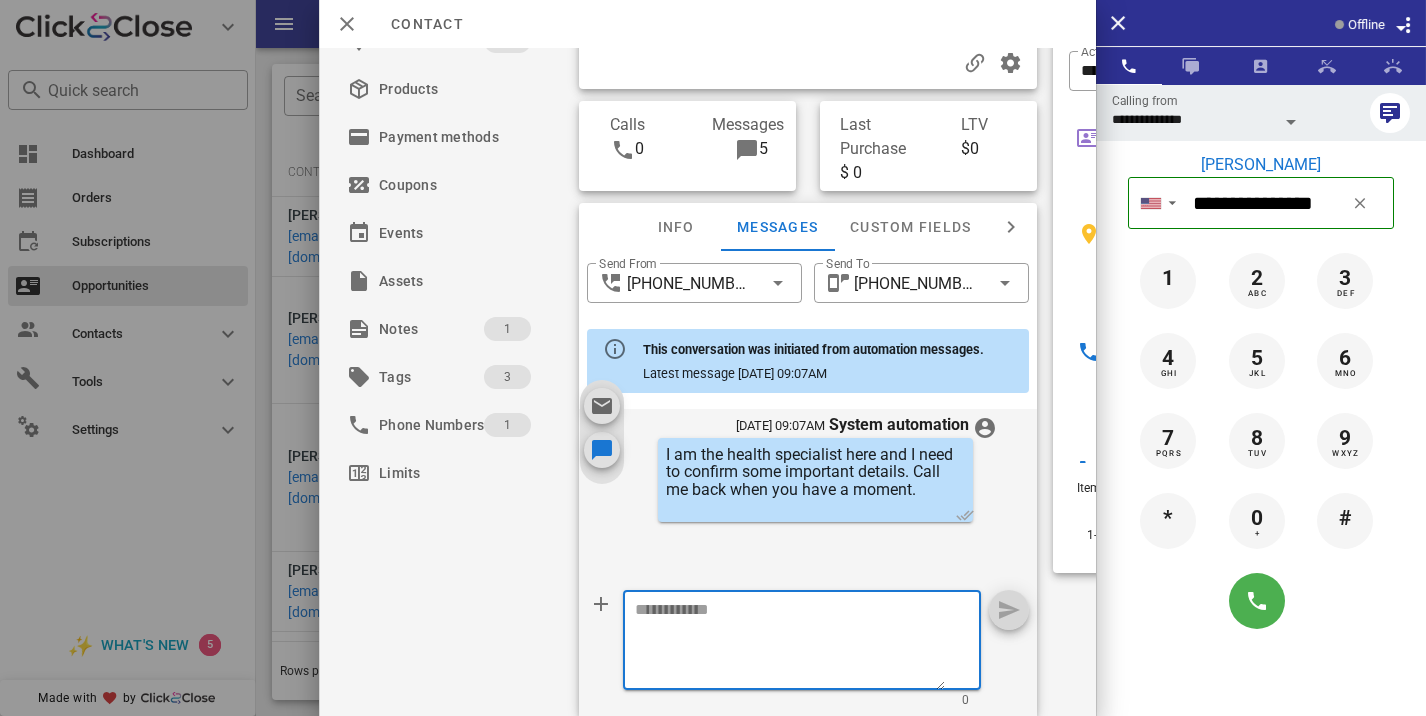 click at bounding box center [790, 643] 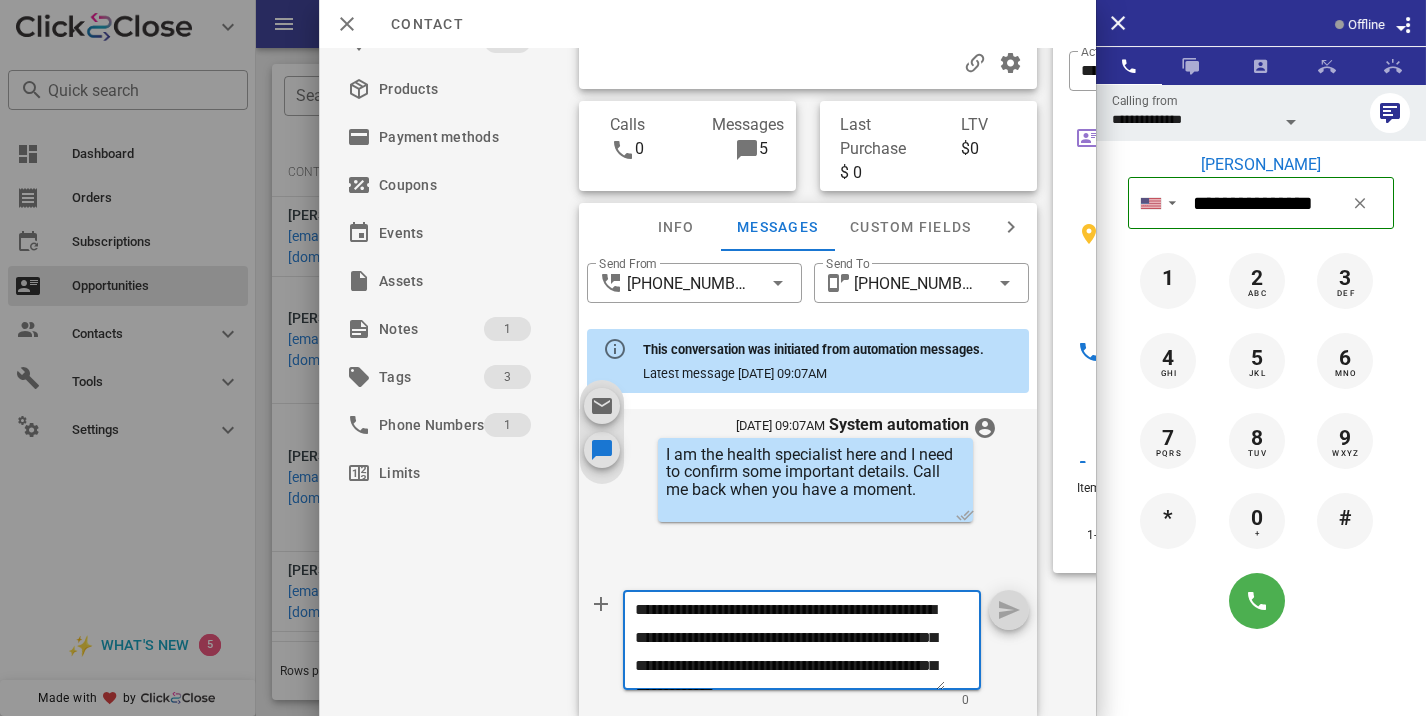 scroll, scrollTop: 41, scrollLeft: 0, axis: vertical 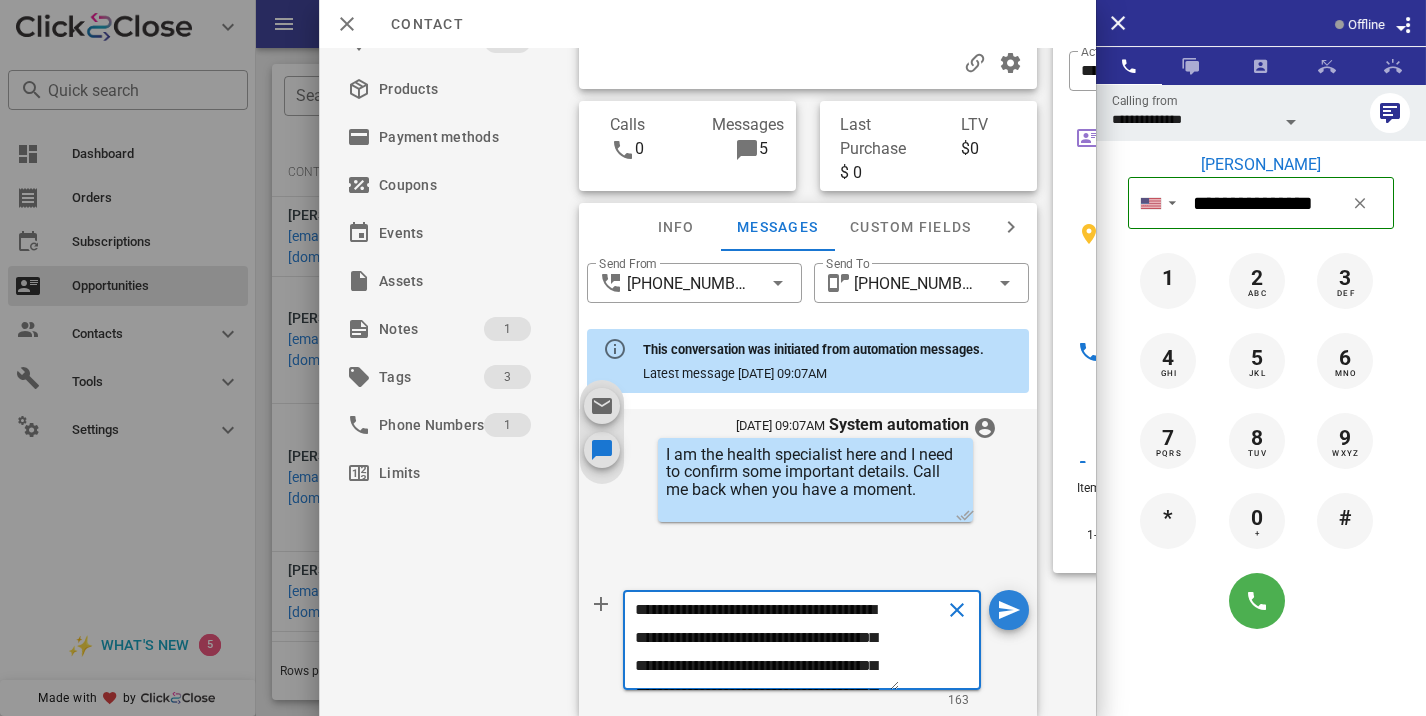 type on "**********" 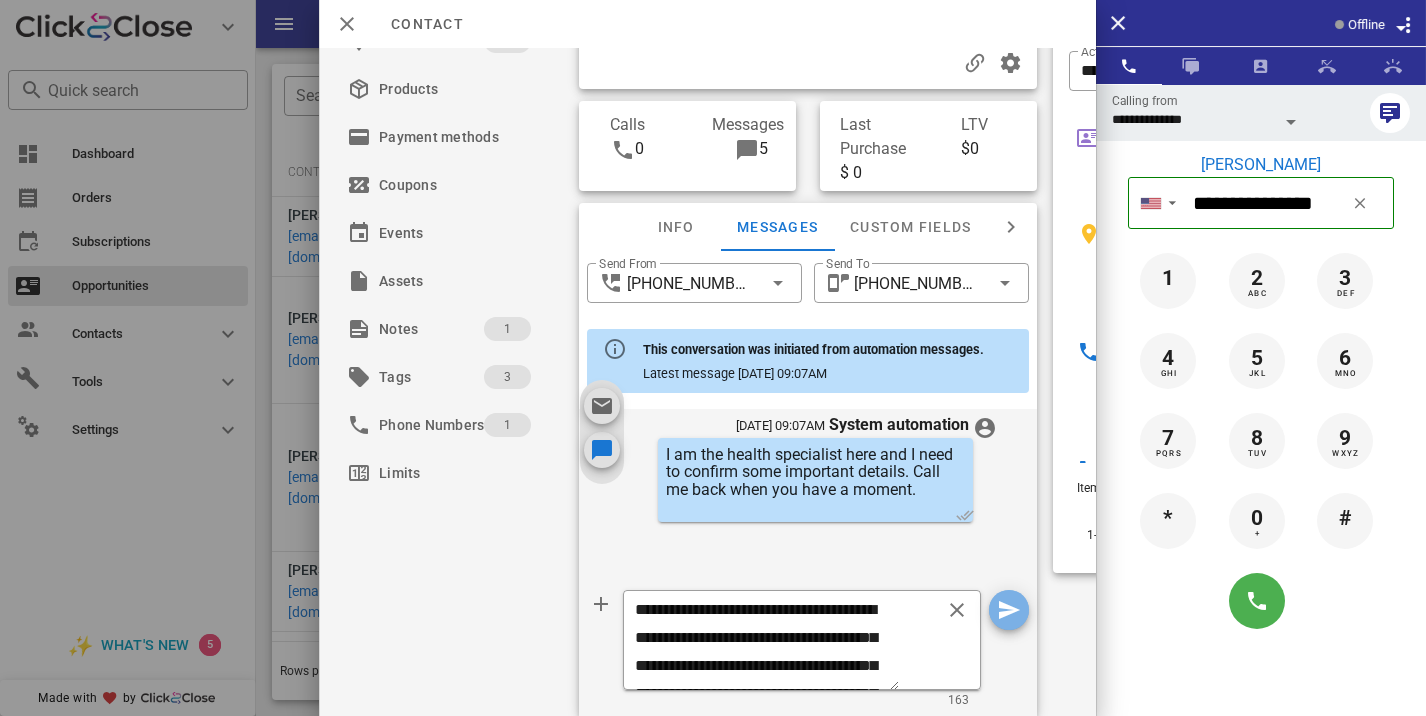click at bounding box center (1009, 610) 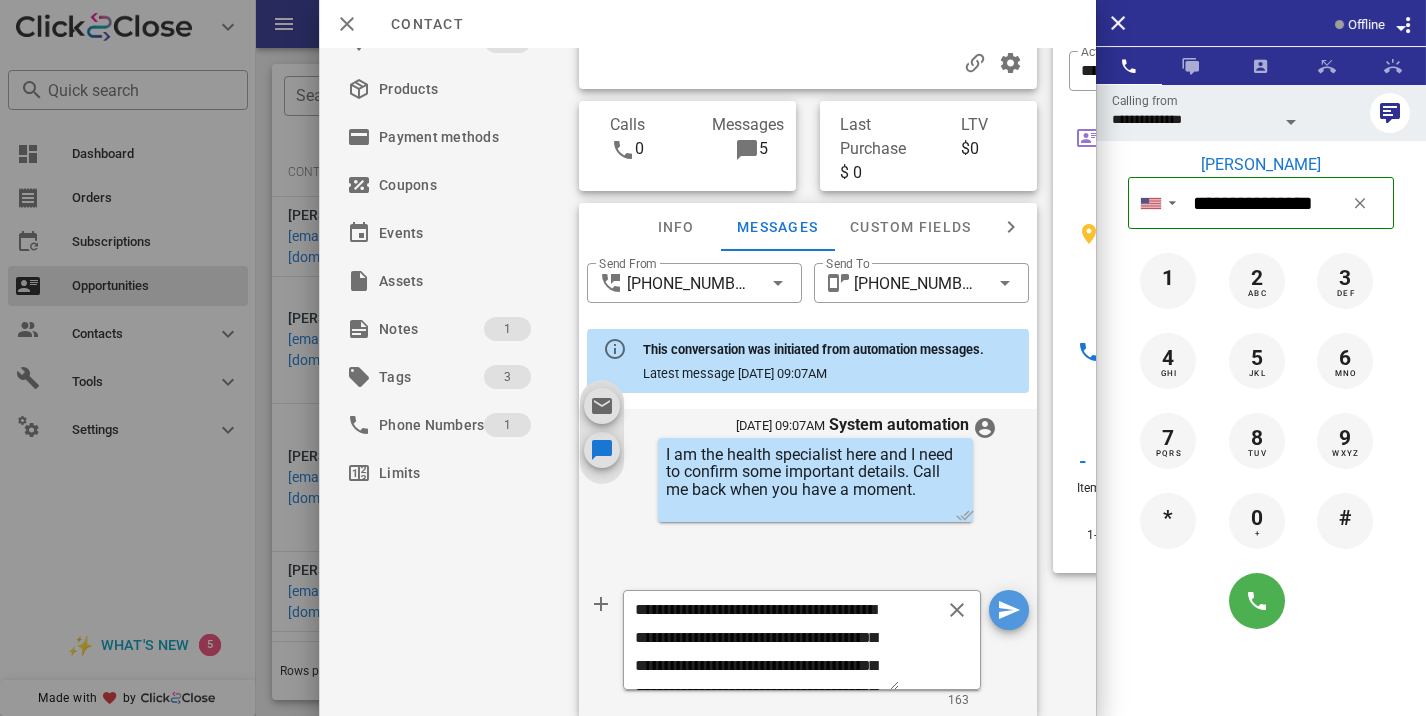 type 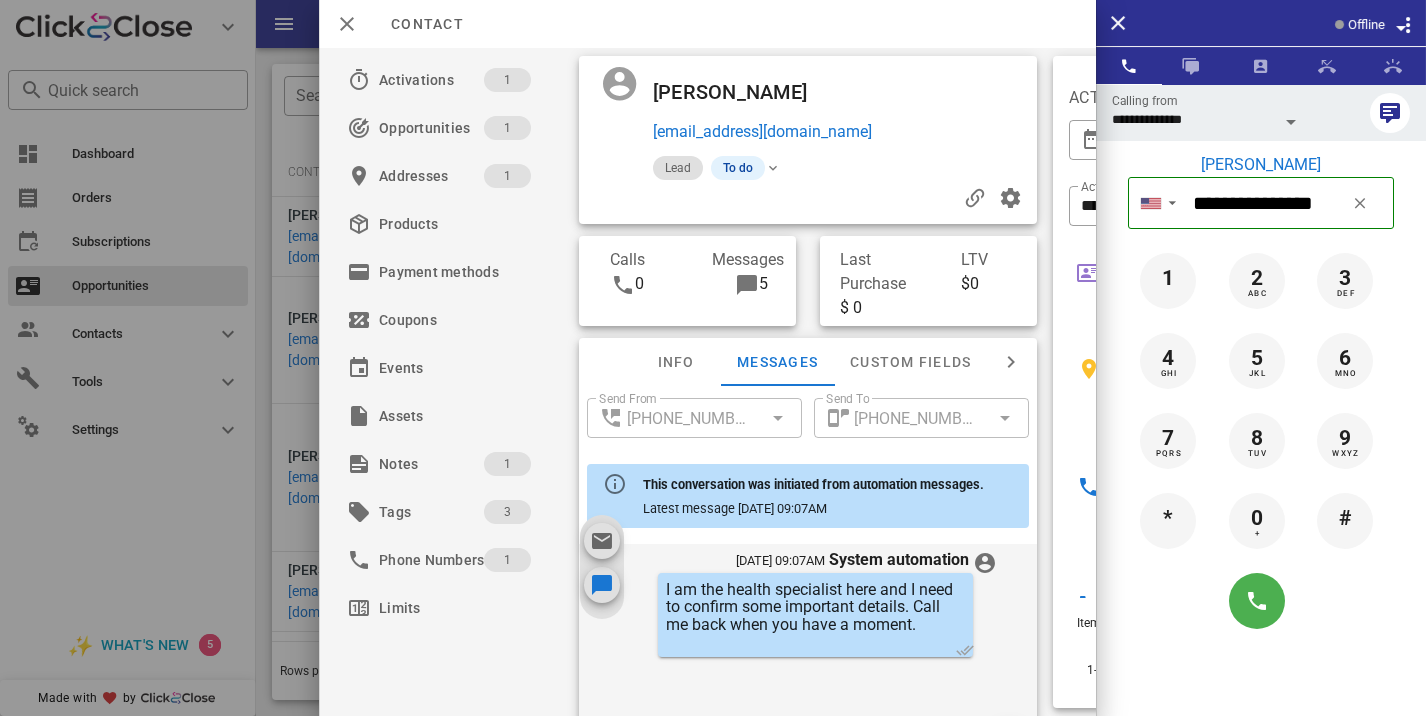click at bounding box center (808, 198) 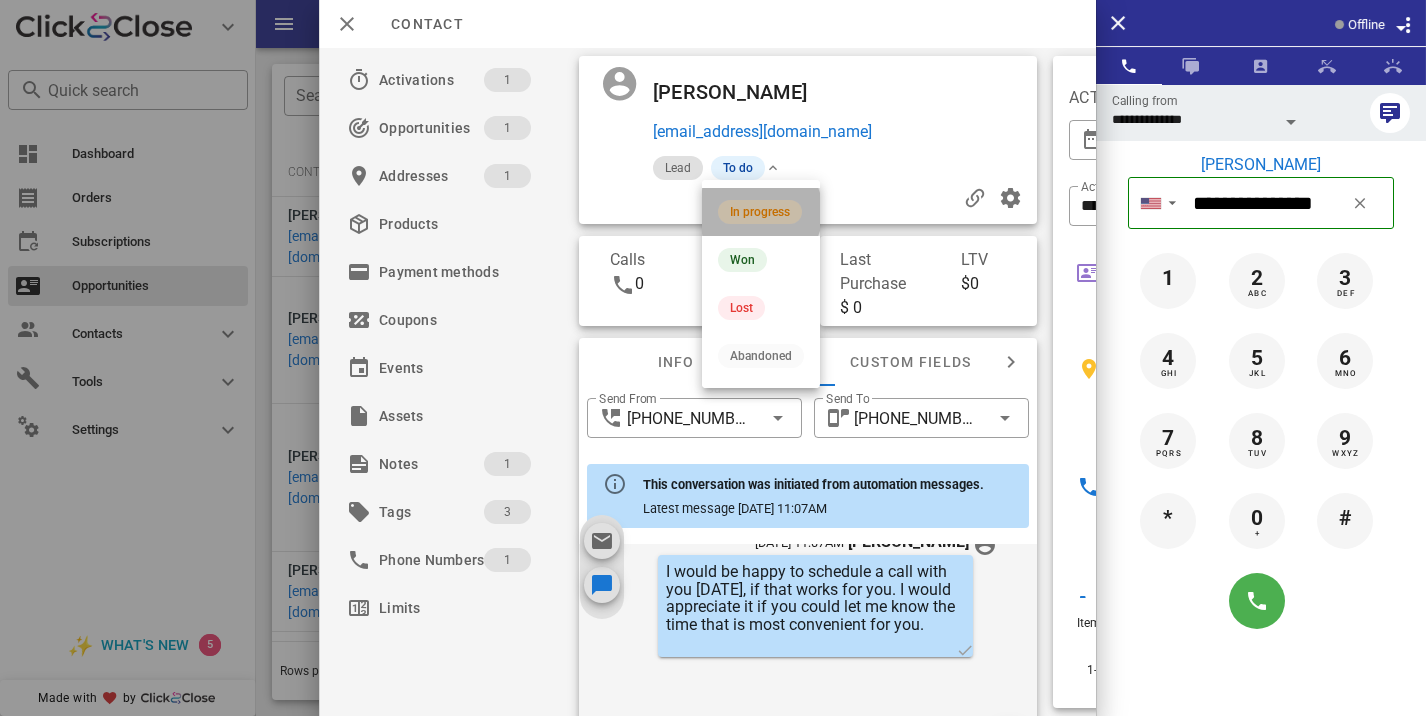 click on "In progress" at bounding box center (760, 212) 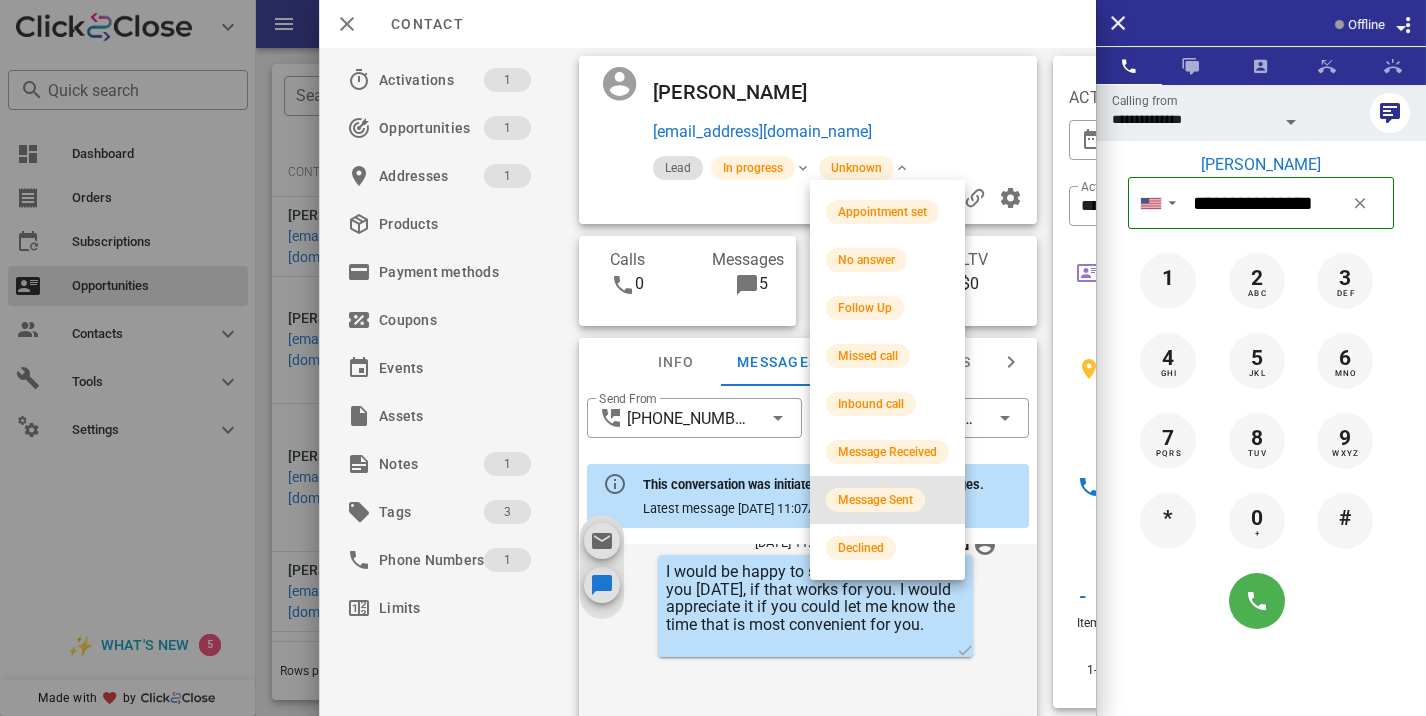 click on "Message Sent" at bounding box center [887, 500] 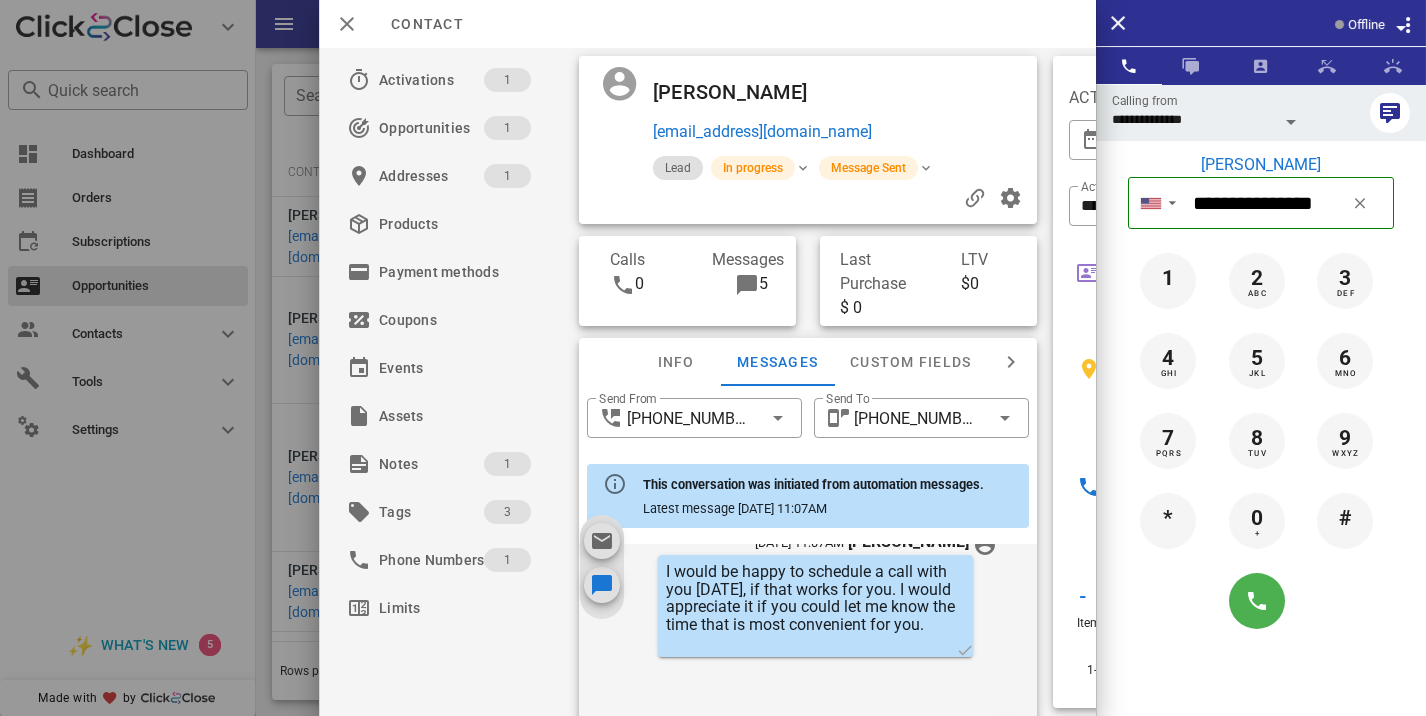 click at bounding box center (713, 358) 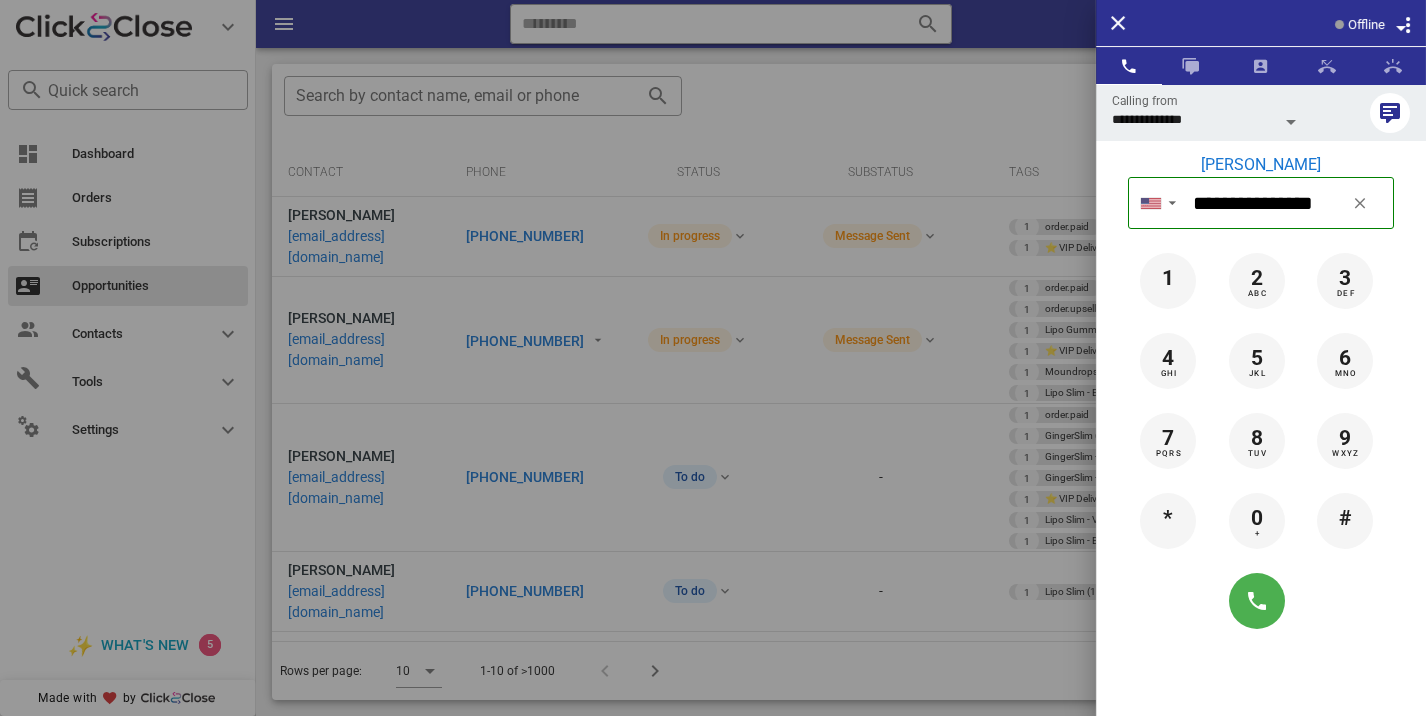 click at bounding box center (713, 358) 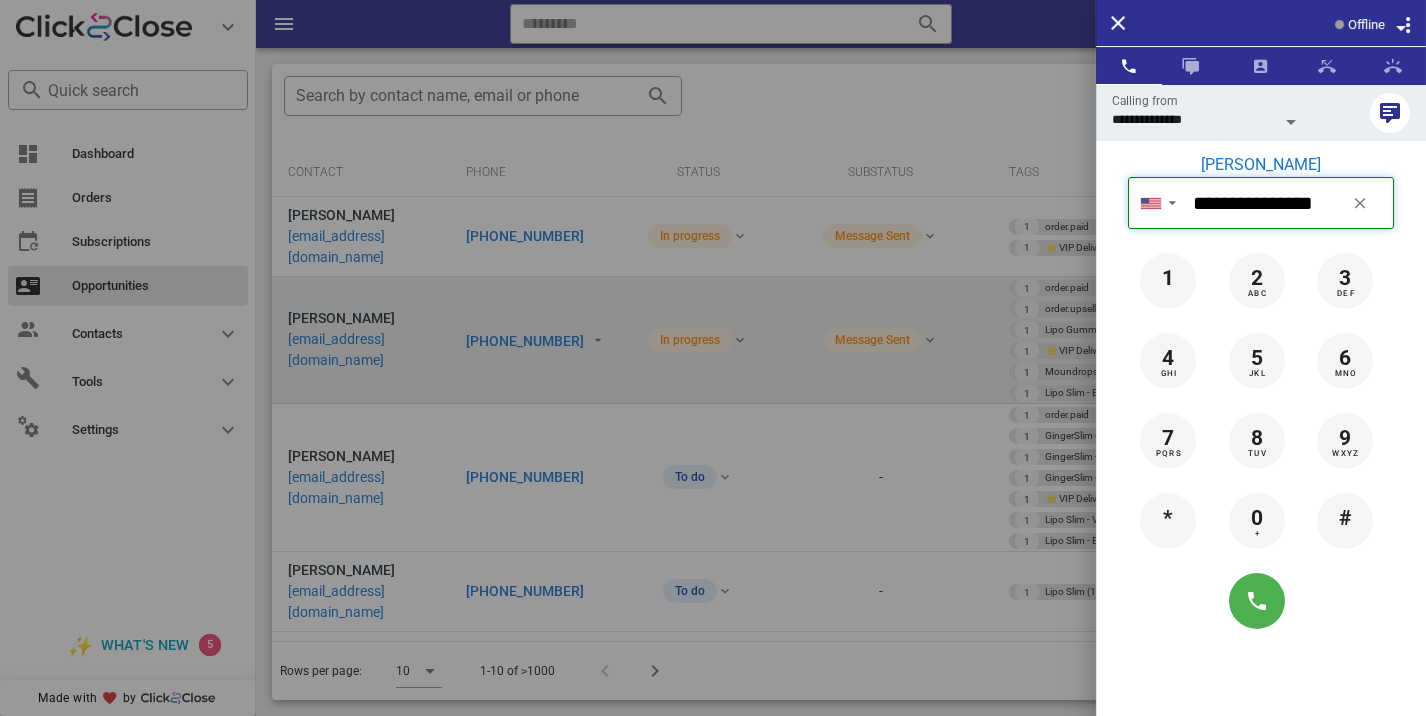 type 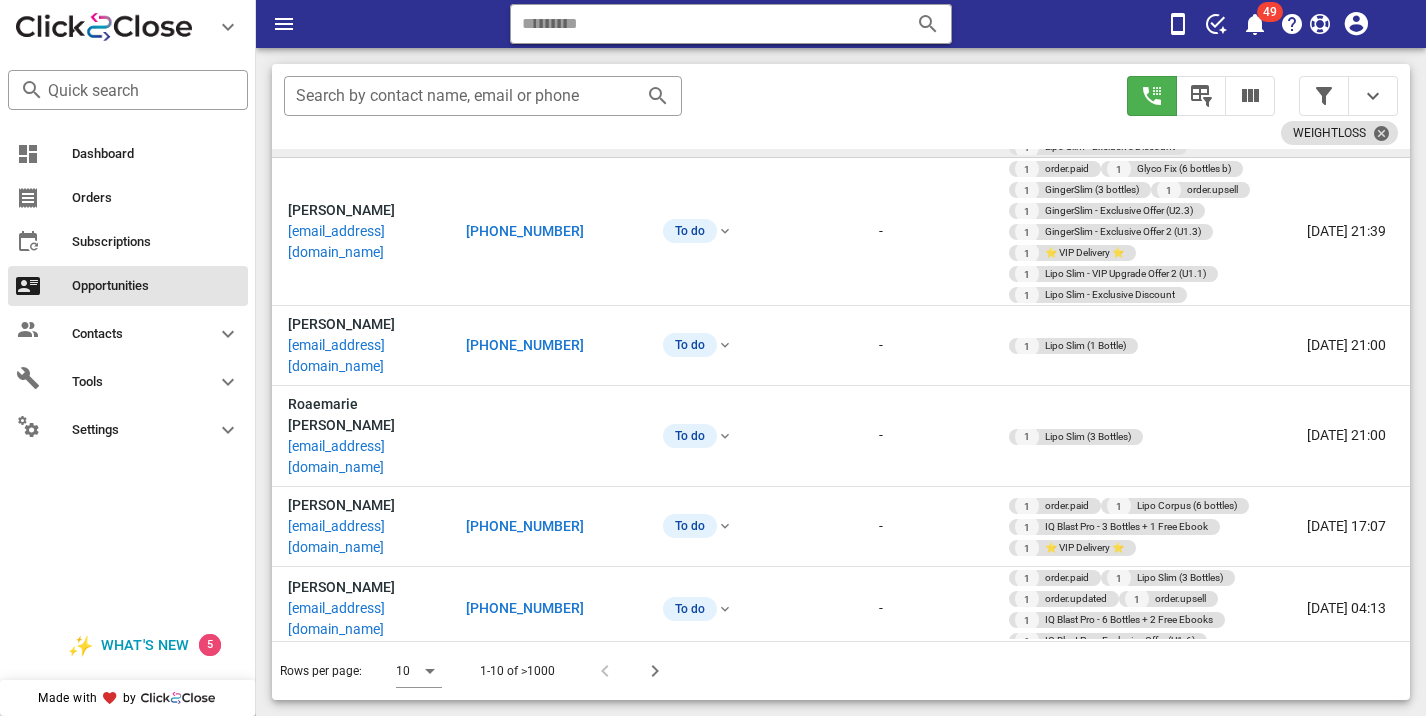 scroll, scrollTop: 245, scrollLeft: 0, axis: vertical 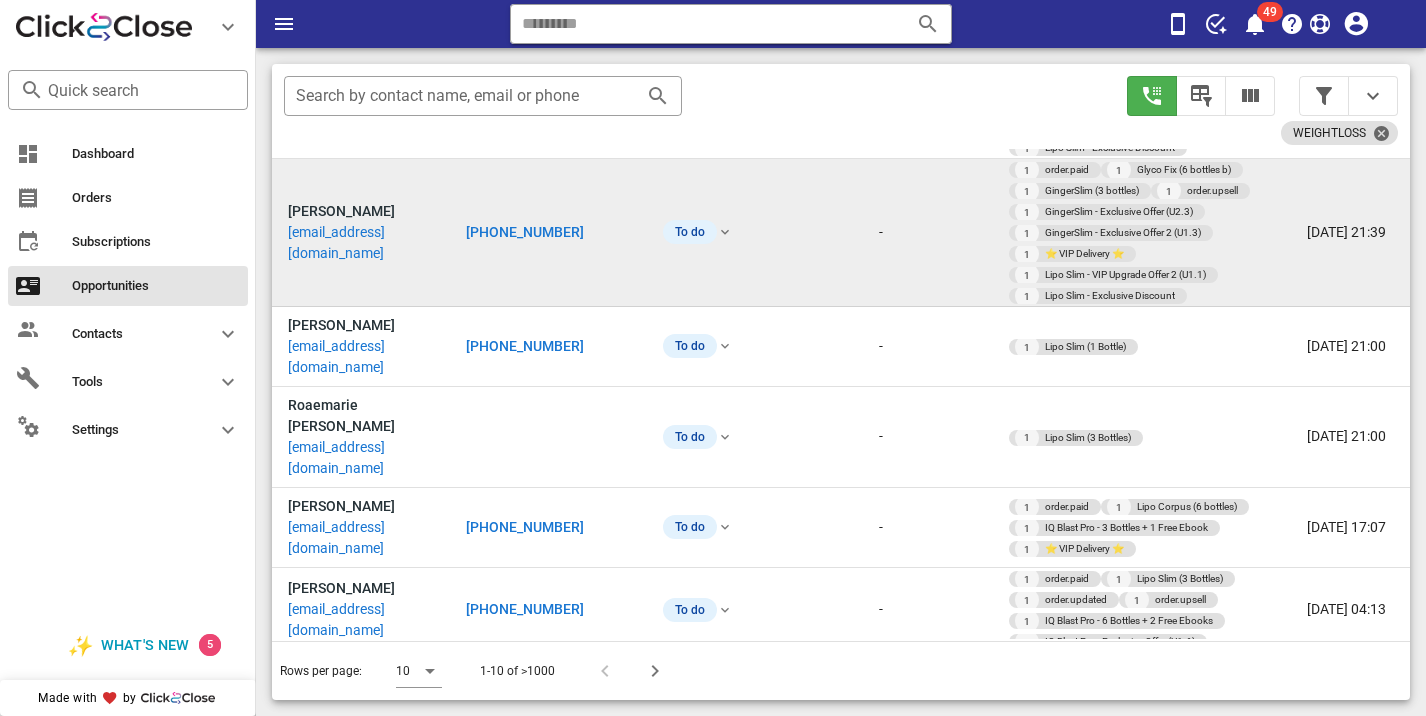 click on "[PHONE_NUMBER]" at bounding box center [525, 232] 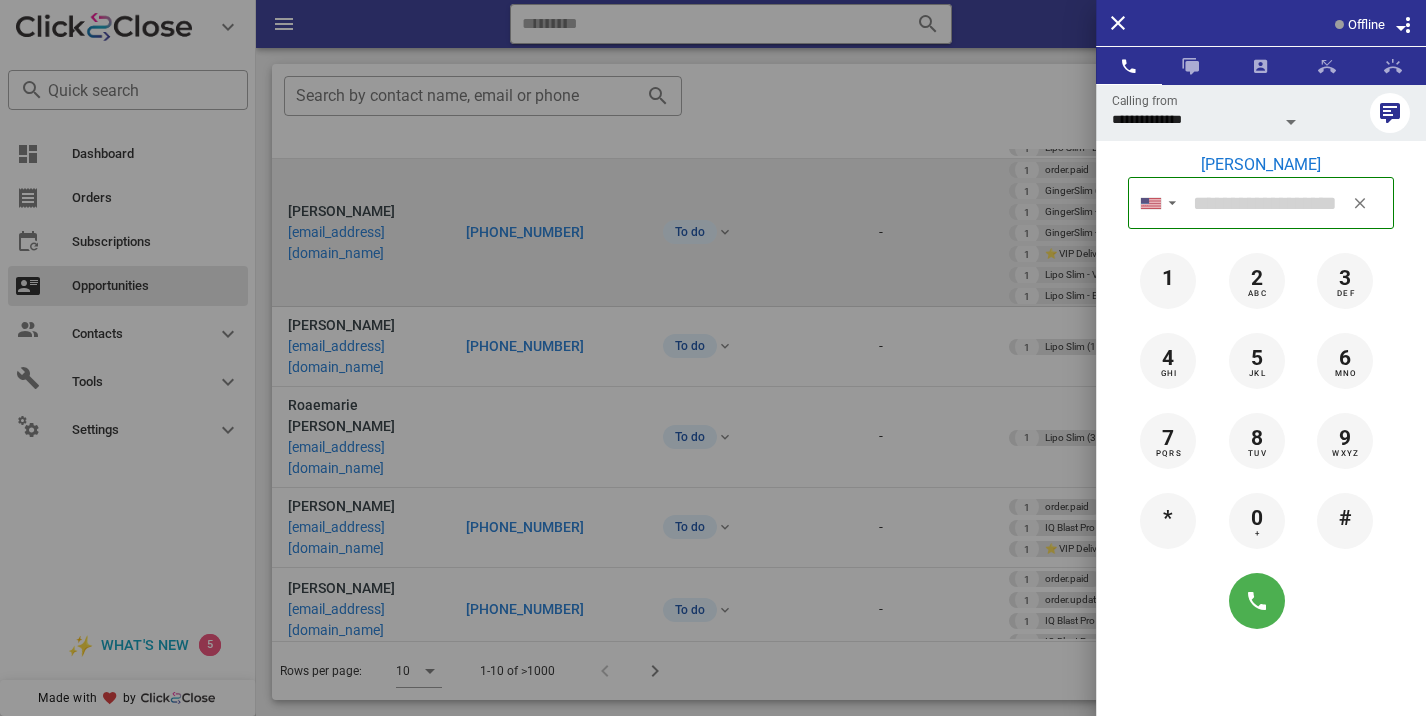 type on "**********" 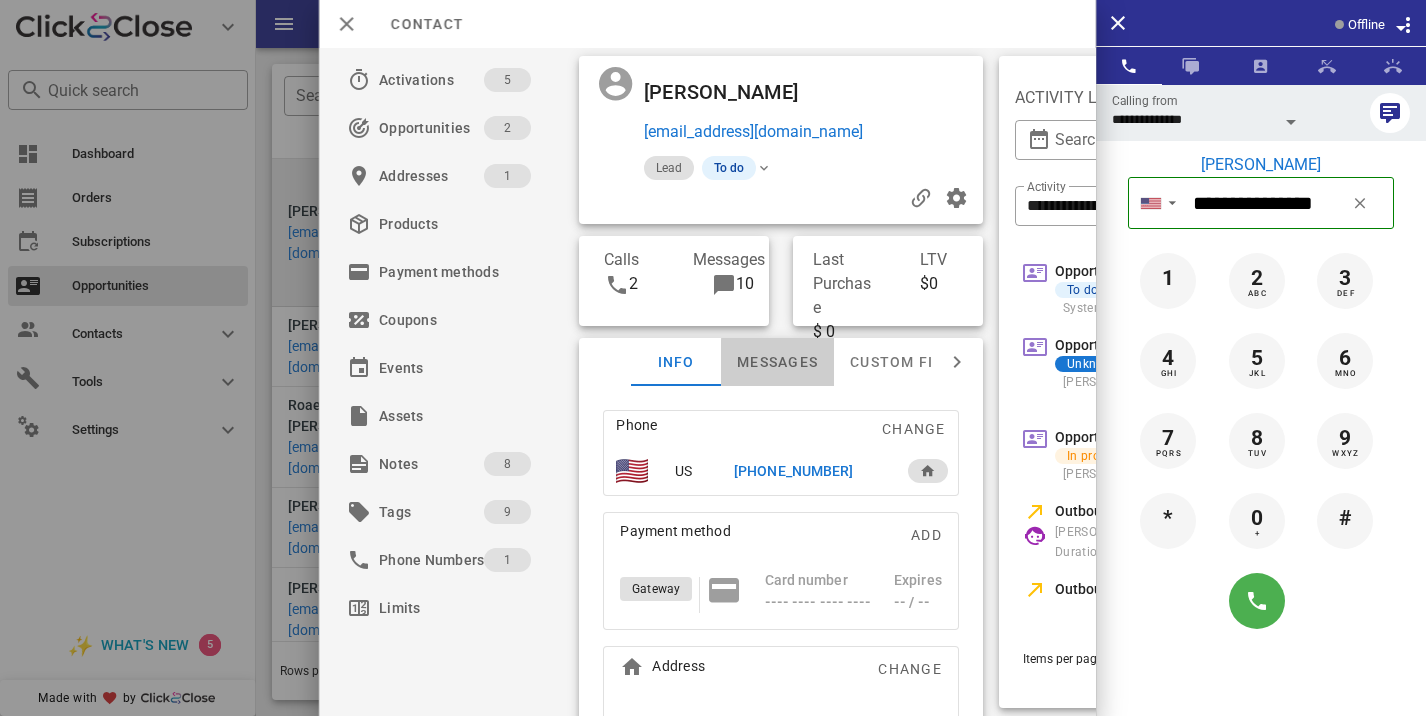 click on "Messages" at bounding box center (777, 362) 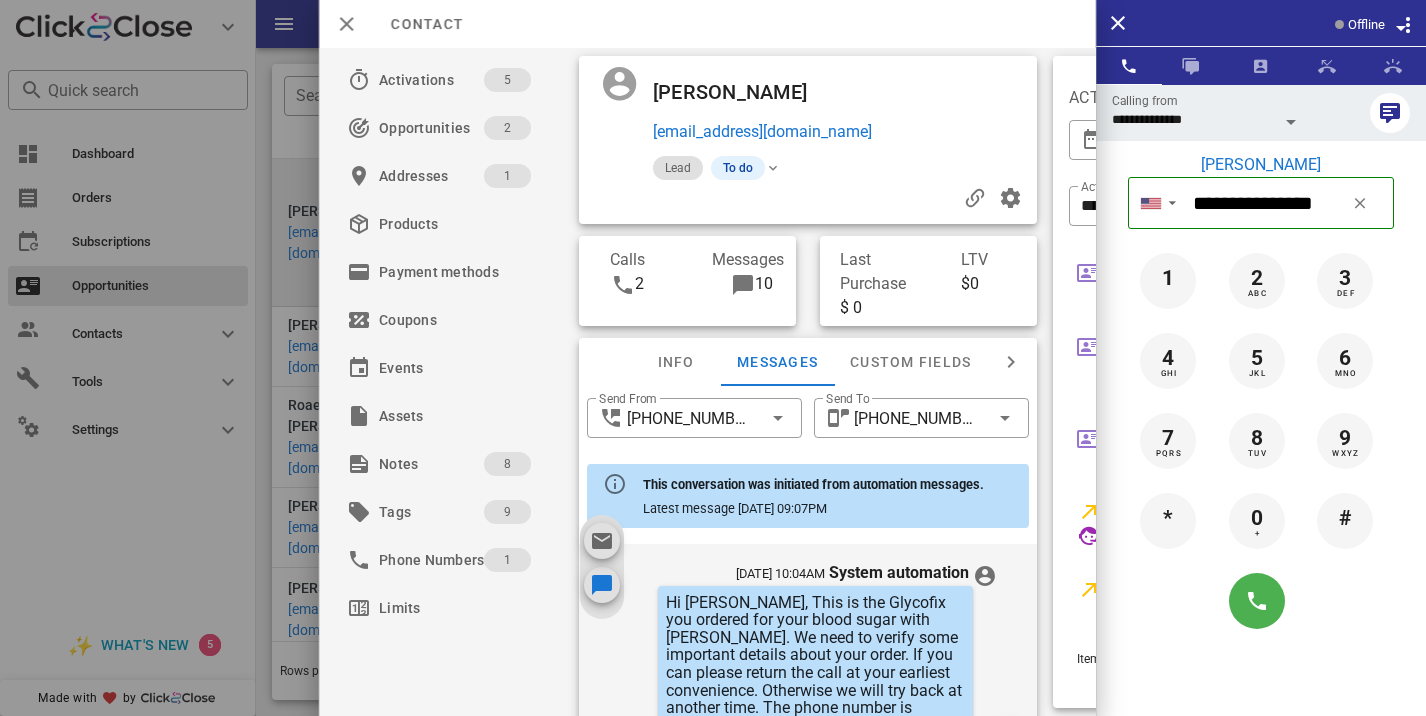 scroll, scrollTop: 1468, scrollLeft: 0, axis: vertical 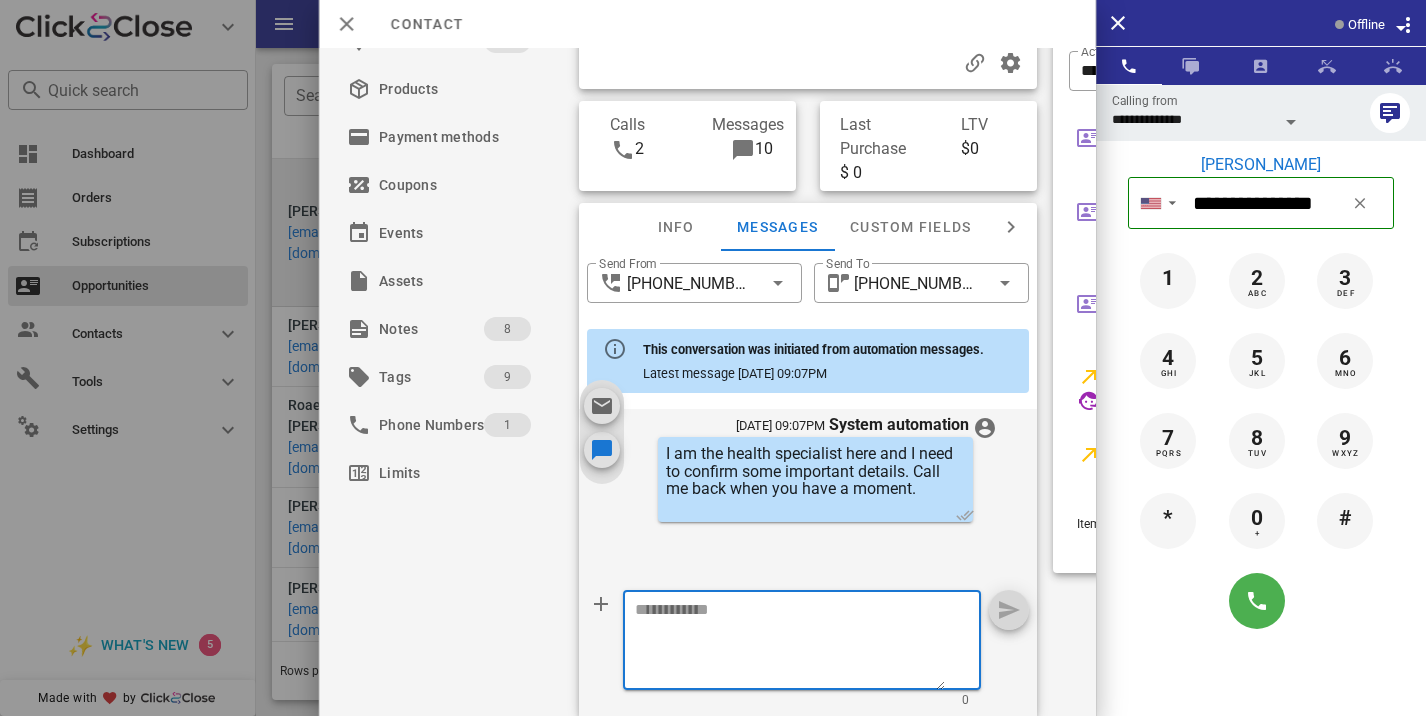 click at bounding box center [790, 643] 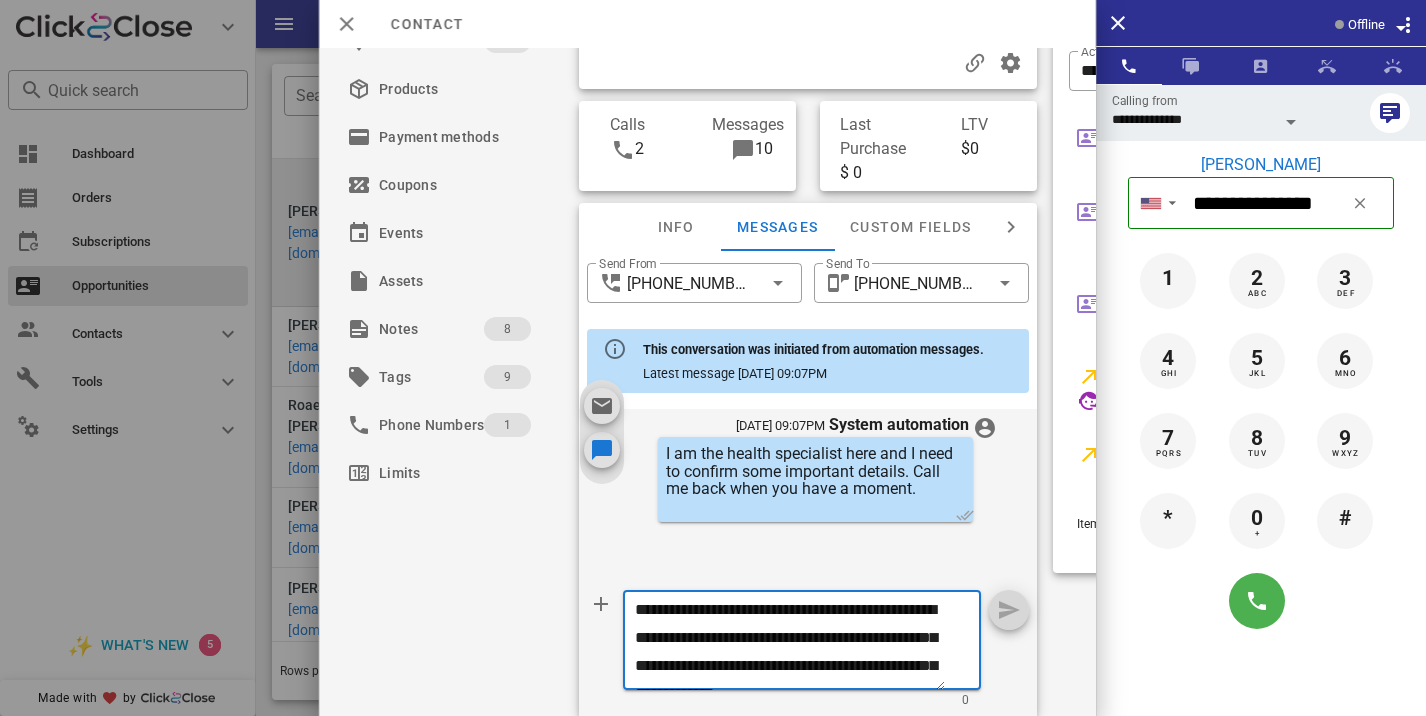 scroll, scrollTop: 41, scrollLeft: 0, axis: vertical 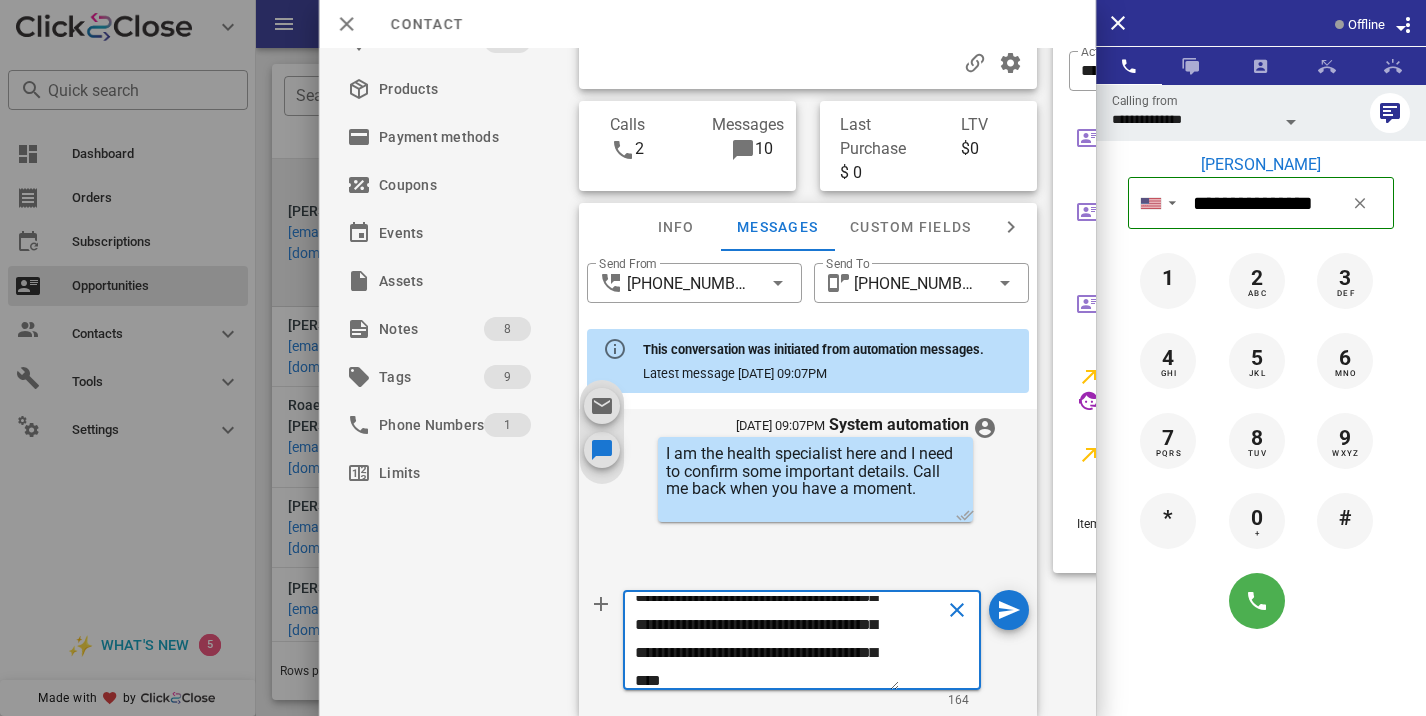 type on "**********" 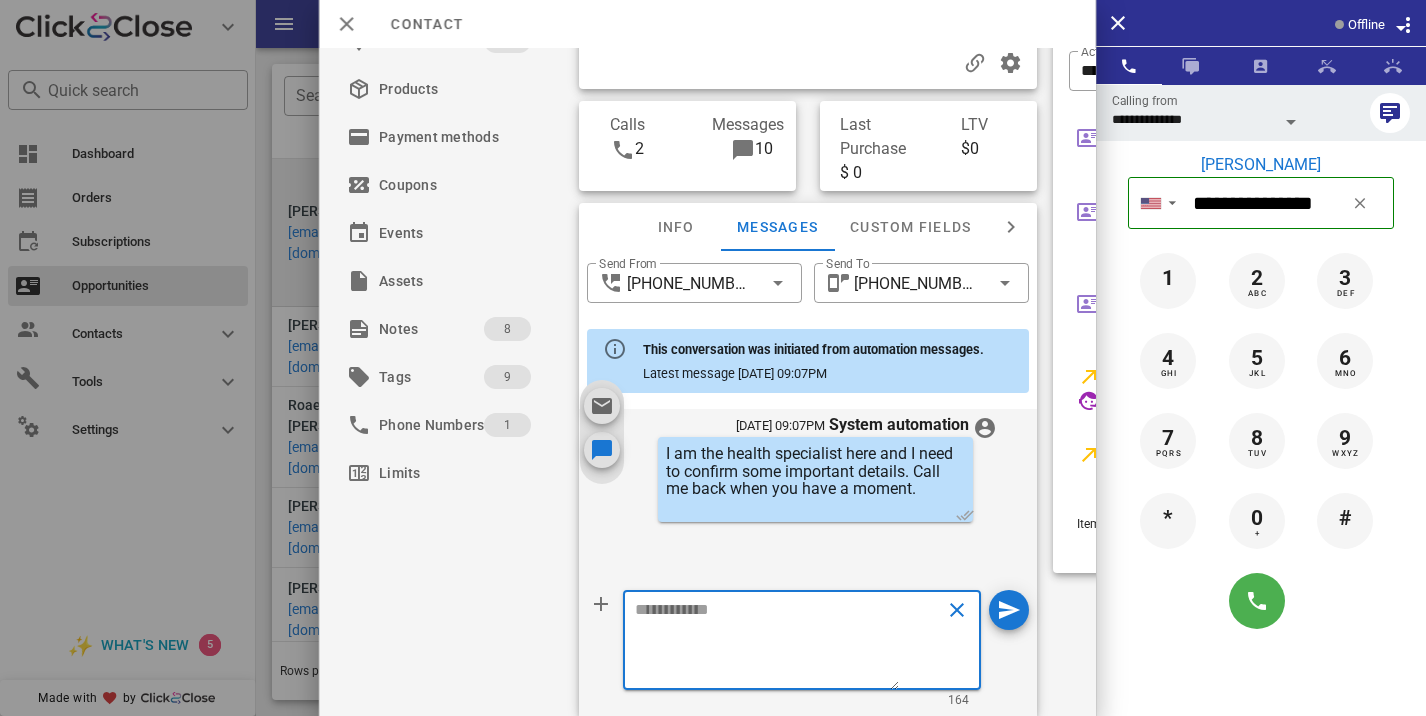 scroll, scrollTop: 0, scrollLeft: 0, axis: both 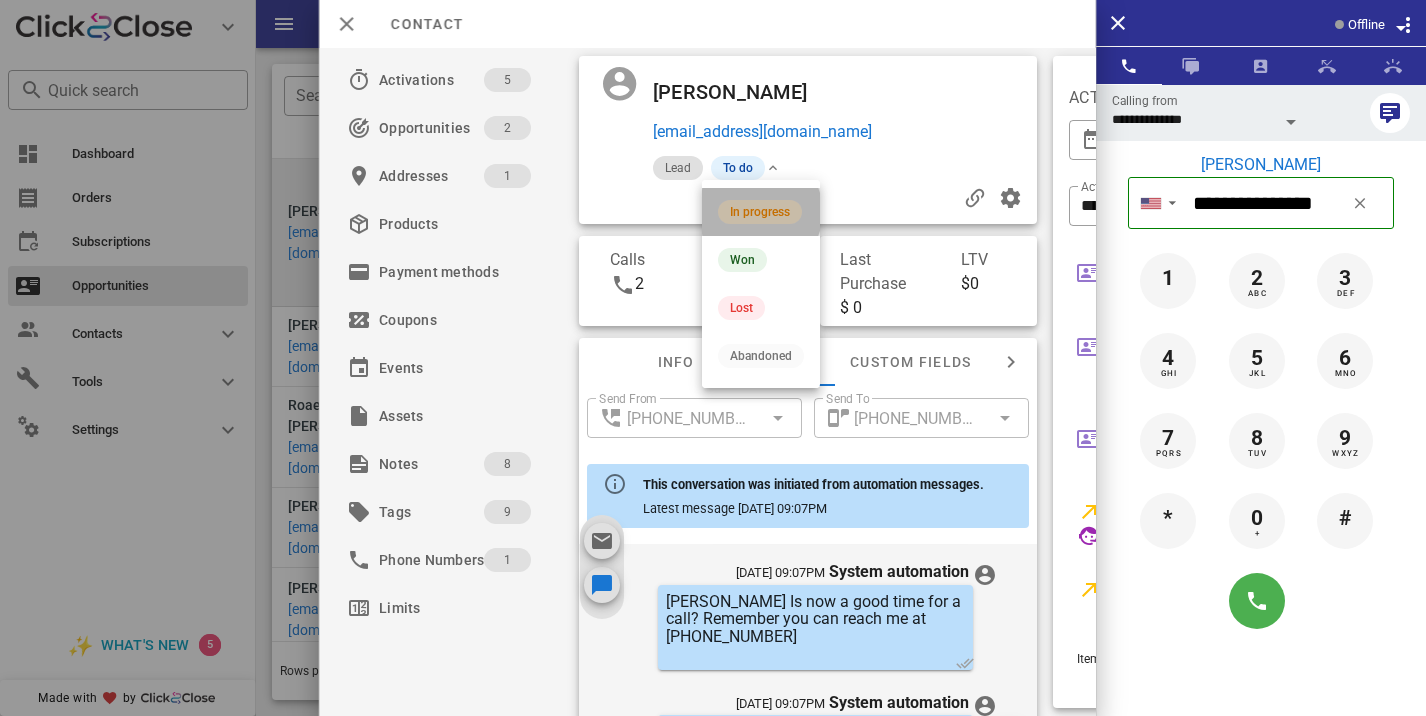 click on "In progress" at bounding box center [760, 212] 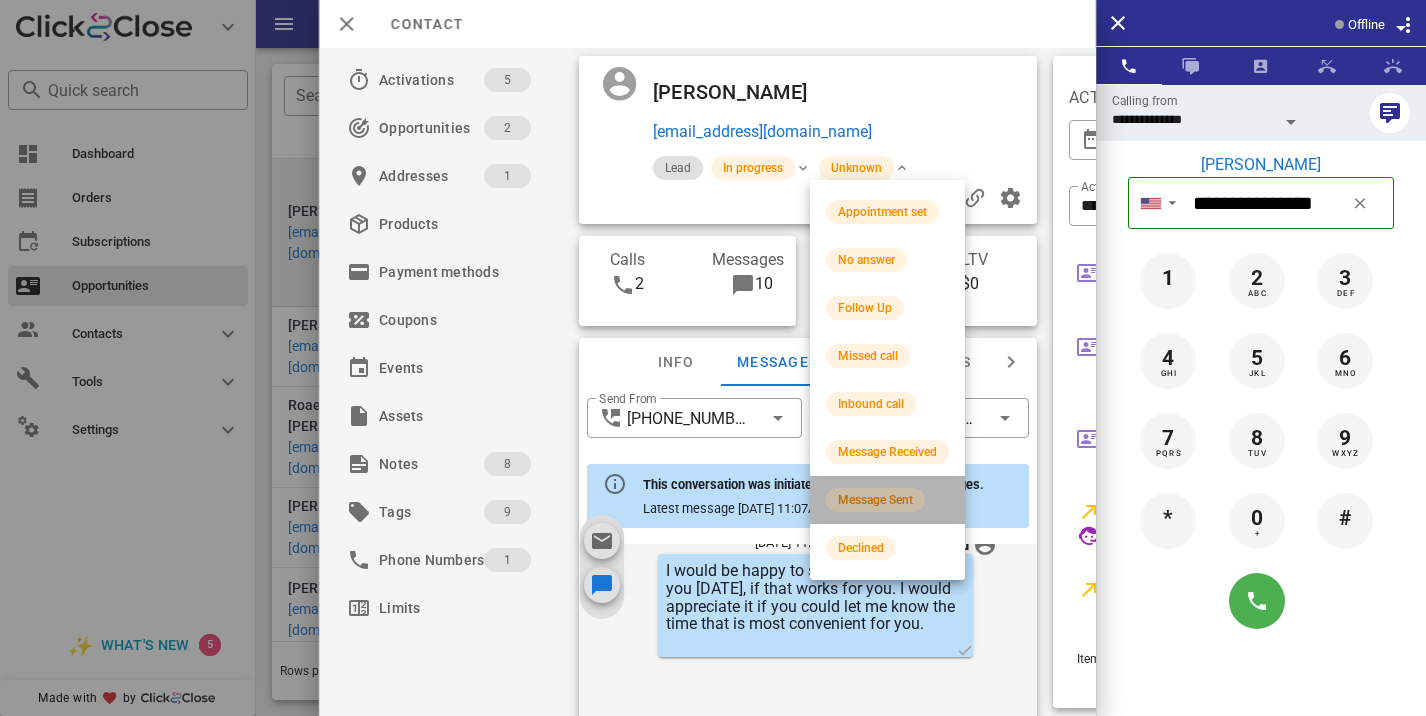 click on "Message Sent" at bounding box center [875, 500] 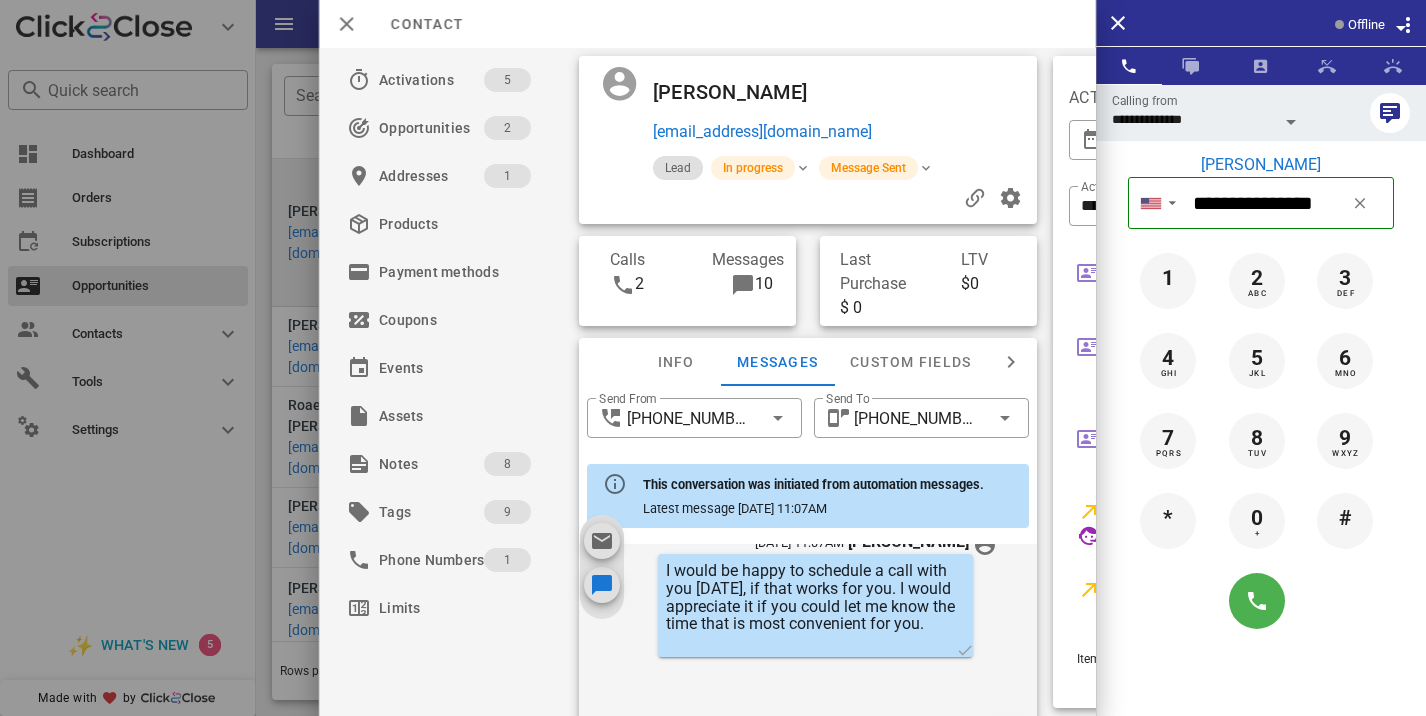 click at bounding box center [713, 358] 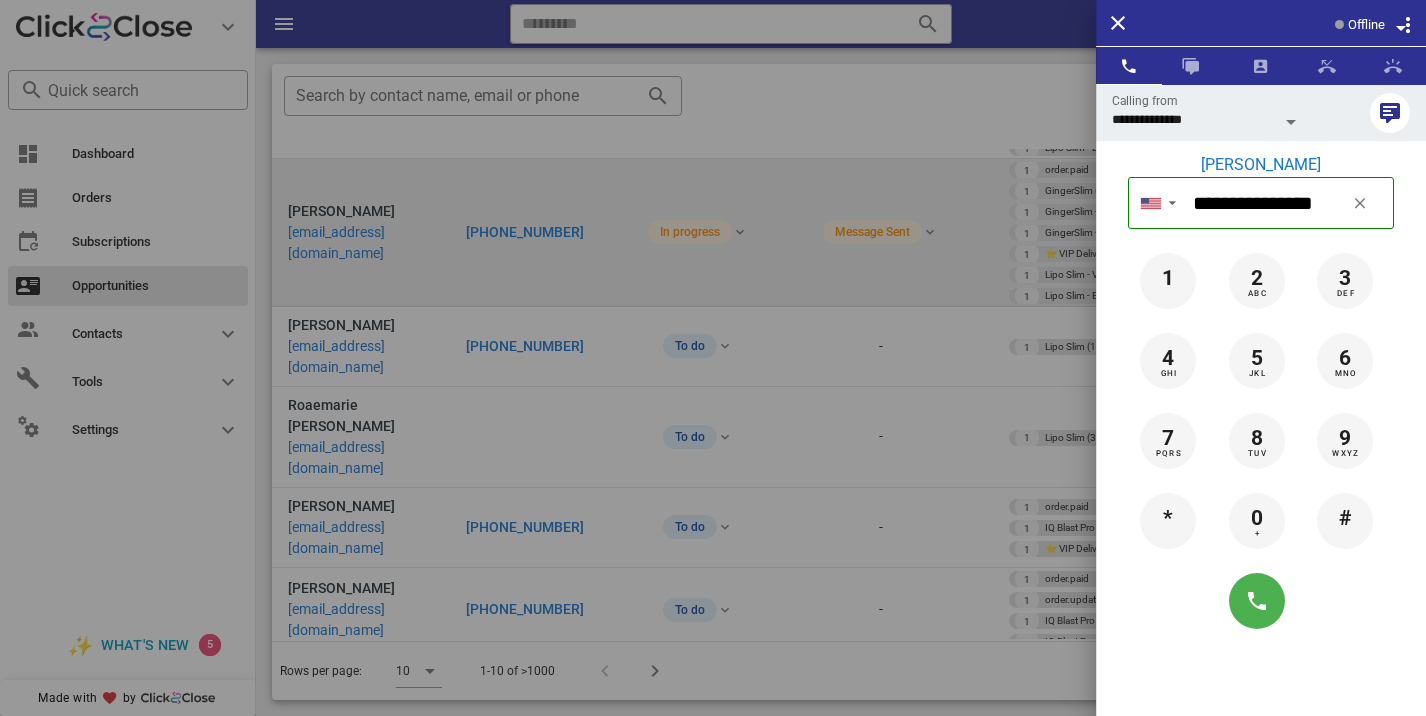 click at bounding box center [713, 358] 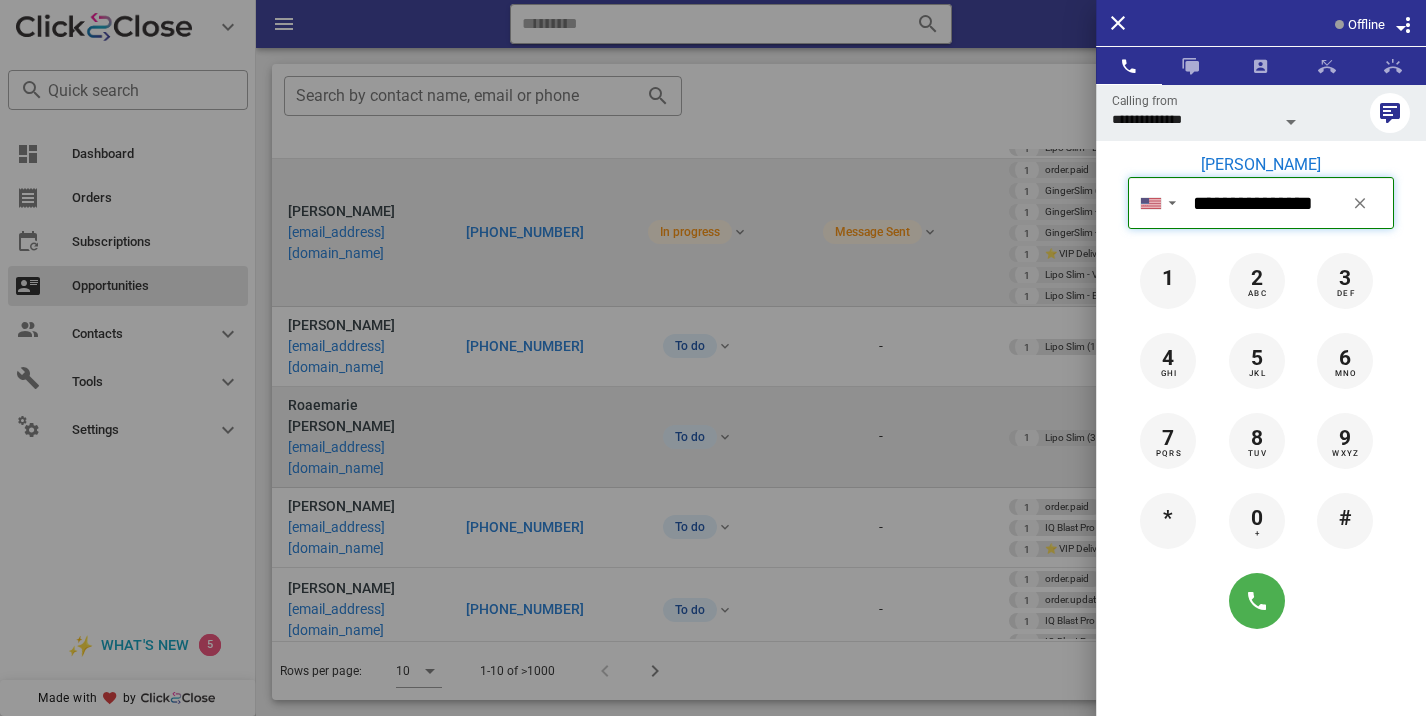 type 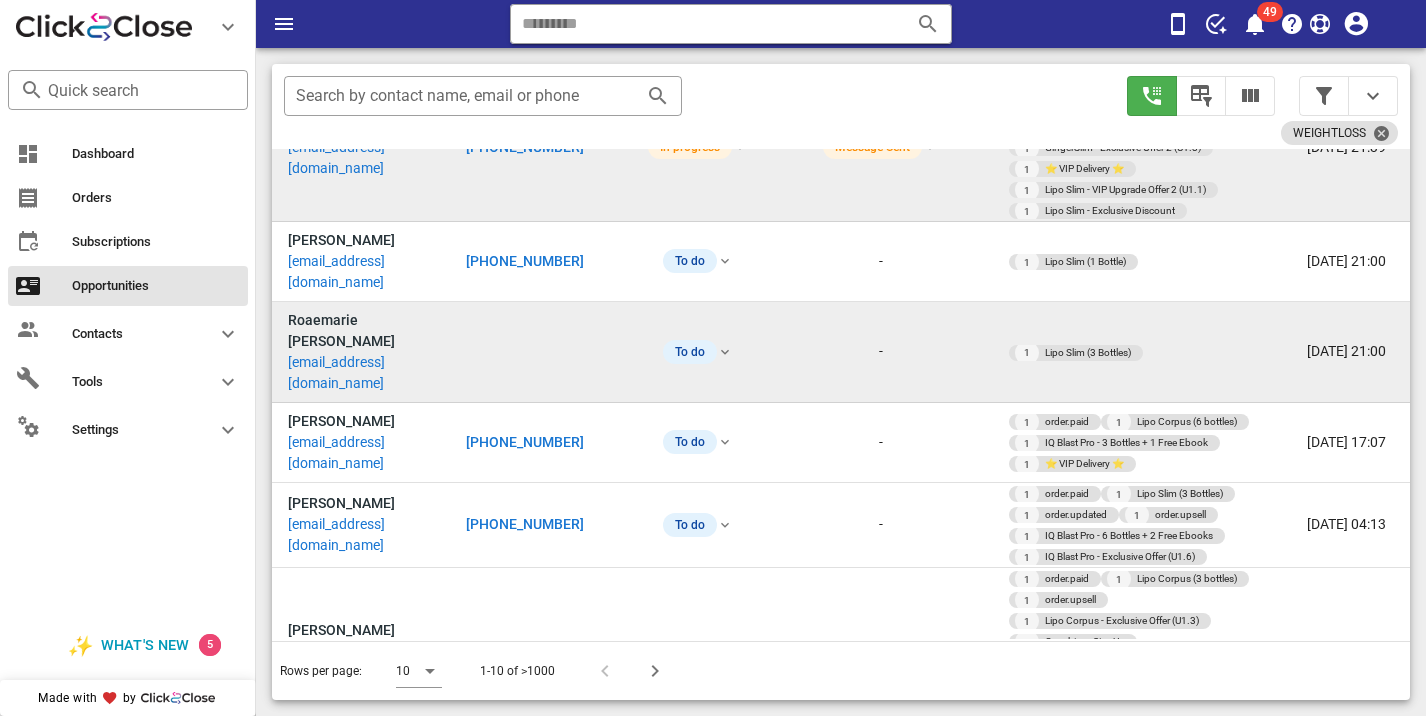 scroll, scrollTop: 333, scrollLeft: 0, axis: vertical 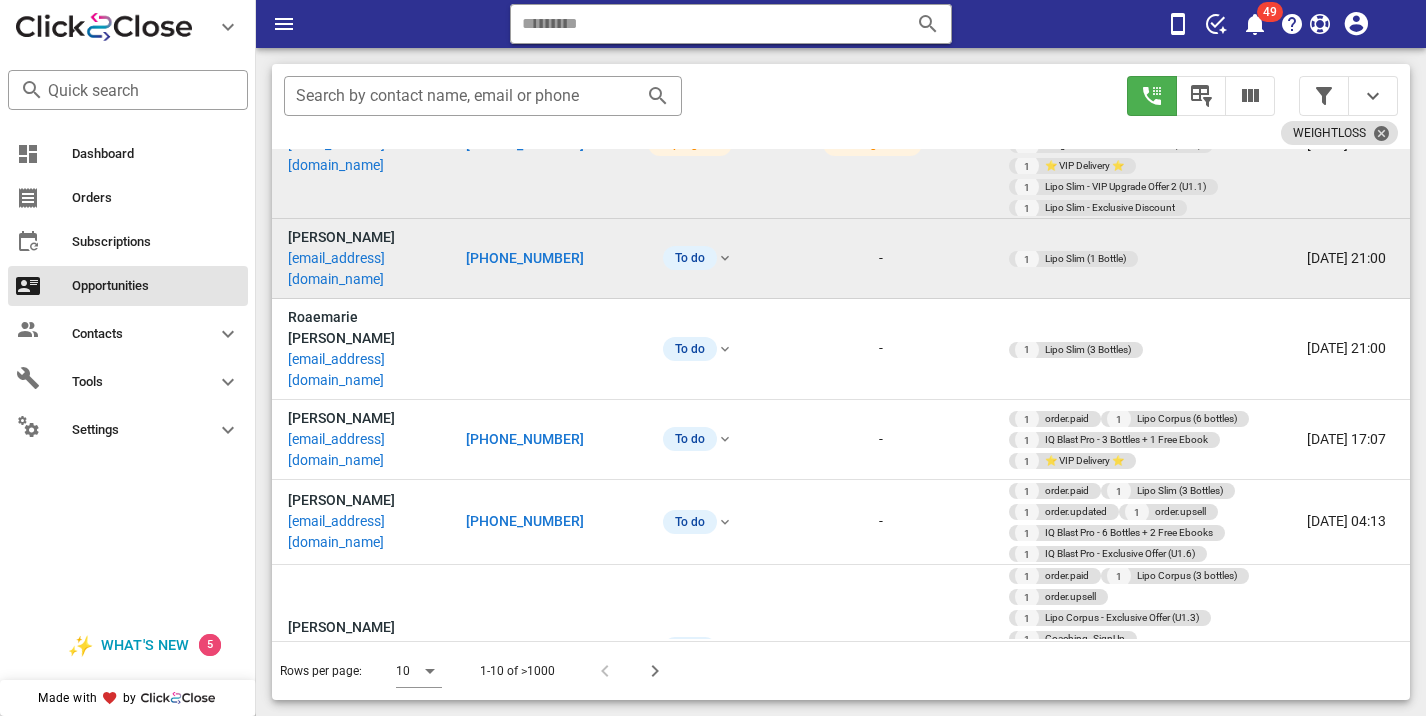 click on "[PHONE_NUMBER]" at bounding box center [525, 258] 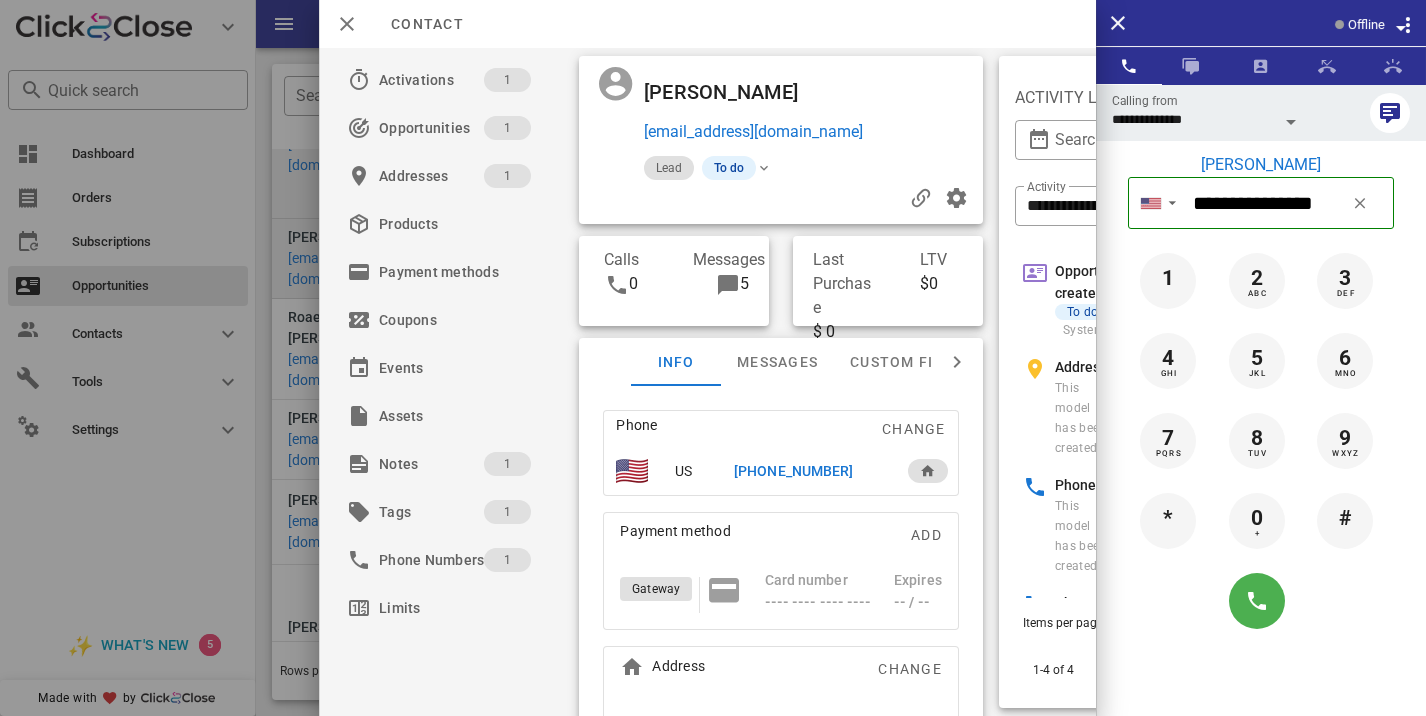click on "Messages   5" at bounding box center (718, 281) 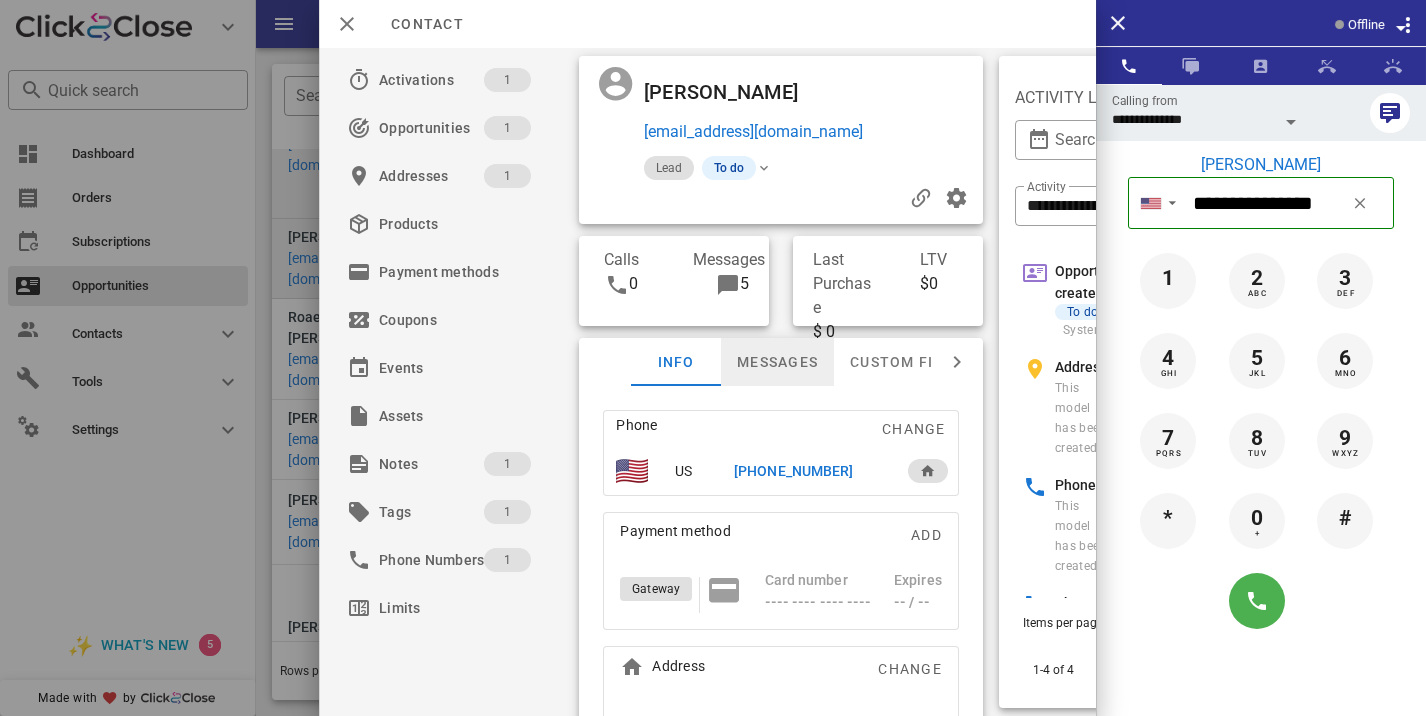 click on "Messages" at bounding box center (777, 362) 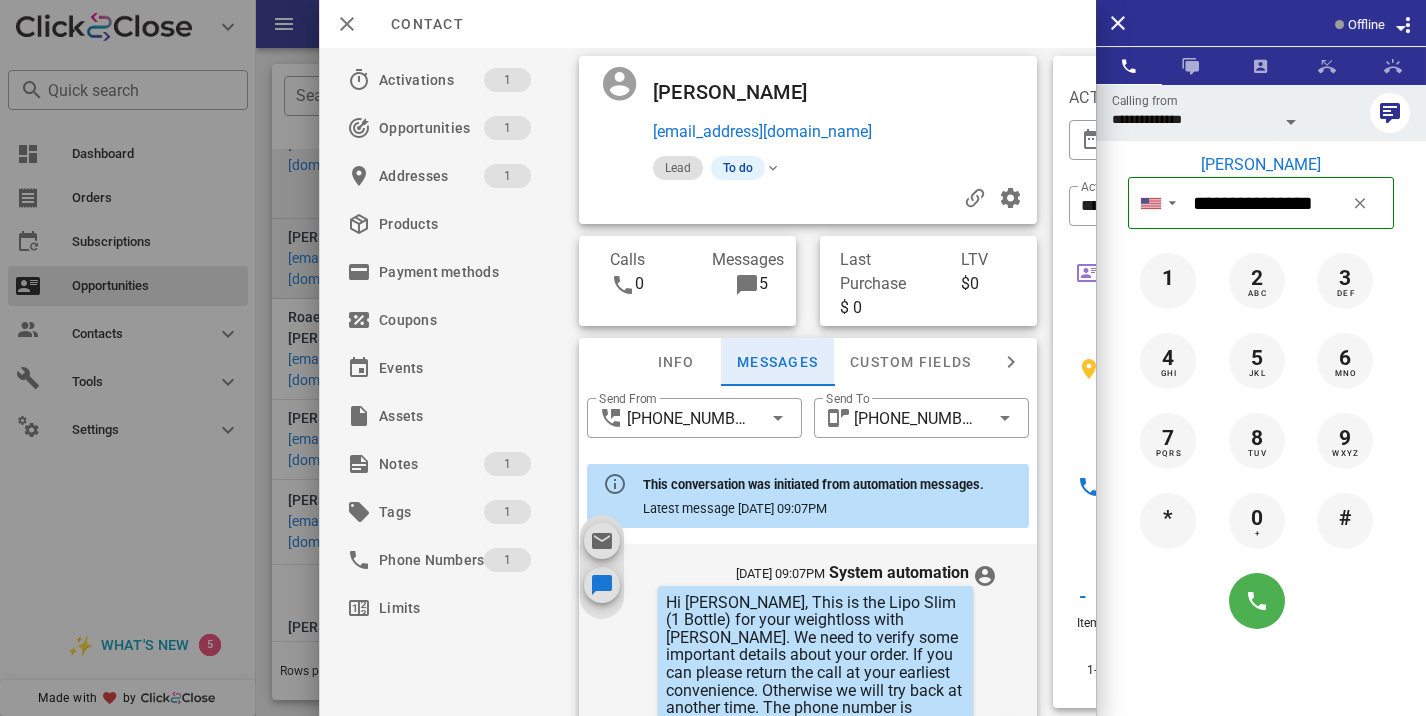 scroll, scrollTop: 675, scrollLeft: 0, axis: vertical 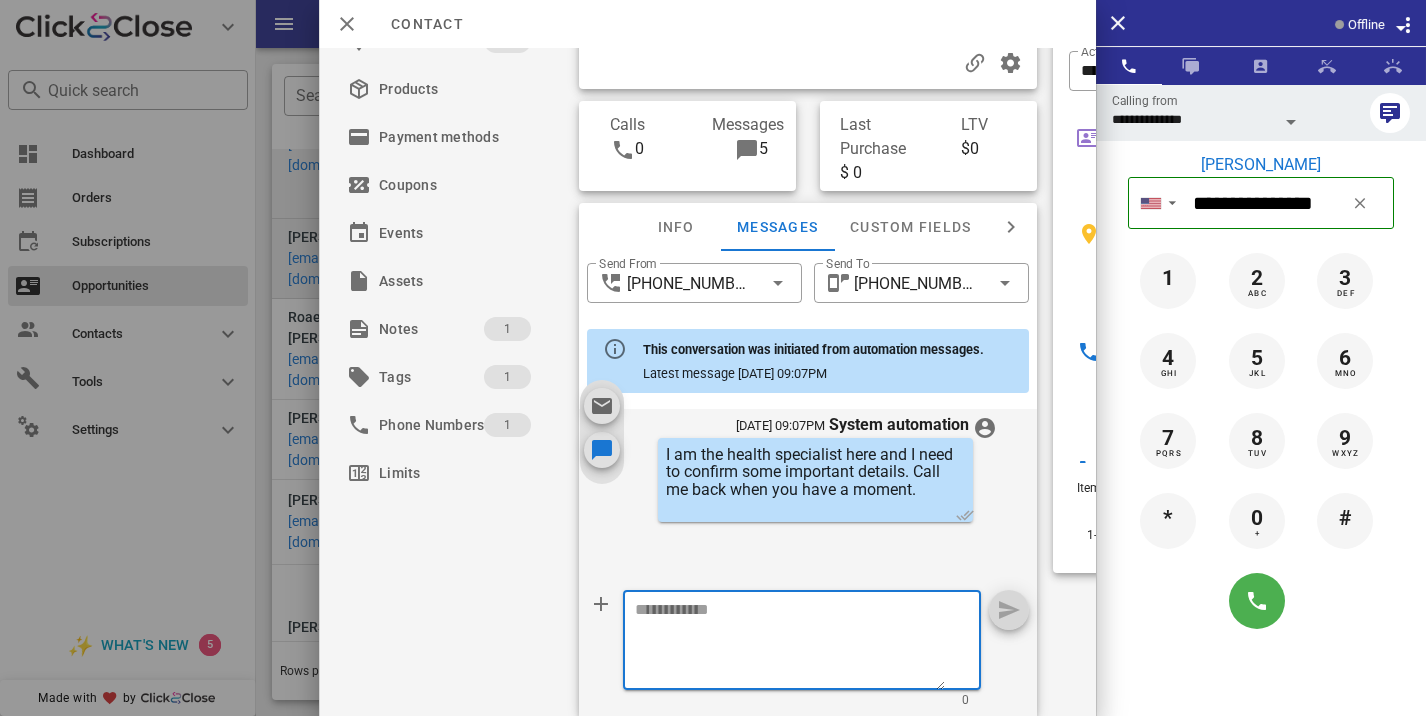 click at bounding box center (790, 643) 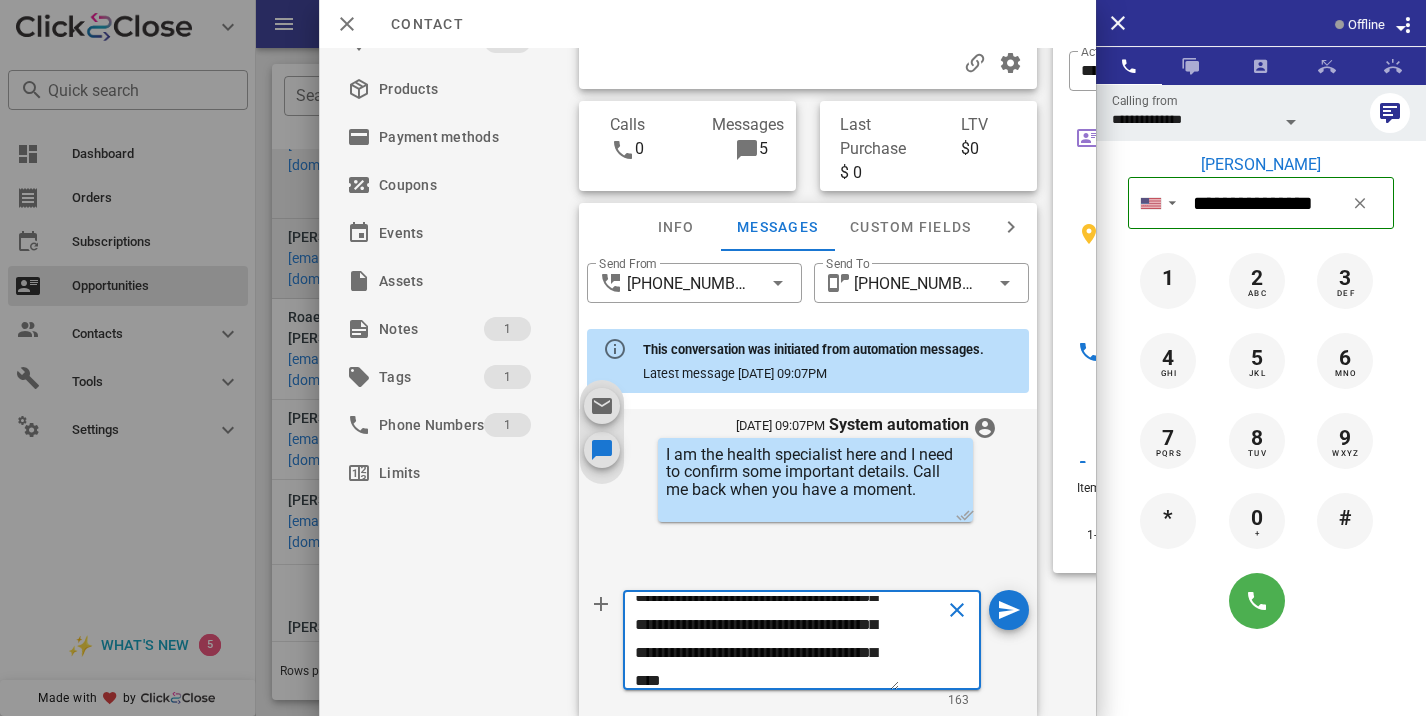 type on "**********" 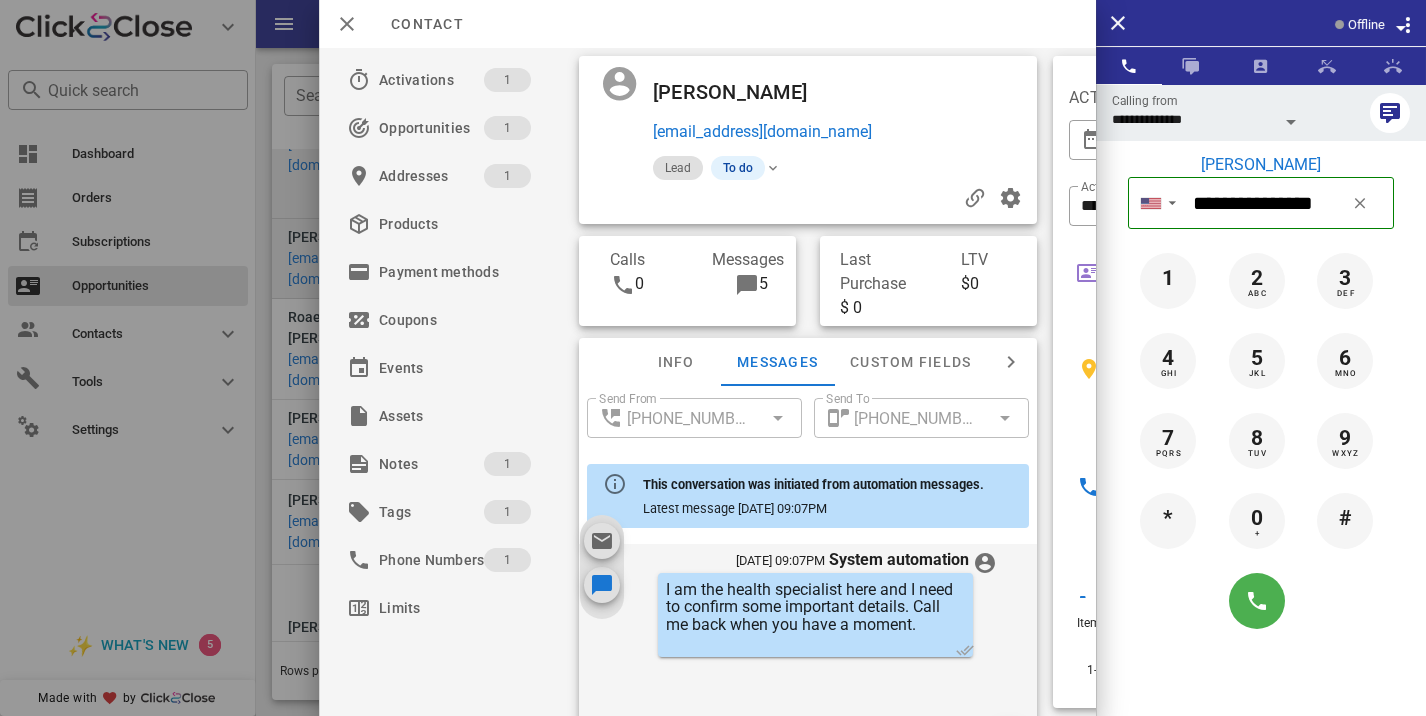 click at bounding box center [808, 198] 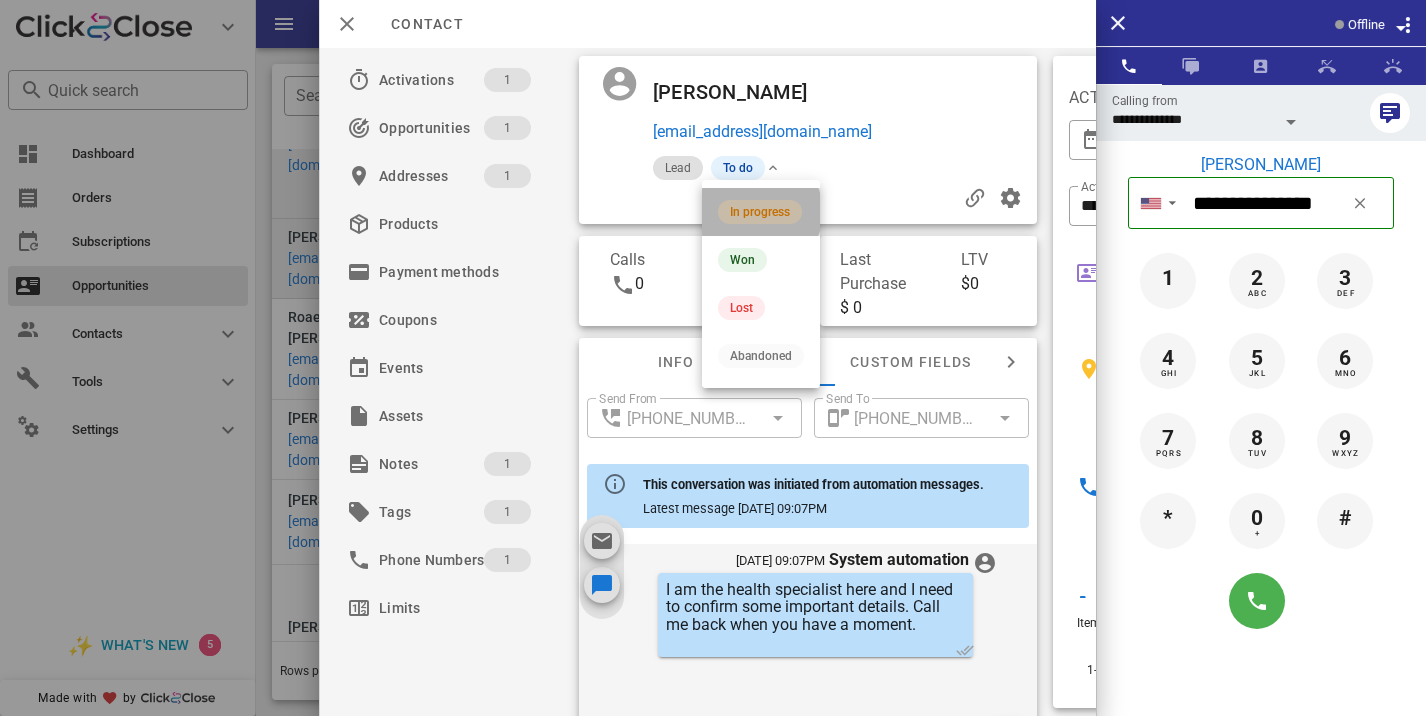 click on "In progress" at bounding box center (760, 212) 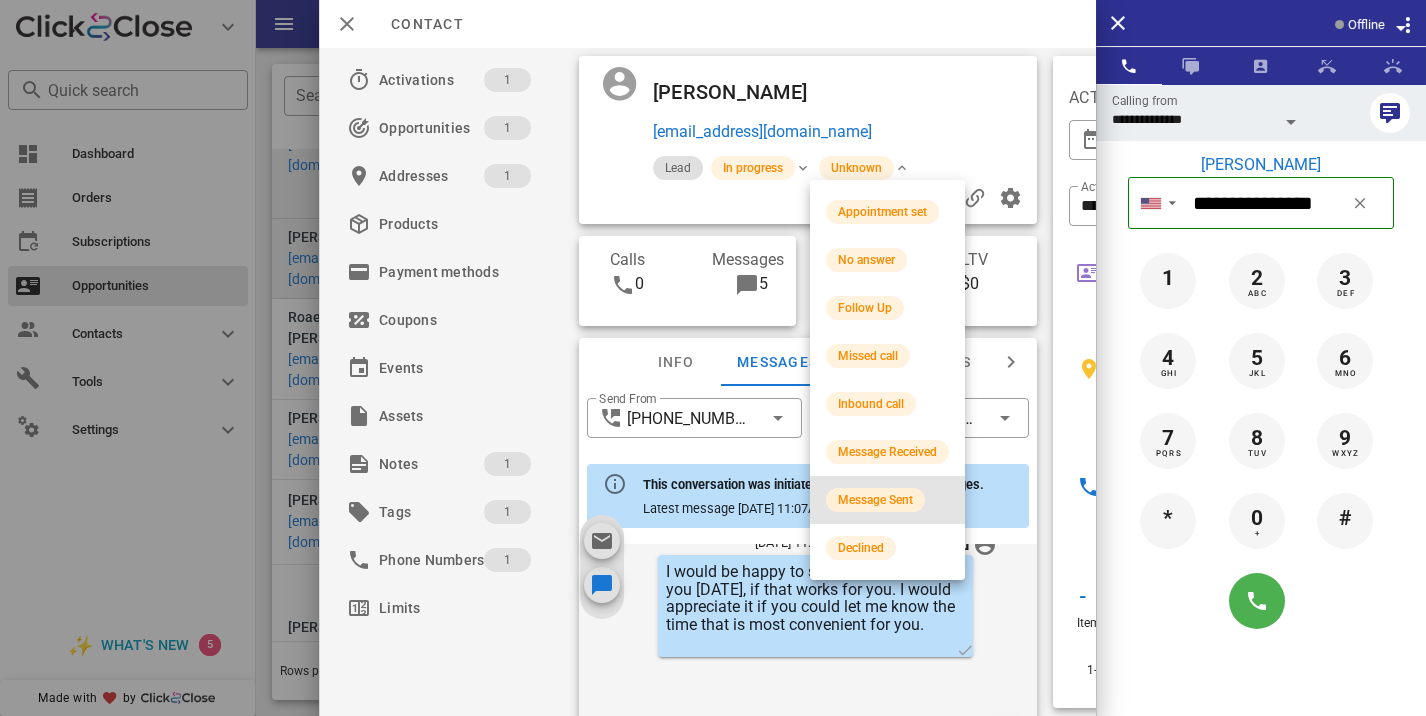 click on "Message Sent" at bounding box center (875, 500) 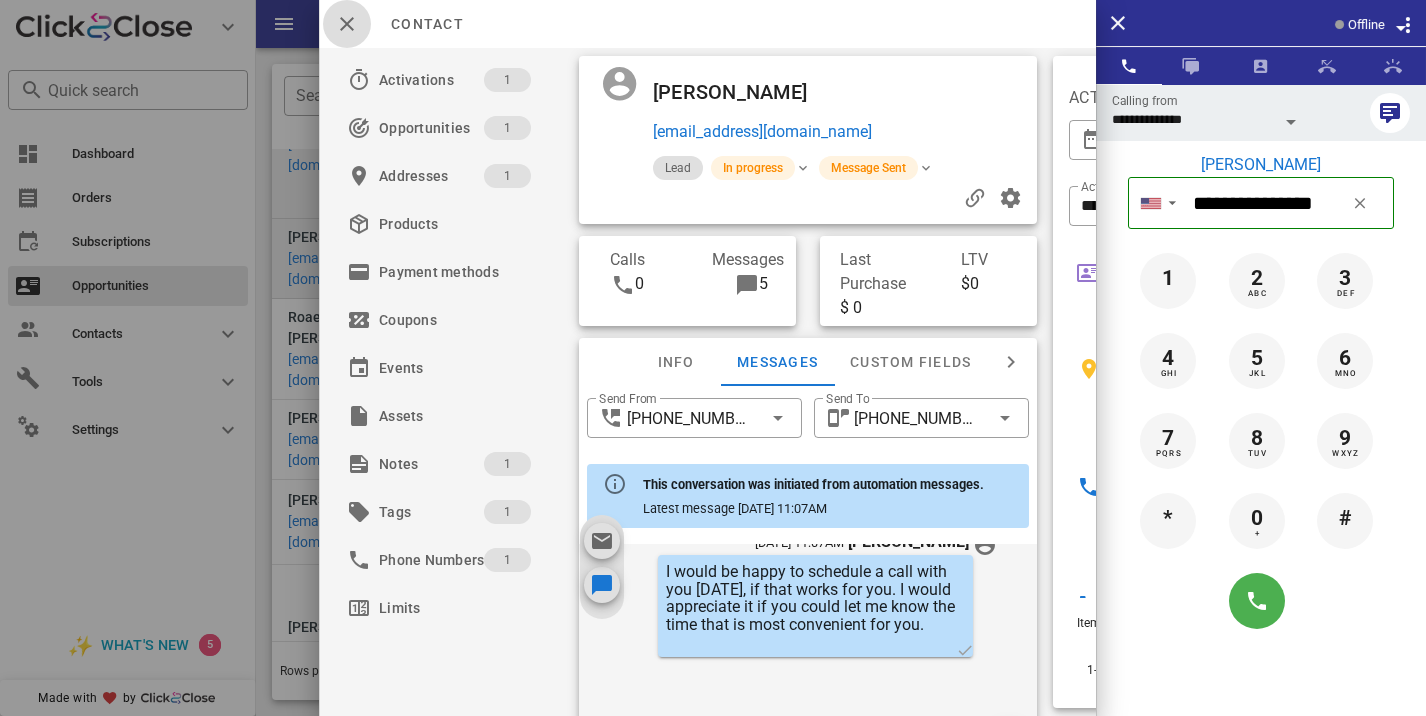 click at bounding box center (347, 24) 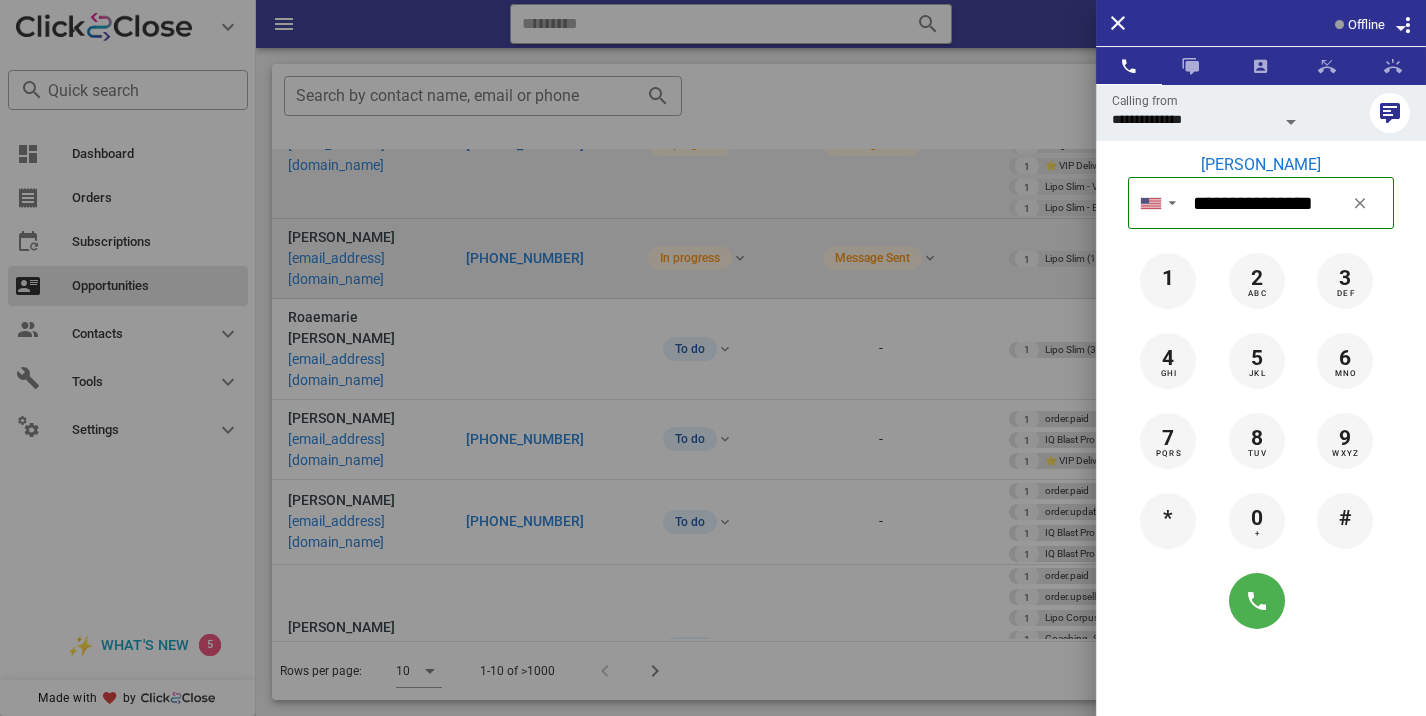click at bounding box center [713, 358] 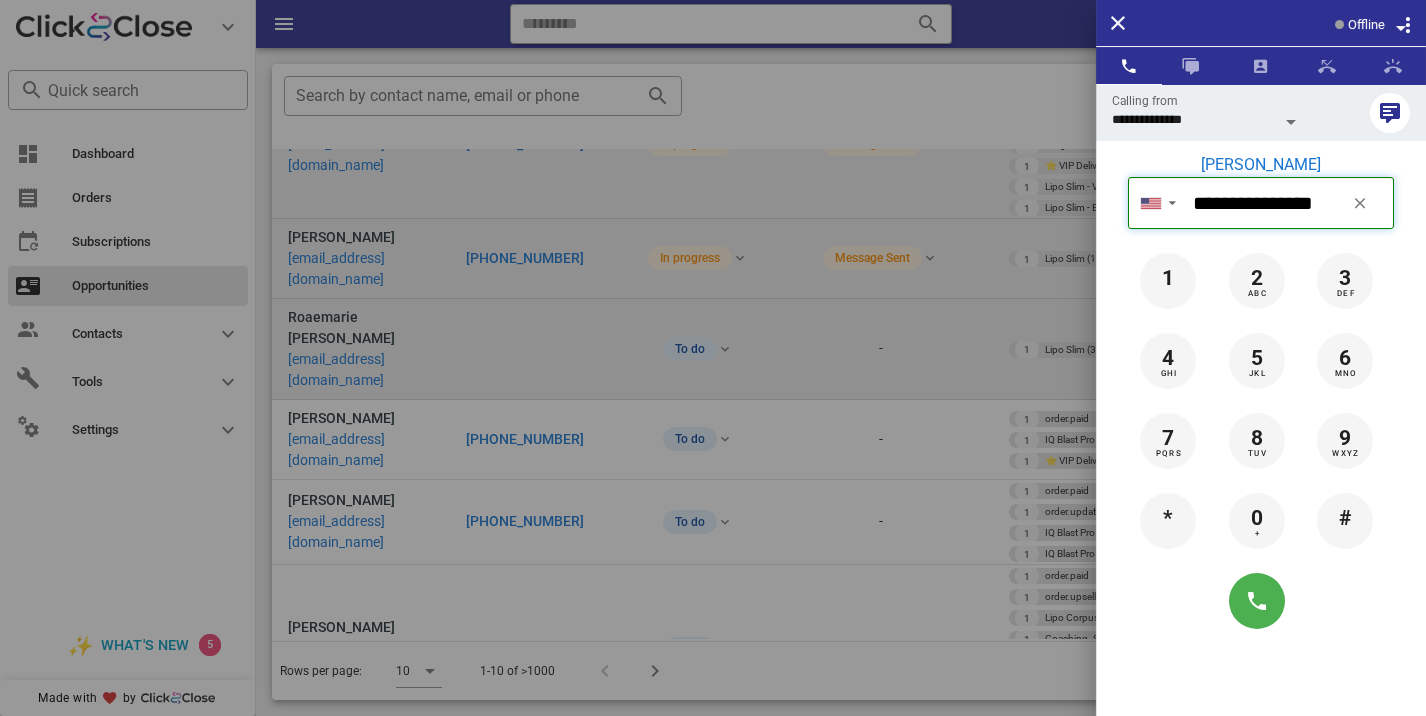 type 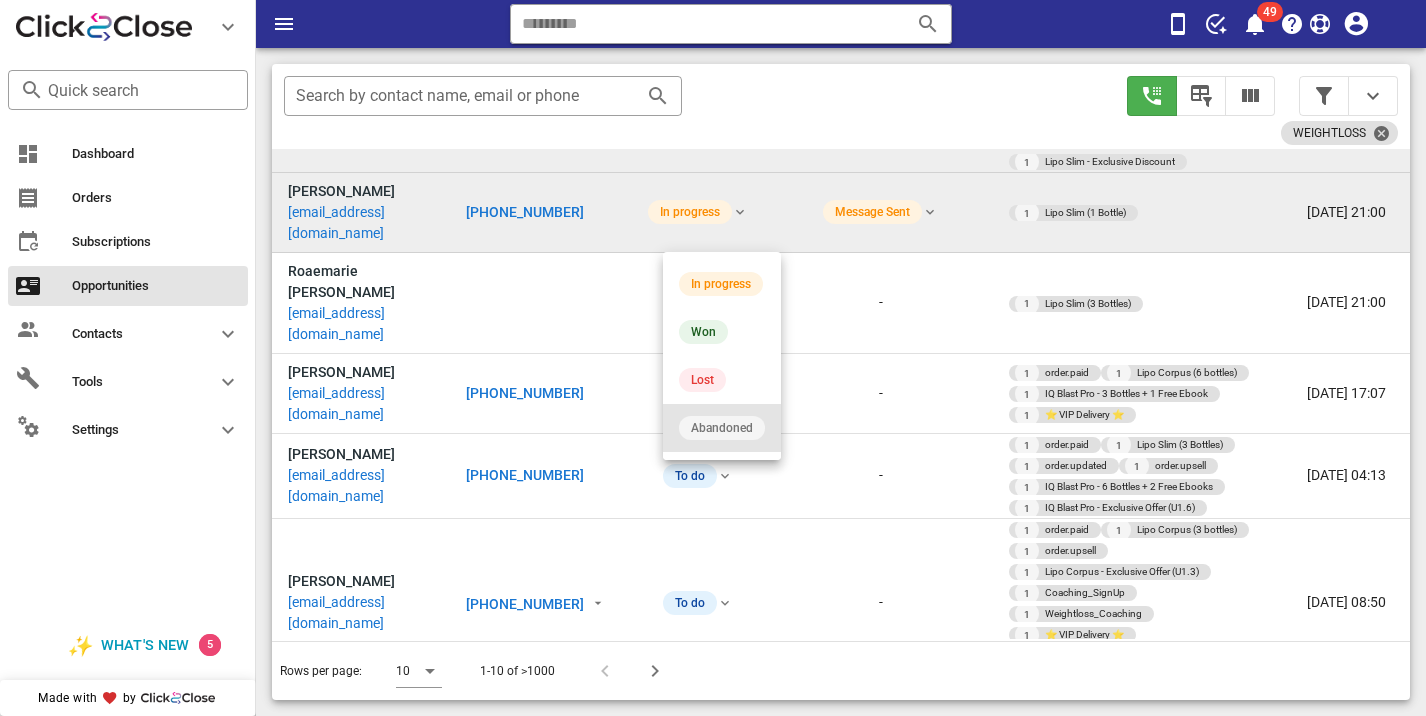 click on "Abandoned" at bounding box center [722, 428] 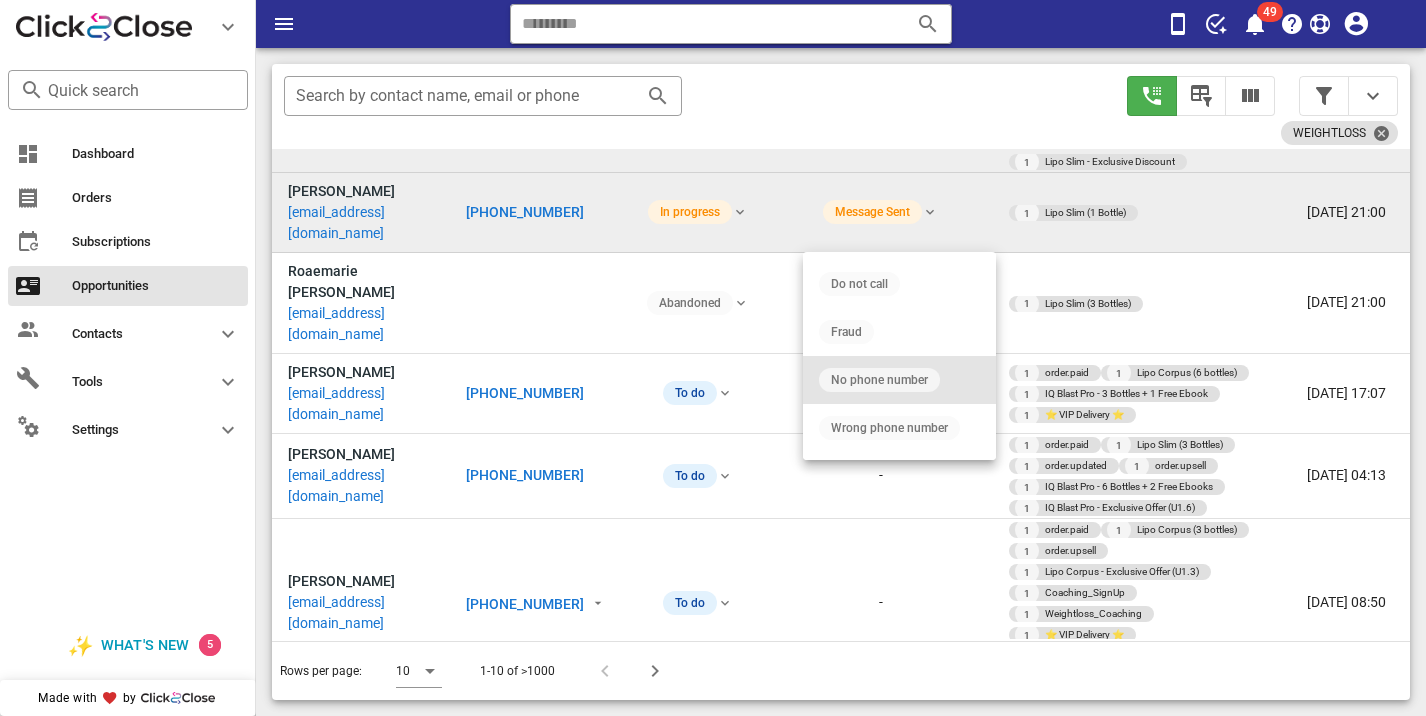 click on "No phone number" at bounding box center (879, 380) 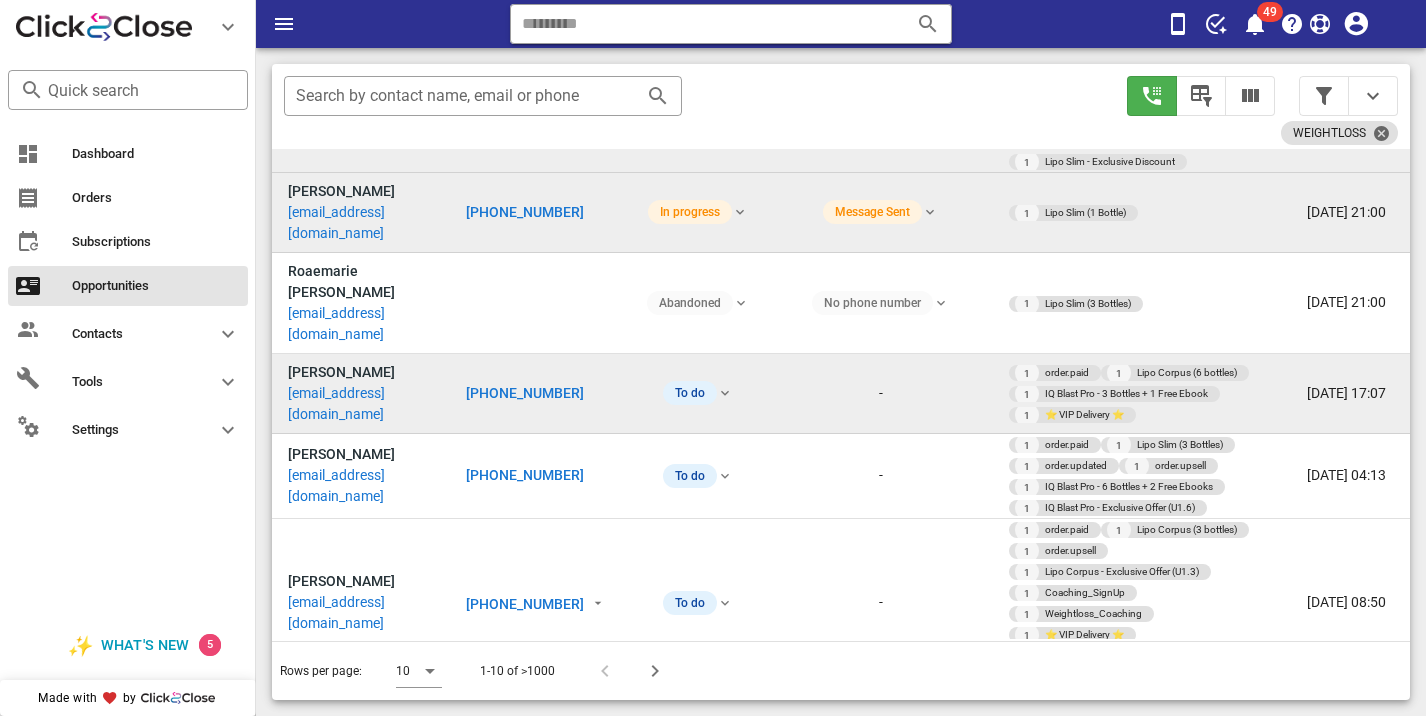 scroll, scrollTop: 461, scrollLeft: 0, axis: vertical 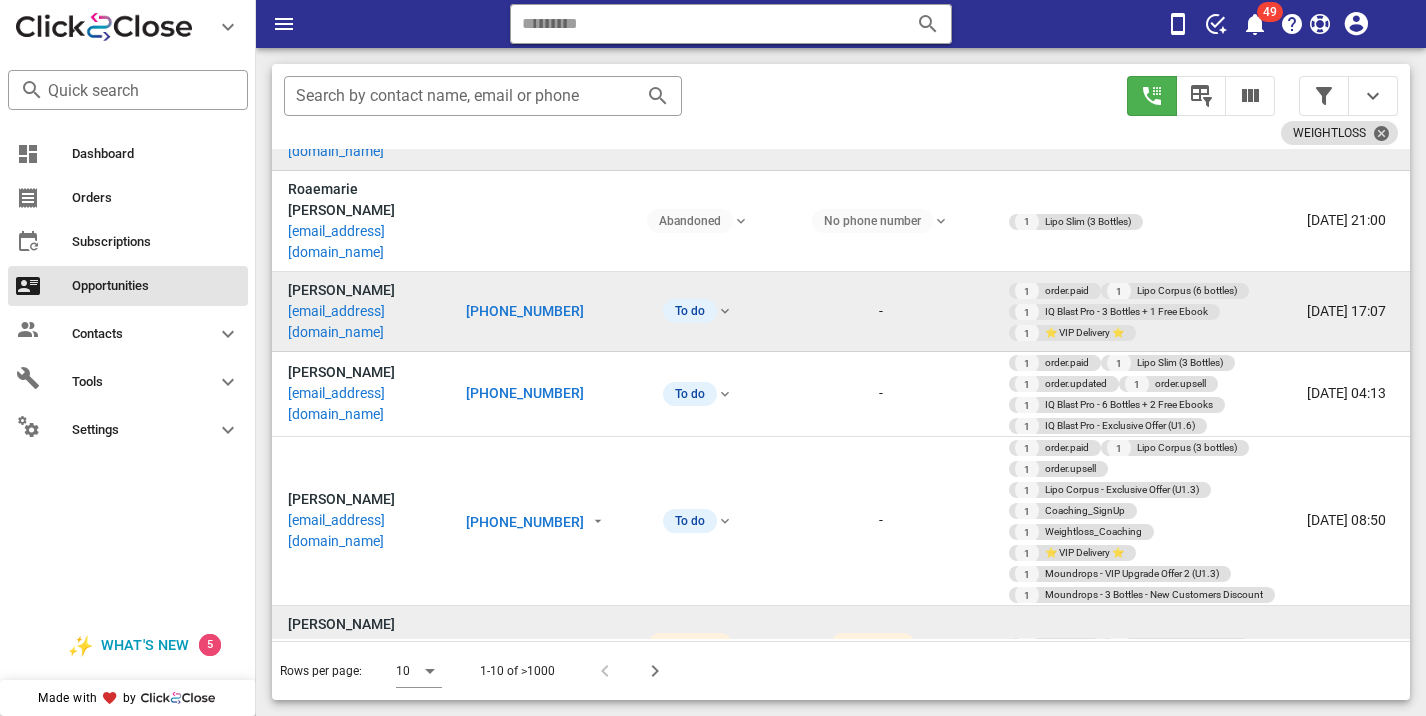 click on "[PHONE_NUMBER]" at bounding box center (525, 311) 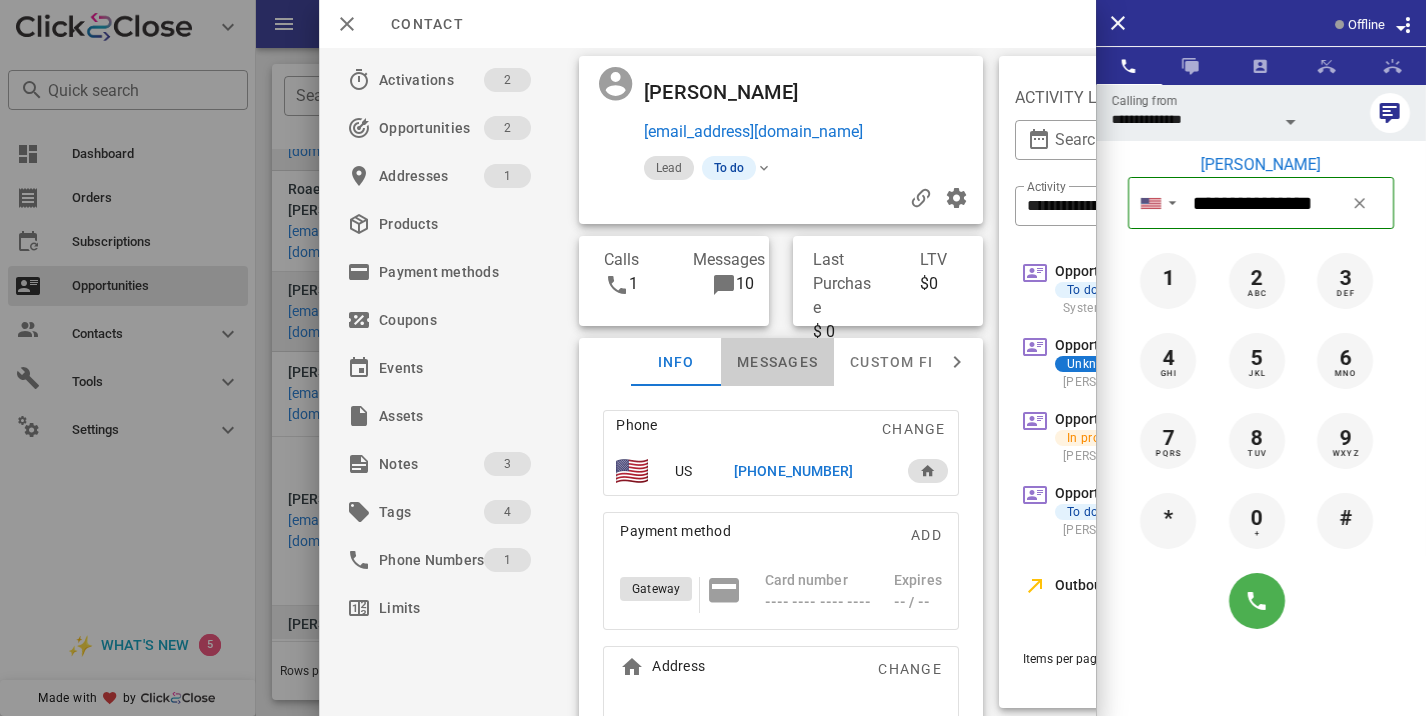 click on "Messages" at bounding box center (777, 362) 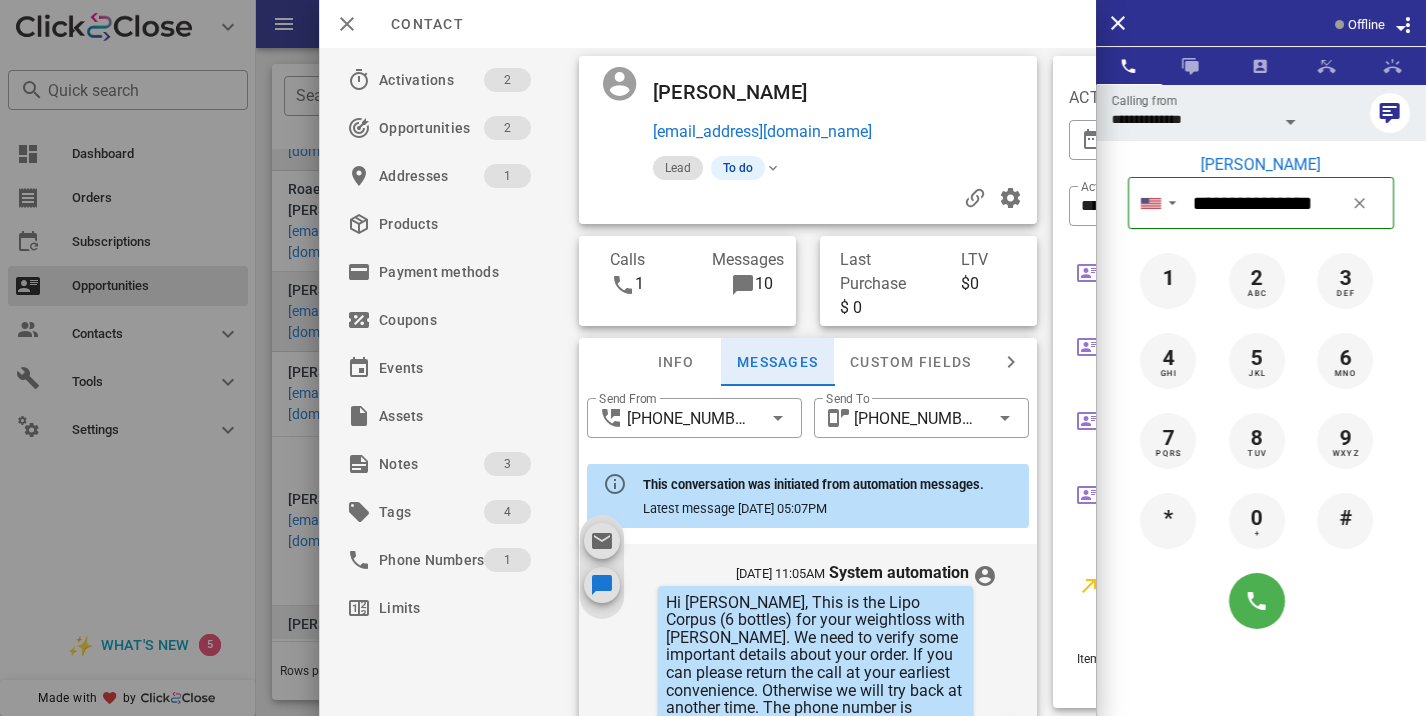 scroll, scrollTop: 1468, scrollLeft: 0, axis: vertical 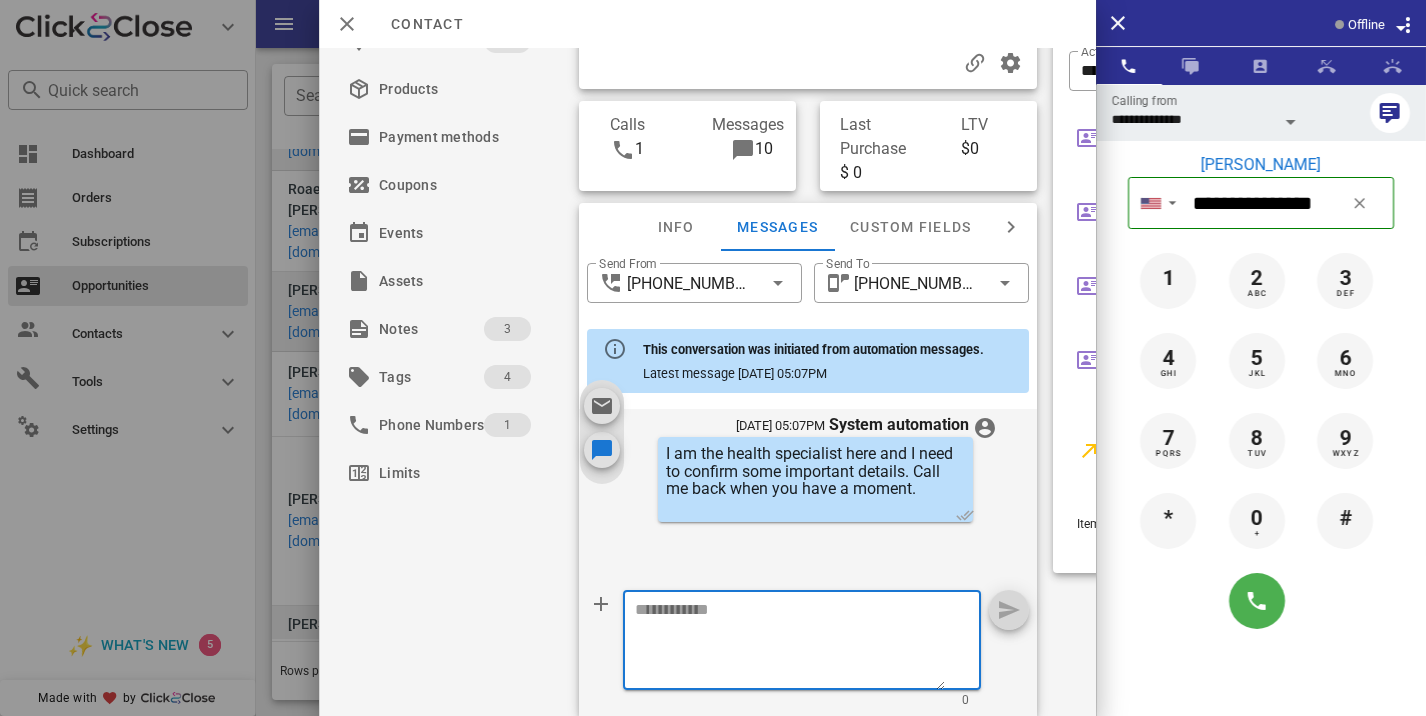 click at bounding box center (790, 643) 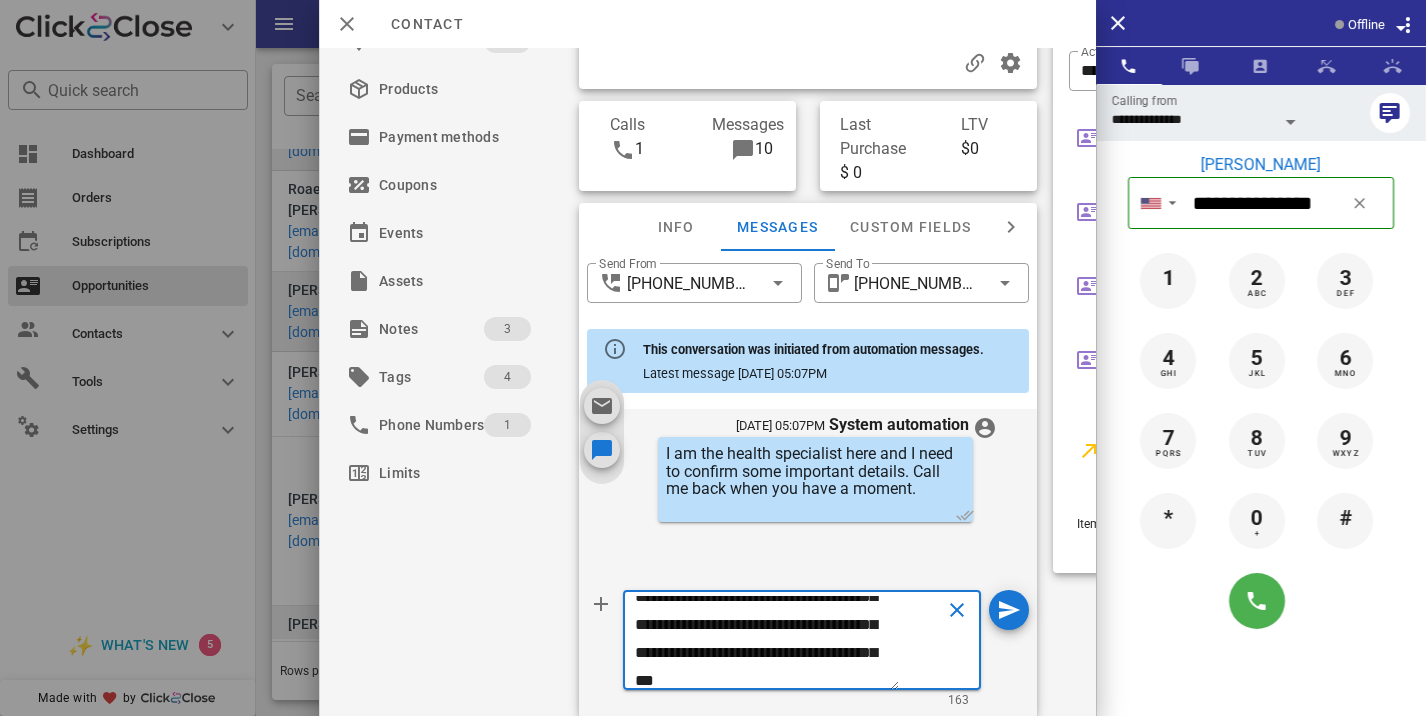 scroll, scrollTop: 0, scrollLeft: 0, axis: both 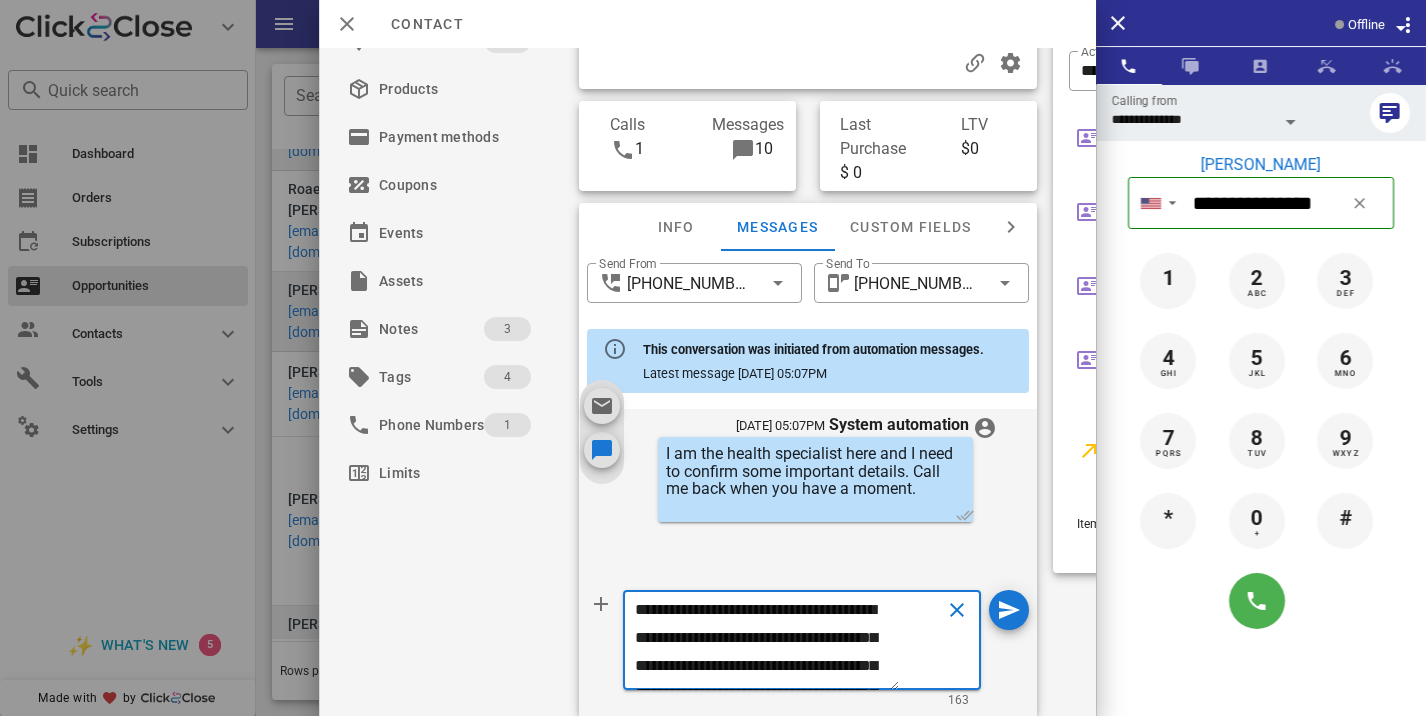 click on "**********" at bounding box center [802, 640] 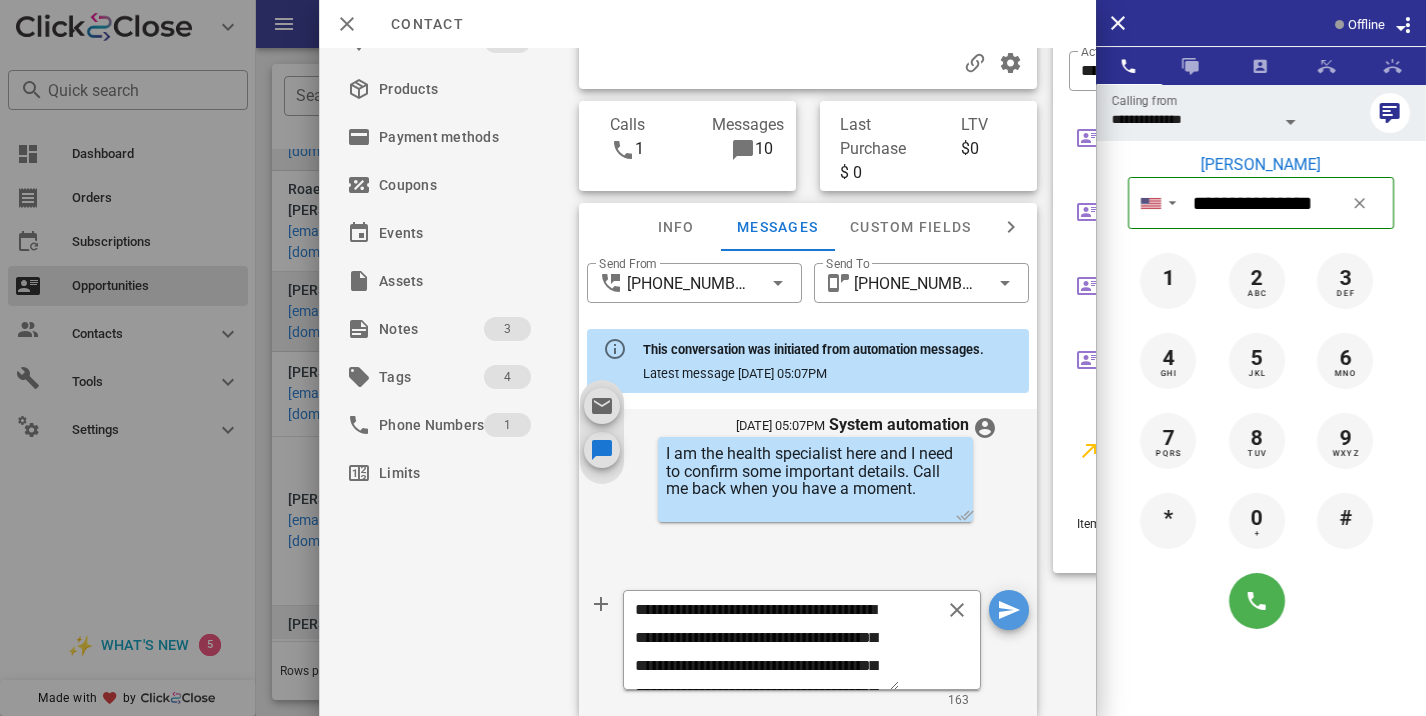 click at bounding box center (1009, 610) 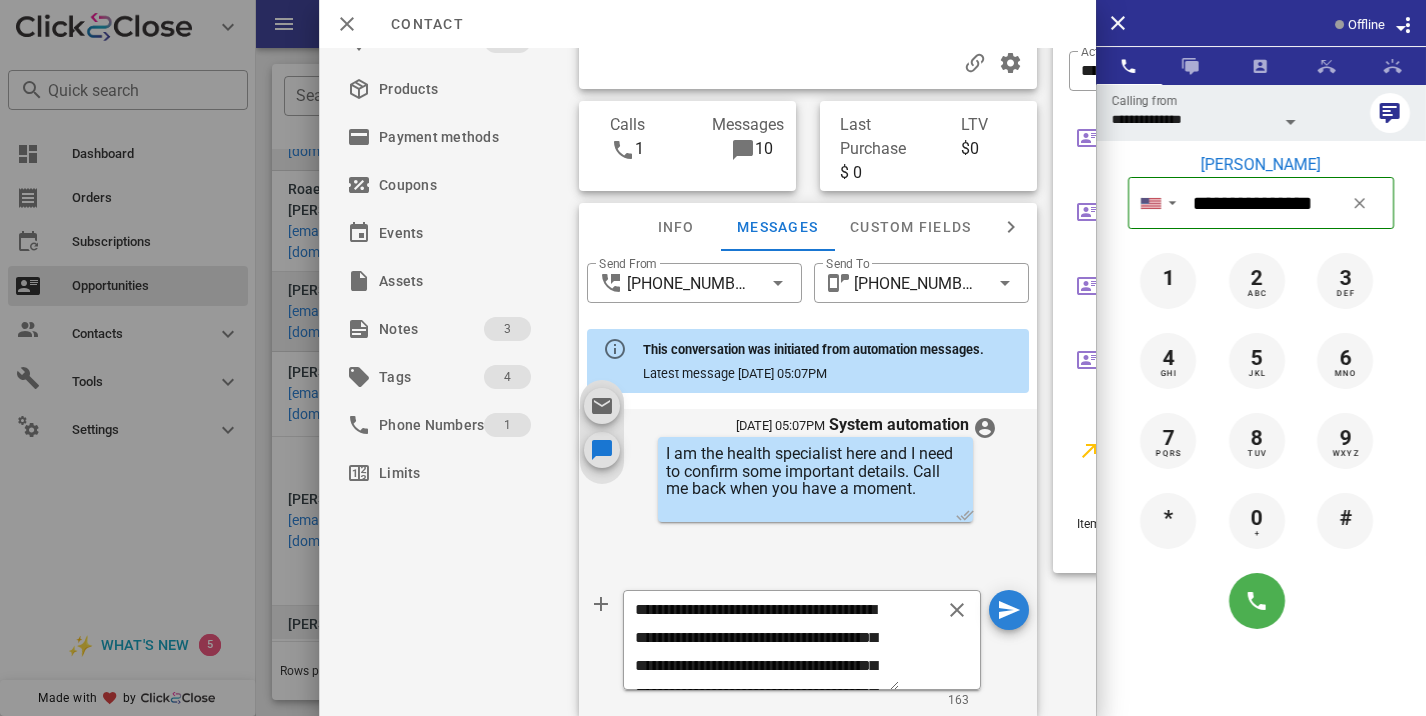 type 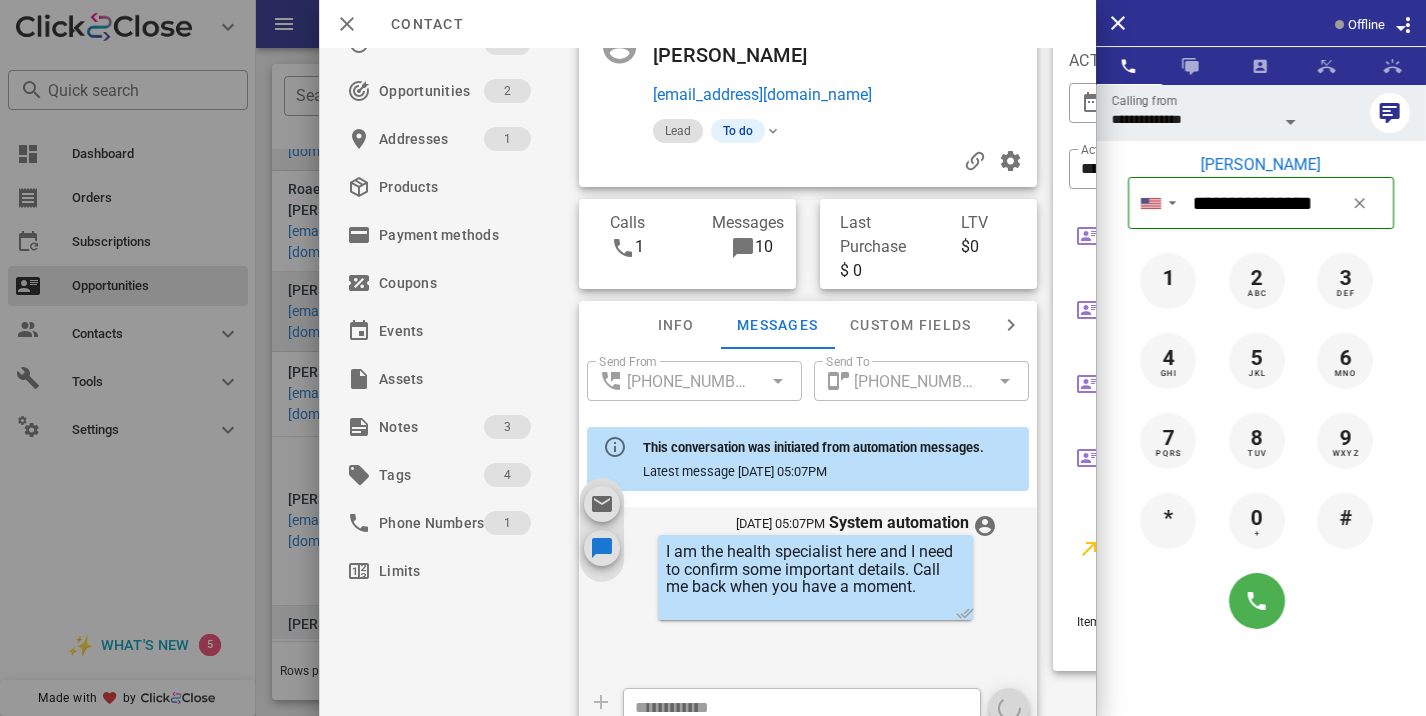scroll, scrollTop: 0, scrollLeft: 0, axis: both 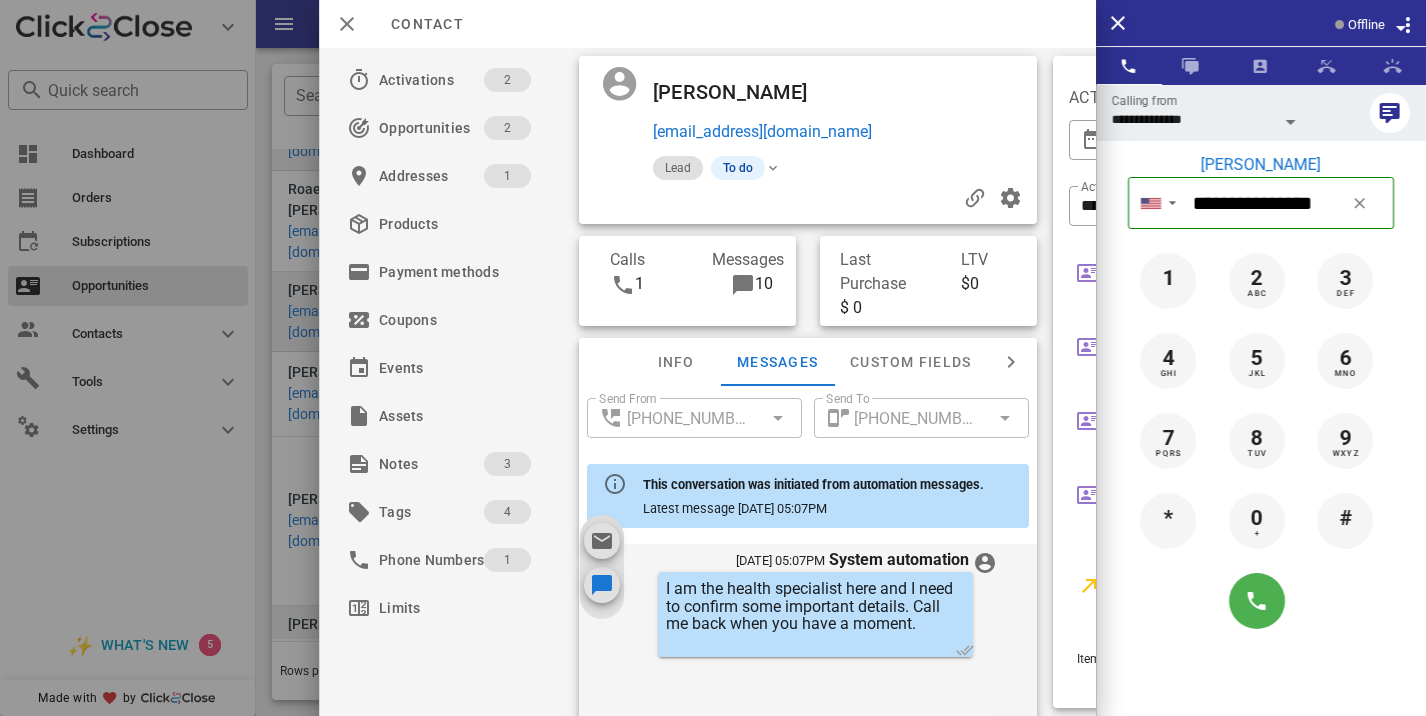 click at bounding box center [808, 198] 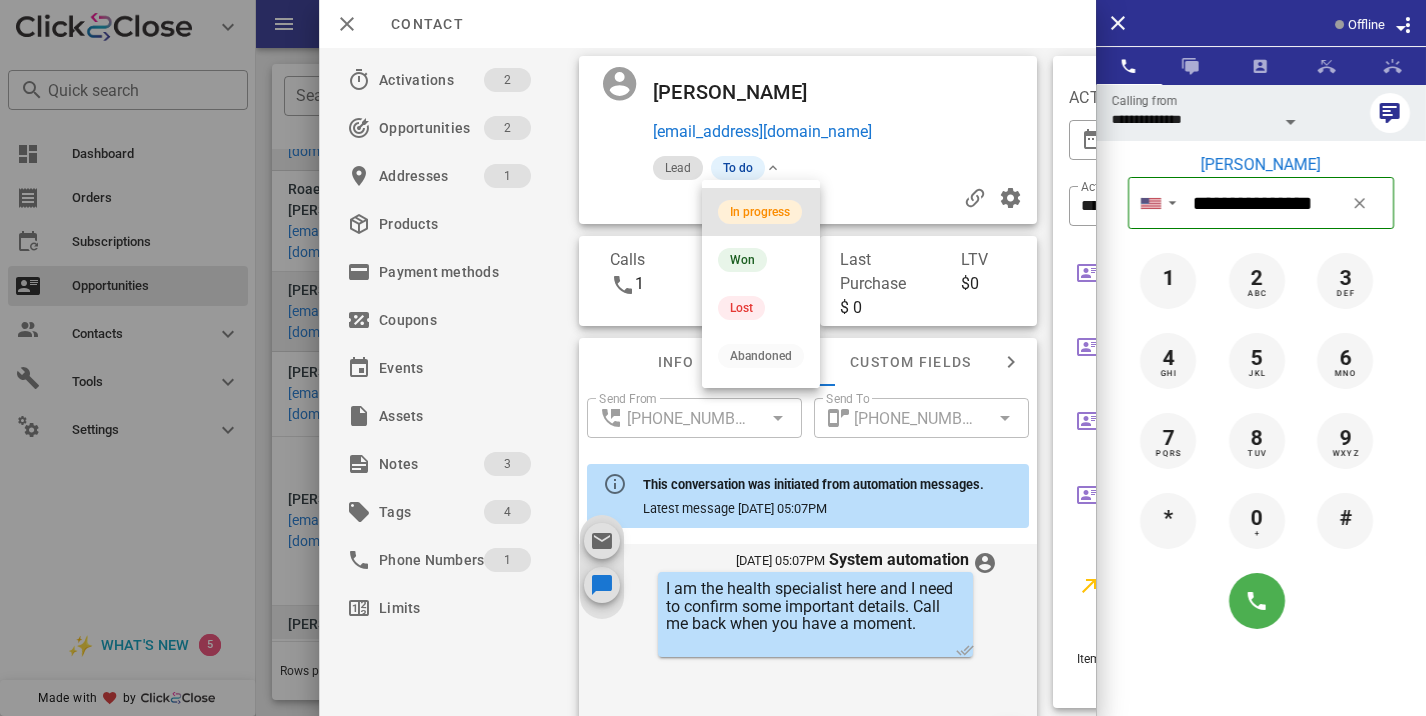 click on "In progress" at bounding box center (760, 212) 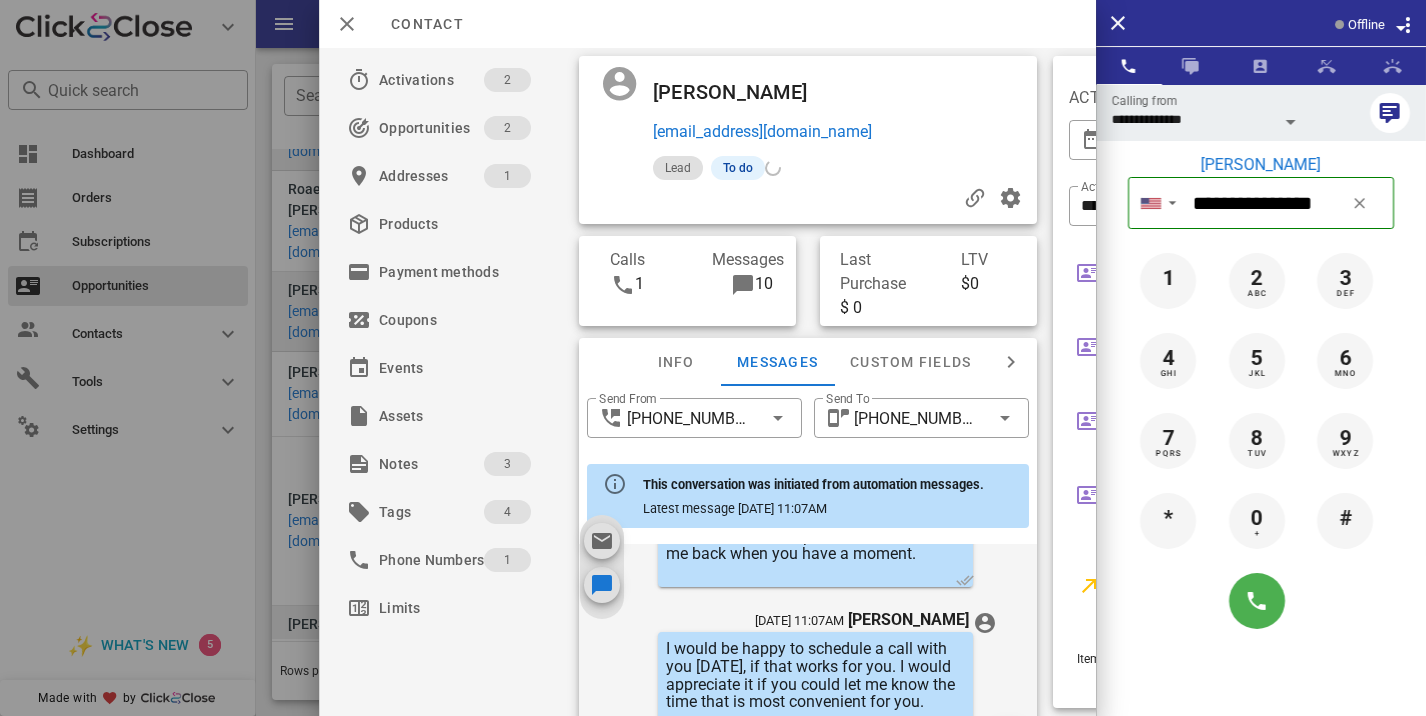 scroll, scrollTop: 1633, scrollLeft: 0, axis: vertical 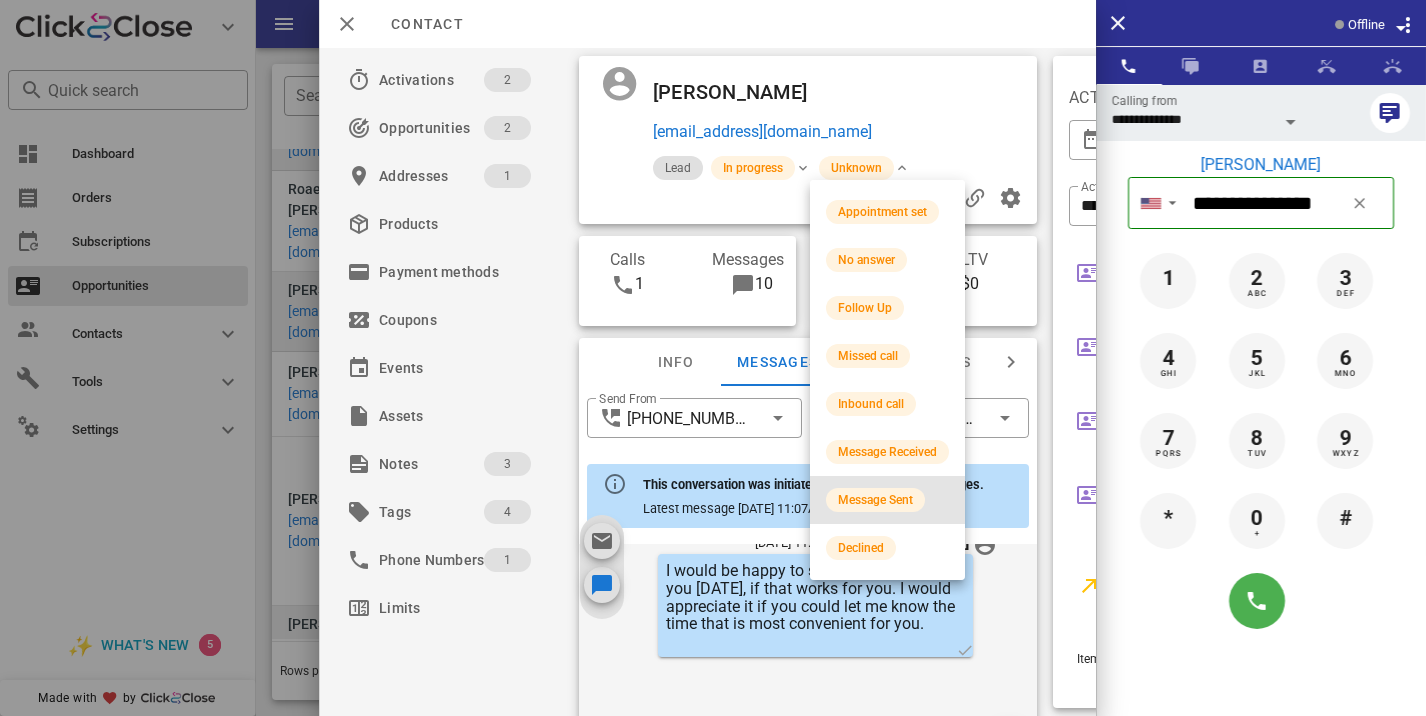 click on "Message Sent" at bounding box center [887, 500] 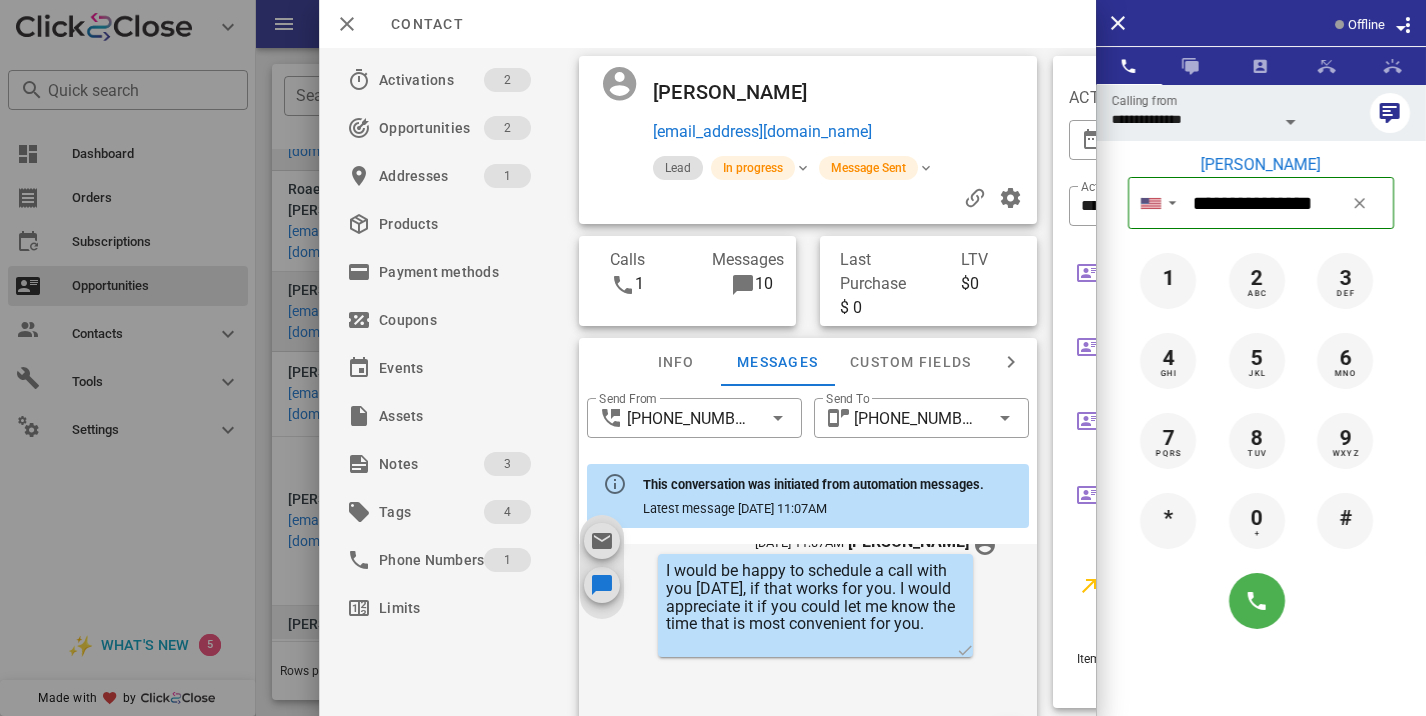 click at bounding box center (713, 358) 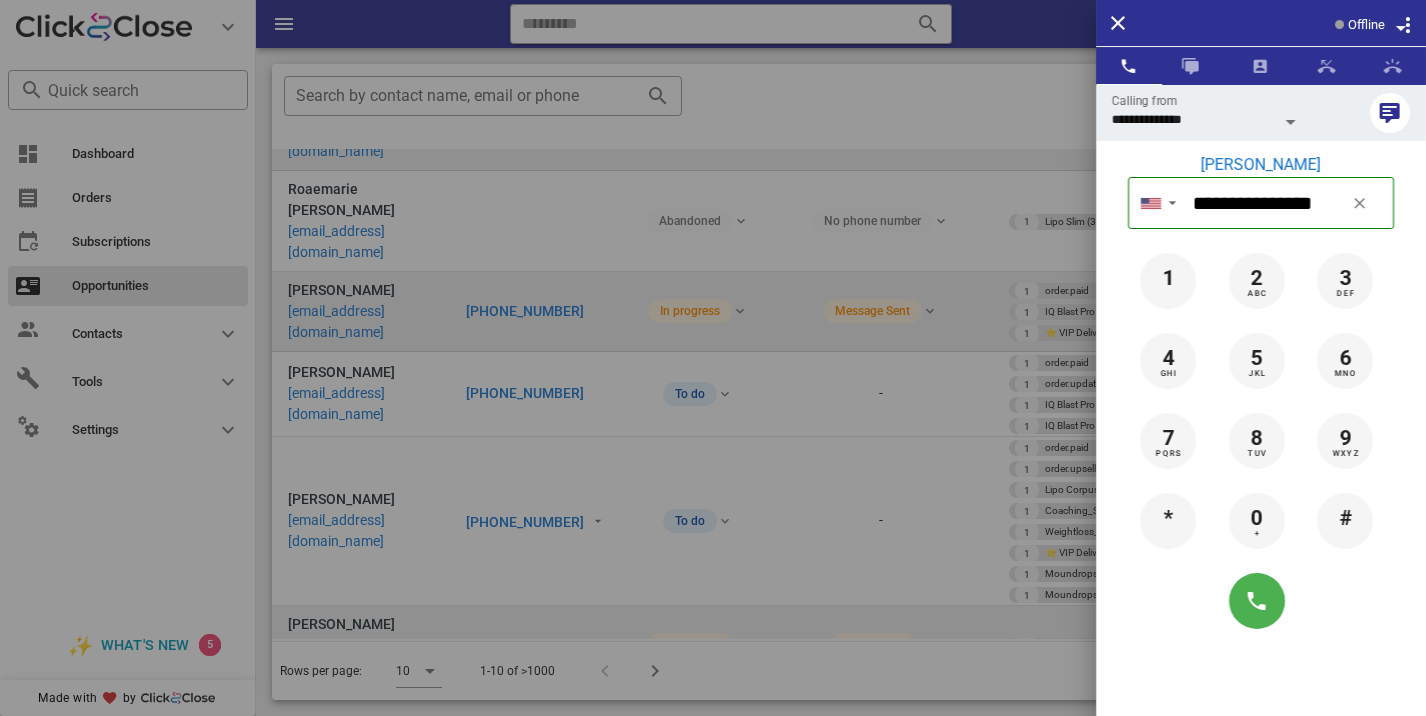 click at bounding box center (713, 358) 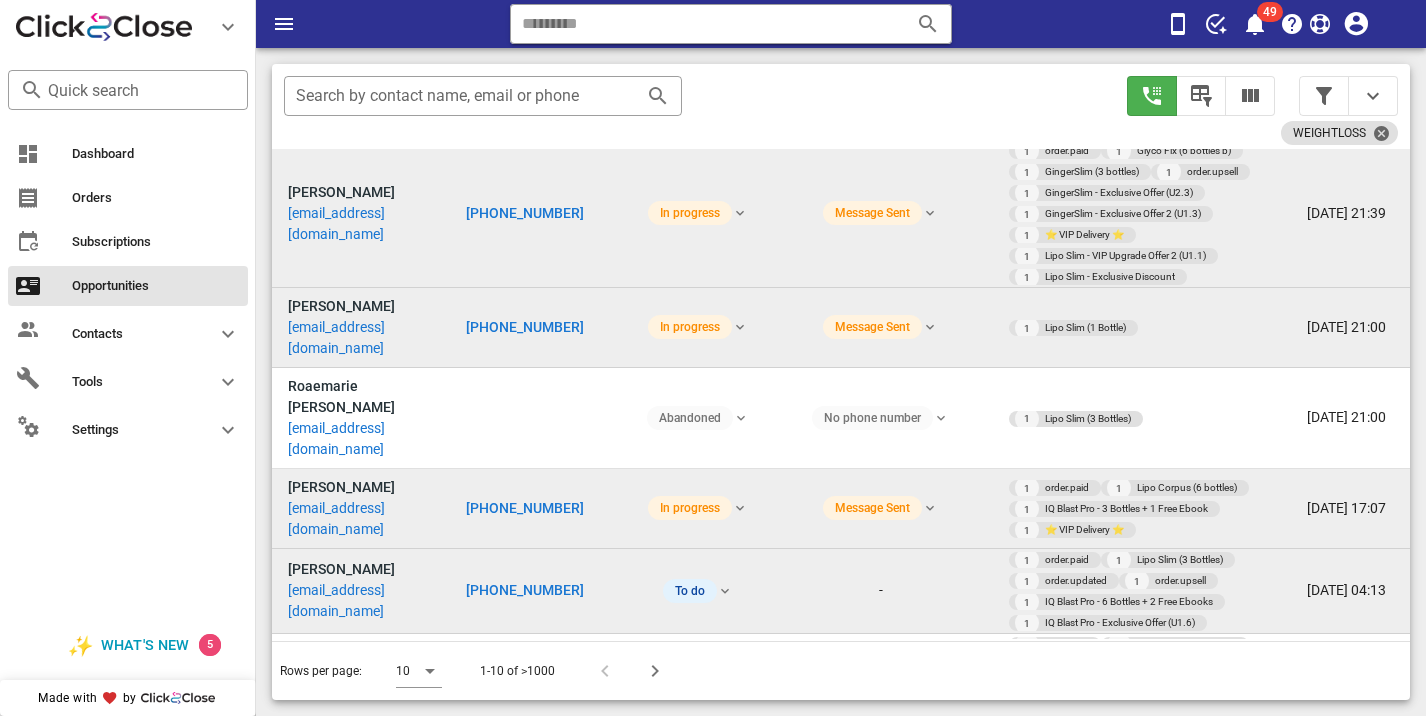 scroll, scrollTop: 461, scrollLeft: 0, axis: vertical 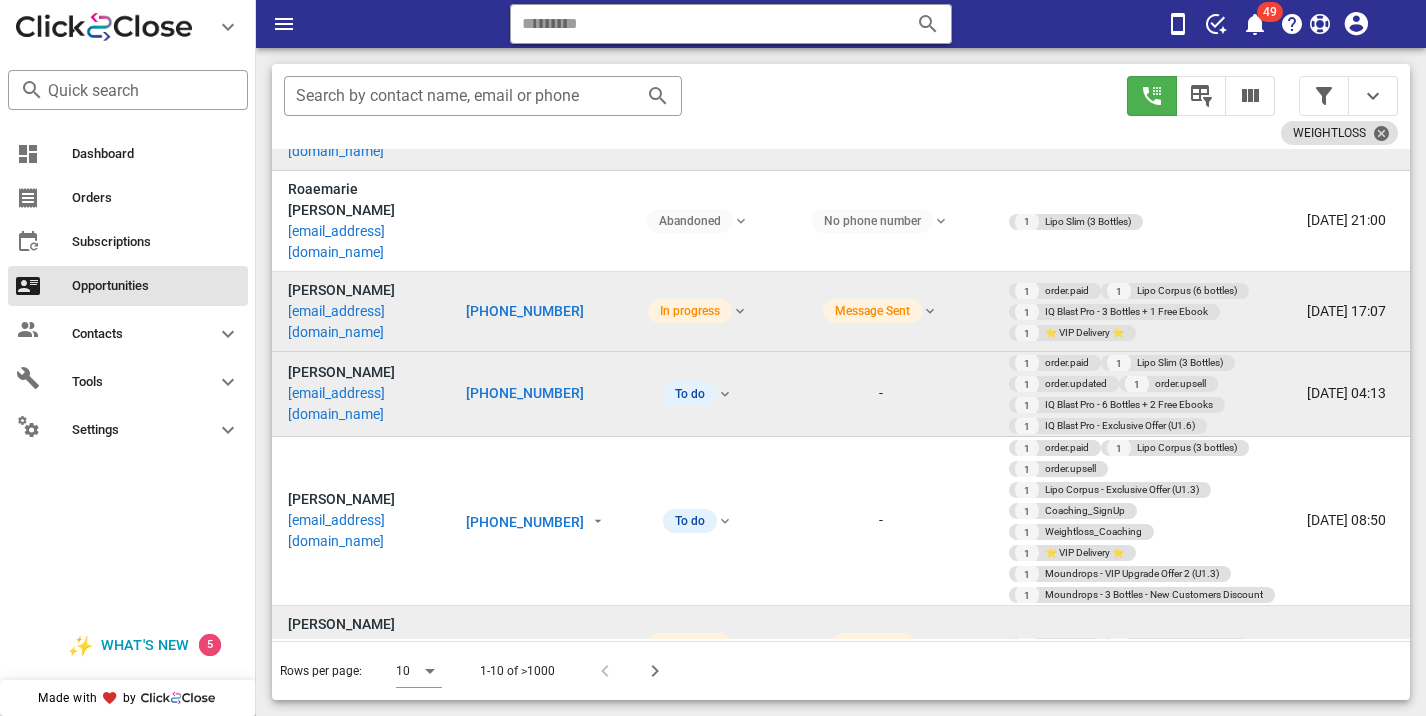 click on "[PHONE_NUMBER]" at bounding box center [525, 393] 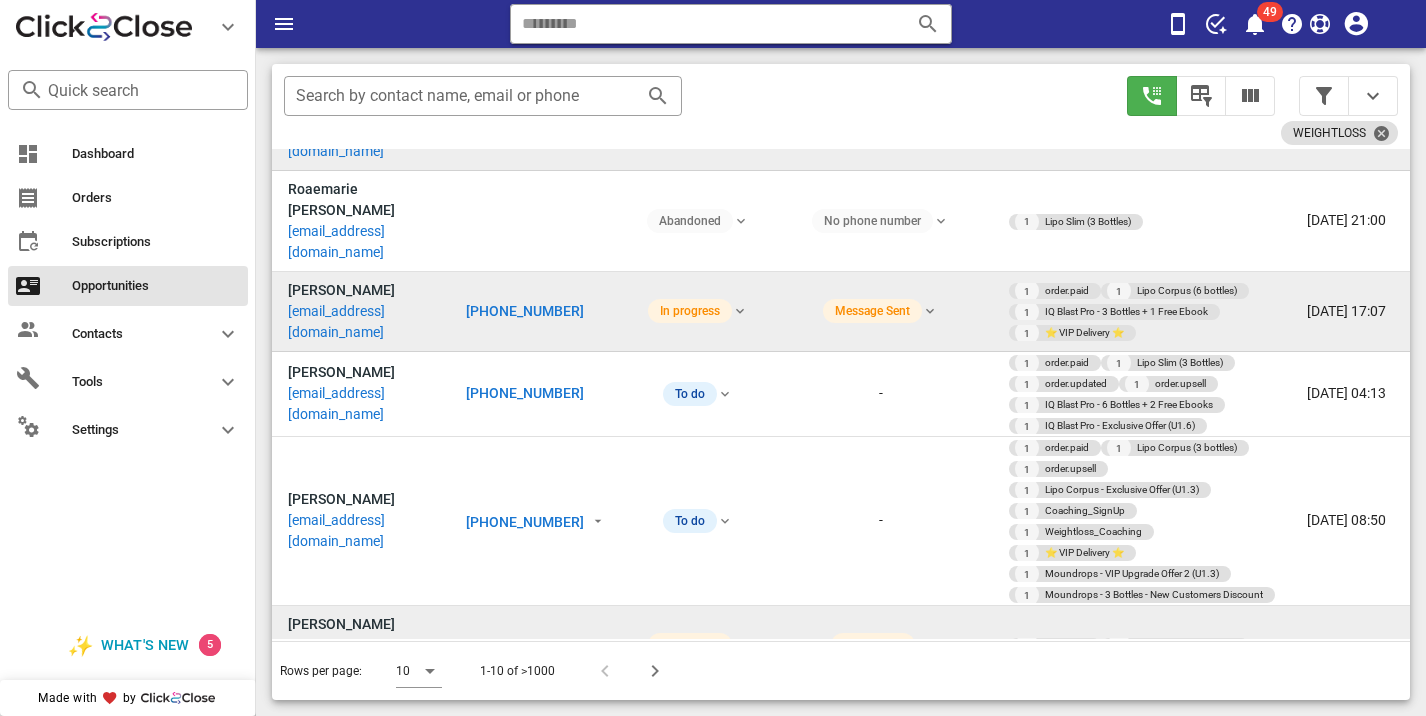 type on "**********" 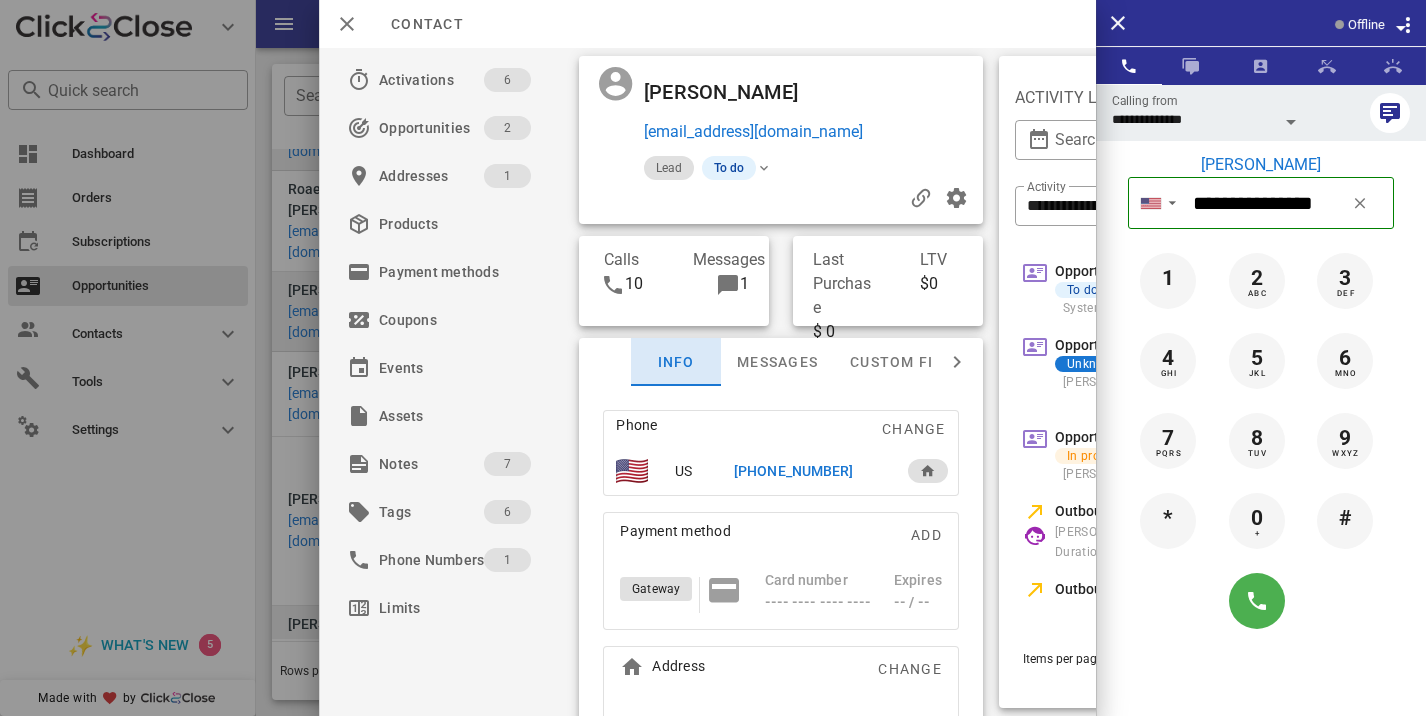 click on "Info" at bounding box center [676, 362] 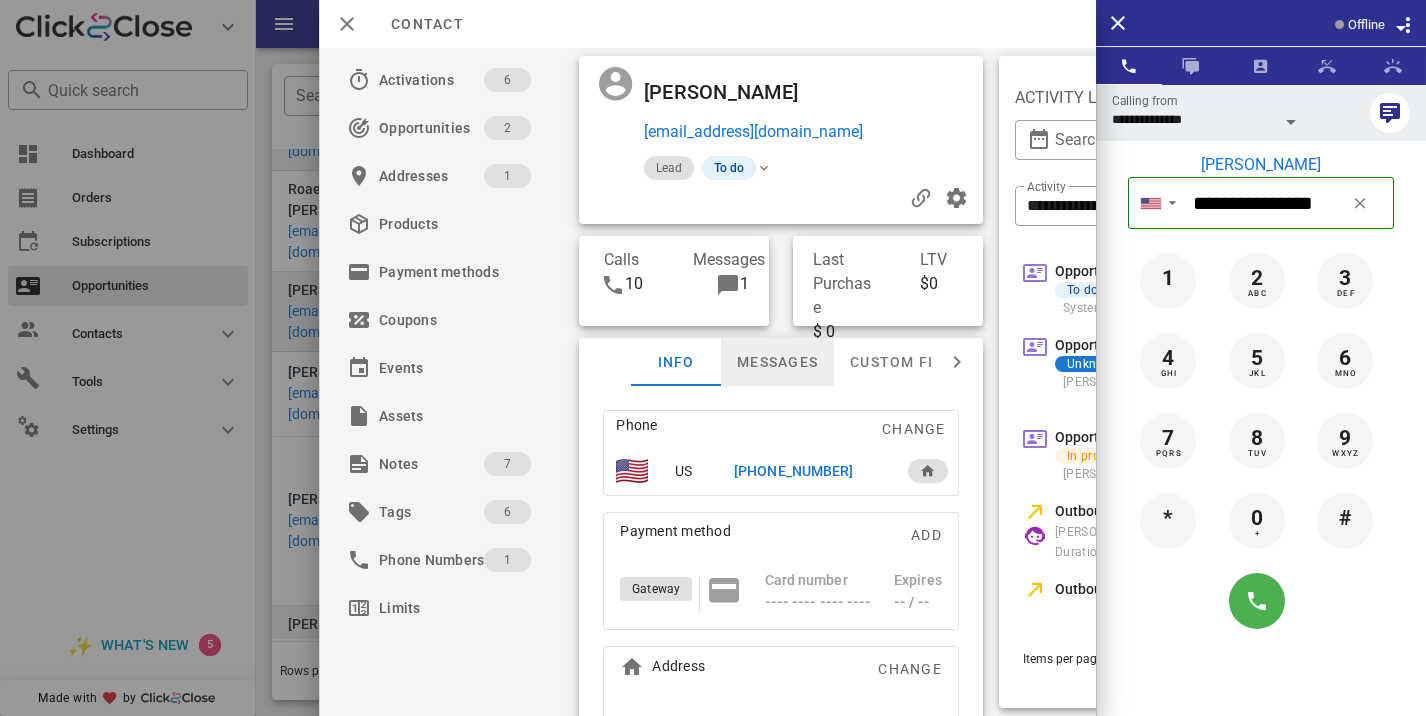 click on "Messages" at bounding box center [777, 362] 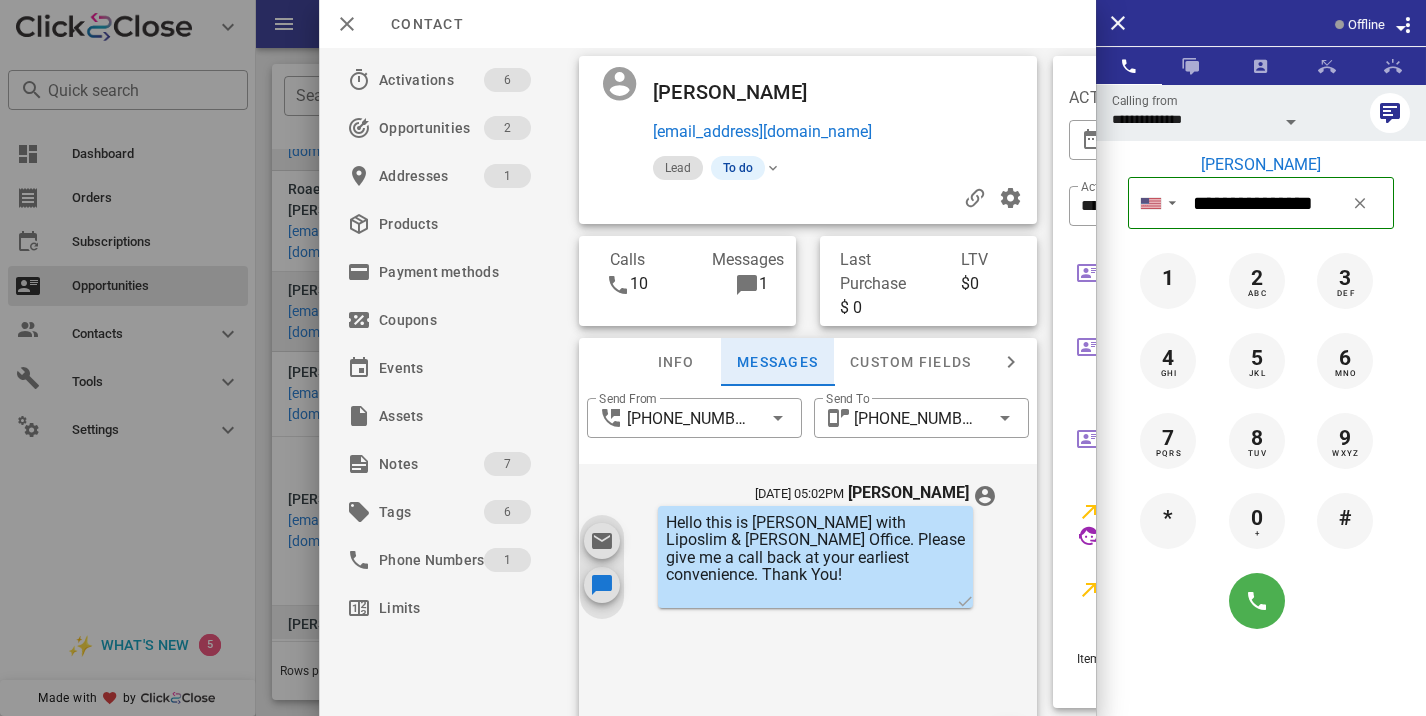 scroll, scrollTop: 30, scrollLeft: 0, axis: vertical 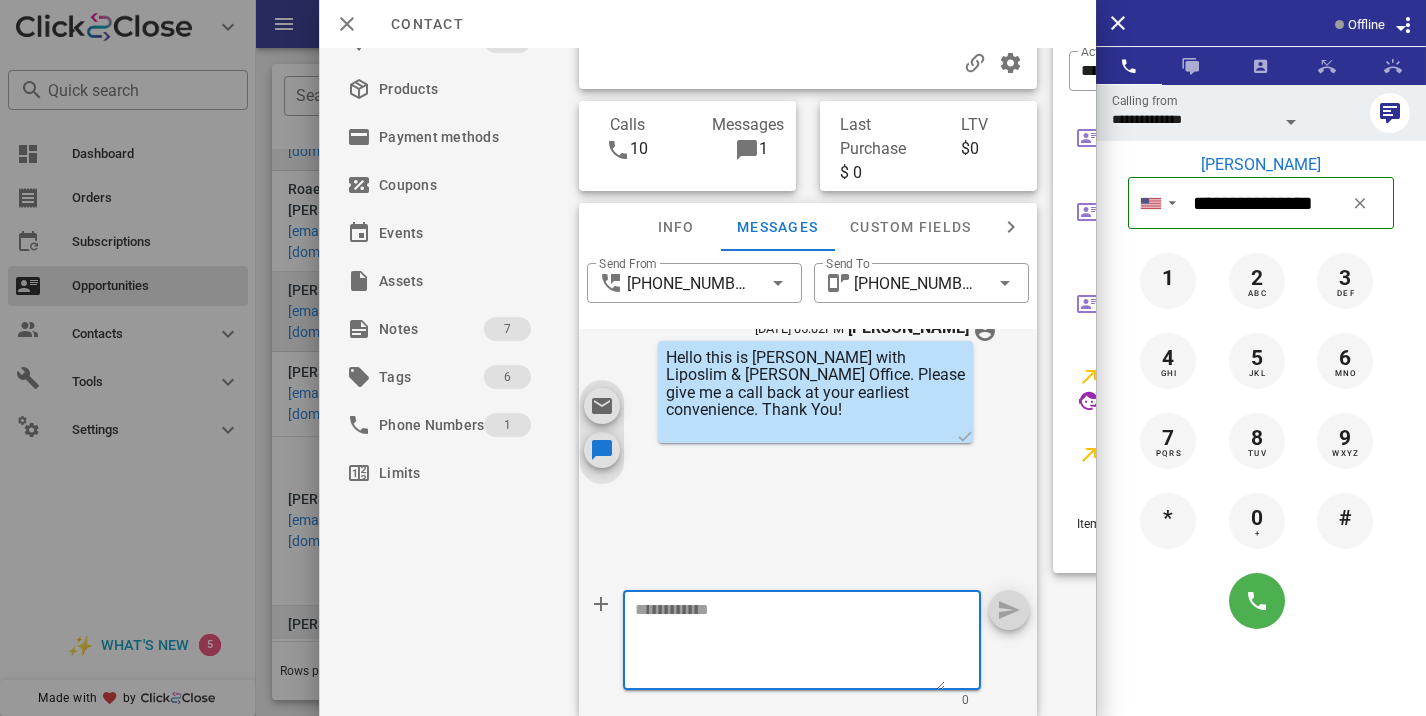 click at bounding box center (790, 643) 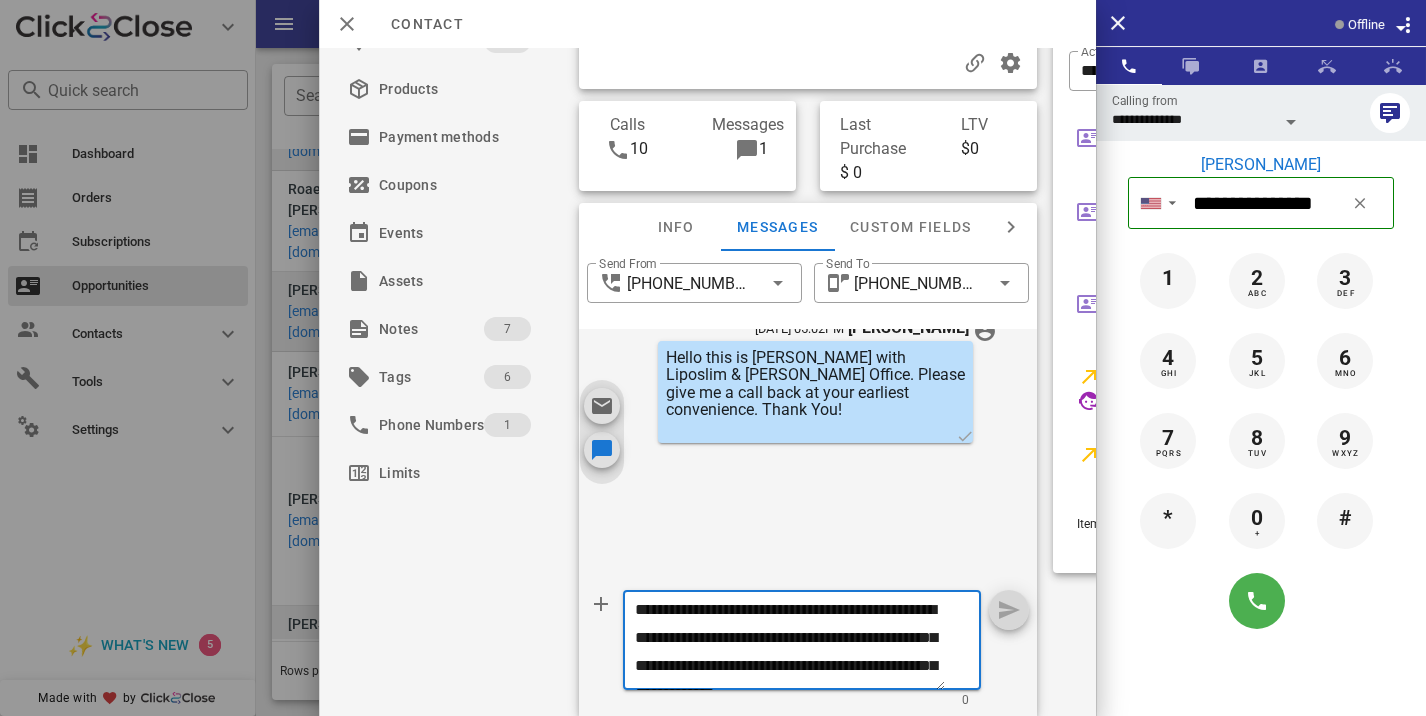 scroll, scrollTop: 41, scrollLeft: 0, axis: vertical 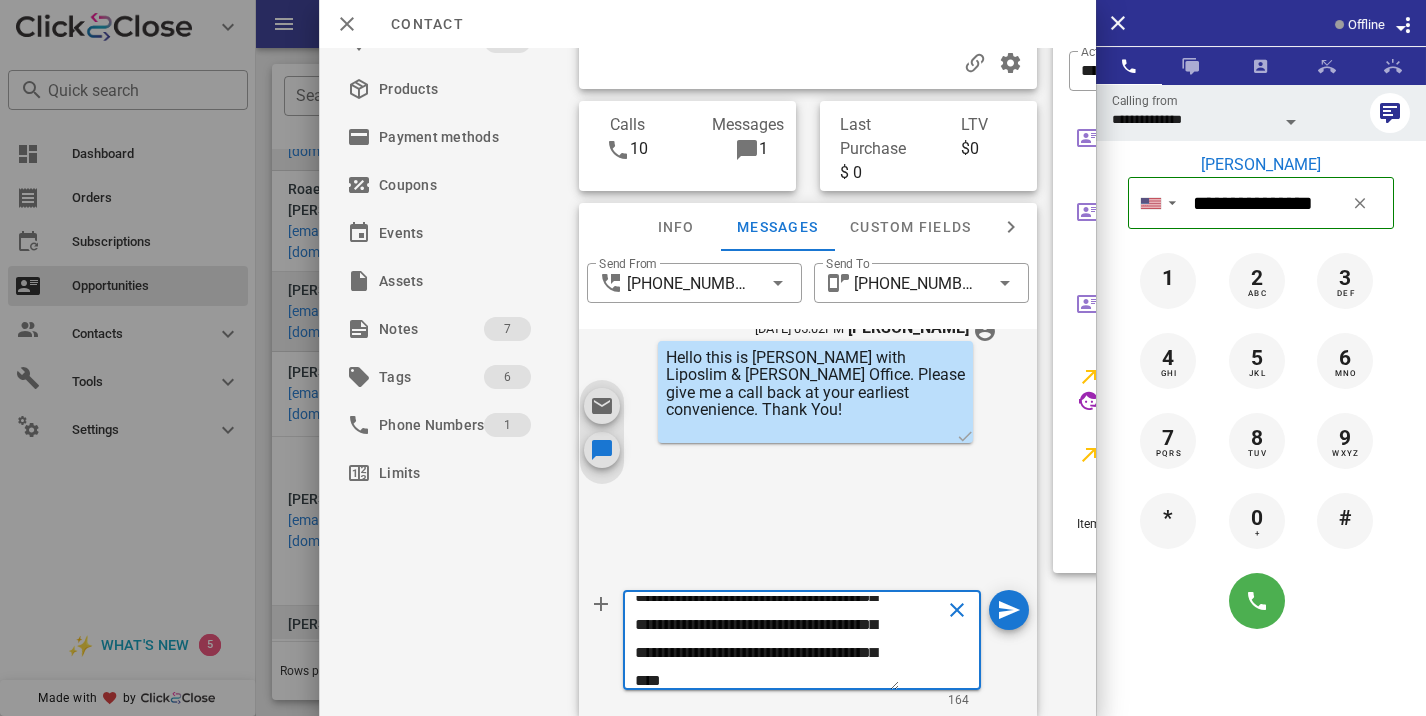 type on "**********" 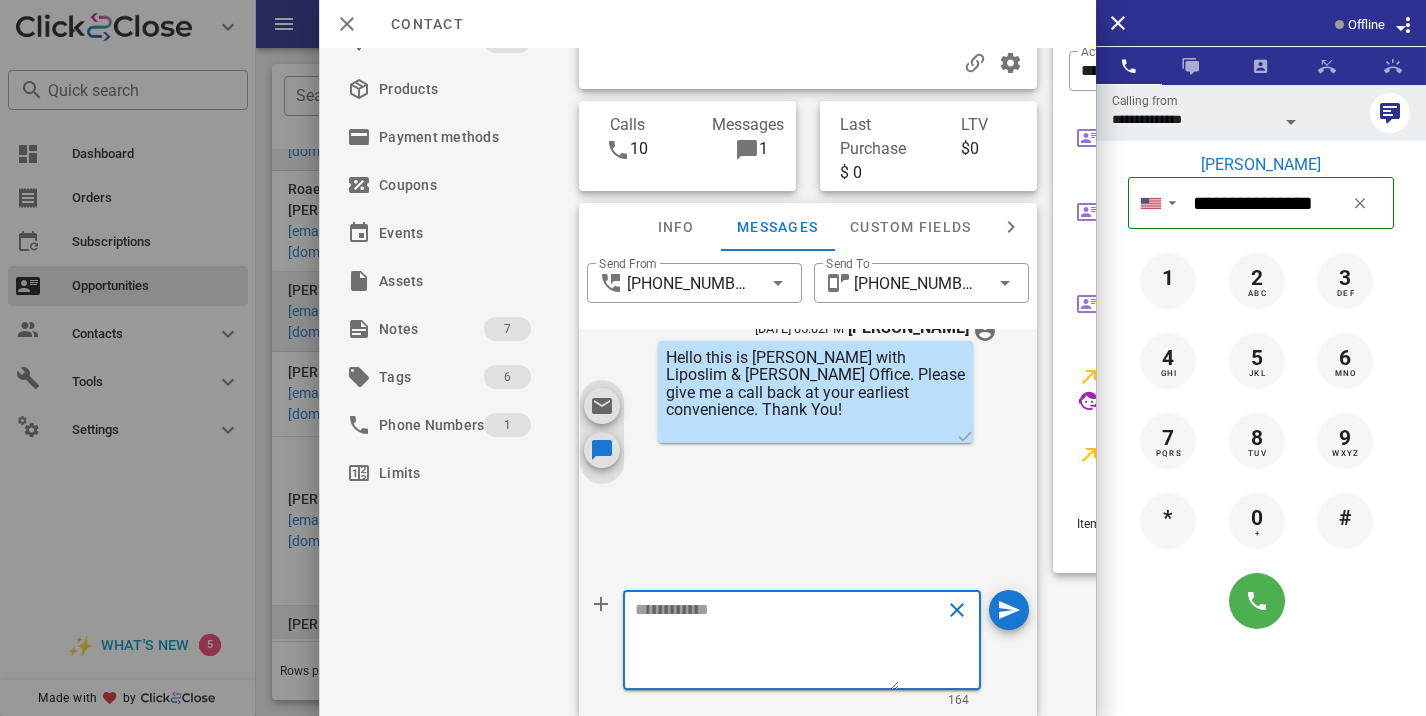 scroll, scrollTop: 0, scrollLeft: 0, axis: both 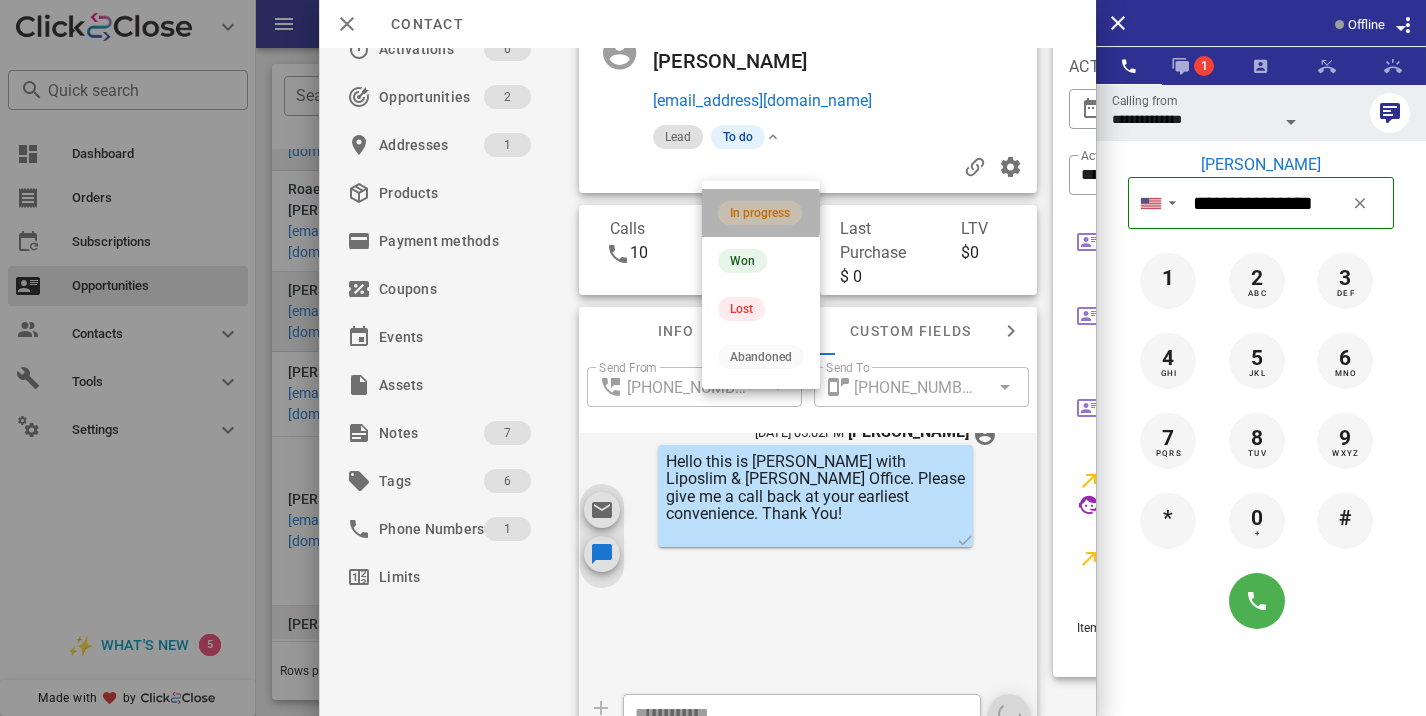 click on "In progress" at bounding box center (761, 213) 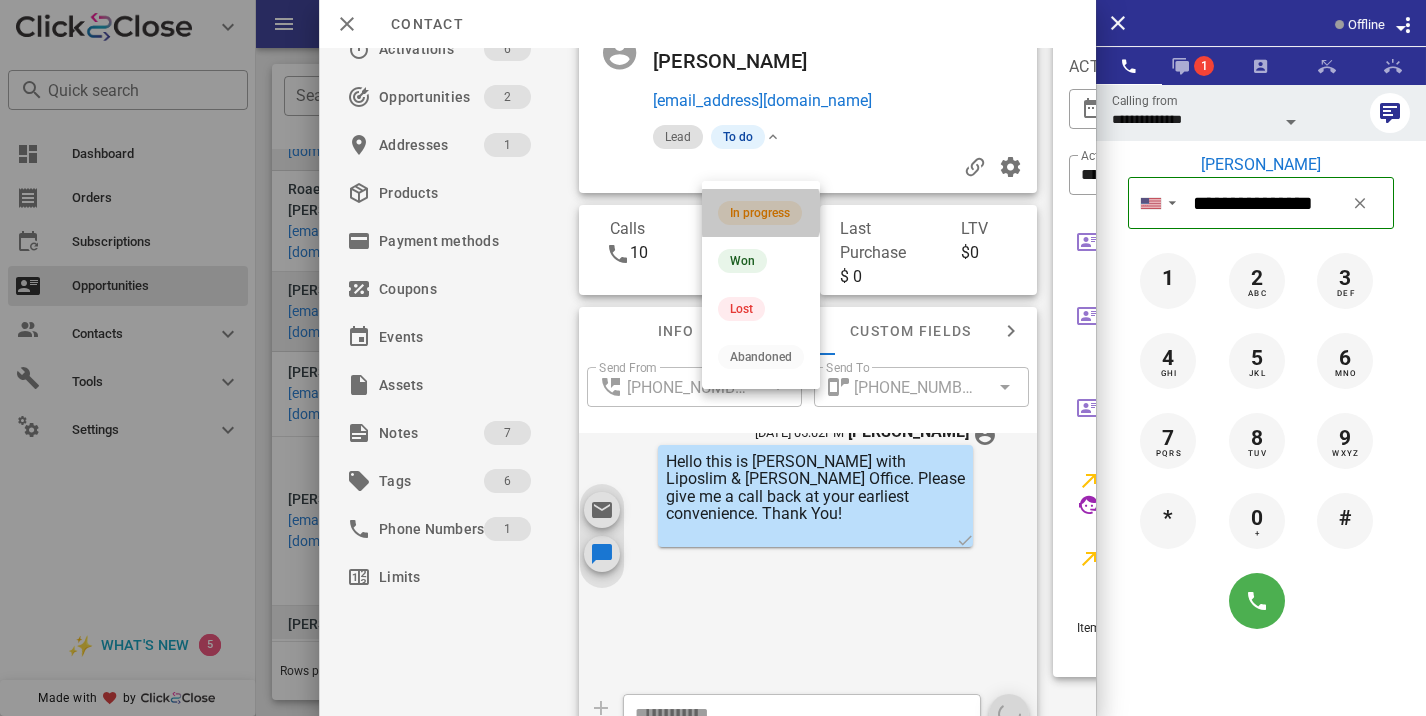 scroll, scrollTop: 196, scrollLeft: 0, axis: vertical 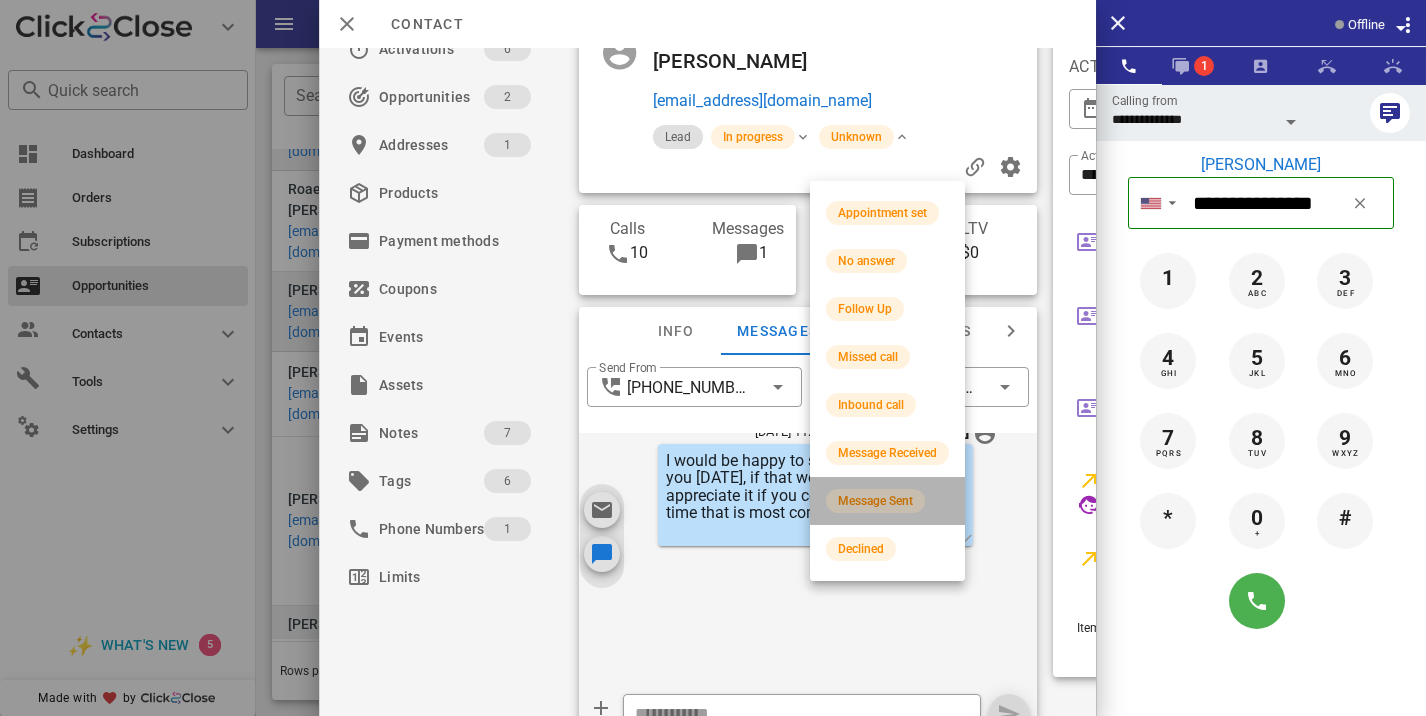 click on "Message Sent" at bounding box center [887, 501] 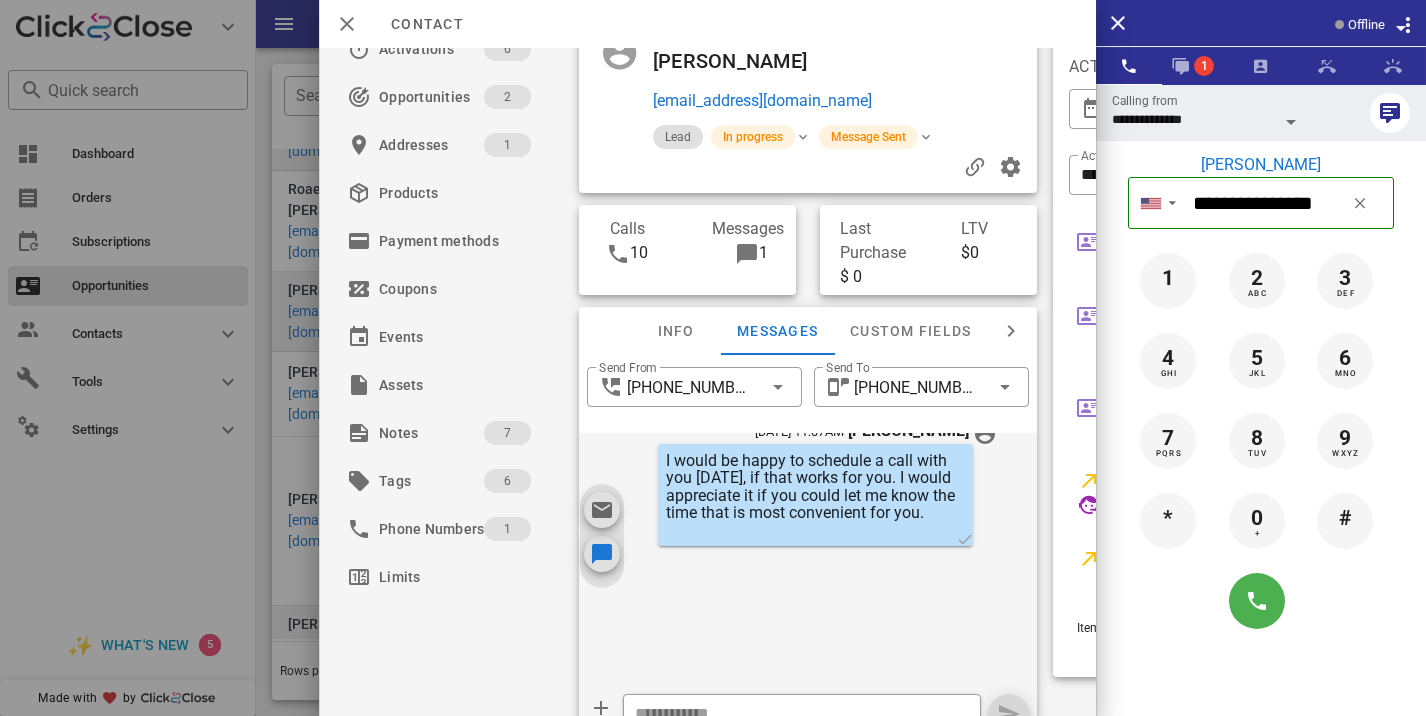 click at bounding box center (713, 358) 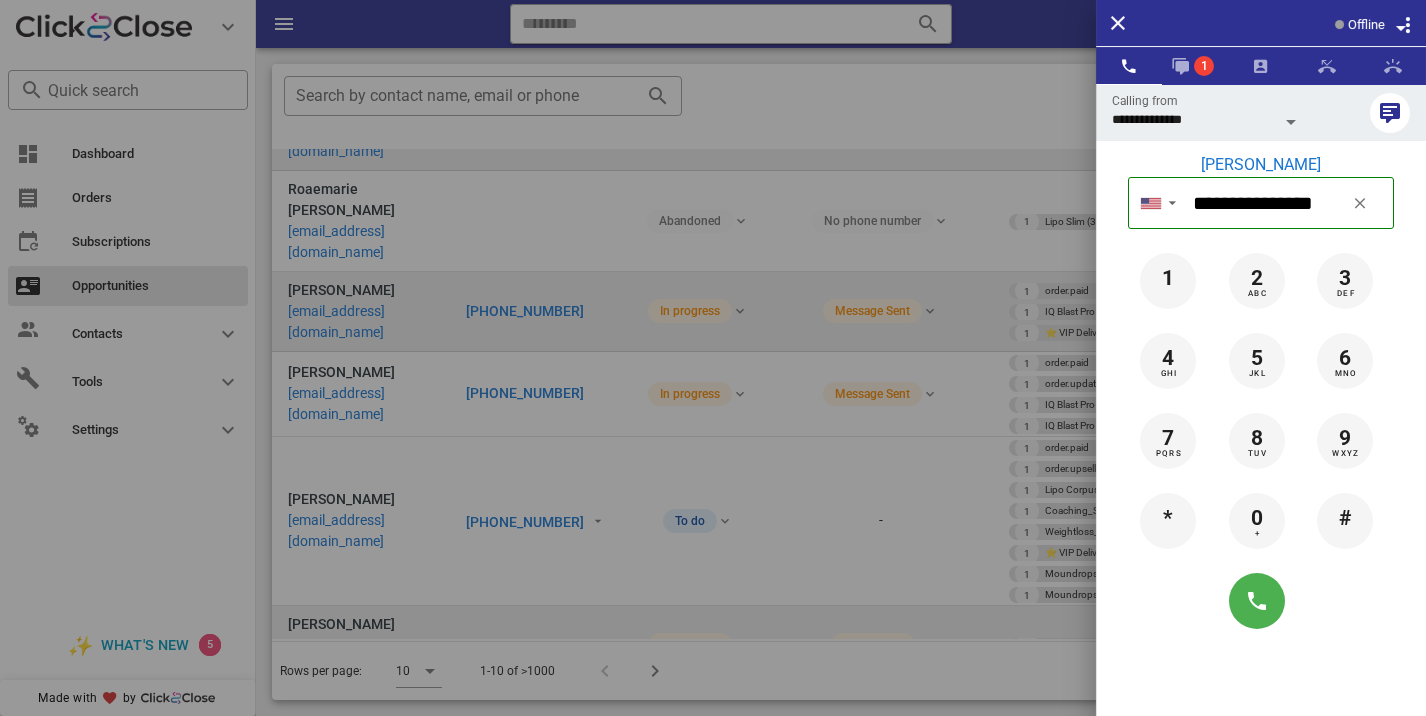 click at bounding box center (713, 358) 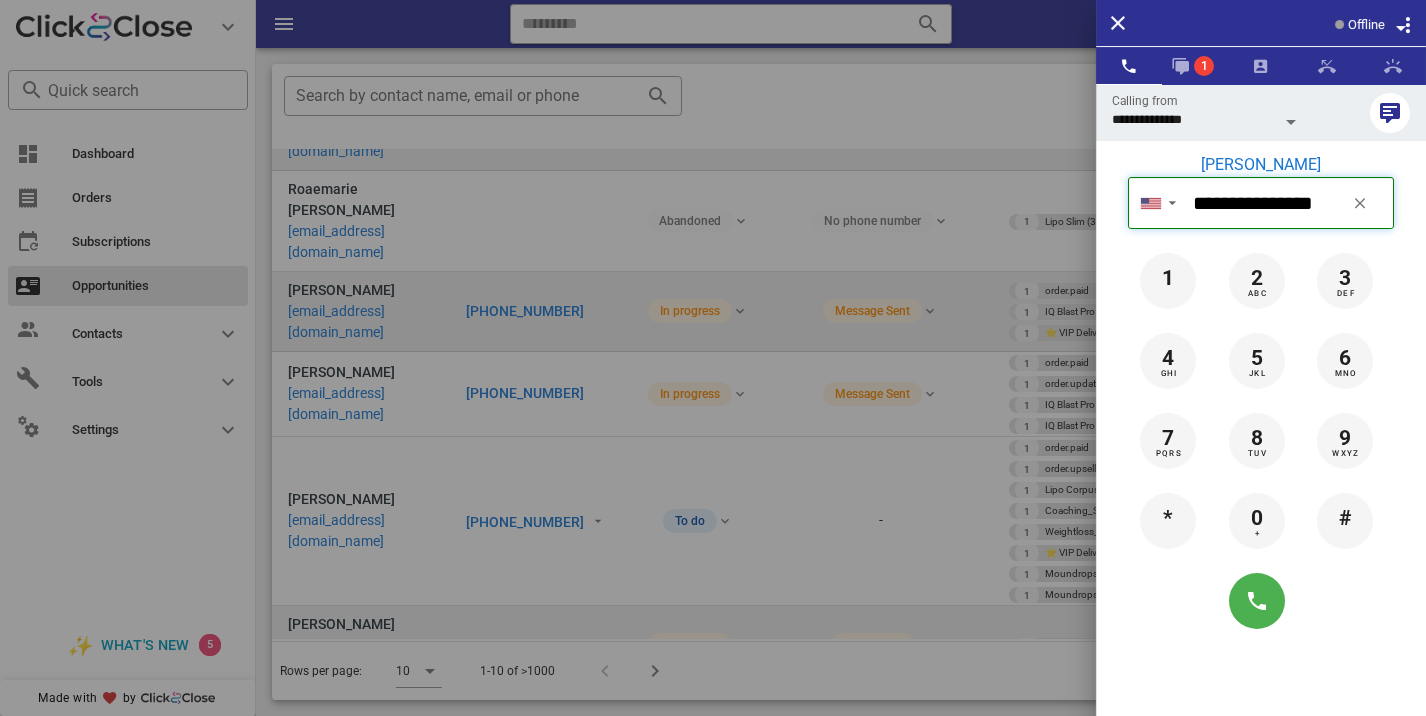 type 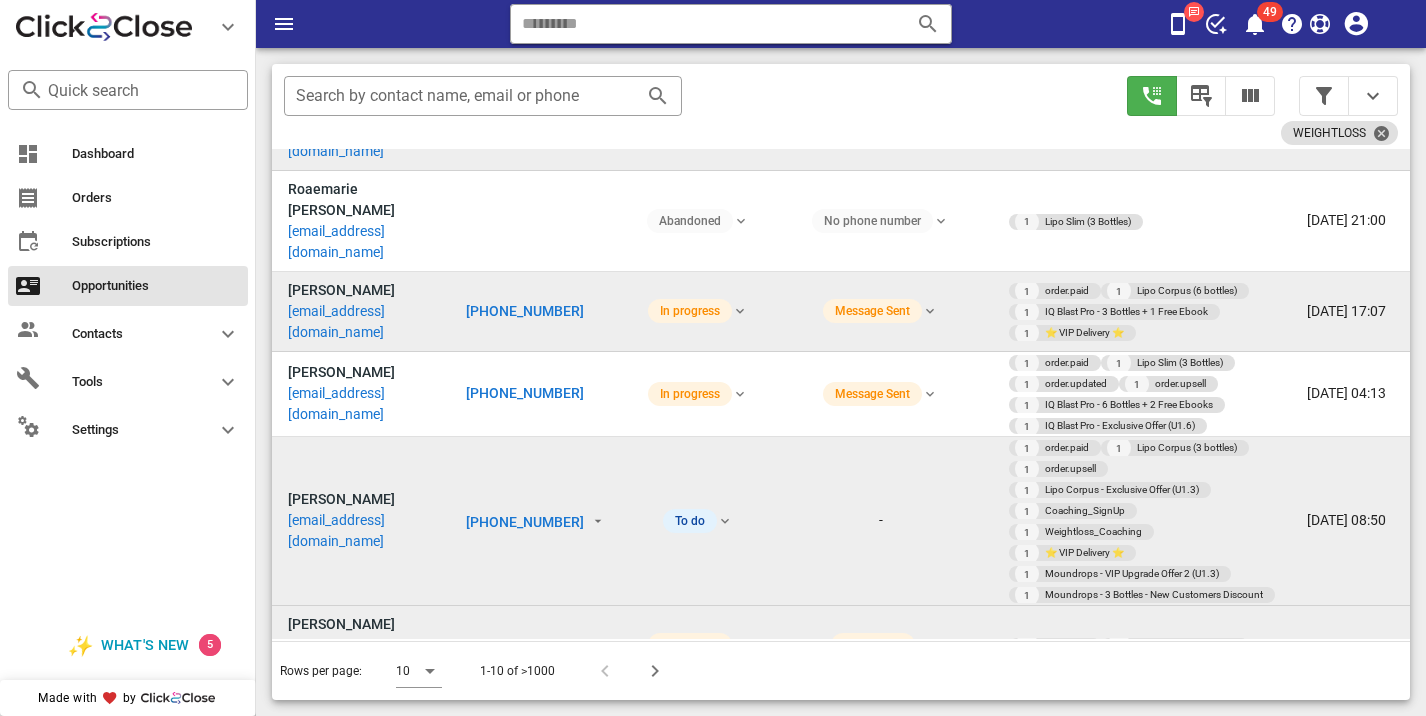 click on "[PHONE_NUMBER]" at bounding box center (525, 522) 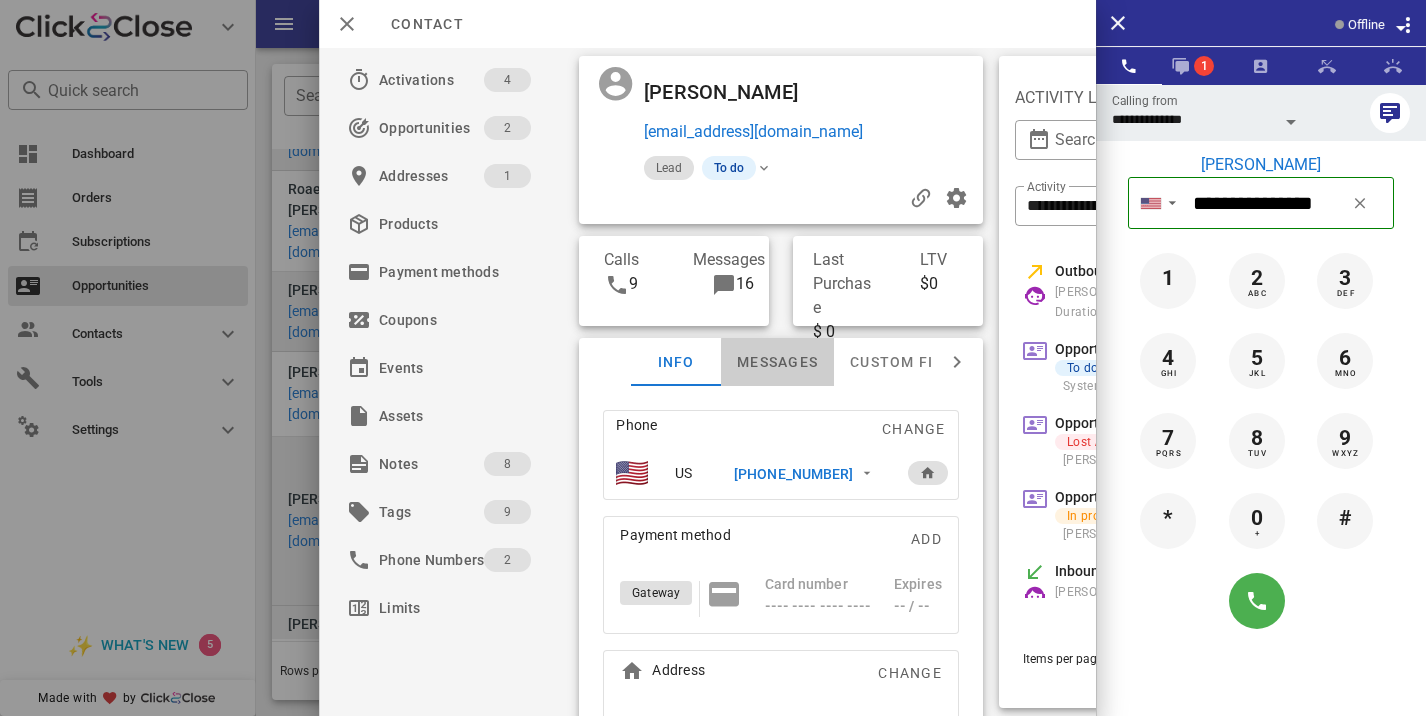 click on "Messages" at bounding box center [777, 362] 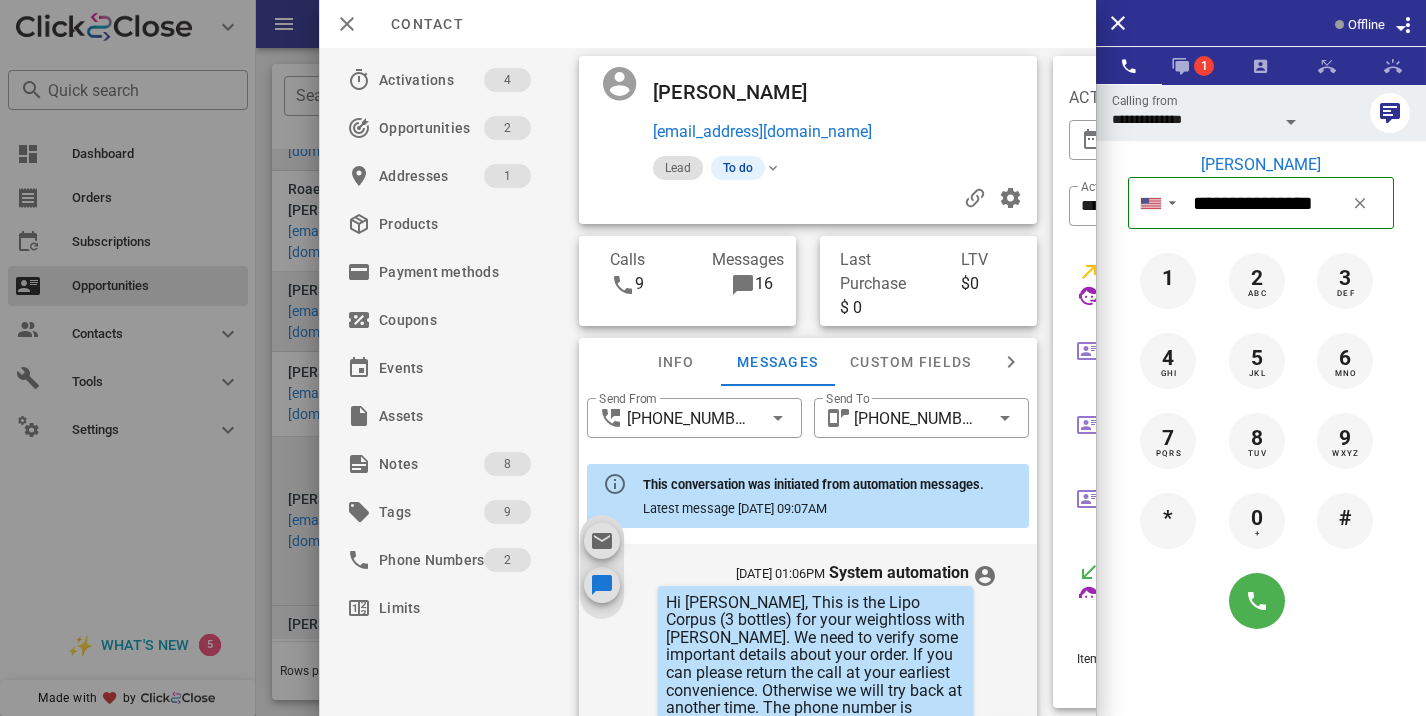 scroll, scrollTop: 2697, scrollLeft: 0, axis: vertical 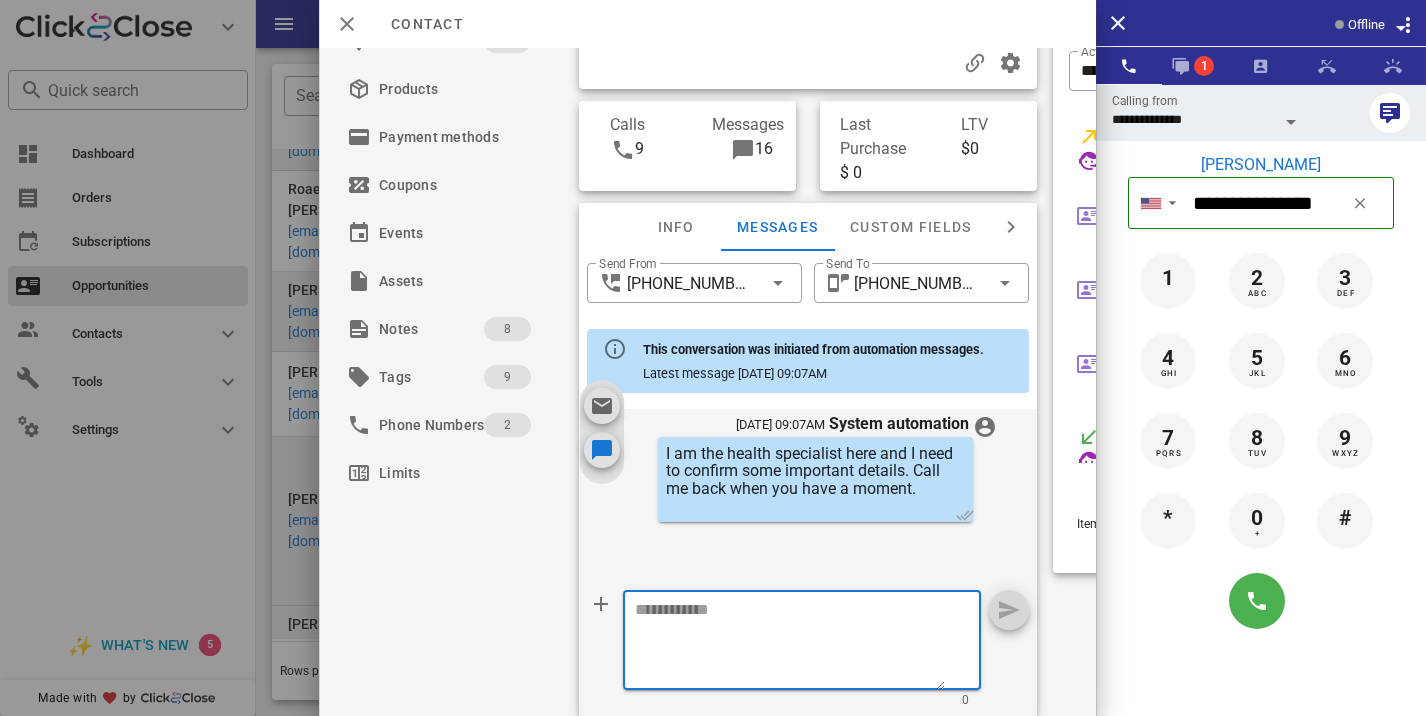 click at bounding box center [790, 643] 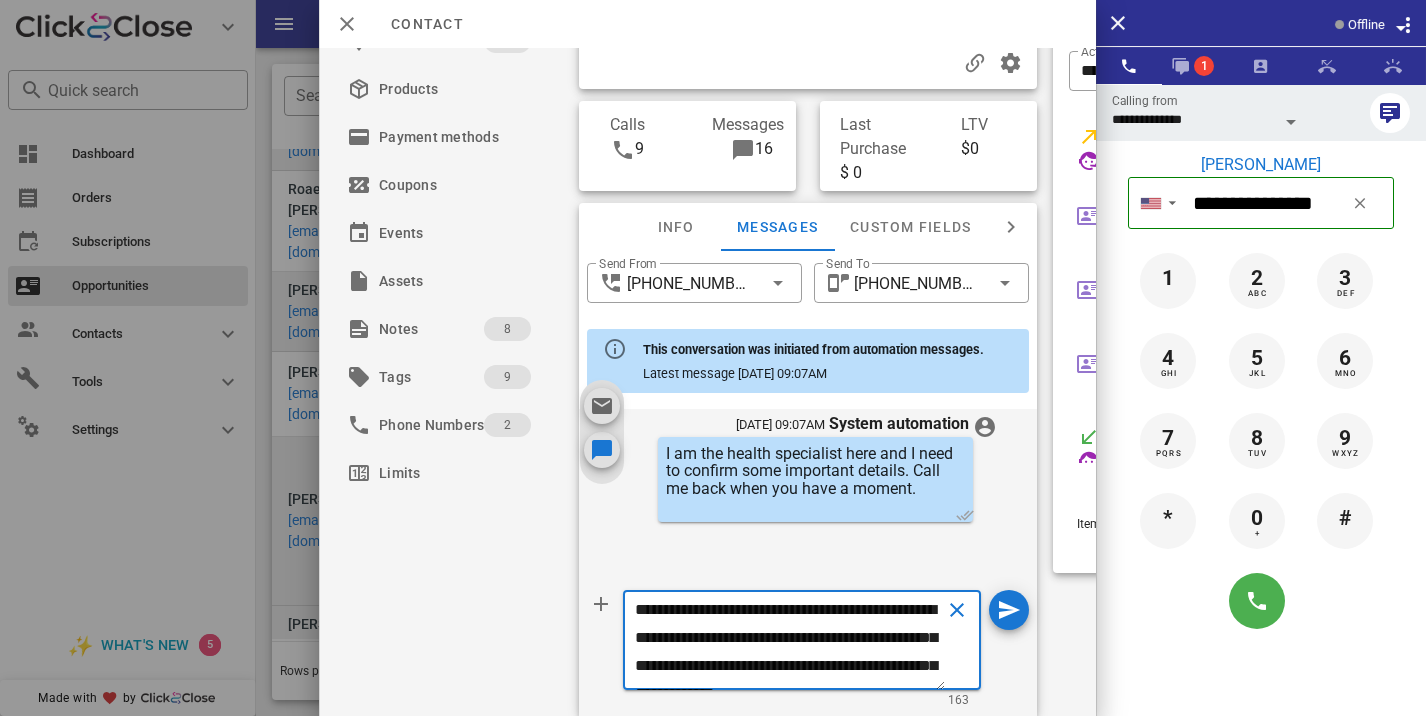 scroll, scrollTop: 41, scrollLeft: 0, axis: vertical 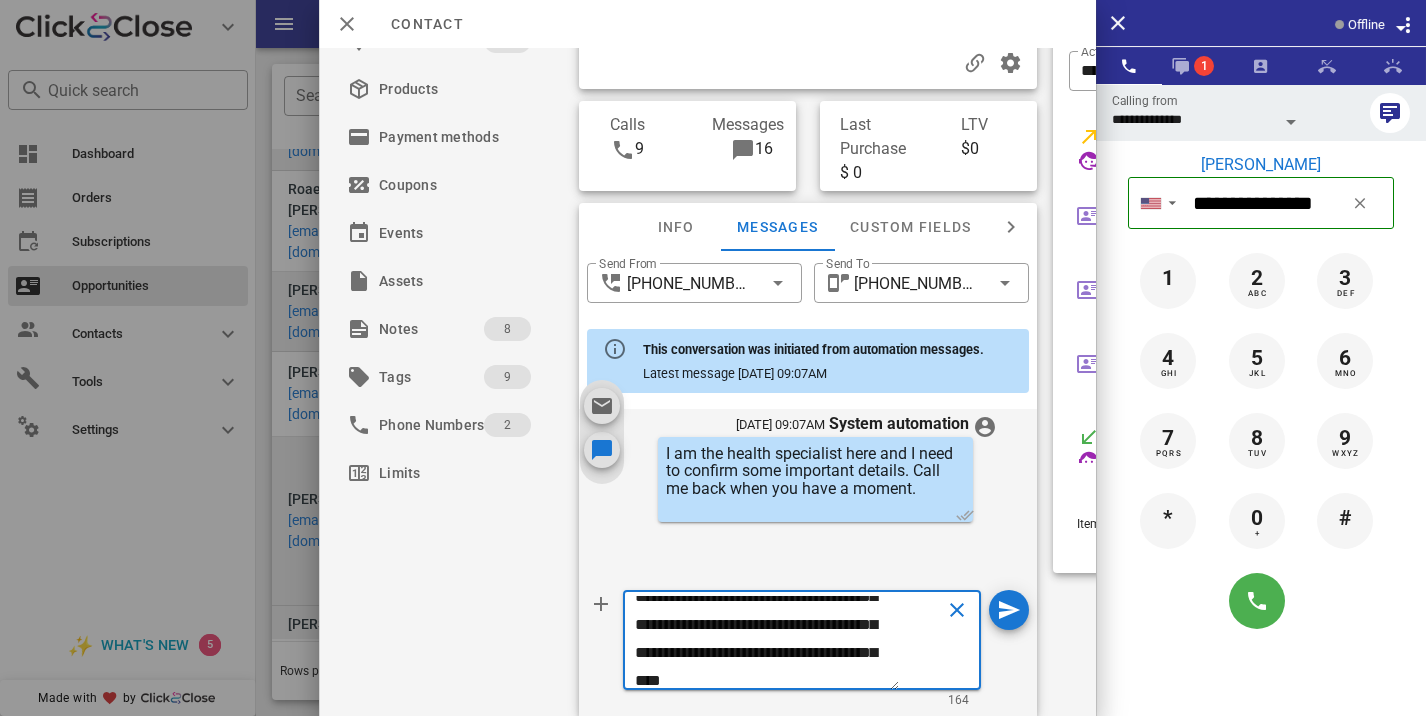 type on "**********" 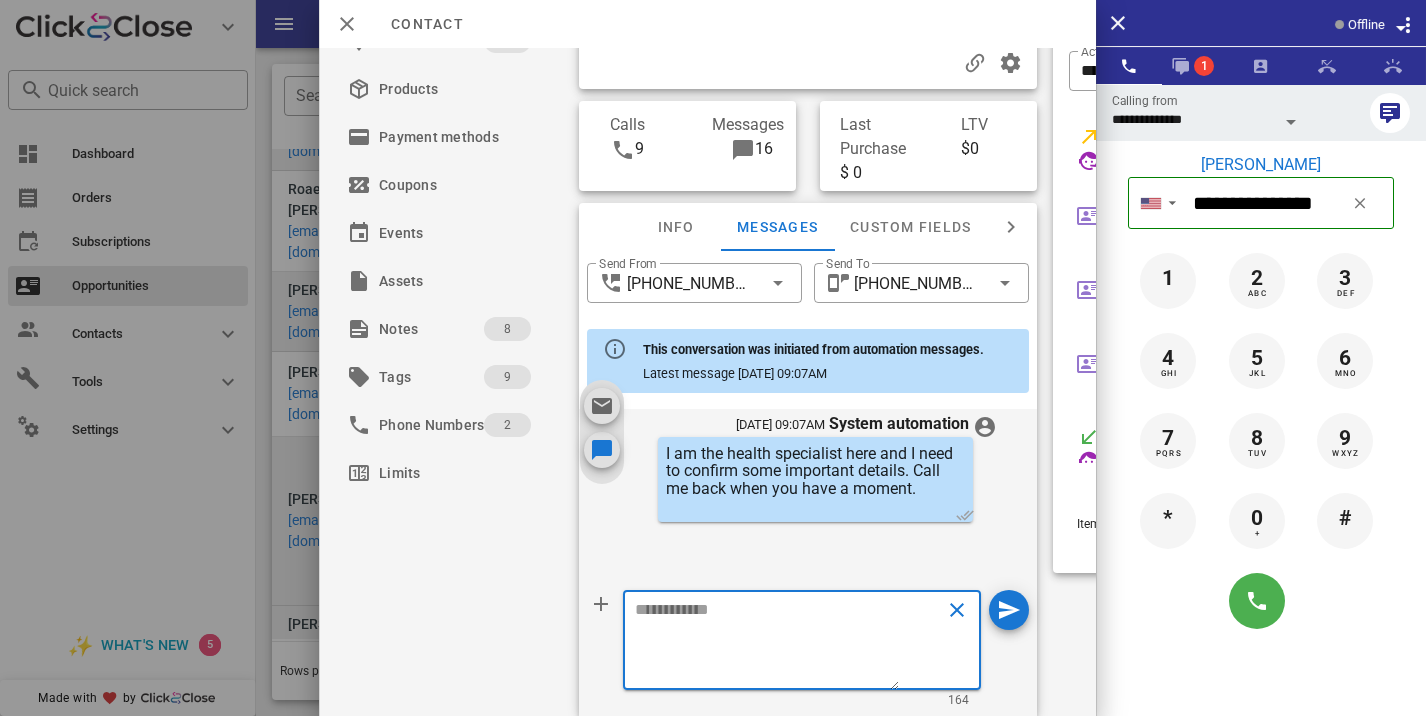 scroll, scrollTop: 0, scrollLeft: 0, axis: both 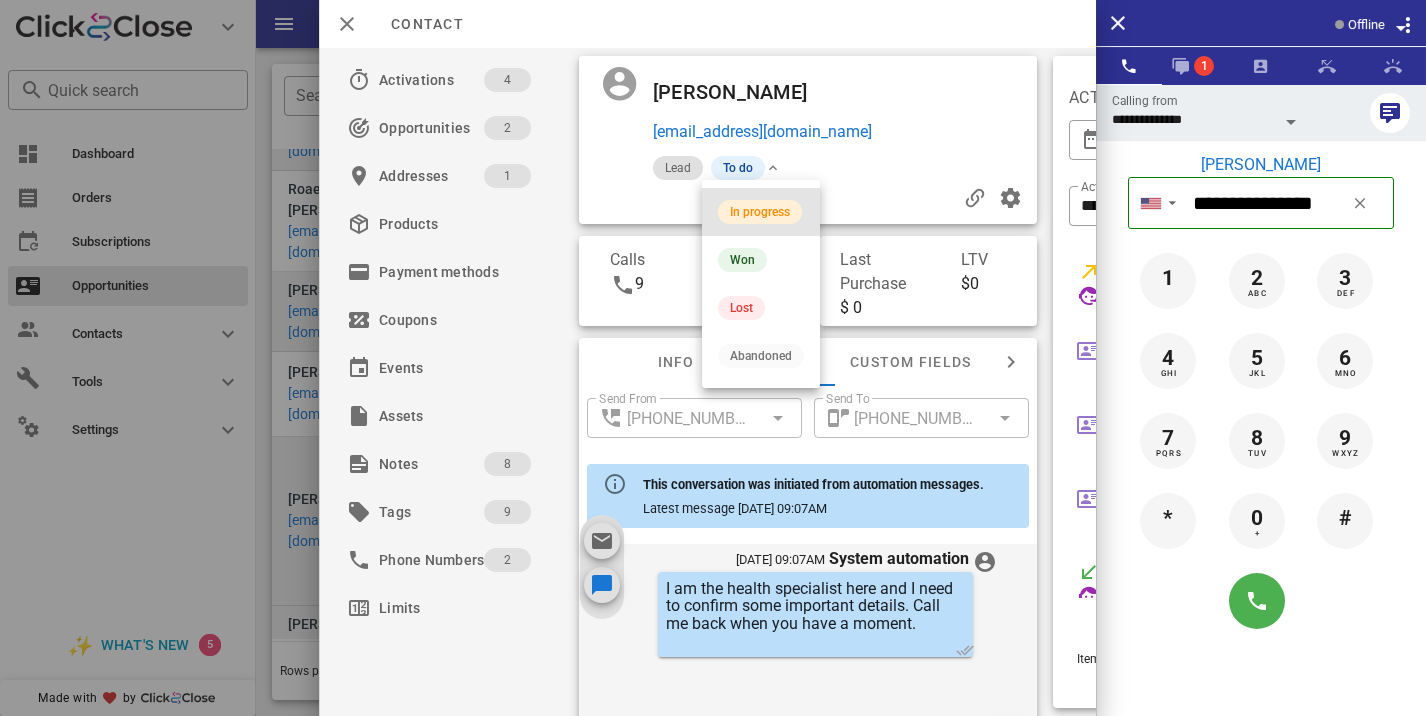 click on "In progress" at bounding box center [760, 212] 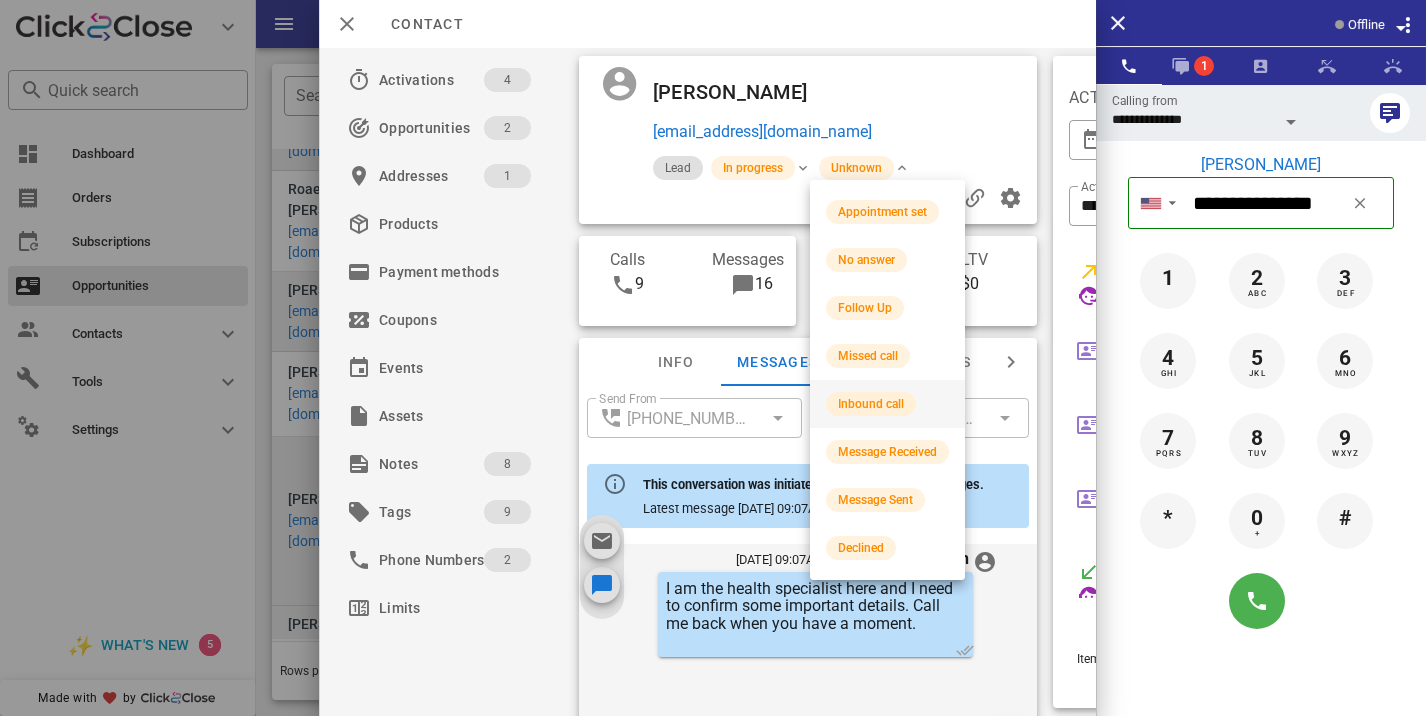 scroll, scrollTop: 2862, scrollLeft: 0, axis: vertical 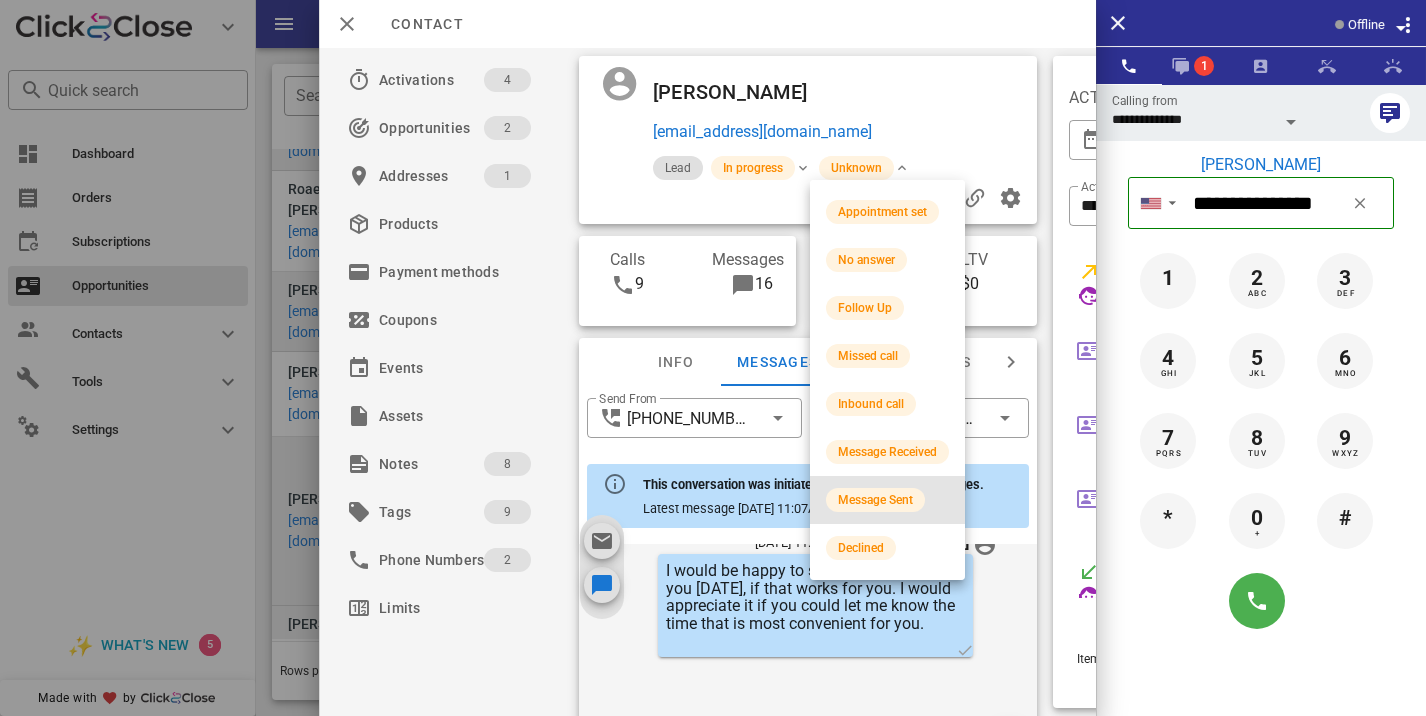click on "Message Sent" at bounding box center (887, 500) 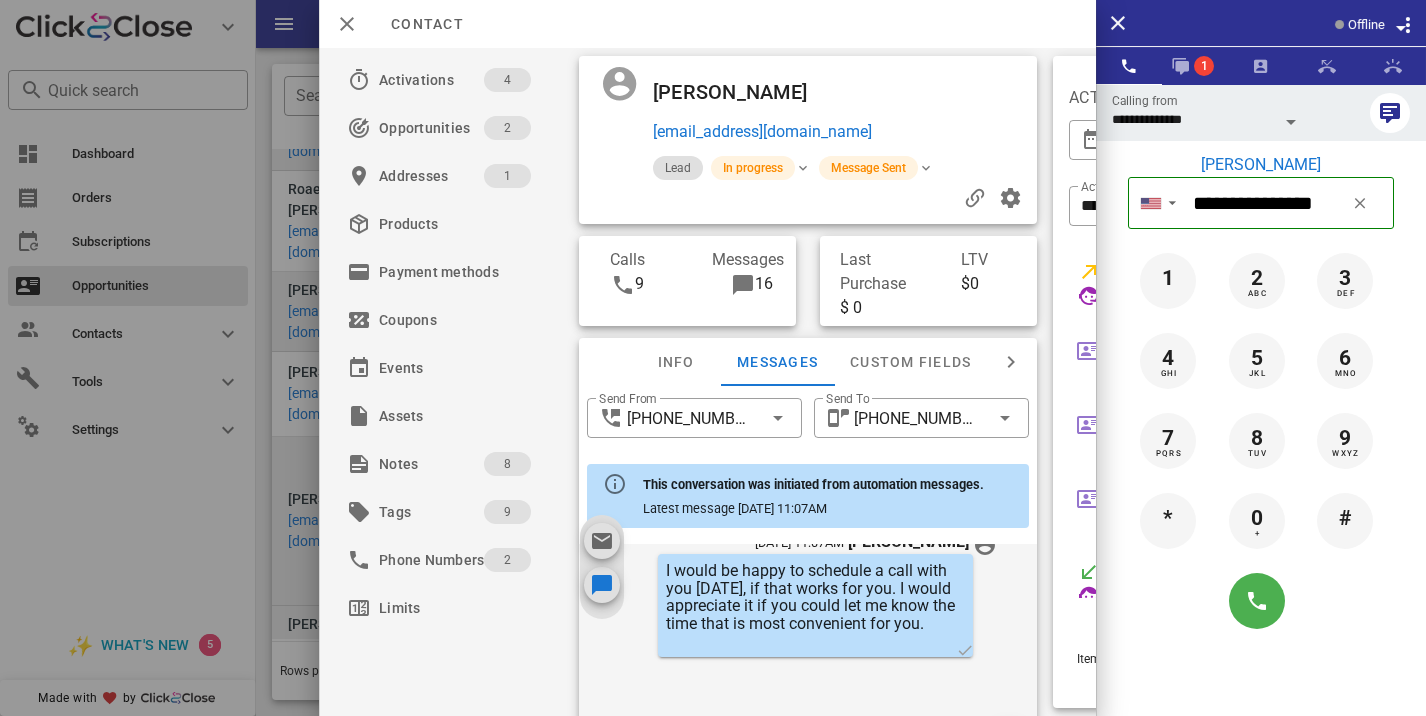 click at bounding box center (713, 358) 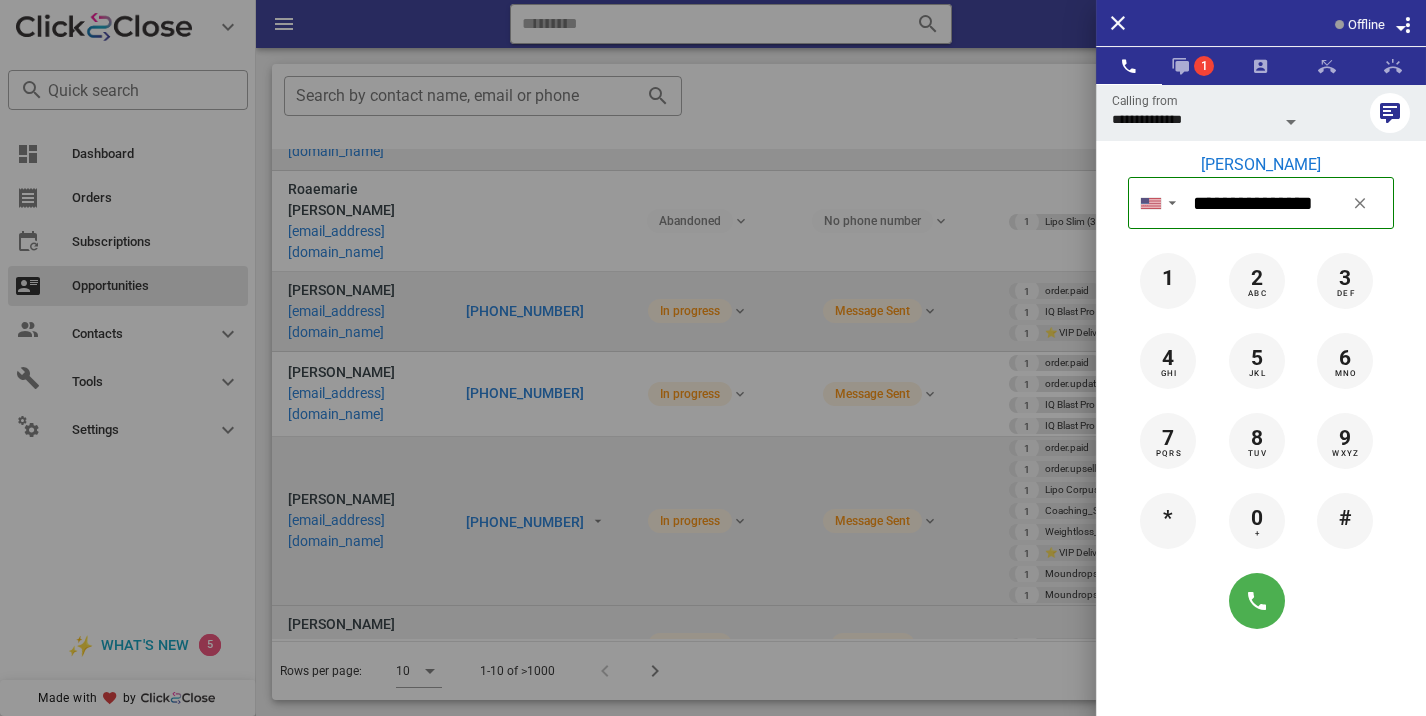 click at bounding box center [713, 358] 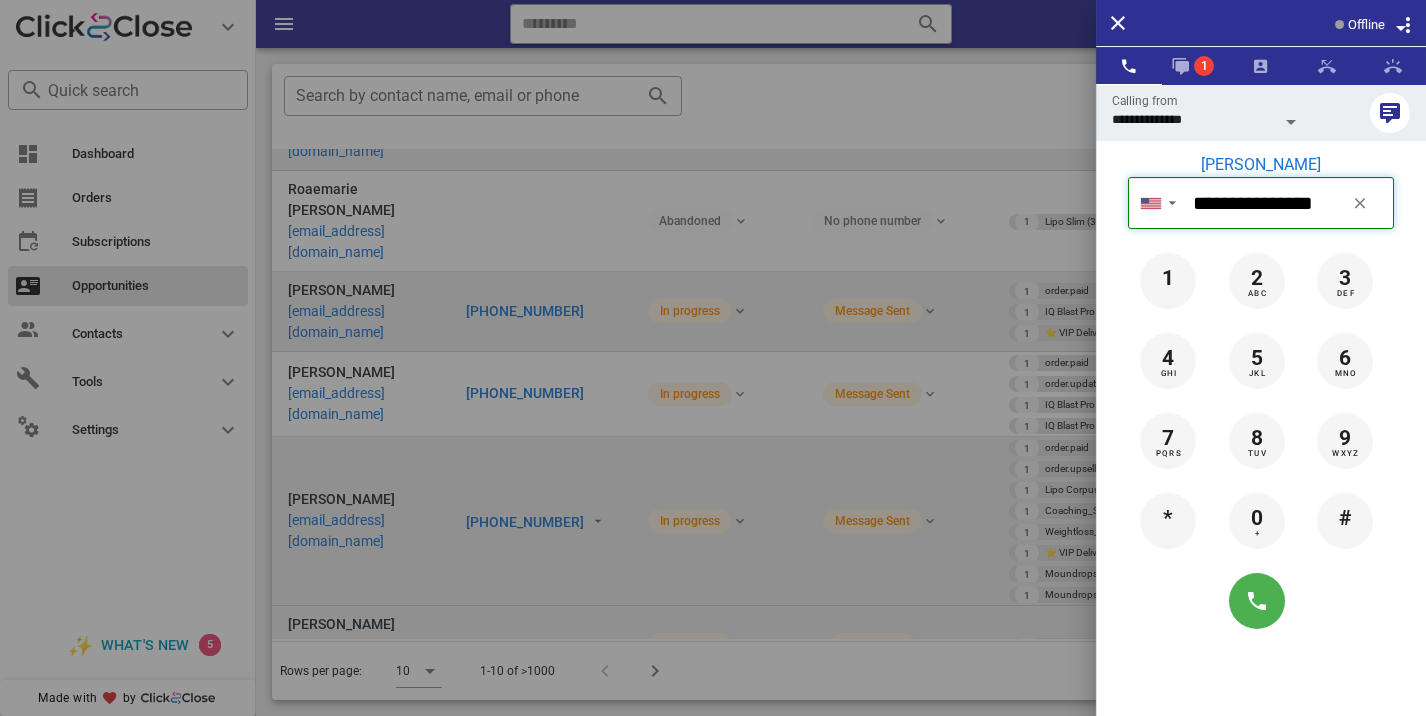 type 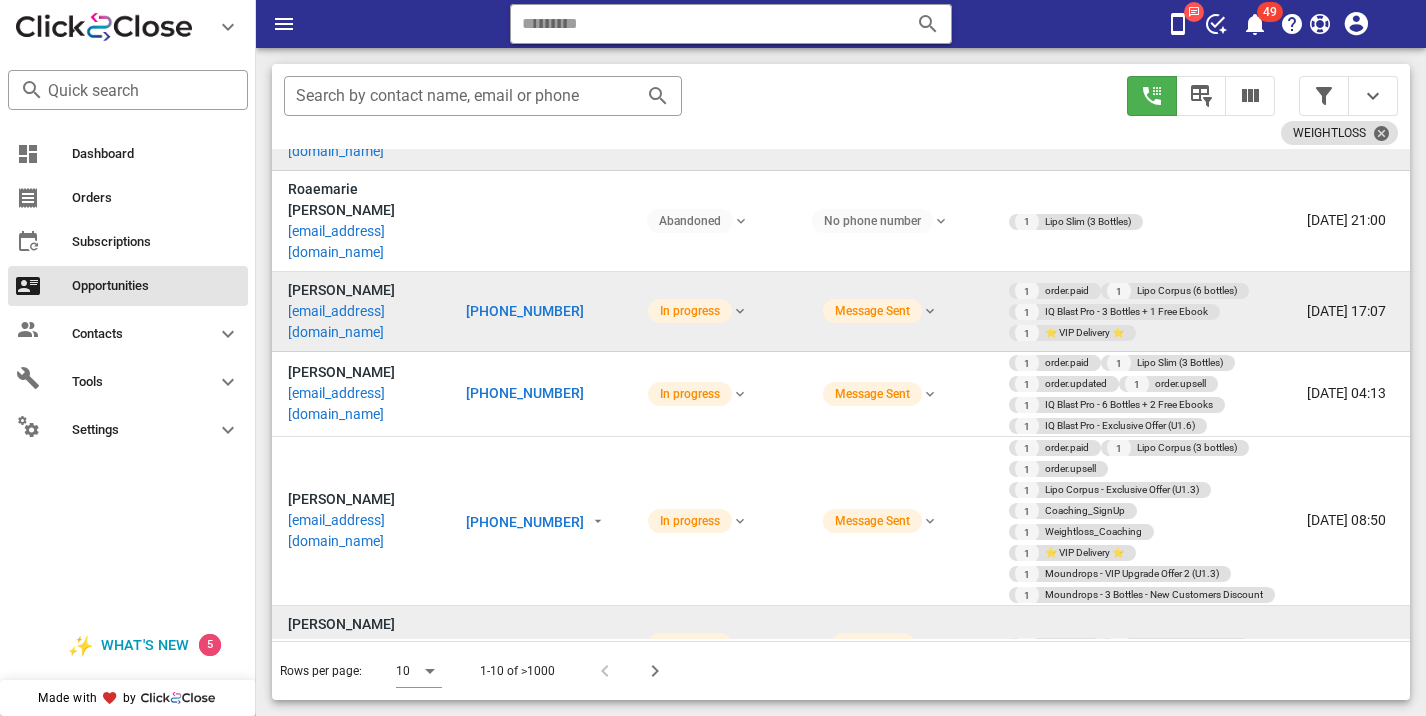 click on "[PHONE_NUMBER]" at bounding box center [525, 645] 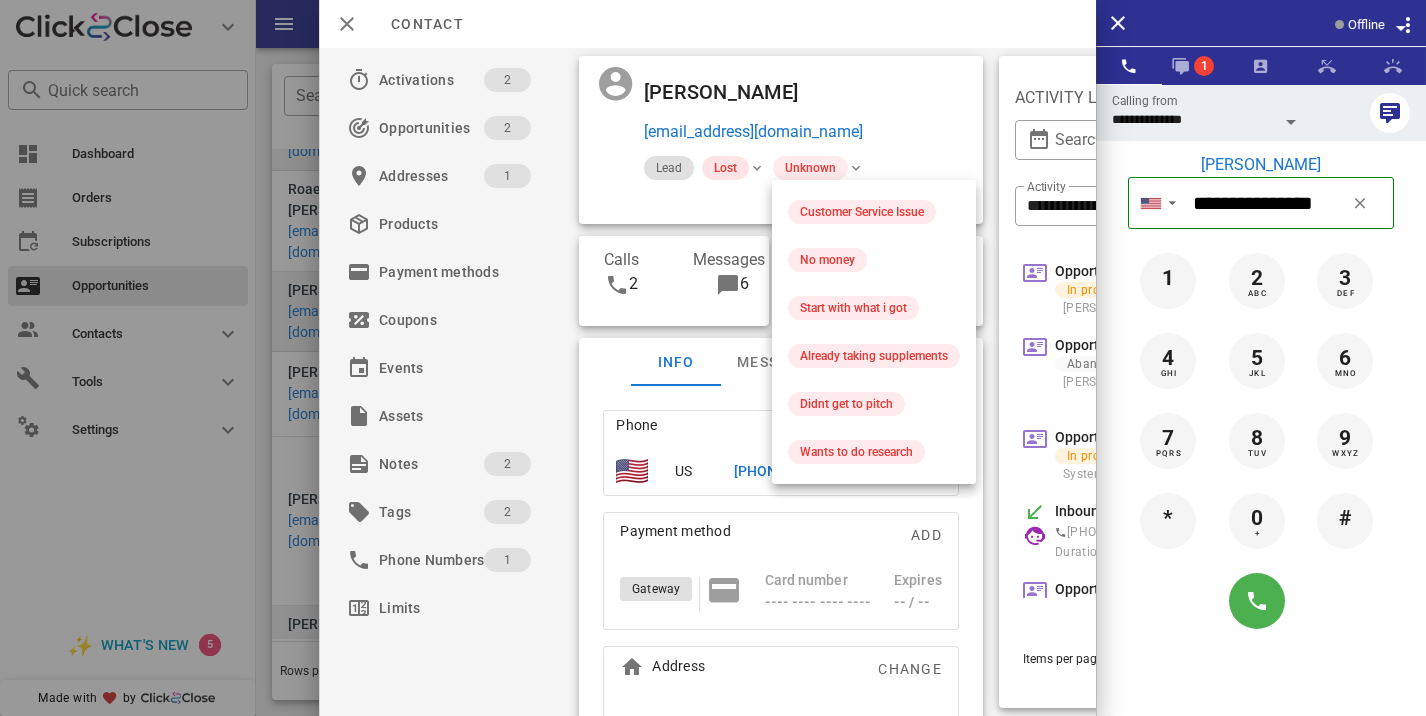 click on "Lost" at bounding box center [725, 168] 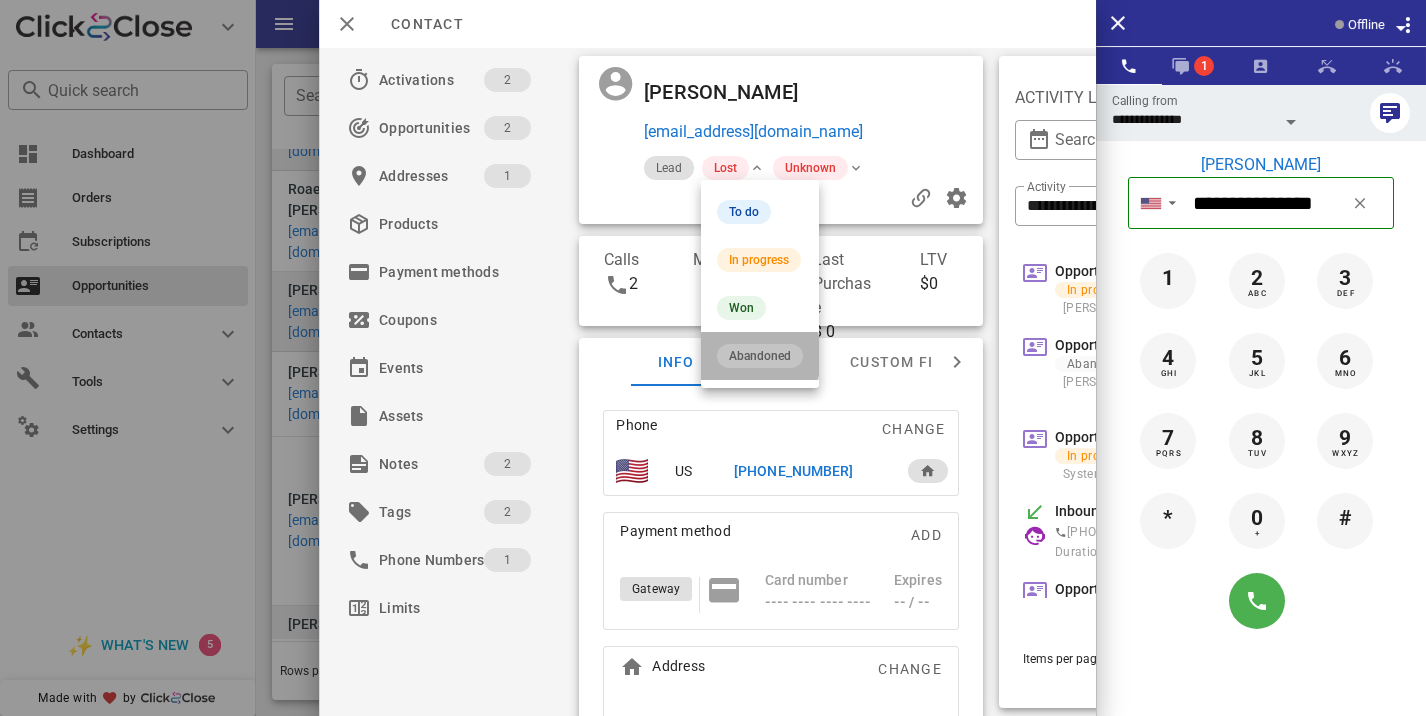 click on "Abandoned" at bounding box center (760, 356) 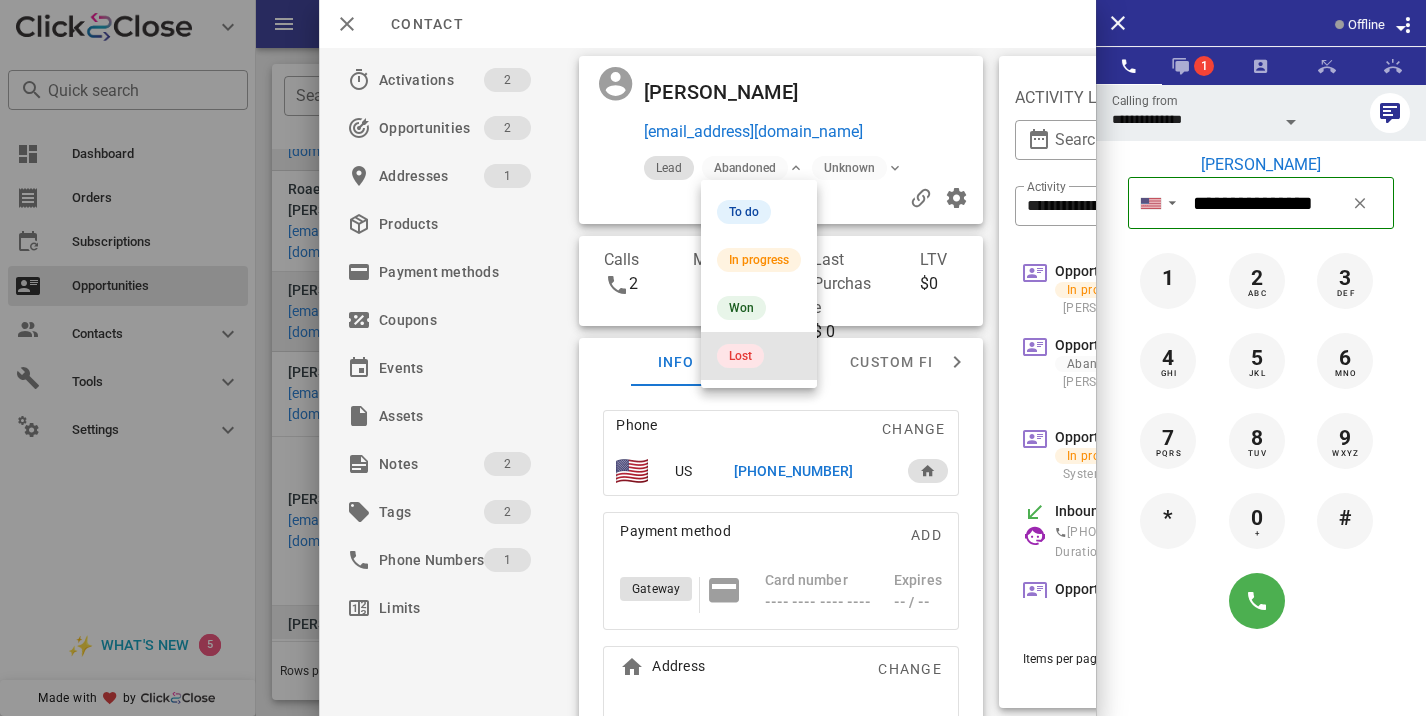 click on "Lost" at bounding box center [740, 356] 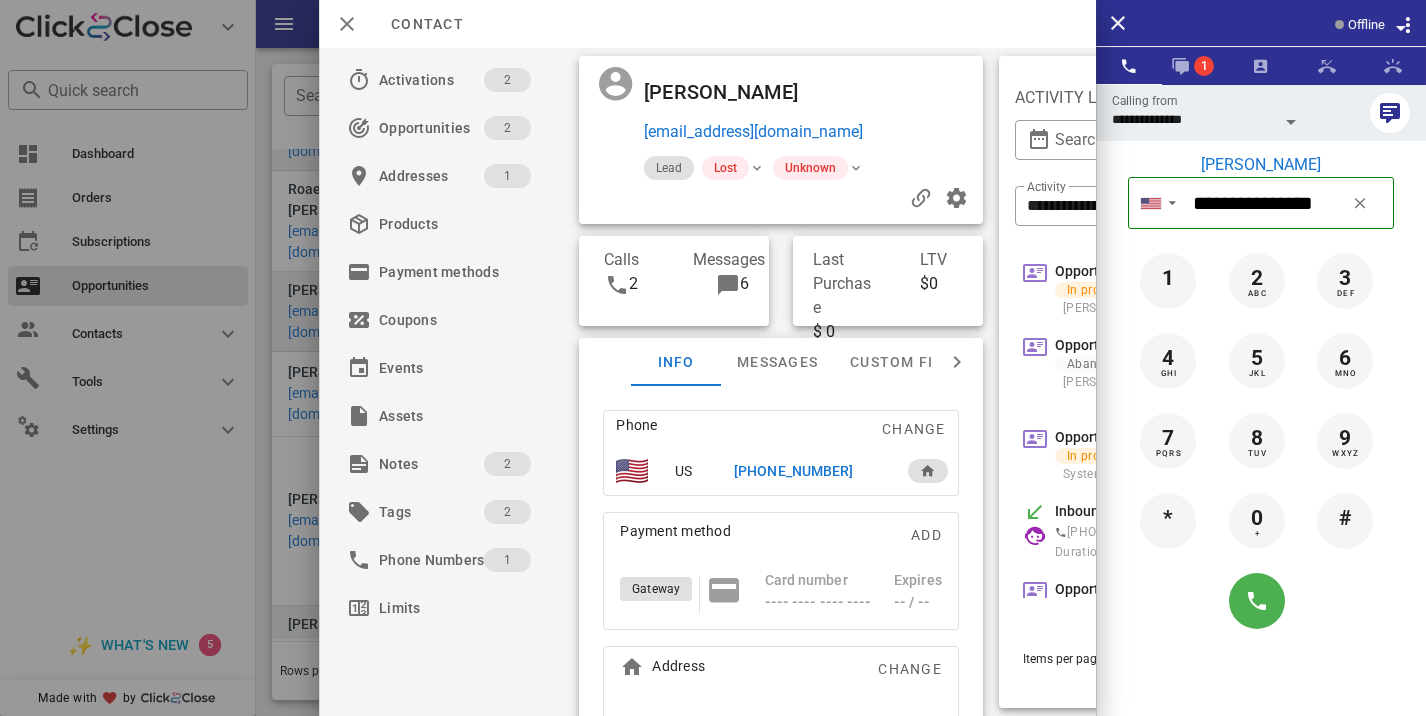 click at bounding box center (713, 358) 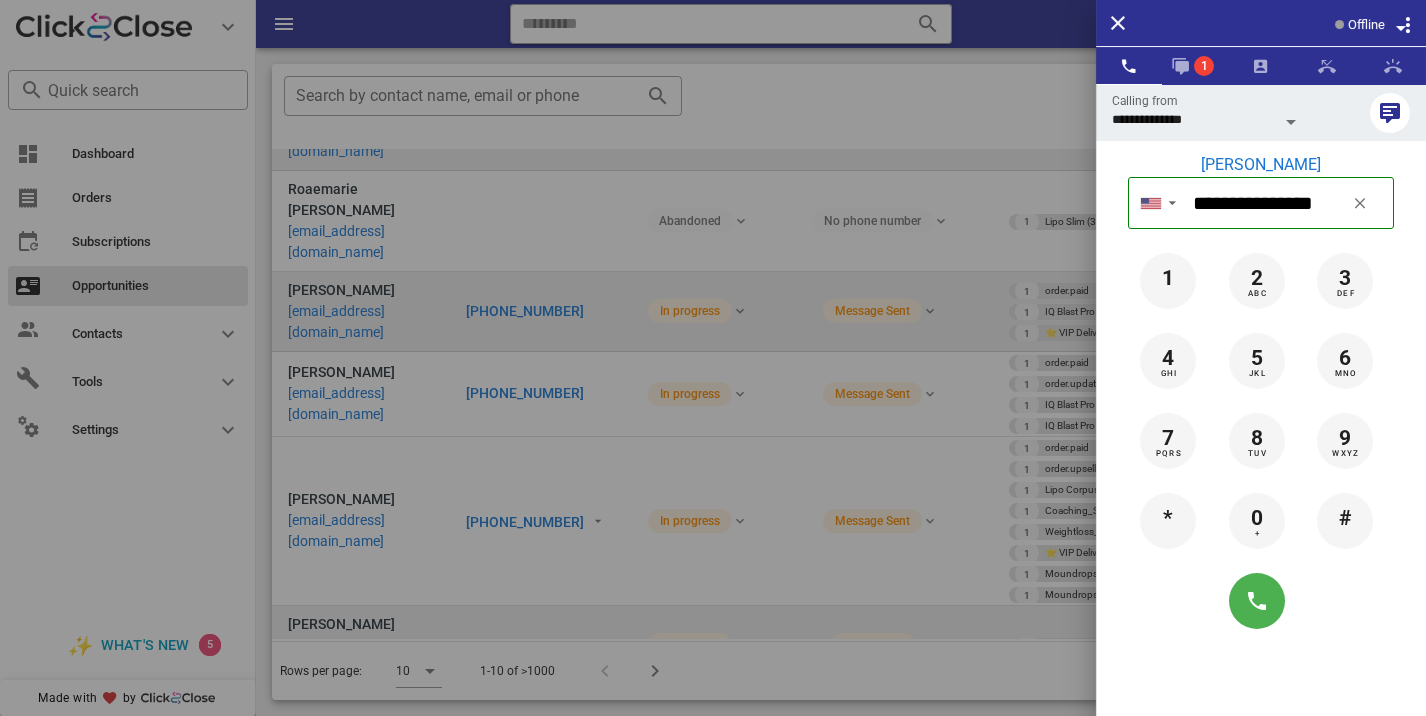 click at bounding box center (713, 358) 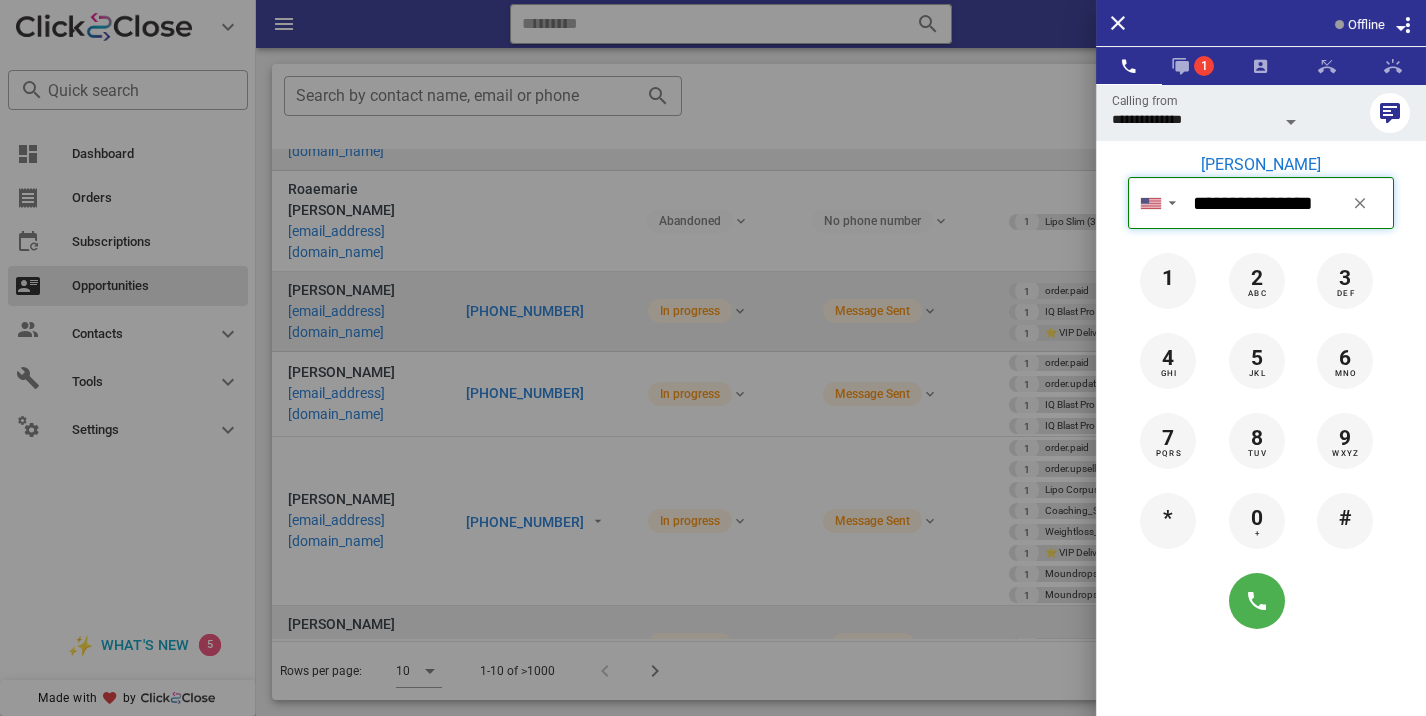 type 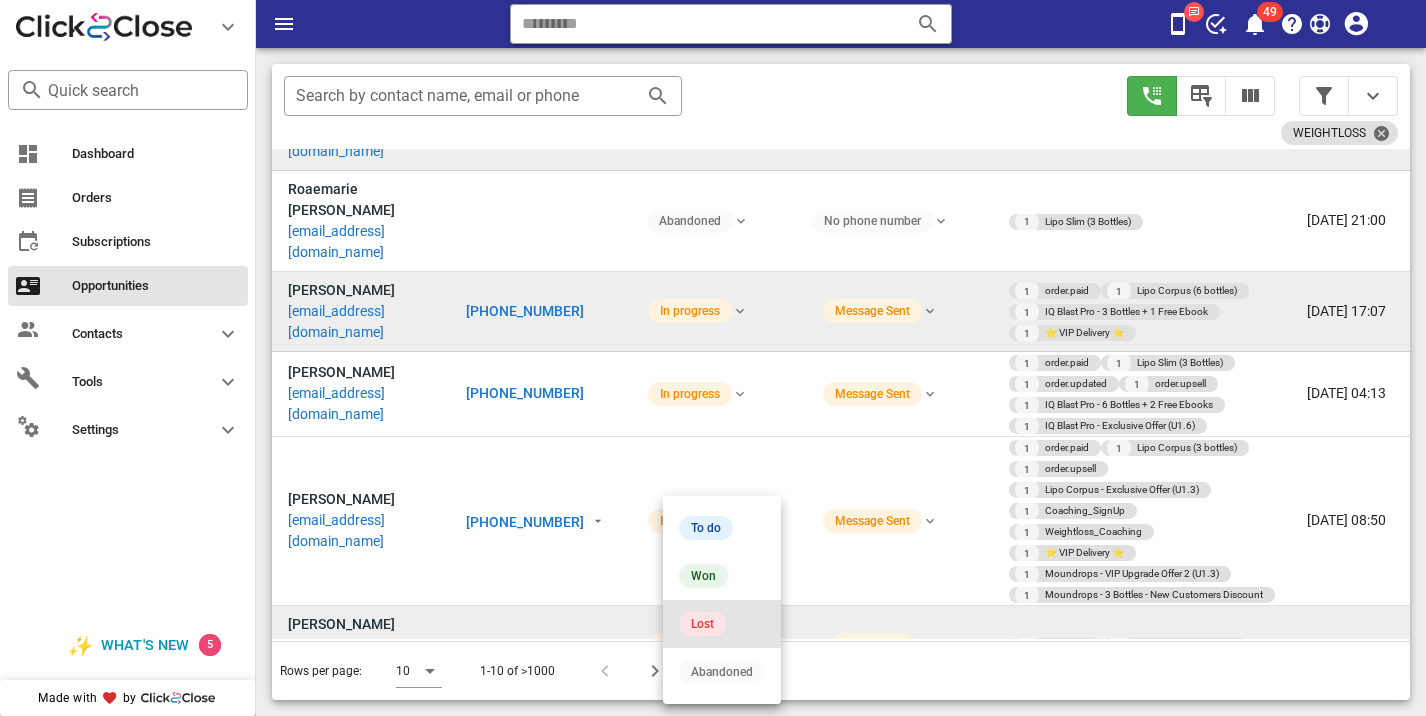 click on "Lost" at bounding box center (702, 624) 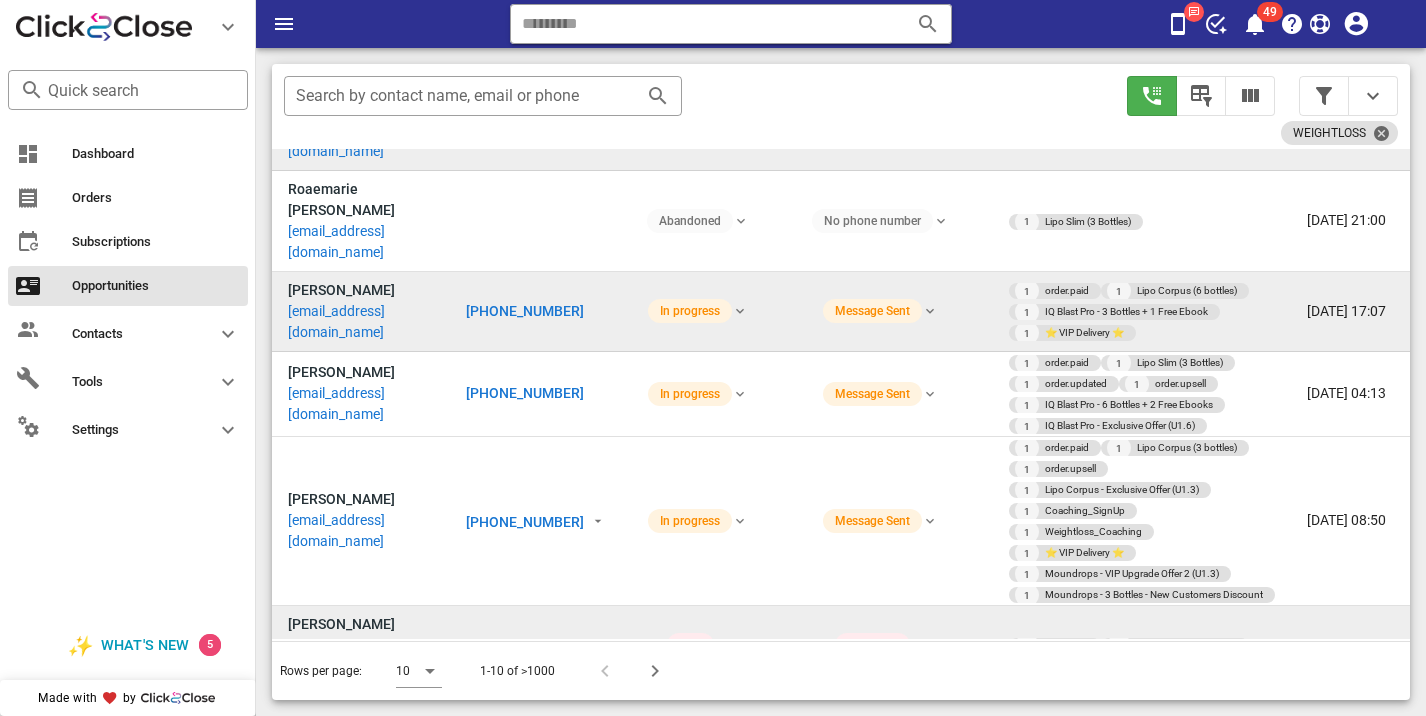click on "[PHONE_NUMBER]" at bounding box center [525, 725] 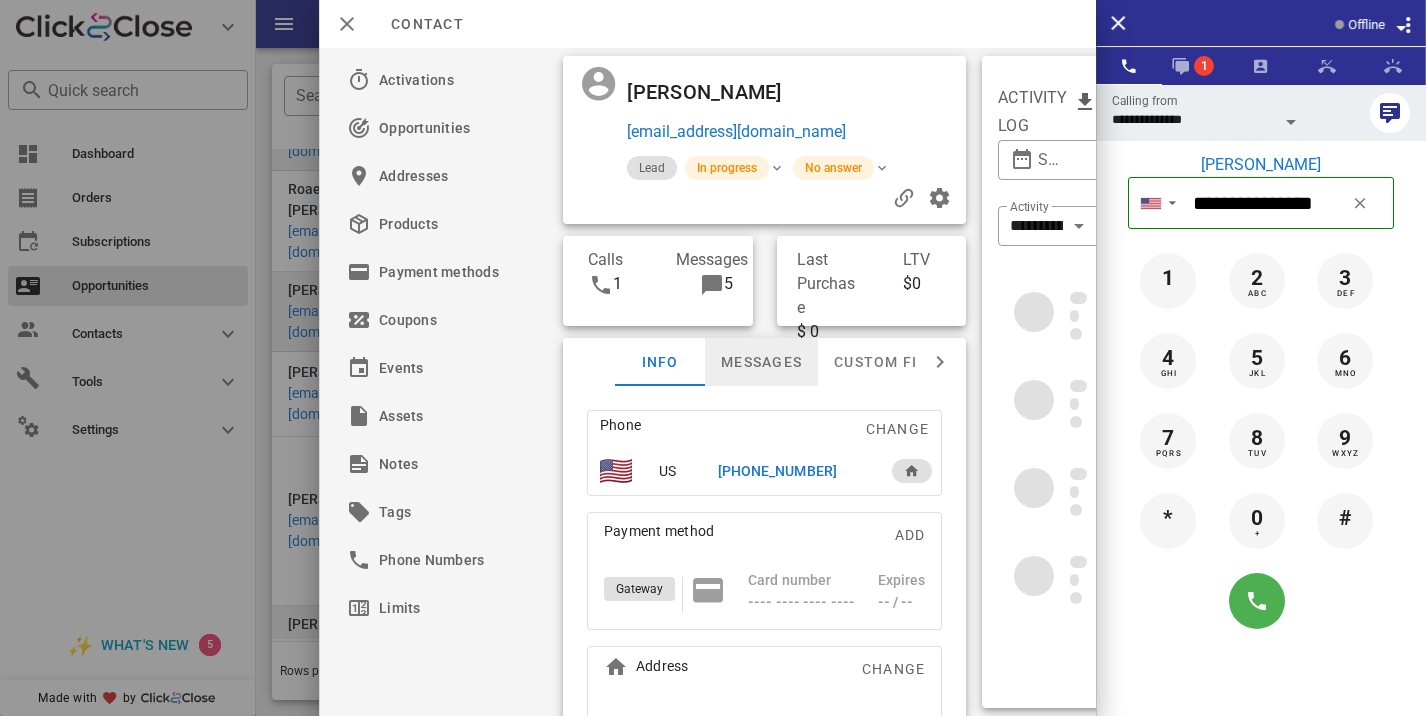 click on "Messages" at bounding box center (761, 362) 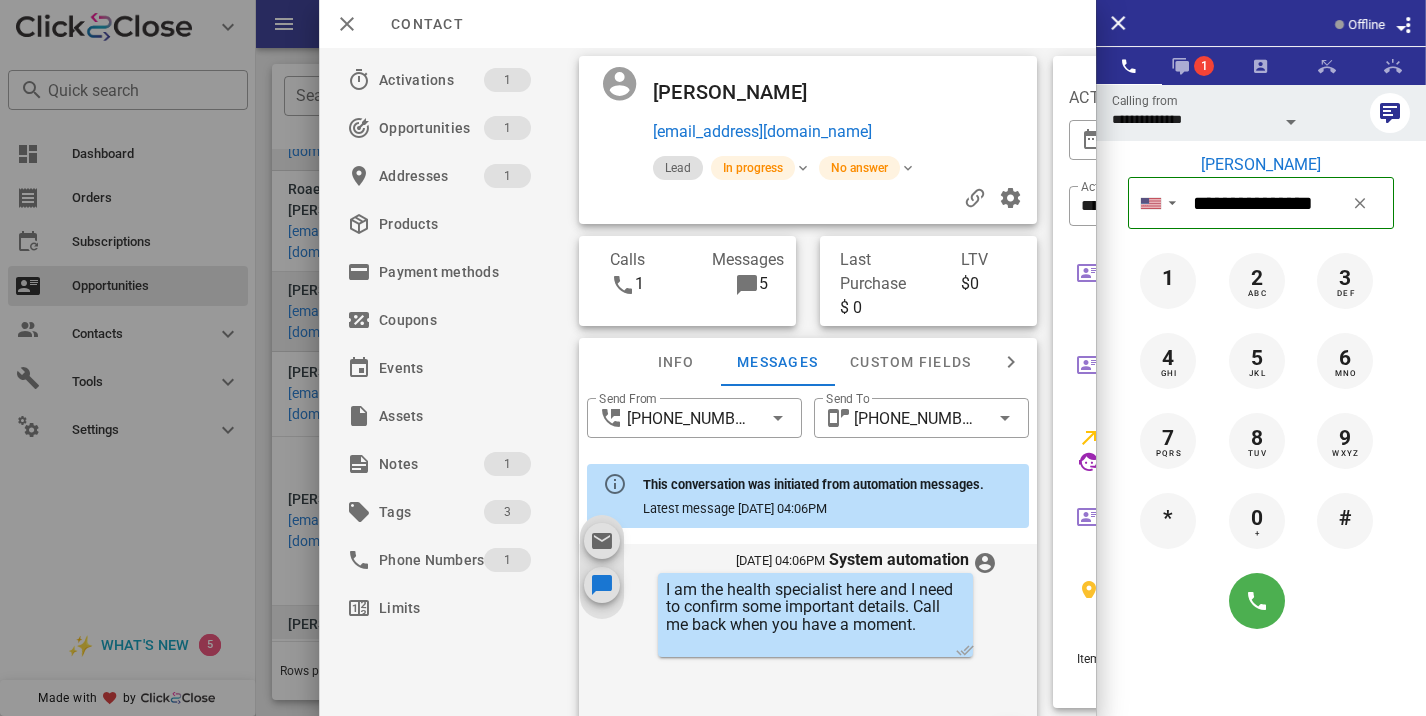 scroll, scrollTop: 675, scrollLeft: 0, axis: vertical 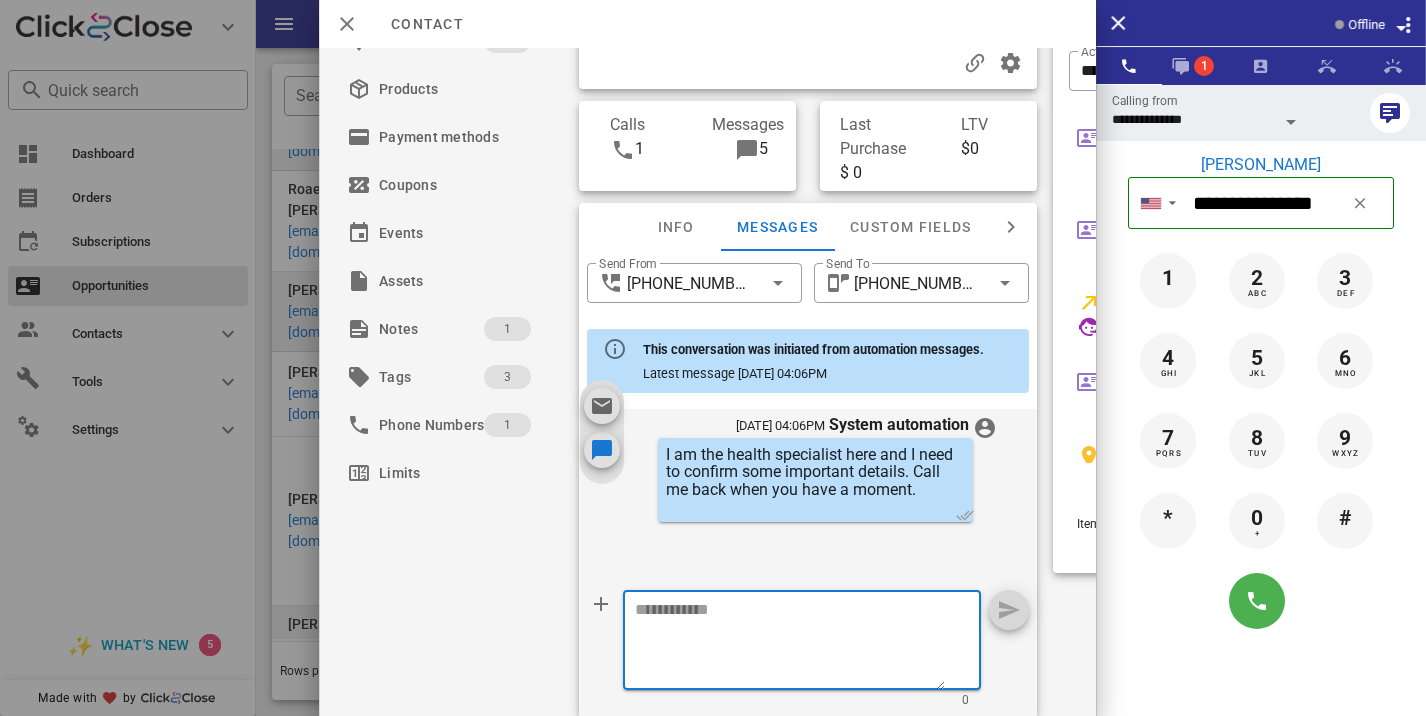 click at bounding box center (790, 643) 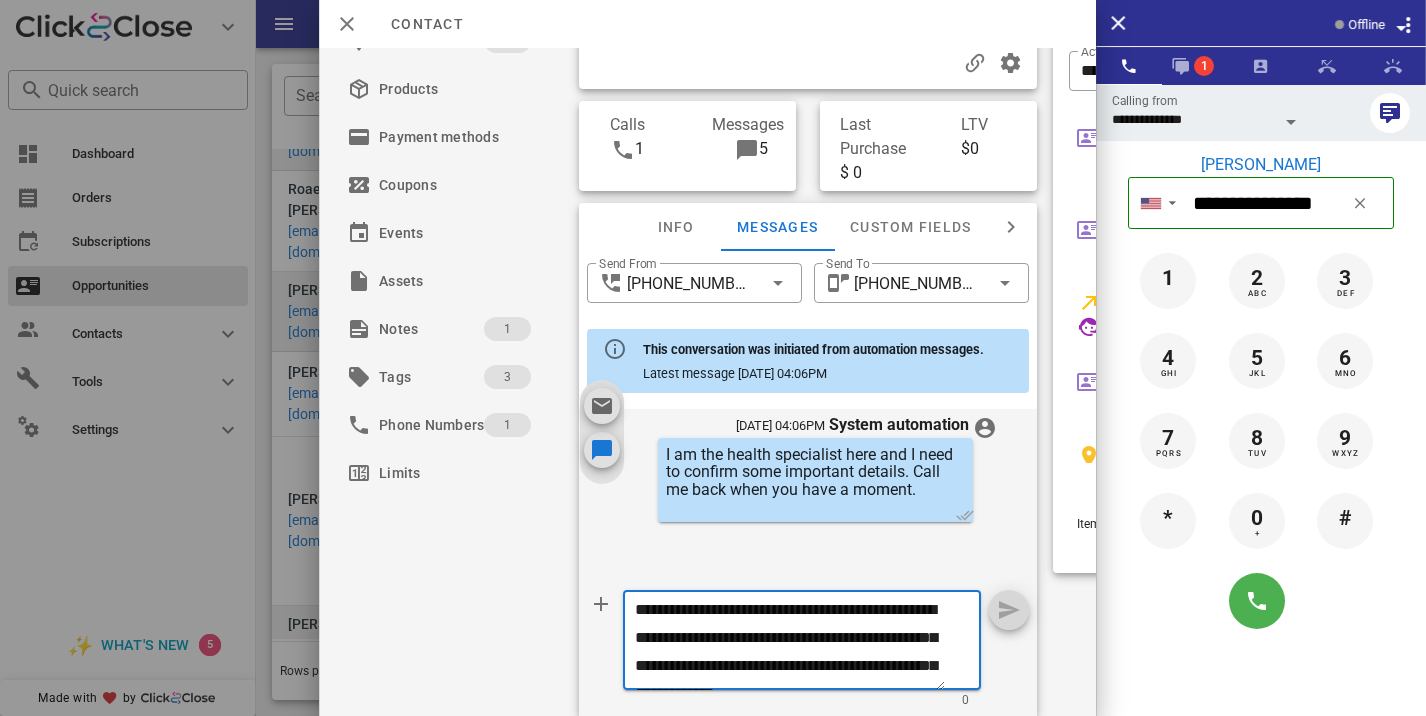 scroll, scrollTop: 41, scrollLeft: 0, axis: vertical 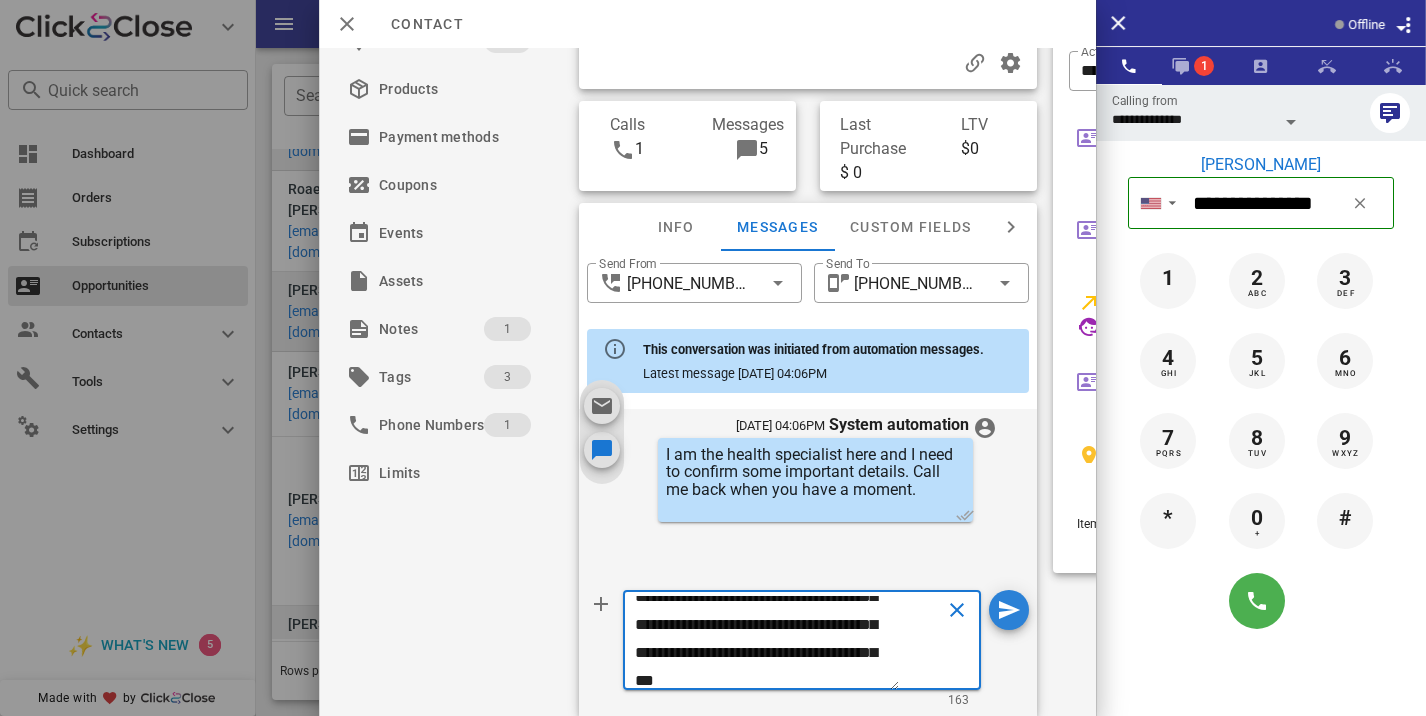 type on "**********" 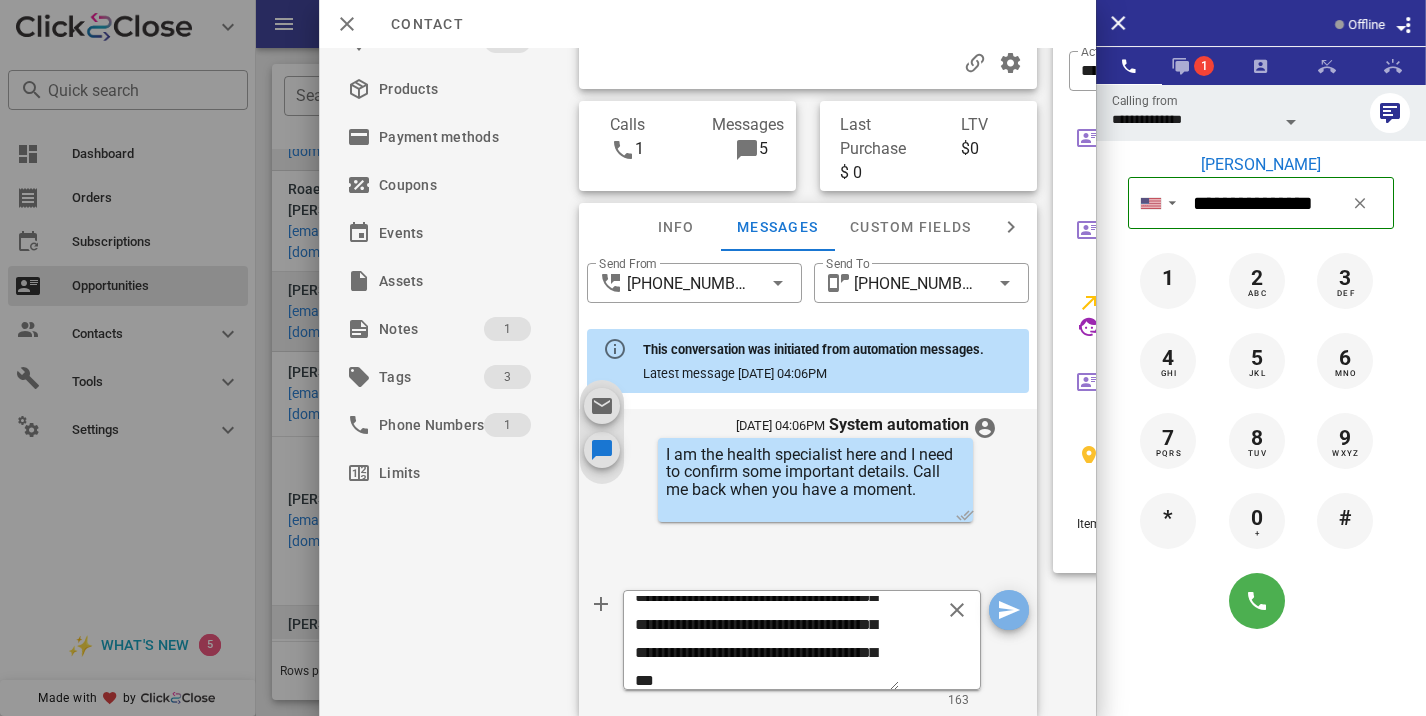 click at bounding box center (1009, 610) 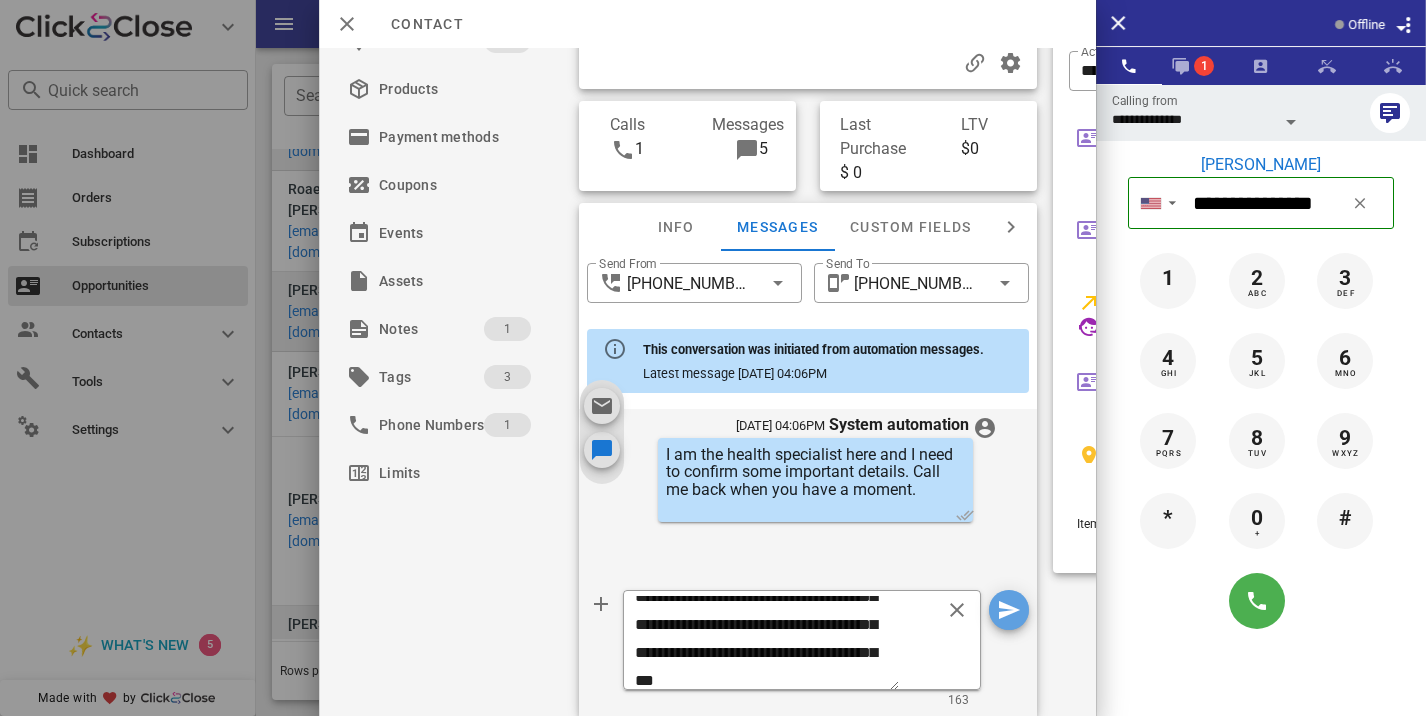 type 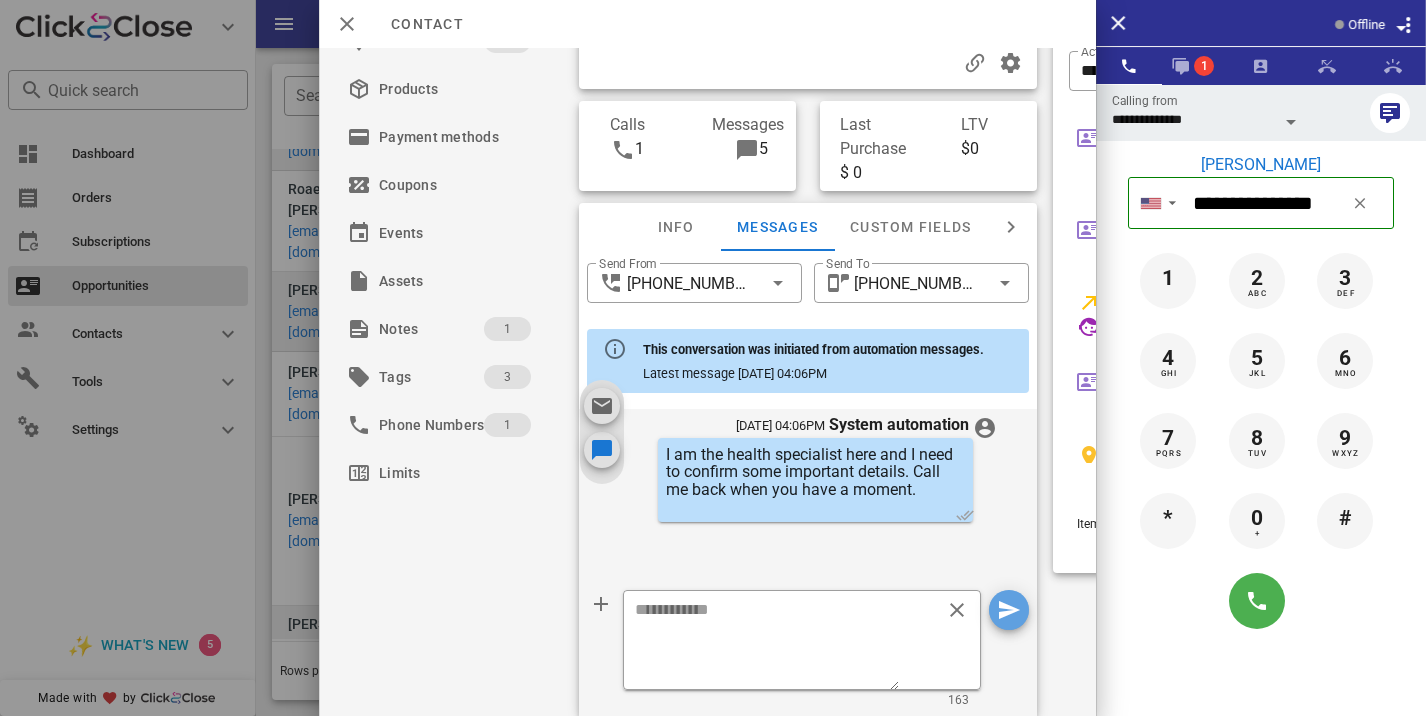 scroll, scrollTop: 0, scrollLeft: 0, axis: both 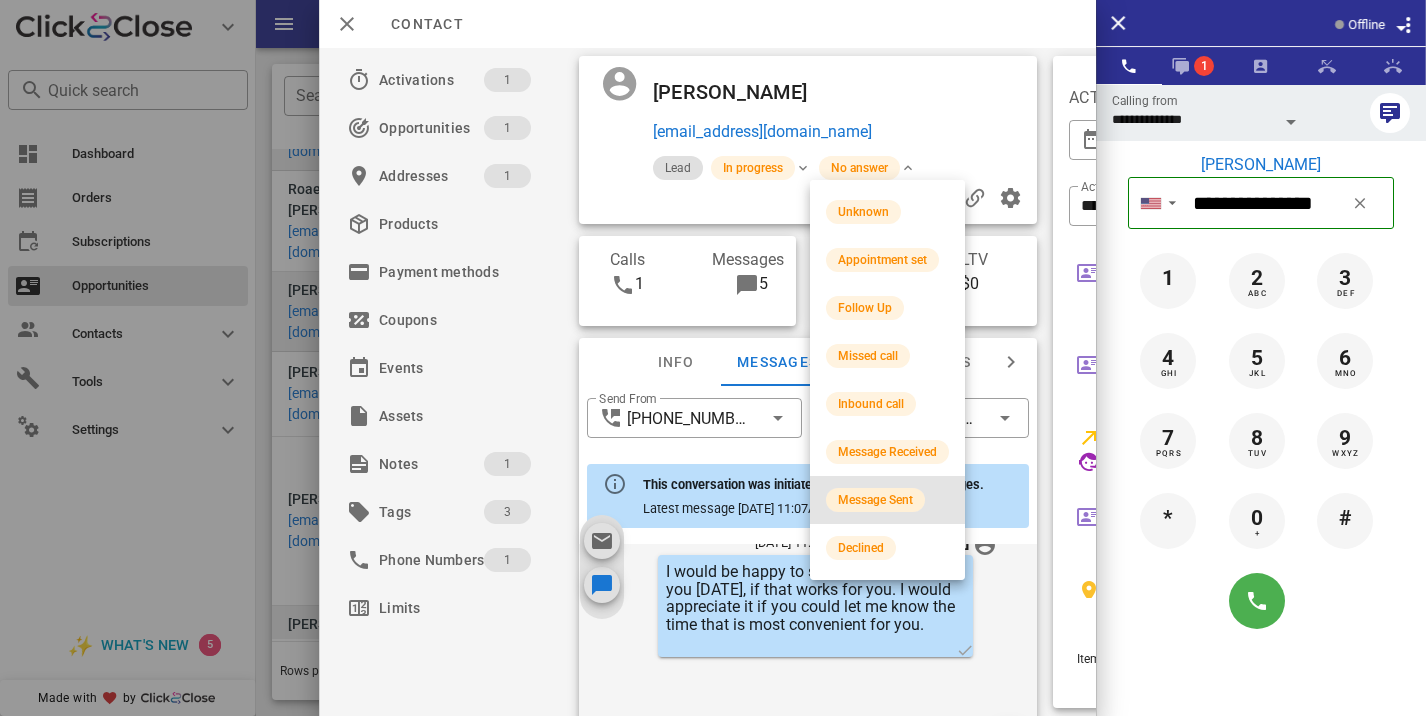 click on "Message Sent" at bounding box center [875, 500] 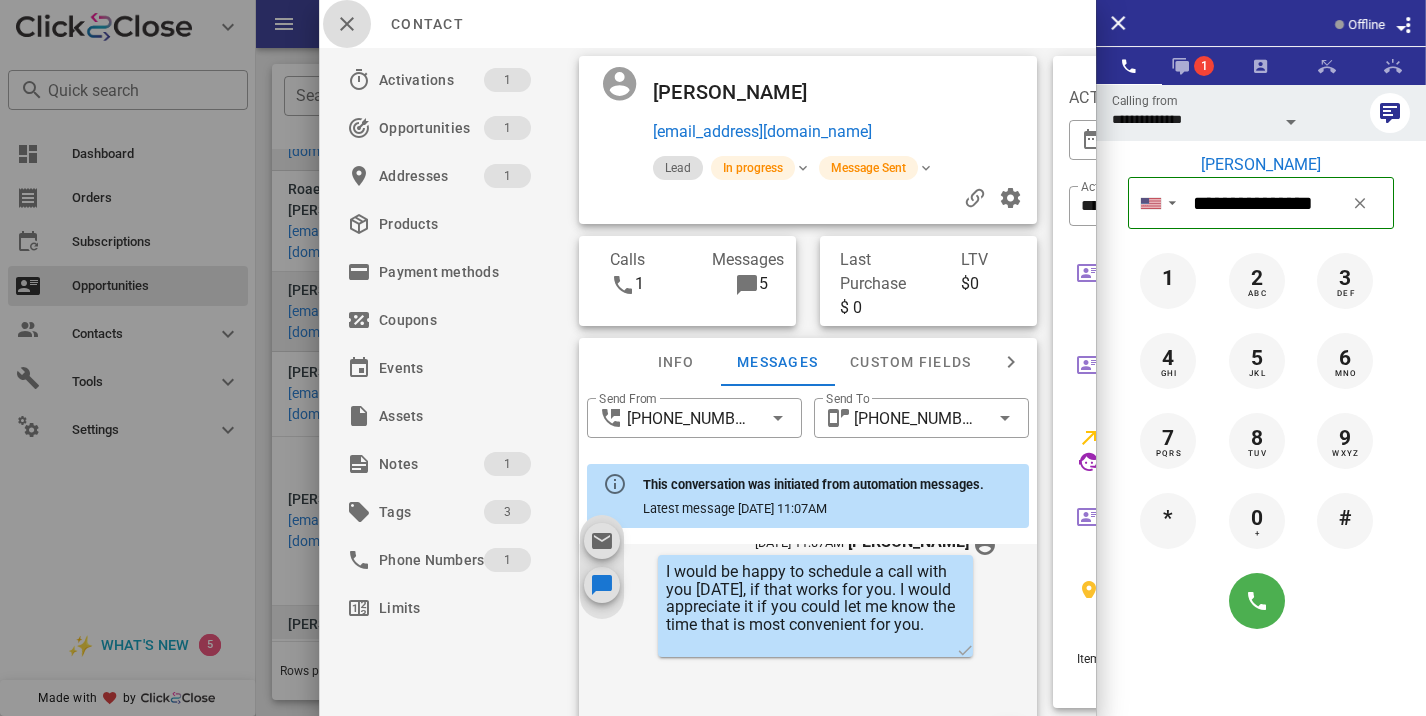 click at bounding box center [347, 24] 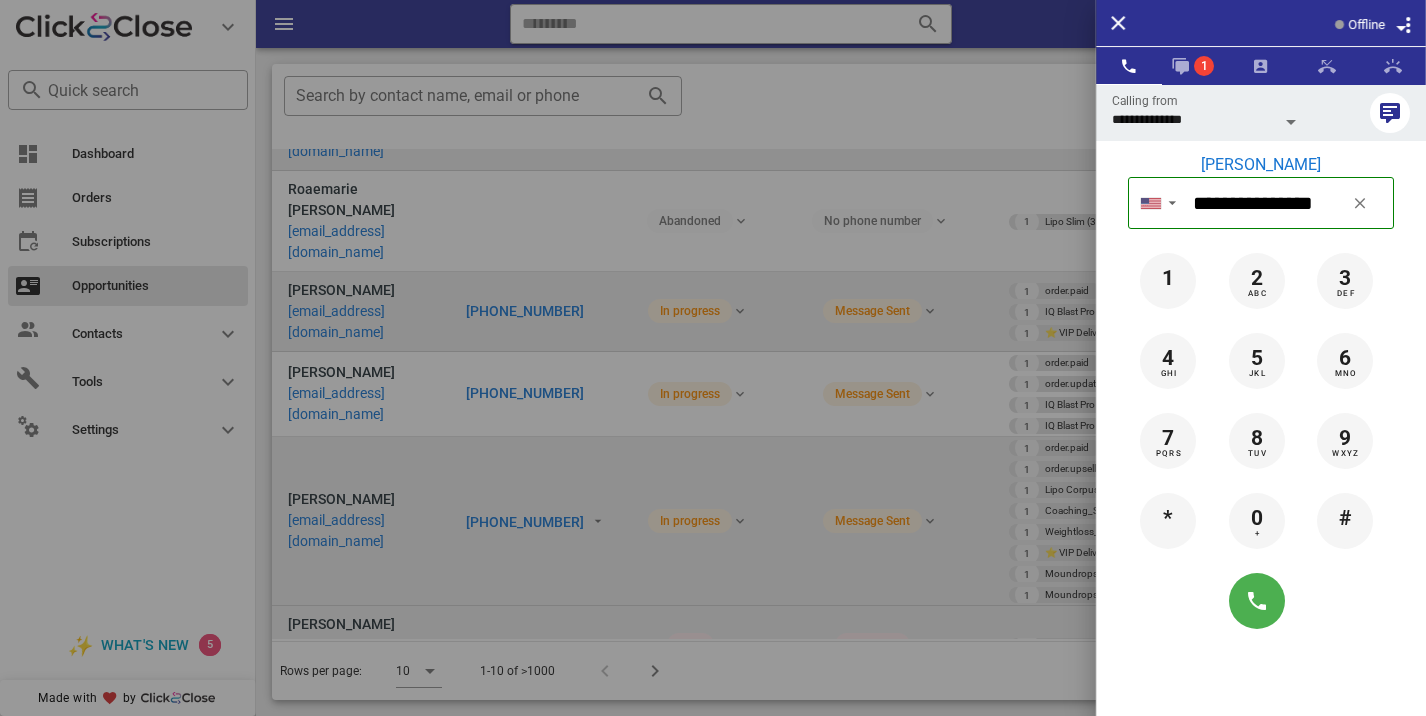 click at bounding box center (713, 358) 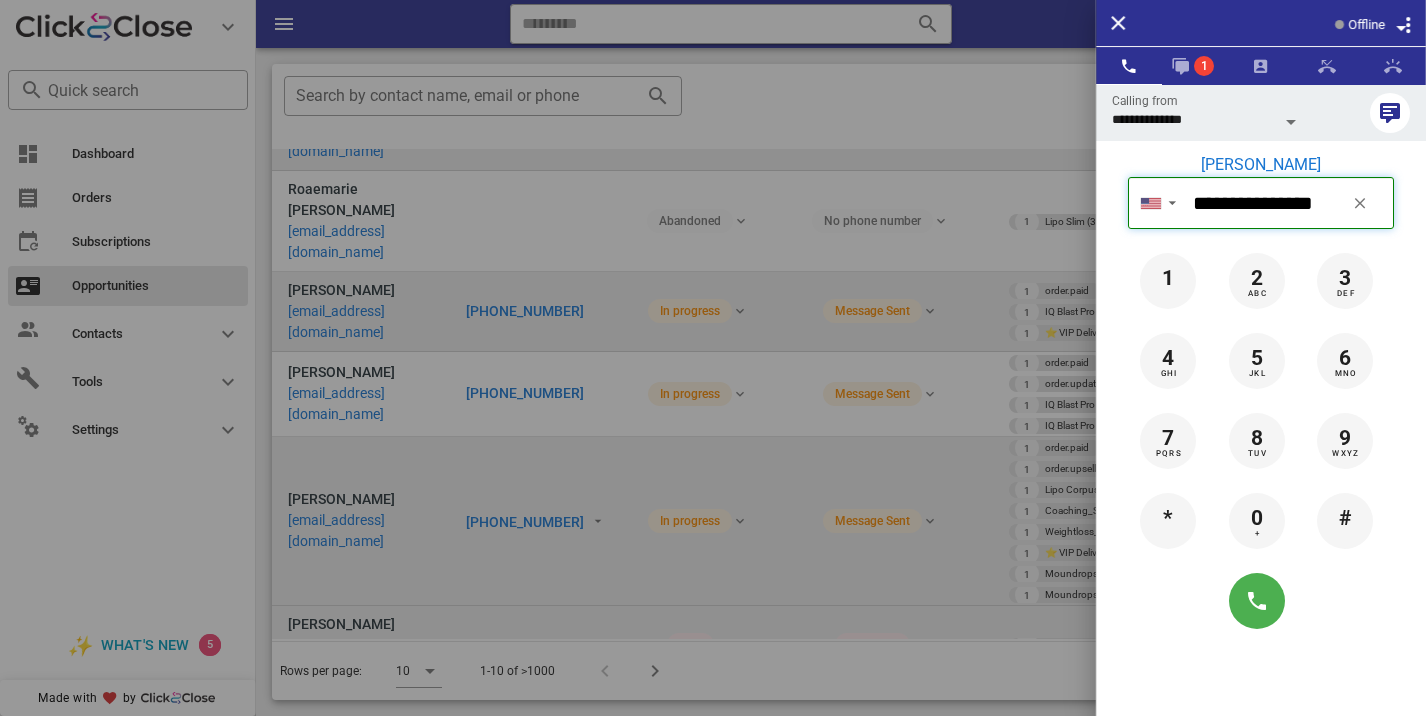 type 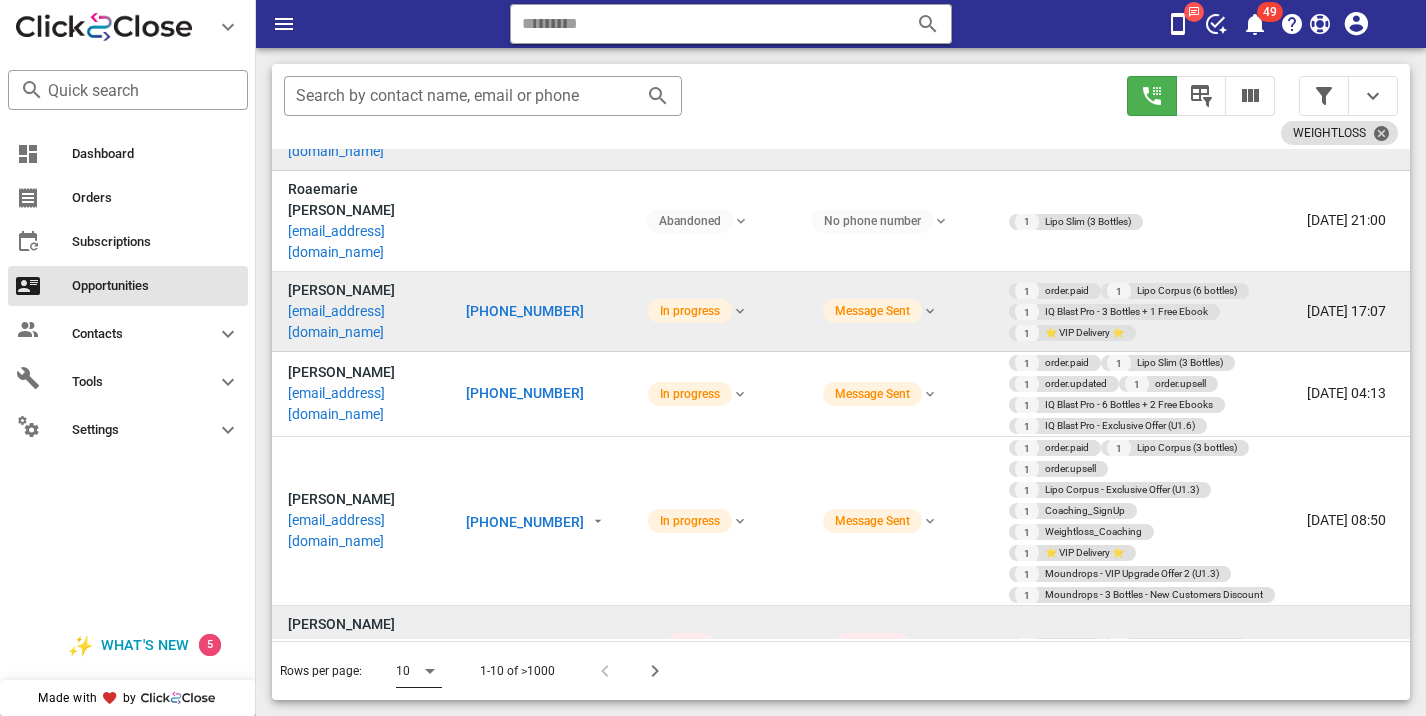 click at bounding box center (430, 671) 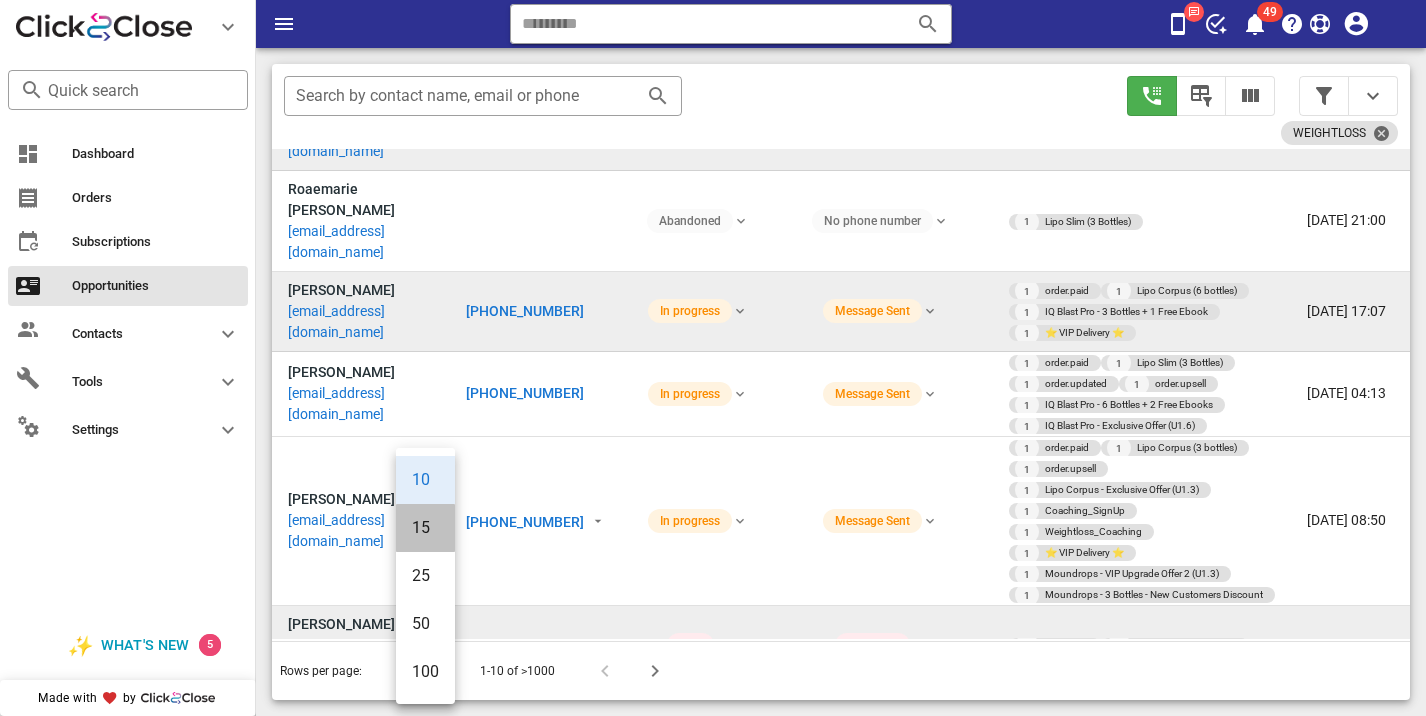 click on "15" at bounding box center (425, 527) 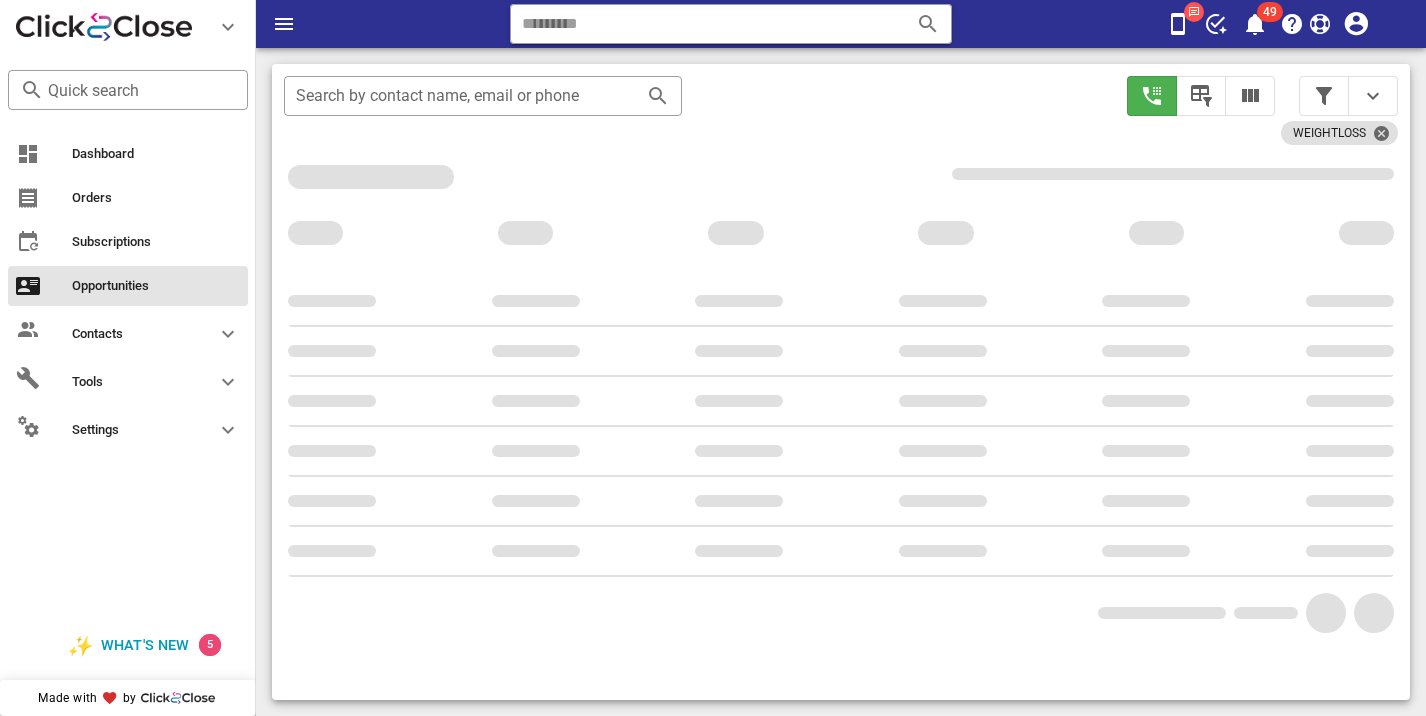 scroll, scrollTop: 376, scrollLeft: 0, axis: vertical 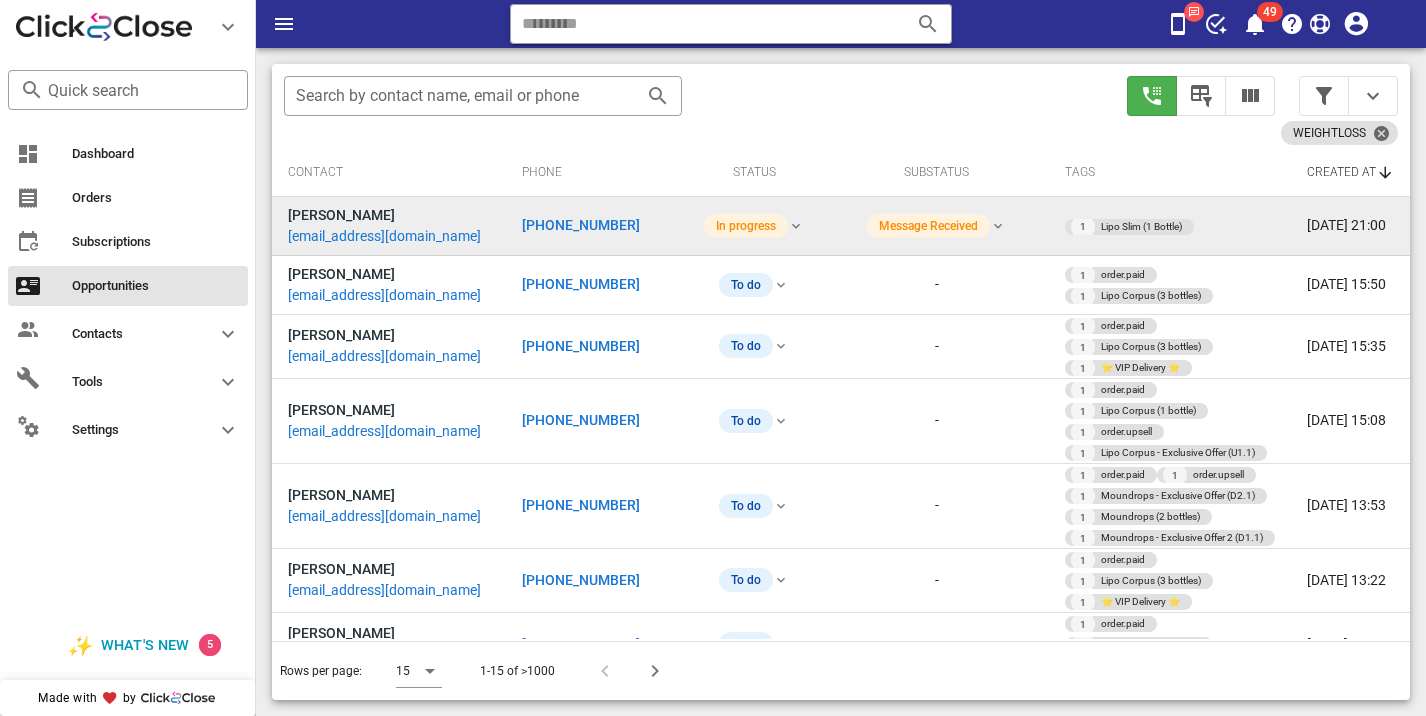 click on "[PHONE_NUMBER]" at bounding box center [581, 225] 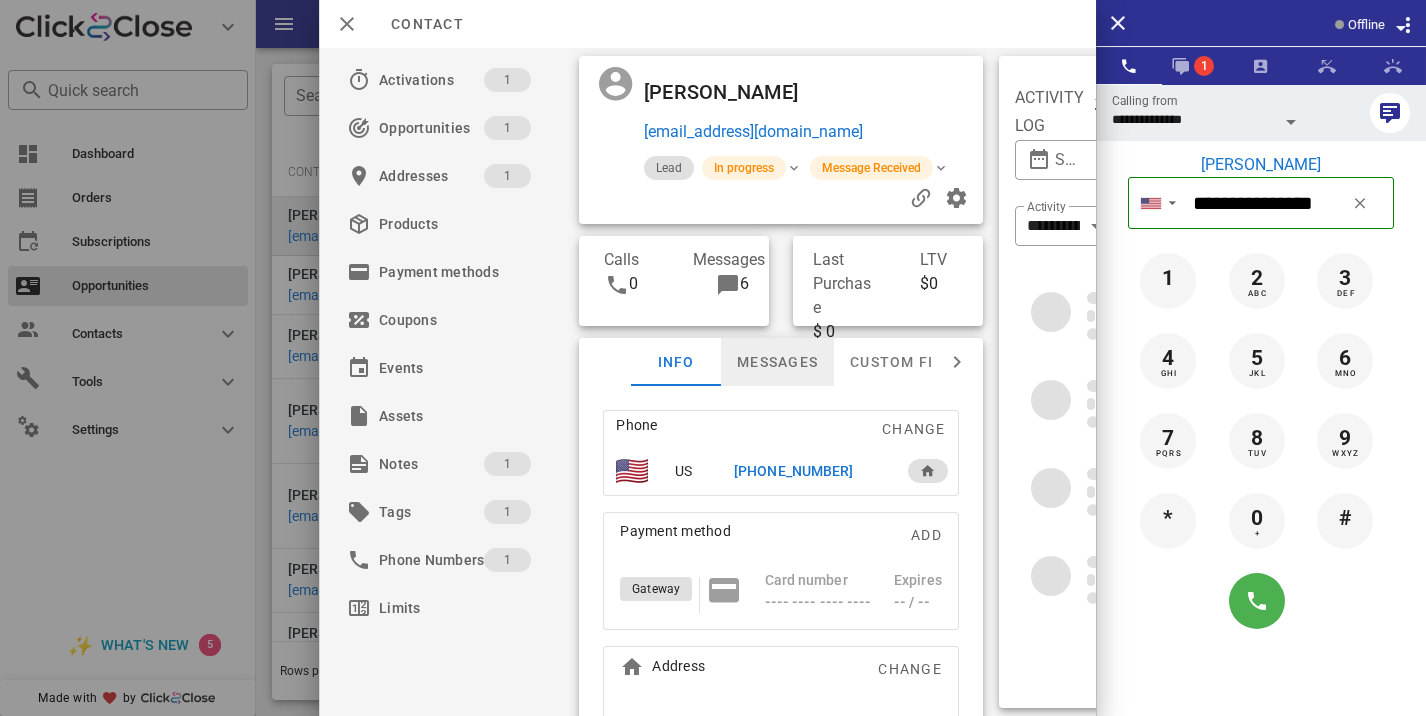 click on "Messages" at bounding box center [777, 362] 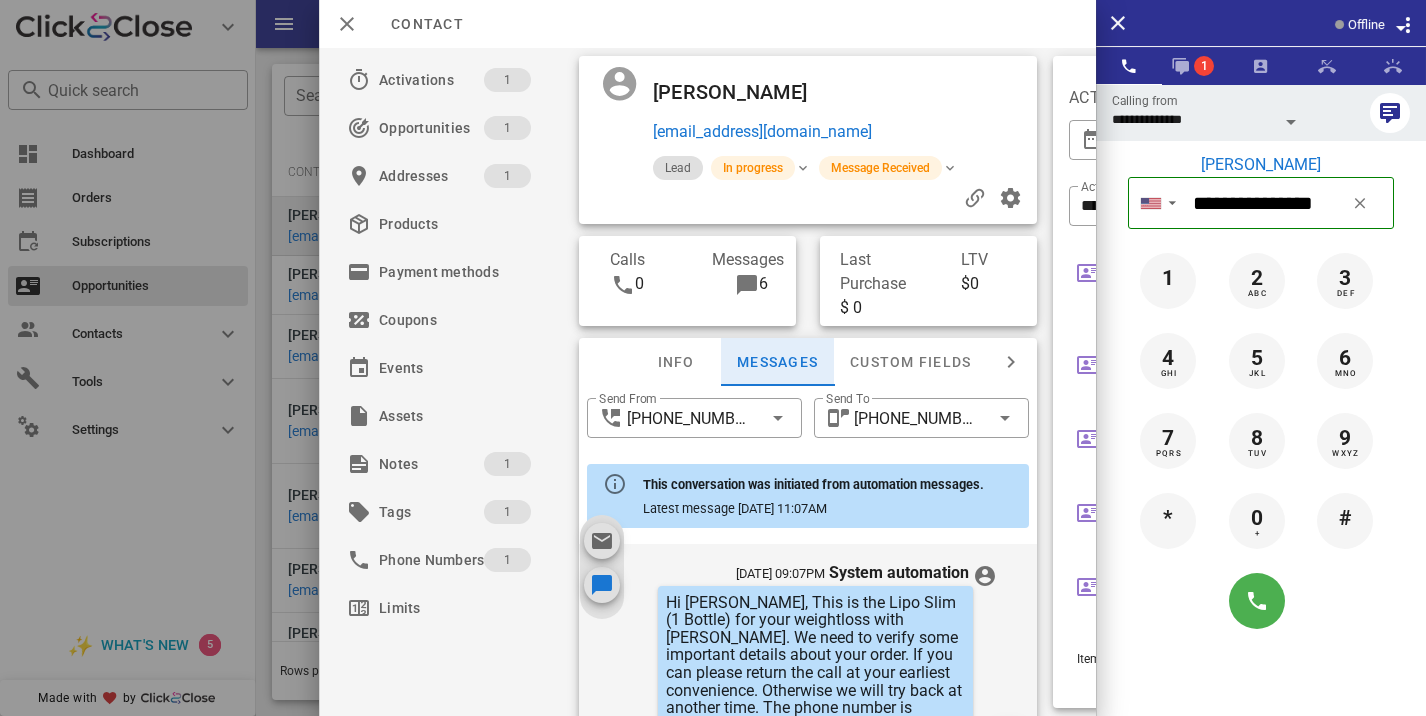 scroll, scrollTop: 920, scrollLeft: 0, axis: vertical 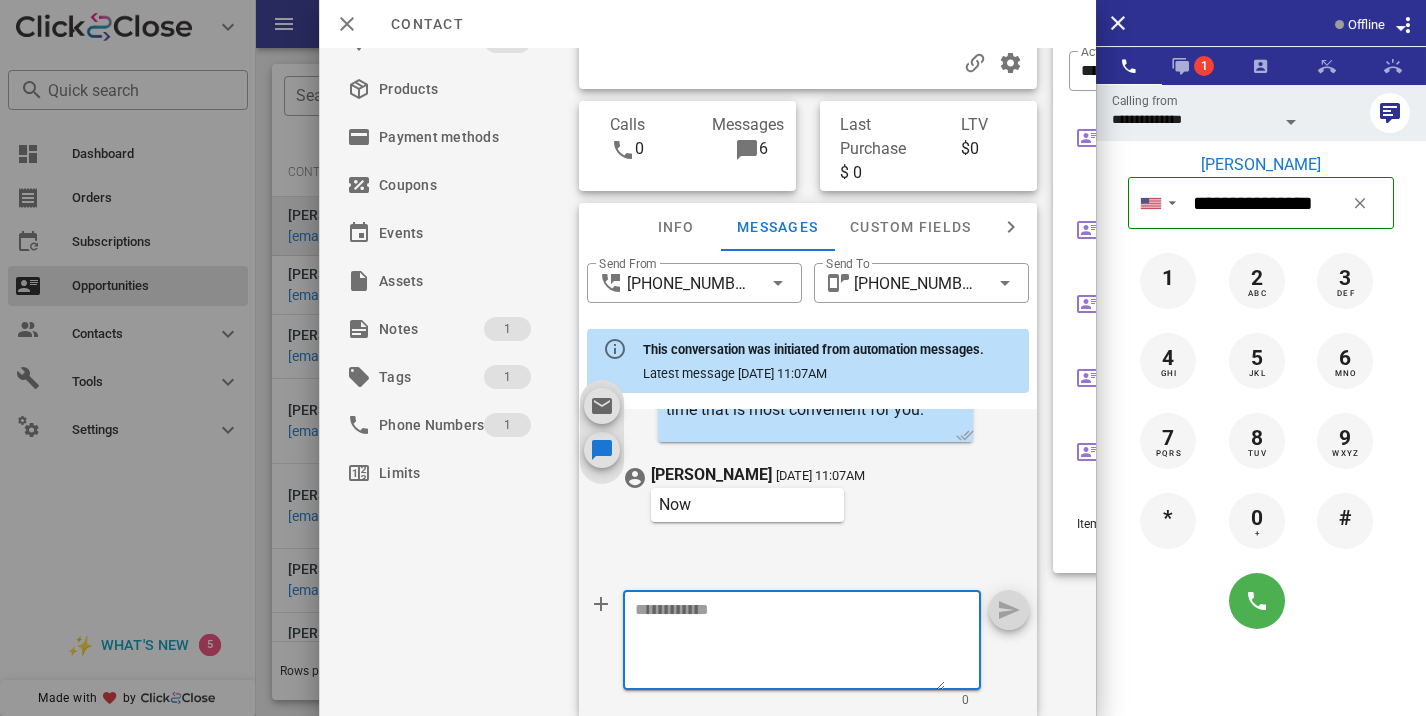 click at bounding box center (790, 643) 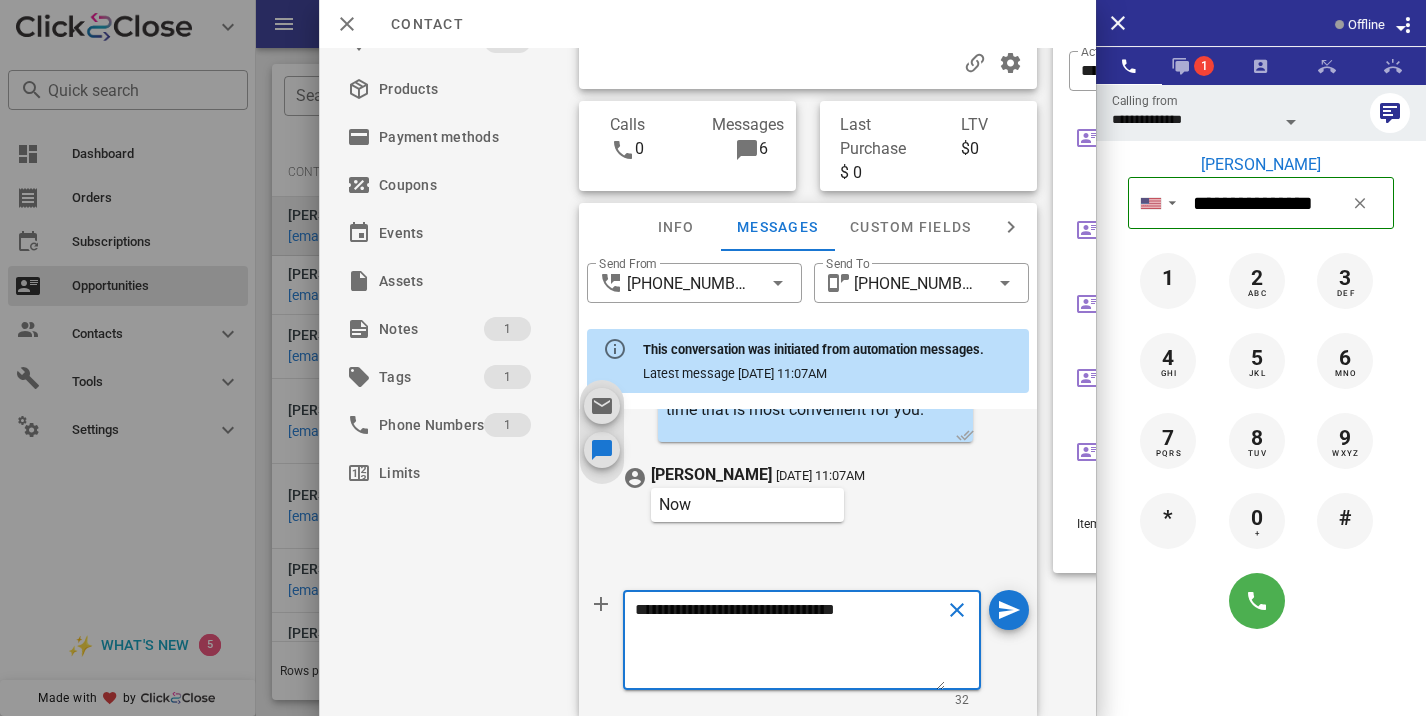type on "**********" 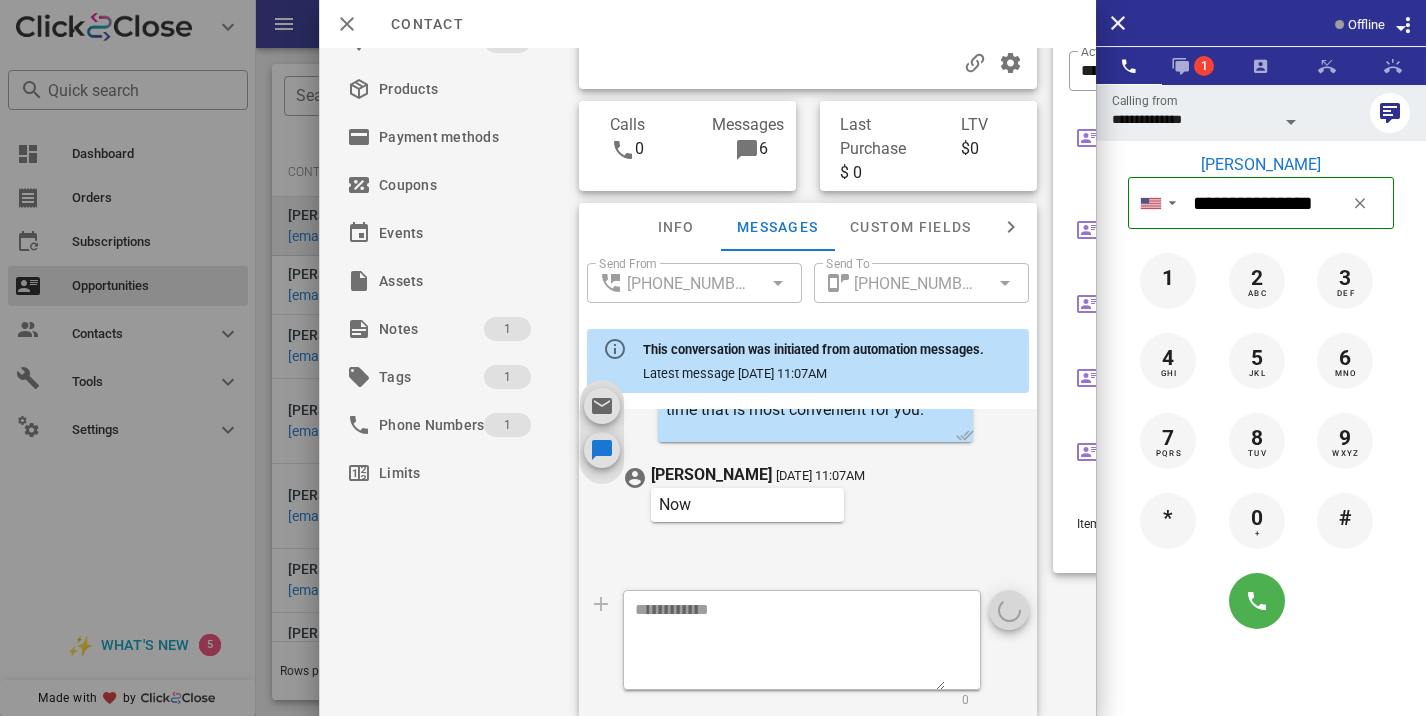 scroll, scrollTop: 0, scrollLeft: 0, axis: both 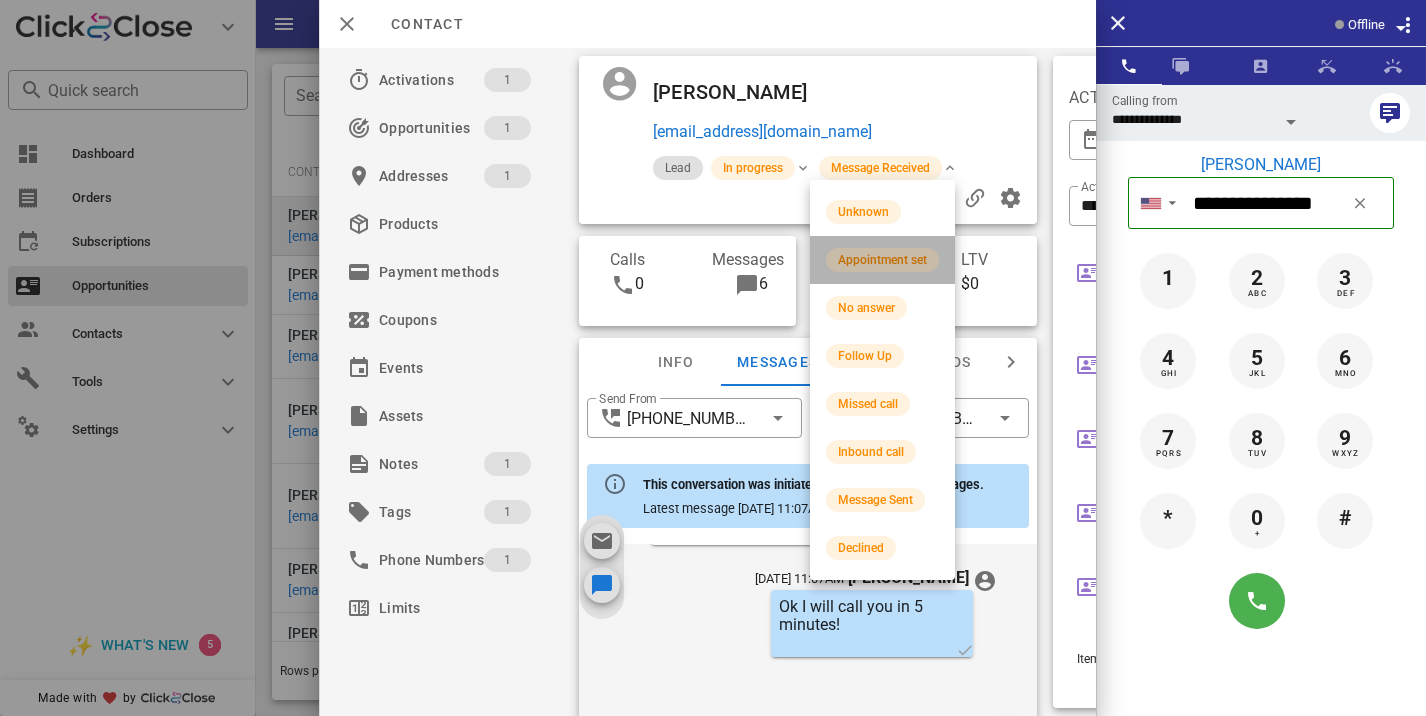 click on "Appointment set" at bounding box center [882, 260] 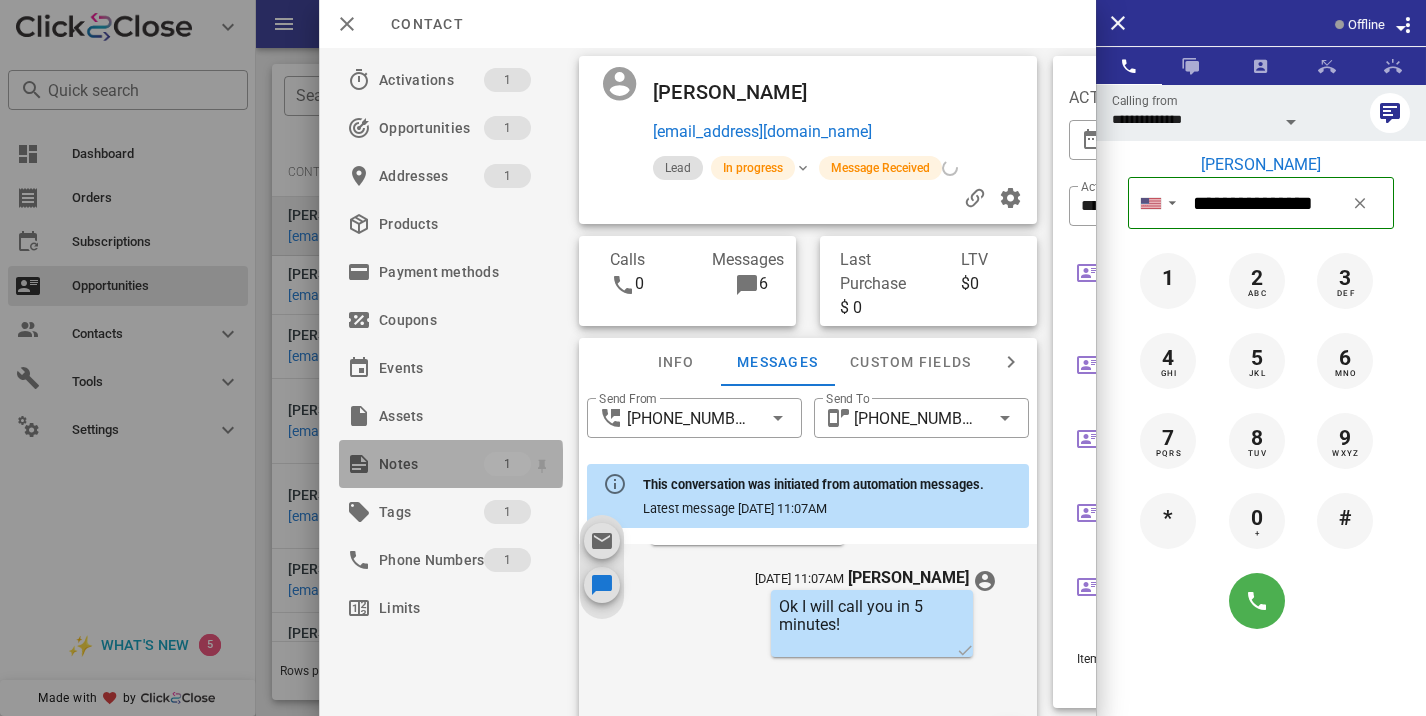 click on "Notes" at bounding box center (431, 464) 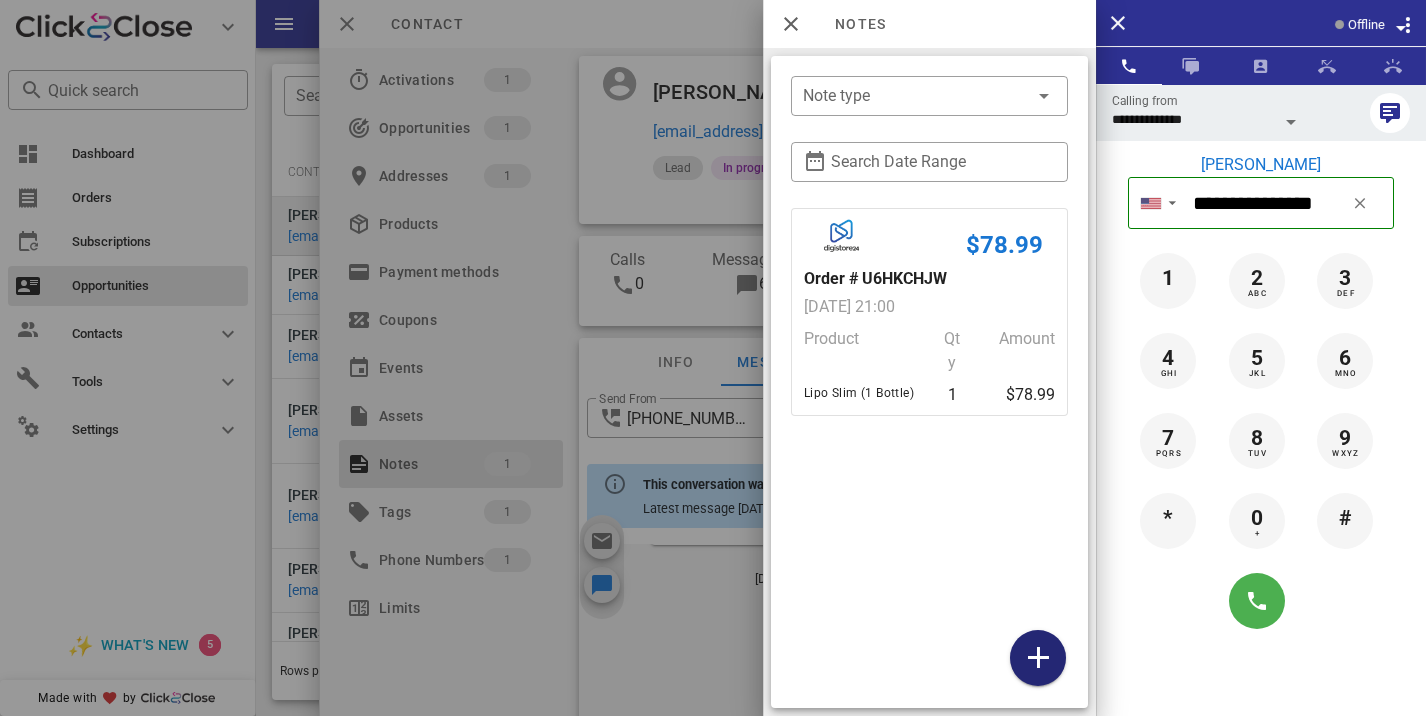 click at bounding box center [1038, 658] 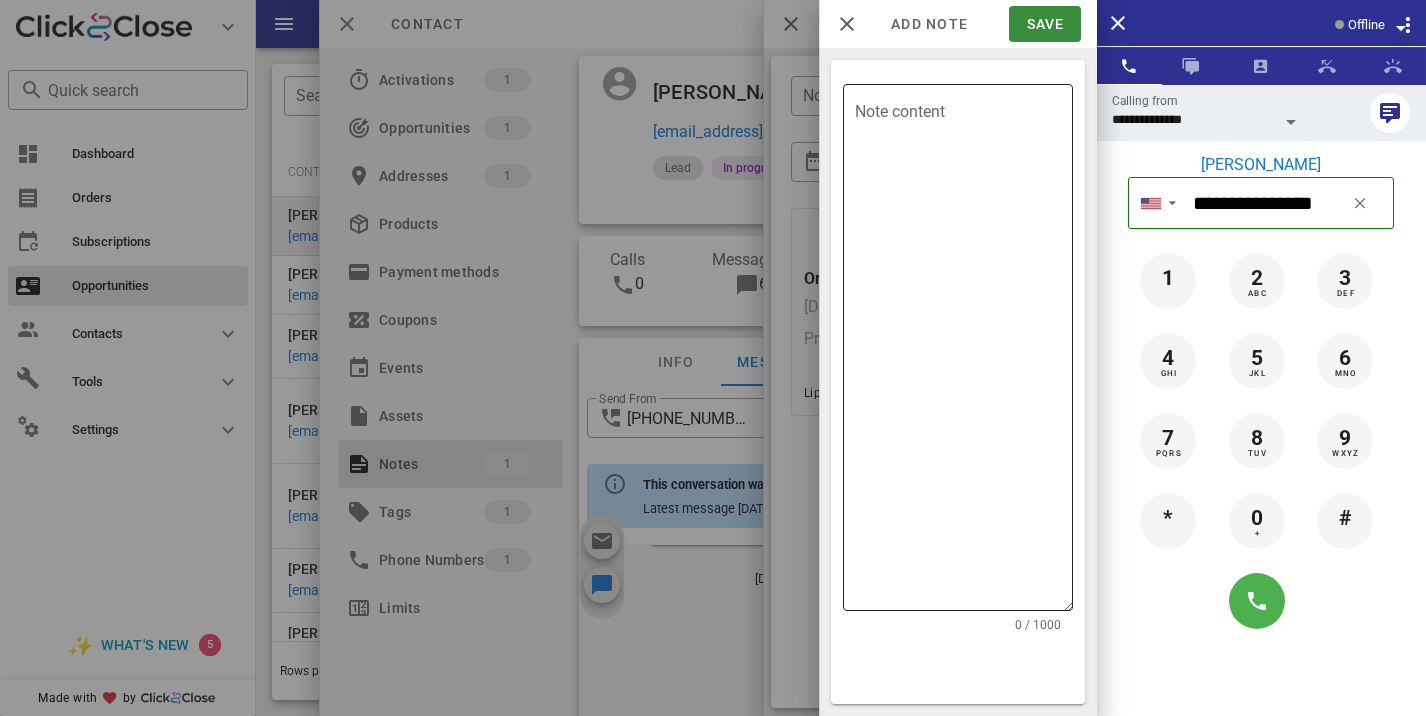 click on "Note content" at bounding box center (964, 352) 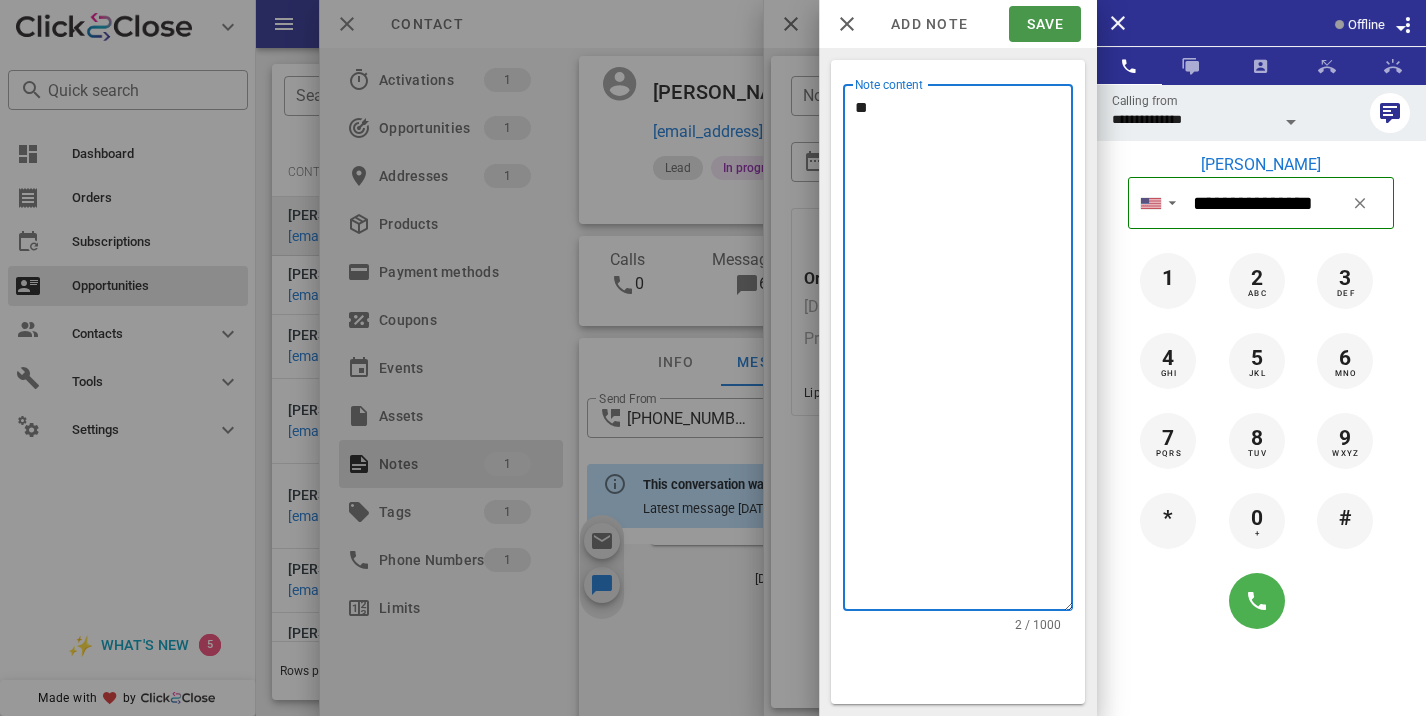 type on "**" 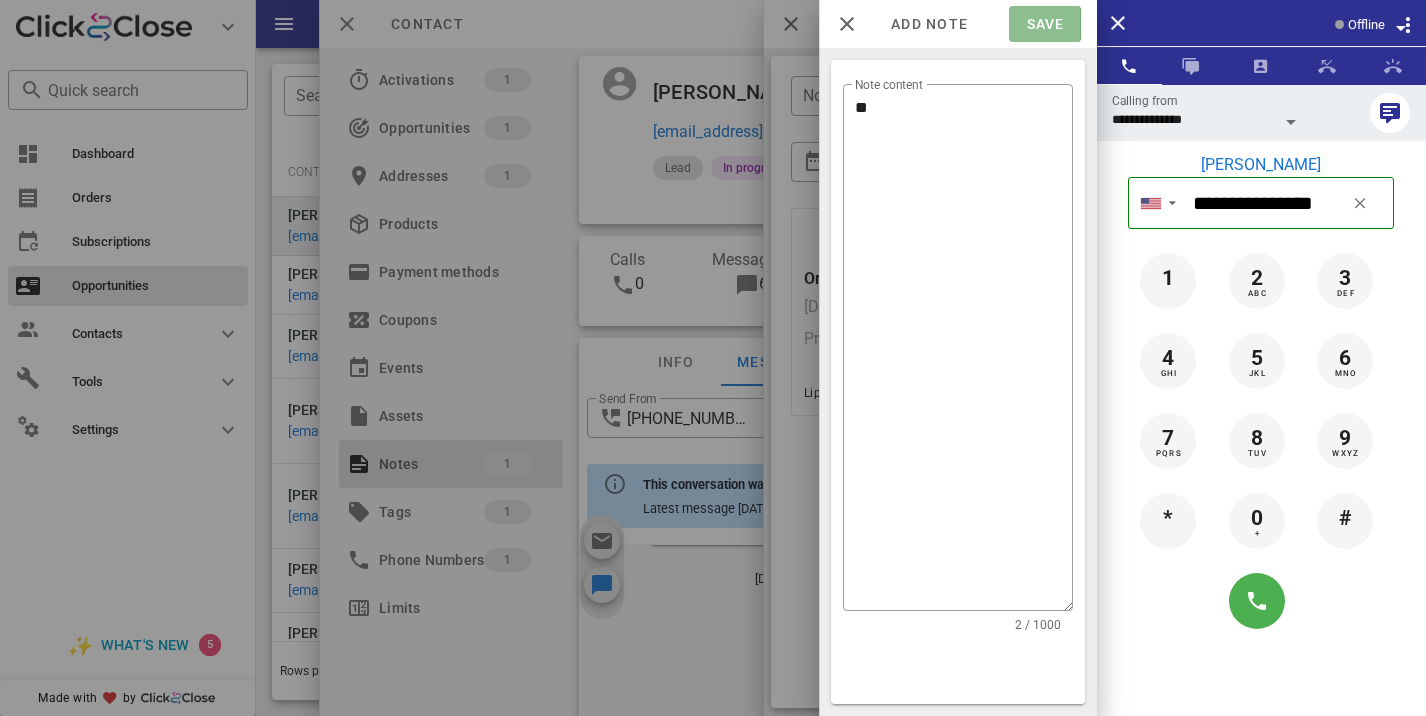 click on "Save" at bounding box center (1044, 24) 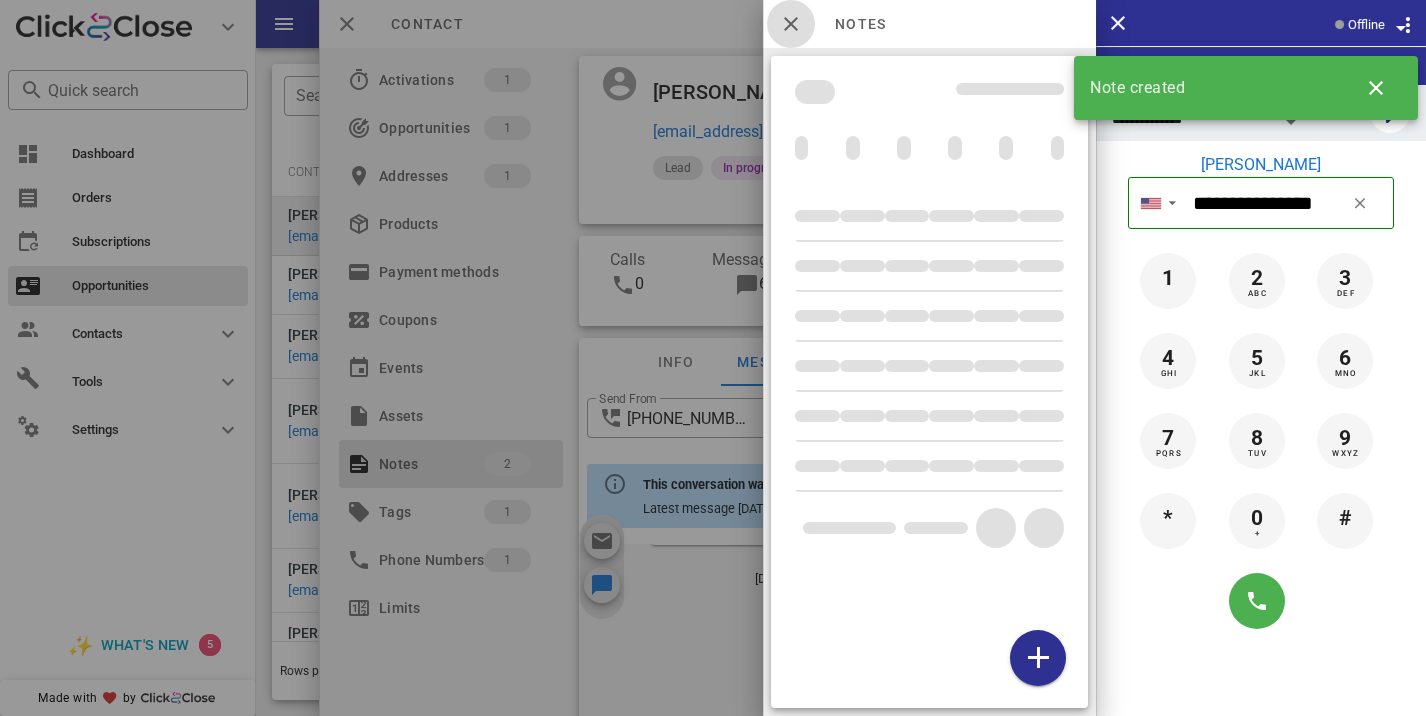 click at bounding box center [791, 24] 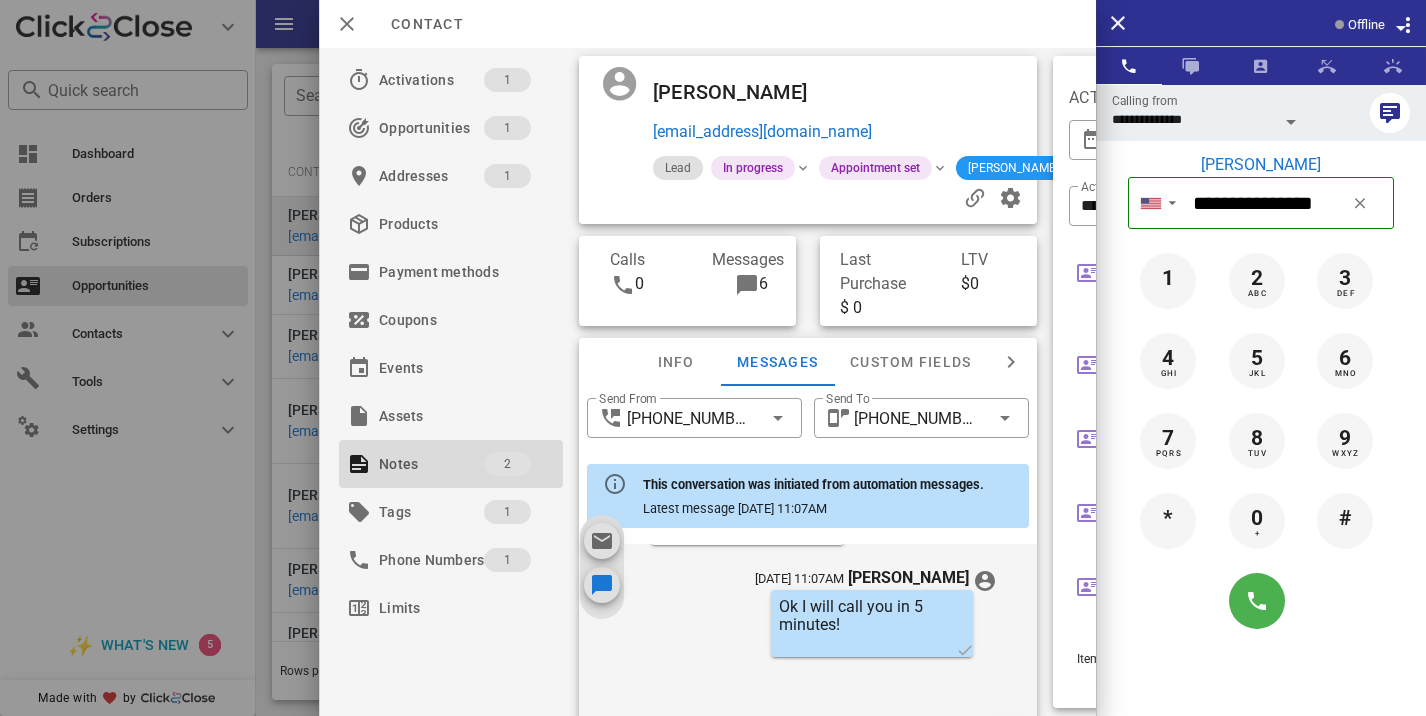 click on "[PERSON_NAME]" at bounding box center (747, 92) 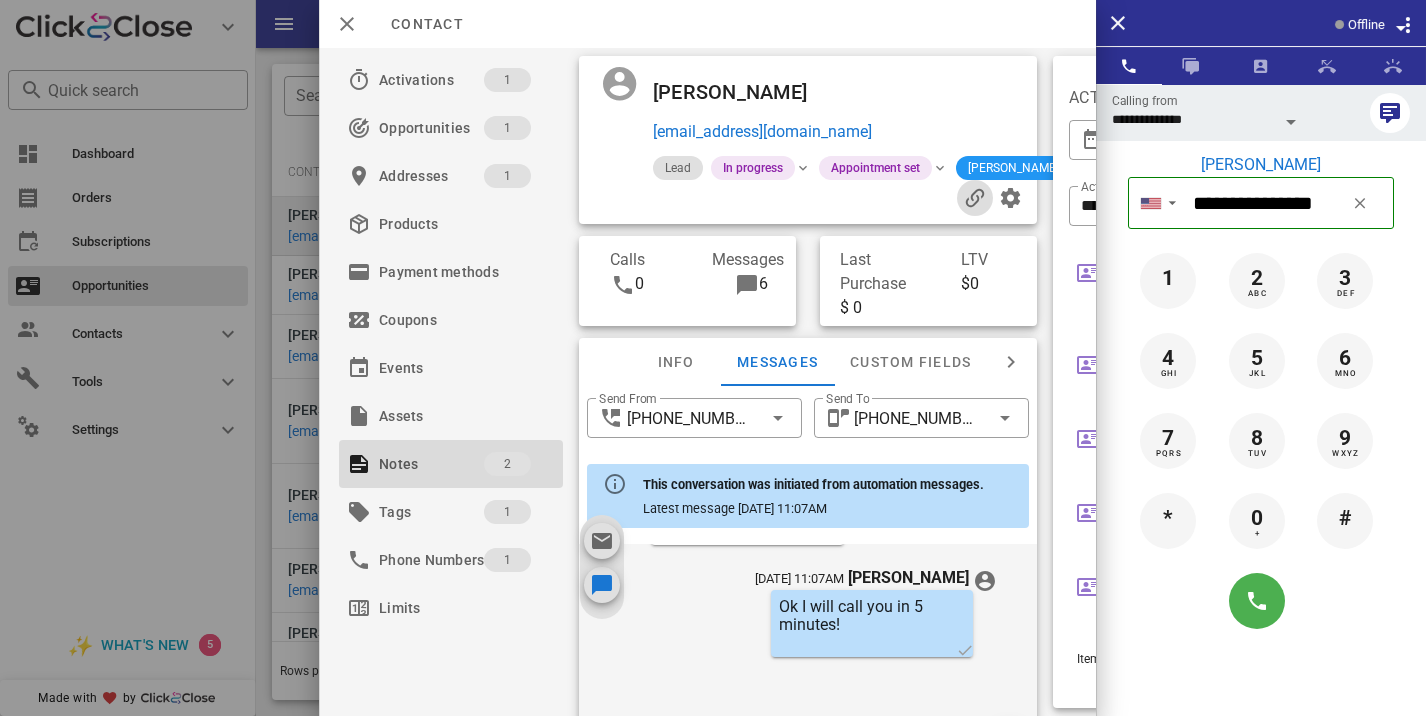 click at bounding box center (975, 198) 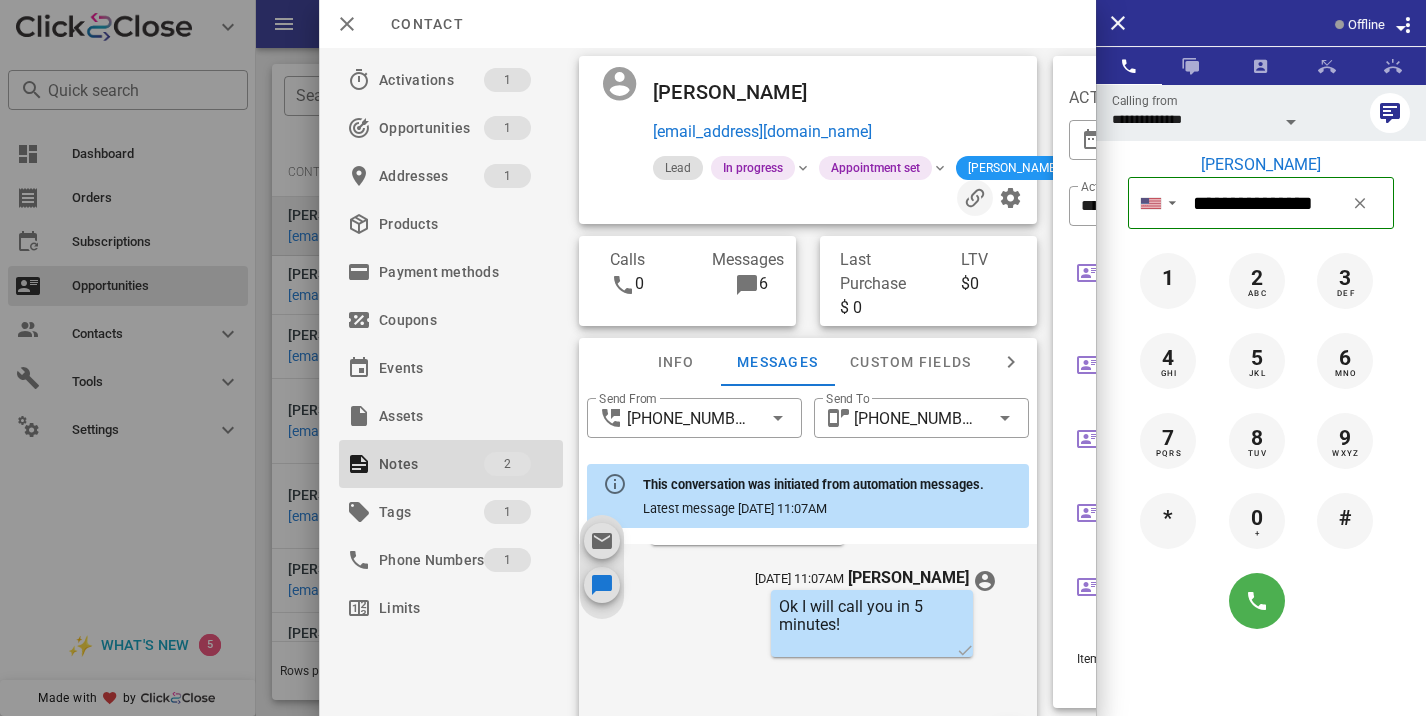 copy on "[PERSON_NAME]" 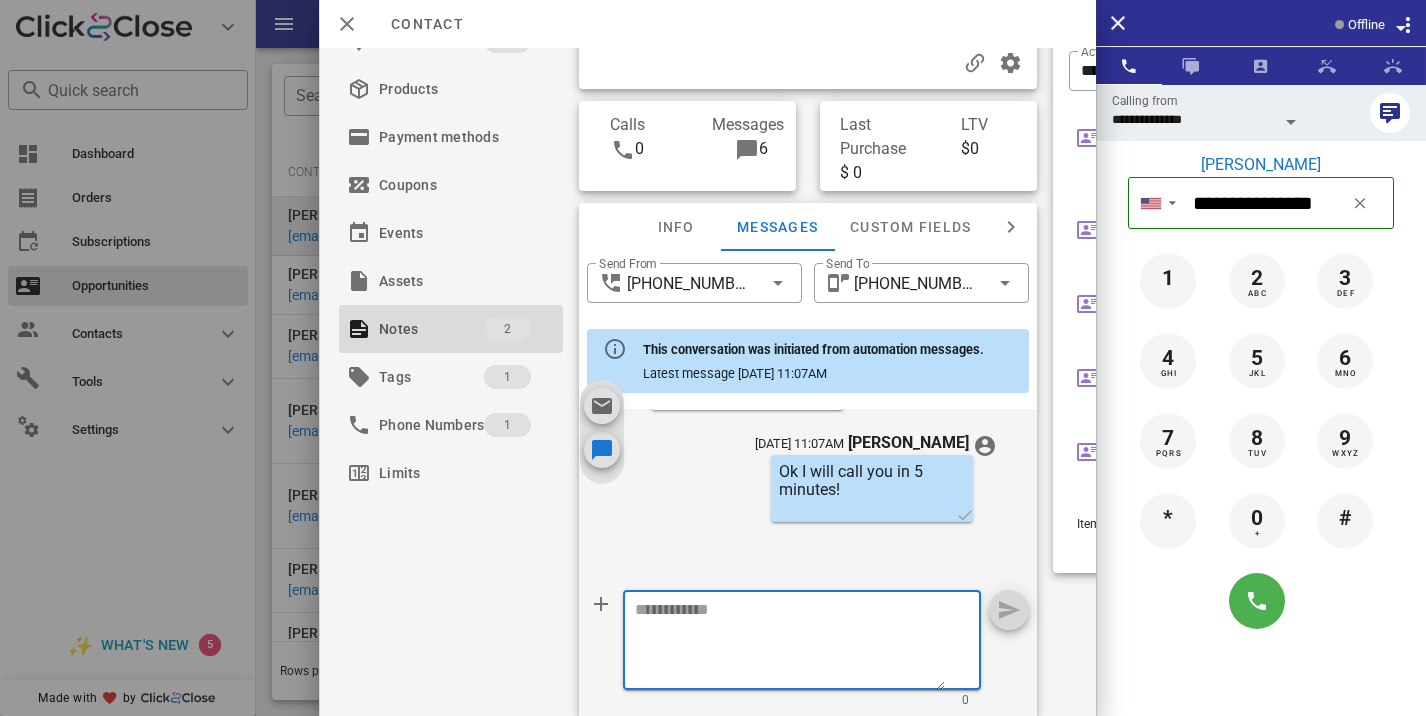 scroll, scrollTop: 0, scrollLeft: 0, axis: both 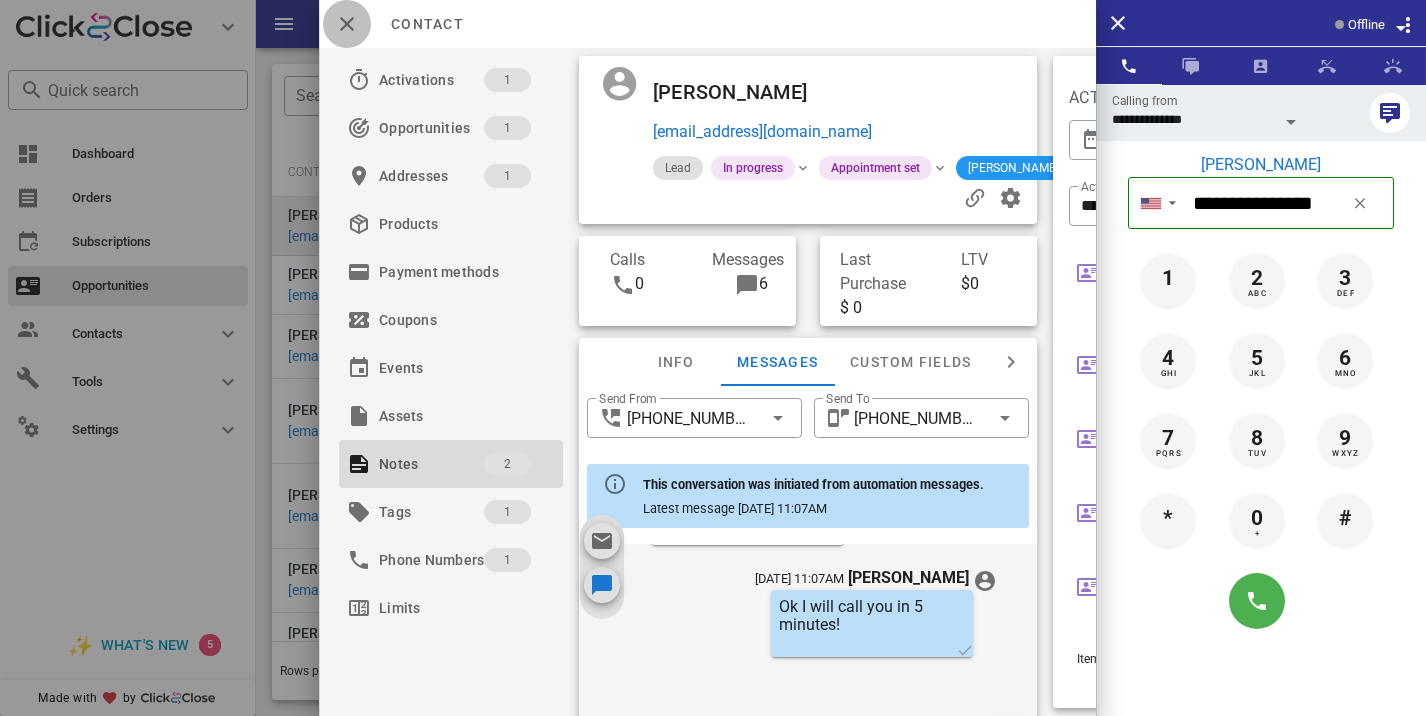 click at bounding box center (347, 24) 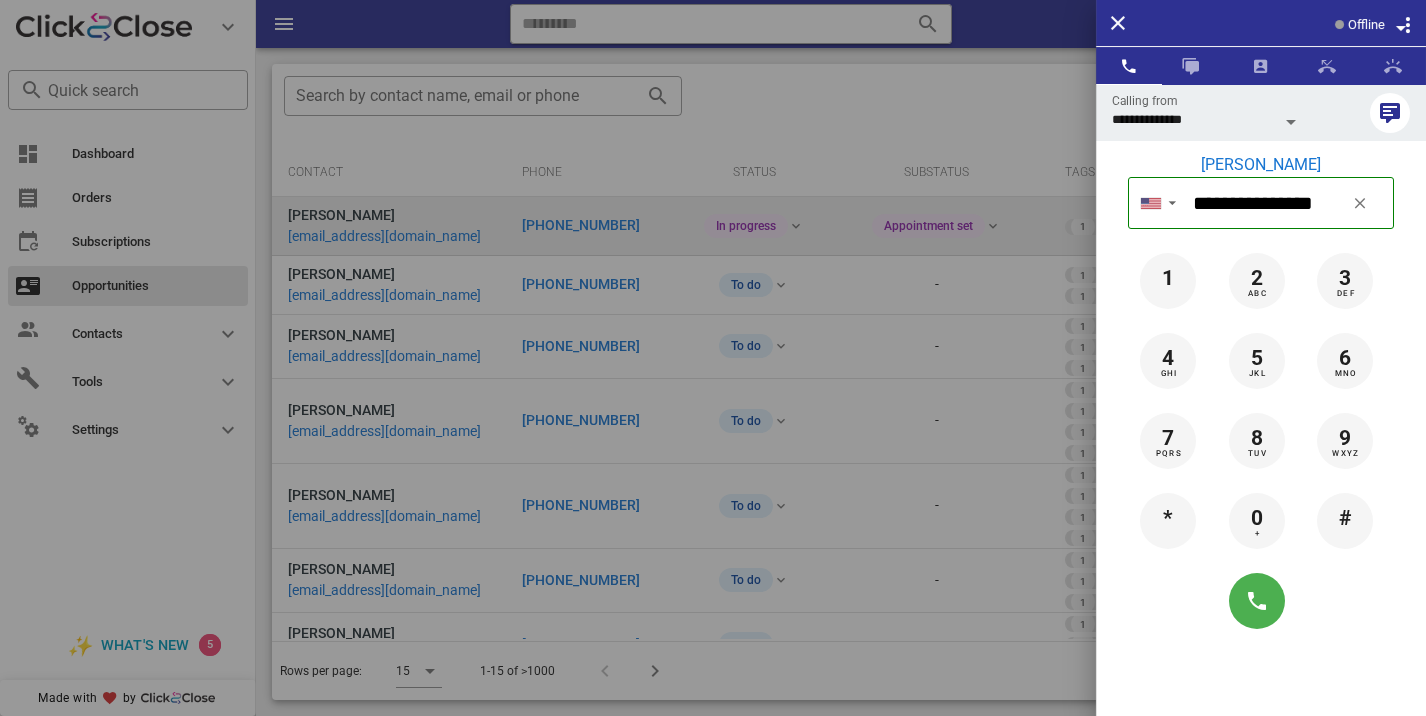 click at bounding box center (713, 358) 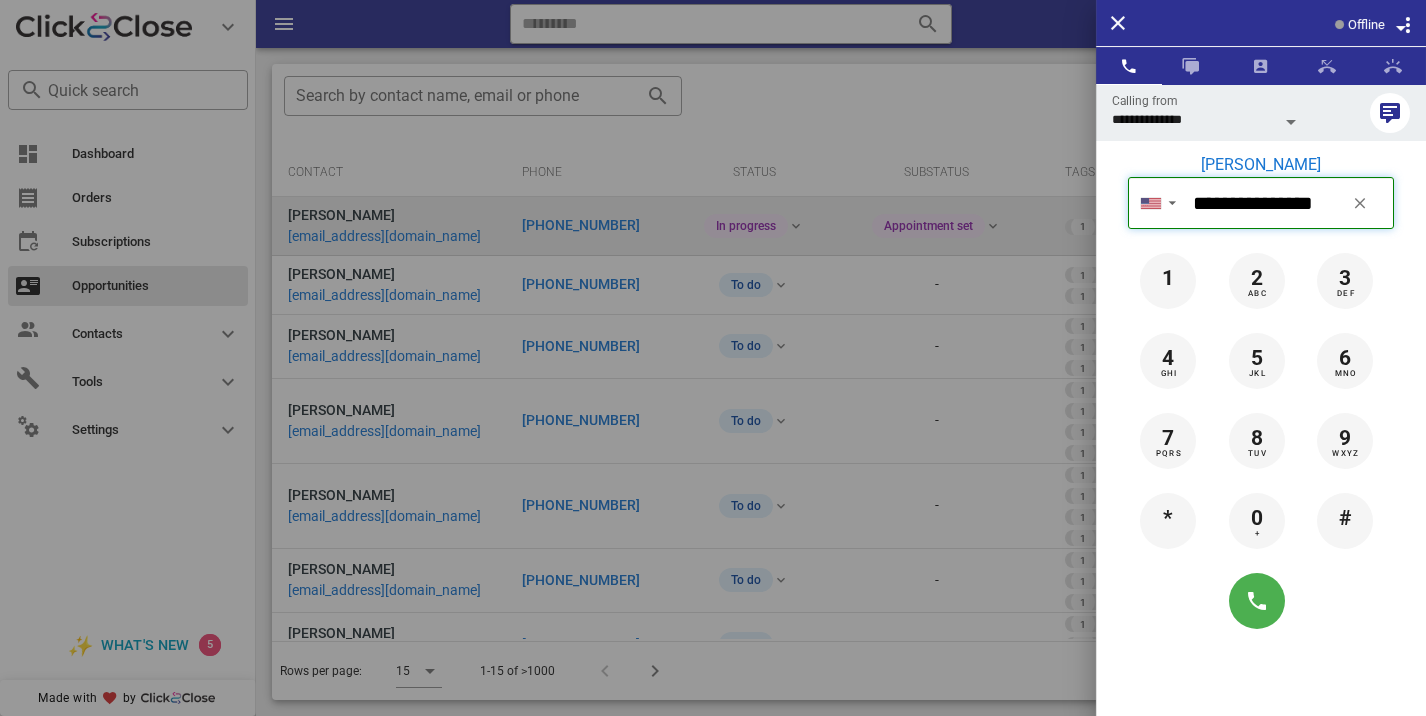 type 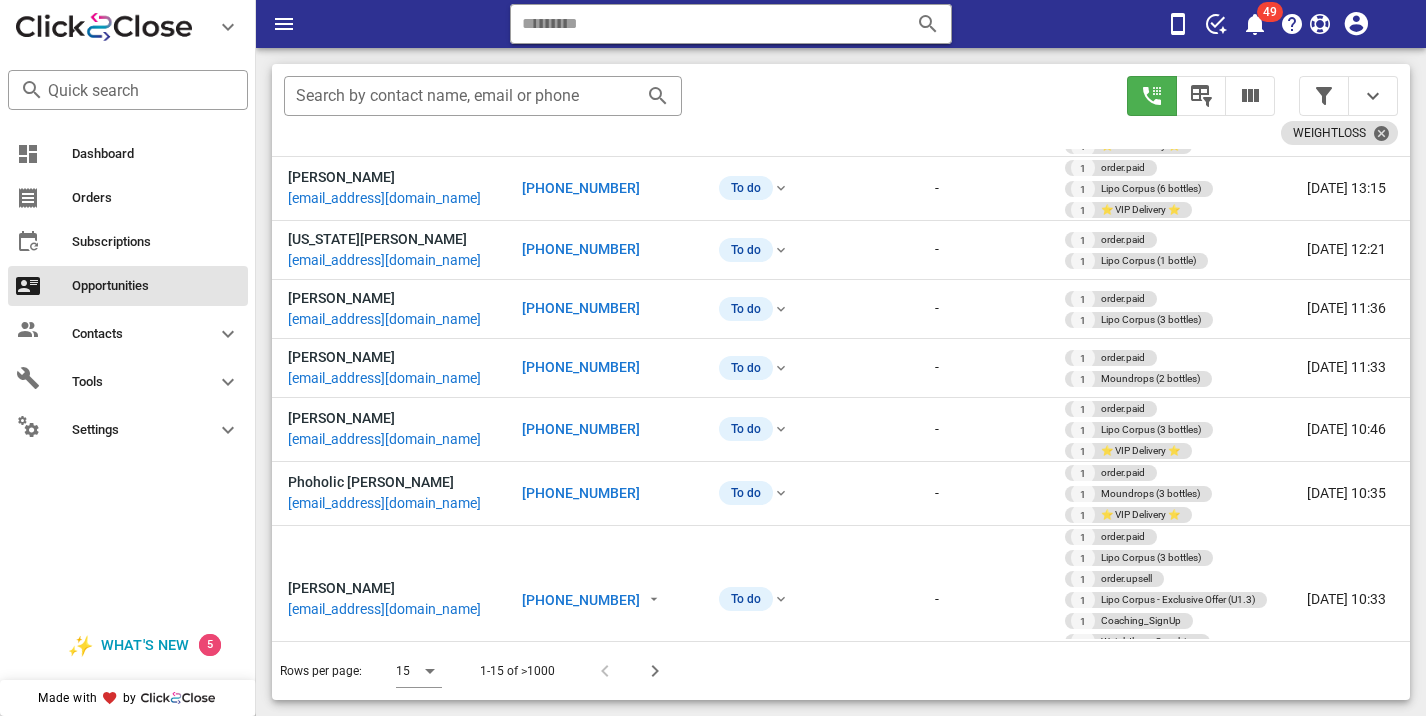 scroll, scrollTop: 618, scrollLeft: 0, axis: vertical 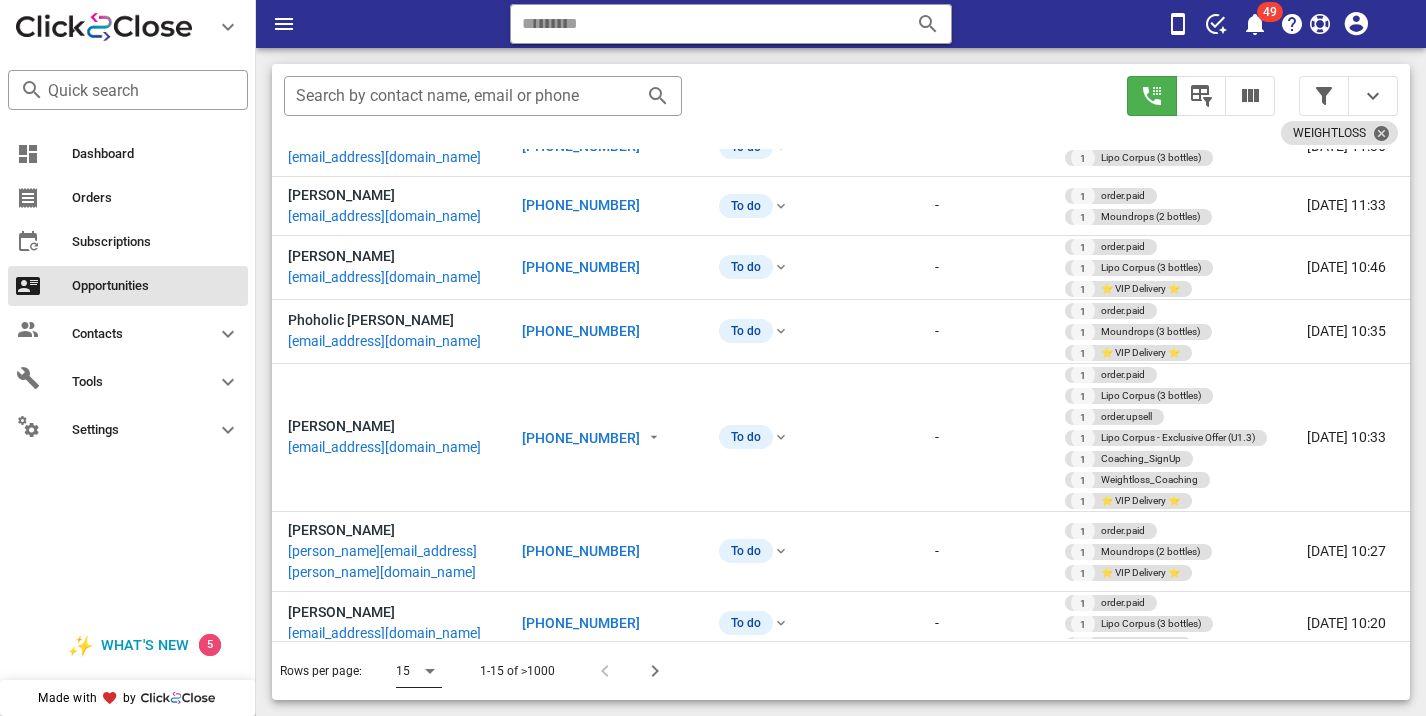 click at bounding box center [430, 671] 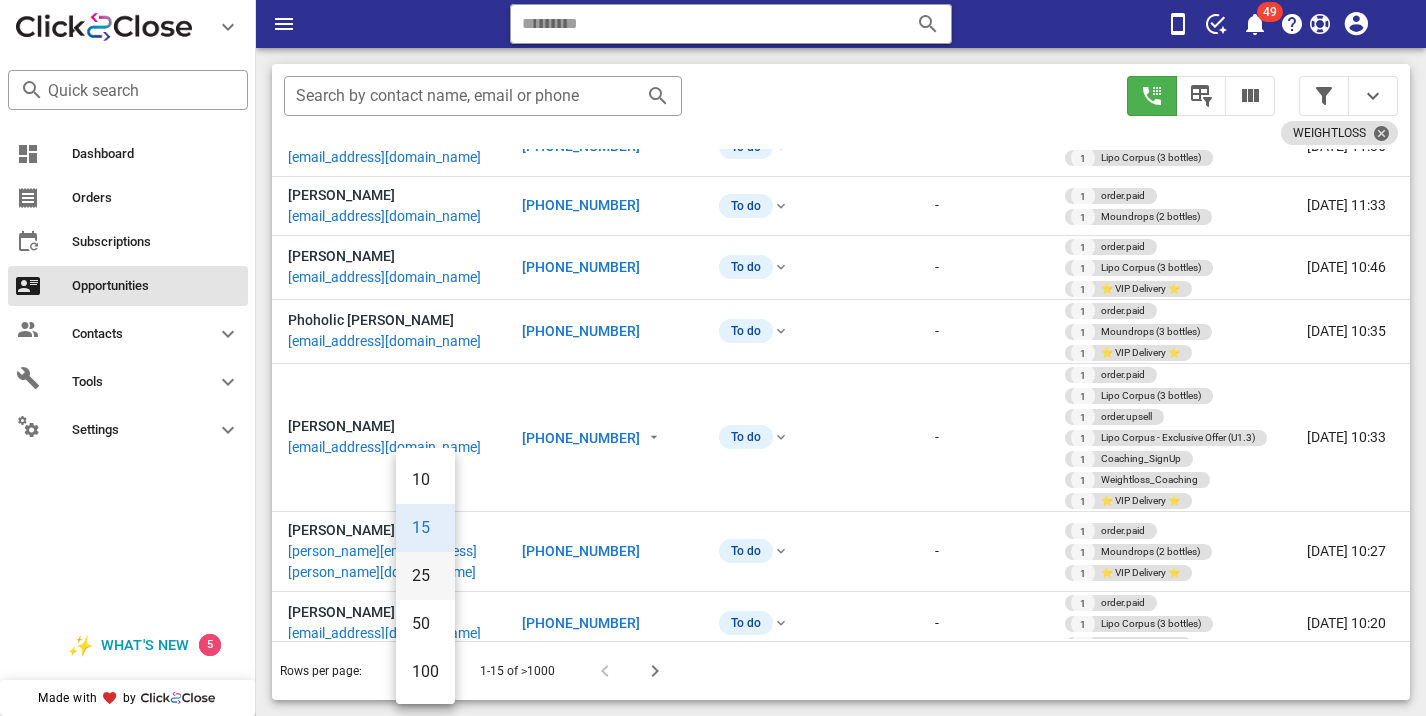 click on "25" at bounding box center [425, 575] 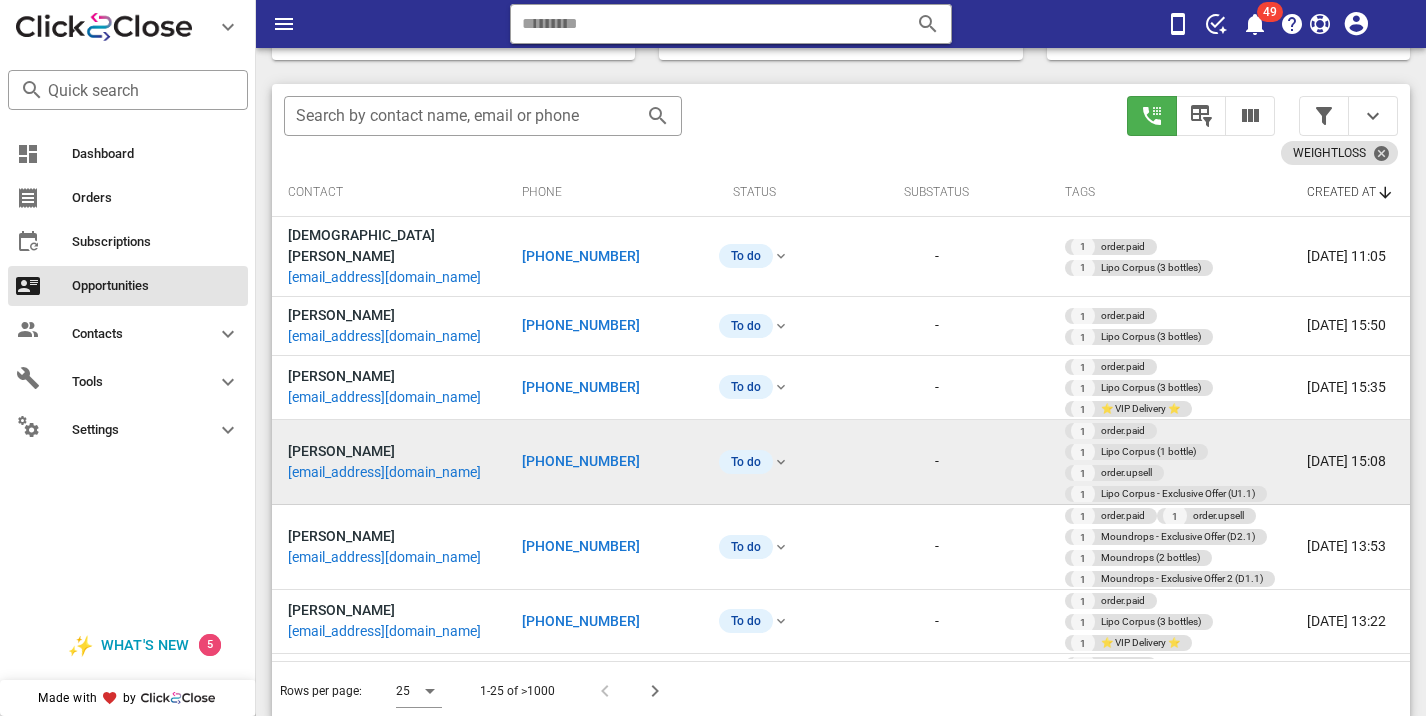 scroll, scrollTop: 376, scrollLeft: 0, axis: vertical 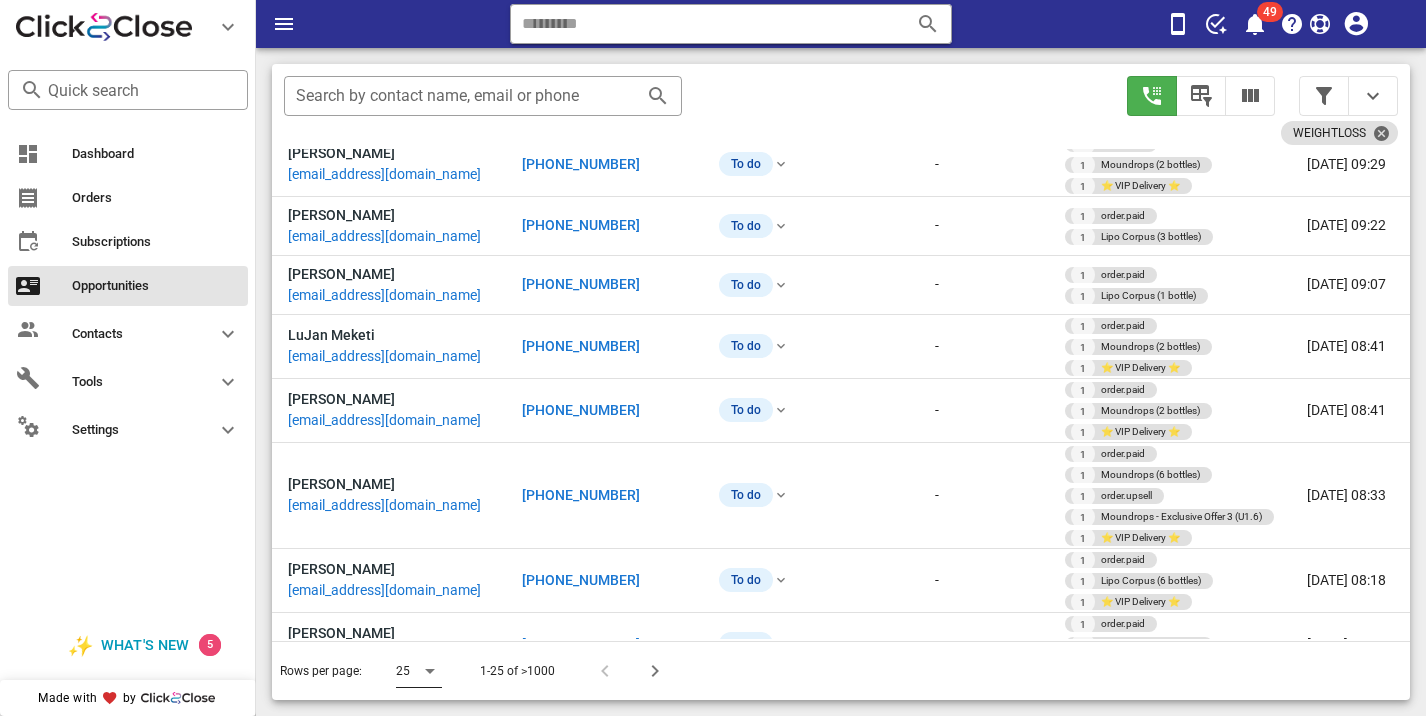 click on "25" at bounding box center (419, 671) 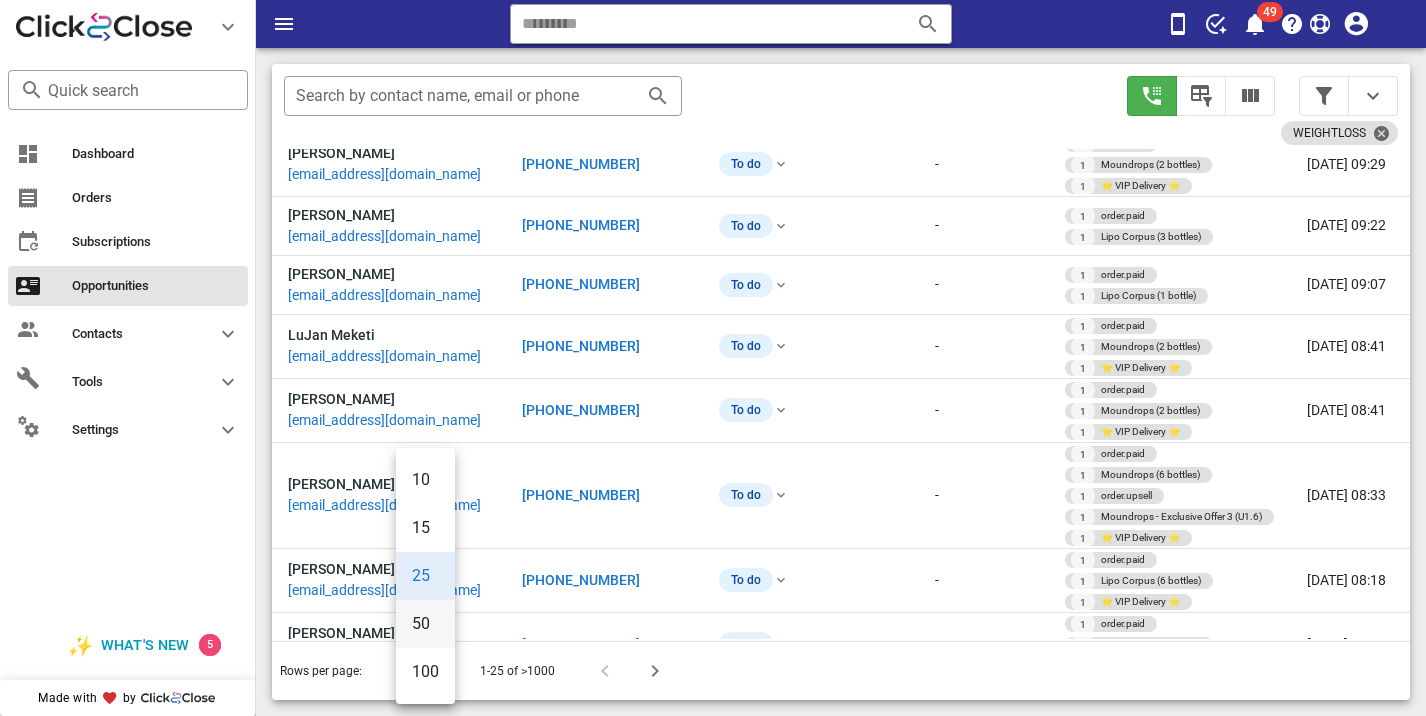 click on "50" at bounding box center (425, 623) 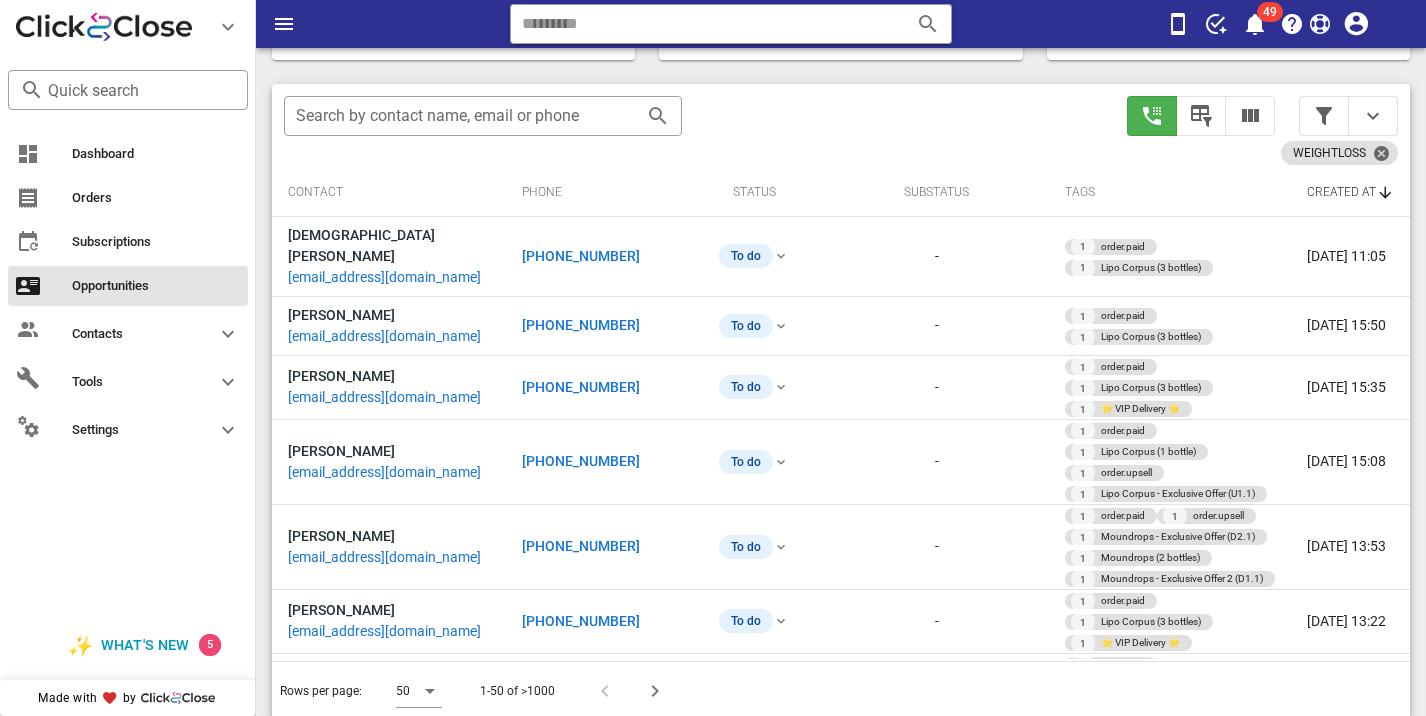 scroll, scrollTop: 376, scrollLeft: 0, axis: vertical 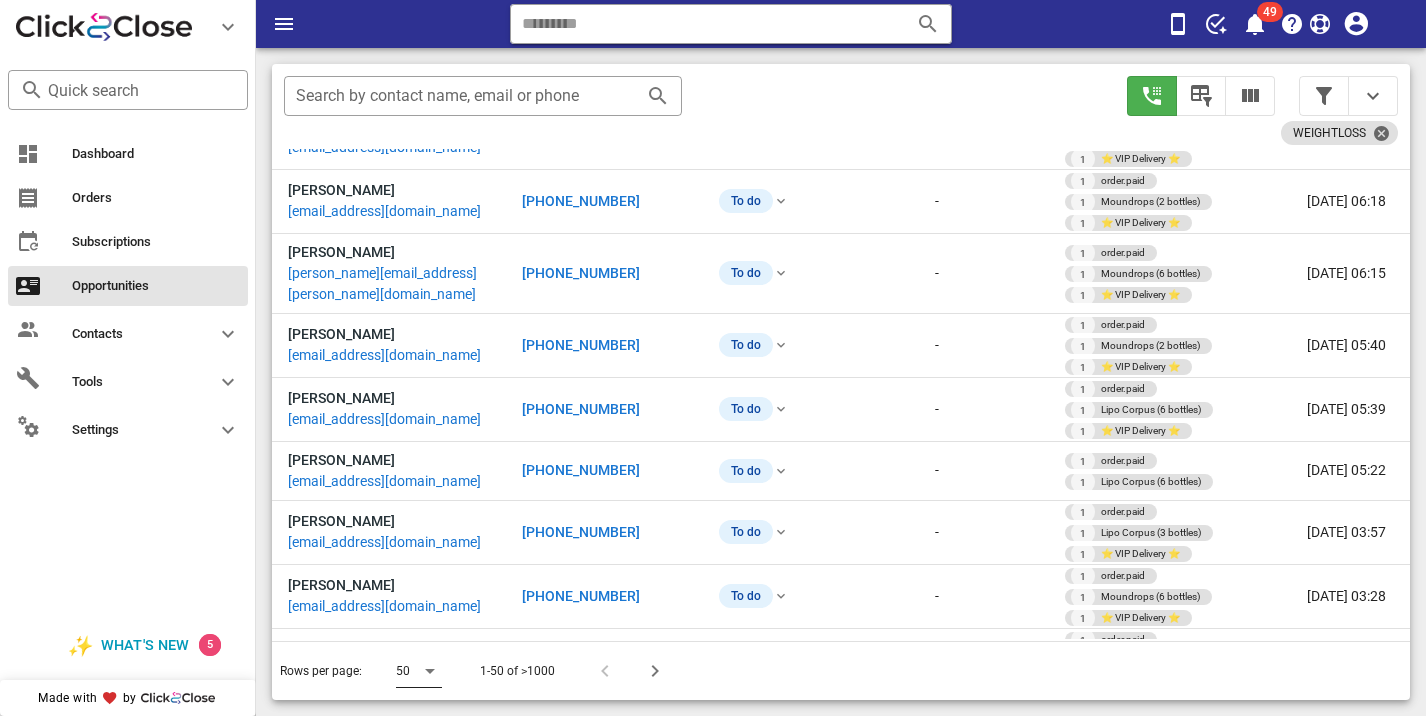 click on "50" at bounding box center [419, 671] 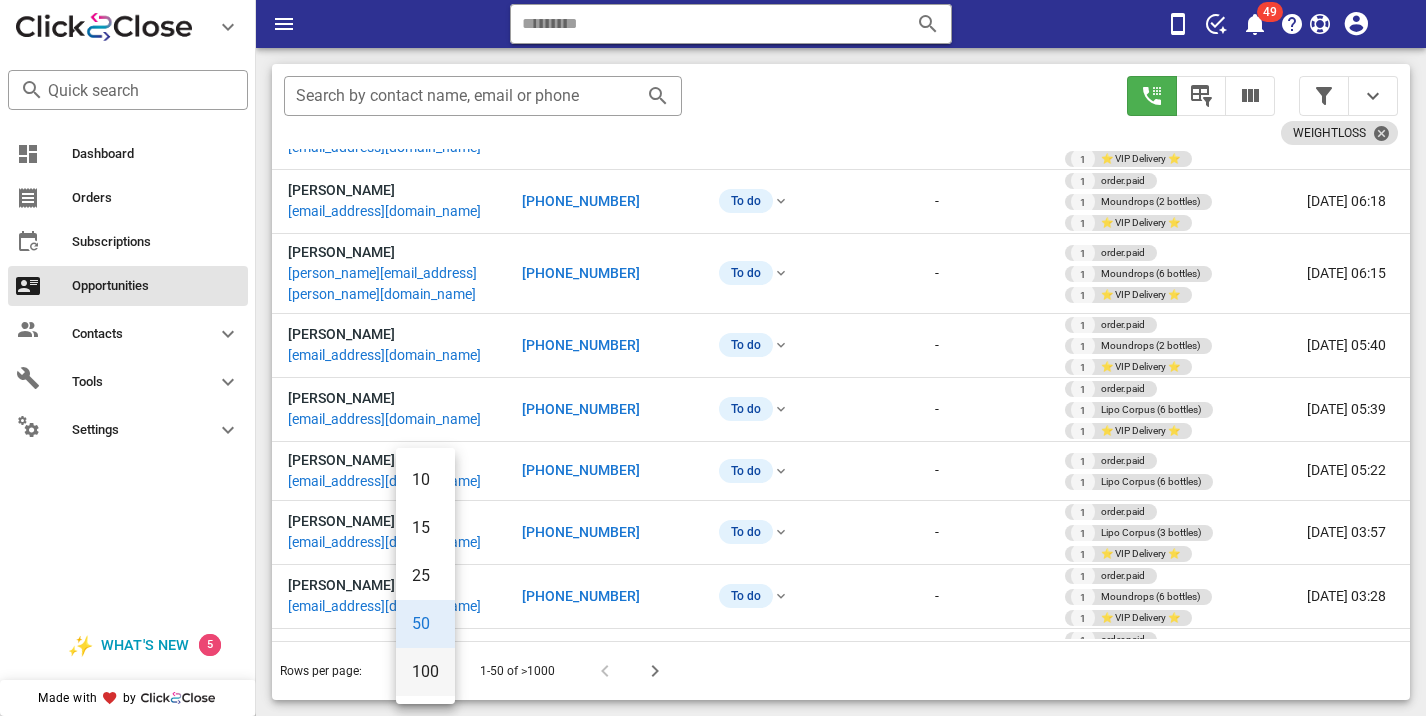 click on "100" at bounding box center (425, 671) 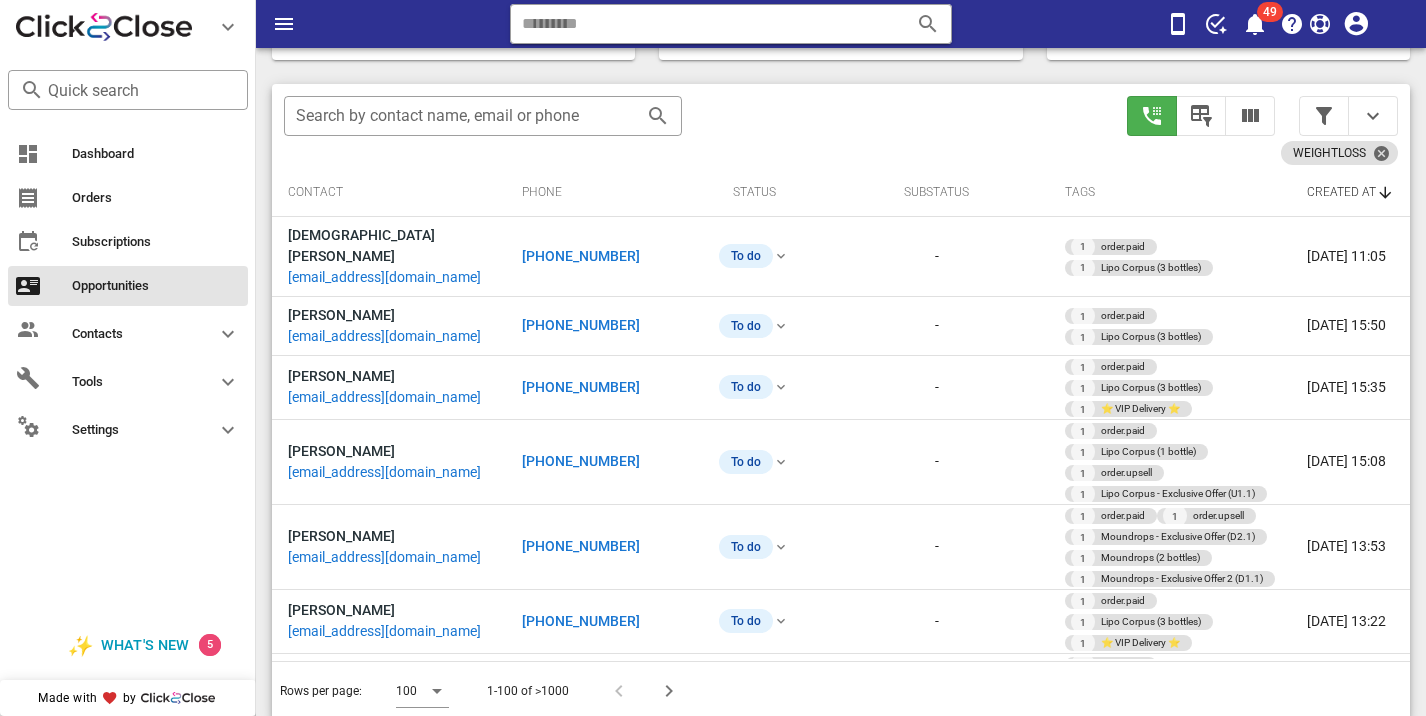 scroll, scrollTop: 376, scrollLeft: 0, axis: vertical 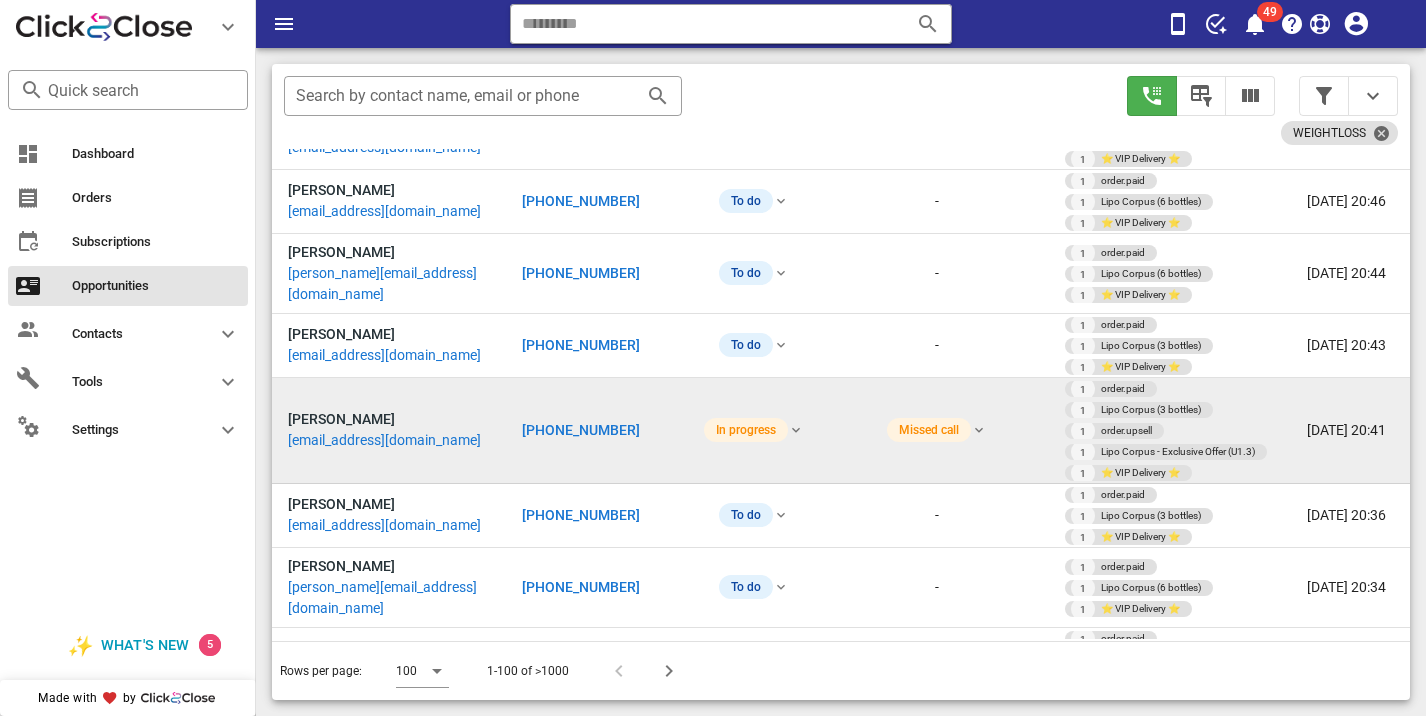 click on "[PHONE_NUMBER]" at bounding box center [581, 430] 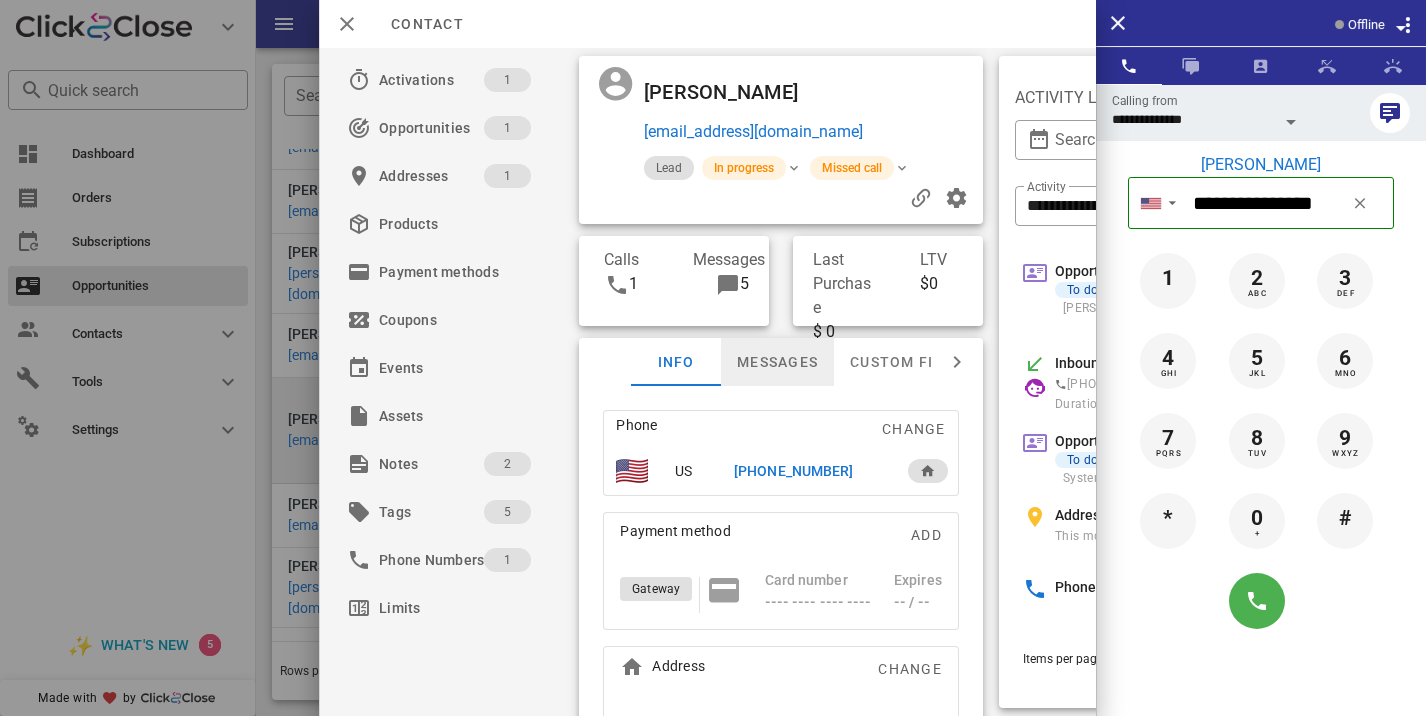 click on "Messages" at bounding box center [777, 362] 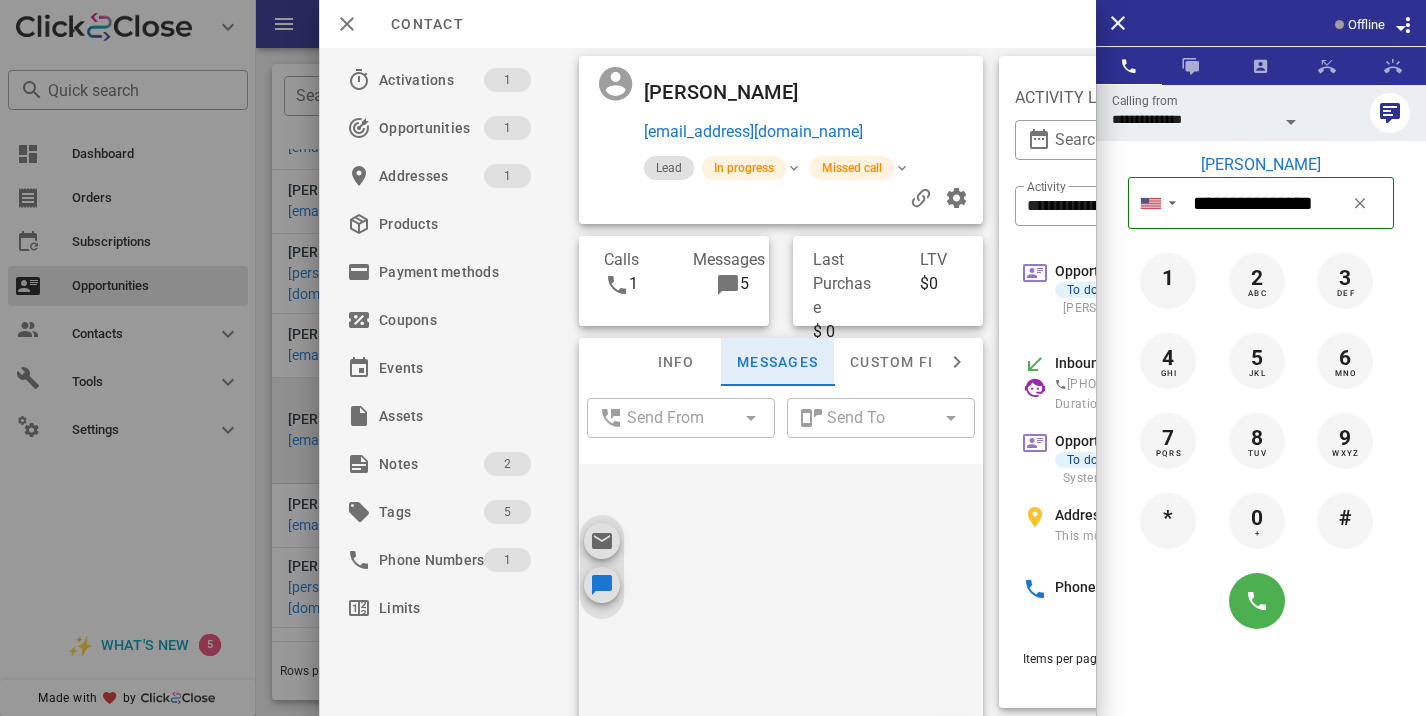 scroll, scrollTop: 674, scrollLeft: 0, axis: vertical 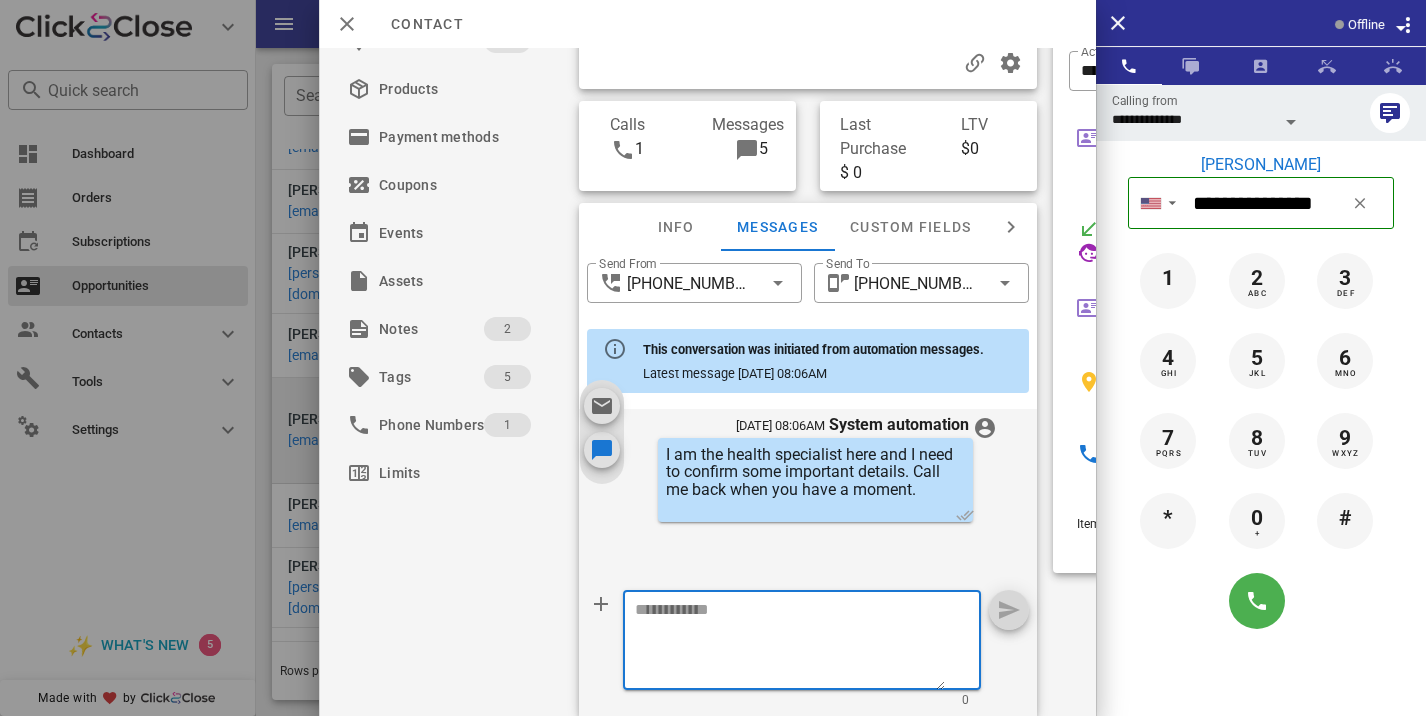 click at bounding box center [790, 643] 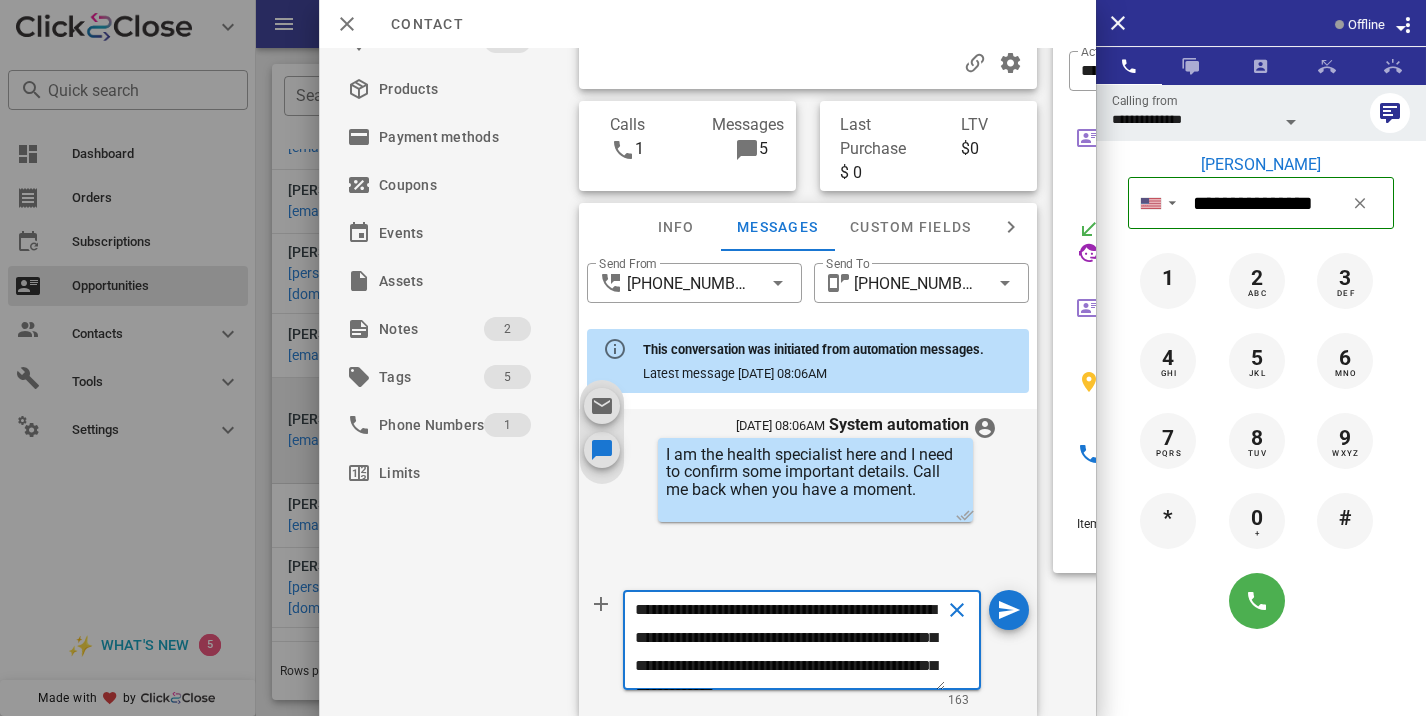 scroll, scrollTop: 41, scrollLeft: 0, axis: vertical 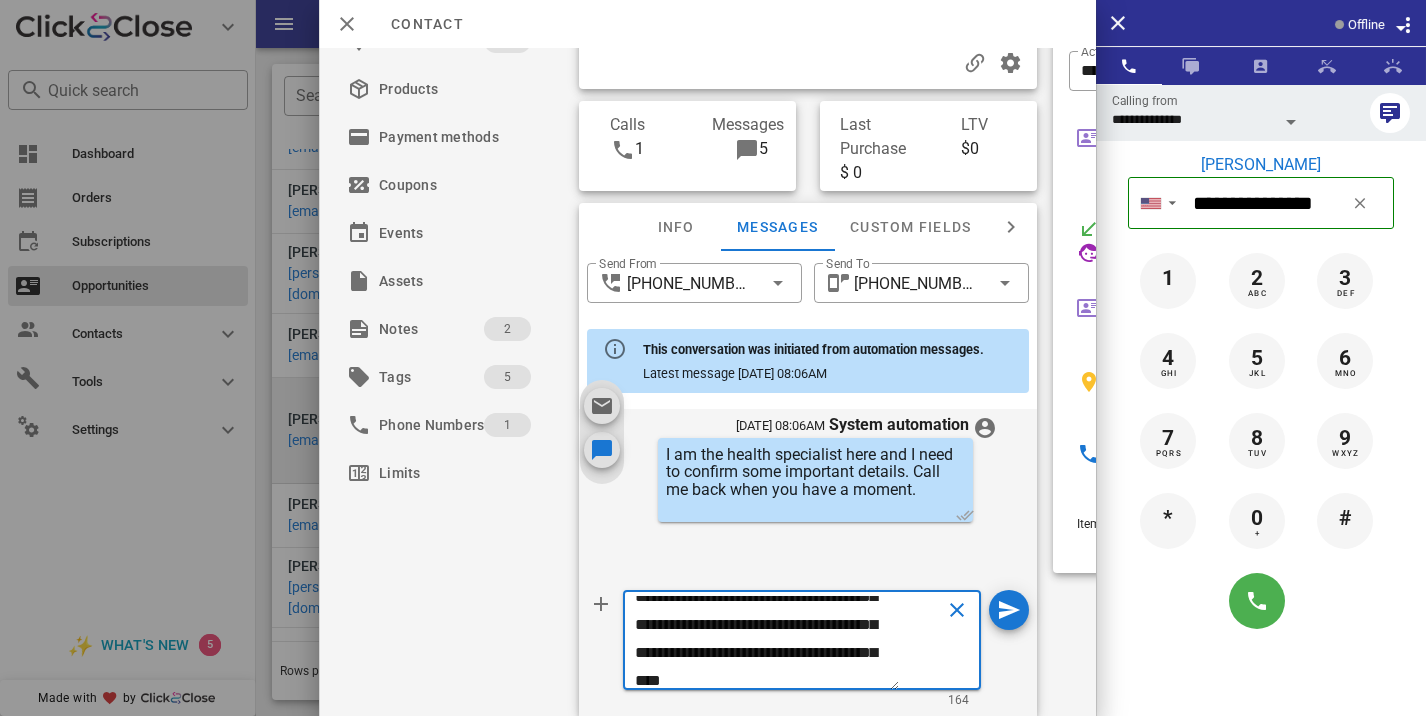 type on "**********" 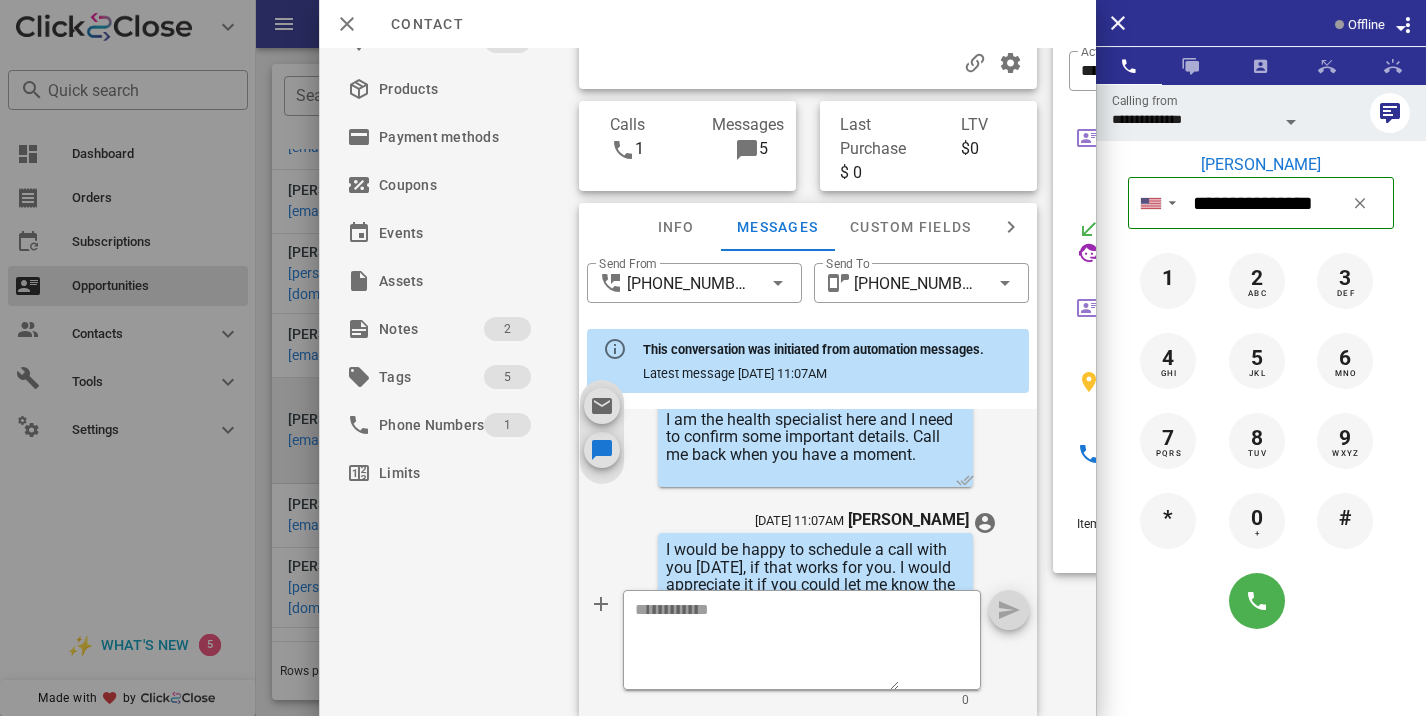 scroll, scrollTop: 840, scrollLeft: 0, axis: vertical 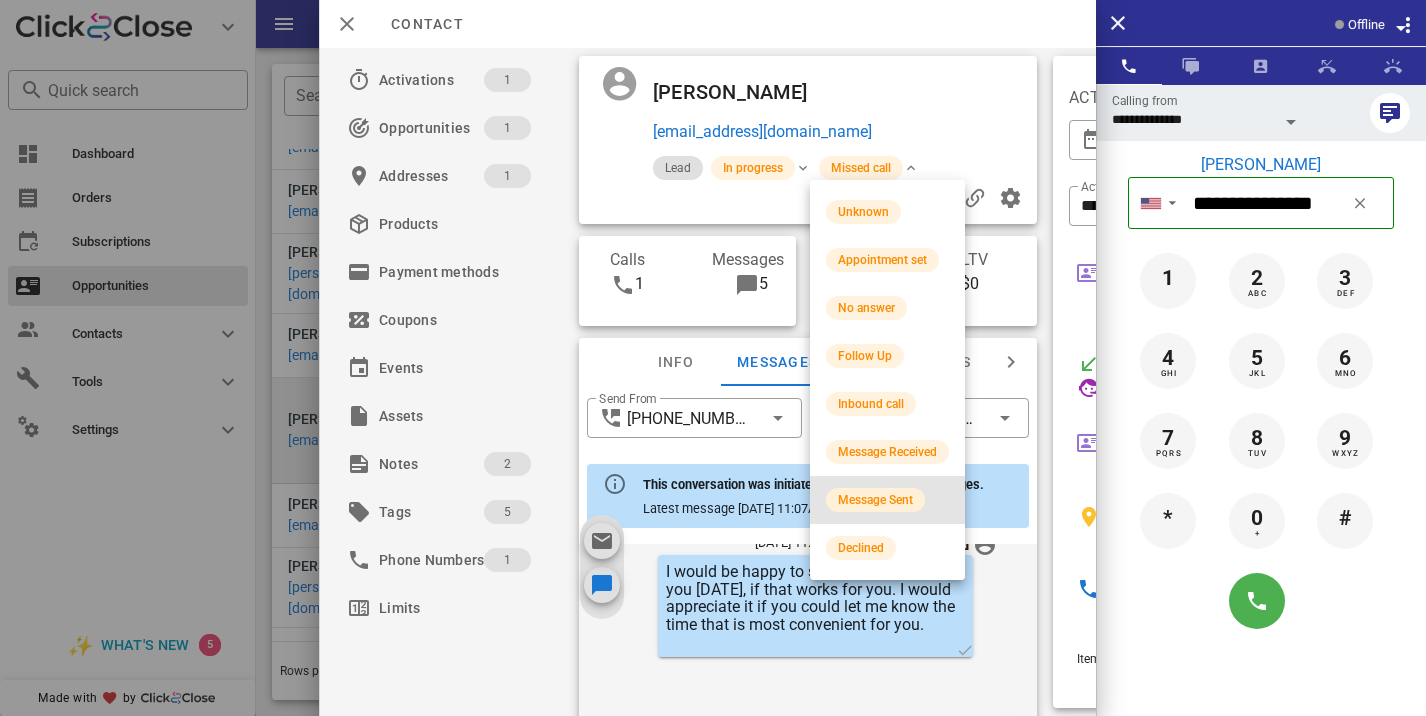 click on "Message Sent" at bounding box center [875, 500] 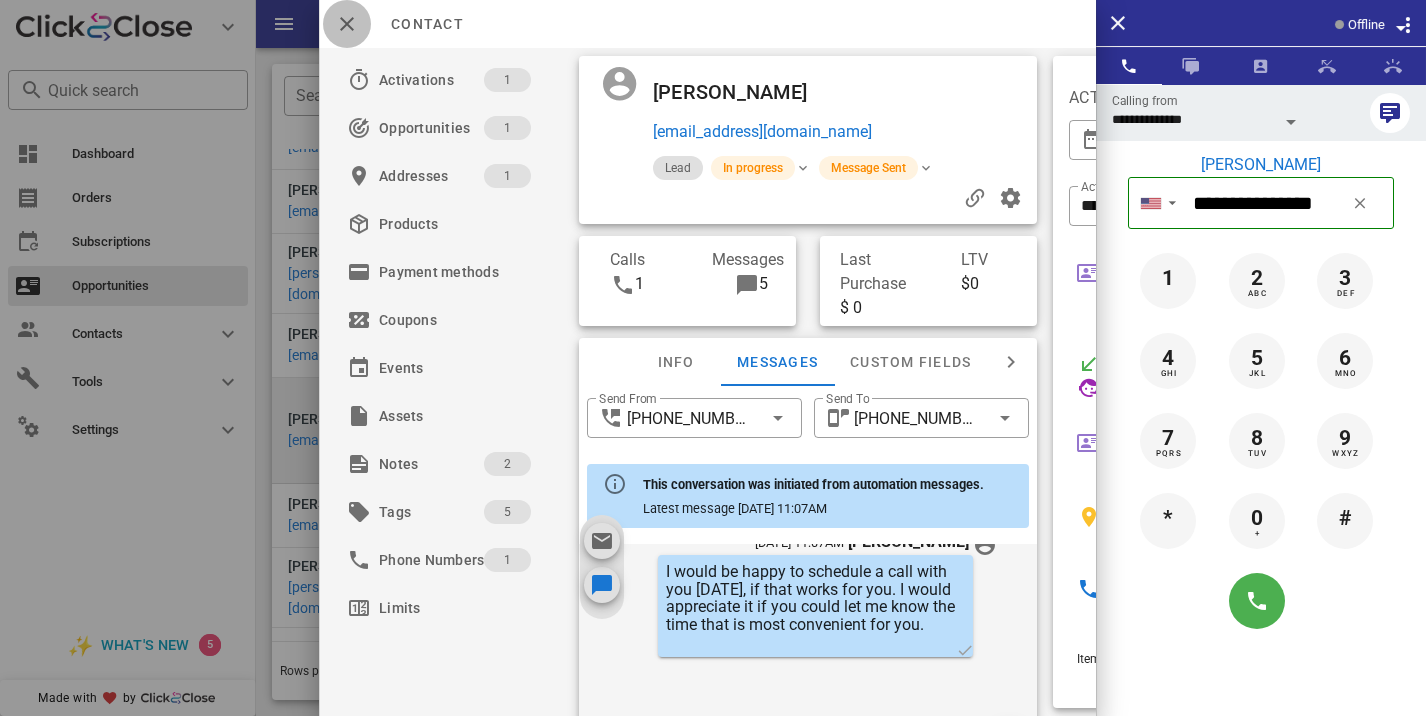 click at bounding box center [347, 24] 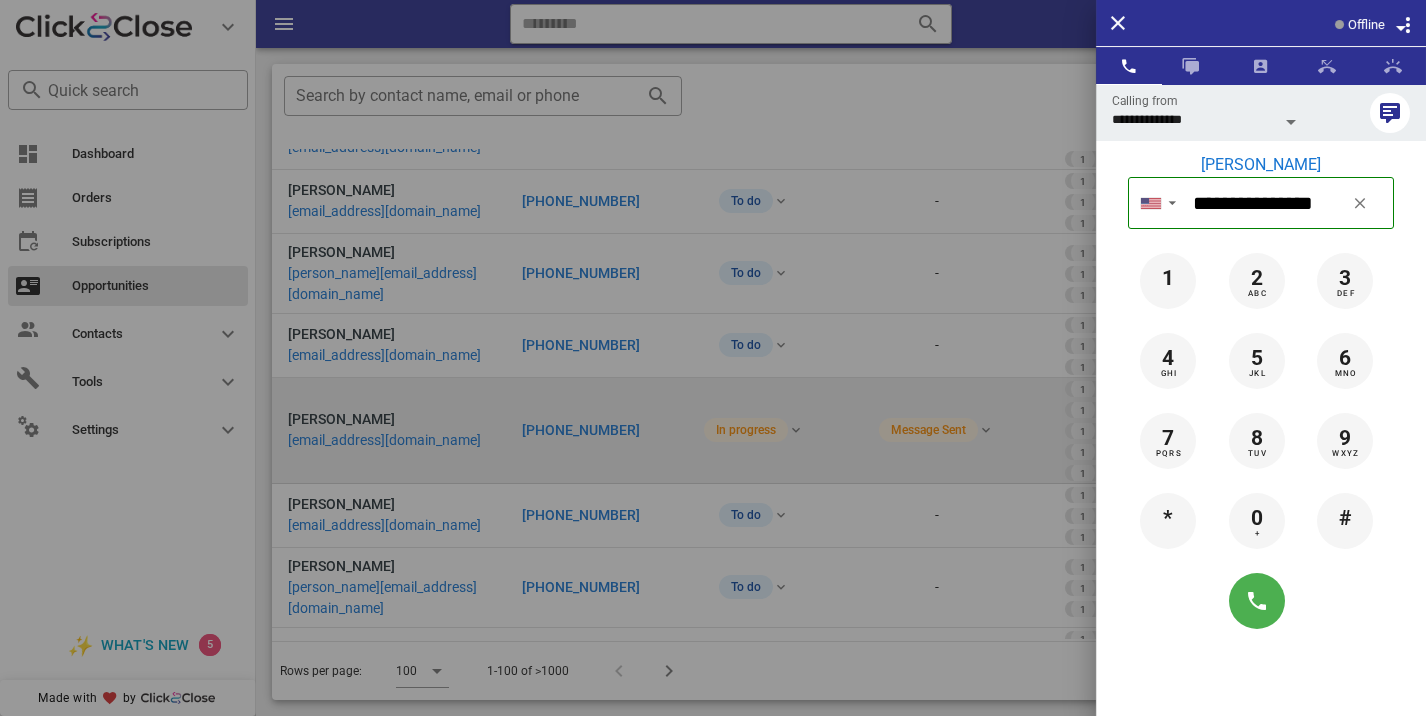 click at bounding box center (713, 358) 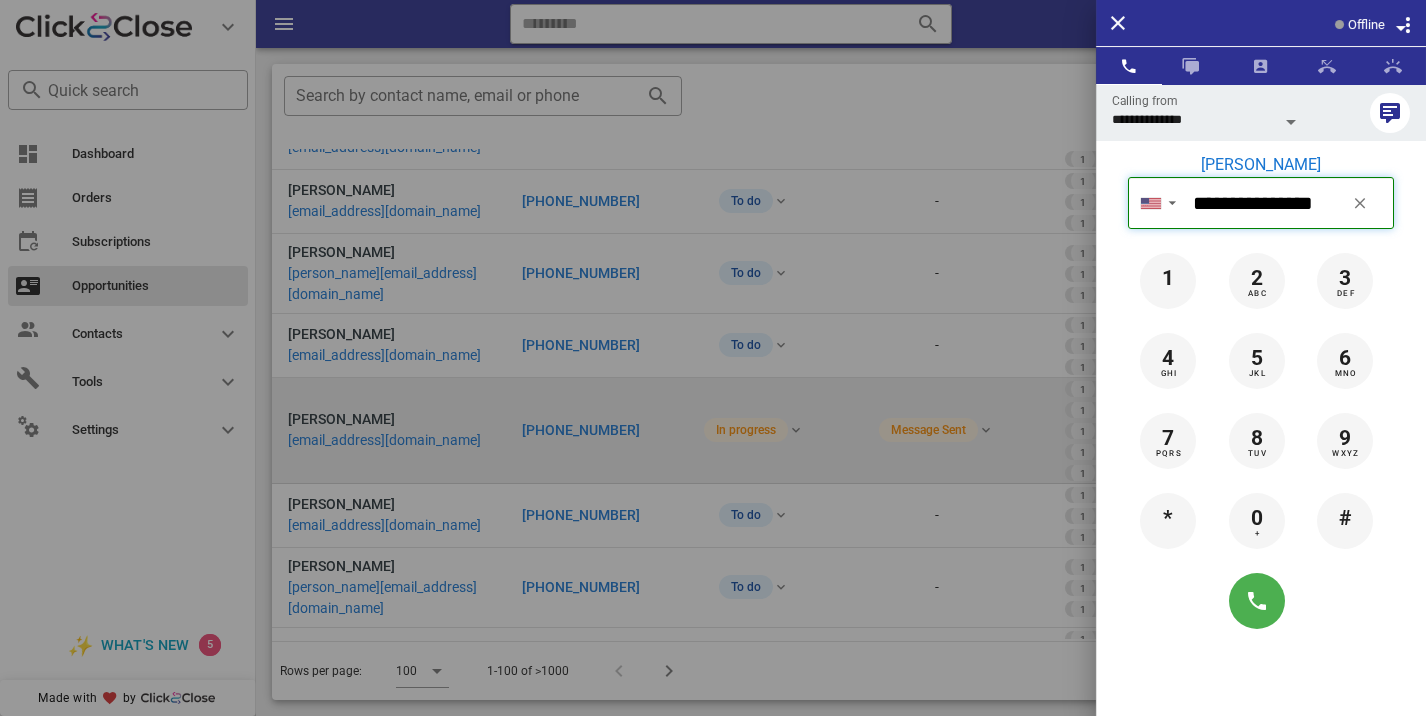 type 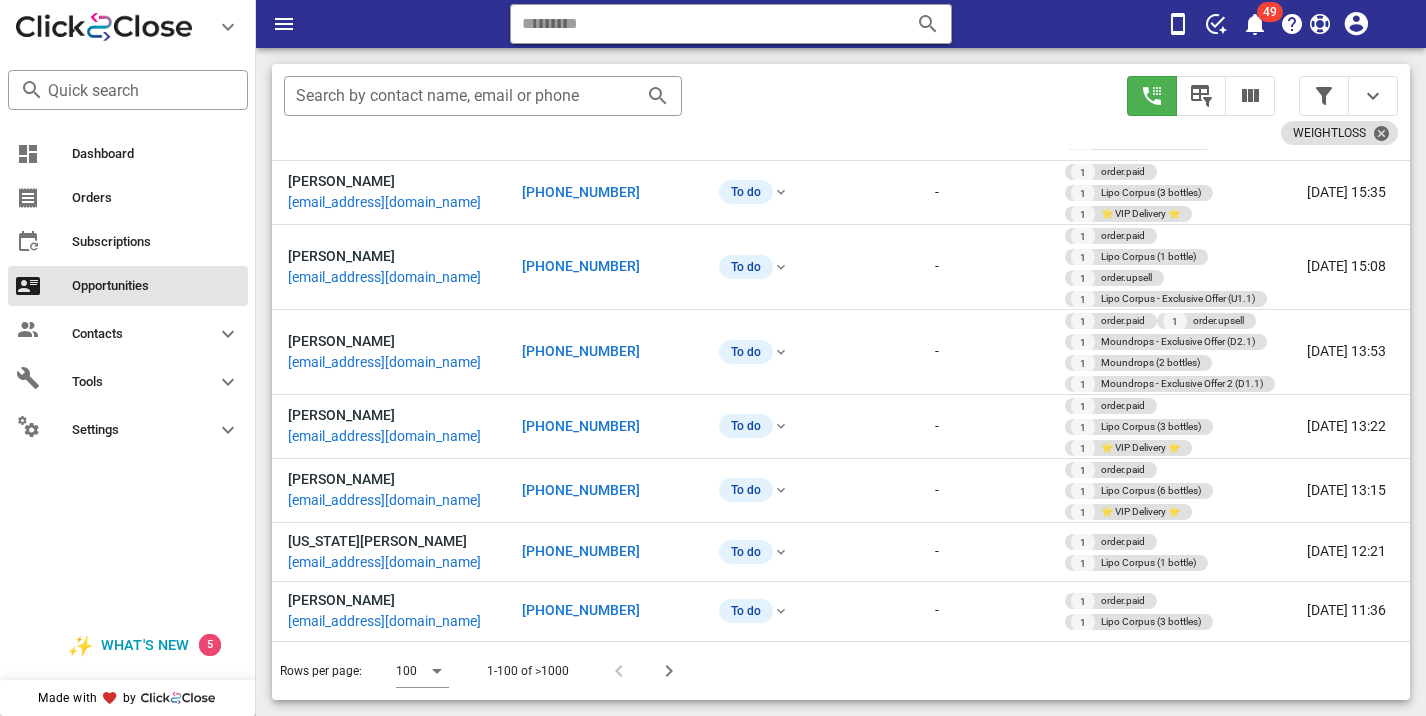 scroll, scrollTop: 0, scrollLeft: 0, axis: both 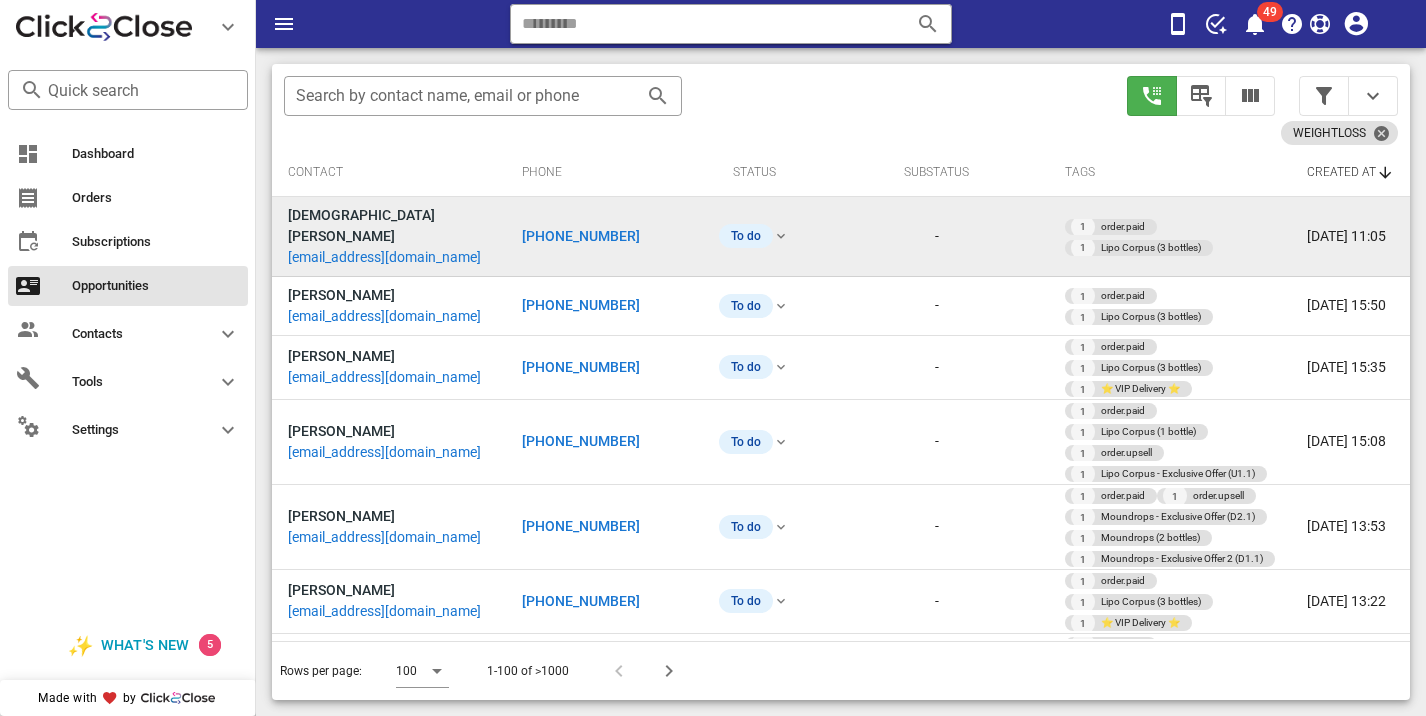 click on "[PHONE_NUMBER]" at bounding box center [581, 236] 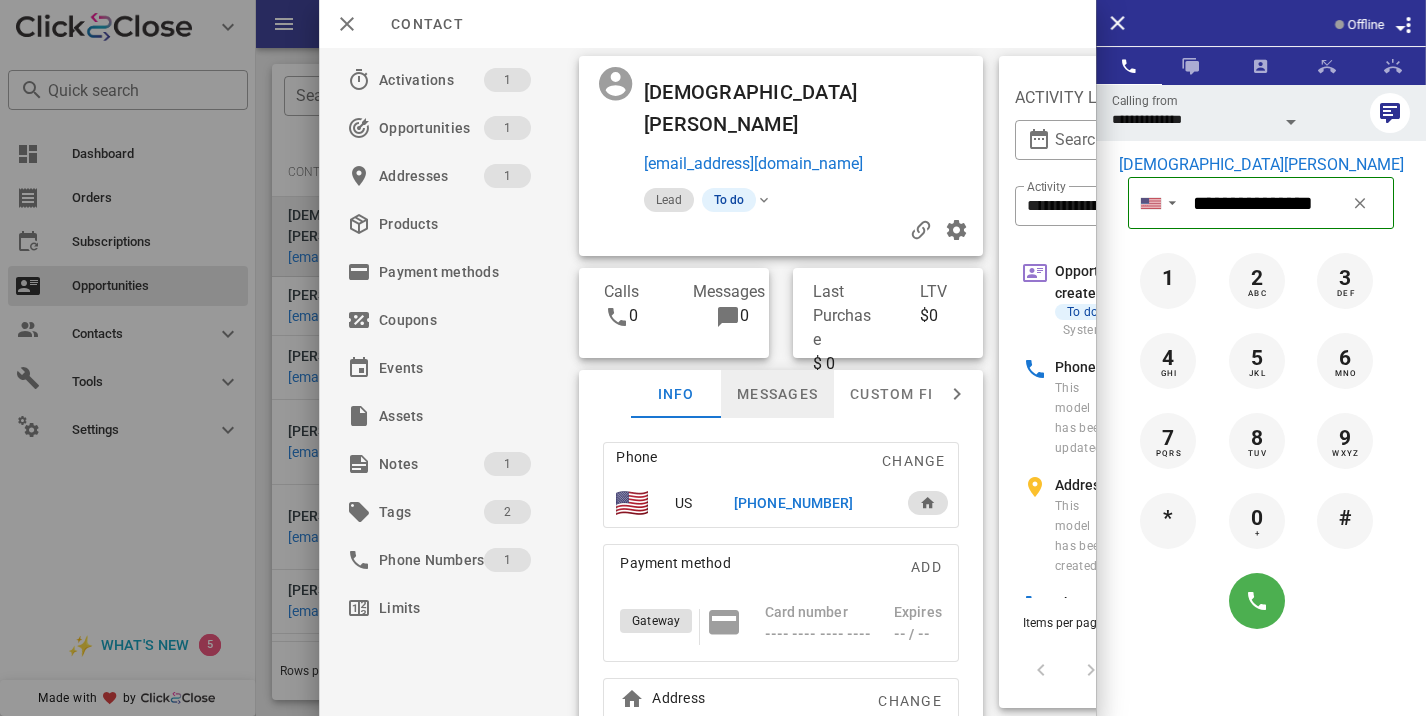click on "Messages" at bounding box center [777, 394] 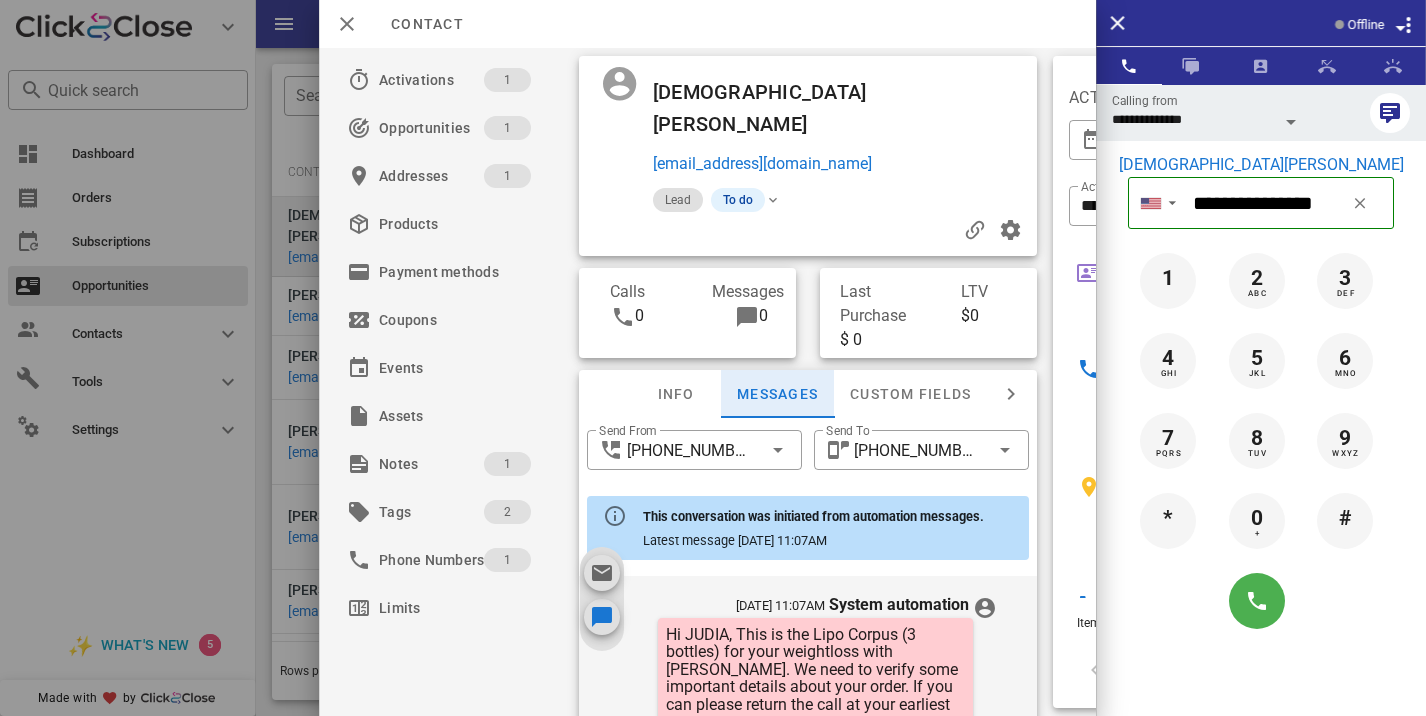 scroll, scrollTop: 674, scrollLeft: 0, axis: vertical 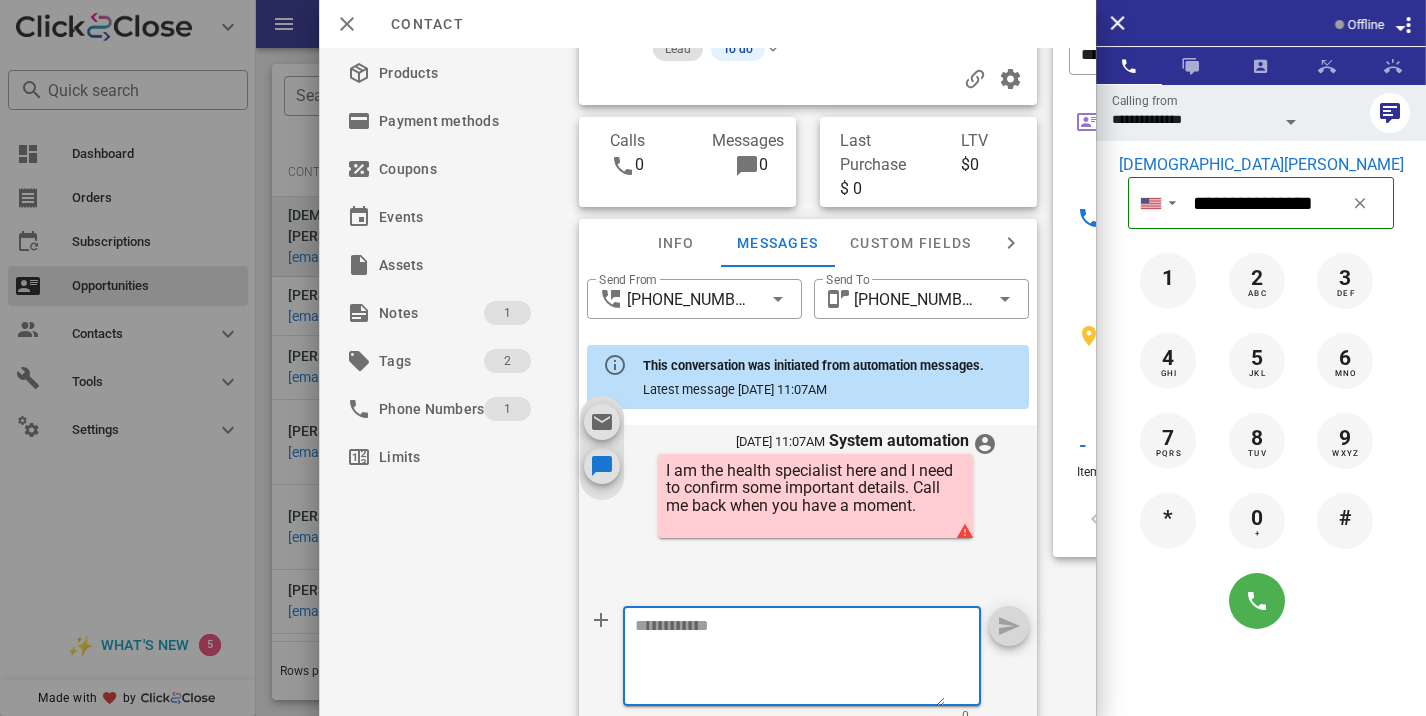 click at bounding box center (790, 659) 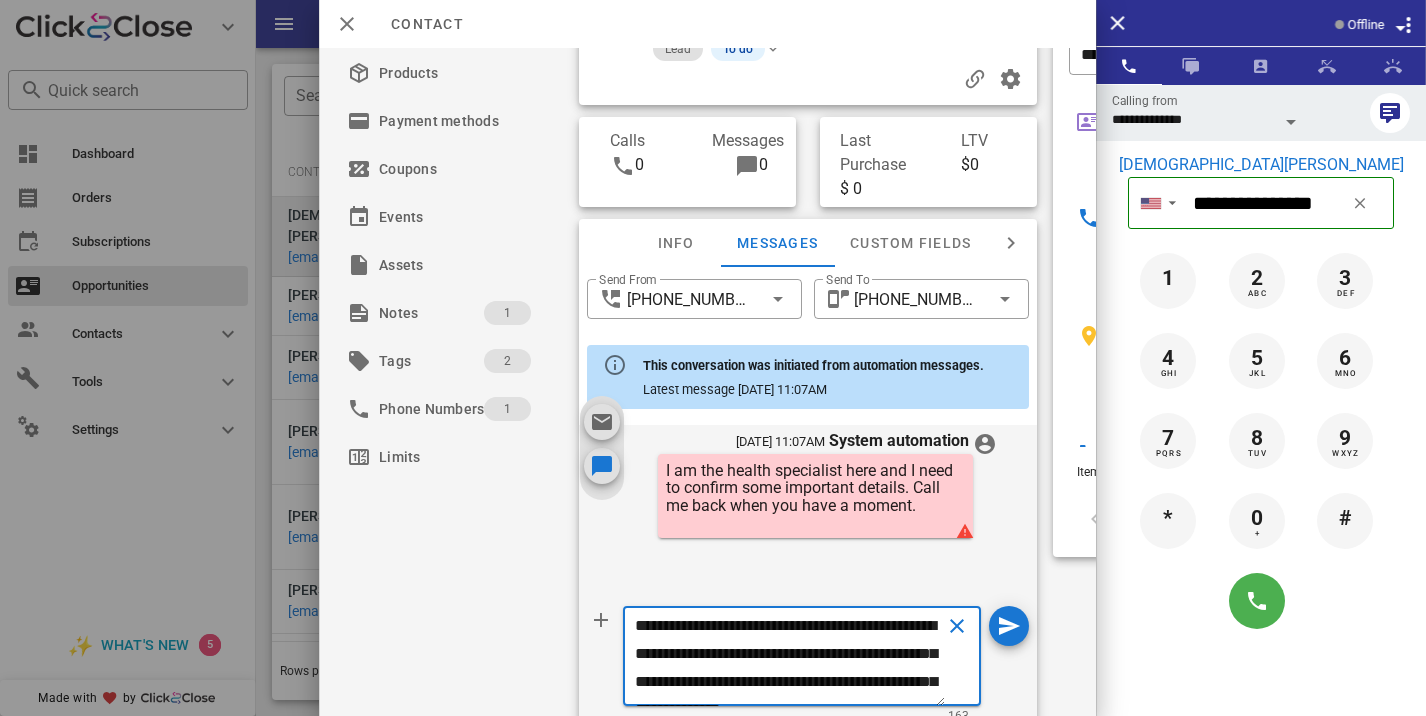type on "**********" 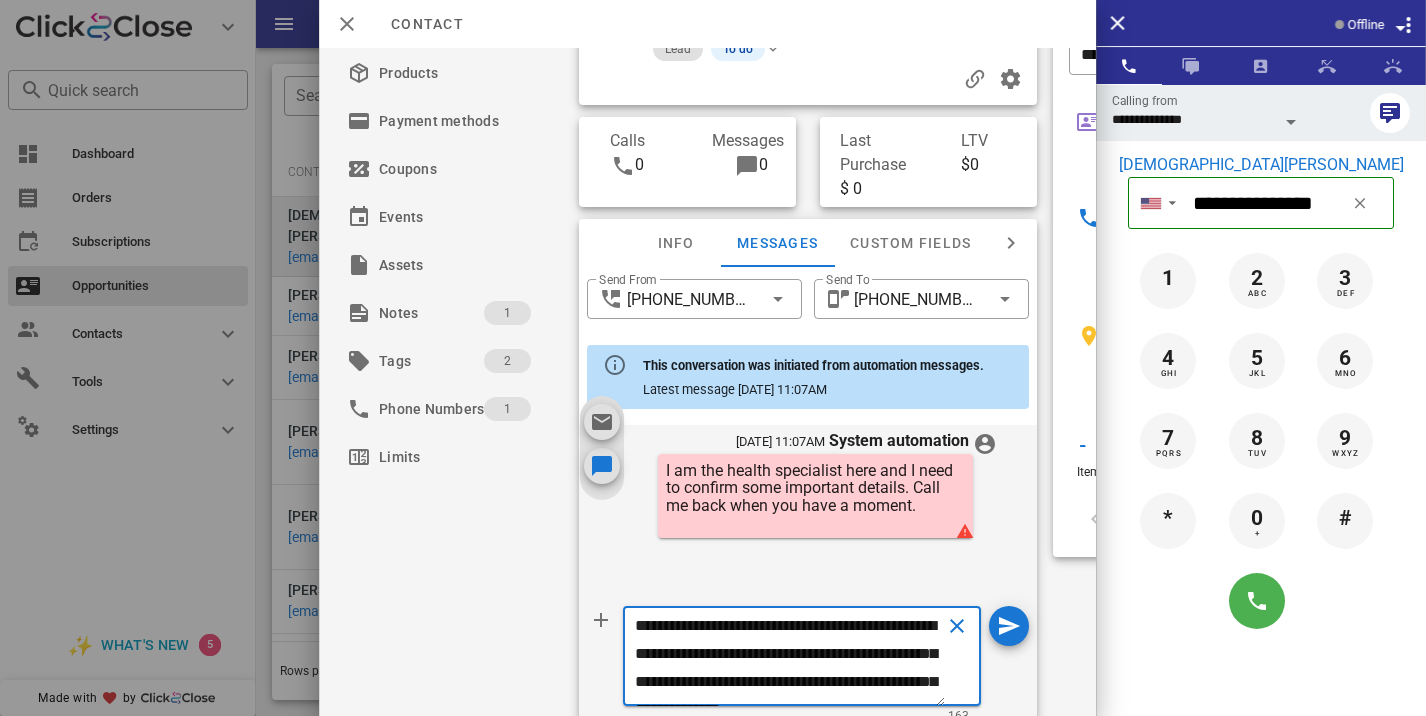 type 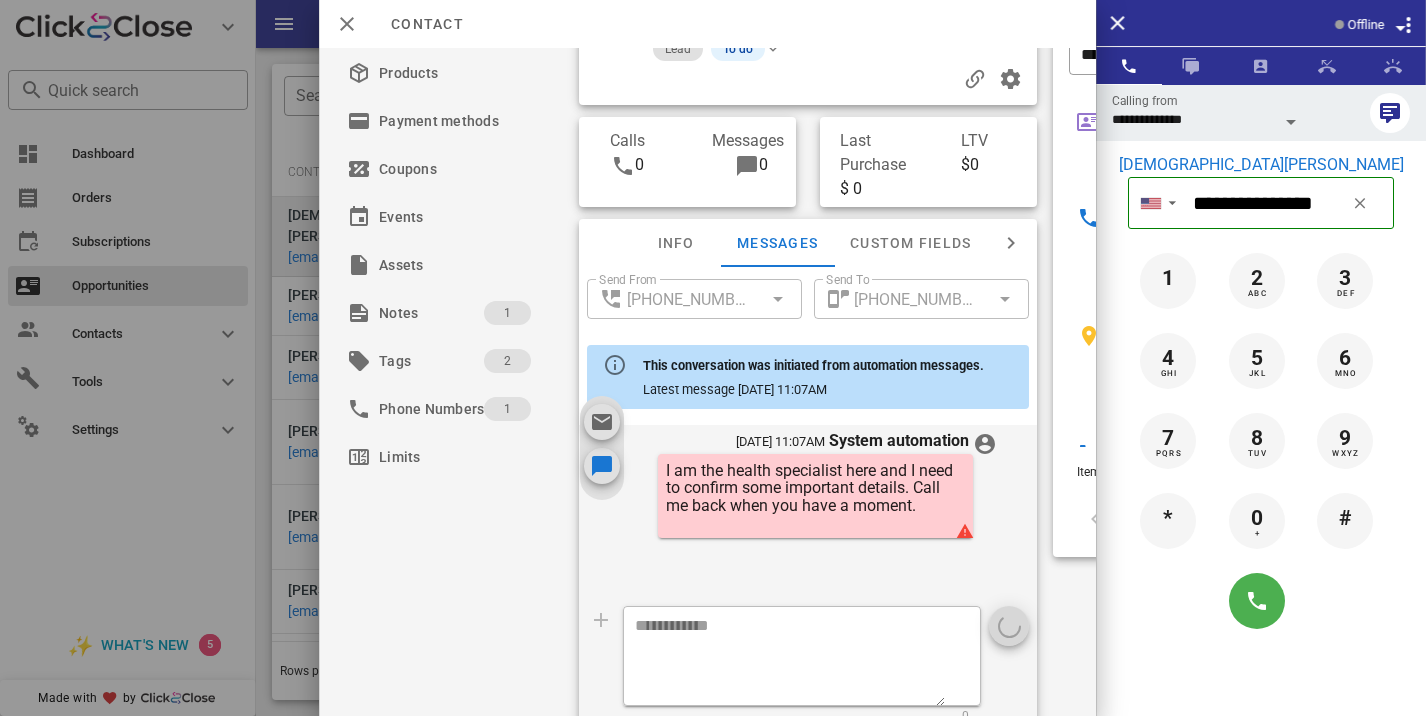 scroll, scrollTop: 0, scrollLeft: 0, axis: both 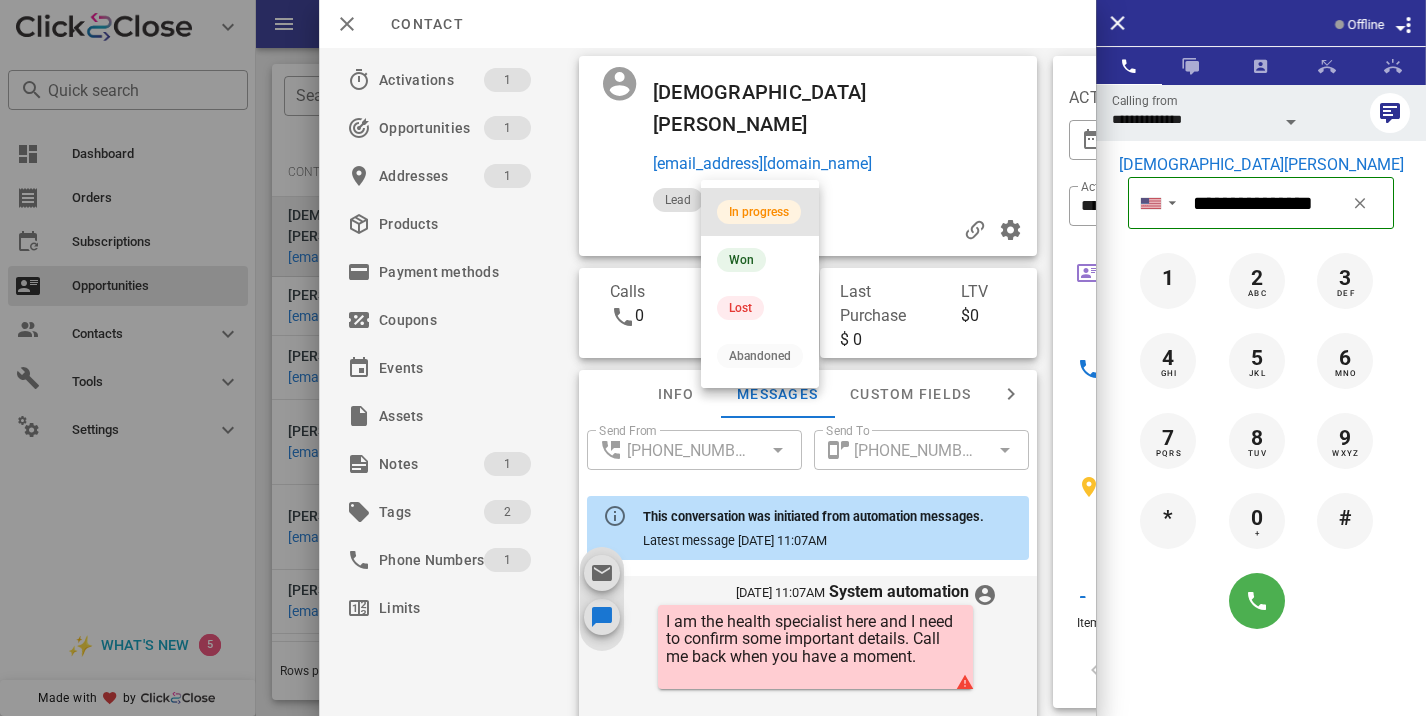 click on "In progress" at bounding box center (759, 212) 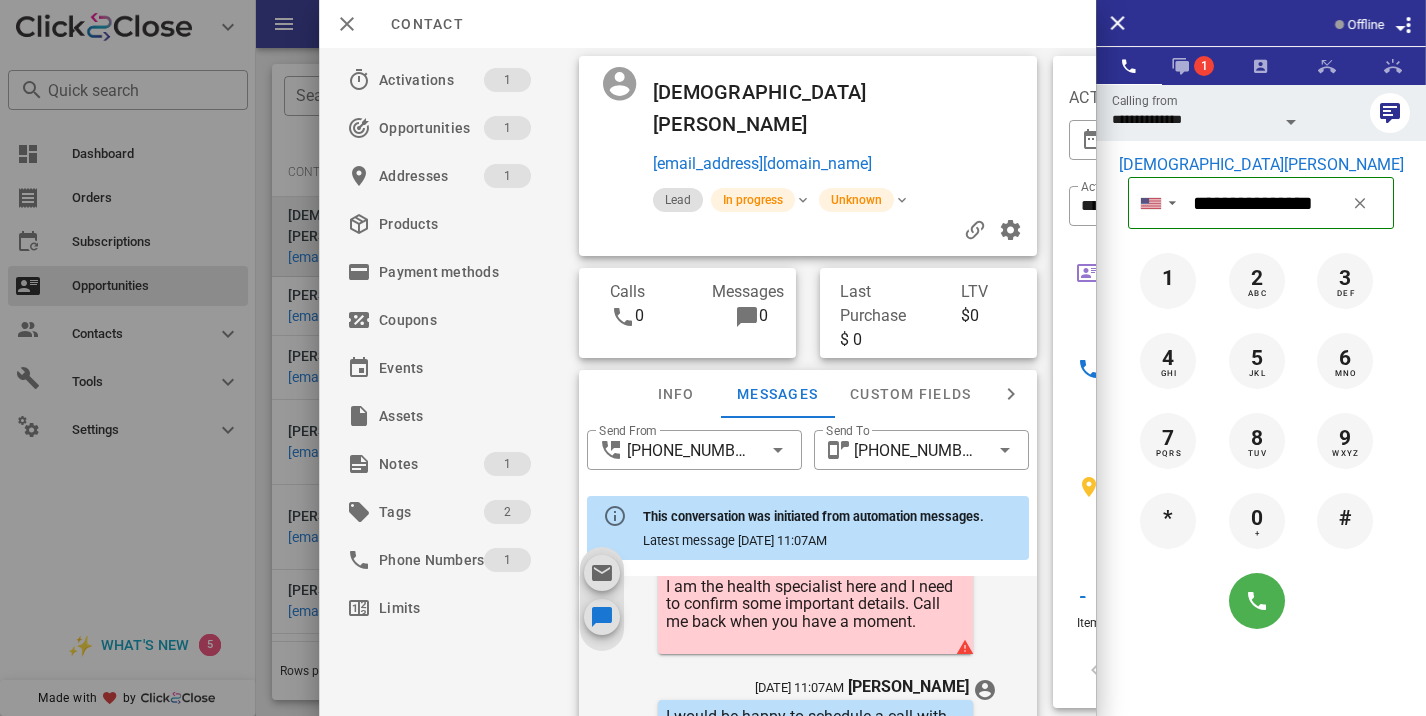 scroll, scrollTop: 840, scrollLeft: 0, axis: vertical 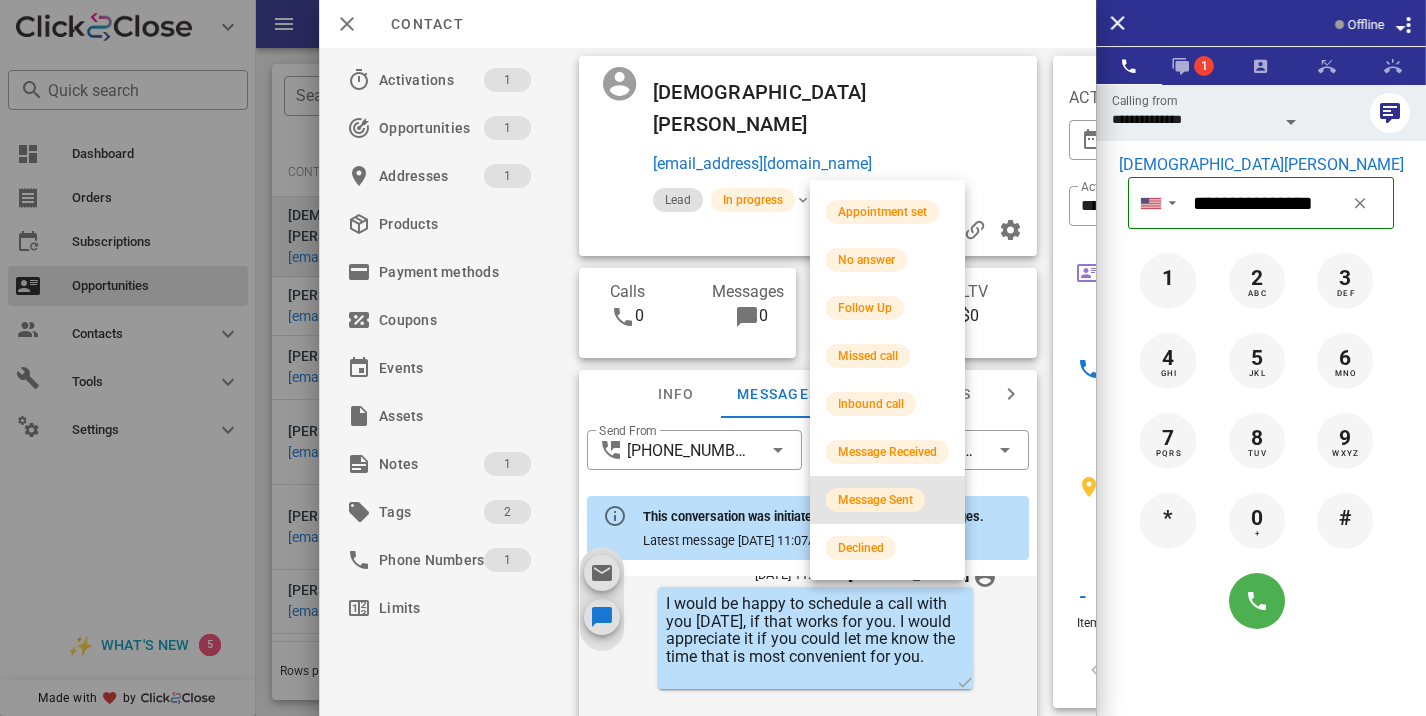 click on "Message Sent" at bounding box center (875, 500) 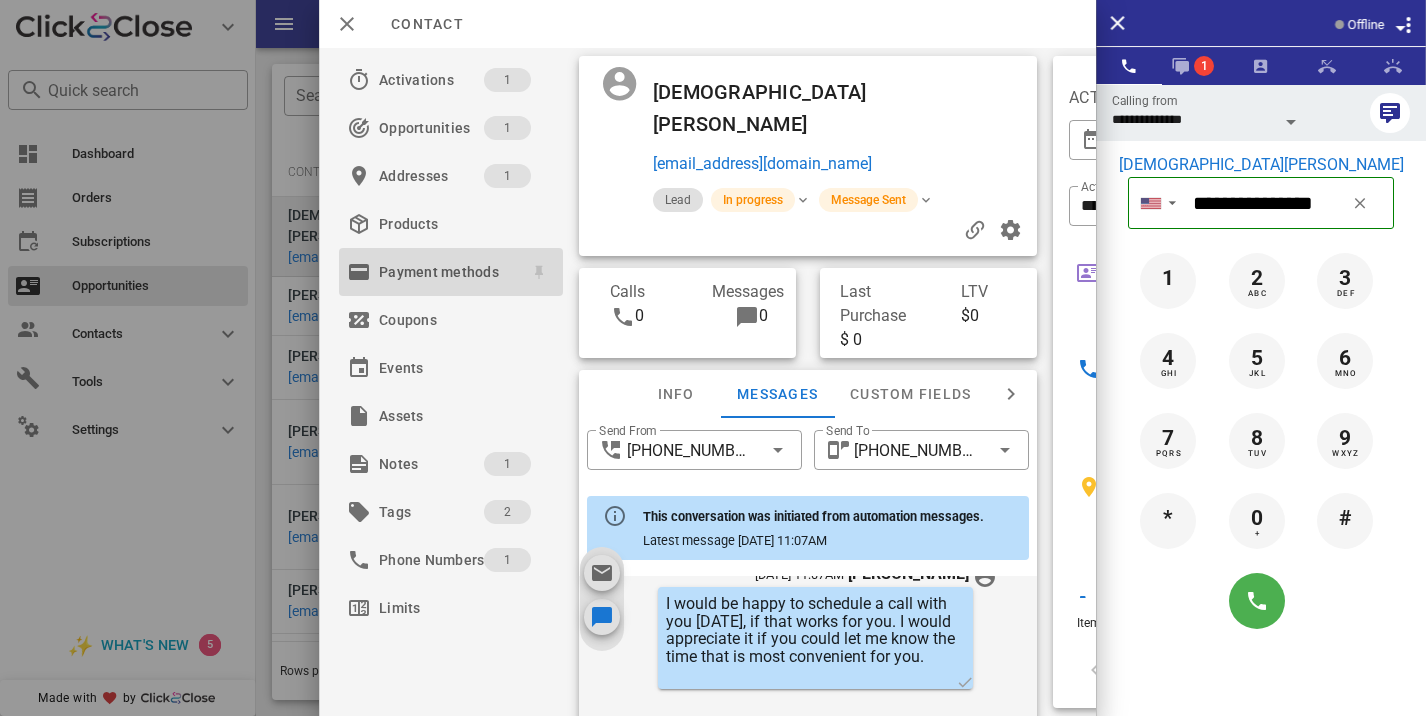 click on "Payment methods" at bounding box center [451, 272] 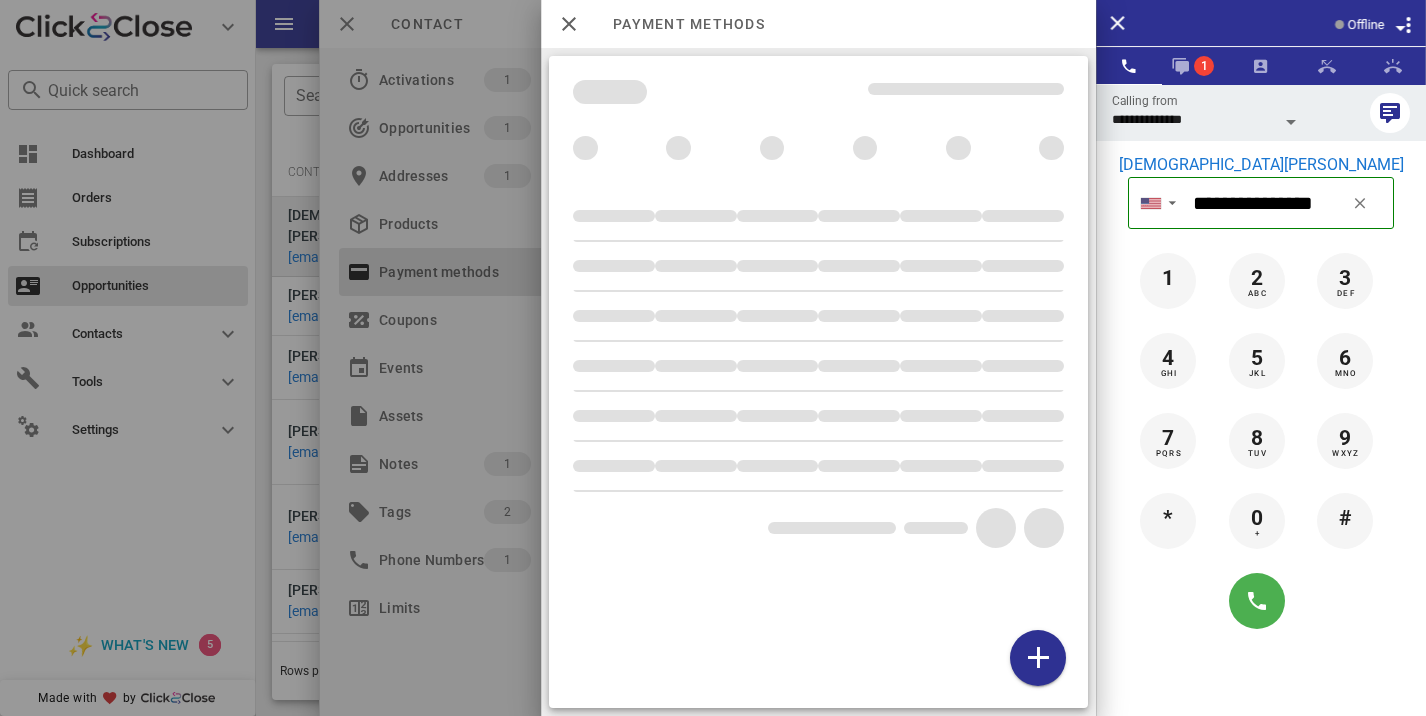 click at bounding box center [713, 358] 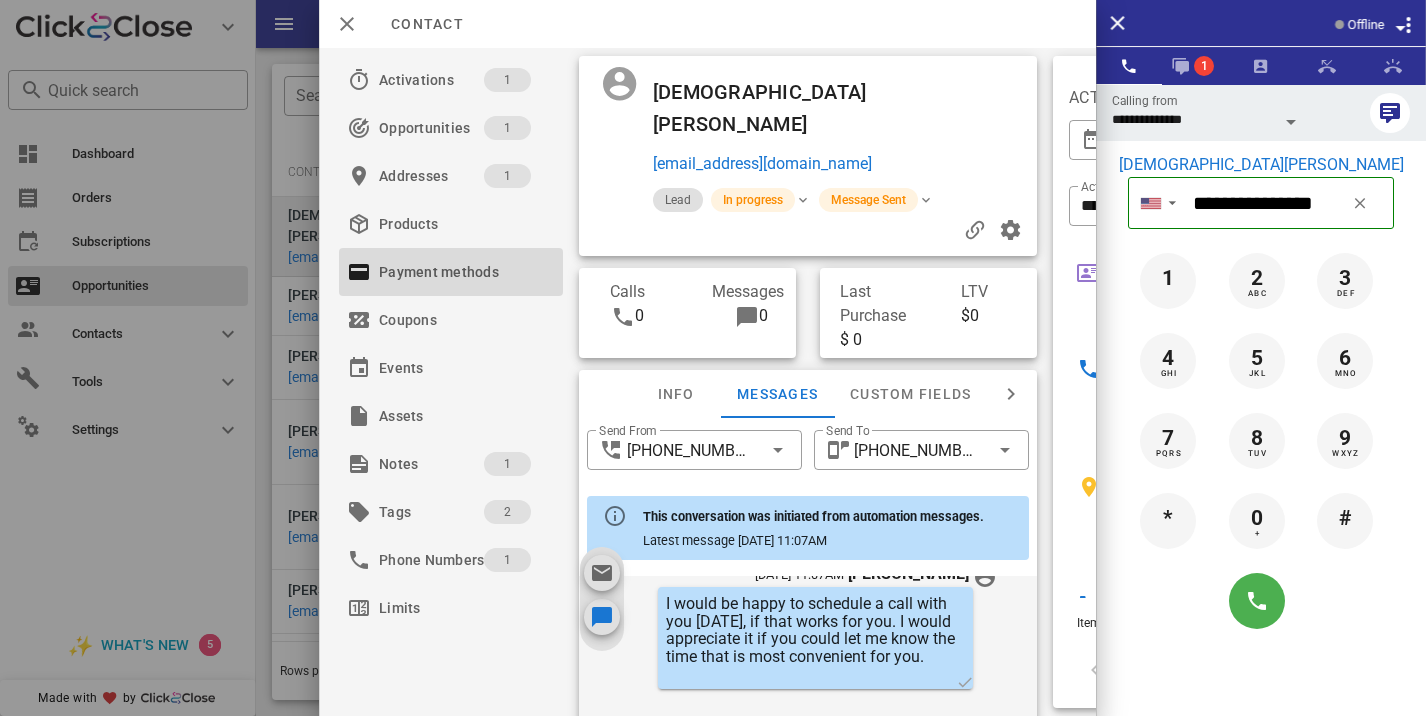 click on "Contact" at bounding box center (707, 24) 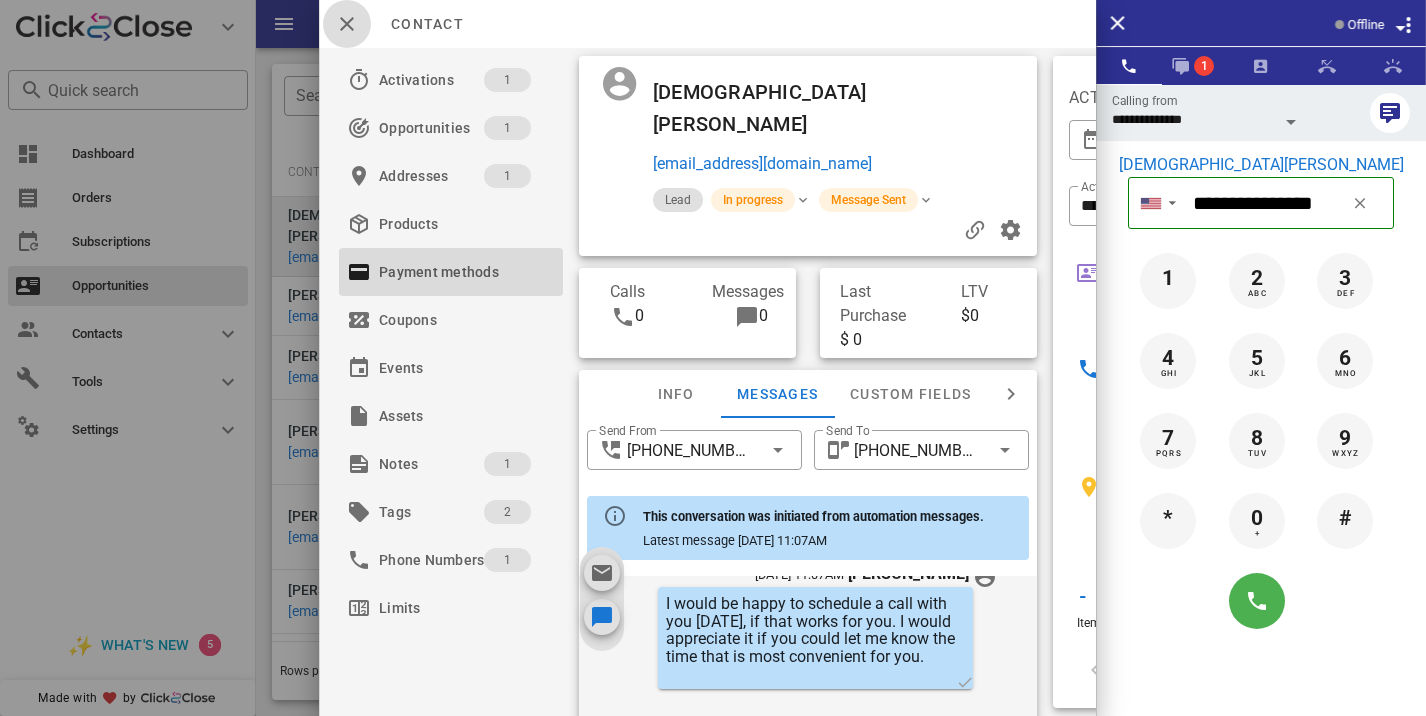 click at bounding box center (347, 24) 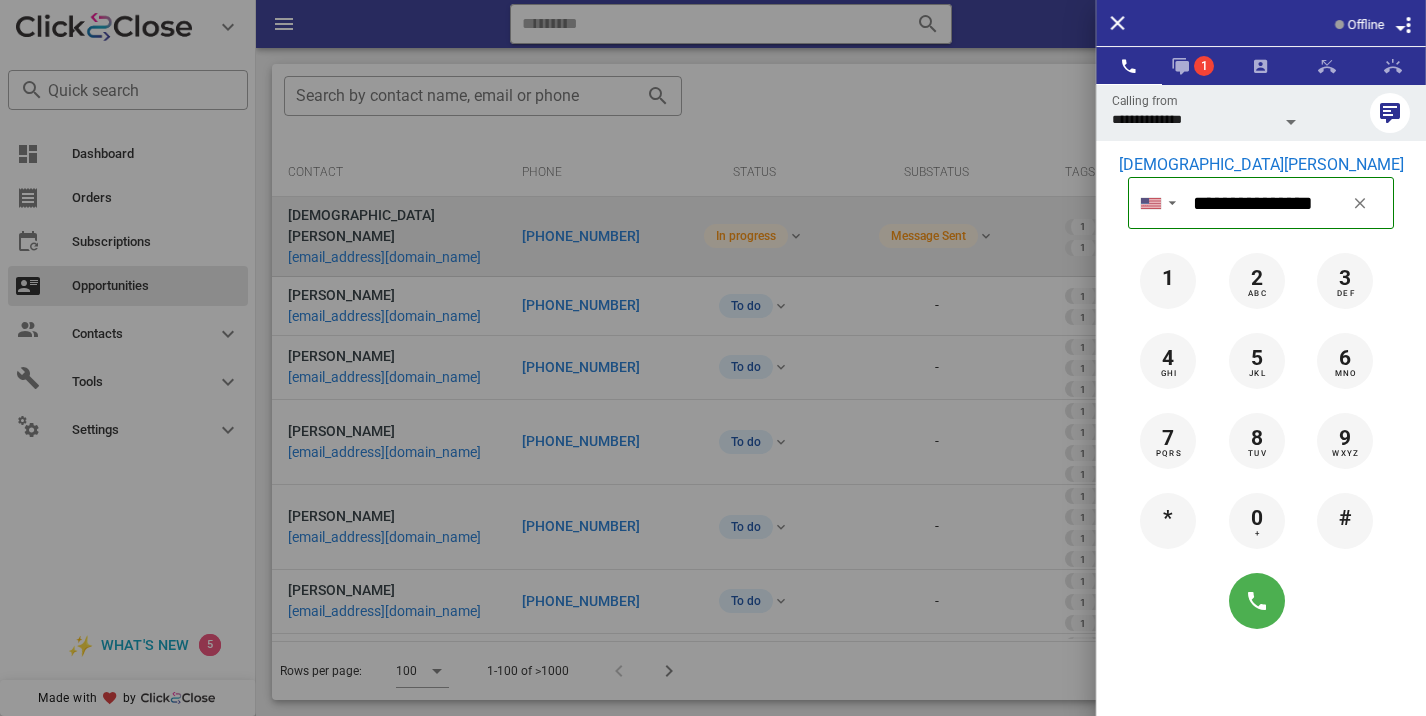 click at bounding box center (713, 358) 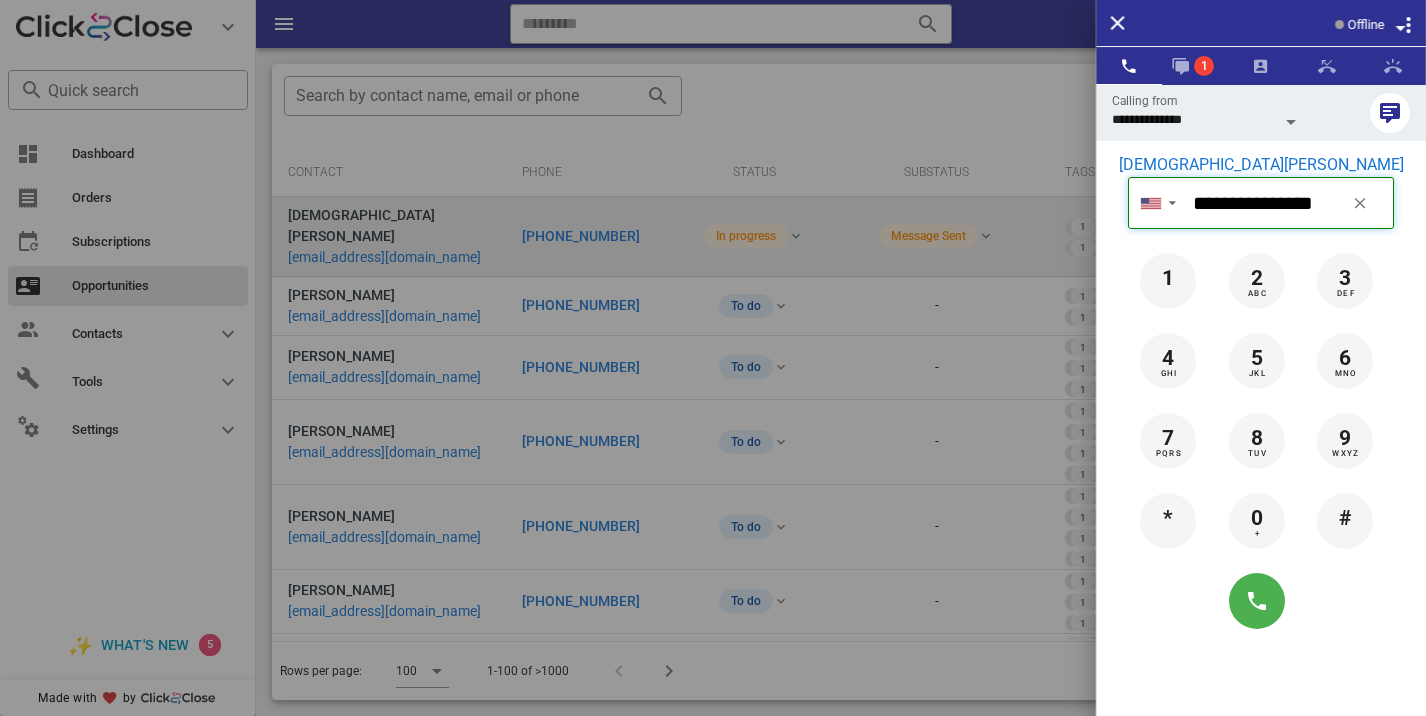 type 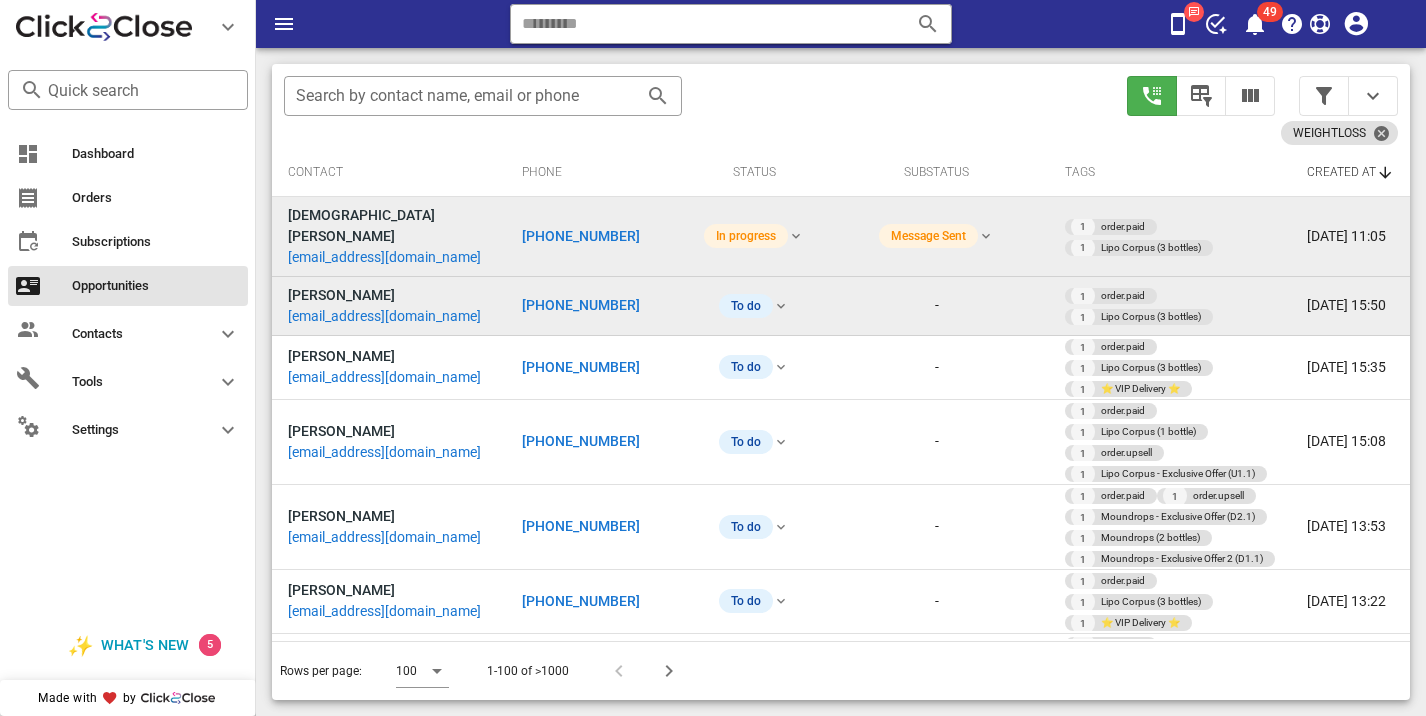 scroll, scrollTop: 11, scrollLeft: 0, axis: vertical 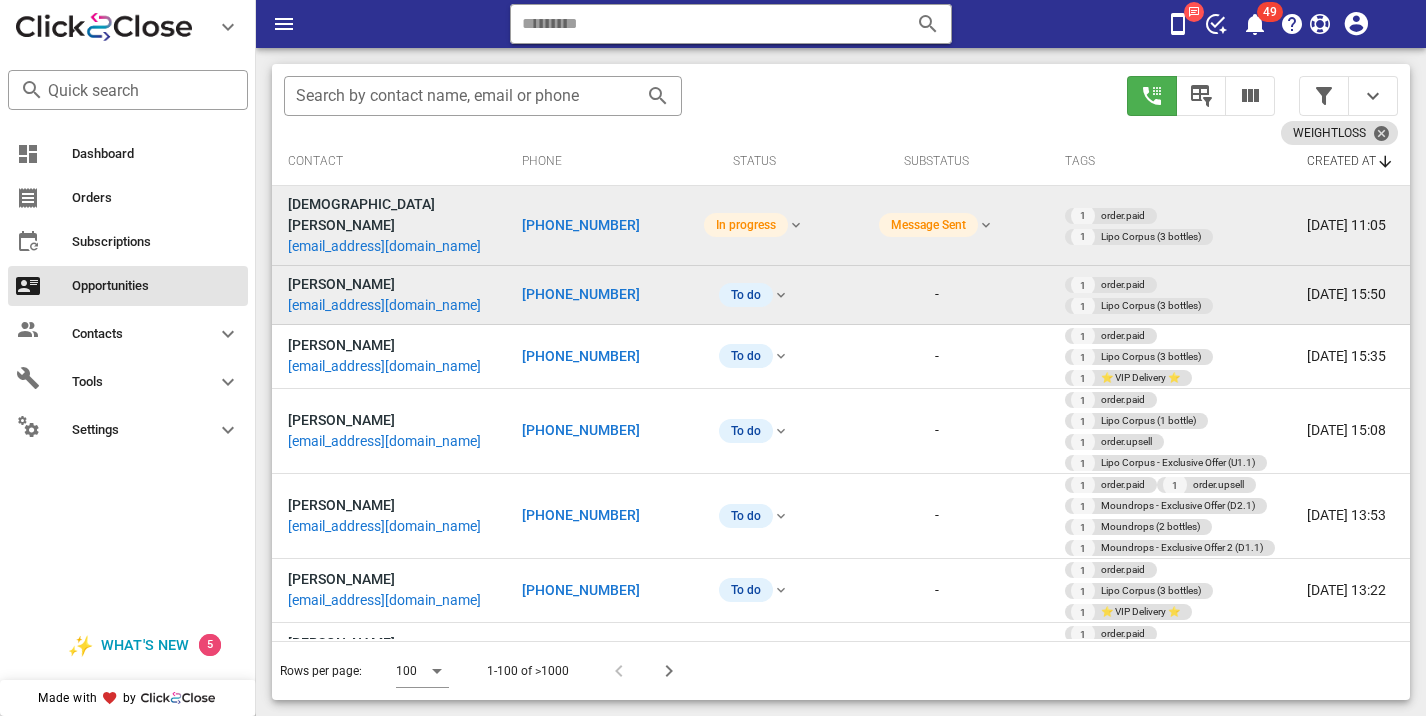 click on "[PHONE_NUMBER]" at bounding box center [581, 294] 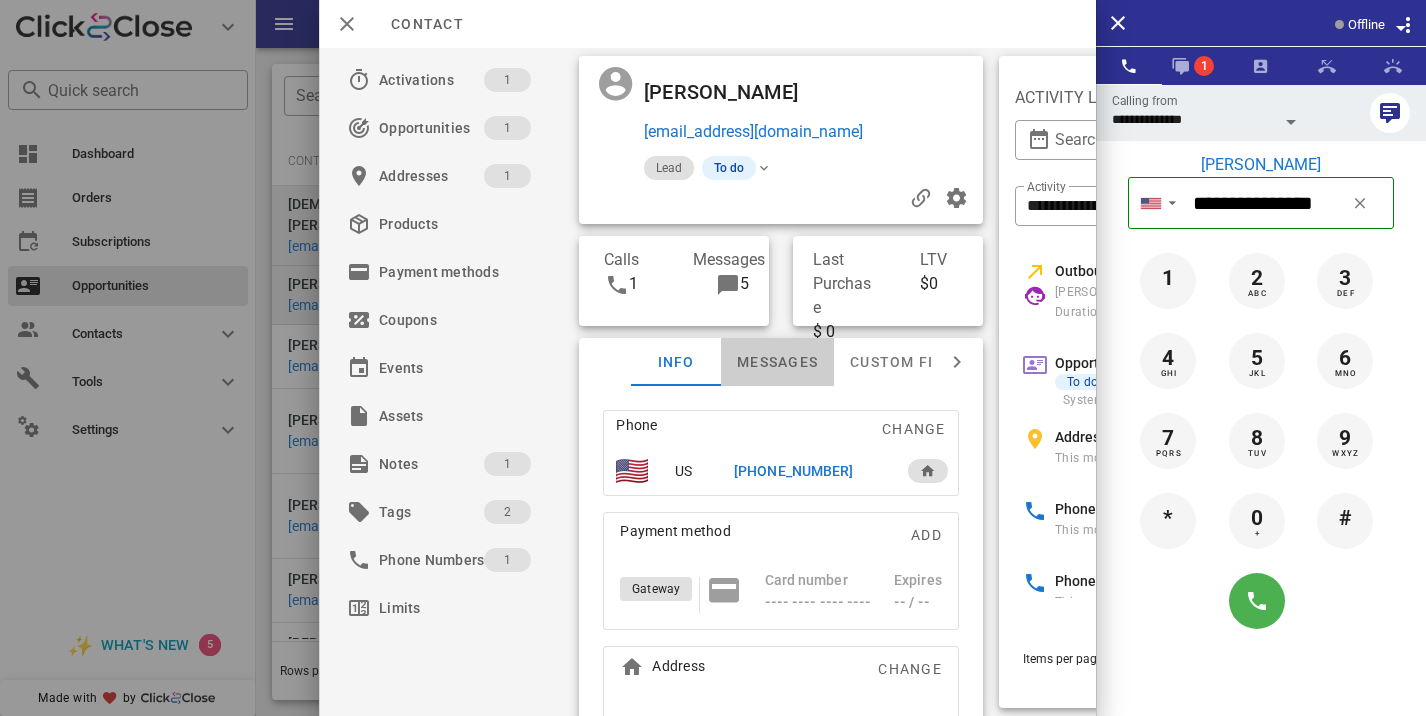 click on "Messages" at bounding box center (777, 362) 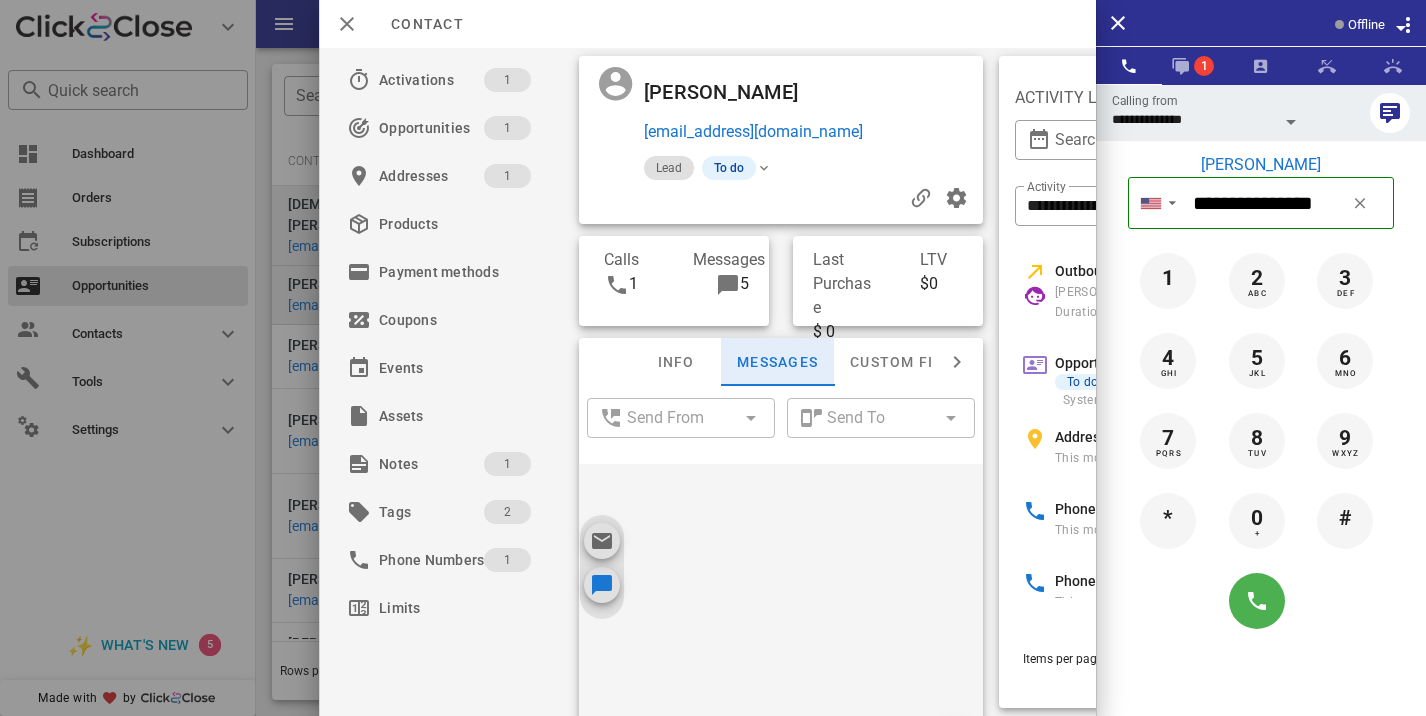 scroll, scrollTop: 674, scrollLeft: 0, axis: vertical 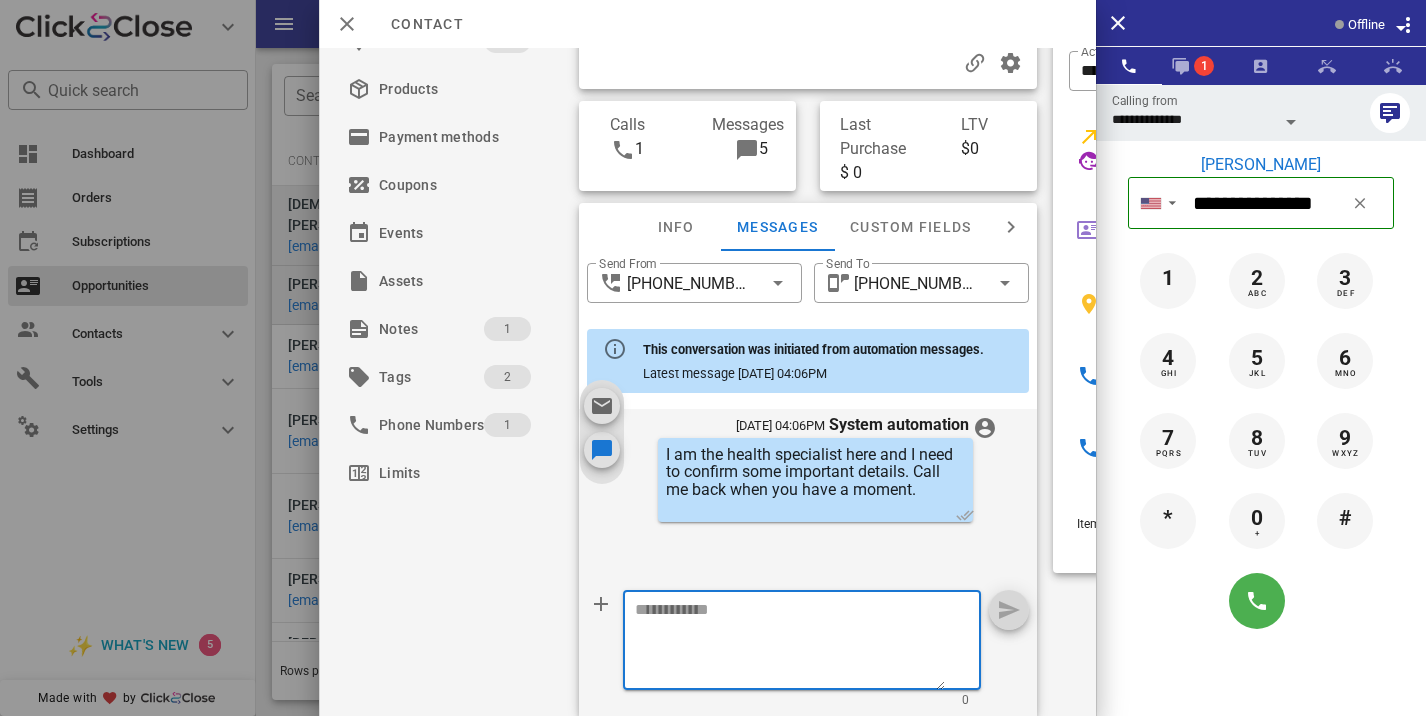 drag, startPoint x: 690, startPoint y: 631, endPoint x: 690, endPoint y: 617, distance: 14 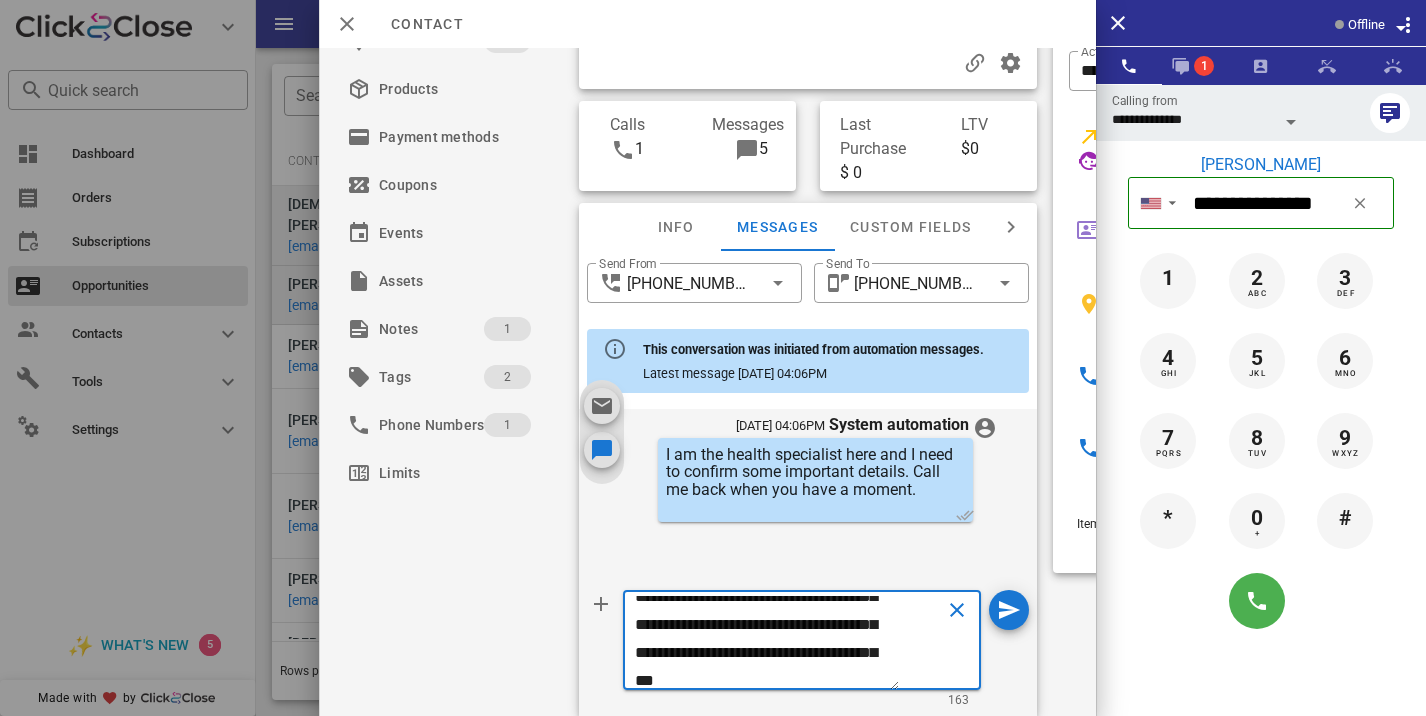 scroll, scrollTop: 0, scrollLeft: 0, axis: both 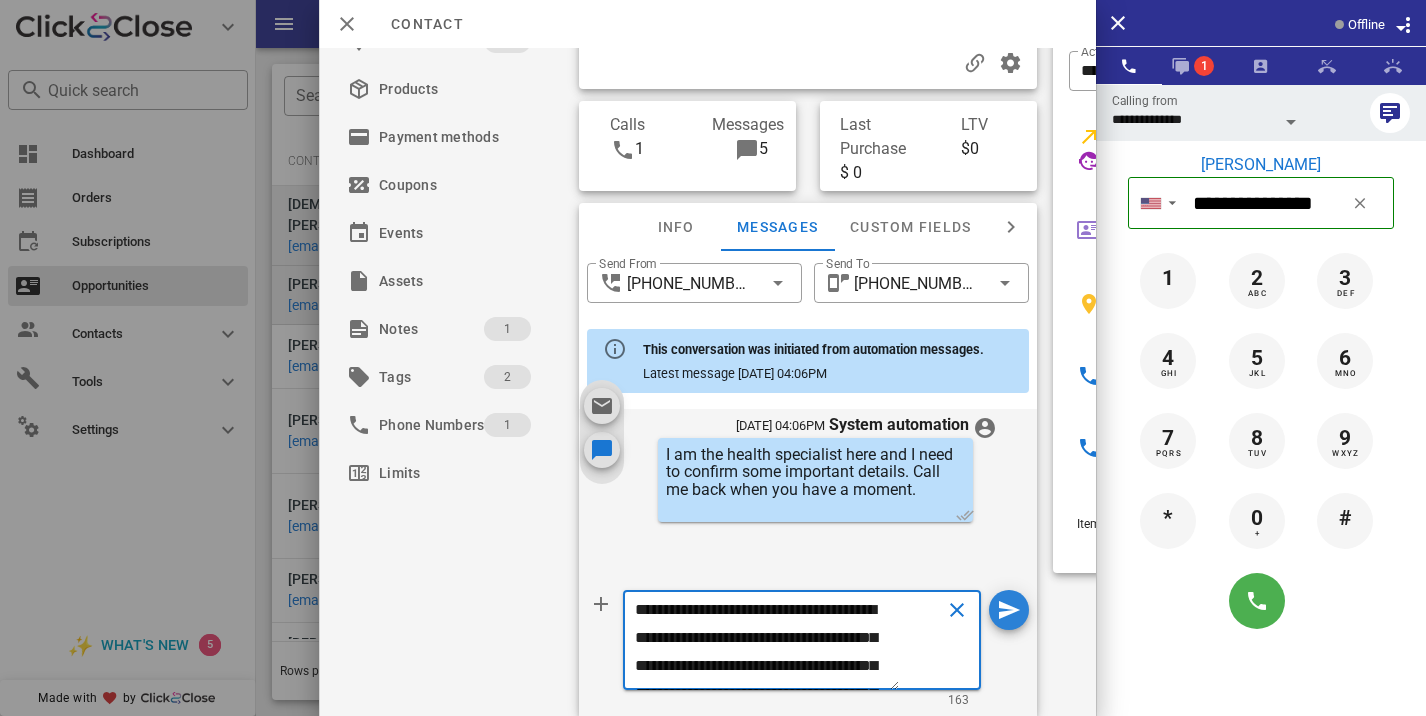 type on "**********" 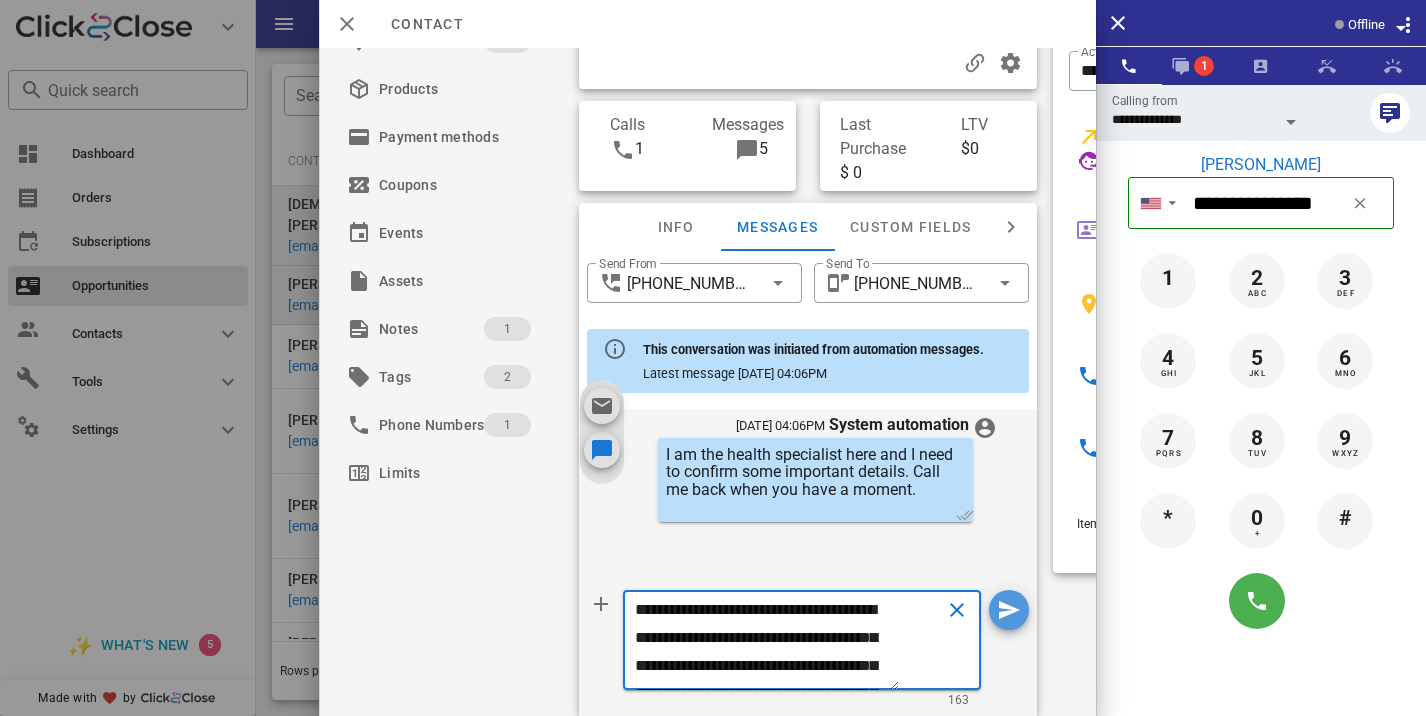 click at bounding box center (1009, 610) 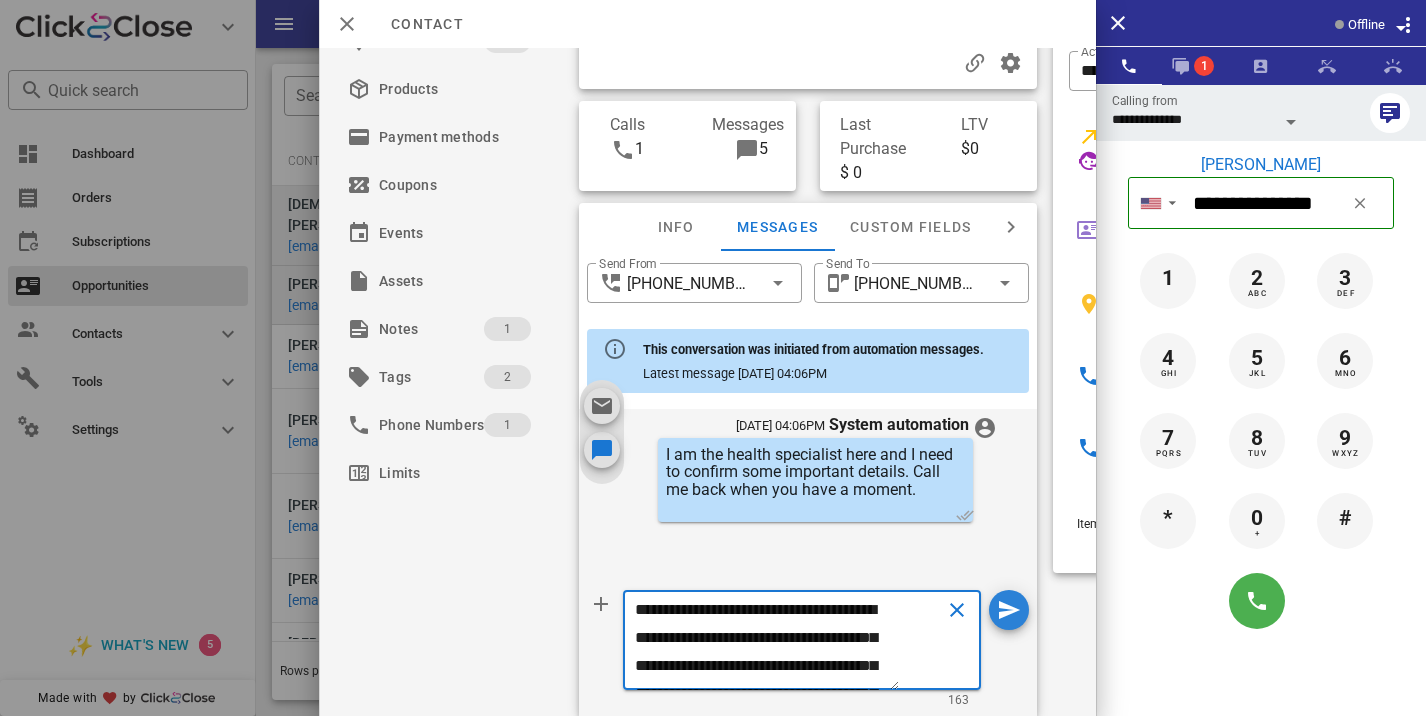 type 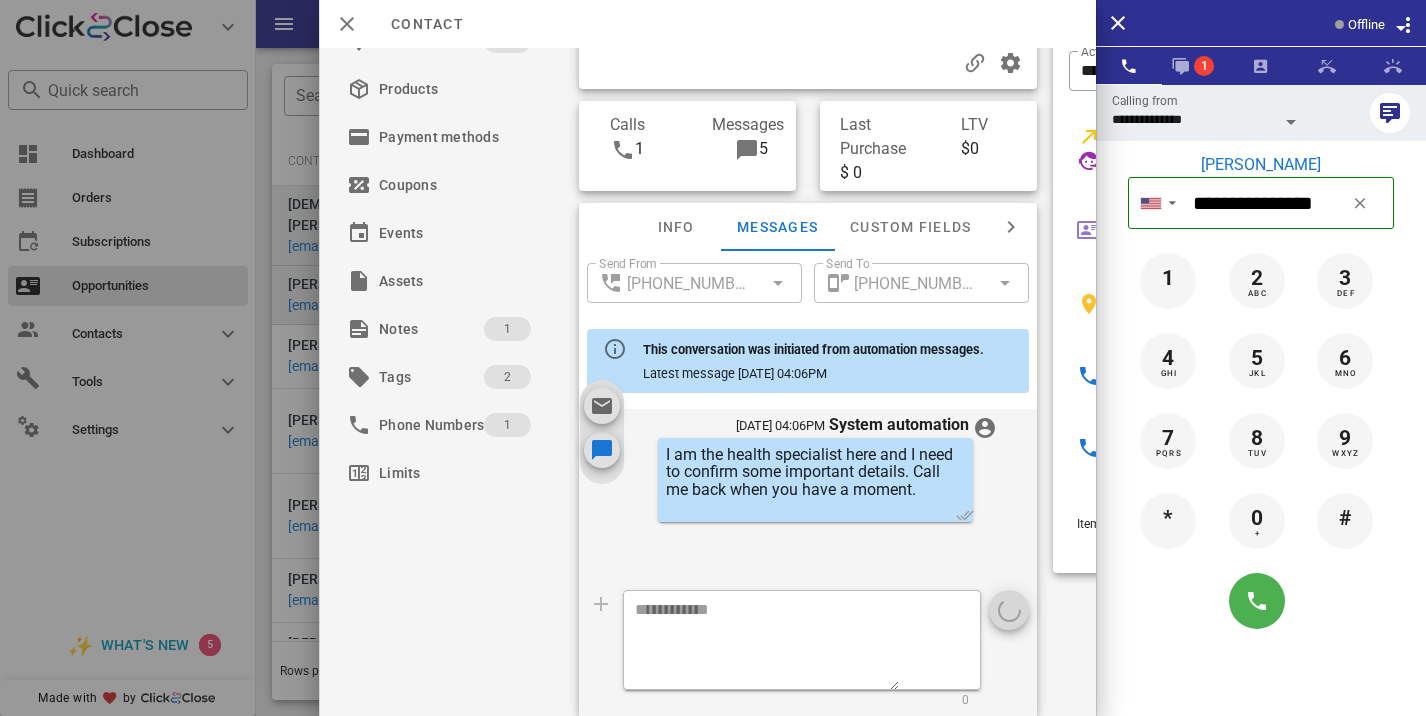 scroll, scrollTop: 0, scrollLeft: 0, axis: both 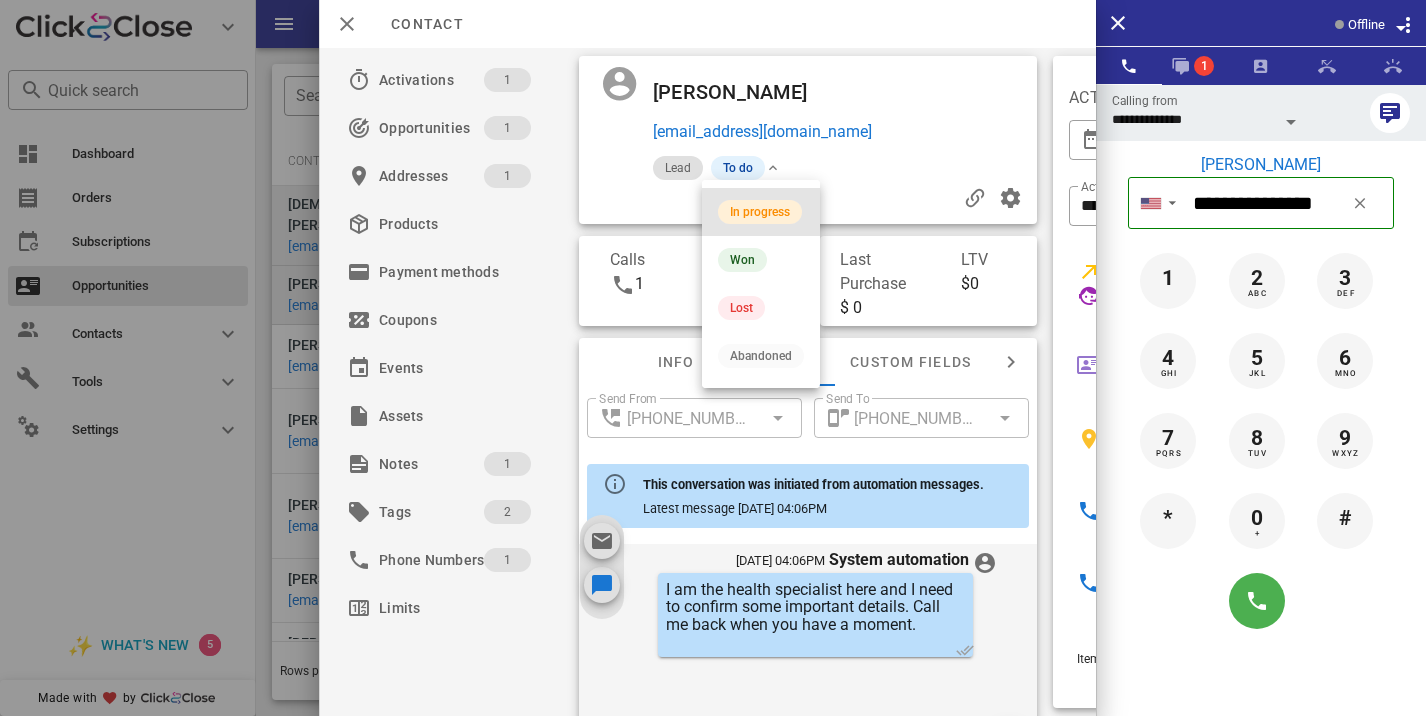 click on "In progress" at bounding box center [760, 212] 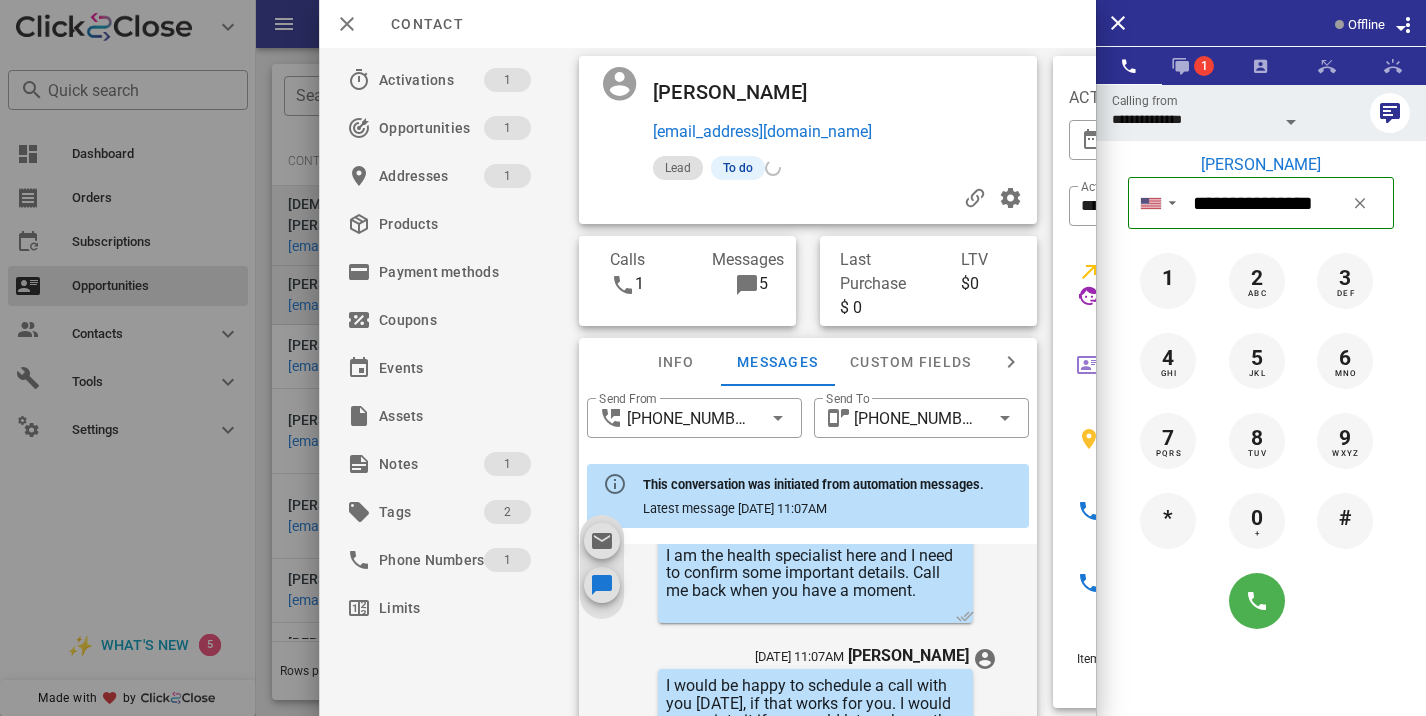 scroll, scrollTop: 840, scrollLeft: 0, axis: vertical 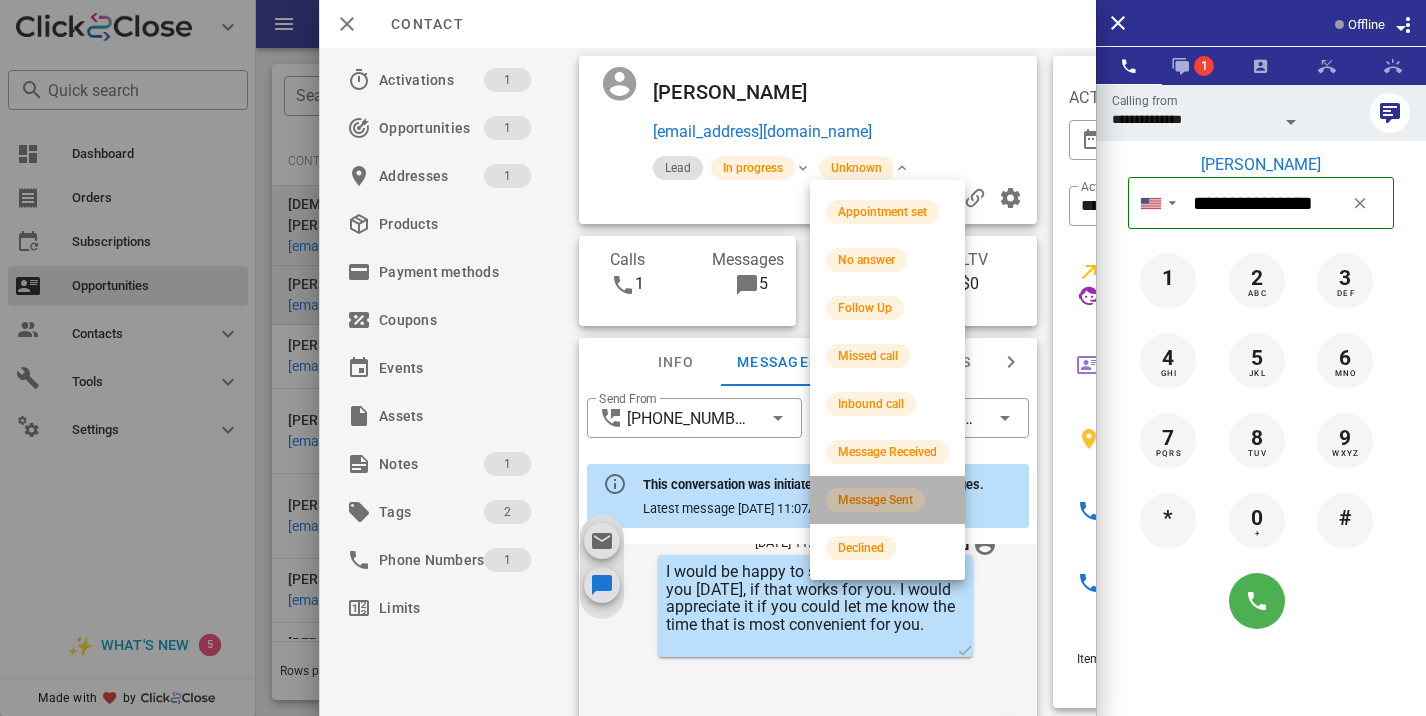 click on "Message Sent" at bounding box center (875, 500) 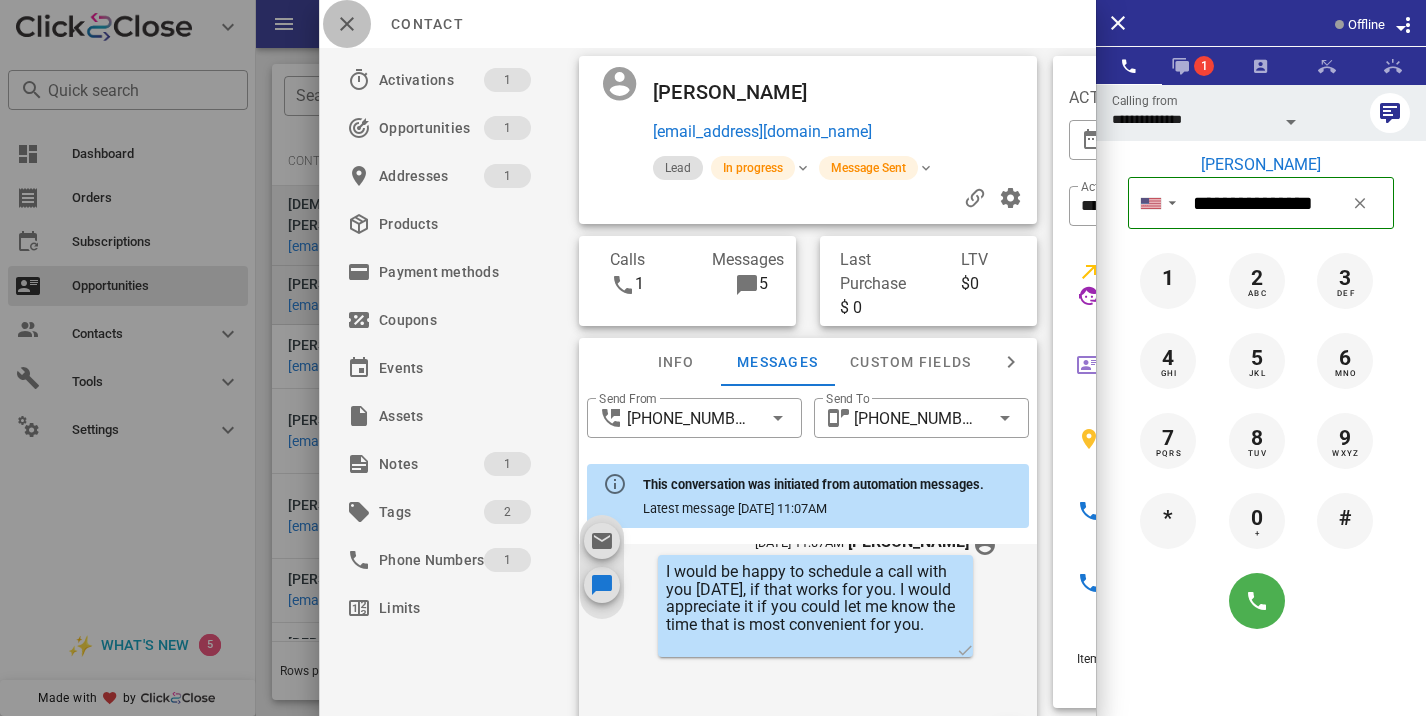 click at bounding box center (347, 24) 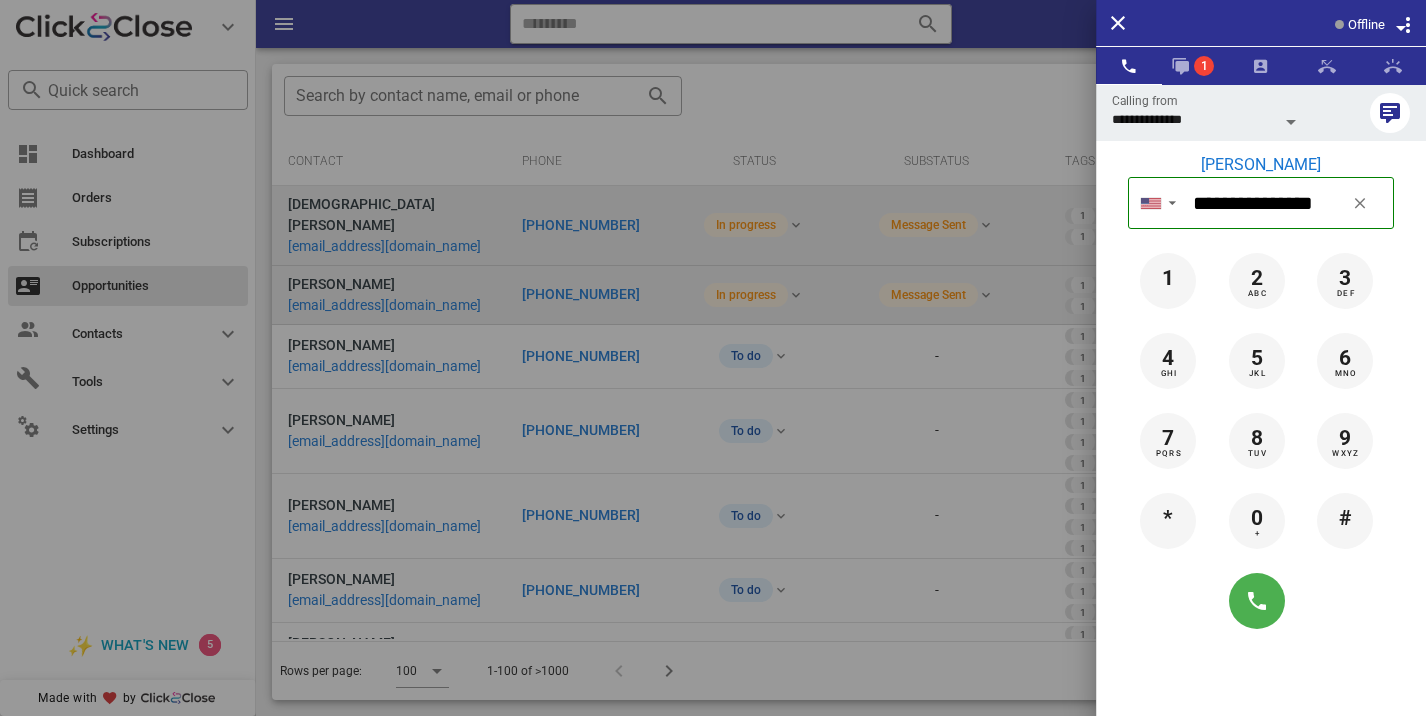 click at bounding box center [713, 358] 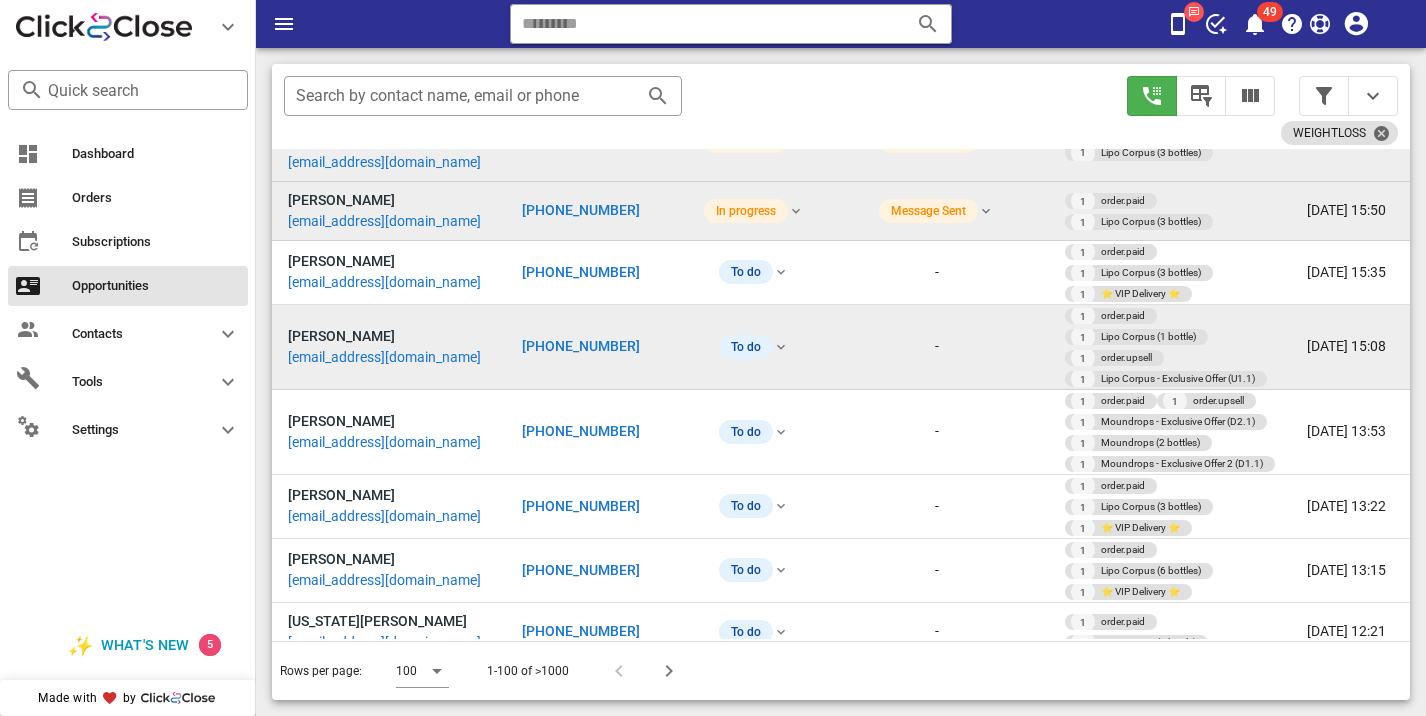 scroll, scrollTop: 116, scrollLeft: 0, axis: vertical 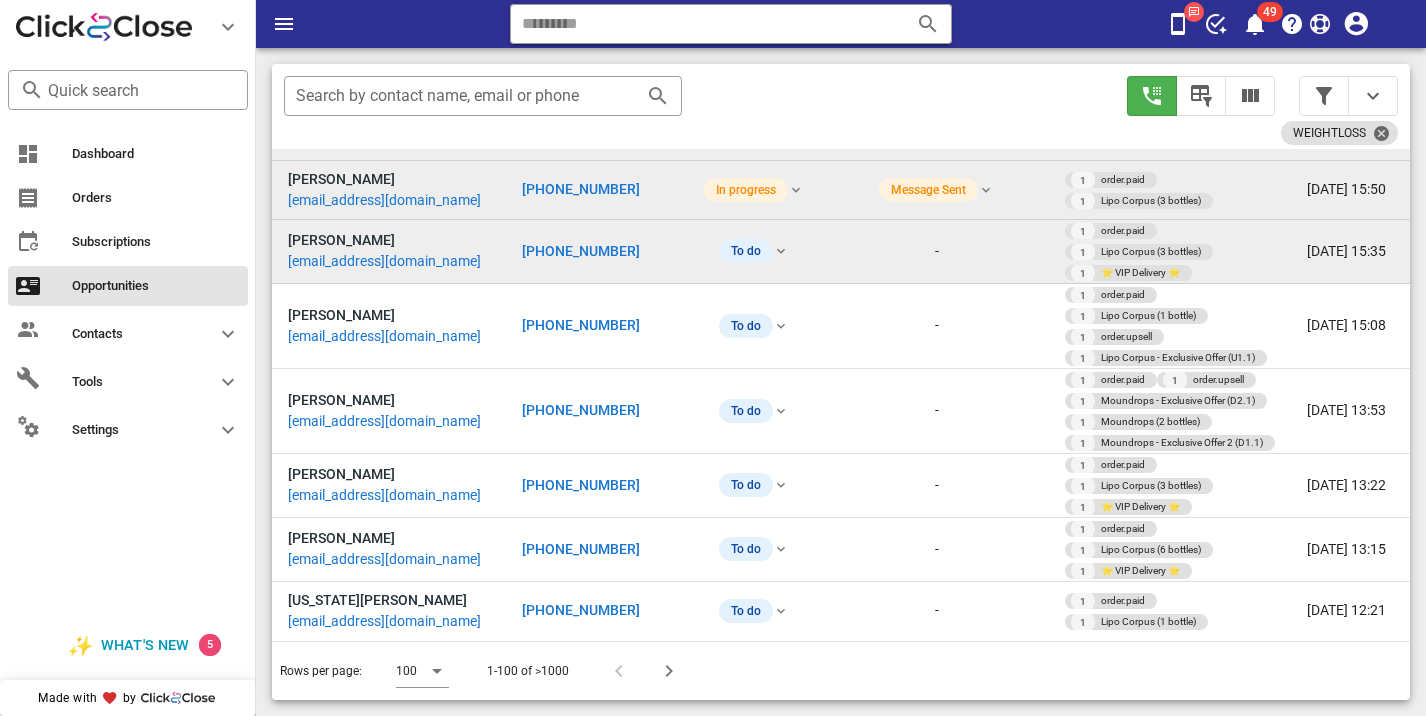 click on "[PHONE_NUMBER]" at bounding box center (581, 251) 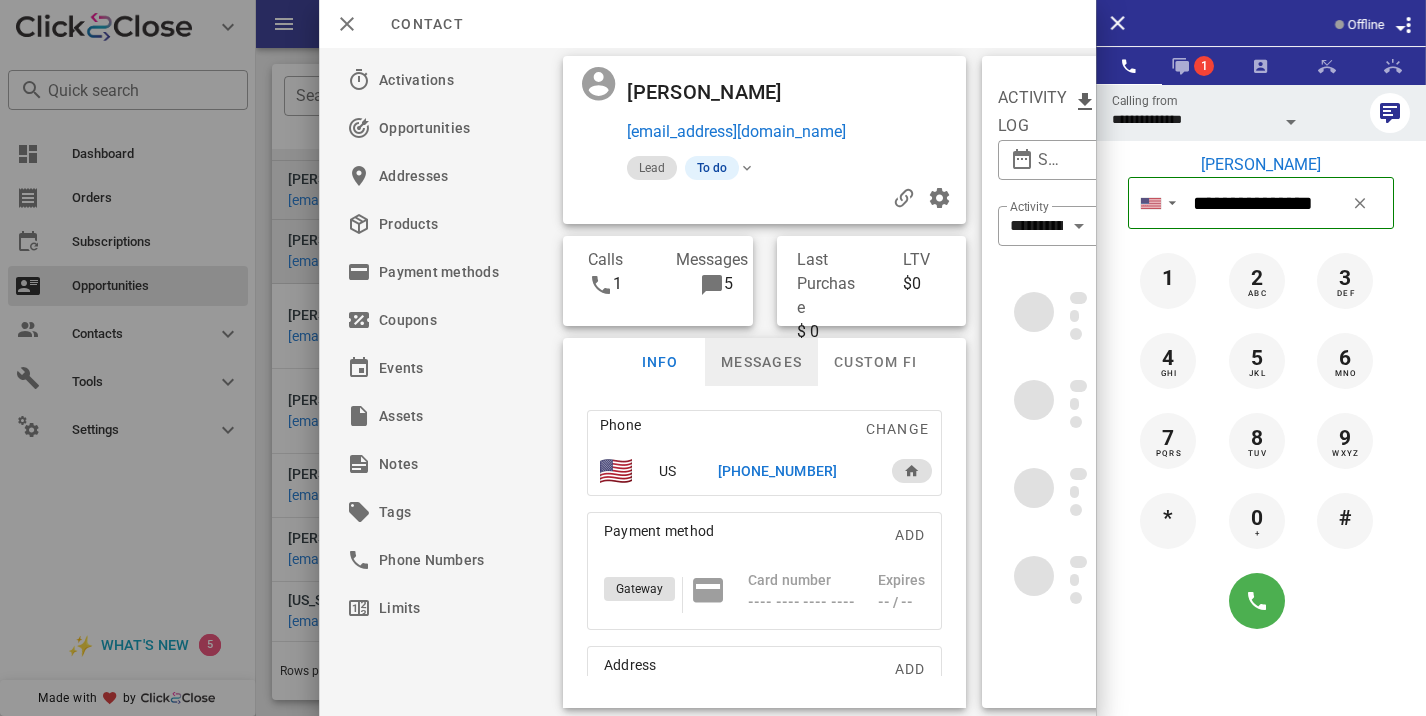click on "Messages" at bounding box center (761, 362) 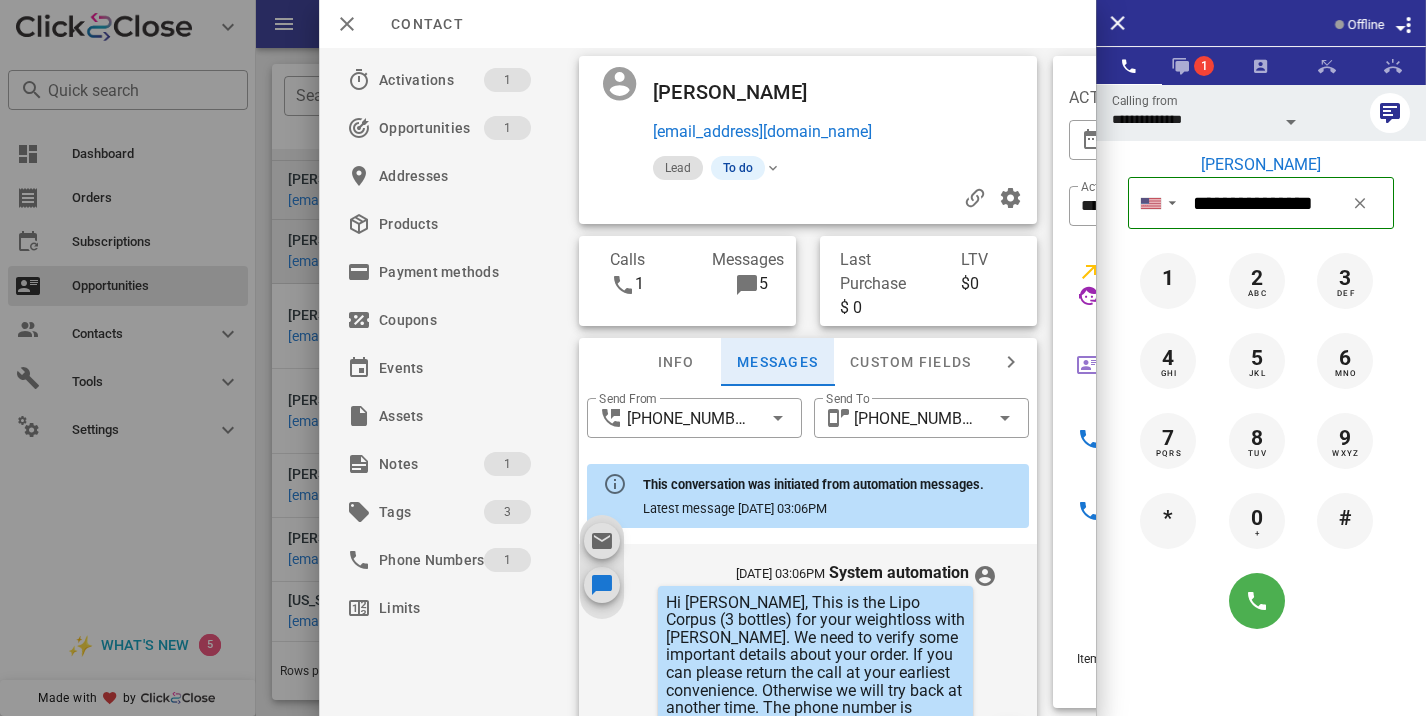 scroll, scrollTop: 674, scrollLeft: 0, axis: vertical 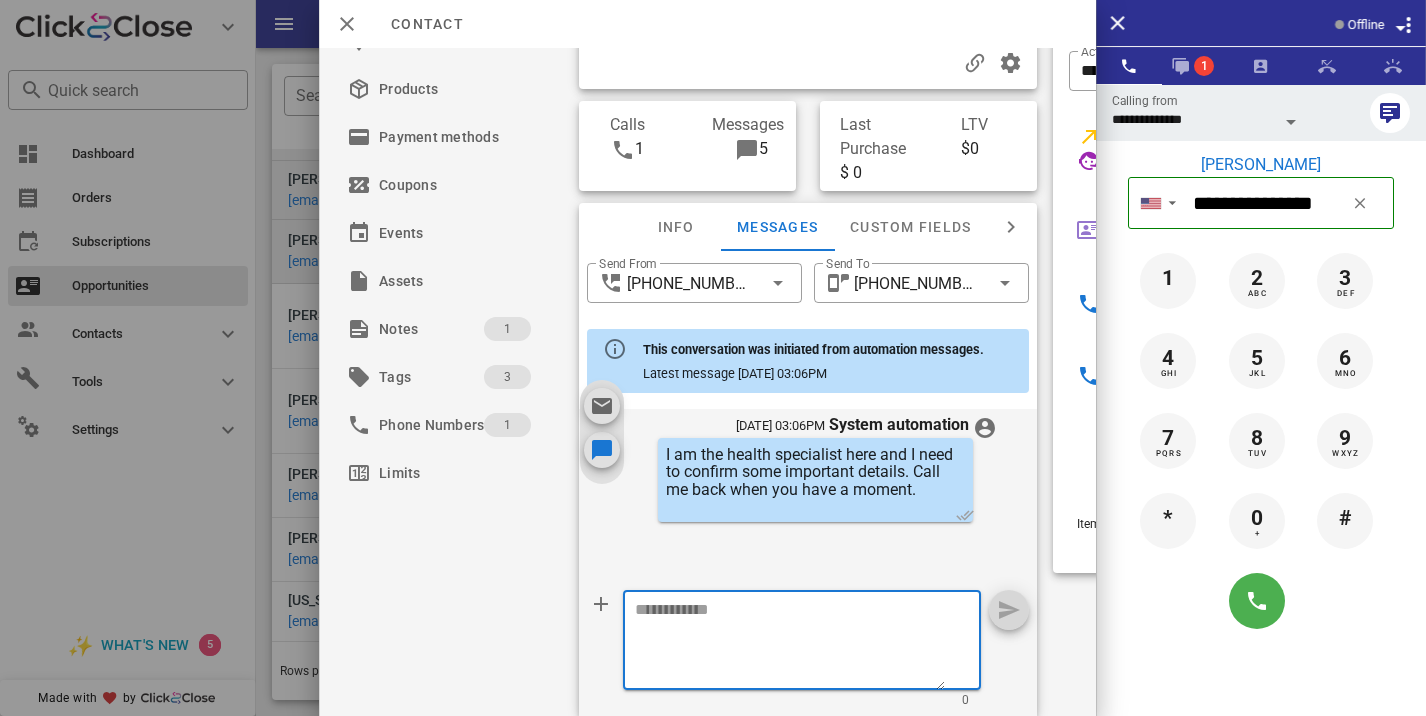 click at bounding box center (790, 643) 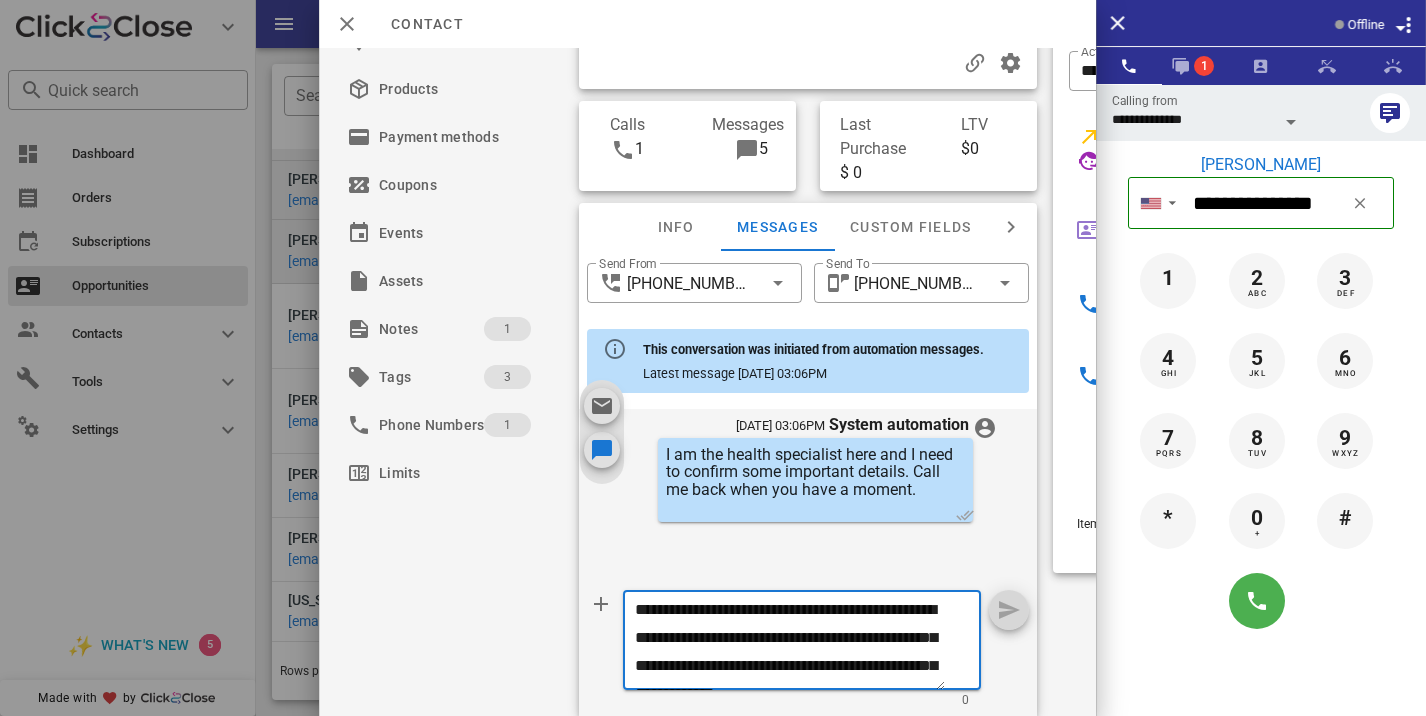 scroll, scrollTop: 41, scrollLeft: 0, axis: vertical 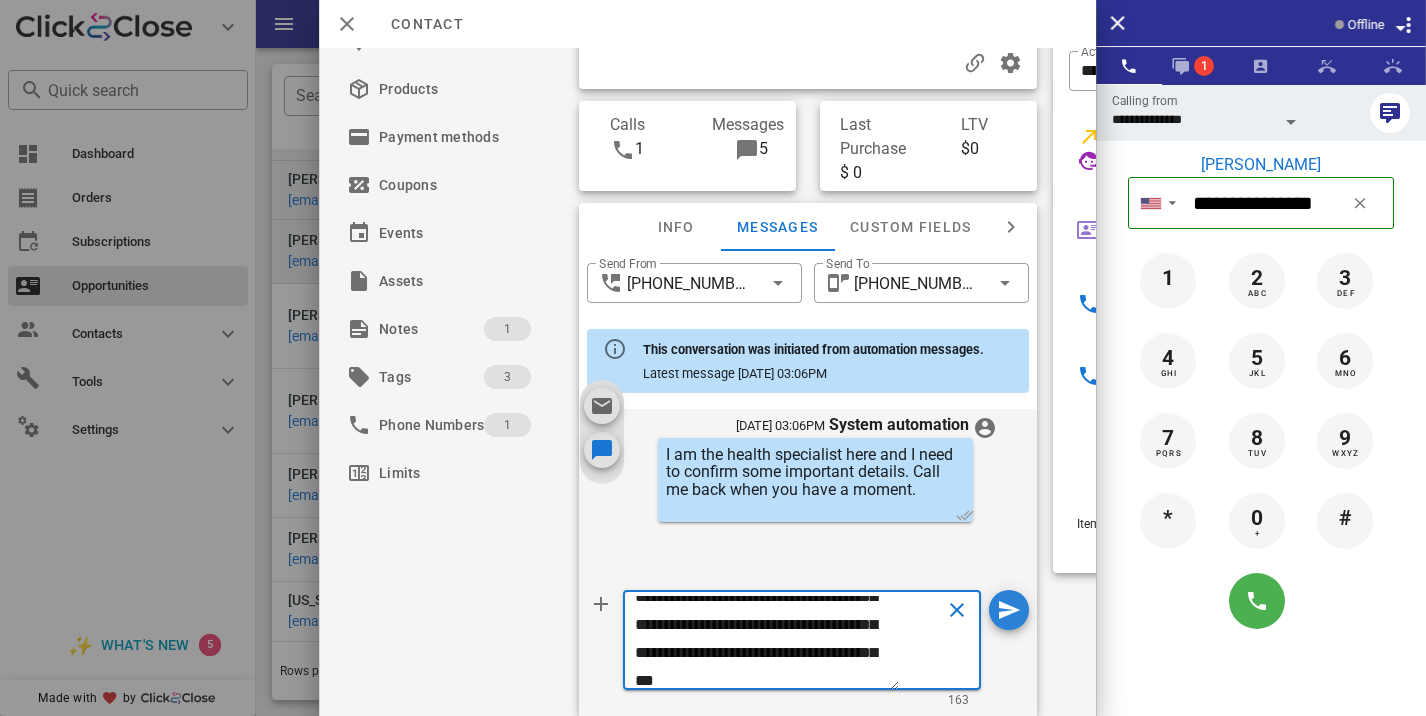 type on "**********" 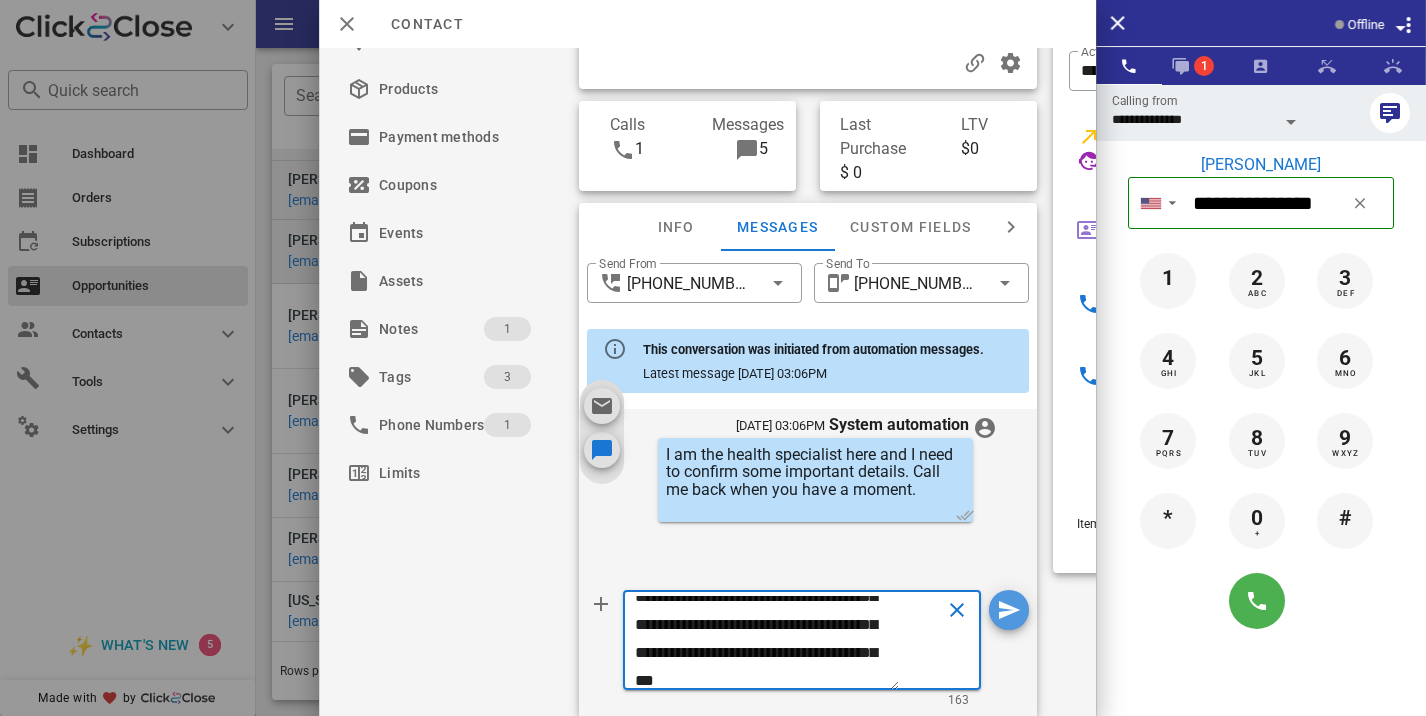 click at bounding box center (1009, 610) 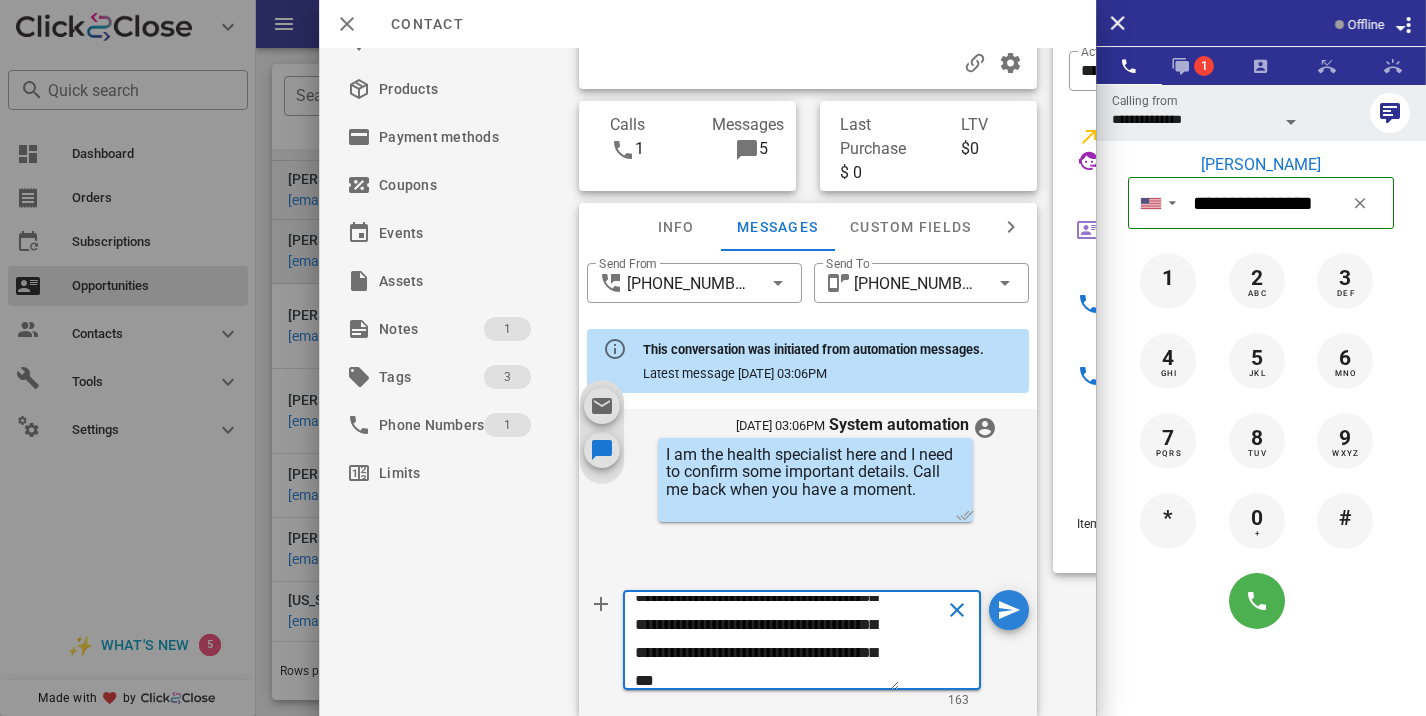 type 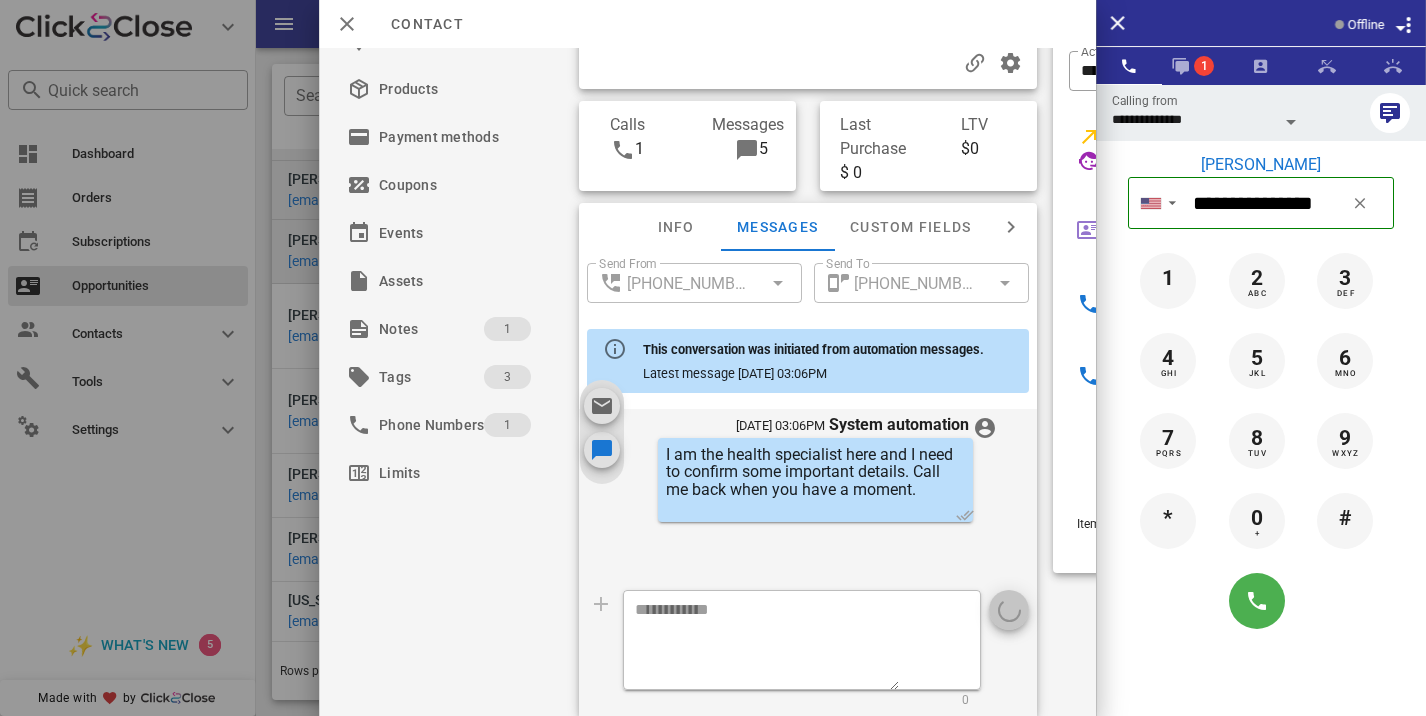 scroll, scrollTop: 0, scrollLeft: 0, axis: both 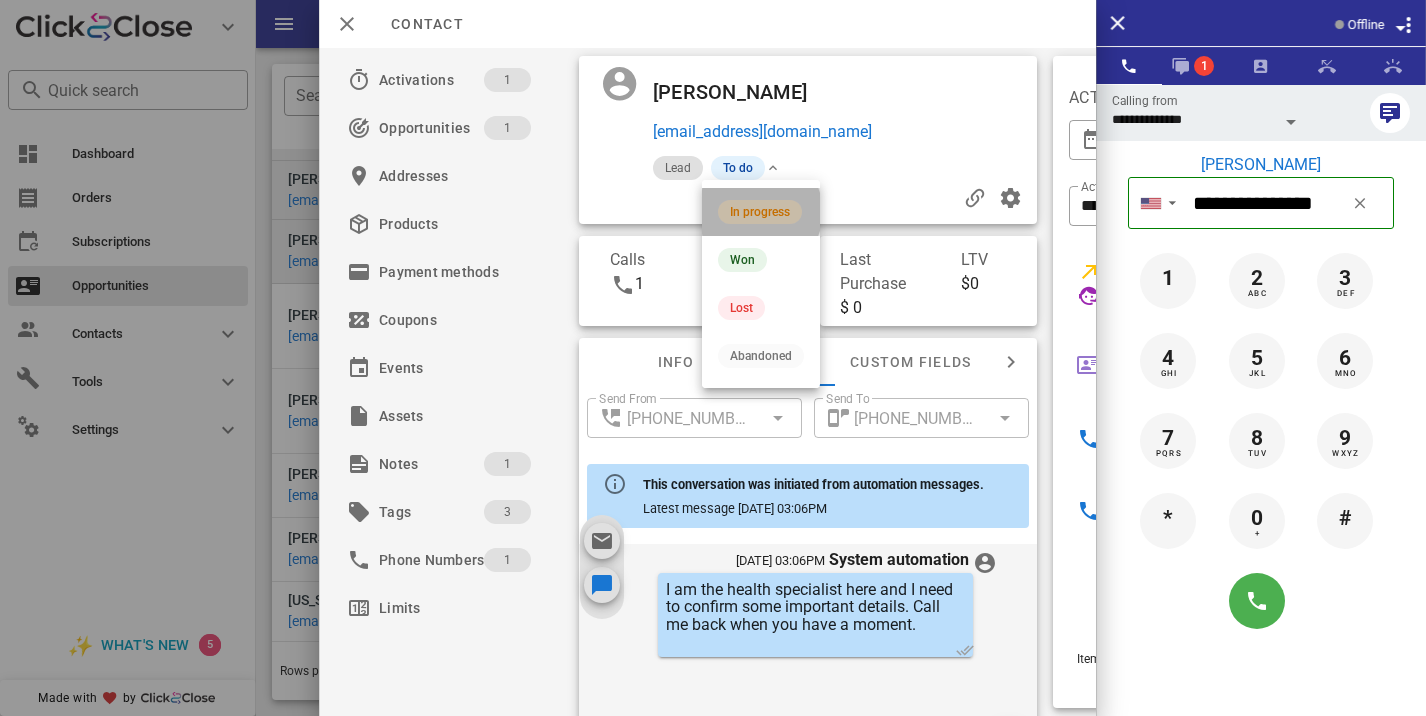 click on "In progress" at bounding box center (760, 212) 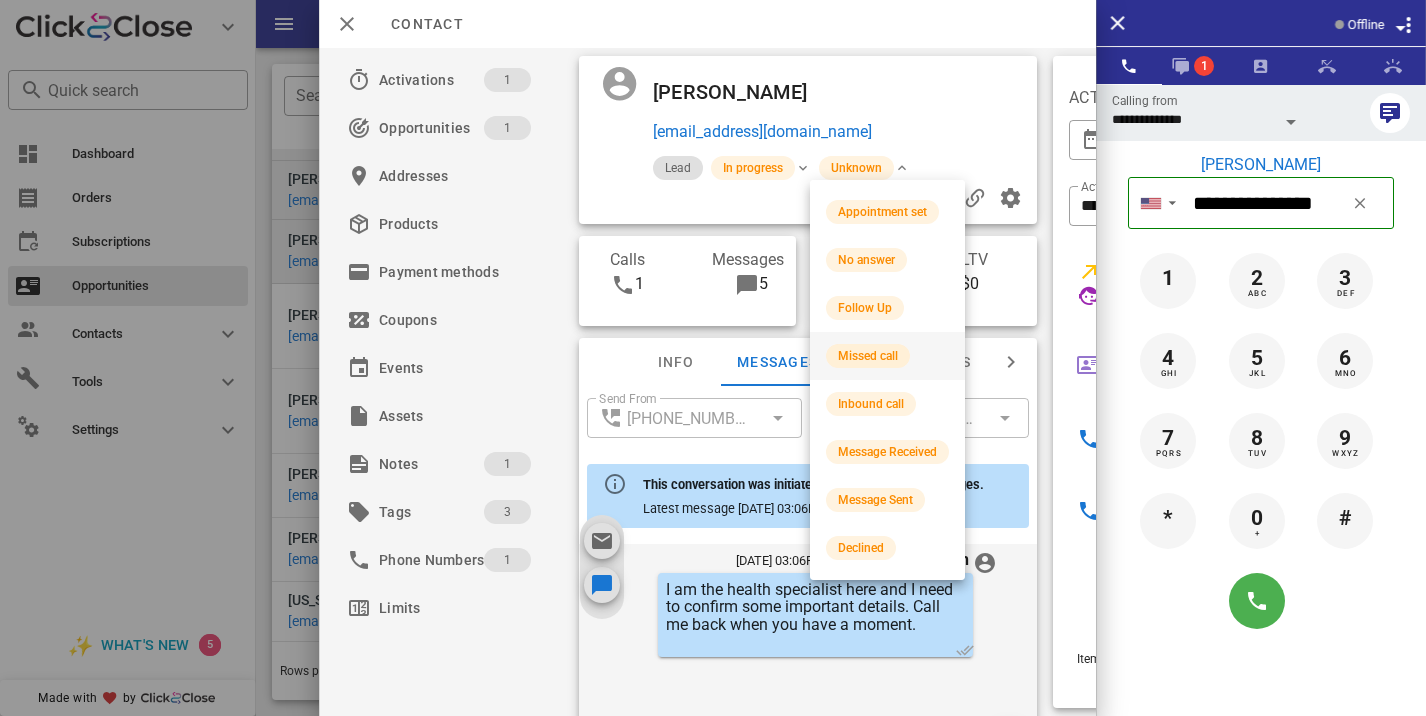 scroll, scrollTop: 840, scrollLeft: 0, axis: vertical 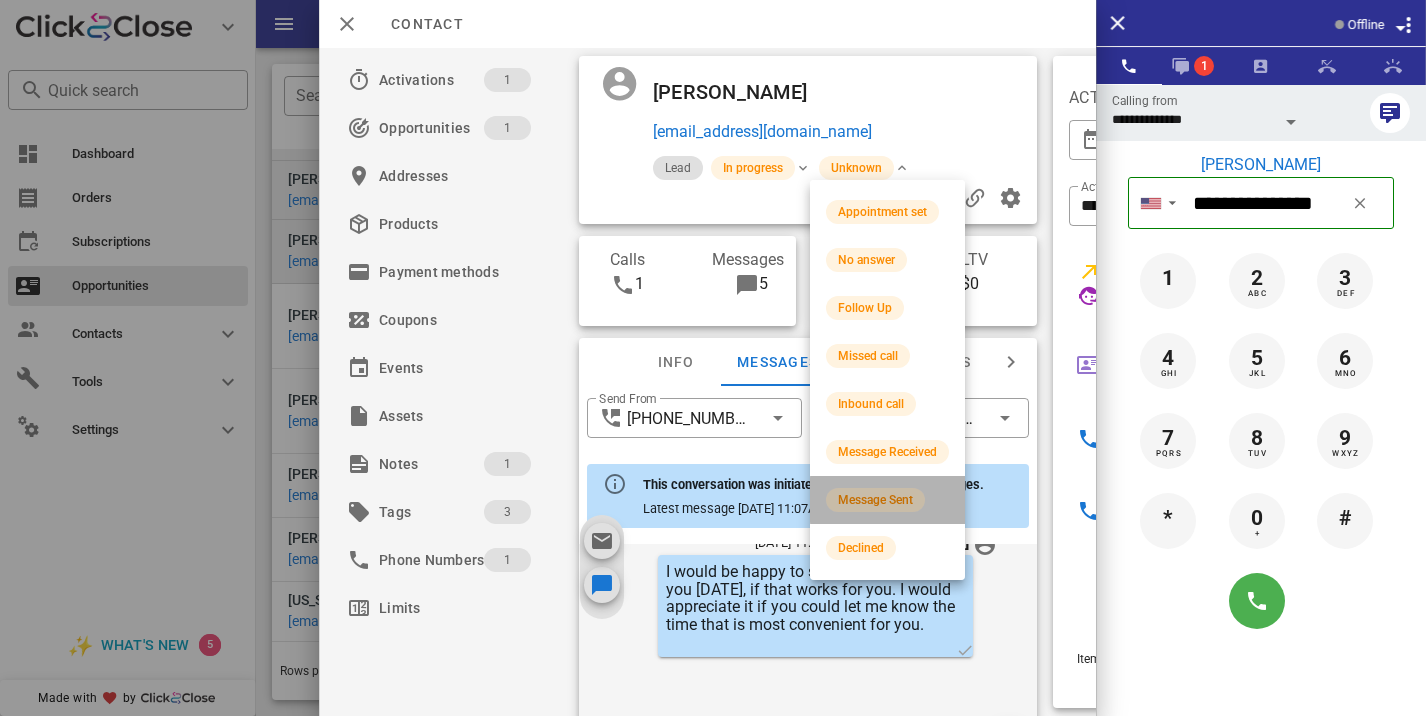click on "Message Sent" at bounding box center (875, 500) 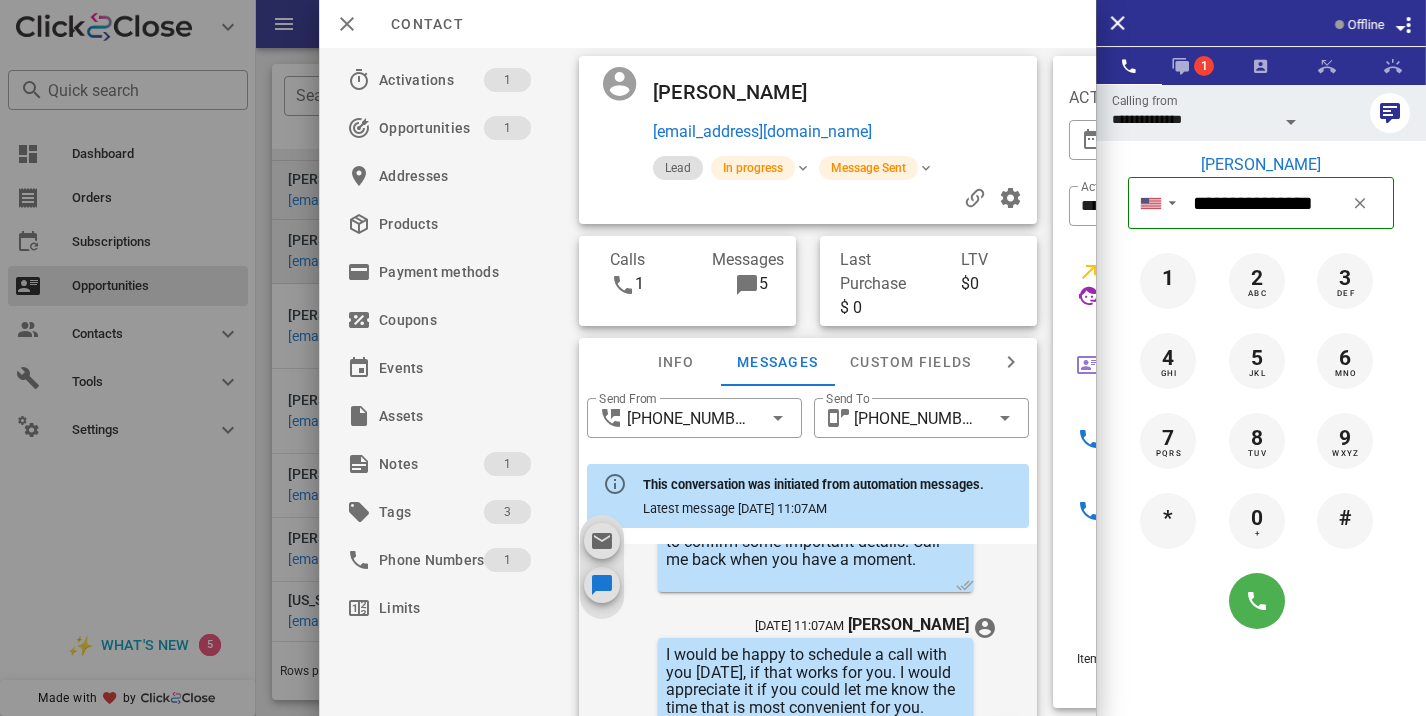 scroll, scrollTop: 702, scrollLeft: 0, axis: vertical 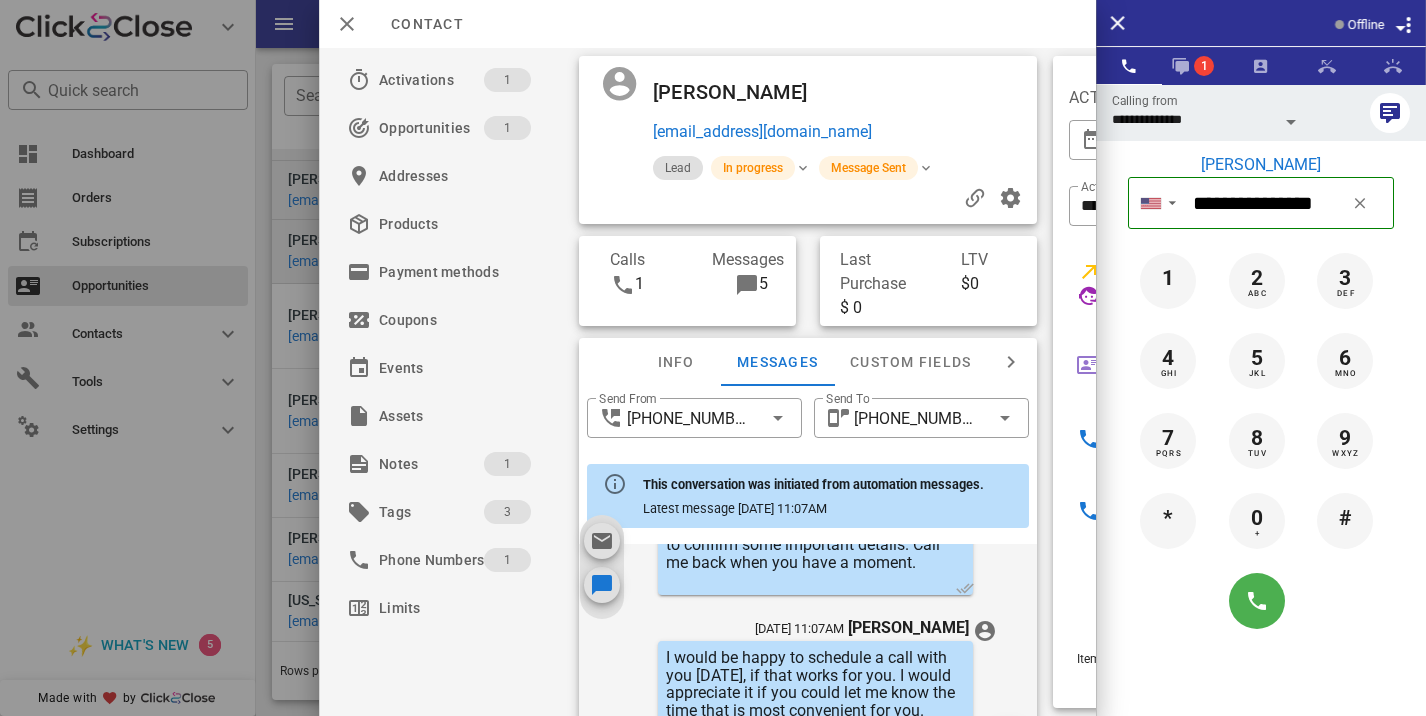 click at bounding box center [713, 358] 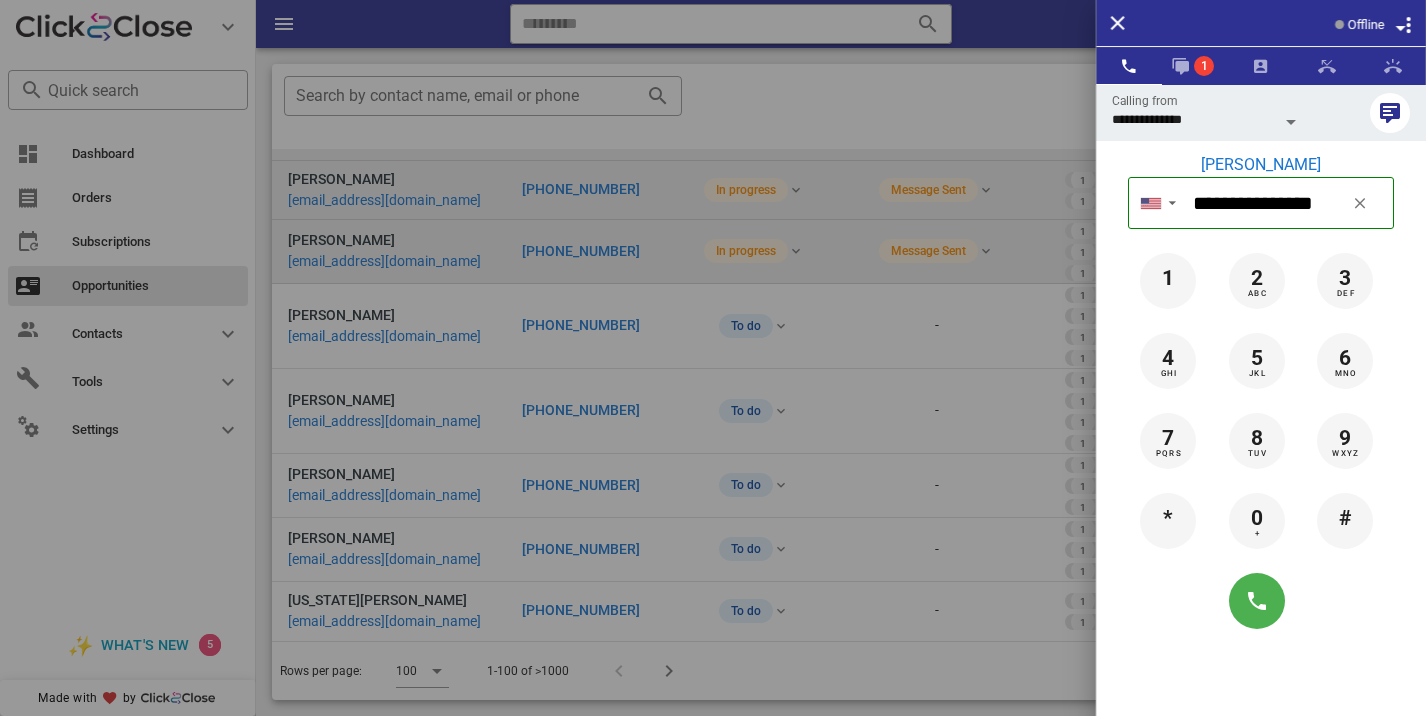 click at bounding box center [713, 358] 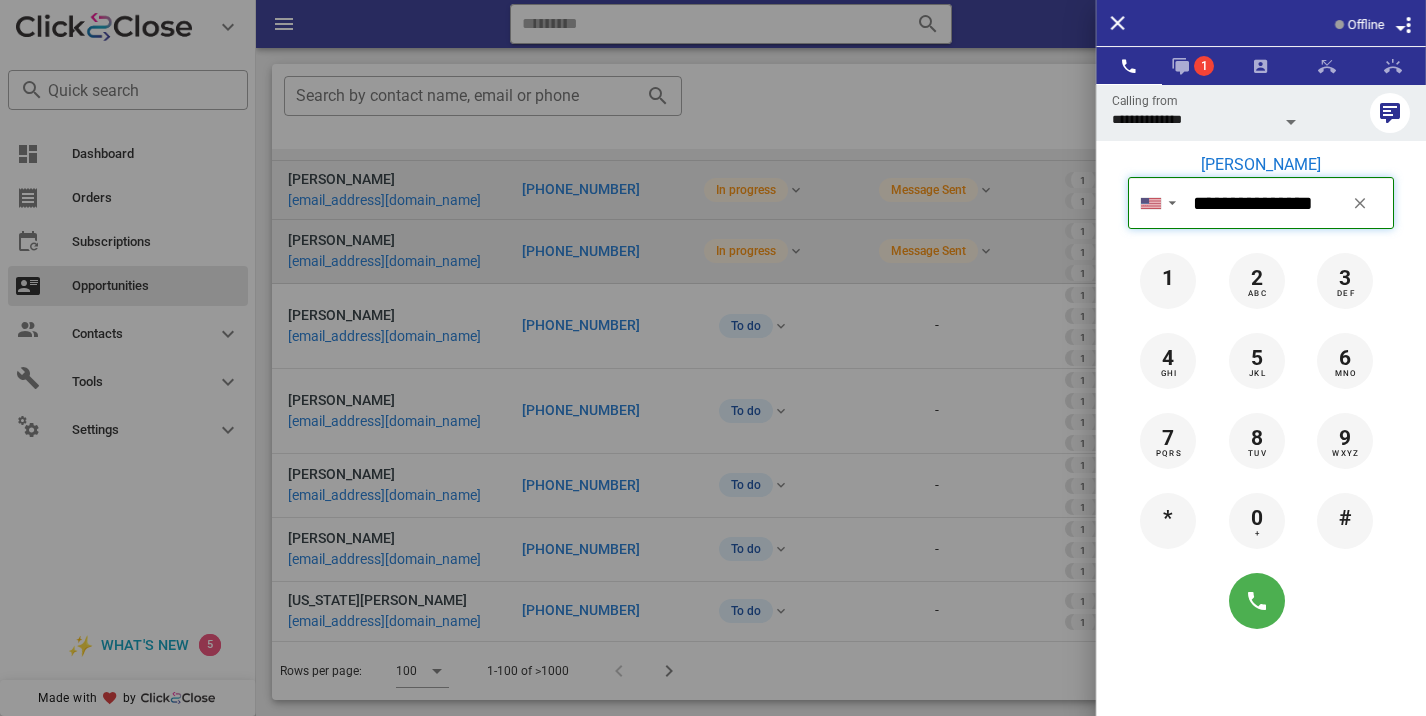 type 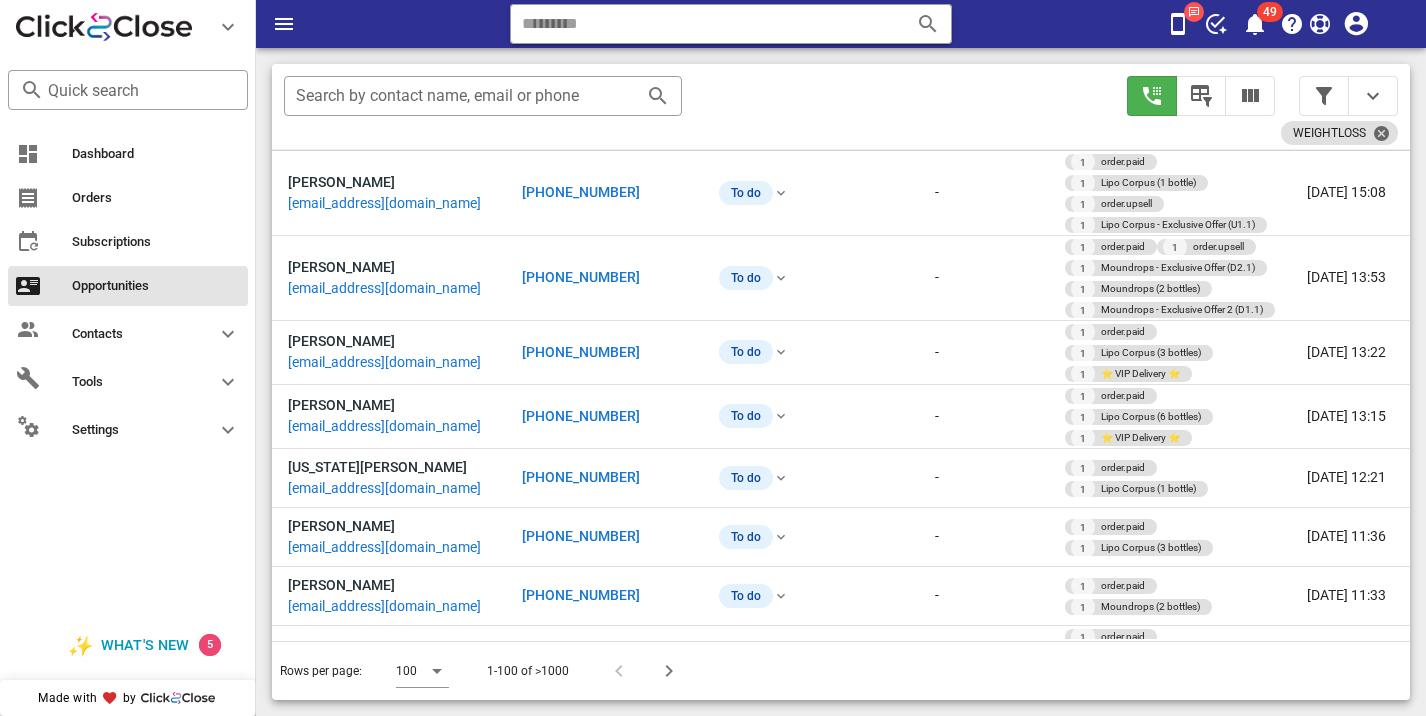 scroll, scrollTop: 248, scrollLeft: 0, axis: vertical 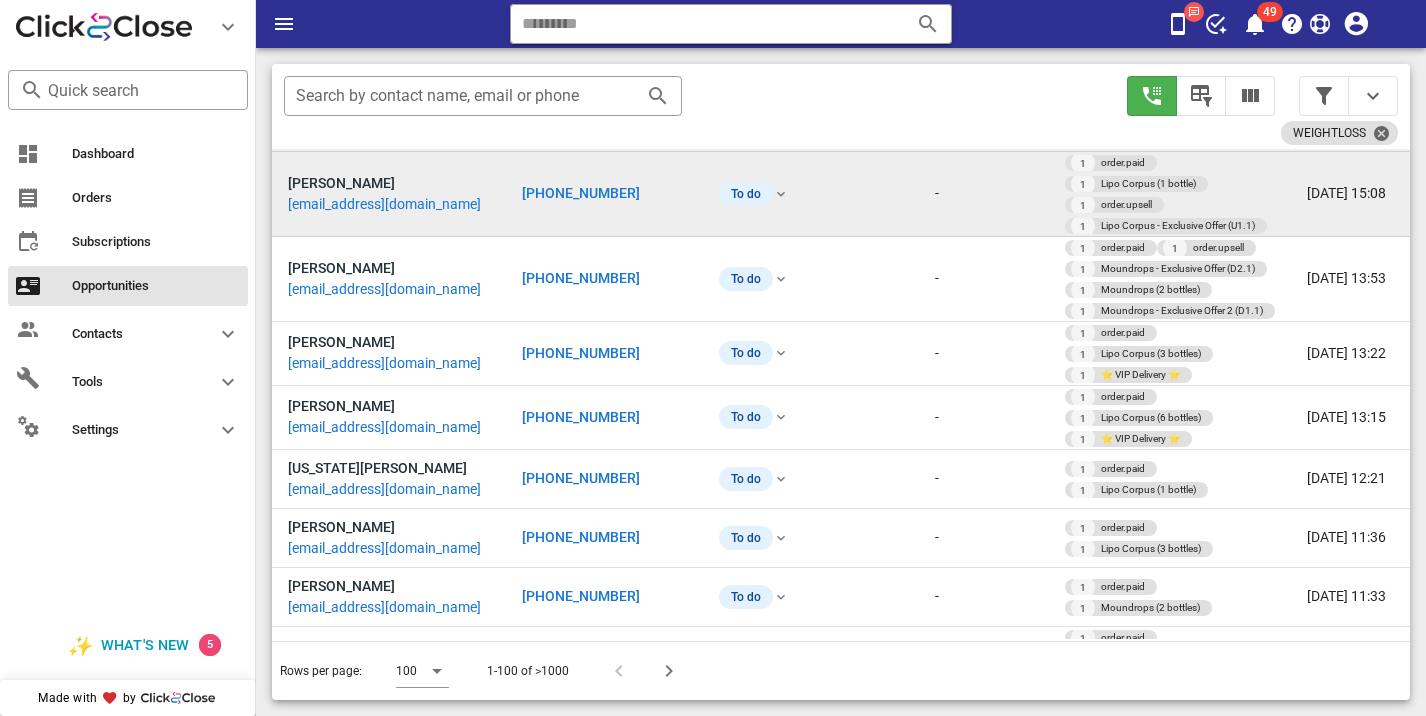 click on "[PHONE_NUMBER]" at bounding box center [581, 193] 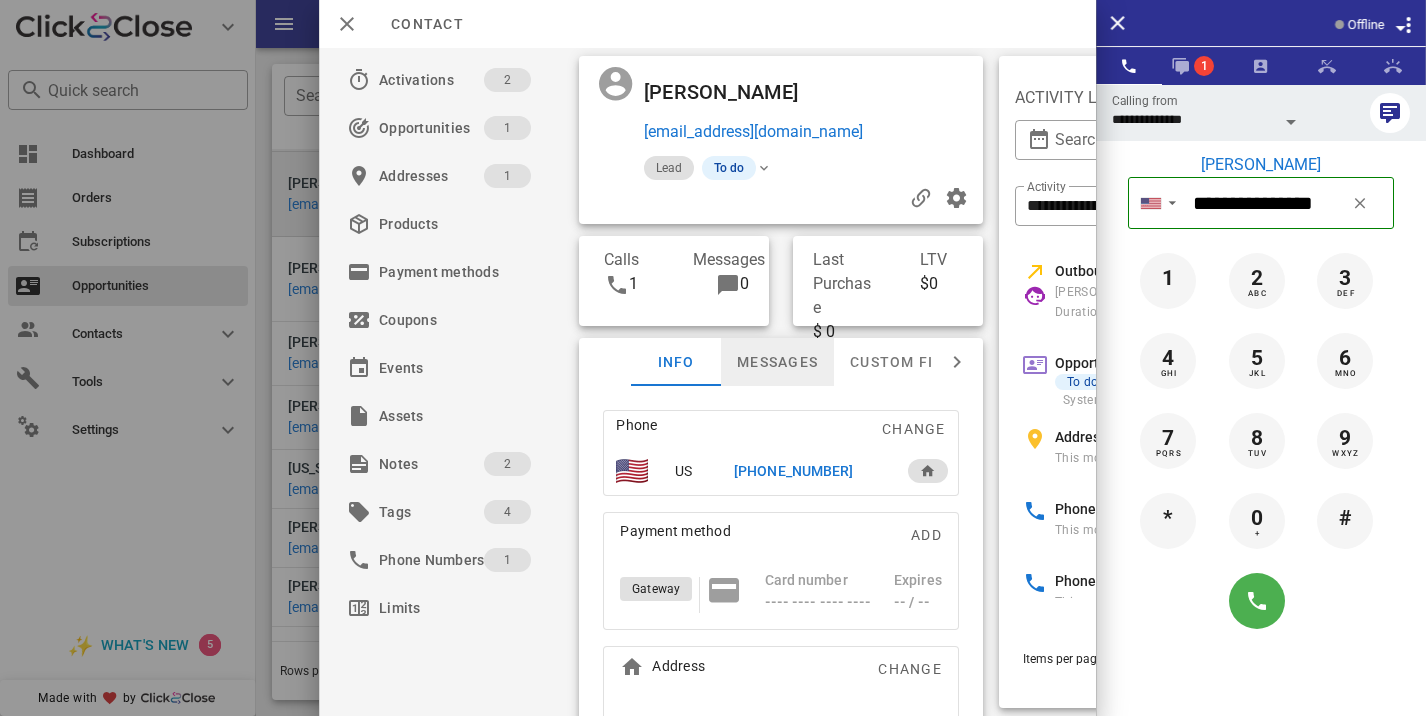 click on "Messages" at bounding box center [777, 362] 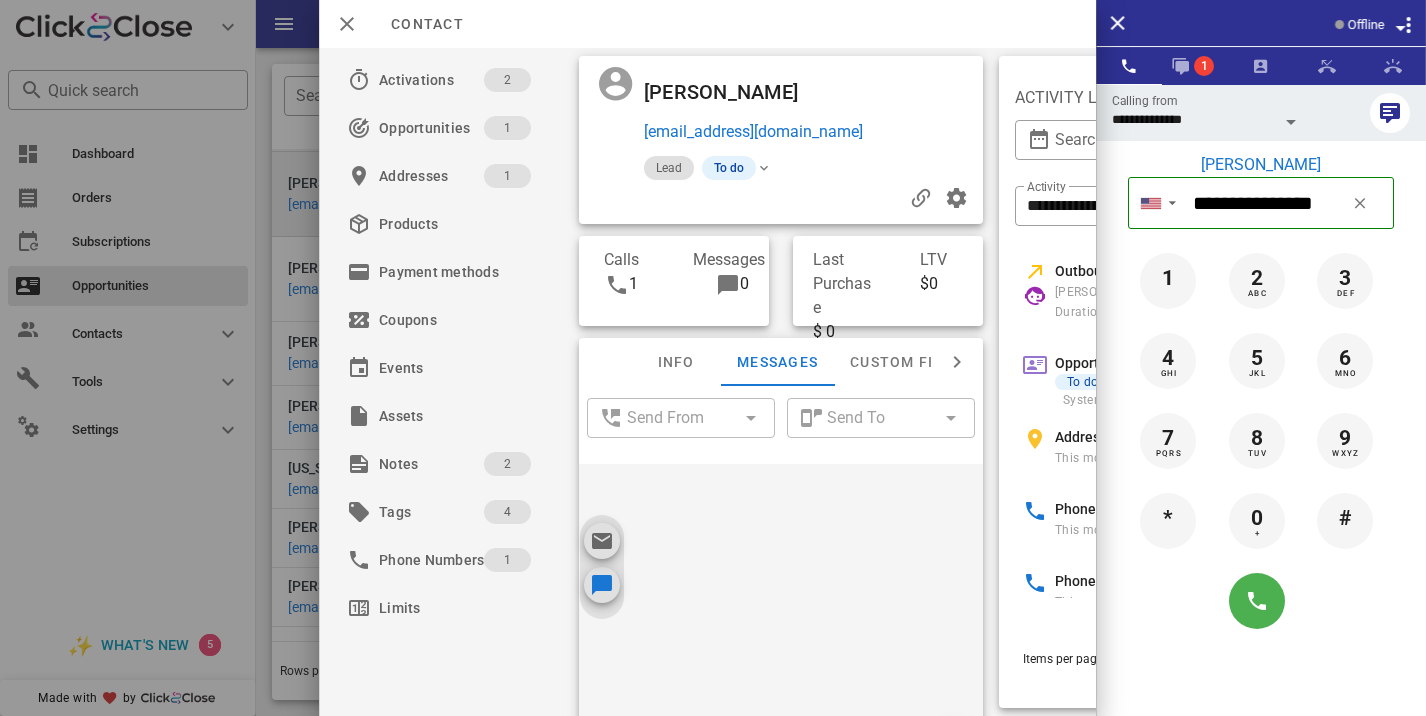 scroll, scrollTop: 183, scrollLeft: 0, axis: vertical 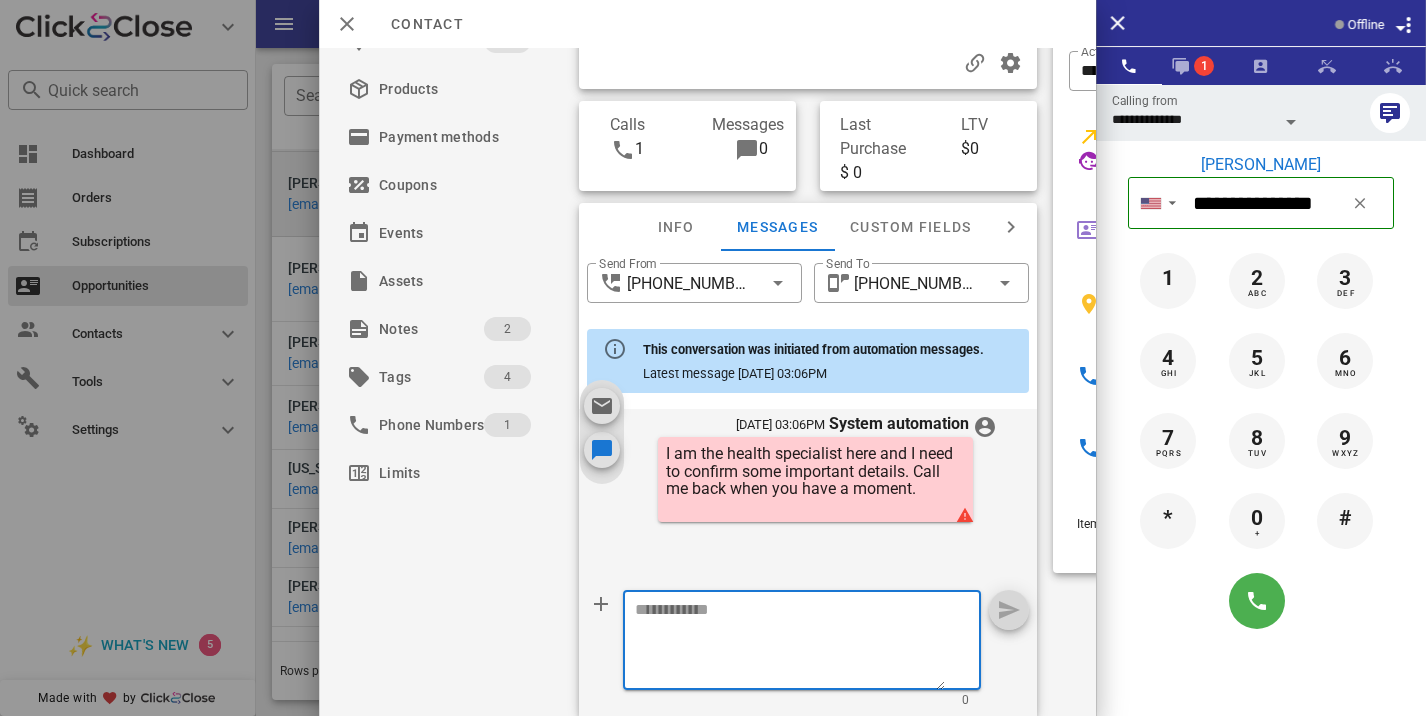 click at bounding box center (790, 643) 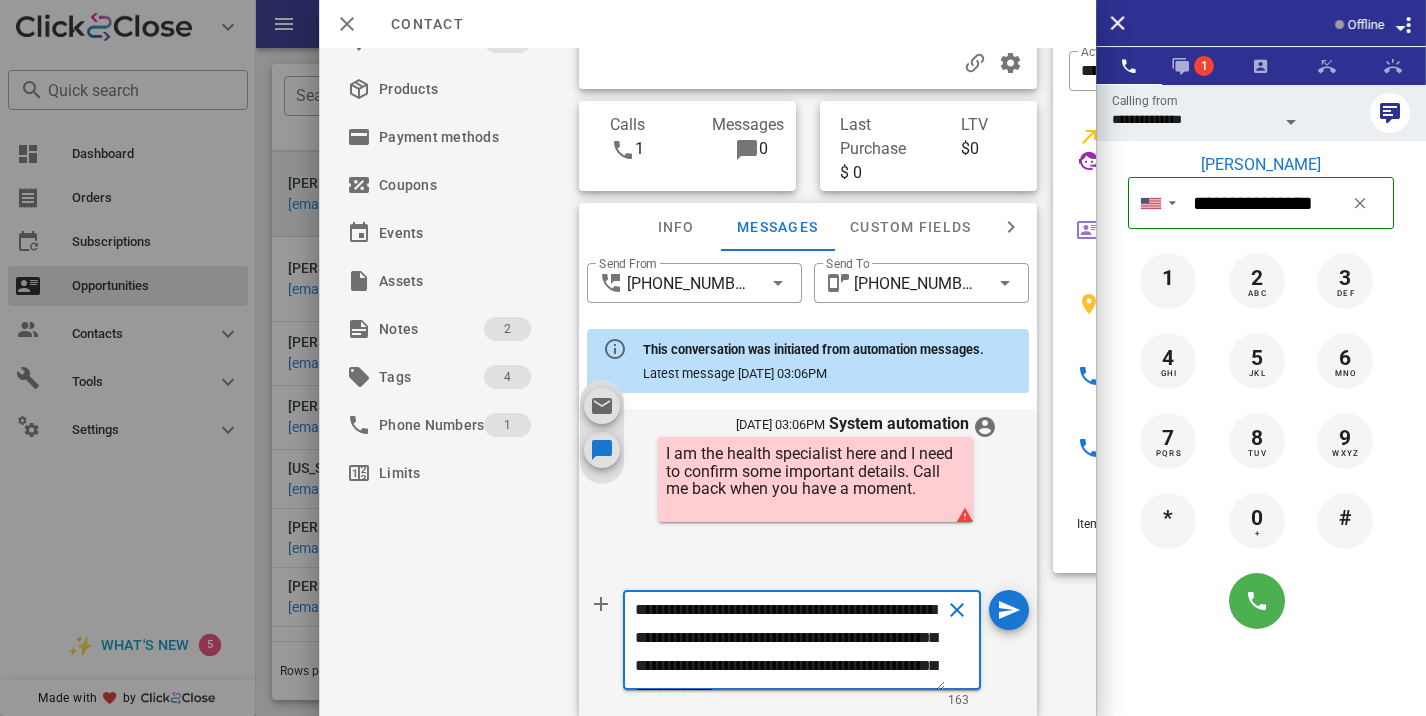 scroll, scrollTop: 41, scrollLeft: 0, axis: vertical 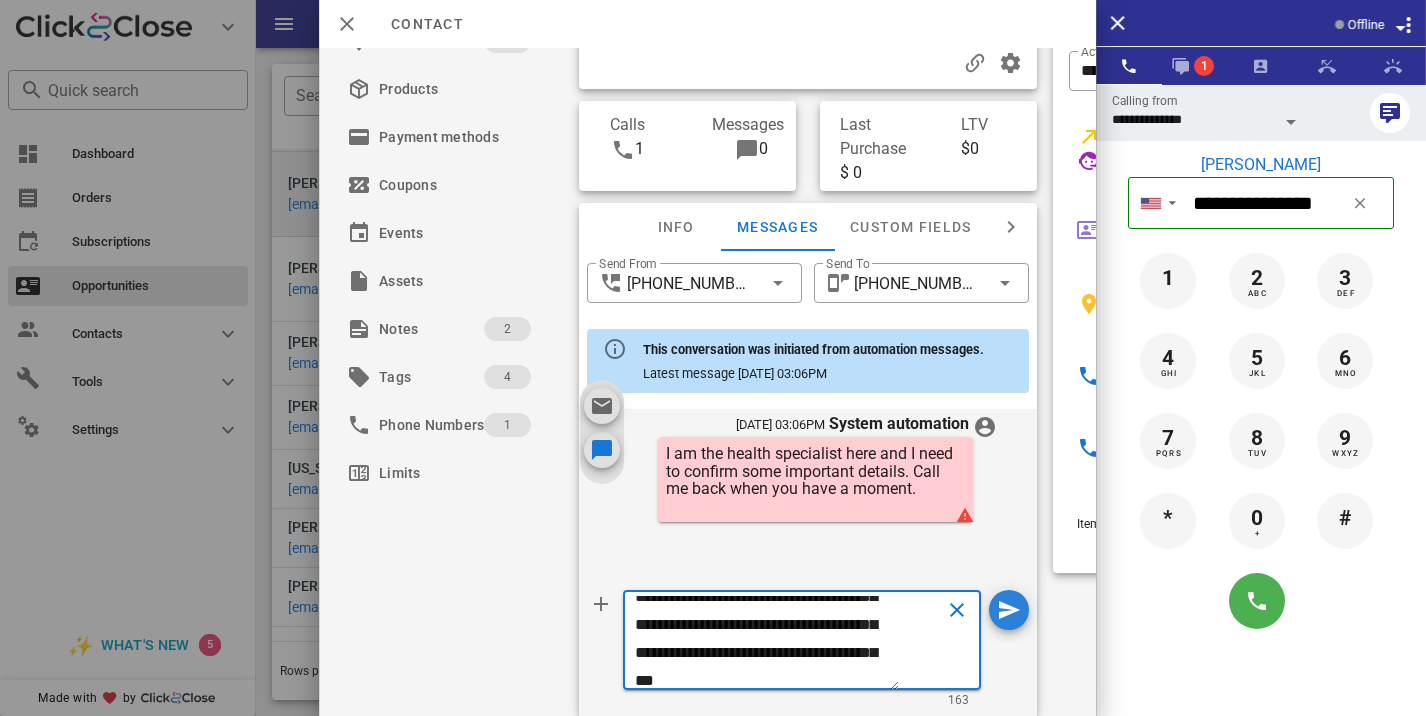 type on "**********" 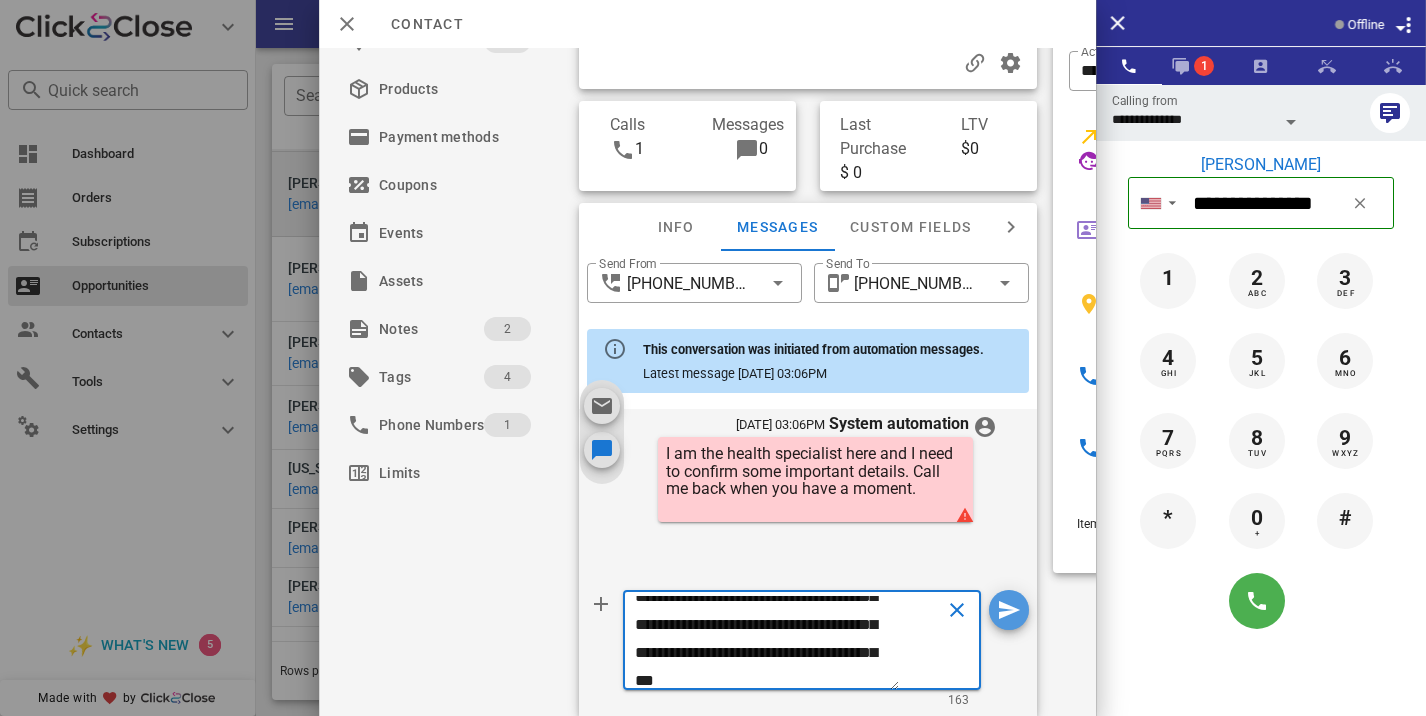 click at bounding box center (1009, 610) 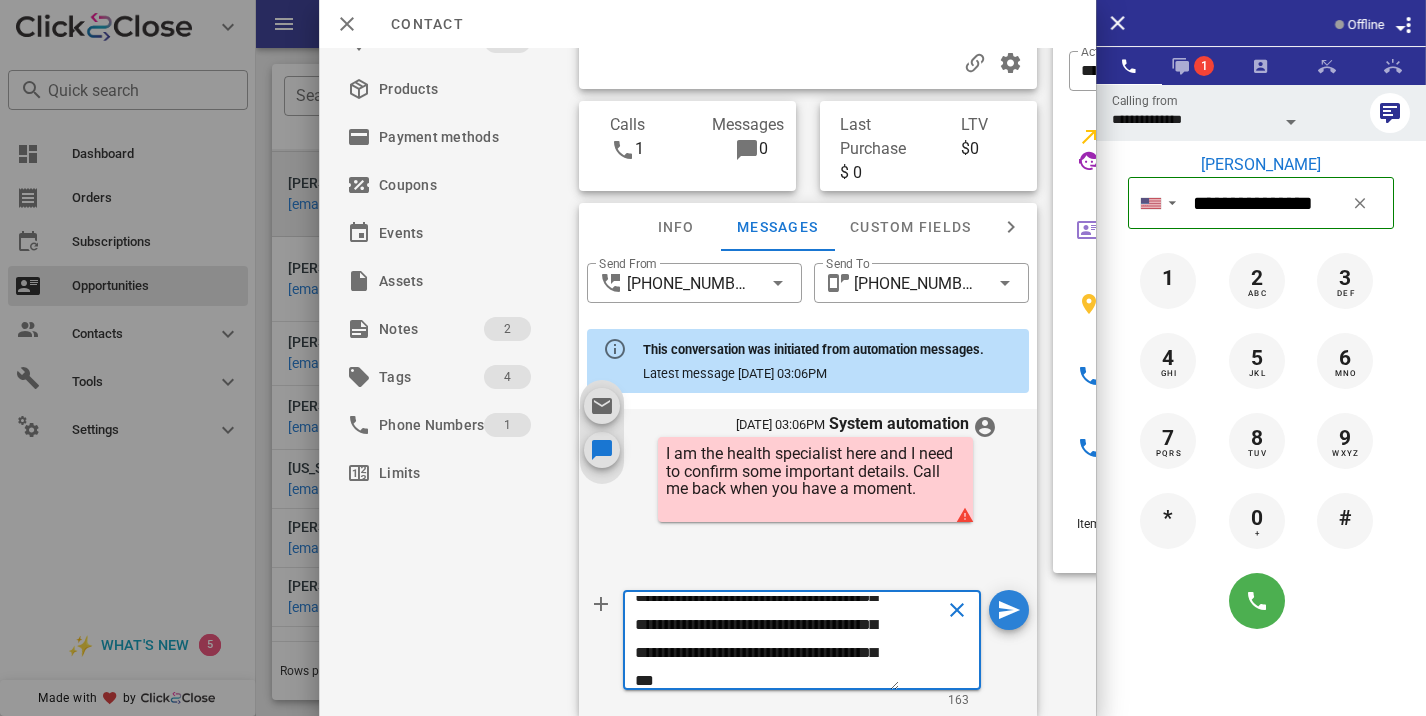 type 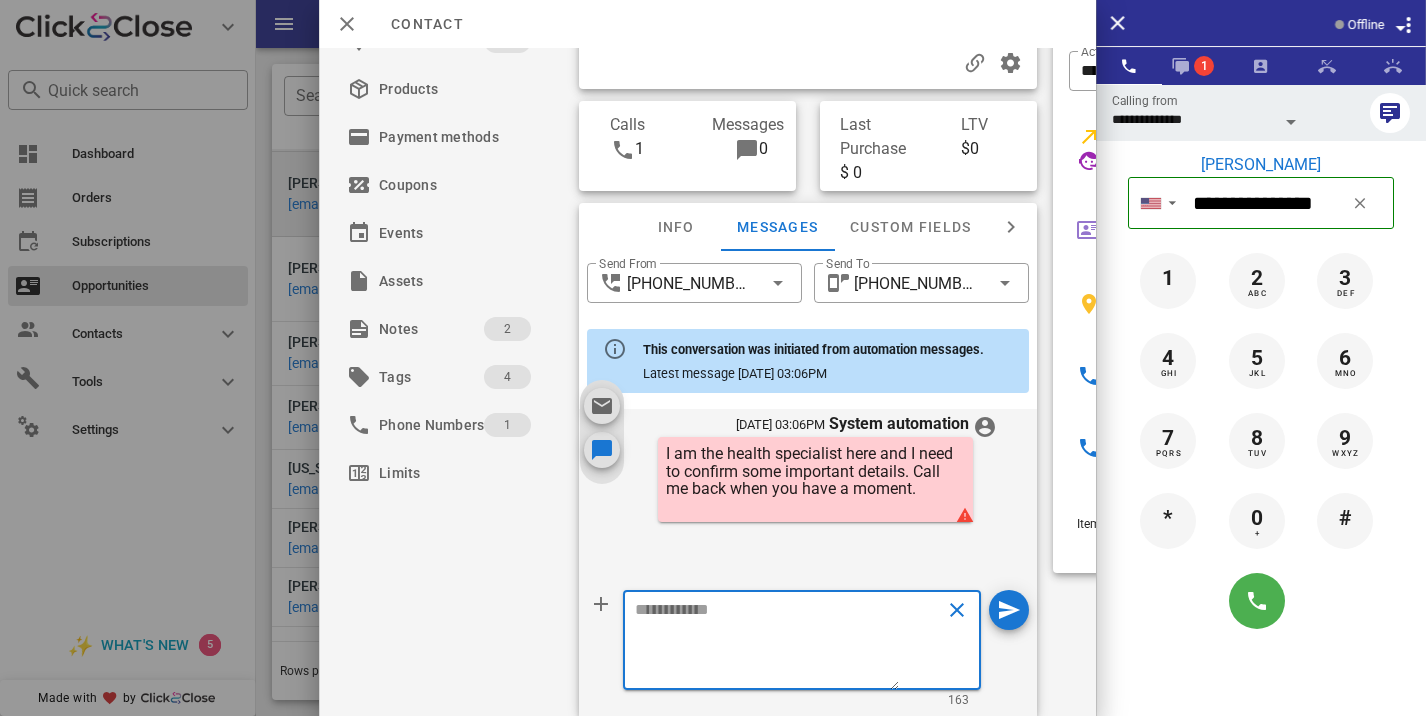 scroll, scrollTop: 0, scrollLeft: 0, axis: both 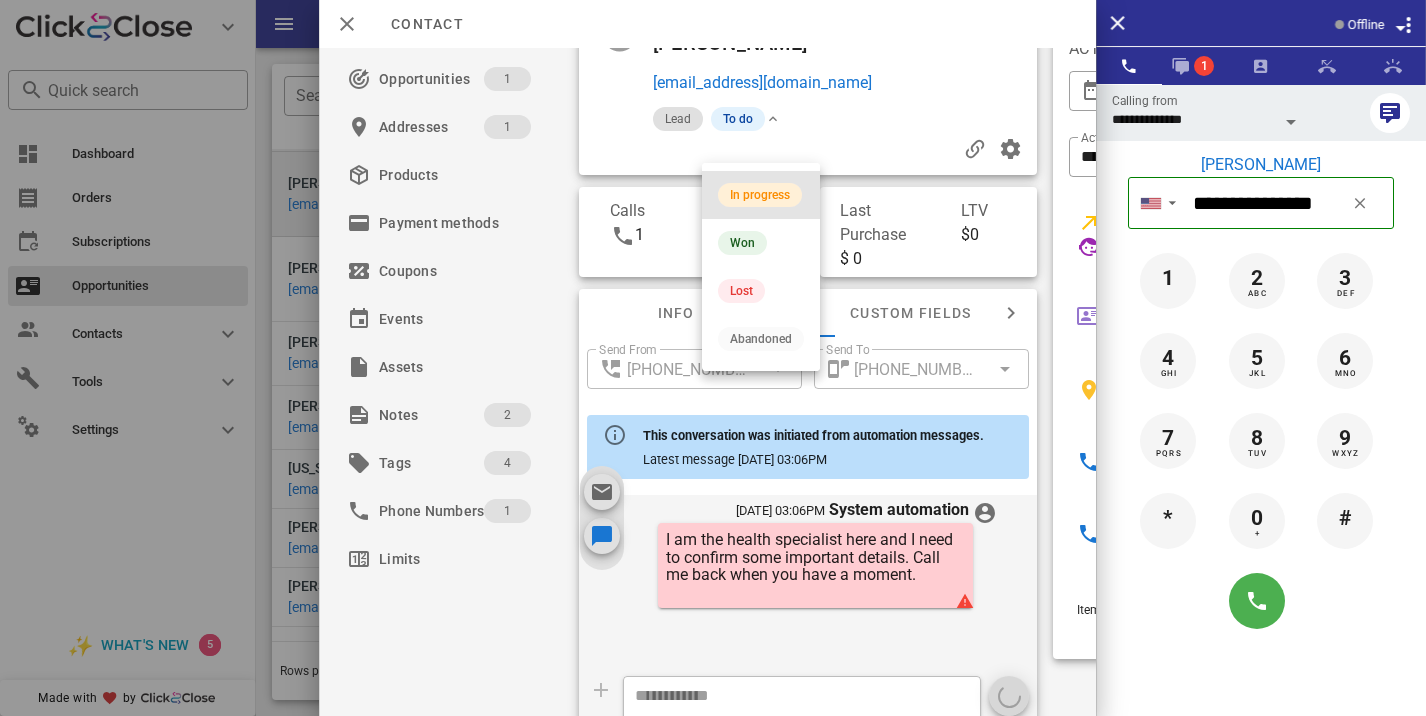 click on "In progress" at bounding box center [760, 195] 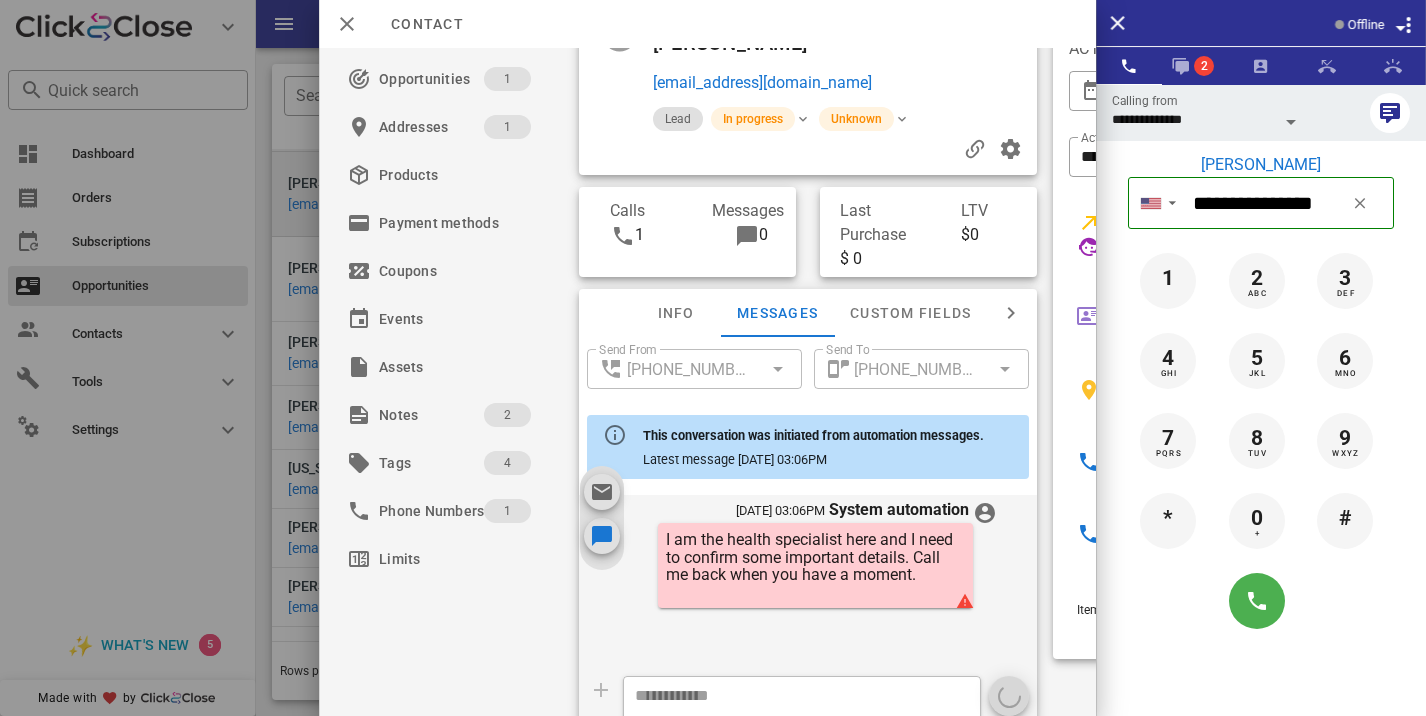 scroll, scrollTop: 823, scrollLeft: 0, axis: vertical 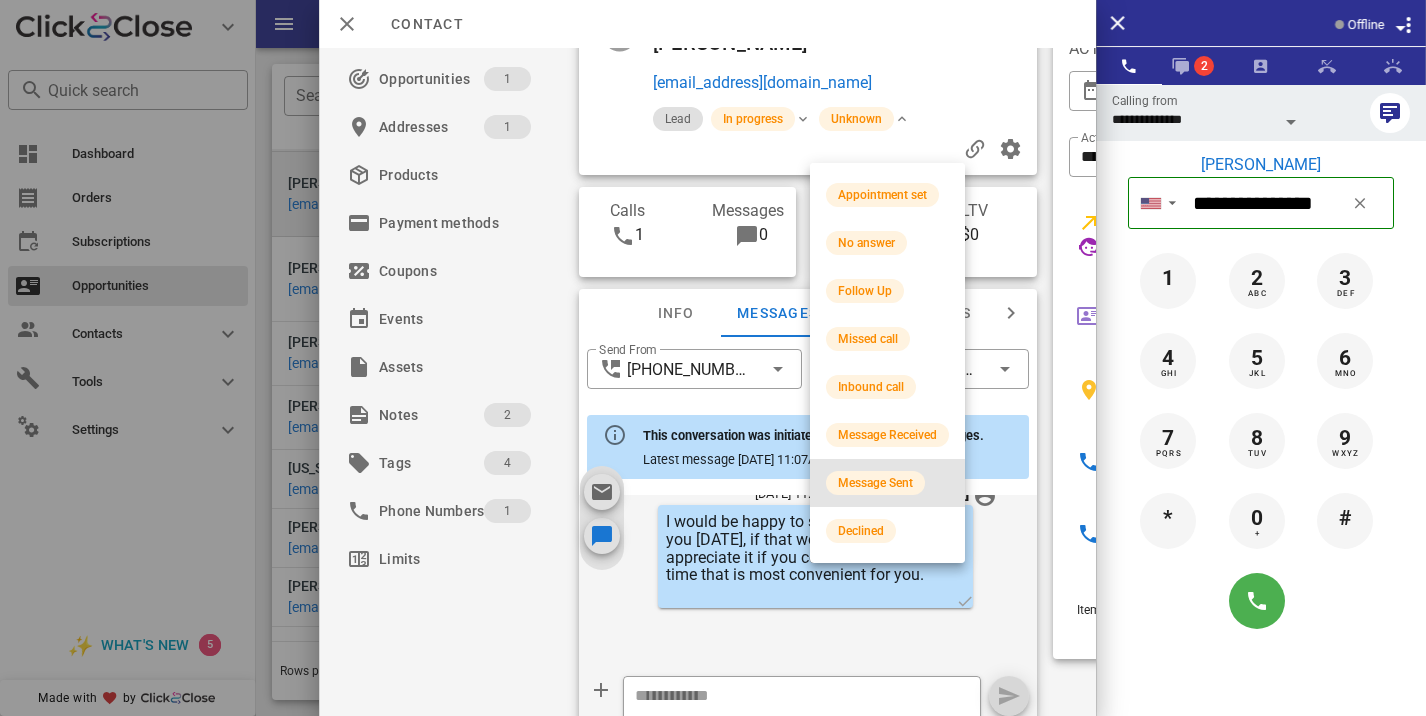 click on "Message Sent" at bounding box center [887, 483] 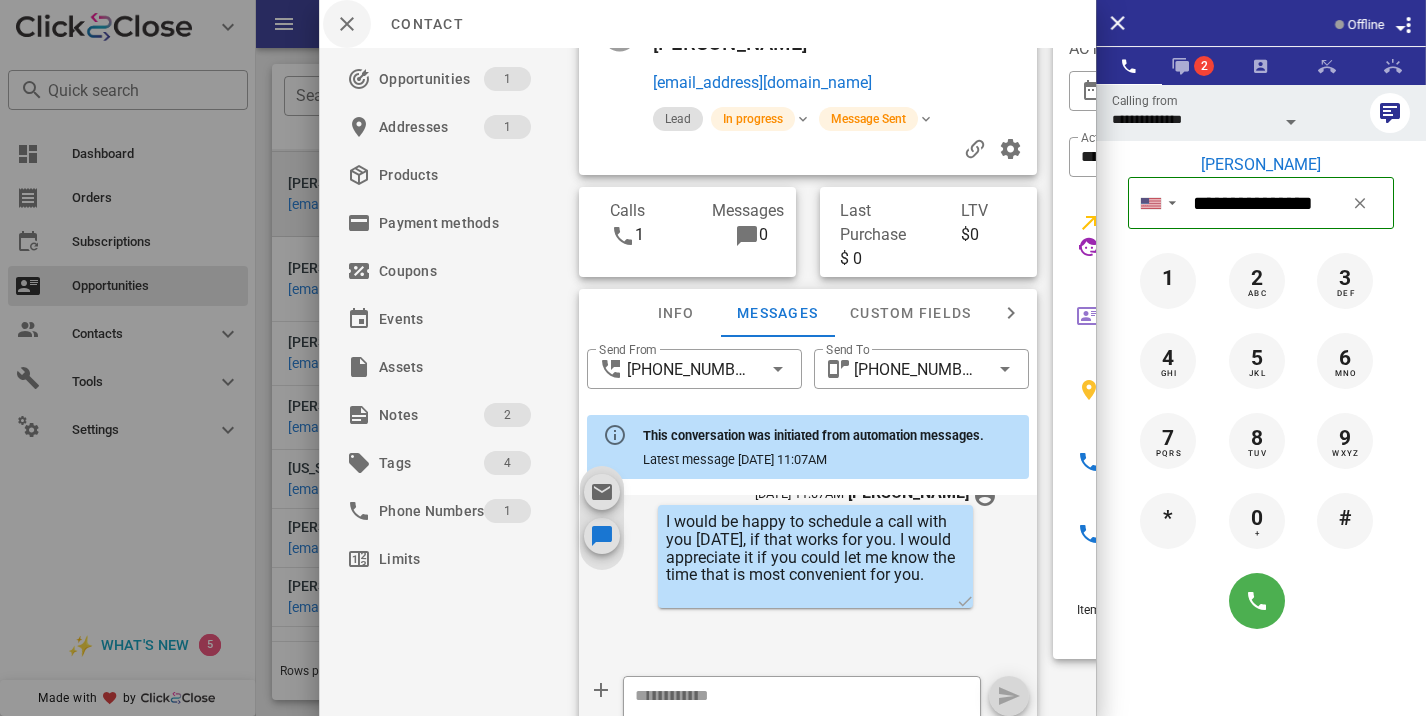 scroll, scrollTop: 0, scrollLeft: 0, axis: both 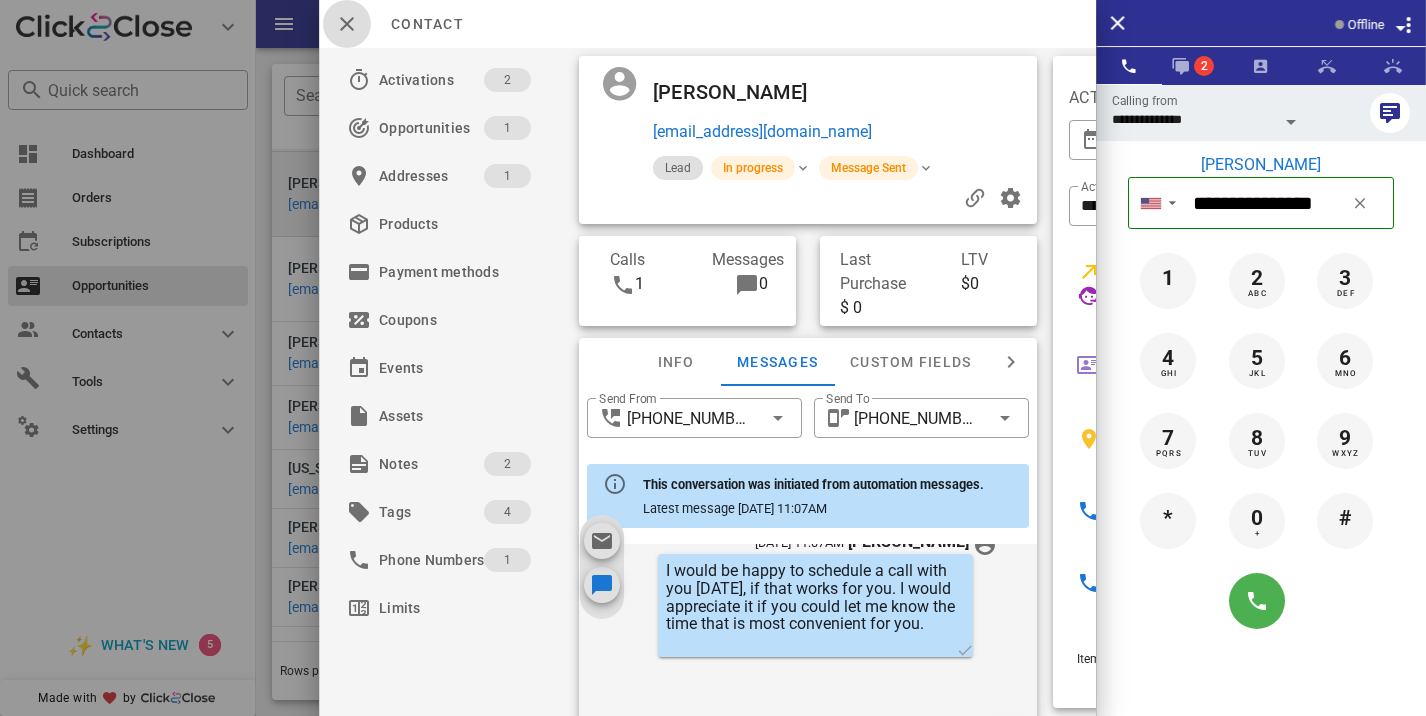 click at bounding box center [347, 24] 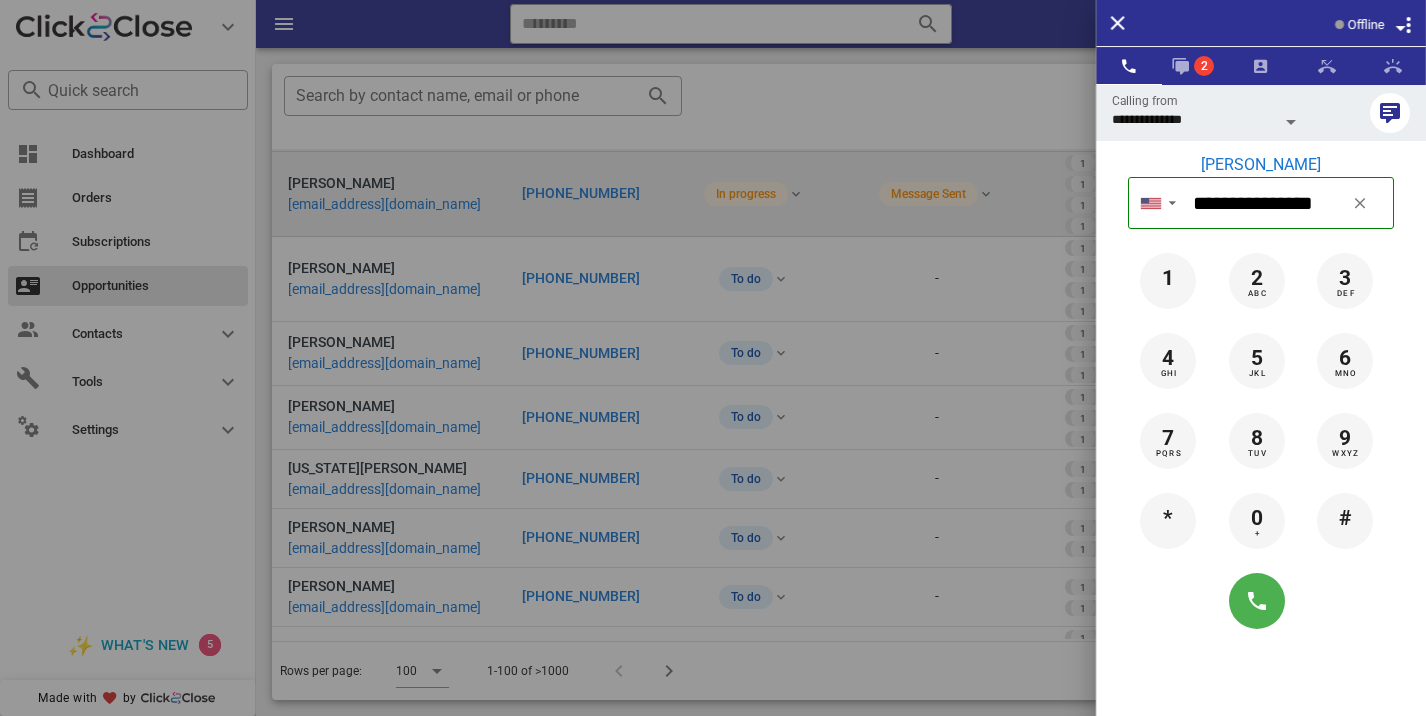 click at bounding box center (713, 358) 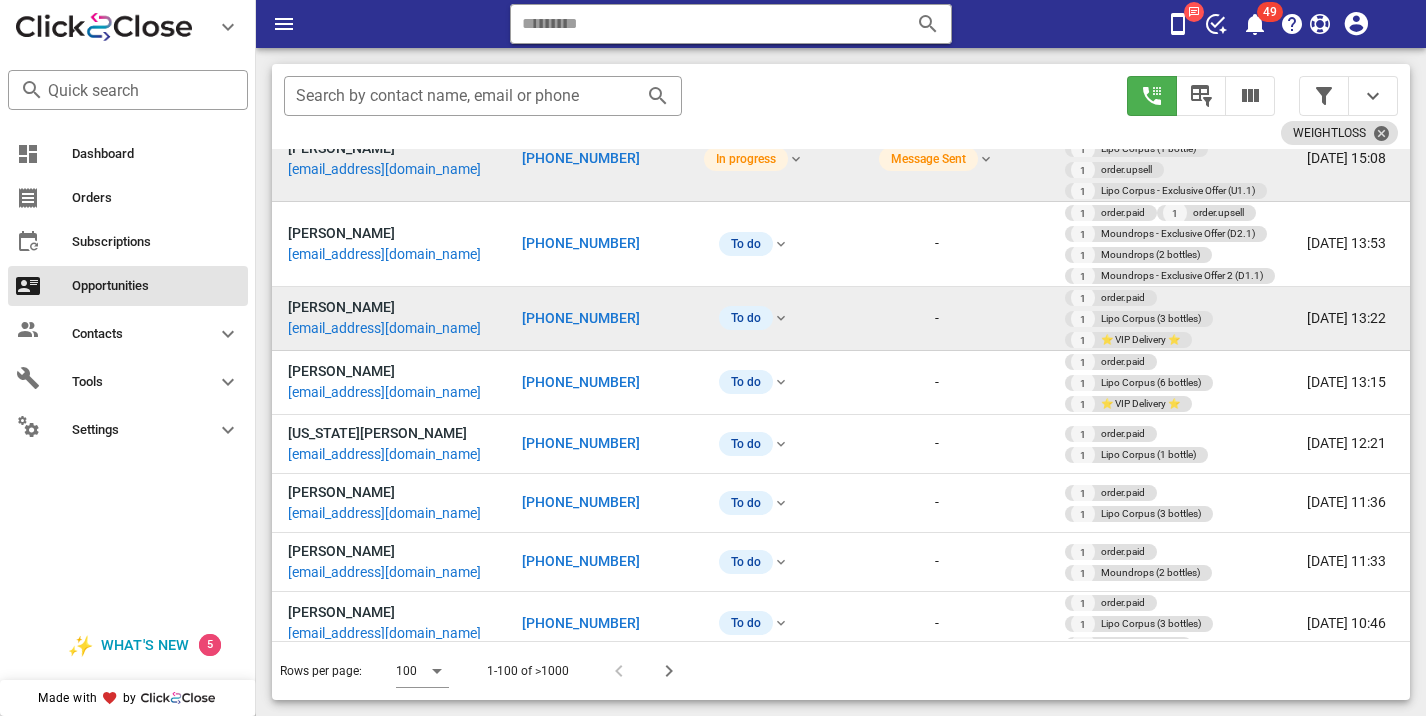 scroll, scrollTop: 285, scrollLeft: 0, axis: vertical 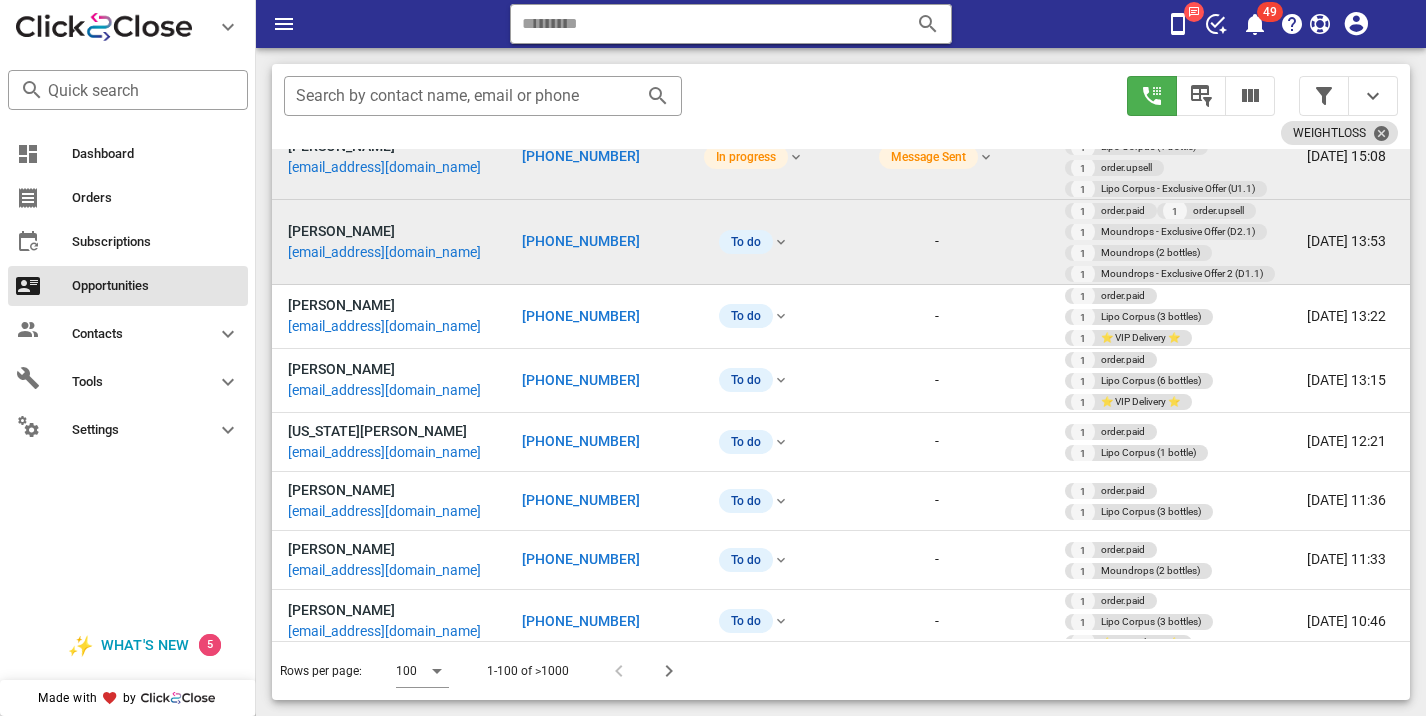 click on "[PHONE_NUMBER]" at bounding box center [581, 241] 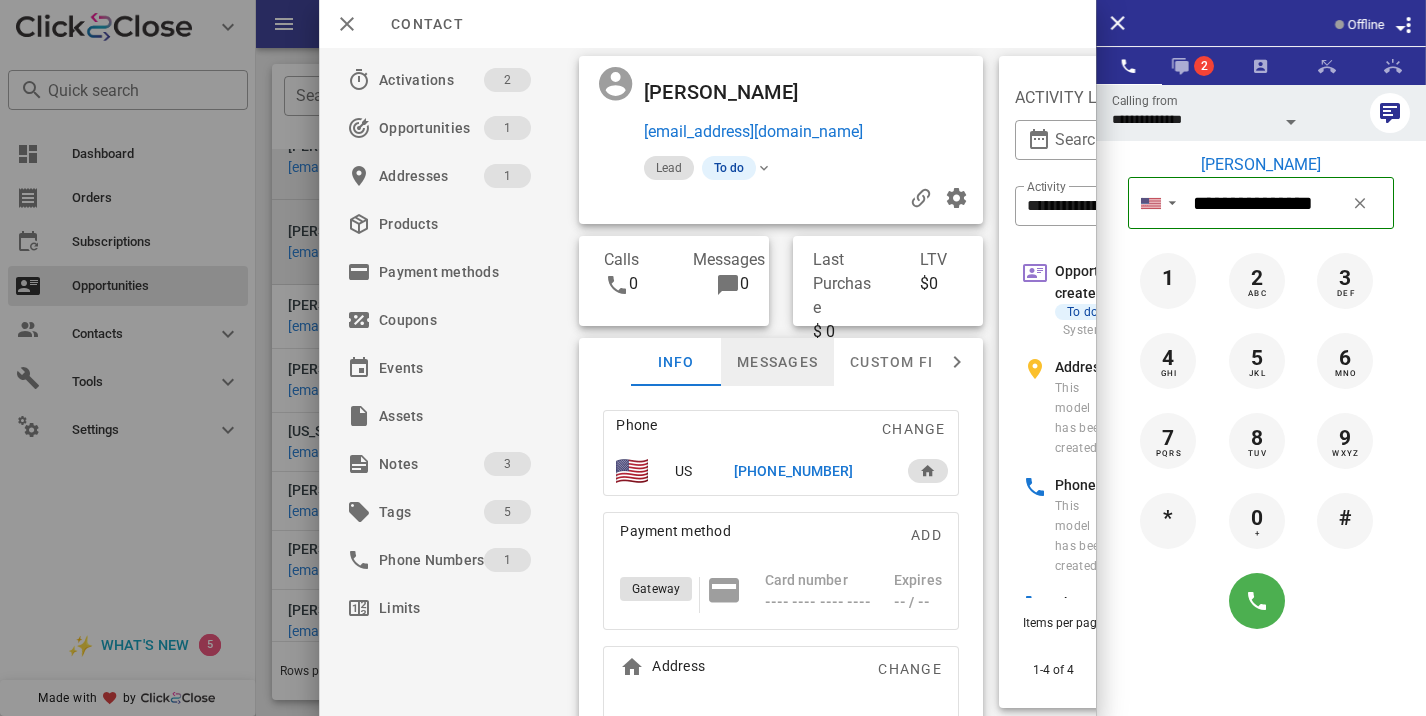 click on "Messages" at bounding box center [777, 362] 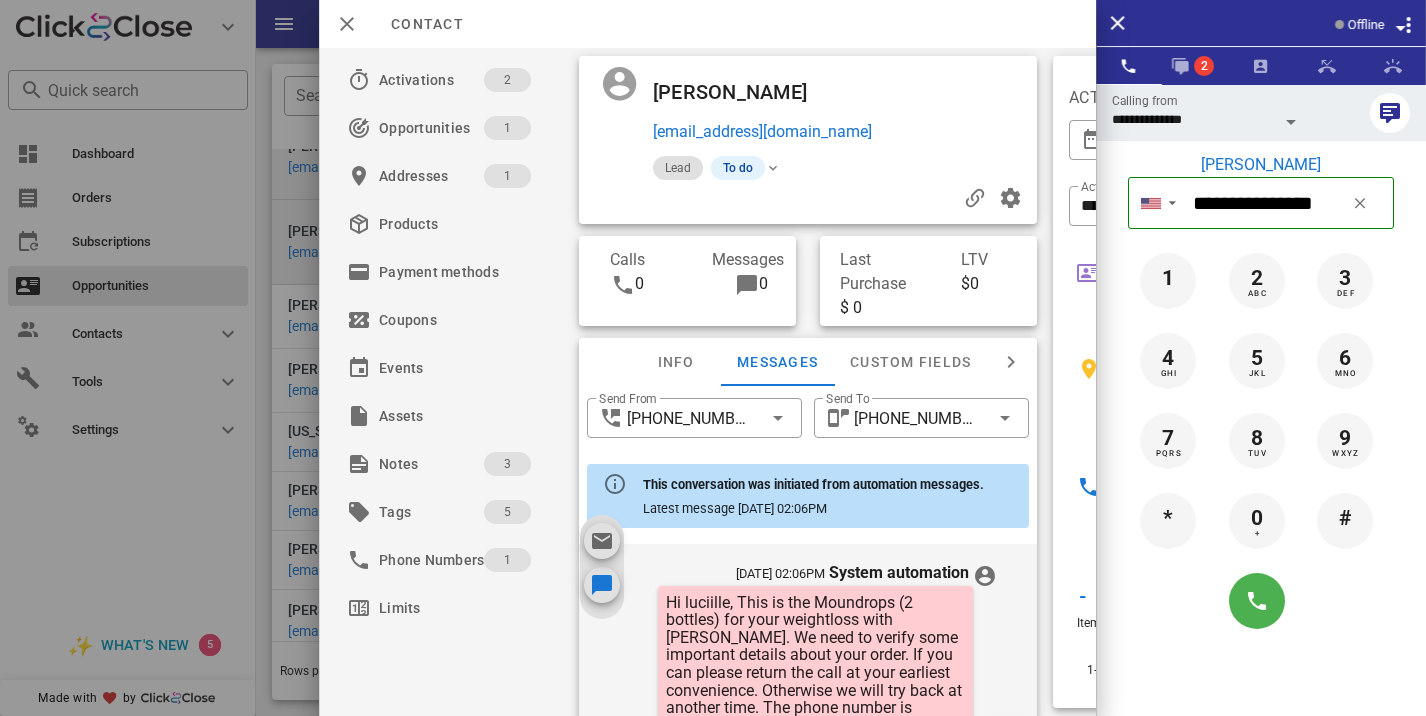scroll, scrollTop: 674, scrollLeft: 0, axis: vertical 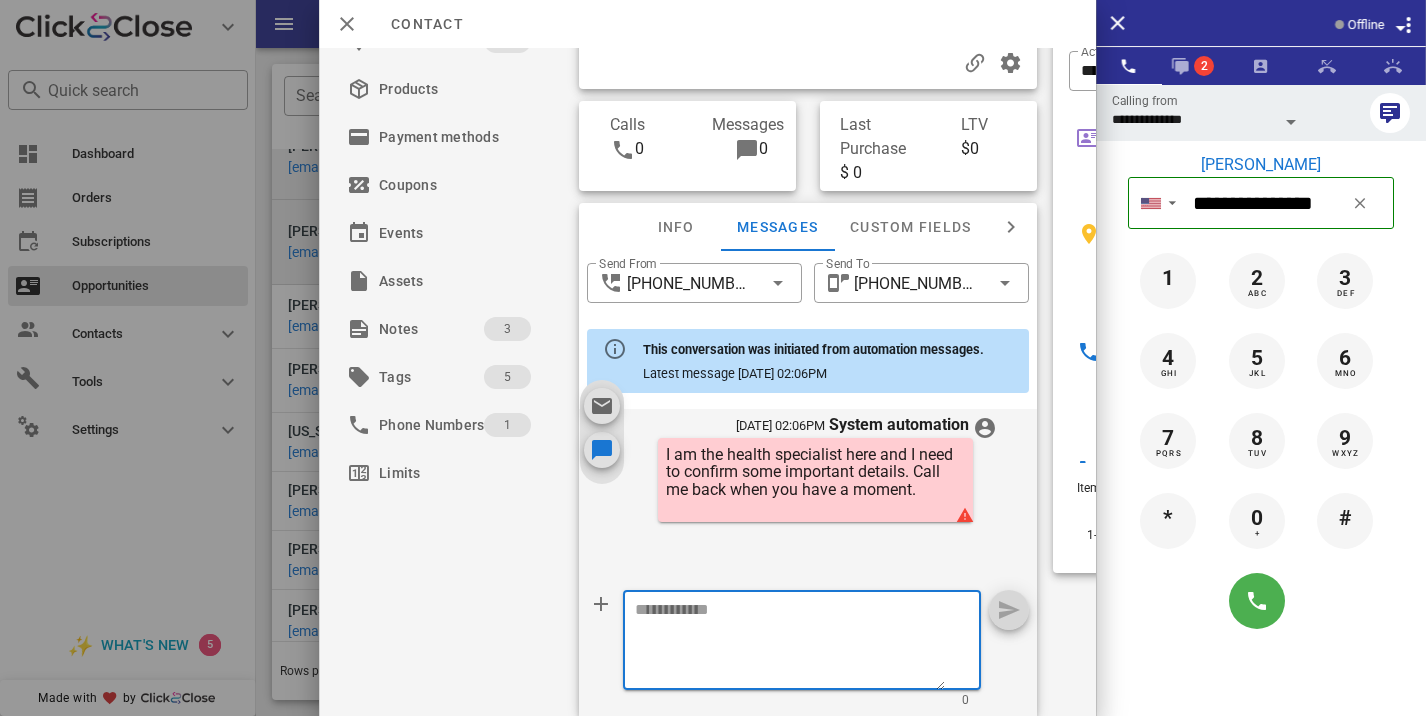click at bounding box center (790, 643) 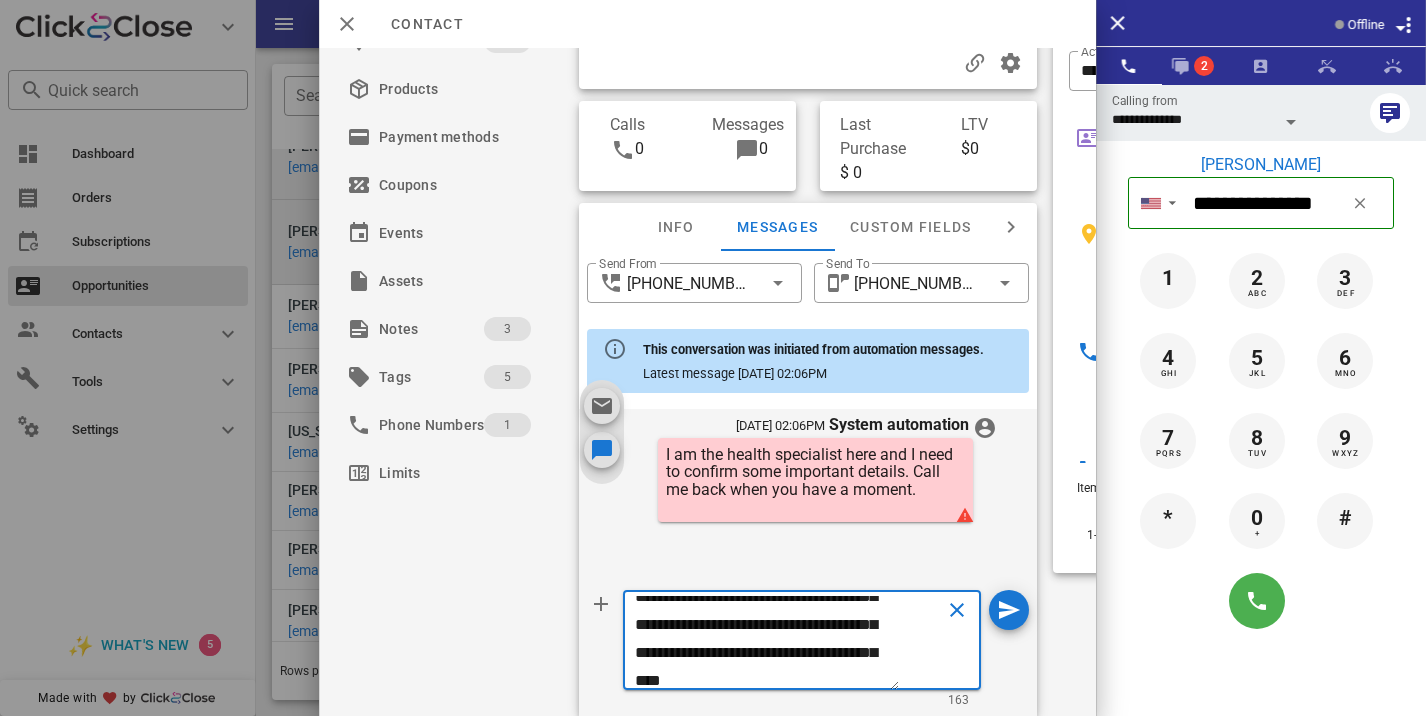 scroll, scrollTop: 69, scrollLeft: 0, axis: vertical 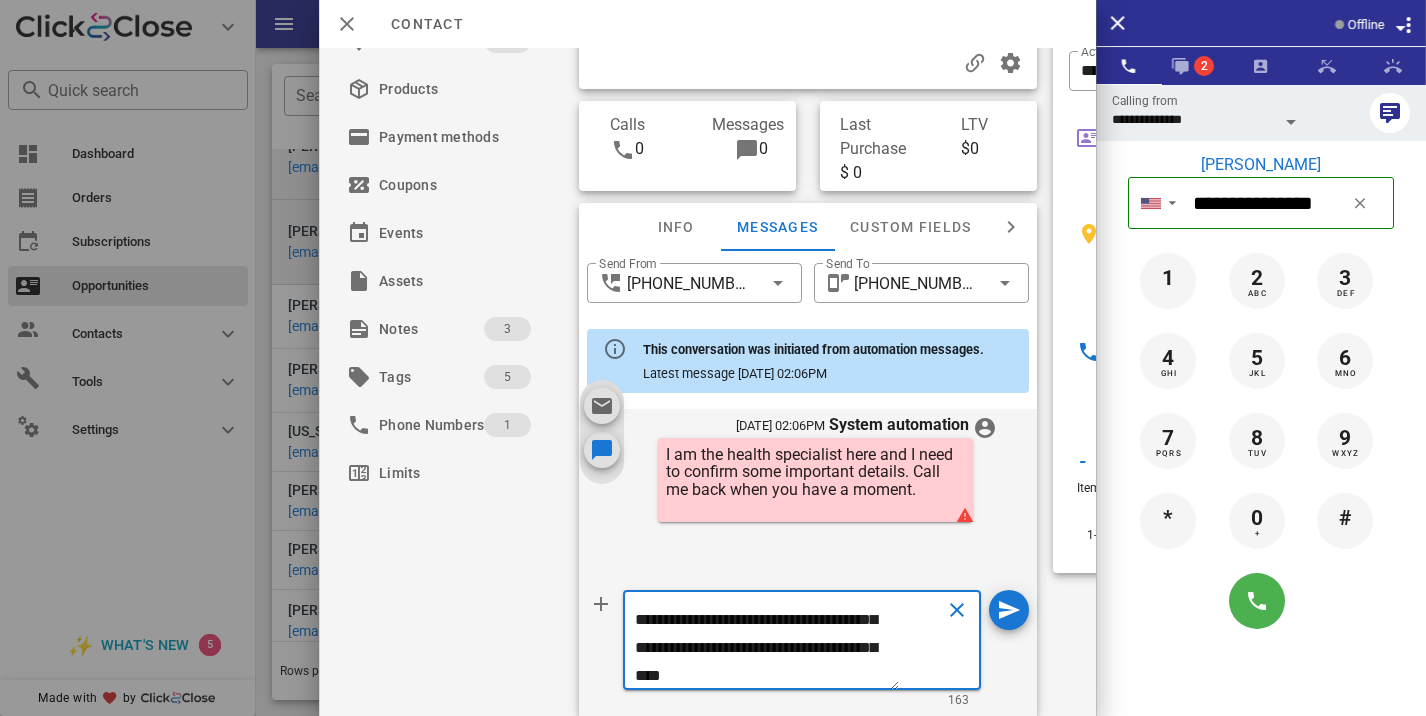 type on "**********" 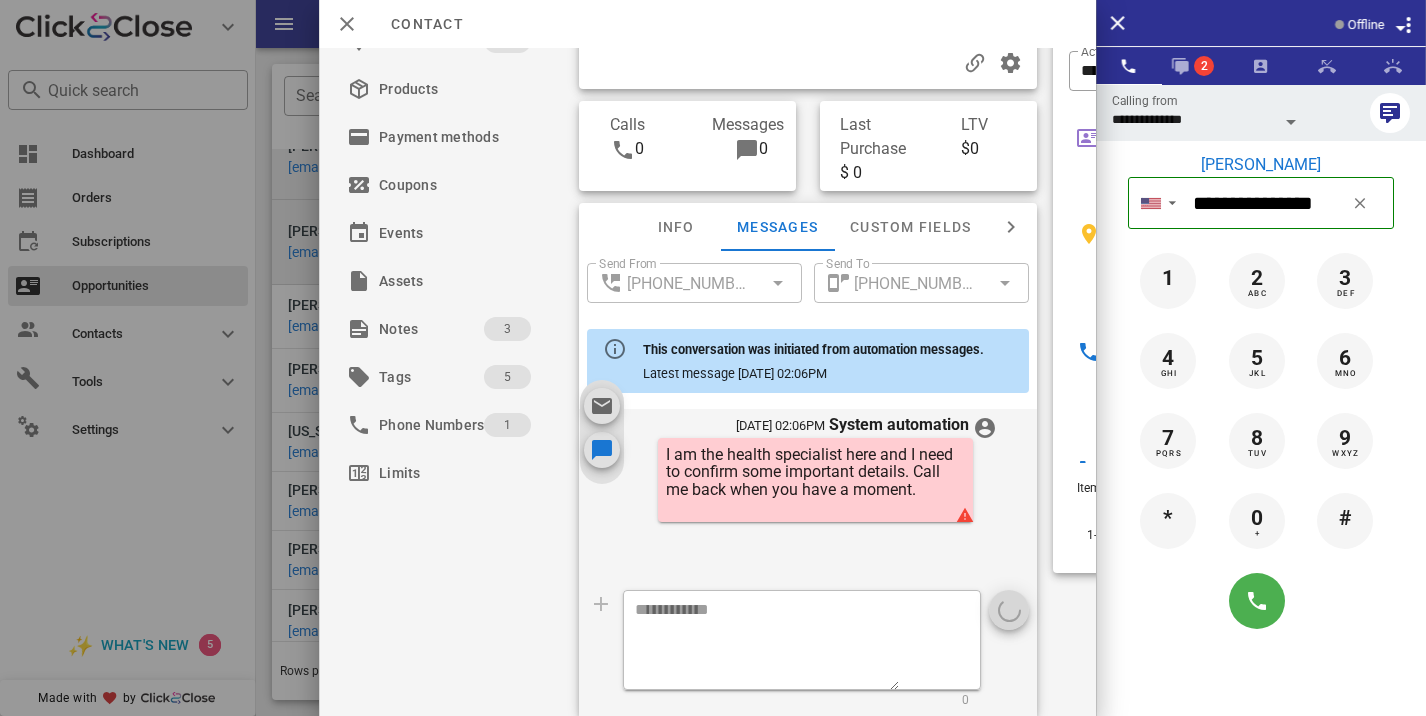 scroll, scrollTop: 0, scrollLeft: 0, axis: both 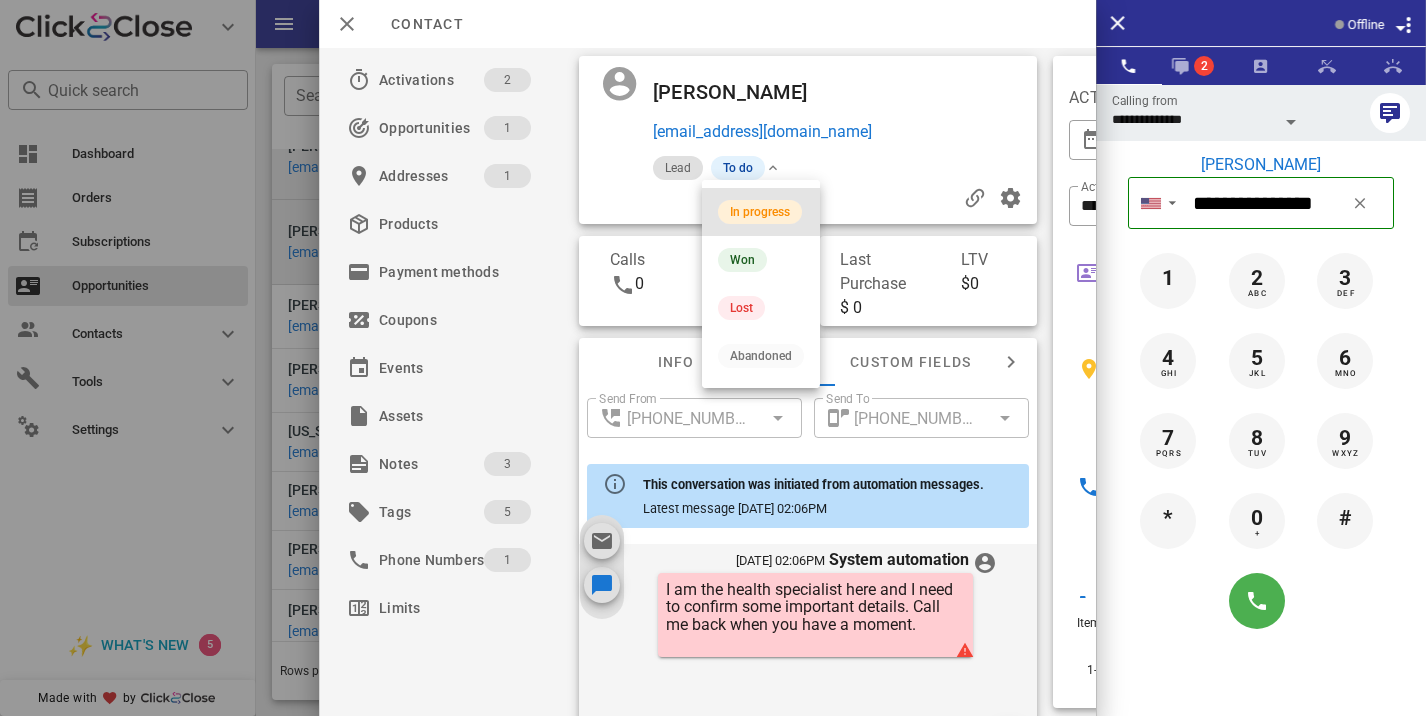 click on "In progress" at bounding box center (760, 212) 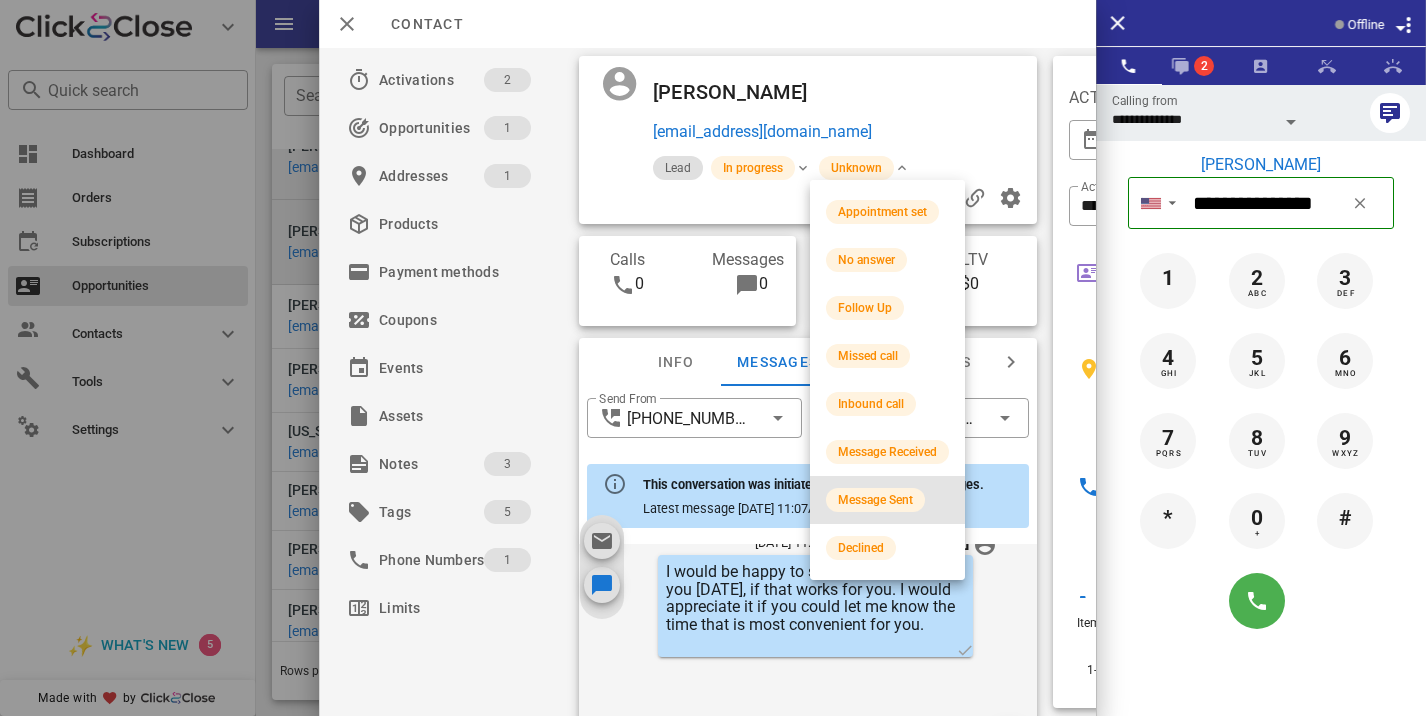 click on "Message Sent" at bounding box center [887, 500] 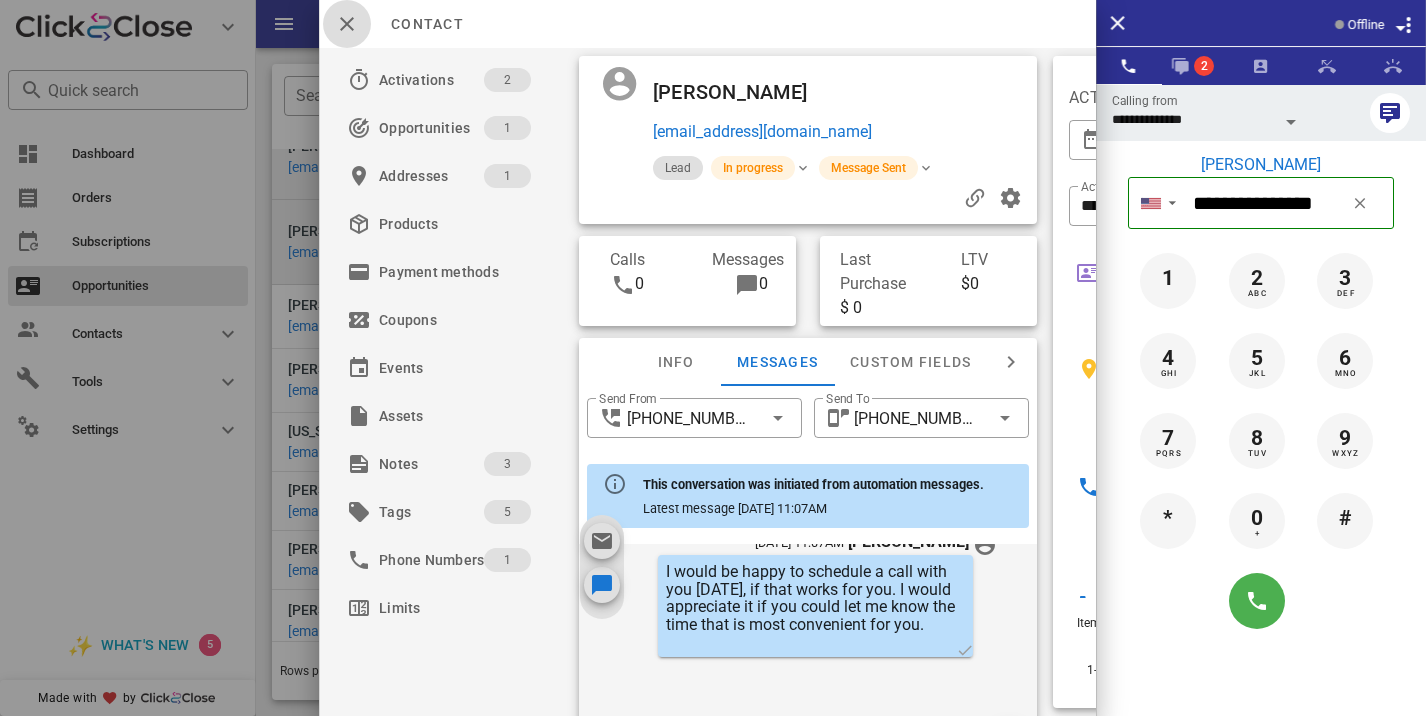 click at bounding box center (347, 24) 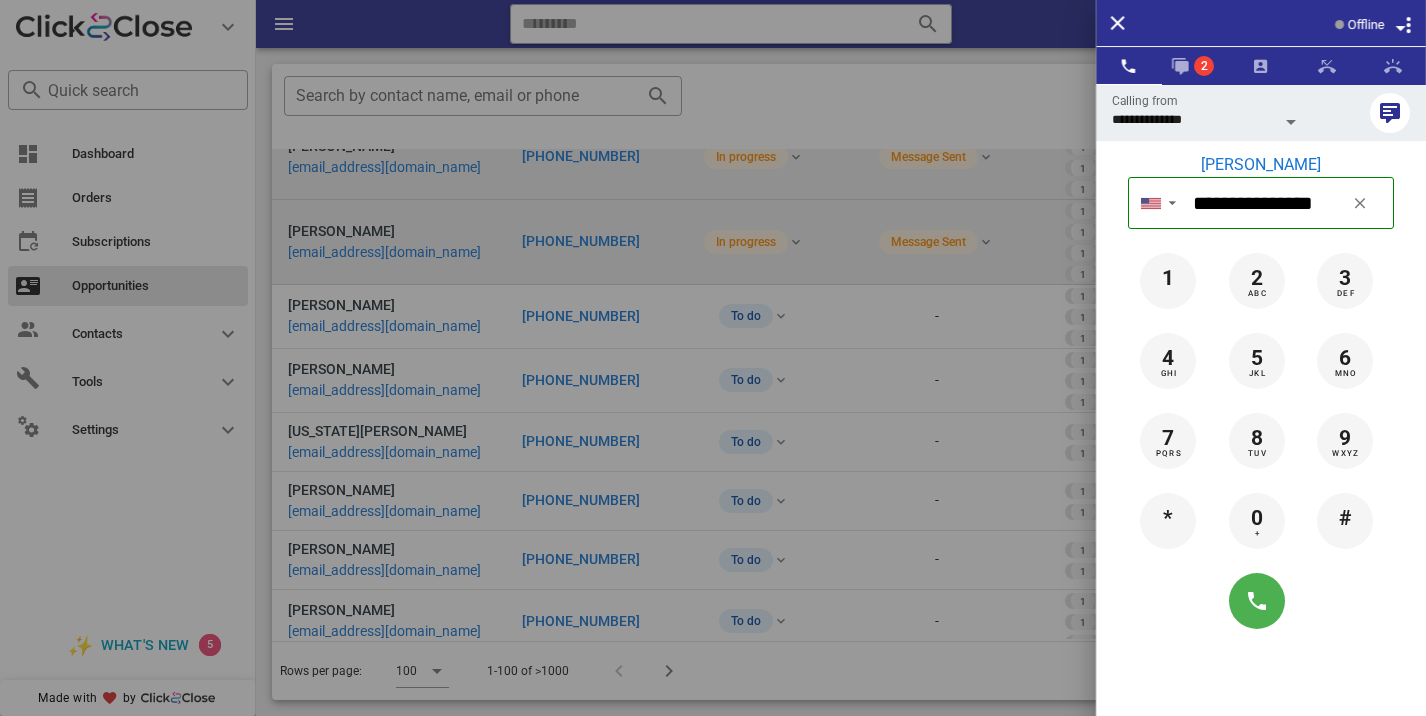 click at bounding box center [713, 358] 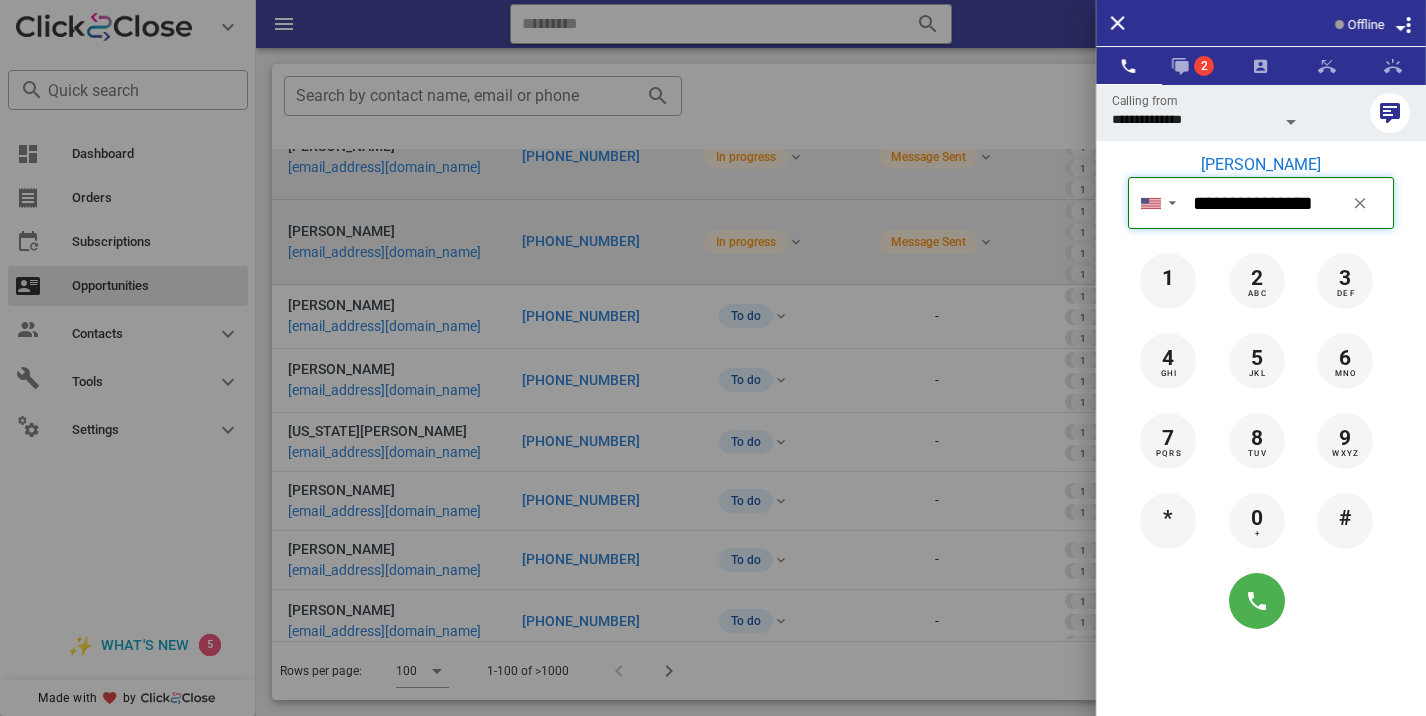 type 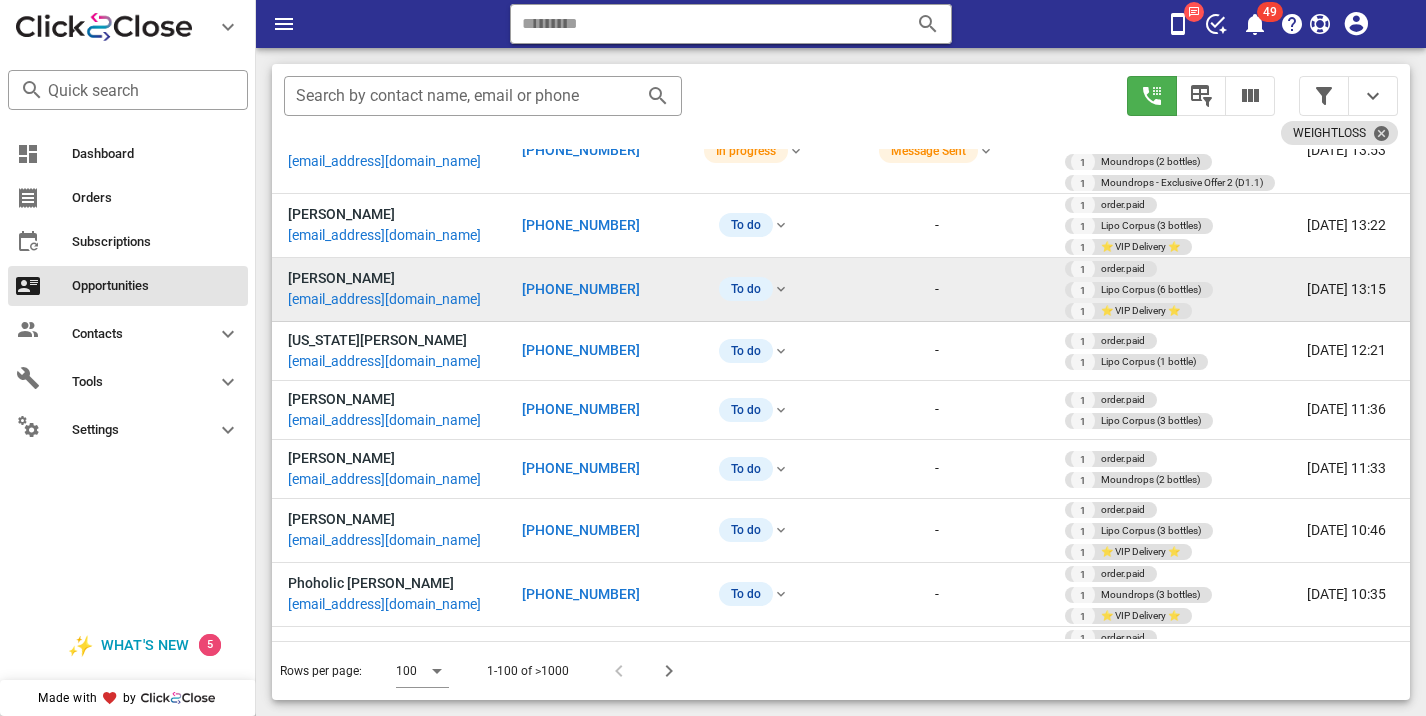 scroll, scrollTop: 382, scrollLeft: 0, axis: vertical 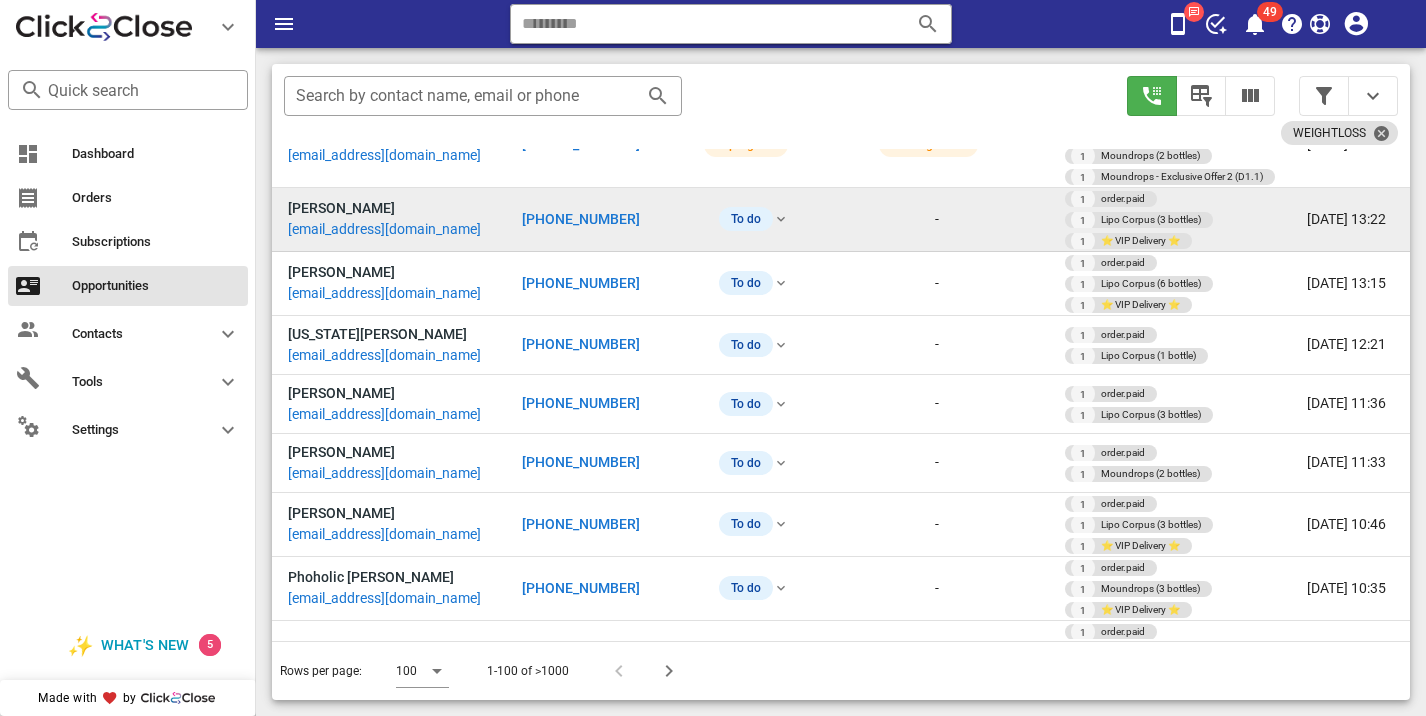 click on "[PHONE_NUMBER]" at bounding box center (581, 219) 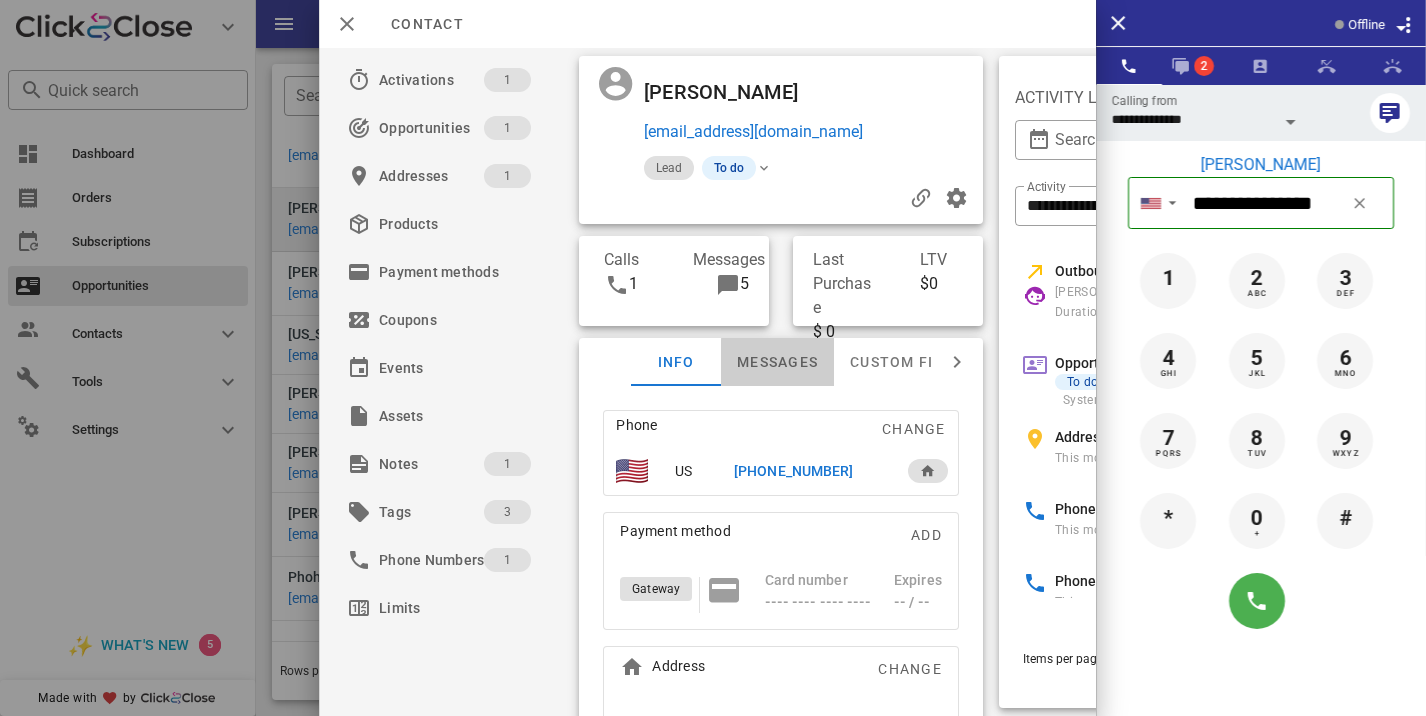 click on "Messages" at bounding box center [777, 362] 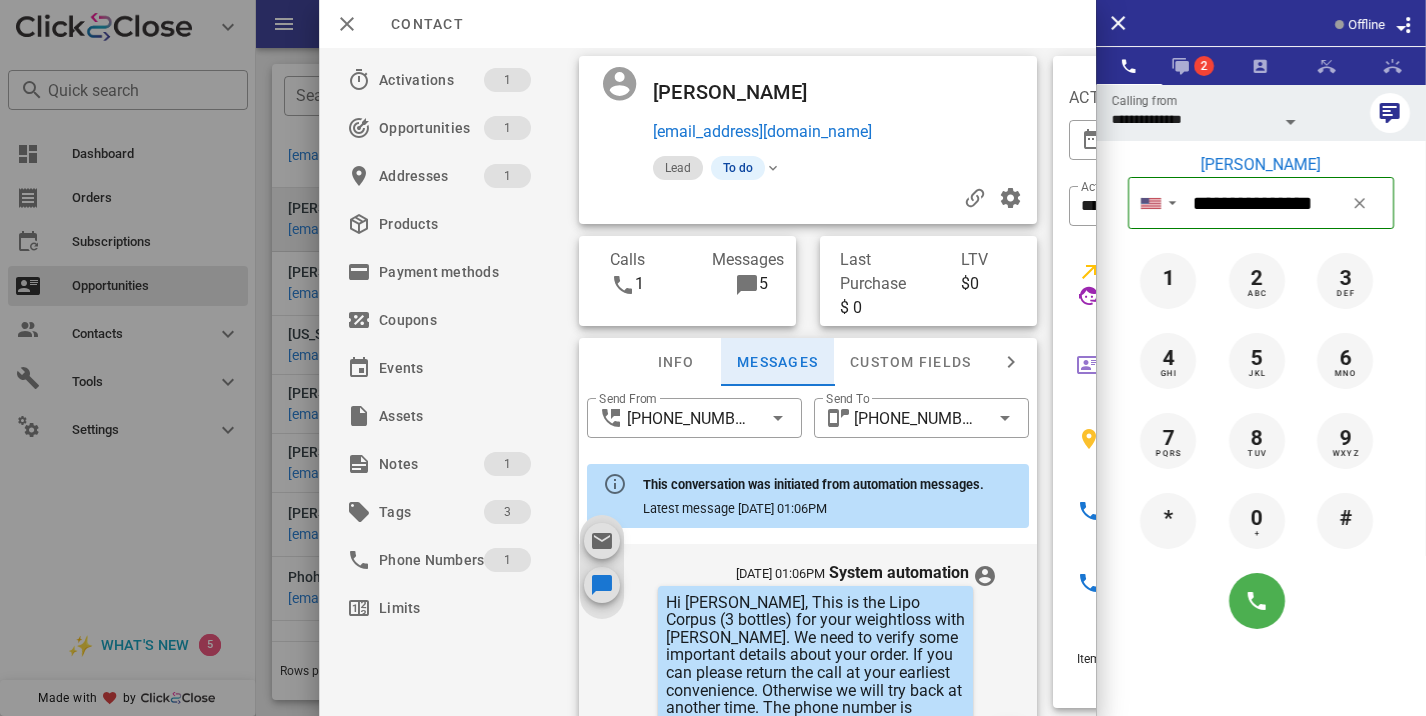 scroll, scrollTop: 674, scrollLeft: 0, axis: vertical 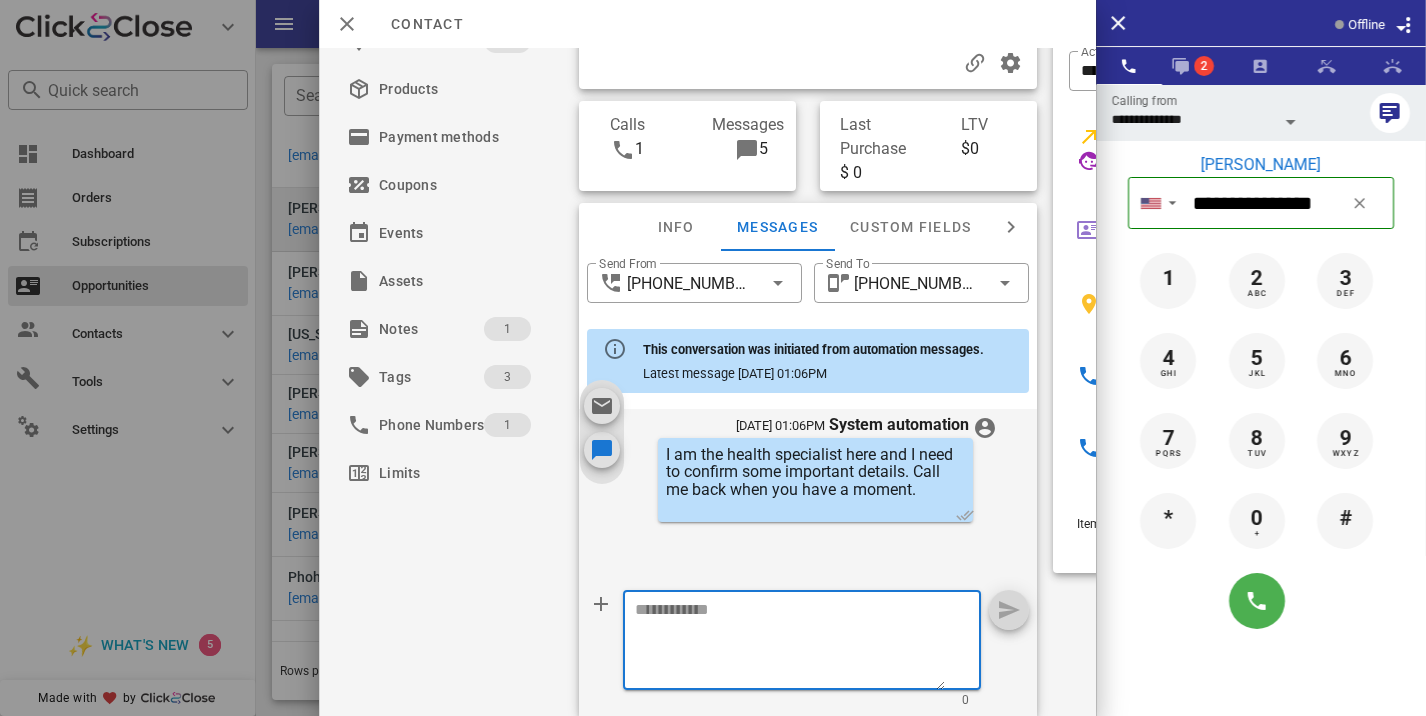 click at bounding box center [790, 643] 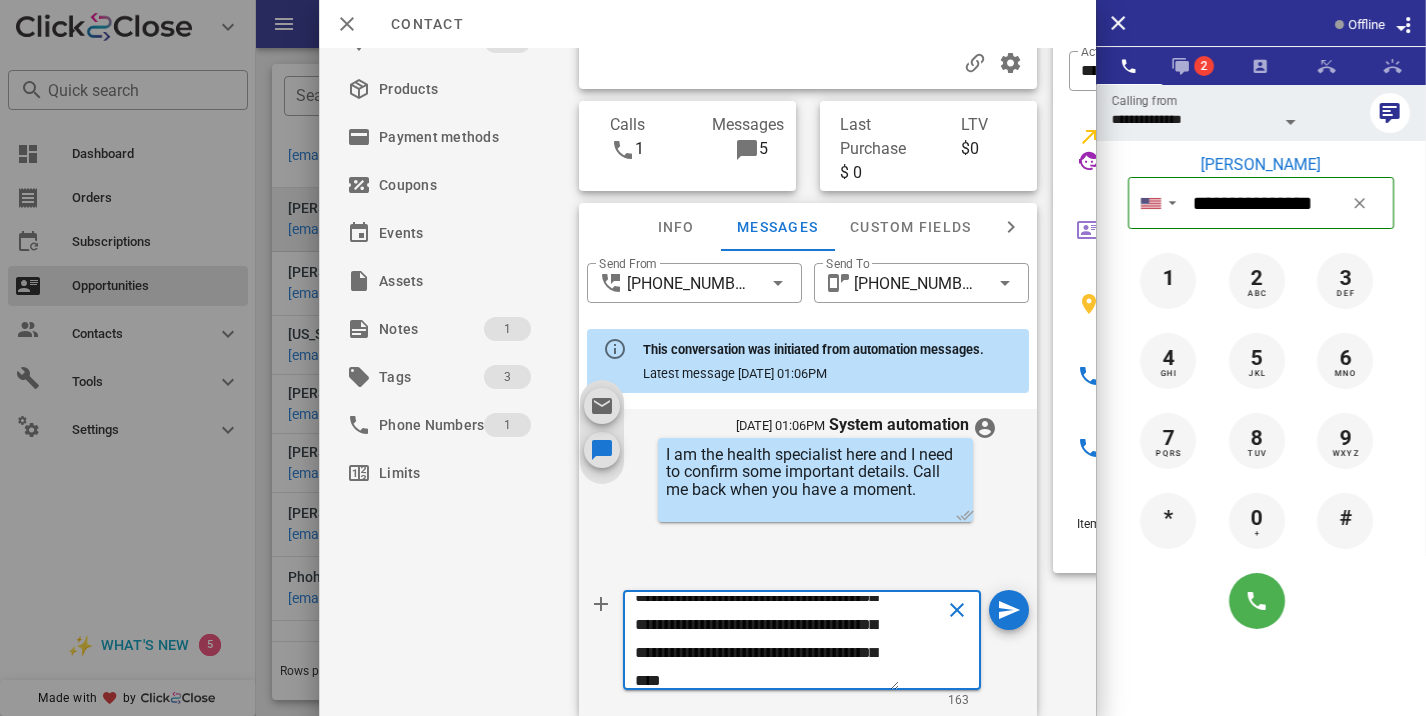 scroll, scrollTop: 69, scrollLeft: 0, axis: vertical 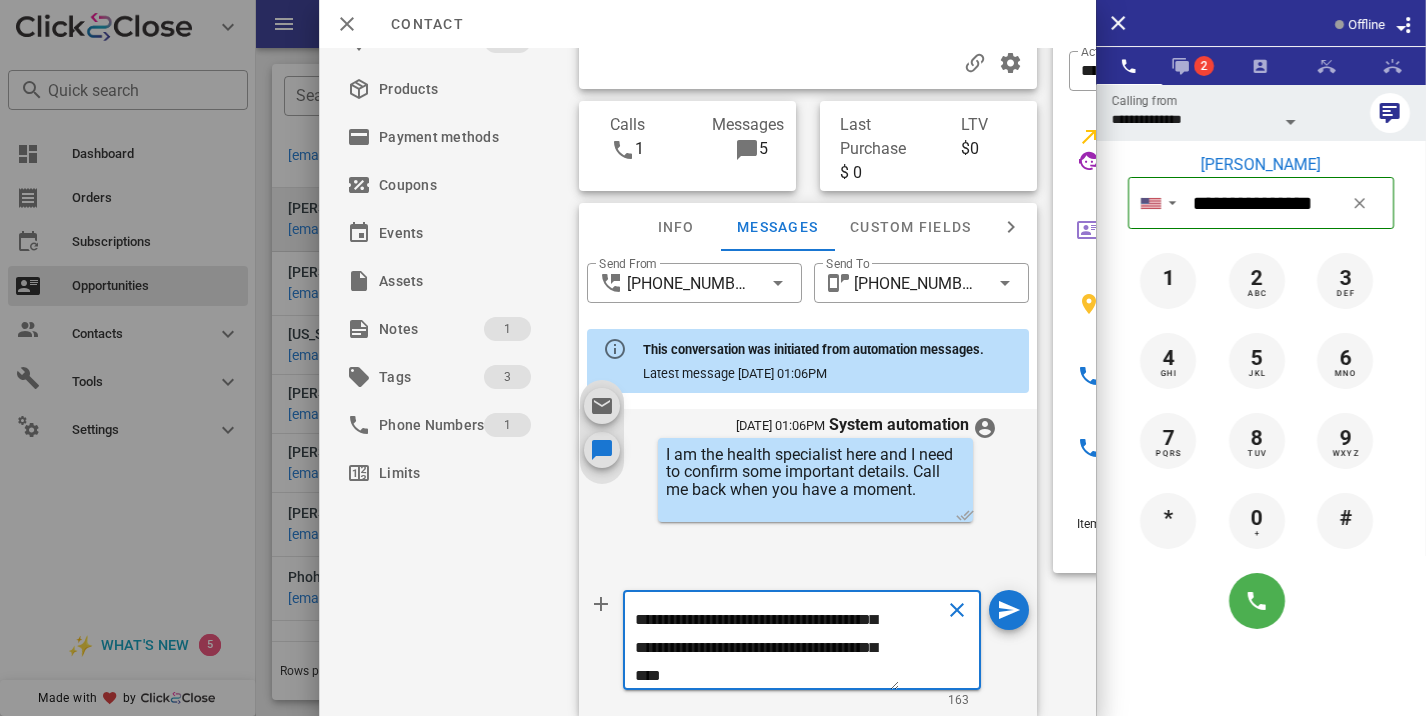 type on "**********" 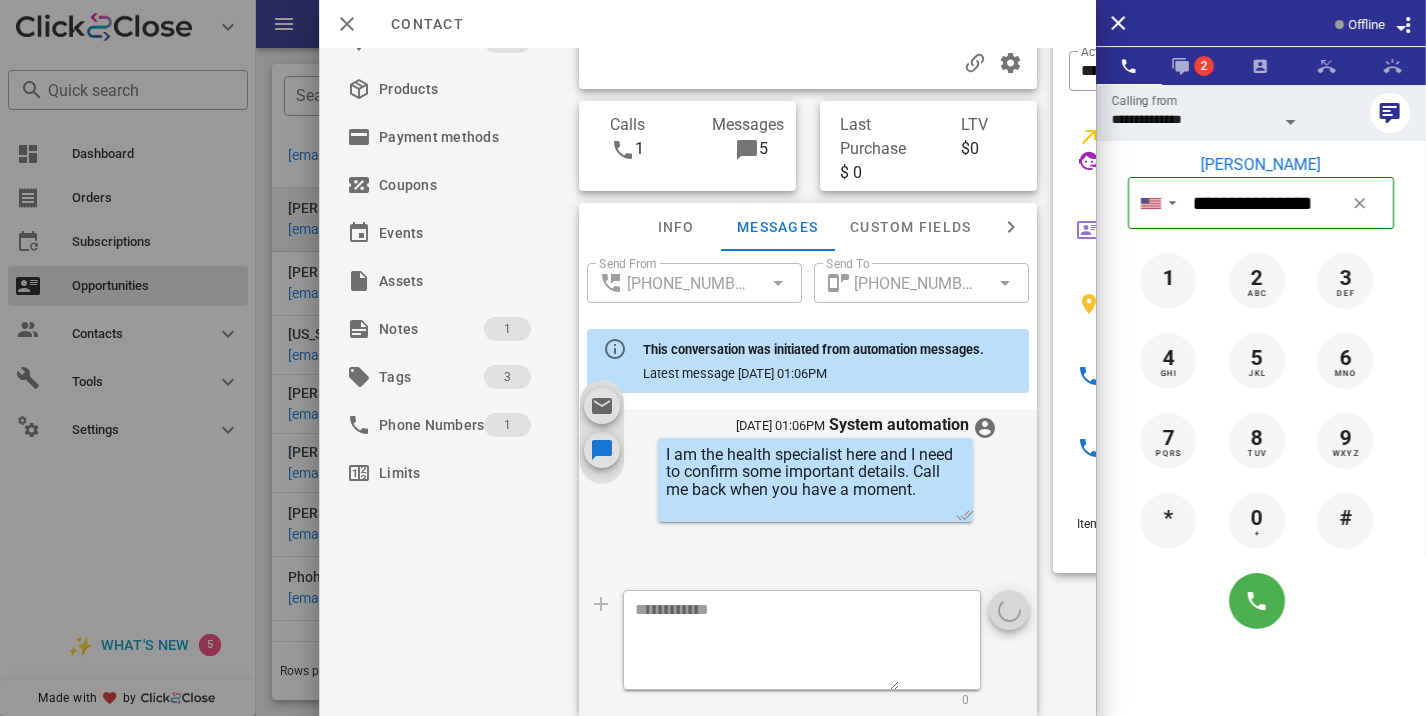 scroll, scrollTop: 0, scrollLeft: 0, axis: both 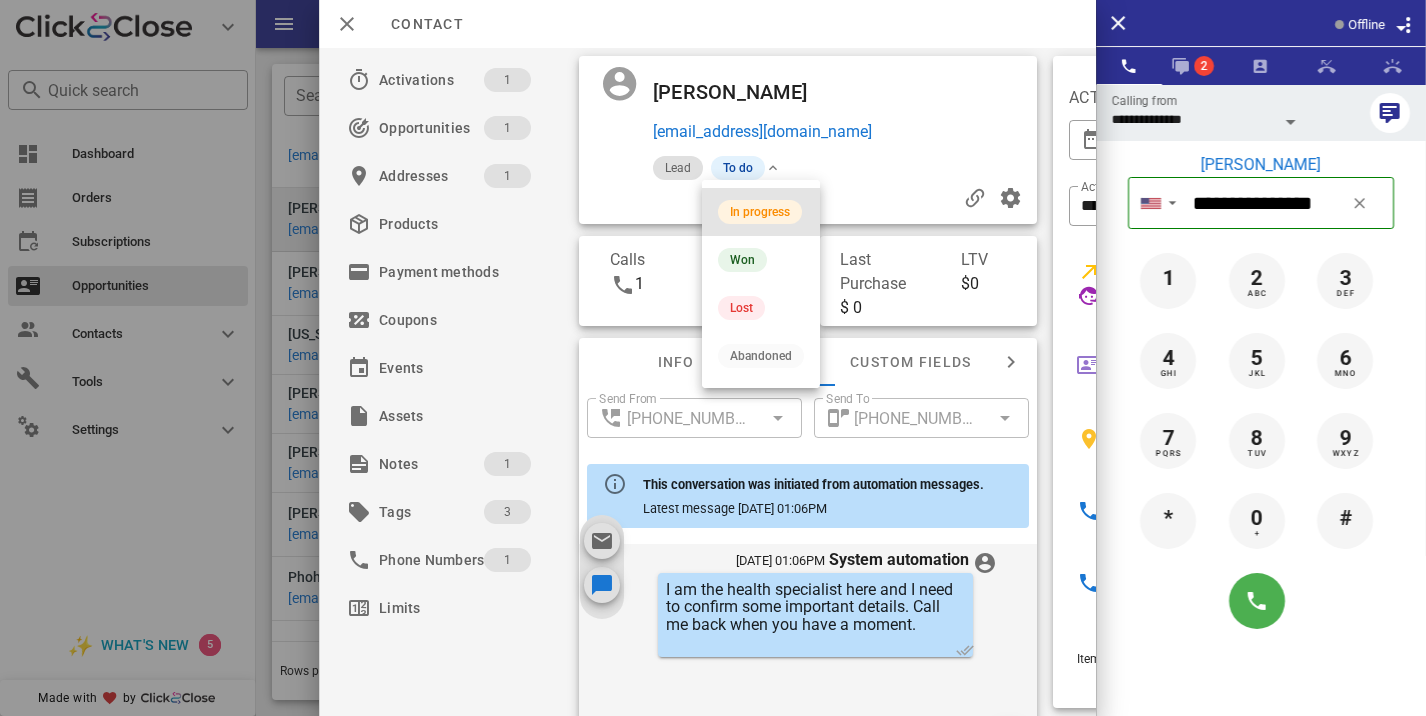 click on "In progress" at bounding box center (760, 212) 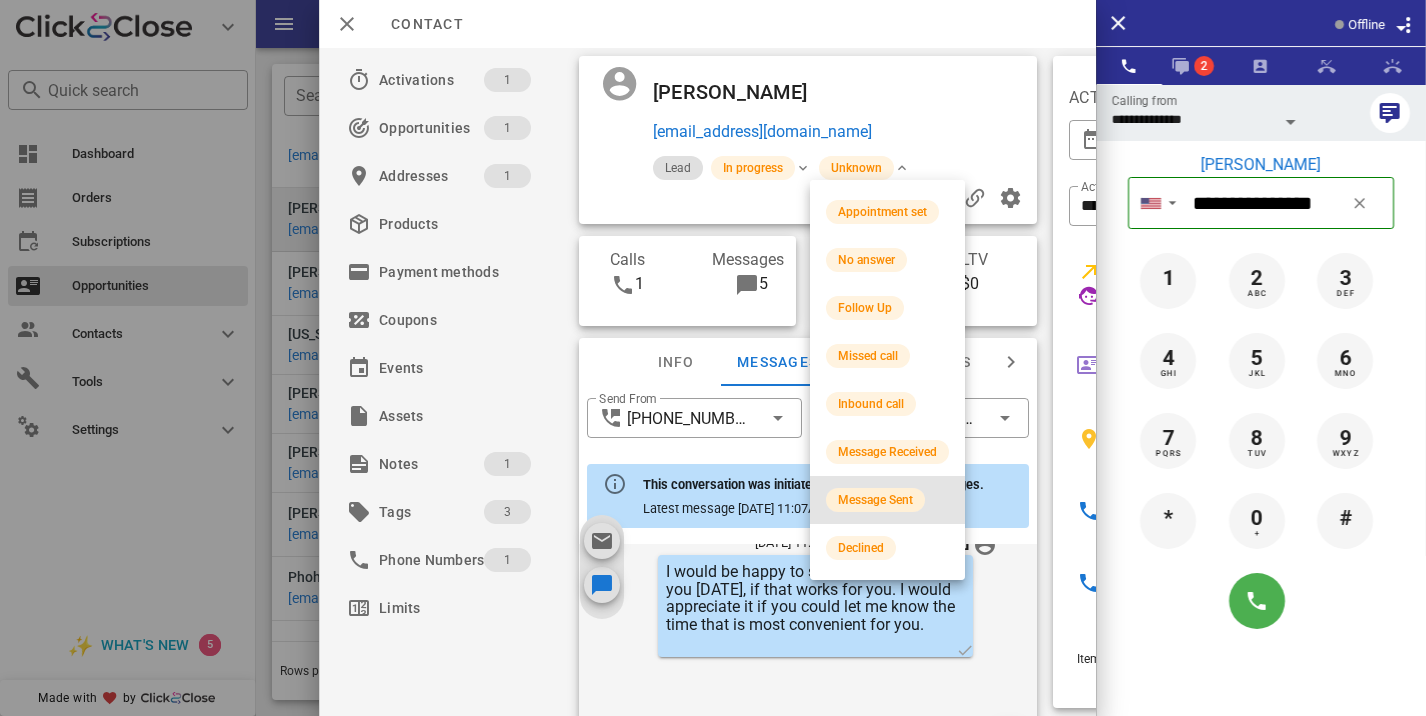 click on "Message Sent" at bounding box center [875, 500] 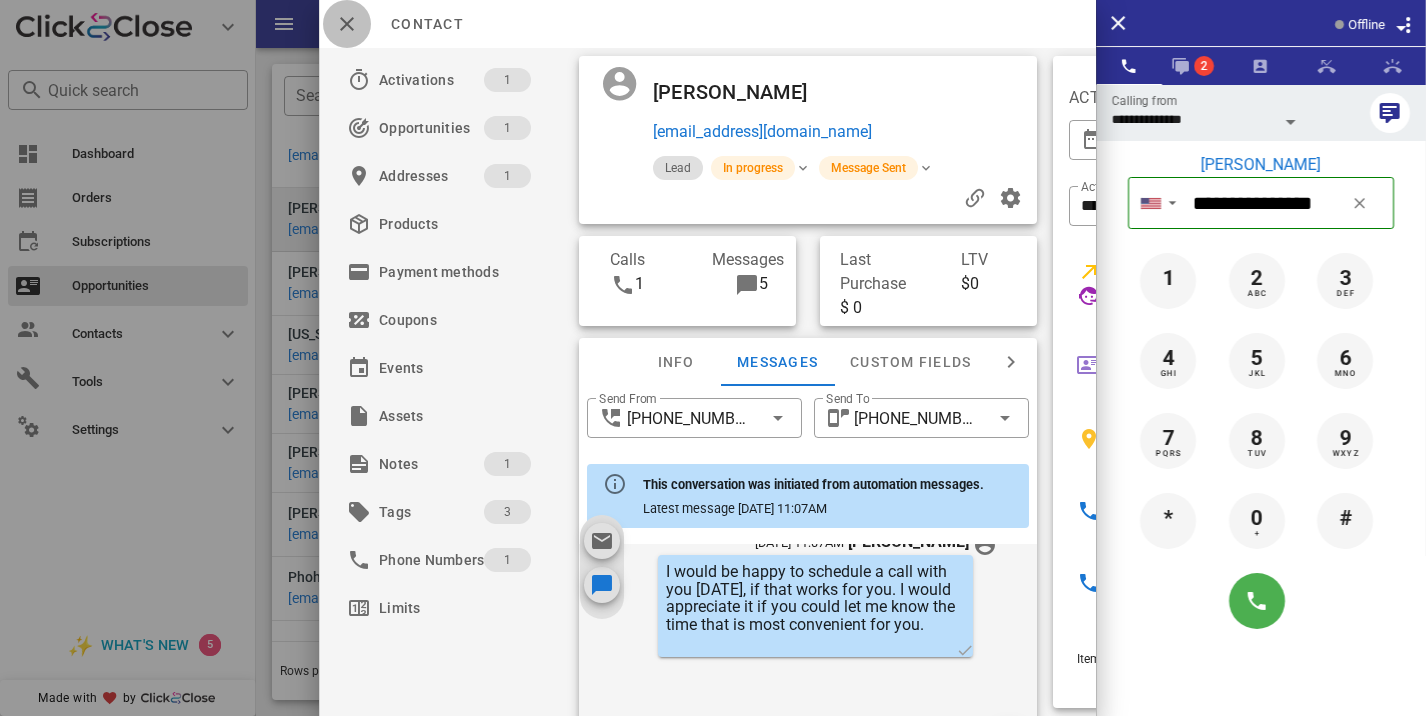 click at bounding box center [347, 24] 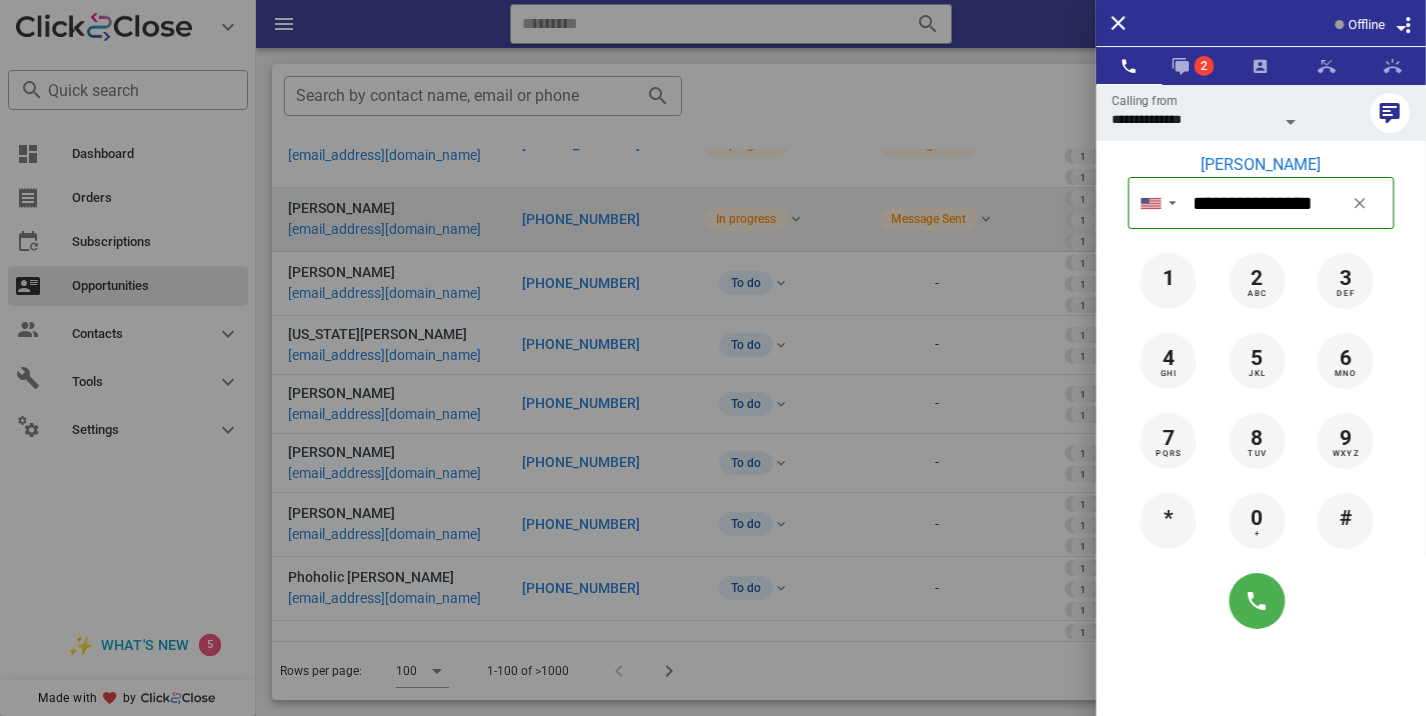 click at bounding box center [713, 358] 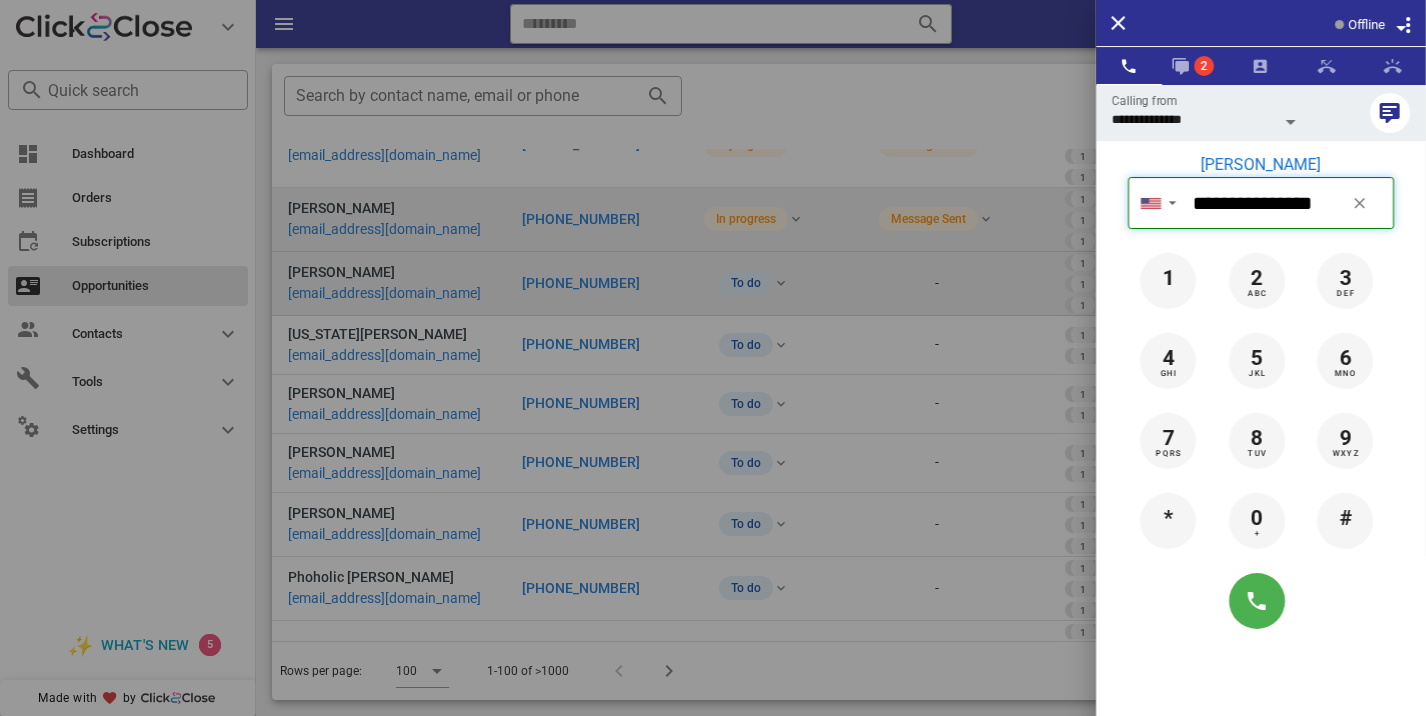 type 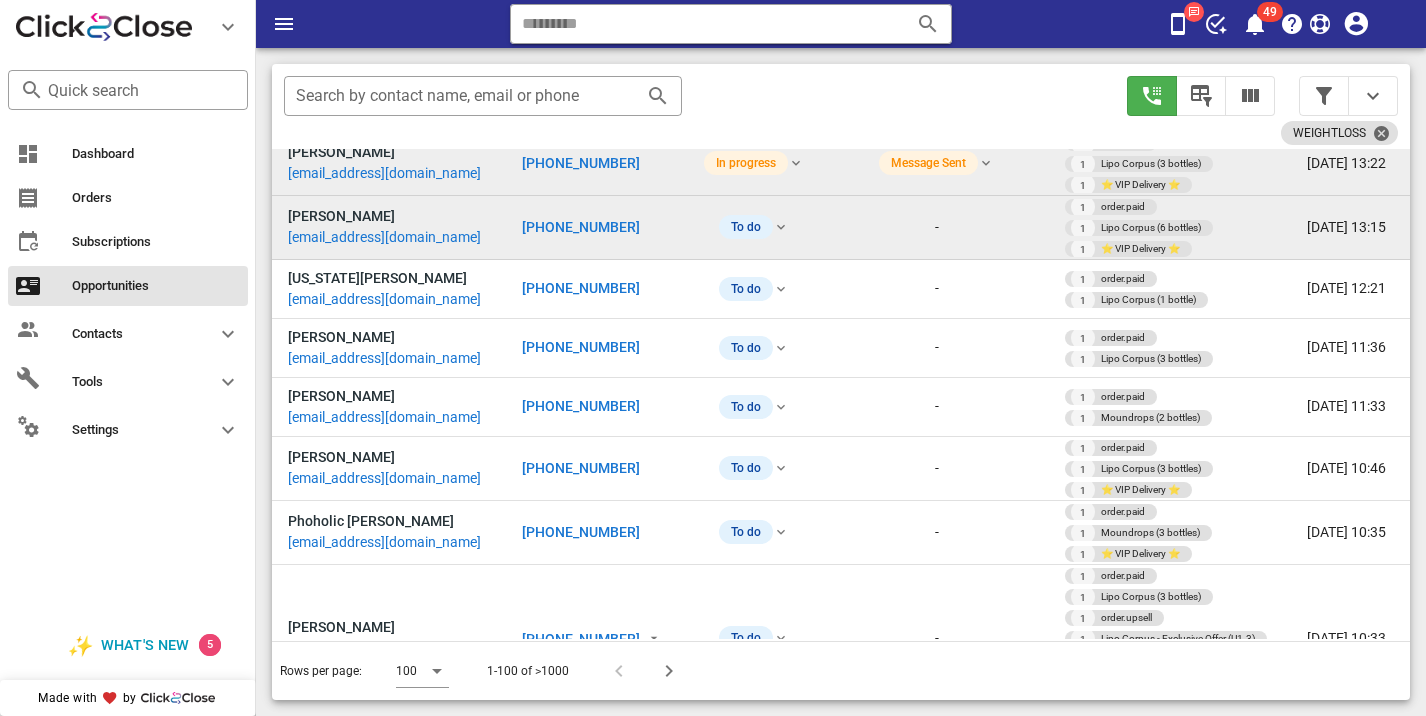 click on "[PHONE_NUMBER]" at bounding box center [595, 228] 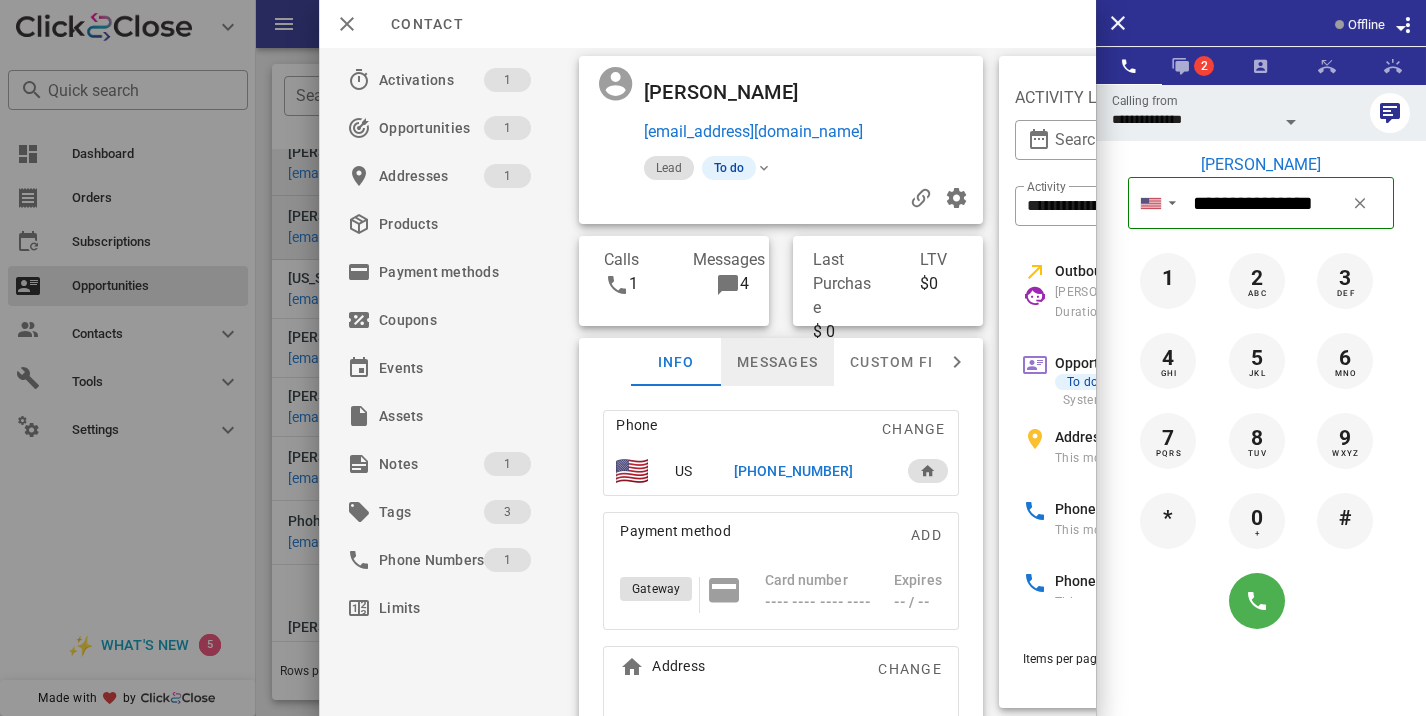 click on "Messages" at bounding box center [777, 362] 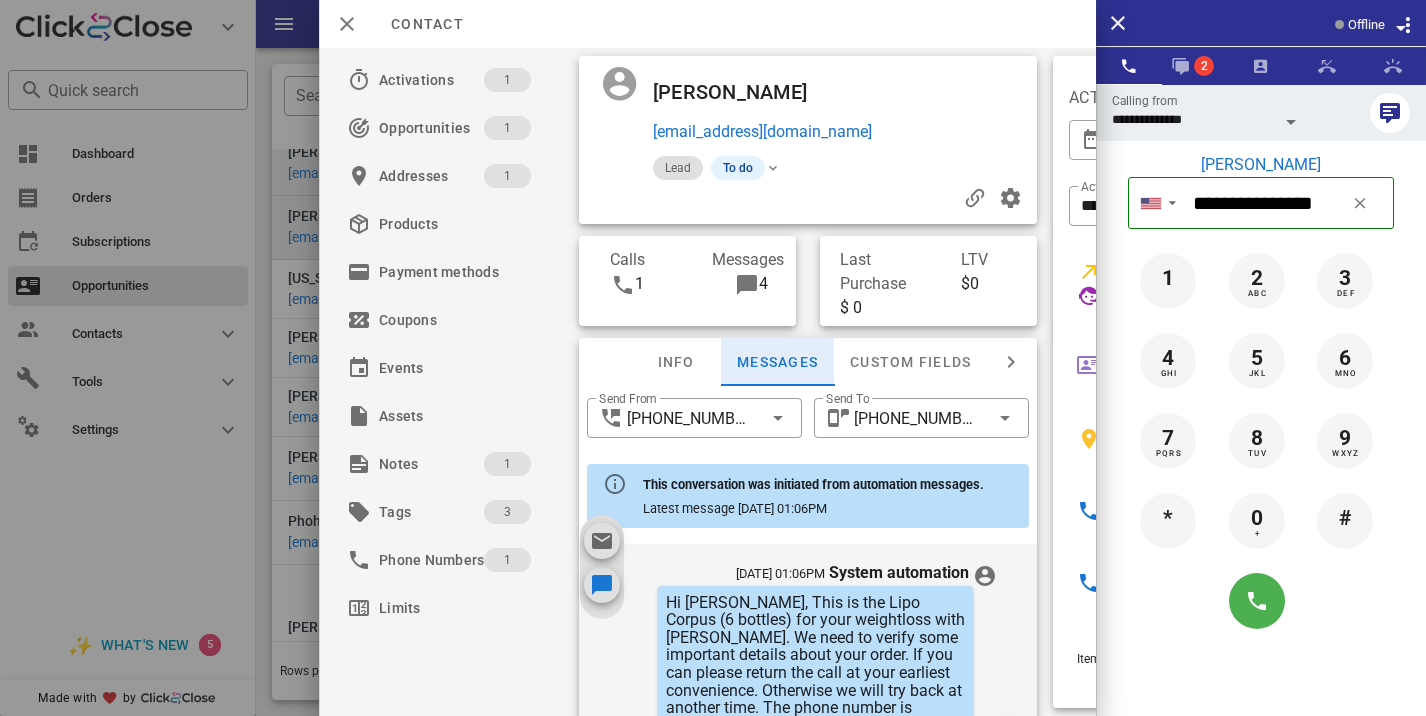 scroll, scrollTop: 675, scrollLeft: 0, axis: vertical 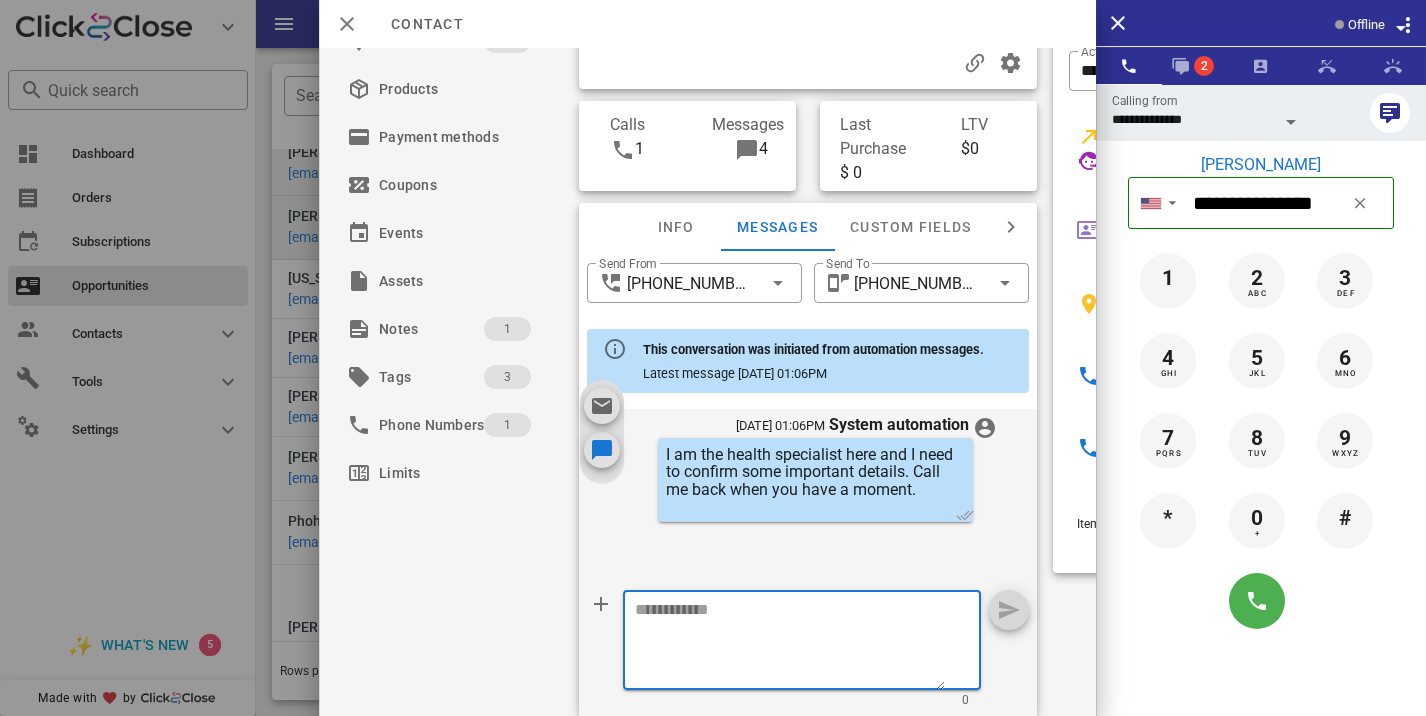 click at bounding box center (790, 643) 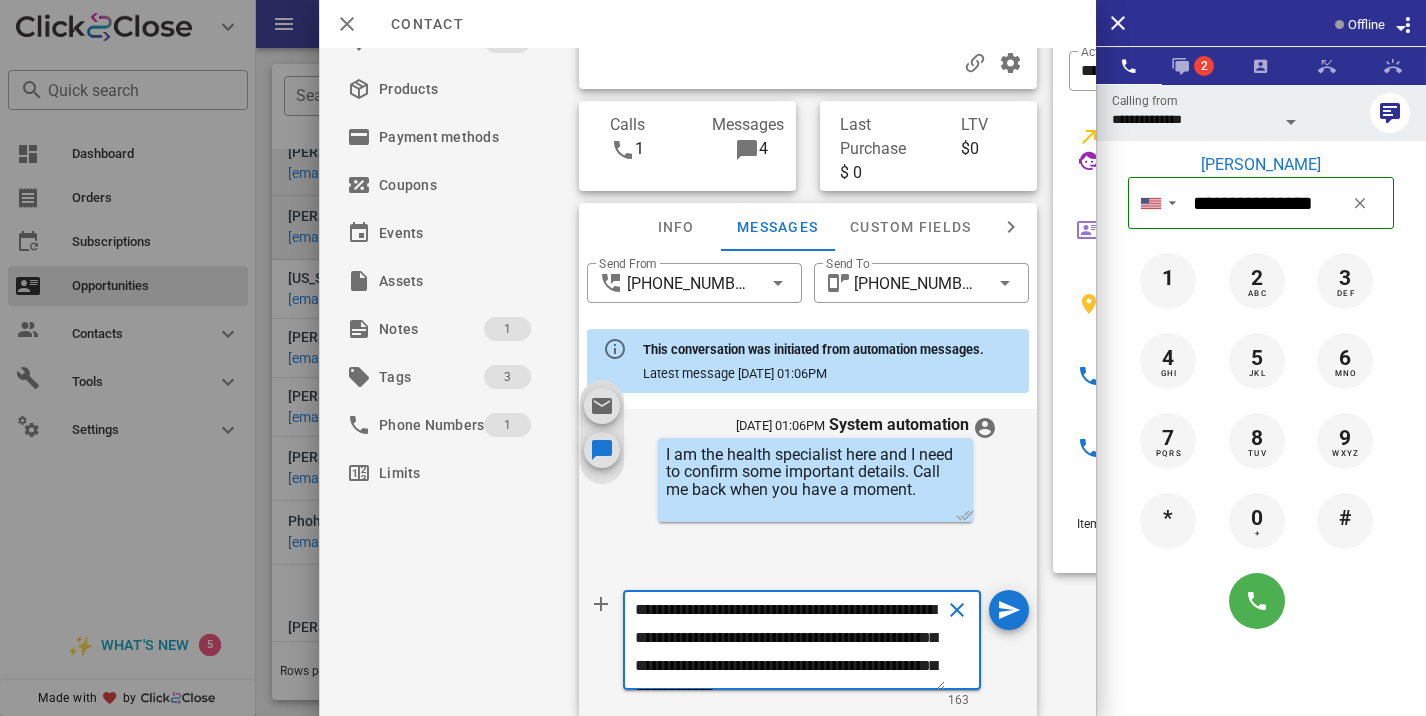 scroll, scrollTop: 41, scrollLeft: 0, axis: vertical 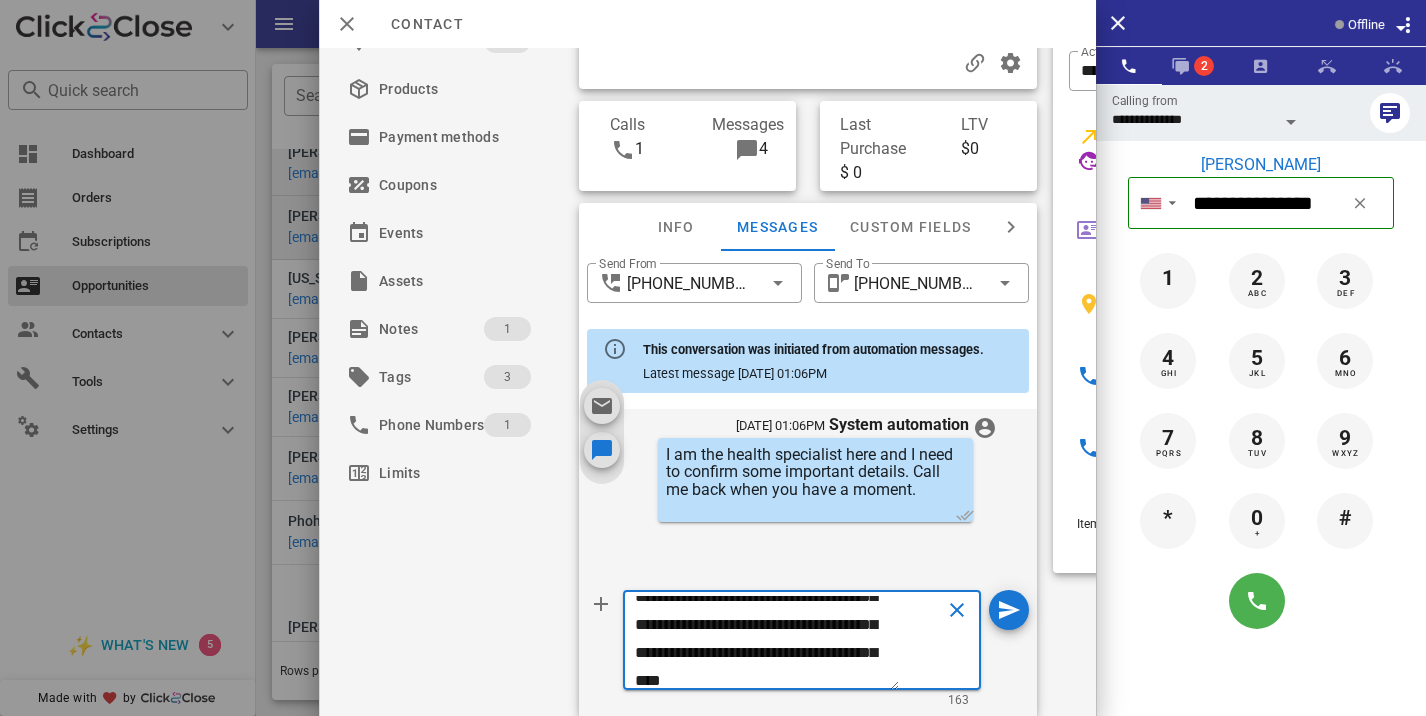 type on "**********" 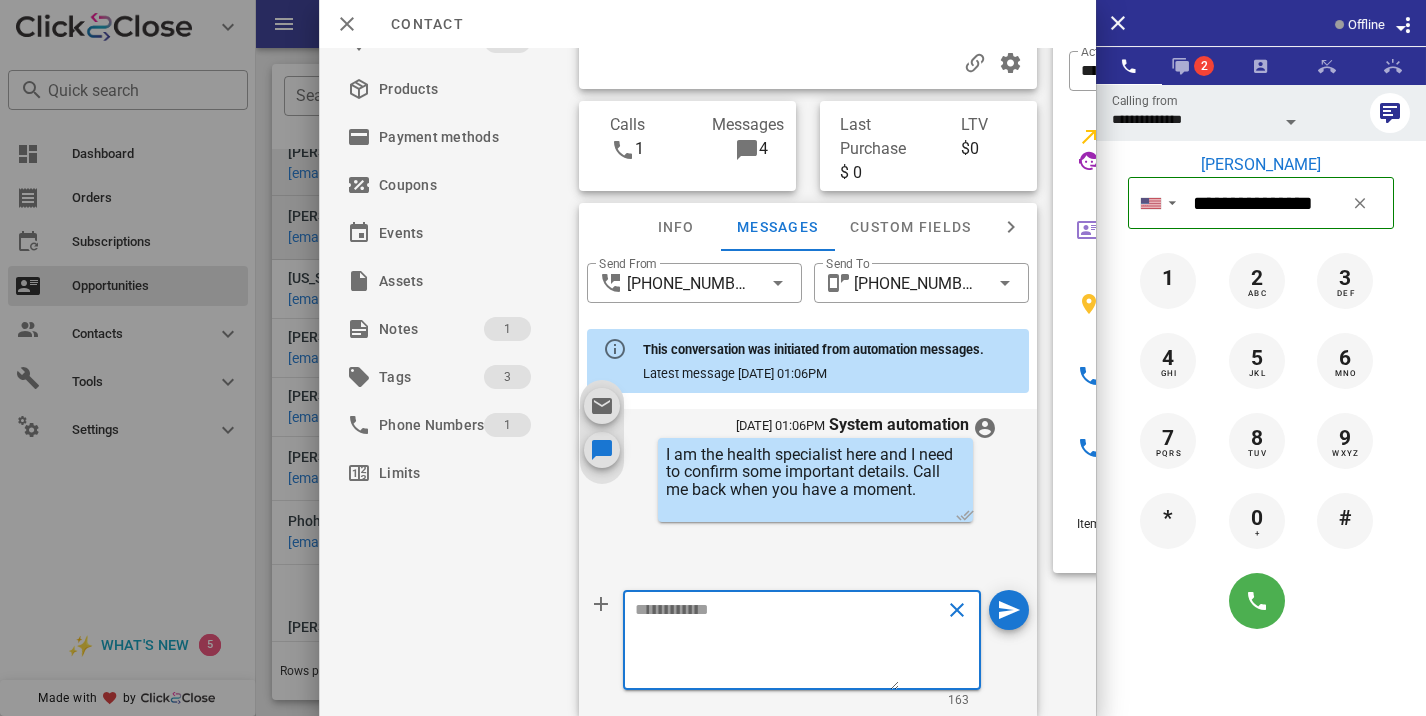 scroll, scrollTop: 0, scrollLeft: 0, axis: both 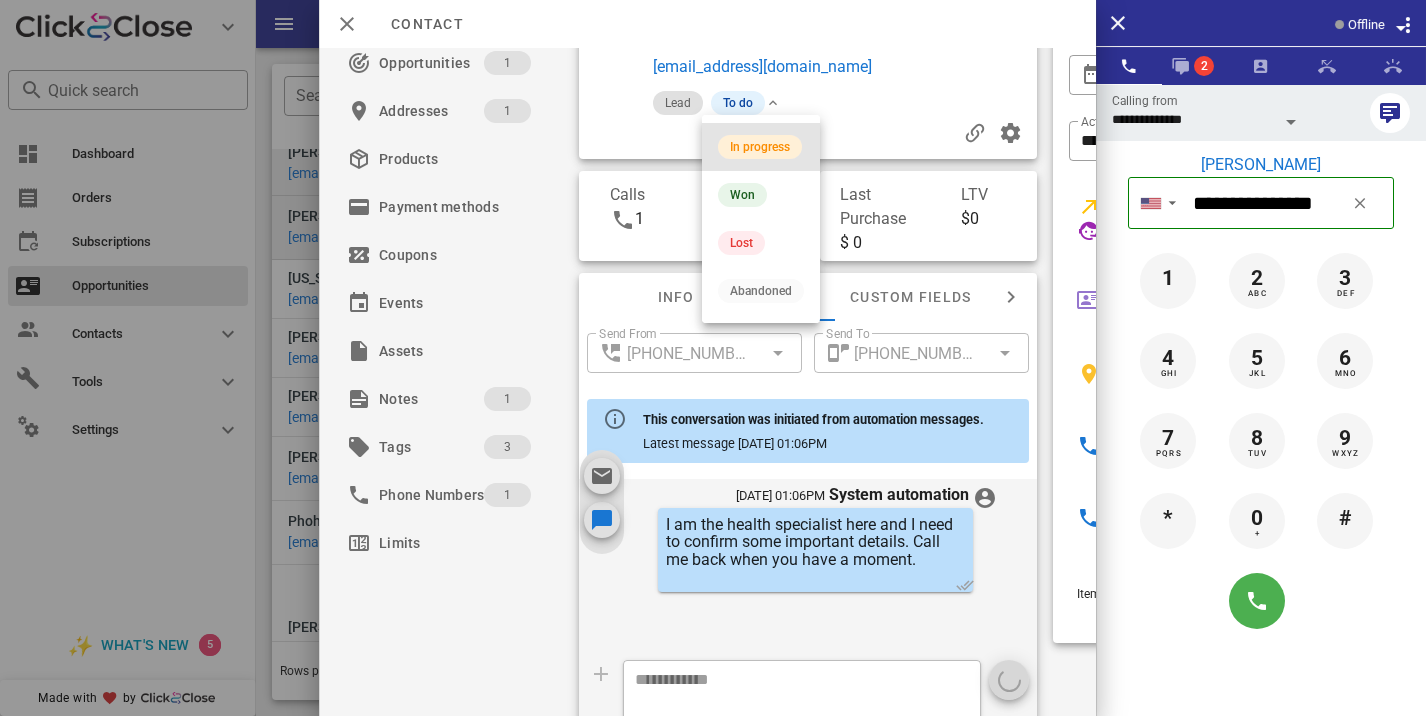 click on "In progress" at bounding box center (760, 147) 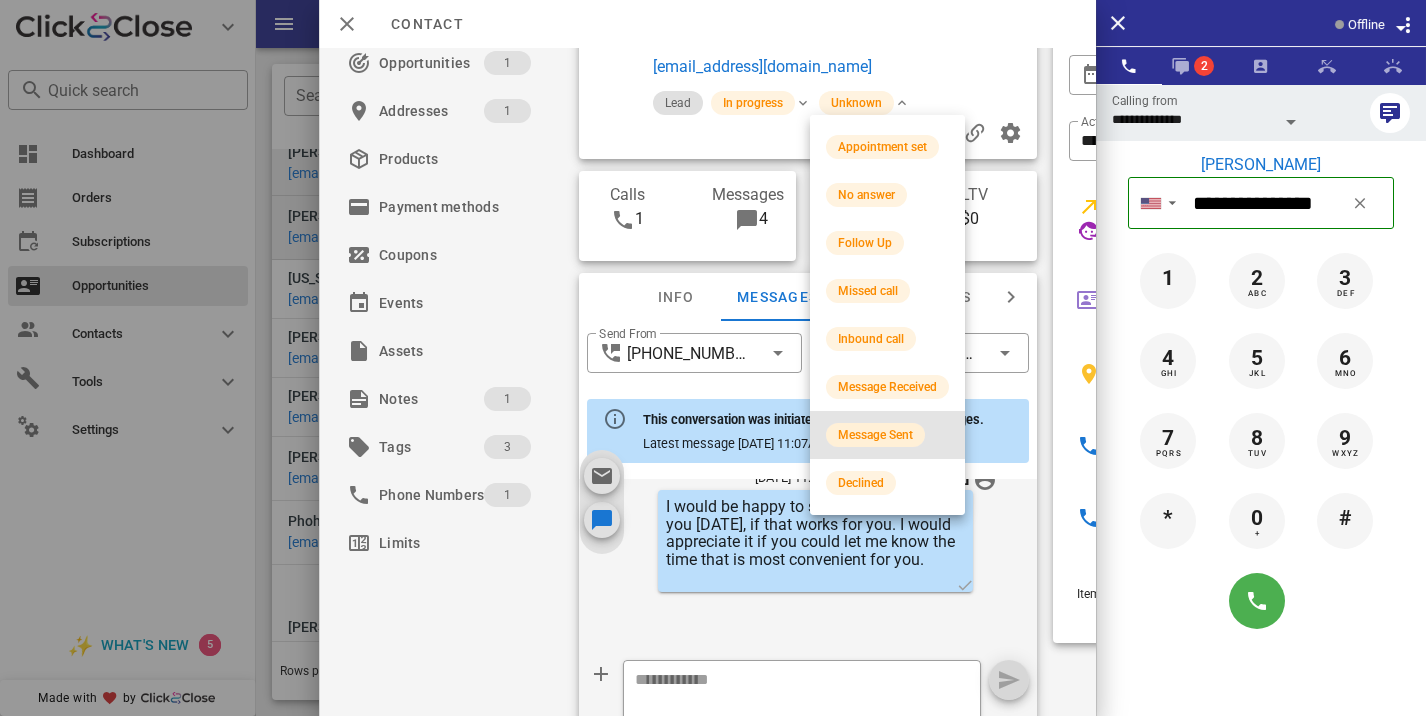 click on "Message Sent" at bounding box center [875, 435] 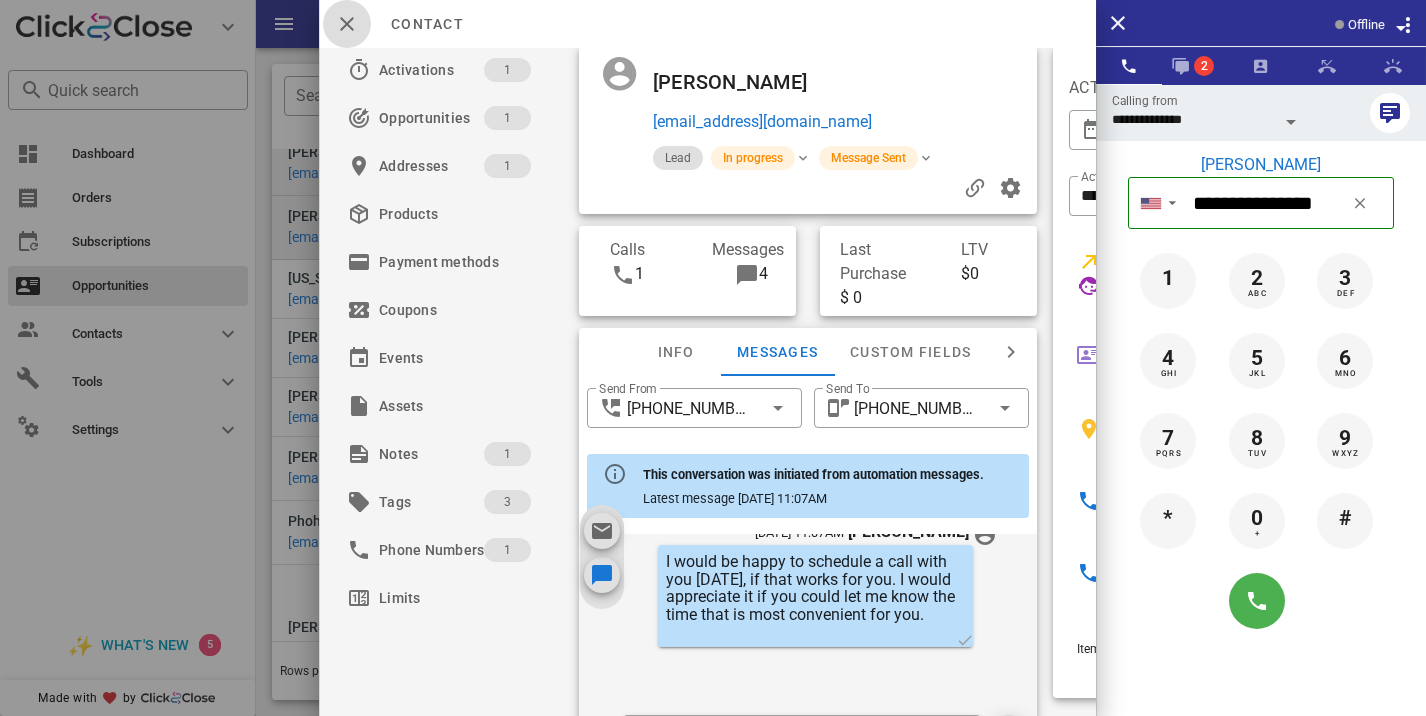 click at bounding box center (347, 24) 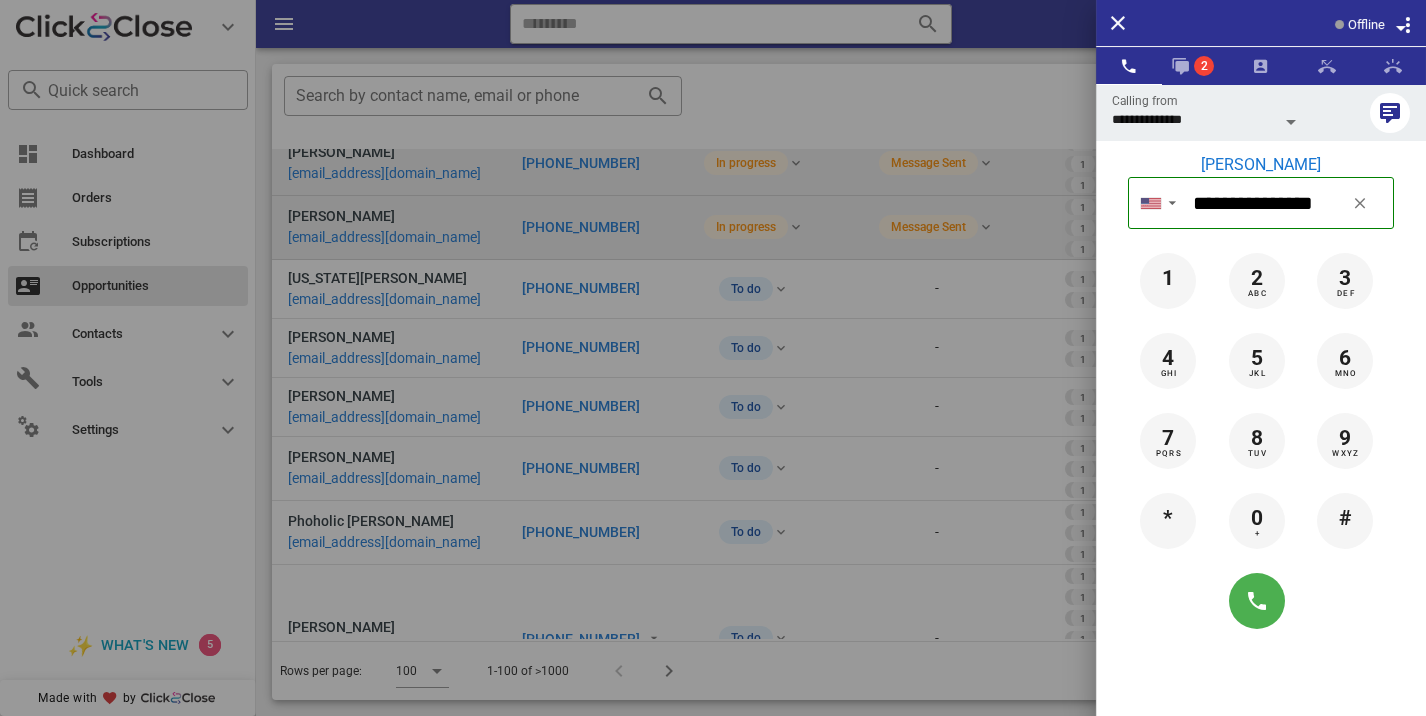 click at bounding box center (713, 358) 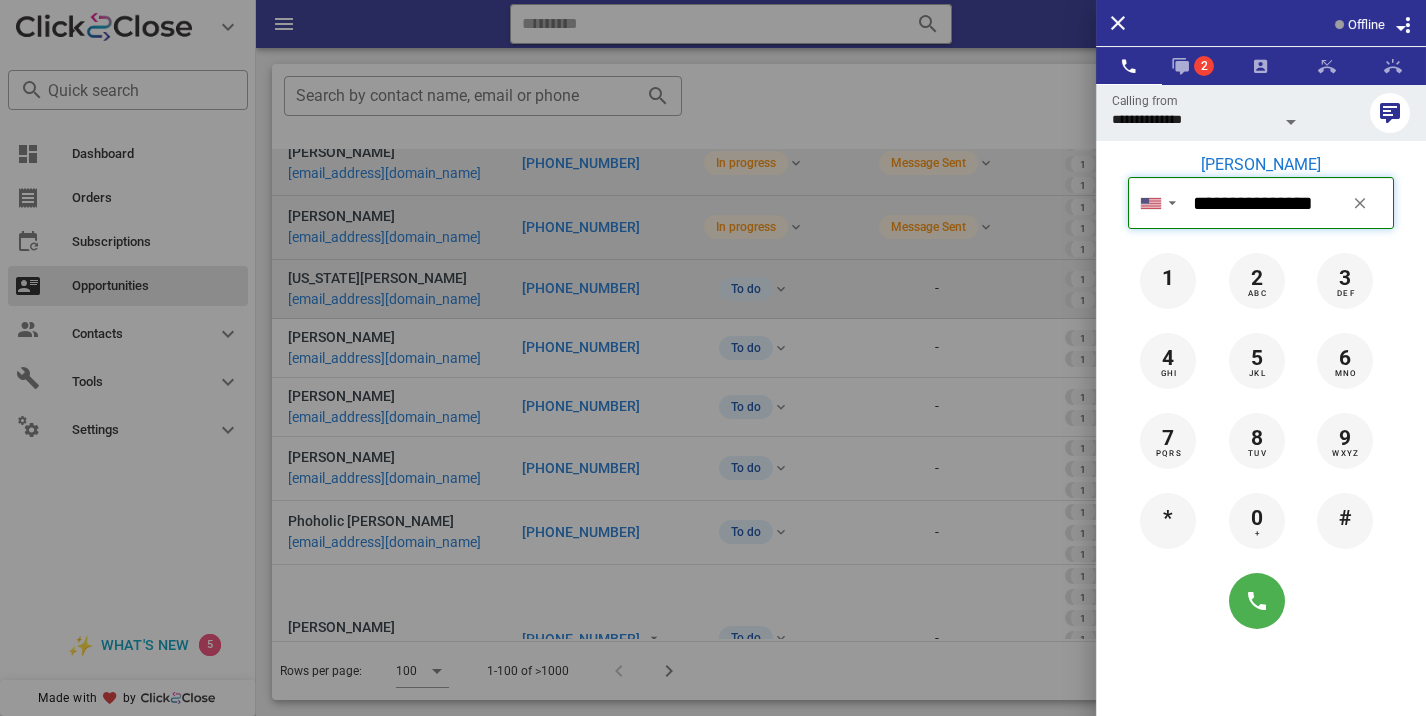 type 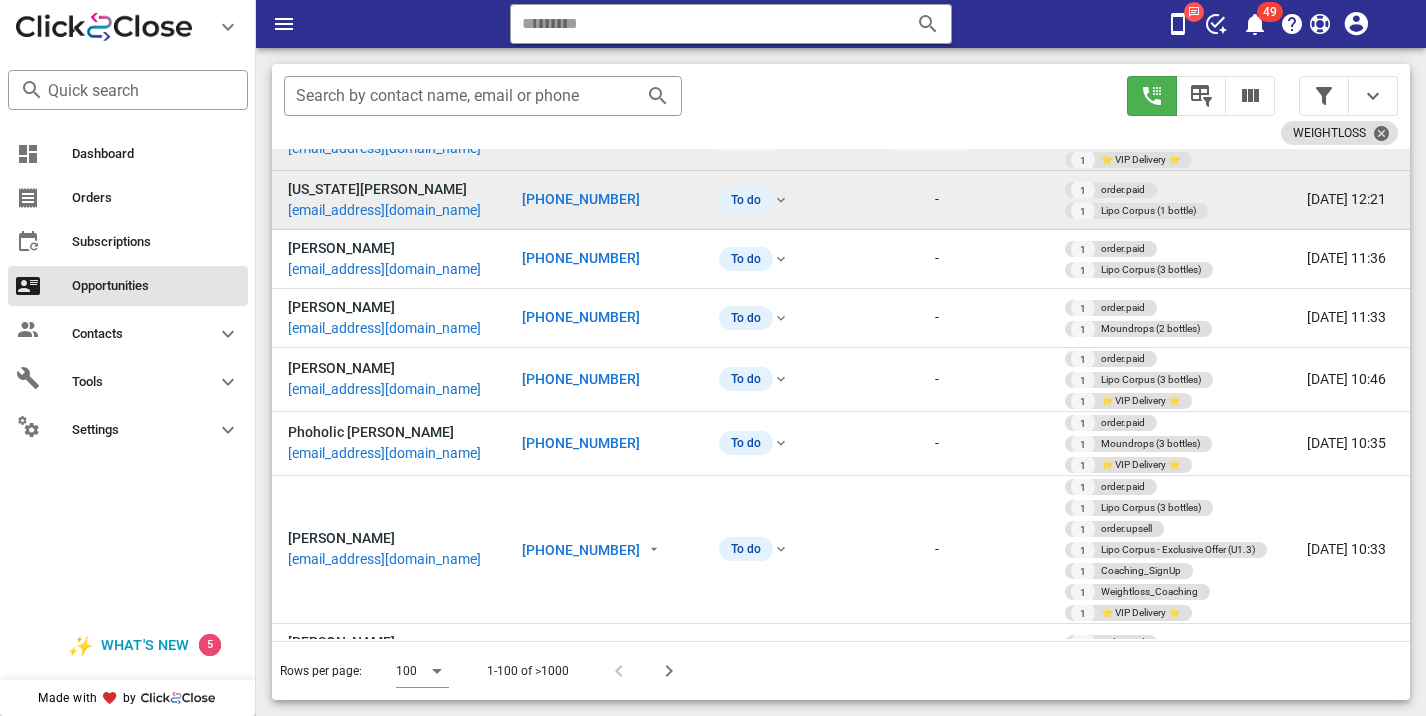 click on "[PHONE_NUMBER]" at bounding box center [581, 199] 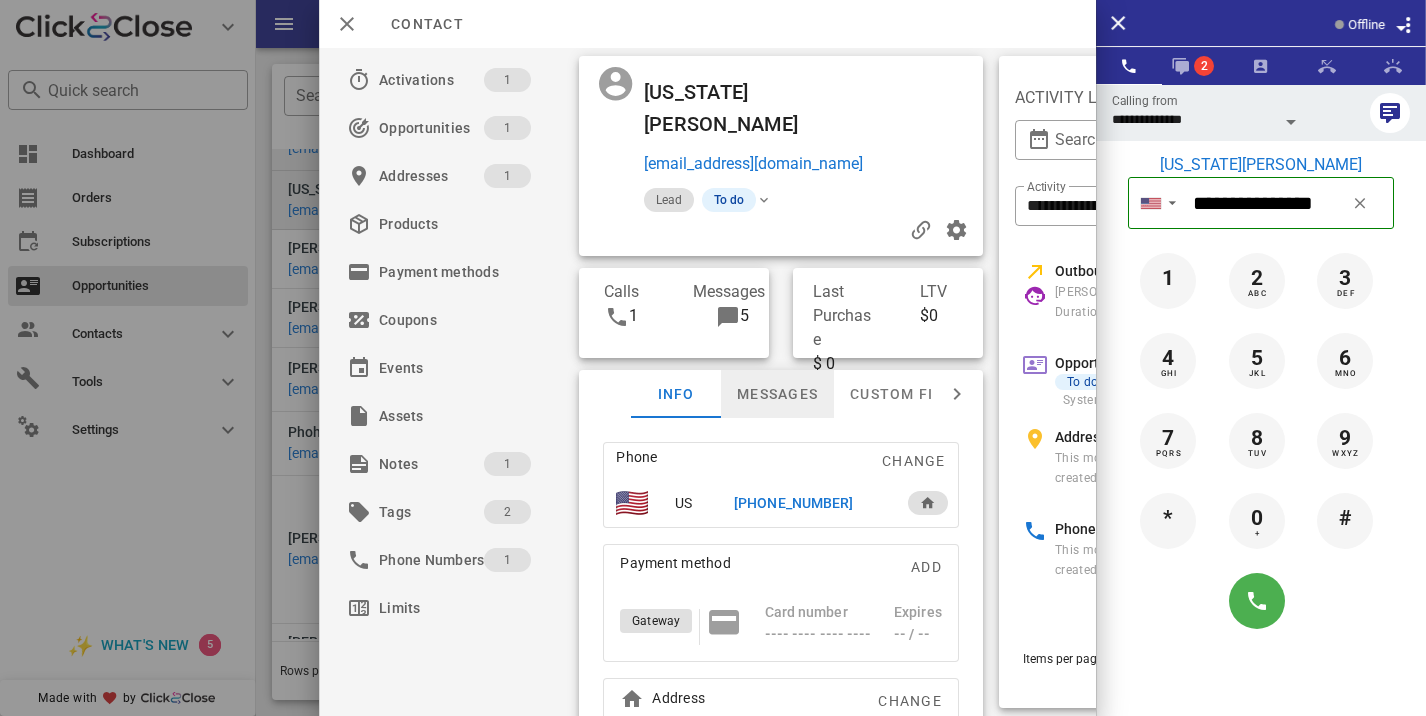 click on "Messages" at bounding box center [777, 394] 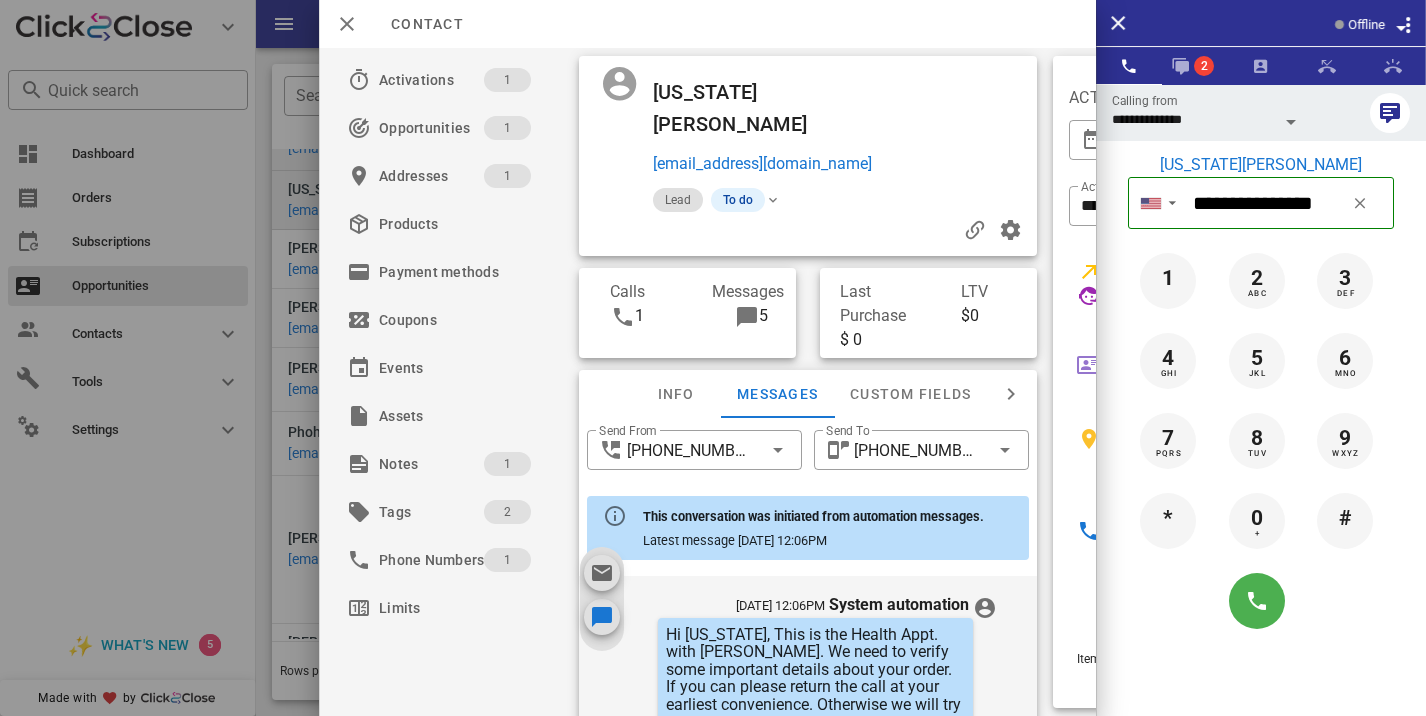 scroll, scrollTop: 657, scrollLeft: 0, axis: vertical 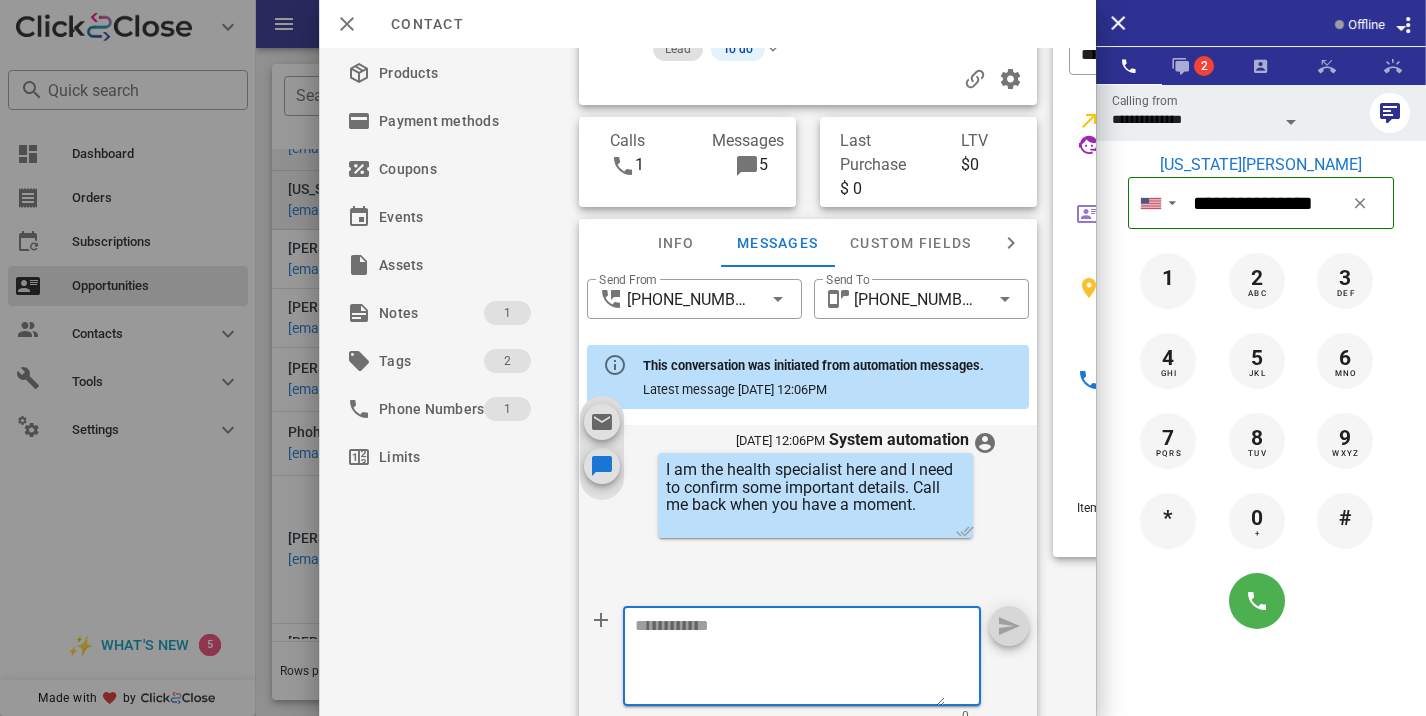 drag, startPoint x: 758, startPoint y: 644, endPoint x: 755, endPoint y: 581, distance: 63.07139 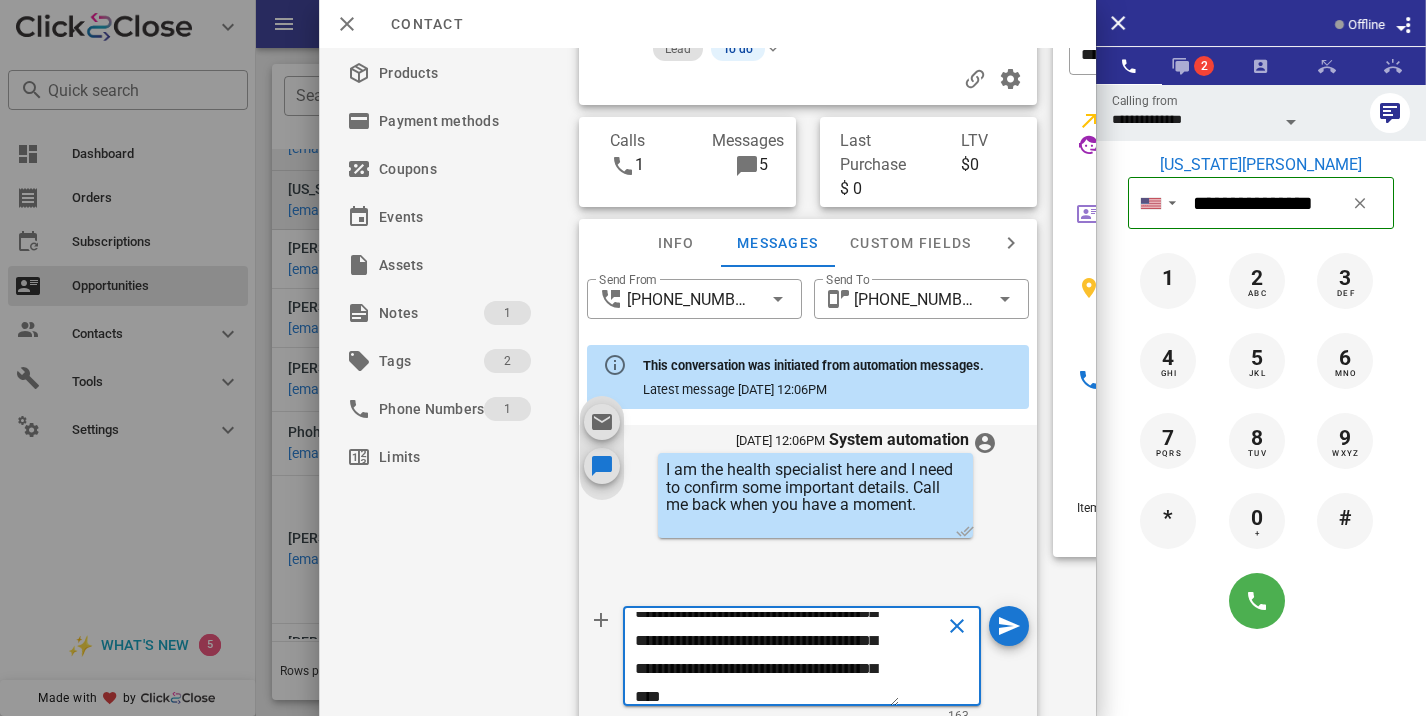 scroll, scrollTop: 69, scrollLeft: 0, axis: vertical 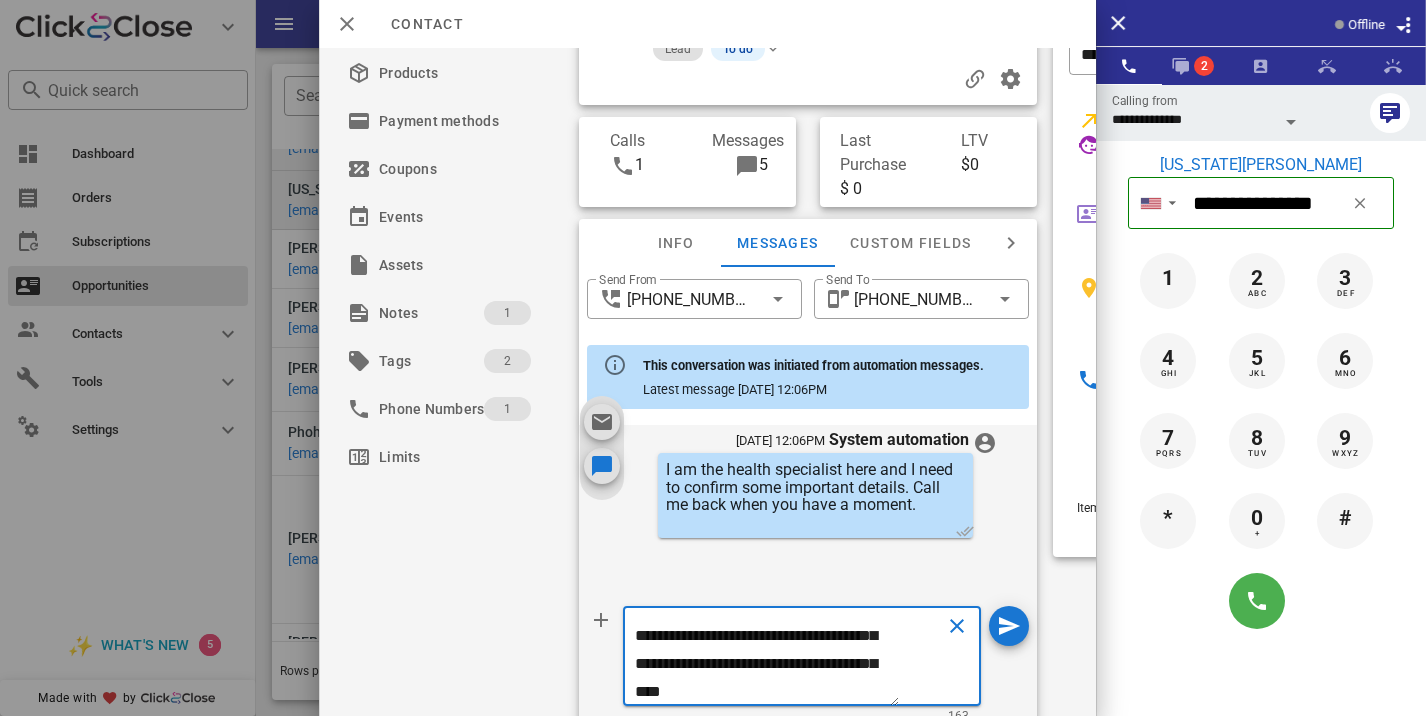type on "**********" 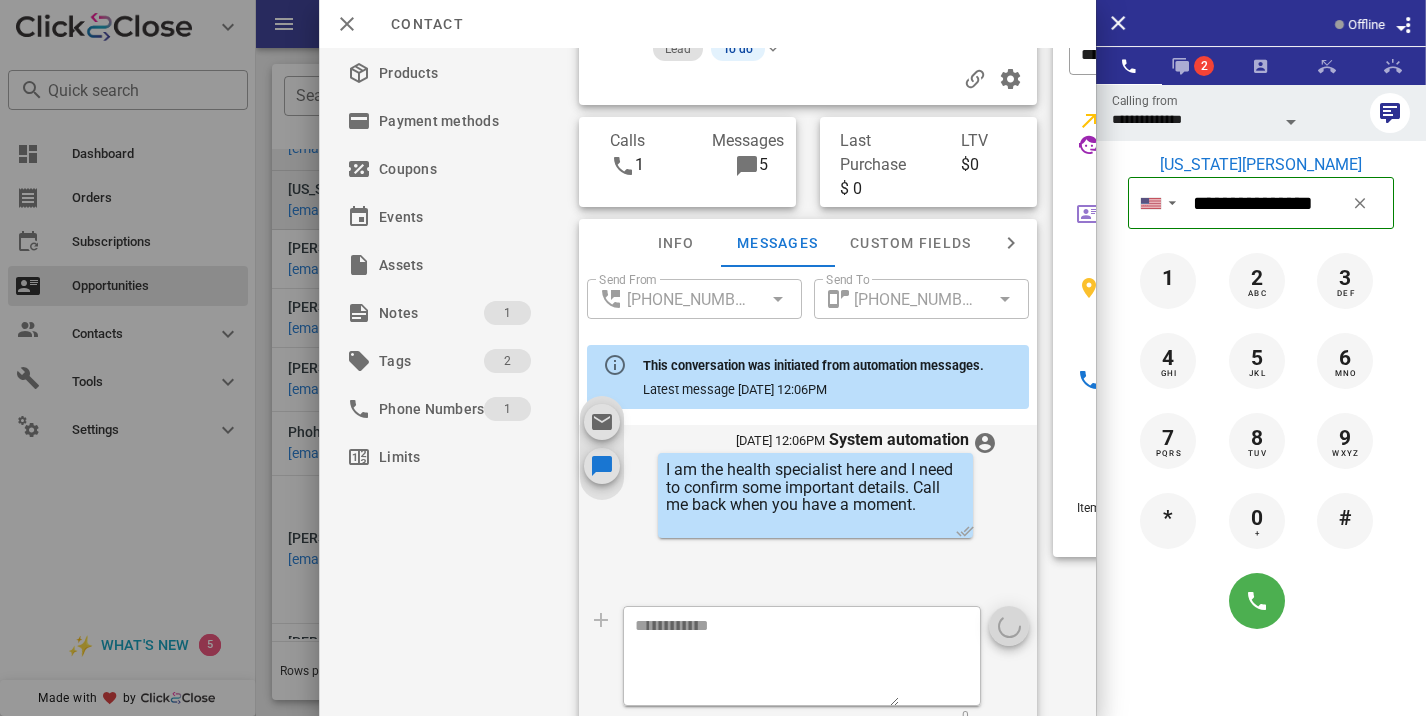 scroll, scrollTop: 0, scrollLeft: 0, axis: both 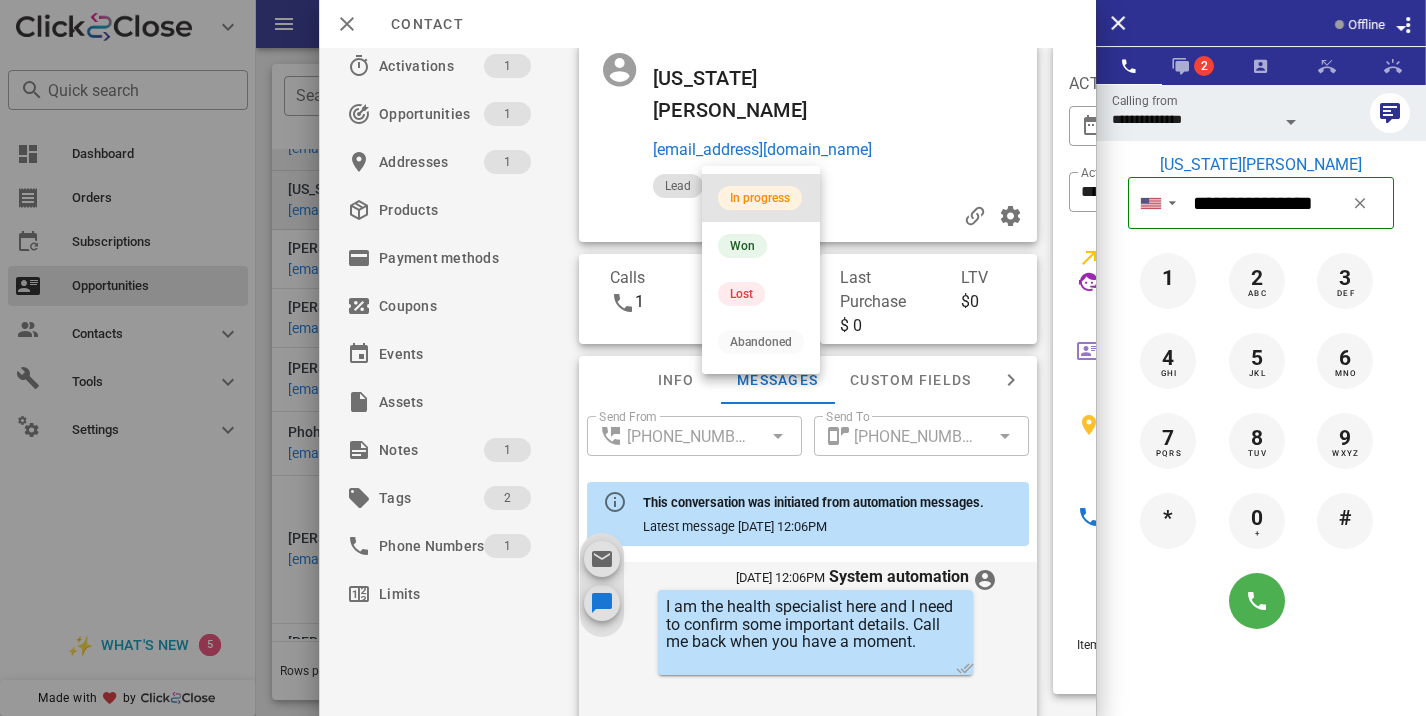 click on "In progress" at bounding box center [761, 198] 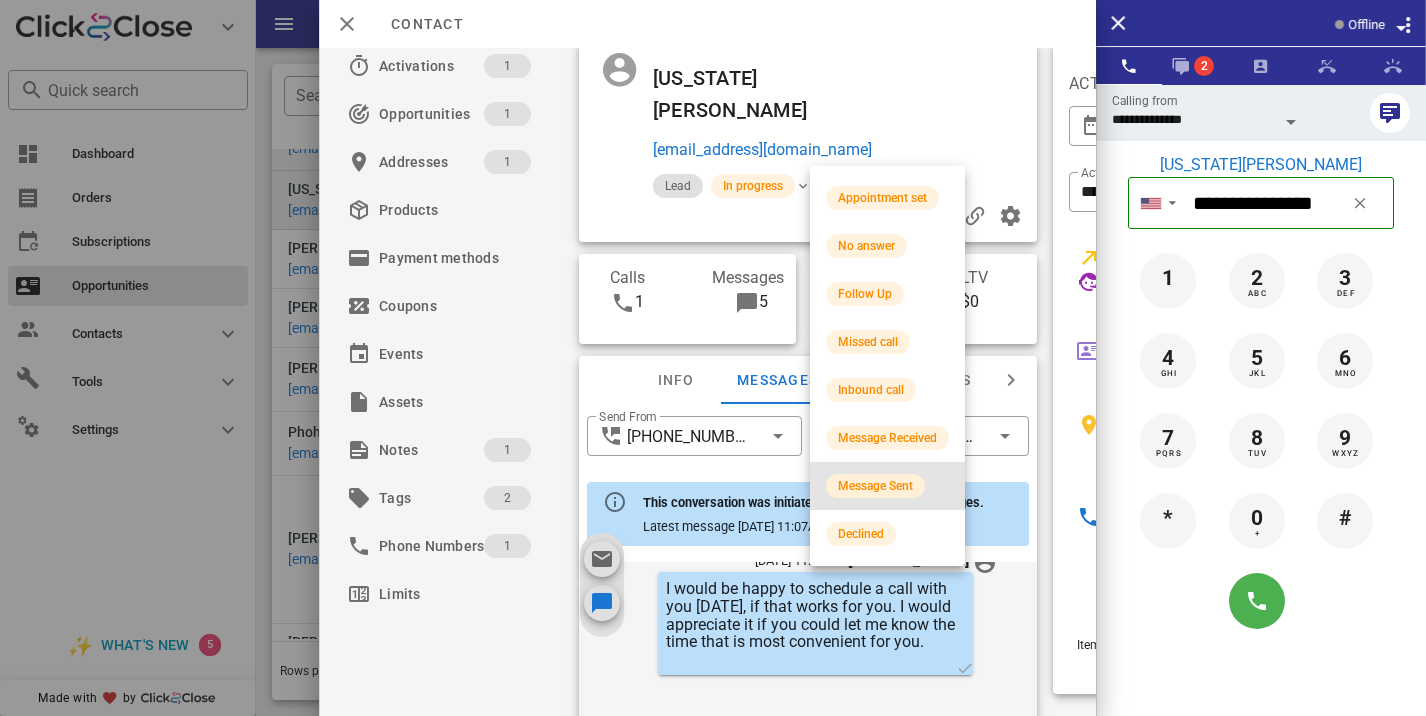 click on "Message Sent" at bounding box center [875, 486] 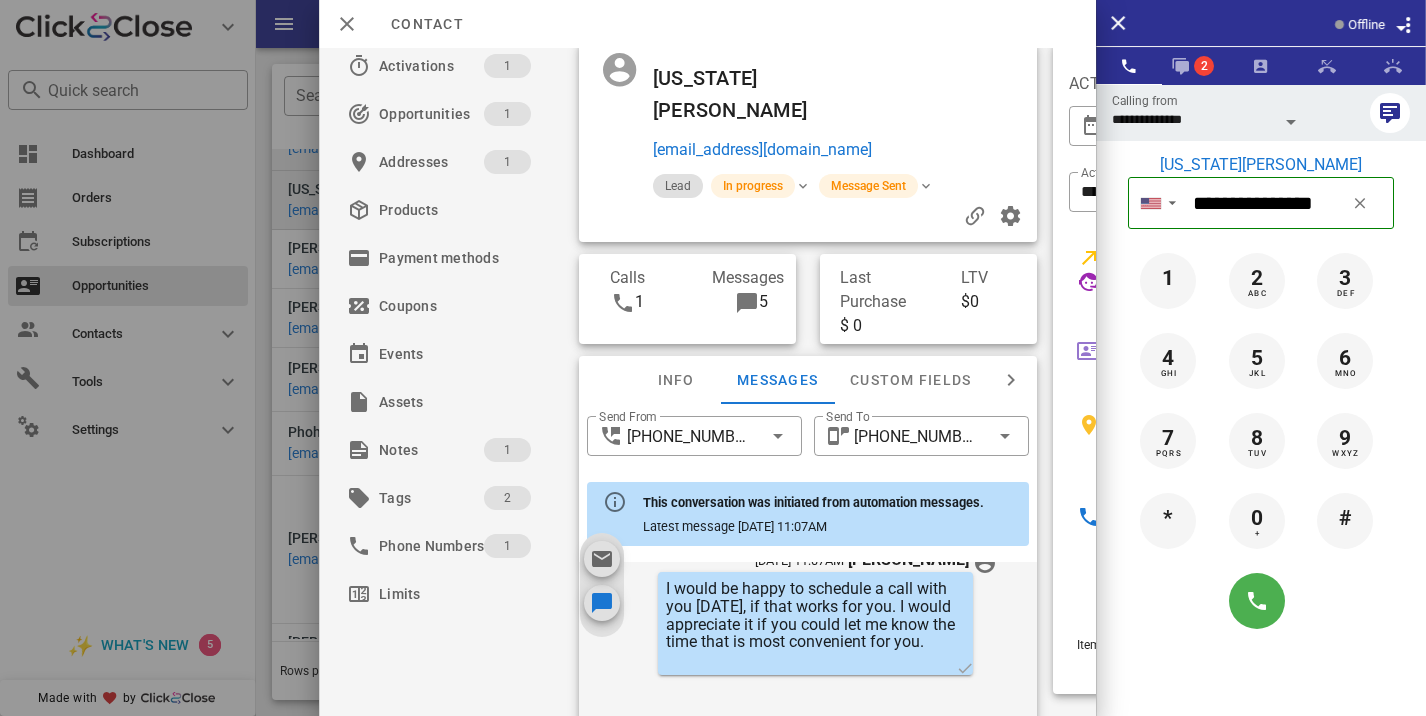 click at bounding box center [713, 358] 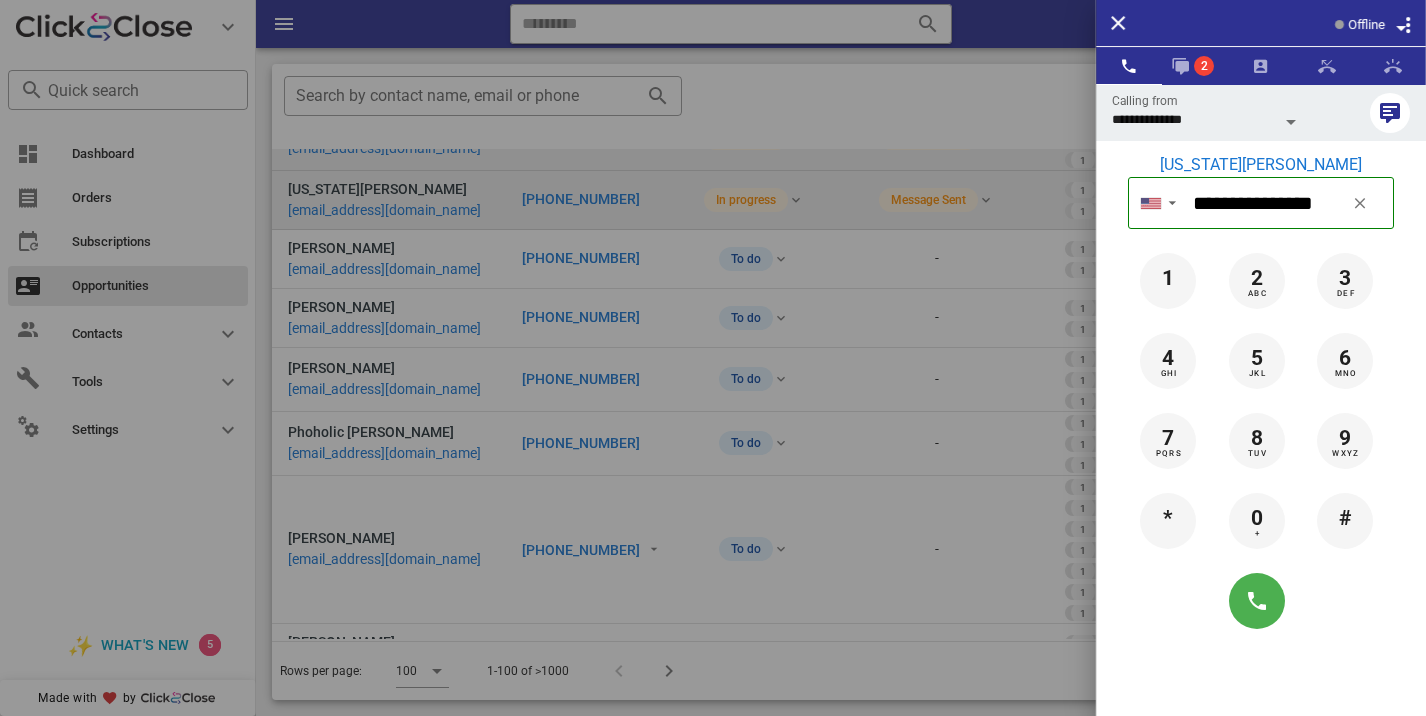 click at bounding box center [713, 358] 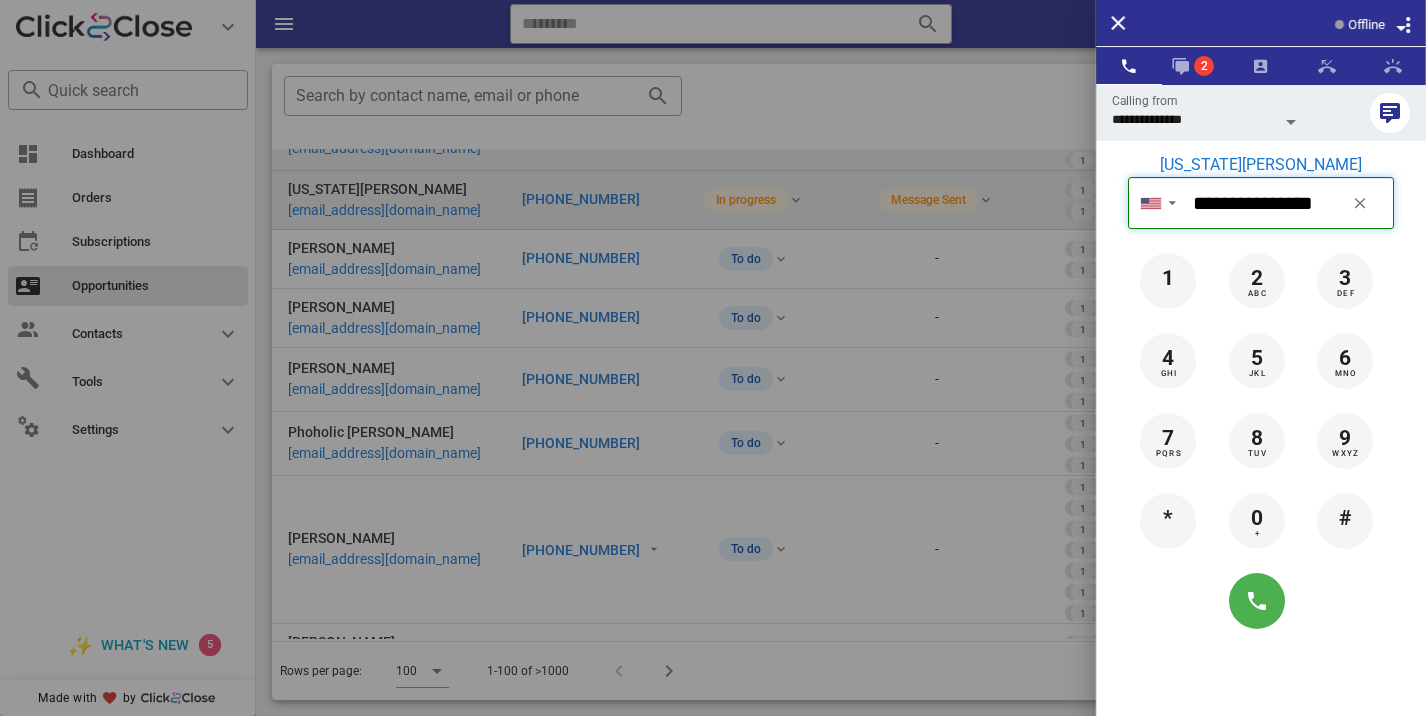 type 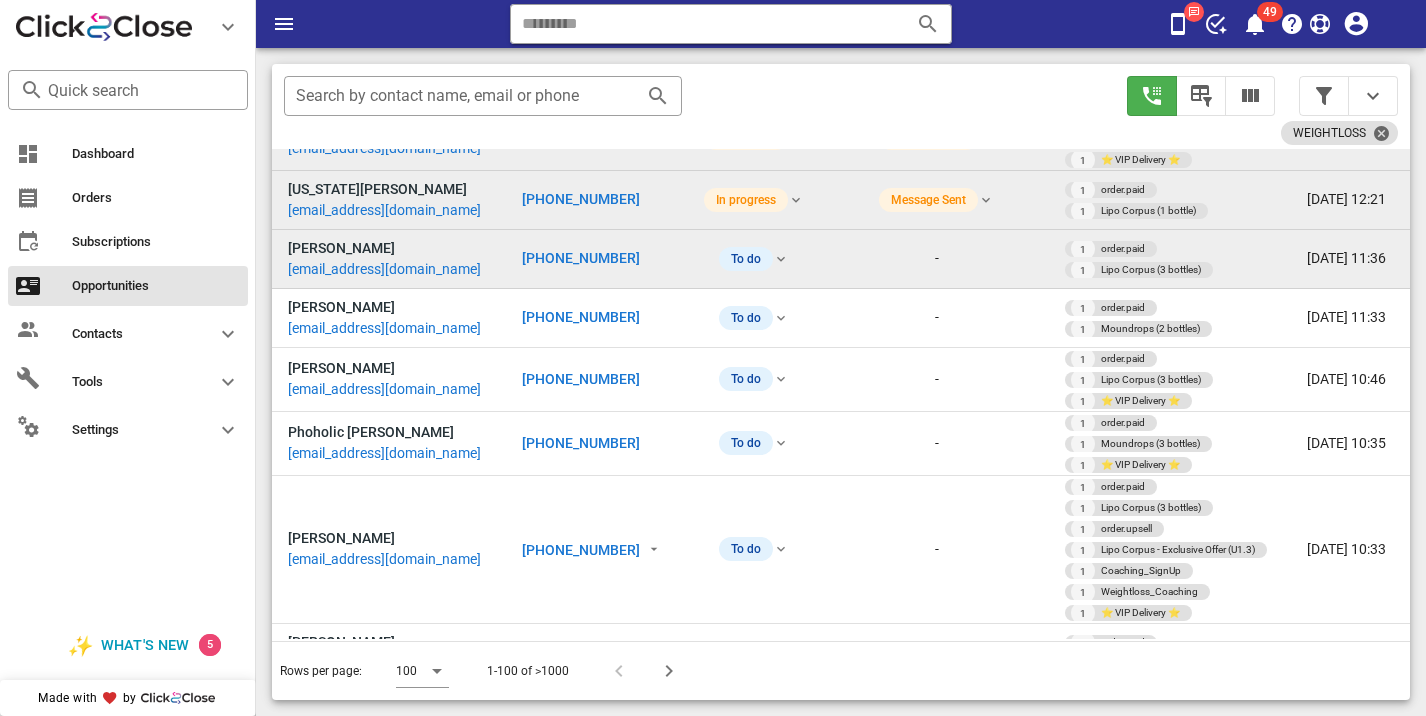 click on "[PHONE_NUMBER]" at bounding box center [581, 258] 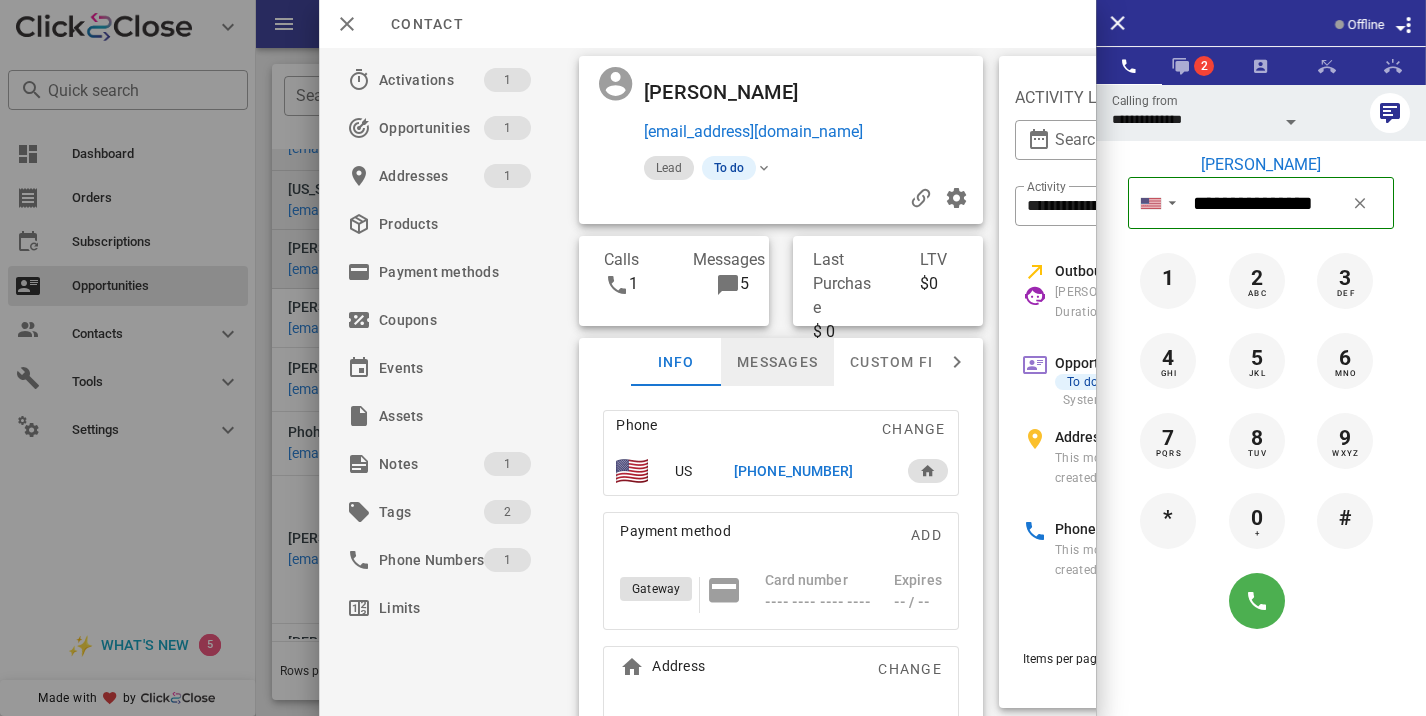 click on "Messages" at bounding box center (777, 362) 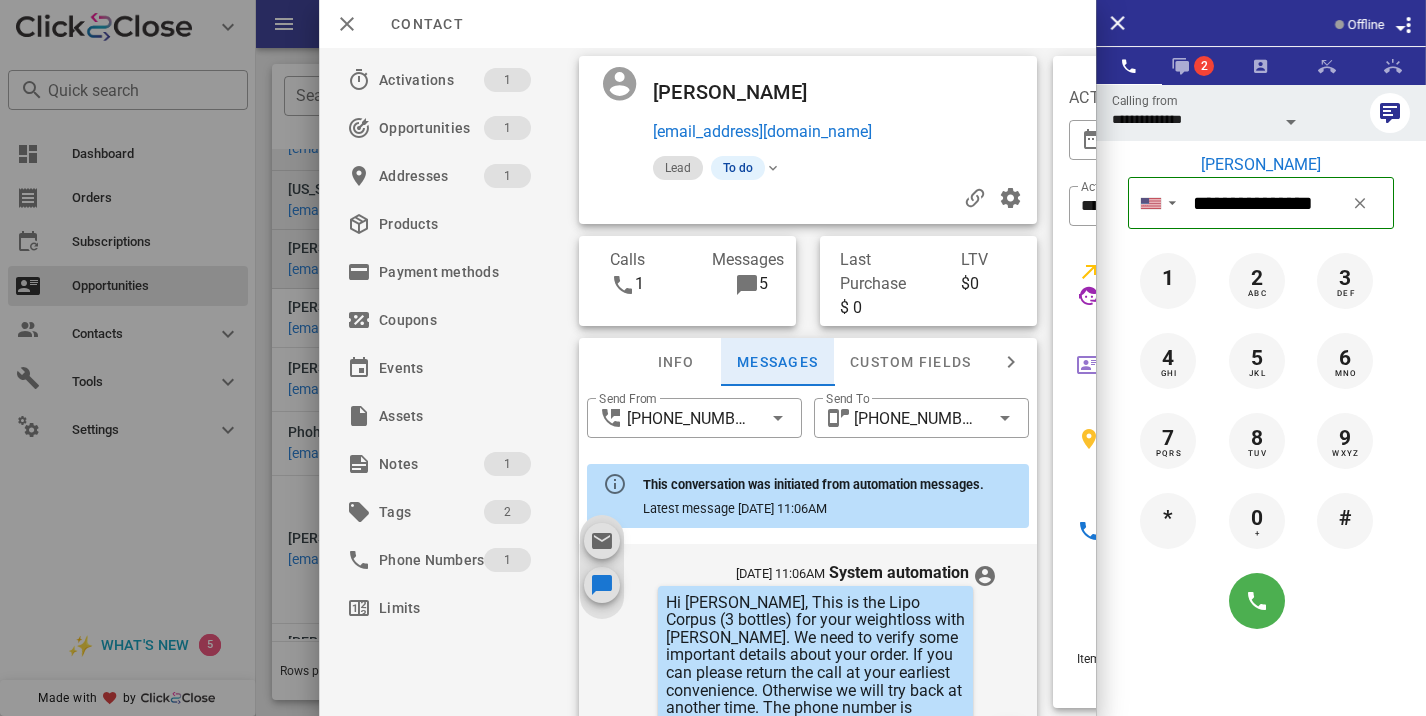 scroll, scrollTop: 674, scrollLeft: 0, axis: vertical 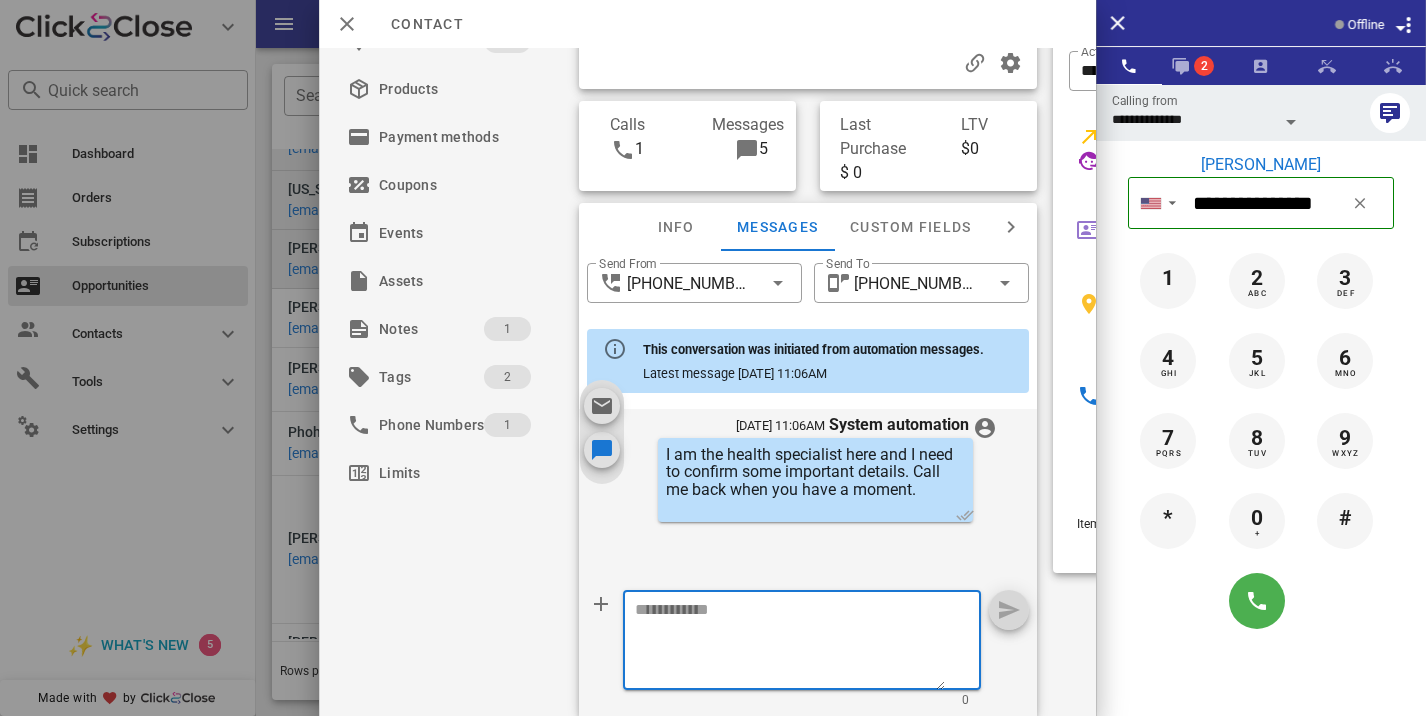 click at bounding box center (790, 643) 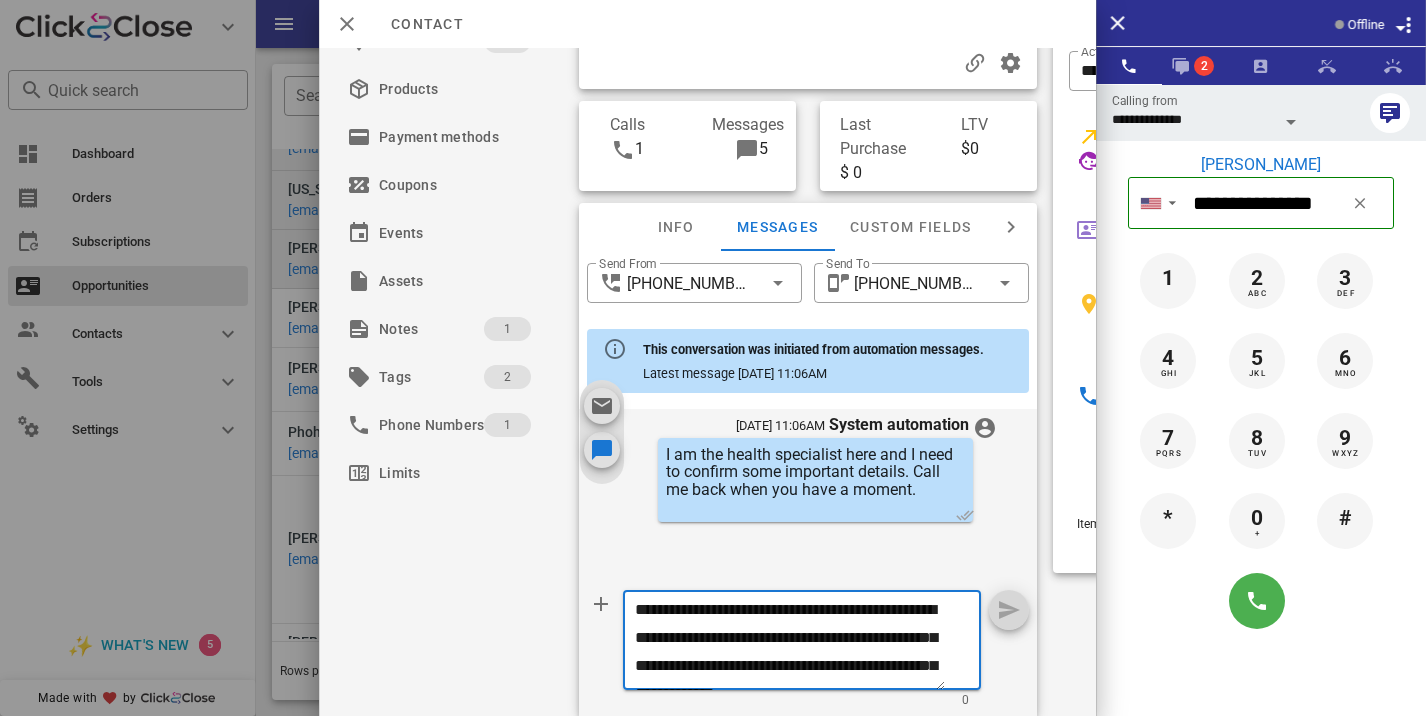 scroll, scrollTop: 41, scrollLeft: 0, axis: vertical 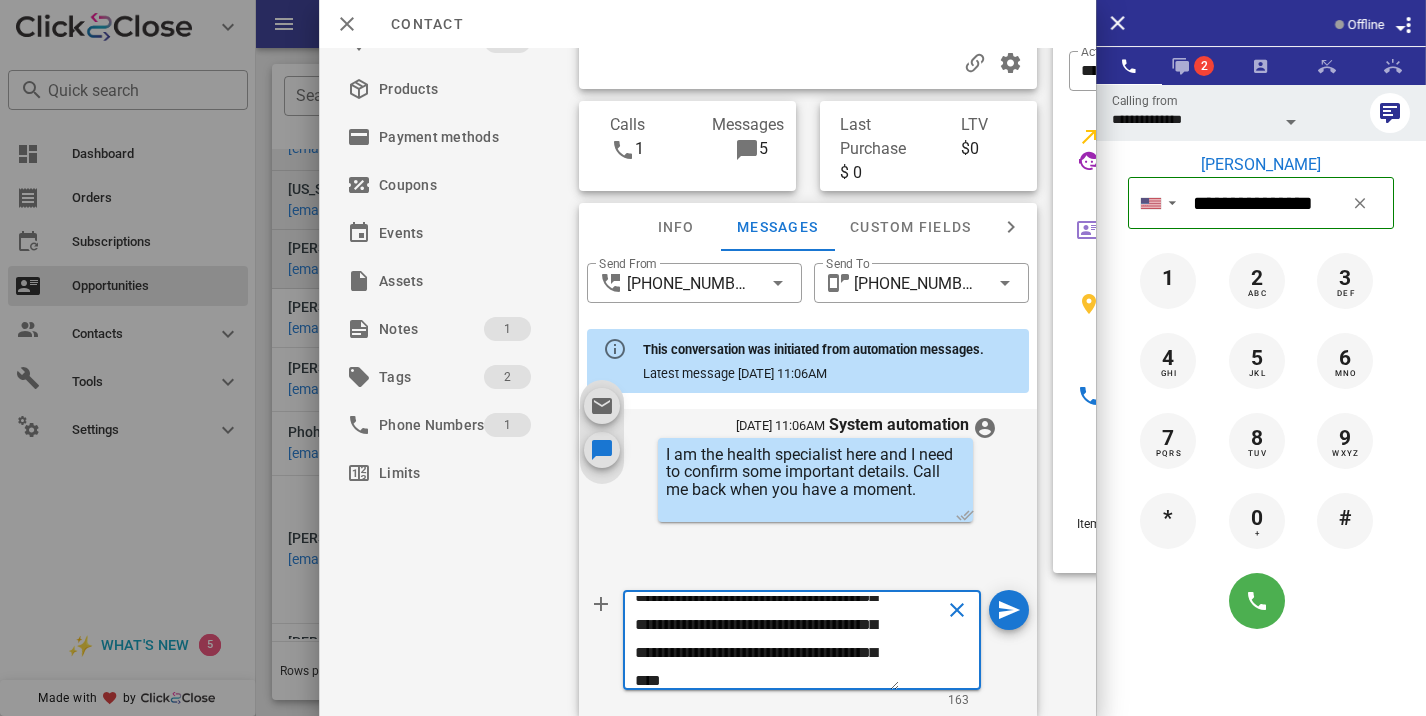 type on "**********" 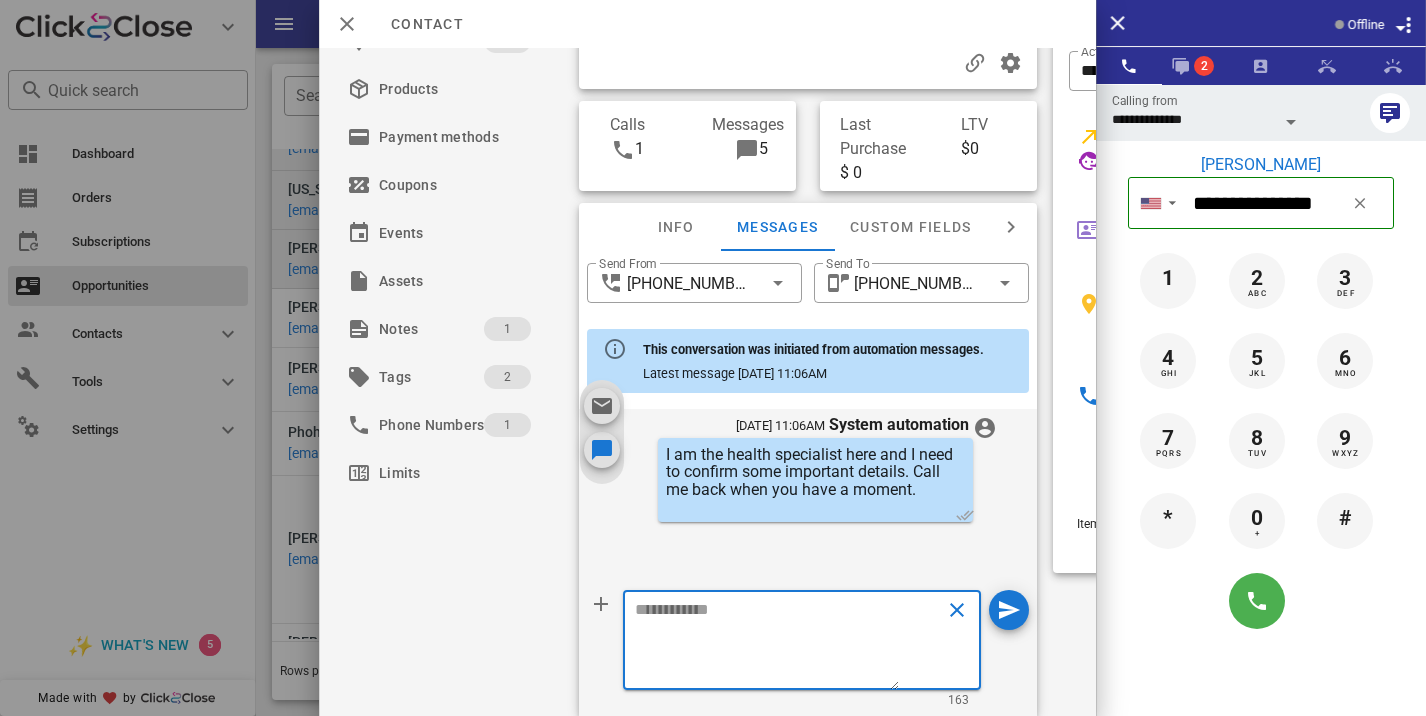 scroll, scrollTop: 0, scrollLeft: 0, axis: both 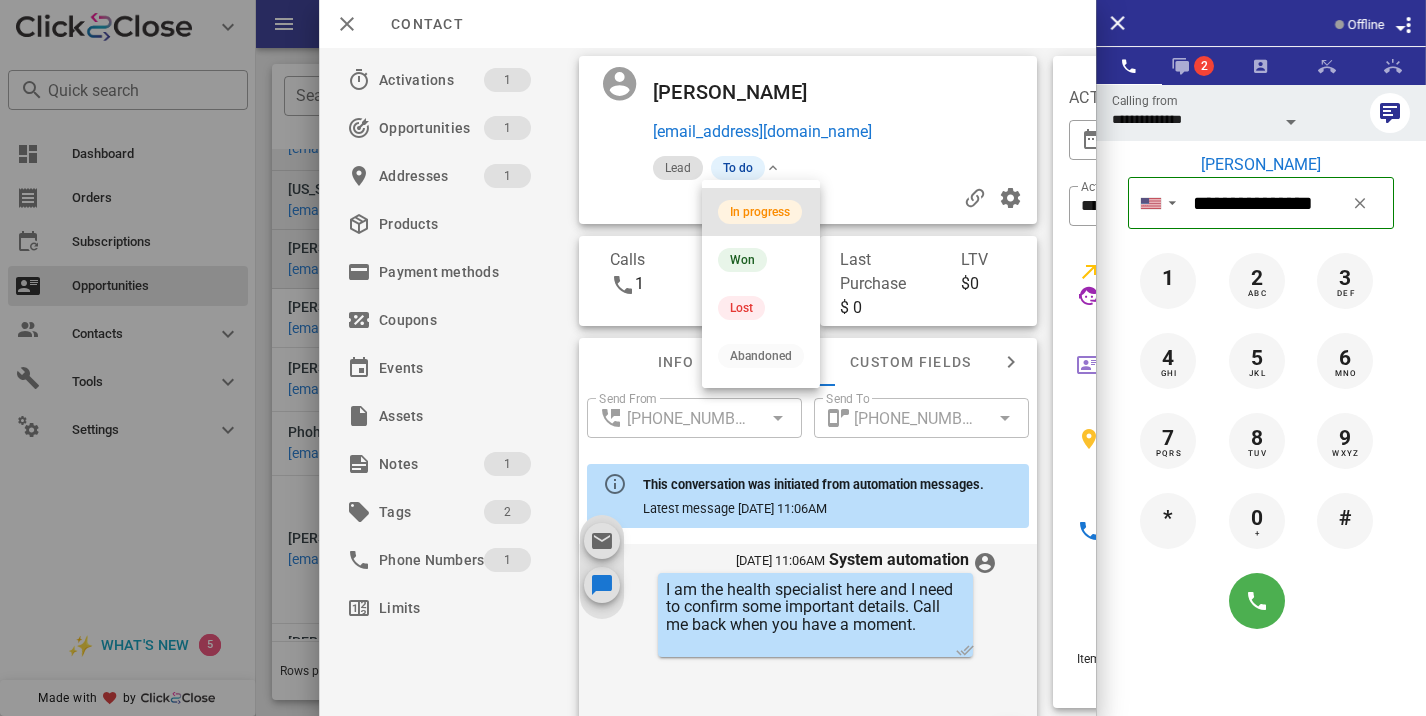 click on "In progress" at bounding box center (761, 212) 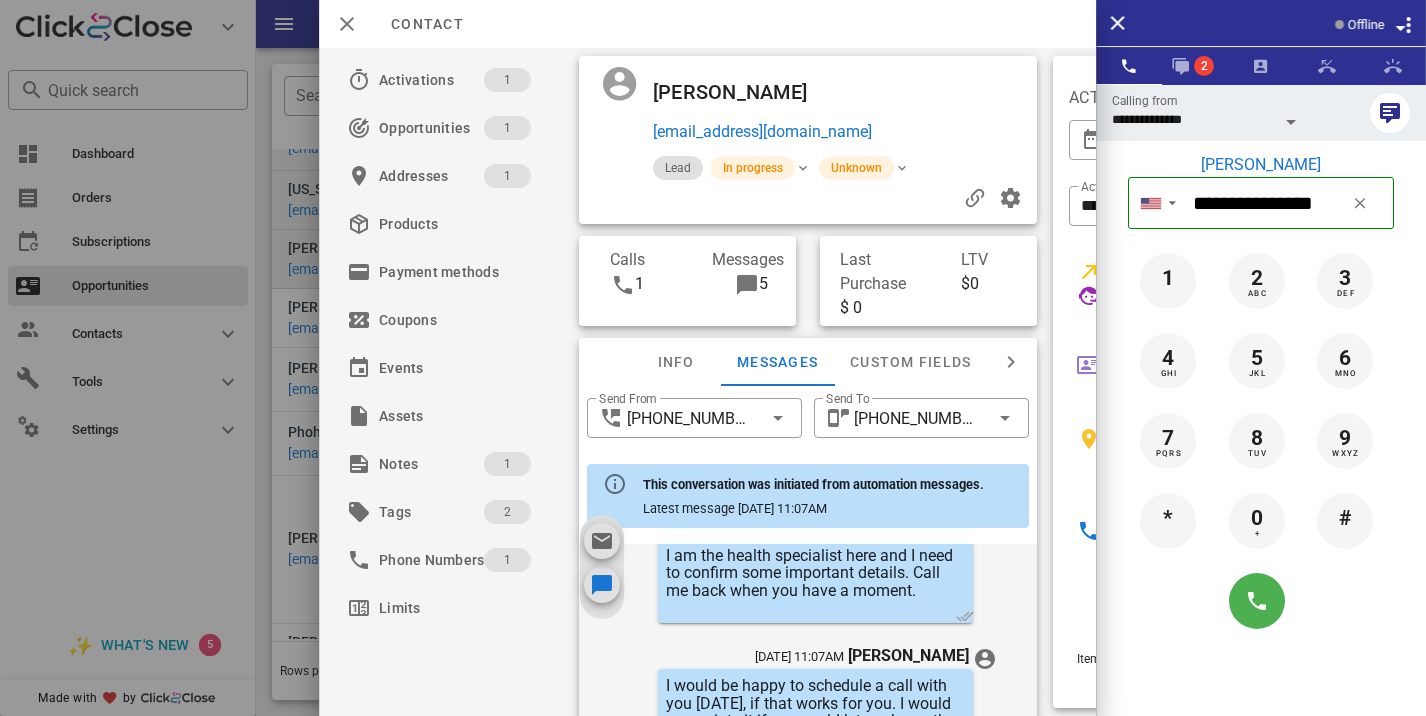 scroll, scrollTop: 840, scrollLeft: 0, axis: vertical 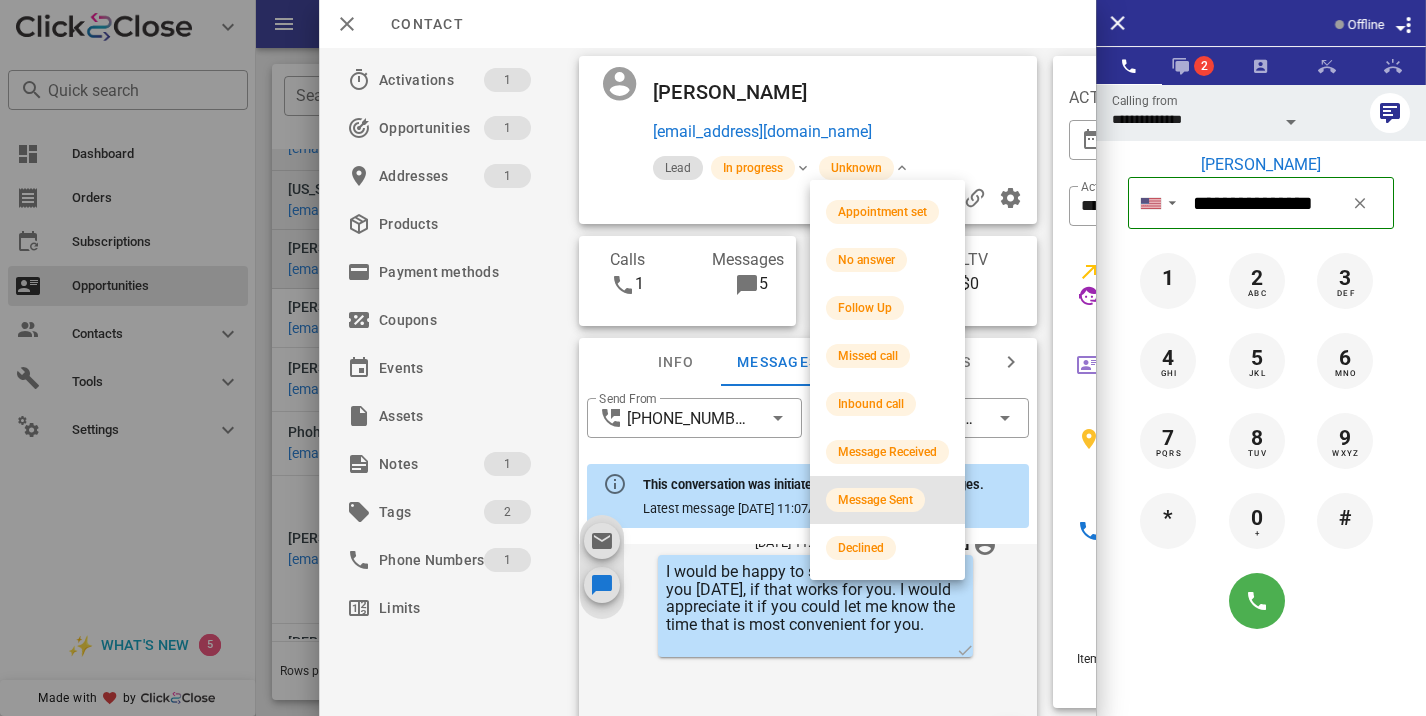 click on "Message Sent" at bounding box center (887, 500) 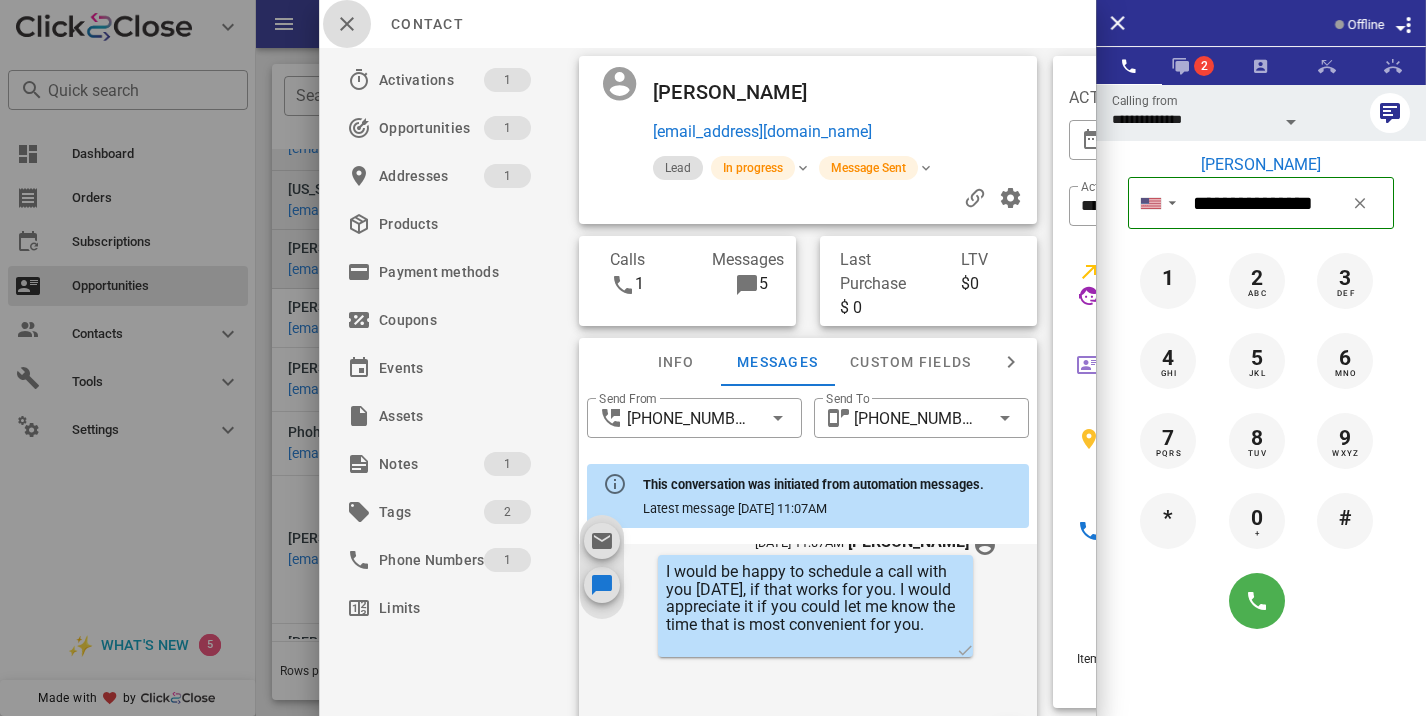 click at bounding box center (347, 24) 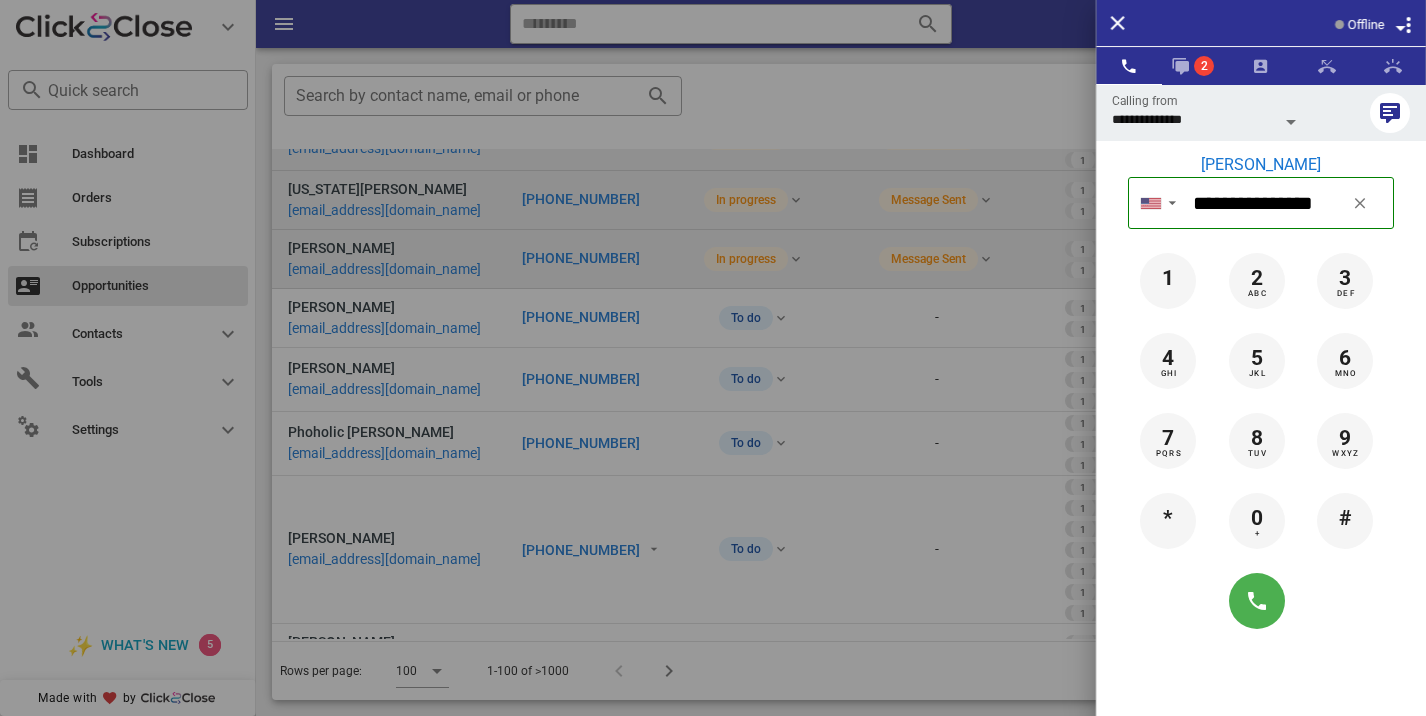 click at bounding box center (713, 358) 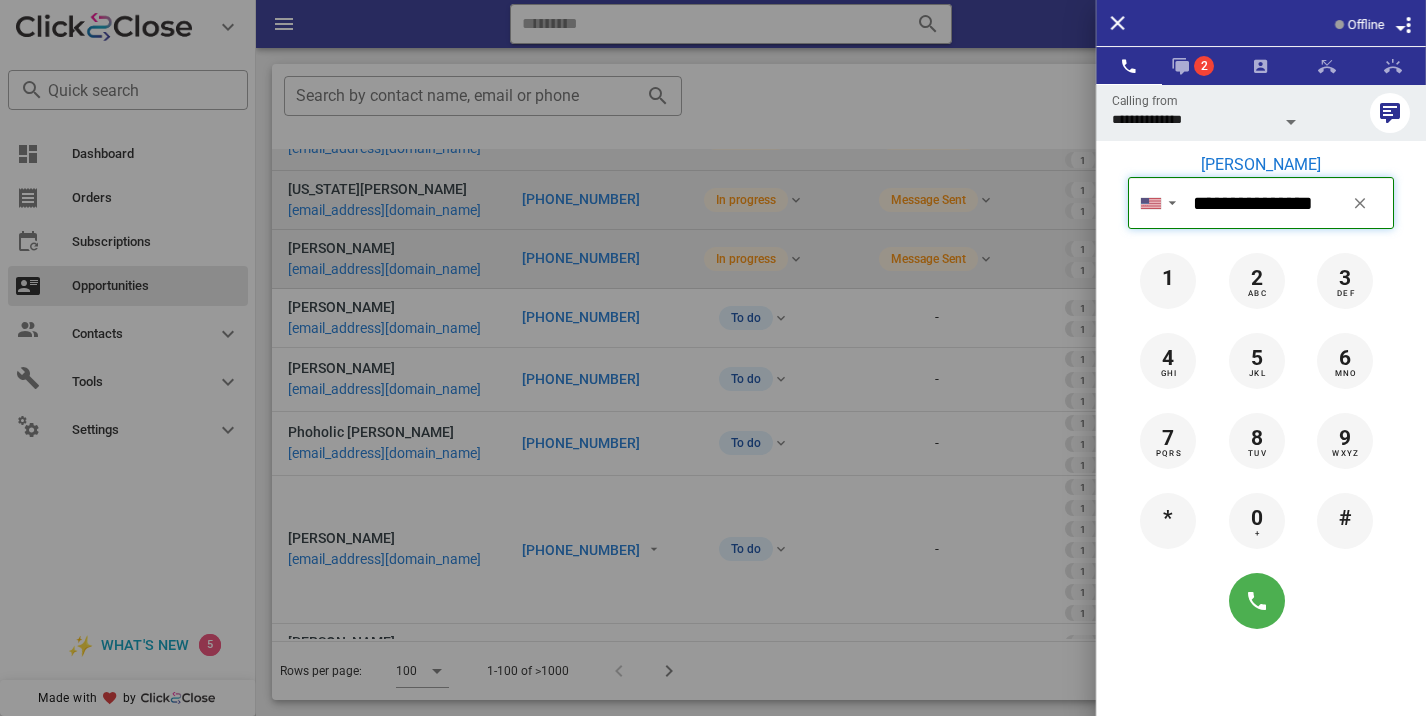 type 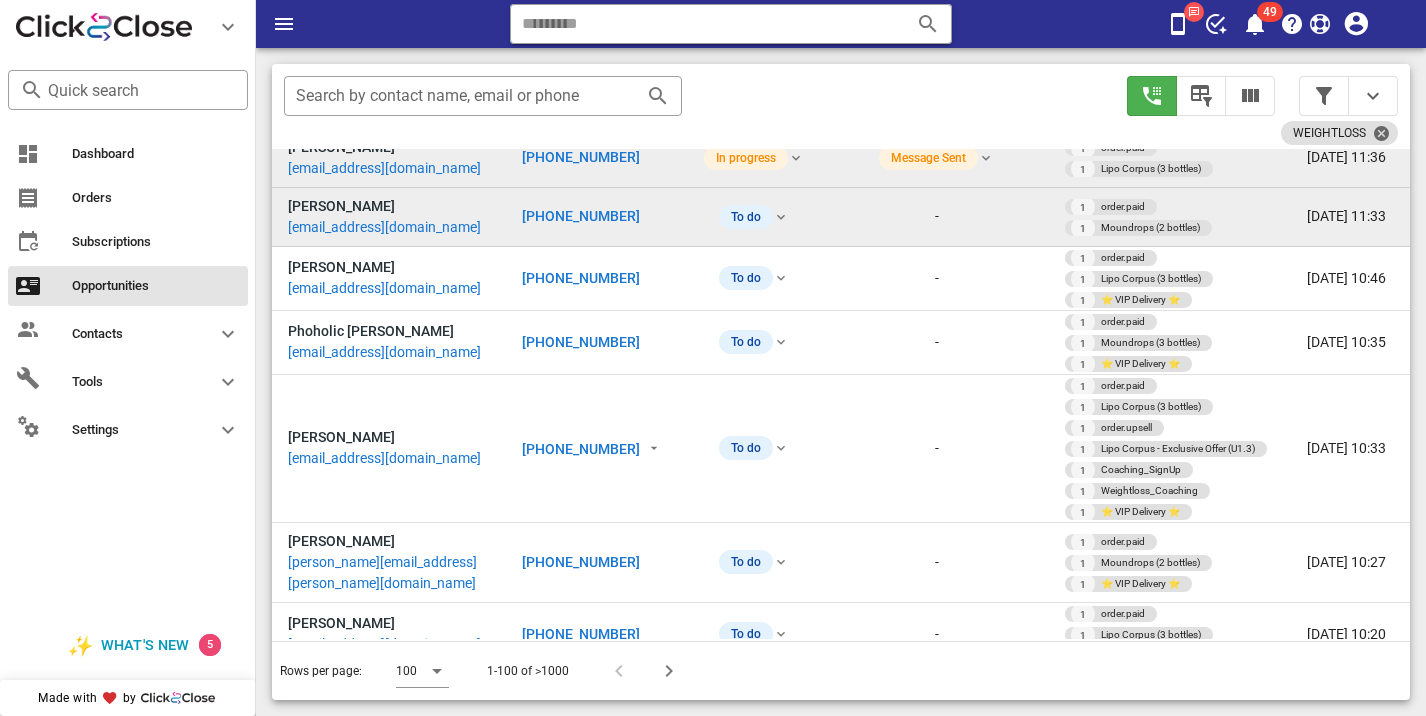 scroll, scrollTop: 634, scrollLeft: 0, axis: vertical 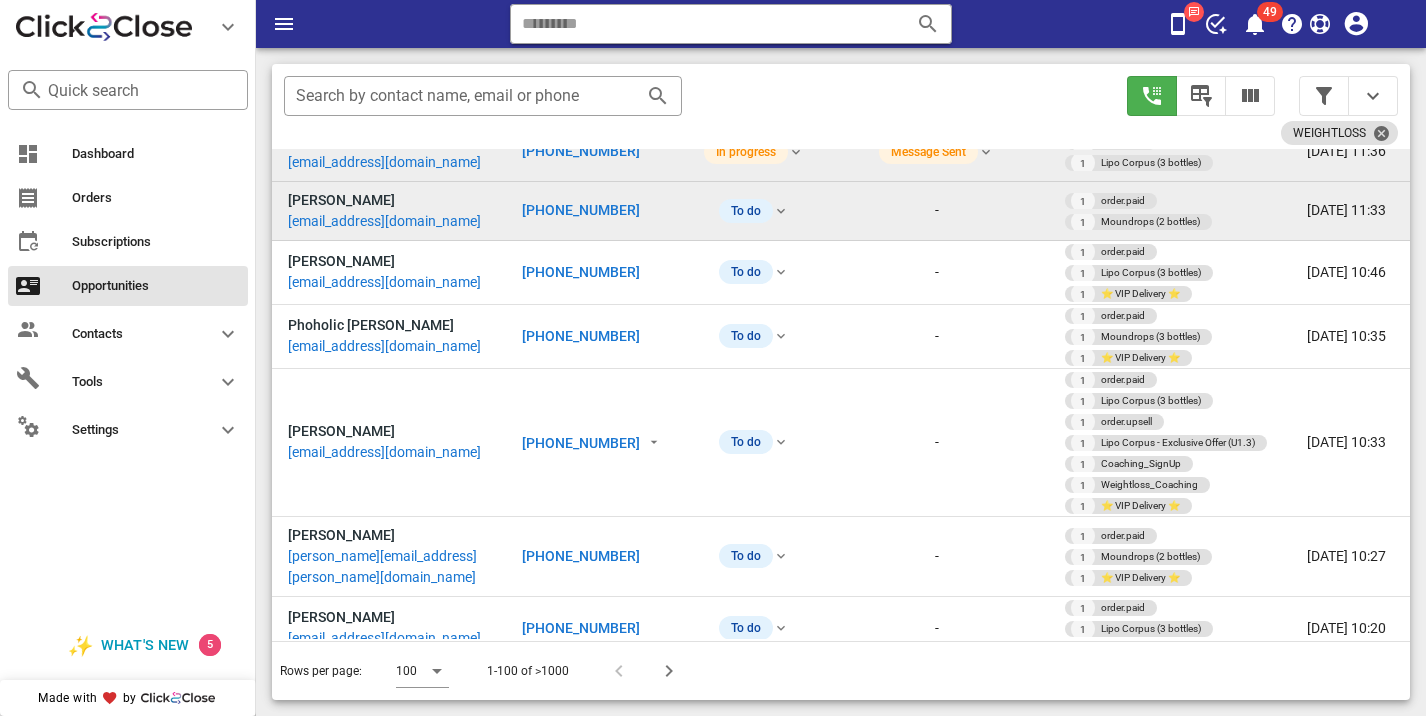 click on "[PHONE_NUMBER]" at bounding box center (581, 210) 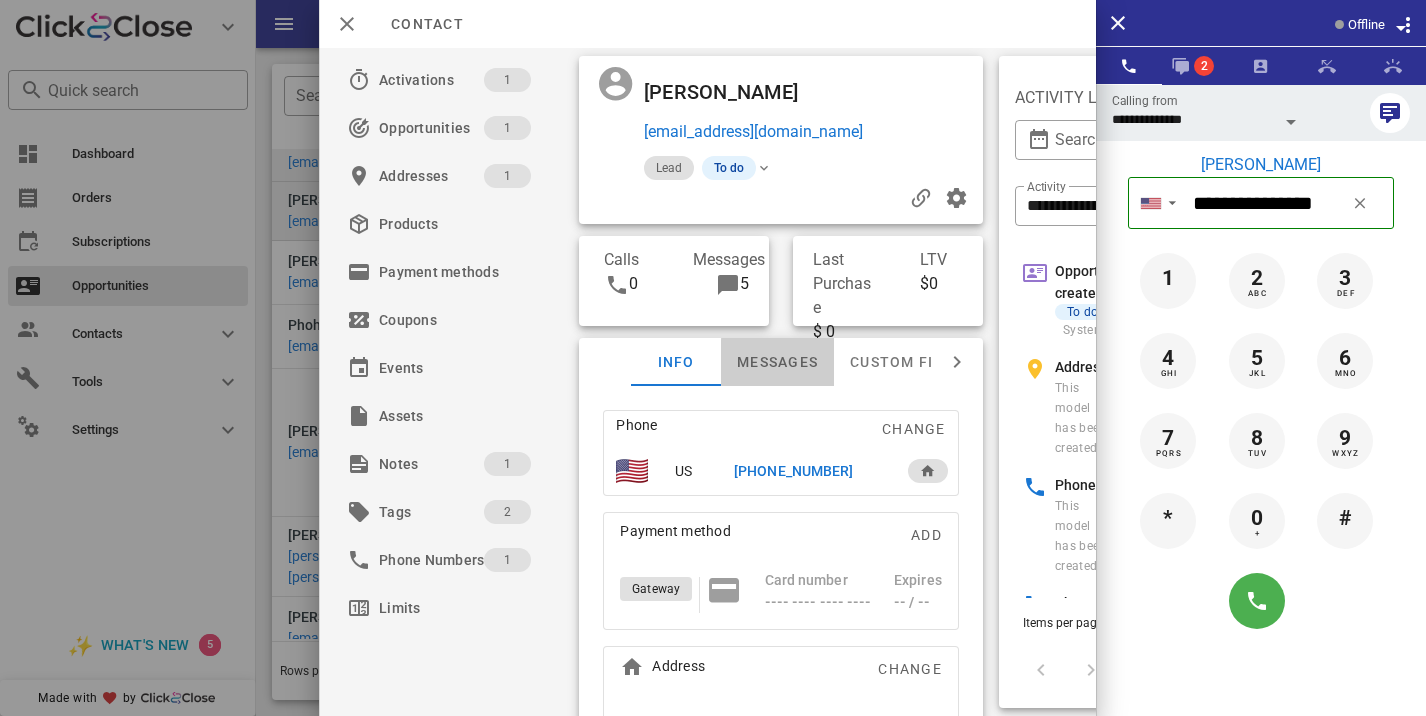 click on "Messages" at bounding box center (777, 362) 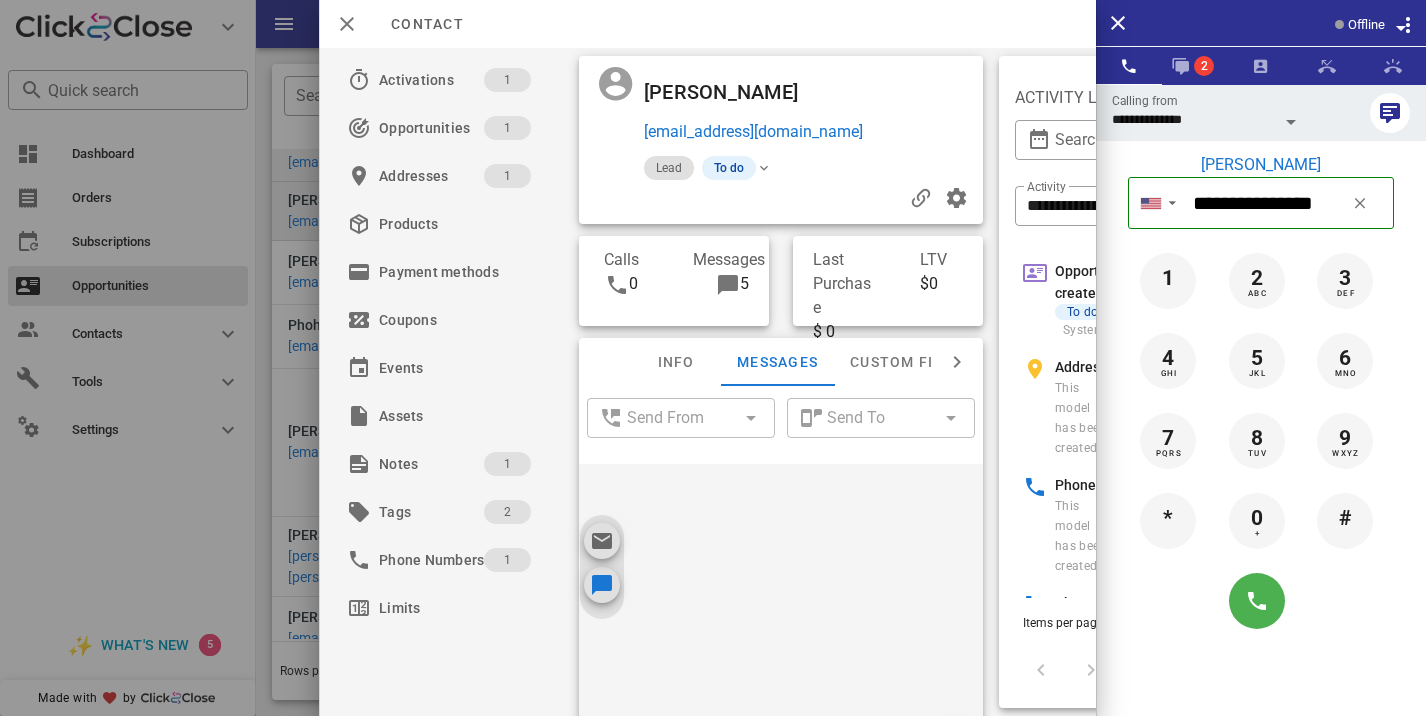 scroll, scrollTop: 674, scrollLeft: 0, axis: vertical 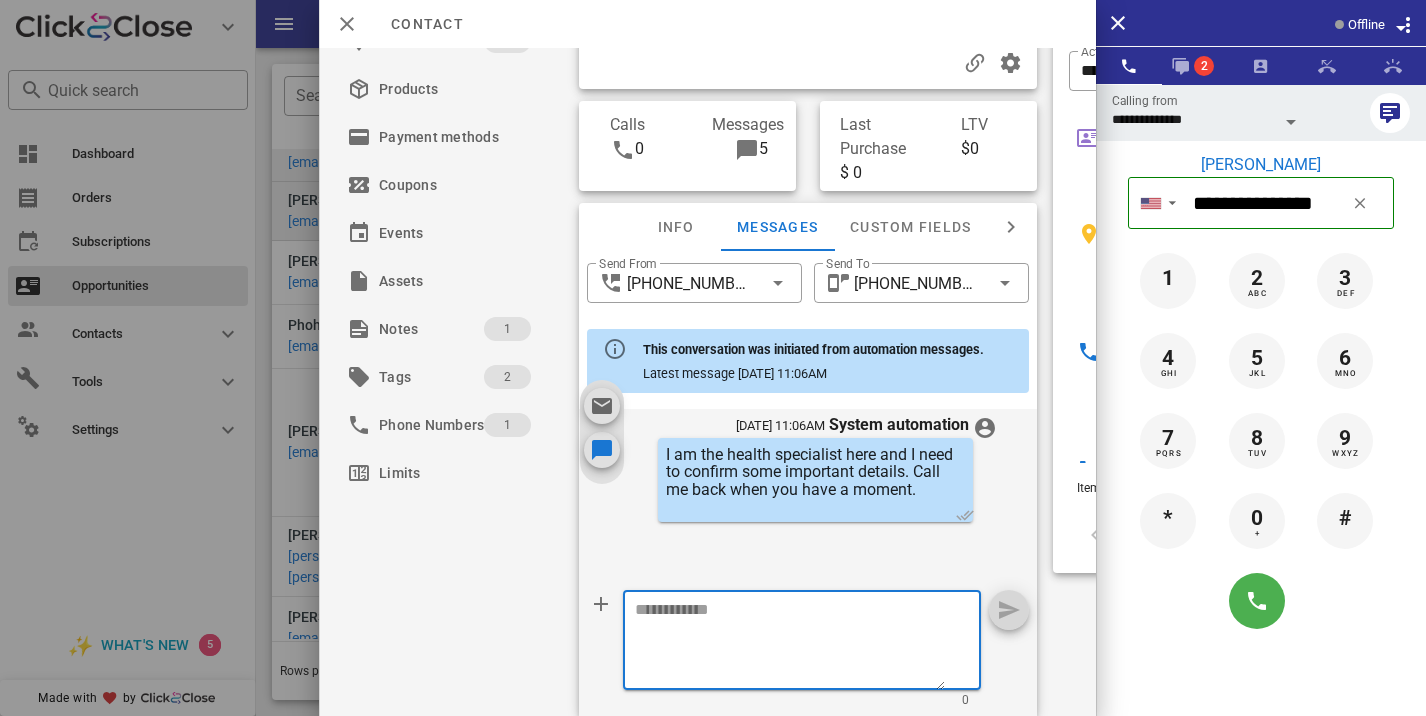 click at bounding box center (790, 643) 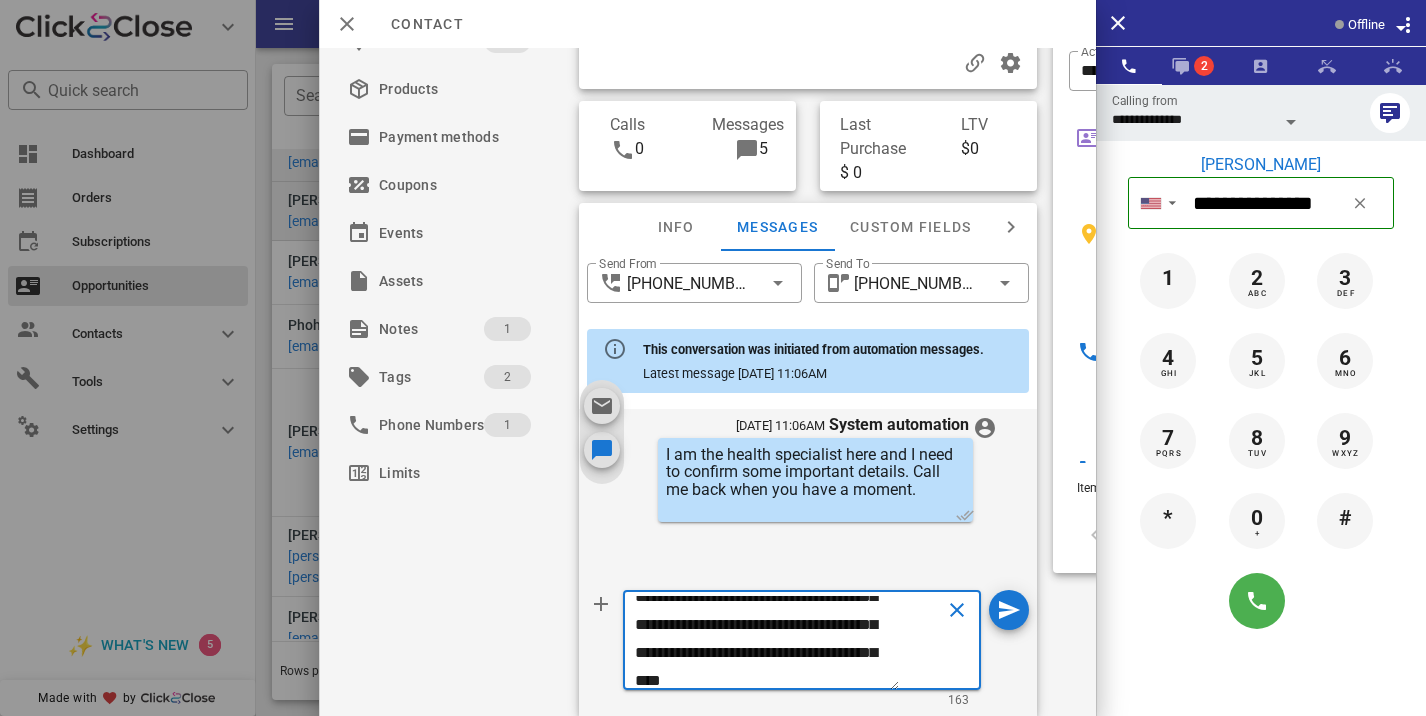 scroll, scrollTop: 69, scrollLeft: 0, axis: vertical 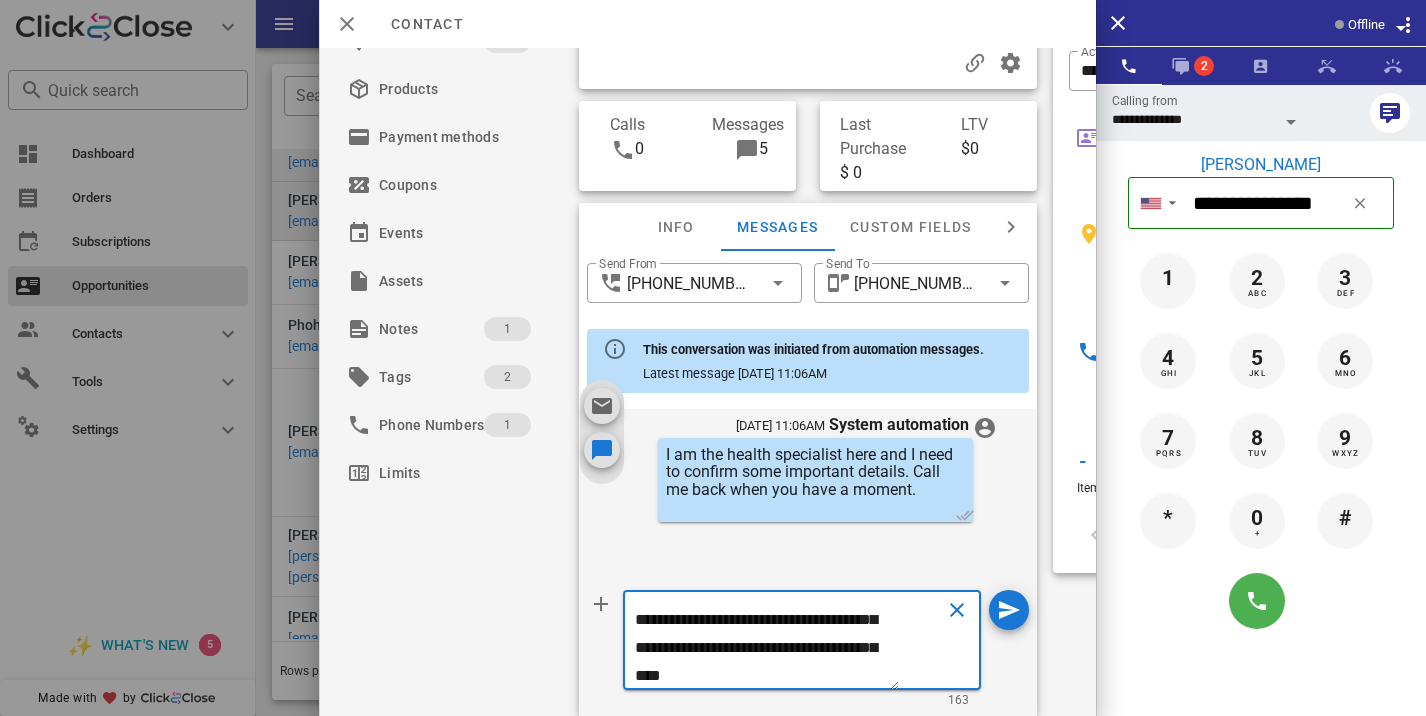 type on "**********" 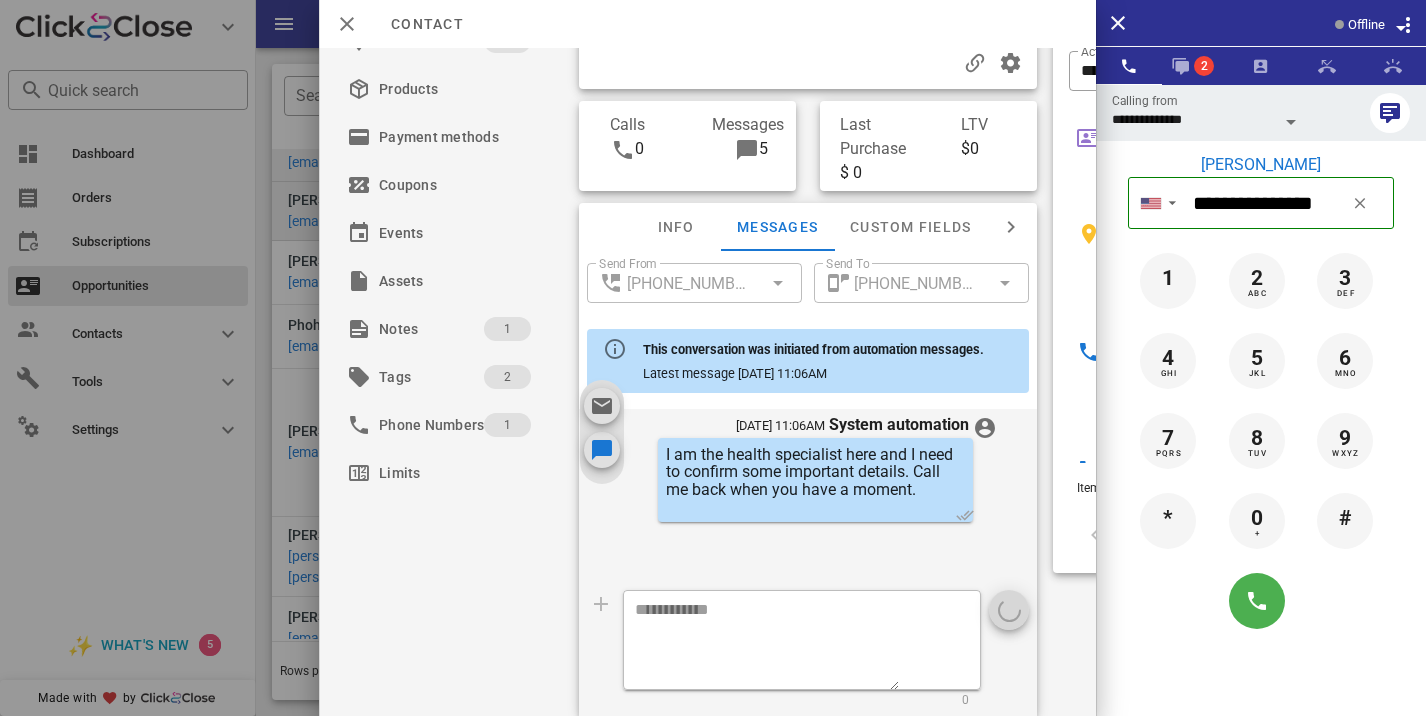 scroll, scrollTop: 0, scrollLeft: 0, axis: both 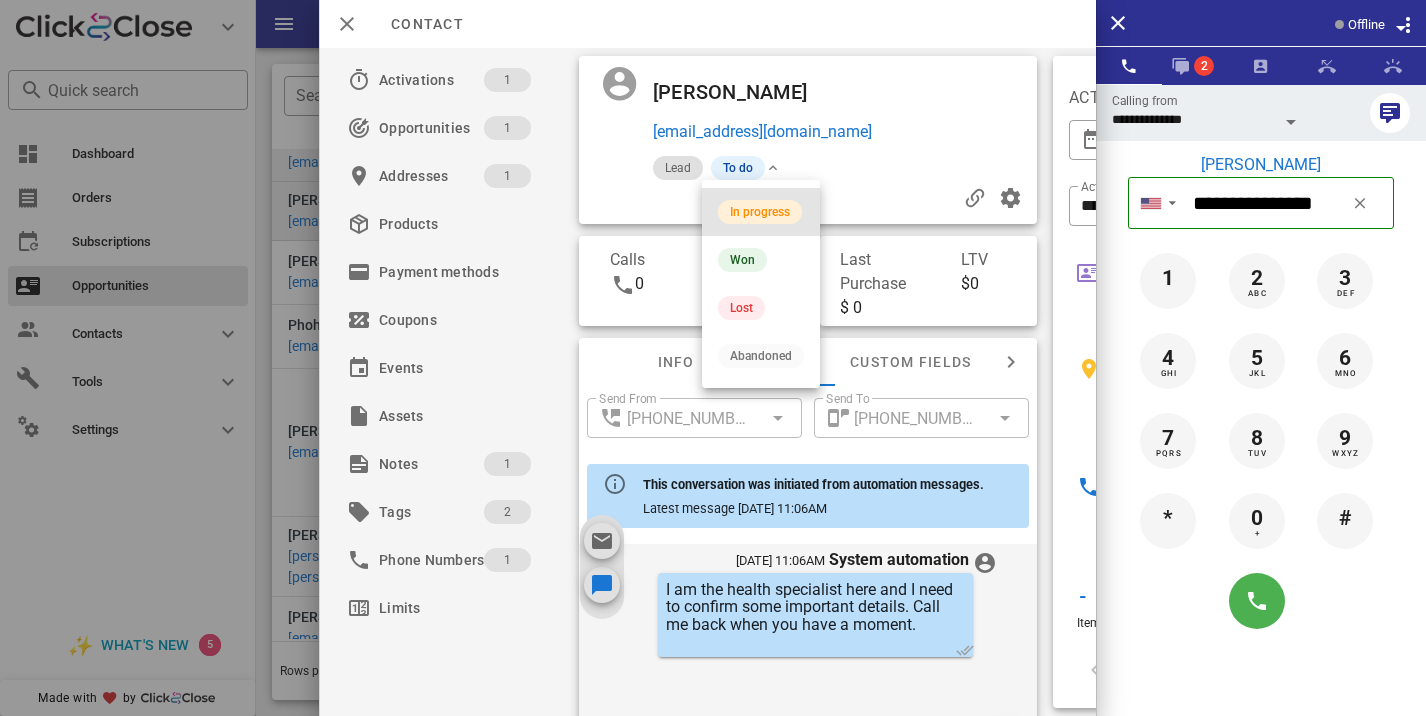 click on "In progress" at bounding box center (760, 212) 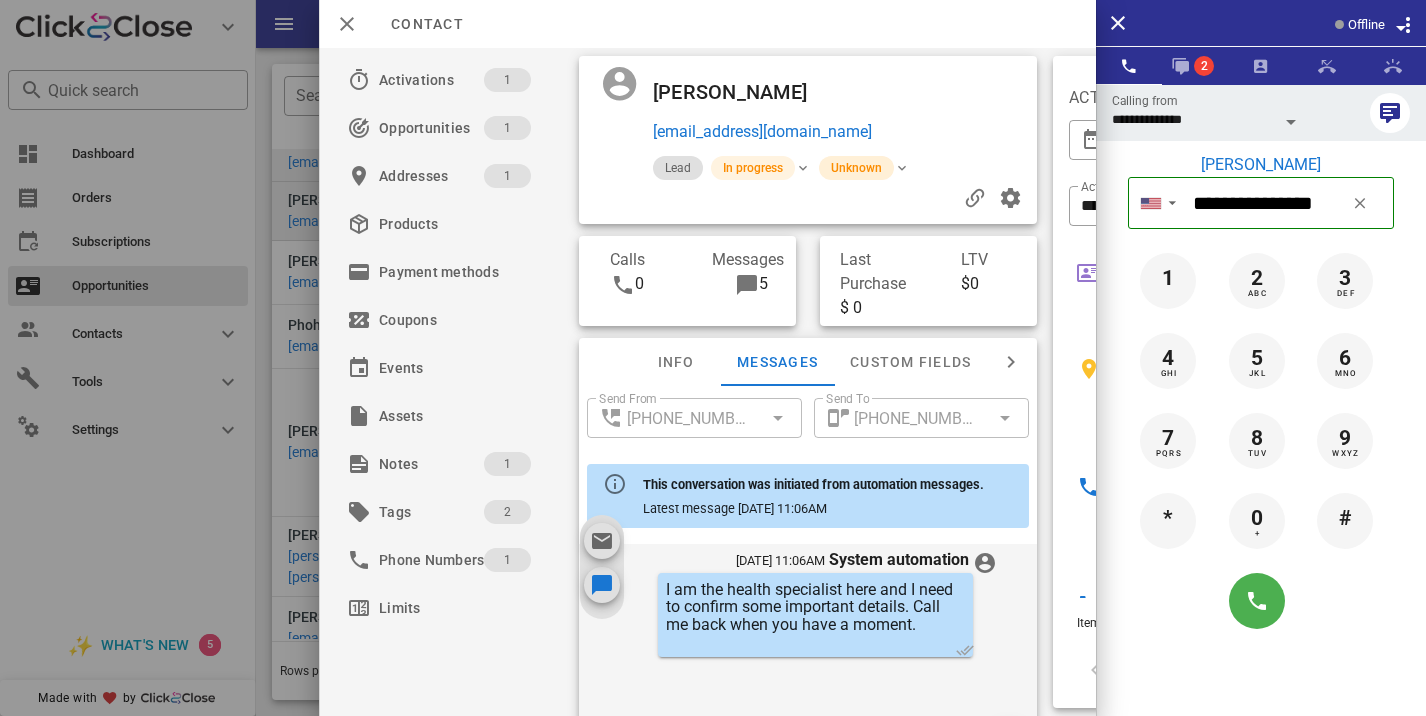 scroll, scrollTop: 840, scrollLeft: 0, axis: vertical 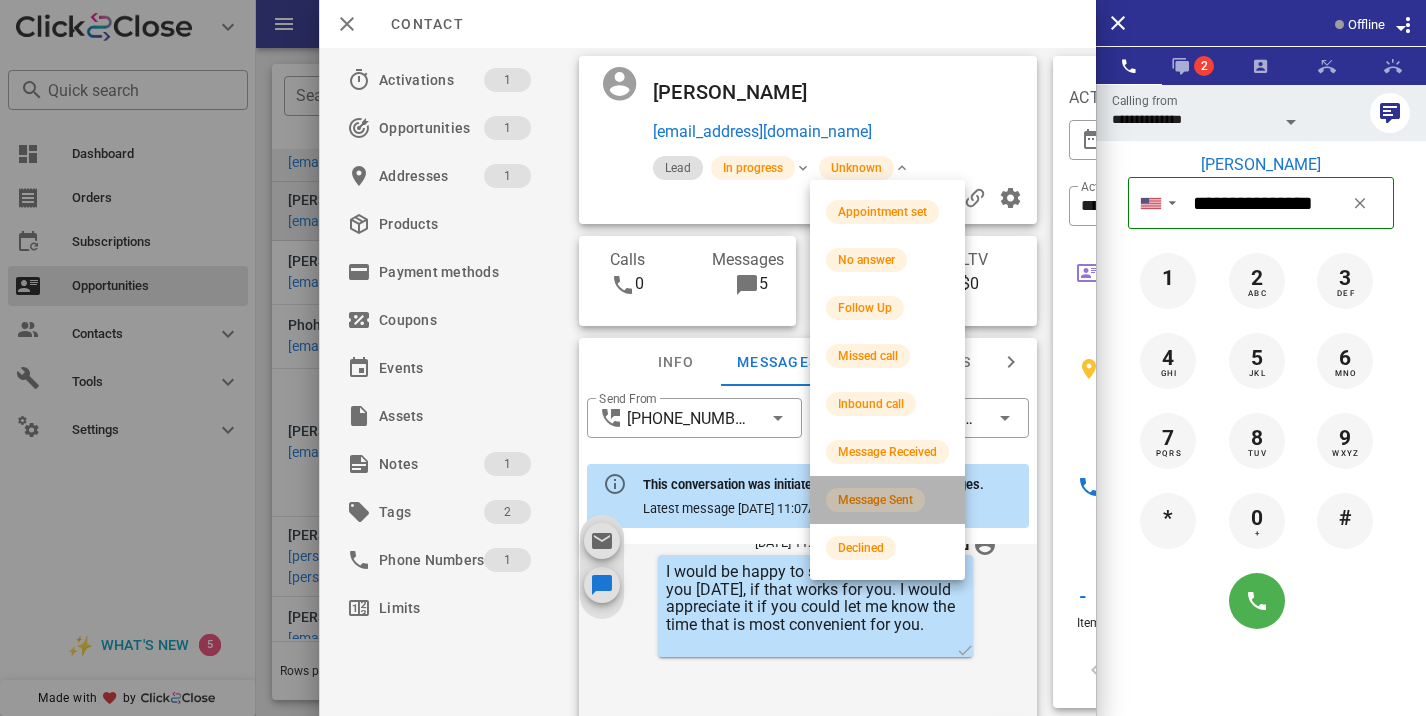 click on "Message Sent" at bounding box center [887, 500] 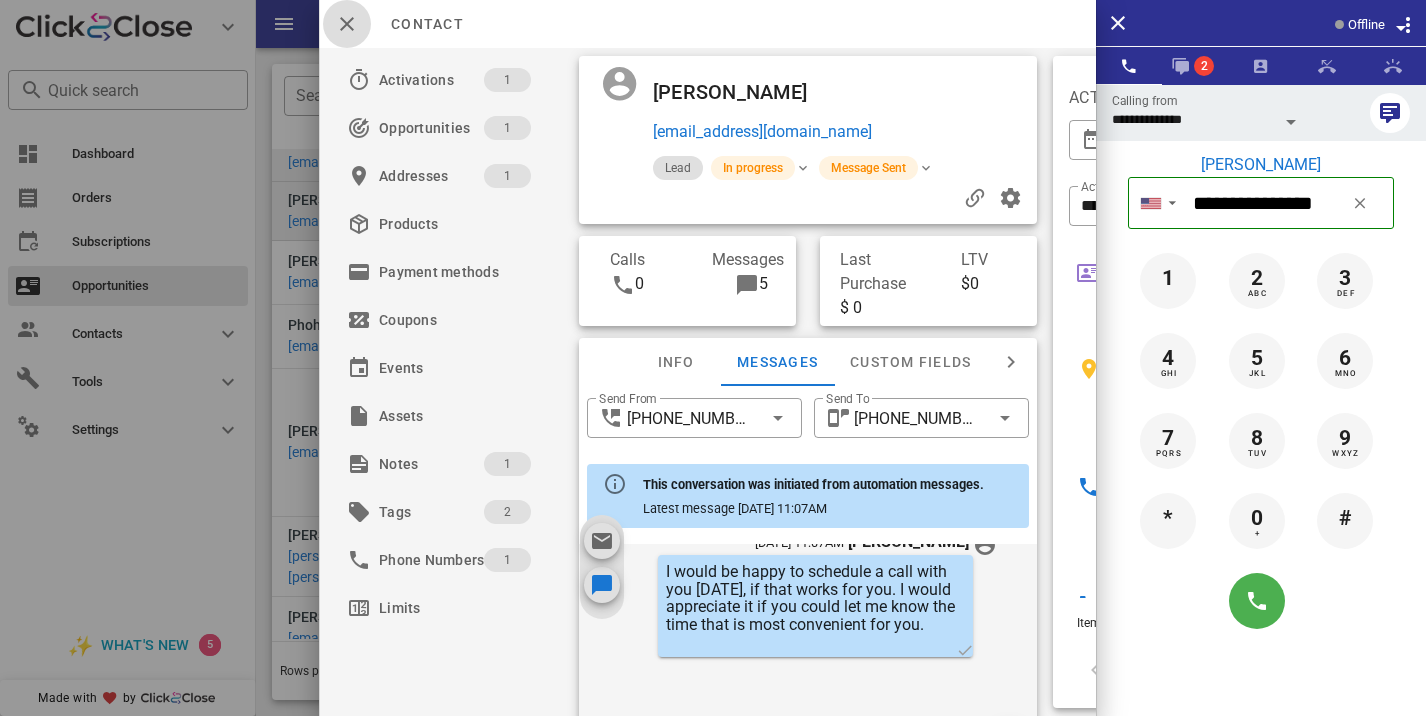 click at bounding box center (347, 24) 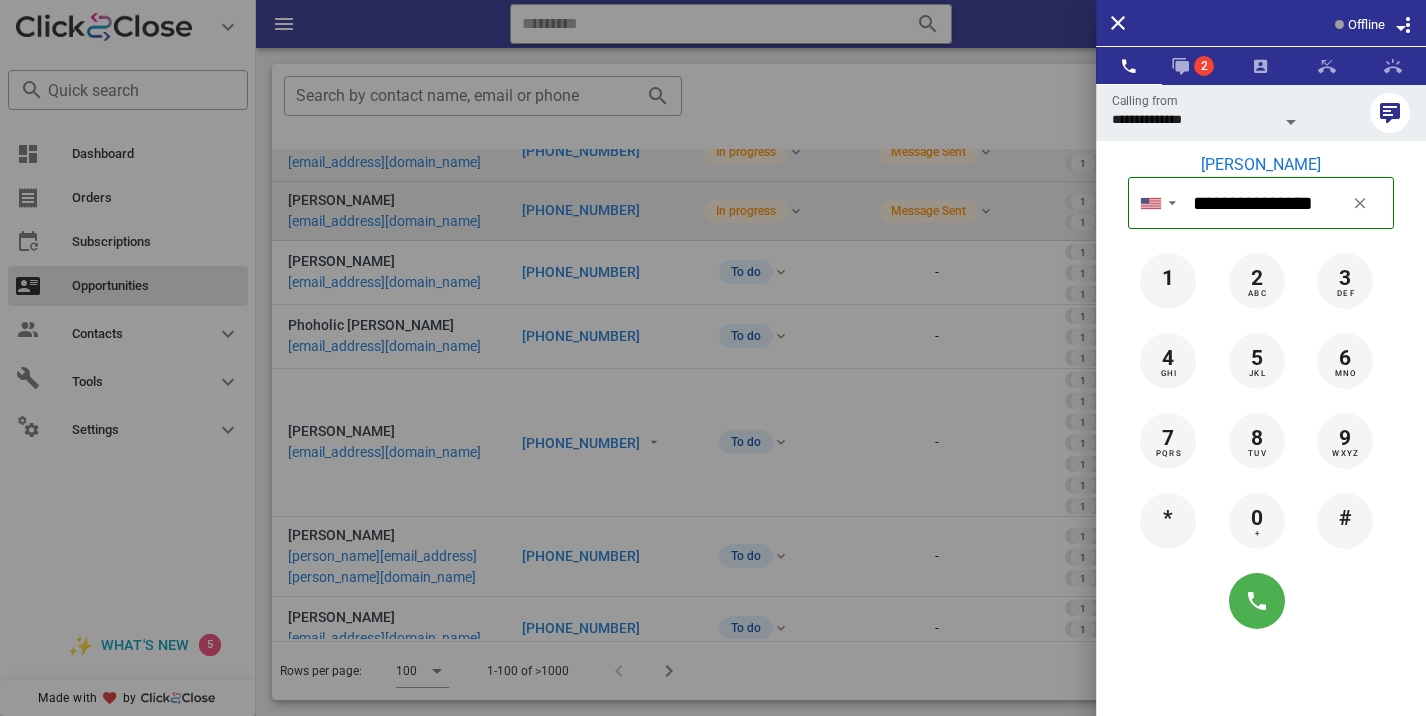 click at bounding box center [713, 358] 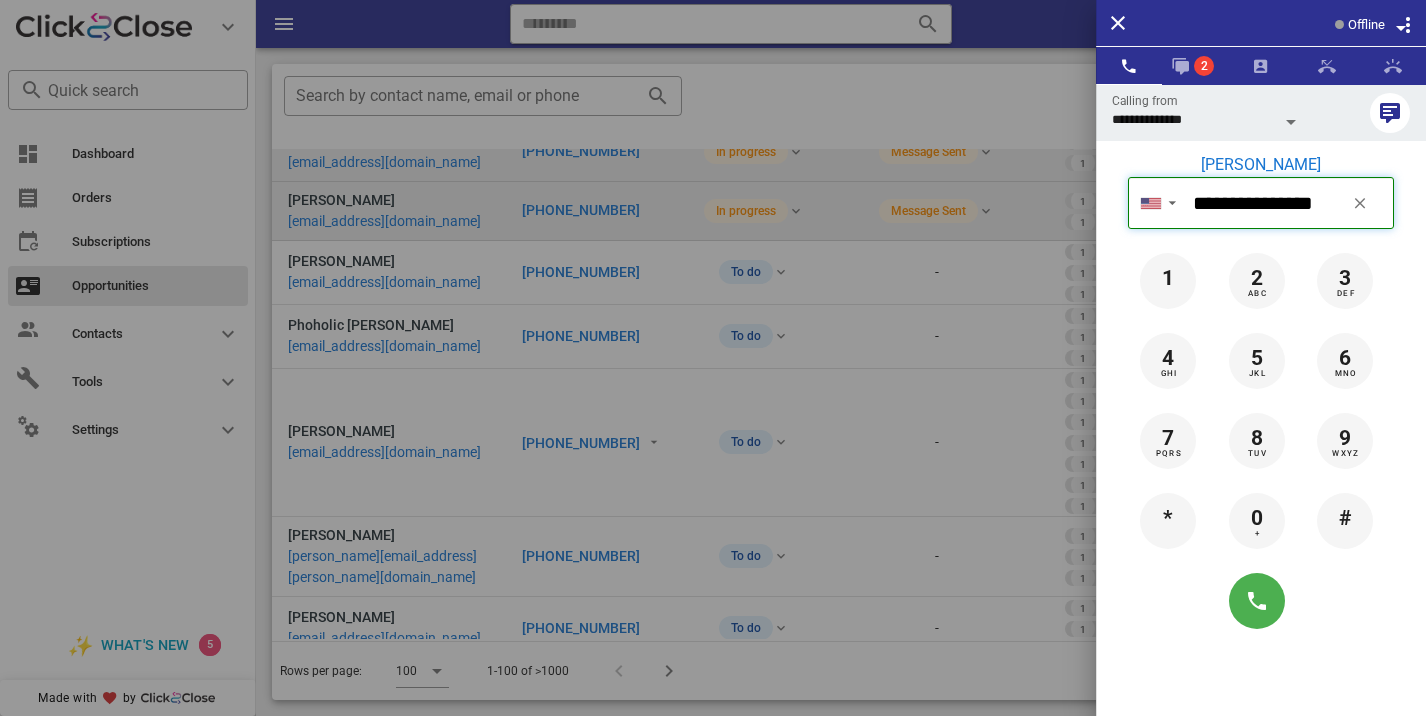type 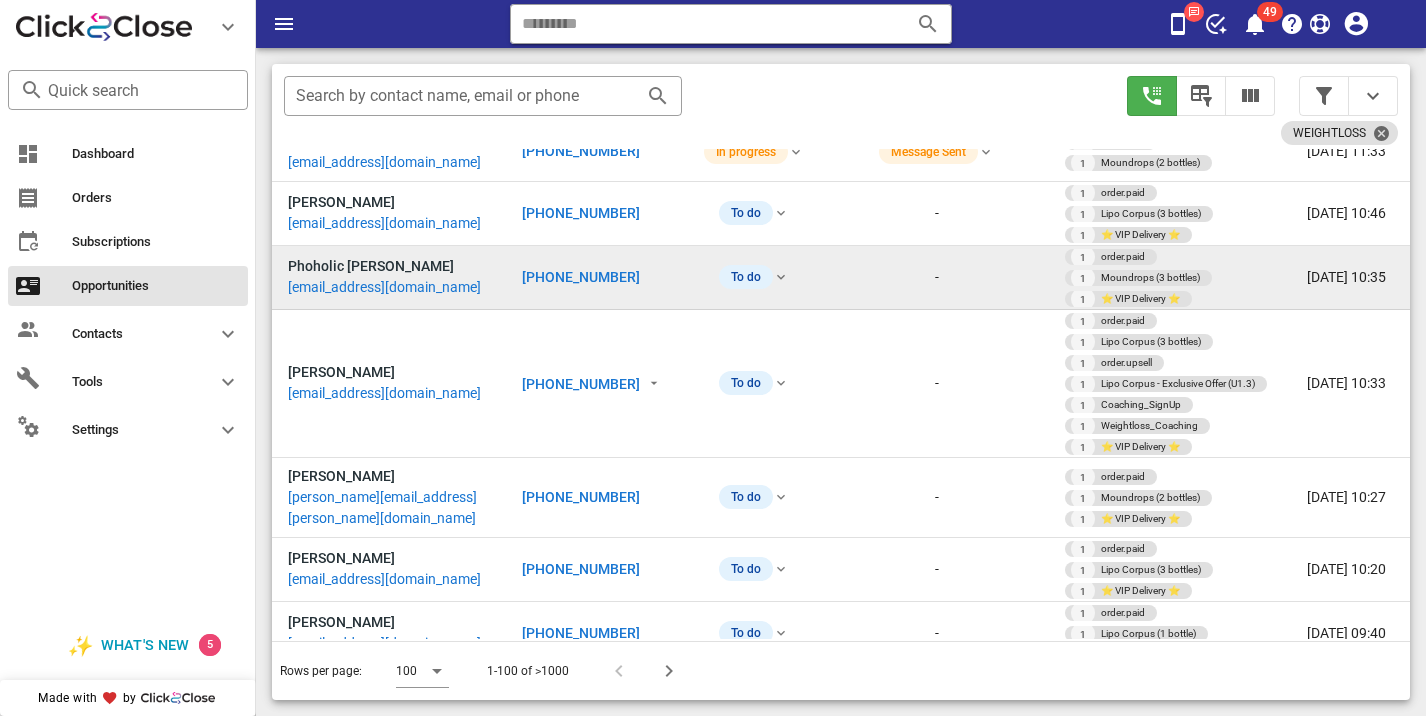 scroll, scrollTop: 692, scrollLeft: 0, axis: vertical 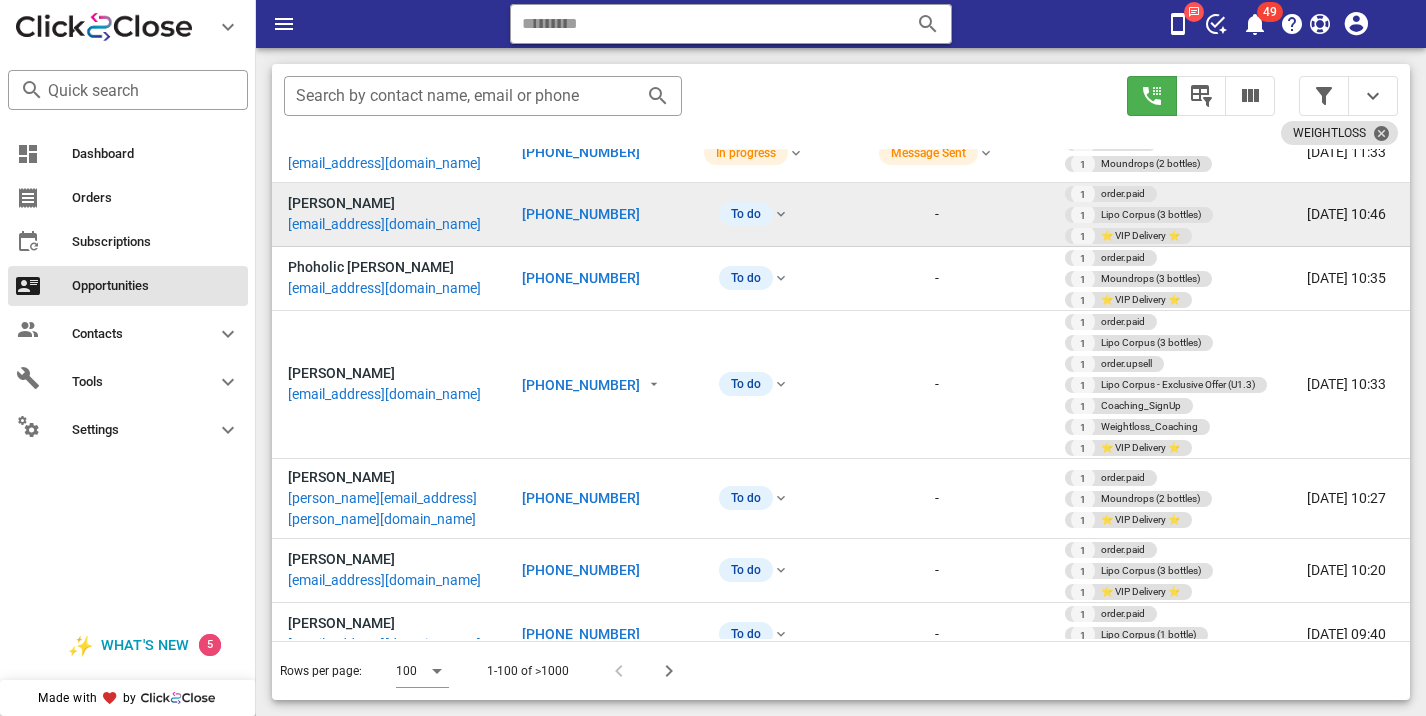 click on "[PHONE_NUMBER]" at bounding box center [581, 214] 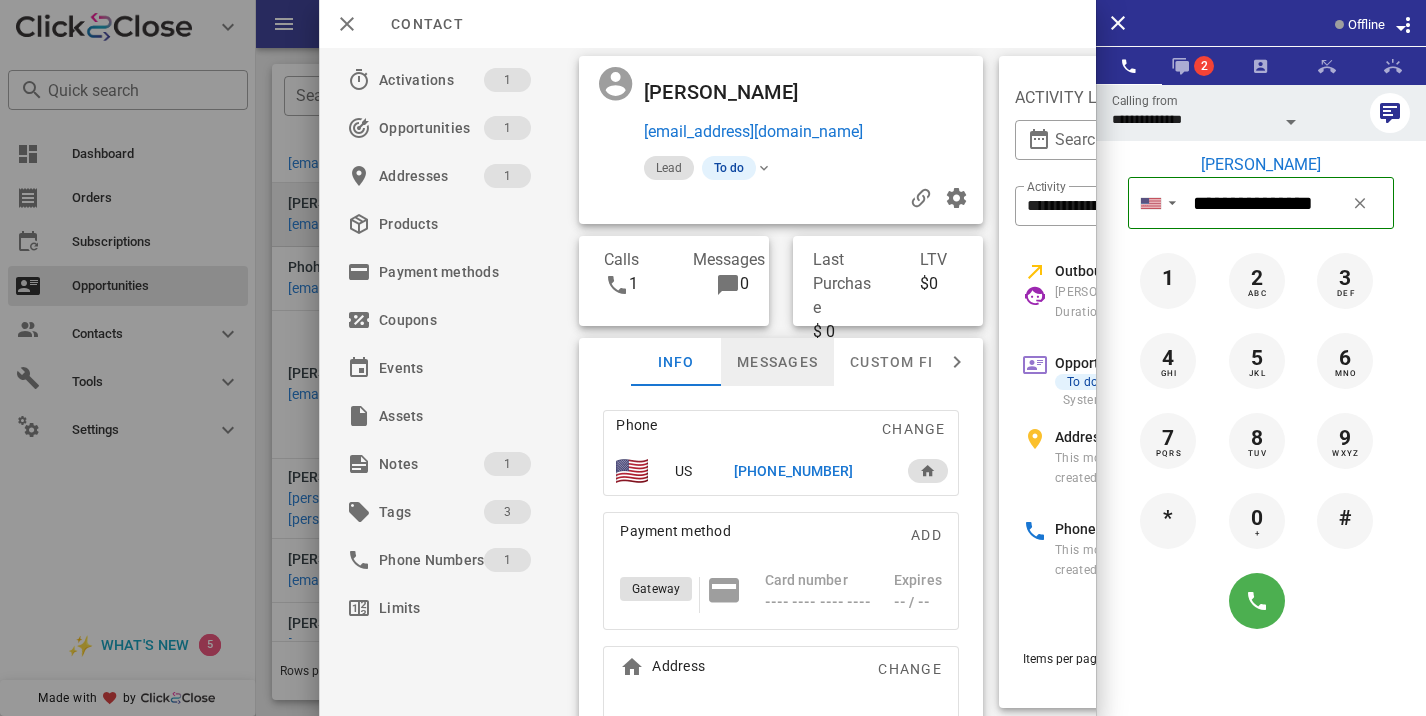 click on "Messages" at bounding box center (777, 362) 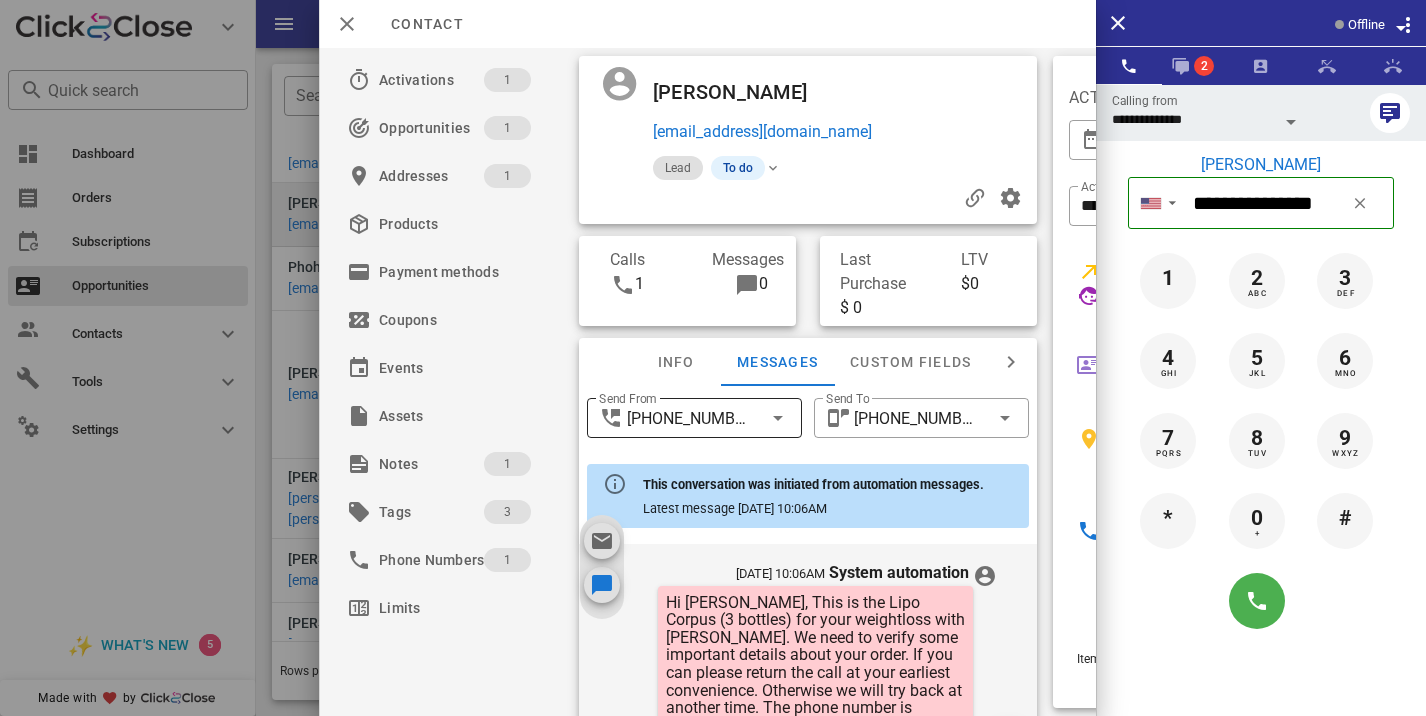 scroll, scrollTop: 674, scrollLeft: 0, axis: vertical 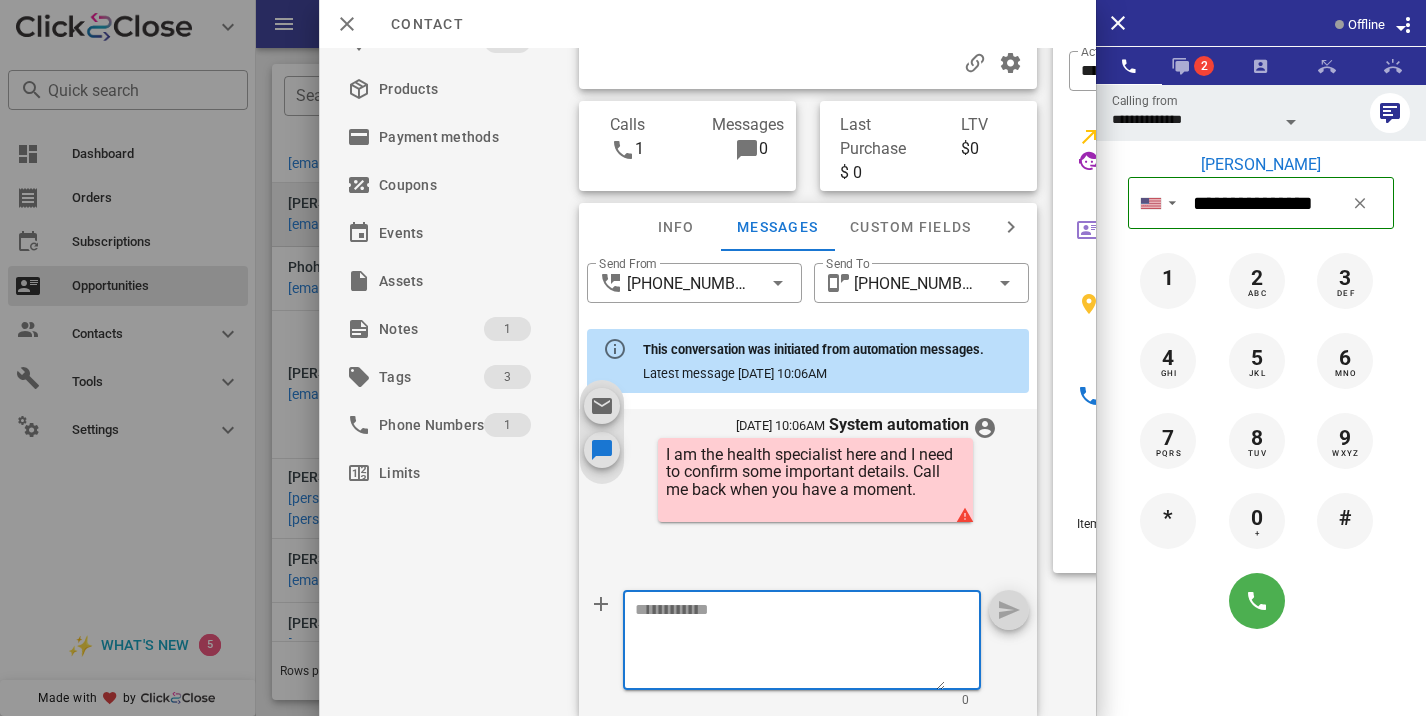 click at bounding box center (790, 643) 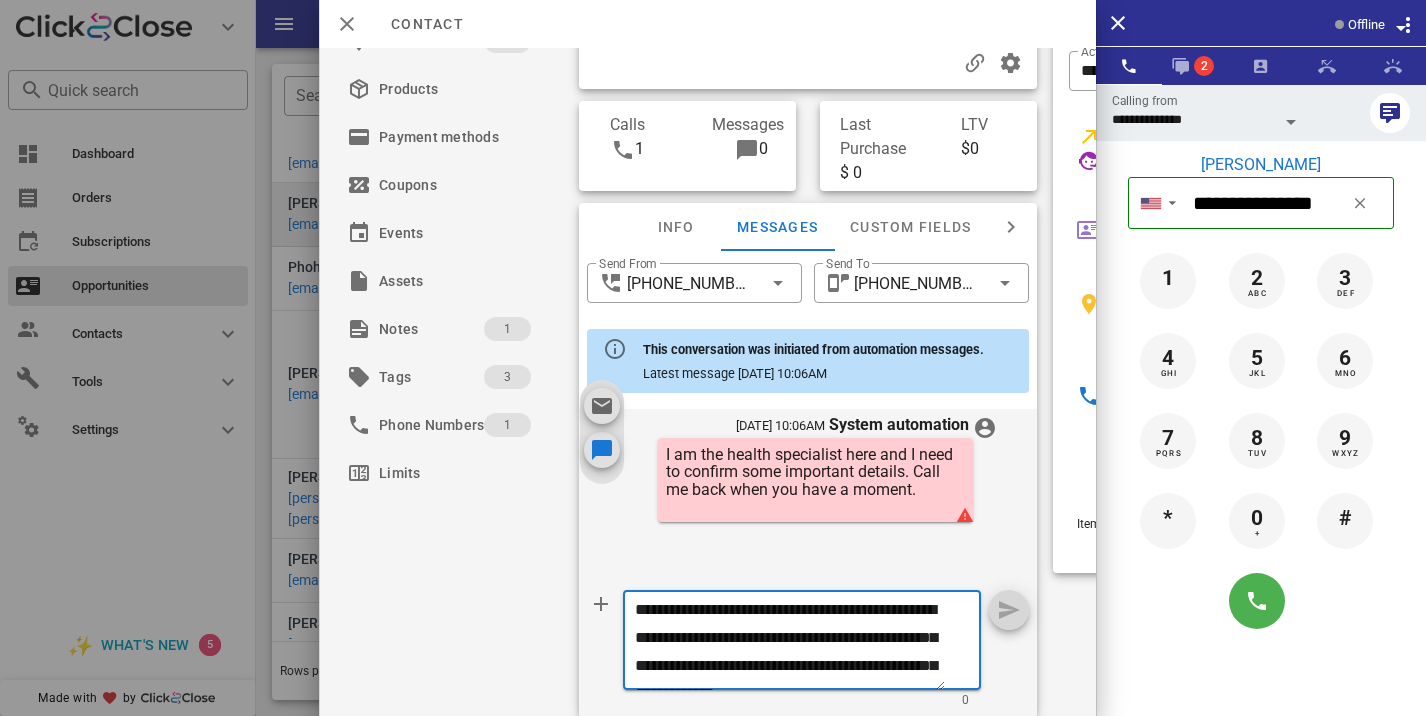 scroll, scrollTop: 41, scrollLeft: 0, axis: vertical 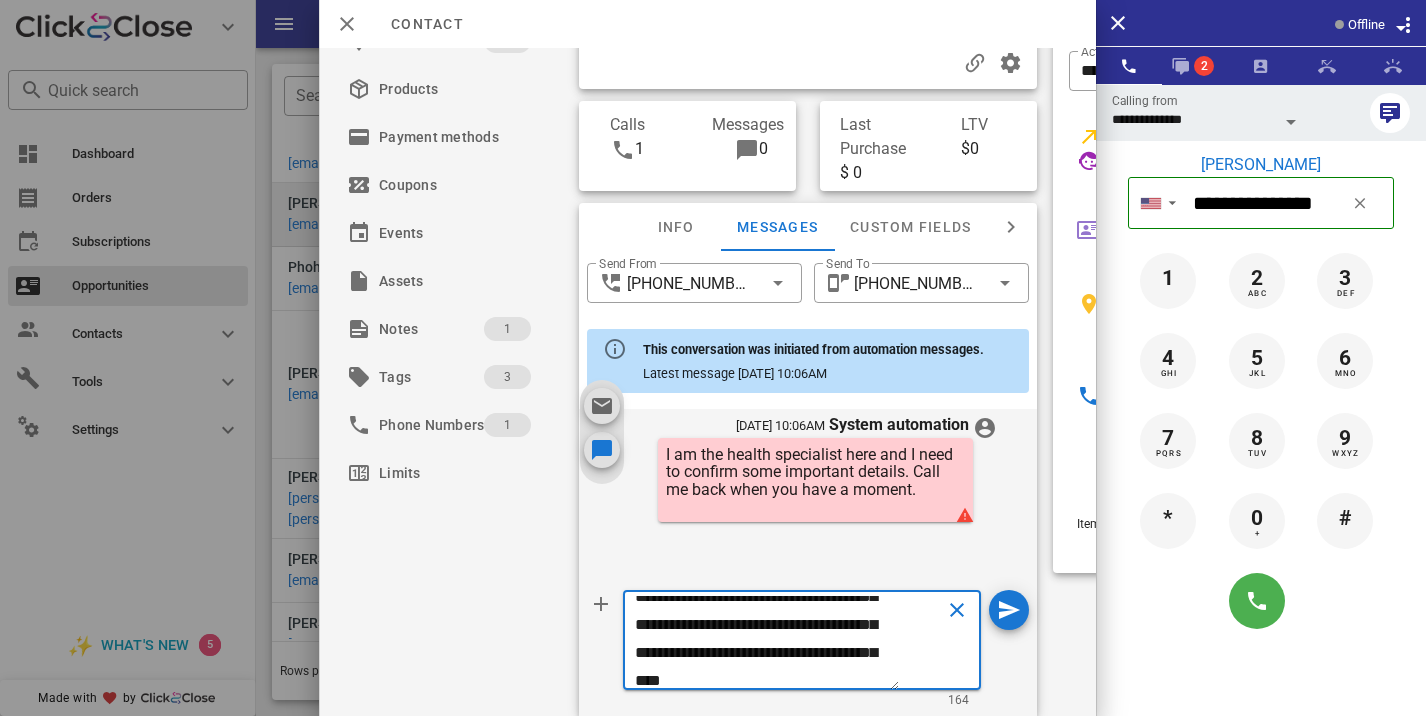 type on "**********" 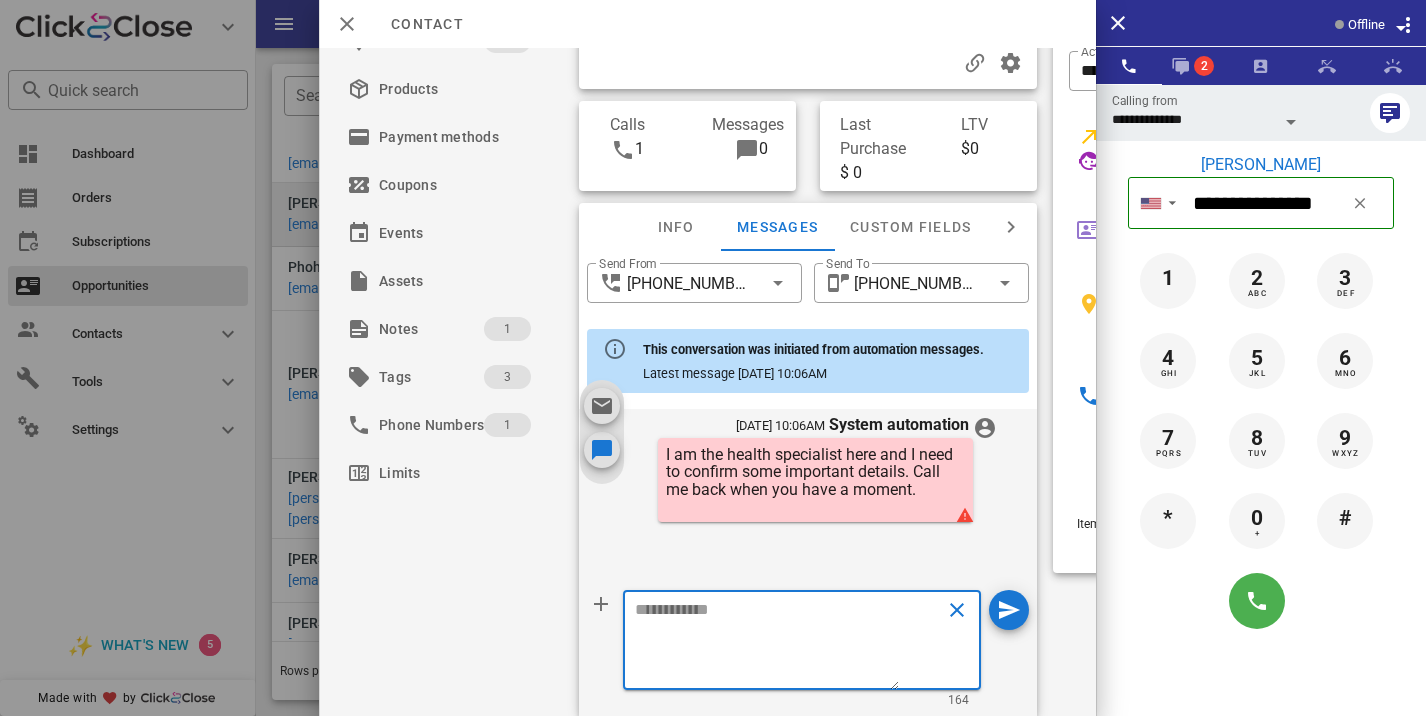 scroll, scrollTop: 0, scrollLeft: 0, axis: both 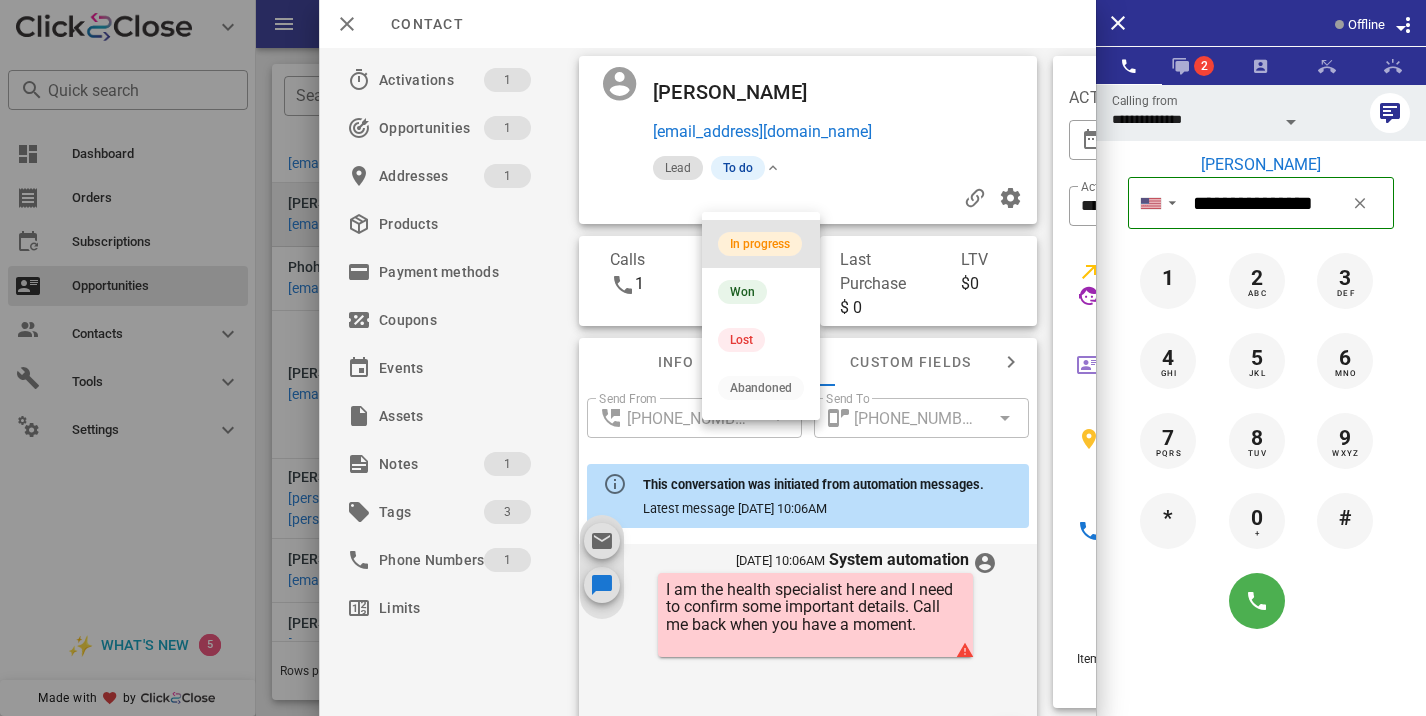 click on "In progress" at bounding box center (760, 244) 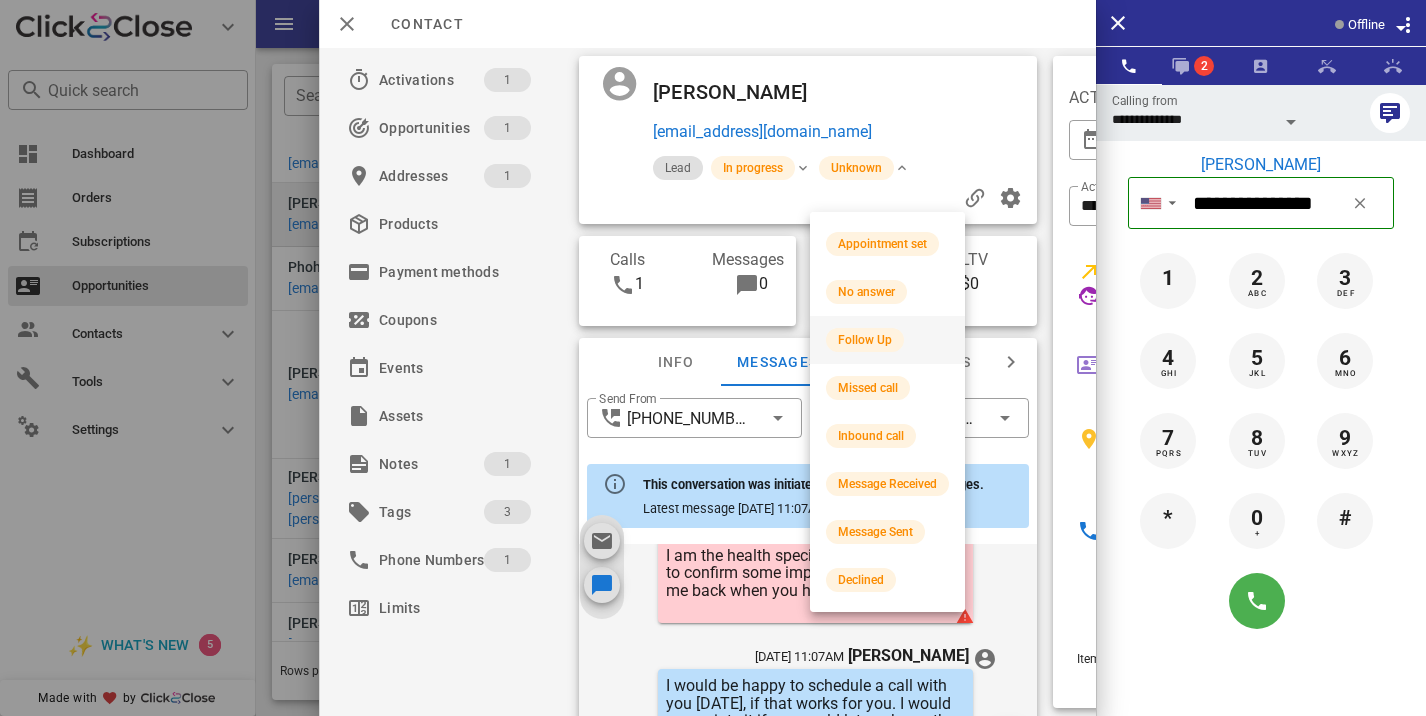 scroll, scrollTop: 840, scrollLeft: 0, axis: vertical 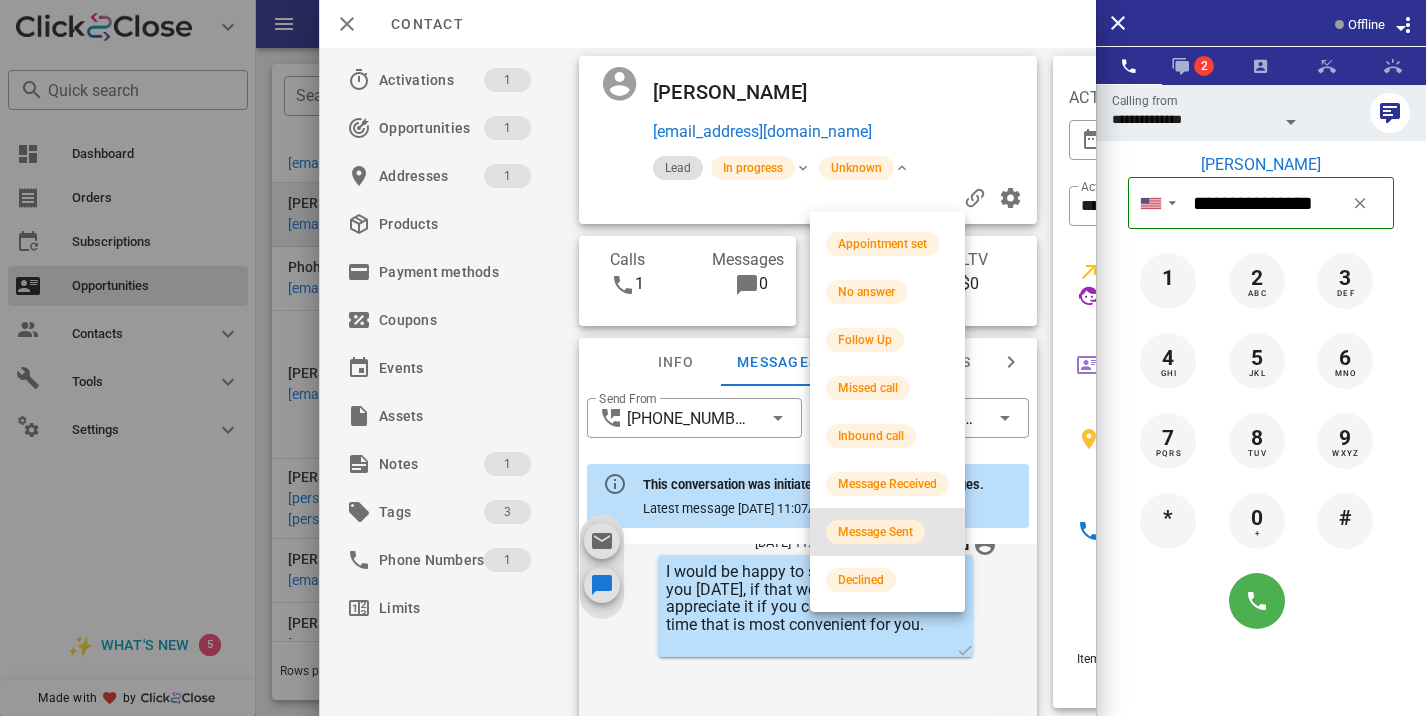click on "Message Sent" at bounding box center (875, 532) 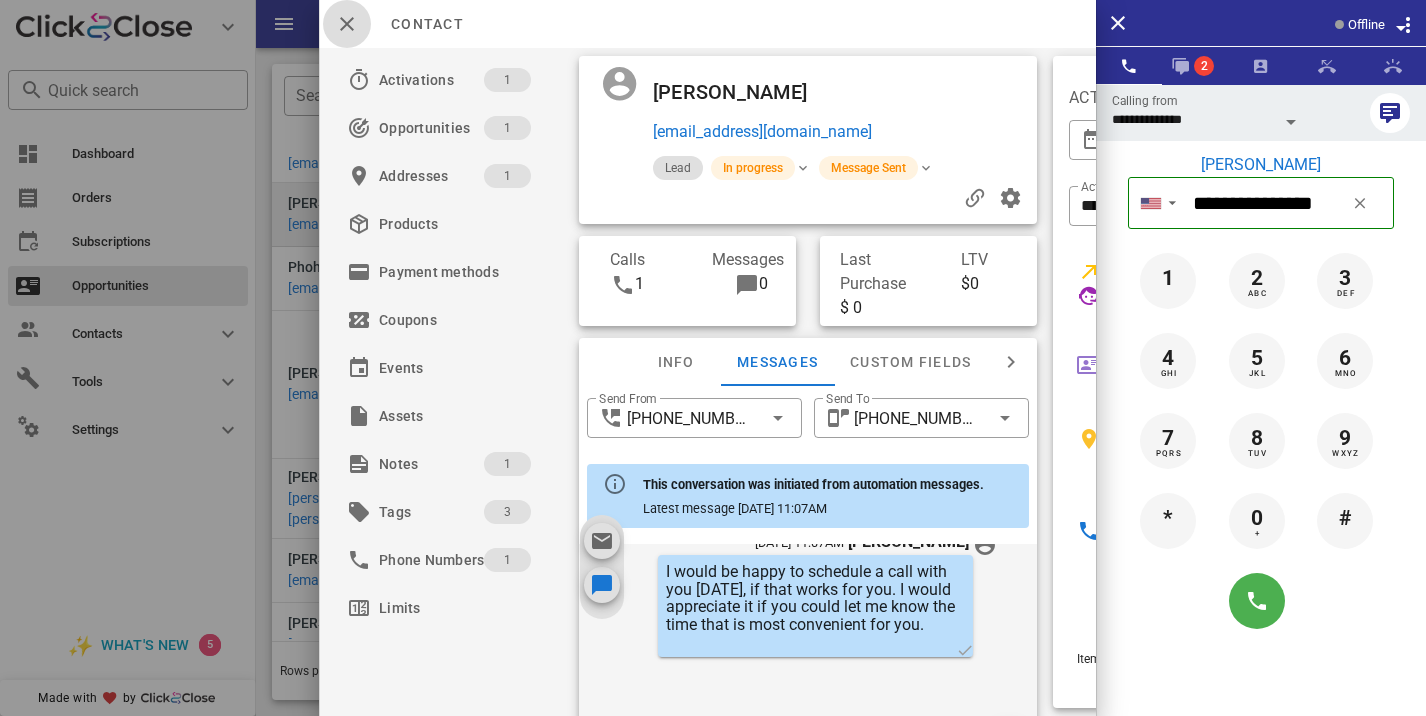 click at bounding box center (347, 24) 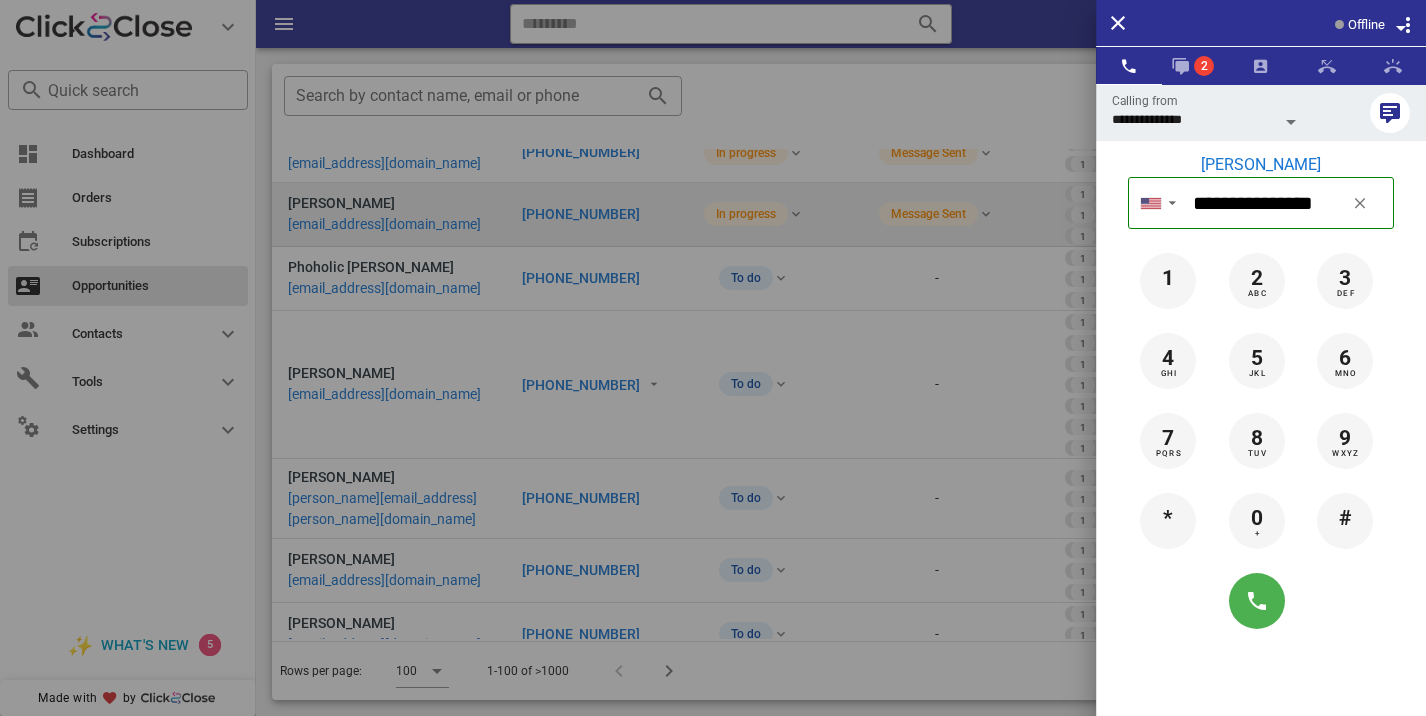 click at bounding box center (713, 358) 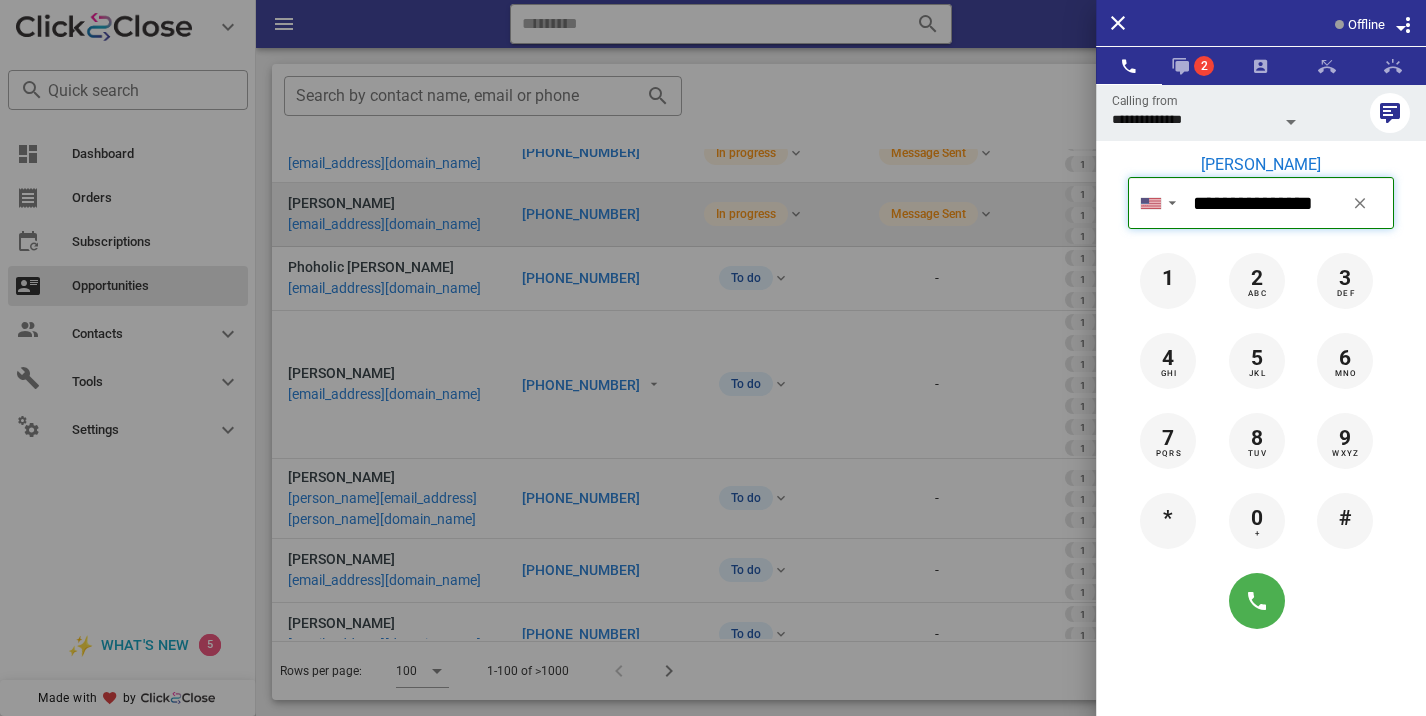 type 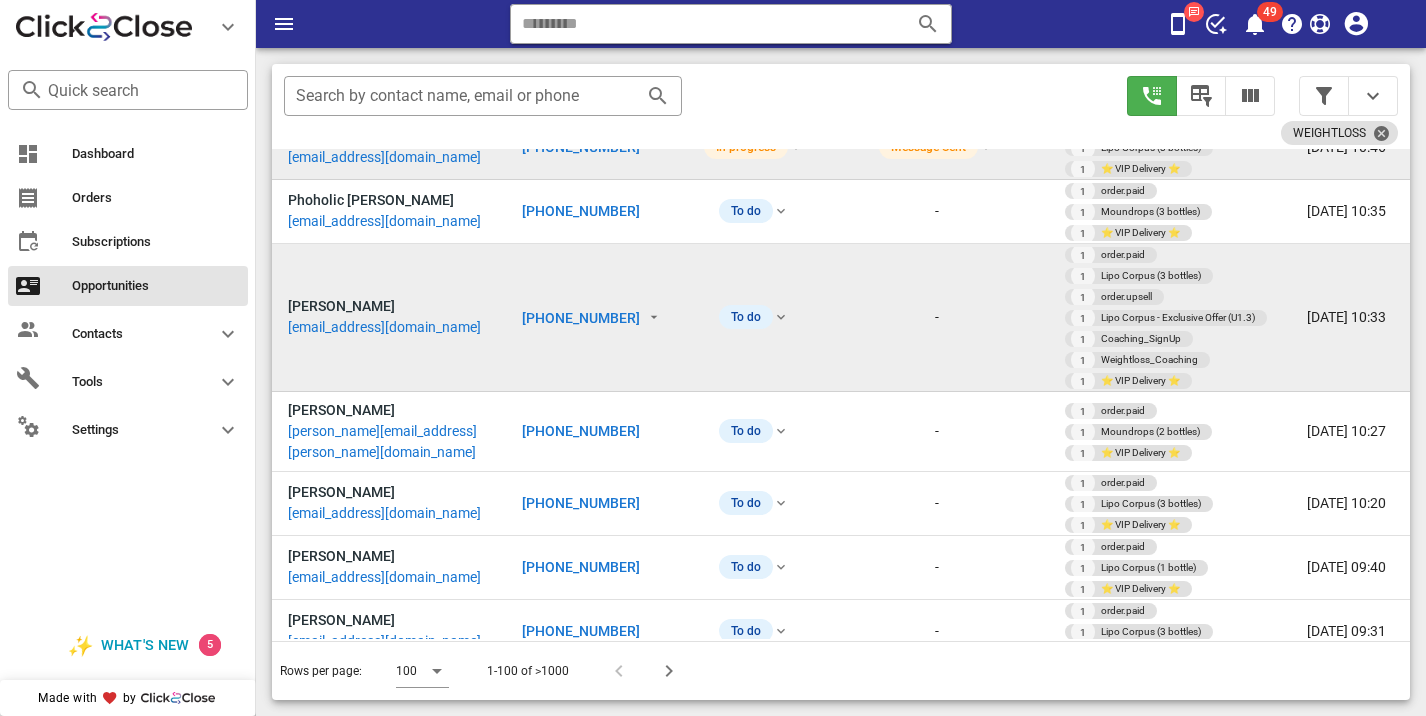 scroll, scrollTop: 763, scrollLeft: 0, axis: vertical 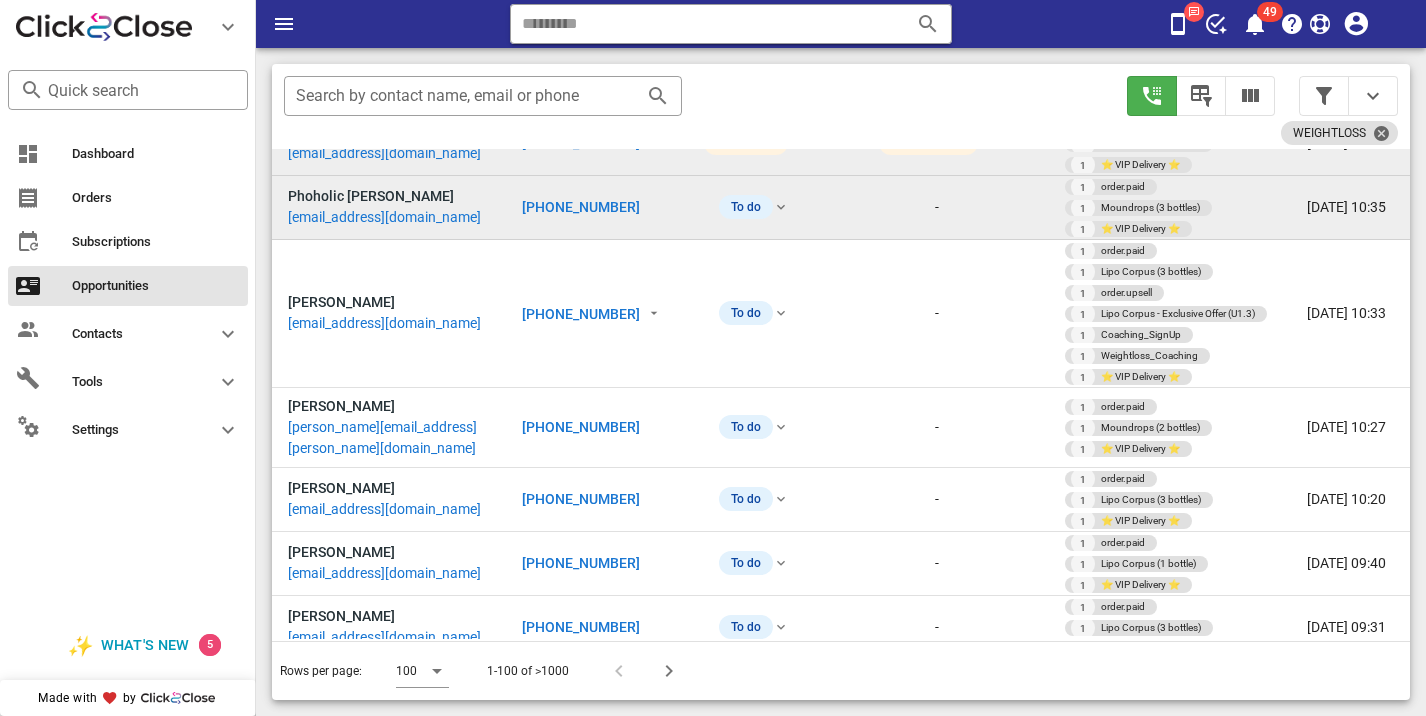 click on "[PHONE_NUMBER]" at bounding box center (595, 208) 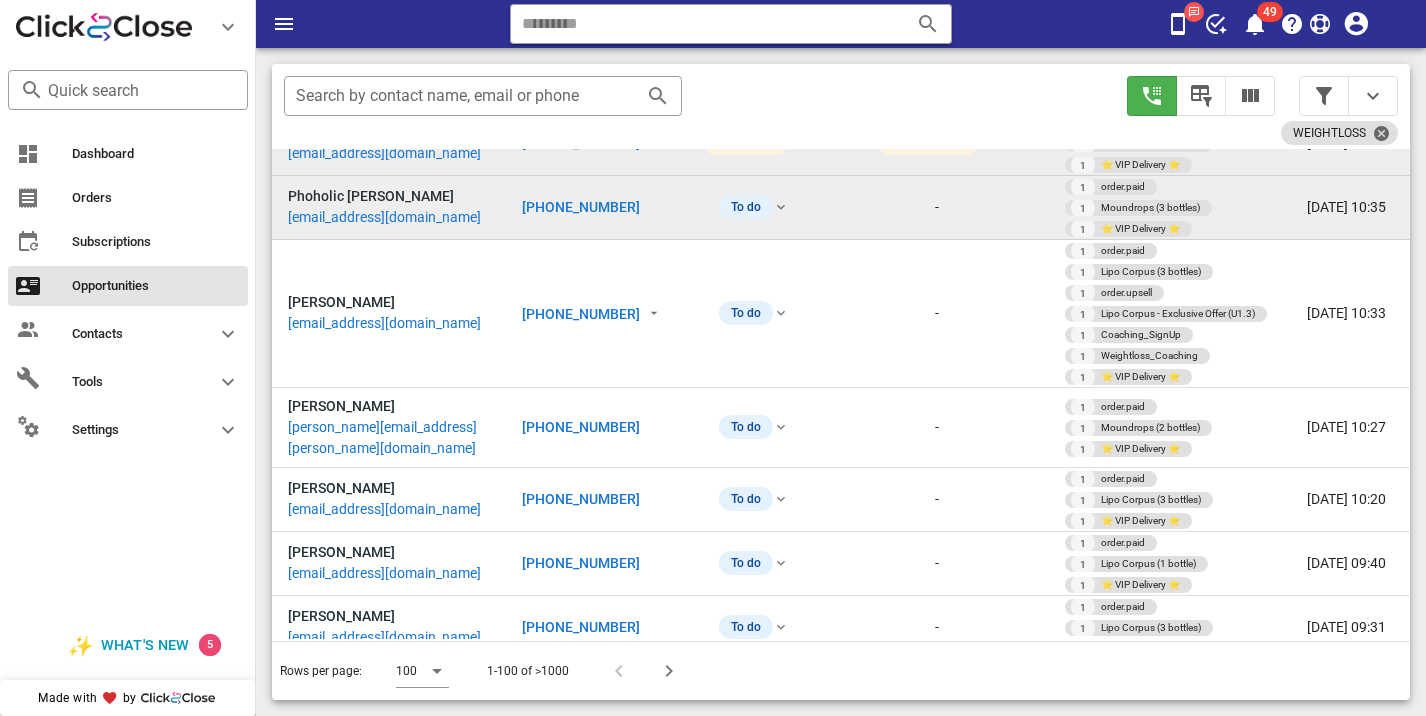 click on "[PHONE_NUMBER]" at bounding box center [581, 207] 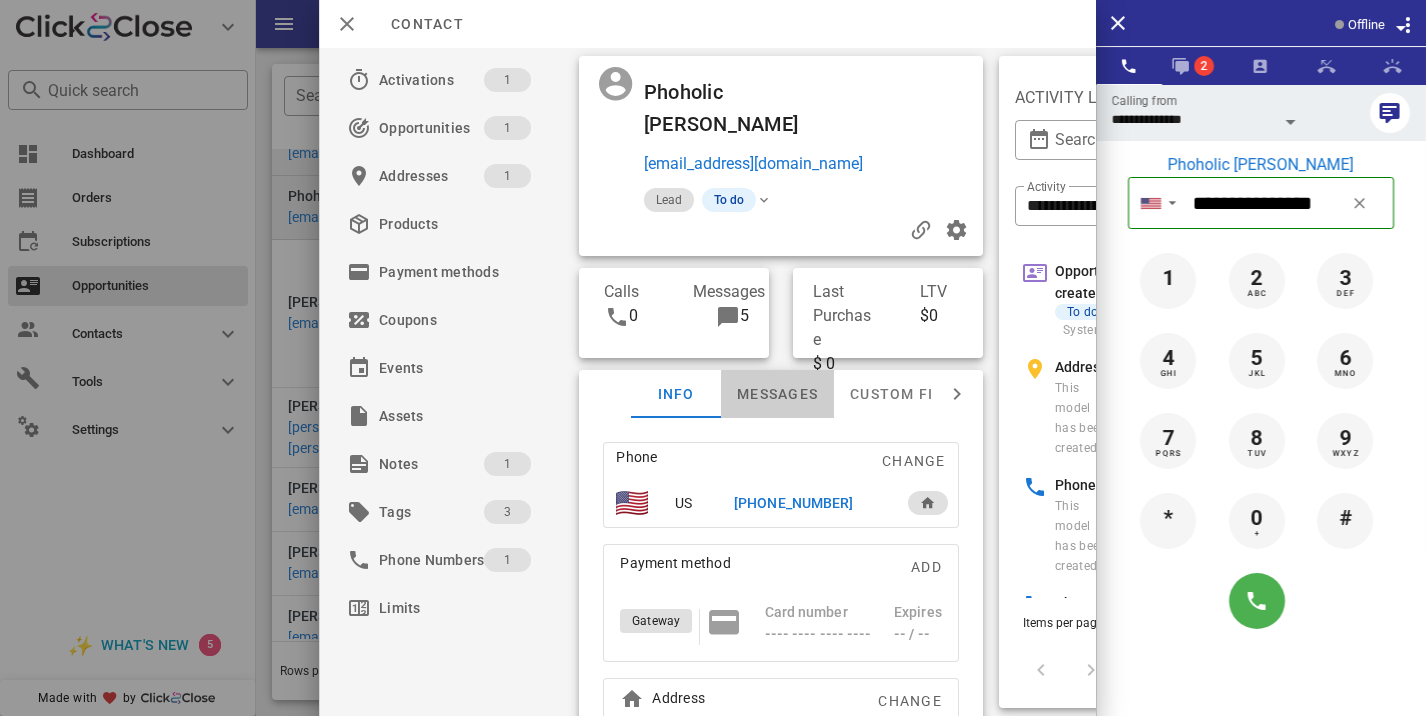 click on "Messages" at bounding box center (777, 394) 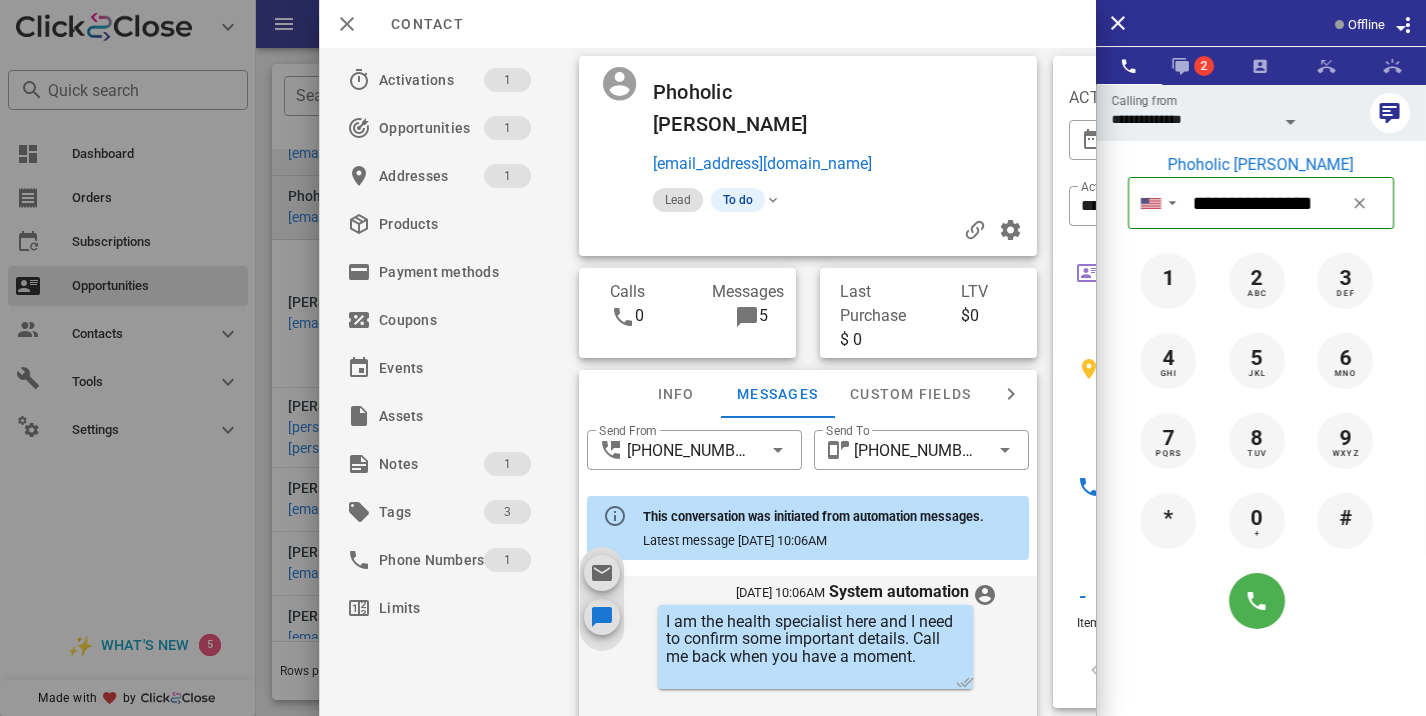 scroll, scrollTop: 675, scrollLeft: 0, axis: vertical 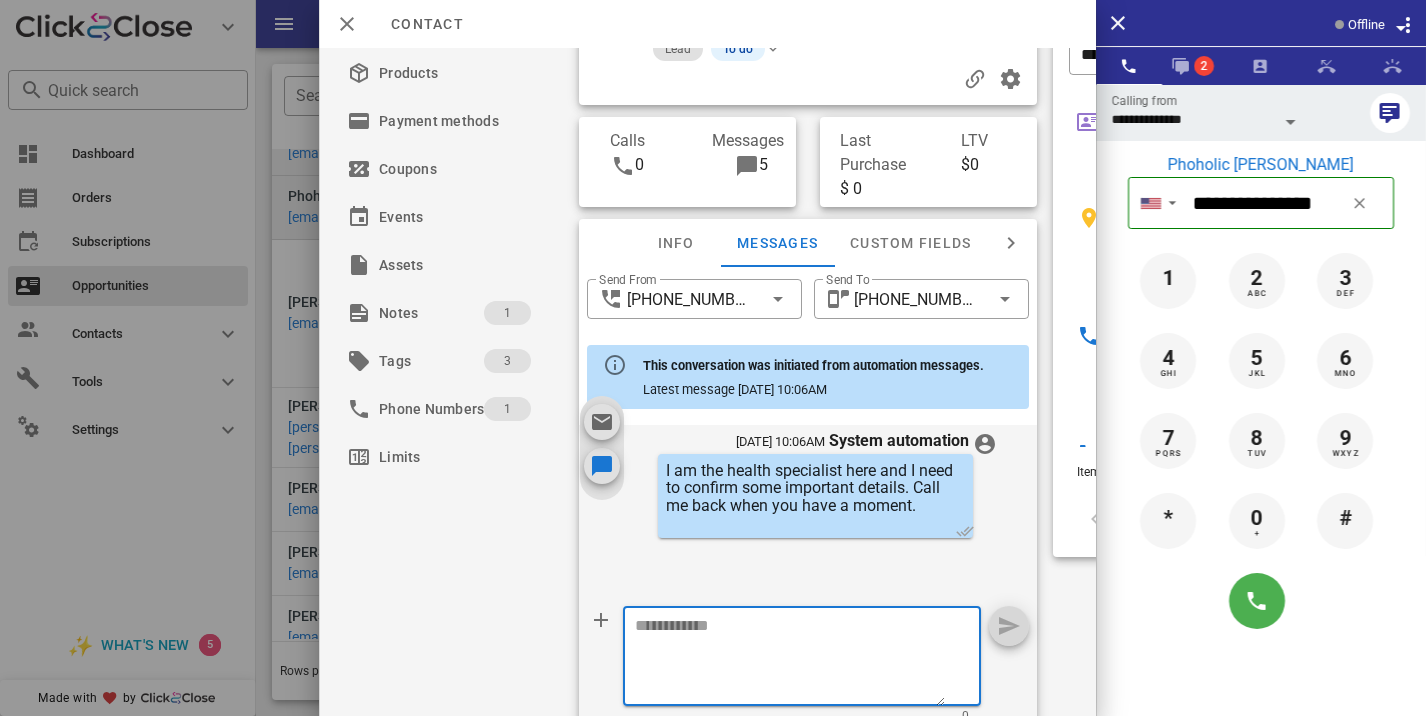 click at bounding box center (790, 659) 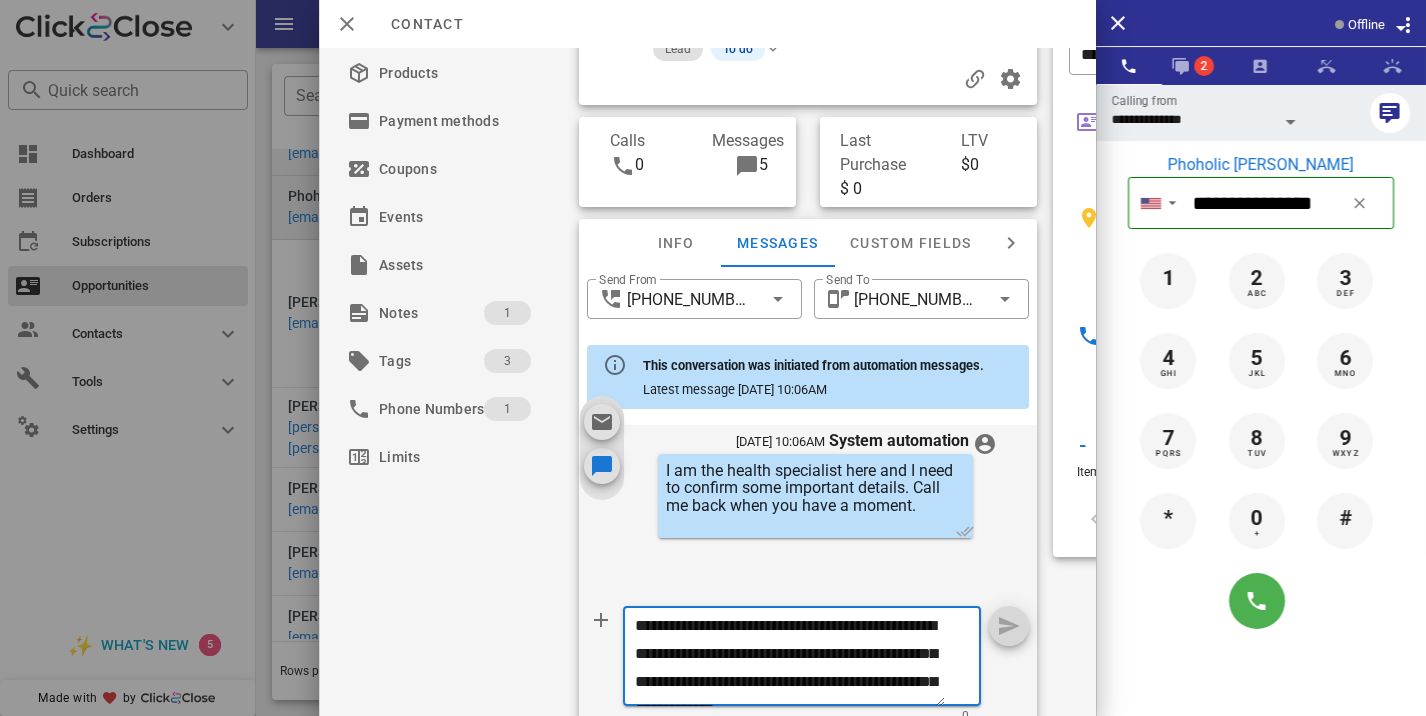 scroll, scrollTop: 41, scrollLeft: 0, axis: vertical 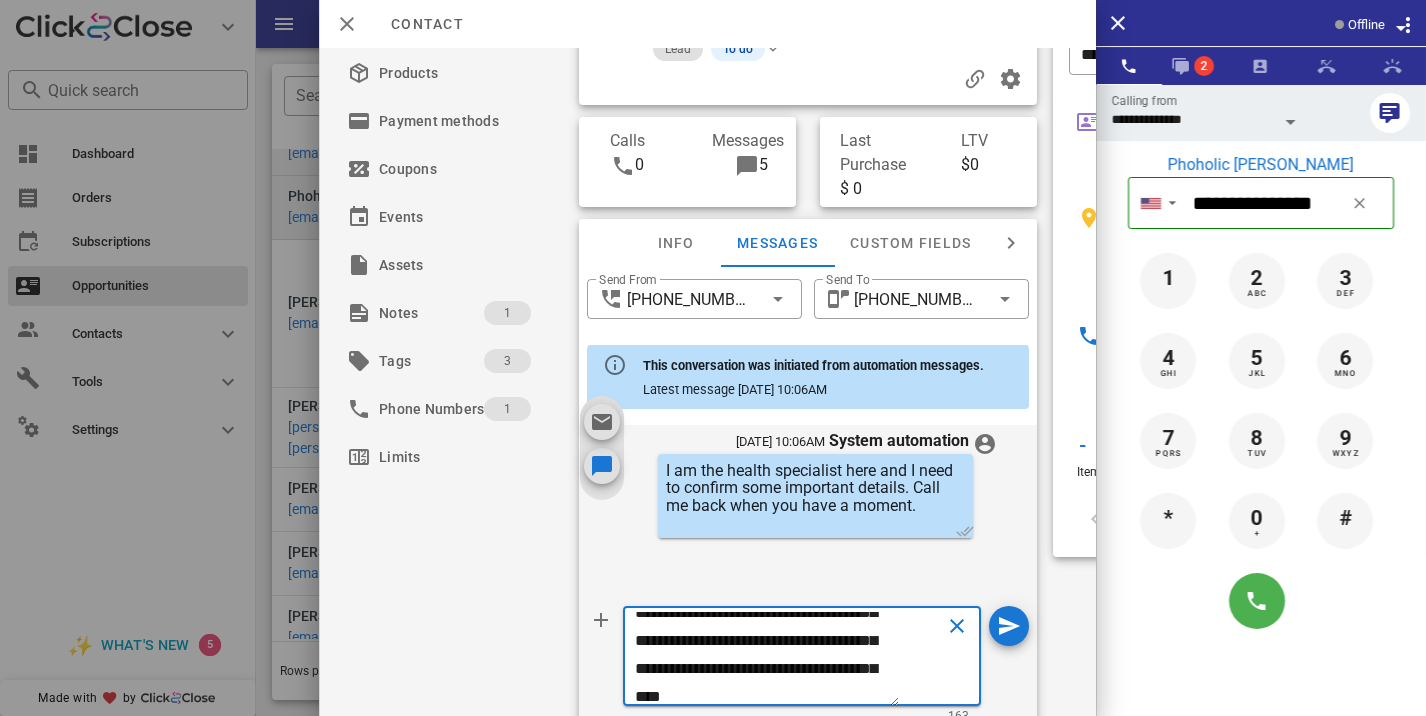 type on "**********" 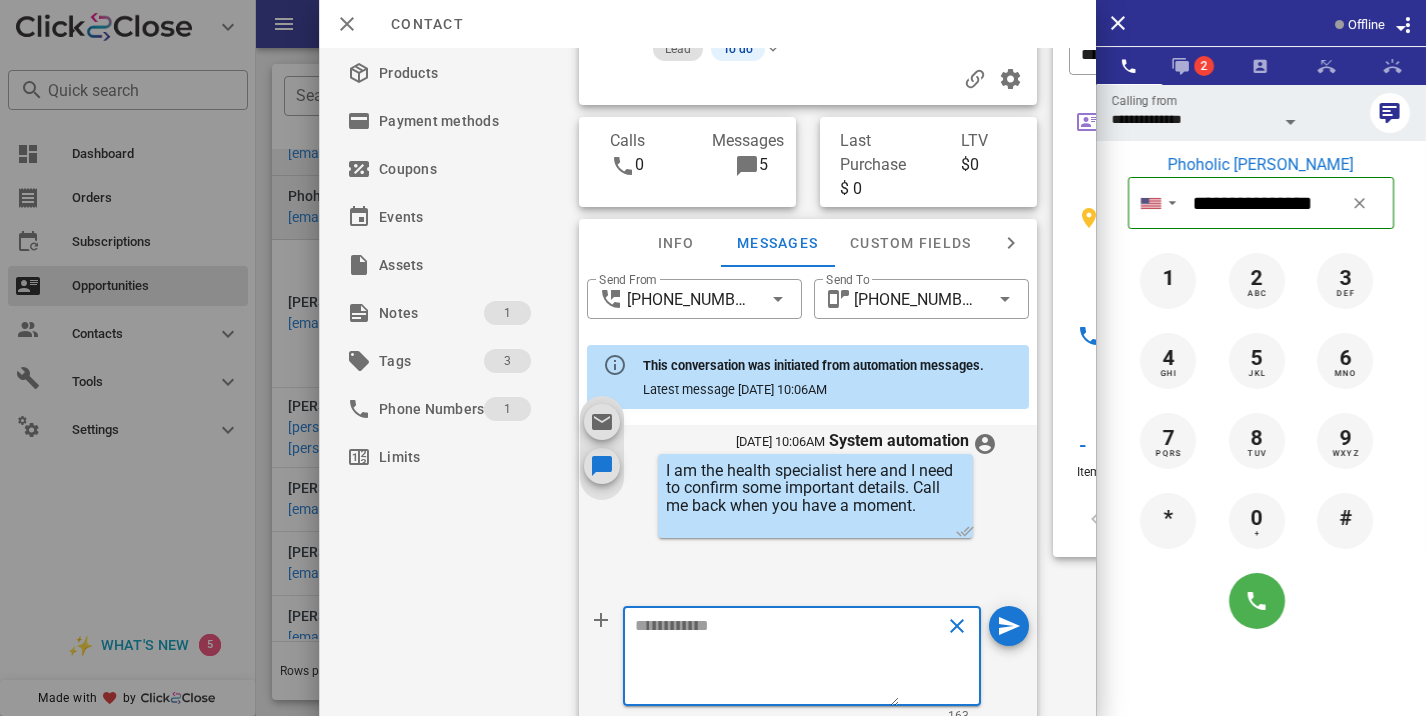 scroll, scrollTop: 0, scrollLeft: 0, axis: both 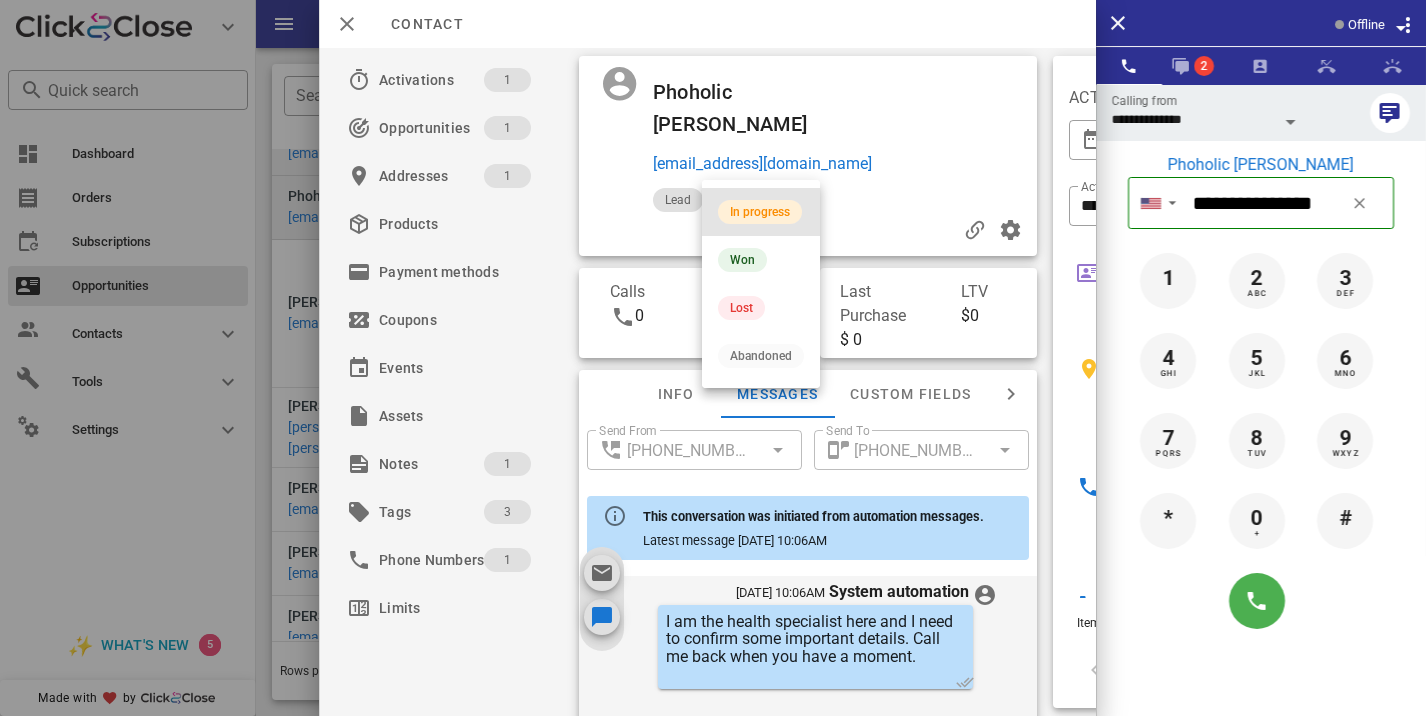 click on "In progress" at bounding box center [760, 212] 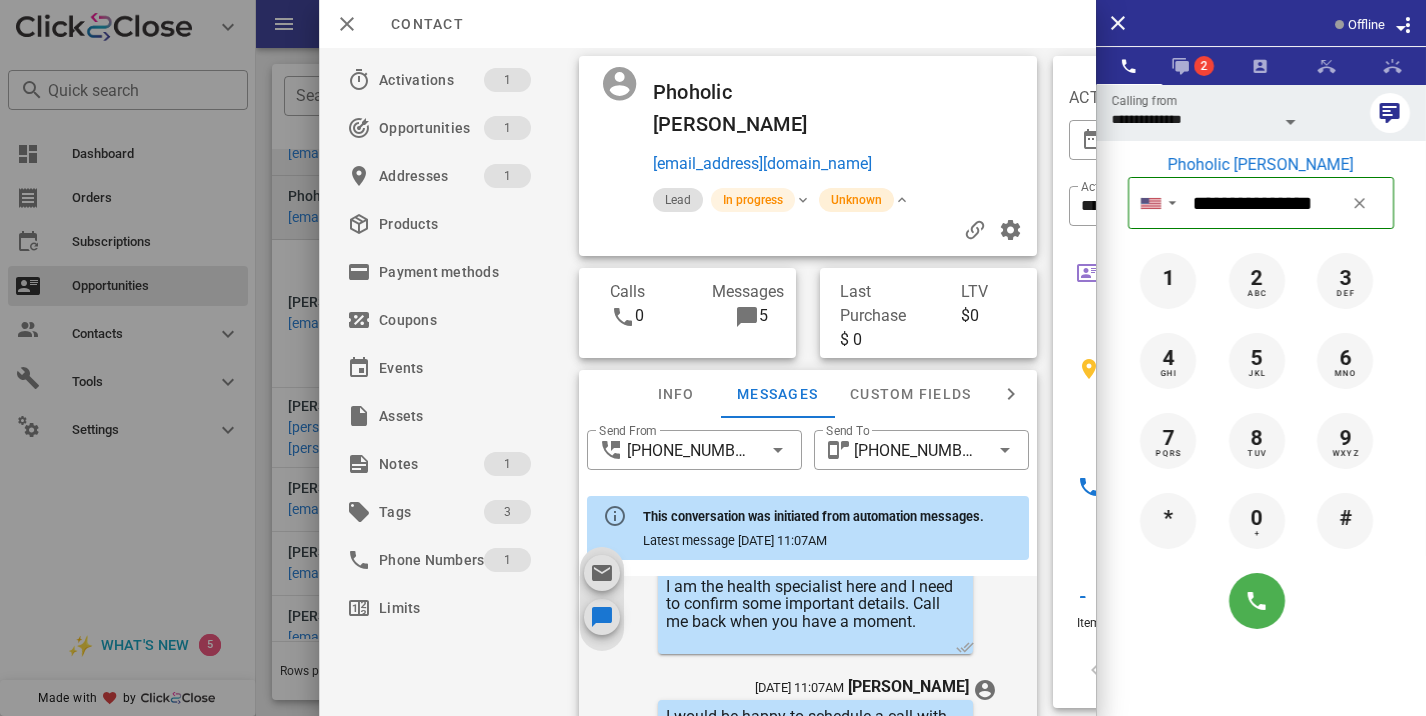 scroll, scrollTop: 840, scrollLeft: 0, axis: vertical 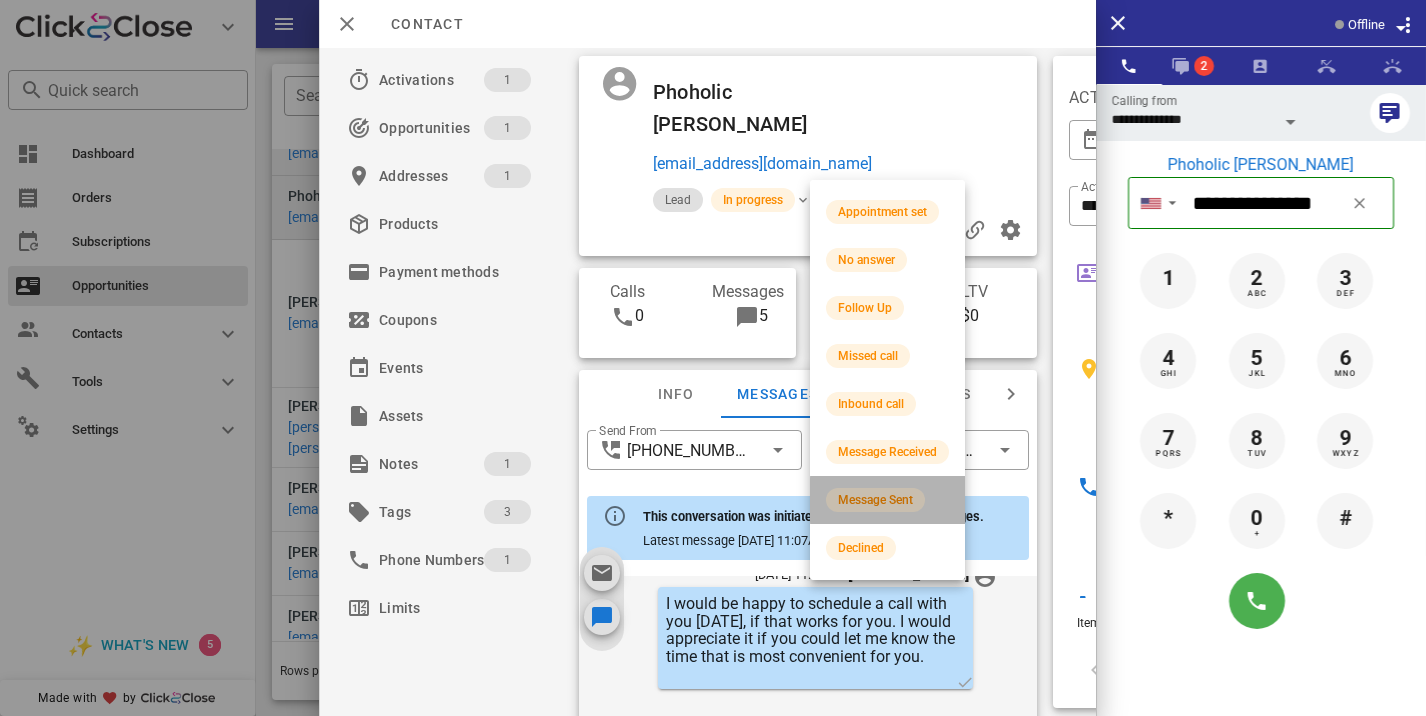 click on "Message Sent" at bounding box center (887, 500) 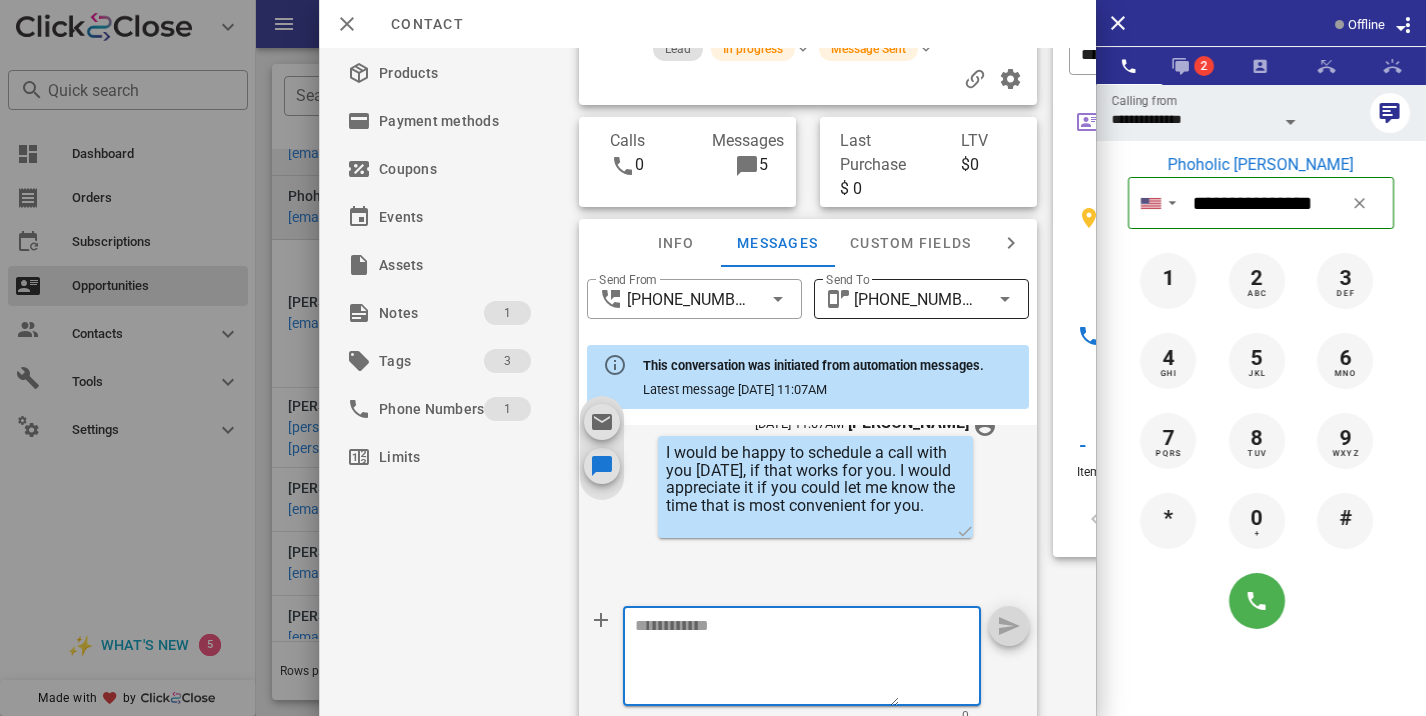 scroll, scrollTop: 0, scrollLeft: 0, axis: both 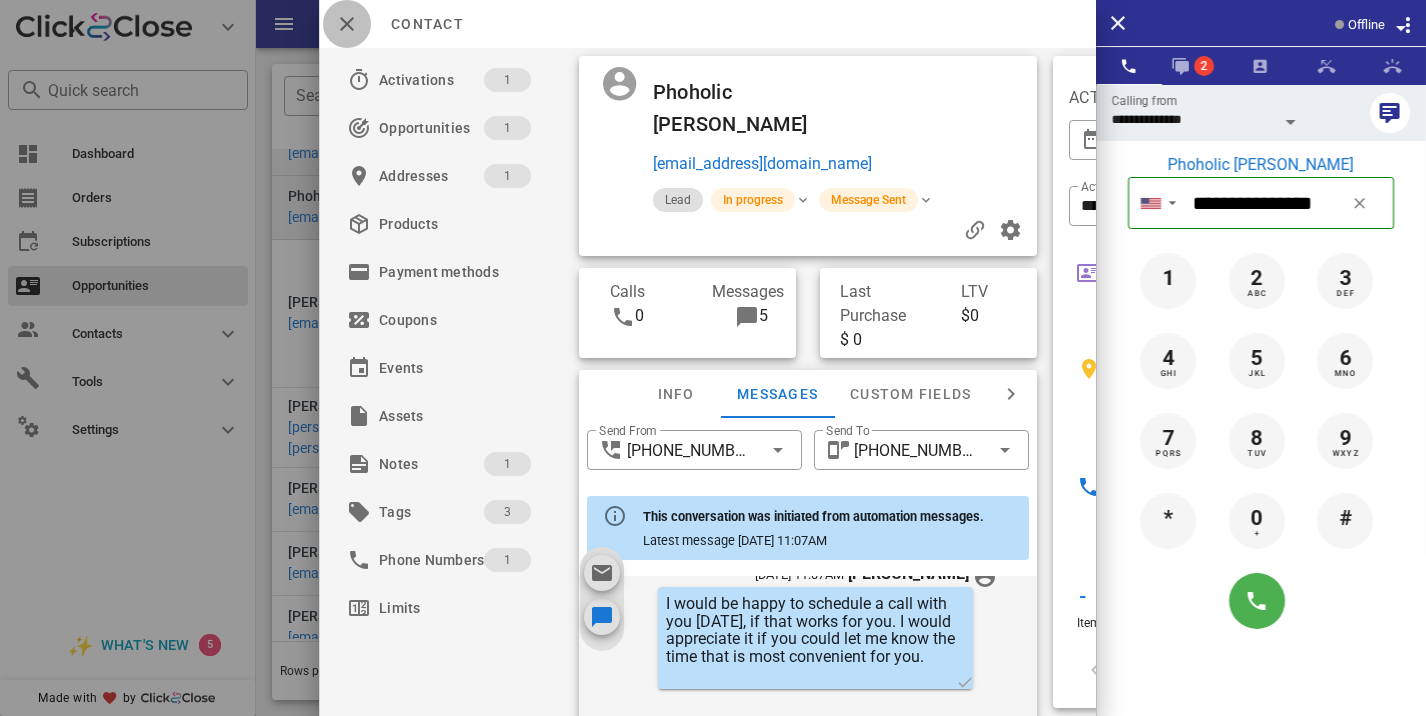 click at bounding box center [347, 24] 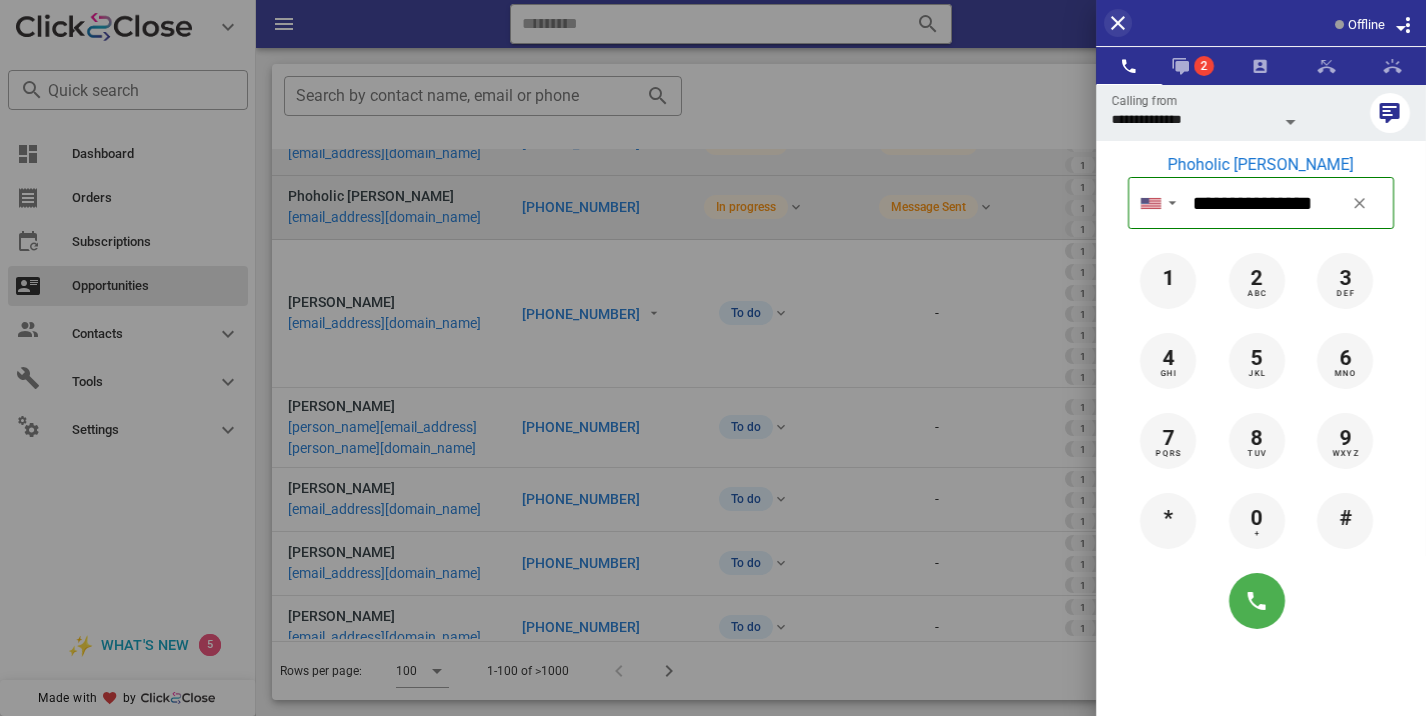 click at bounding box center (713, 358) 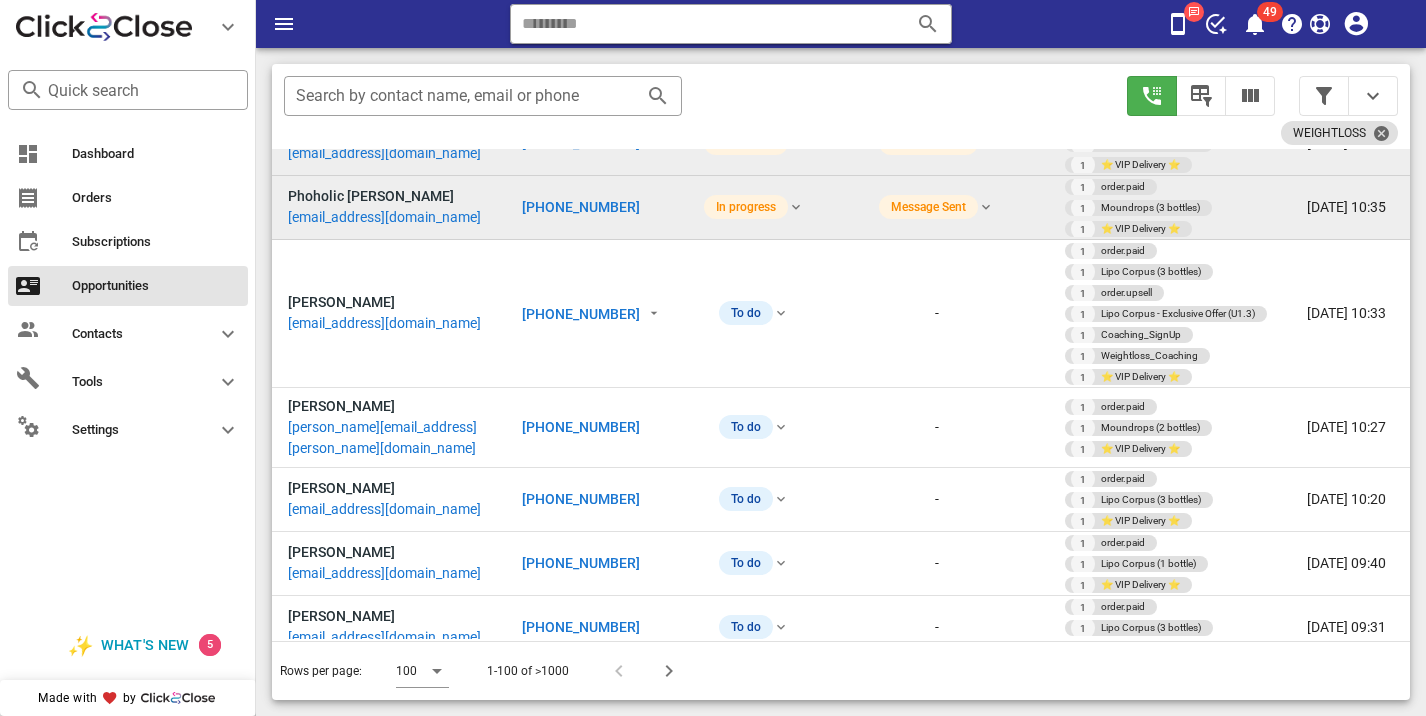 click at bounding box center (1448, 23) 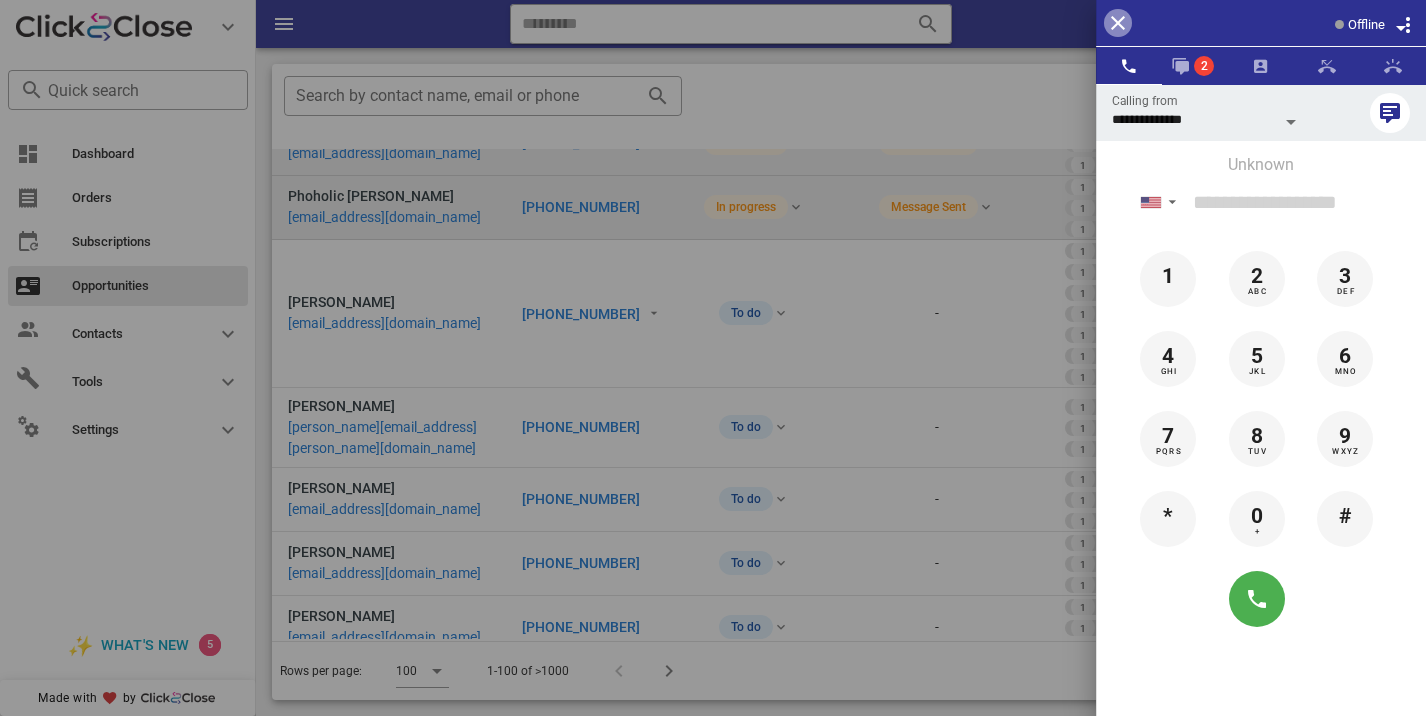 click at bounding box center (1118, 23) 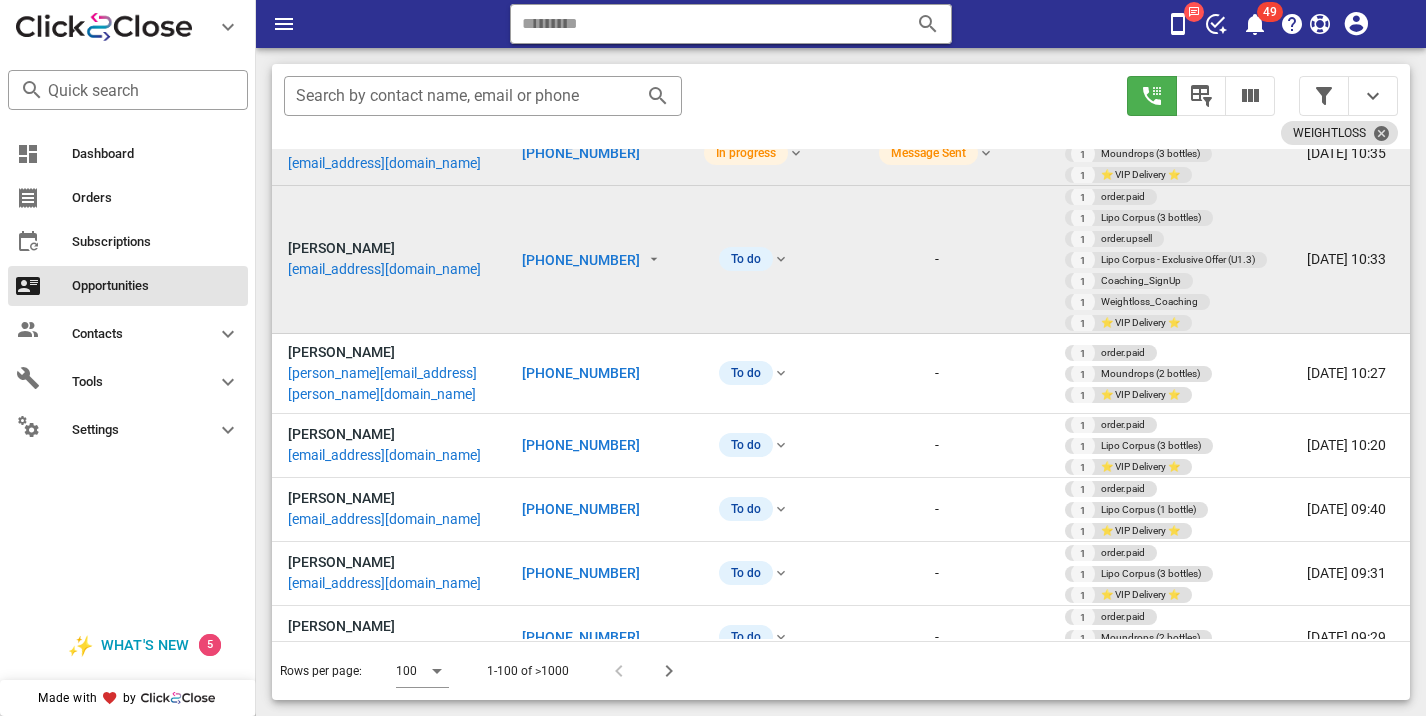 scroll, scrollTop: 819, scrollLeft: 0, axis: vertical 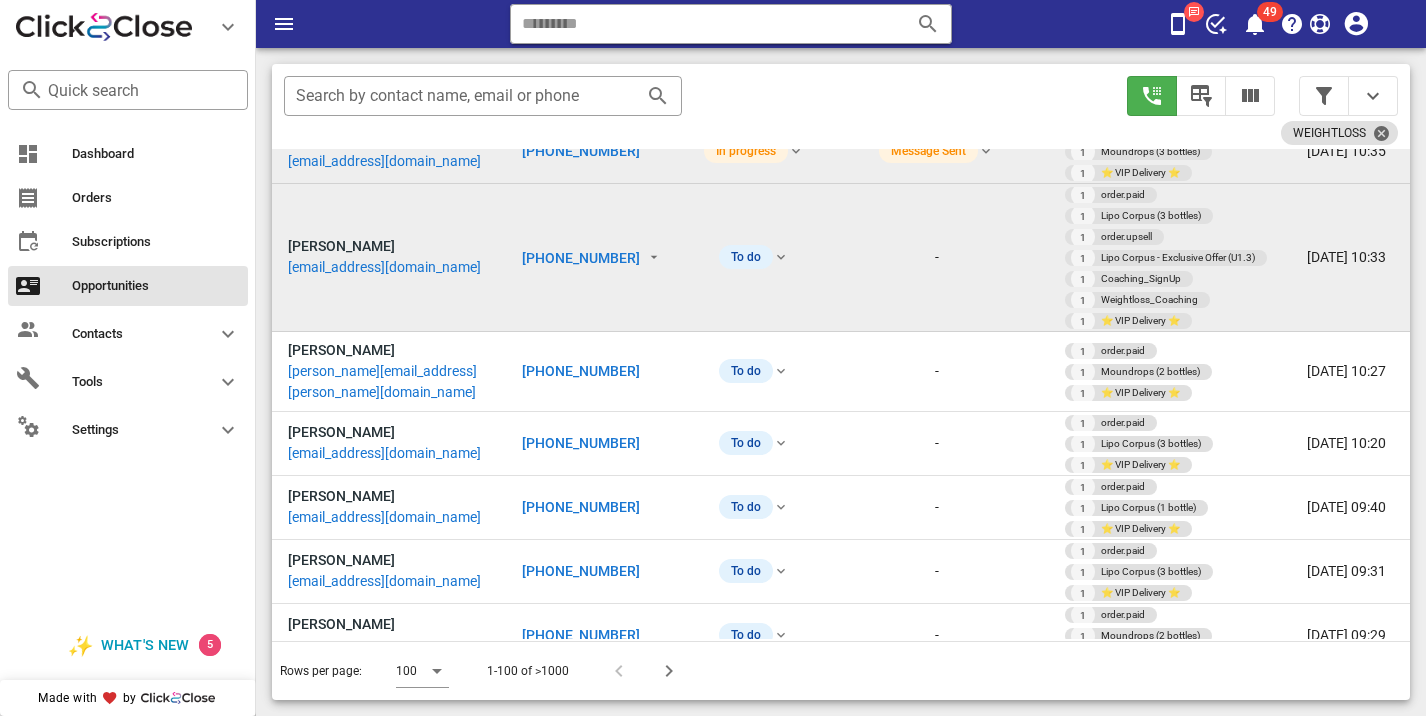 click on "[PHONE_NUMBER]" at bounding box center (581, 258) 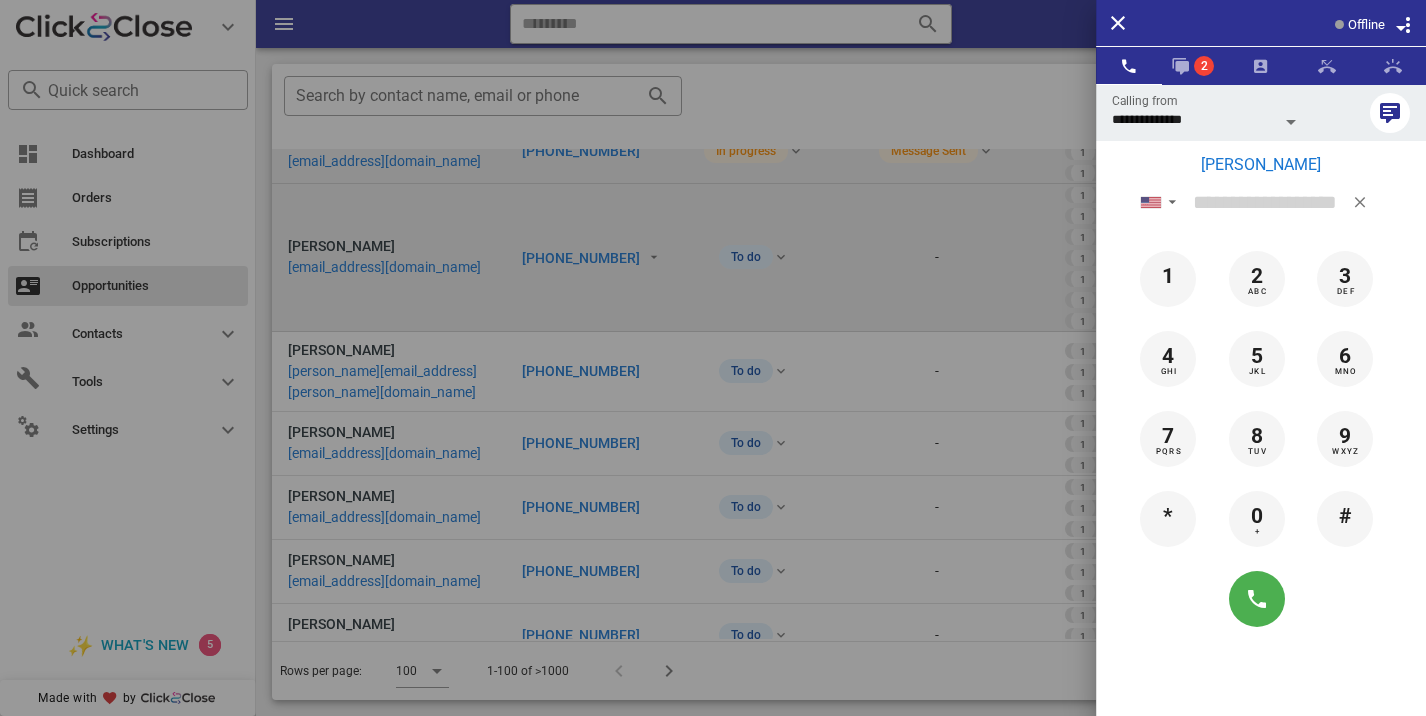 type on "**********" 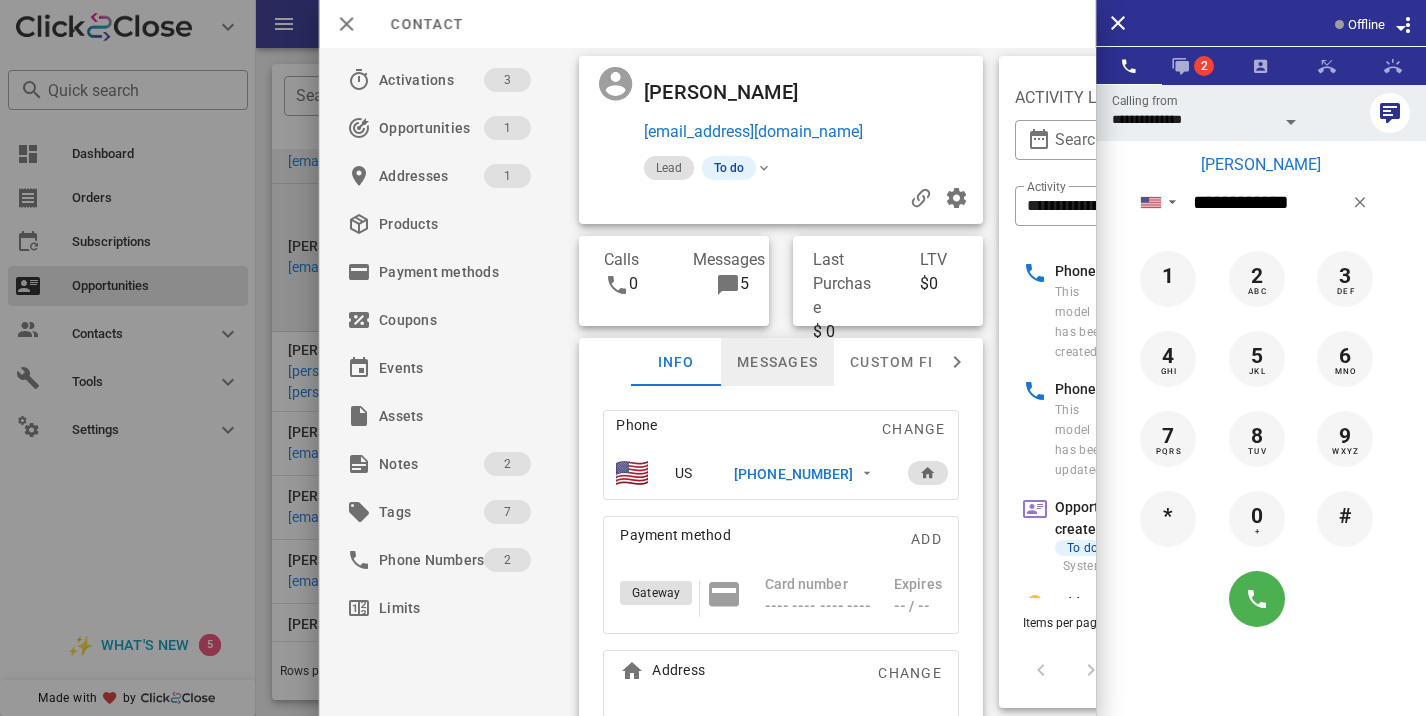 click on "Messages" at bounding box center [777, 362] 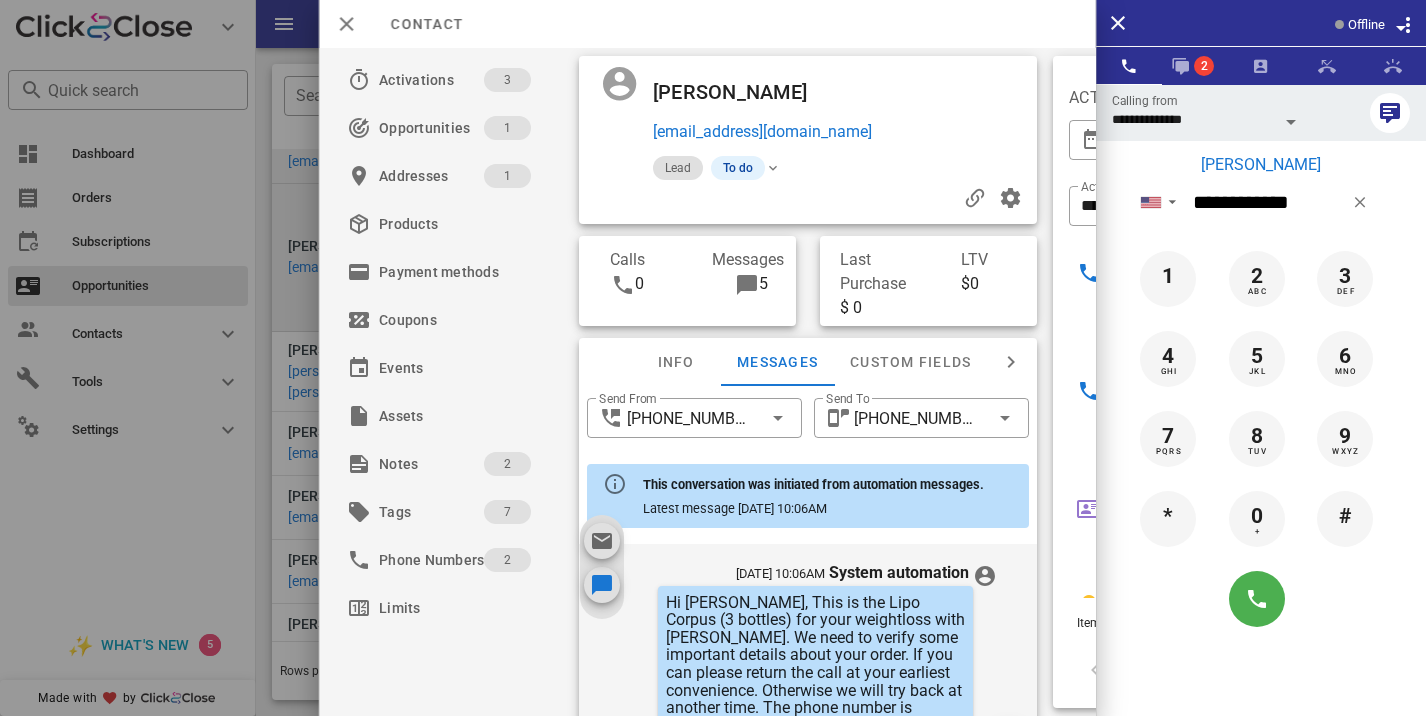 scroll, scrollTop: 151, scrollLeft: 0, axis: vertical 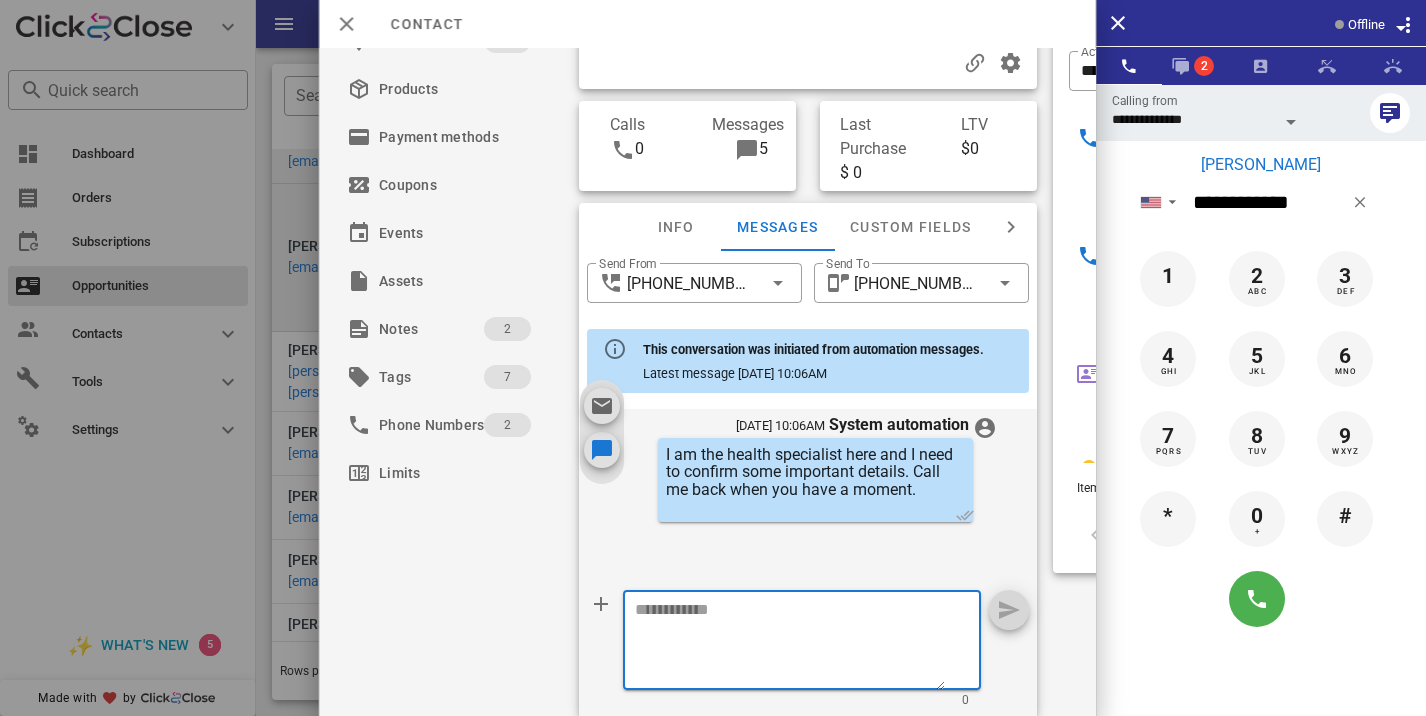 click at bounding box center [790, 643] 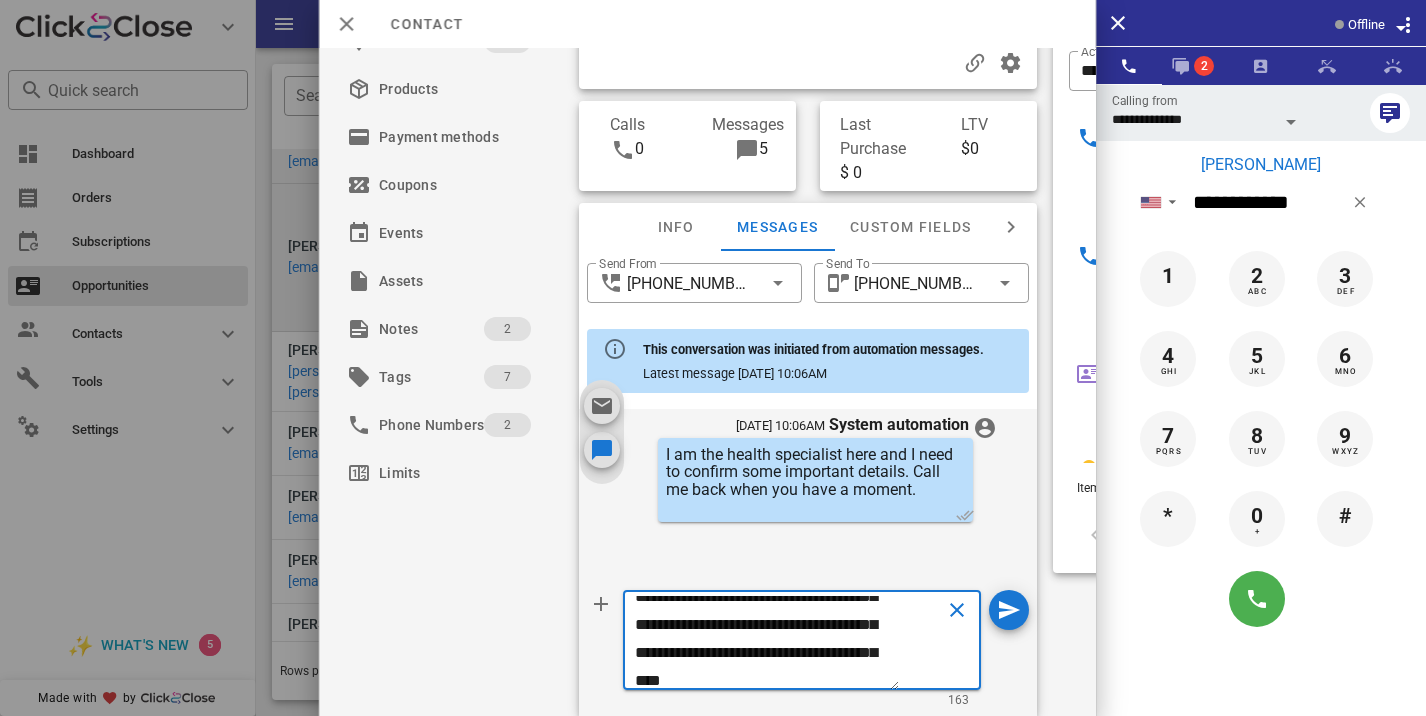 scroll, scrollTop: 69, scrollLeft: 0, axis: vertical 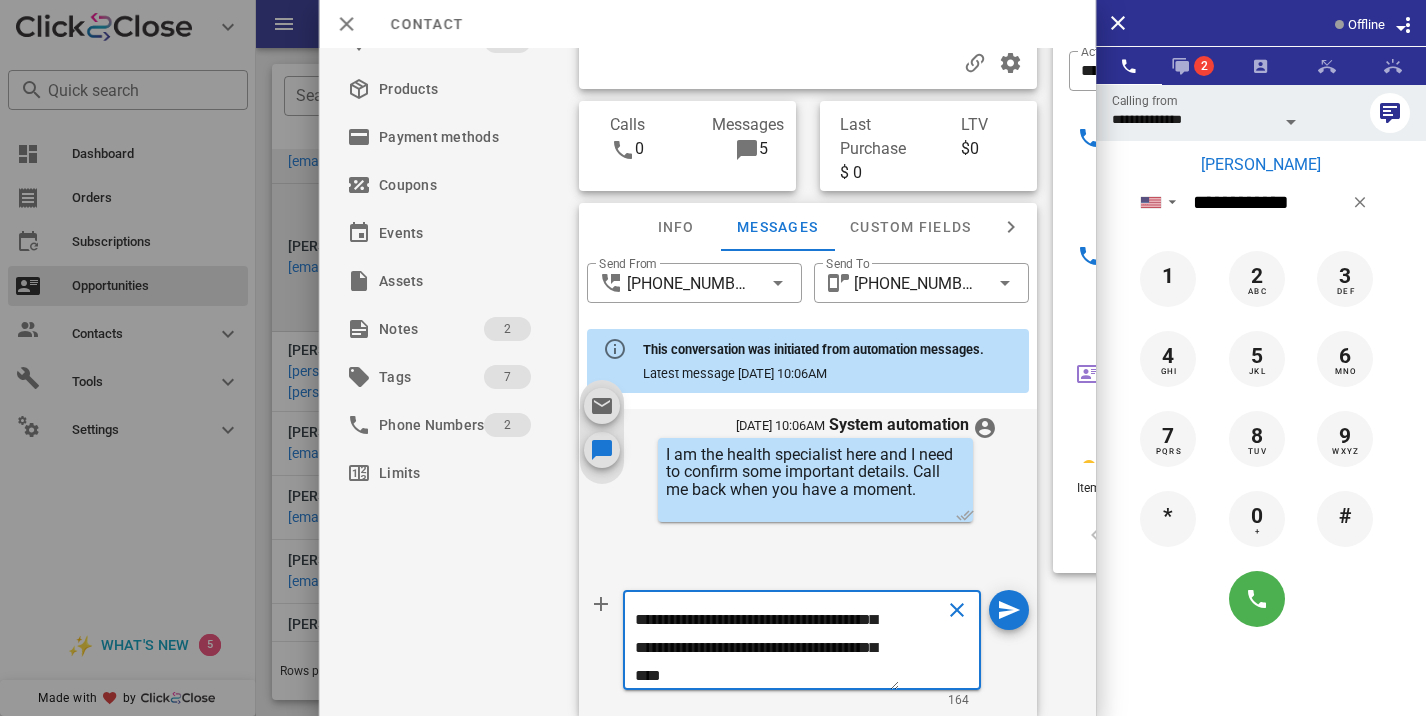 type on "**********" 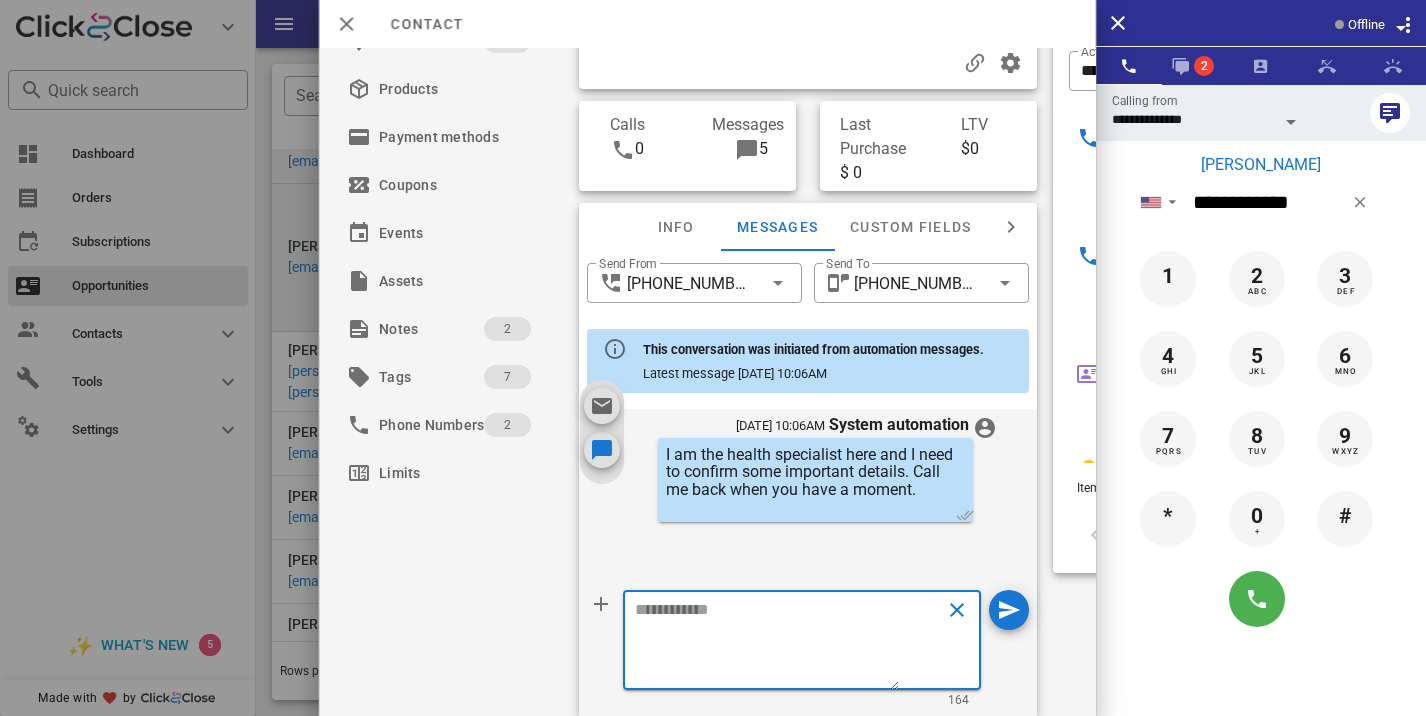 scroll, scrollTop: 0, scrollLeft: 0, axis: both 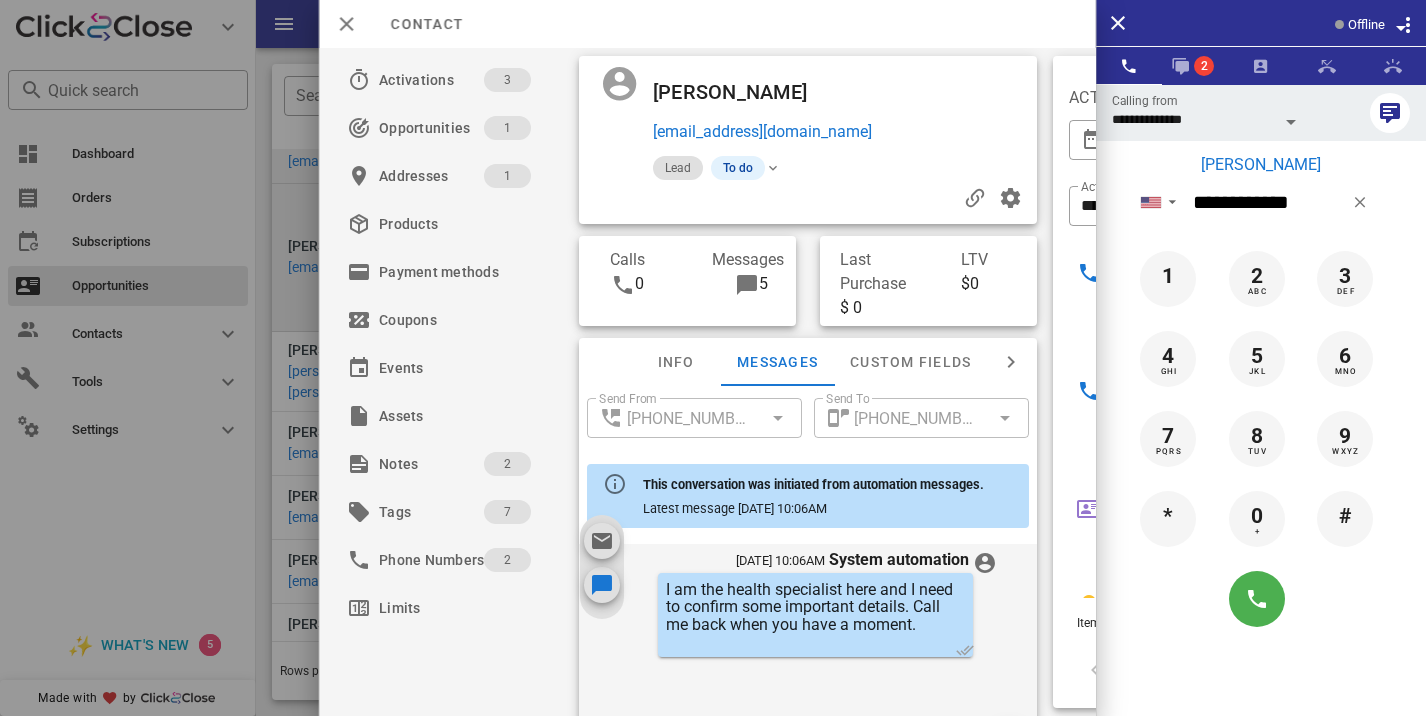 click at bounding box center (808, 198) 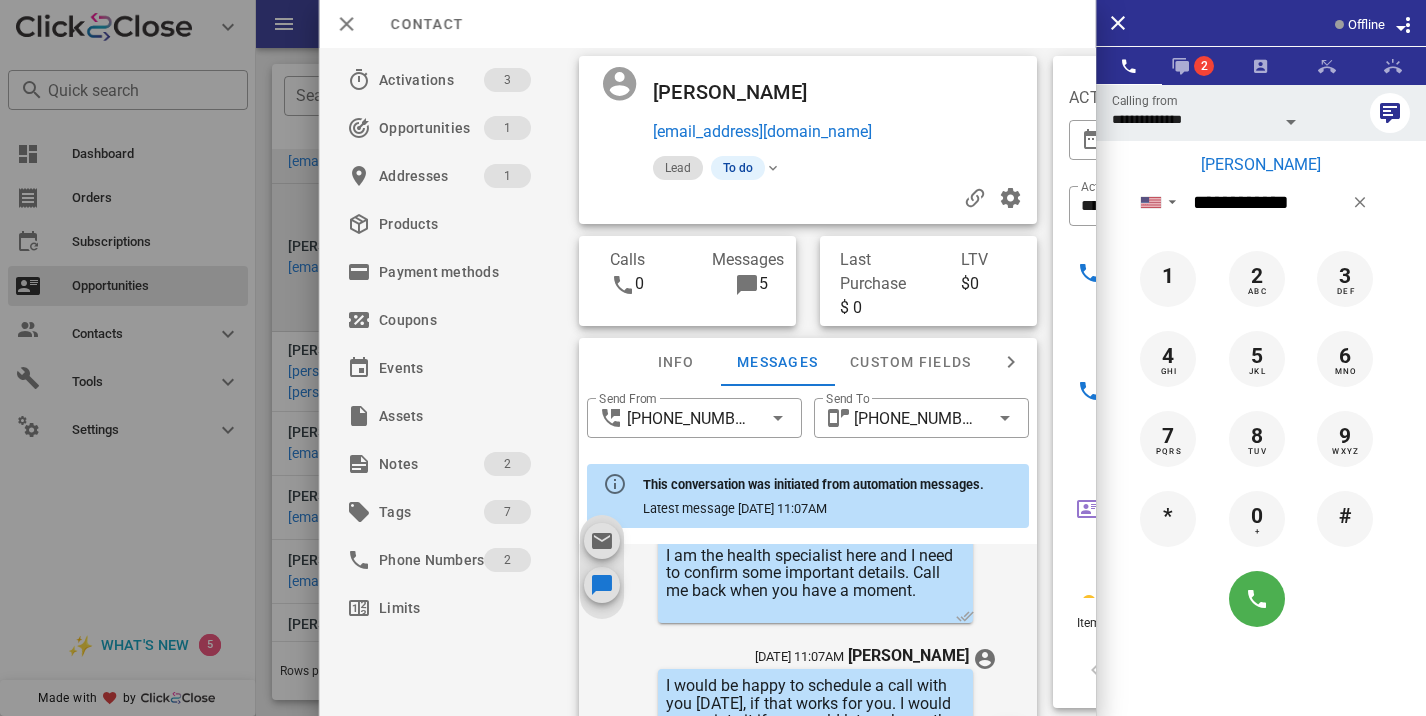 scroll, scrollTop: 840, scrollLeft: 0, axis: vertical 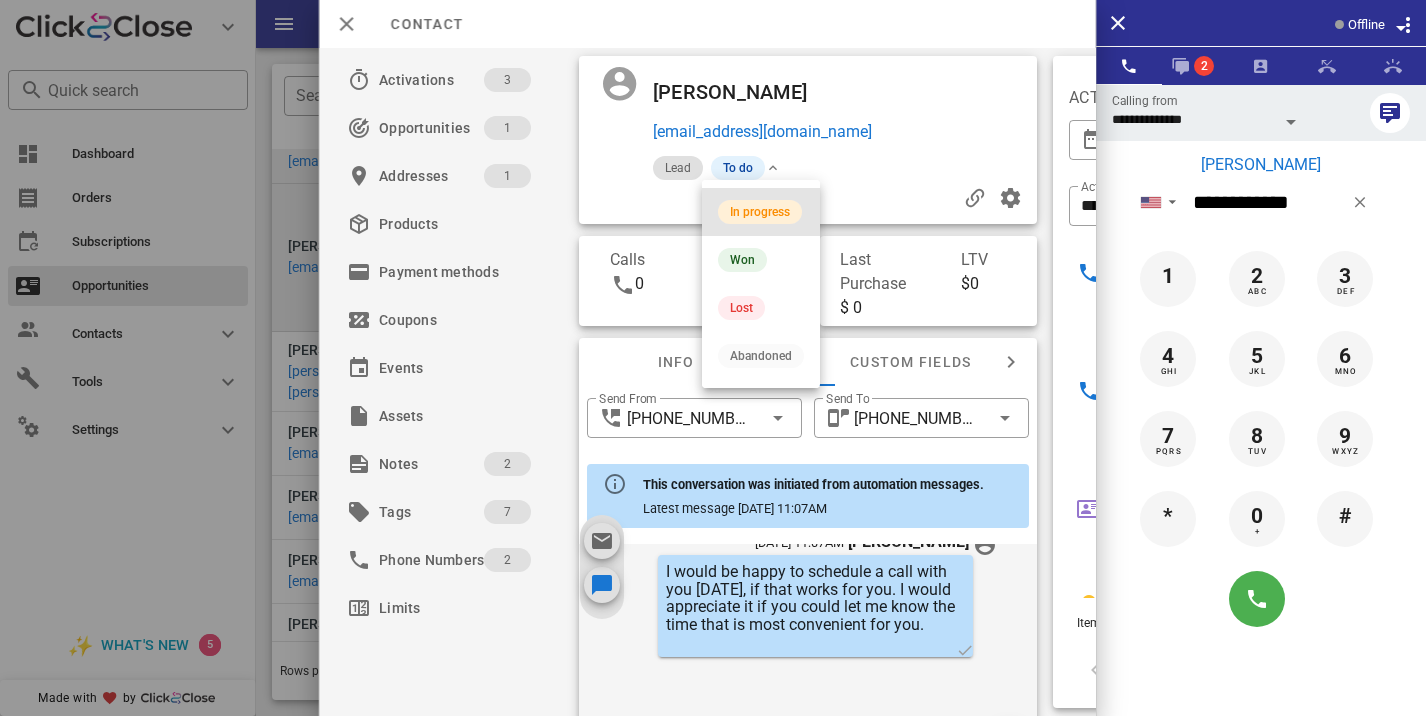 click on "In progress" at bounding box center [760, 212] 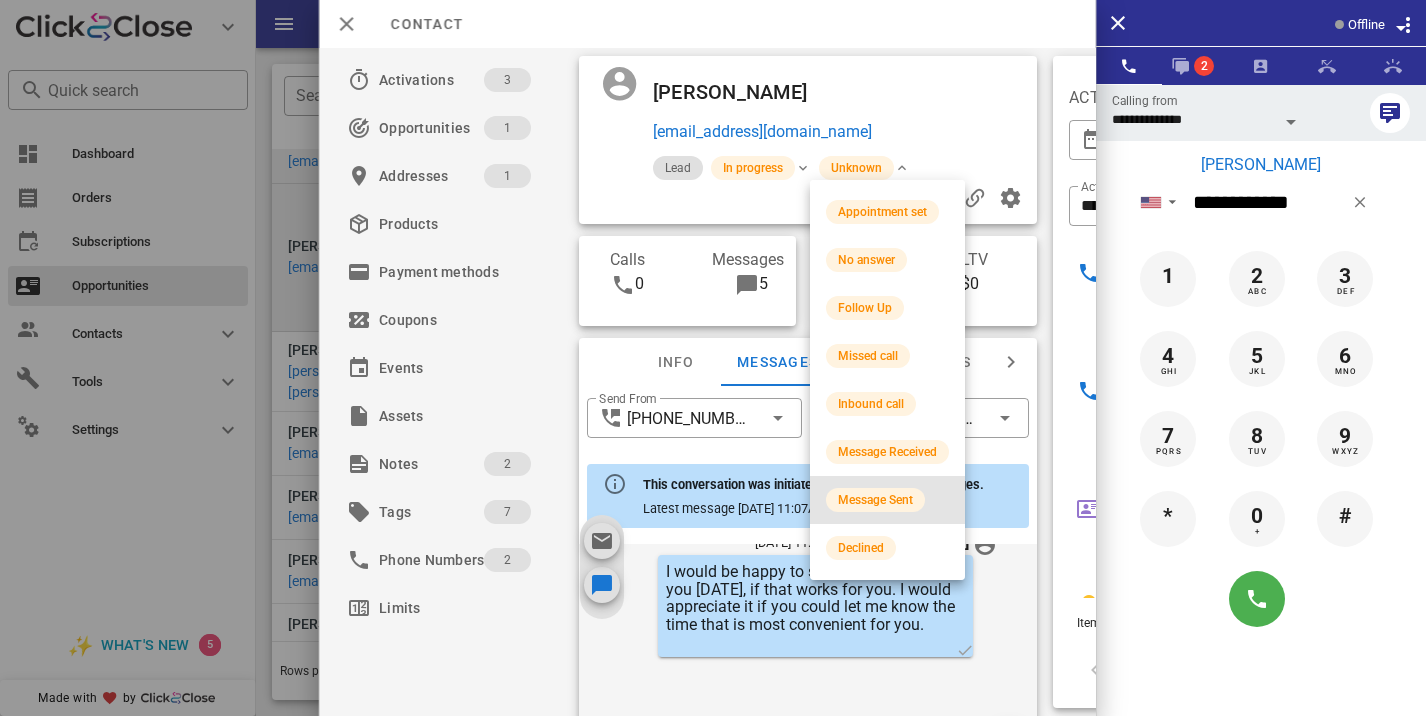 click on "Message Sent" at bounding box center (887, 500) 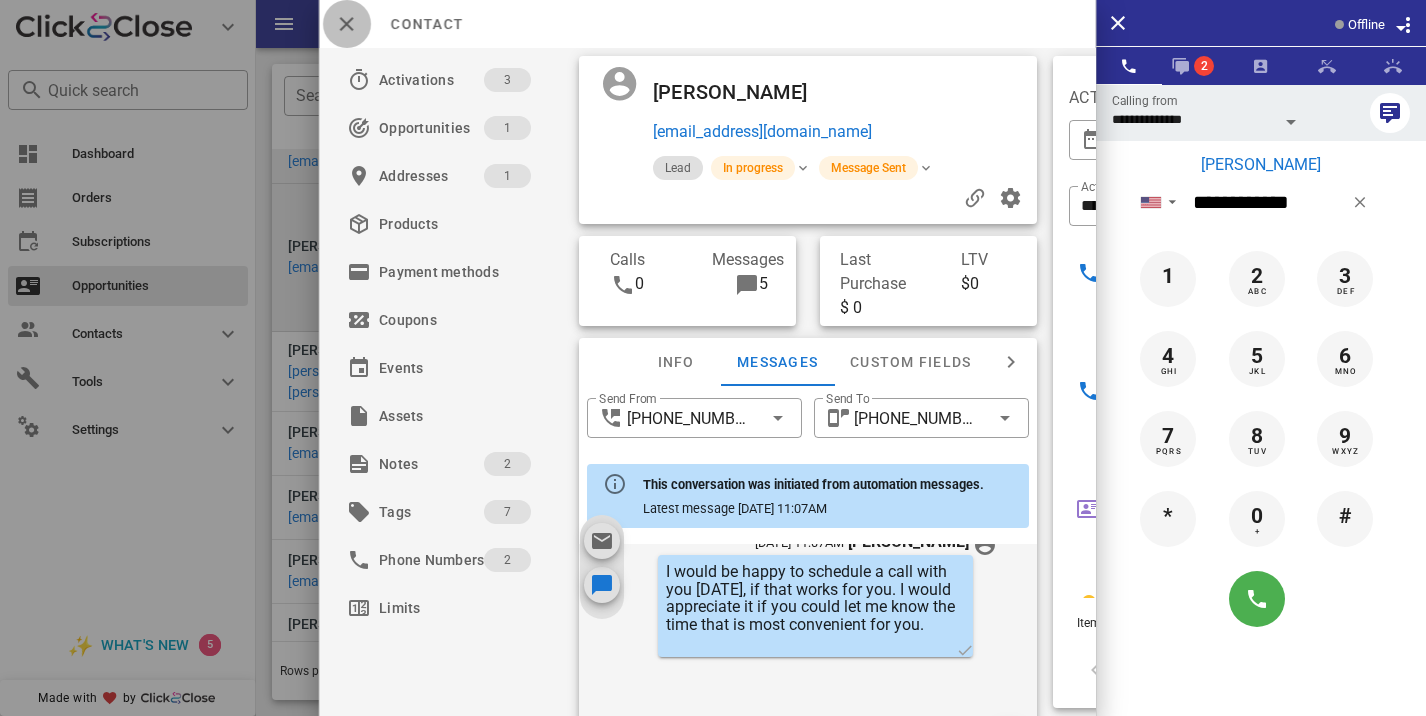 click at bounding box center (347, 24) 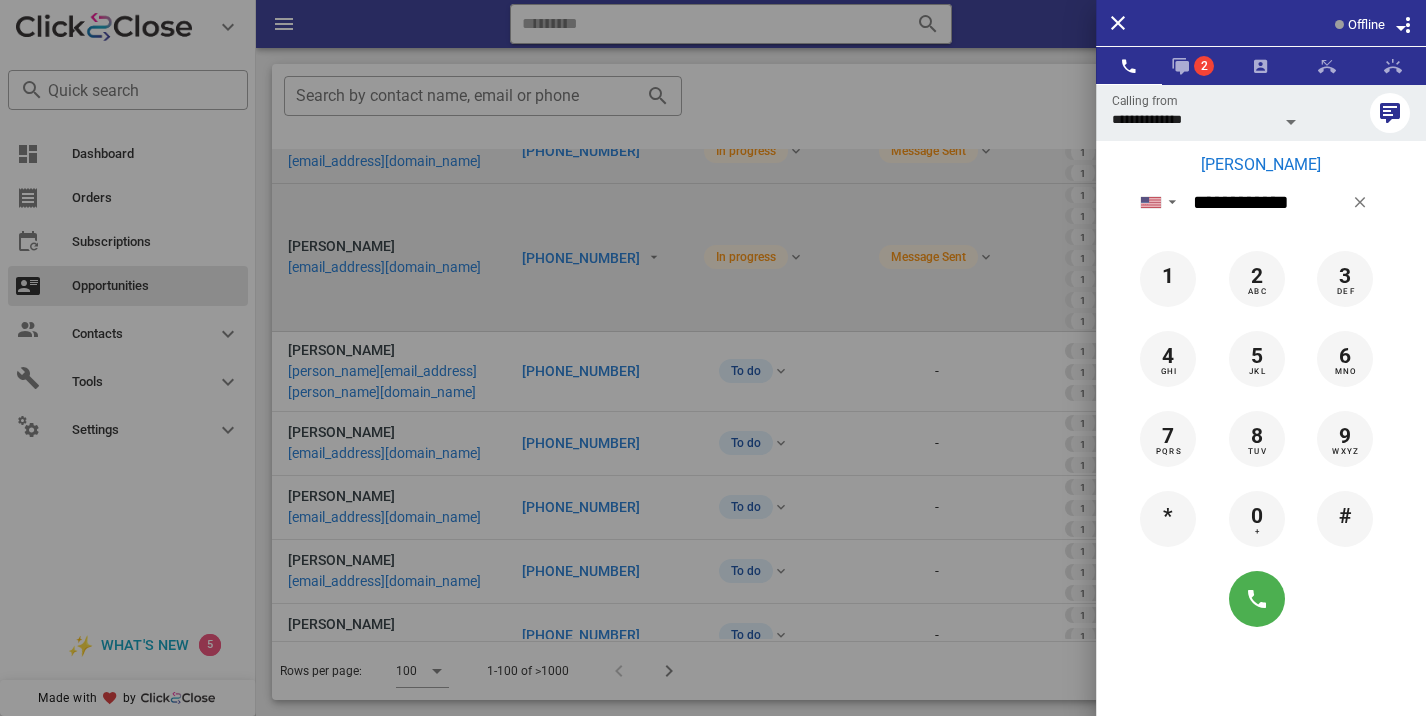 click at bounding box center [713, 358] 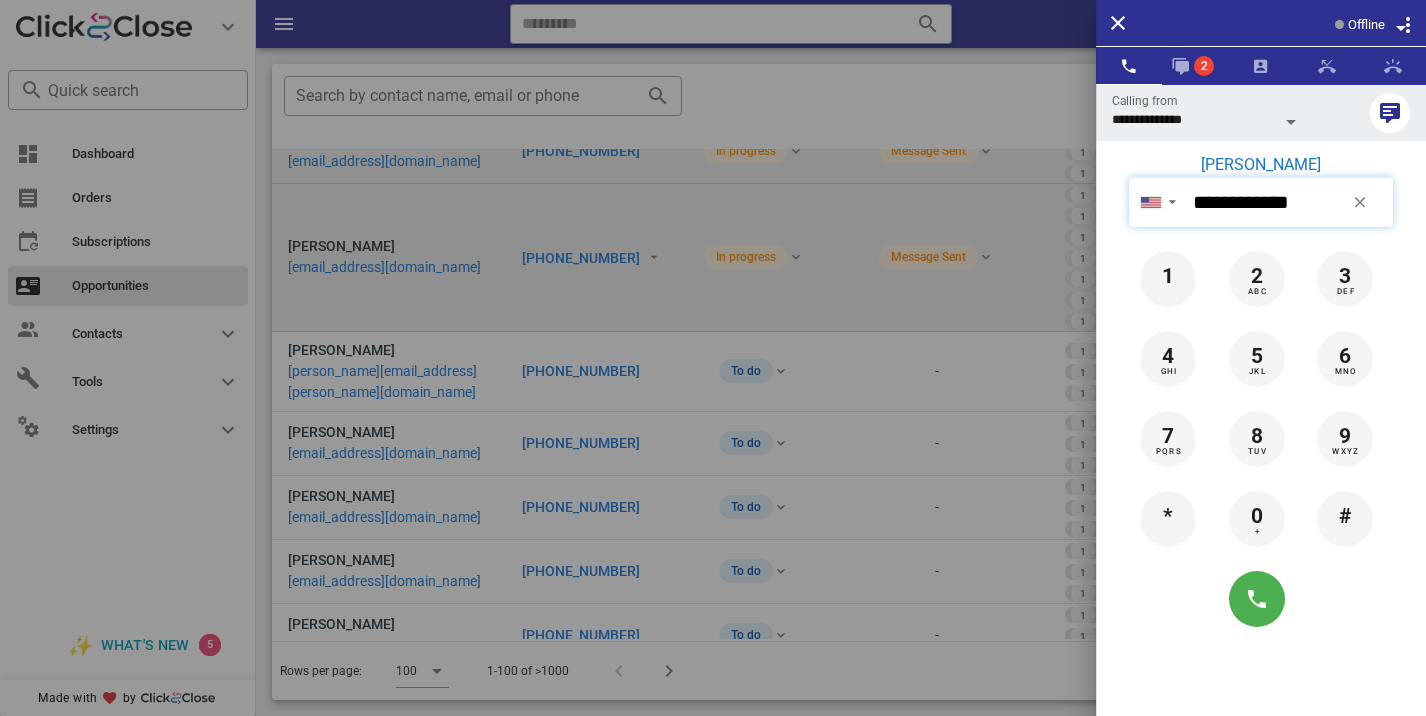 type 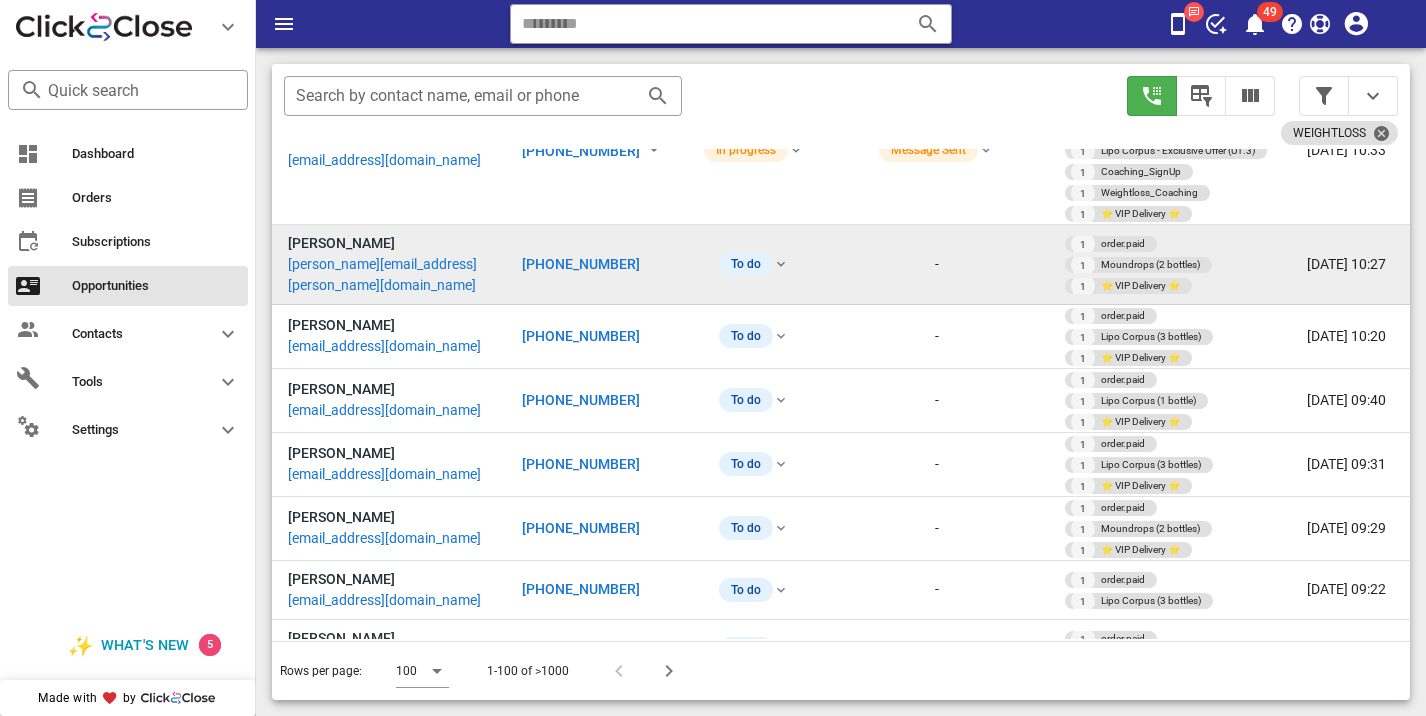 scroll, scrollTop: 934, scrollLeft: 0, axis: vertical 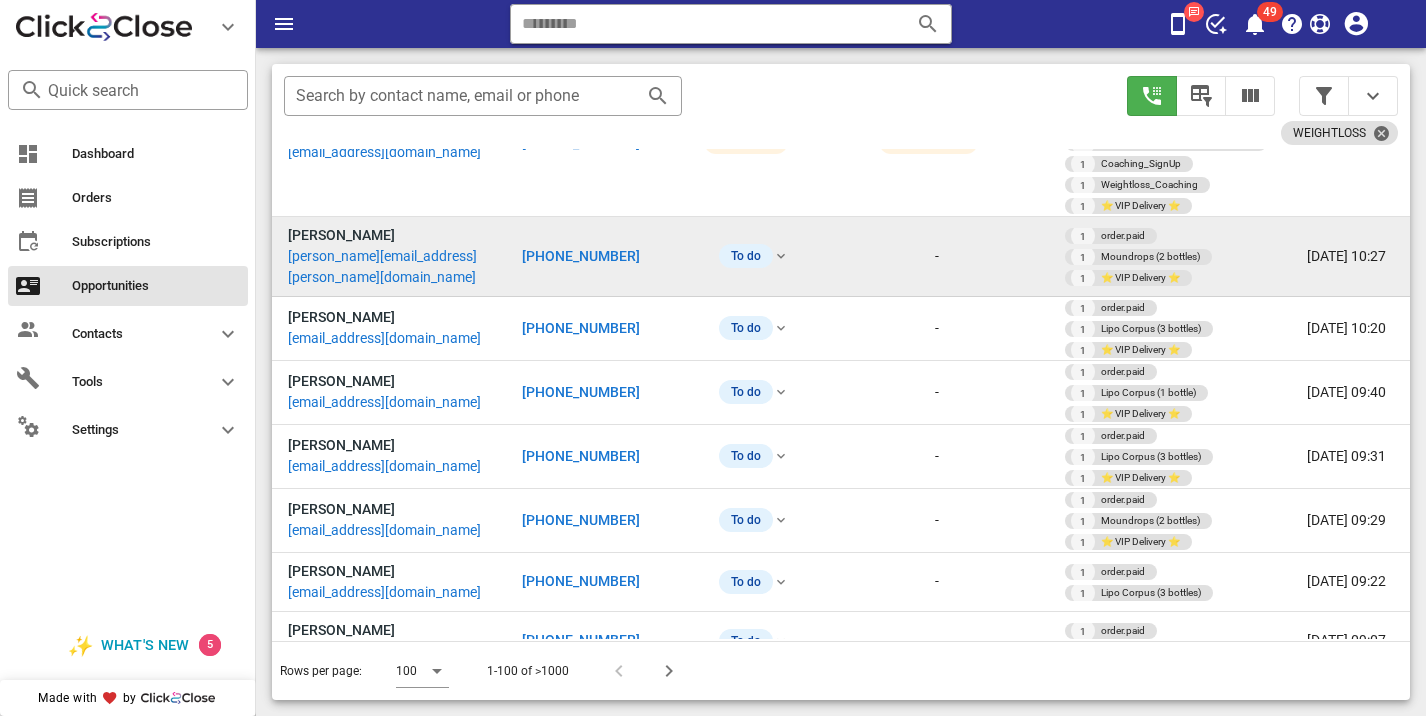 click on "[PHONE_NUMBER]" at bounding box center (581, 256) 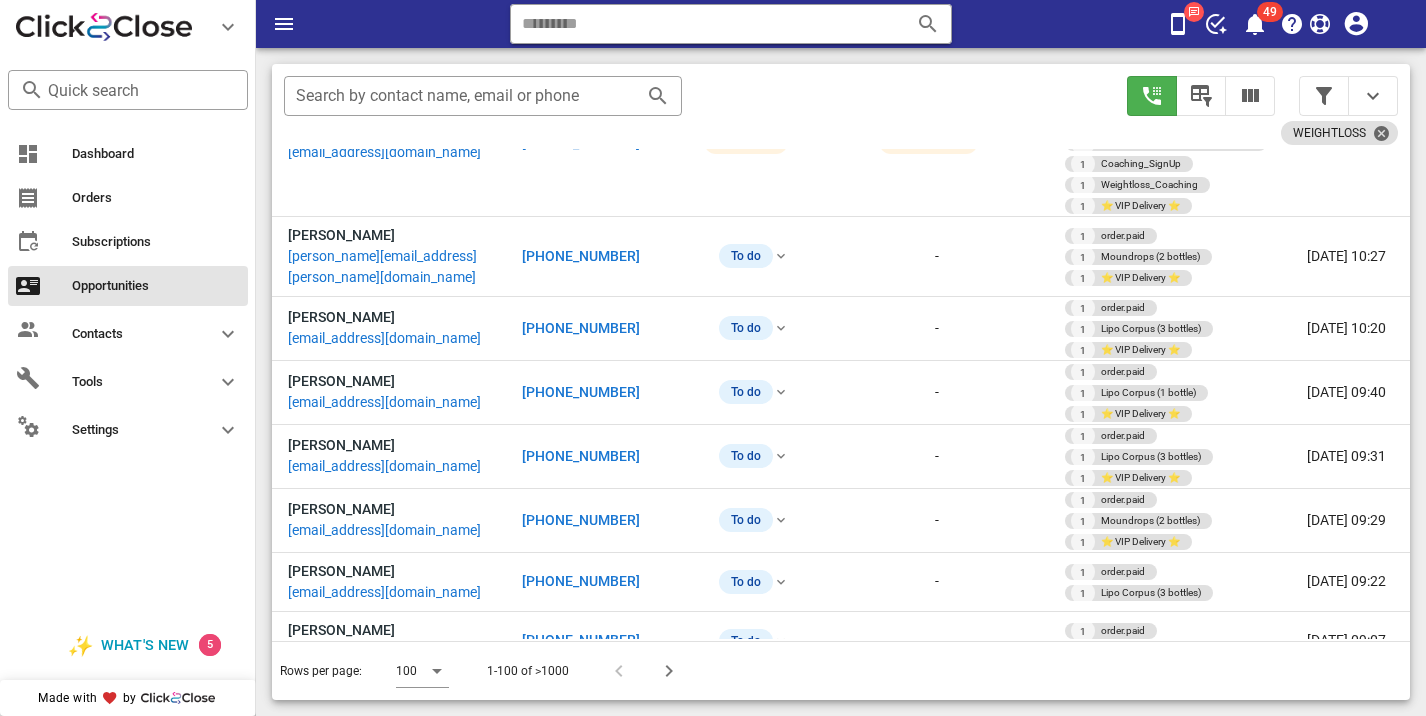 type 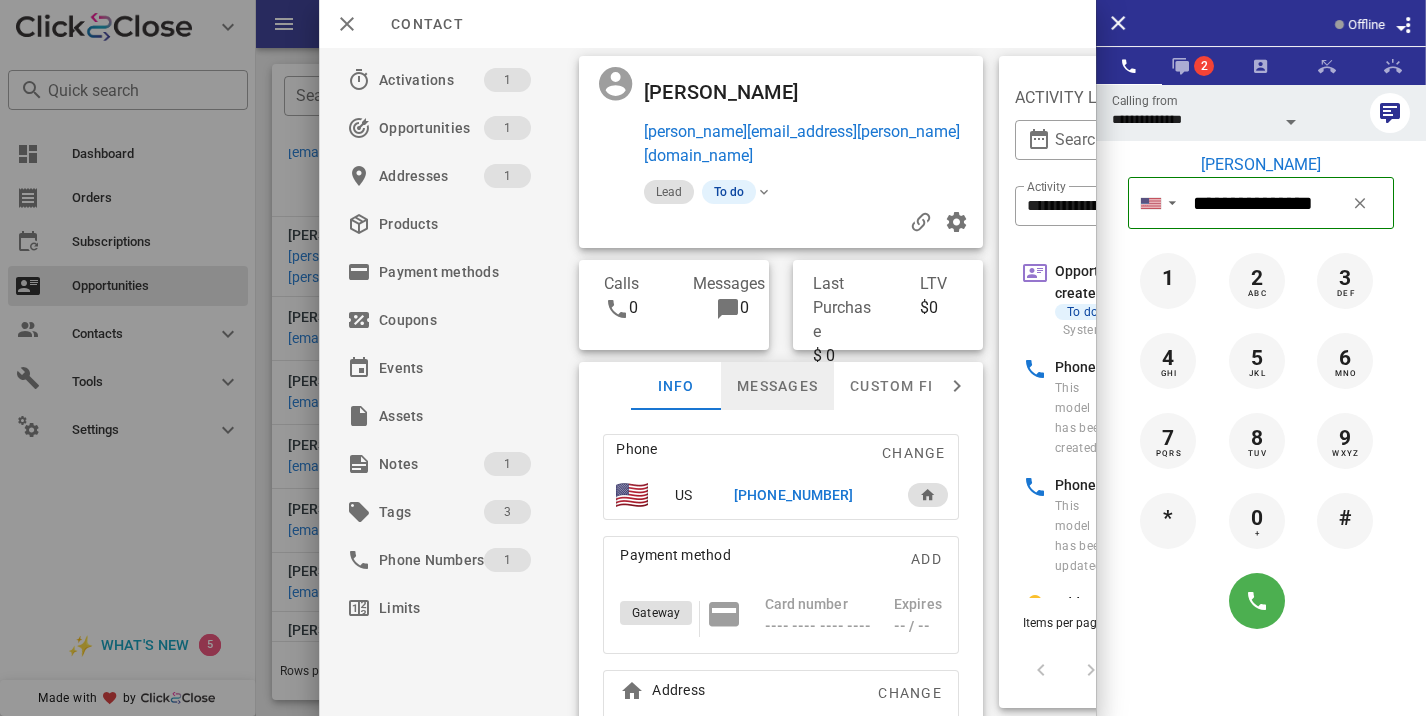 click on "Messages" at bounding box center [777, 386] 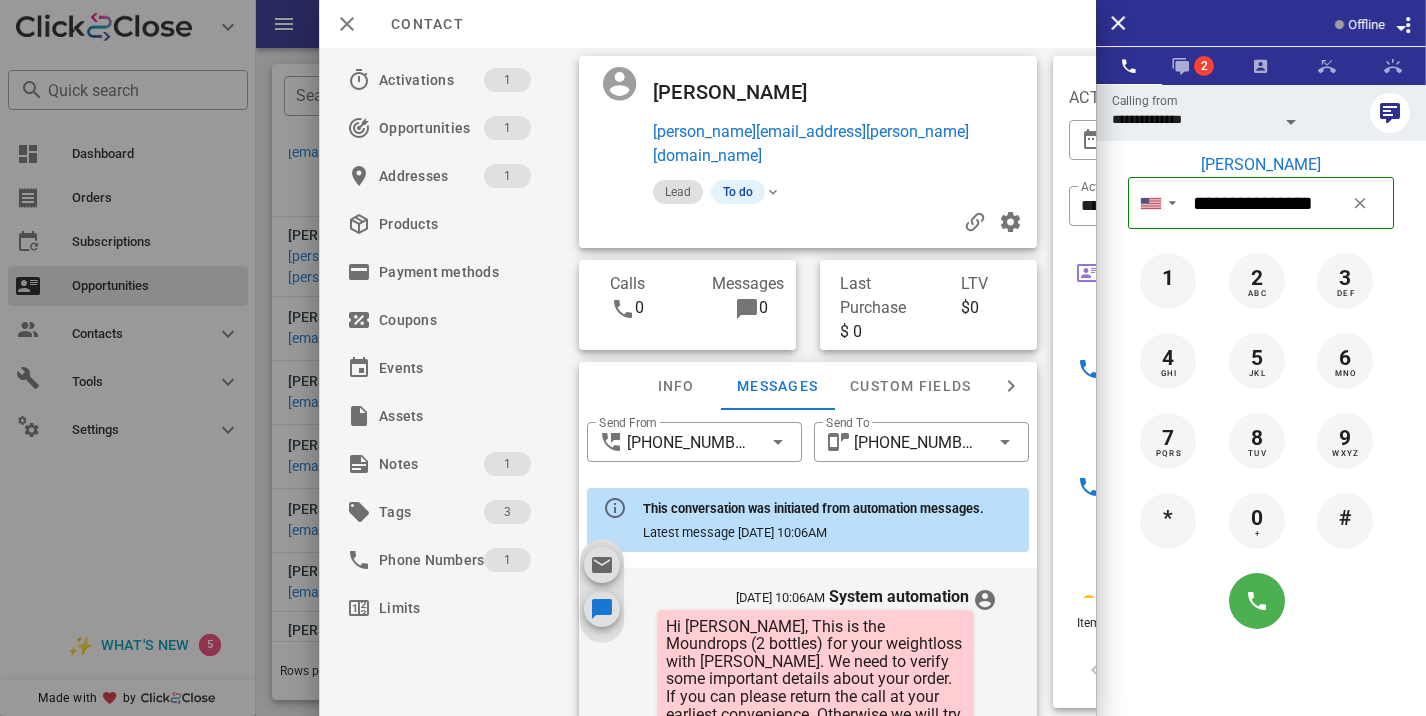 scroll, scrollTop: 674, scrollLeft: 0, axis: vertical 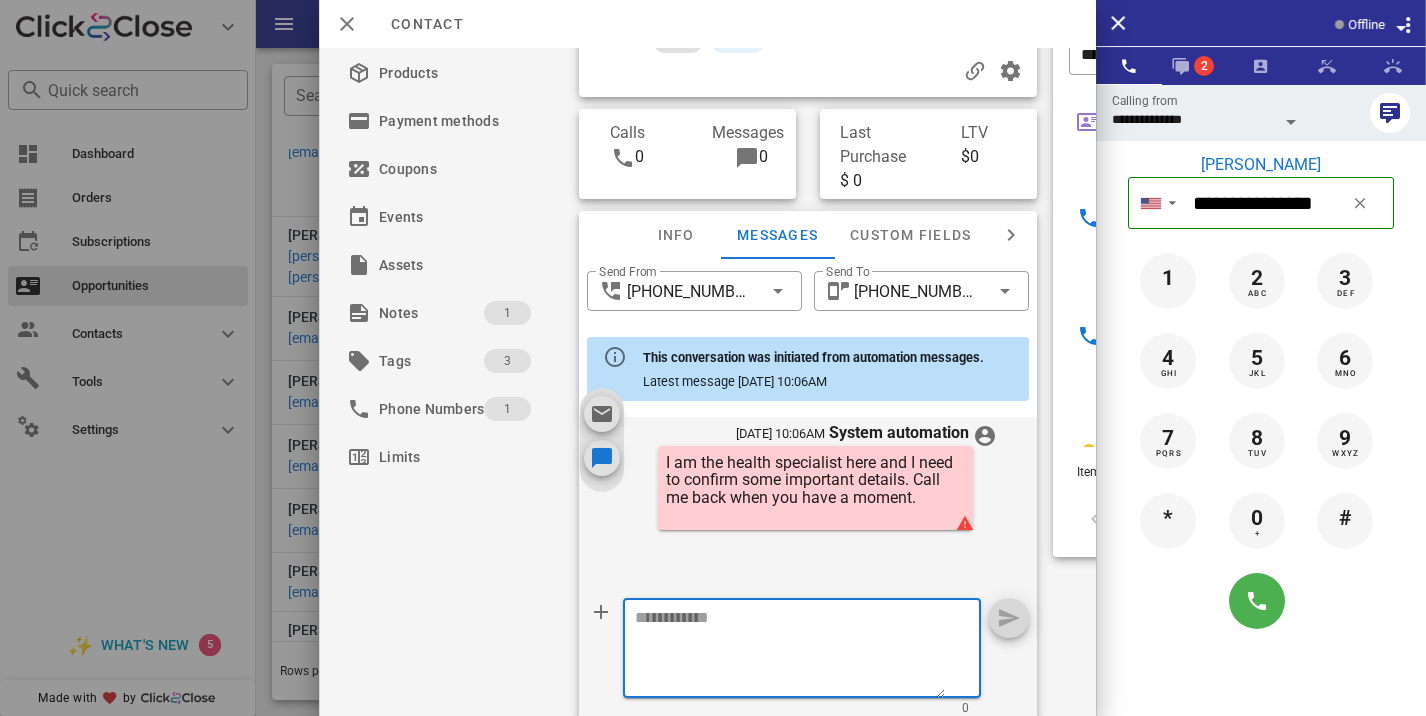 click at bounding box center (790, 651) 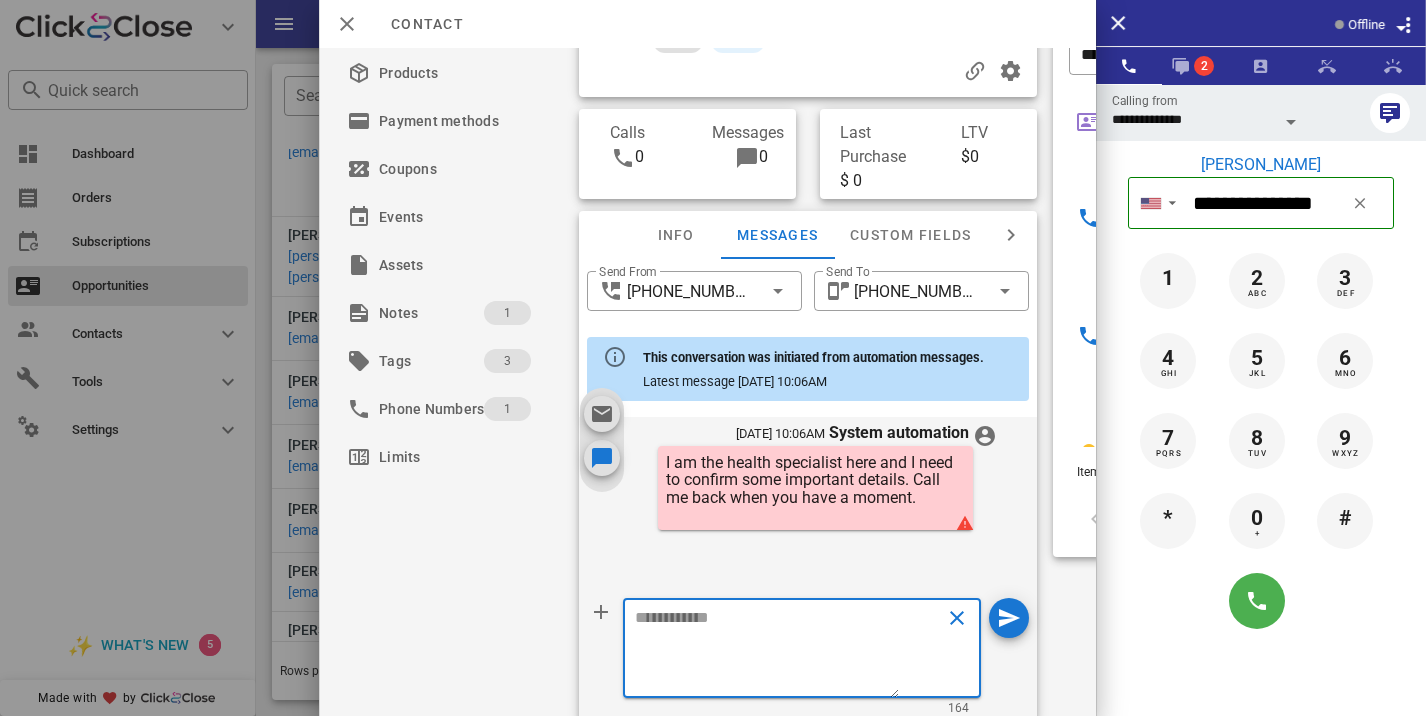 scroll, scrollTop: 0, scrollLeft: 0, axis: both 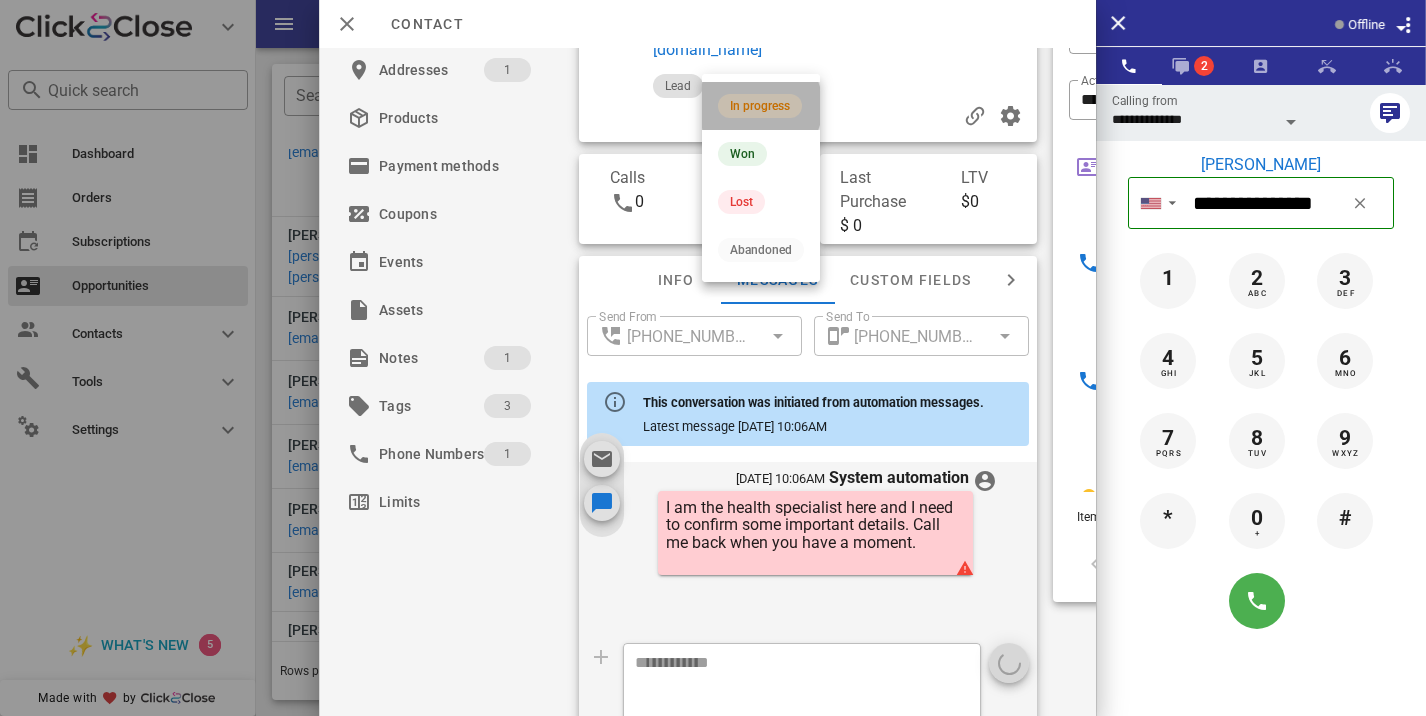 click on "In progress" at bounding box center (761, 106) 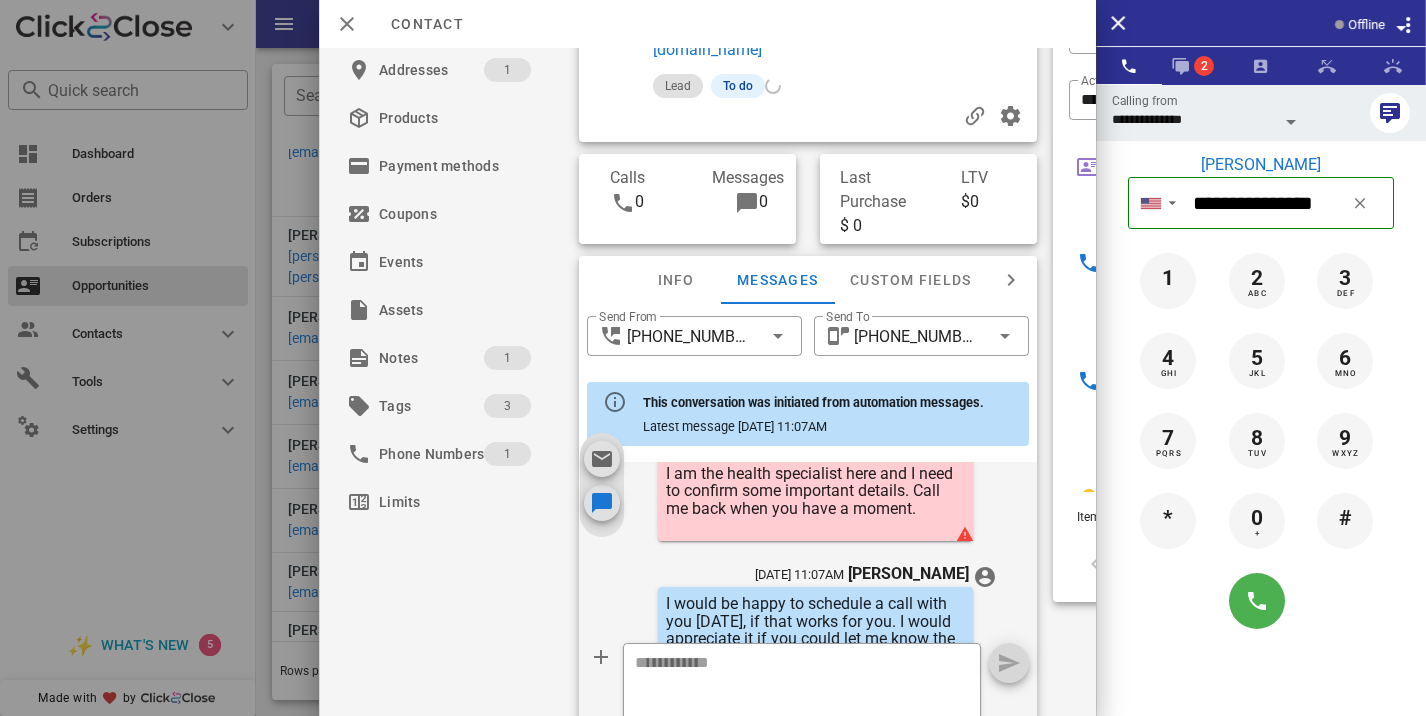 scroll, scrollTop: 840, scrollLeft: 0, axis: vertical 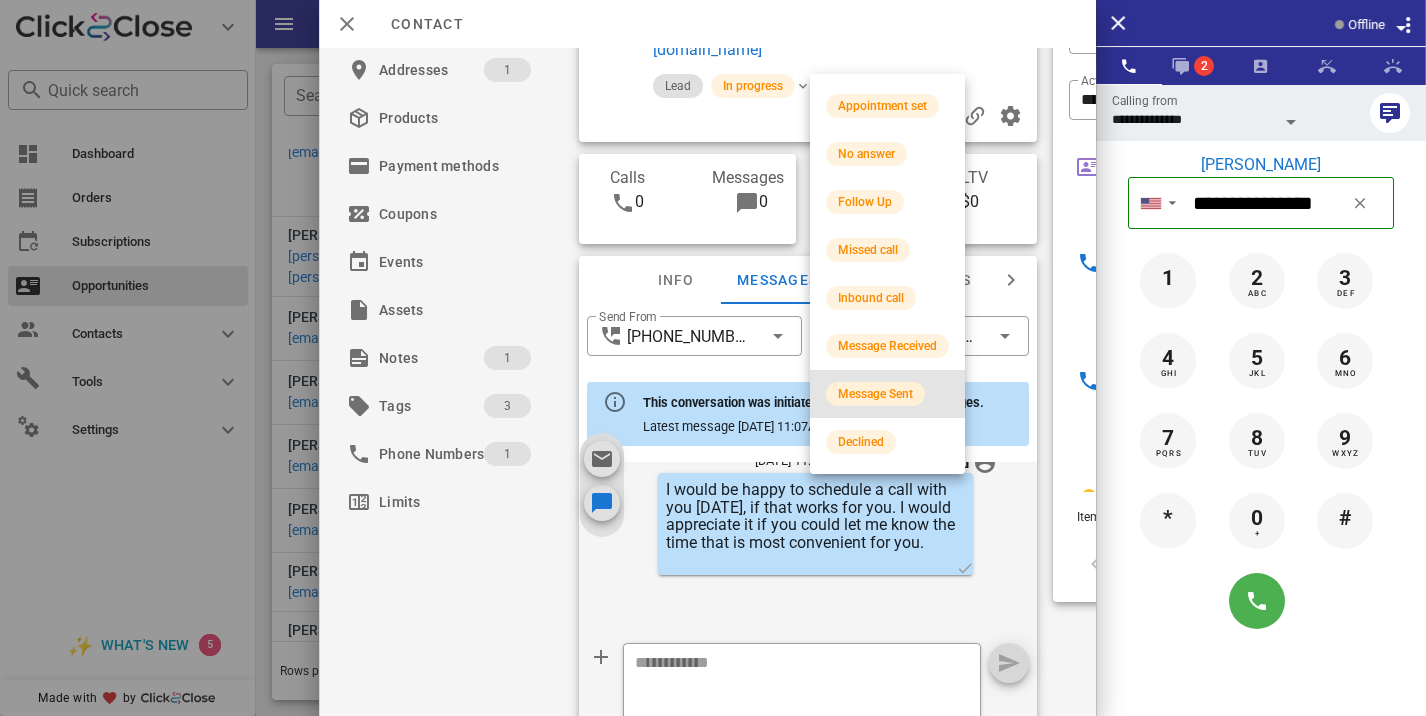 click on "Message Sent" at bounding box center (875, 394) 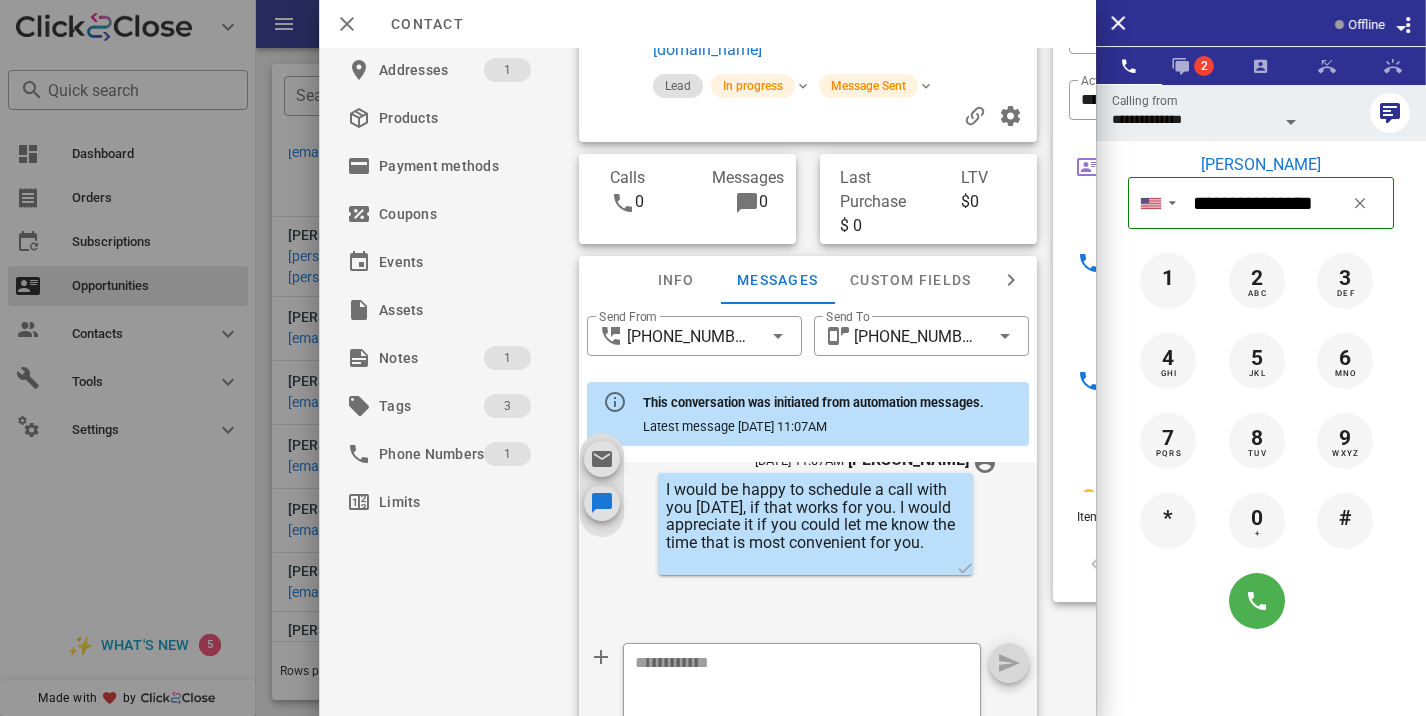 scroll, scrollTop: 0, scrollLeft: 0, axis: both 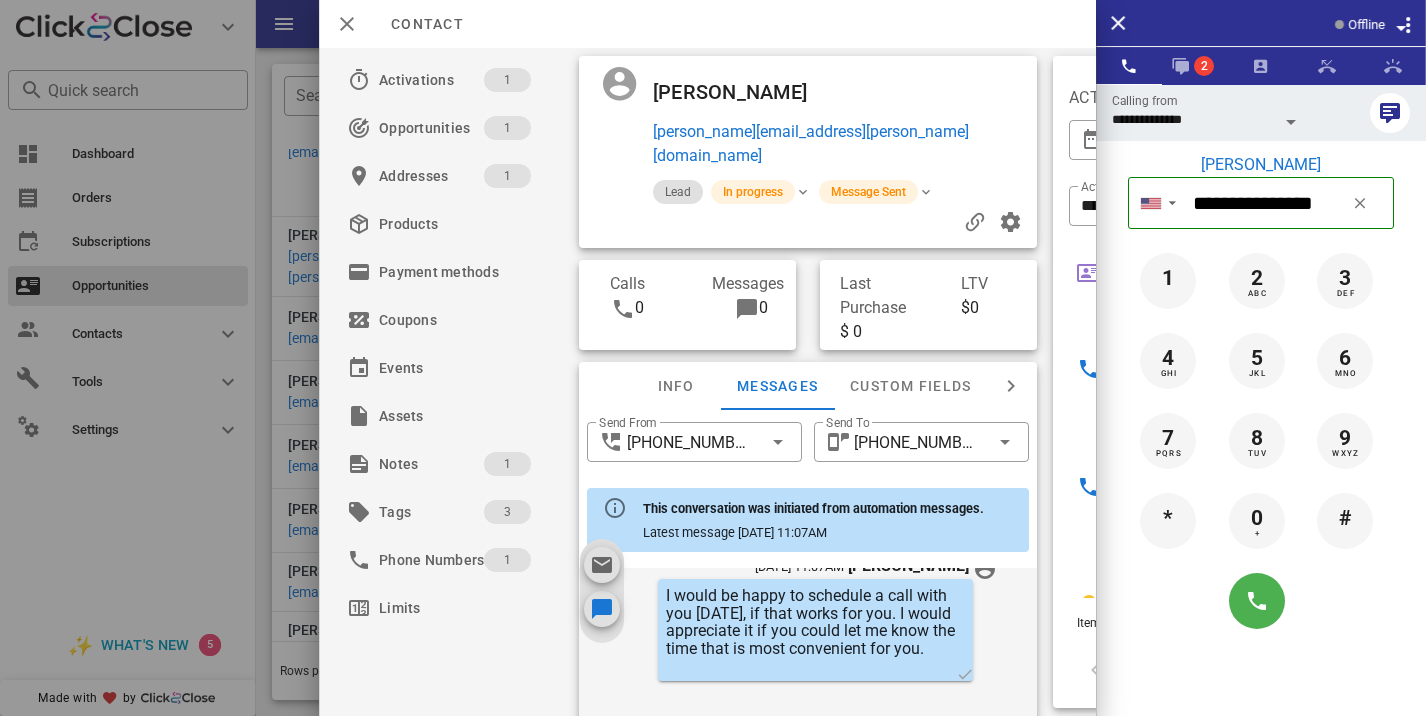 click at bounding box center [713, 358] 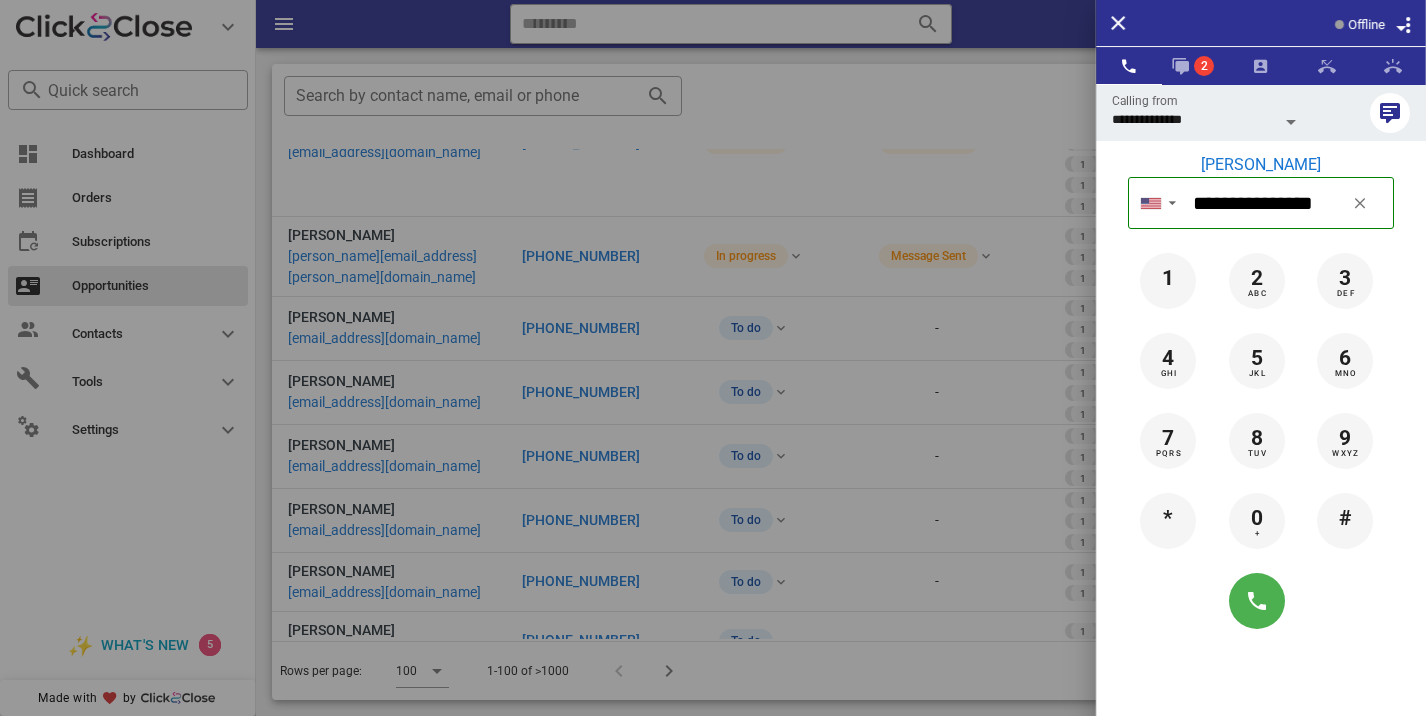 click at bounding box center [713, 358] 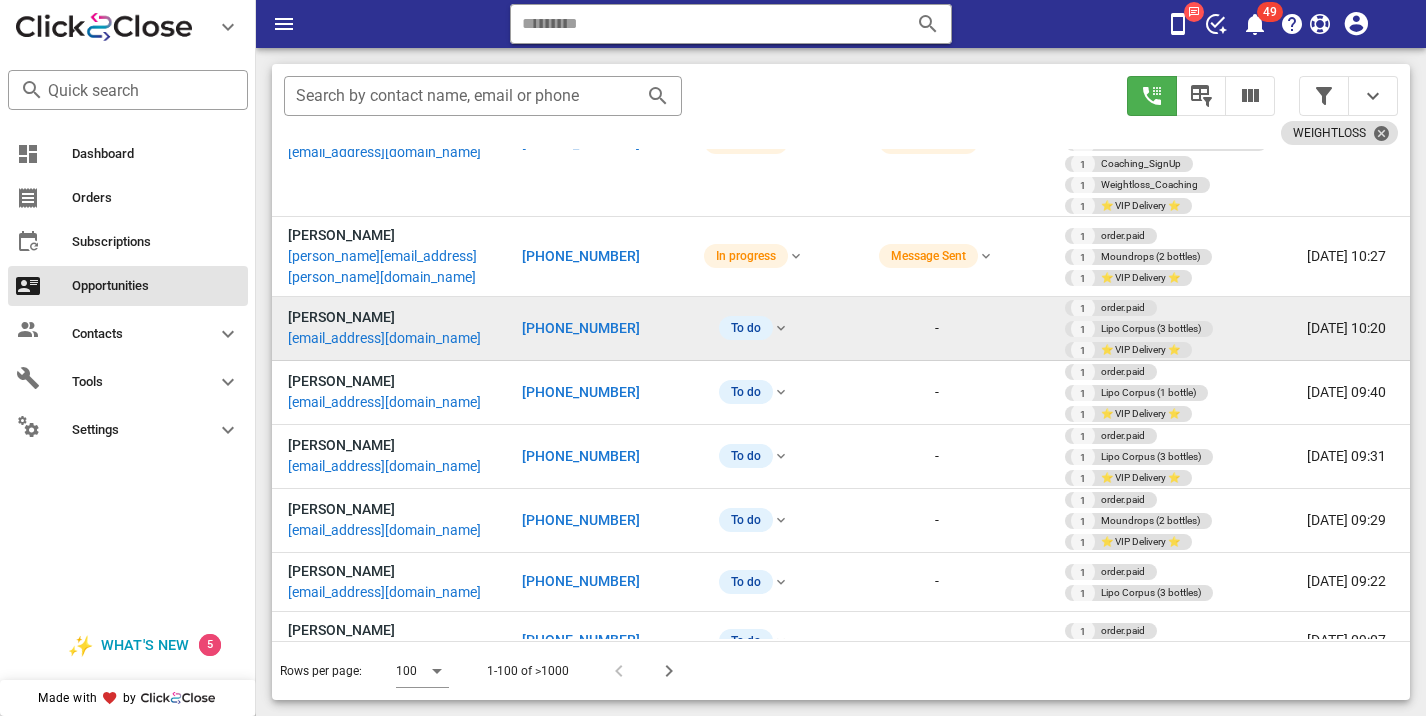 click on "[PHONE_NUMBER]" at bounding box center [581, 328] 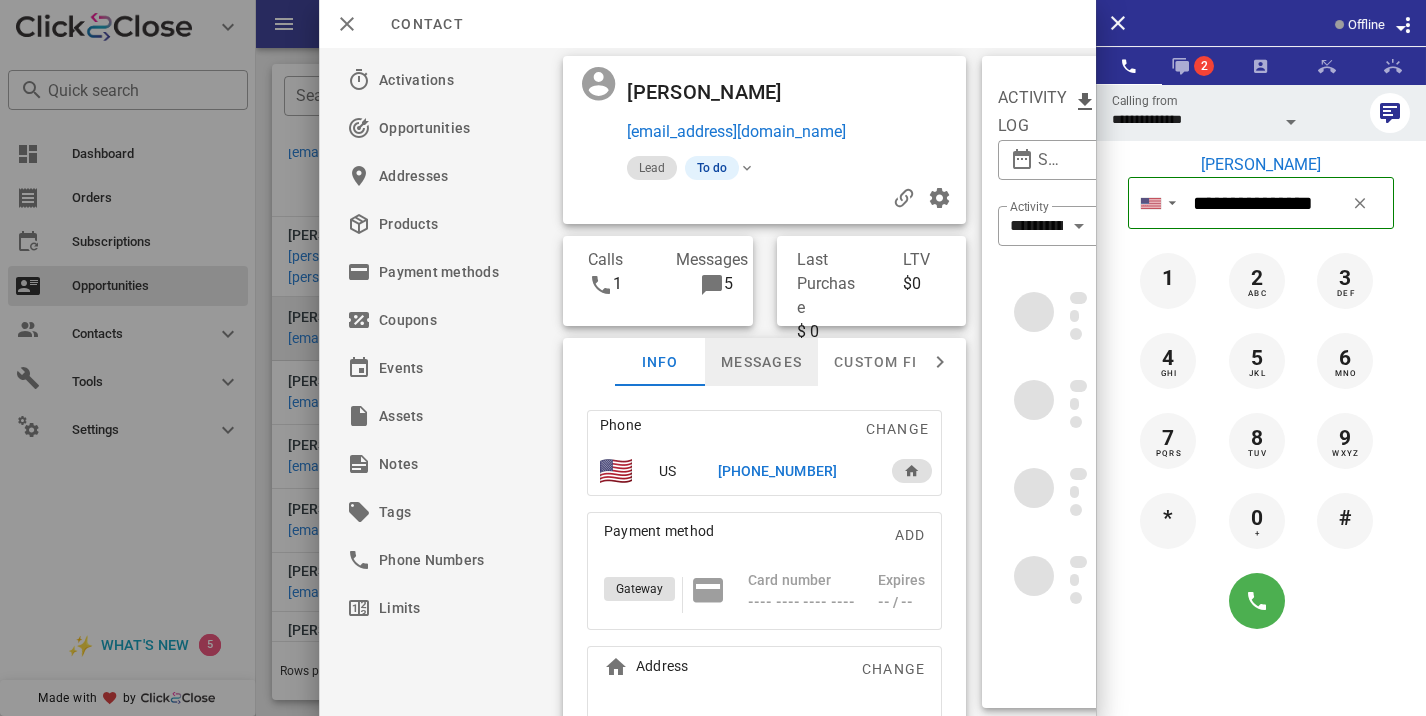 click on "Messages" at bounding box center (761, 362) 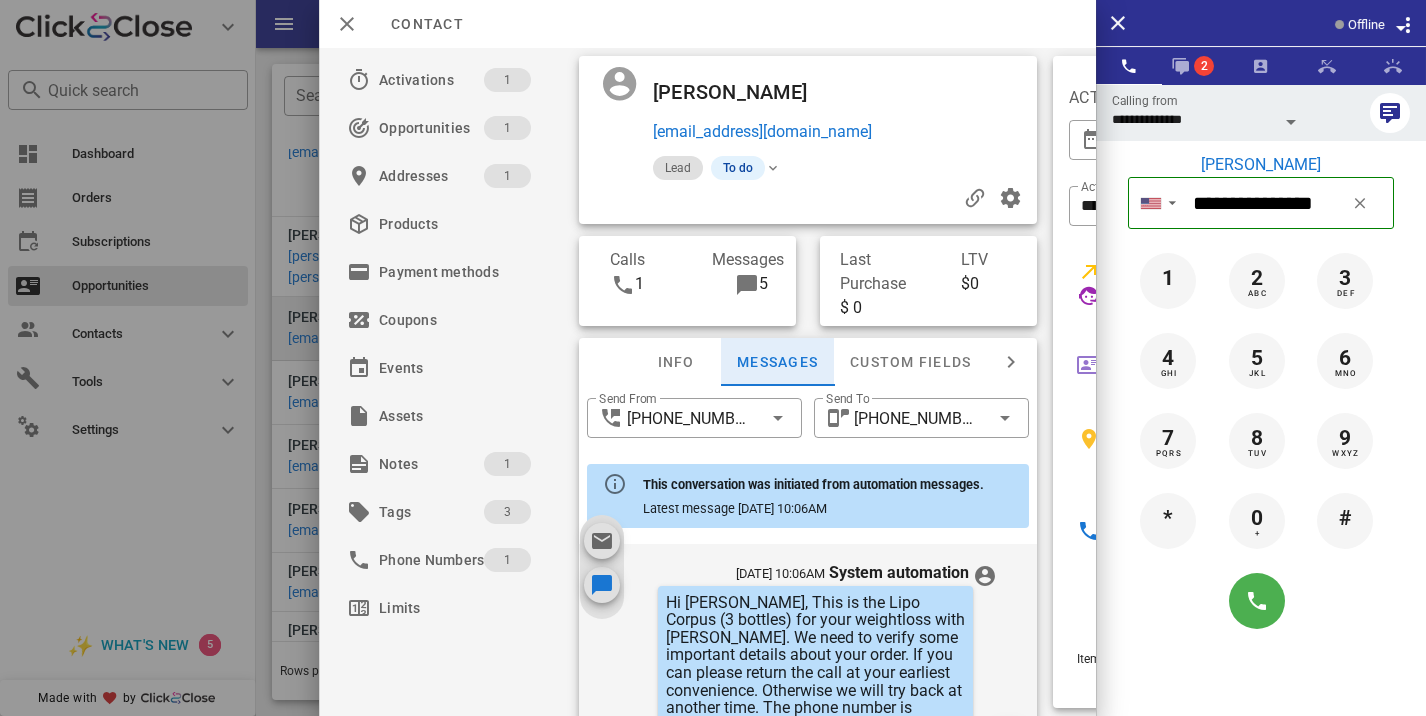 scroll, scrollTop: 674, scrollLeft: 0, axis: vertical 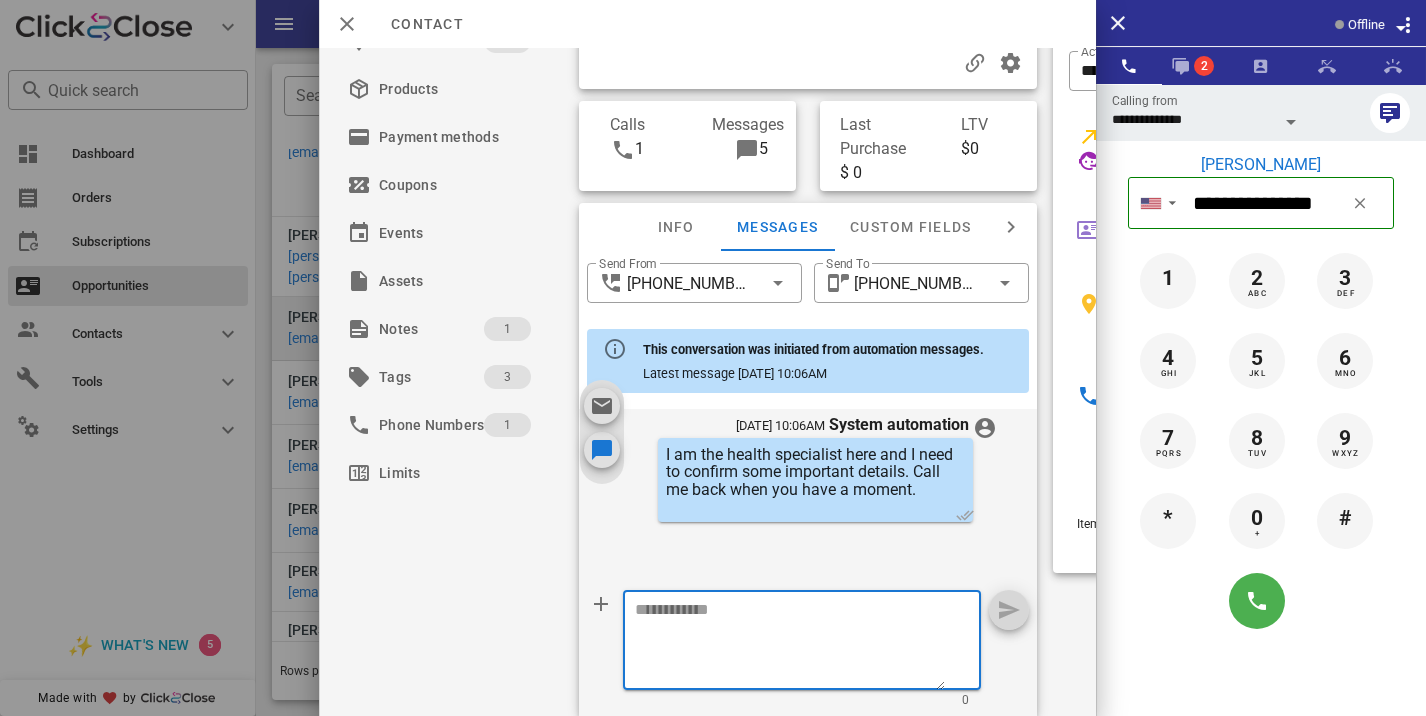 click at bounding box center (790, 643) 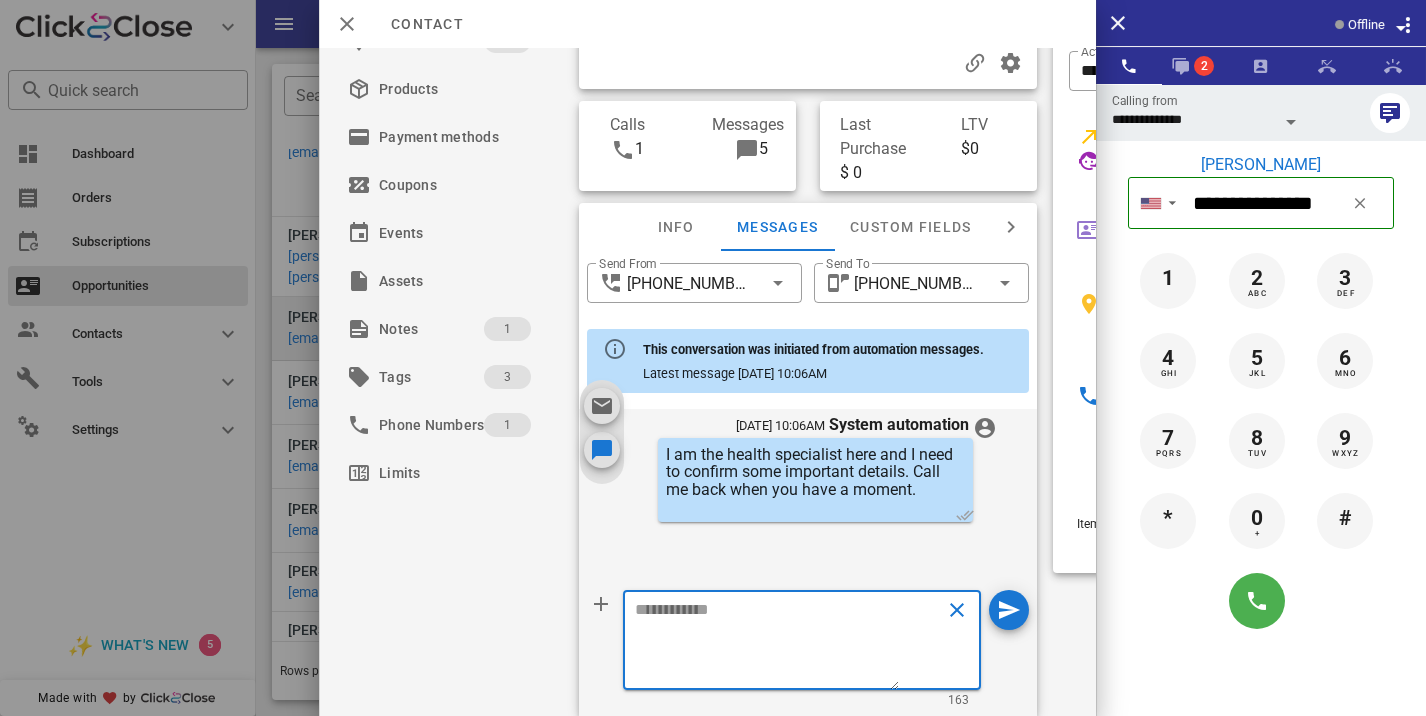 scroll, scrollTop: 0, scrollLeft: 0, axis: both 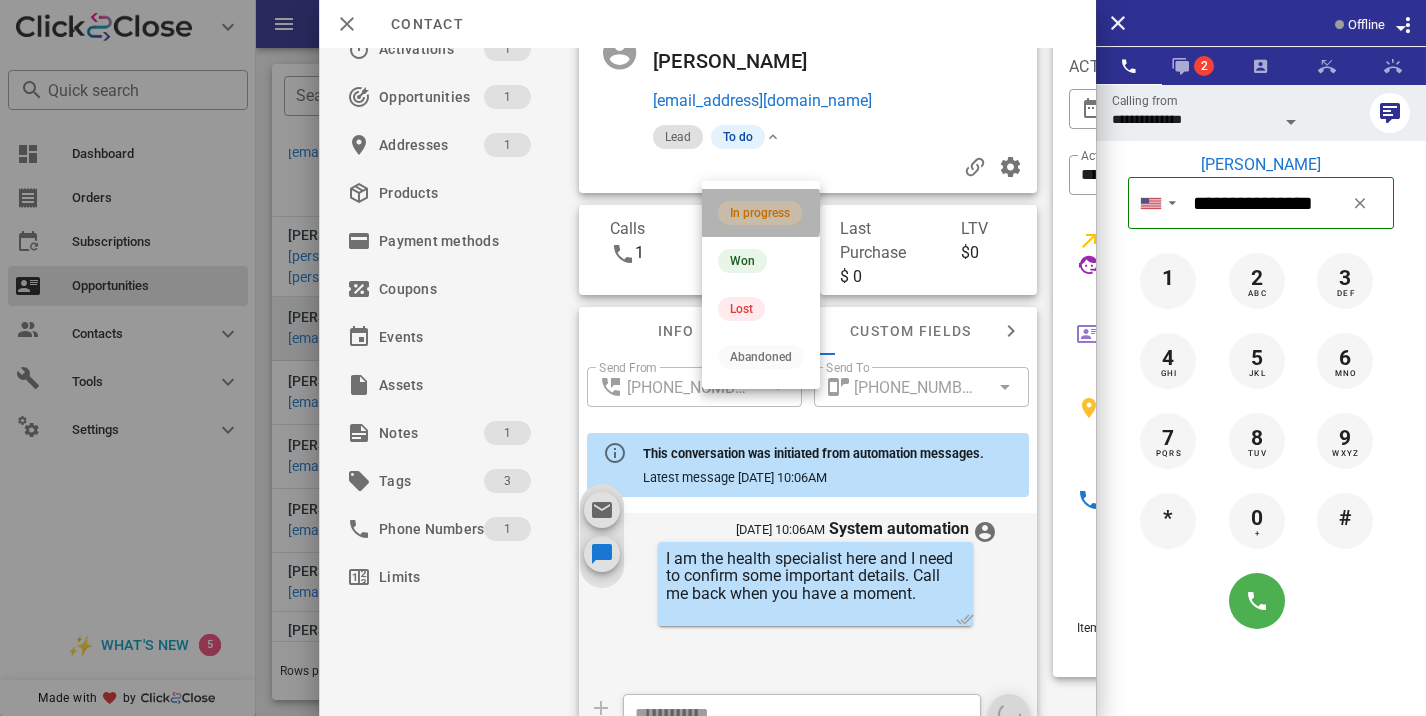 click on "In progress" at bounding box center (760, 213) 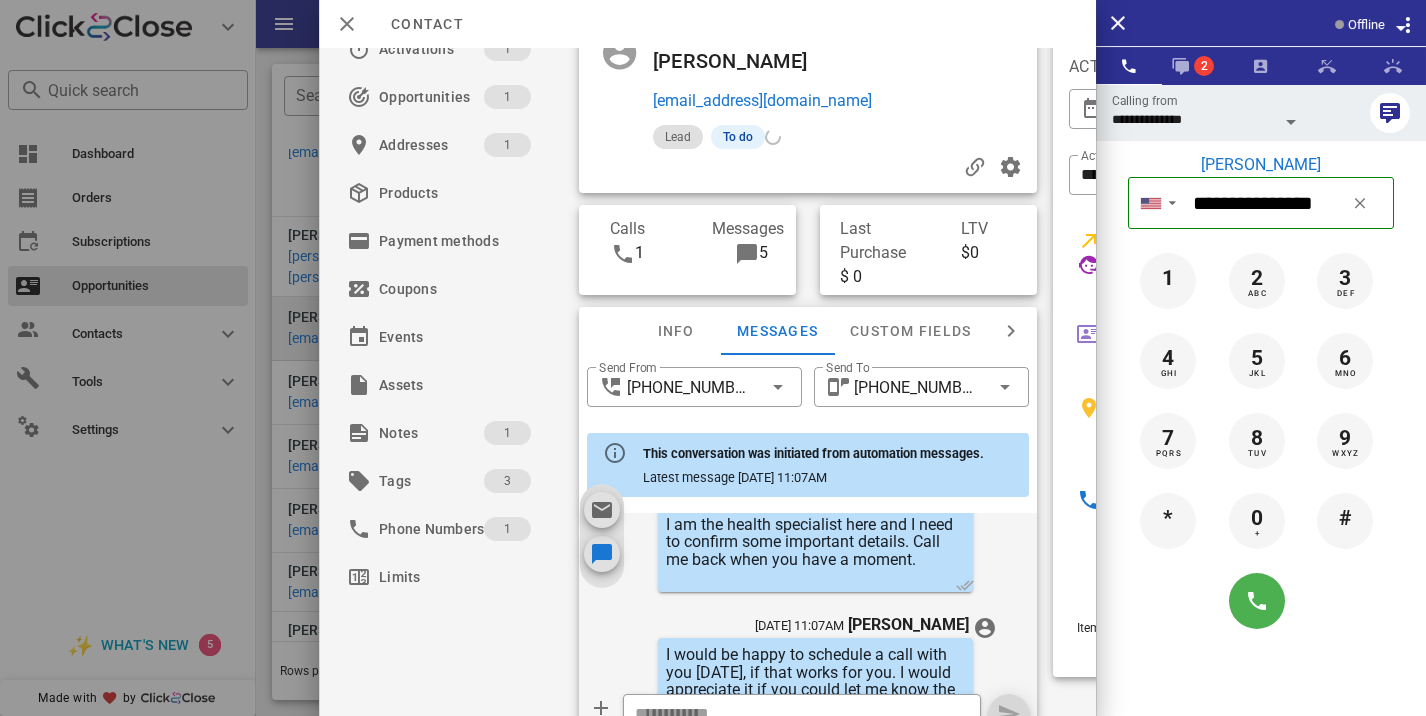 scroll, scrollTop: 840, scrollLeft: 0, axis: vertical 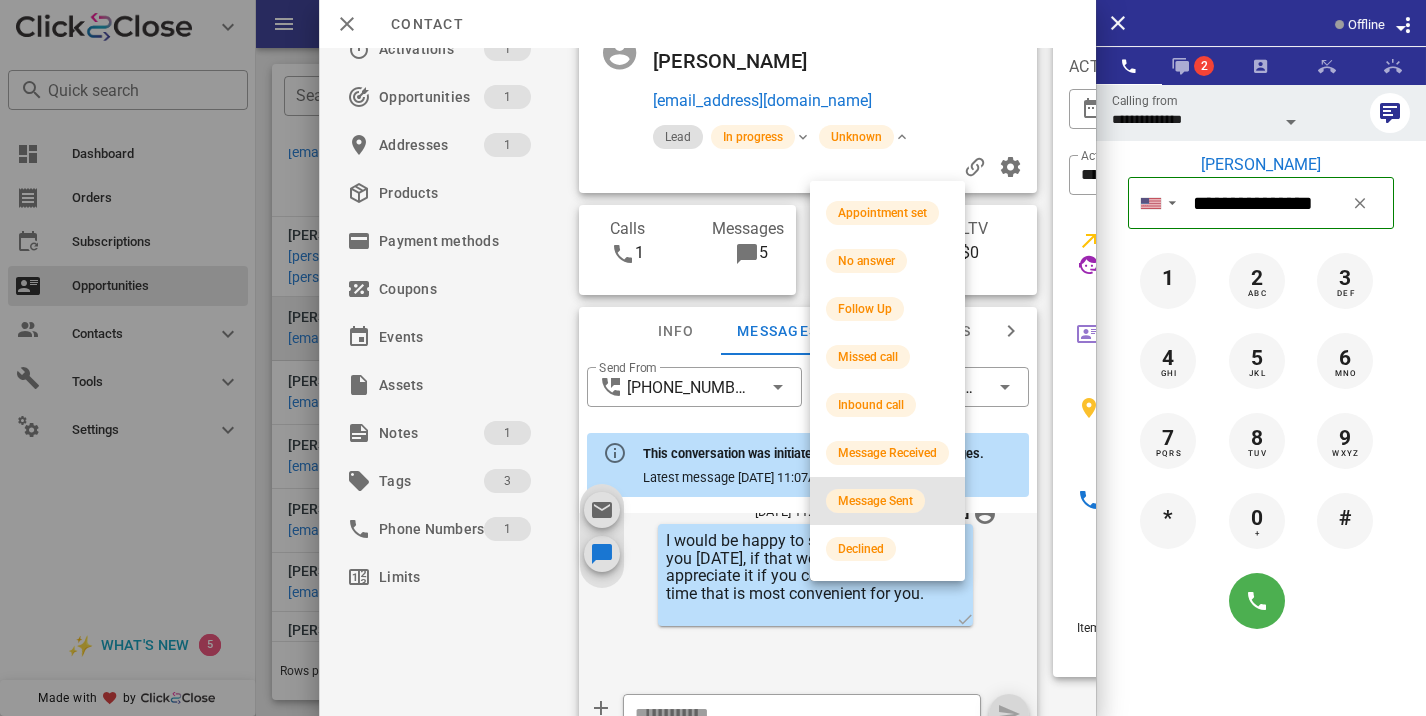 click on "Message Sent" at bounding box center (875, 501) 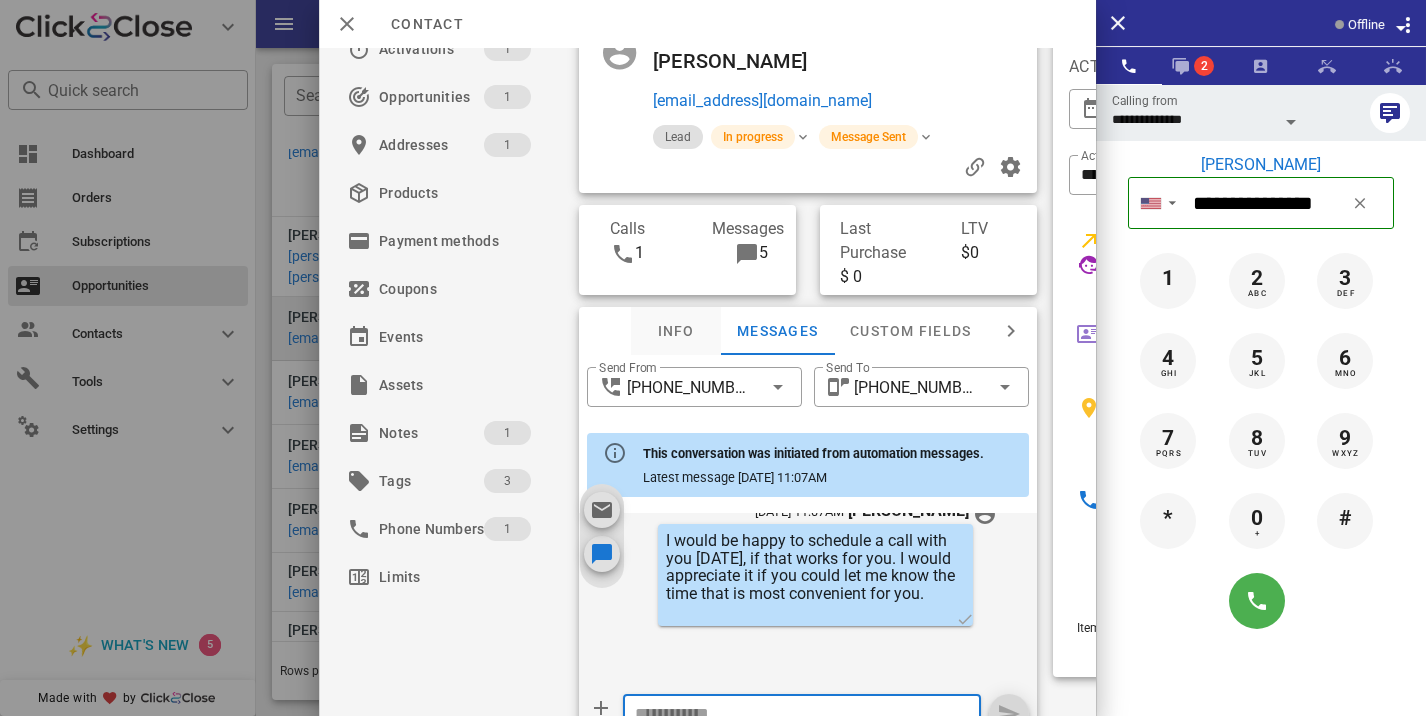 scroll, scrollTop: 183, scrollLeft: 0, axis: vertical 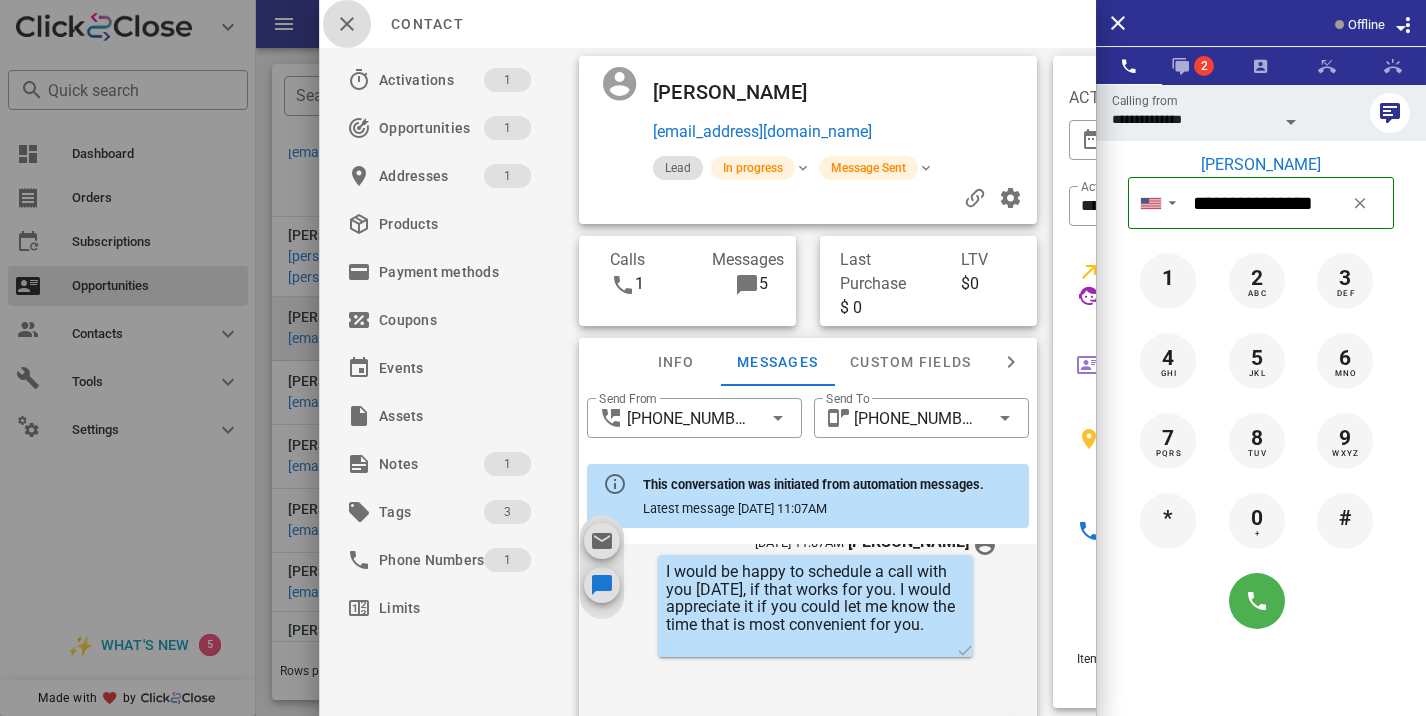 click at bounding box center (347, 24) 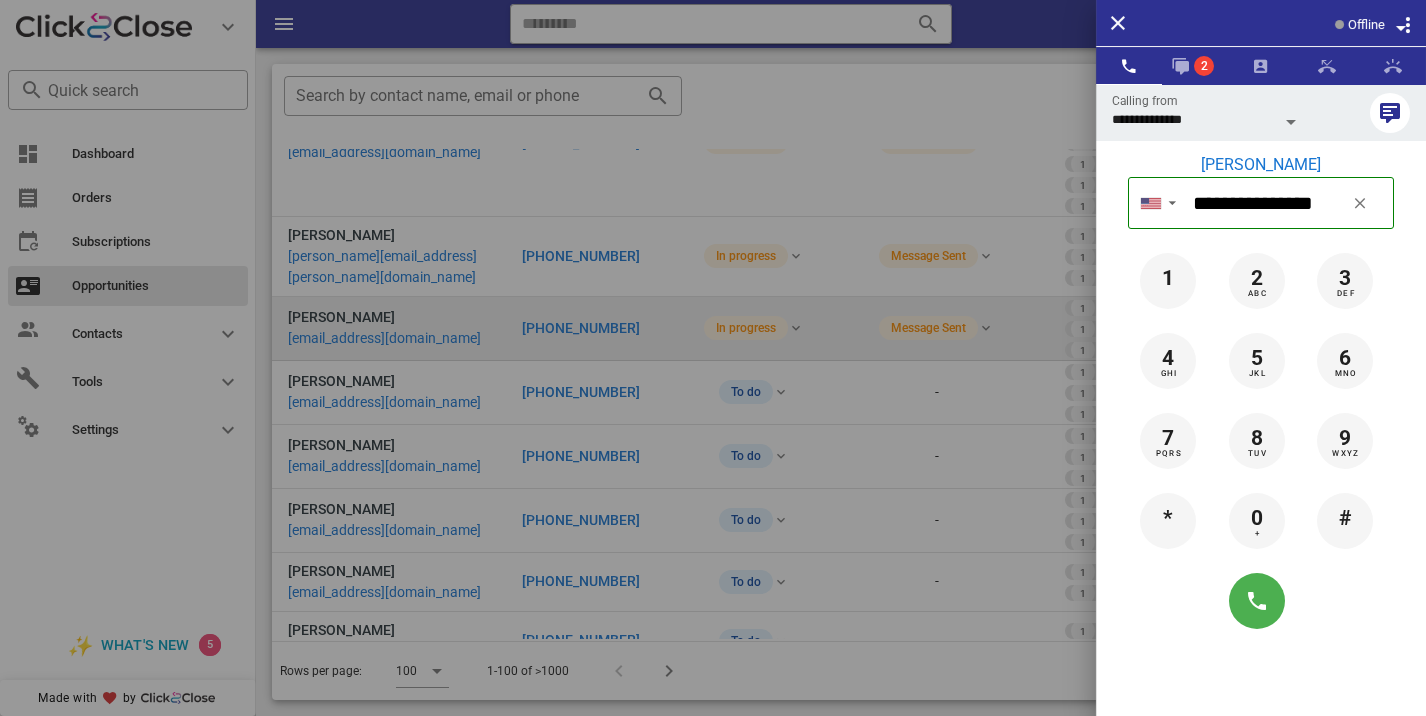 click at bounding box center (713, 358) 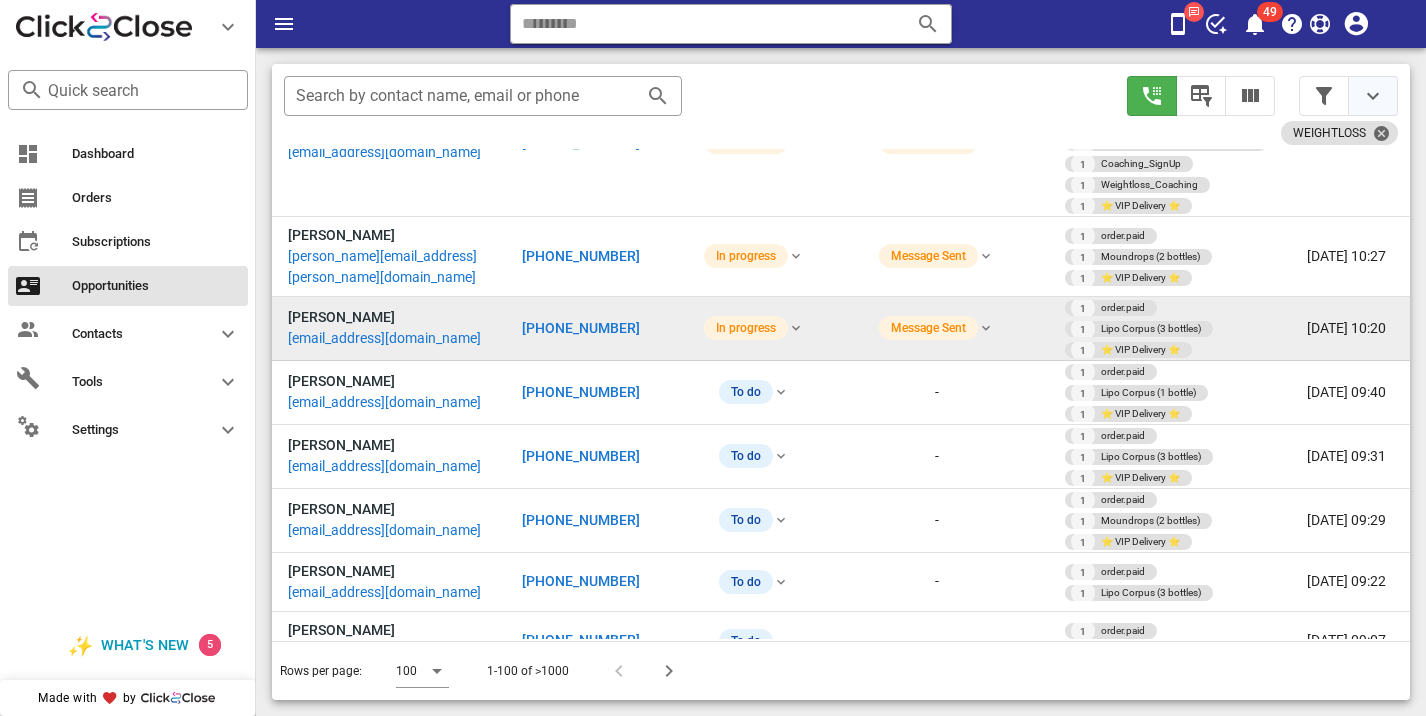click at bounding box center [1373, 96] 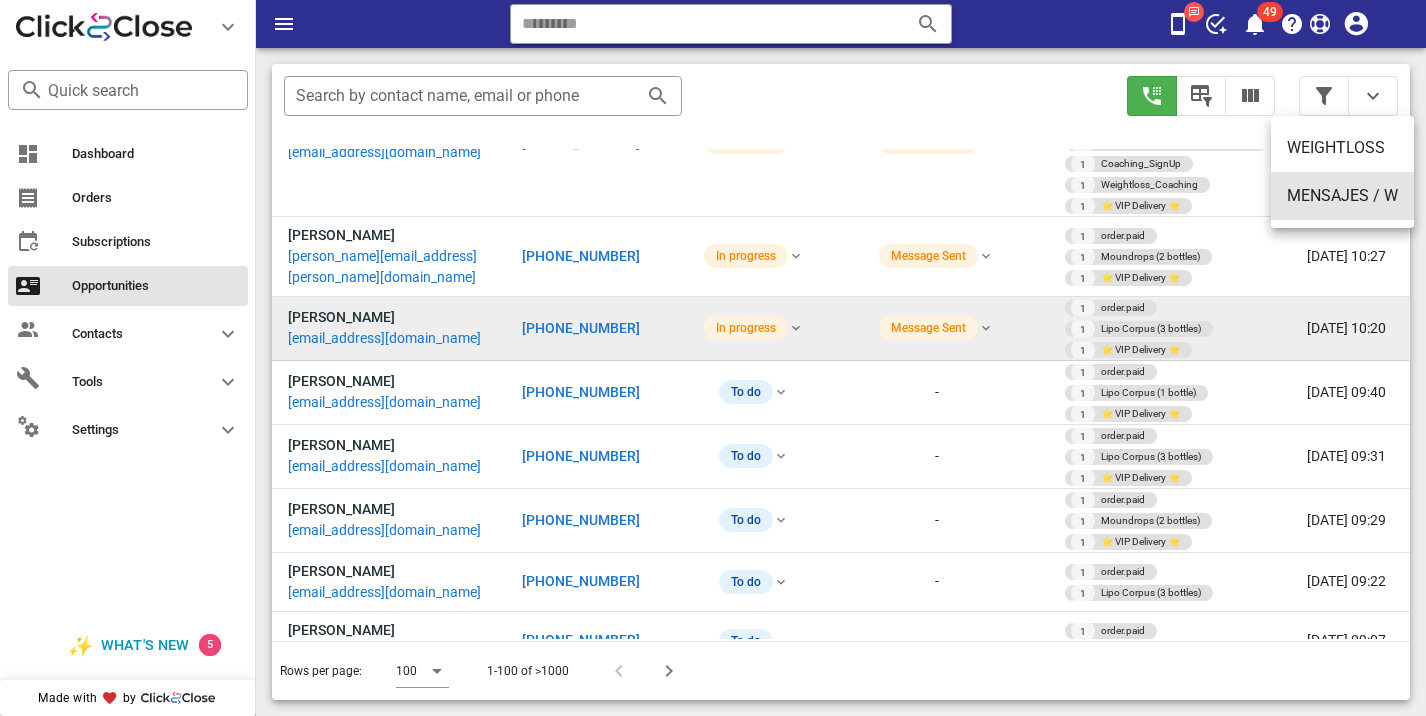 click on "MENSAJES / W" at bounding box center [1342, 196] 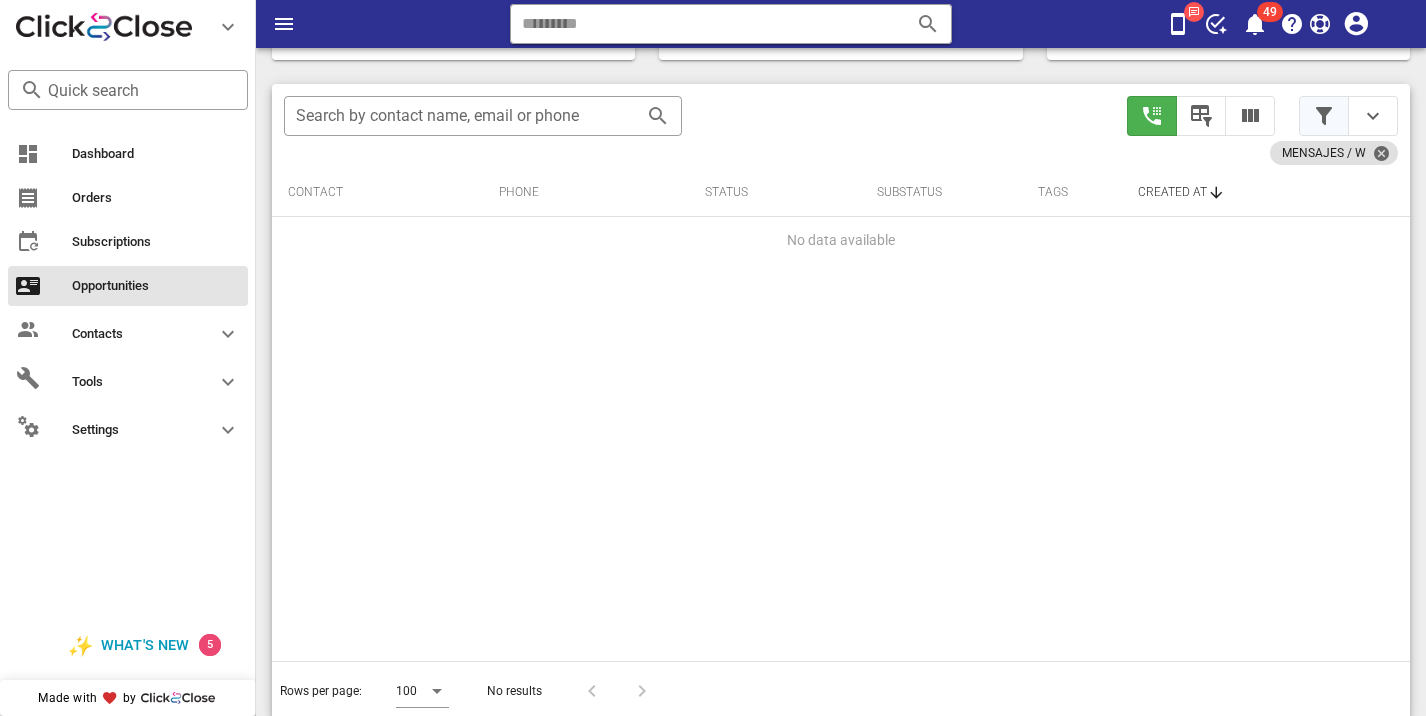 scroll, scrollTop: 376, scrollLeft: 0, axis: vertical 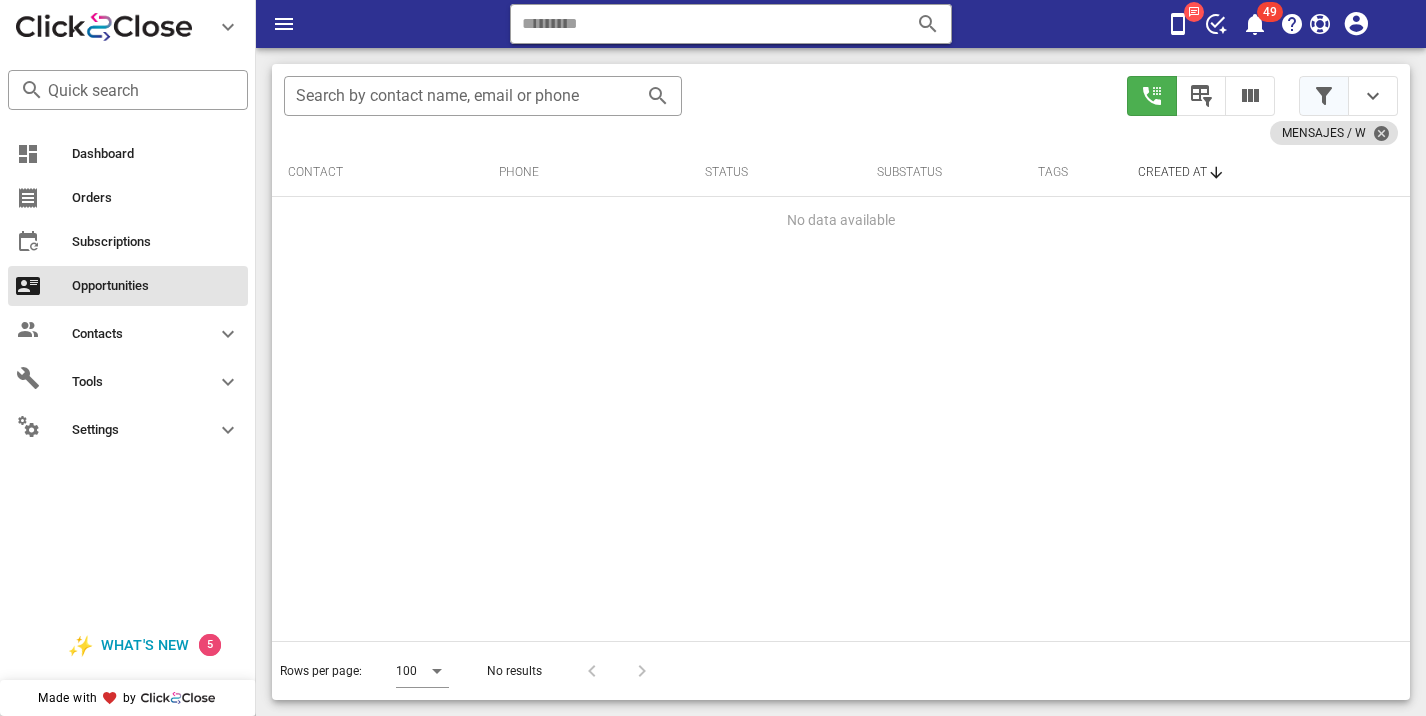click at bounding box center [1324, 96] 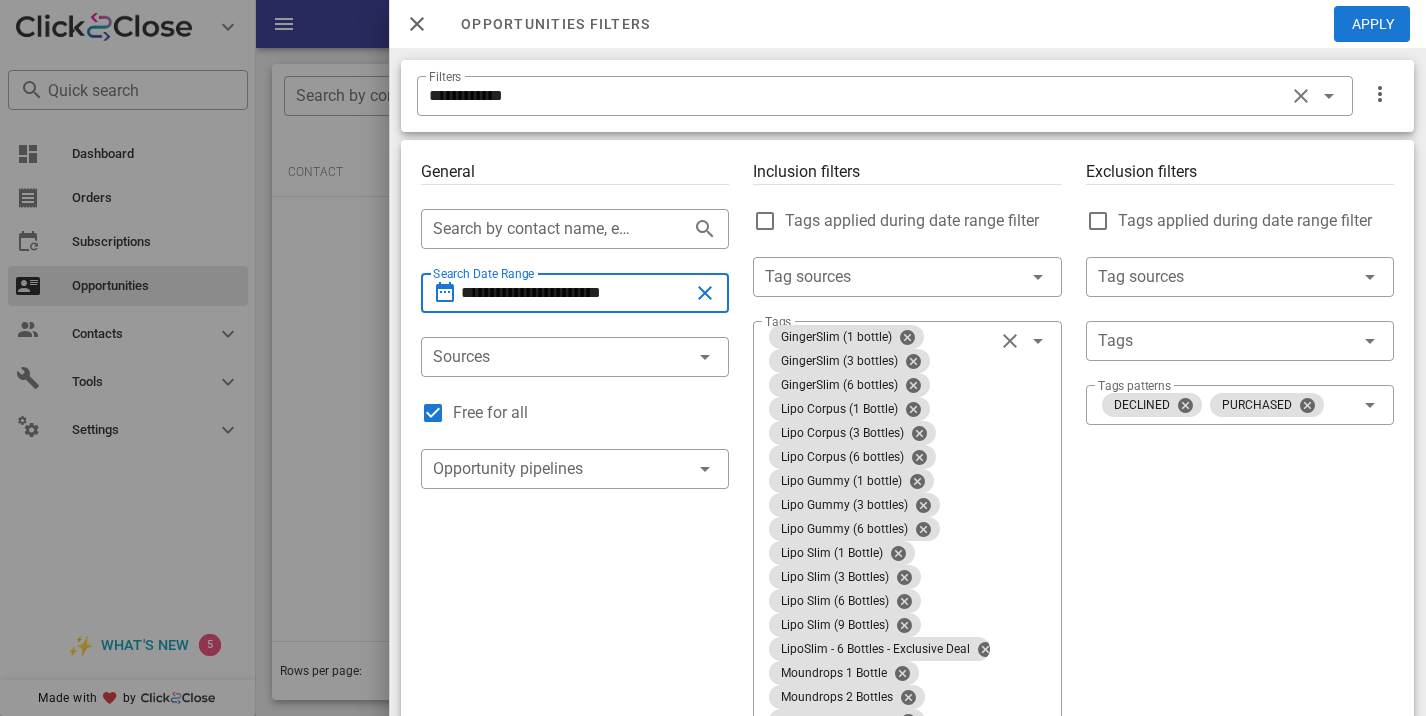click on "**********" at bounding box center (575, 293) 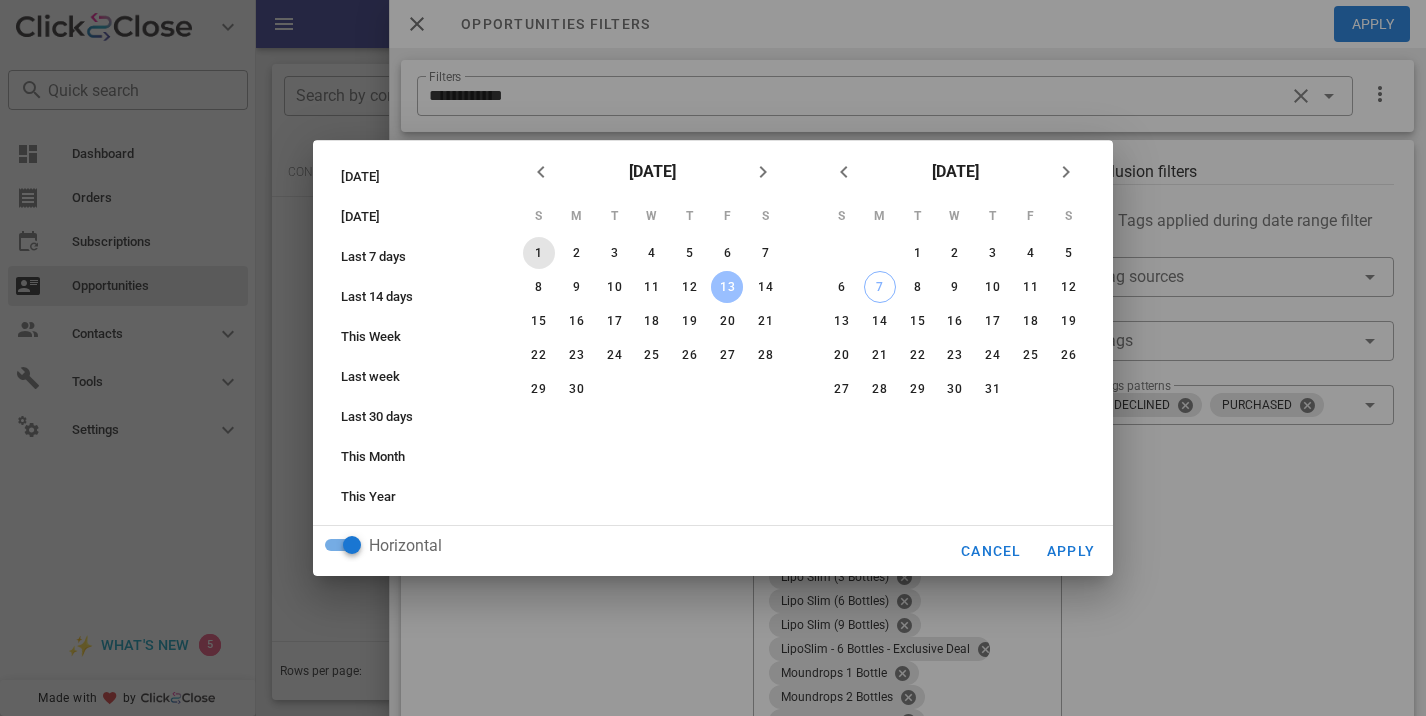 click on "1" at bounding box center (539, 253) 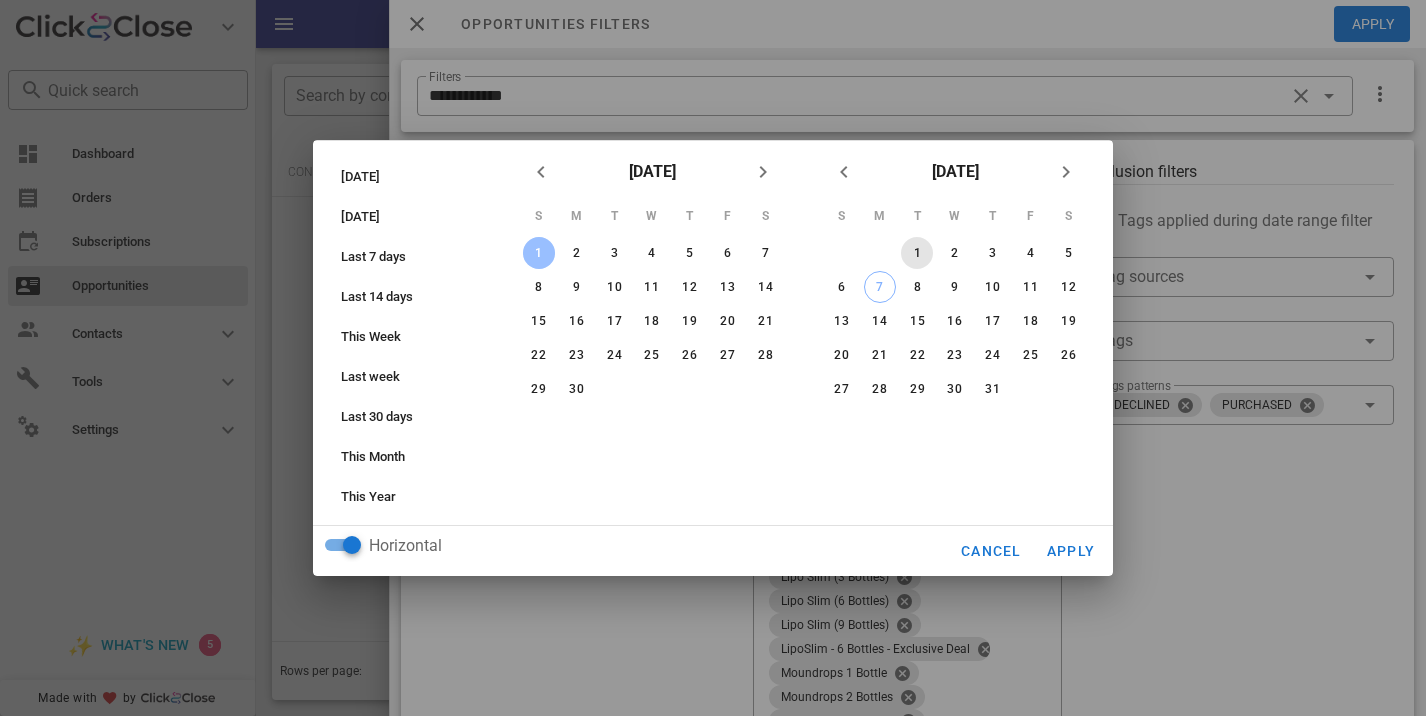 click on "1" at bounding box center [917, 253] 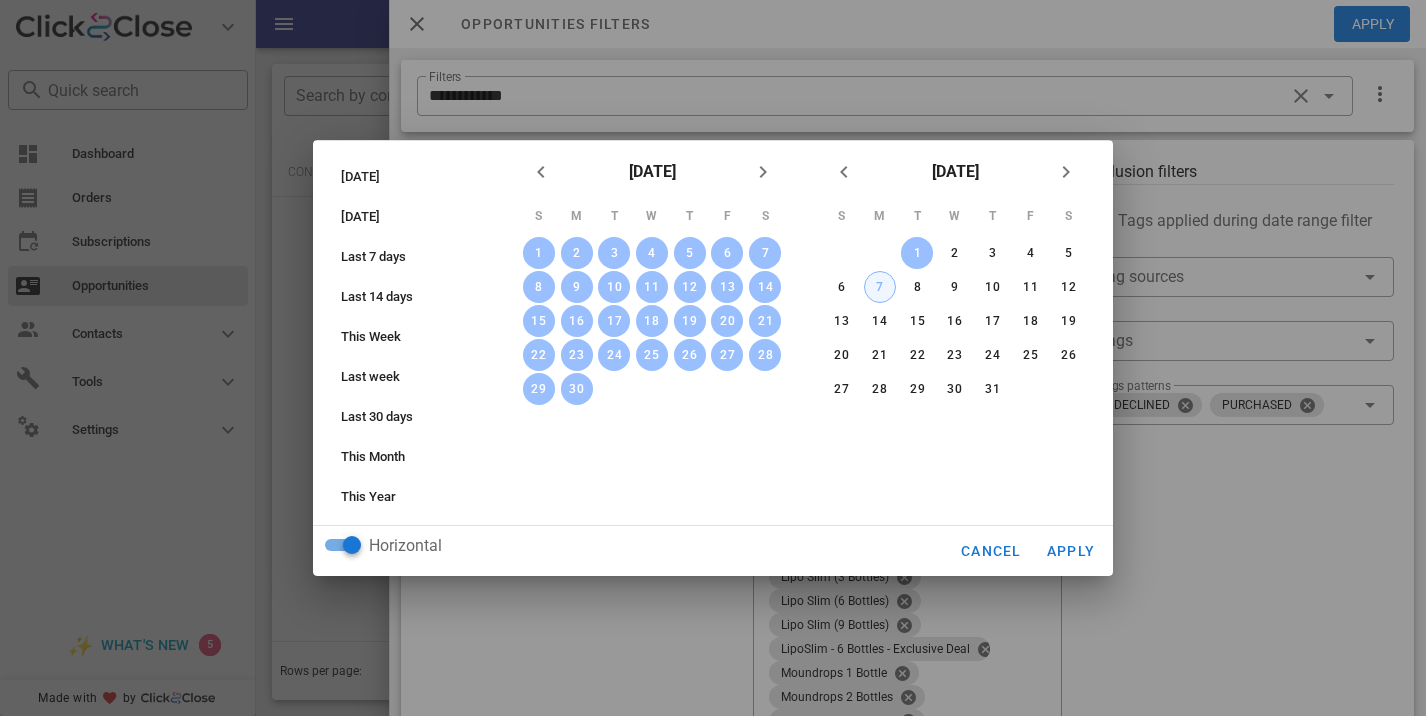 click on "7" at bounding box center (880, 287) 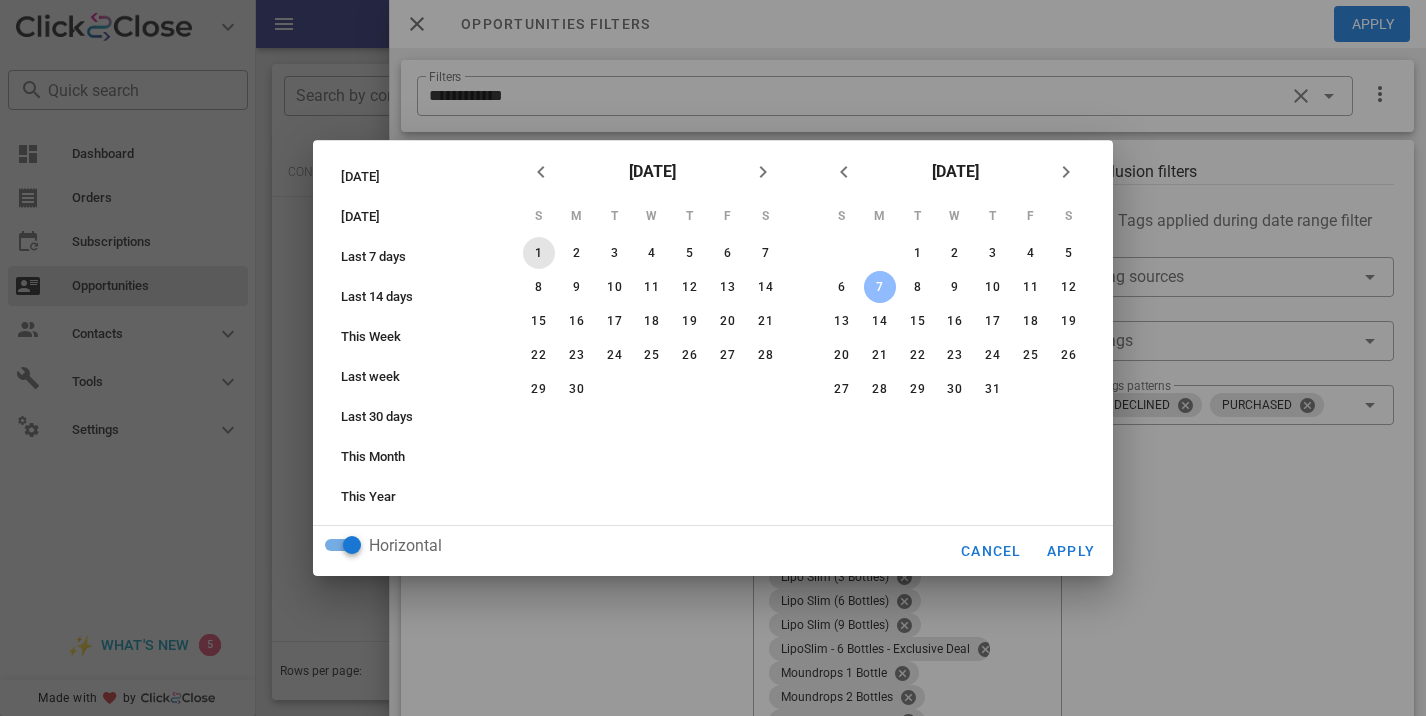 click on "1" at bounding box center [539, 253] 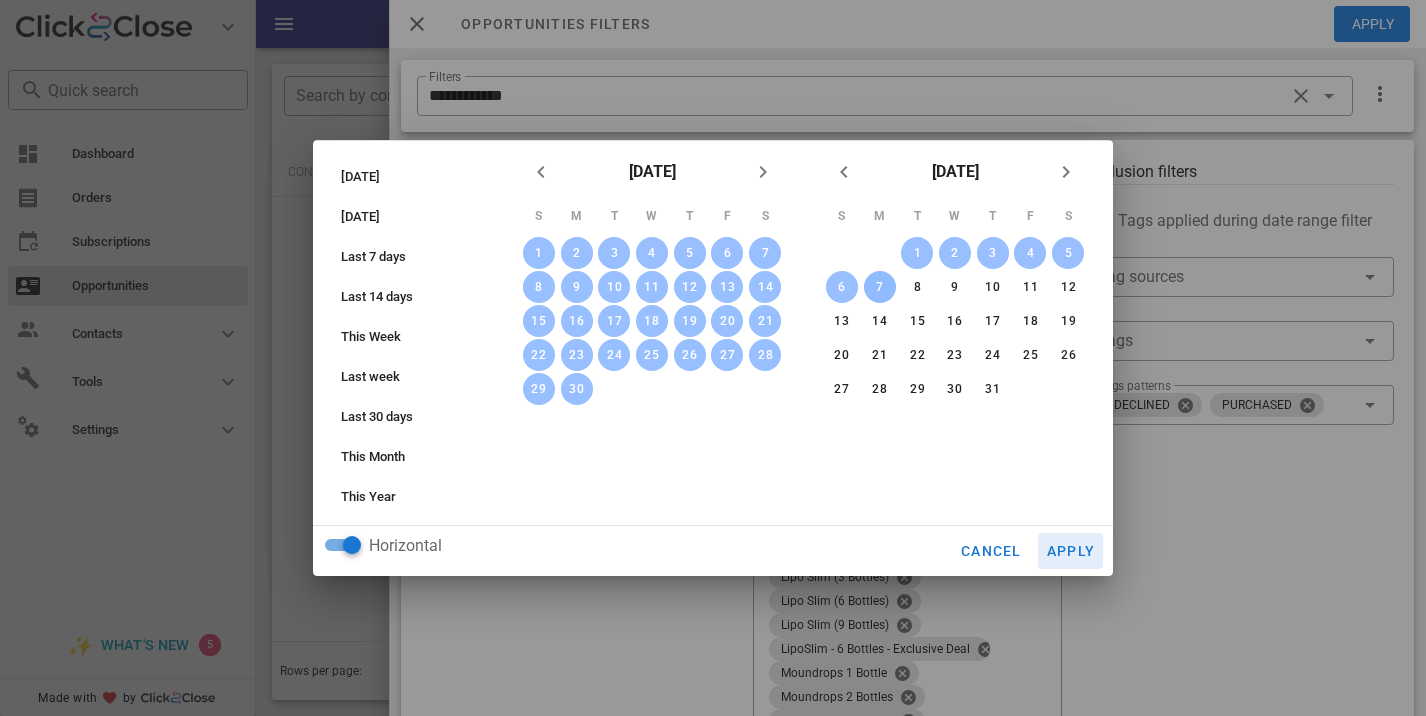 click on "Apply" at bounding box center (1071, 551) 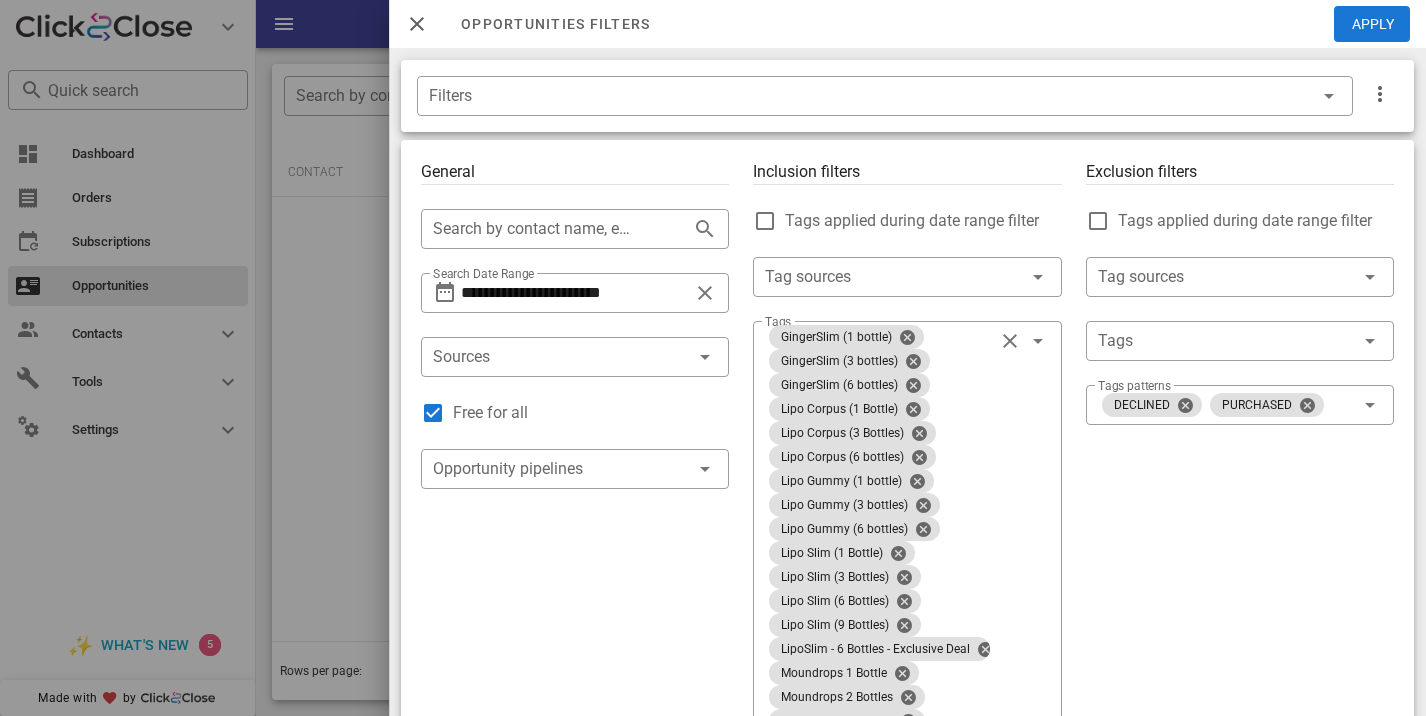 click on "Opportunities filters Apply" at bounding box center [907, 24] 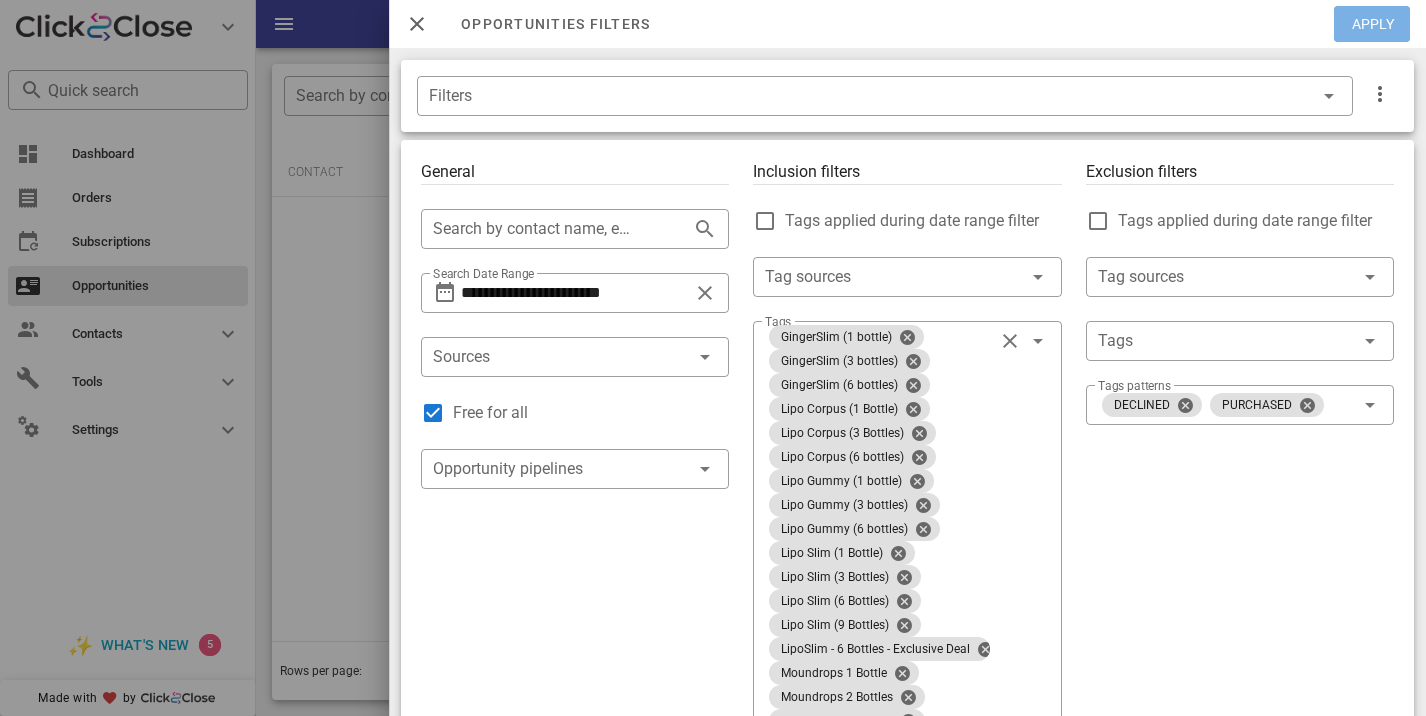 click on "Apply" at bounding box center (1373, 24) 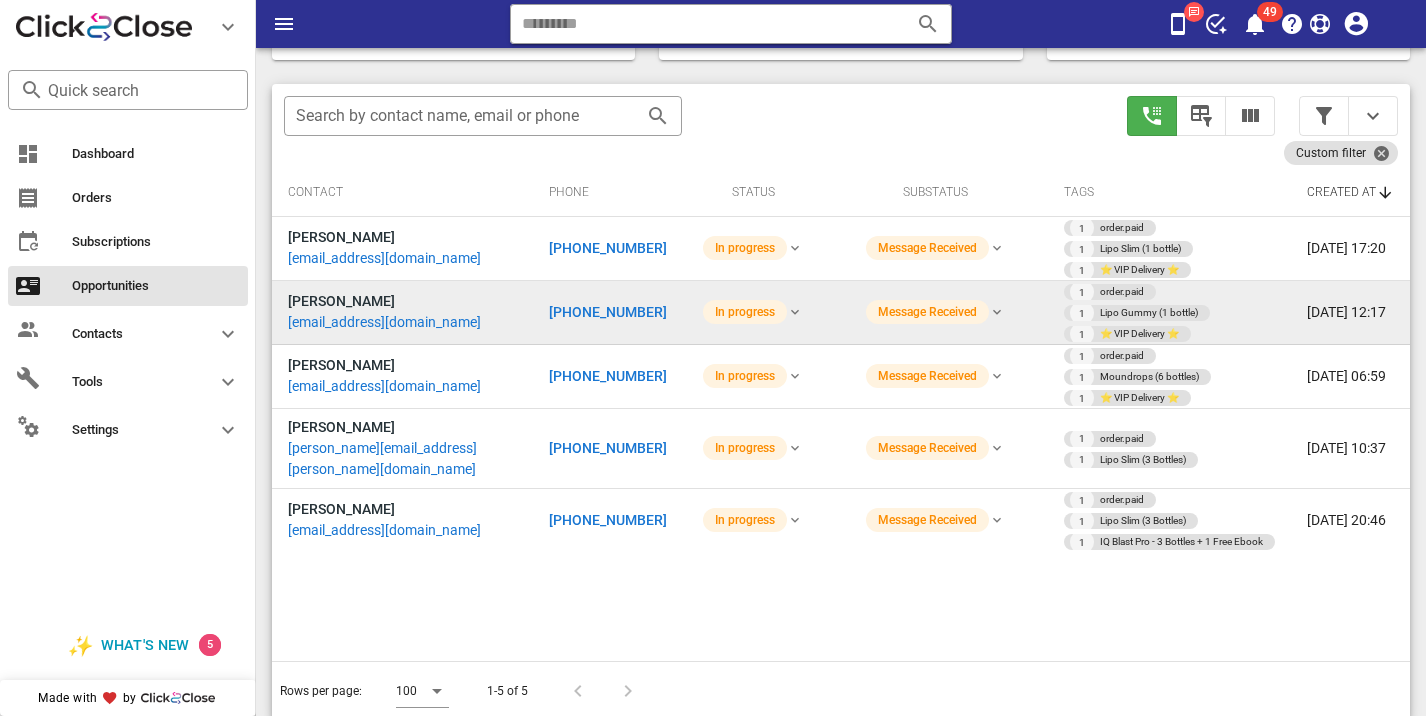 scroll, scrollTop: 376, scrollLeft: 0, axis: vertical 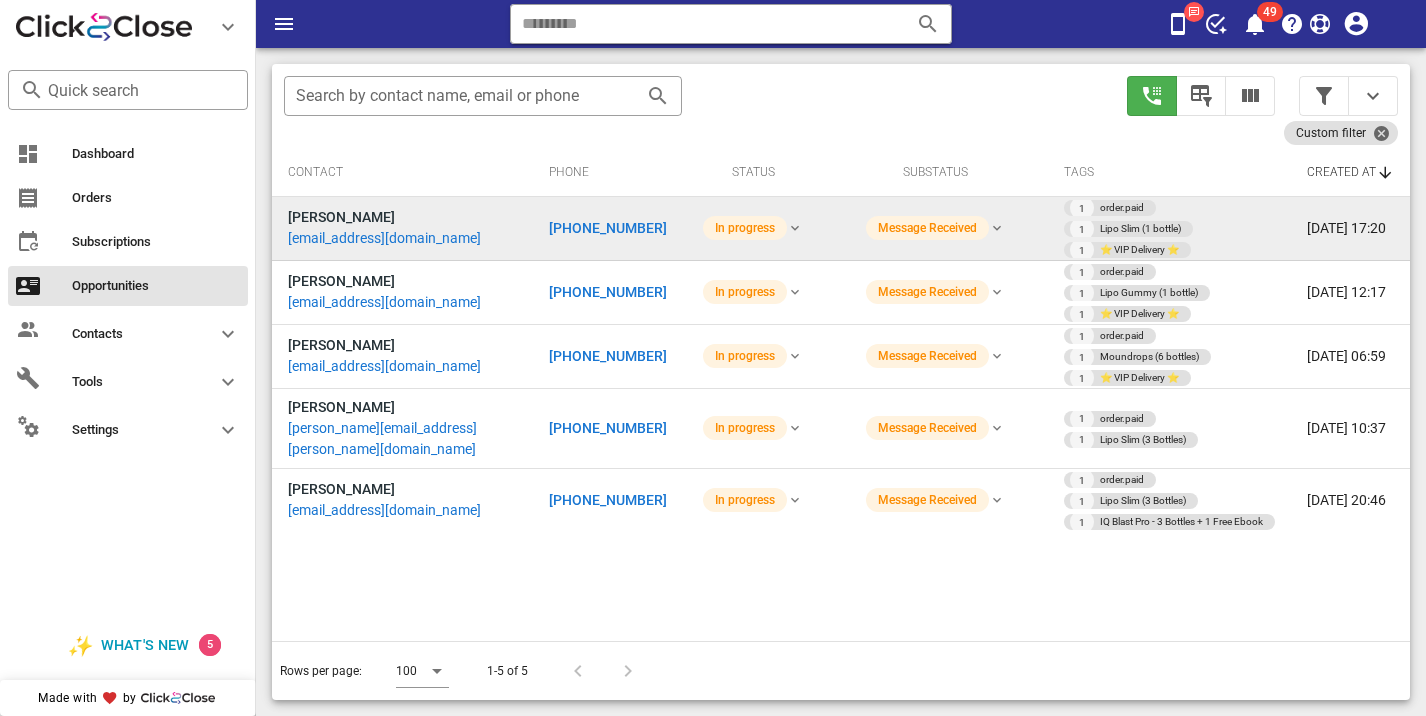 click on "[PHONE_NUMBER]" at bounding box center (608, 228) 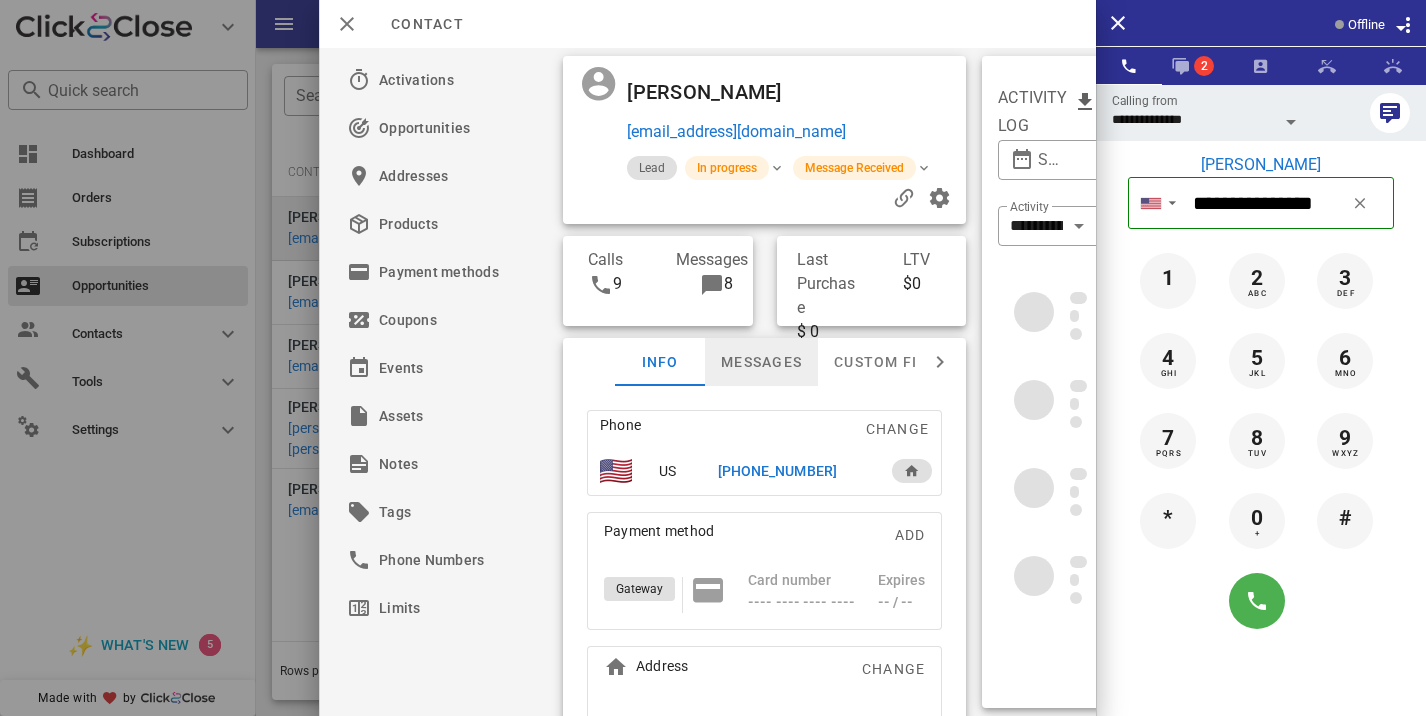 click on "Messages" at bounding box center [761, 362] 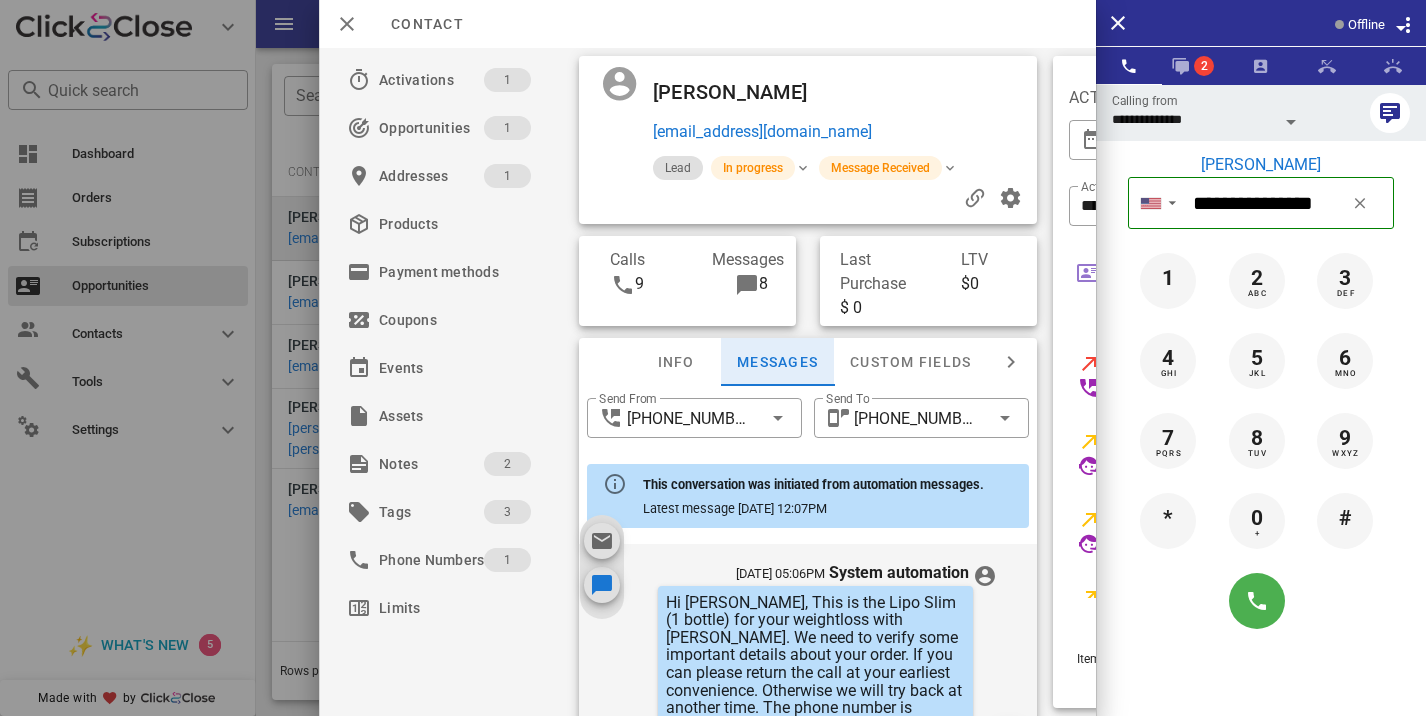 scroll, scrollTop: 1173, scrollLeft: 0, axis: vertical 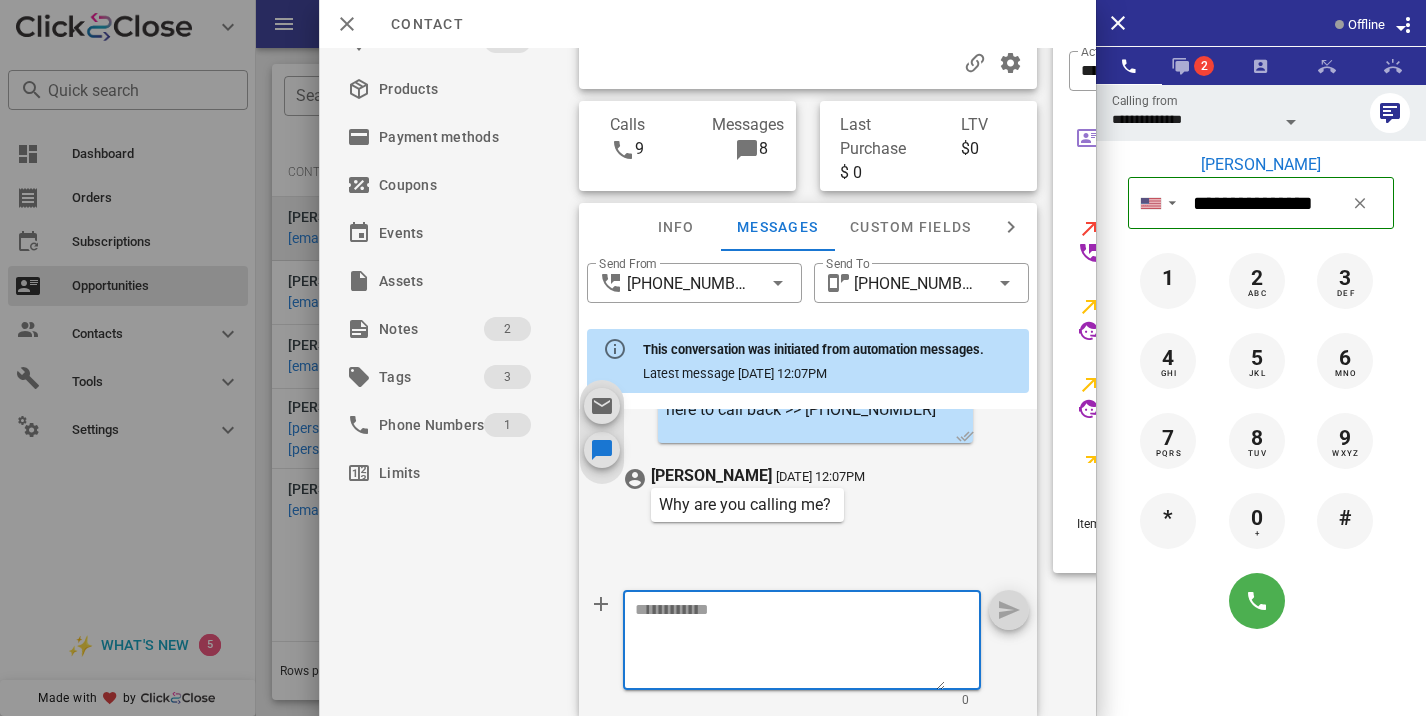 click at bounding box center [790, 643] 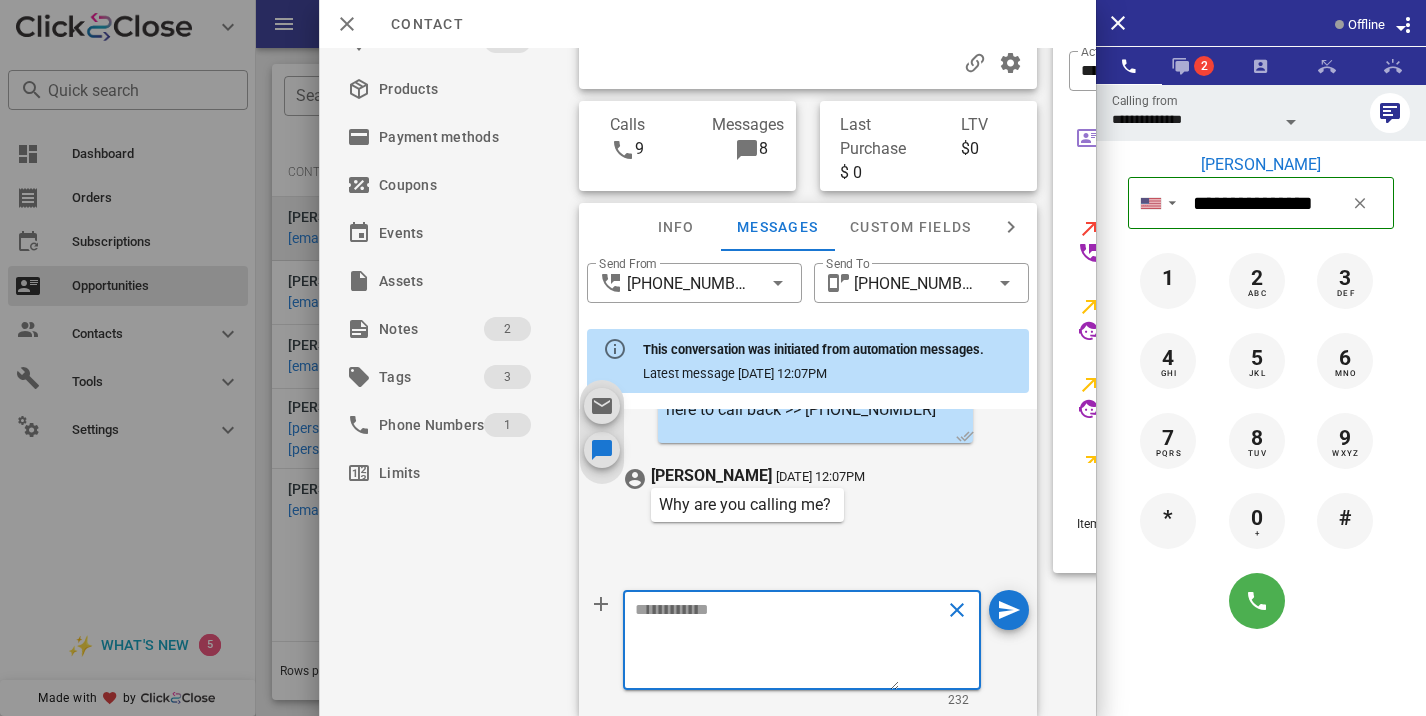 scroll, scrollTop: 0, scrollLeft: 0, axis: both 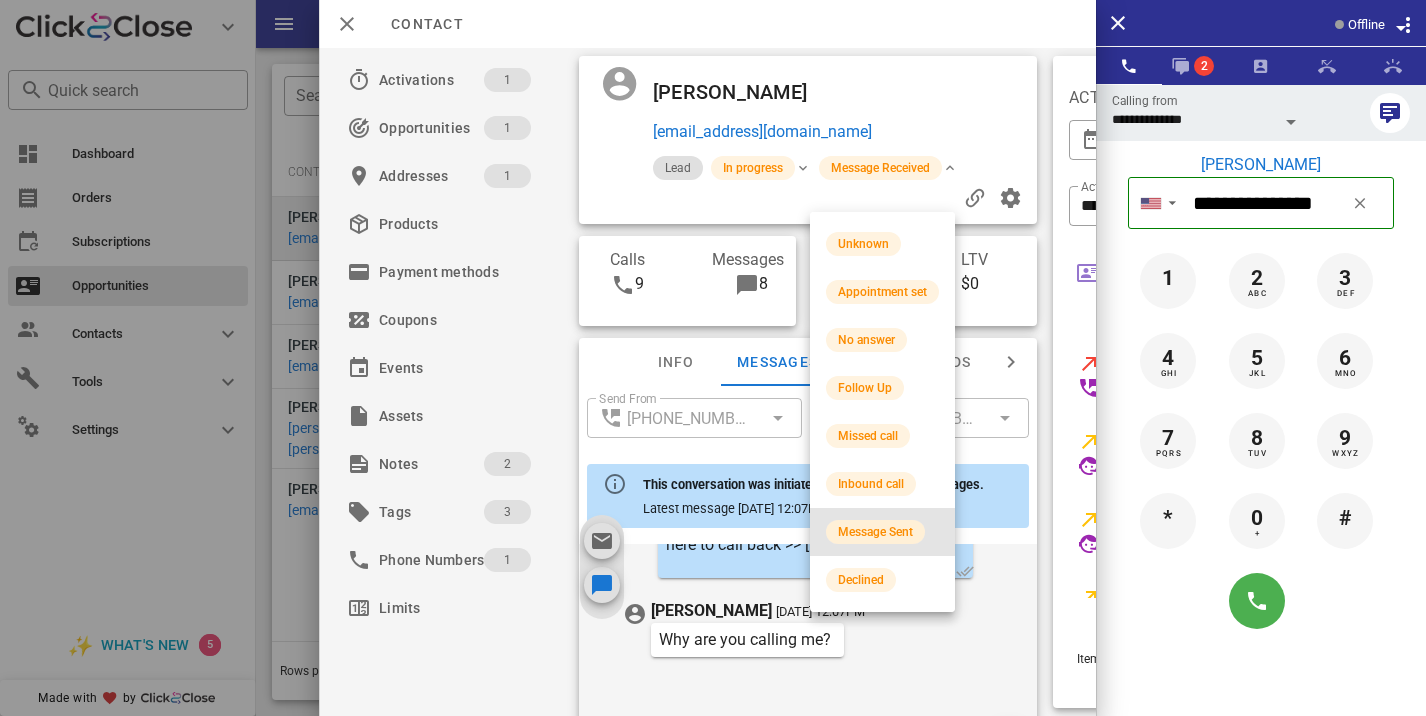 click on "Message Sent" at bounding box center (875, 532) 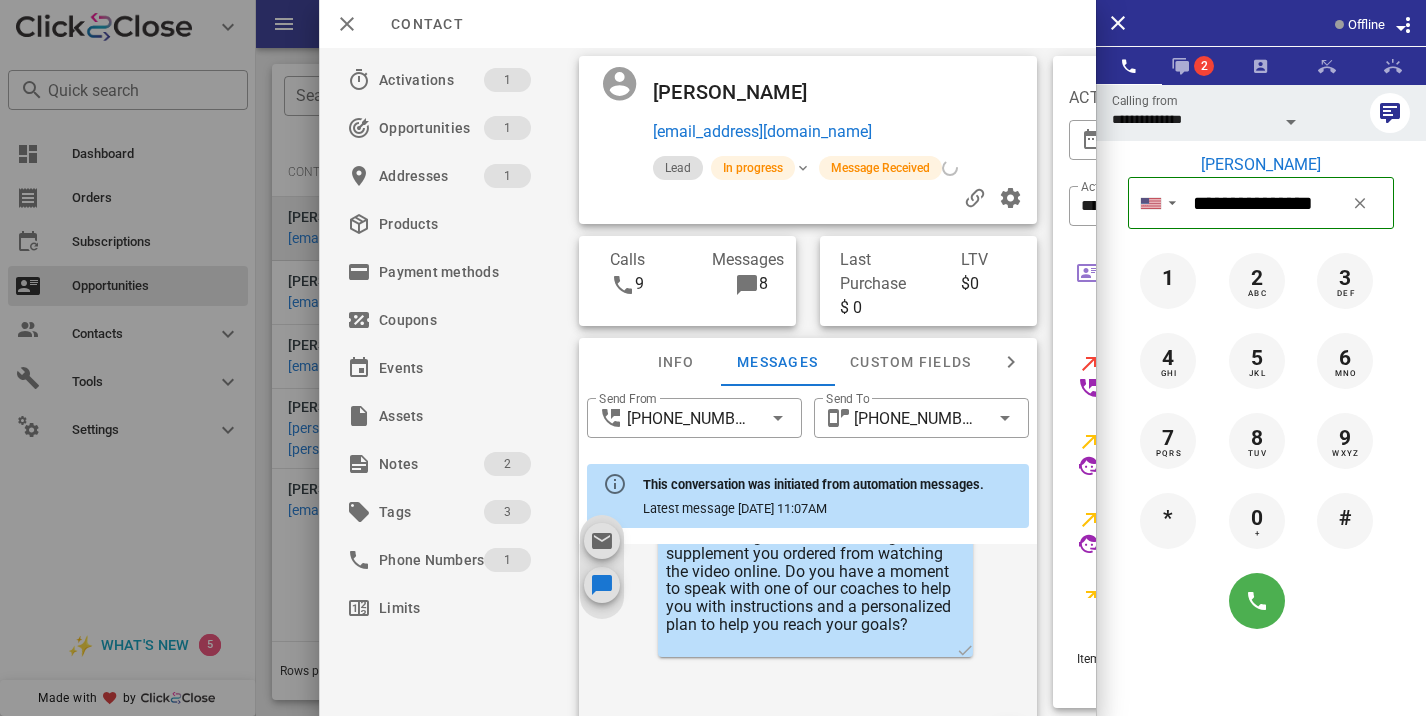click at bounding box center [713, 358] 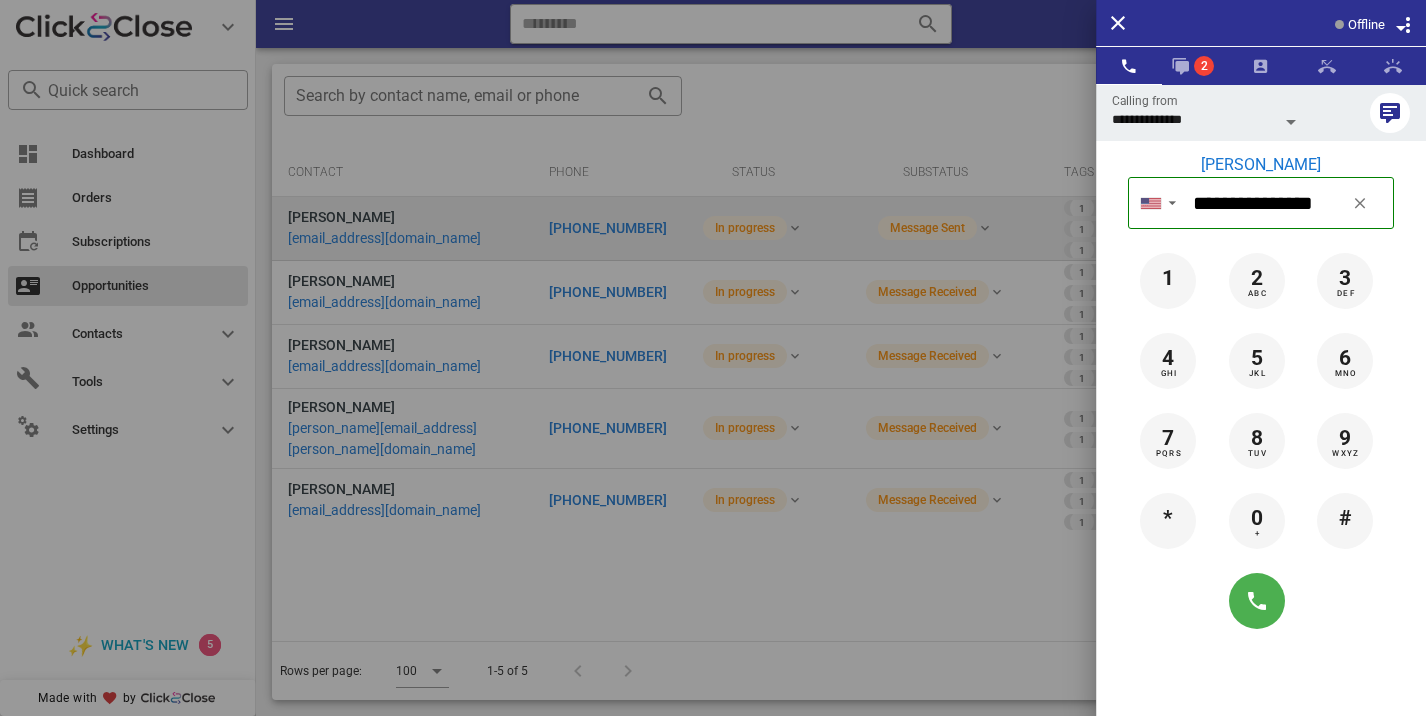 click at bounding box center (713, 358) 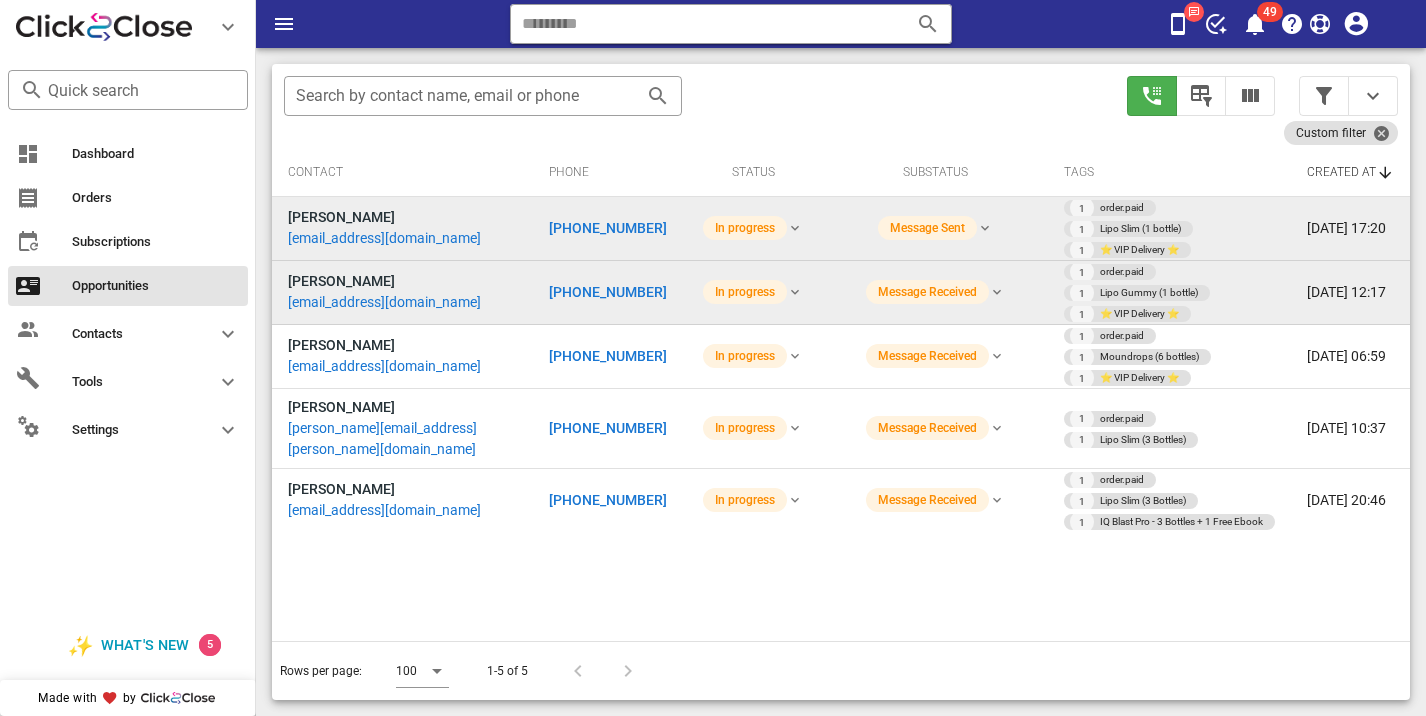 click on "[PHONE_NUMBER]" at bounding box center (608, 292) 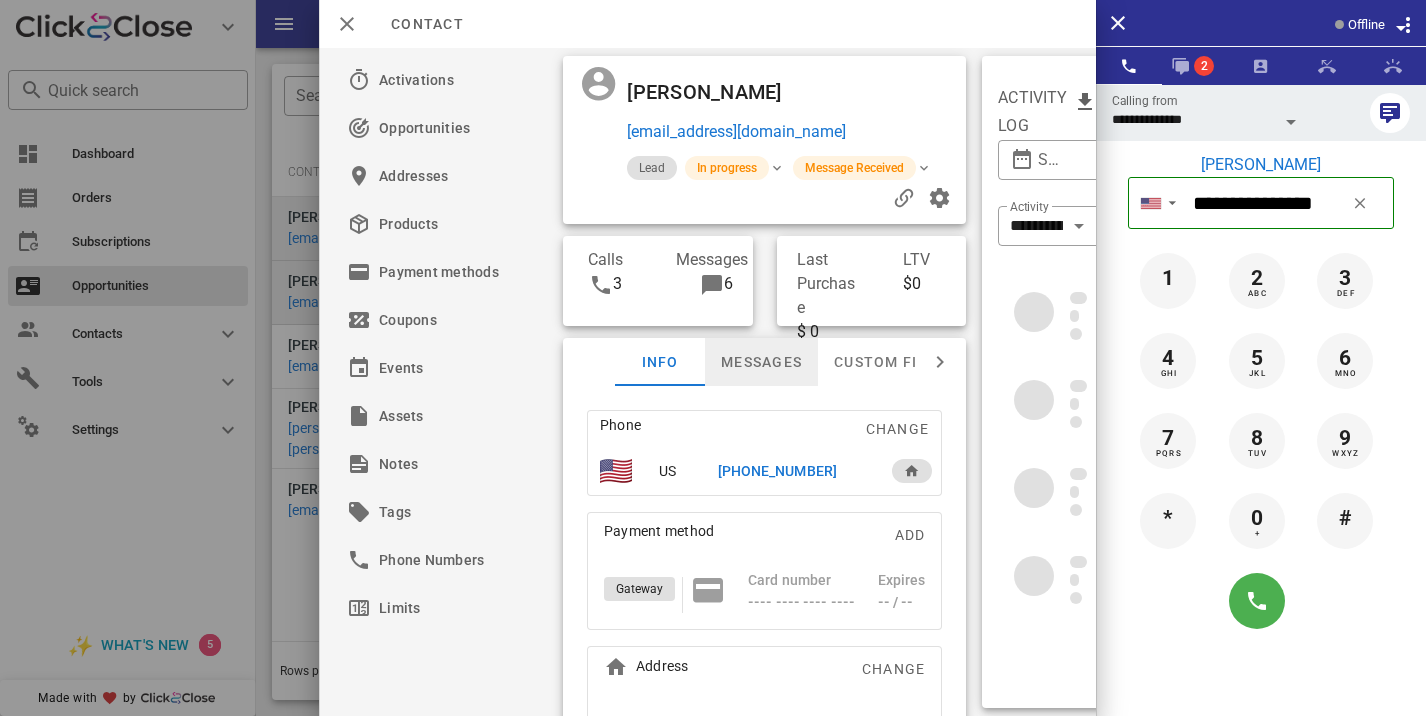 click on "Messages" at bounding box center [761, 362] 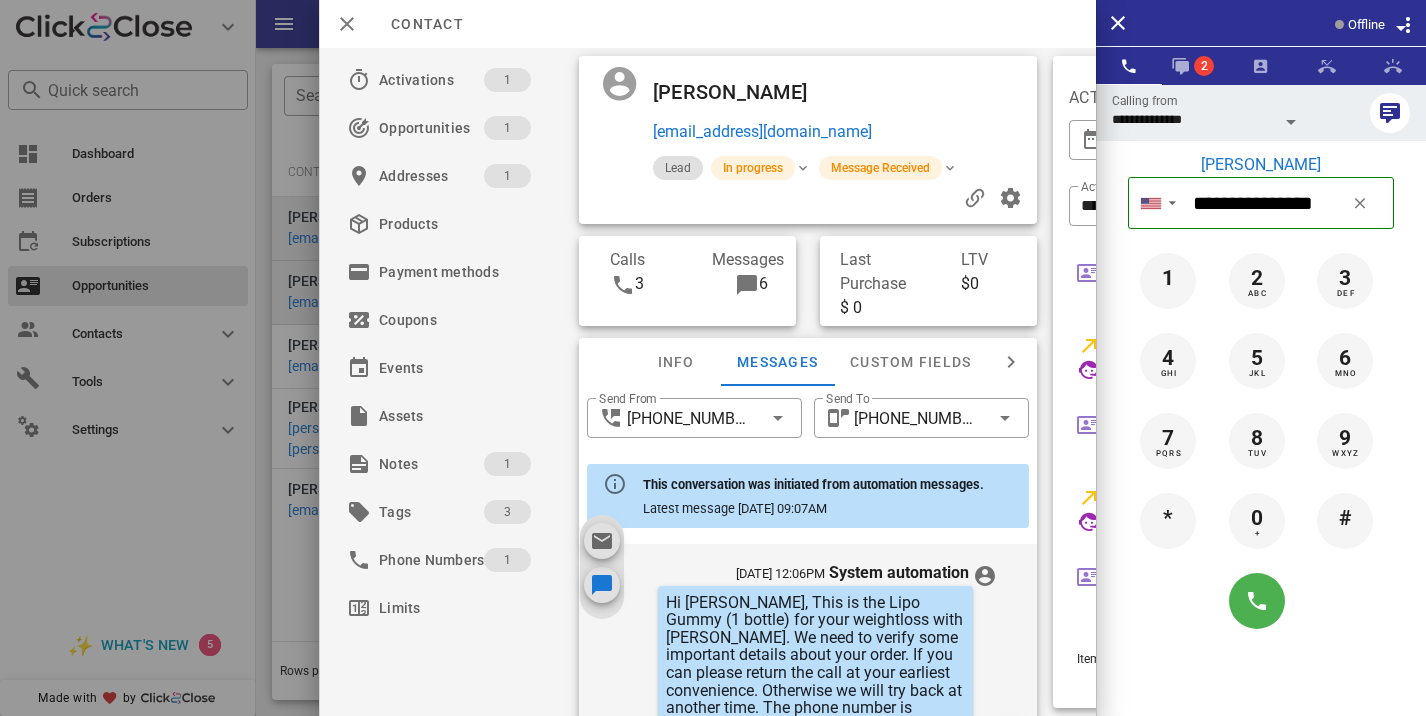 scroll, scrollTop: 1062, scrollLeft: 0, axis: vertical 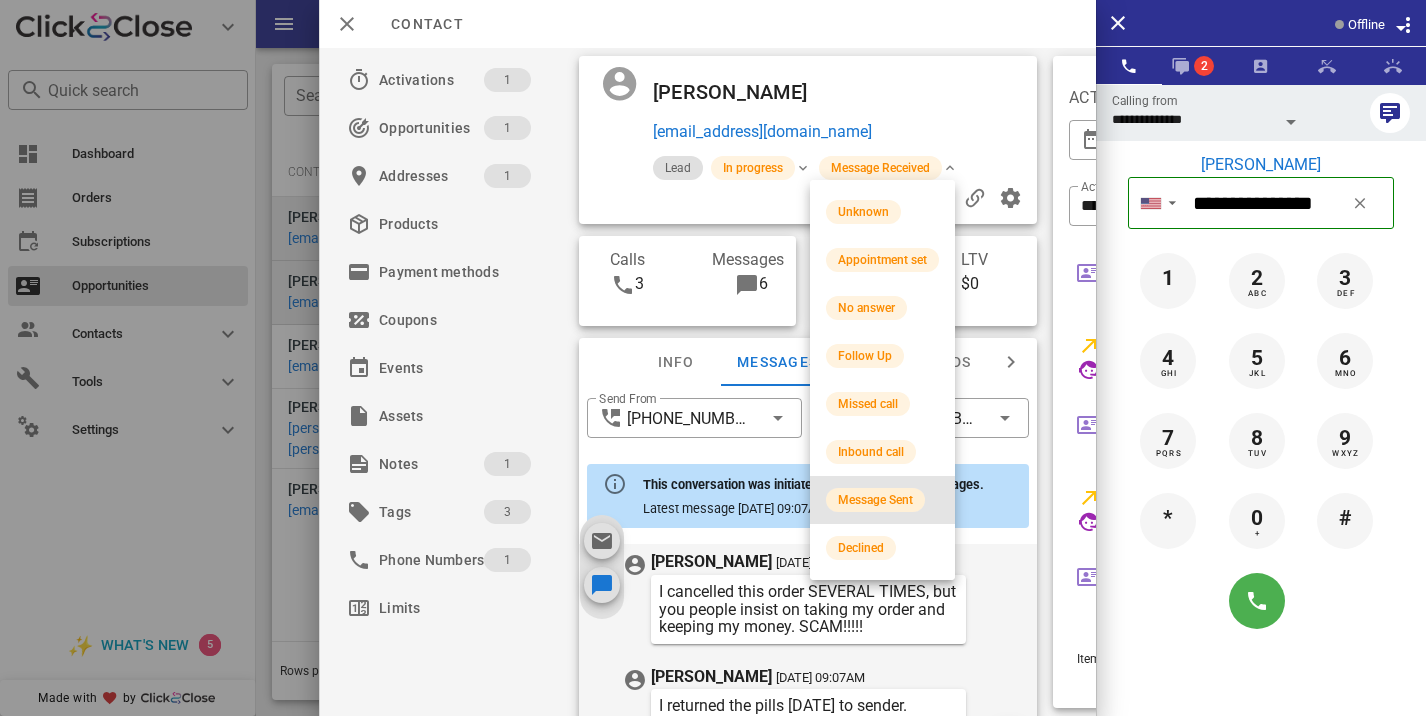 click on "Message Sent" at bounding box center [875, 500] 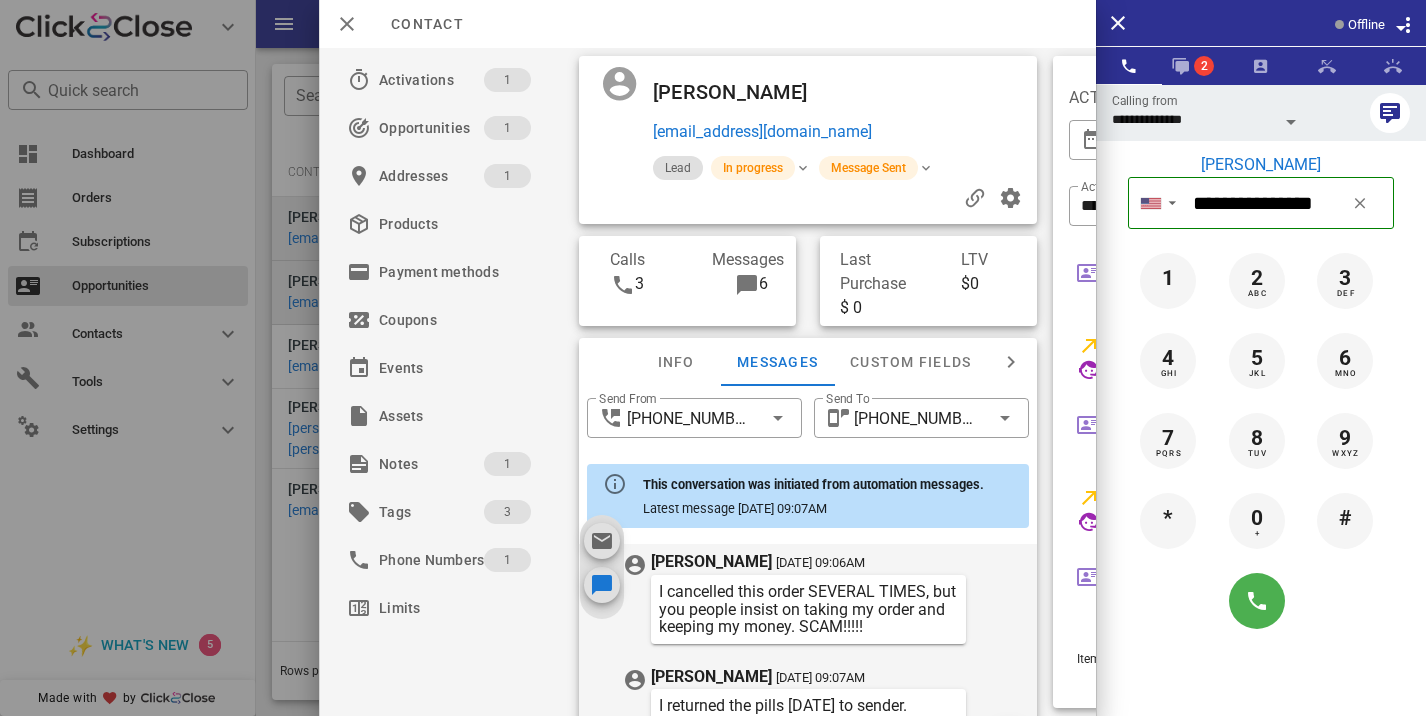 click at bounding box center (713, 358) 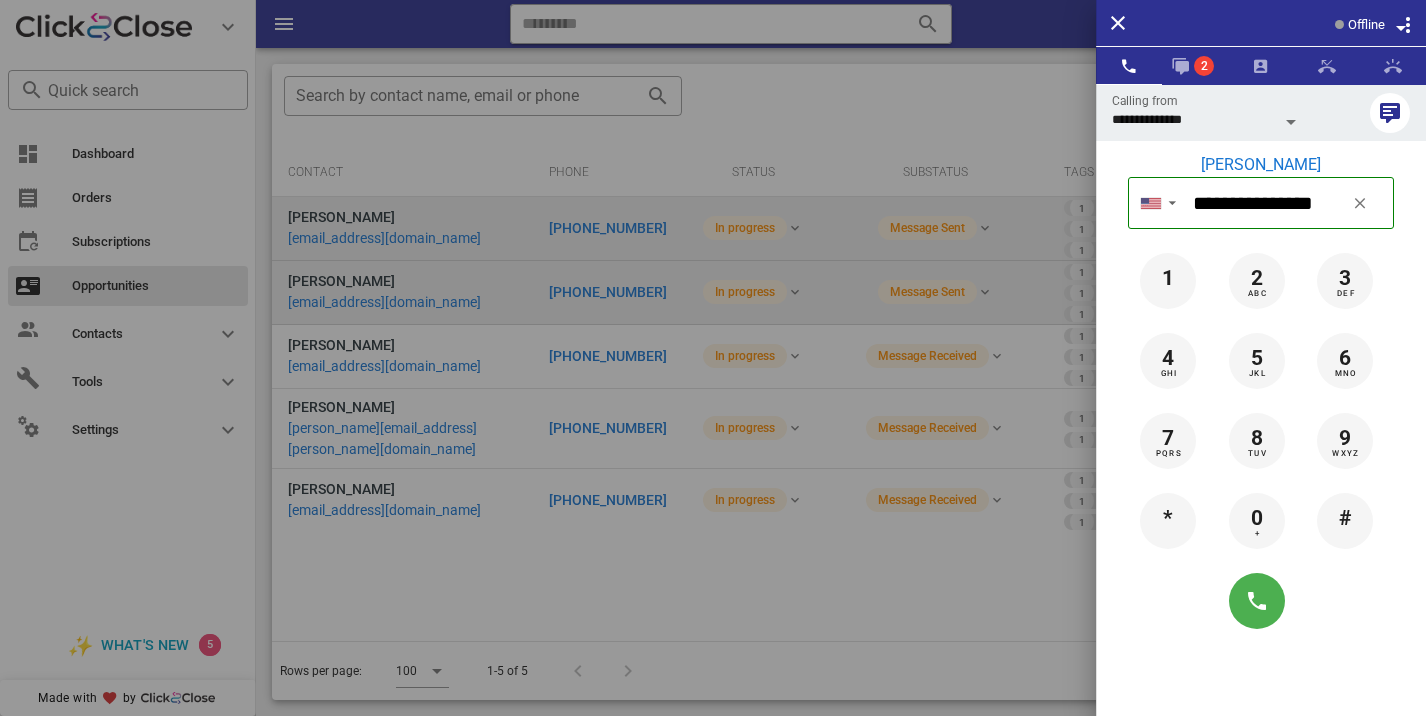 click at bounding box center (713, 358) 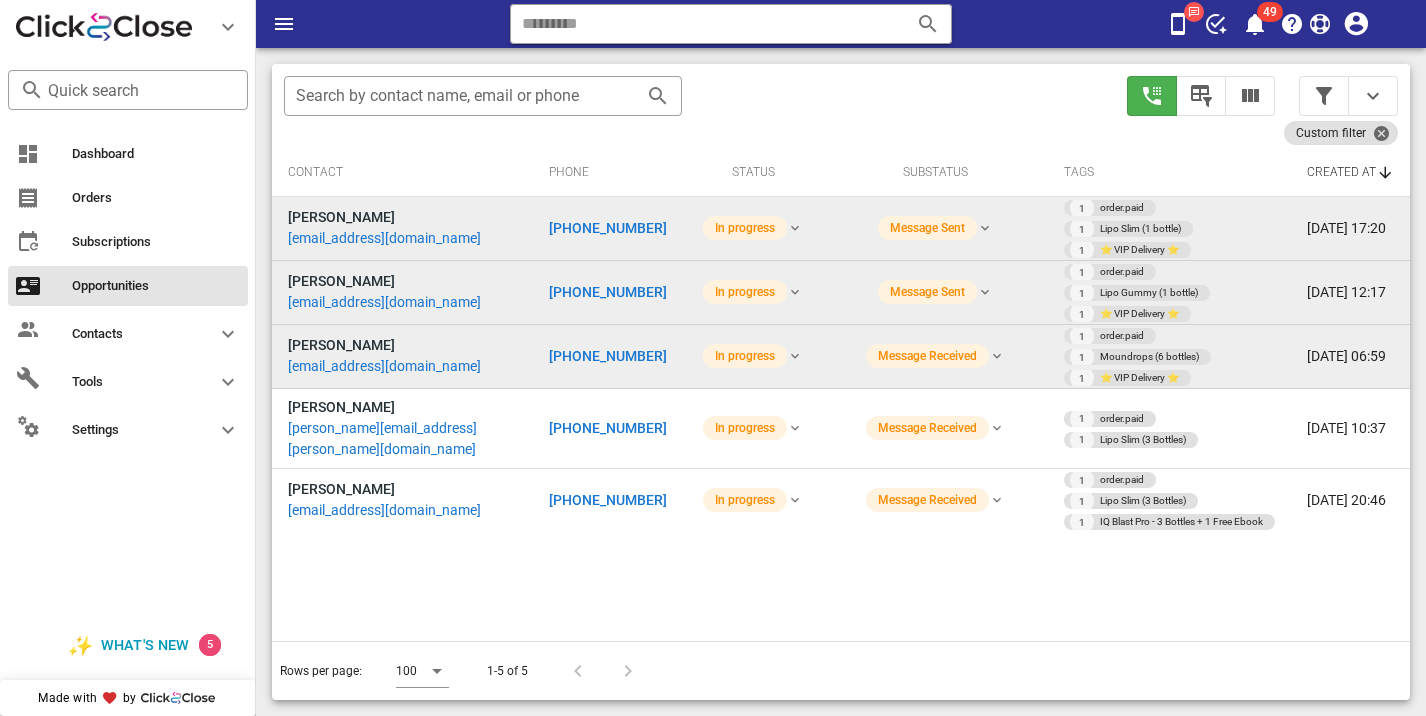 click on "[PHONE_NUMBER]" at bounding box center (608, 356) 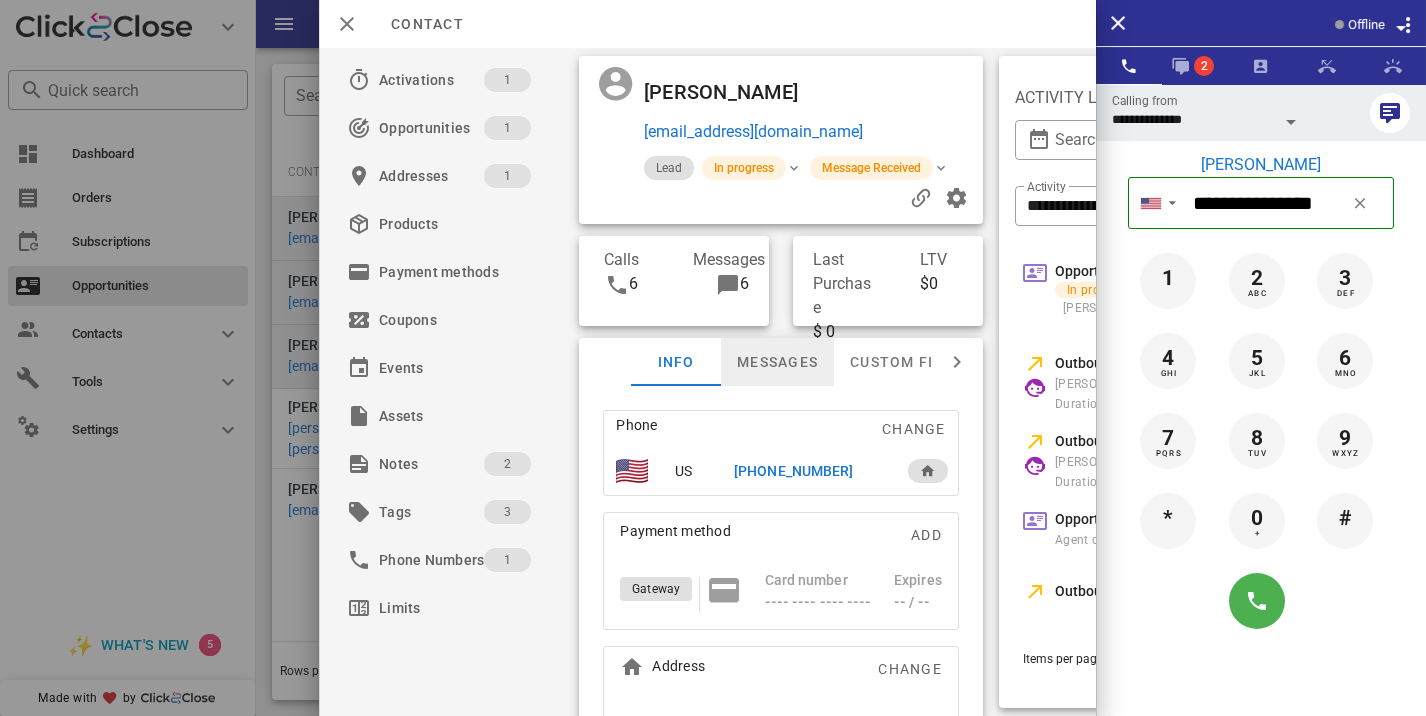click on "Messages" at bounding box center [777, 362] 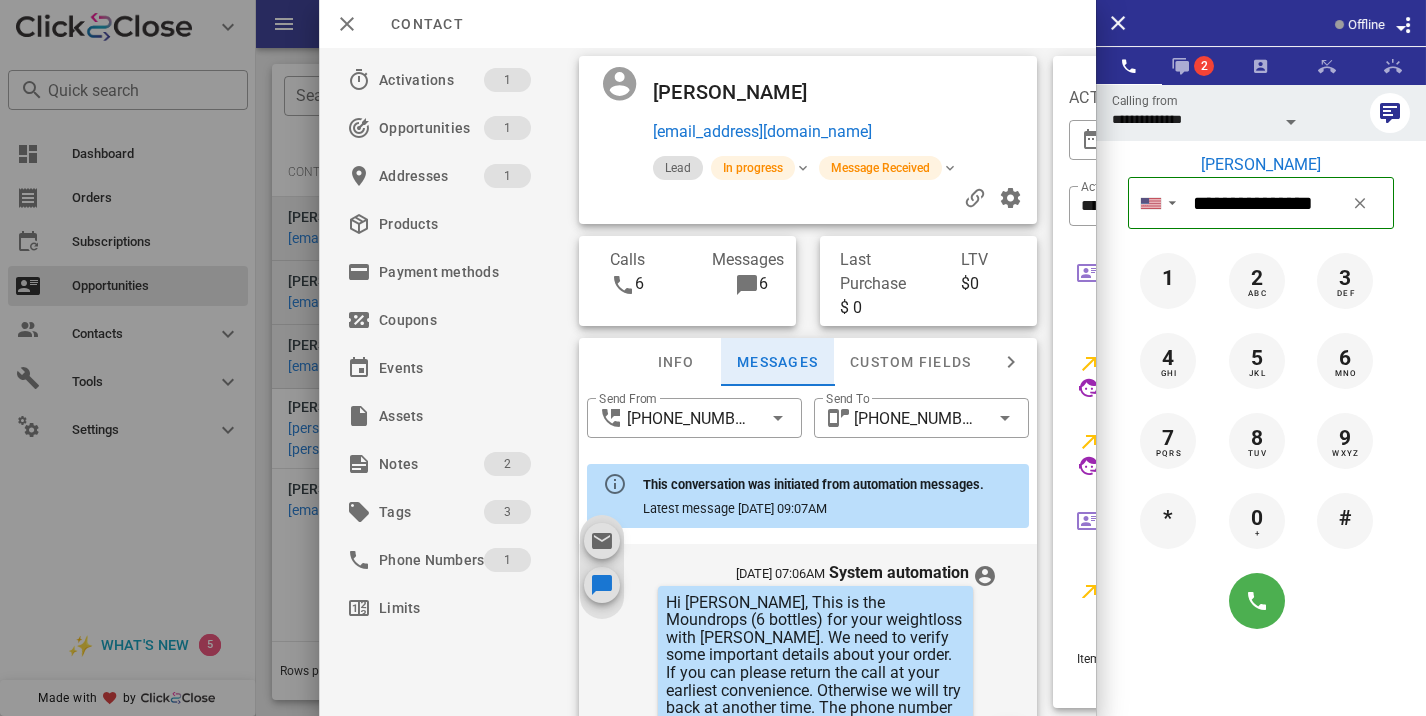 scroll, scrollTop: 1060, scrollLeft: 0, axis: vertical 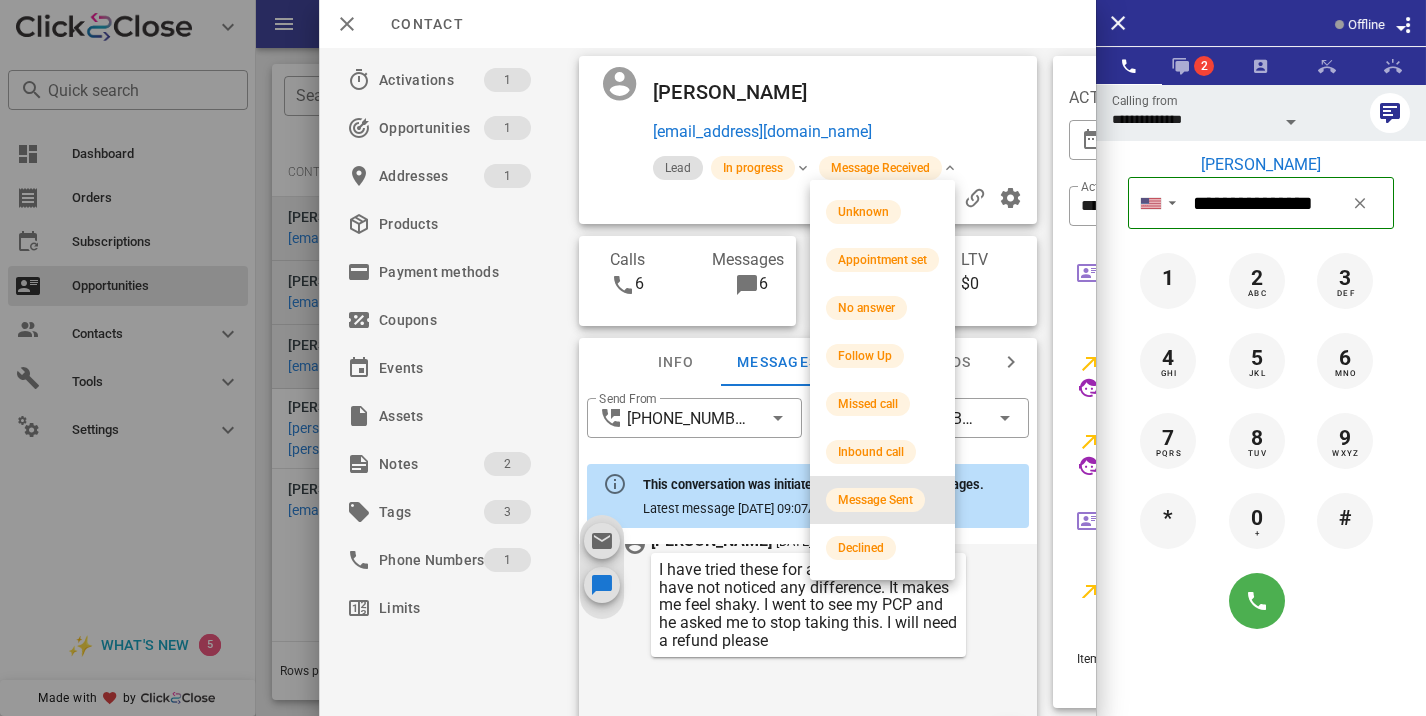 click on "Message Sent" at bounding box center (882, 500) 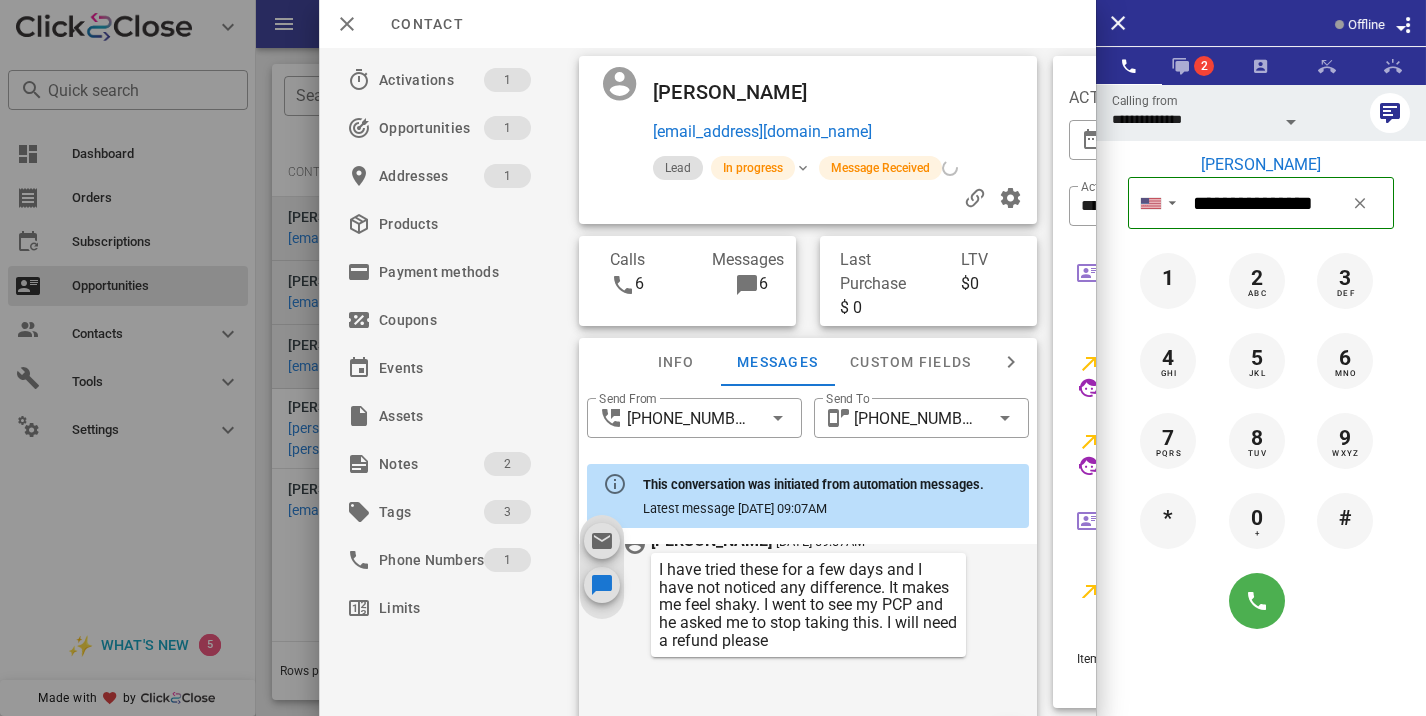 click at bounding box center (713, 358) 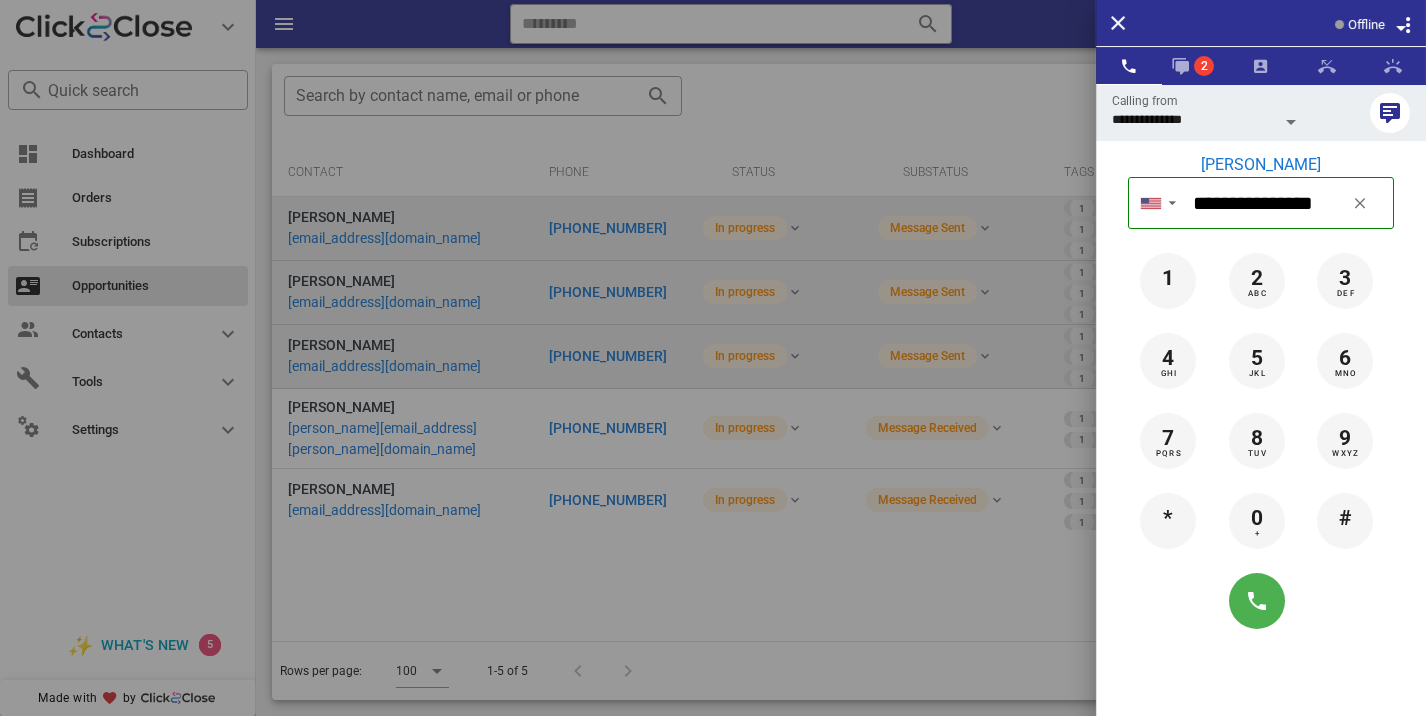 click at bounding box center [713, 358] 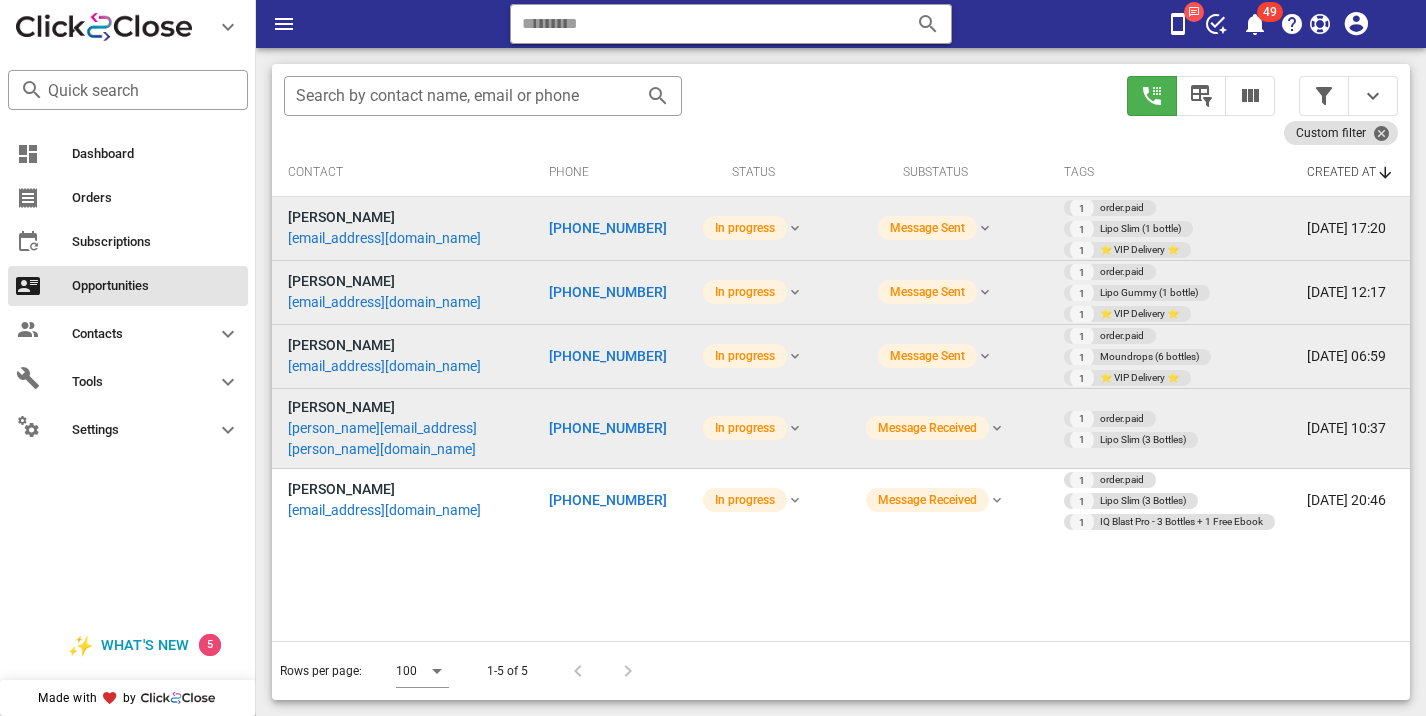 click on "[PHONE_NUMBER]" at bounding box center (608, 428) 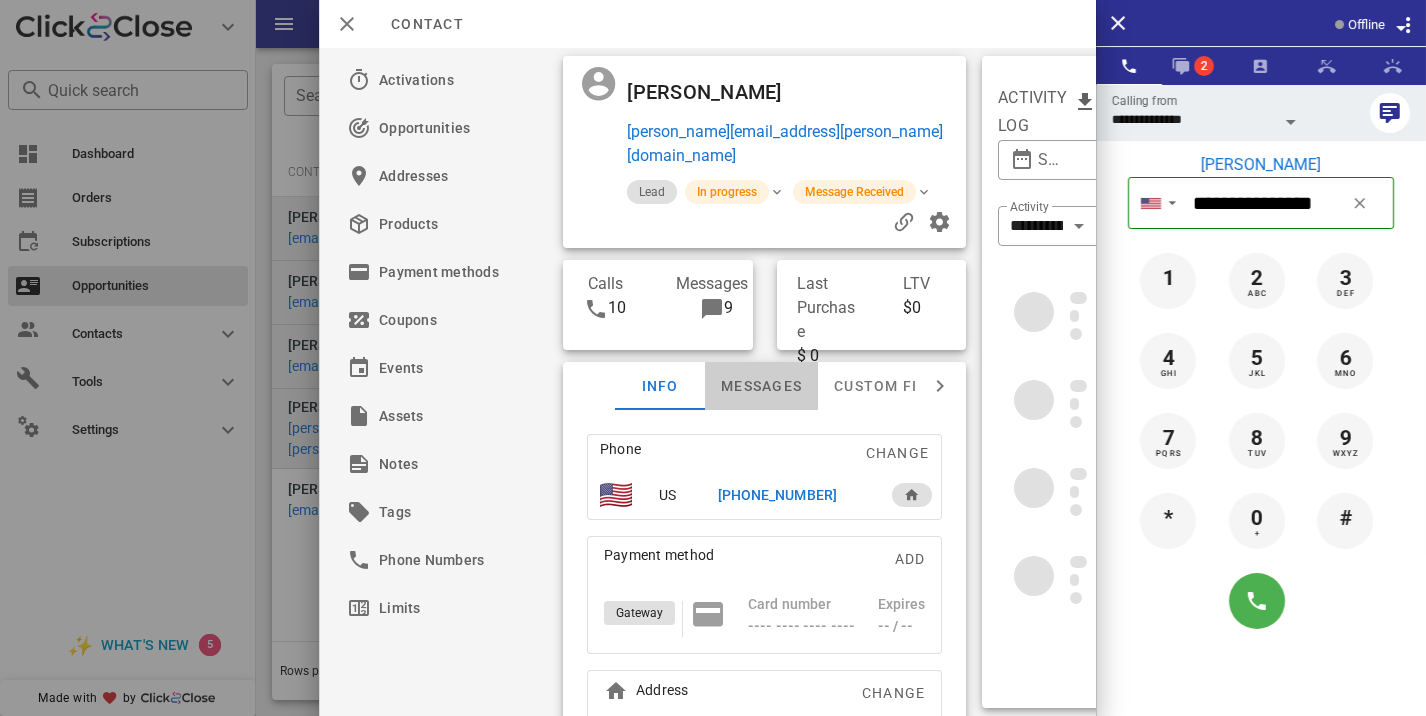 click on "Messages" at bounding box center [761, 386] 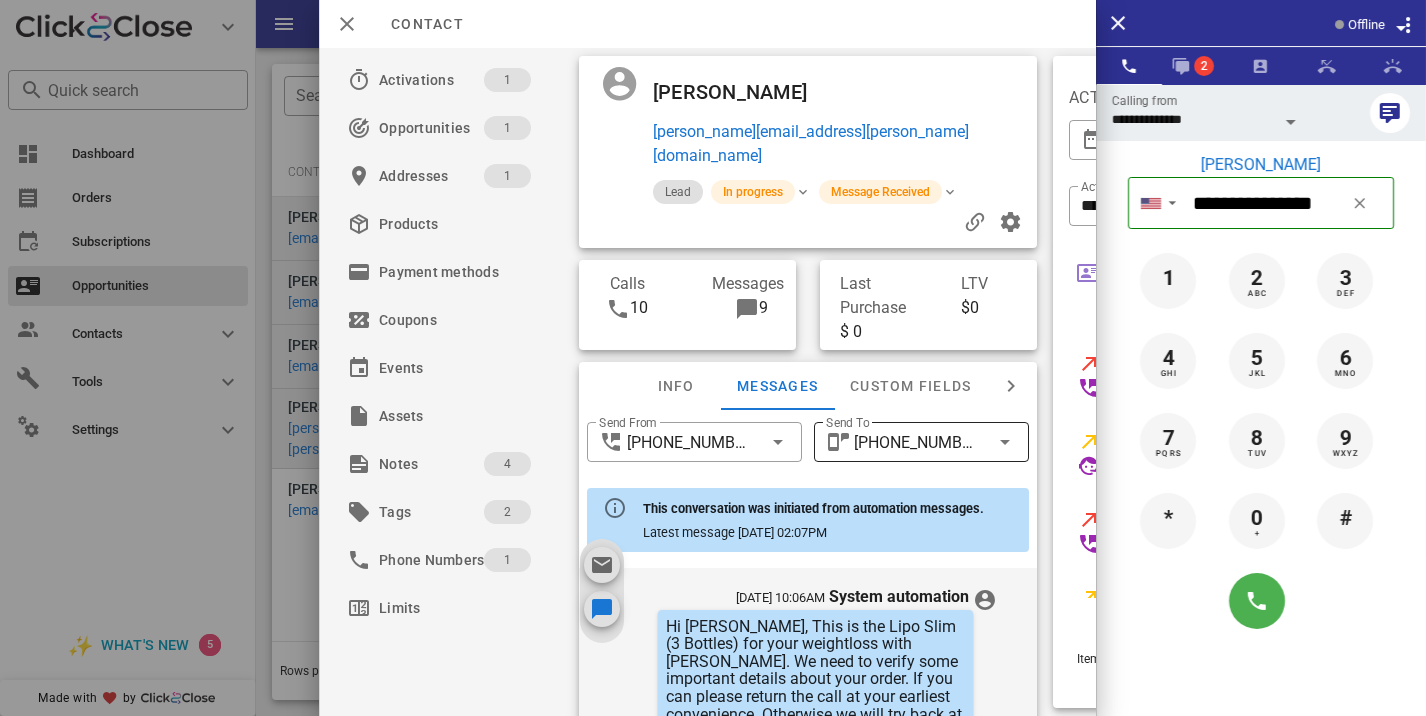 scroll, scrollTop: 2092, scrollLeft: 0, axis: vertical 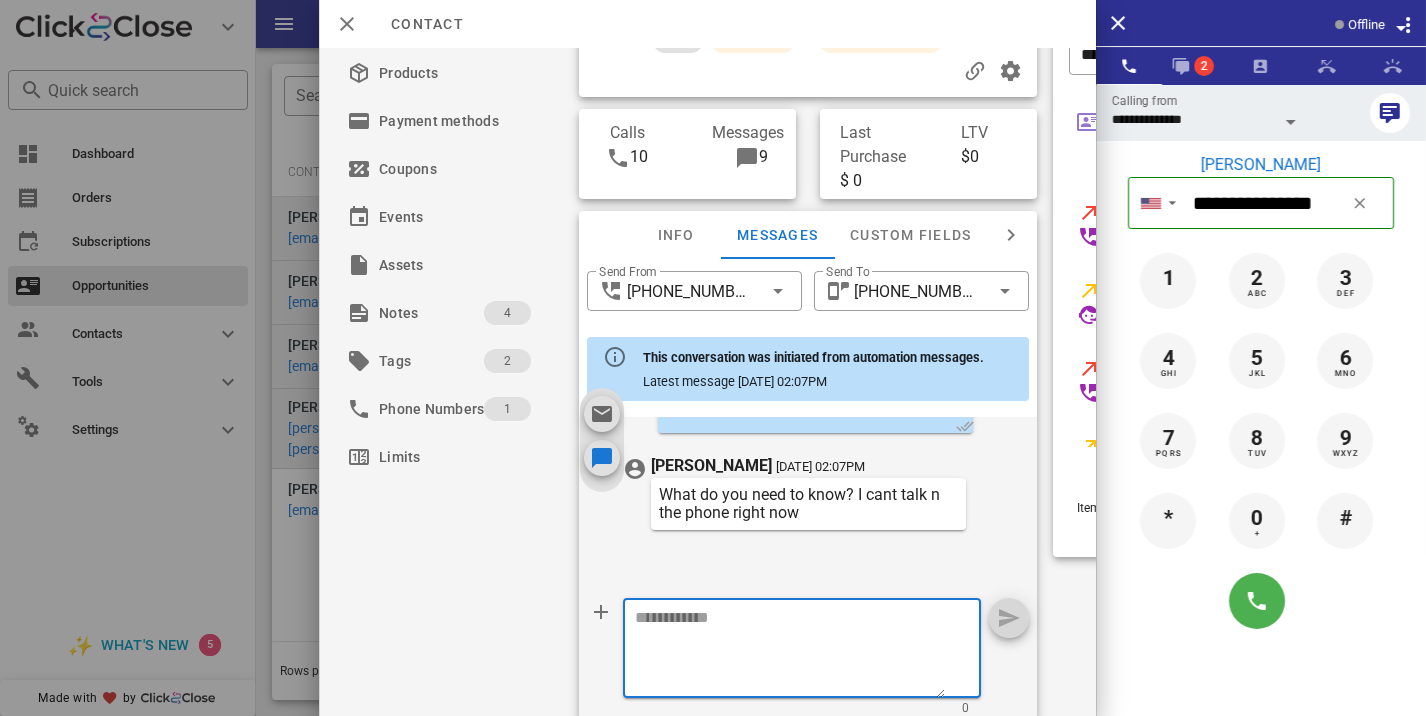 click at bounding box center (790, 651) 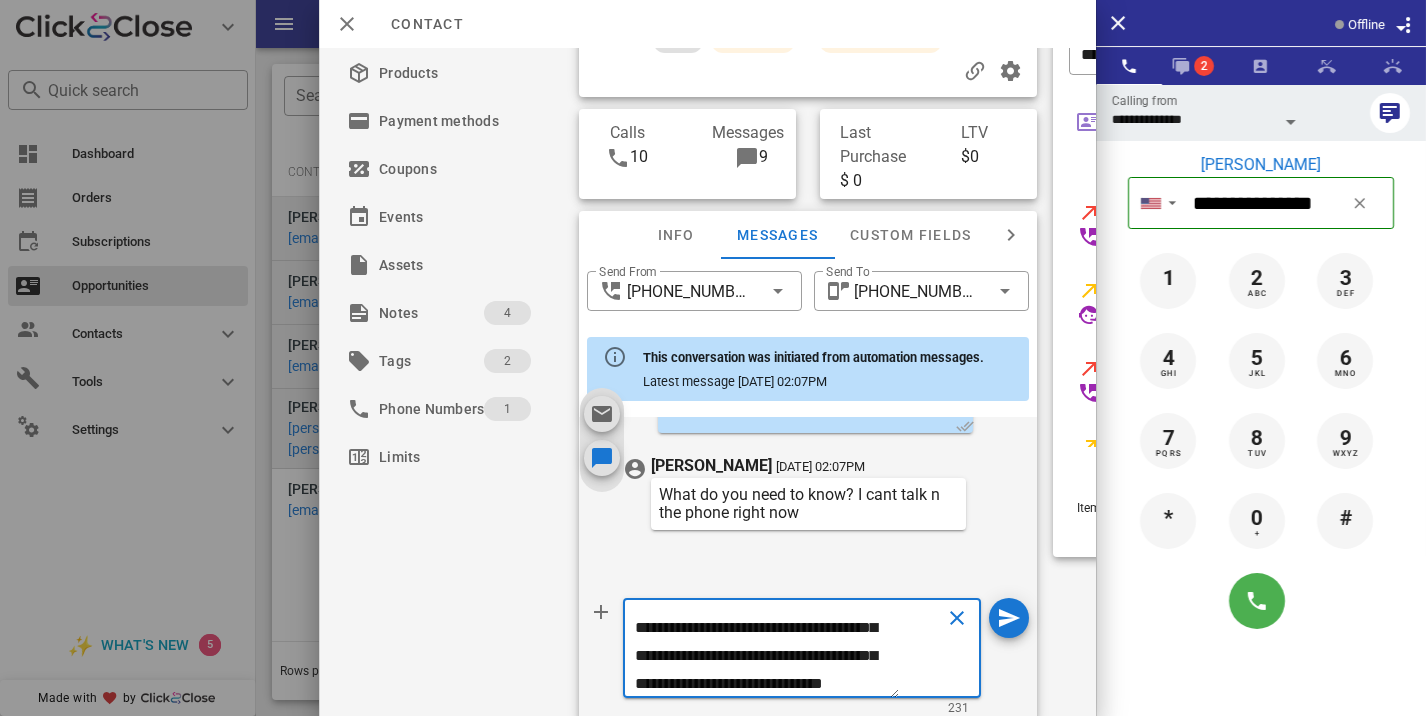scroll, scrollTop: 0, scrollLeft: 0, axis: both 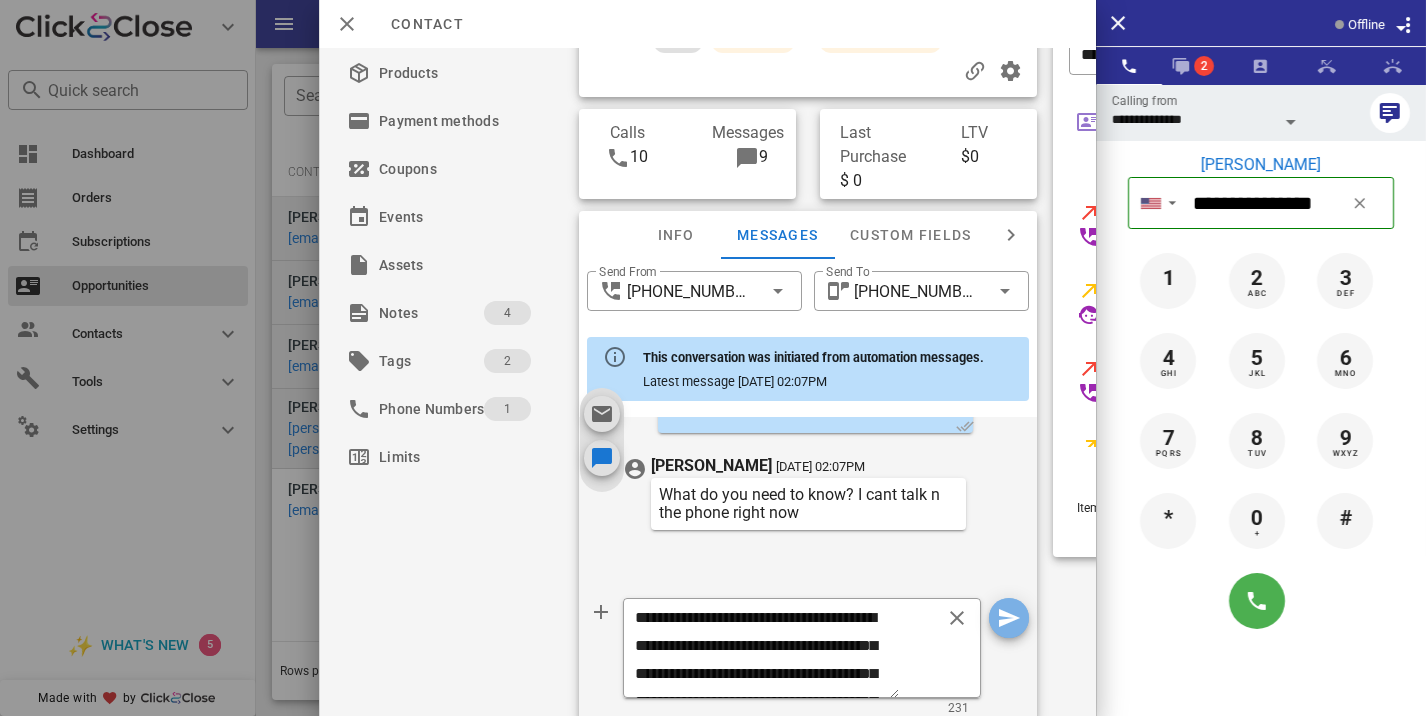 click at bounding box center [1009, 618] 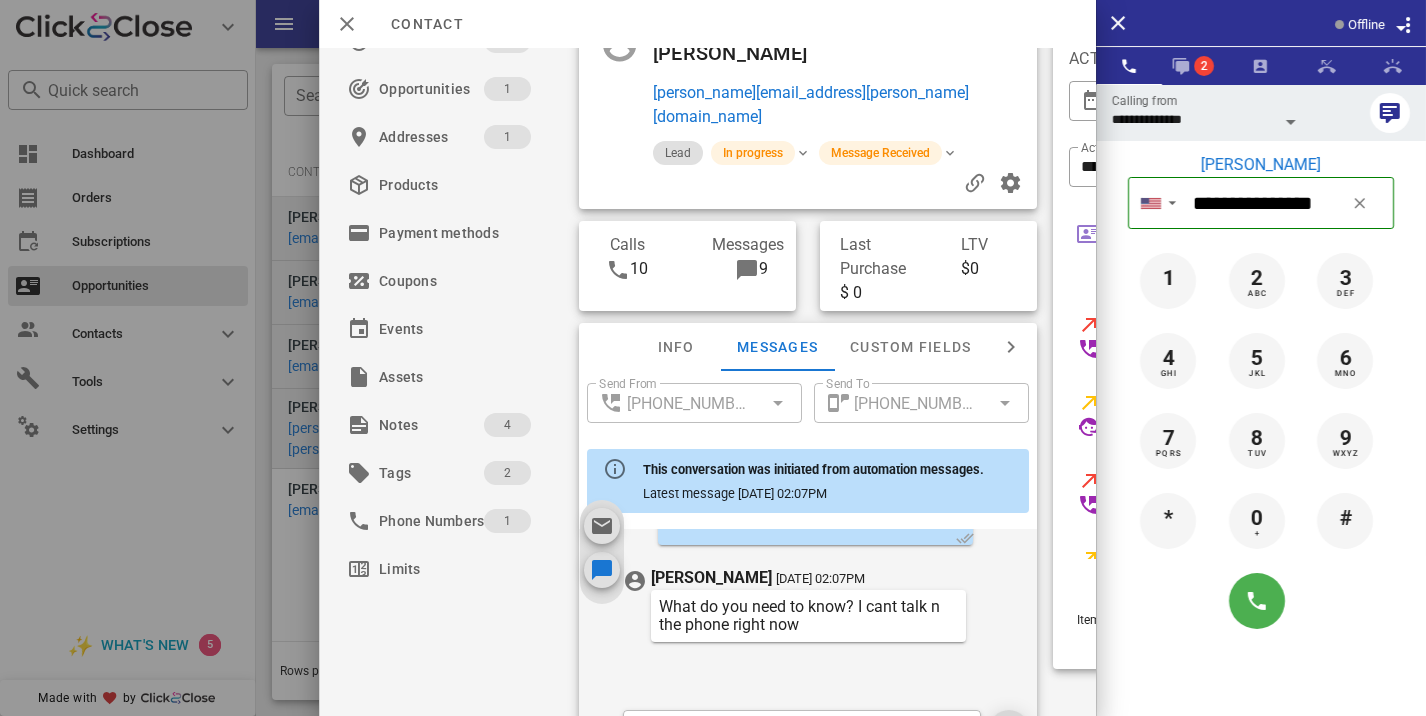 scroll, scrollTop: 0, scrollLeft: 0, axis: both 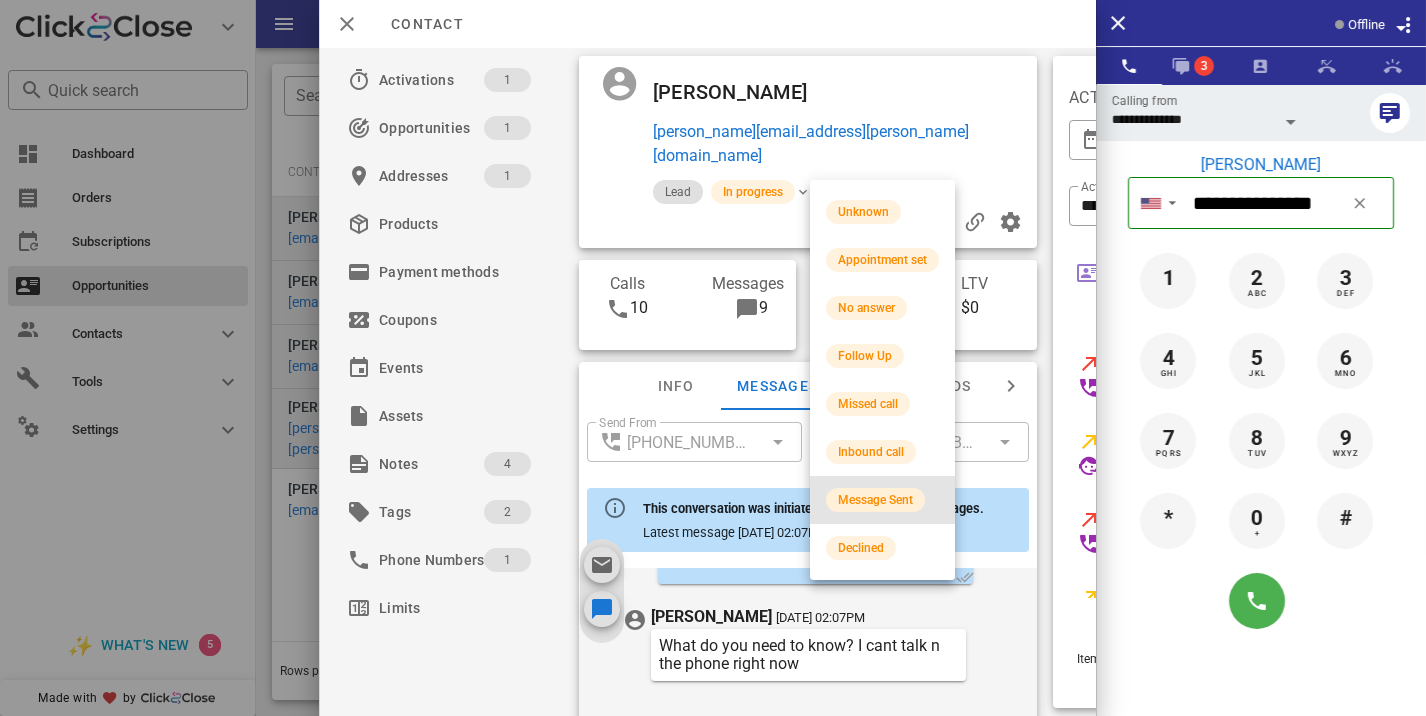 click on "Message Sent" at bounding box center (875, 500) 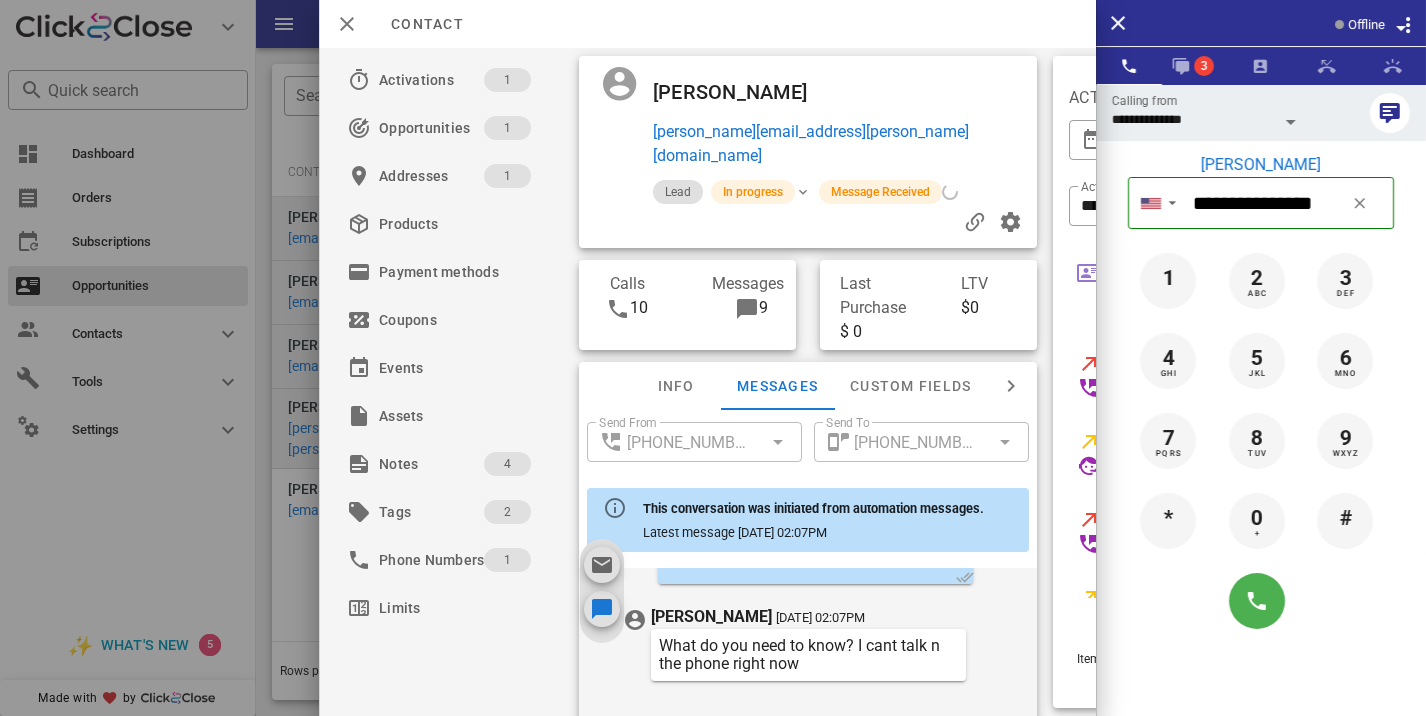 scroll, scrollTop: 2310, scrollLeft: 0, axis: vertical 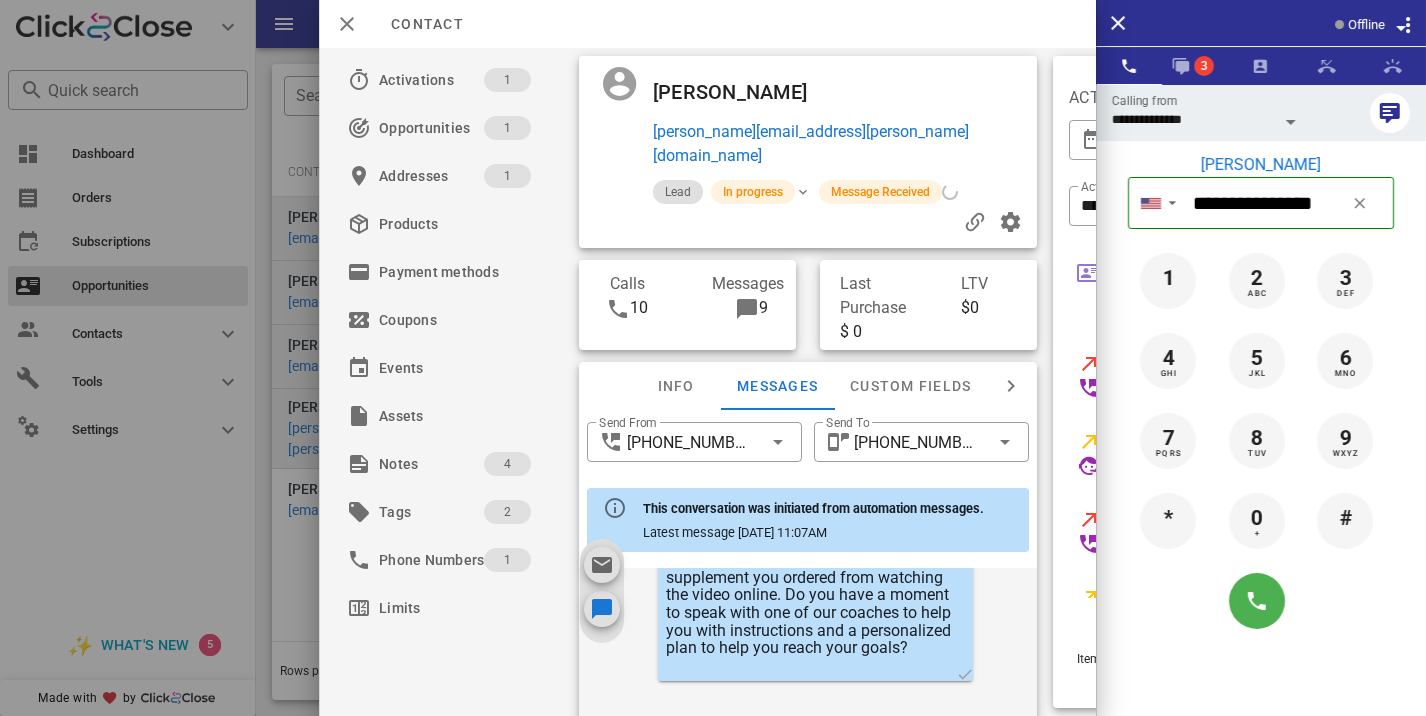 click at bounding box center [713, 358] 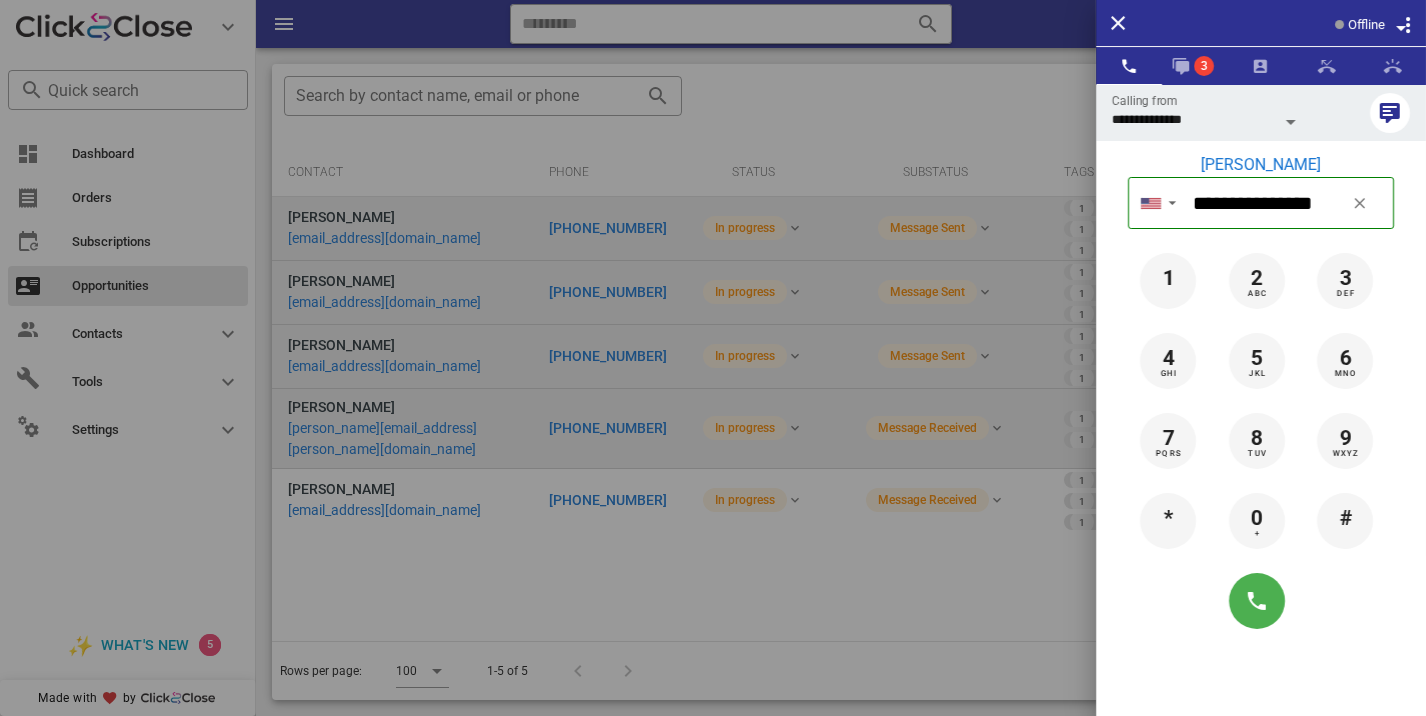 click at bounding box center [713, 358] 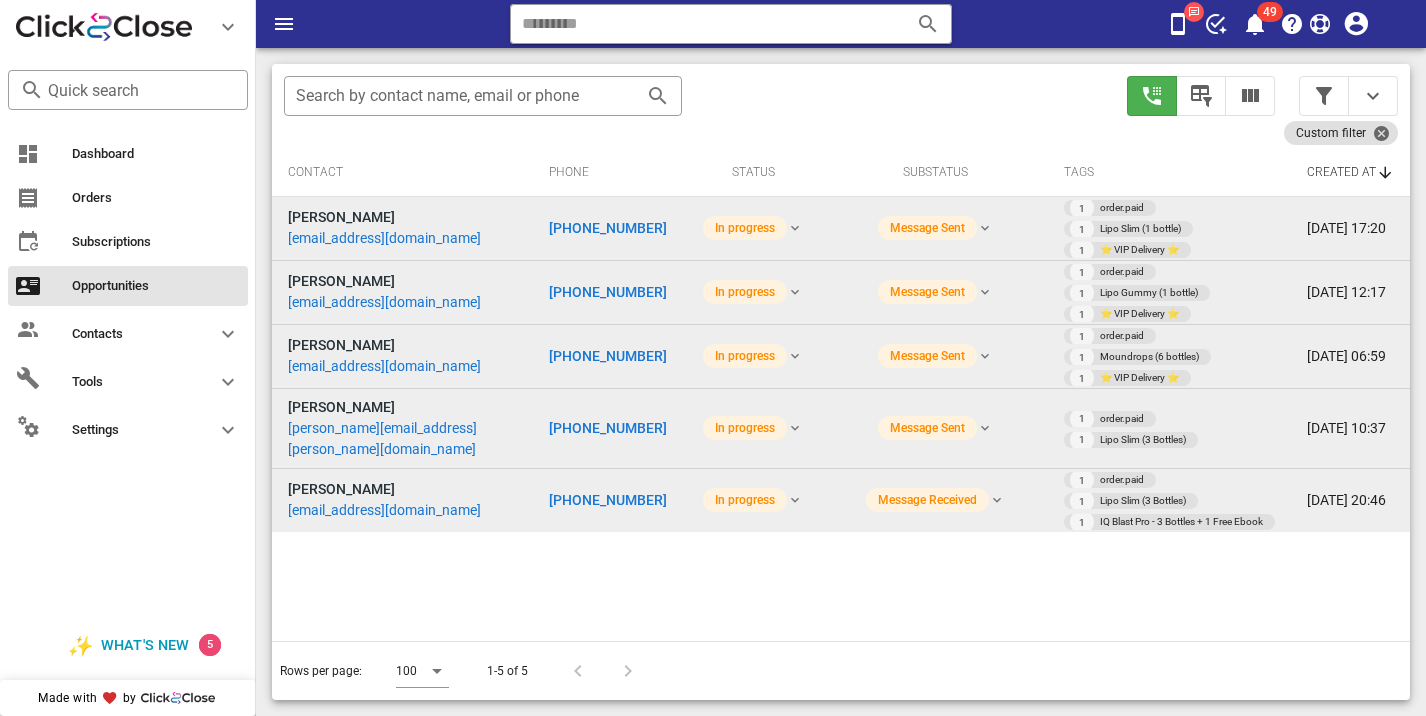 click on "[PHONE_NUMBER]" at bounding box center [608, 500] 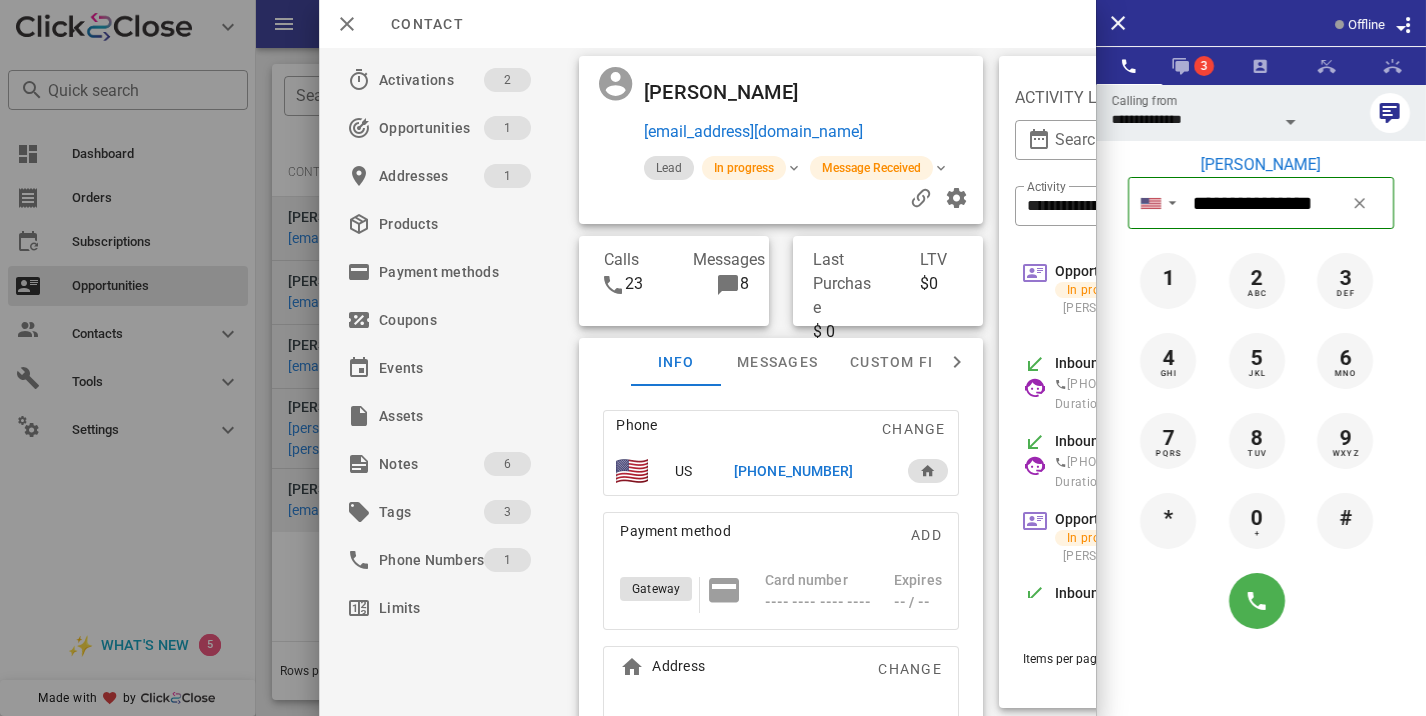 click on "Phone   Change   US   [PHONE_NUMBER]   Payment method   Add  Gateway  Card number  ---- ---- ---- ----  Expires  -- / --  Address   Change   [STREET_ADDRESS].
[GEOGRAPHIC_DATA]" at bounding box center [781, 592] 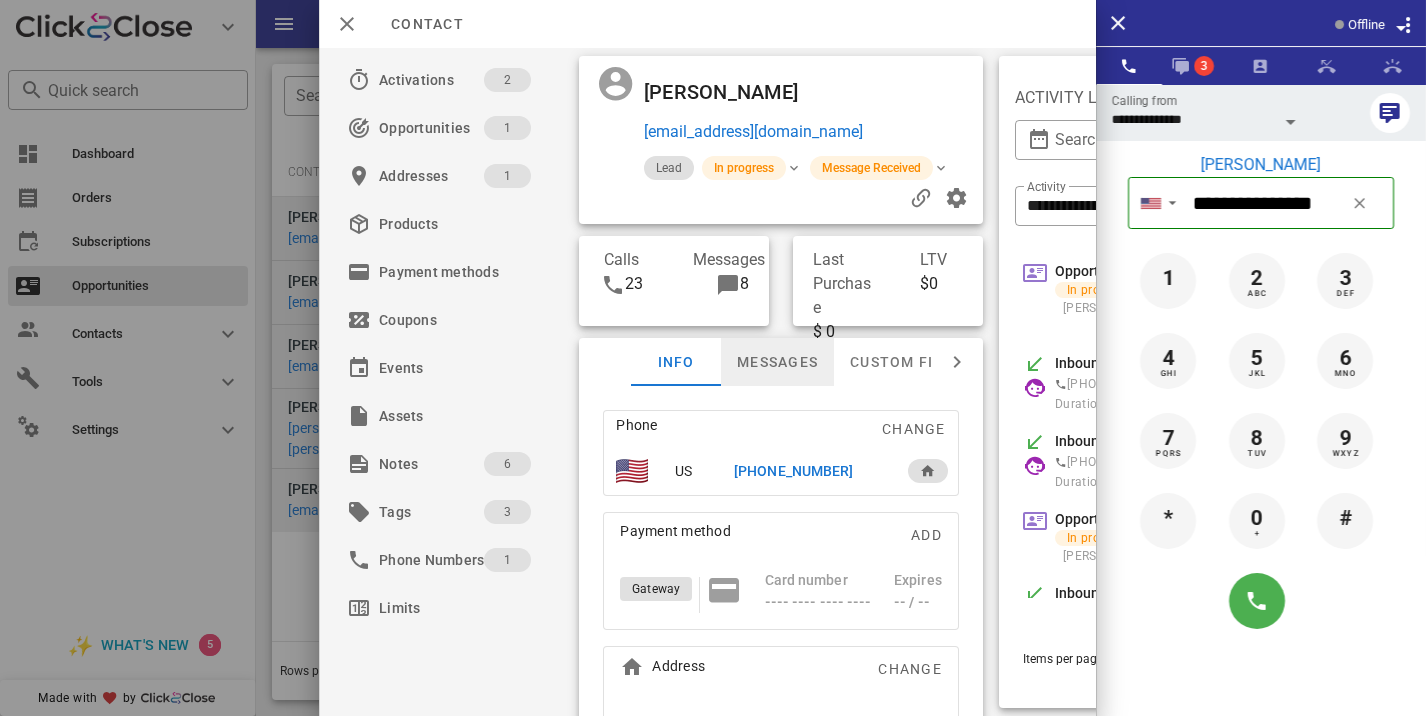 click on "Messages" at bounding box center (777, 362) 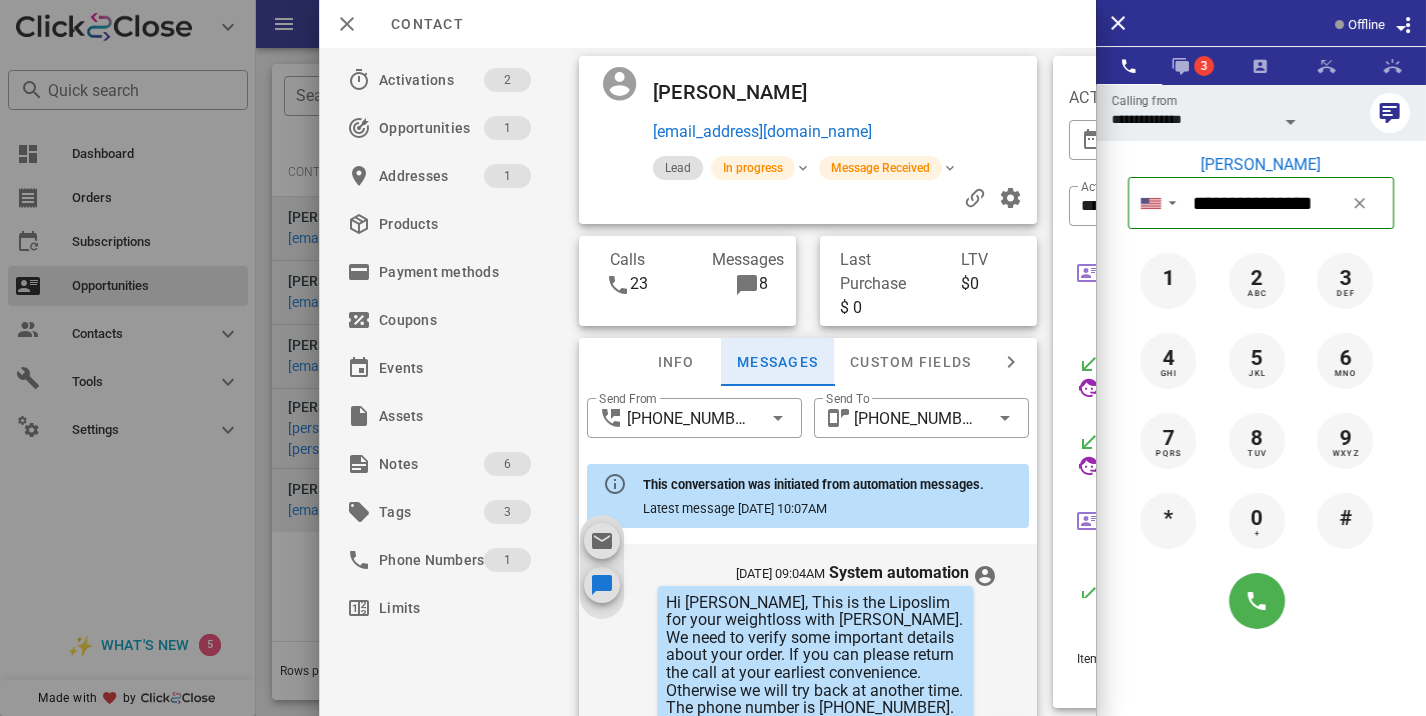 scroll, scrollTop: 1323, scrollLeft: 0, axis: vertical 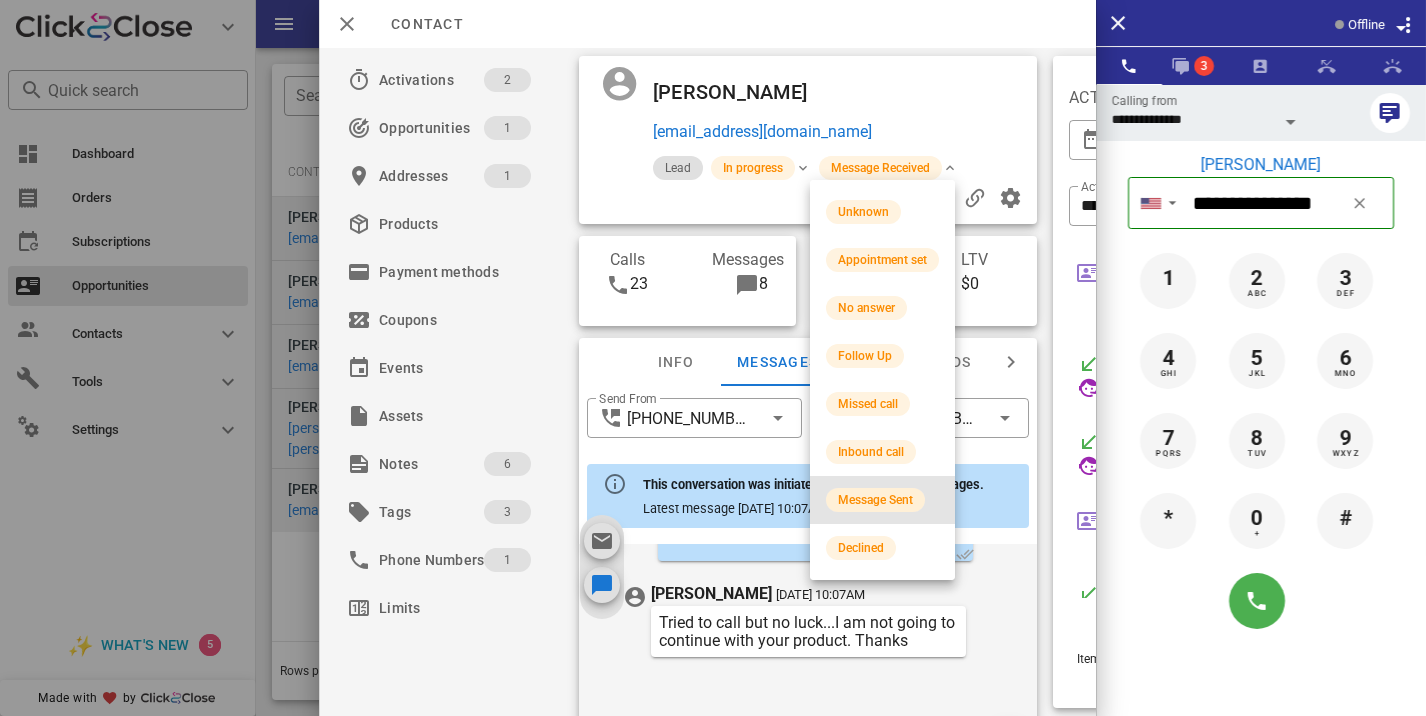 click on "Message Sent" at bounding box center (875, 500) 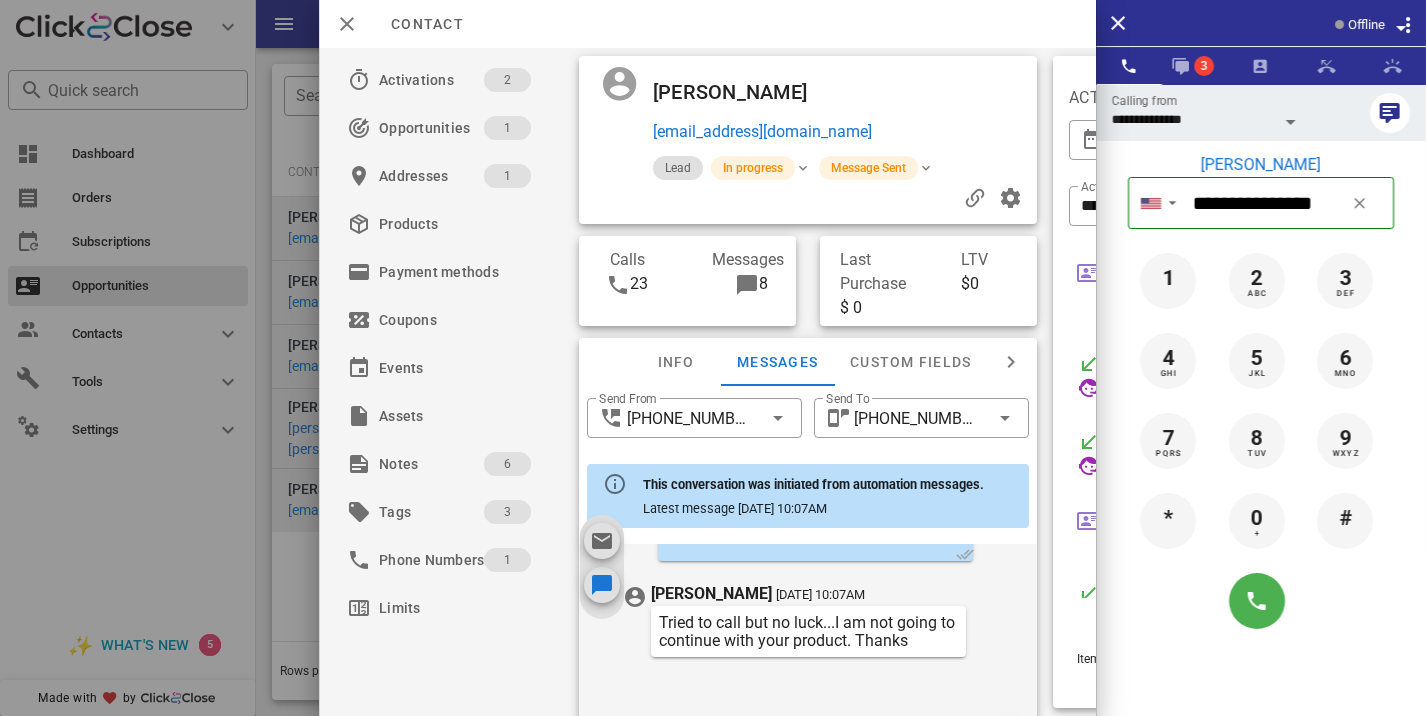 click at bounding box center [713, 358] 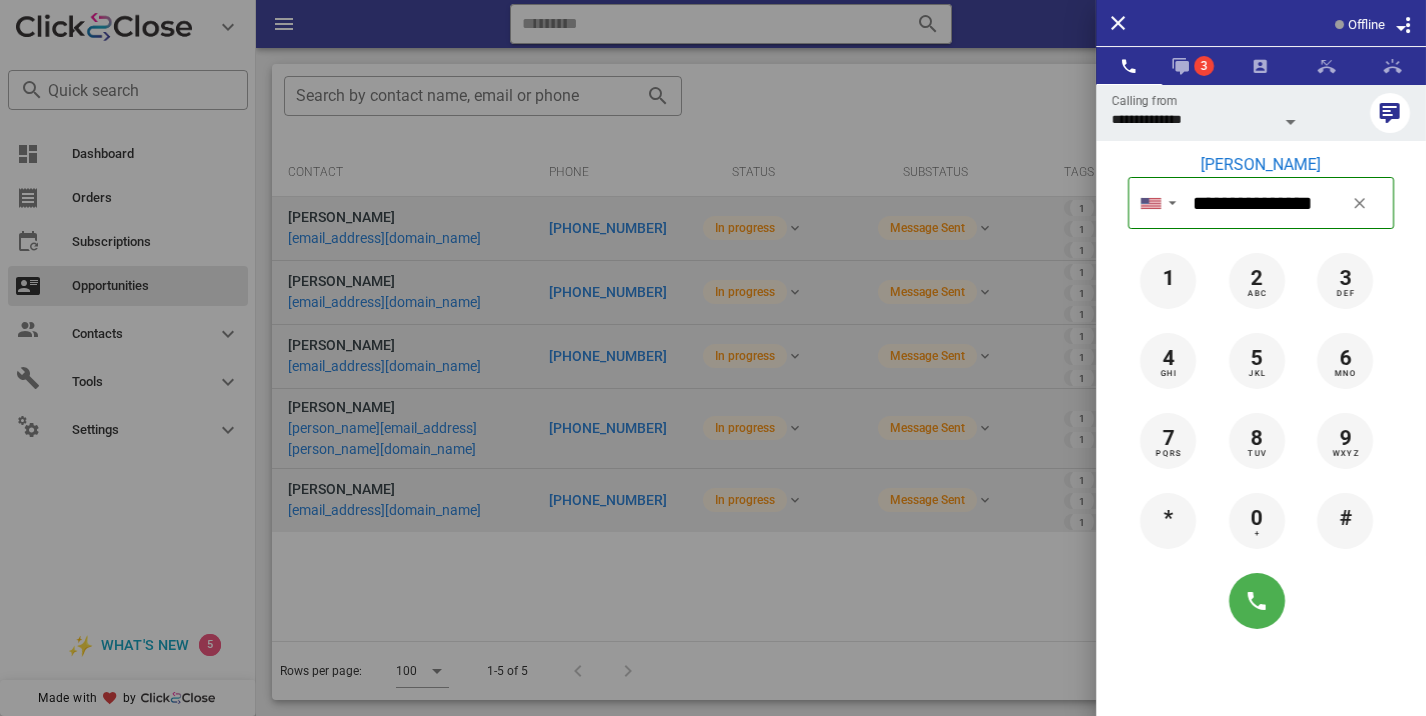 click at bounding box center [713, 358] 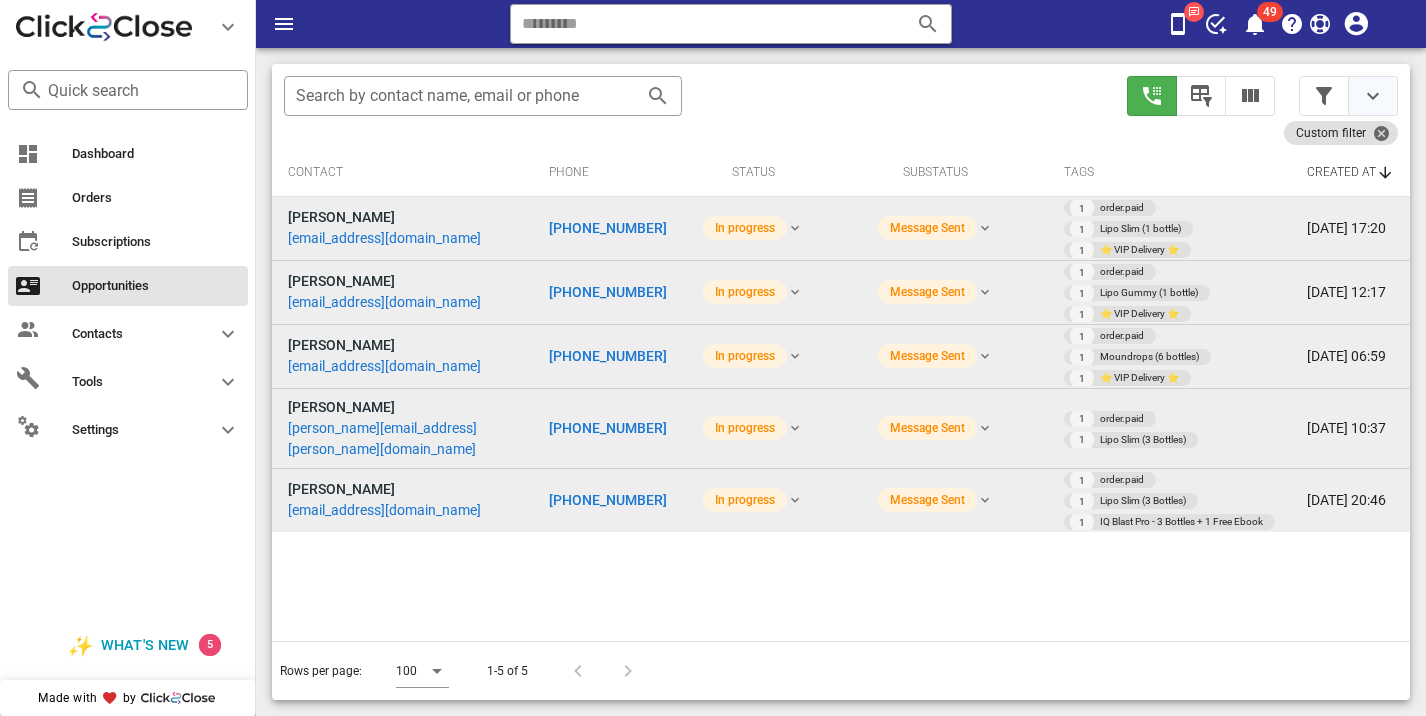 click at bounding box center (1373, 96) 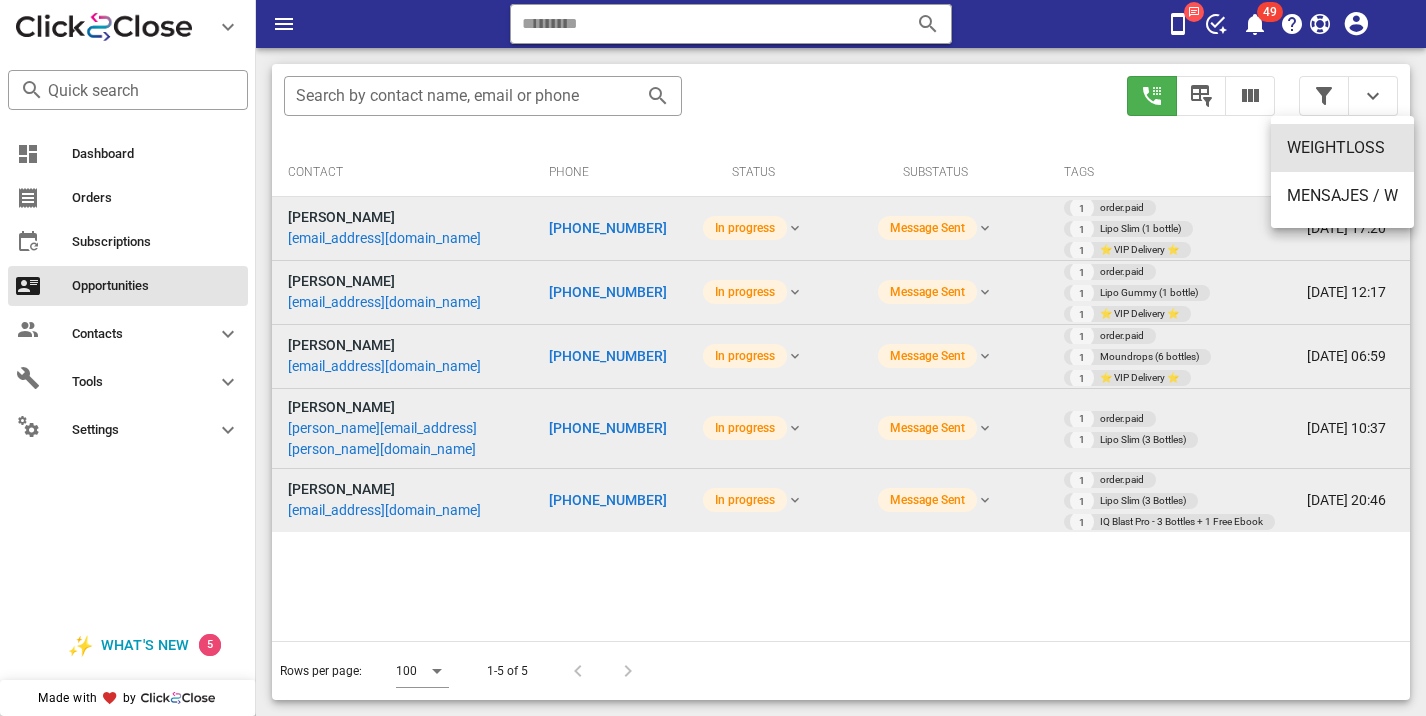 click on "WEIGHTLOSS" at bounding box center [1342, 147] 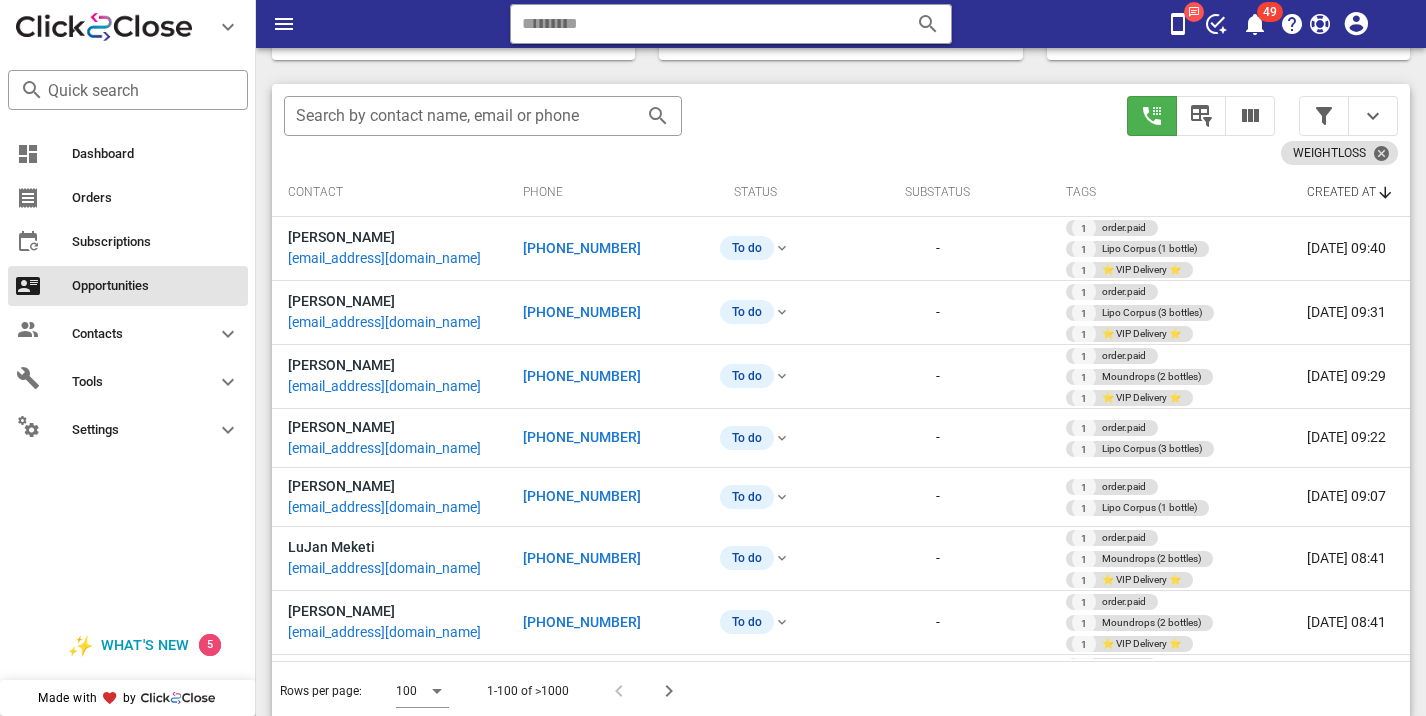 scroll, scrollTop: 376, scrollLeft: 0, axis: vertical 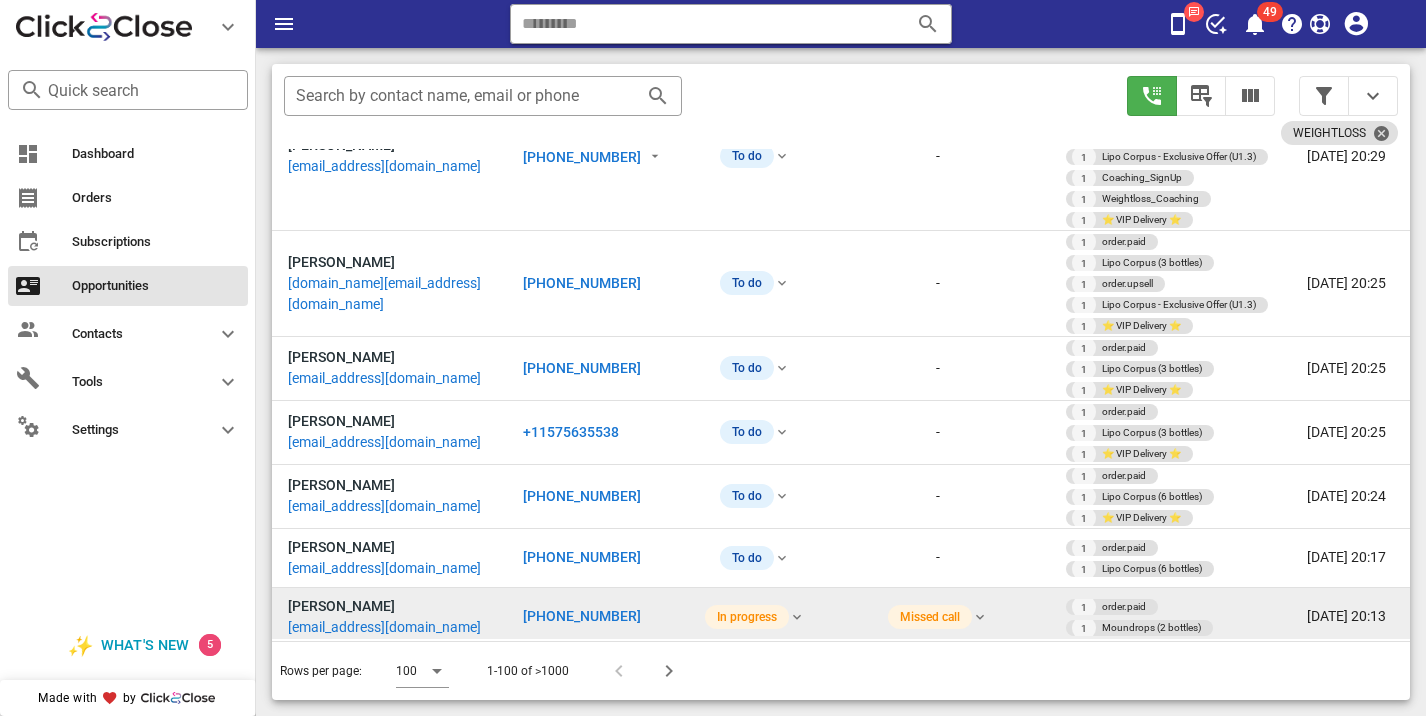click on "[PHONE_NUMBER]" at bounding box center [582, 616] 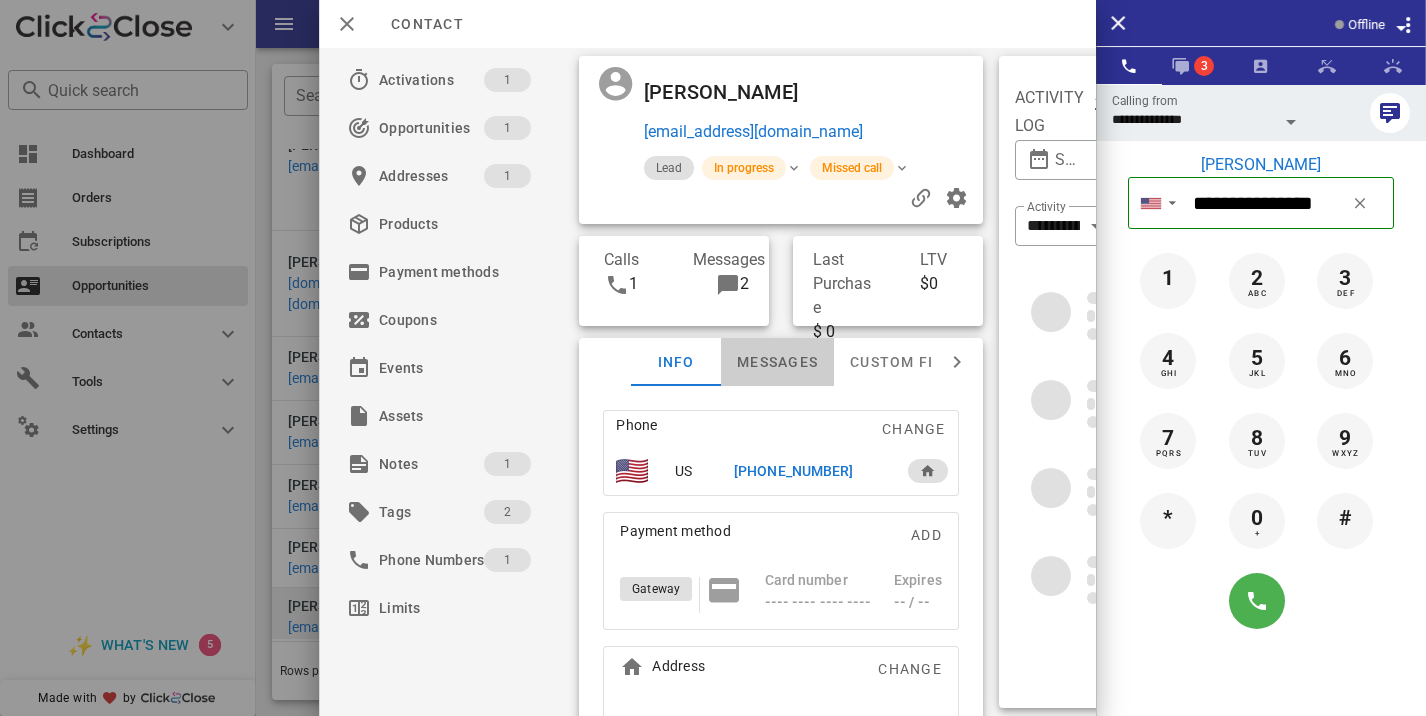 click on "Messages" at bounding box center (777, 362) 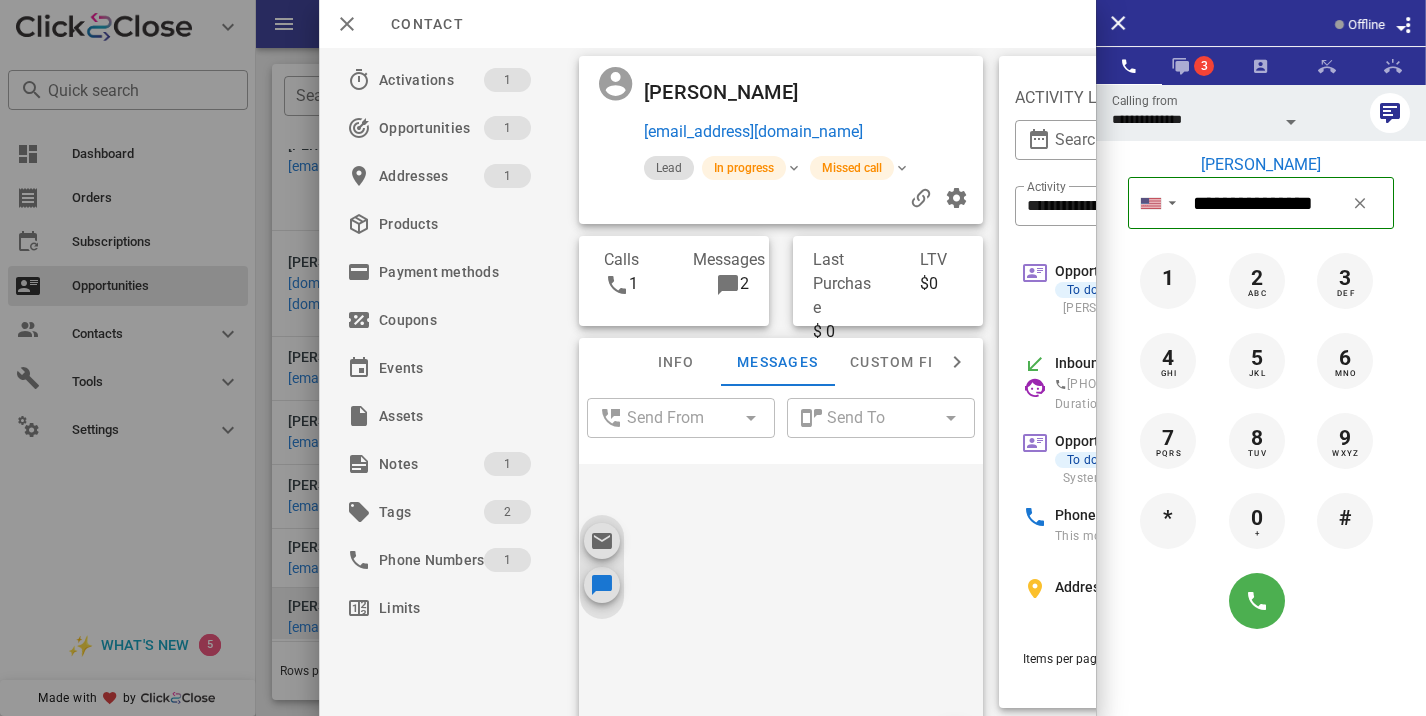 scroll, scrollTop: 674, scrollLeft: 0, axis: vertical 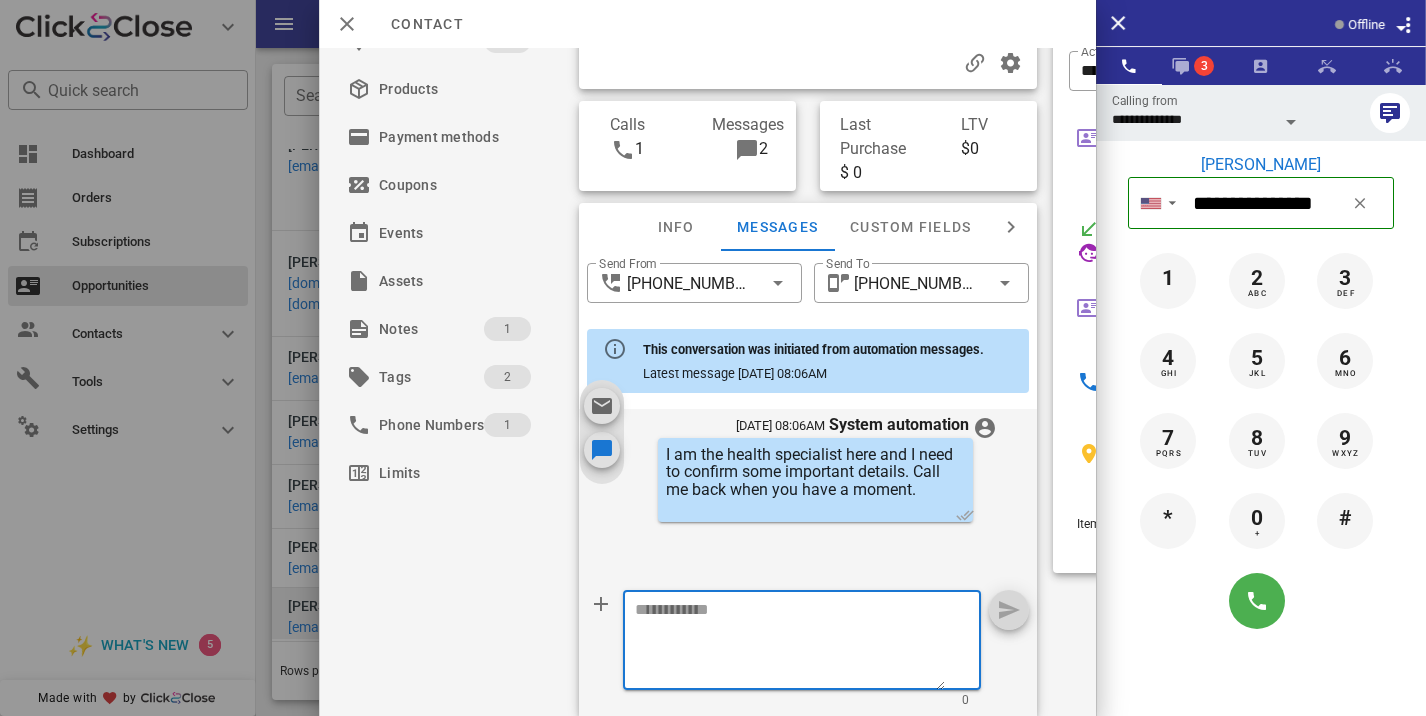 click at bounding box center [790, 643] 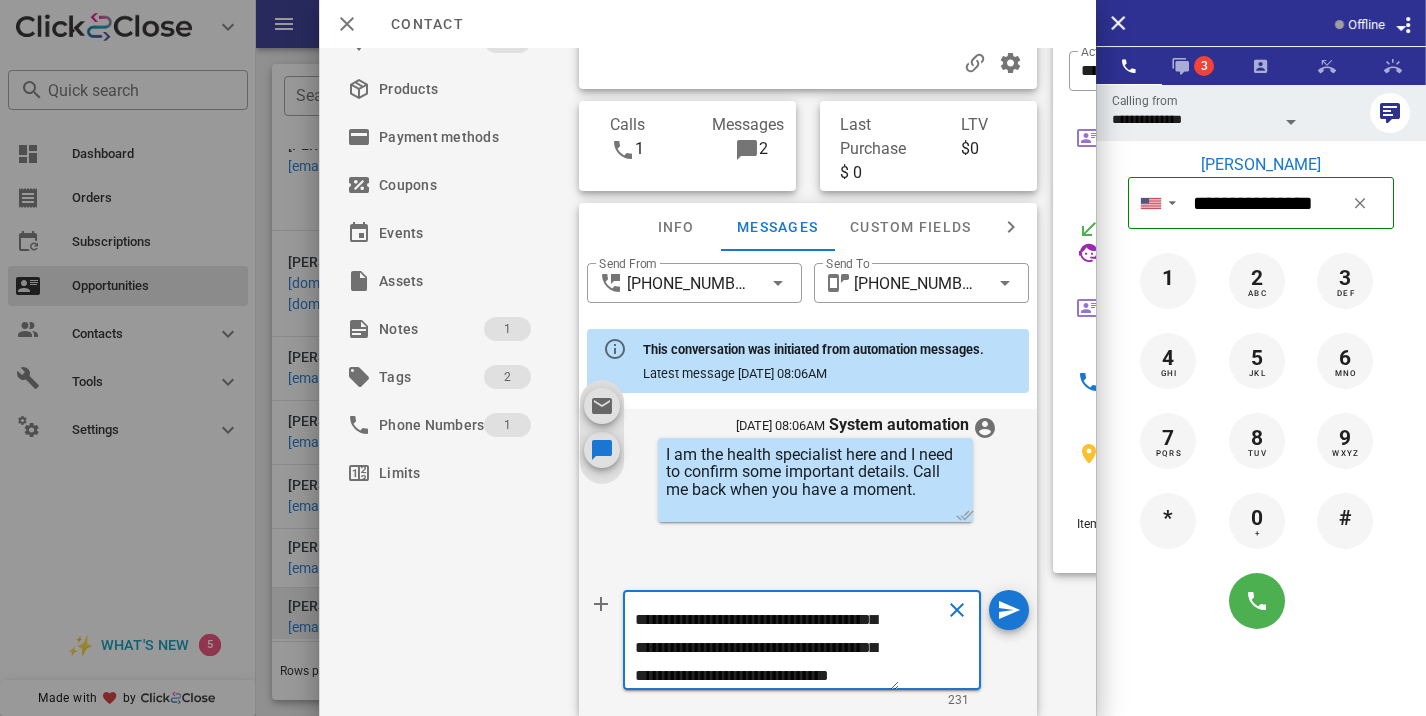 scroll, scrollTop: 153, scrollLeft: 0, axis: vertical 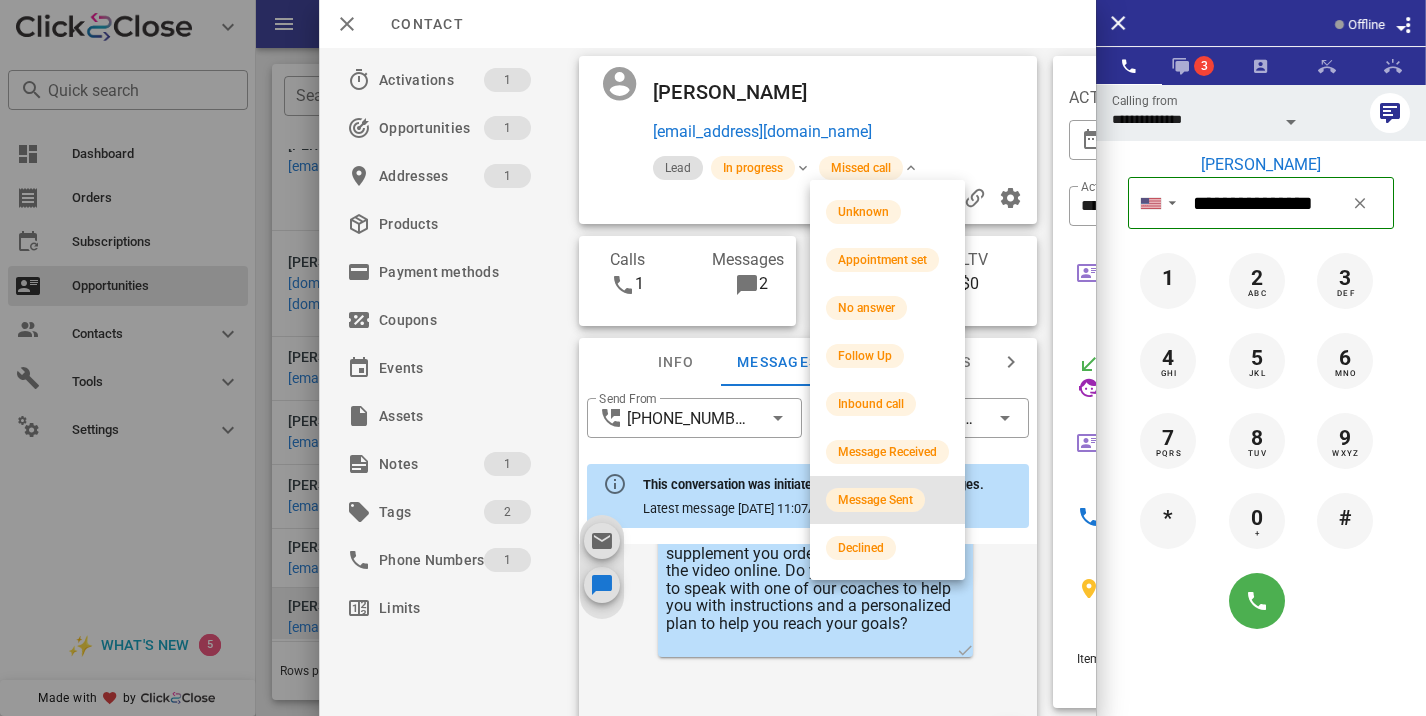 click on "Message Sent" at bounding box center (875, 500) 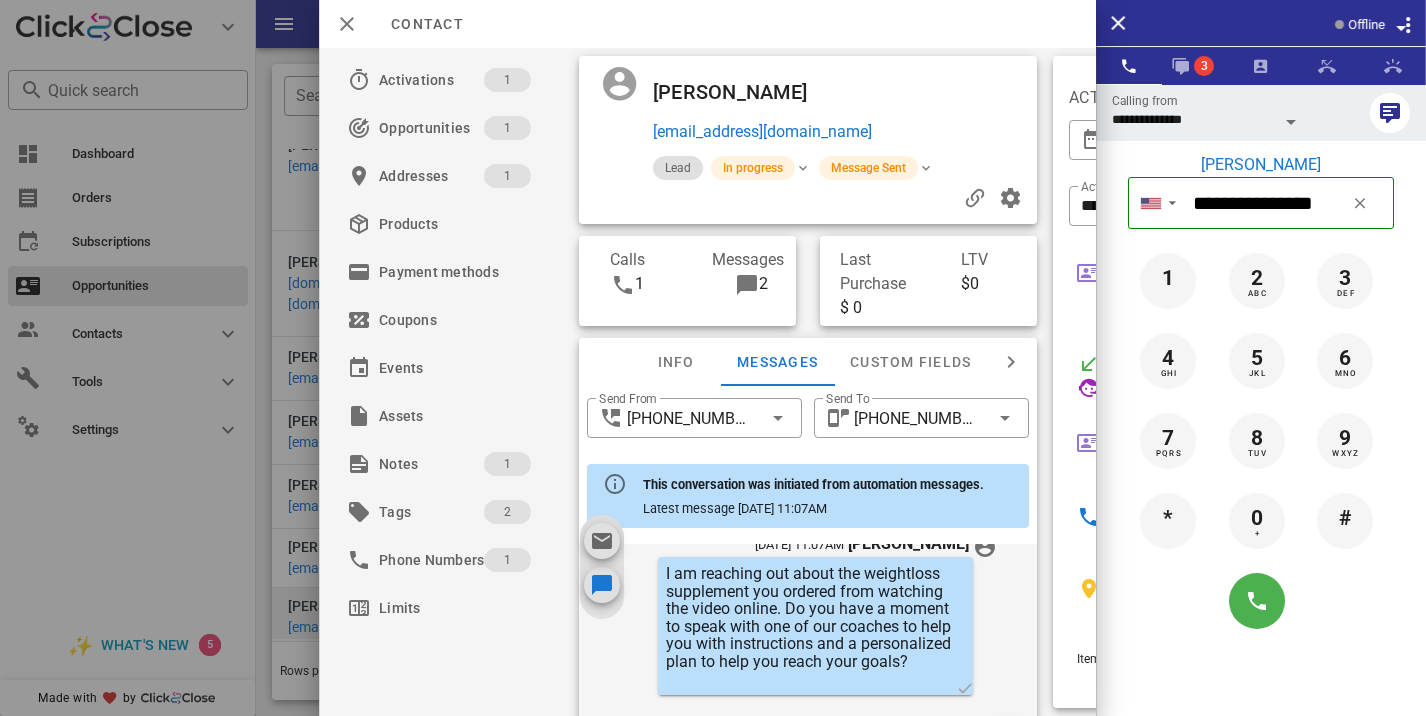 scroll, scrollTop: 893, scrollLeft: 0, axis: vertical 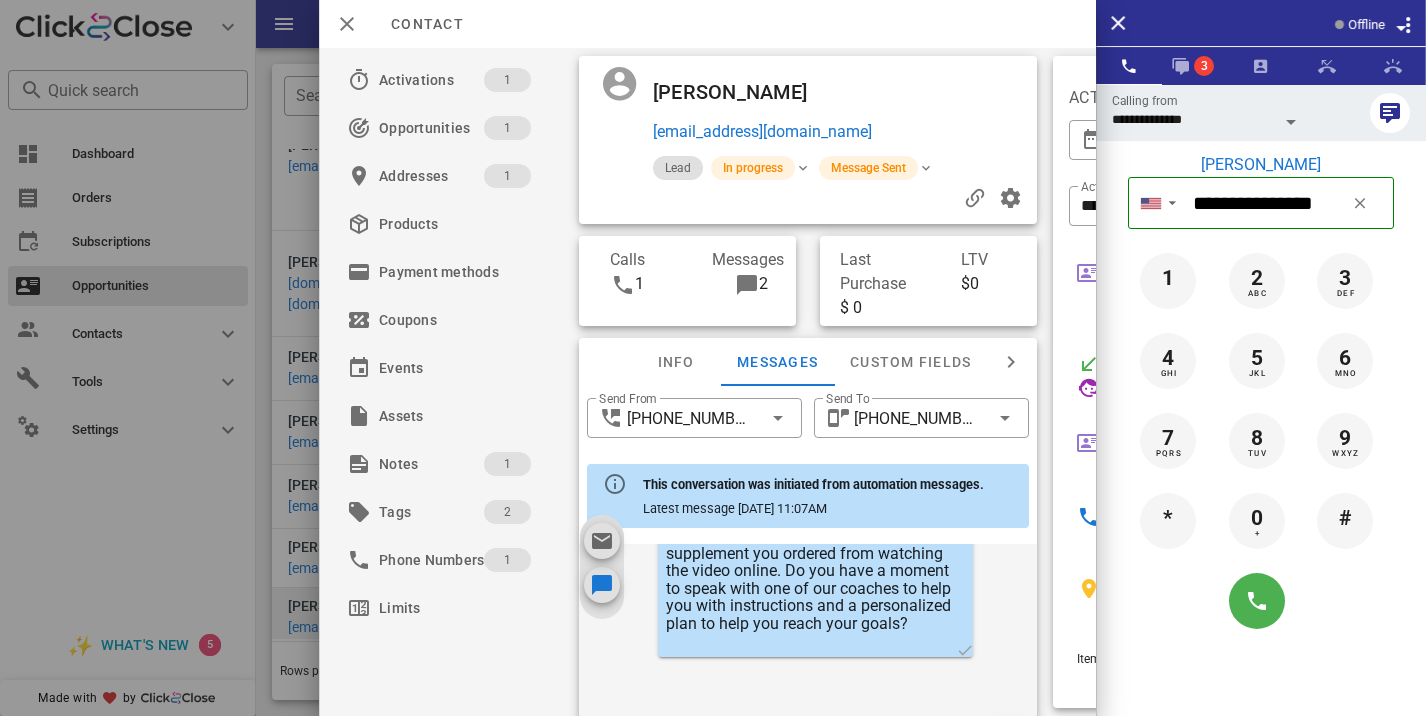 click at bounding box center (713, 358) 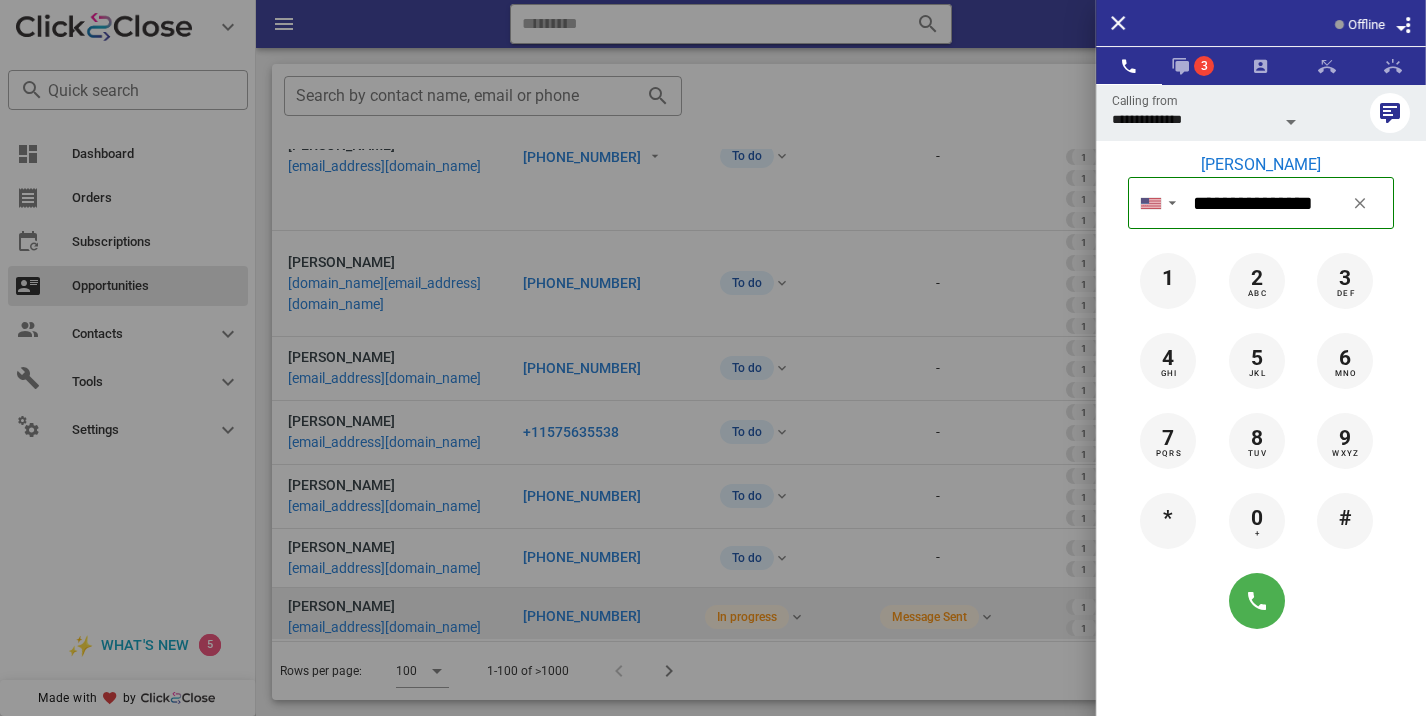 click at bounding box center (713, 358) 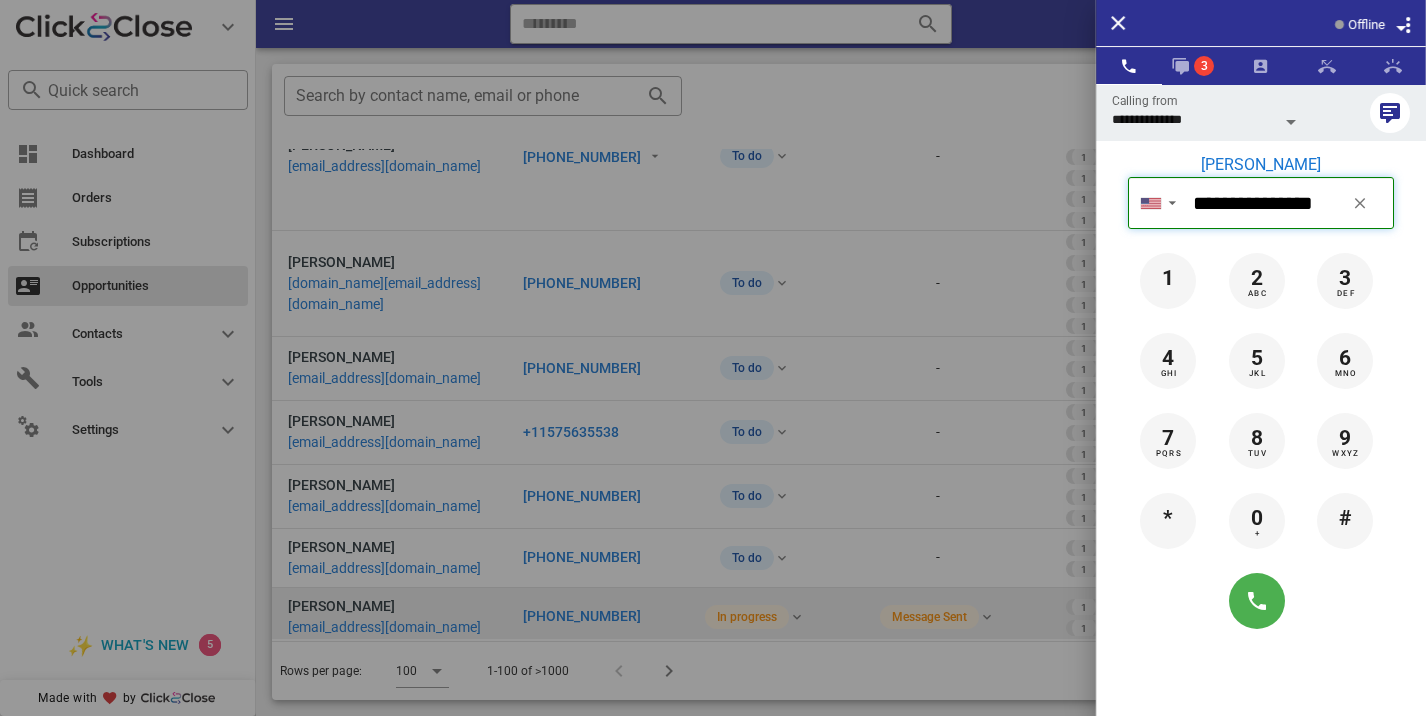 type 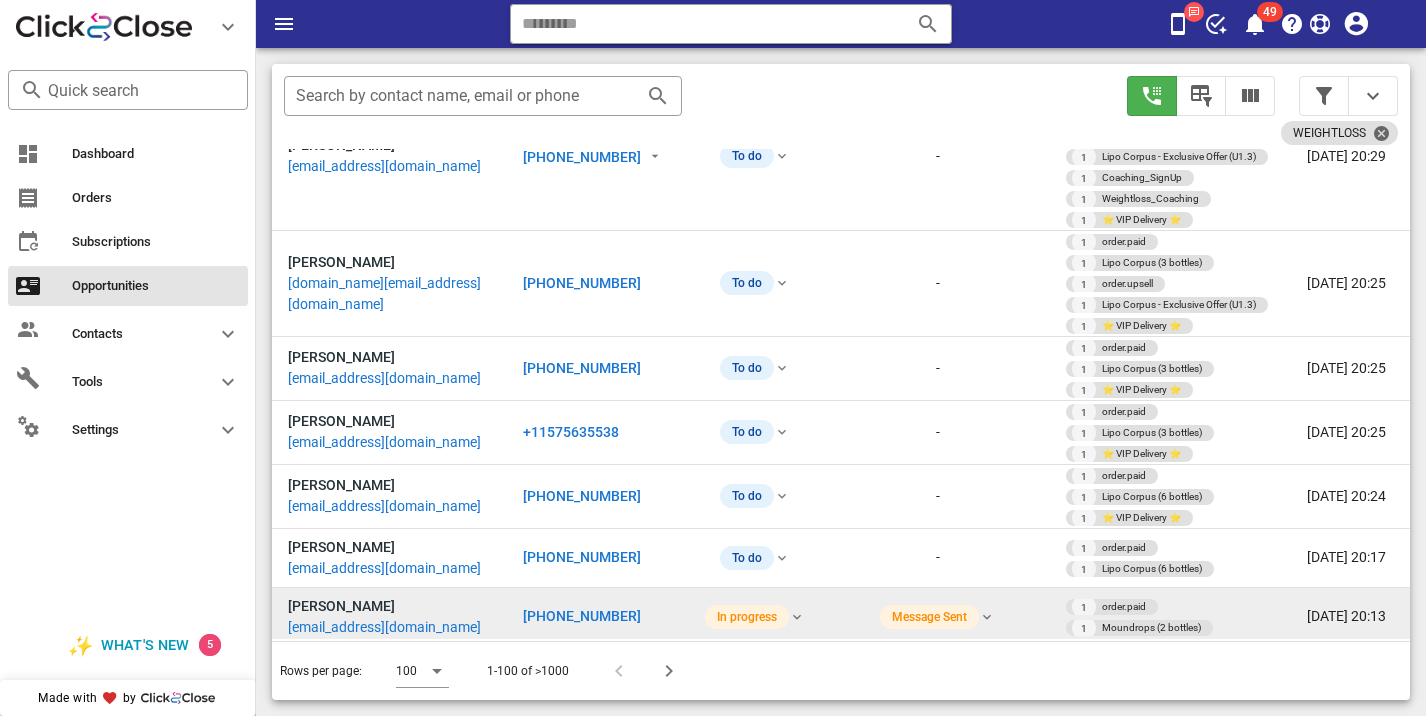 click on "[PHONE_NUMBER]" at bounding box center [582, 678] 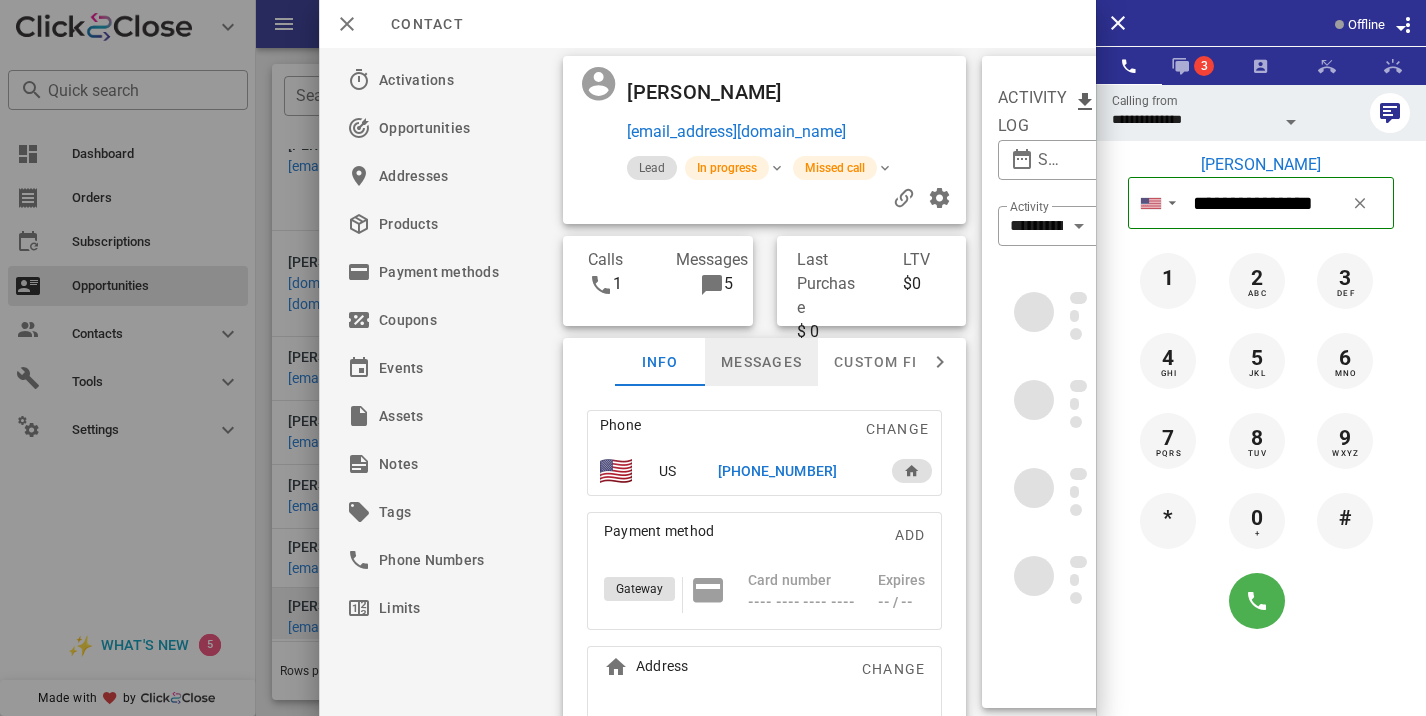 click on "Messages" at bounding box center (761, 362) 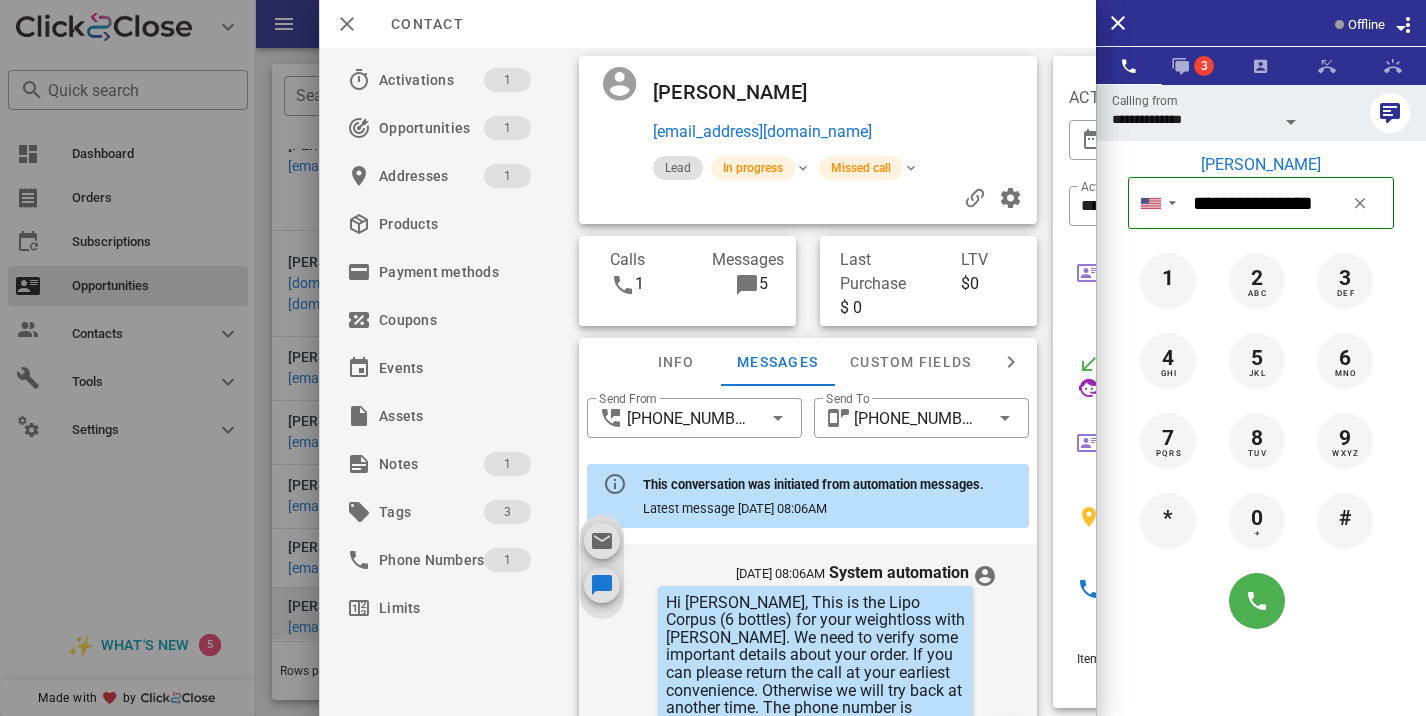 scroll, scrollTop: 674, scrollLeft: 0, axis: vertical 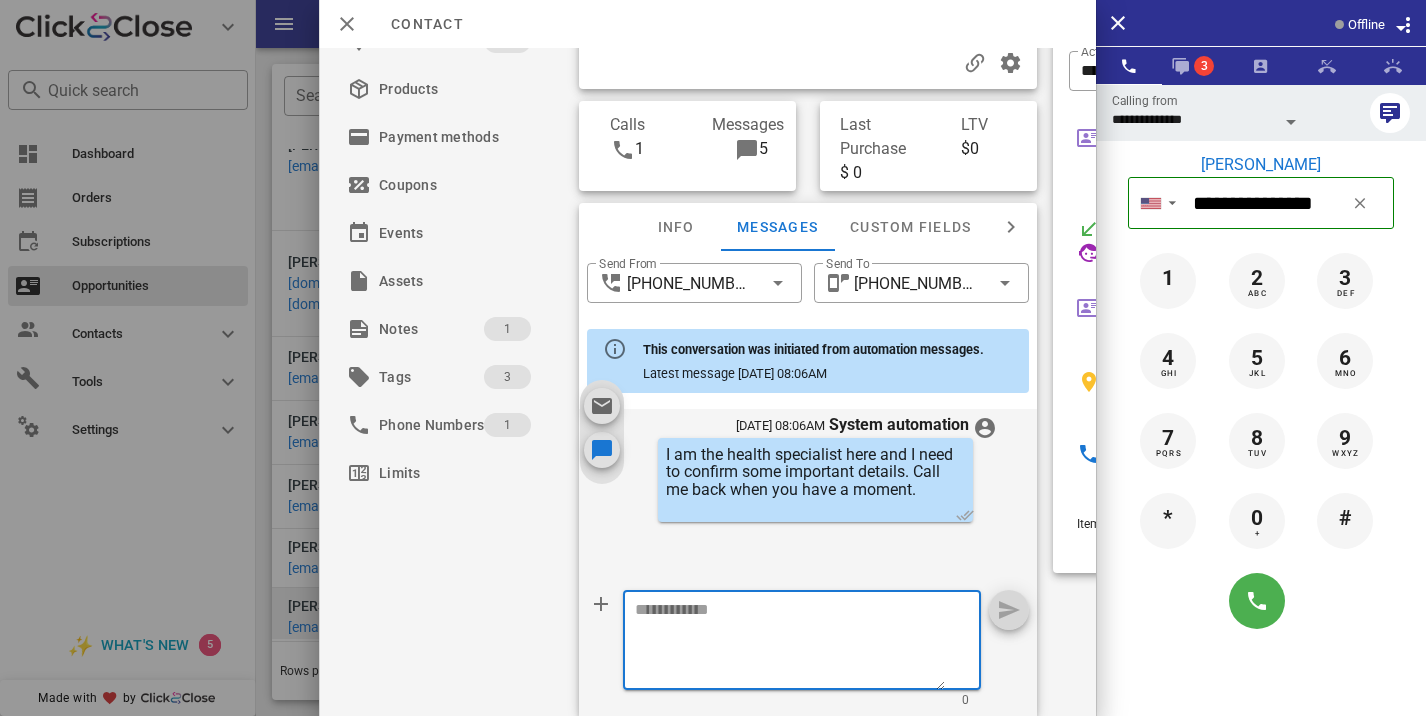 click at bounding box center [790, 643] 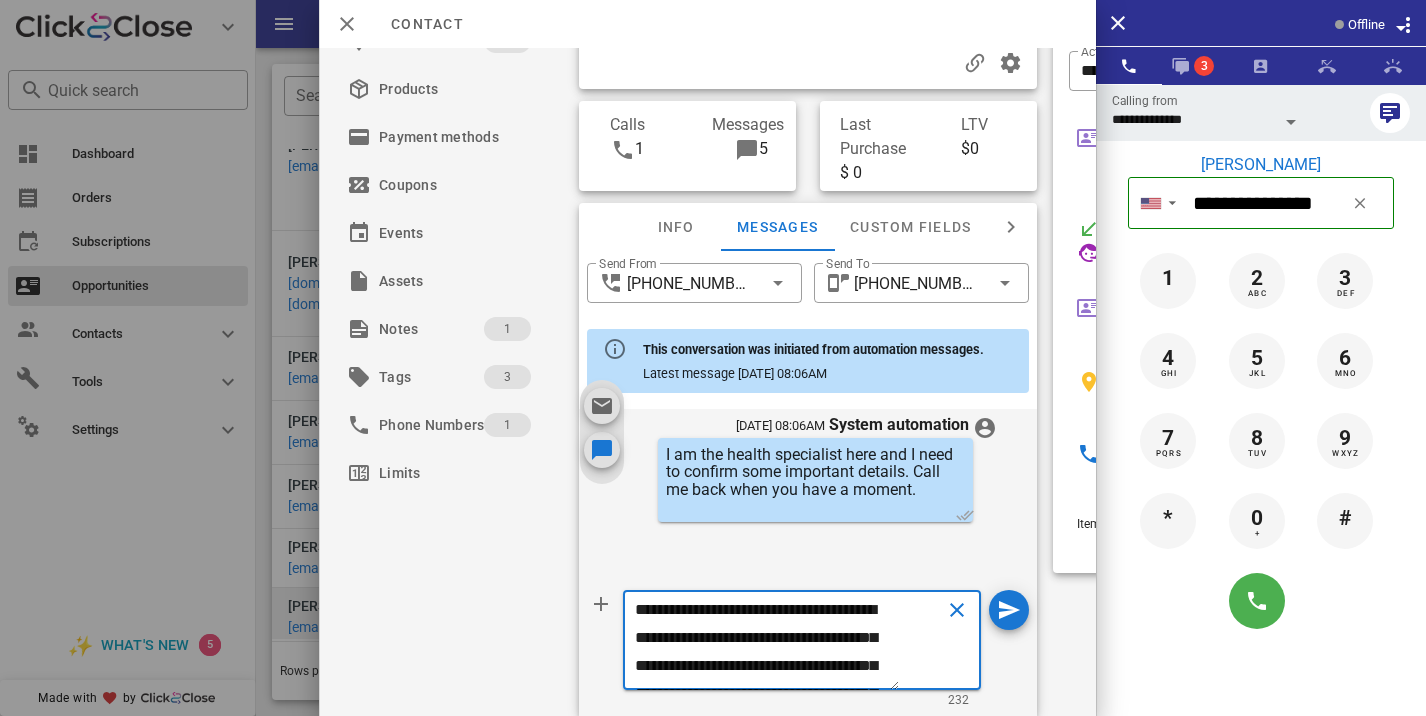 scroll, scrollTop: 0, scrollLeft: 0, axis: both 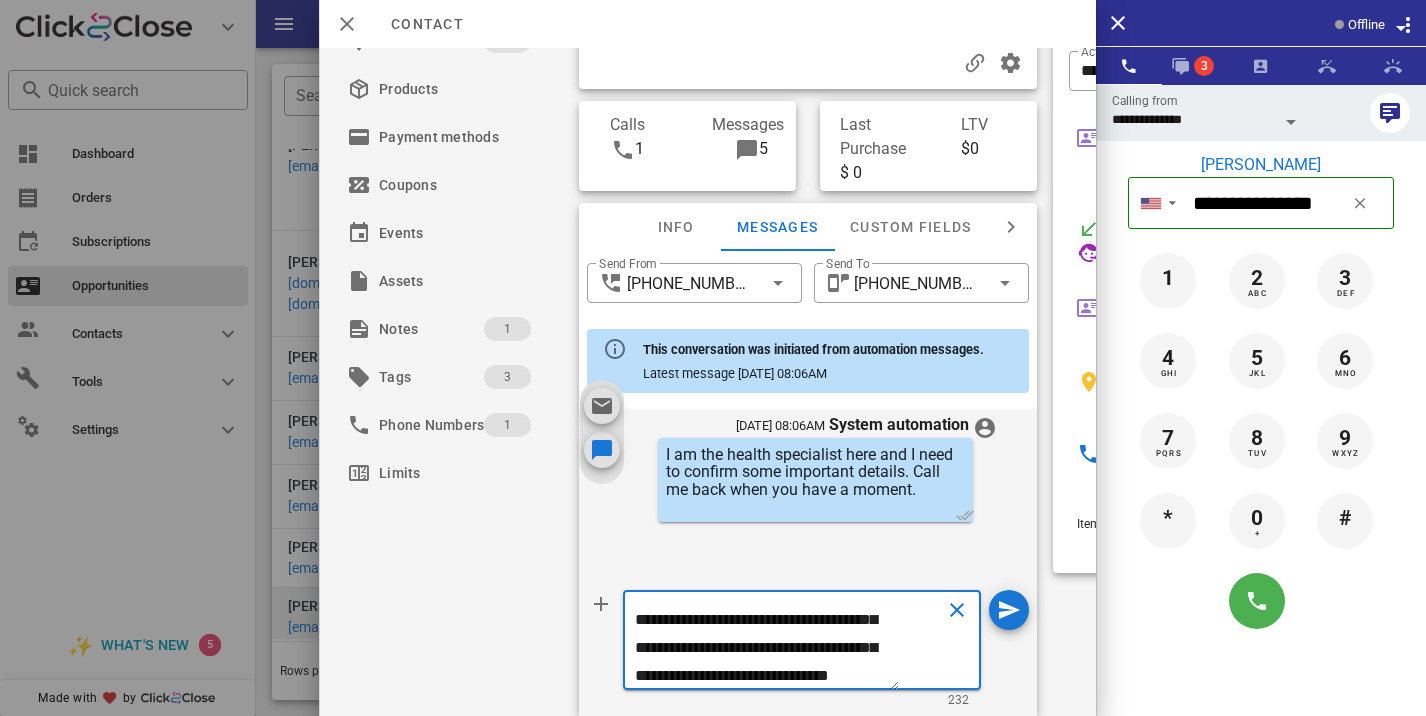 type on "**********" 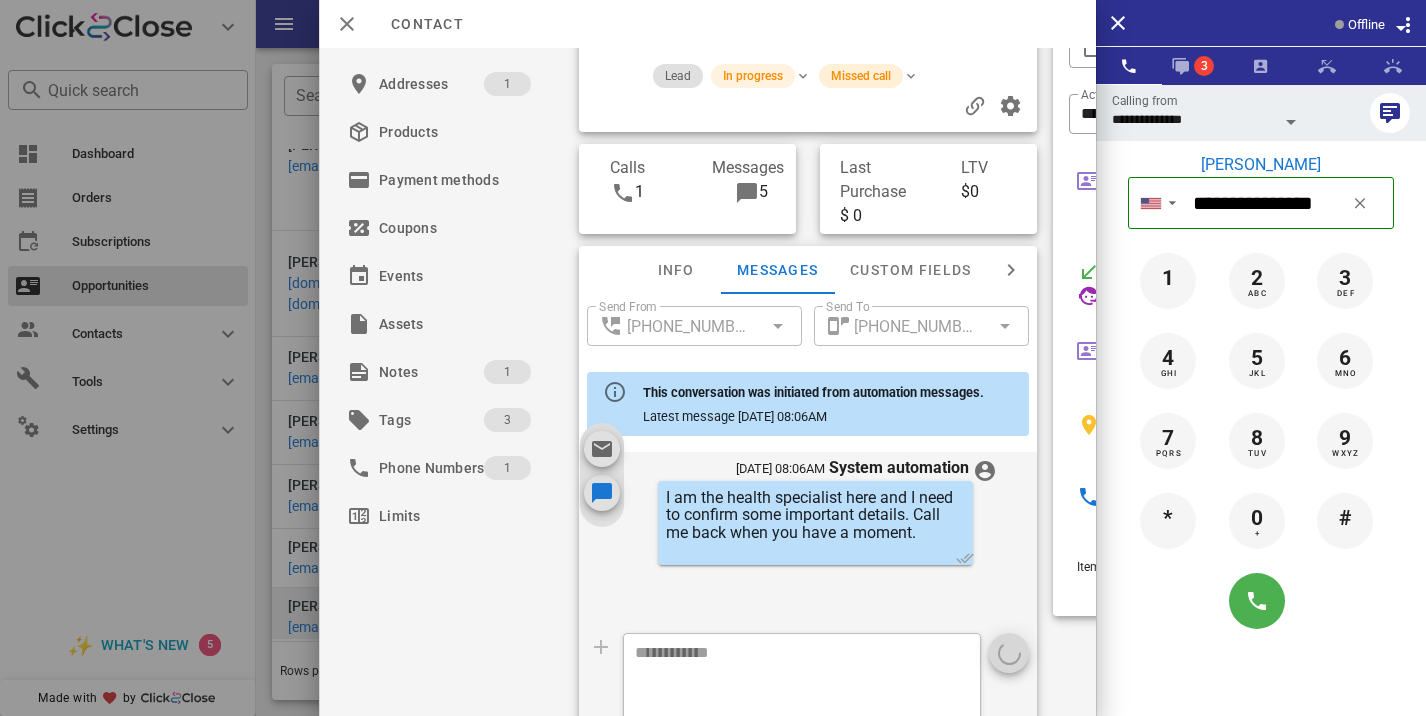 scroll, scrollTop: 56, scrollLeft: 0, axis: vertical 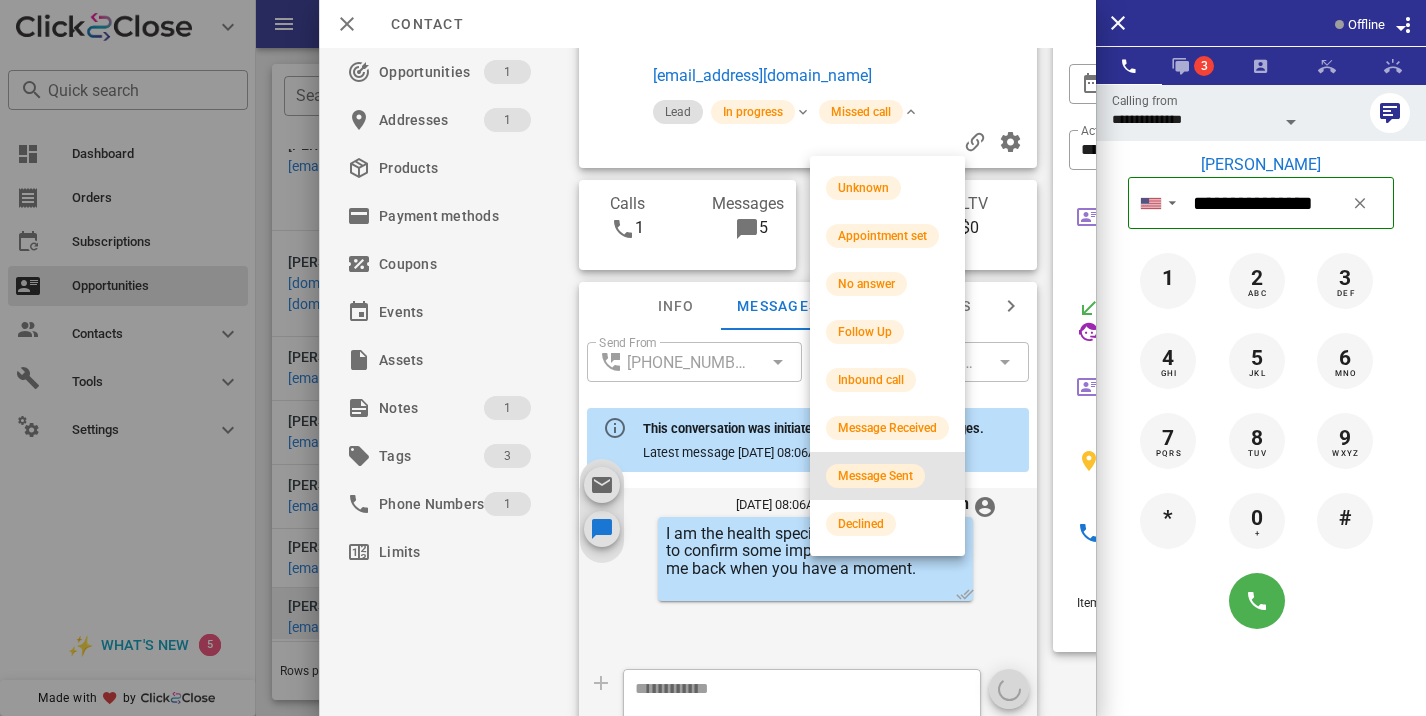 click on "Message Sent" at bounding box center [875, 476] 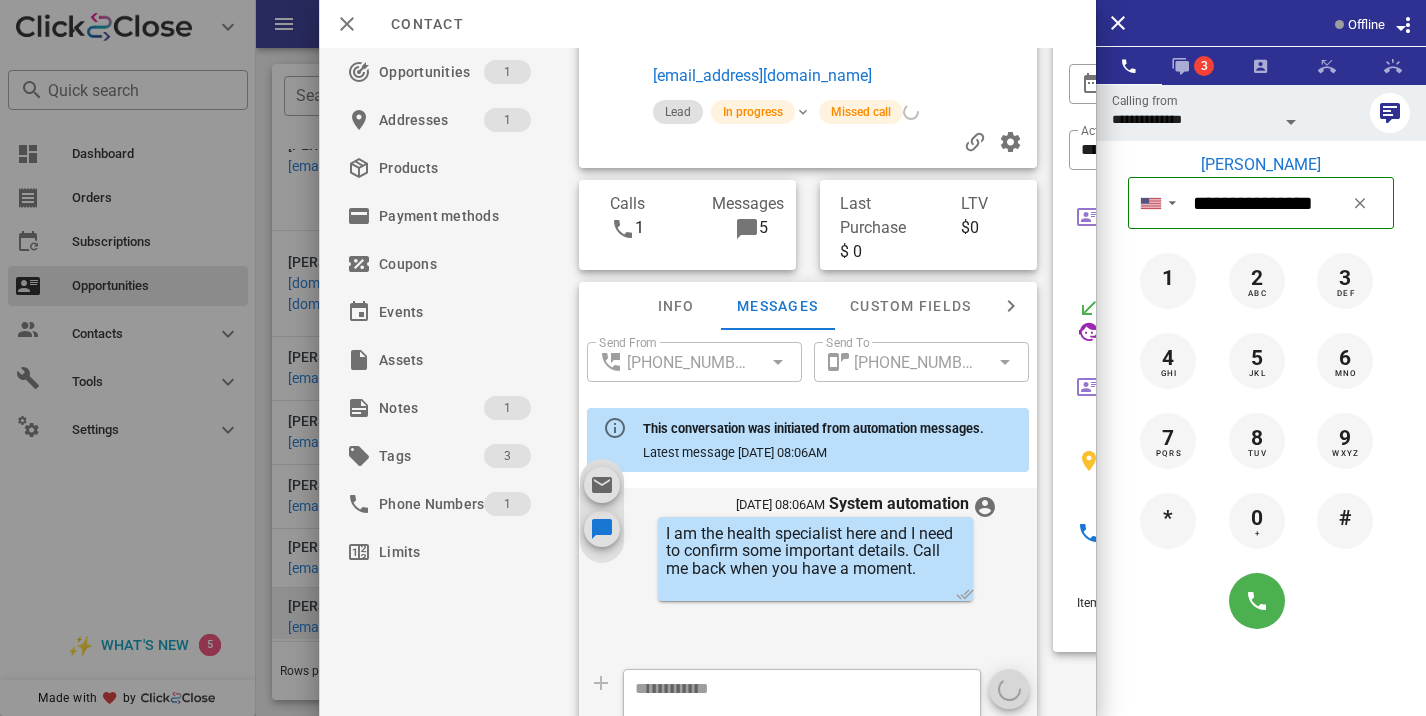 scroll, scrollTop: 893, scrollLeft: 0, axis: vertical 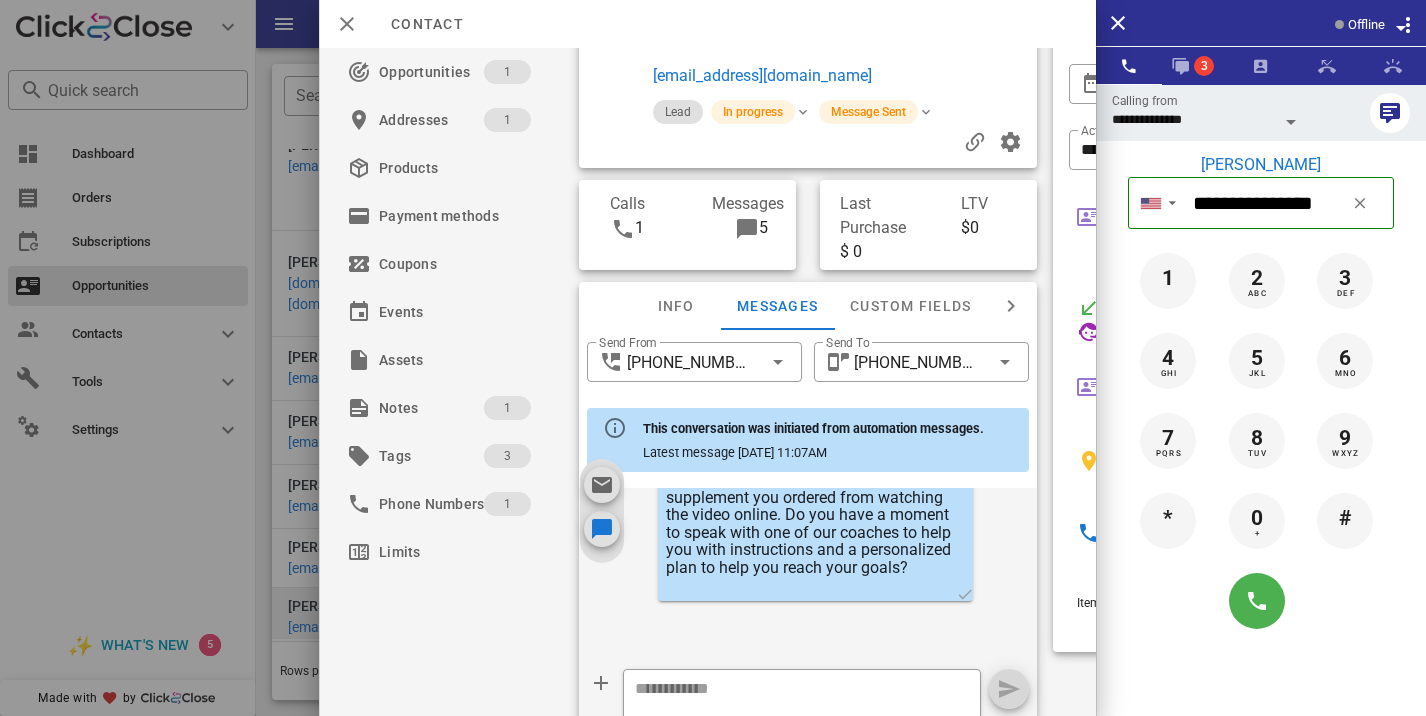 click at bounding box center (713, 358) 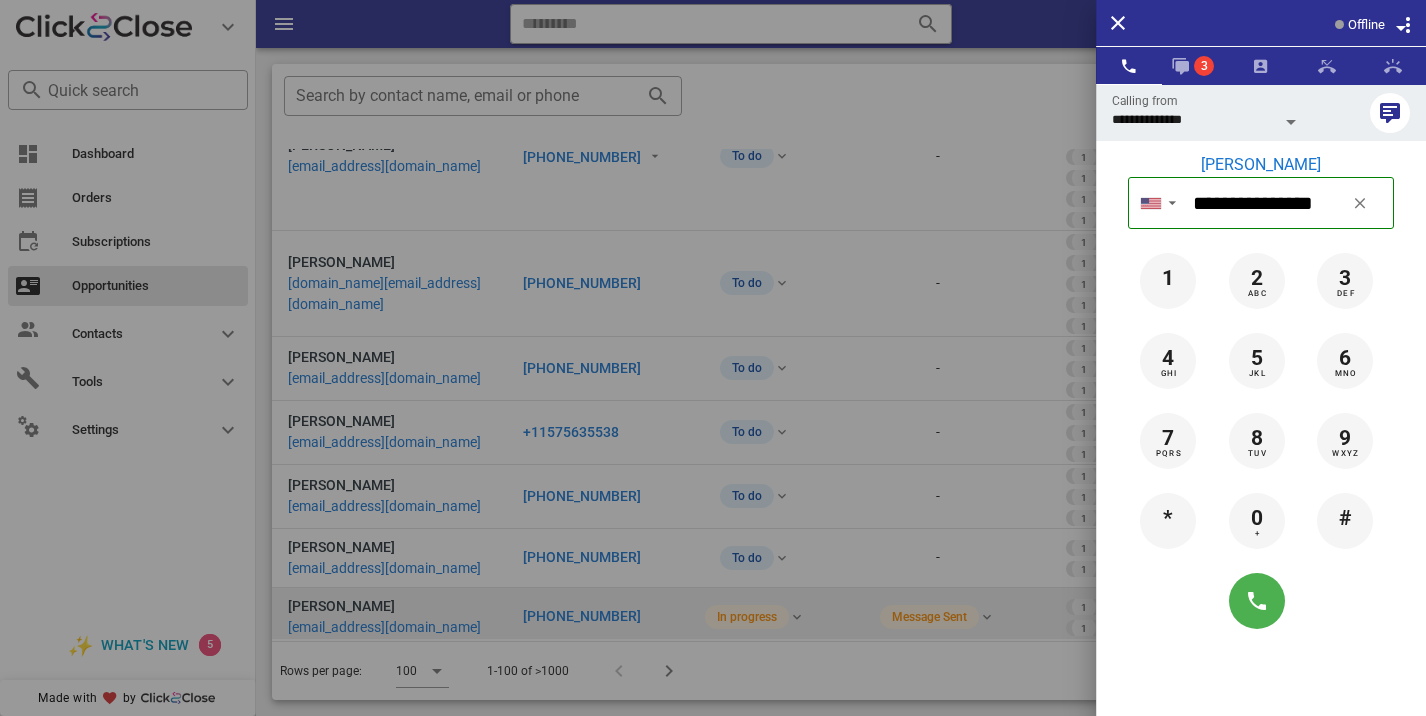 click at bounding box center [713, 358] 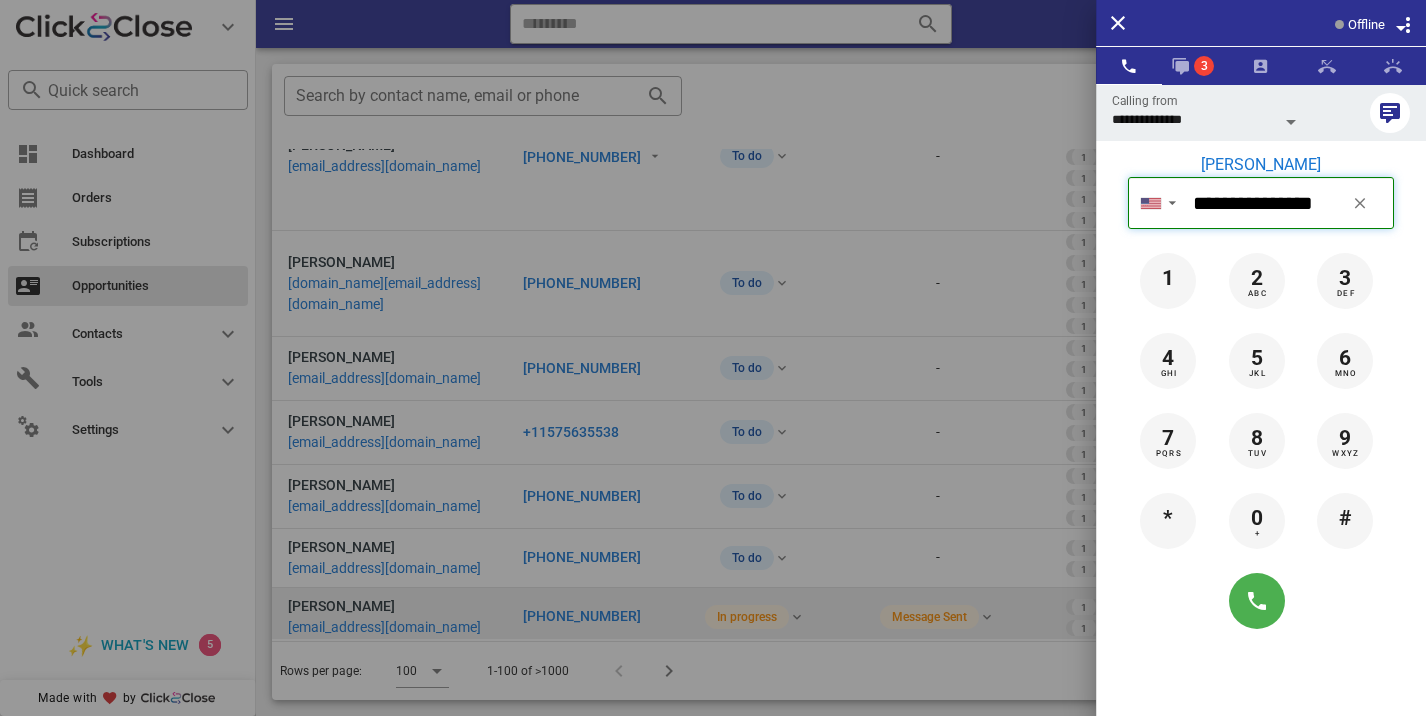type 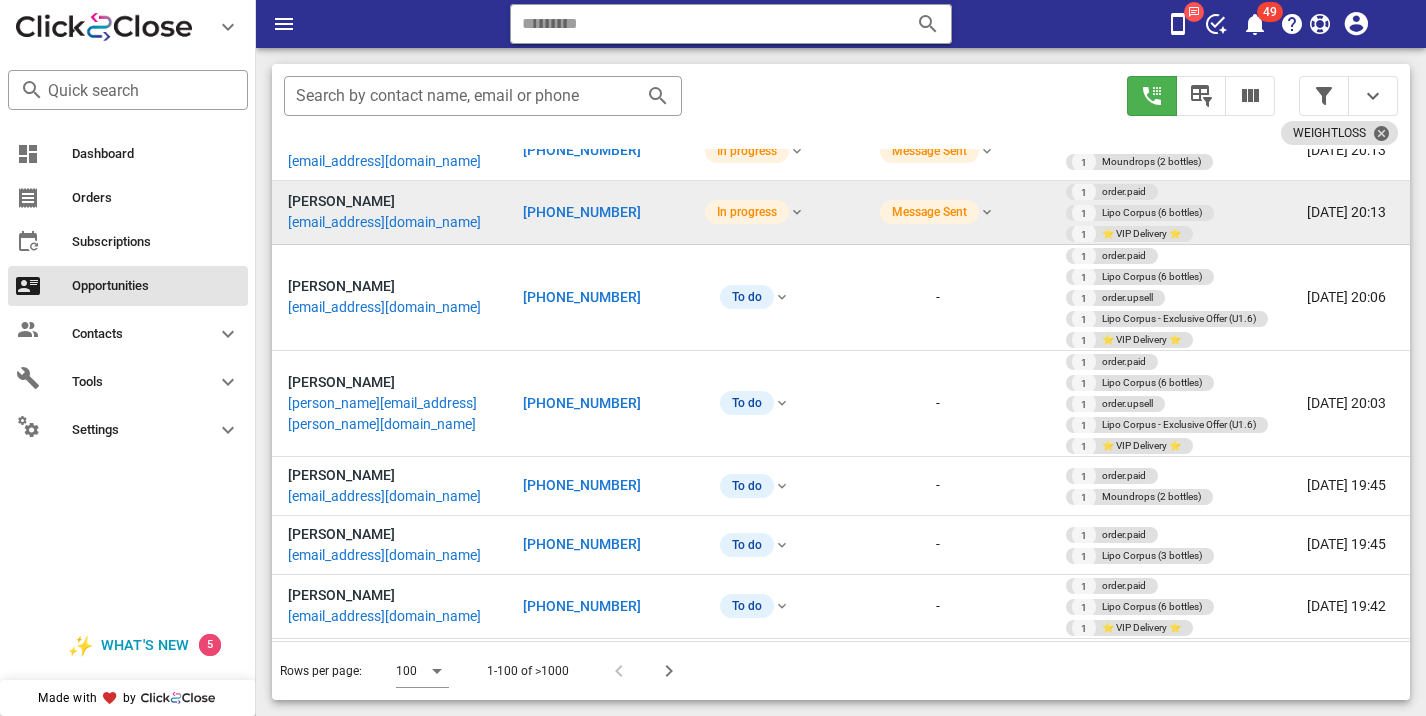 scroll, scrollTop: 6755, scrollLeft: 0, axis: vertical 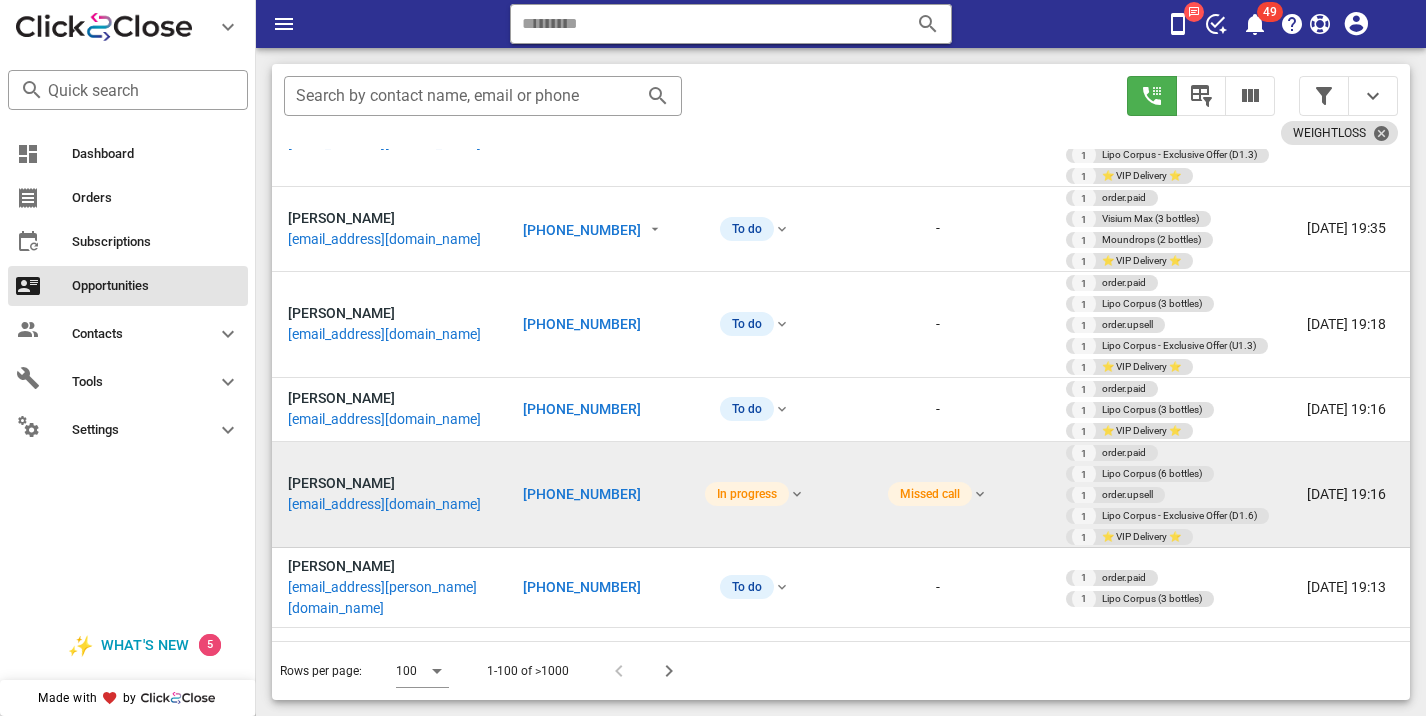 click on "[PHONE_NUMBER]" at bounding box center [596, 495] 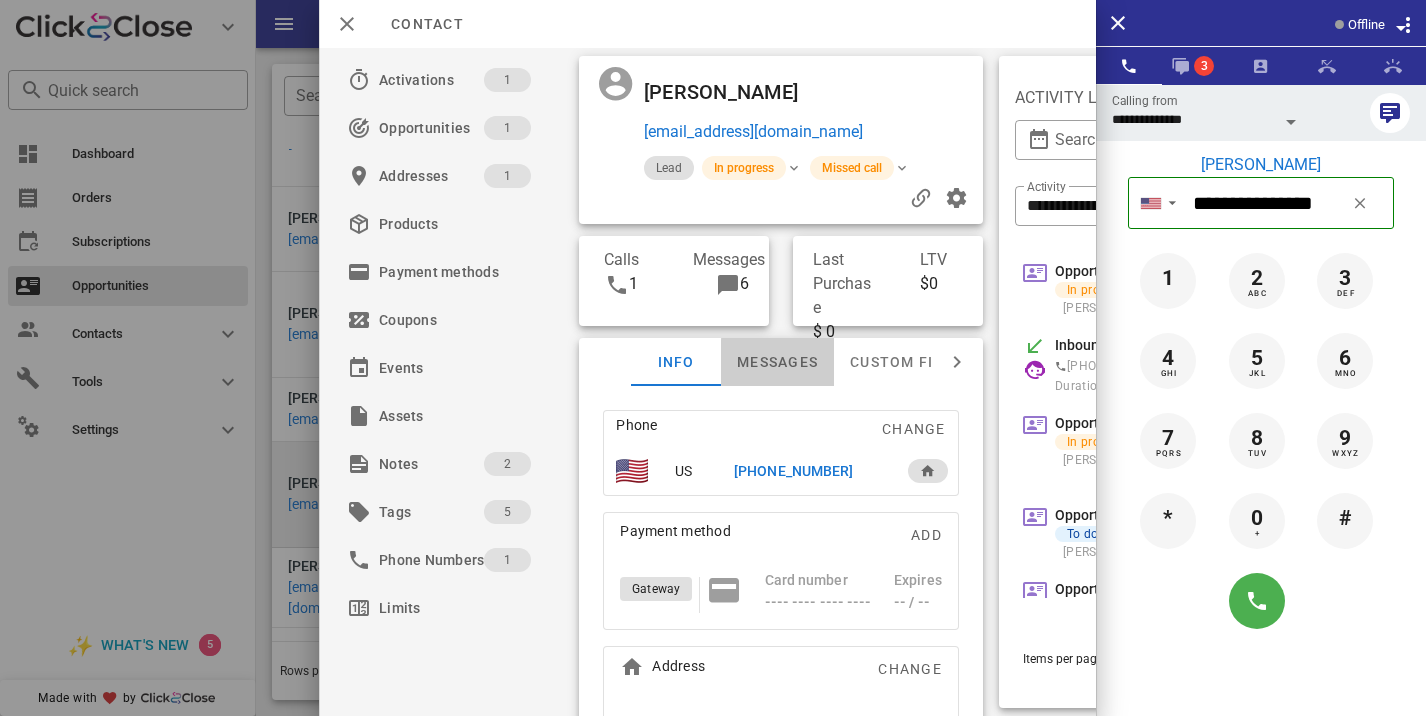 click on "Messages" at bounding box center [777, 362] 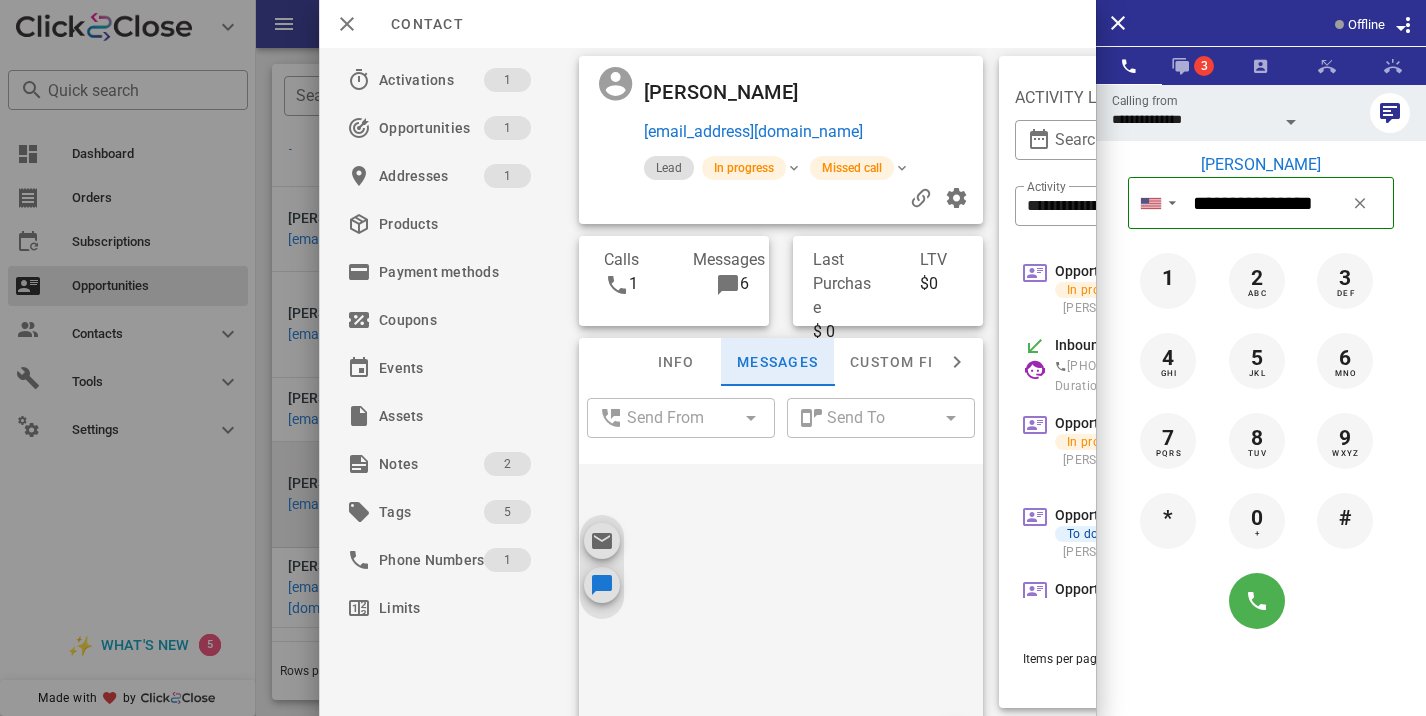 scroll, scrollTop: 920, scrollLeft: 0, axis: vertical 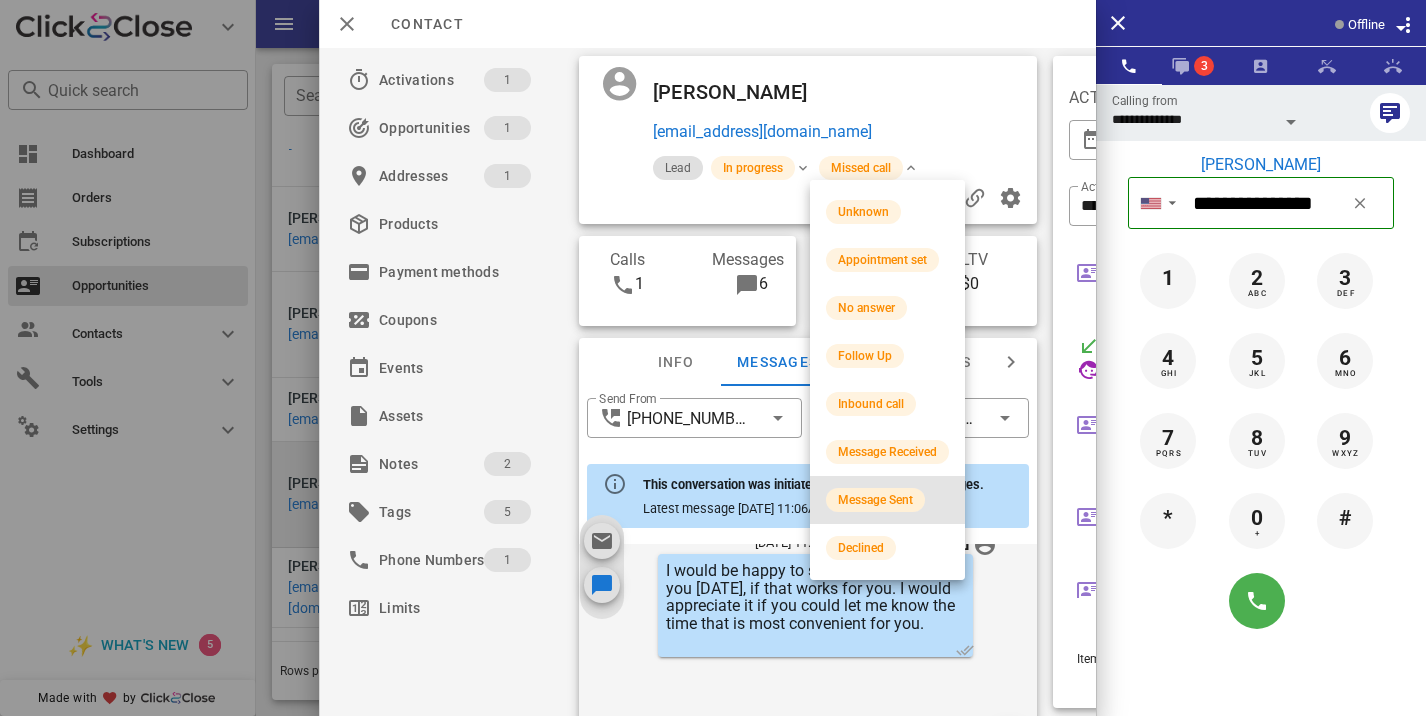 click on "Message Sent" at bounding box center (875, 500) 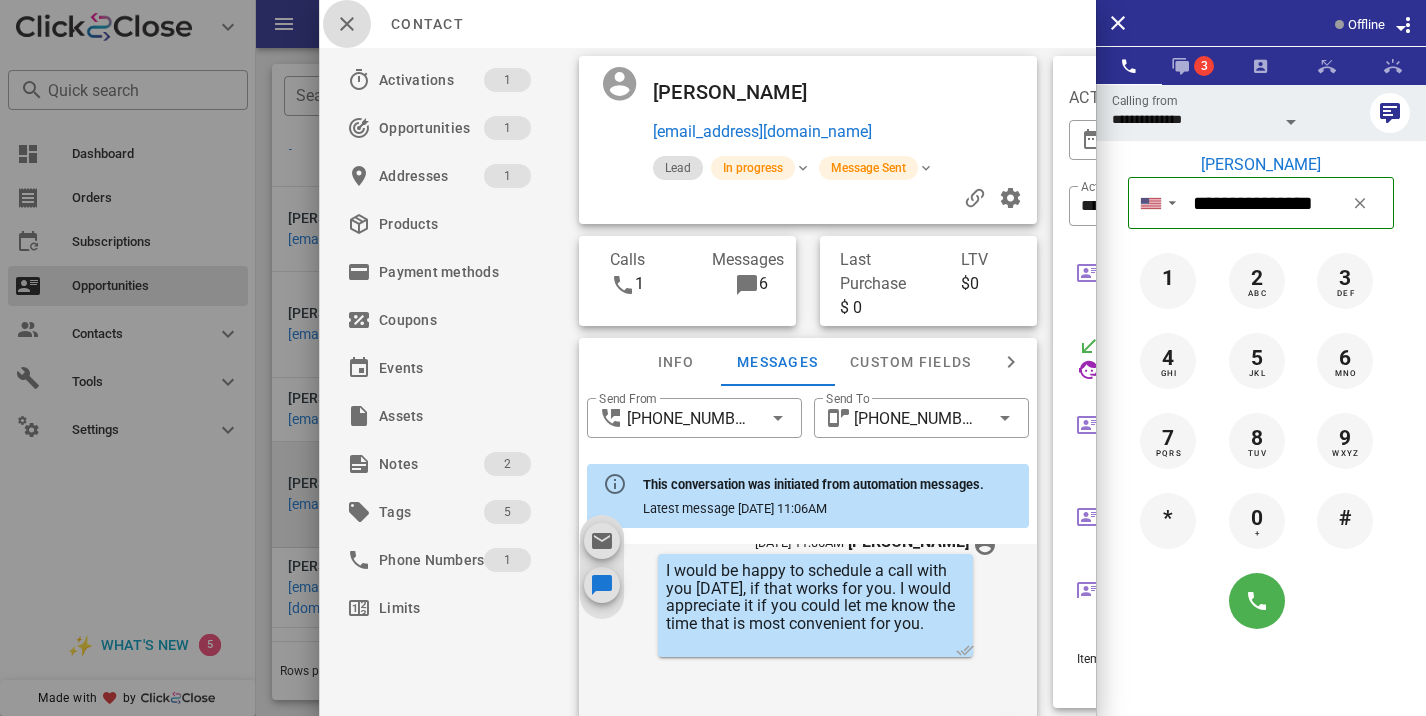 click at bounding box center (347, 24) 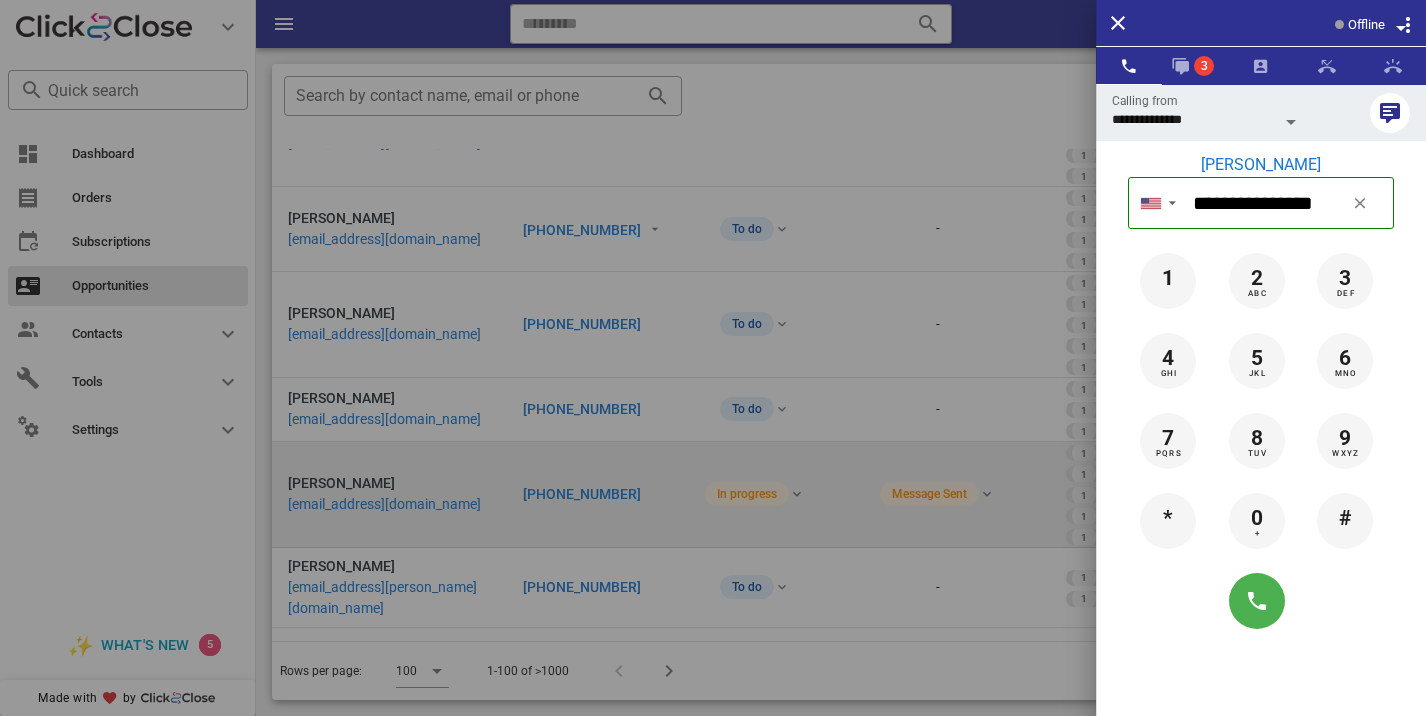 click at bounding box center (713, 358) 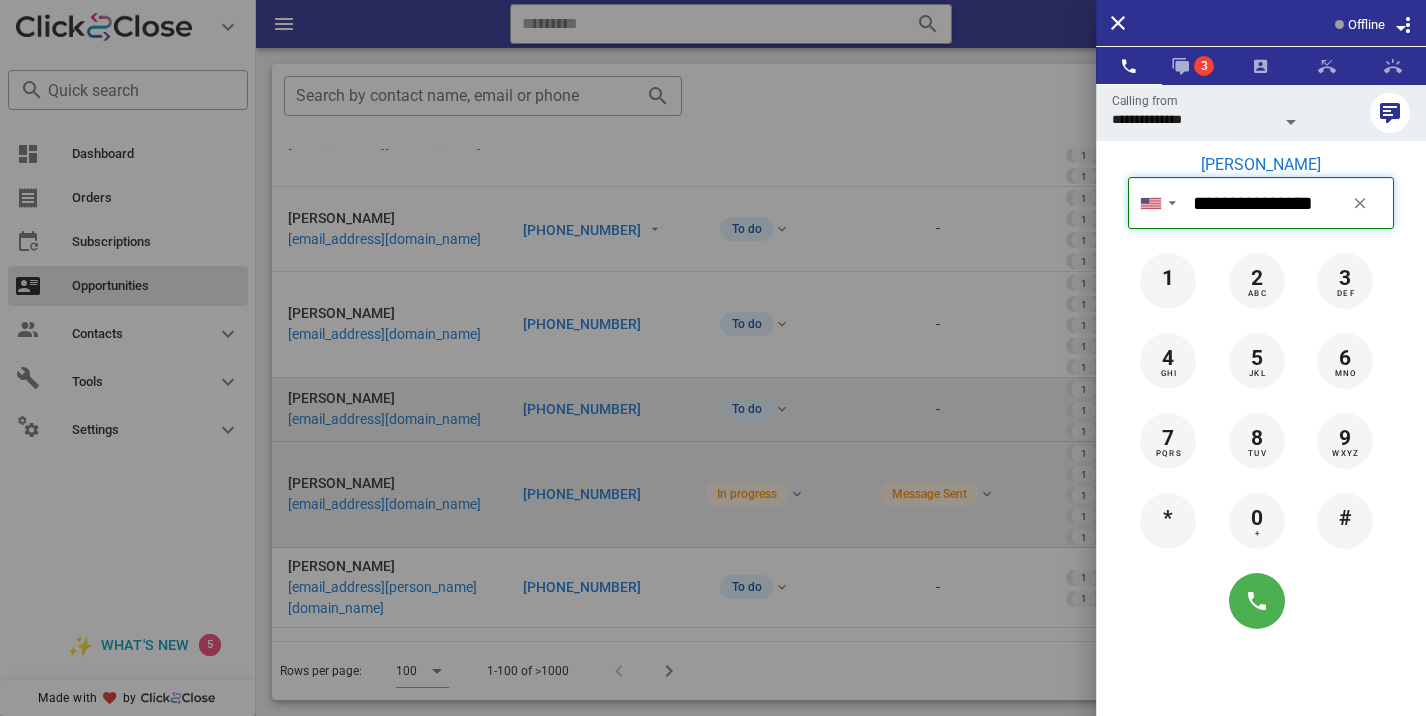 type 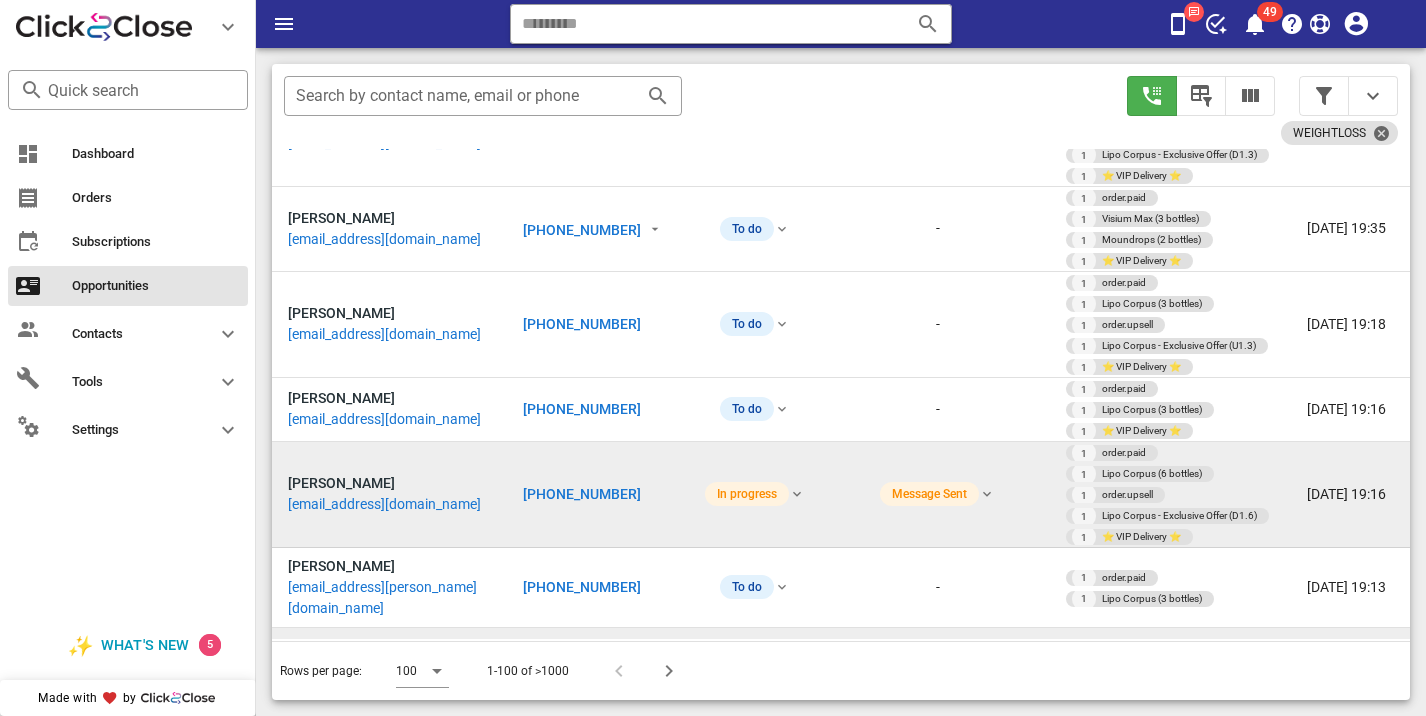 click on "[PHONE_NUMBER]" at bounding box center (582, 656) 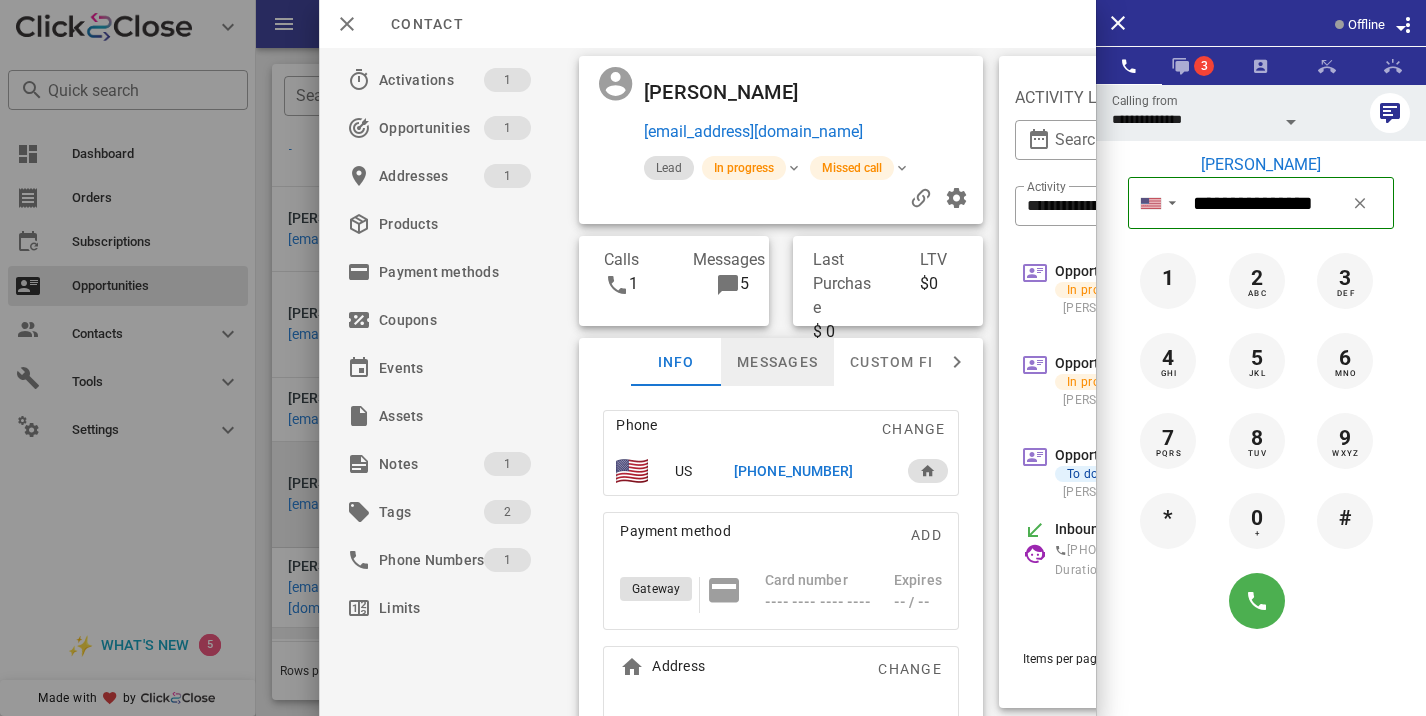 click on "Messages" at bounding box center [777, 362] 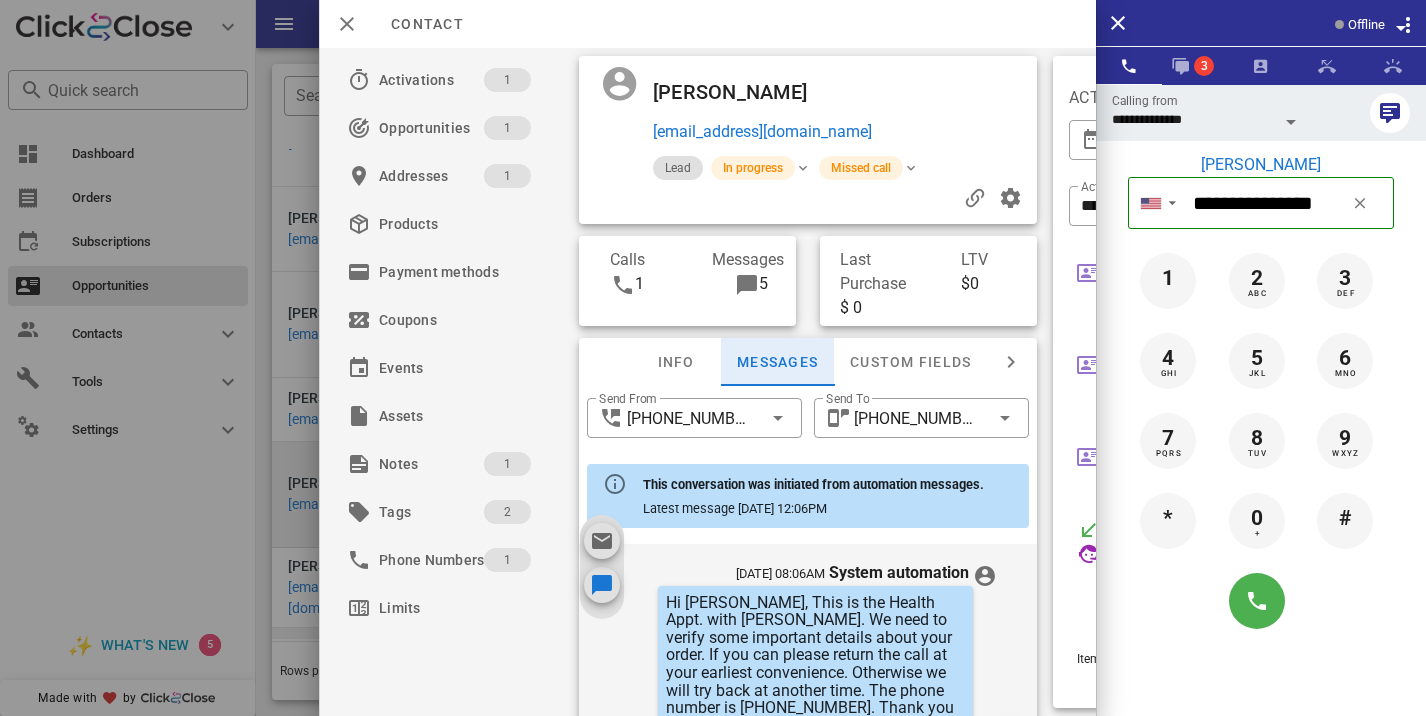 scroll, scrollTop: 183, scrollLeft: 0, axis: vertical 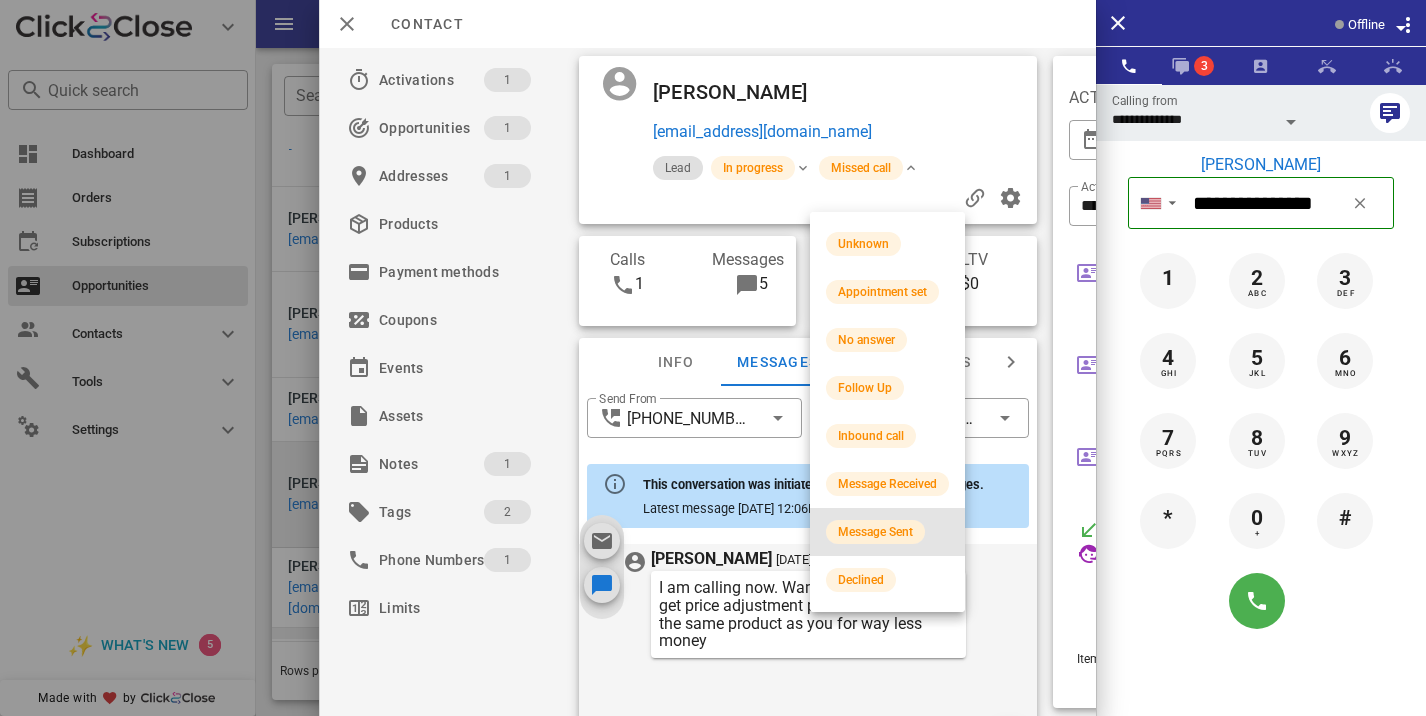 click on "Message Sent" at bounding box center [875, 532] 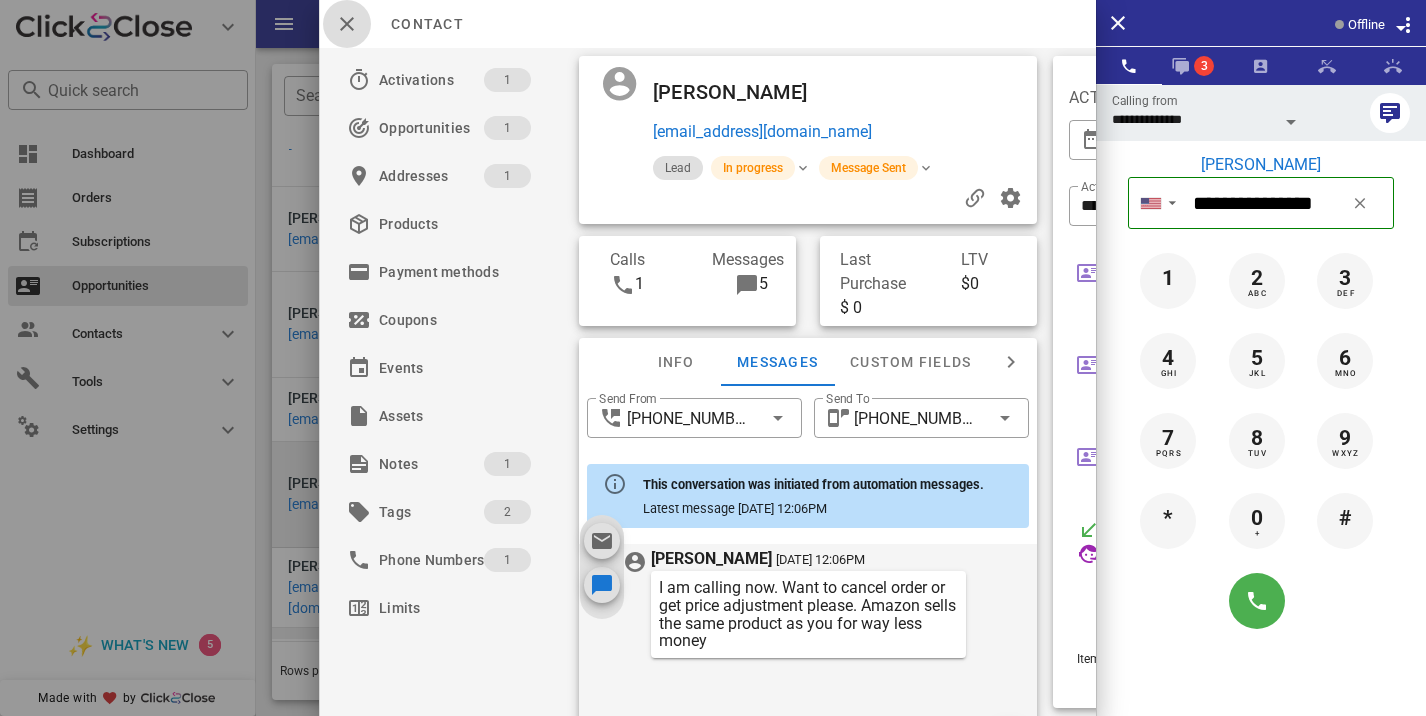 click at bounding box center [347, 24] 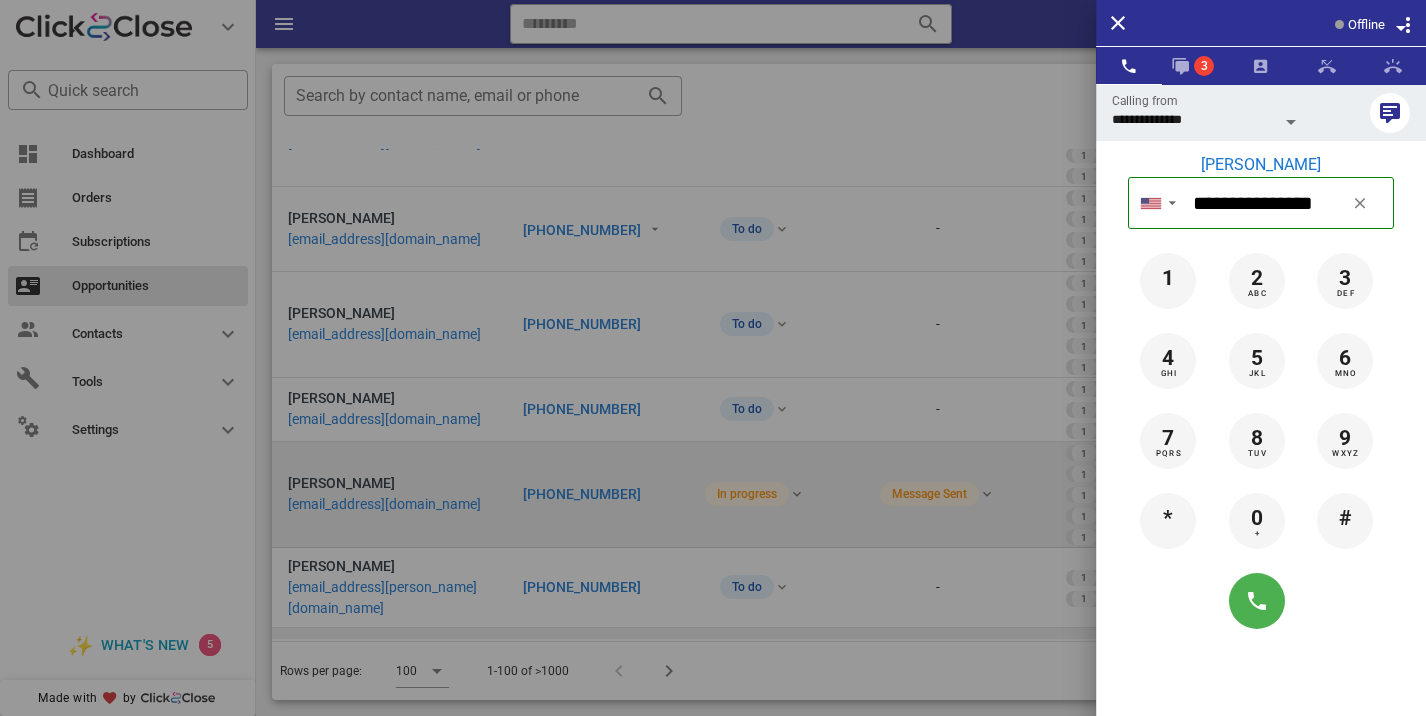 click at bounding box center [713, 358] 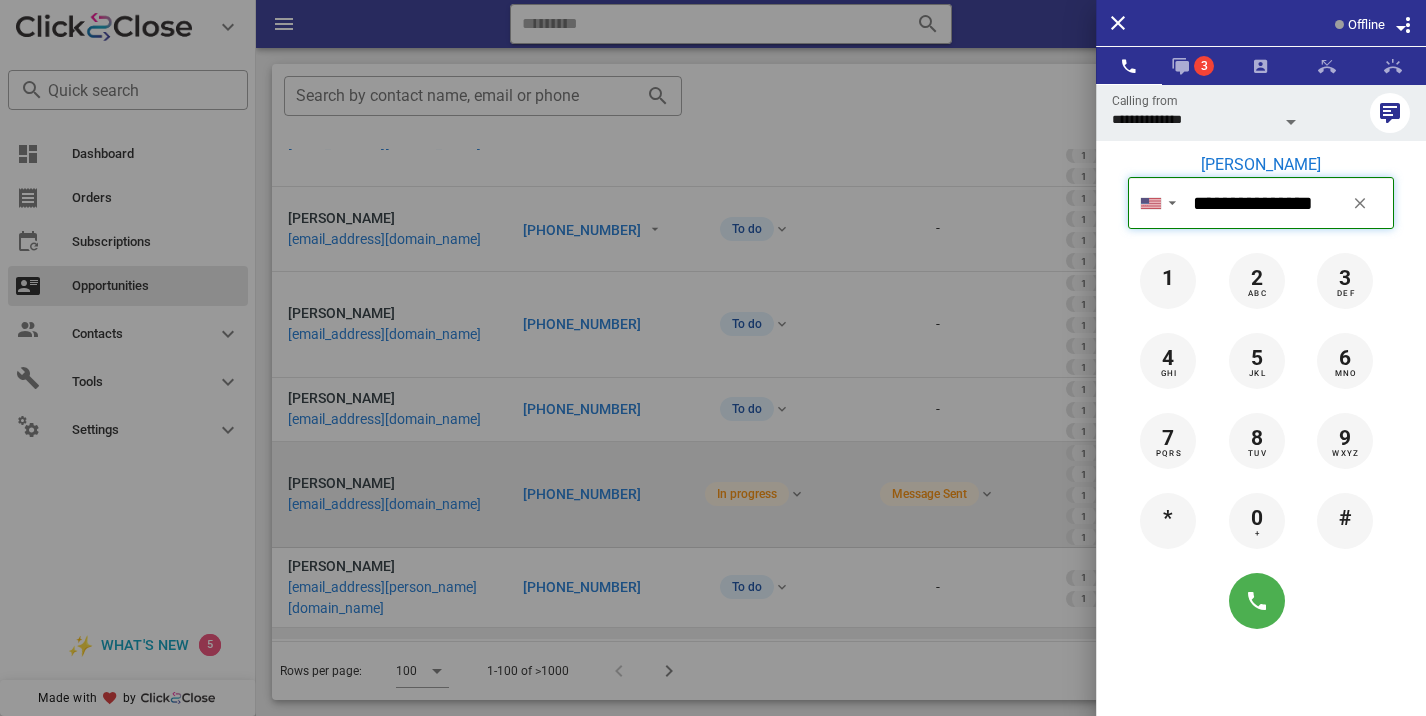 type 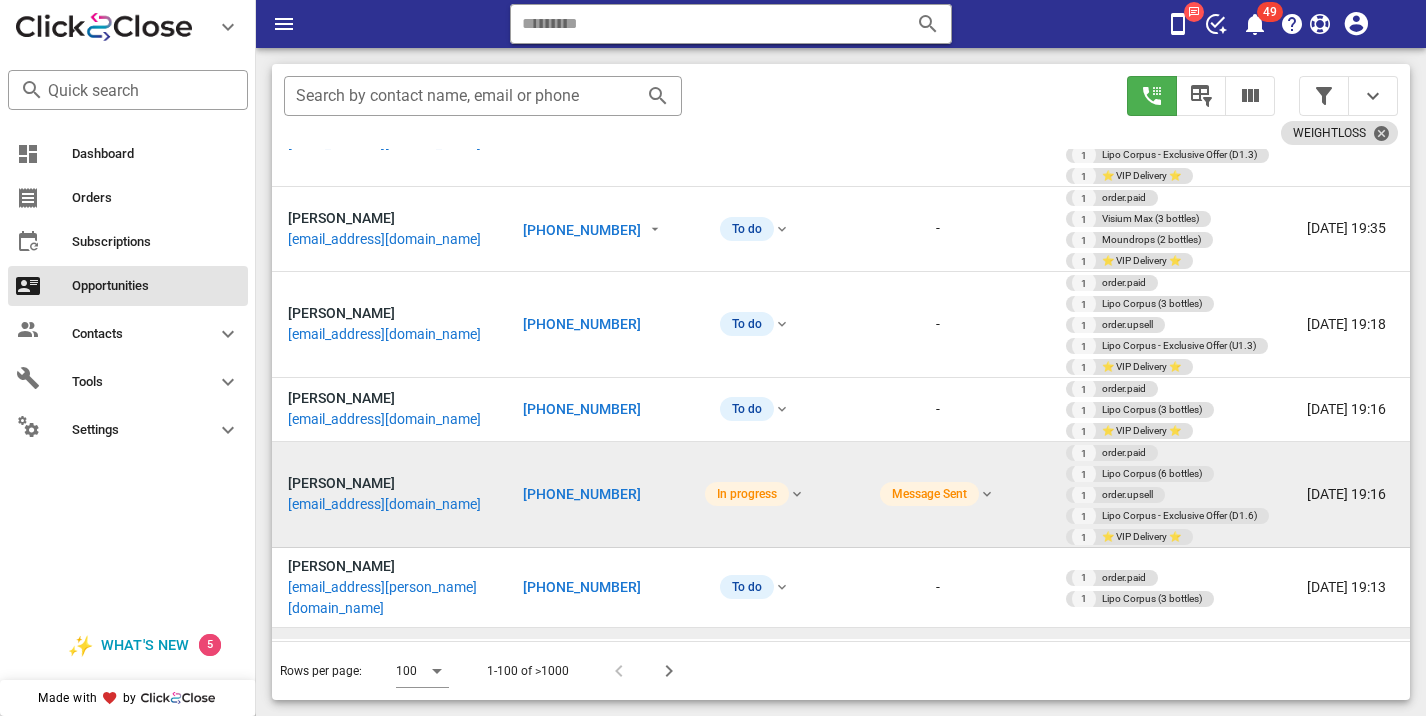 click on "Michael Burns  michaelburns424@gmail.com" at bounding box center (389, 494) 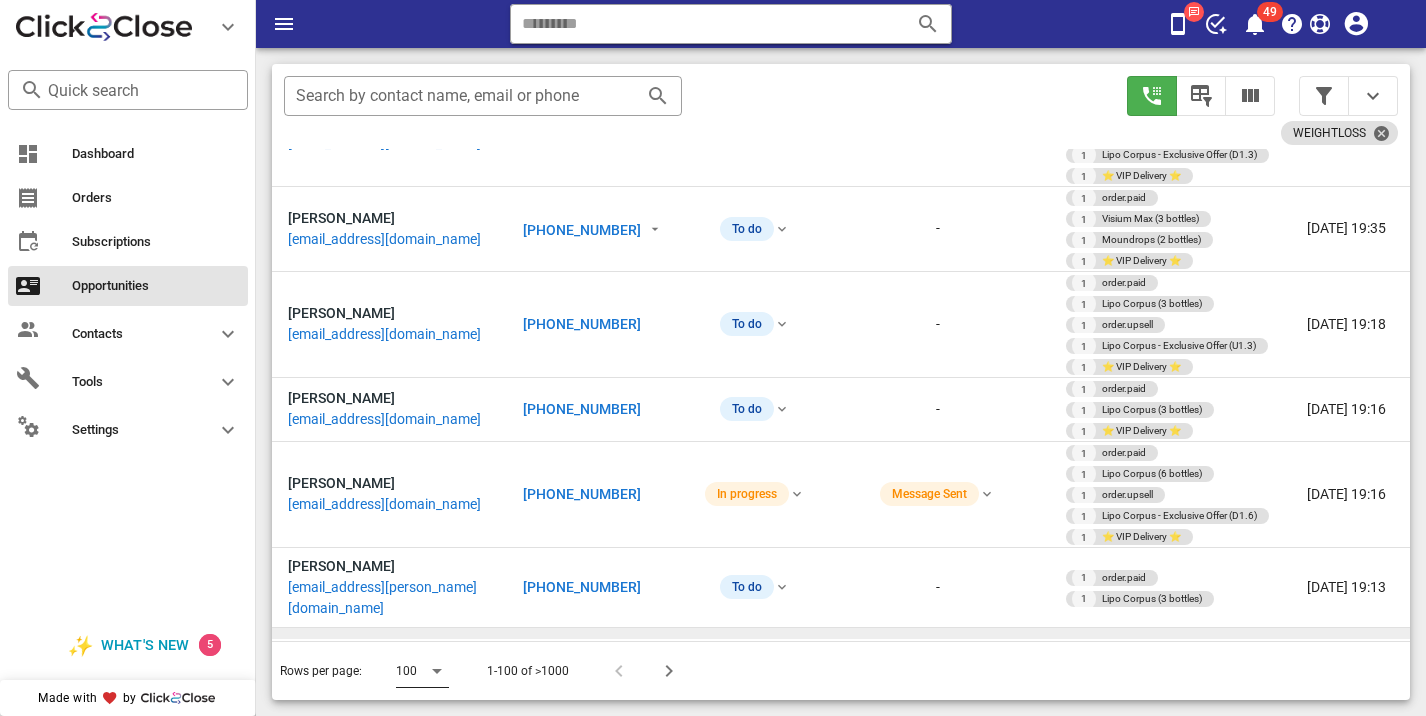 click on "100" at bounding box center (422, 671) 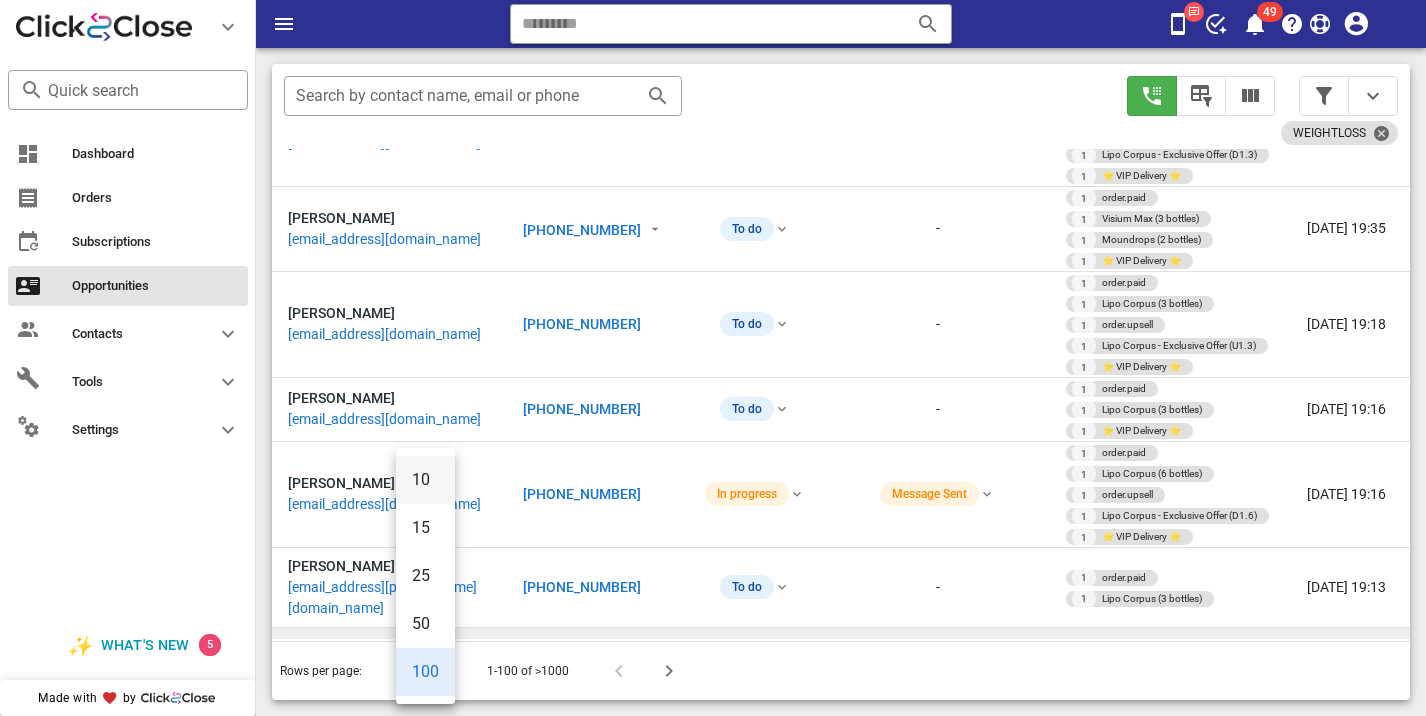 click on "10" at bounding box center (425, 479) 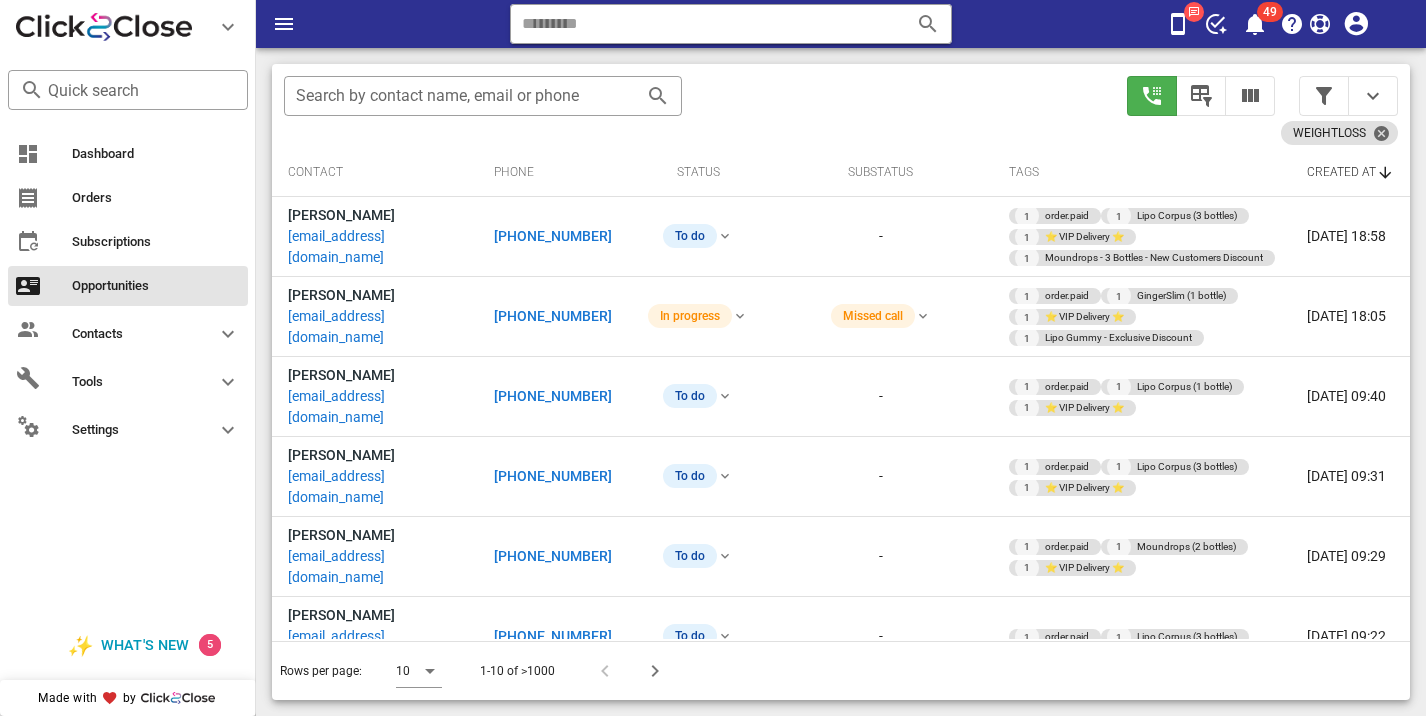 scroll, scrollTop: 376, scrollLeft: 0, axis: vertical 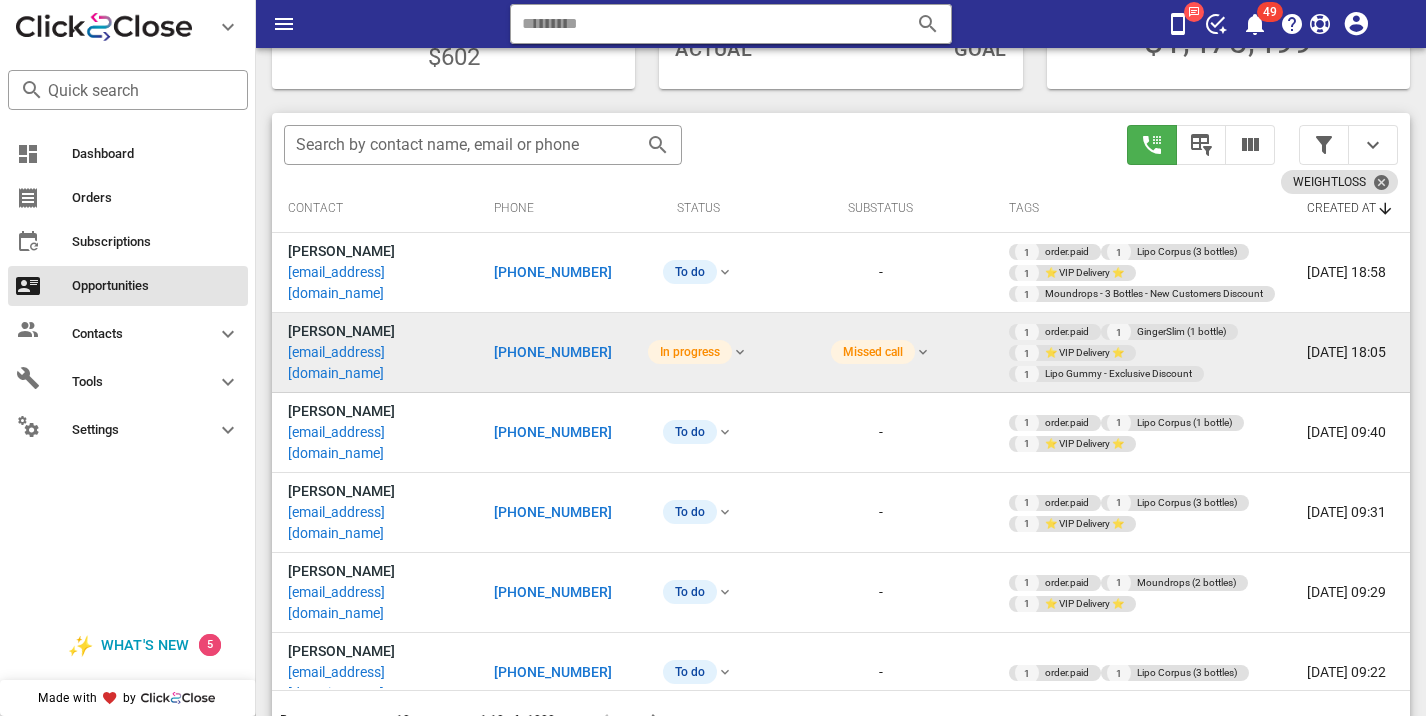 click on "+17044736307" at bounding box center [553, 352] 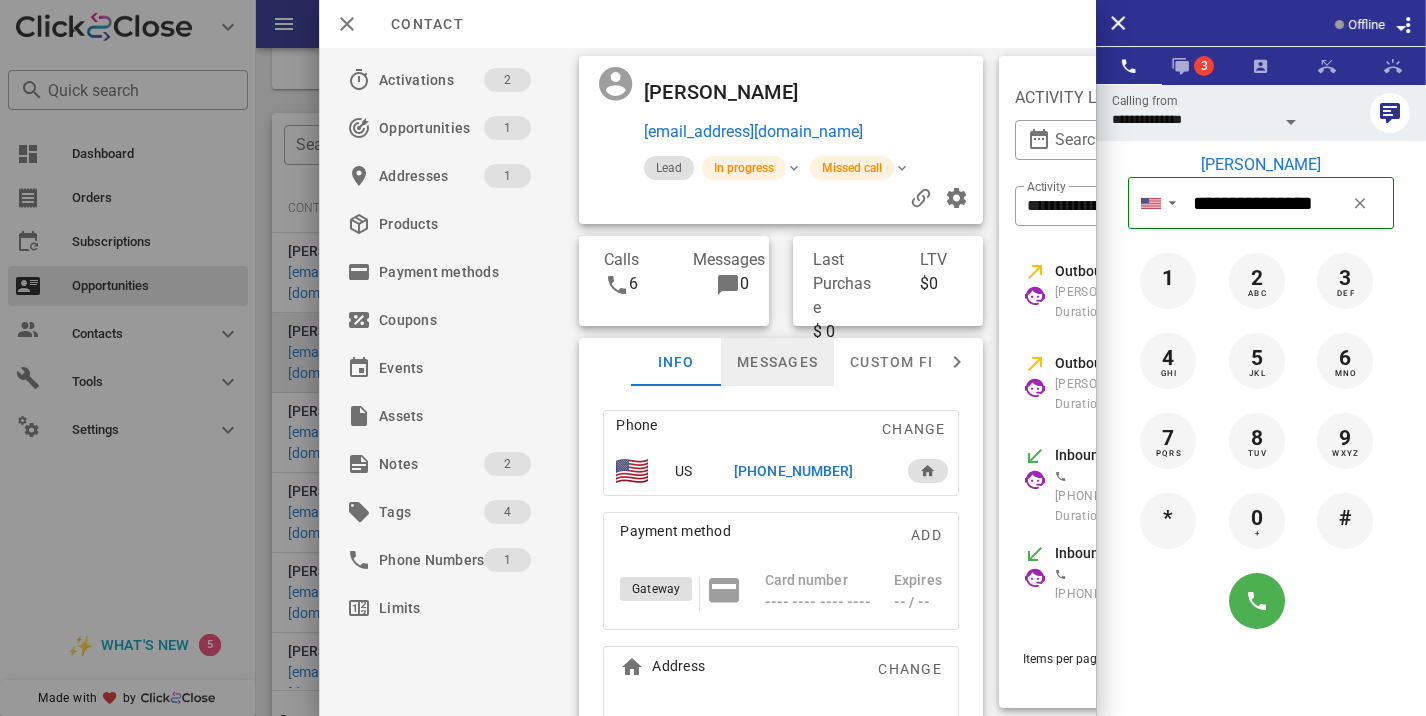 click on "Messages" at bounding box center (777, 362) 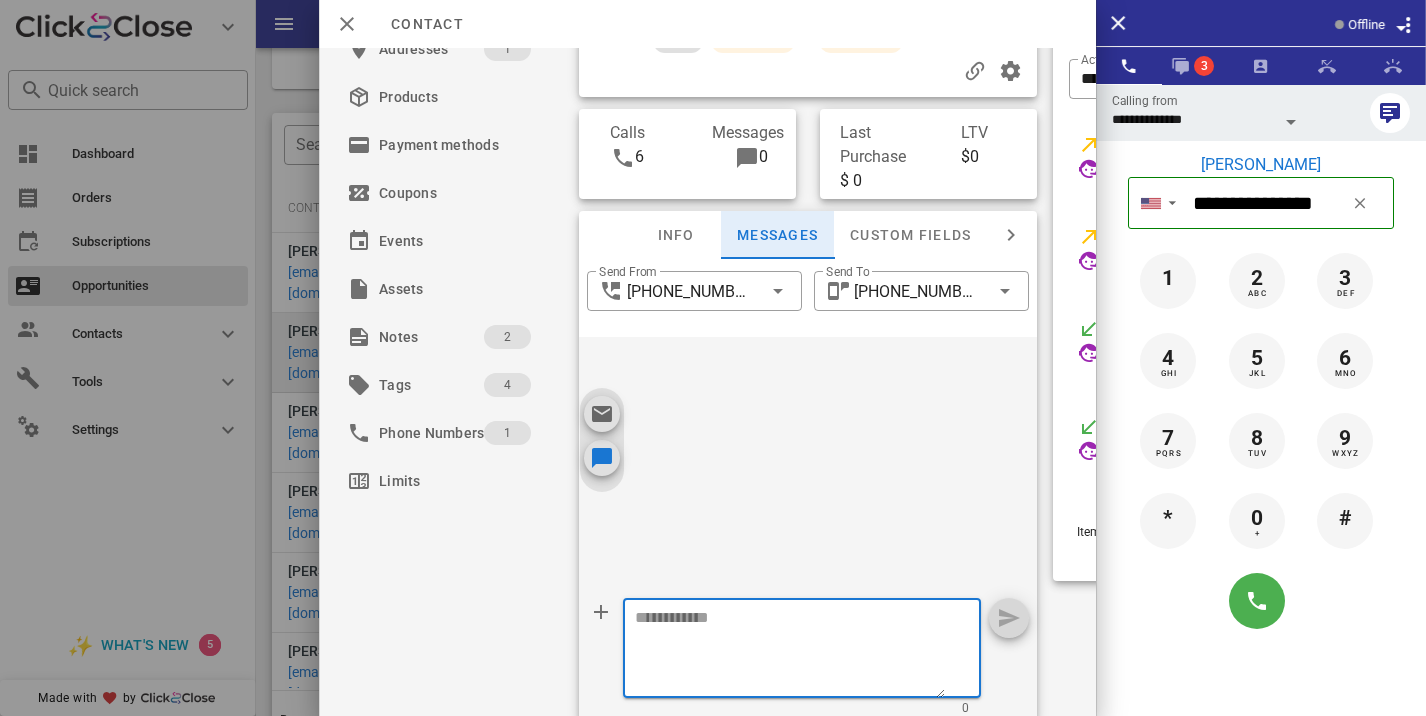scroll, scrollTop: 151, scrollLeft: 0, axis: vertical 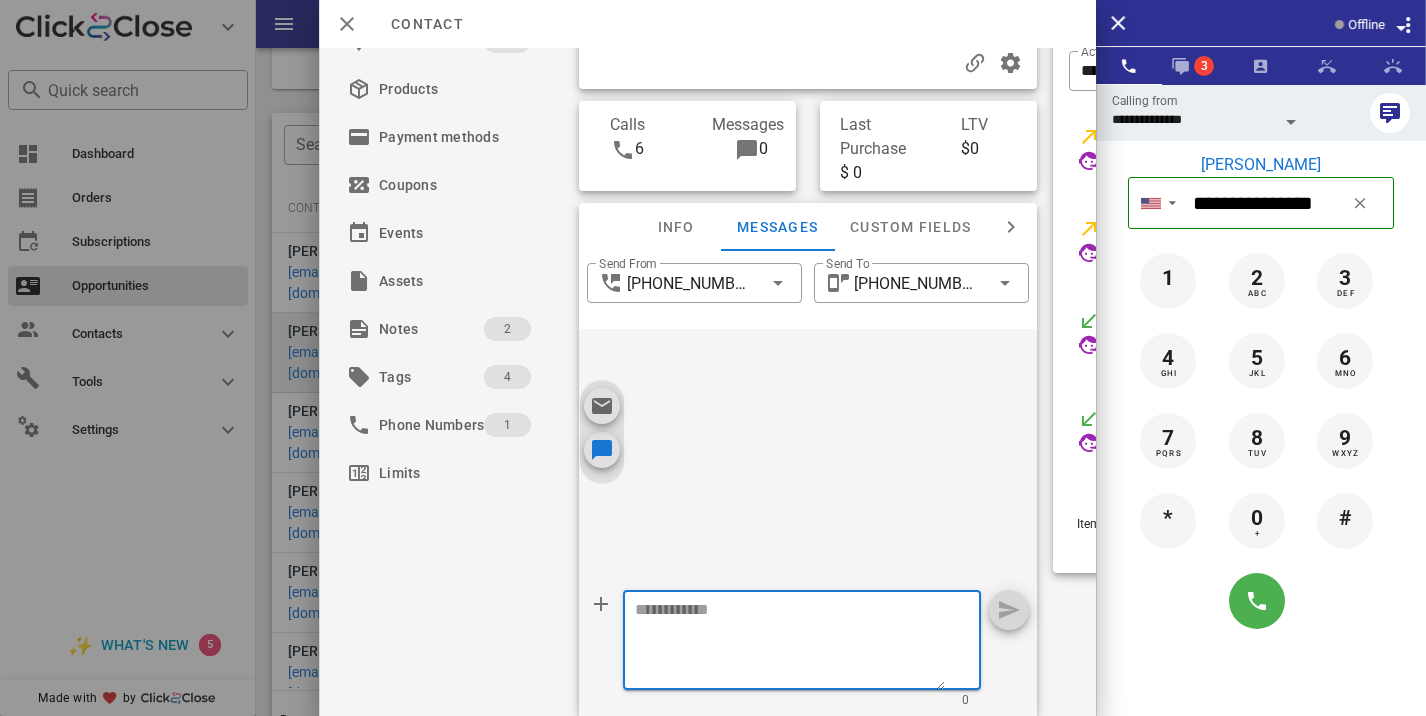 click at bounding box center [713, 358] 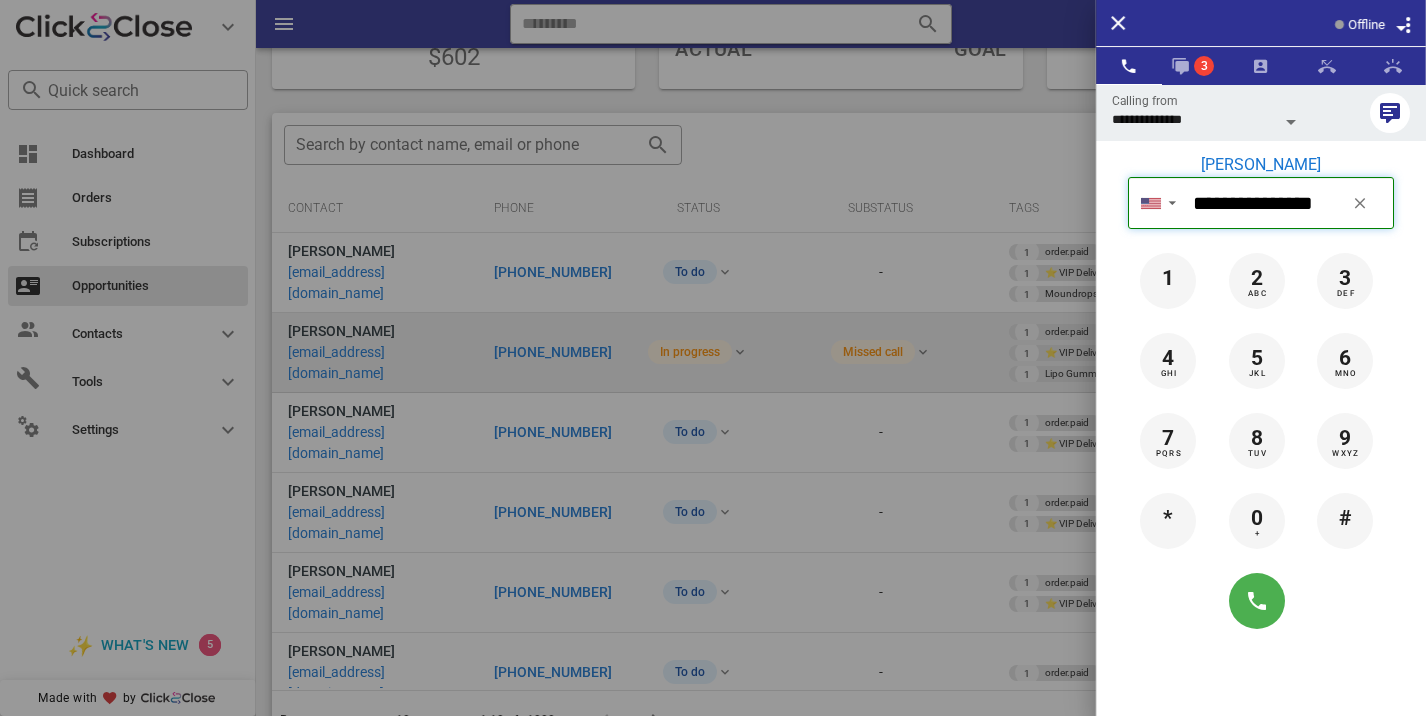 type 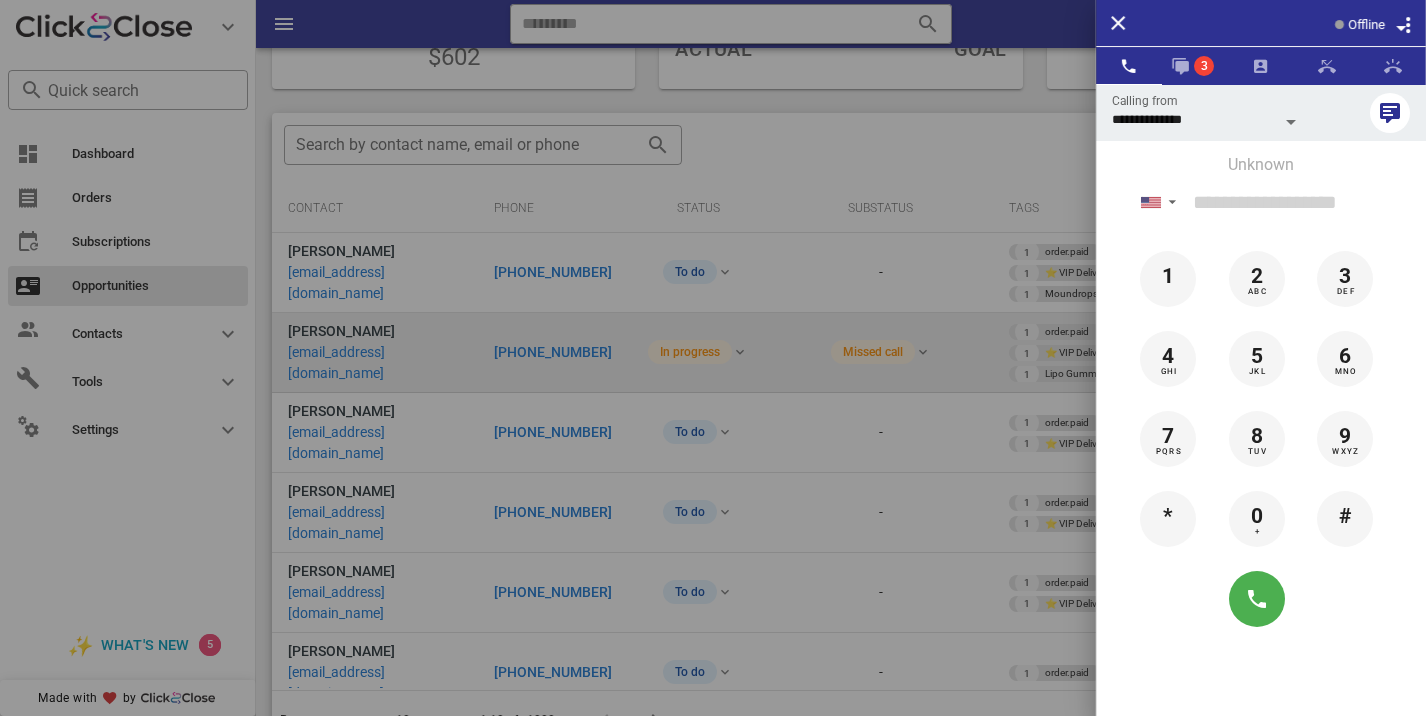 click at bounding box center [713, 358] 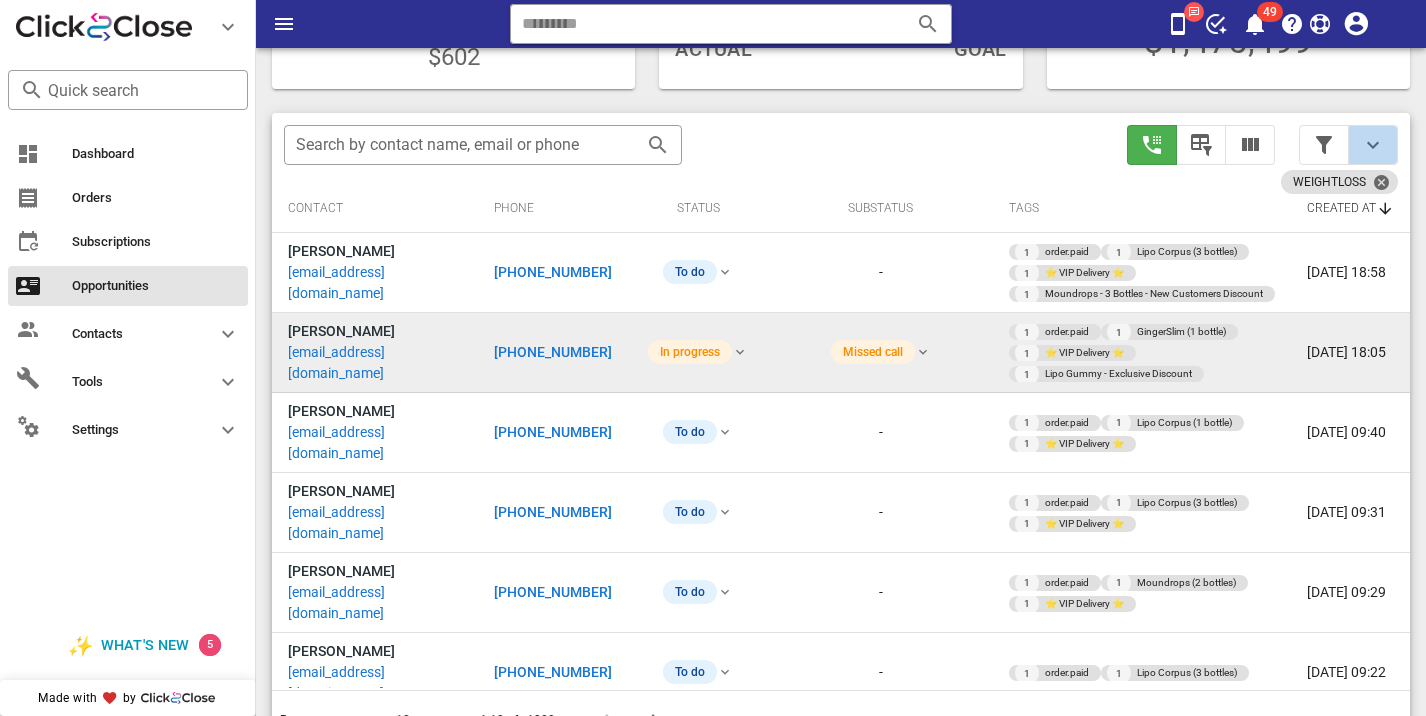 click at bounding box center (1373, 145) 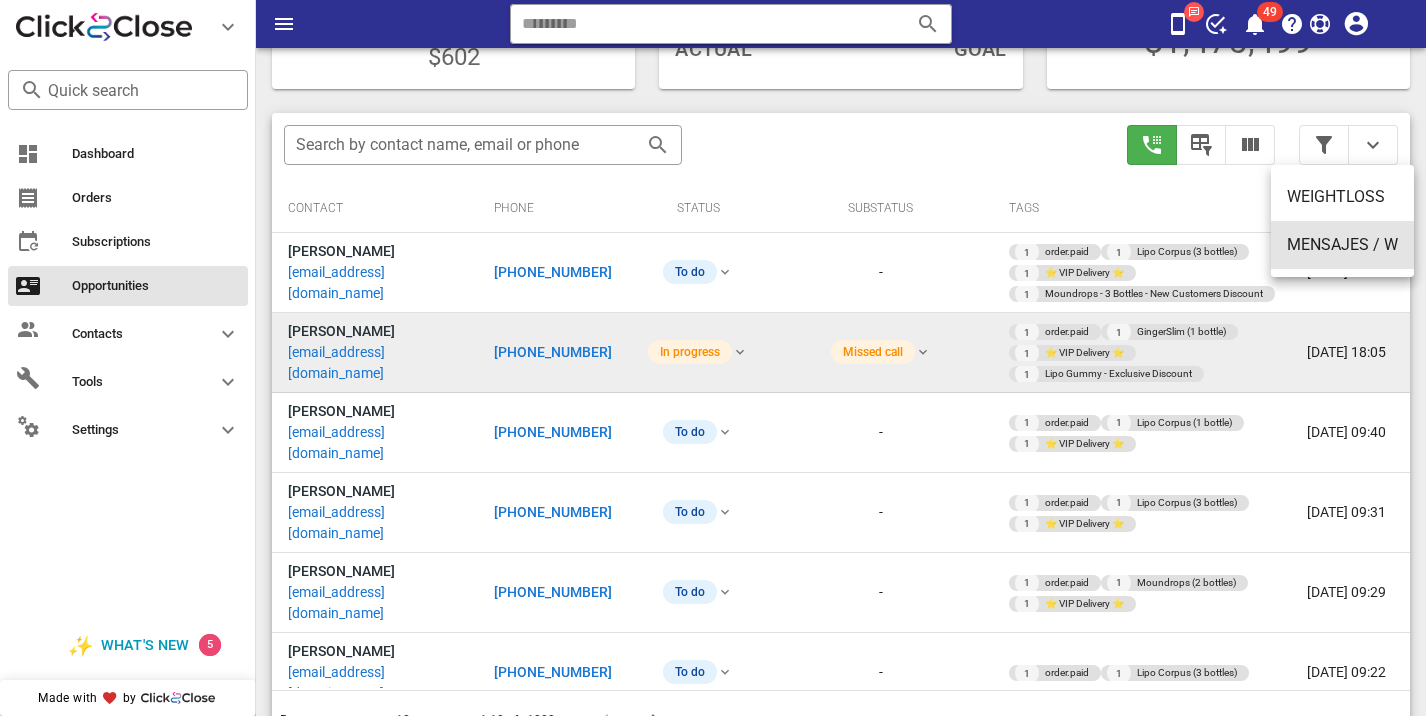 click on "MENSAJES / W" at bounding box center (1342, 244) 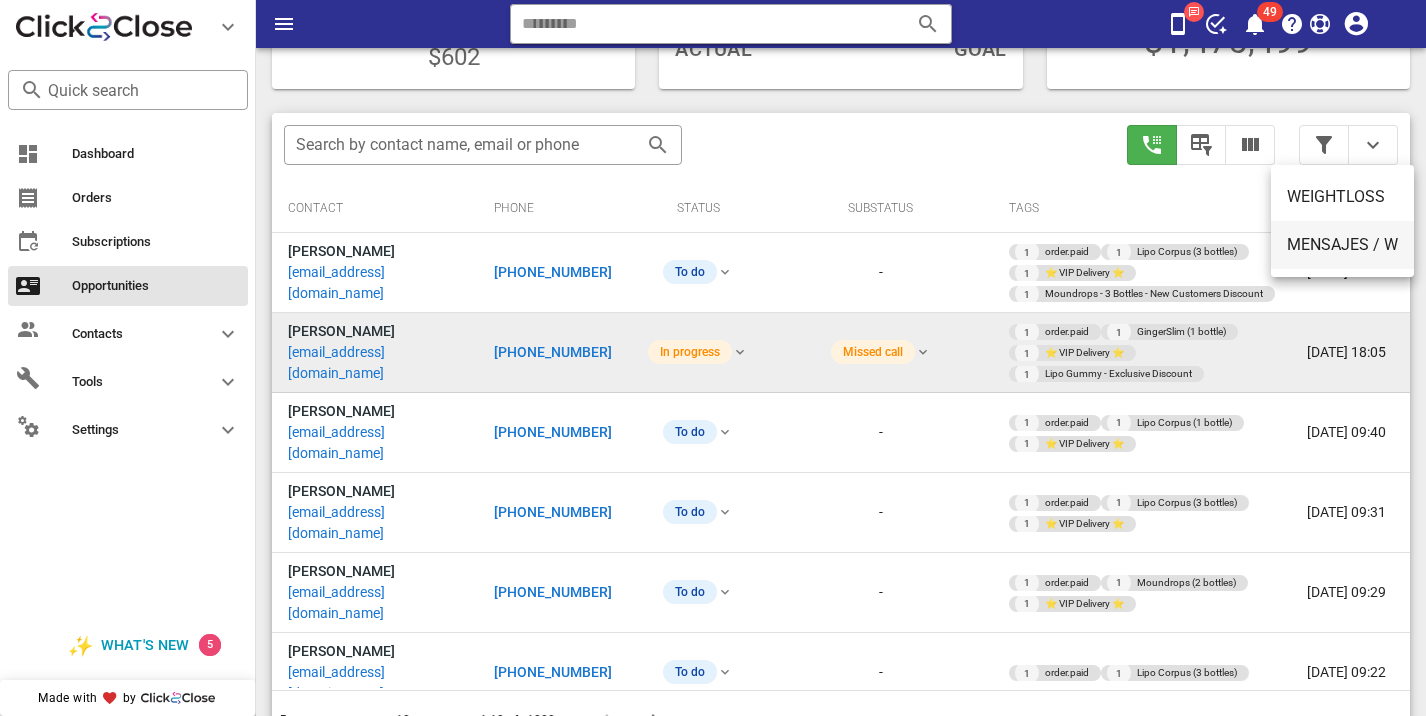 type on "**********" 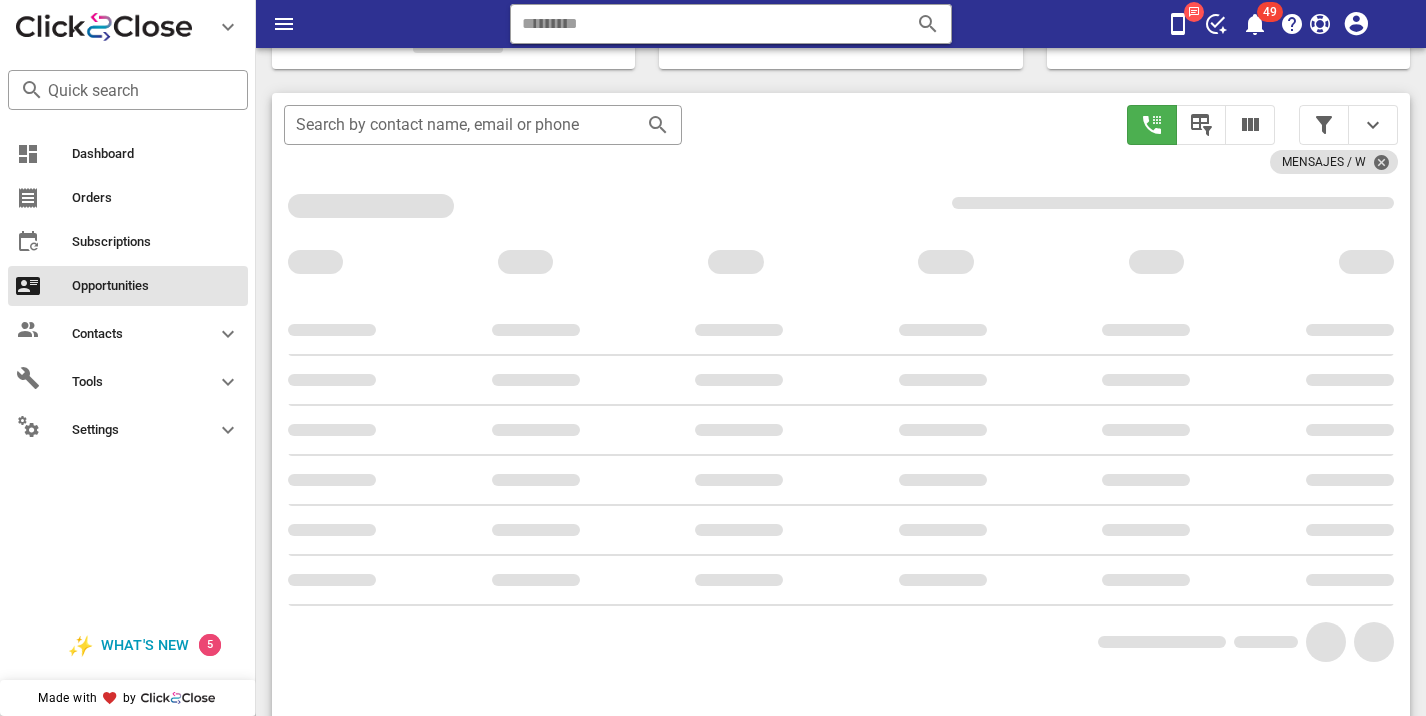 scroll, scrollTop: 311, scrollLeft: 0, axis: vertical 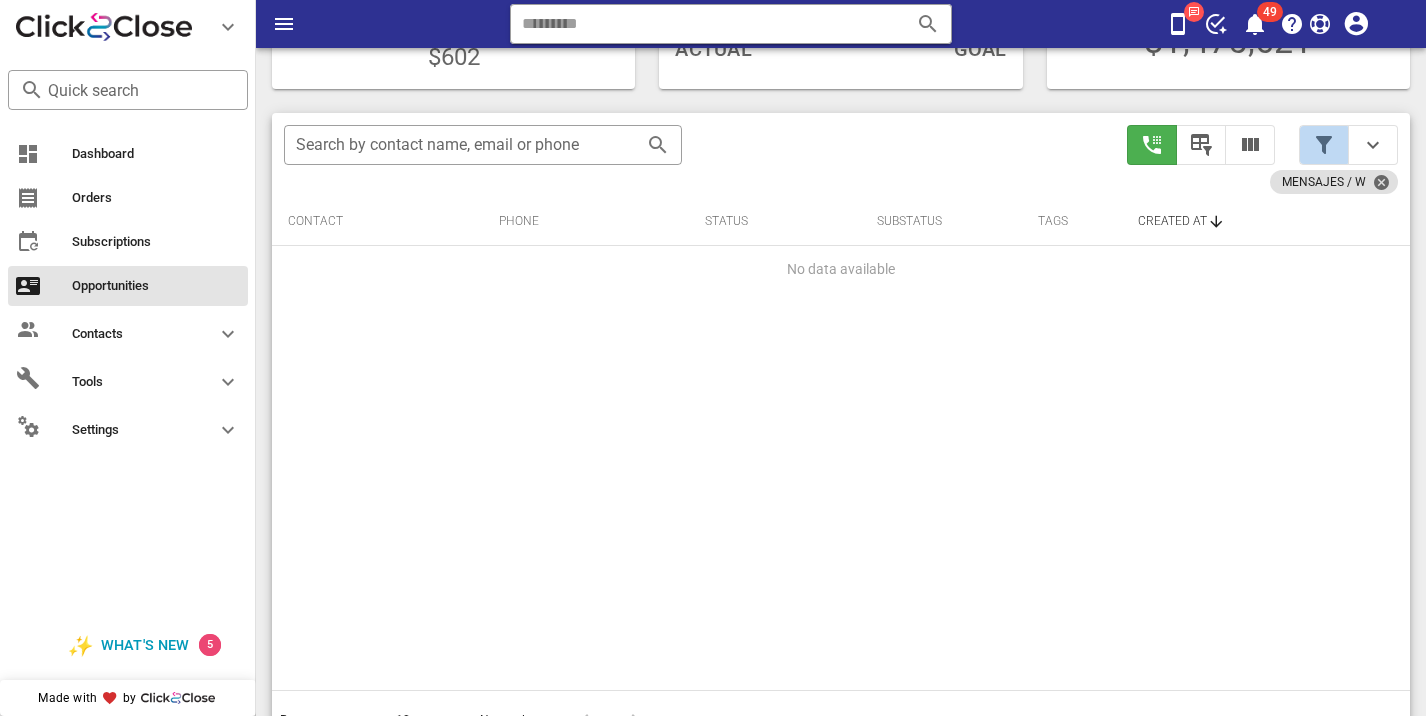 click at bounding box center (1348, 145) 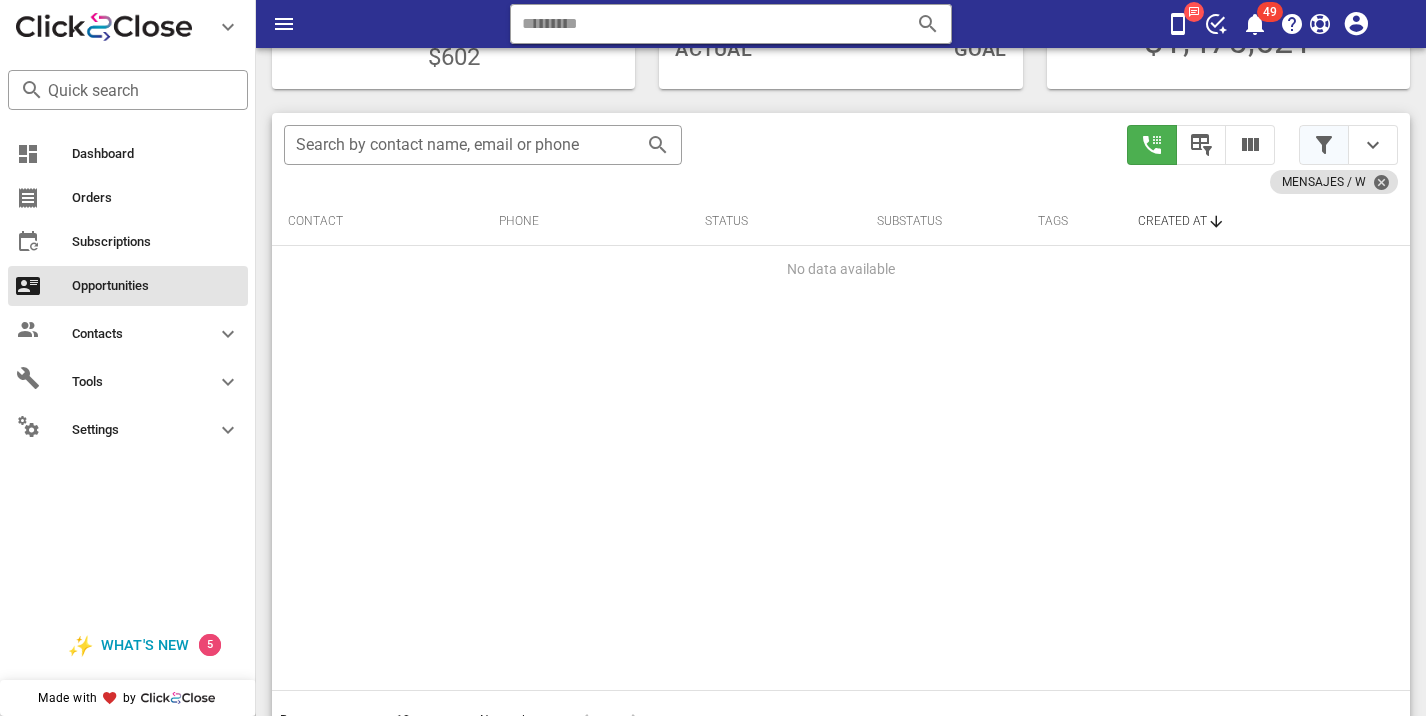 click at bounding box center [1324, 145] 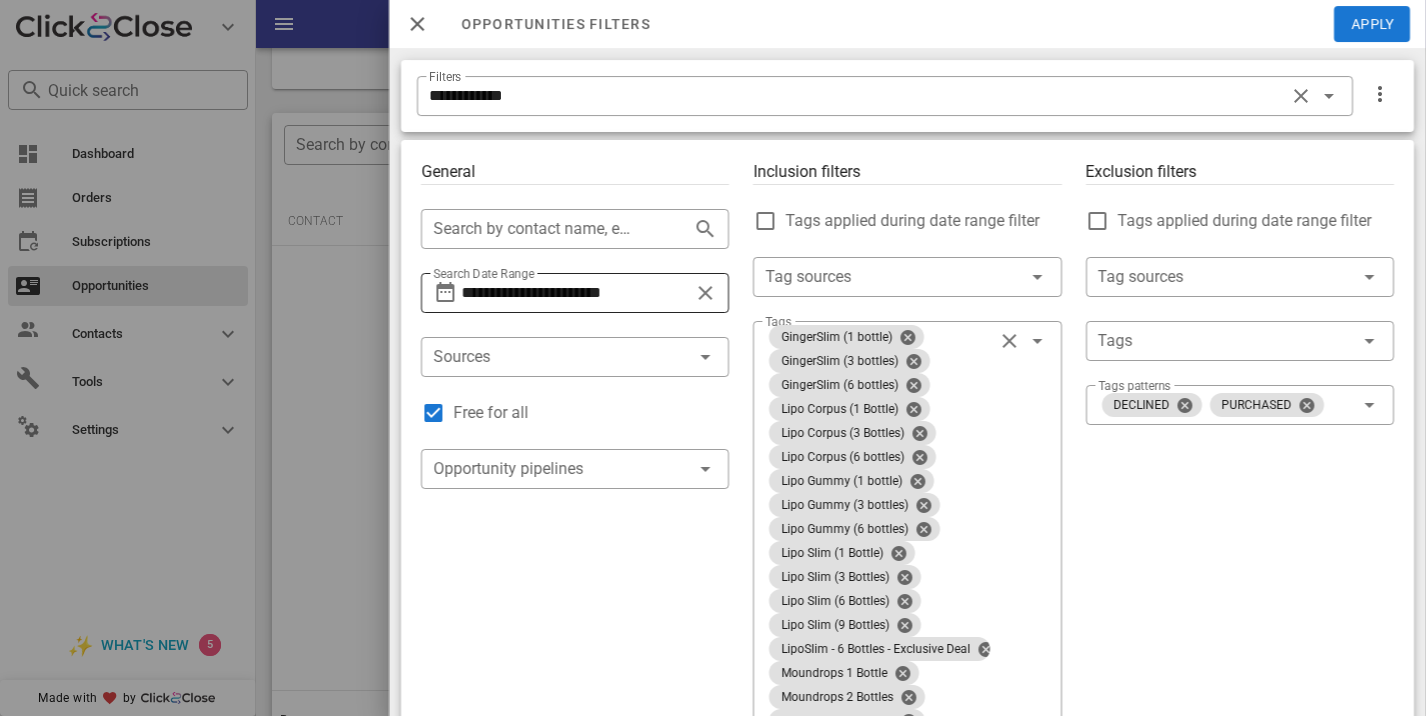 click on "**********" at bounding box center [575, 293] 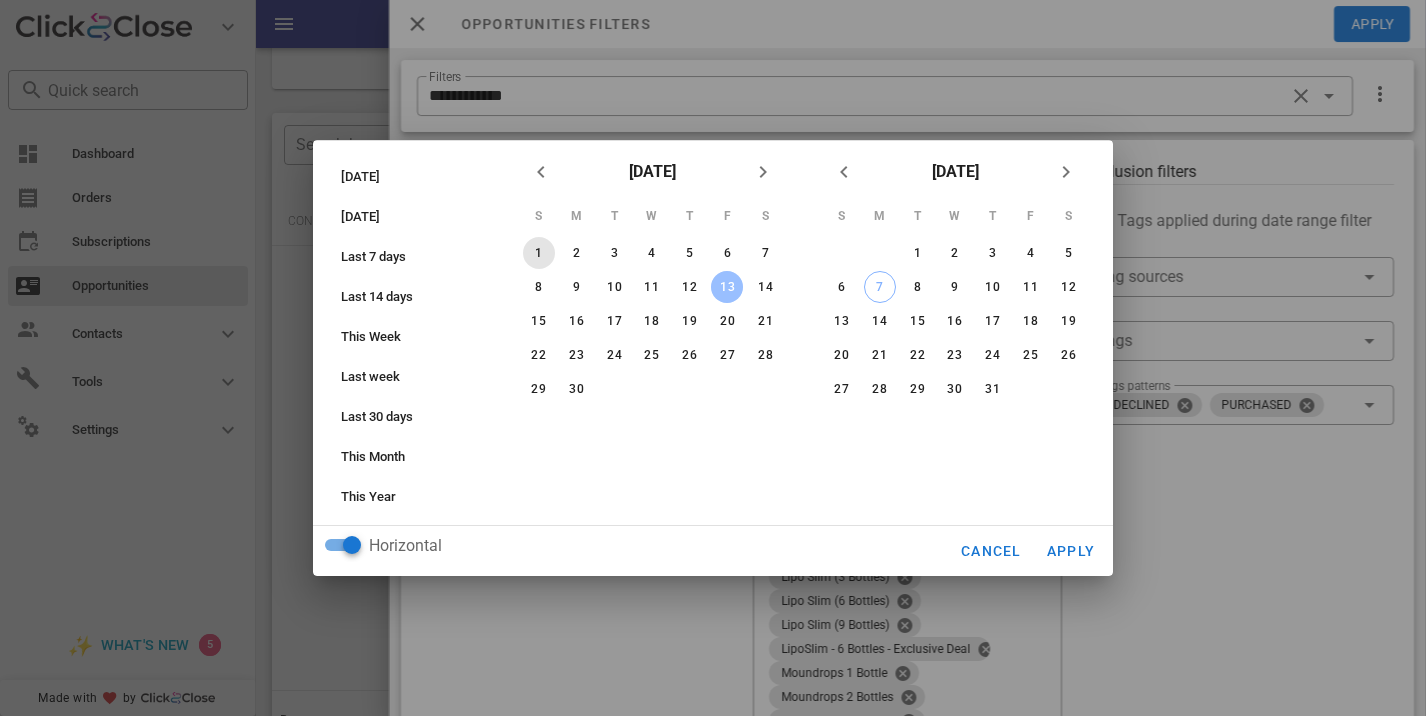click on "1" at bounding box center [539, 253] 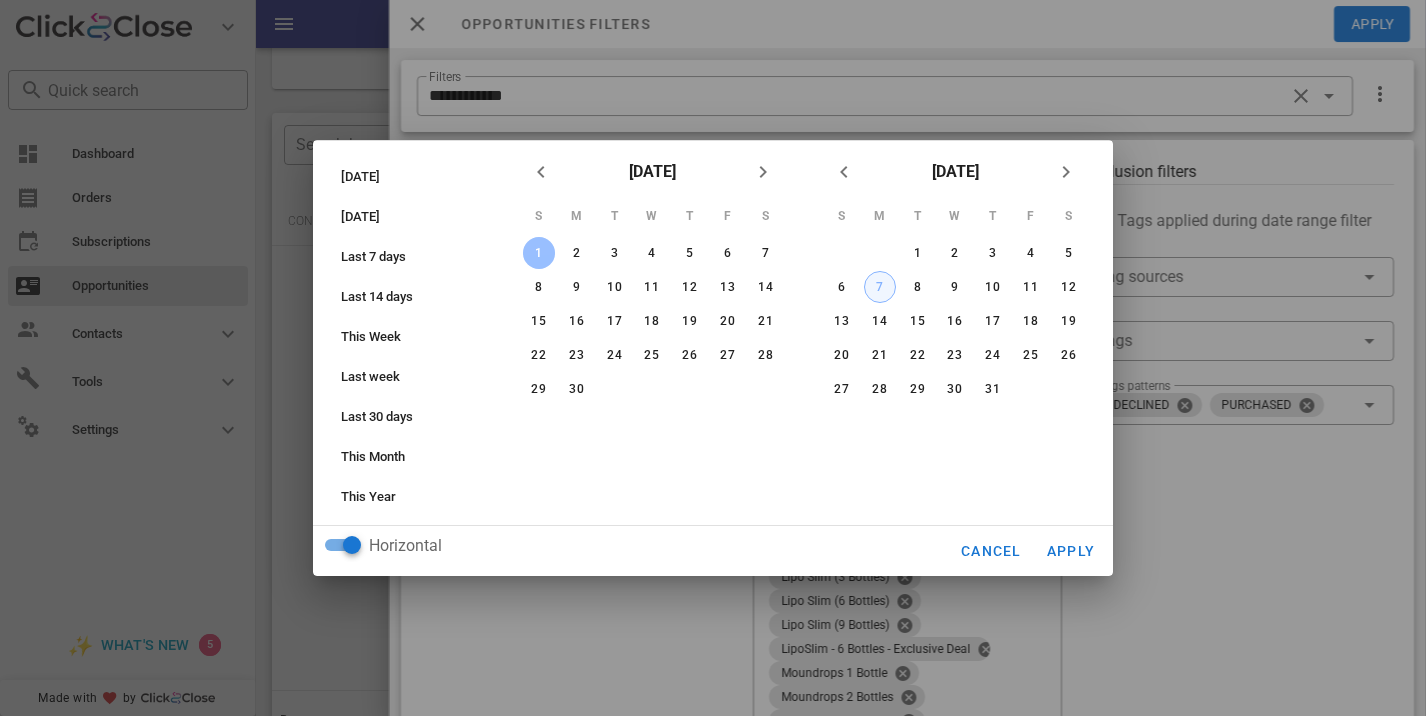click on "7" at bounding box center (880, 287) 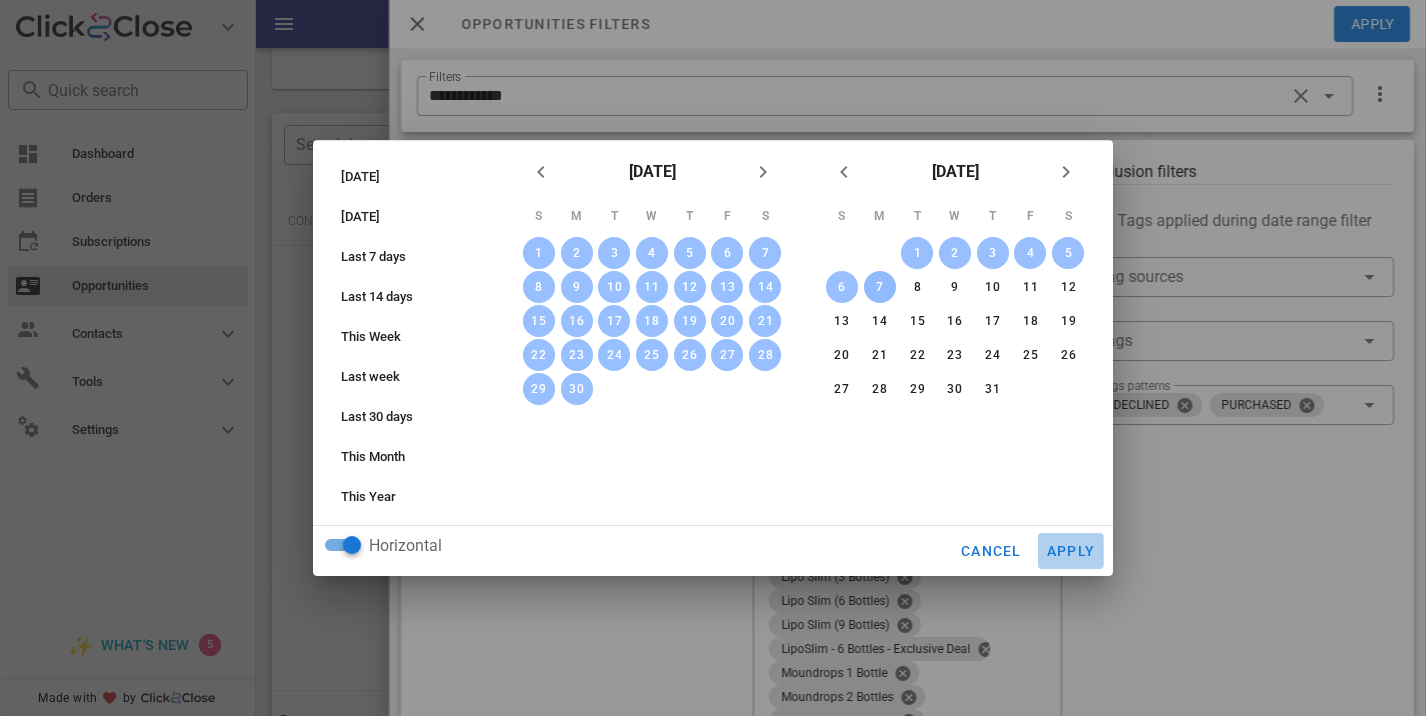 click on "Apply" at bounding box center [1071, 551] 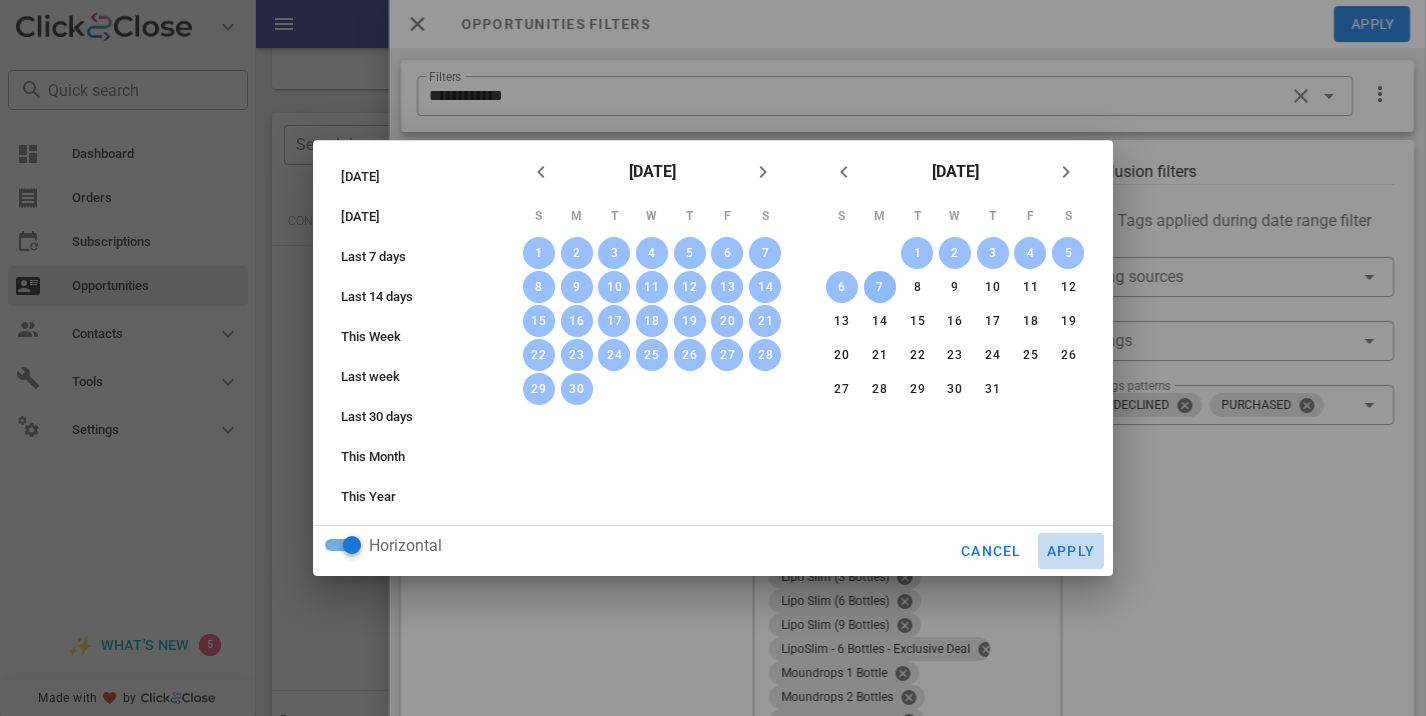 type 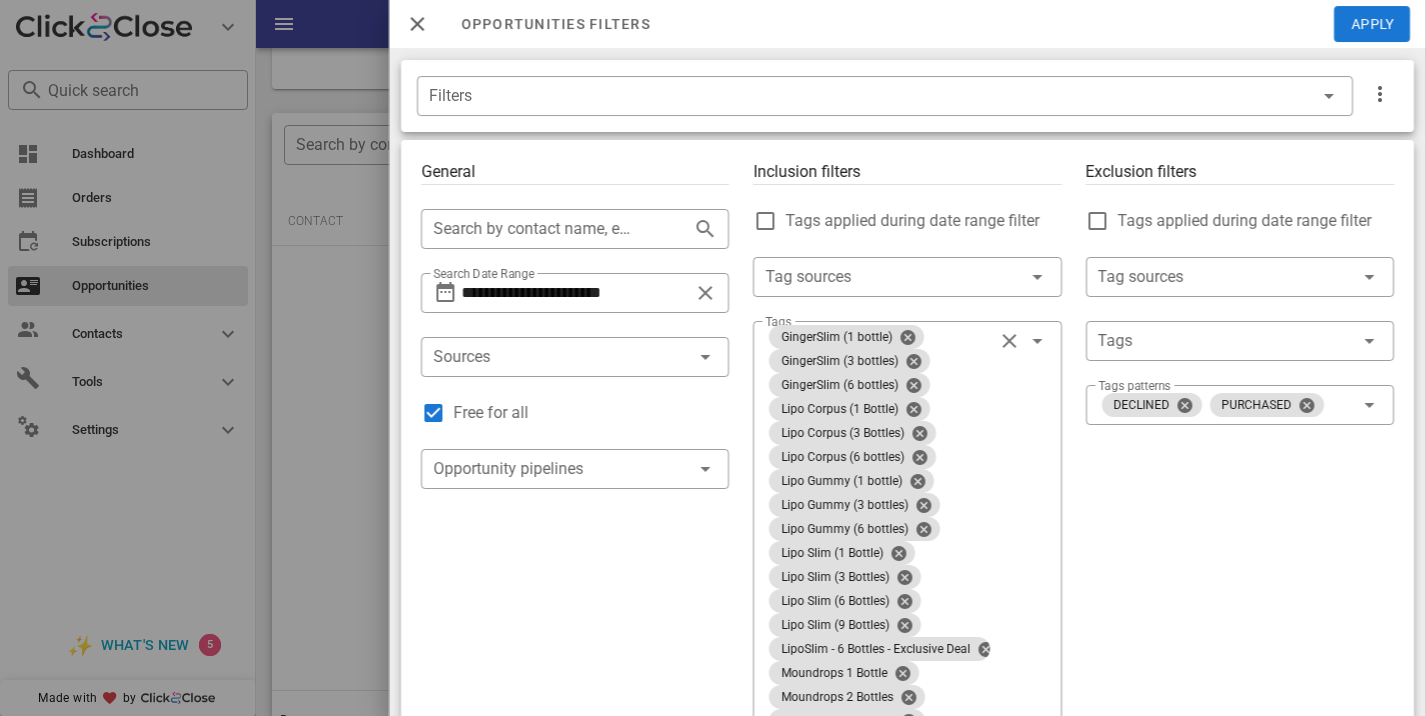 click on "Opportunities filters Apply" at bounding box center [907, 24] 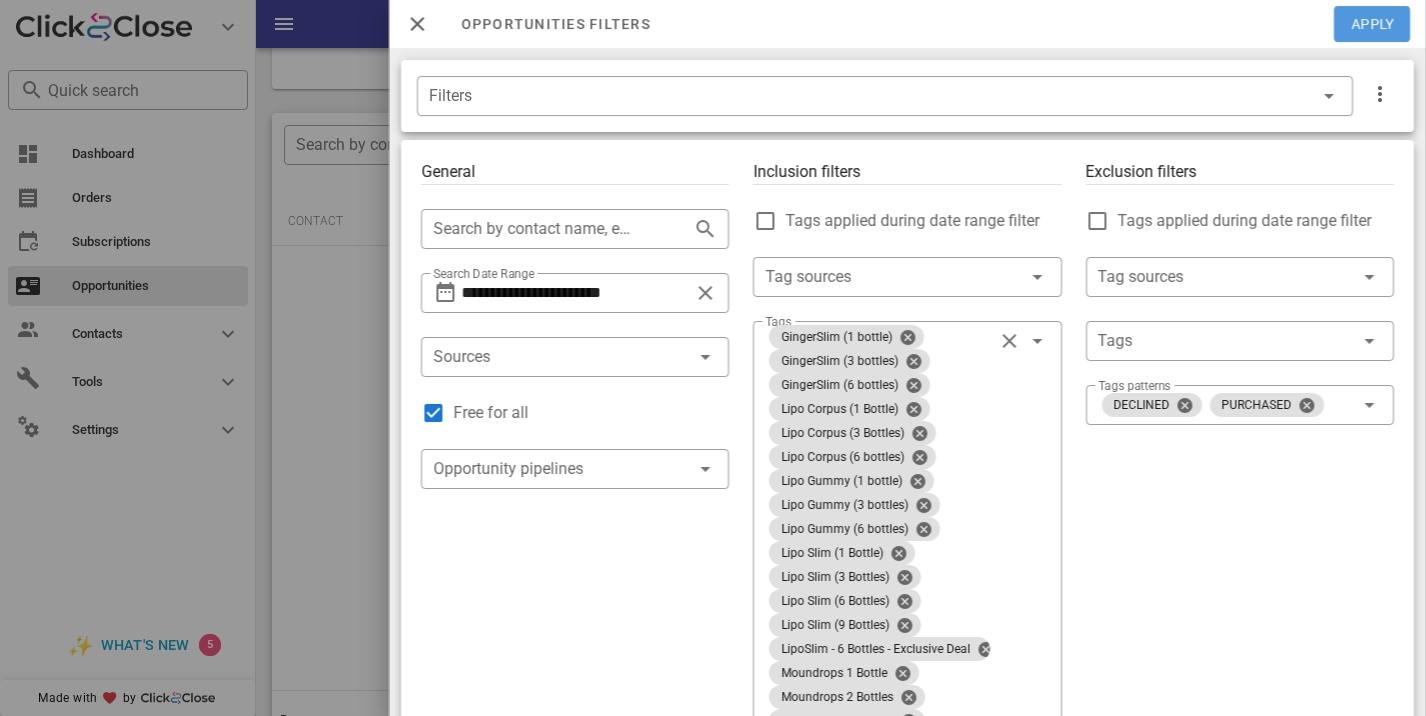 click on "Apply" at bounding box center [1373, 24] 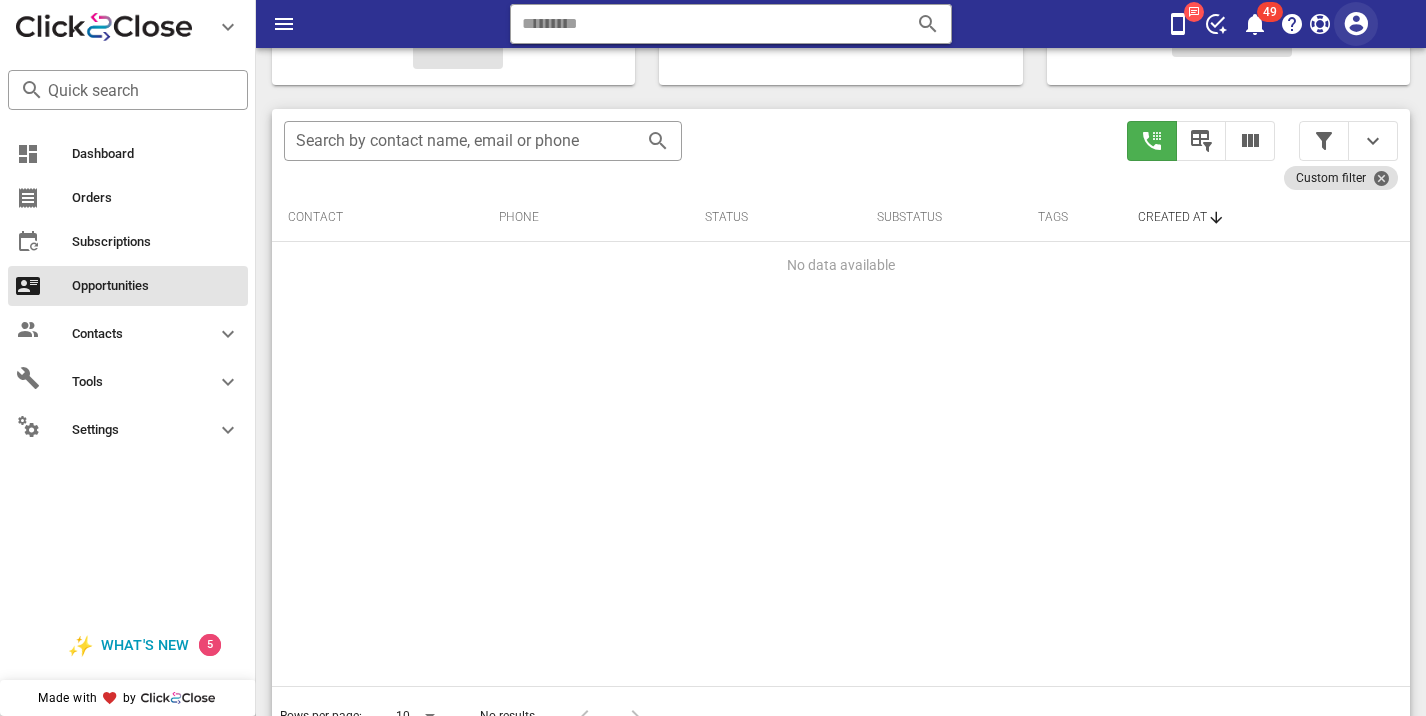 scroll, scrollTop: 327, scrollLeft: 0, axis: vertical 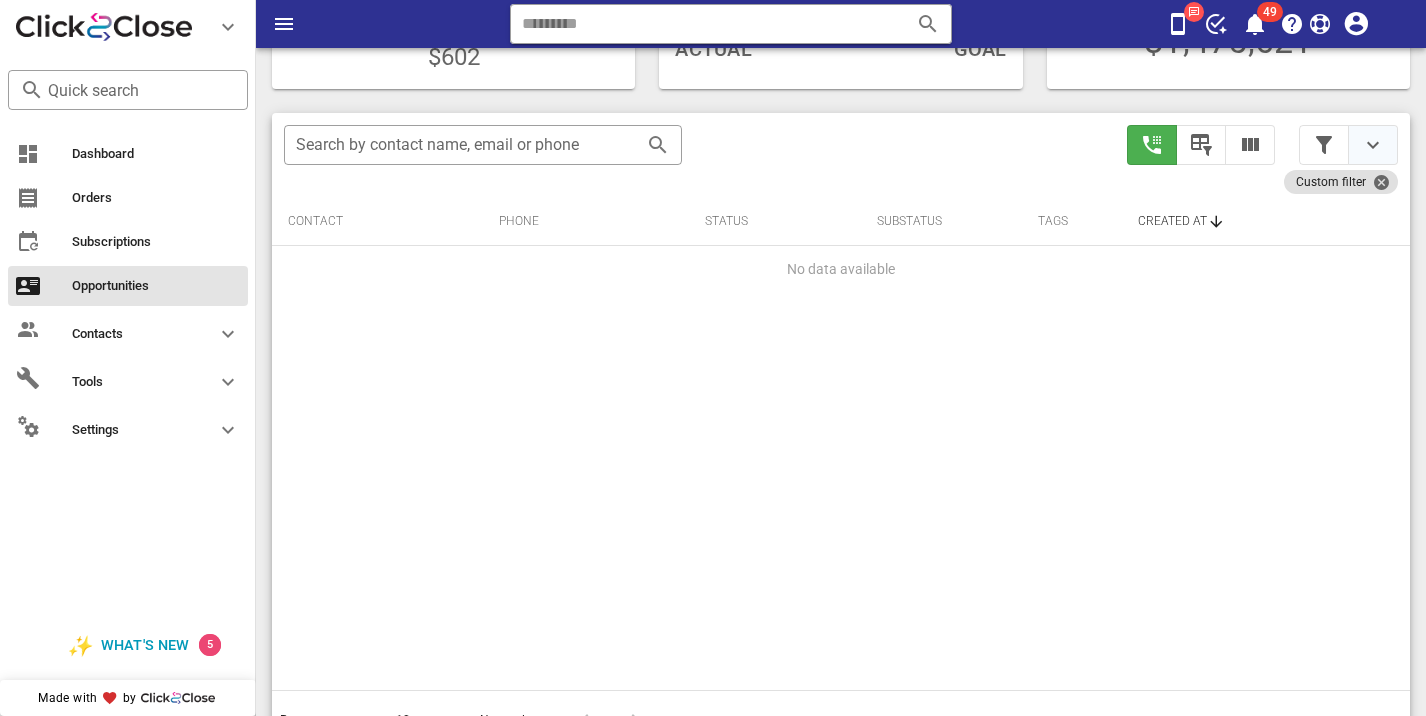click at bounding box center (1373, 145) 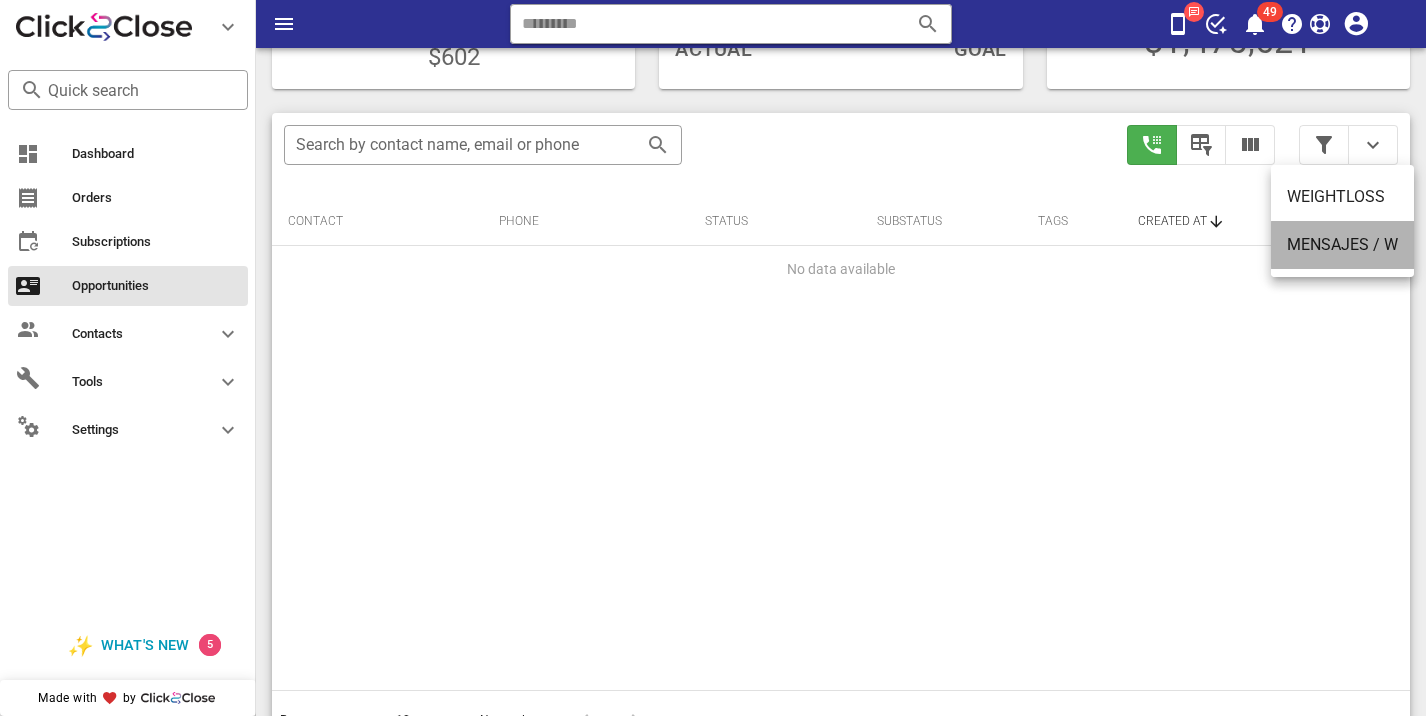 click on "MENSAJES / W" at bounding box center [1342, 244] 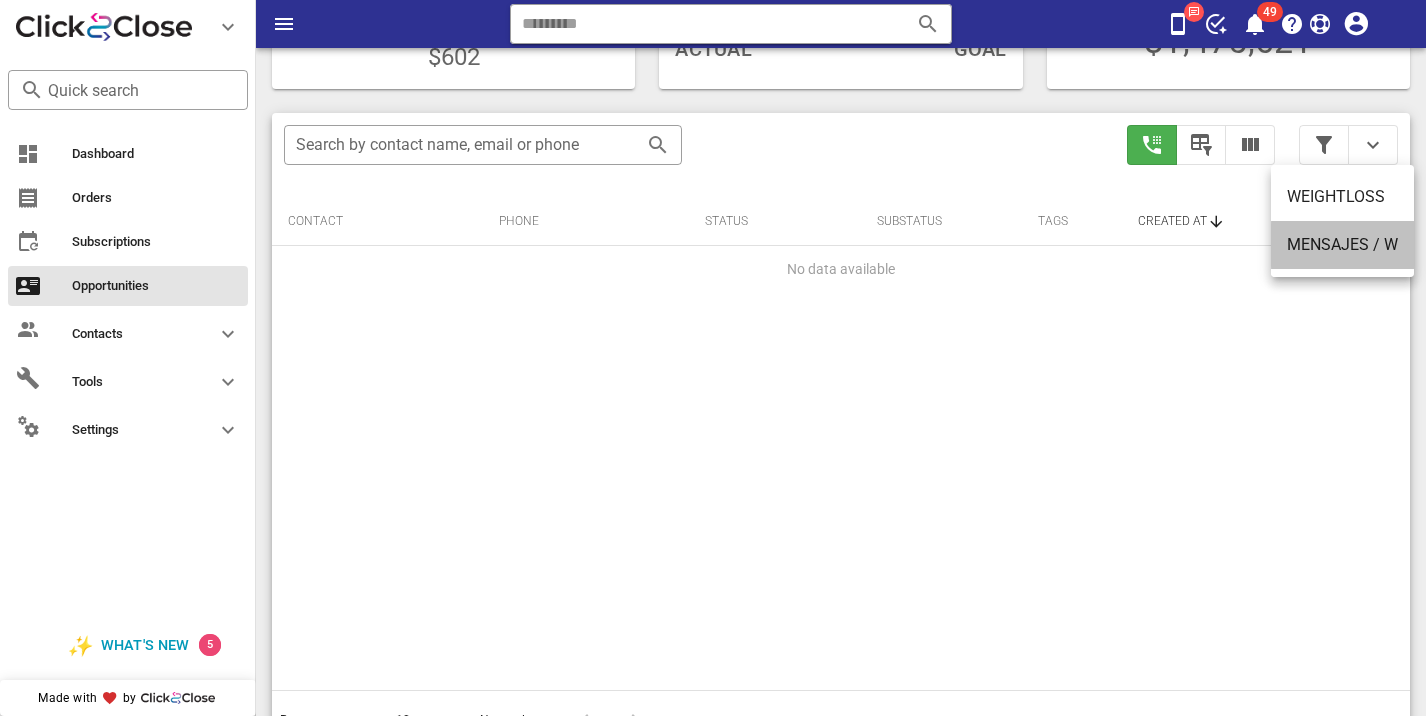 type on "**********" 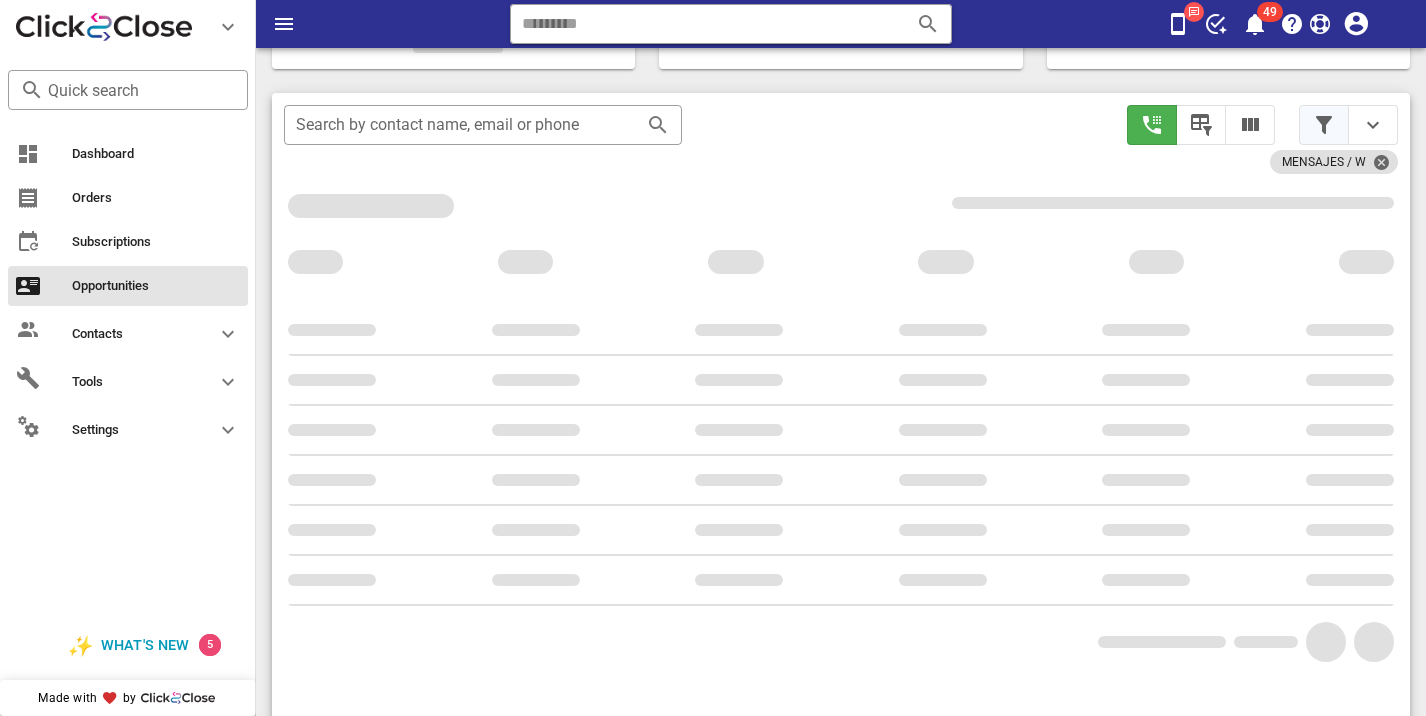 scroll, scrollTop: 311, scrollLeft: 0, axis: vertical 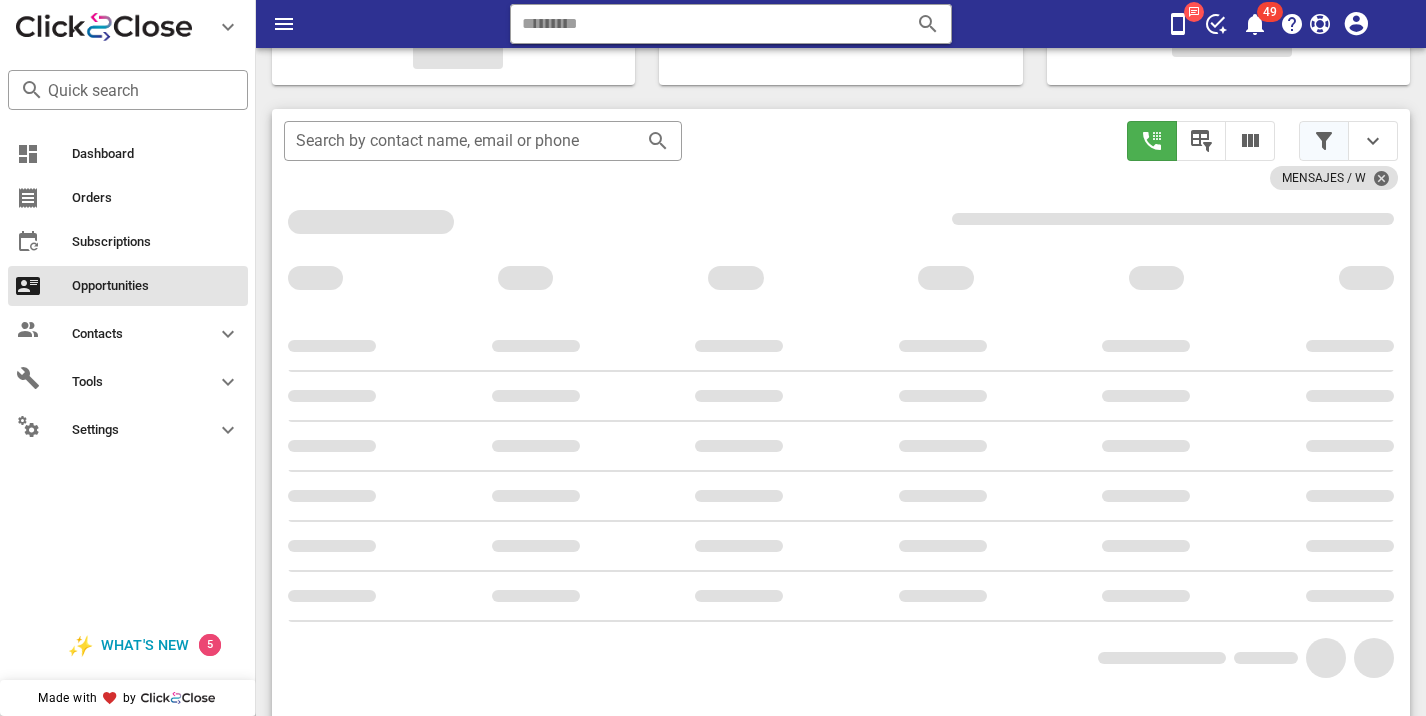 click at bounding box center (1324, 141) 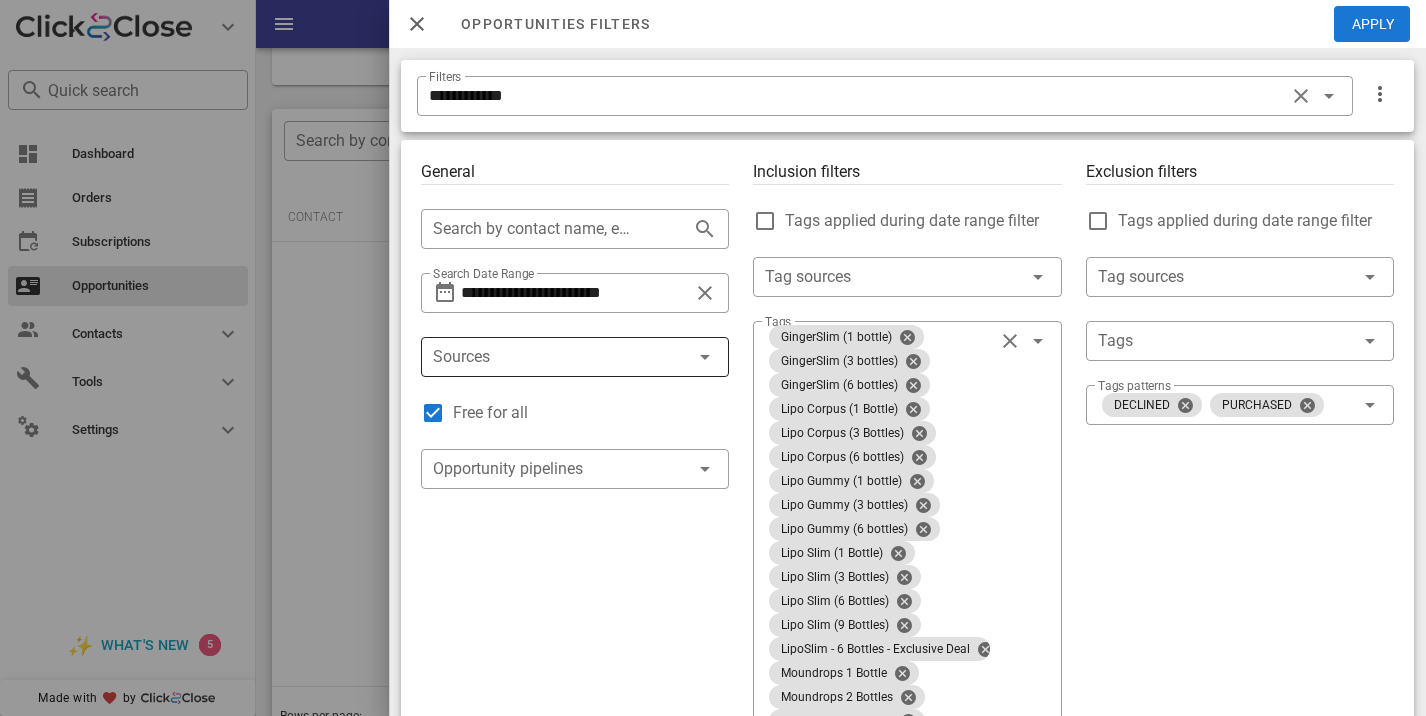 scroll, scrollTop: 327, scrollLeft: 0, axis: vertical 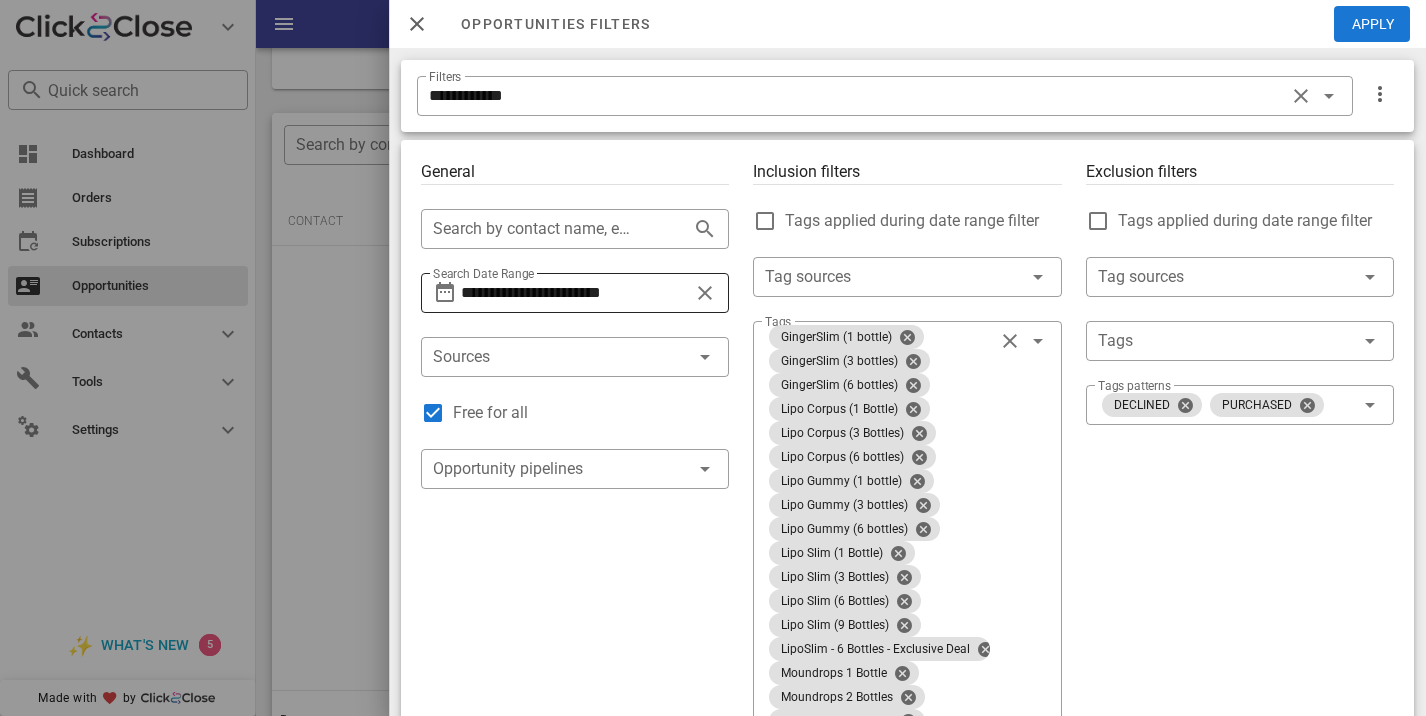 click on "**********" at bounding box center (575, 293) 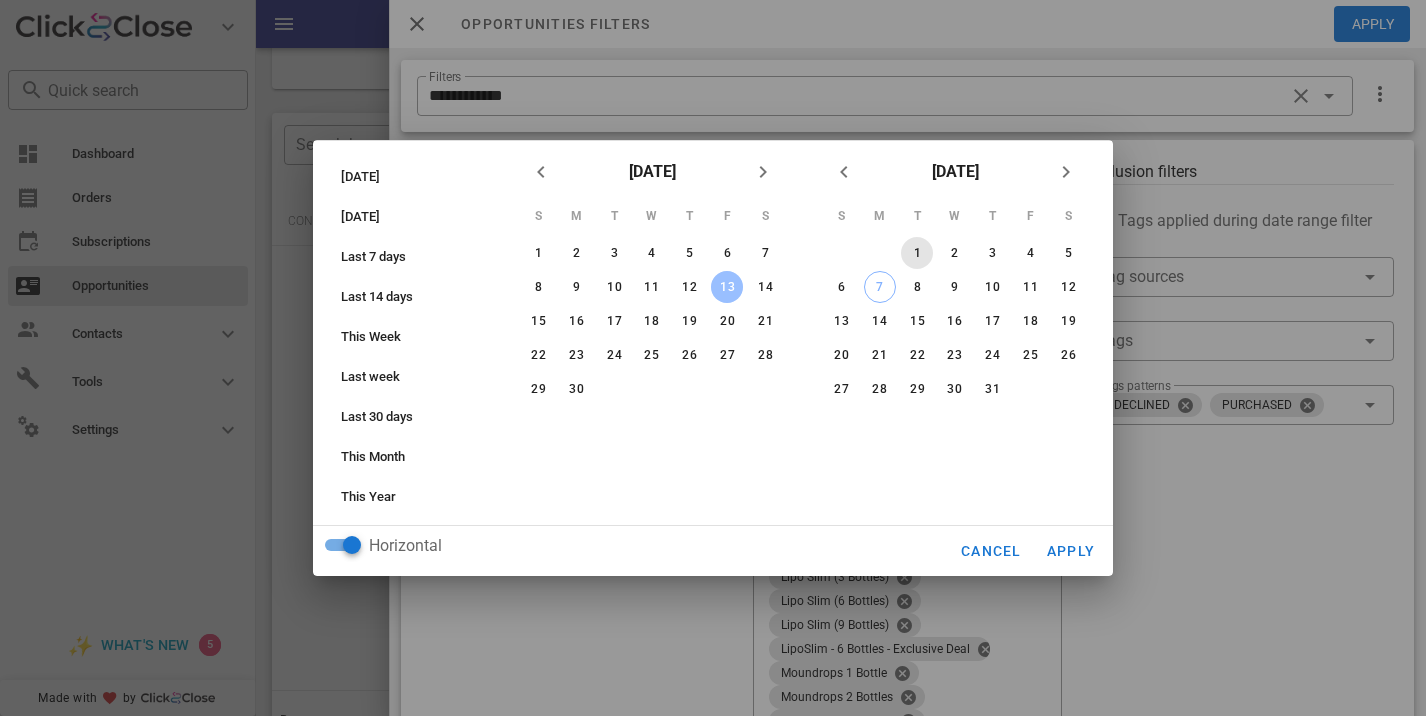 click on "1" at bounding box center (917, 253) 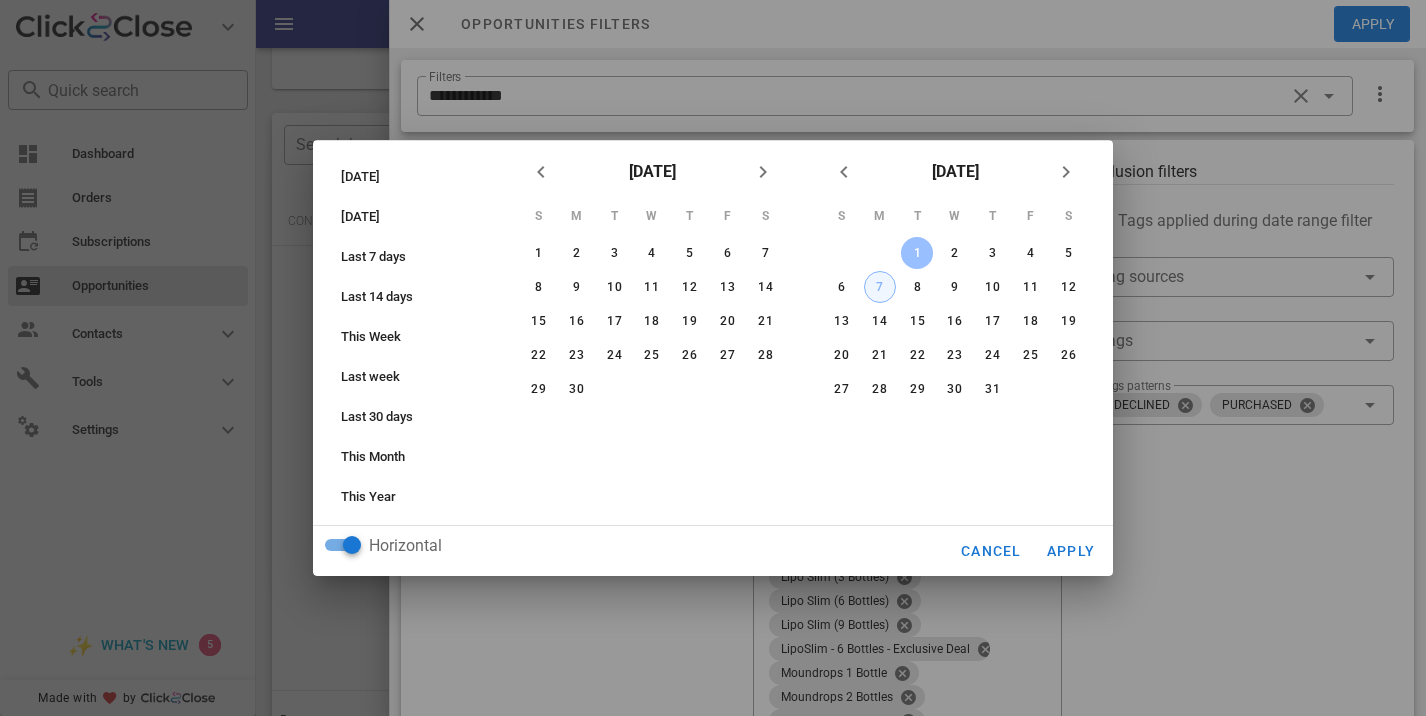 click on "7" at bounding box center [880, 287] 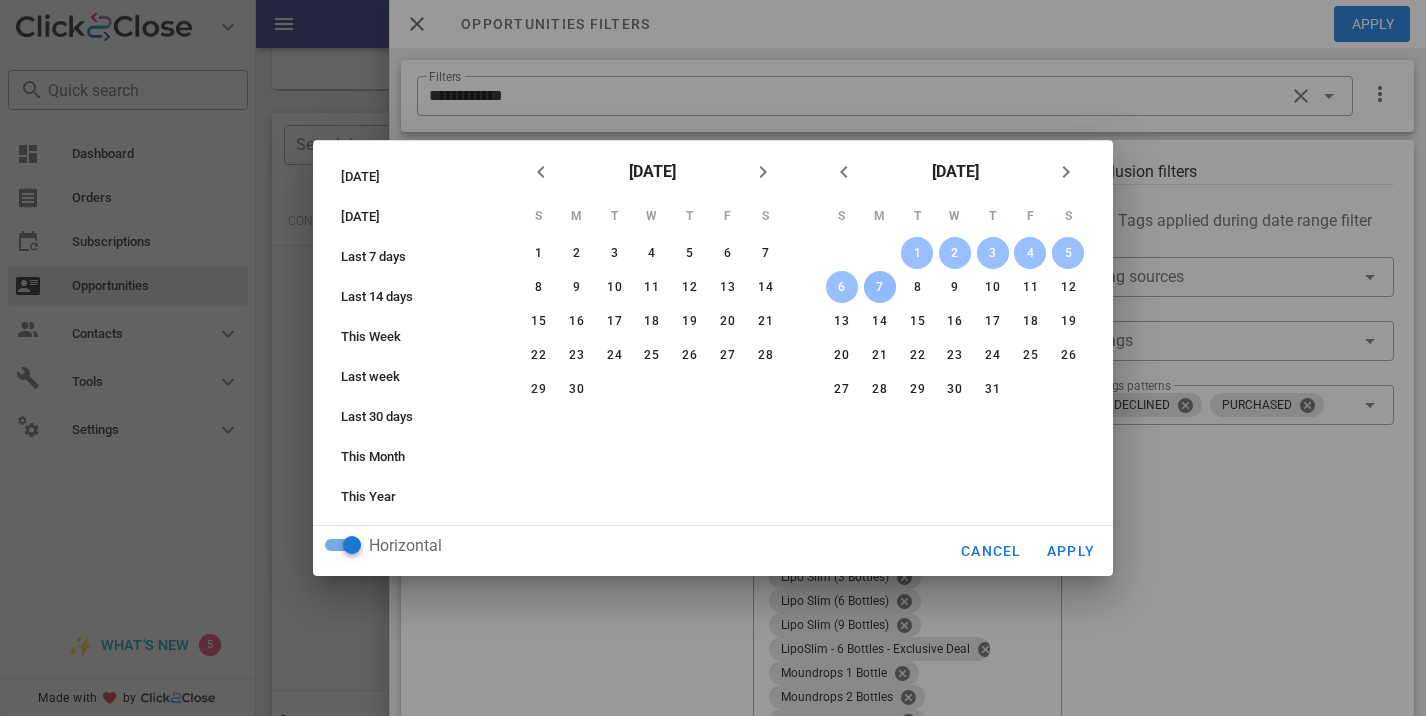 click on "Horizontal Cancel Apply" at bounding box center [713, 551] 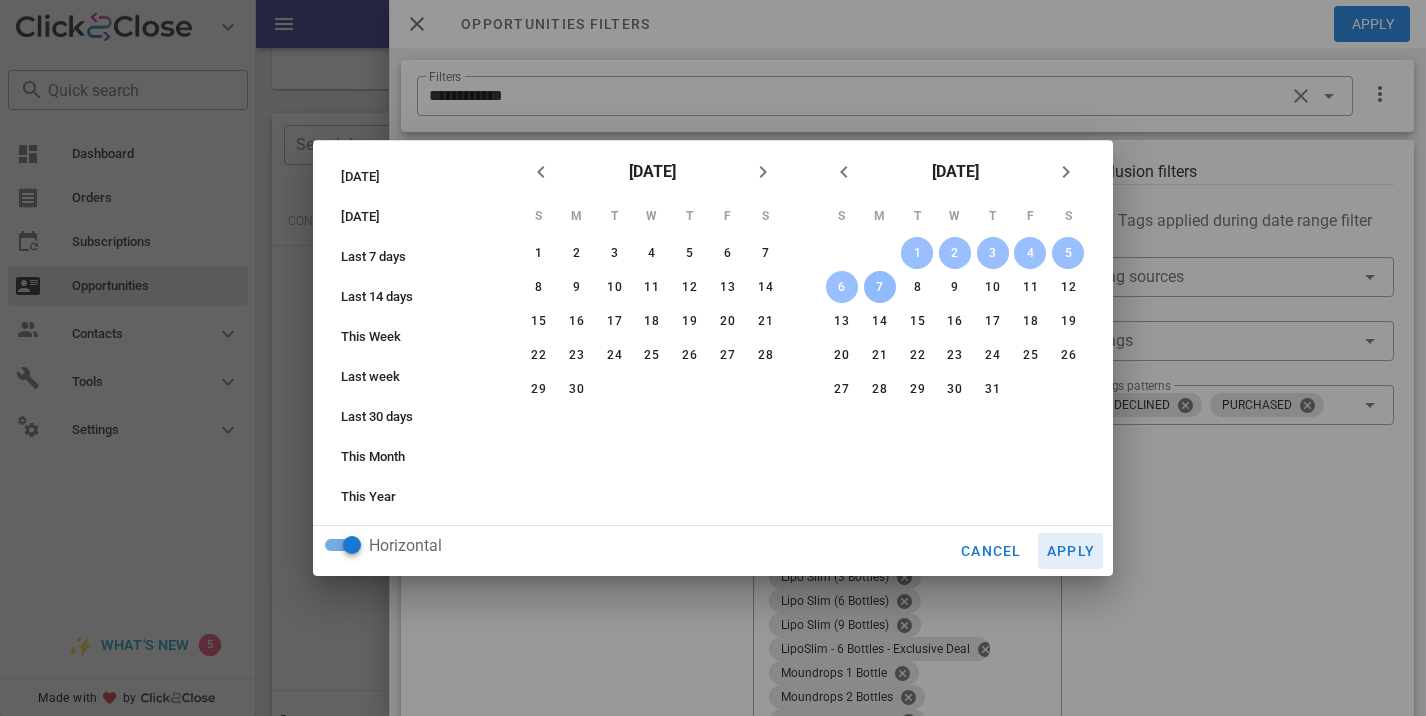 click on "Apply" at bounding box center (1071, 551) 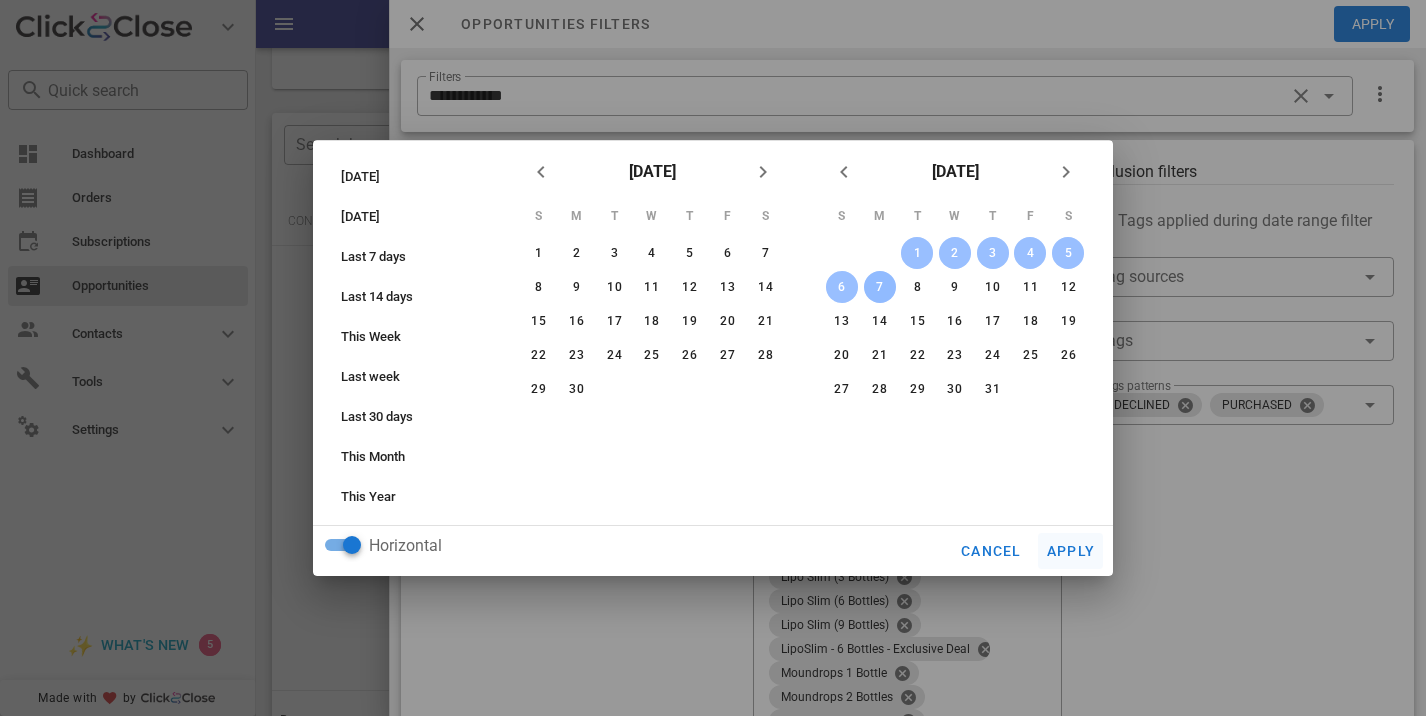 type 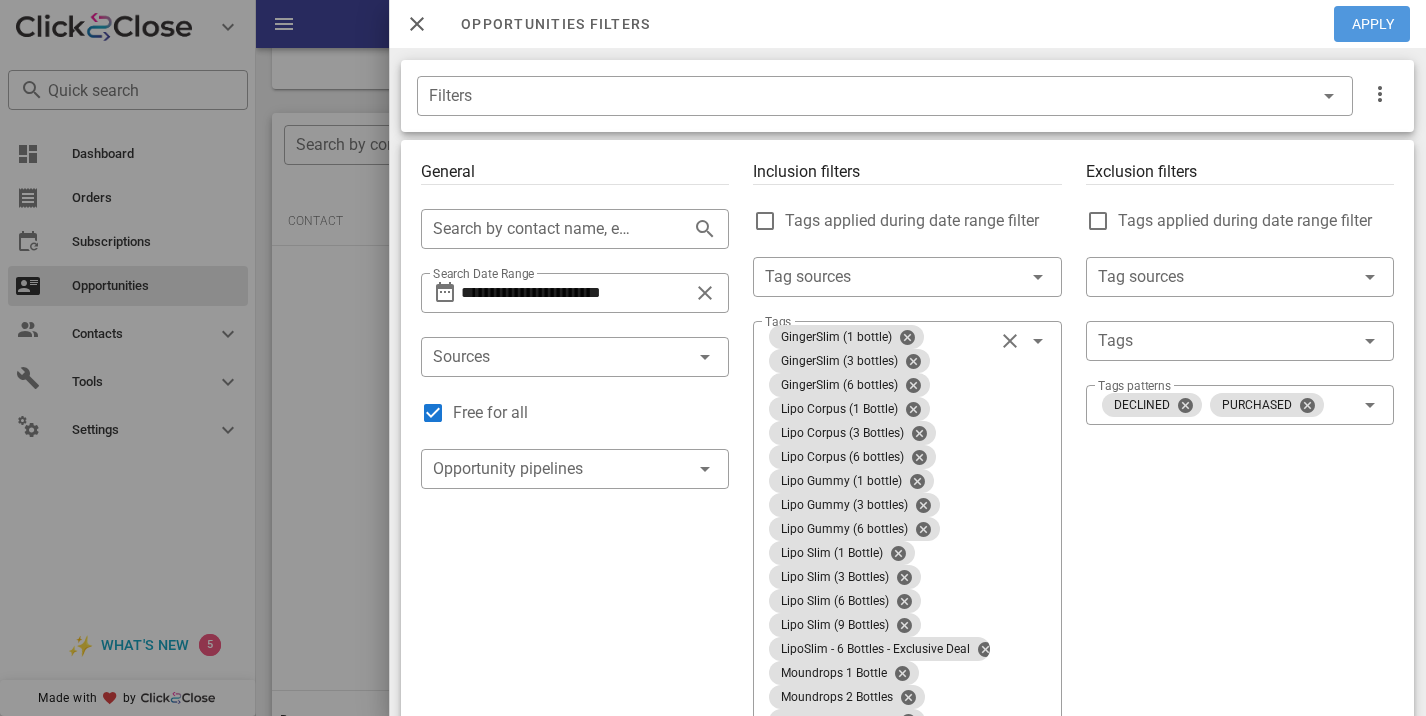click on "Apply" at bounding box center [1373, 24] 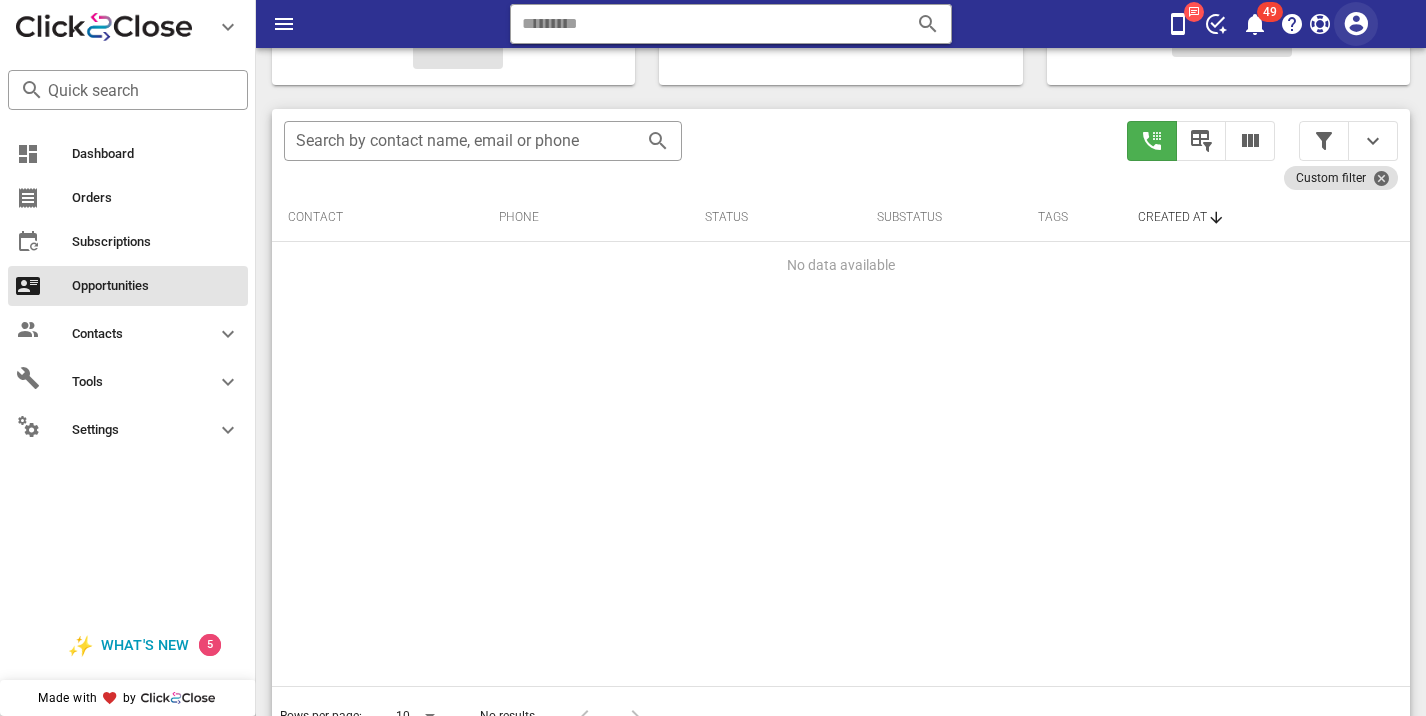 scroll, scrollTop: 327, scrollLeft: 0, axis: vertical 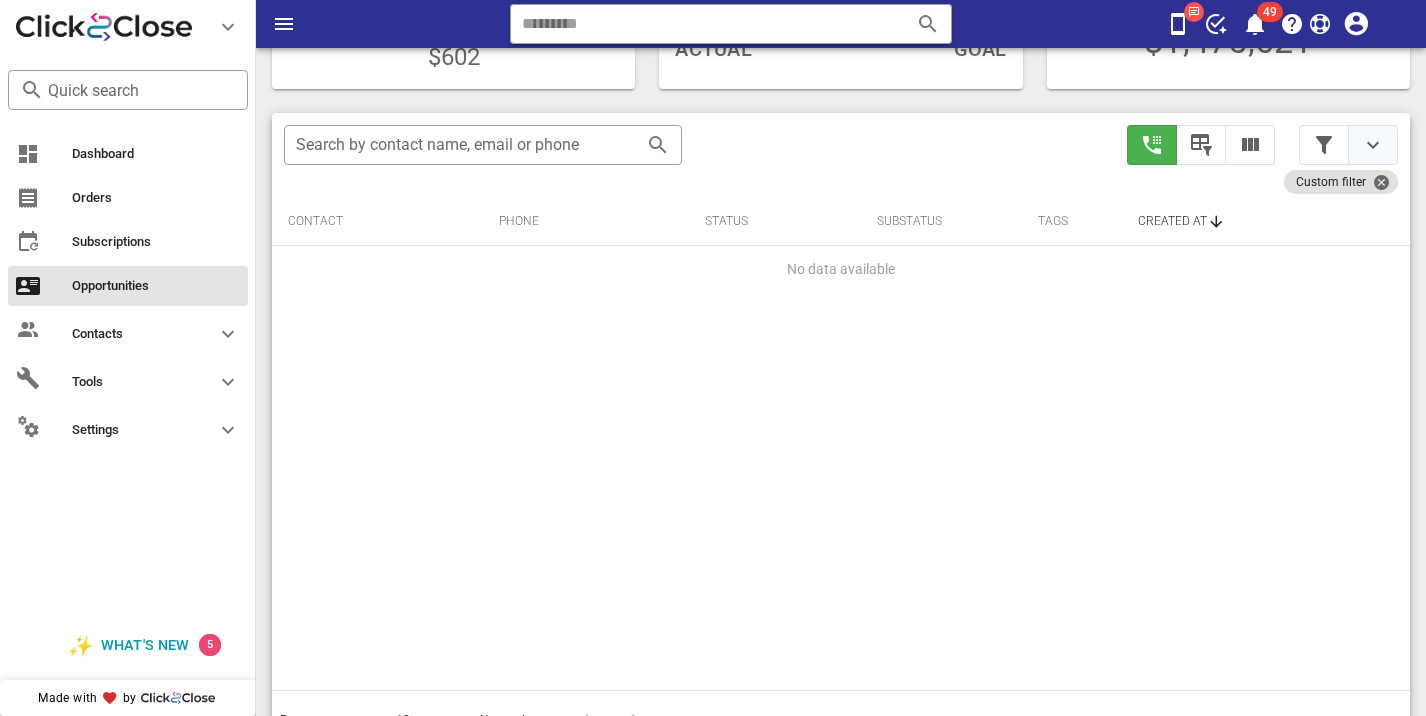 click at bounding box center (1373, 145) 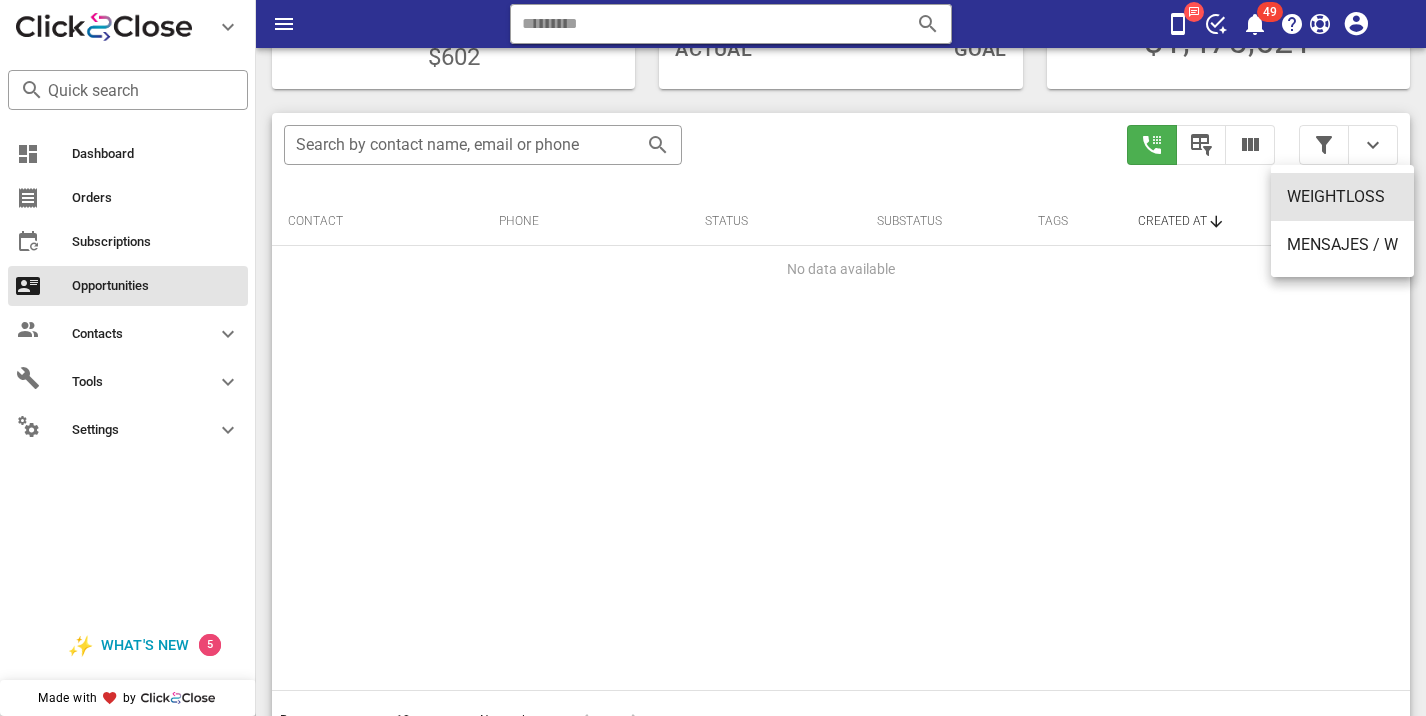 click on "WEIGHTLOSS" at bounding box center [1342, 197] 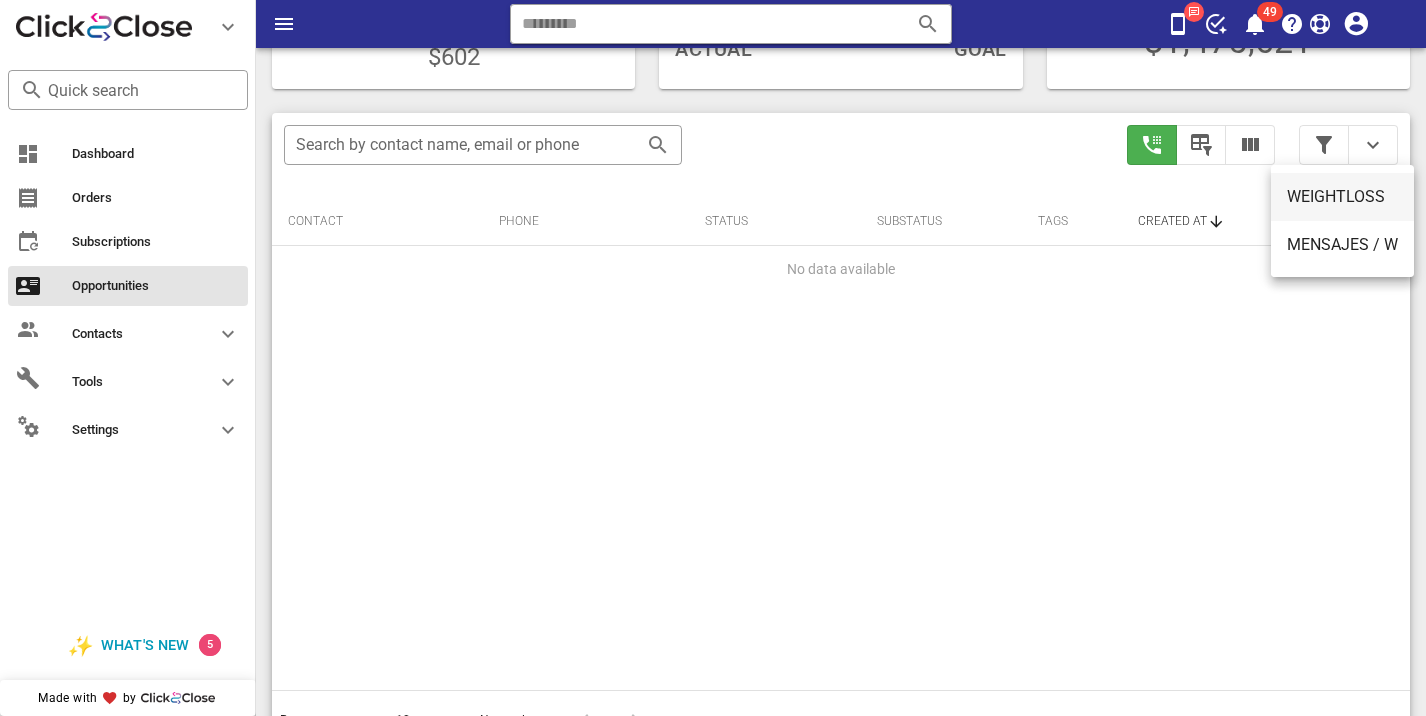 type on "**********" 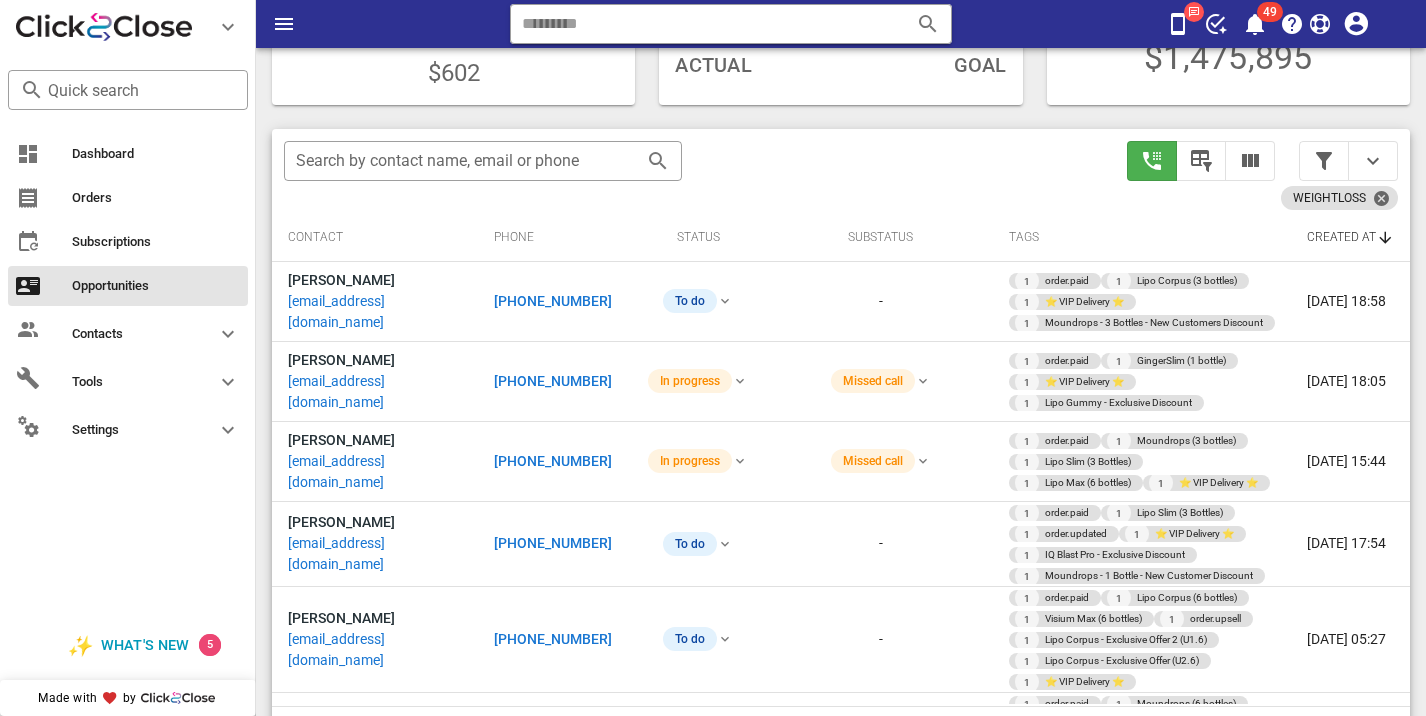 scroll, scrollTop: 327, scrollLeft: 0, axis: vertical 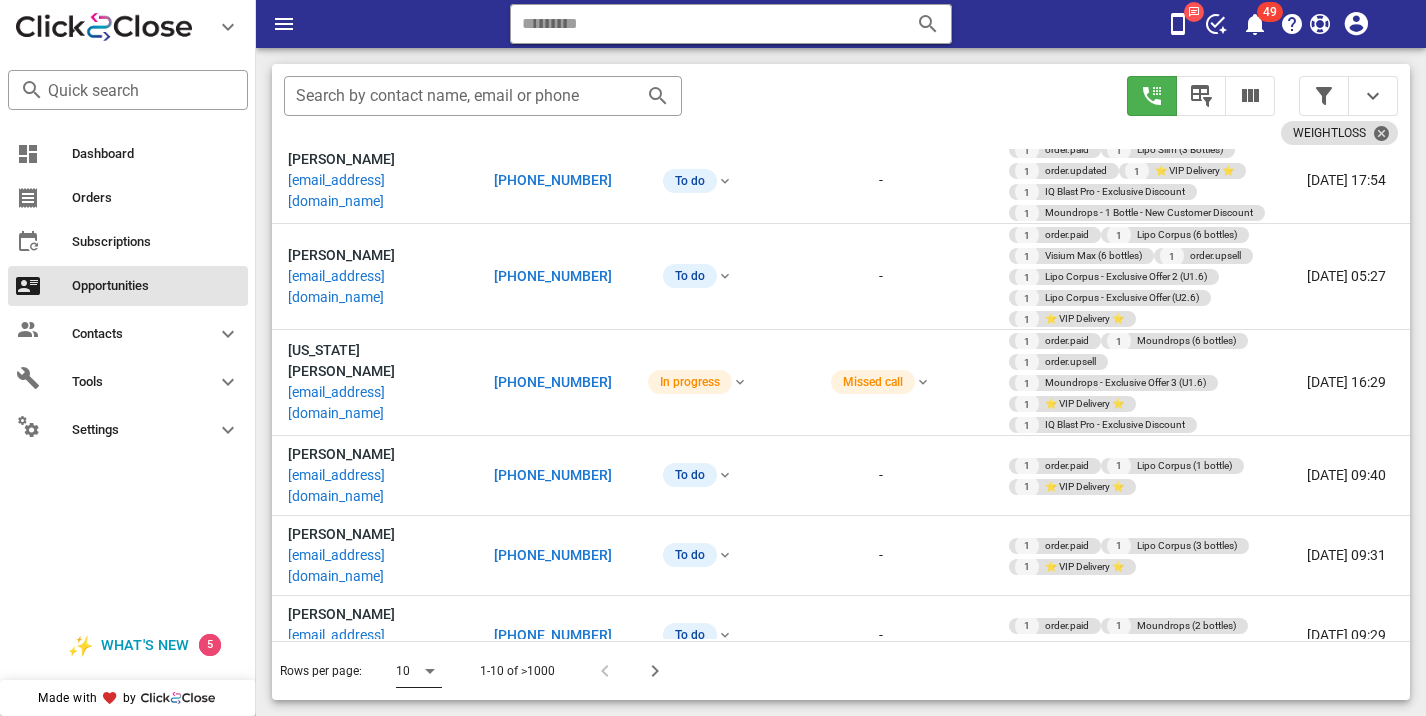 click at bounding box center [430, 671] 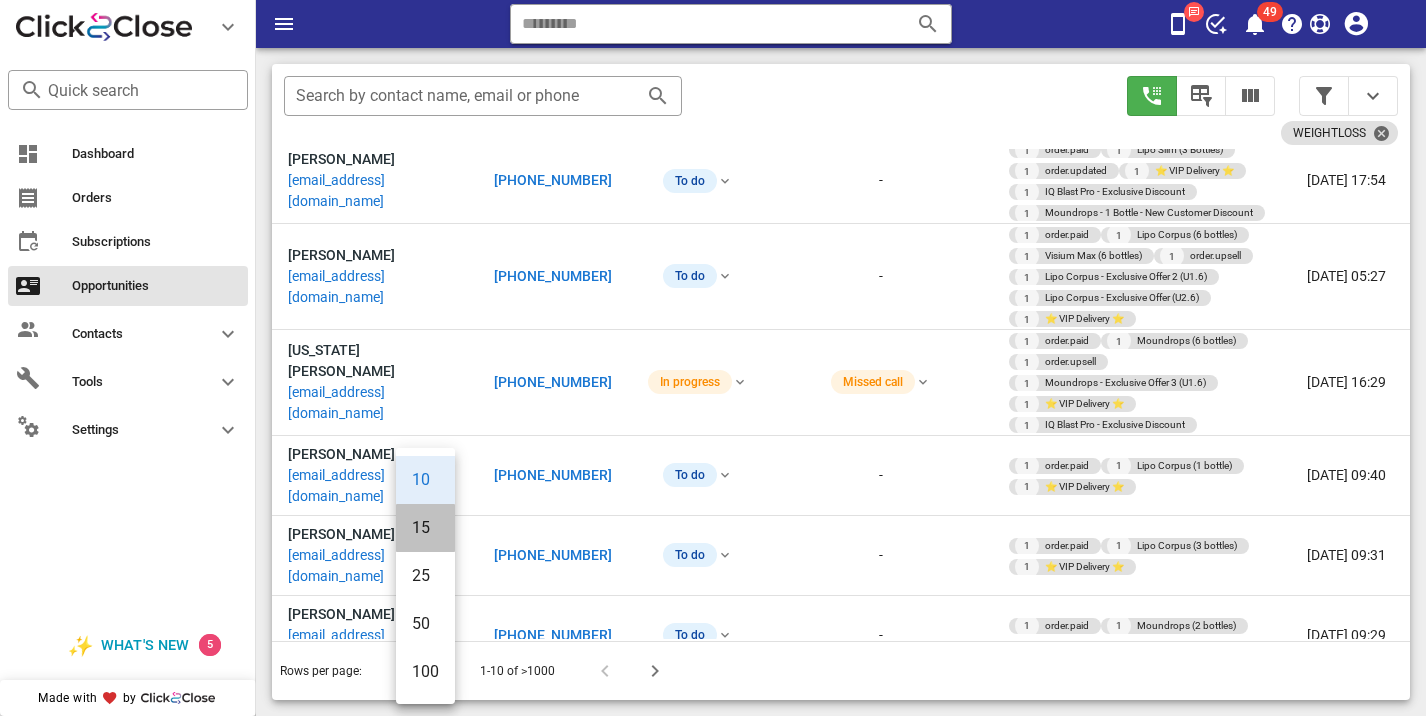 click on "15" at bounding box center [425, 528] 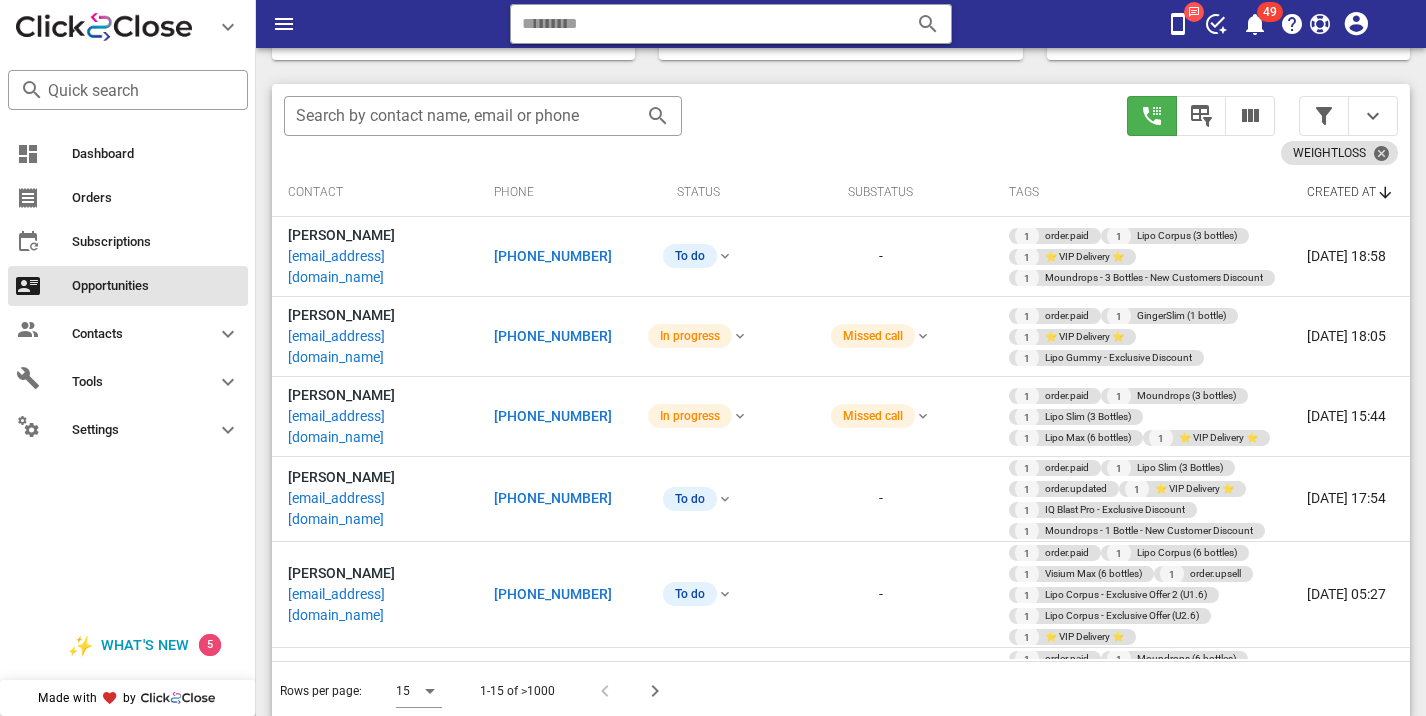 scroll, scrollTop: 376, scrollLeft: 0, axis: vertical 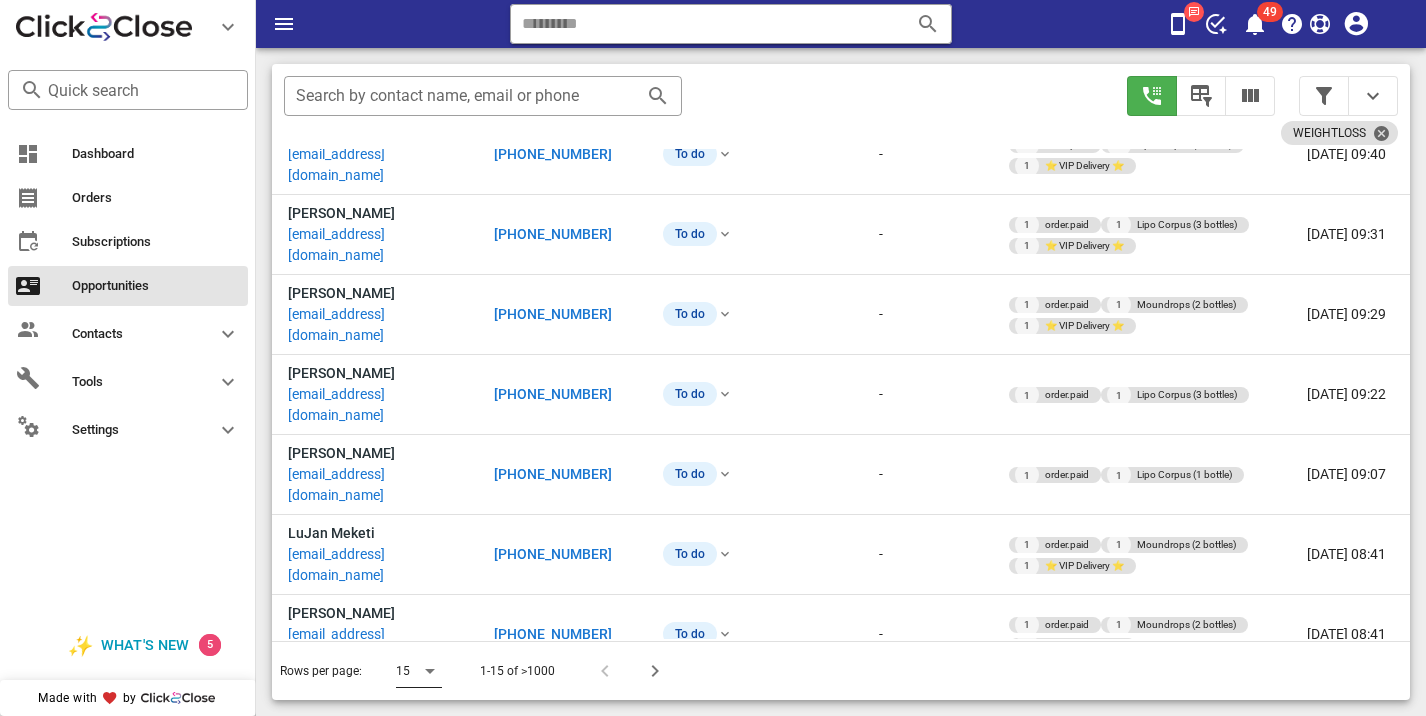 click at bounding box center [430, 671] 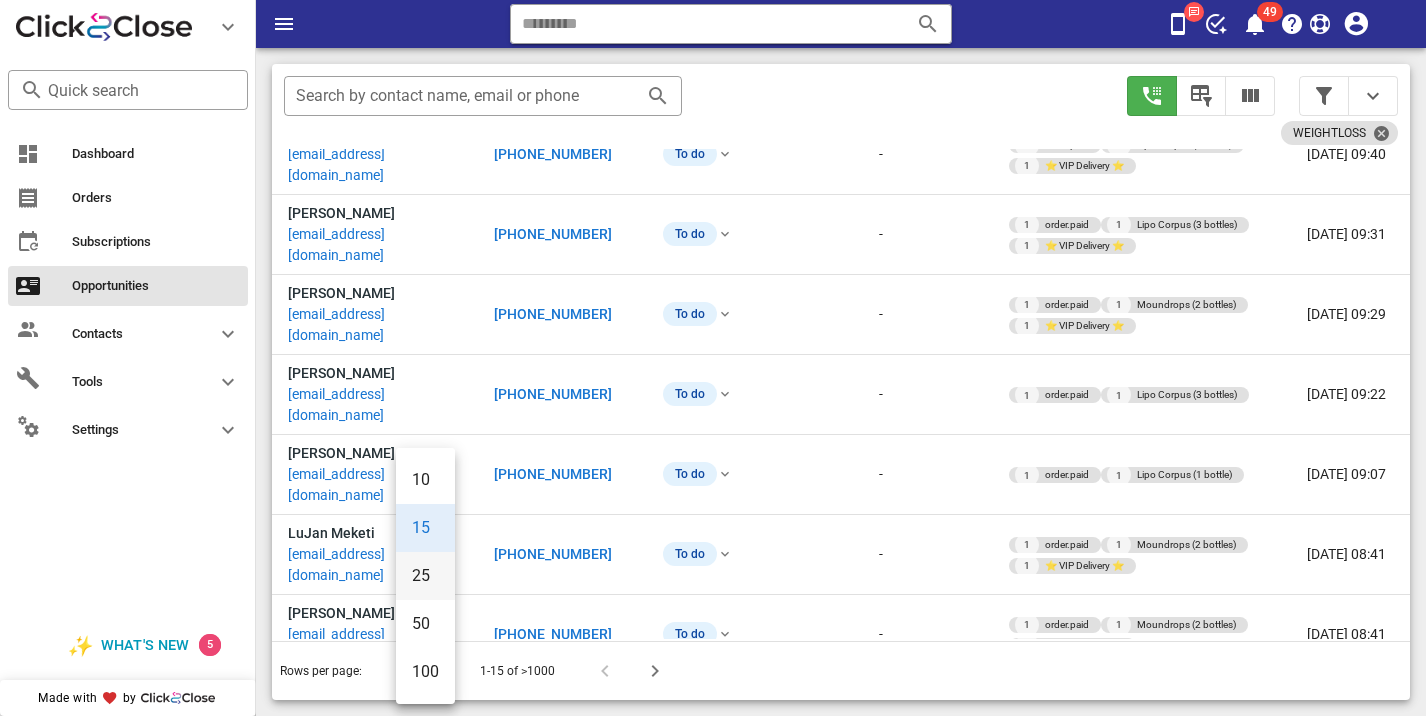 click on "25" at bounding box center (425, 575) 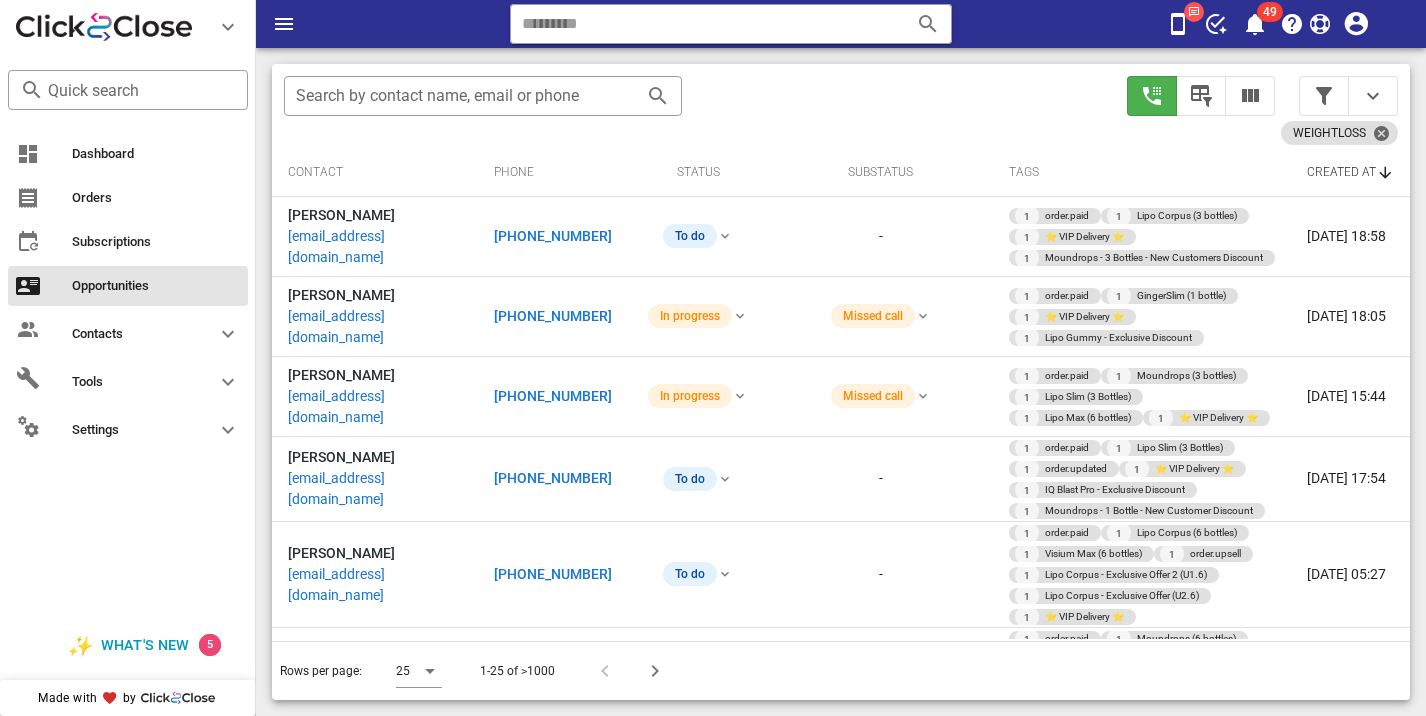 scroll, scrollTop: 376, scrollLeft: 0, axis: vertical 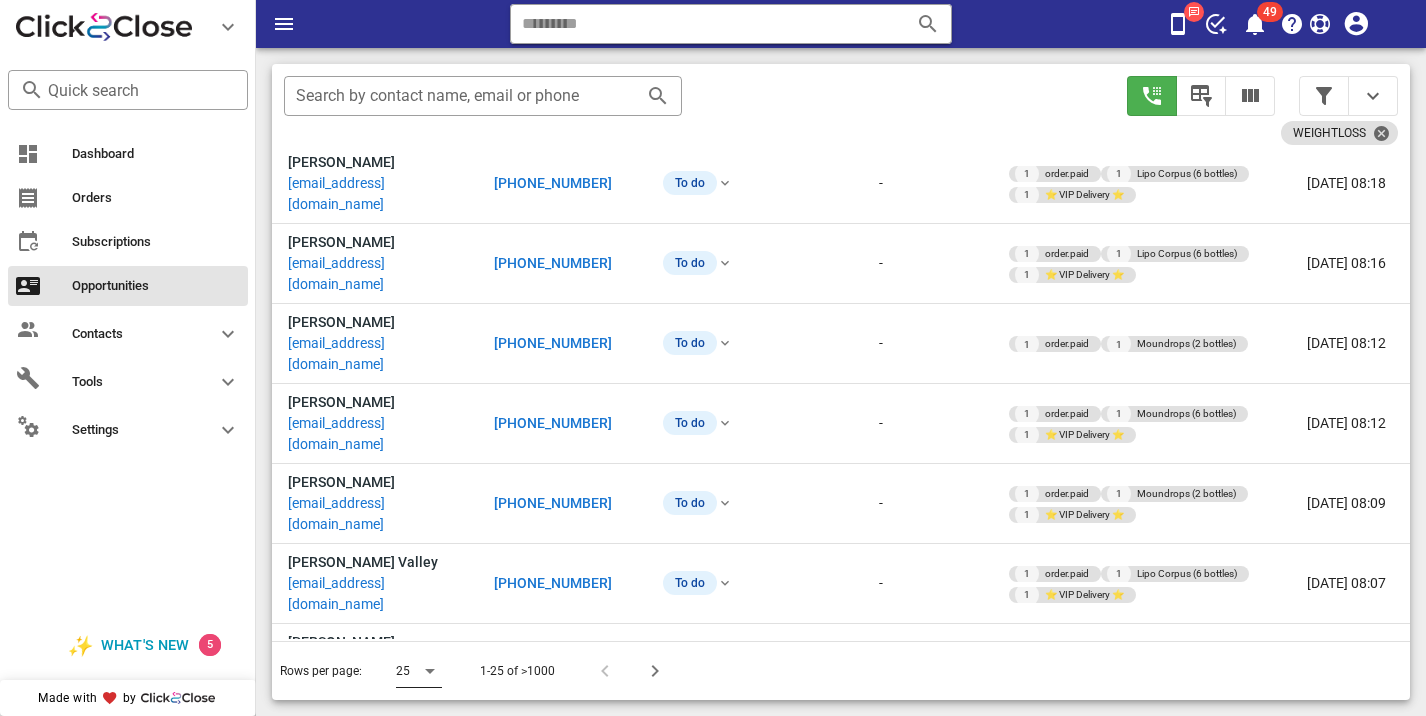 click at bounding box center (430, 671) 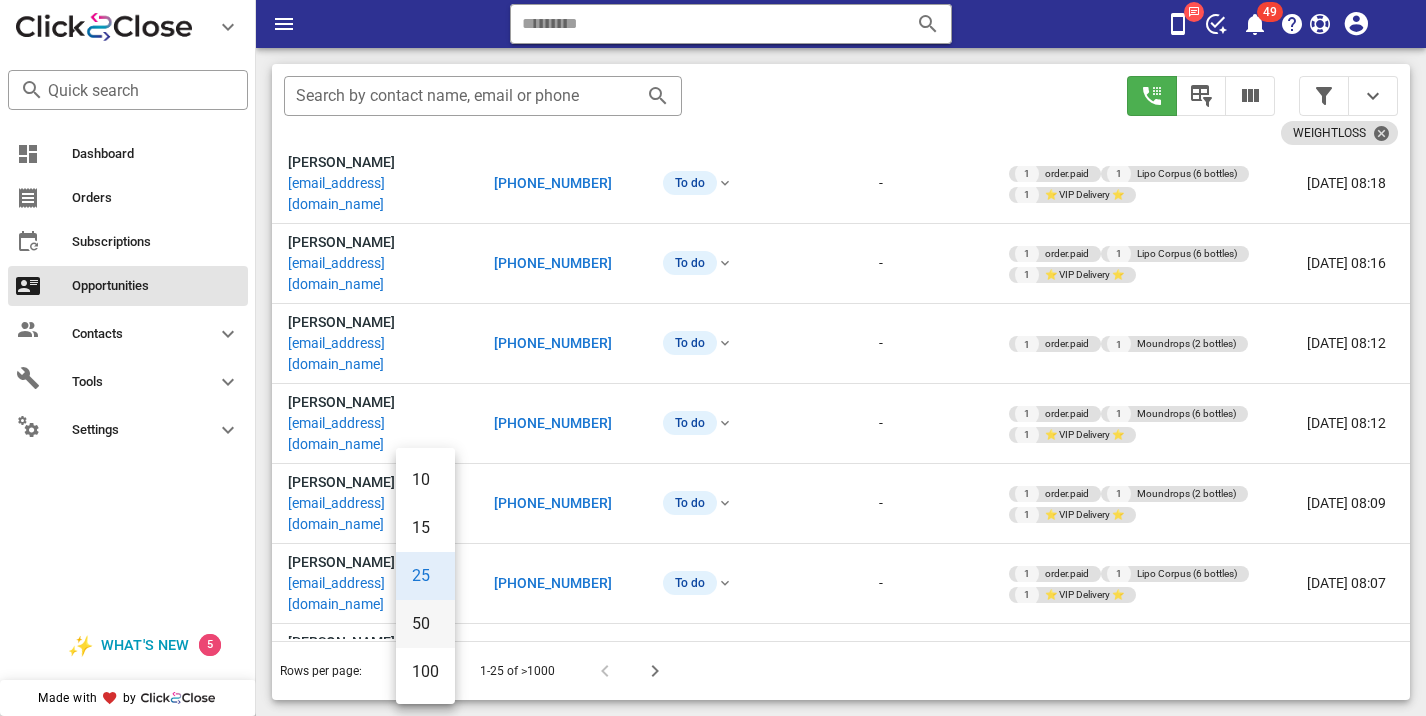 click on "50" at bounding box center [425, 624] 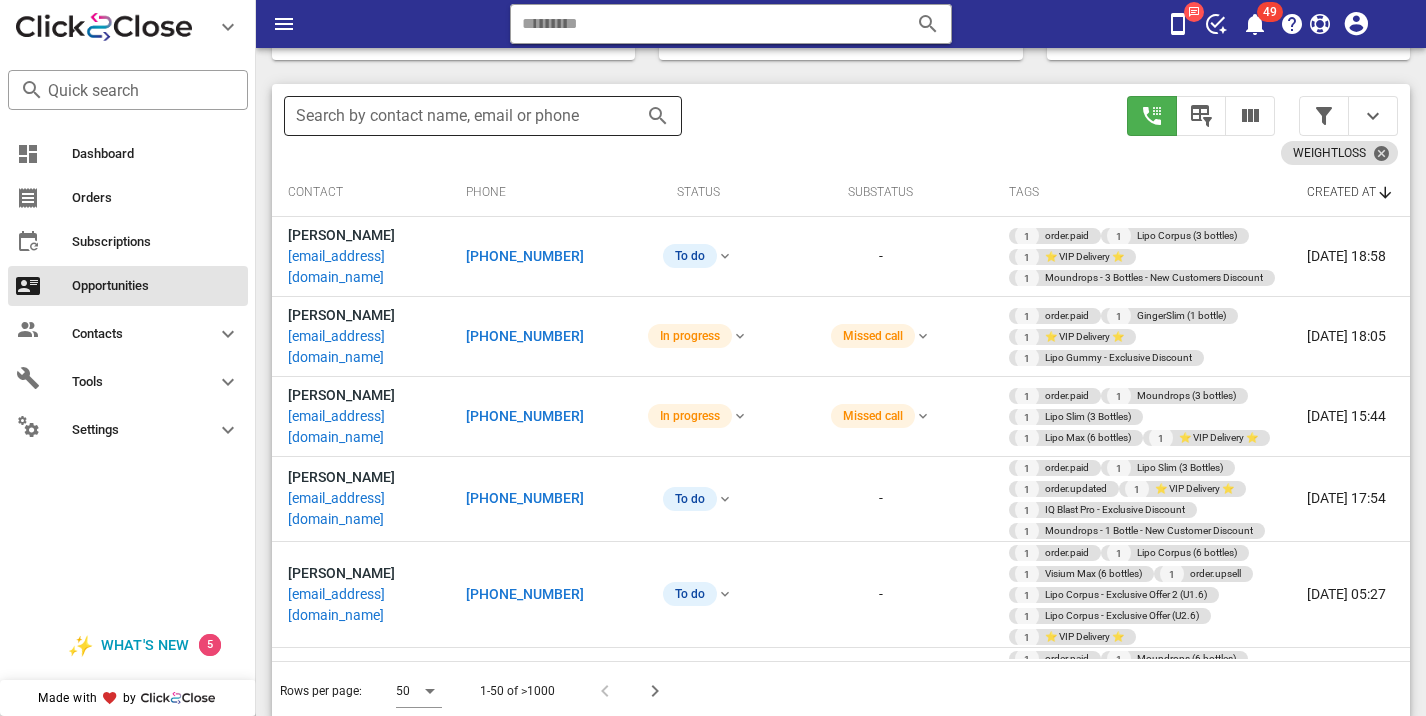 scroll, scrollTop: 376, scrollLeft: 0, axis: vertical 